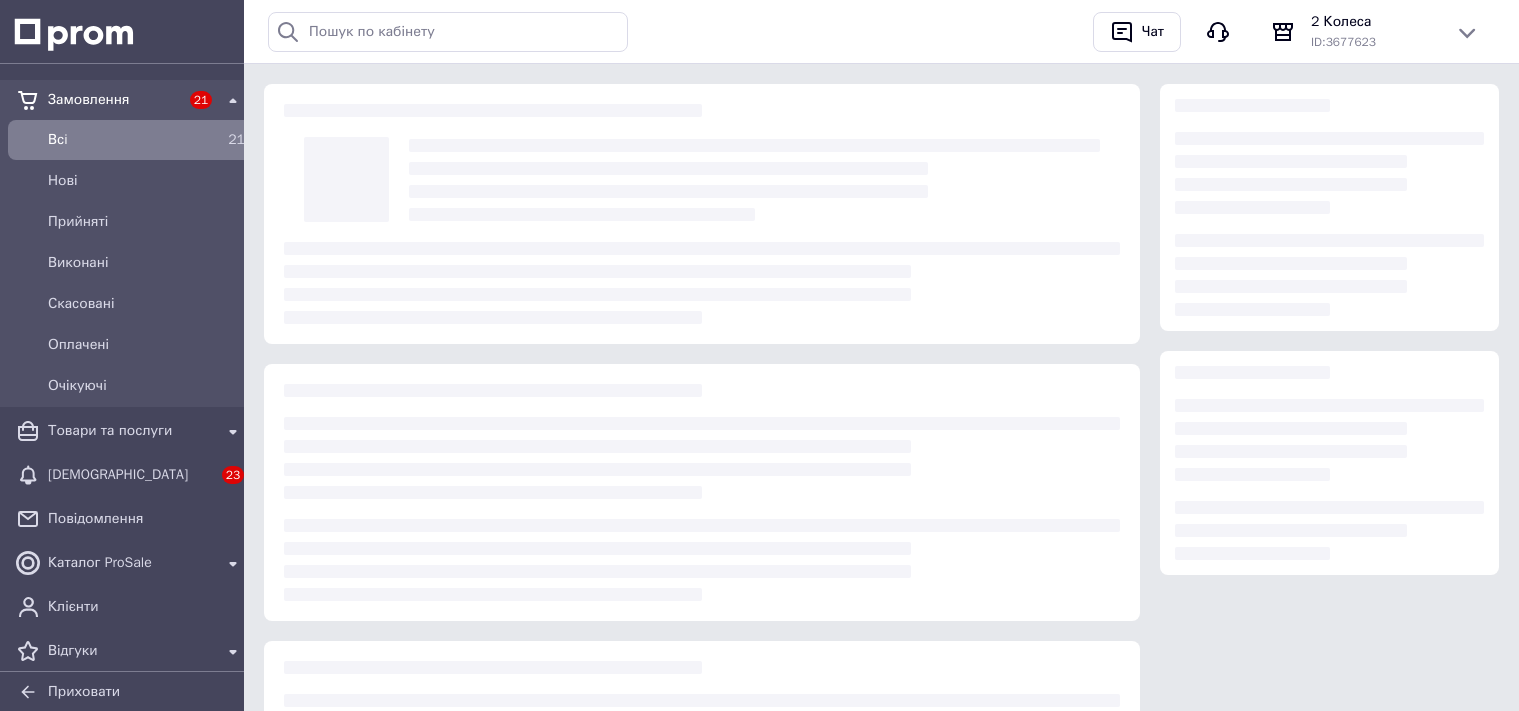 scroll, scrollTop: 0, scrollLeft: 0, axis: both 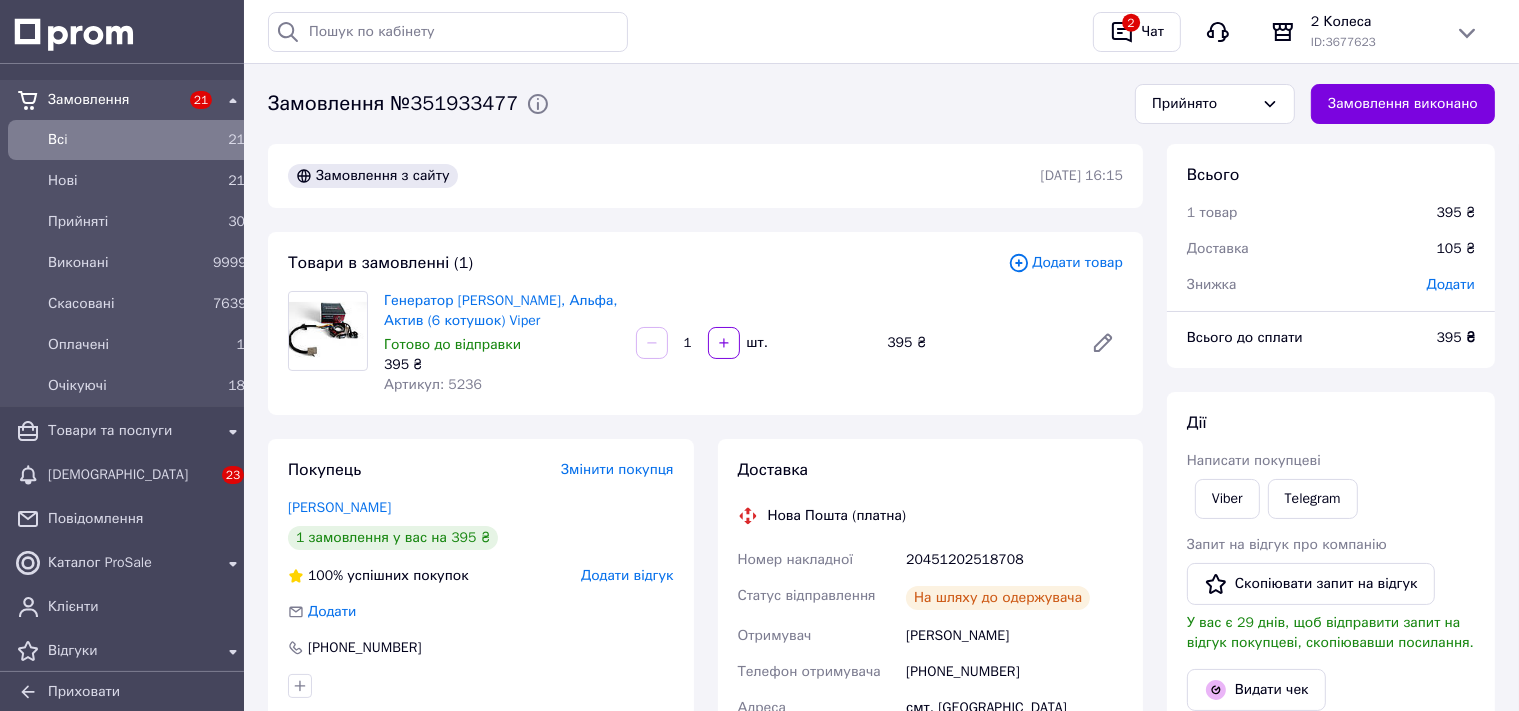 click on "Артикул: 5236" at bounding box center [433, 384] 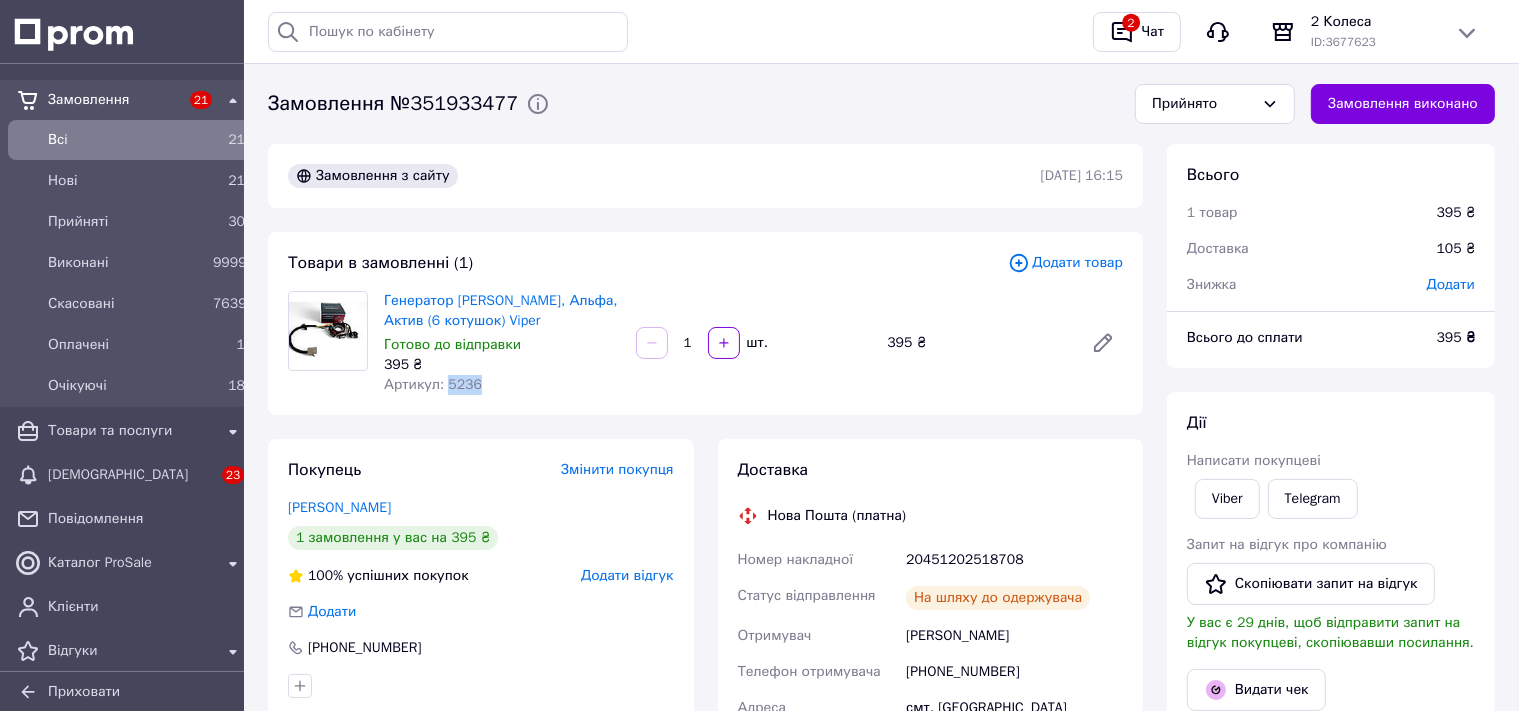 click on "Артикул: 5236" at bounding box center [433, 384] 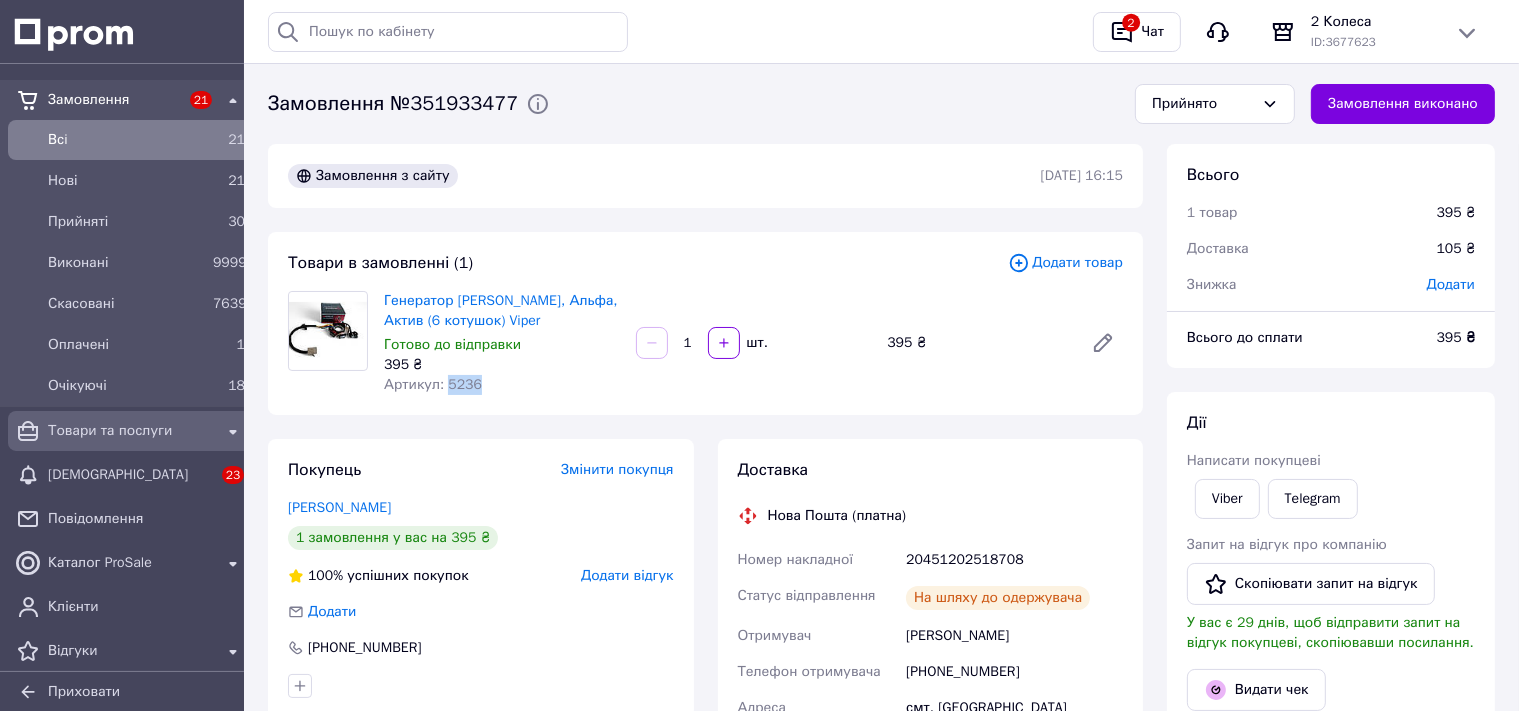 click on "Товари та послуги" at bounding box center [130, 431] 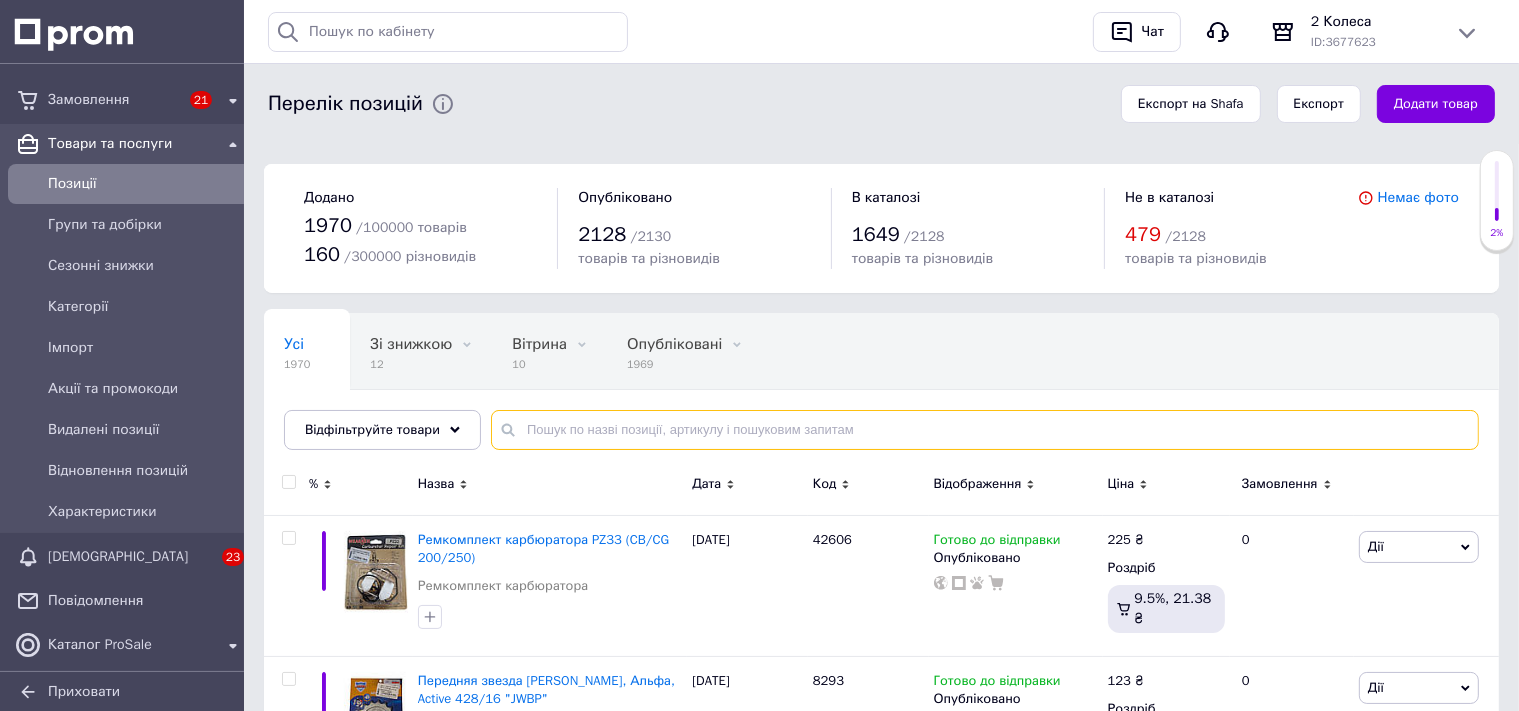 click at bounding box center [985, 430] 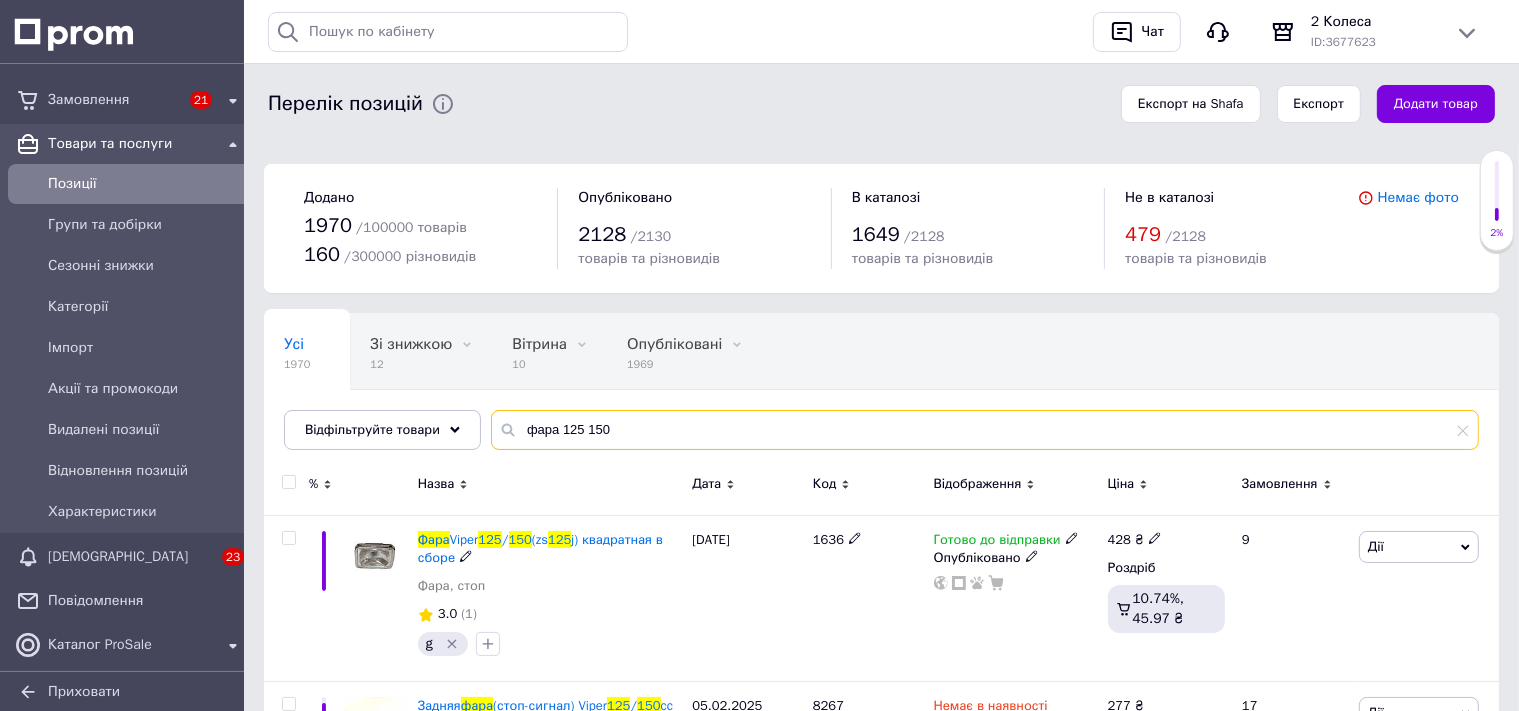 type on "фара 125 150" 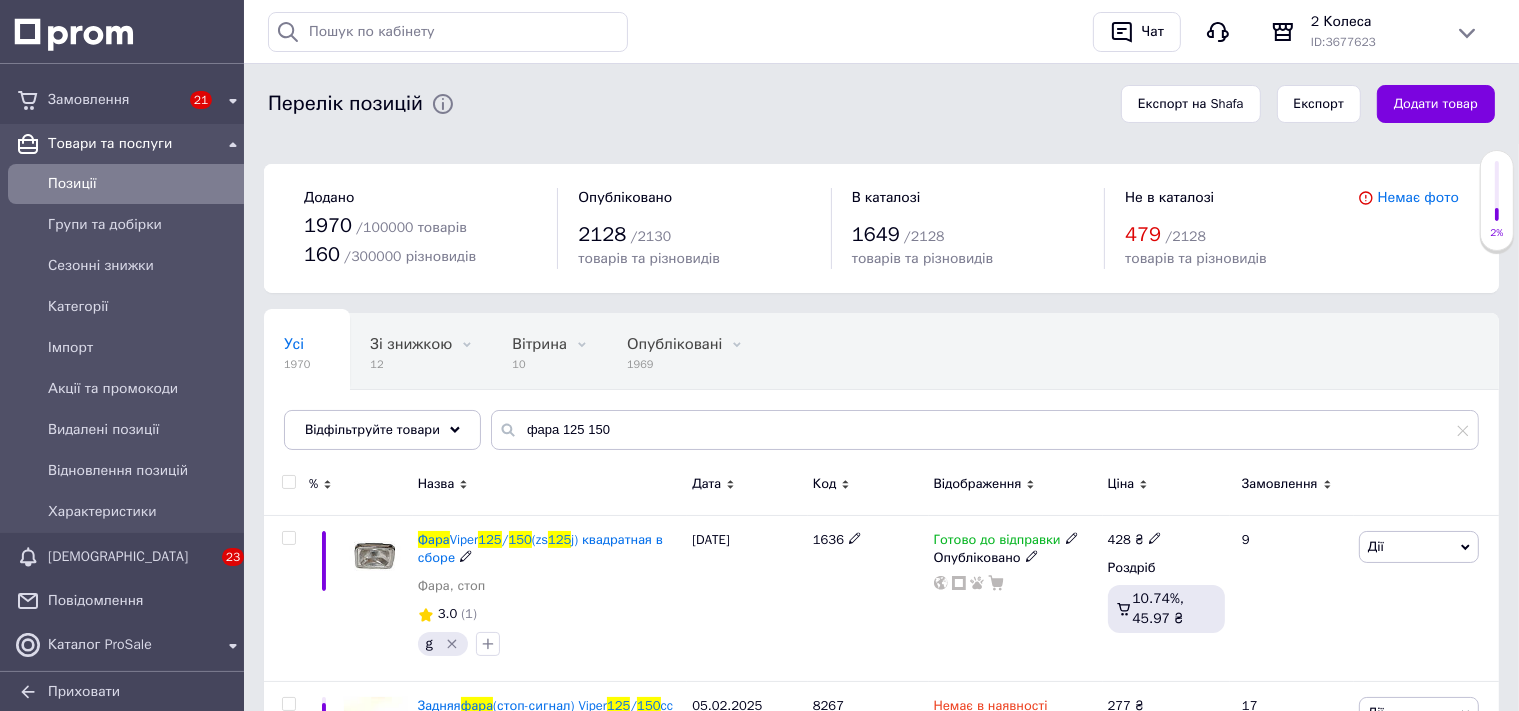 click on "Viper" at bounding box center (464, 539) 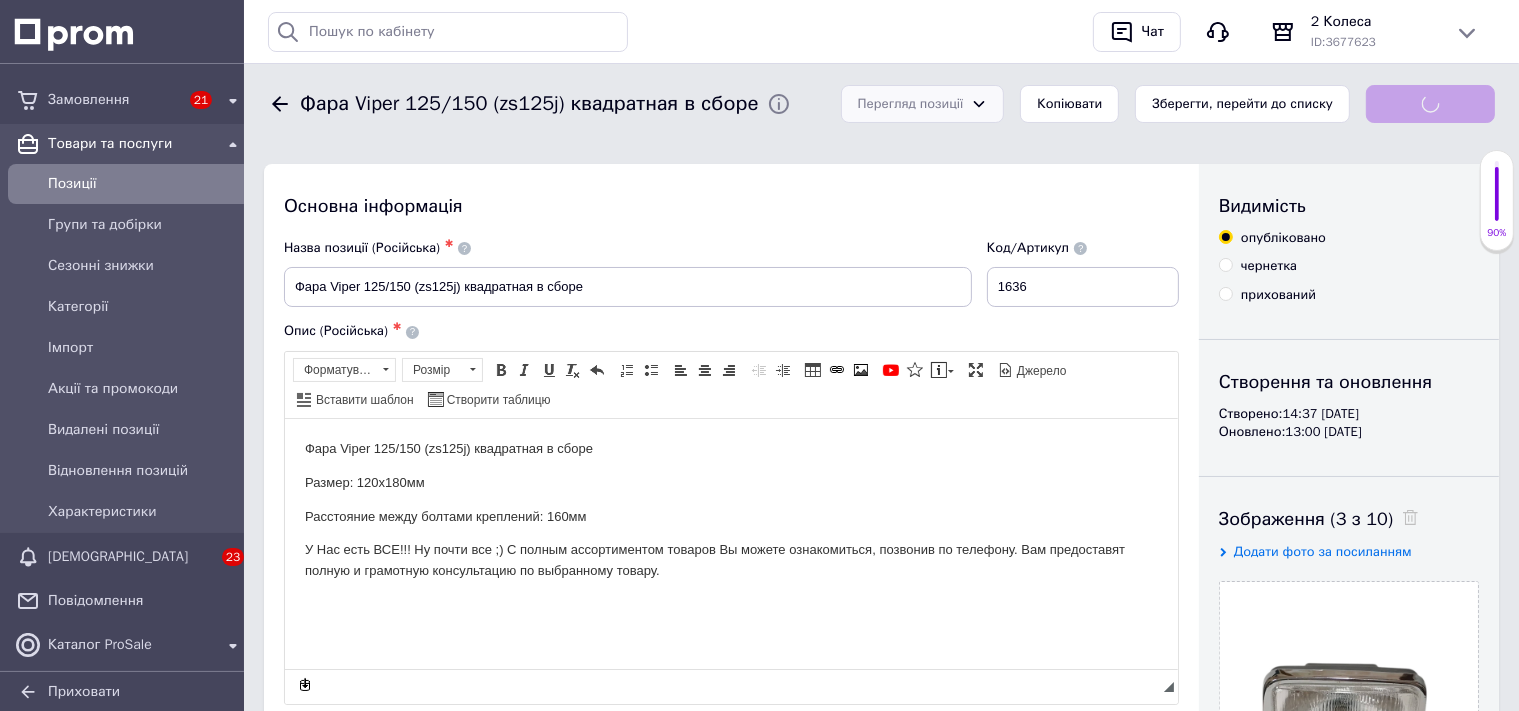 scroll, scrollTop: 0, scrollLeft: 0, axis: both 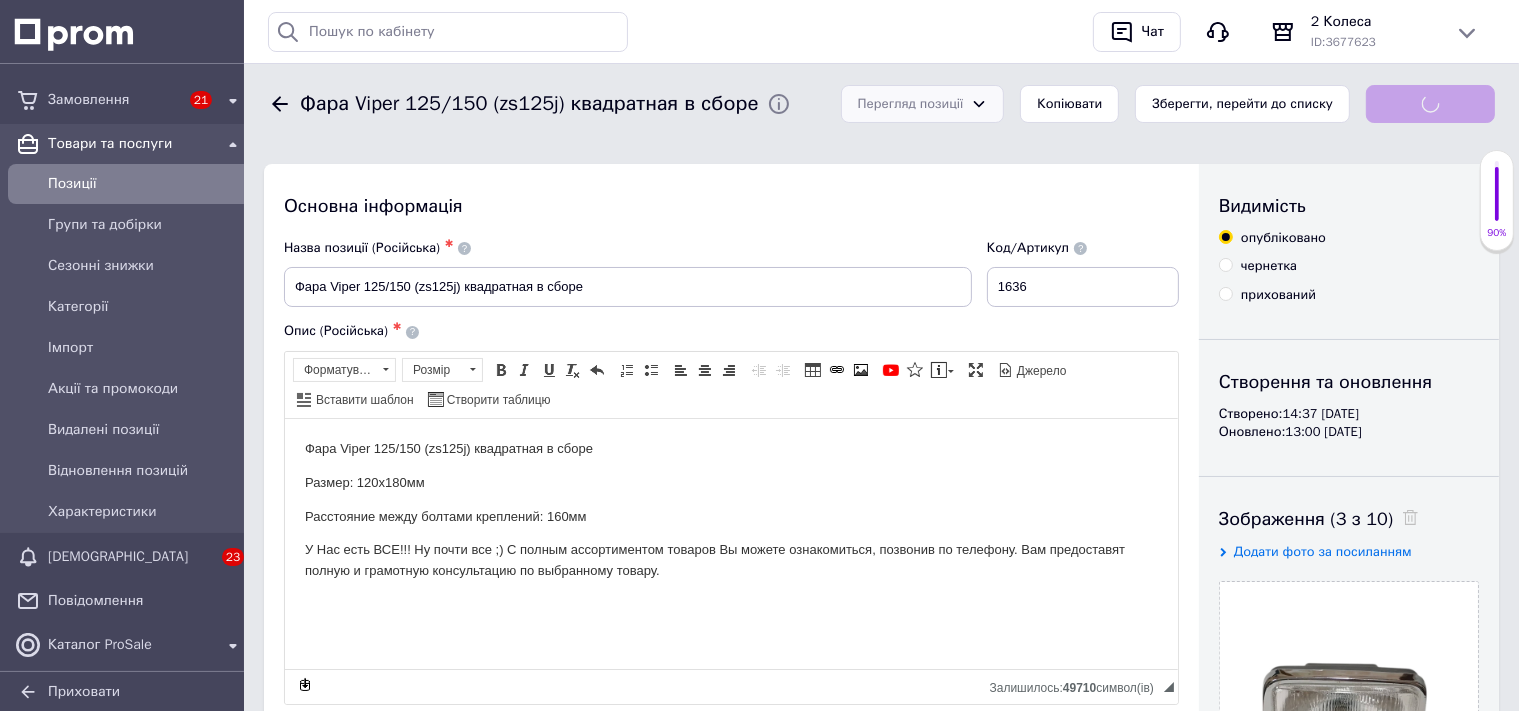 click on "Перегляд позиції" at bounding box center (923, 104) 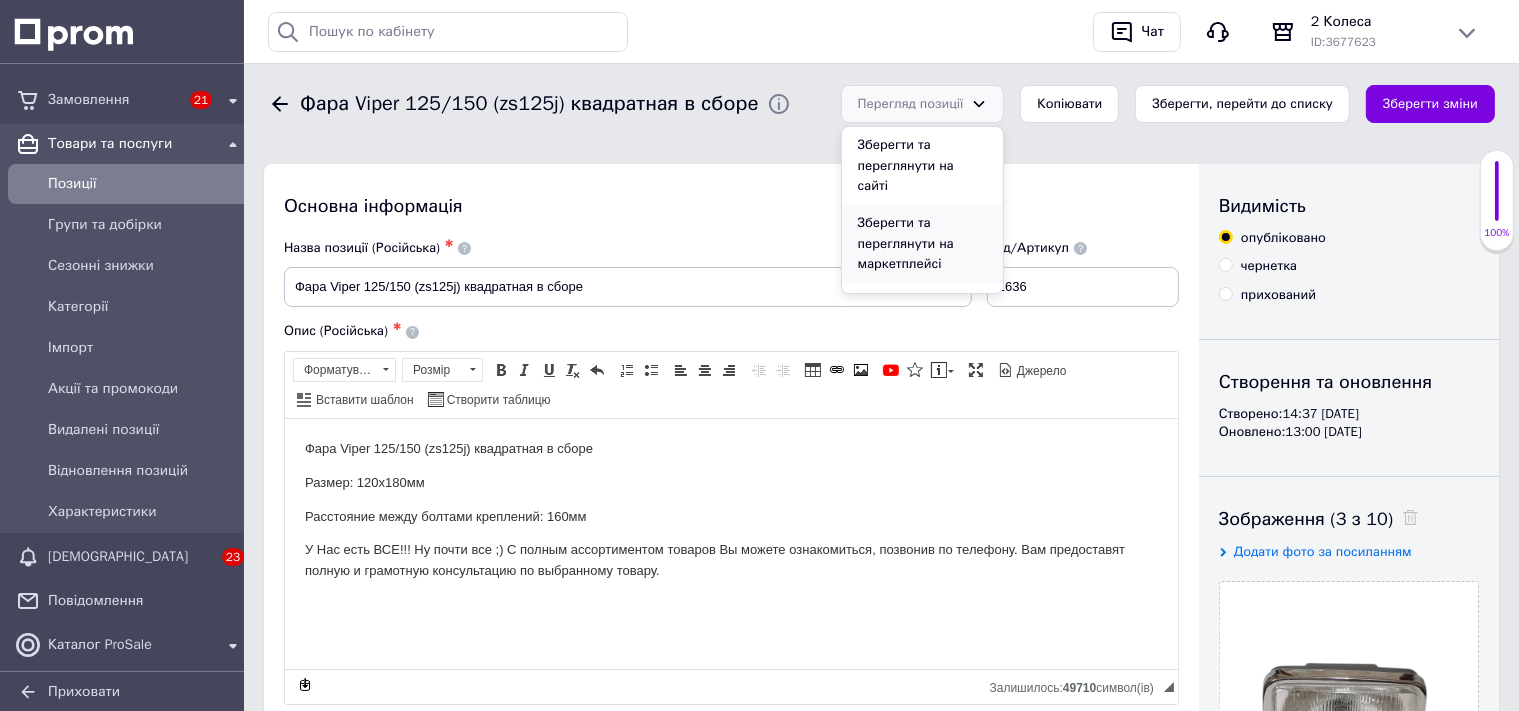 click on "Зберегти та переглянути на маркетплейсі" at bounding box center (923, 244) 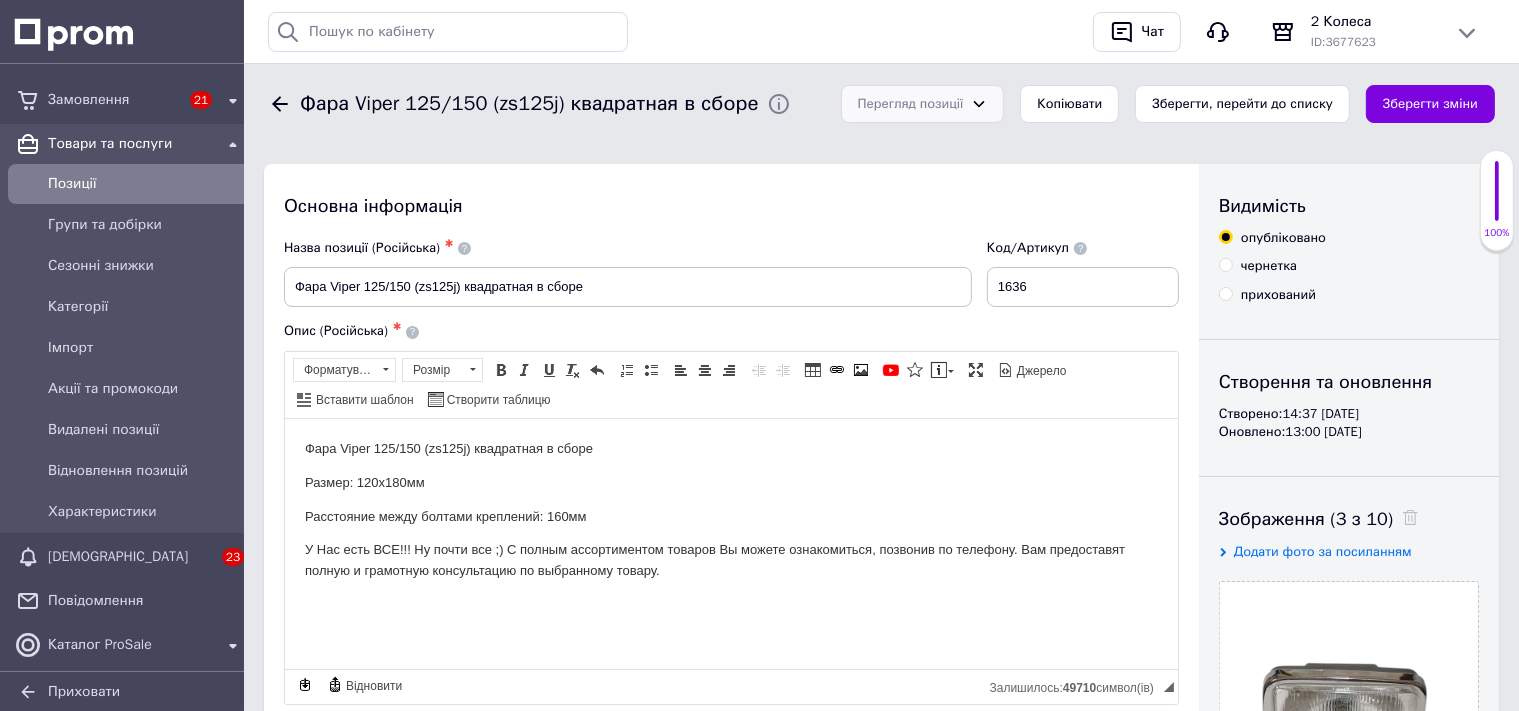 click on "Позиції" at bounding box center (146, 184) 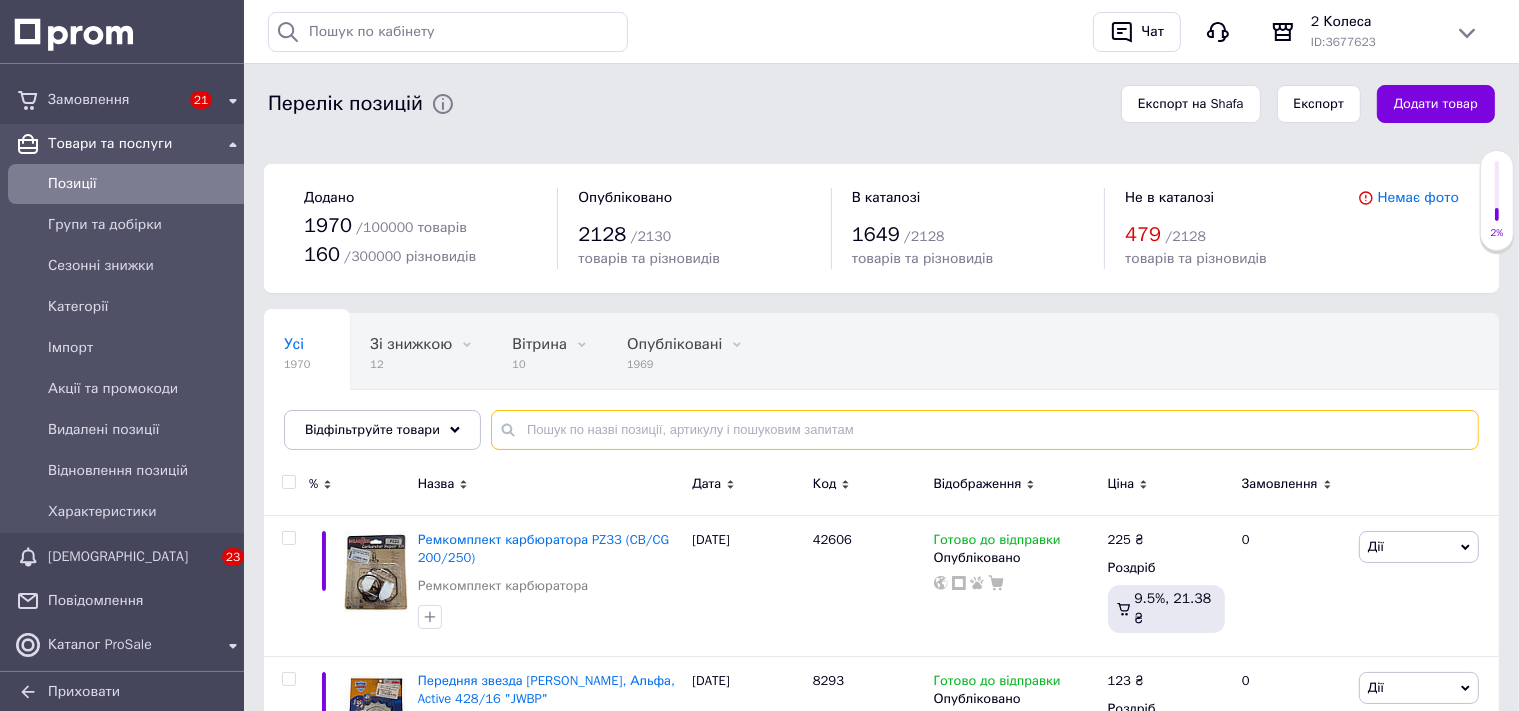 click at bounding box center [985, 430] 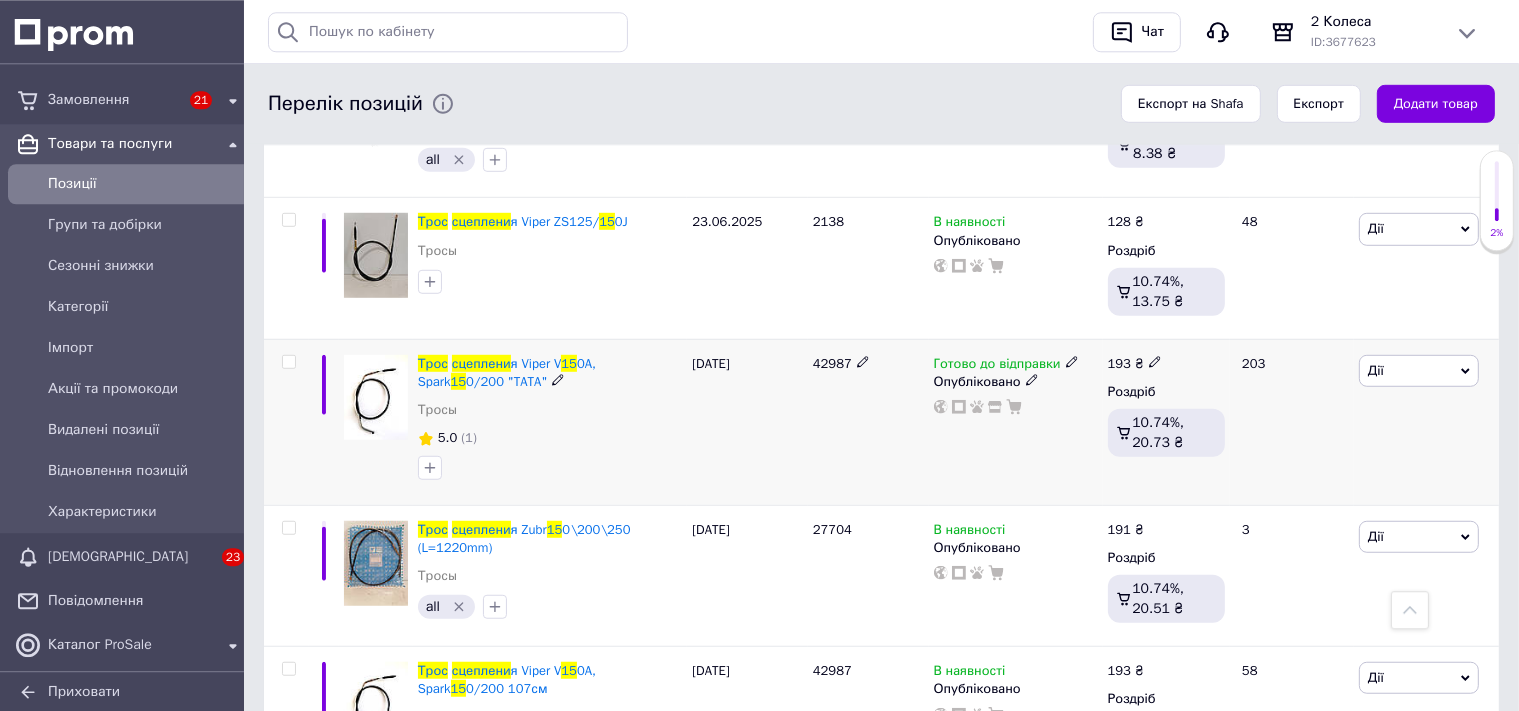 scroll, scrollTop: 1372, scrollLeft: 0, axis: vertical 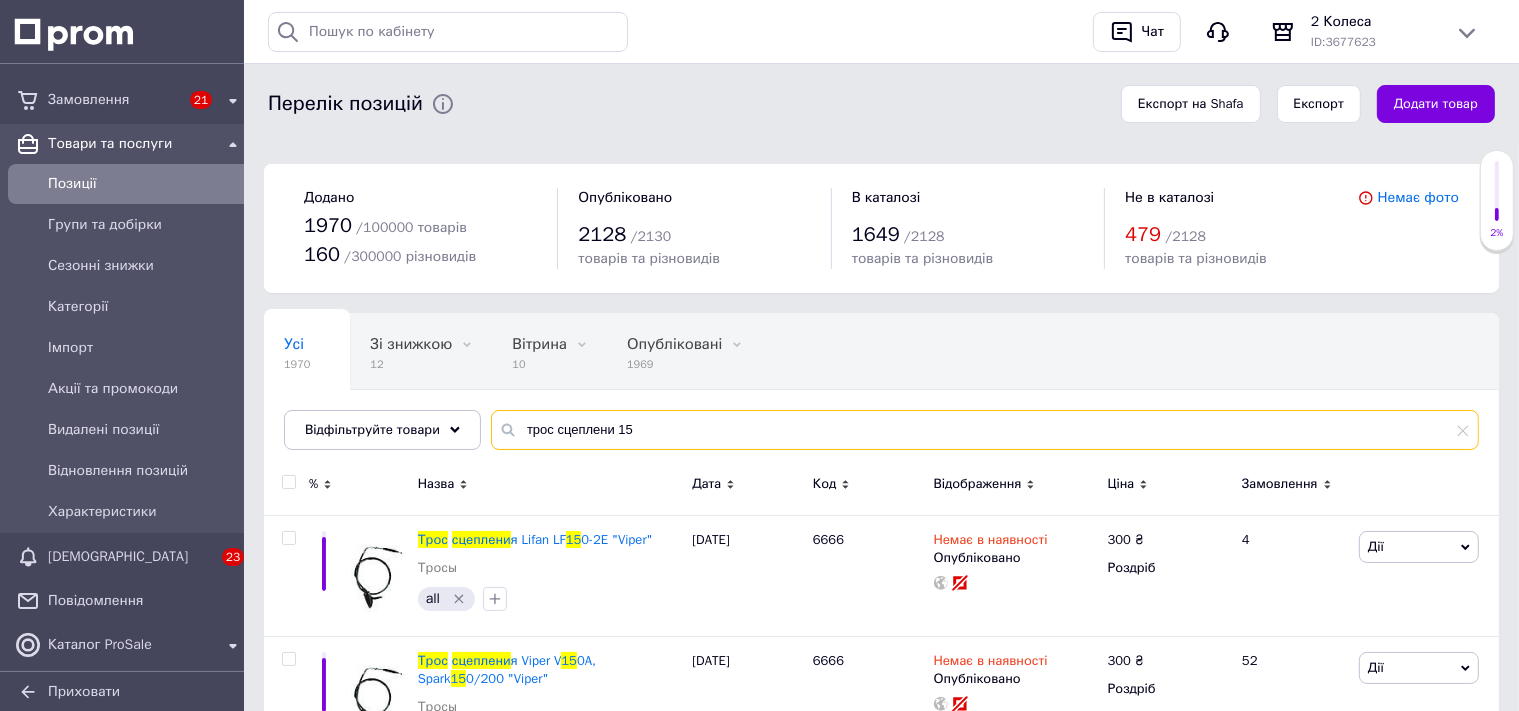 click on "трос сцеплени 15" at bounding box center [985, 430] 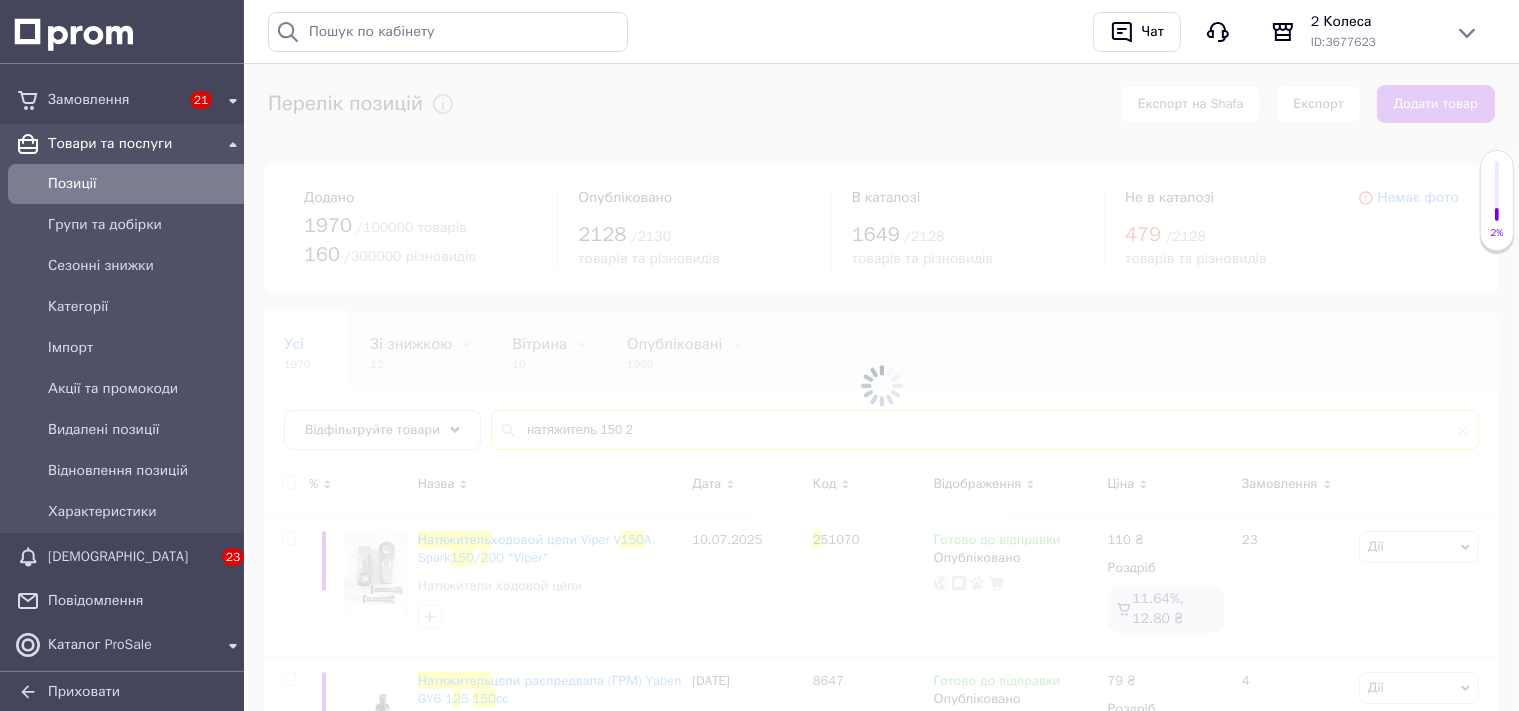 type on "натяжитель 150 2" 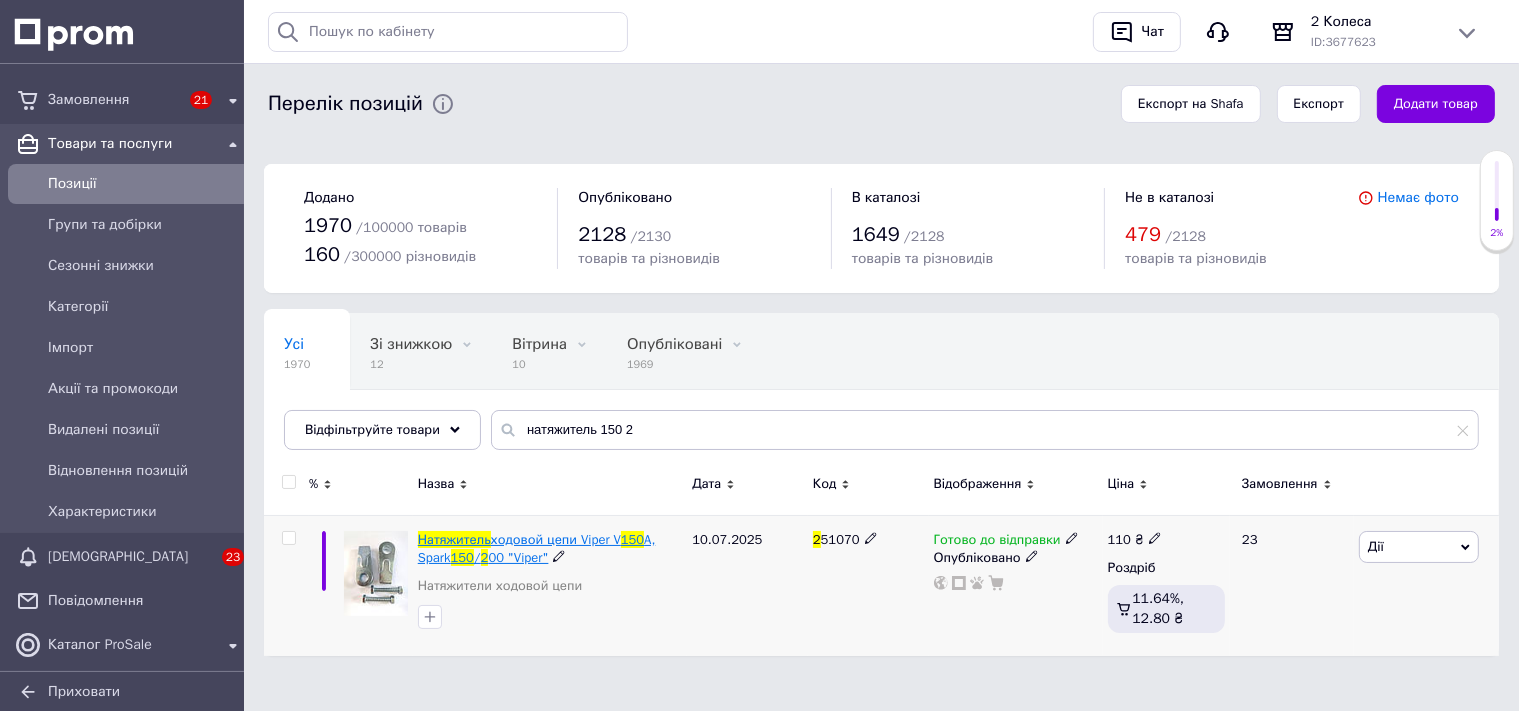 click on "ходовой цепи Viper V" at bounding box center (556, 539) 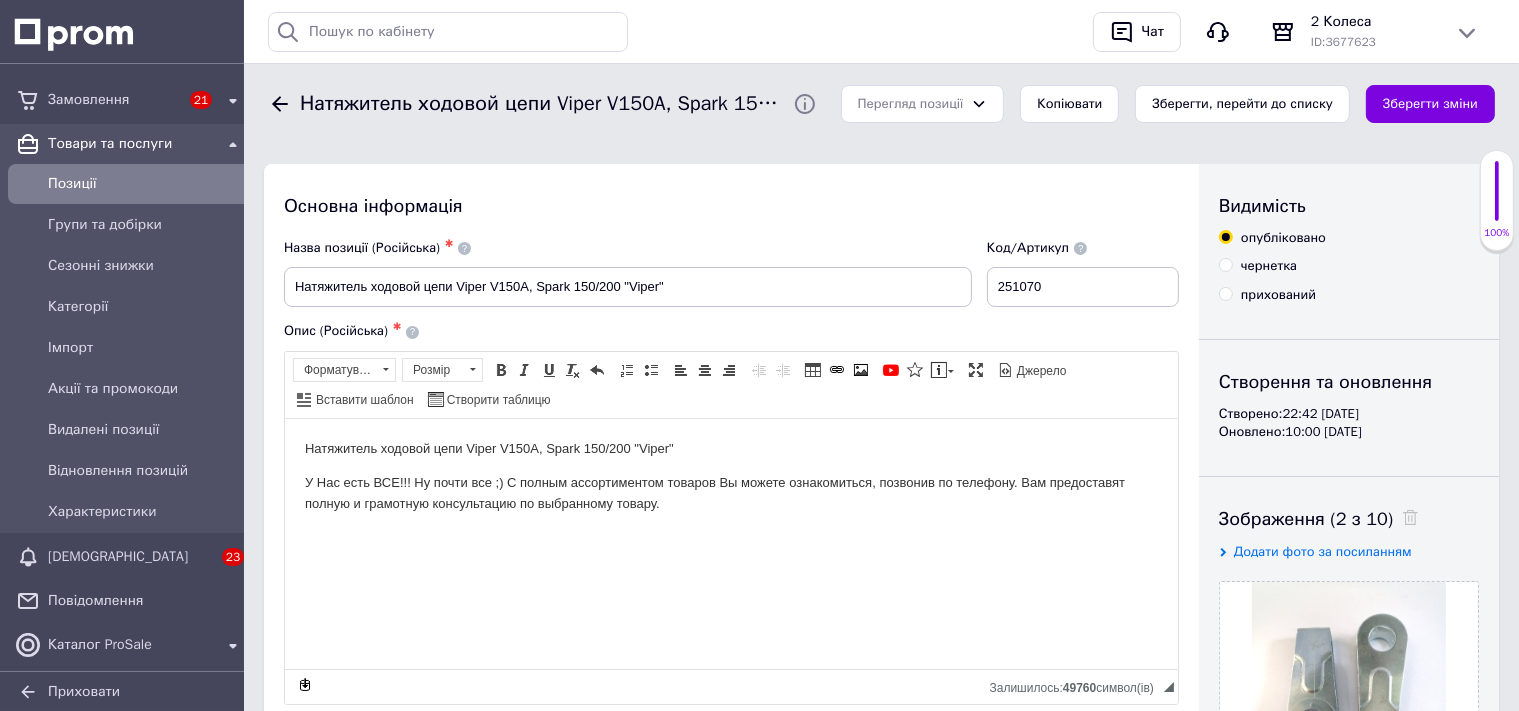 scroll, scrollTop: 316, scrollLeft: 0, axis: vertical 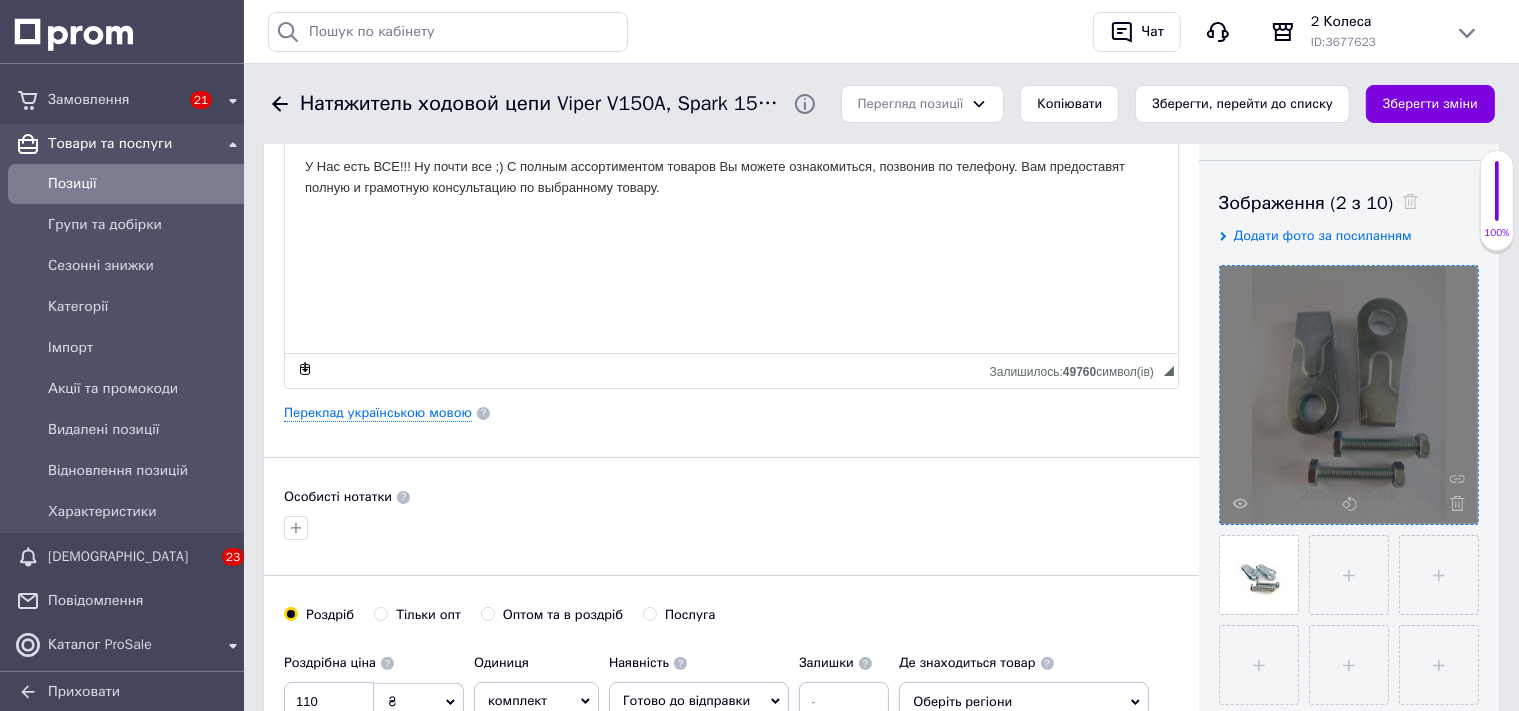 click at bounding box center [1349, 395] 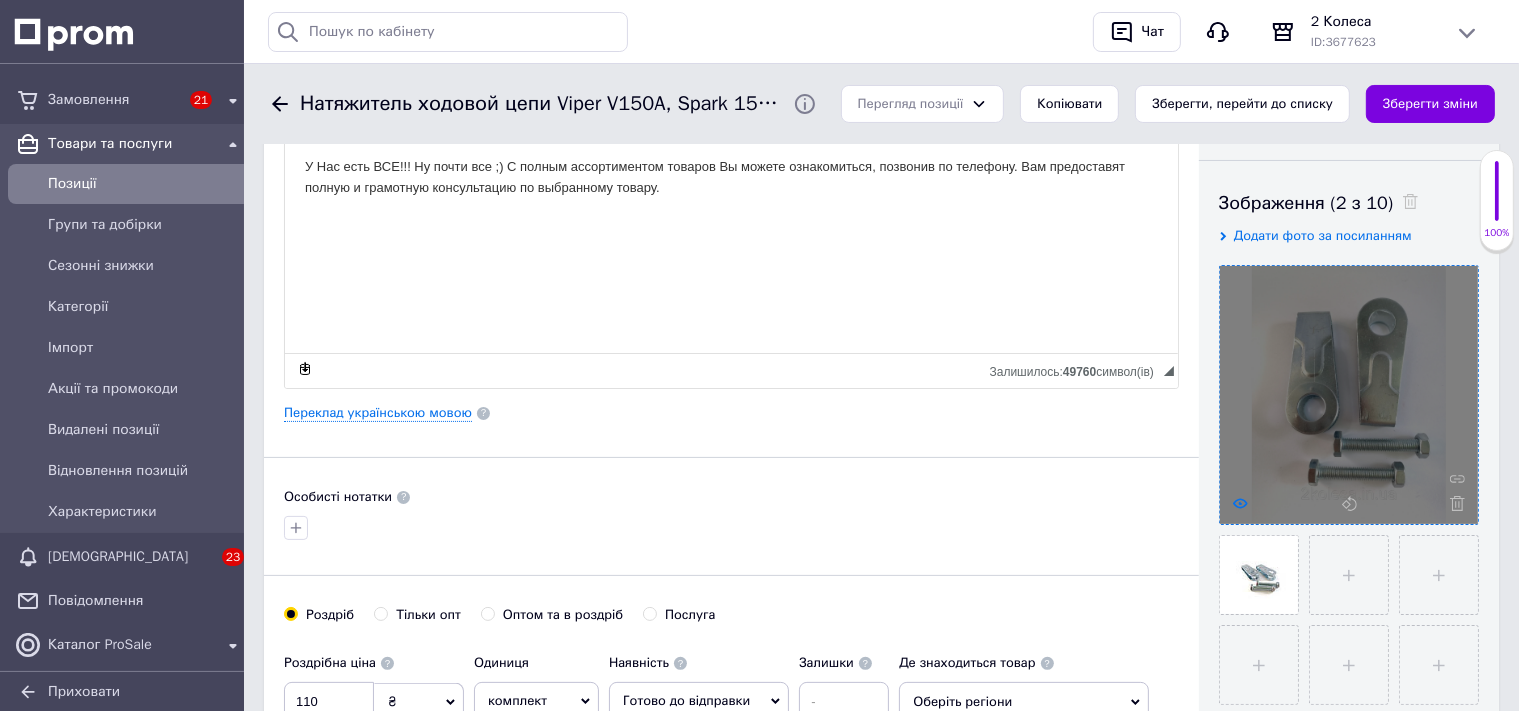 click 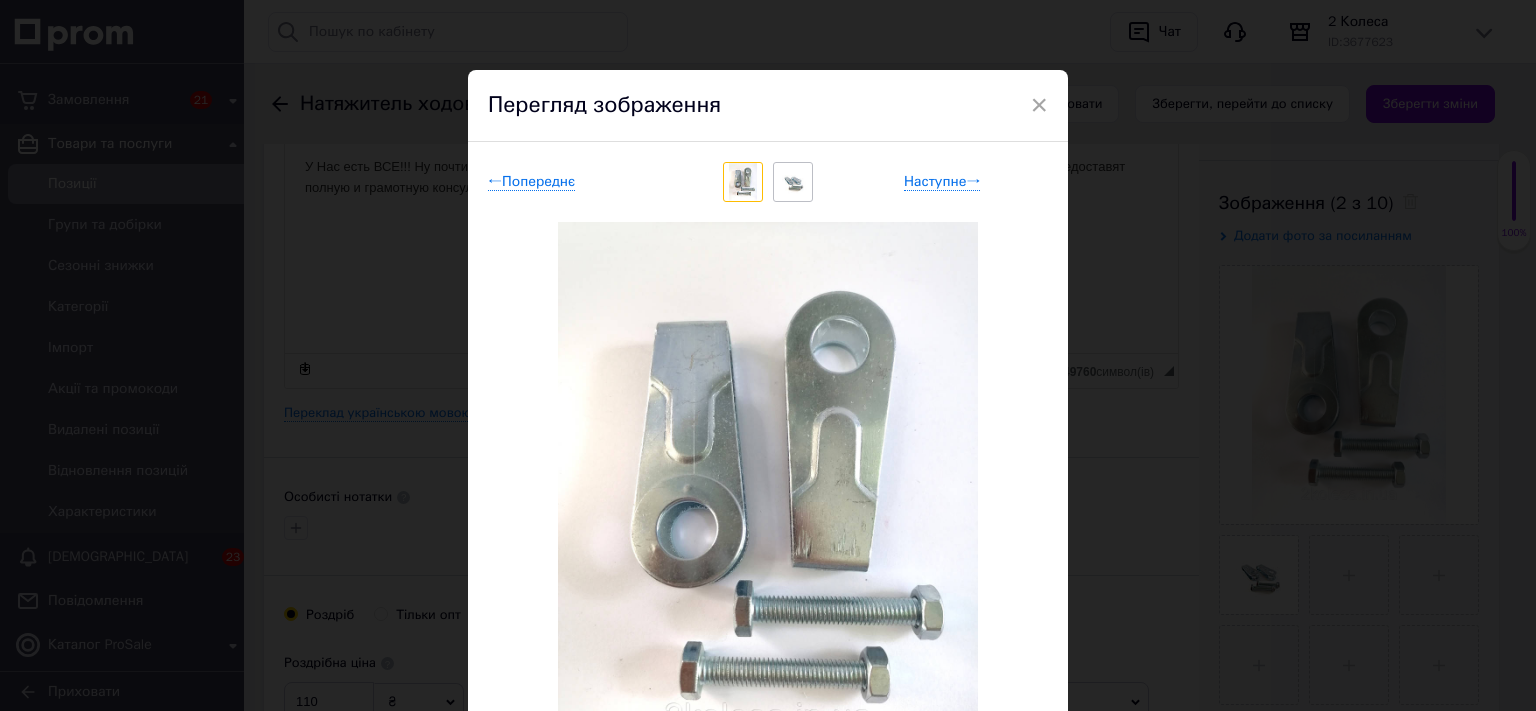 click on "× Перегляд зображення ← Попереднє Наступне → Видалити зображення Видалити всі зображення" at bounding box center [768, 355] 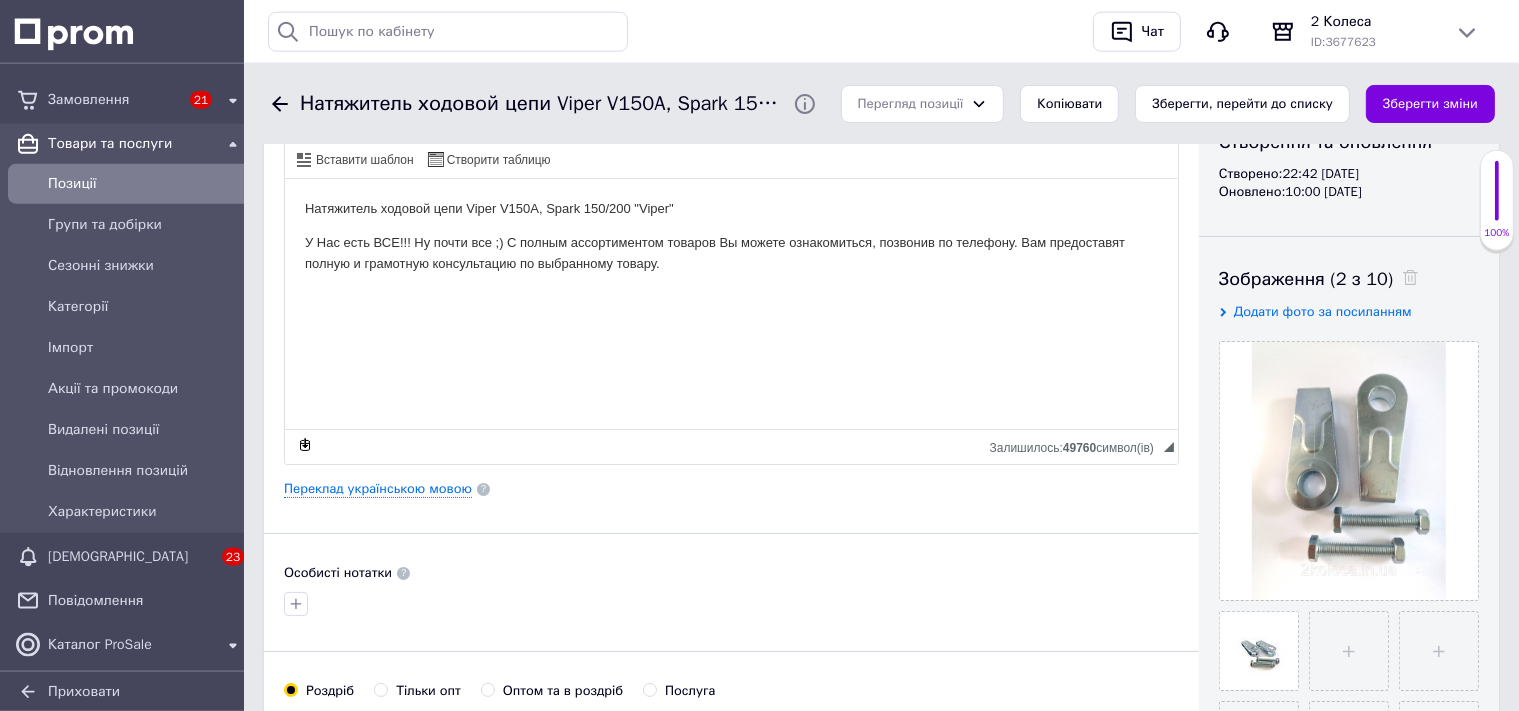 scroll, scrollTop: 528, scrollLeft: 0, axis: vertical 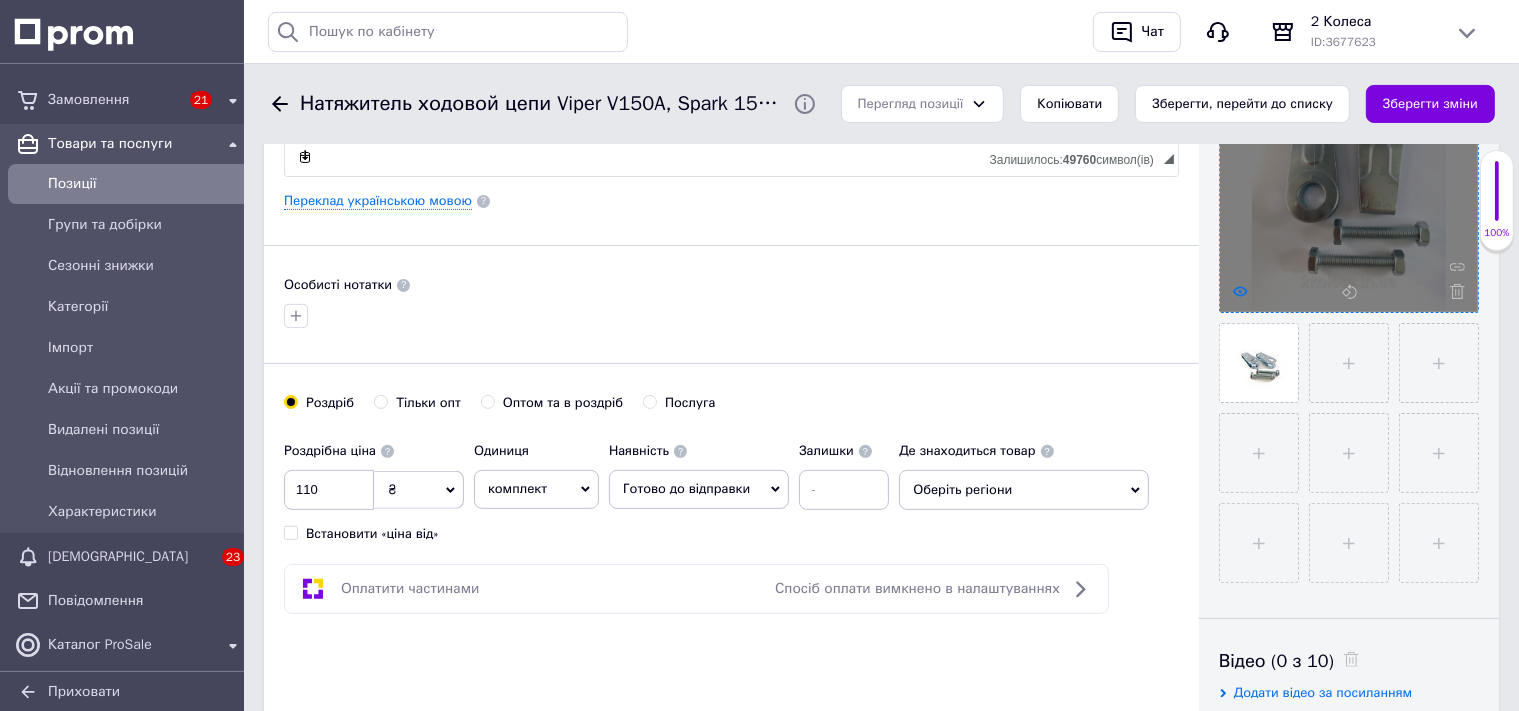 click 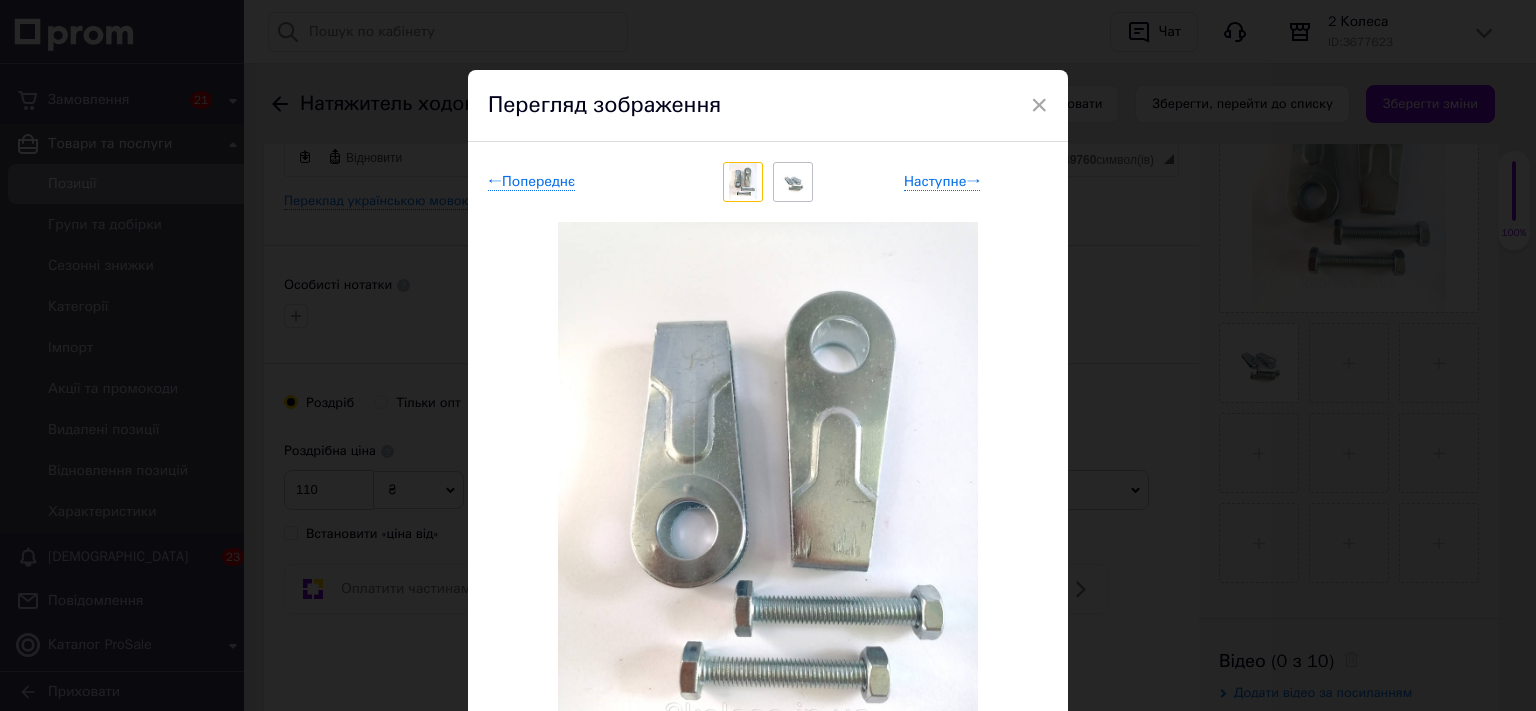 click on "× Перегляд зображення ← Попереднє Наступне → Видалити зображення Видалити всі зображення" at bounding box center (768, 355) 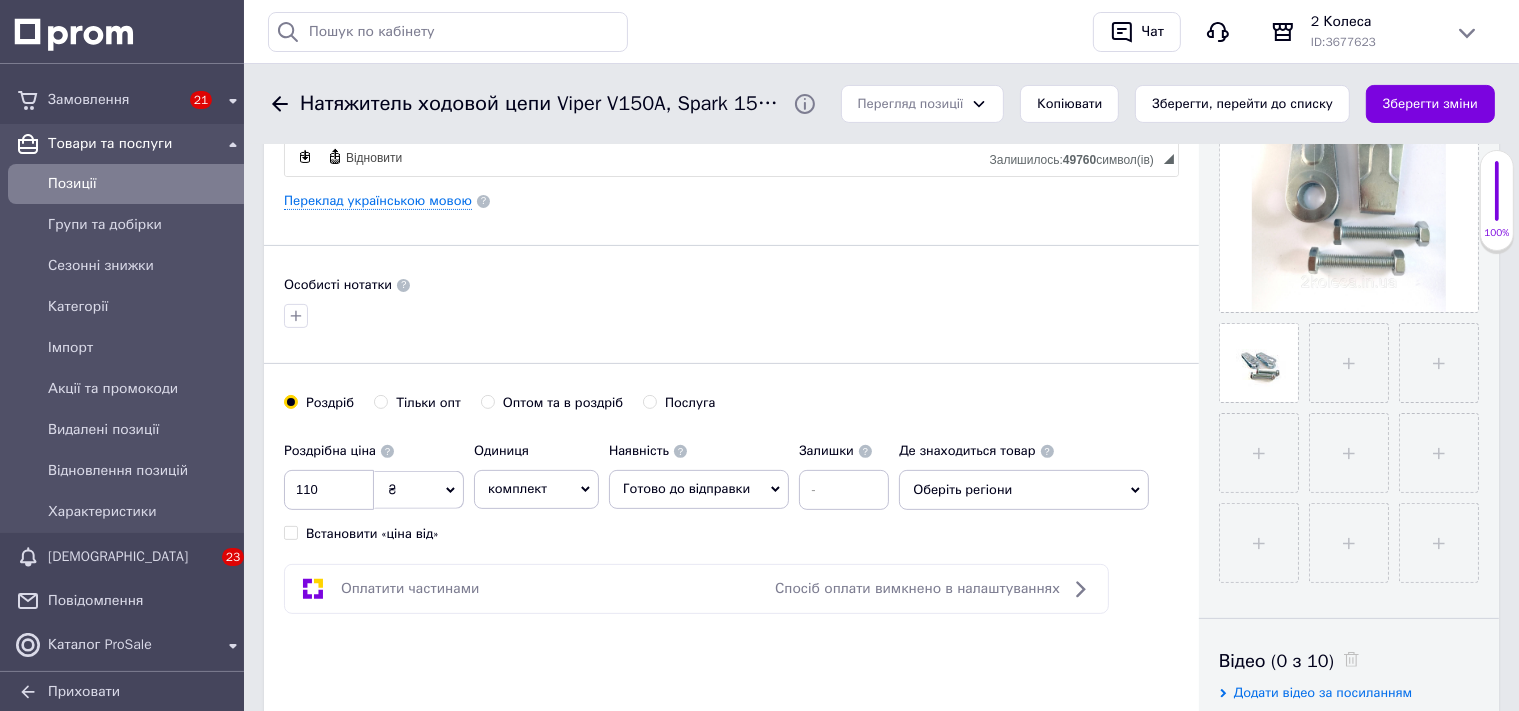 click on "Позиції" at bounding box center (146, 184) 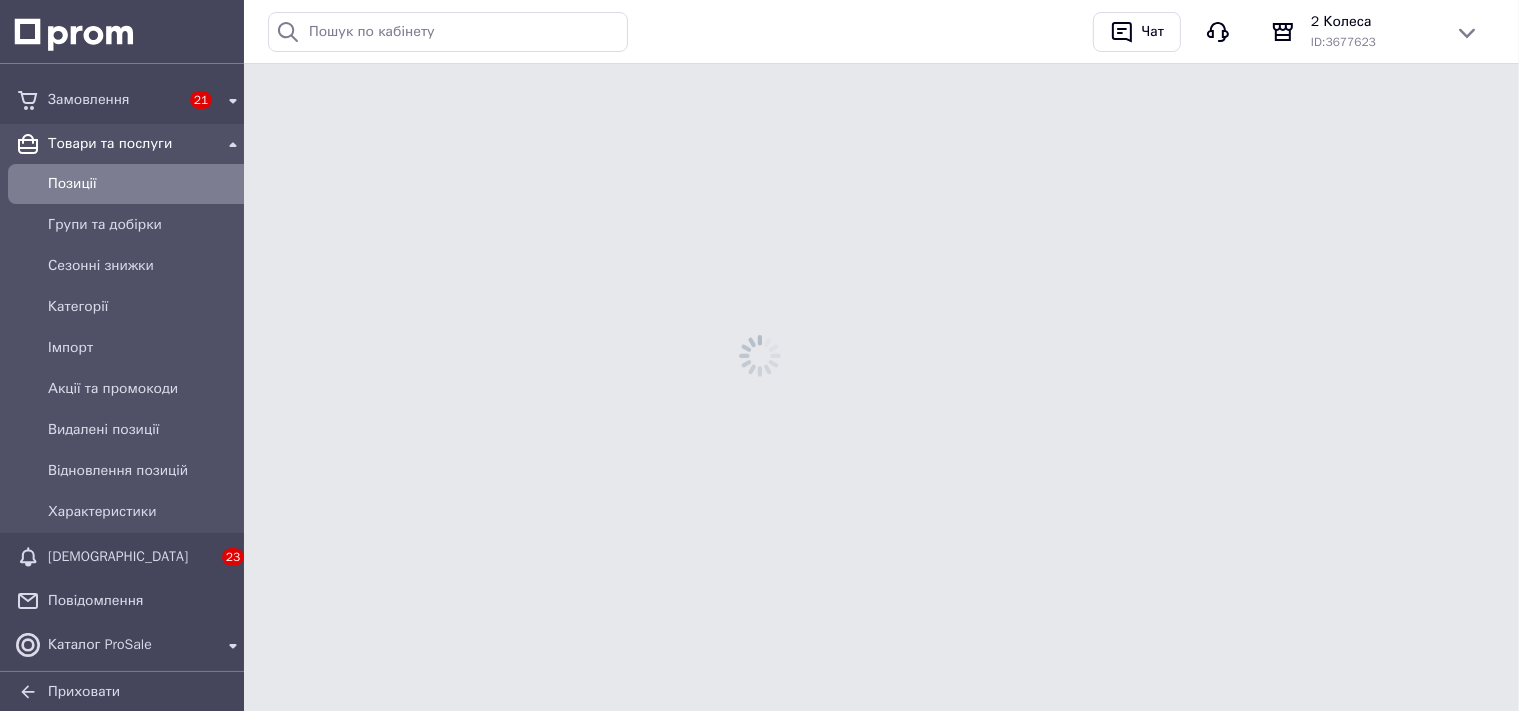 scroll, scrollTop: 0, scrollLeft: 0, axis: both 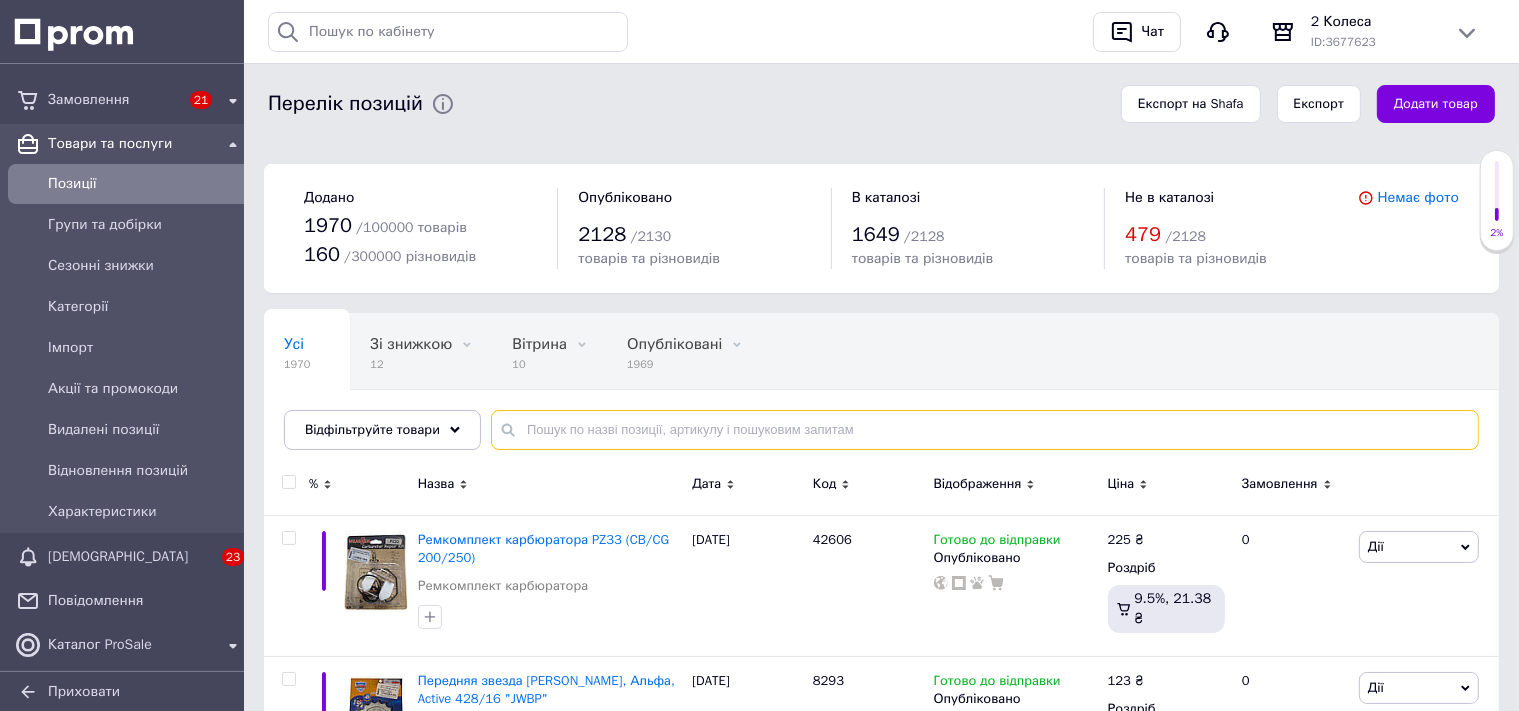 click at bounding box center [985, 430] 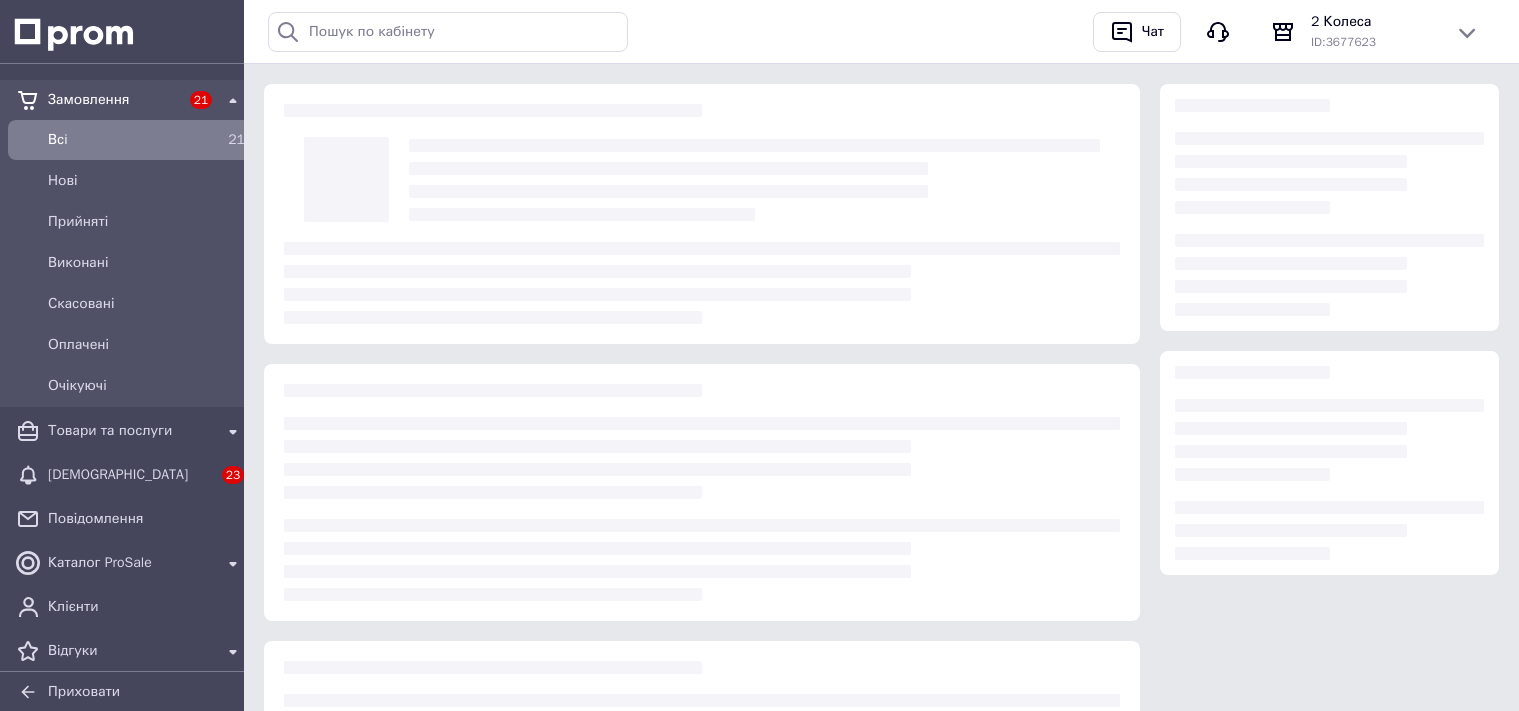 scroll, scrollTop: 0, scrollLeft: 0, axis: both 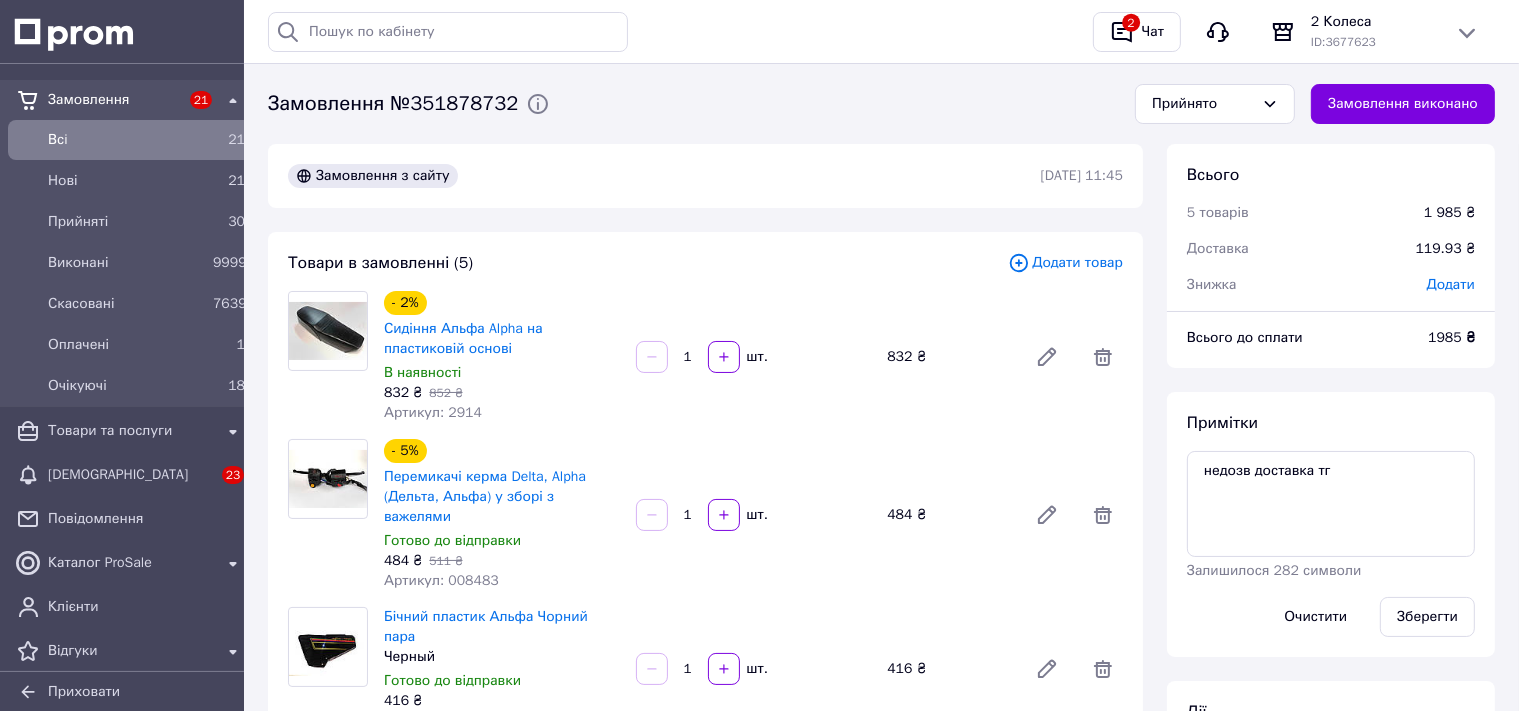 click on "Артикул: 2914" at bounding box center [433, 412] 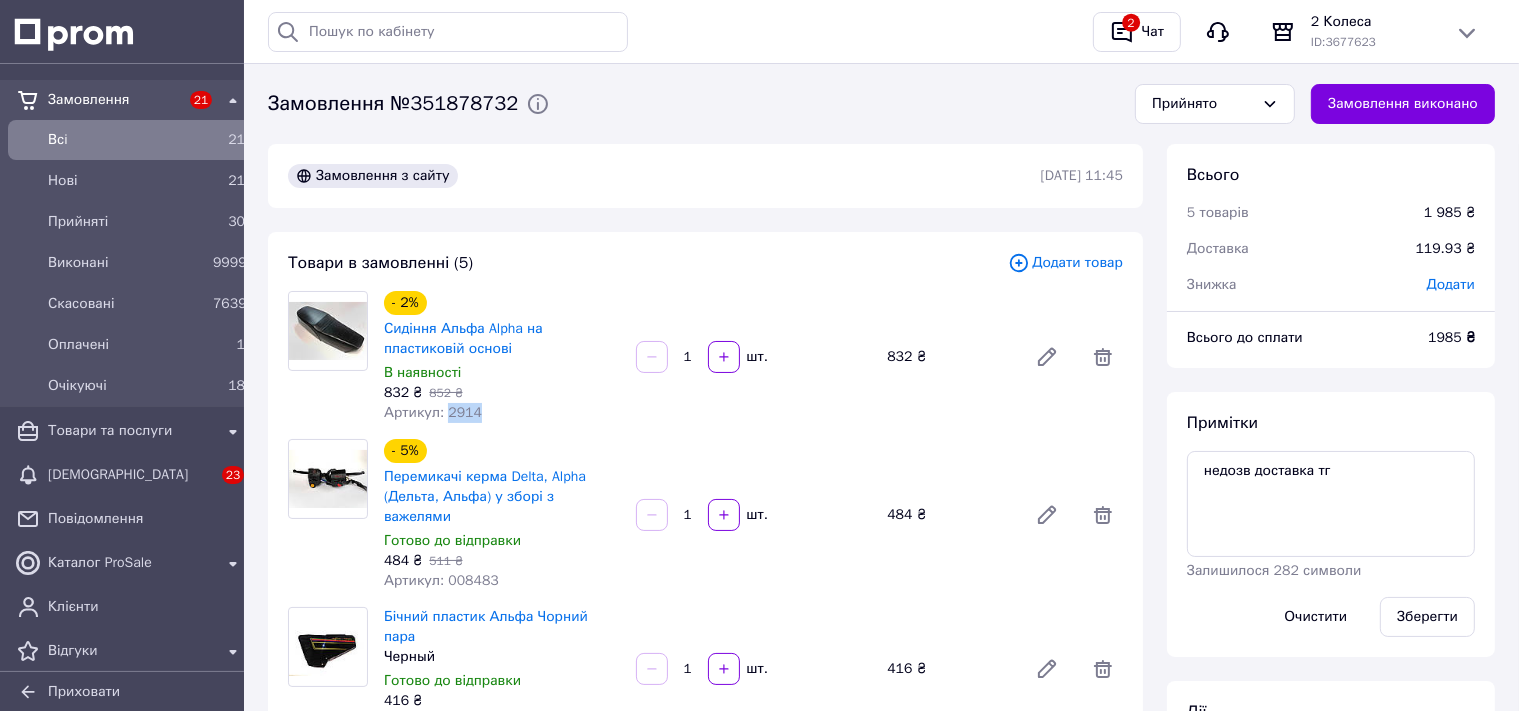 click on "Артикул: 2914" at bounding box center [433, 412] 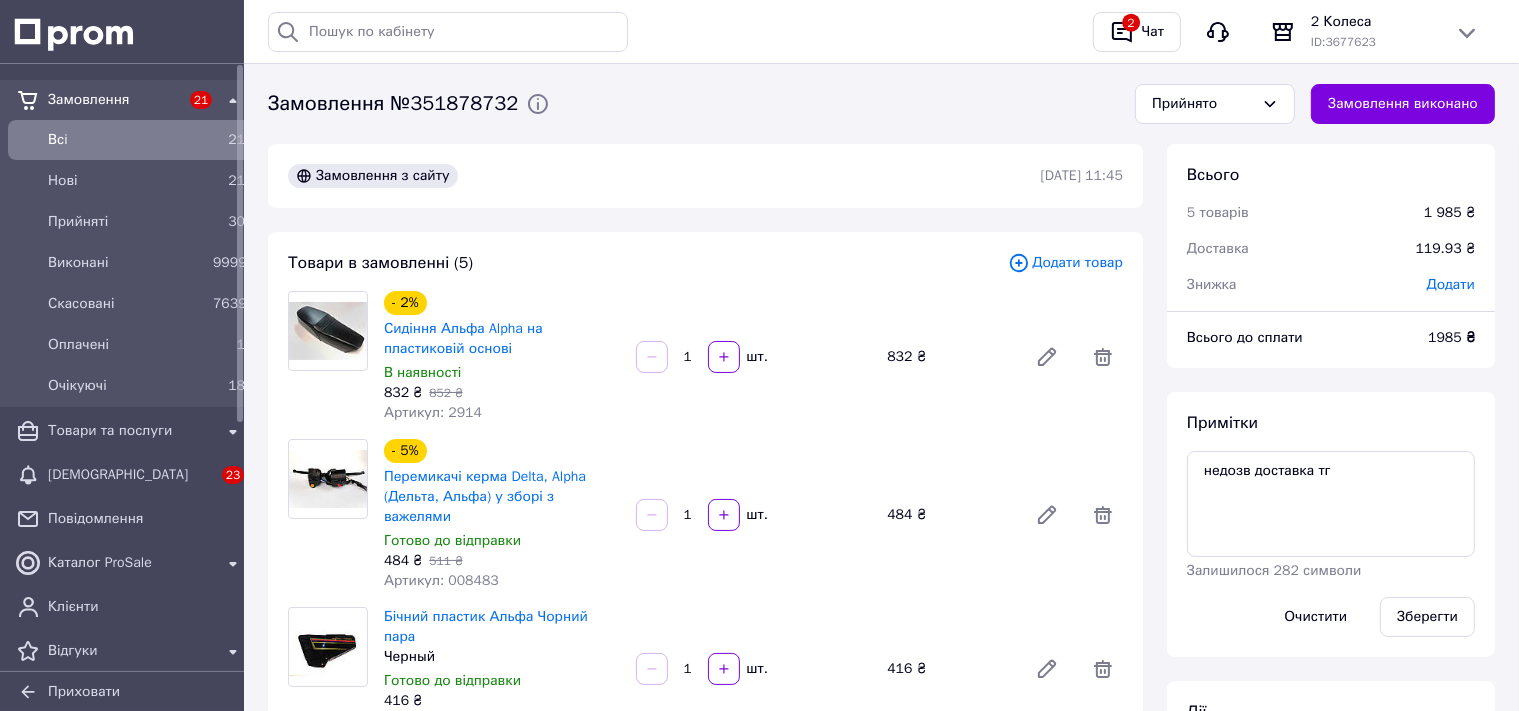 click on "Артикул: 008483" at bounding box center (441, 580) 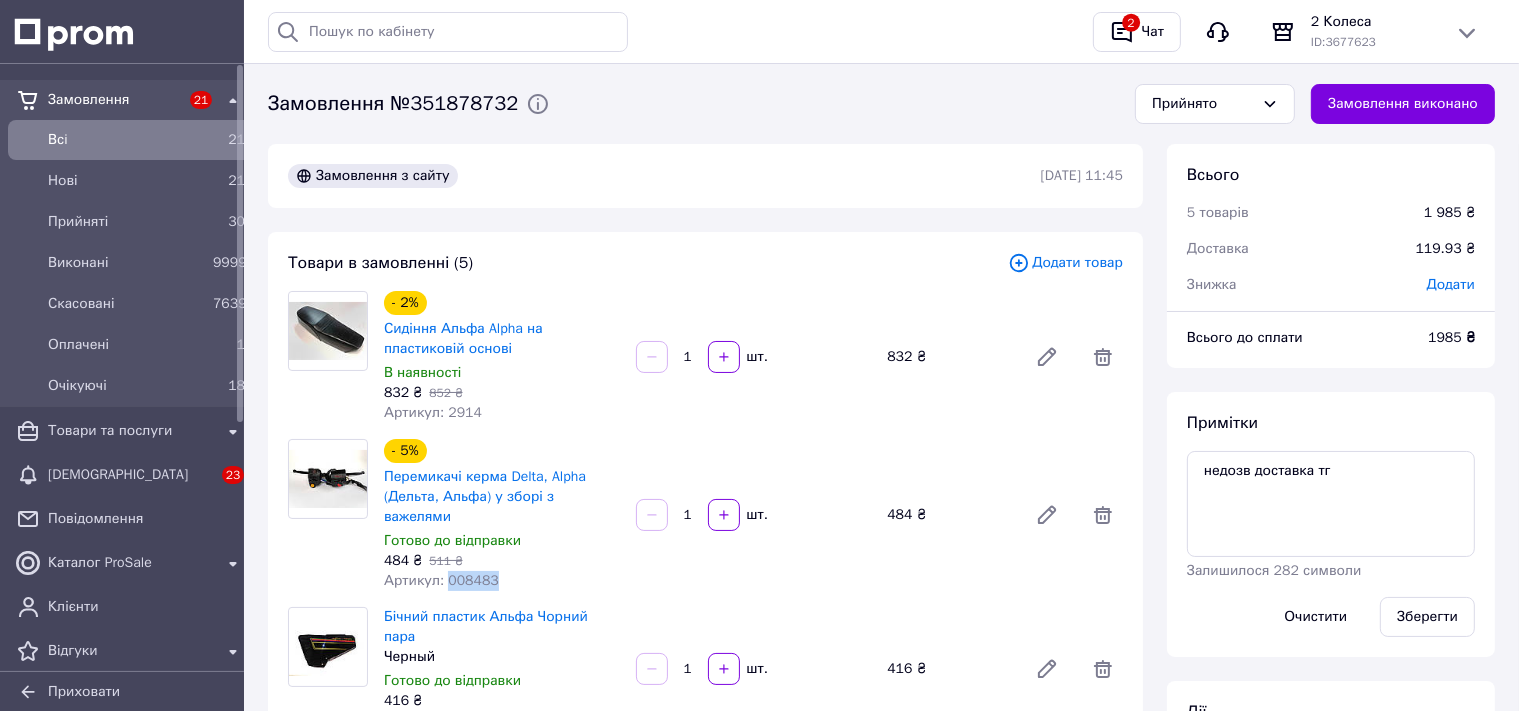 click on "Артикул: 008483" at bounding box center [441, 580] 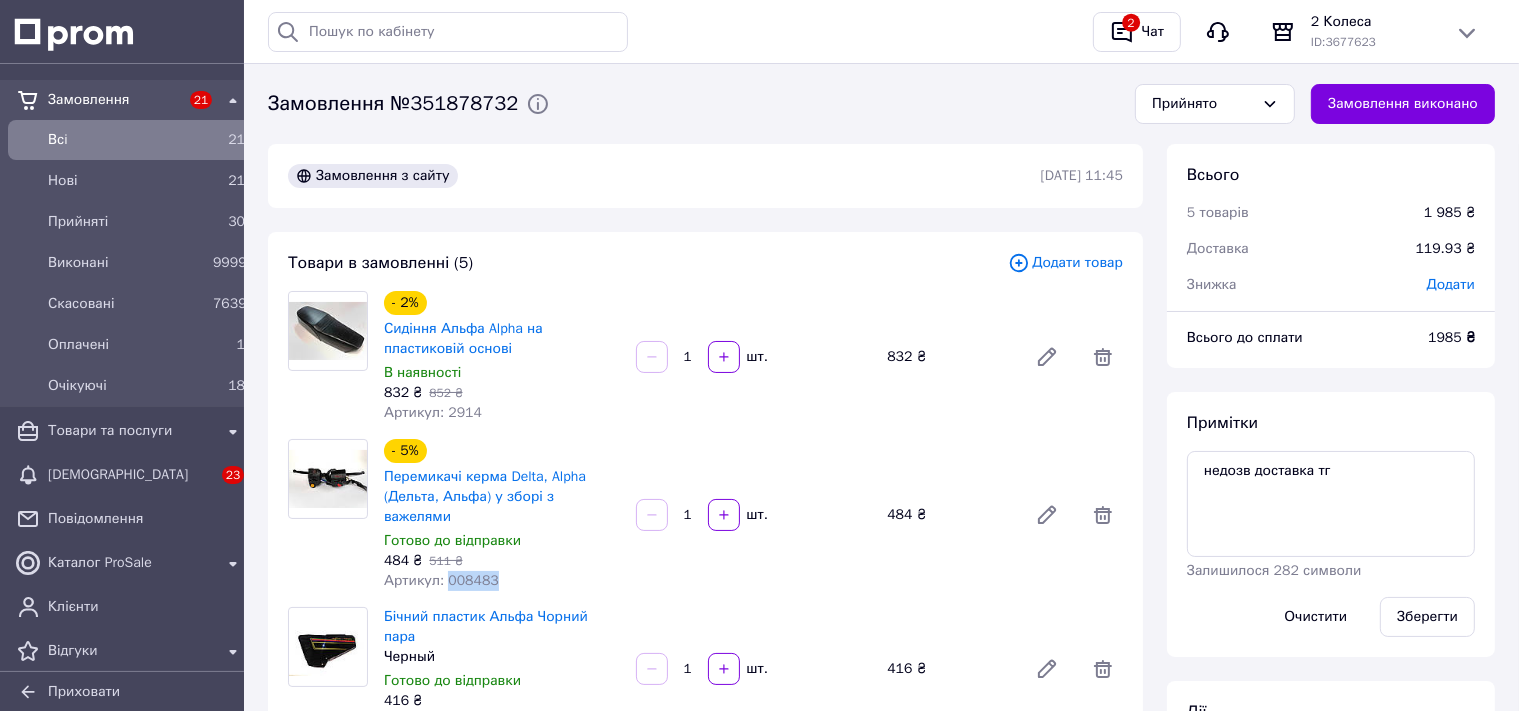 copy on "008483" 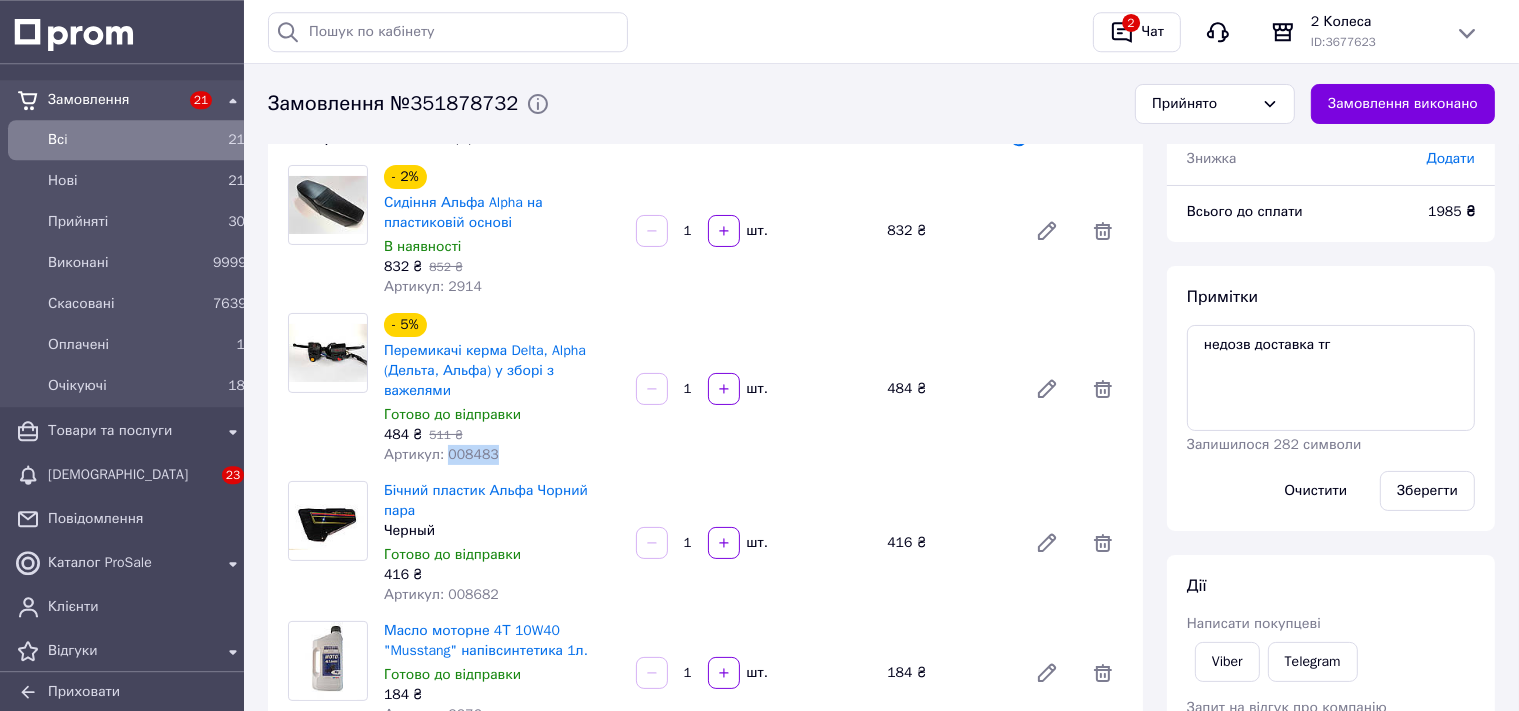 scroll, scrollTop: 211, scrollLeft: 0, axis: vertical 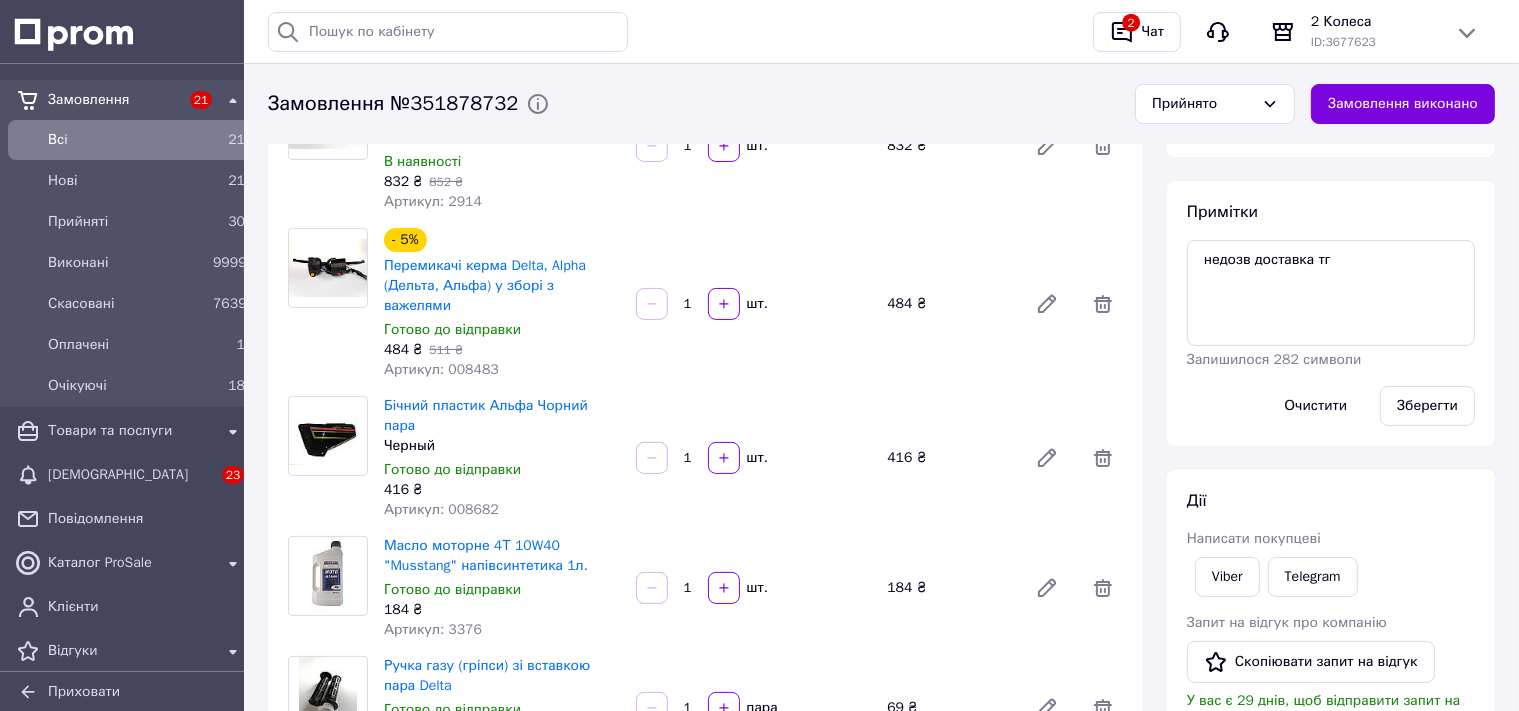 click on "416 ₴" at bounding box center [502, 490] 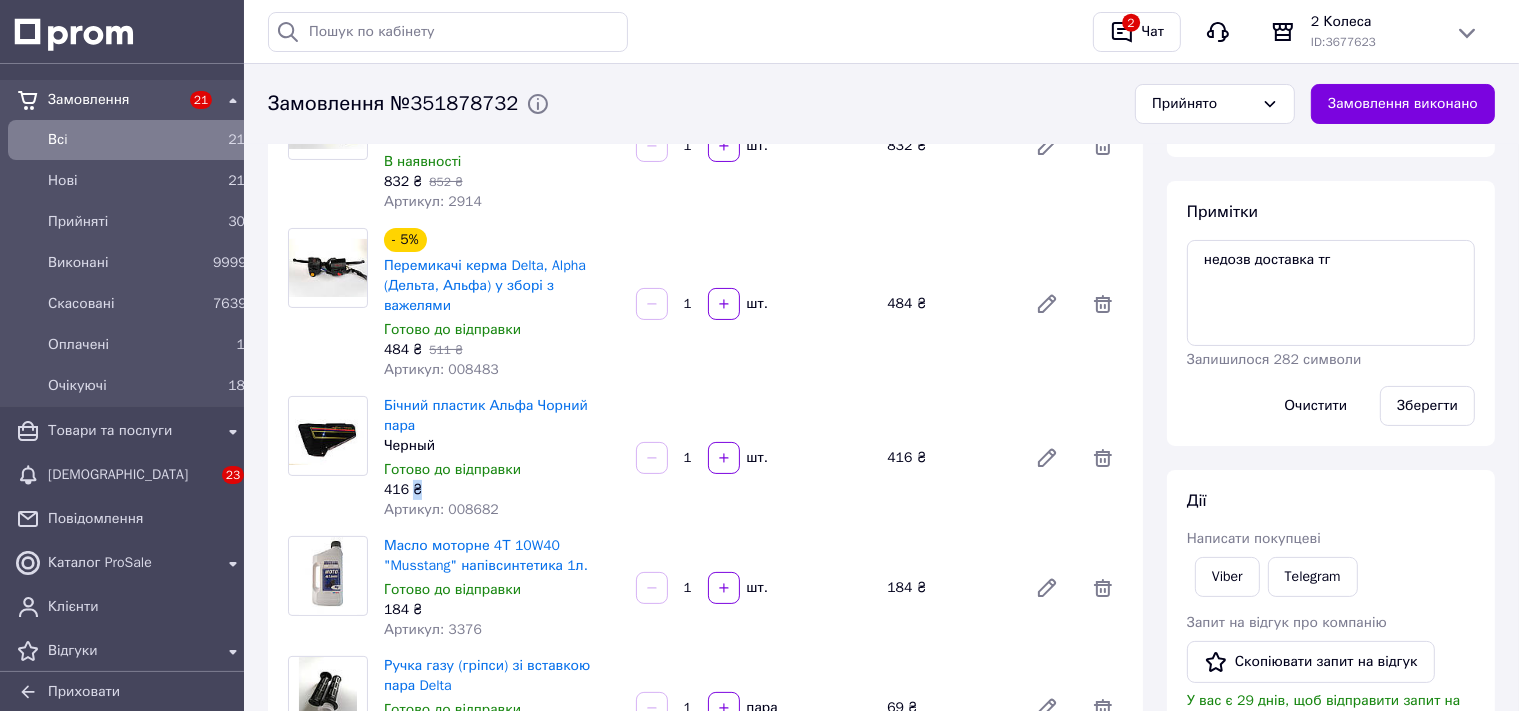 click on "416 ₴" at bounding box center (502, 490) 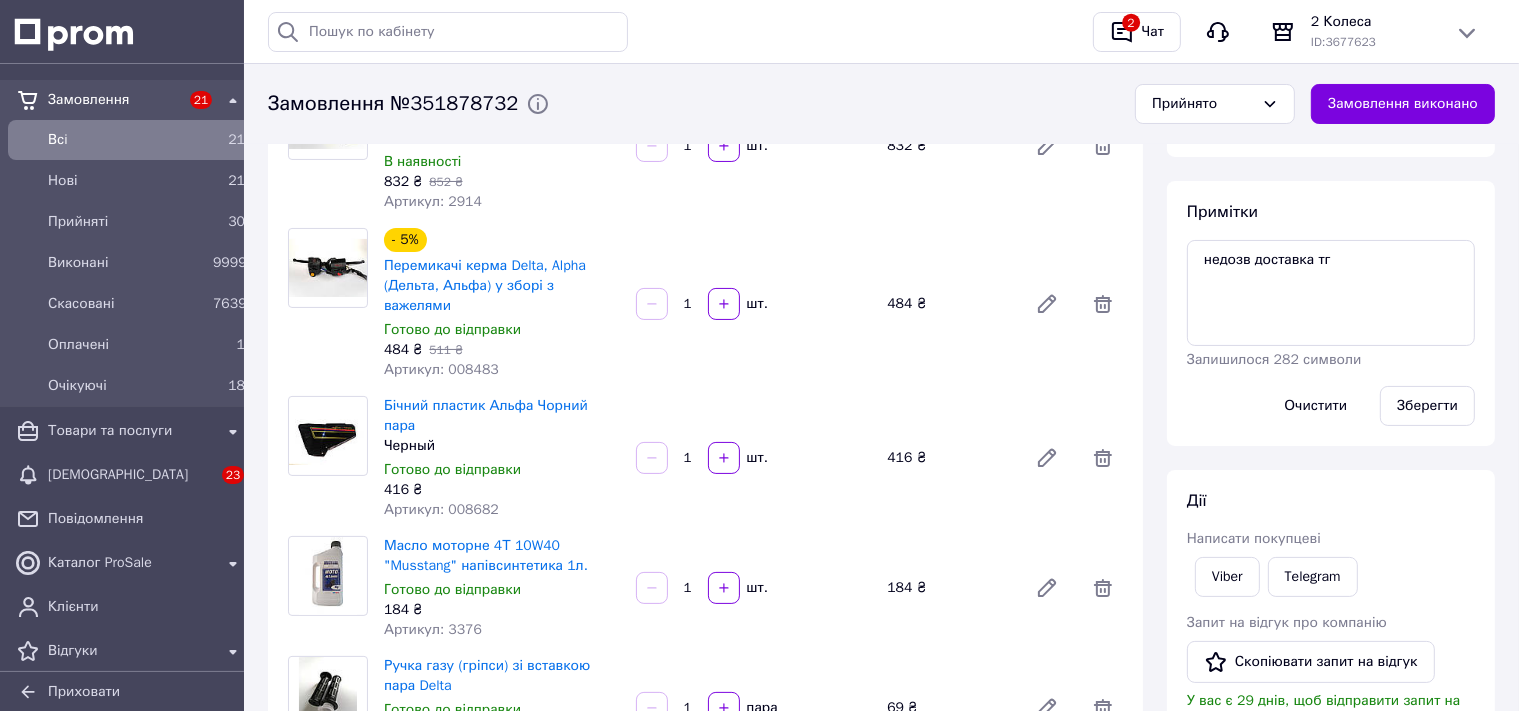 click on "Артикул: 008682" at bounding box center (441, 509) 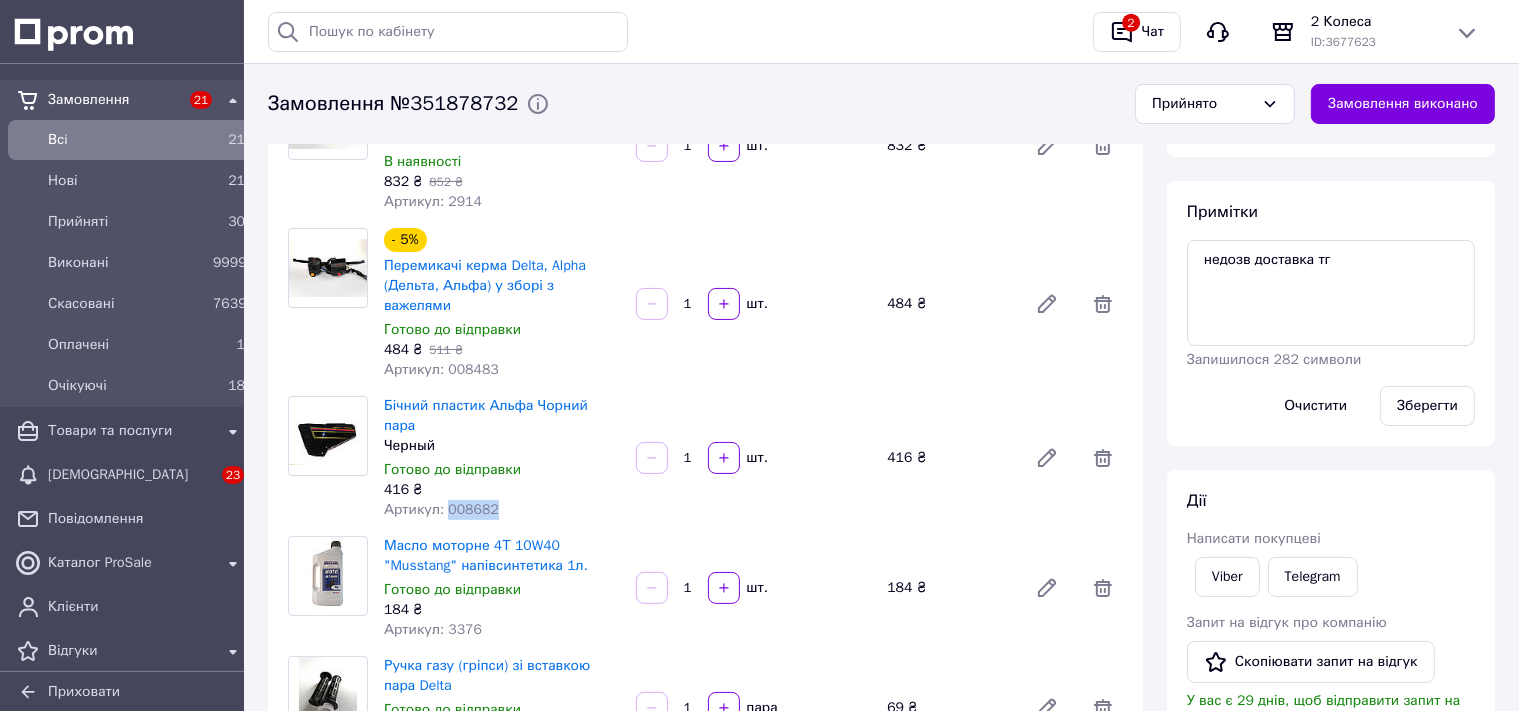 click on "Артикул: 008682" at bounding box center [441, 509] 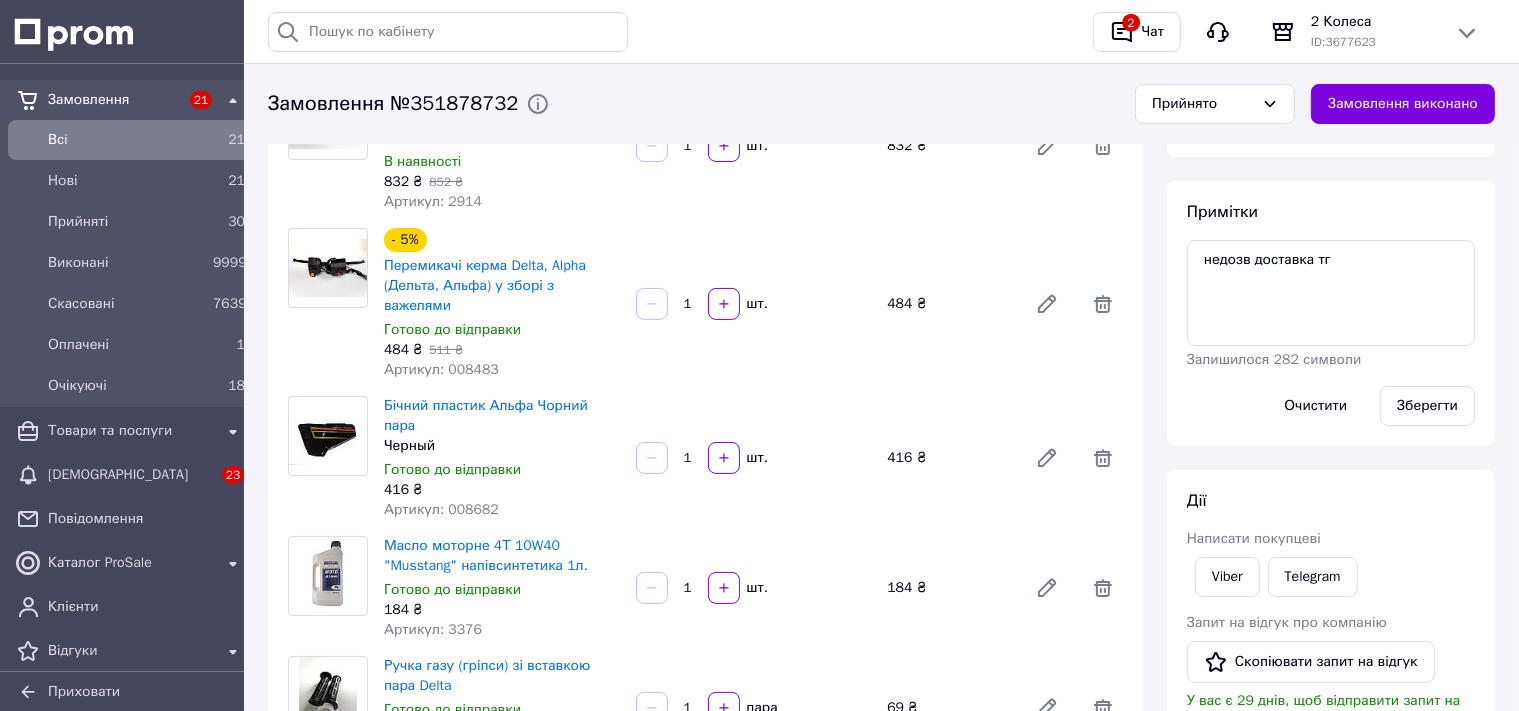 click on "Артикул: 3376" at bounding box center (433, 629) 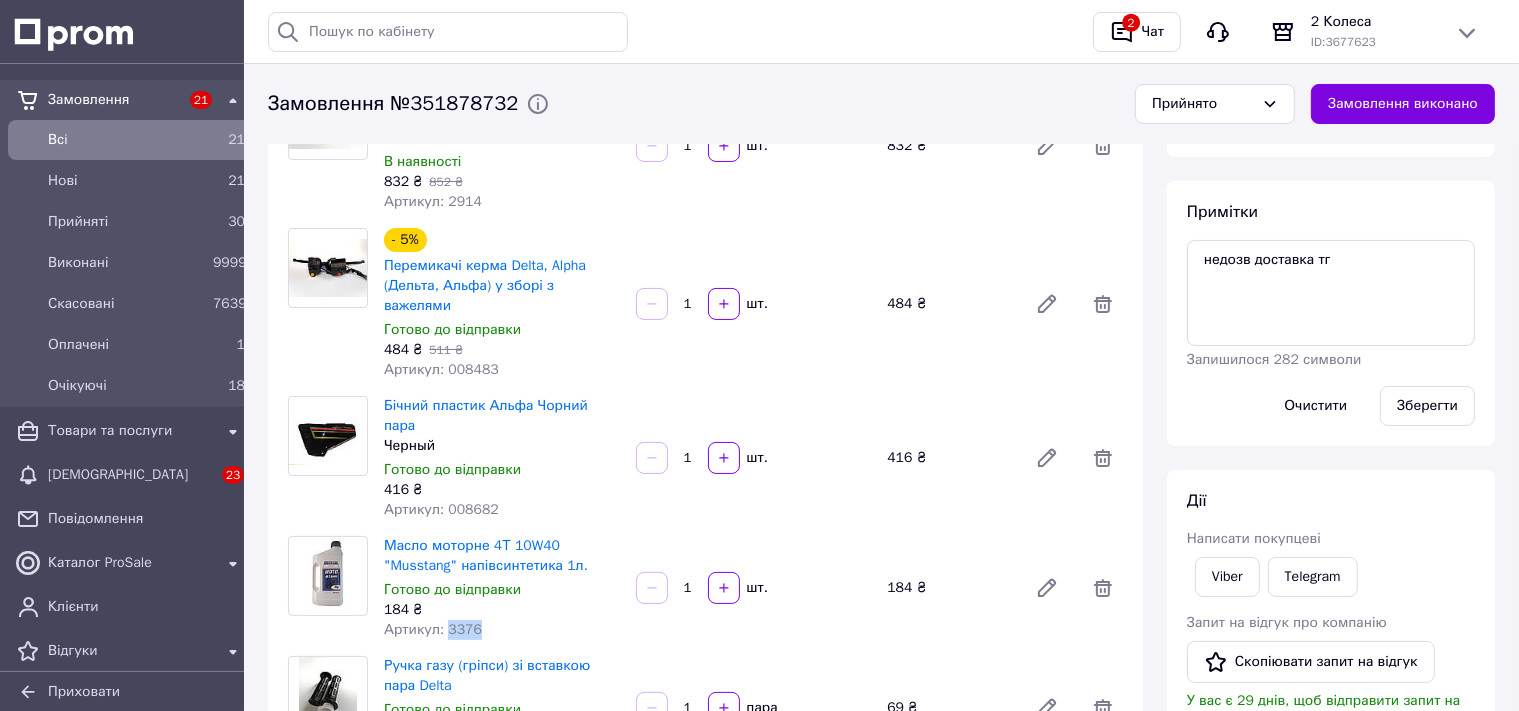 click on "Артикул: 3376" at bounding box center [433, 629] 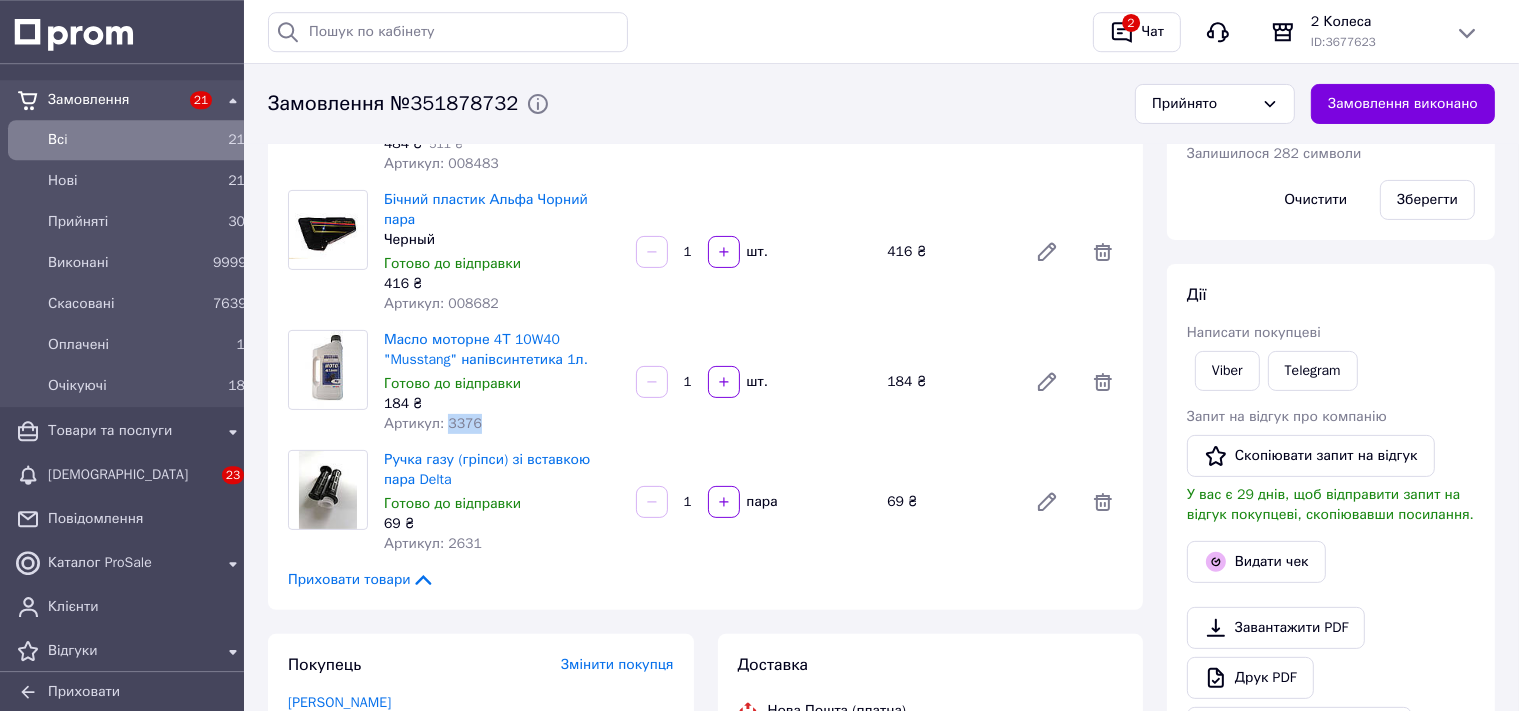 scroll, scrollTop: 422, scrollLeft: 0, axis: vertical 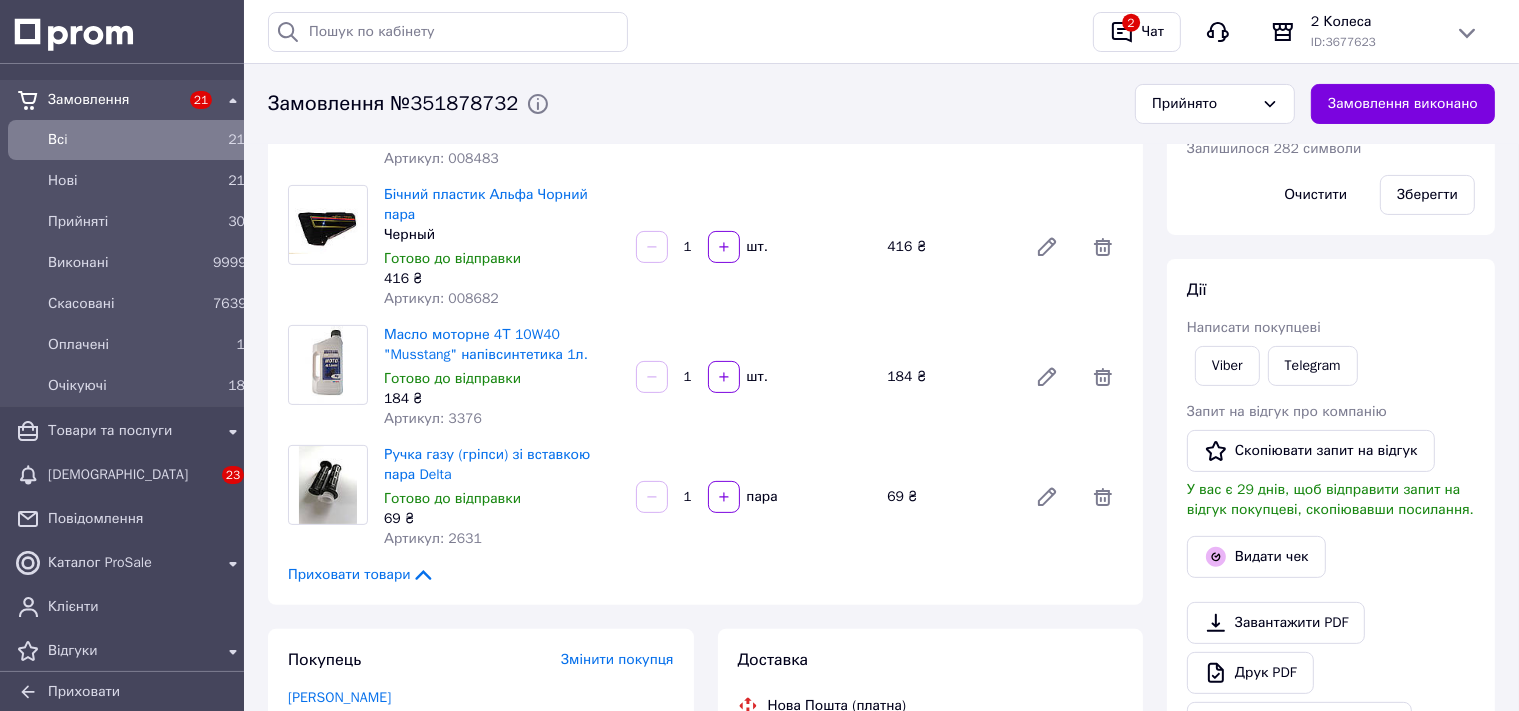 click on "Артикул: 2631" at bounding box center [433, 538] 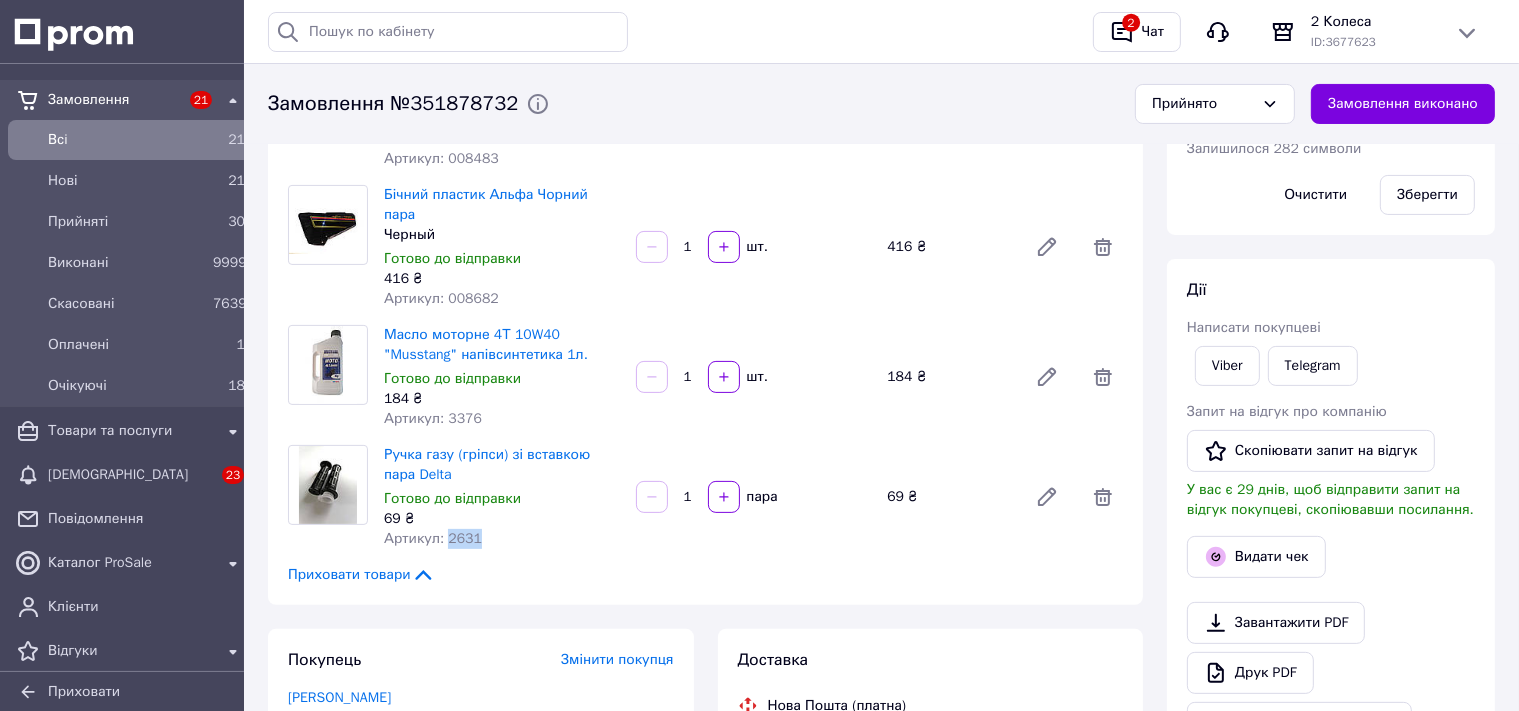 click on "Артикул: 2631" at bounding box center (433, 538) 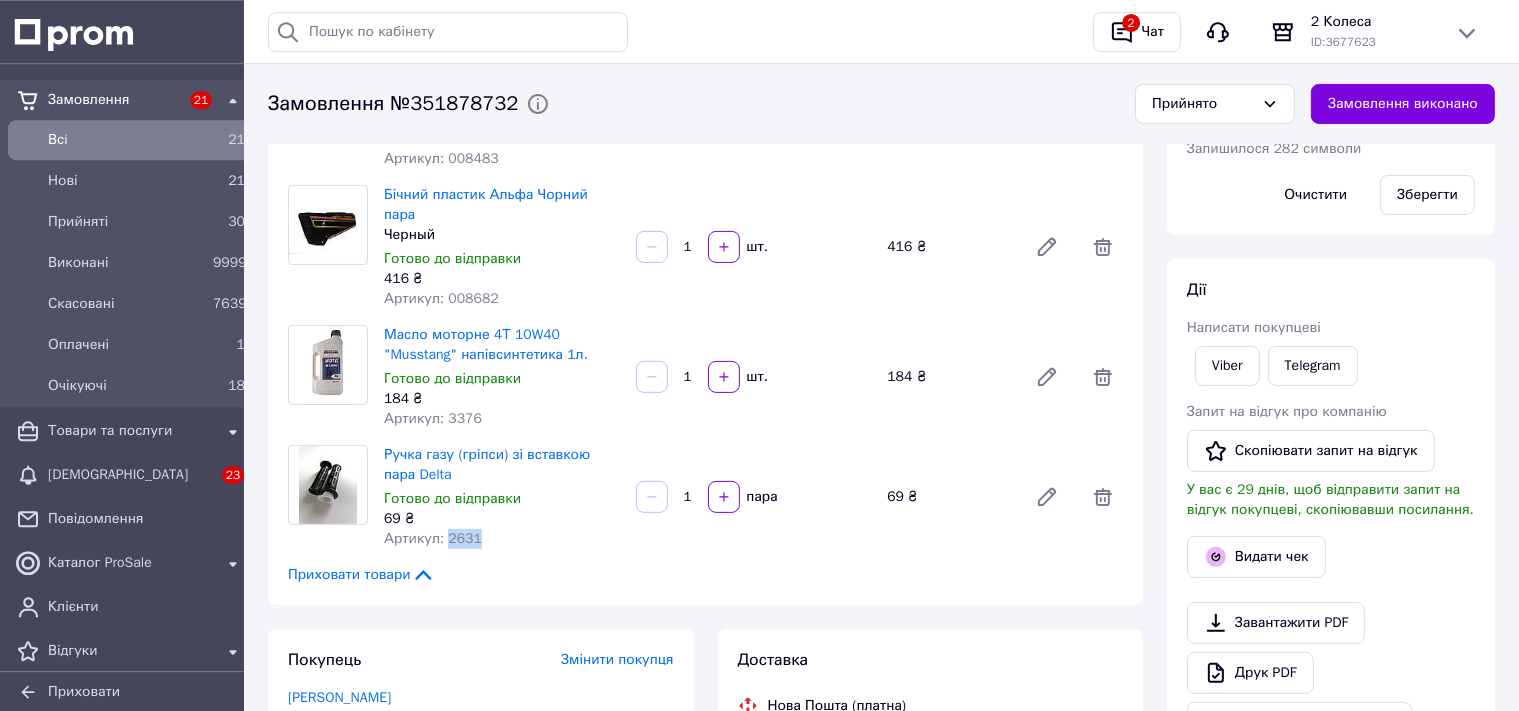 scroll, scrollTop: 0, scrollLeft: 0, axis: both 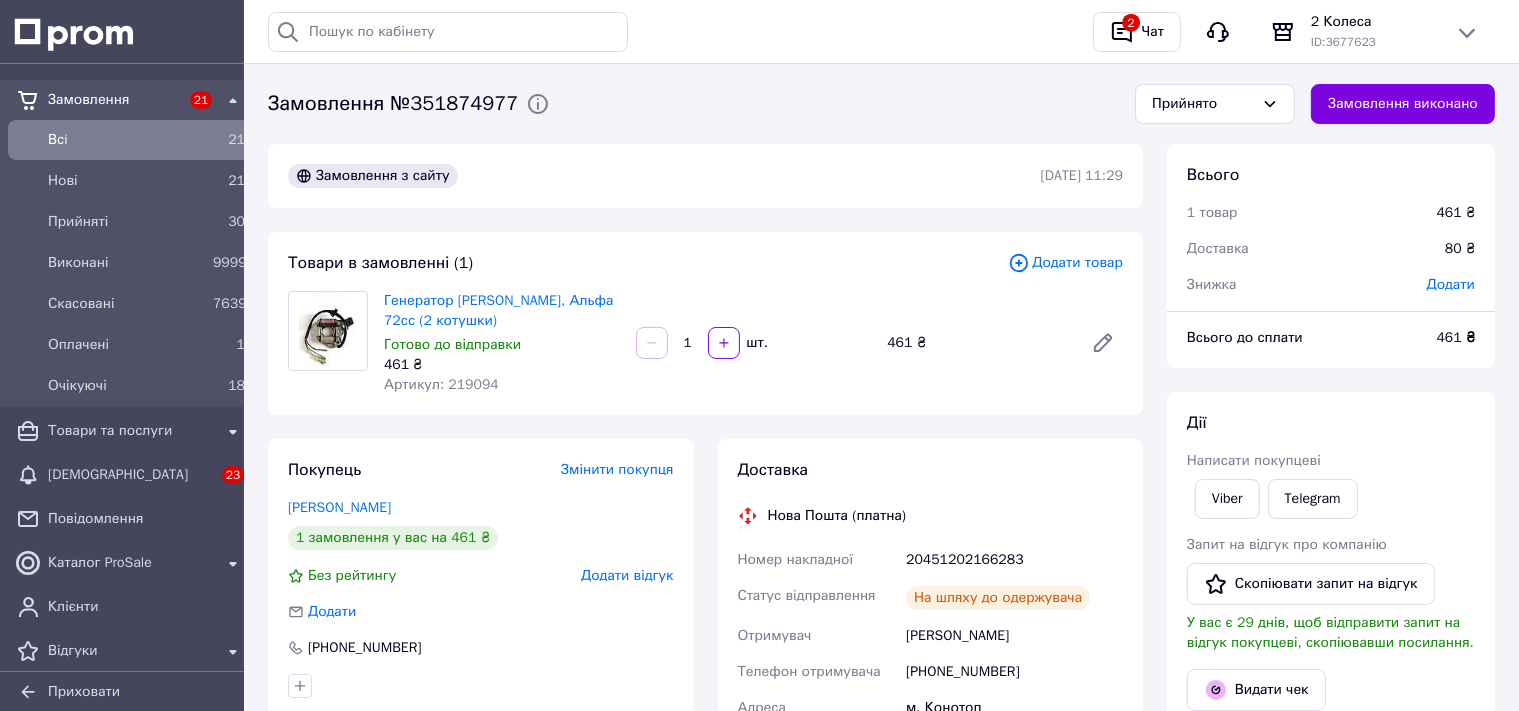 click on "Артикул: 219094" at bounding box center [441, 384] 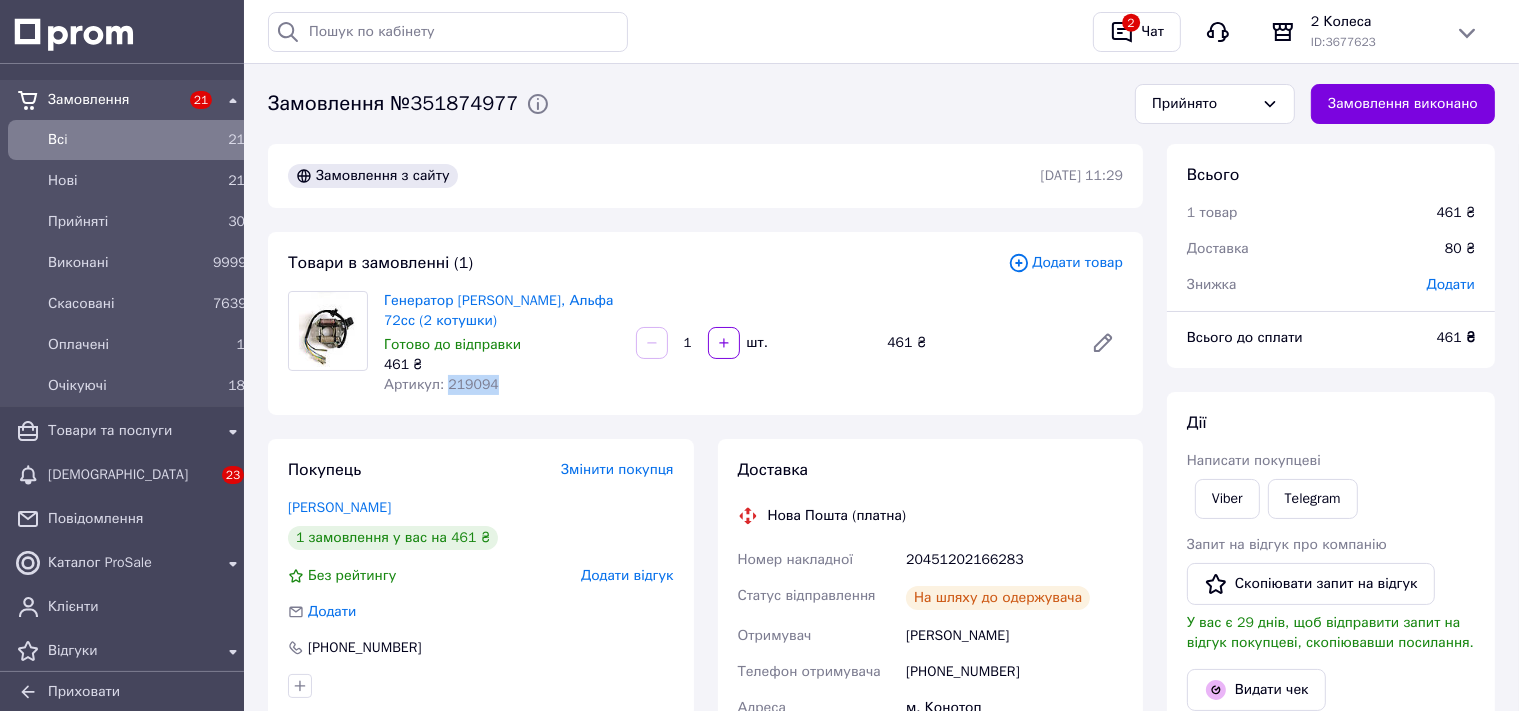click on "Артикул: 219094" at bounding box center (441, 384) 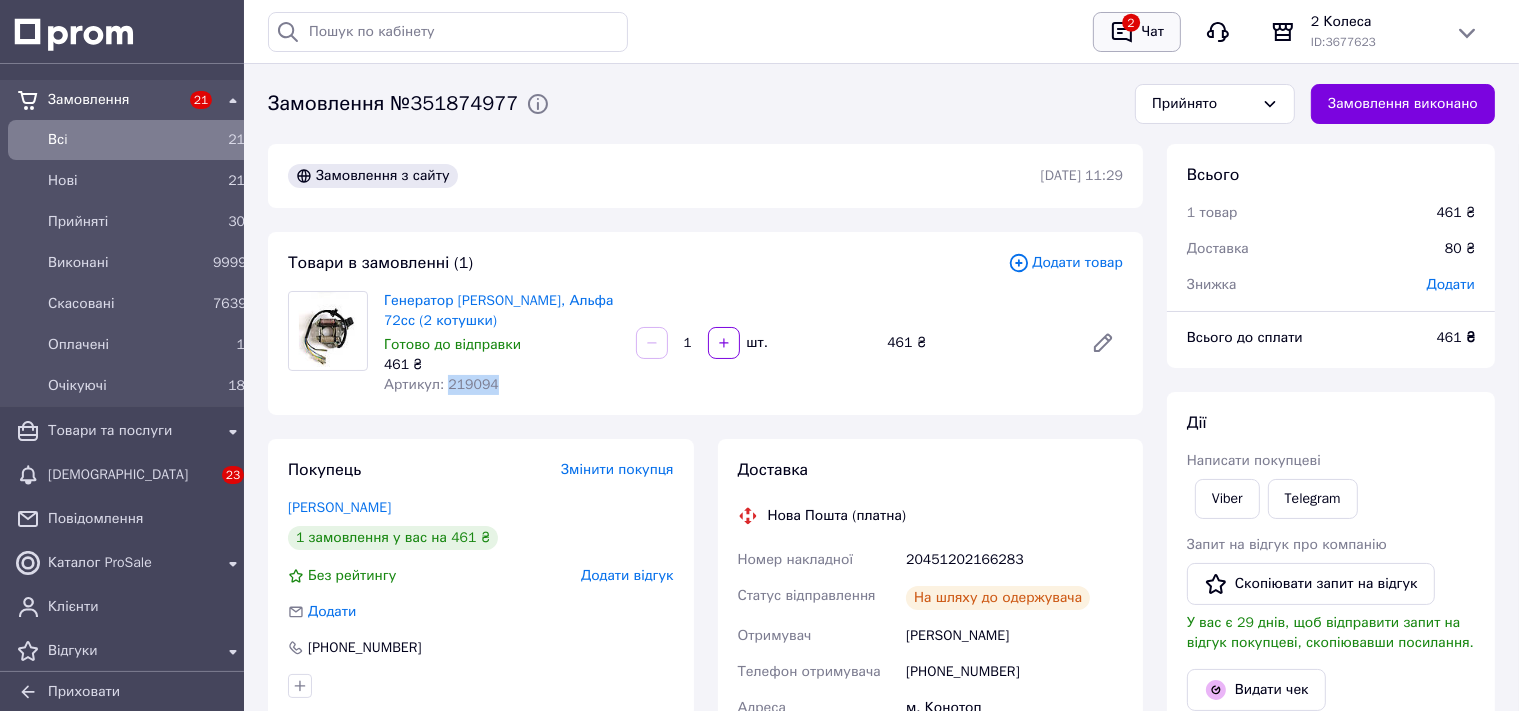 copy on "219094" 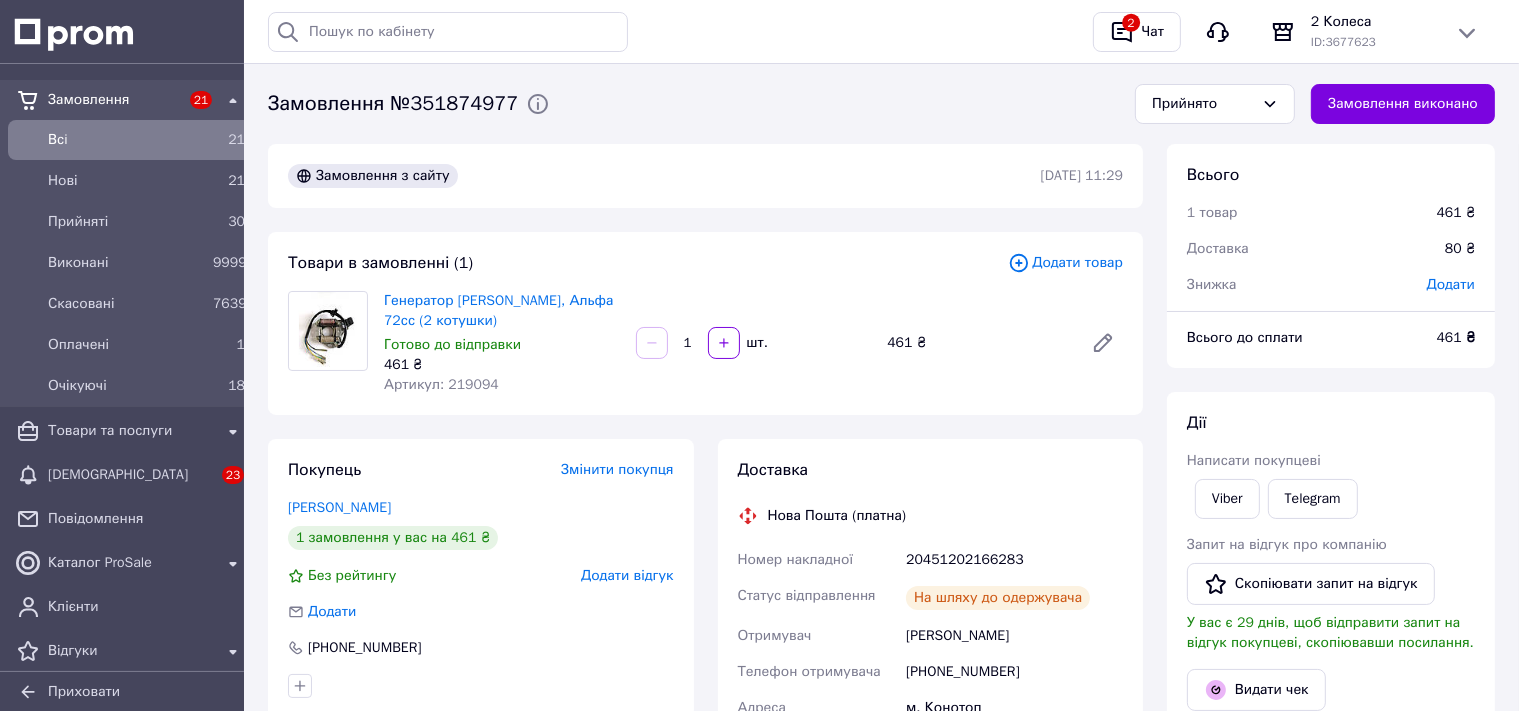 drag, startPoint x: 1089, startPoint y: 176, endPoint x: 731, endPoint y: 464, distance: 459.4649 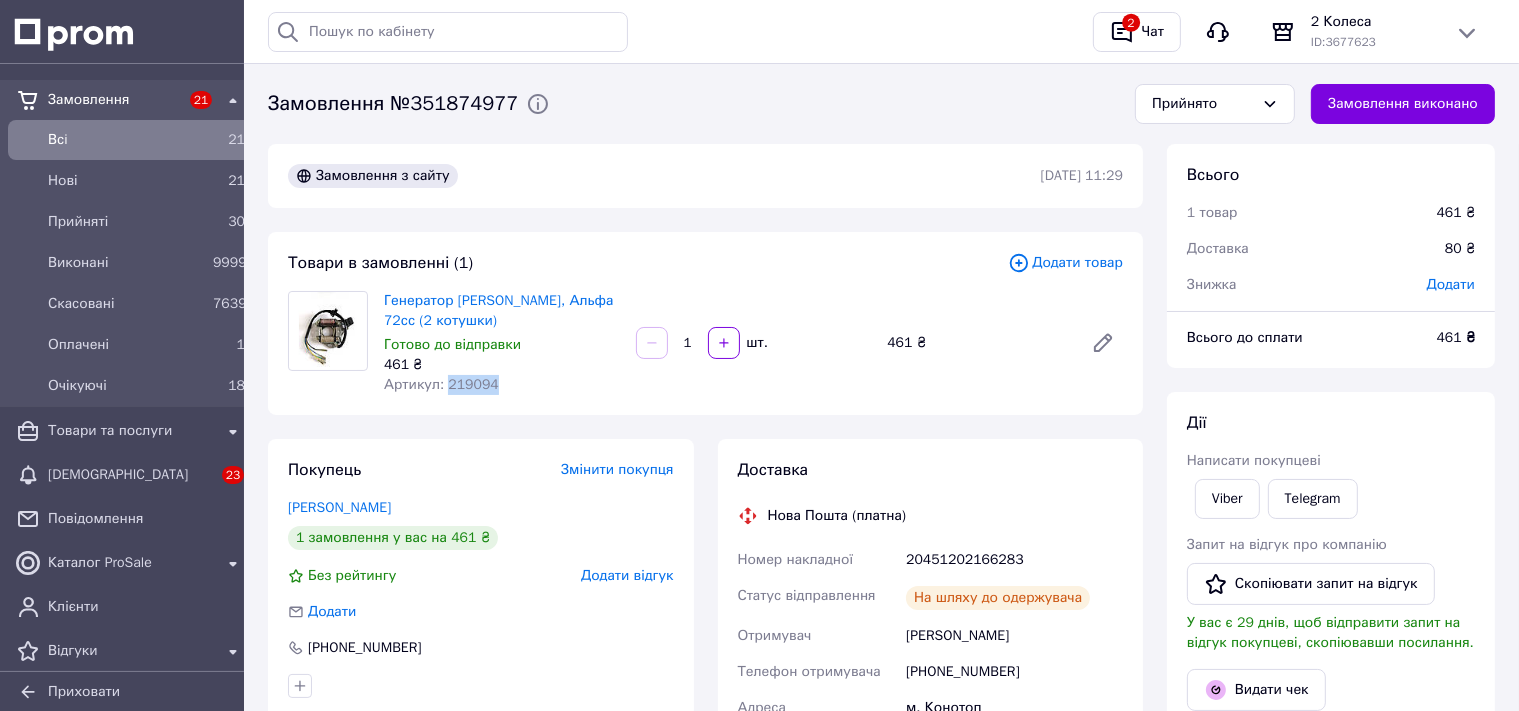 click on "Артикул: 219094" at bounding box center (441, 384) 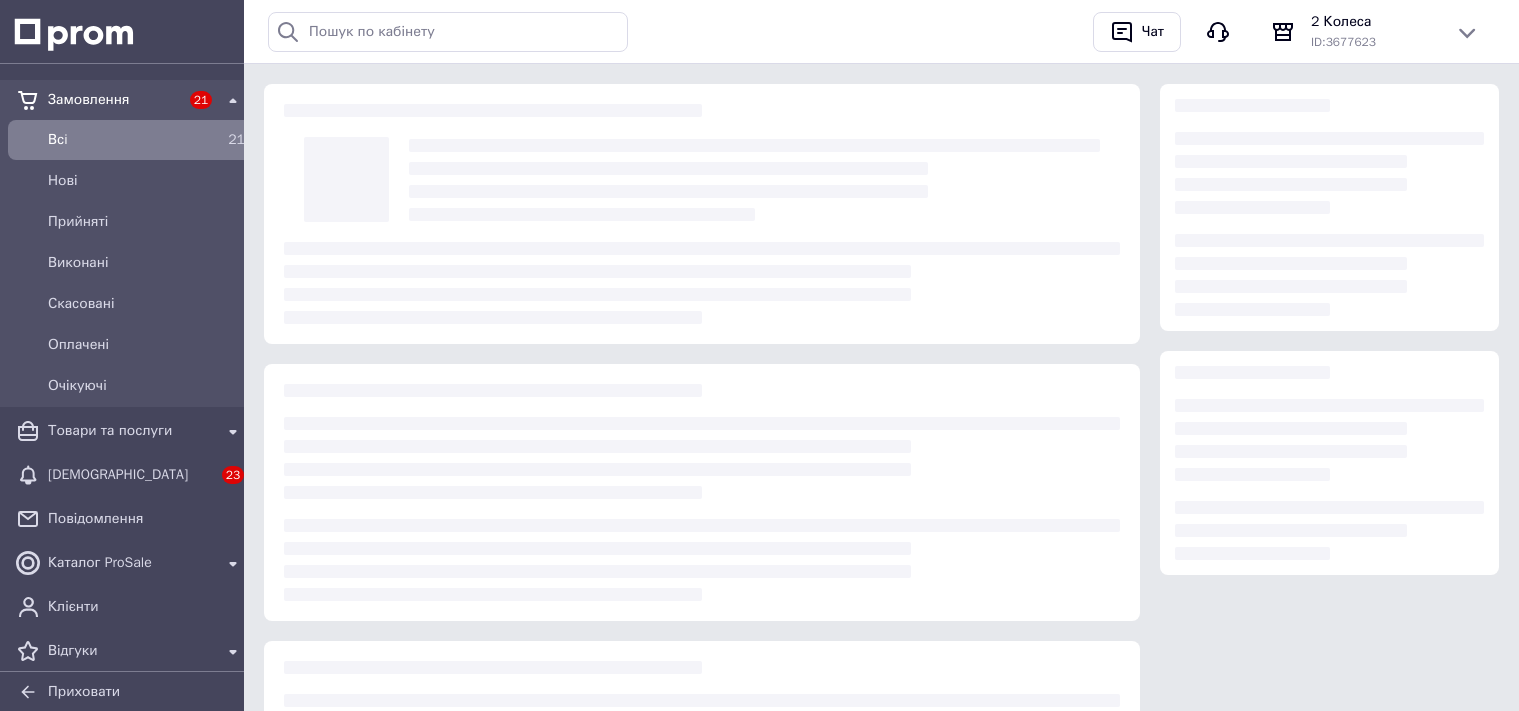 scroll, scrollTop: 0, scrollLeft: 0, axis: both 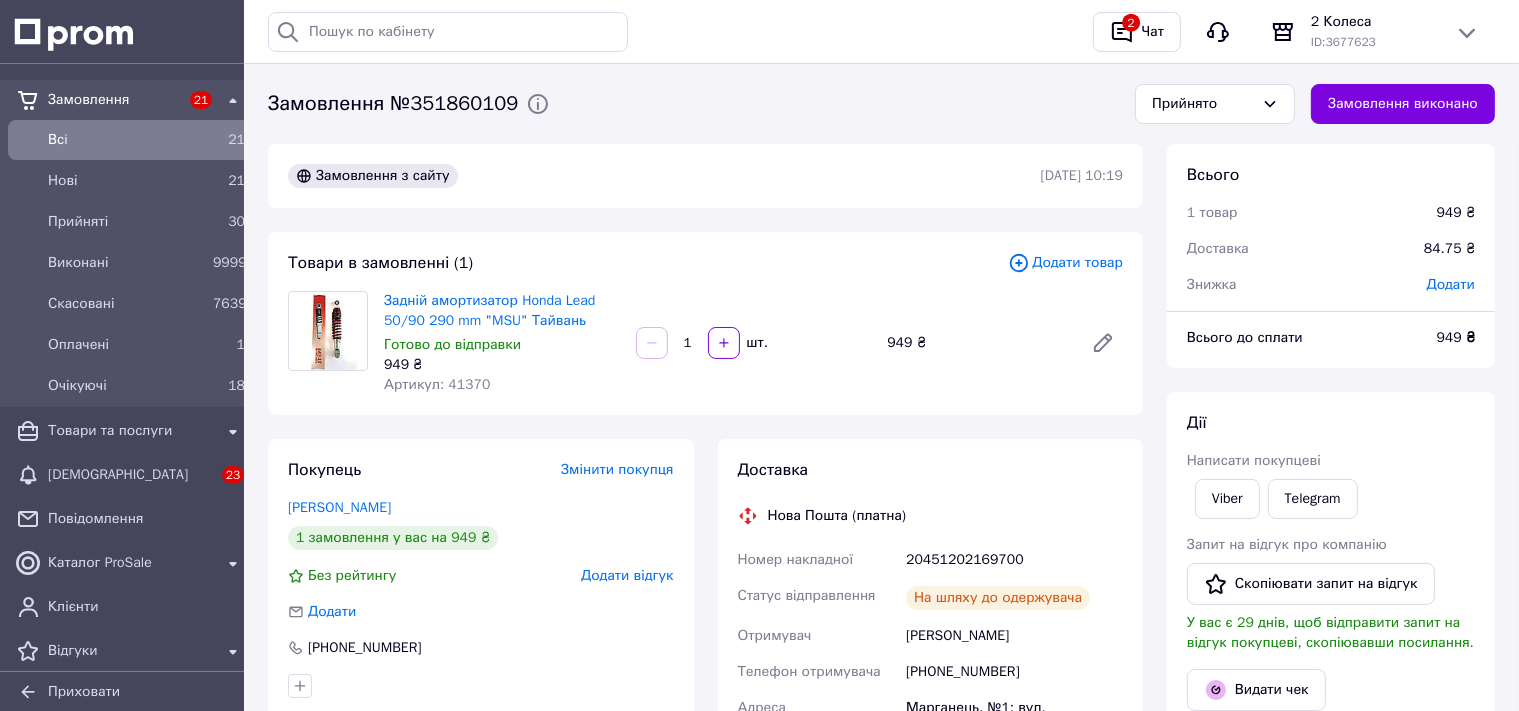 click on "Артикул: 41370" at bounding box center (437, 384) 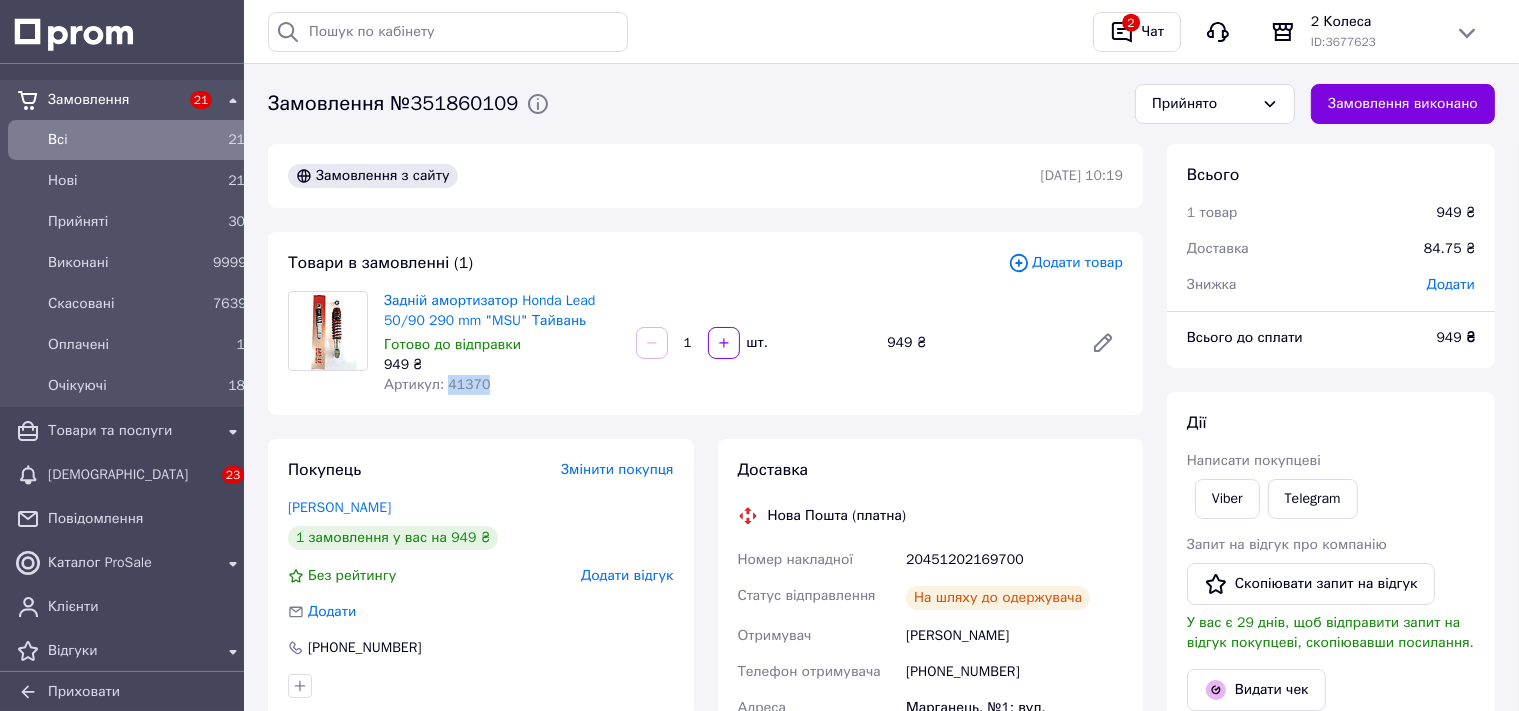 click on "Артикул: 41370" at bounding box center (437, 384) 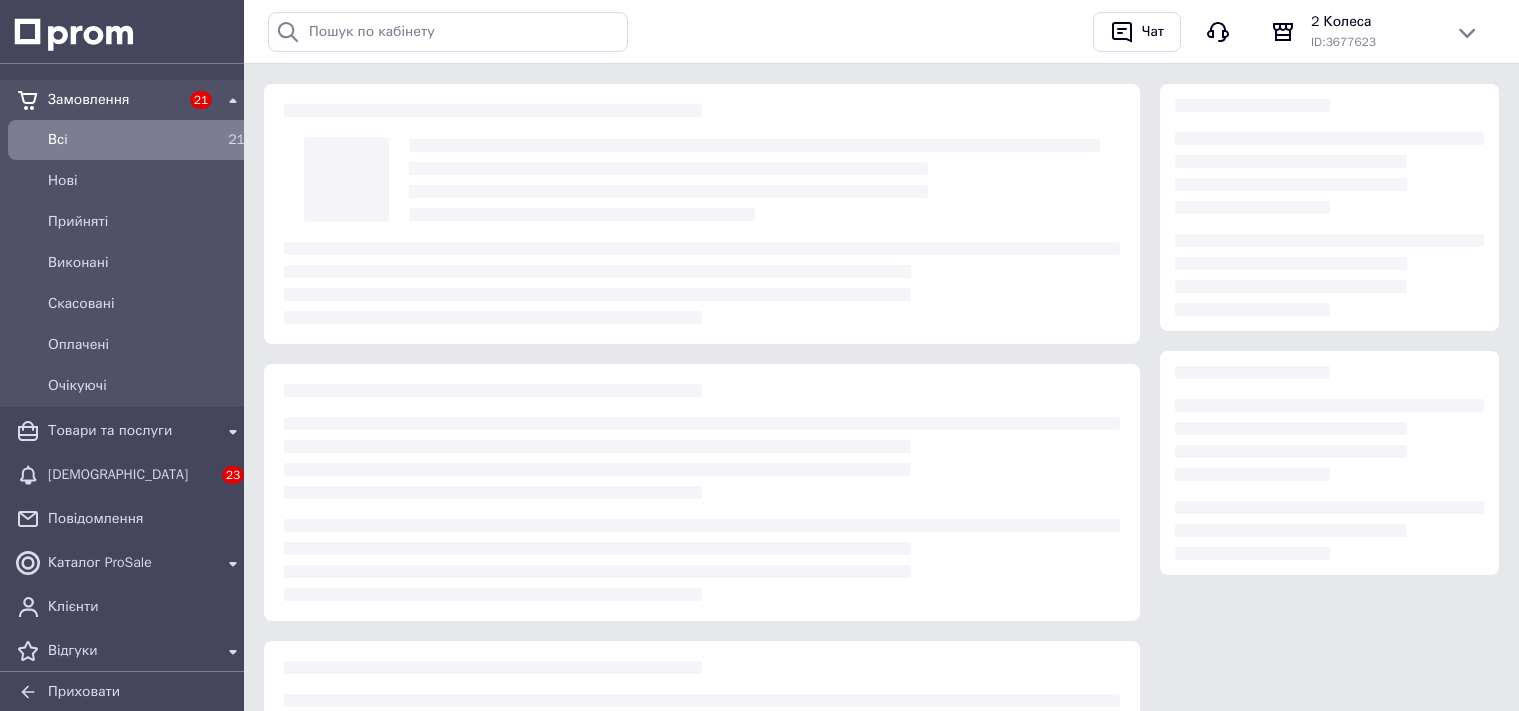 scroll, scrollTop: 0, scrollLeft: 0, axis: both 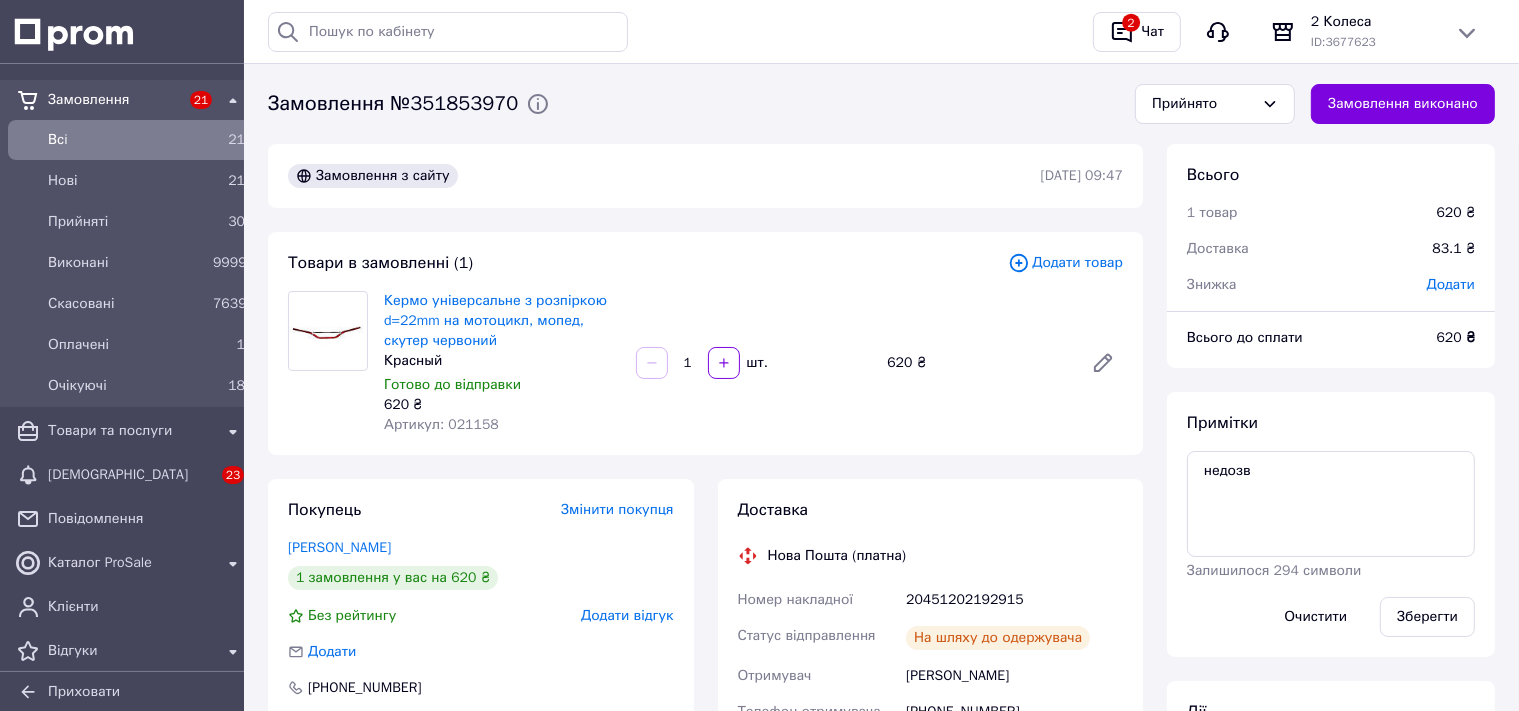 click on "Товари в замовленні (1) Додати товар Кермо універсальне з розпіркою d=22mm на мотоцикл, мопед, скутер червоний Красный Готово до відправки 620 ₴ Артикул: 021158 1   шт. 620 ₴" at bounding box center (705, 343) 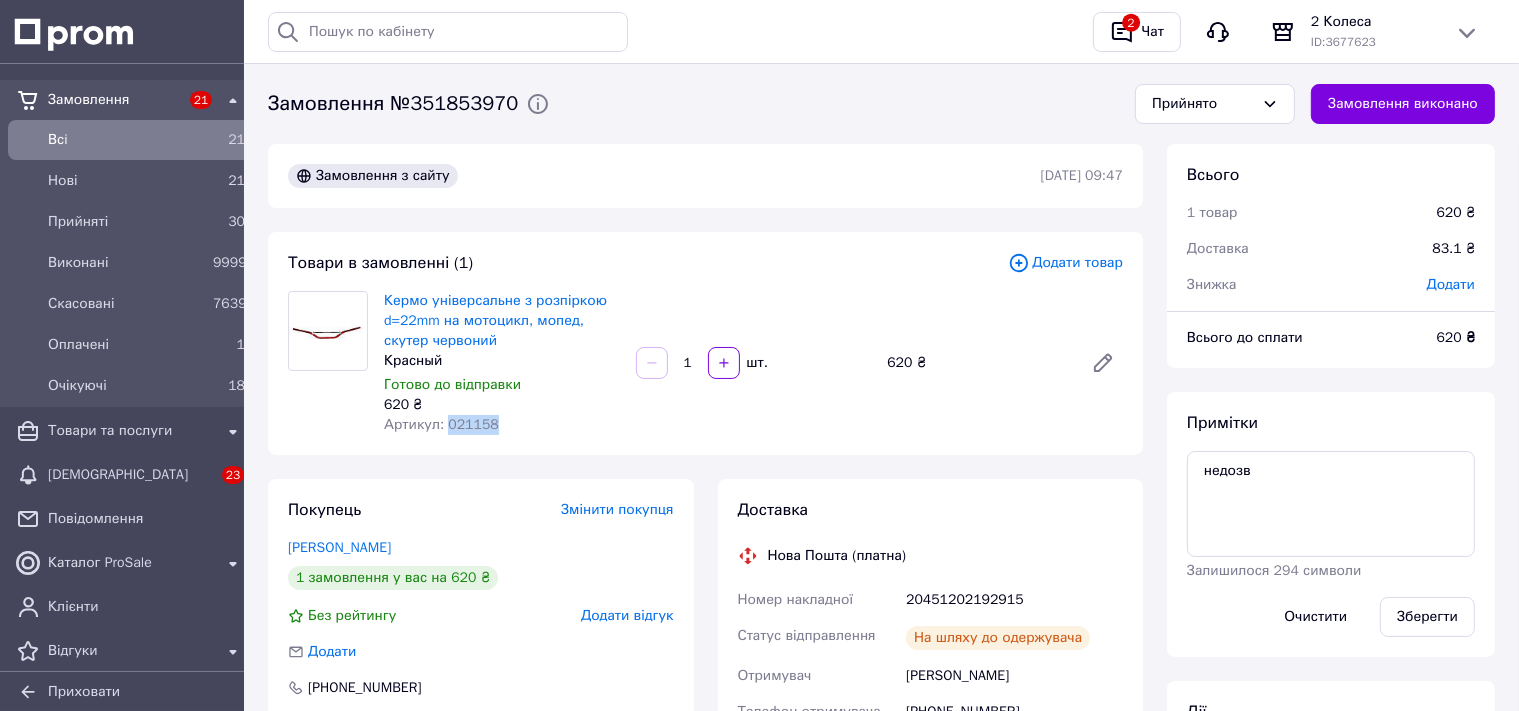 click on "Артикул: 021158" at bounding box center (441, 424) 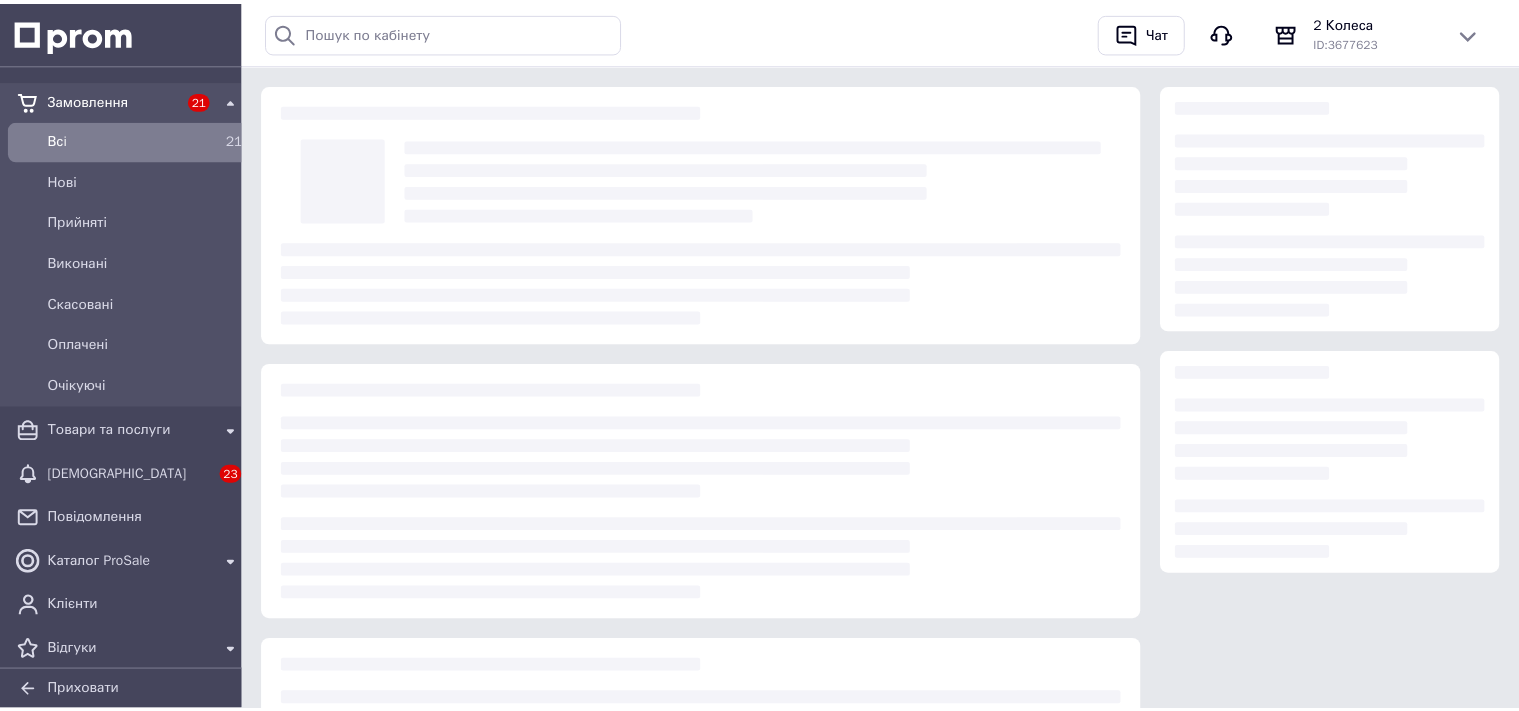 scroll, scrollTop: 0, scrollLeft: 0, axis: both 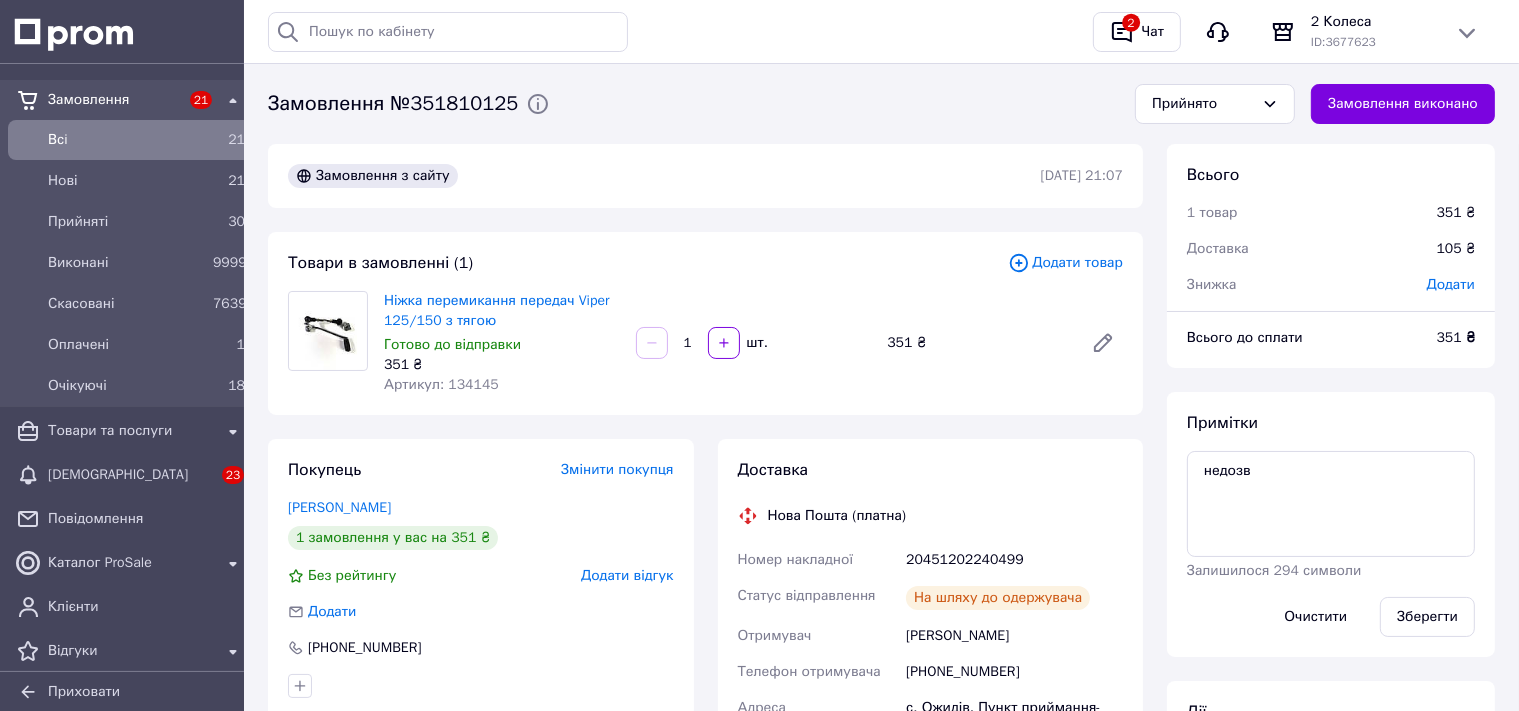 click on "Артикул: 134145" at bounding box center (441, 384) 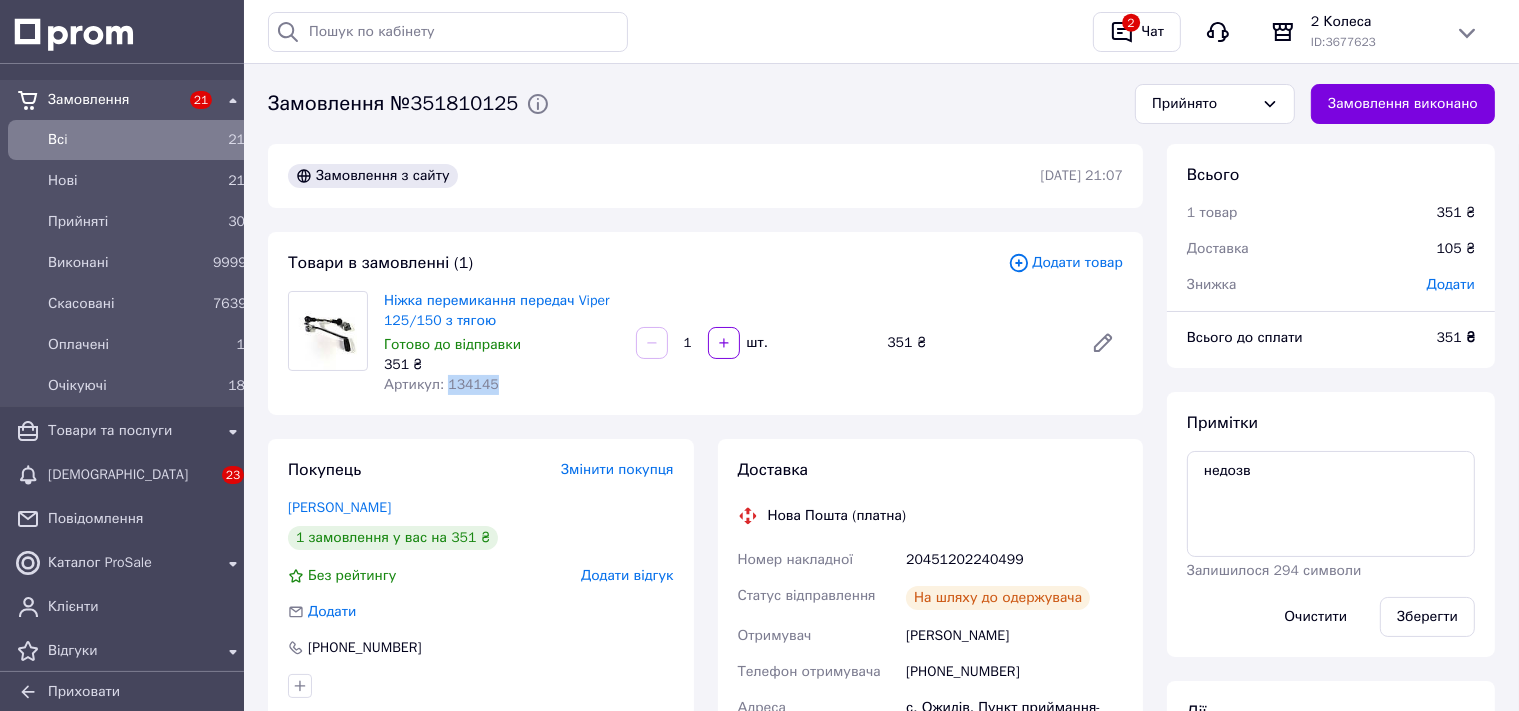 click on "Артикул: 134145" at bounding box center [441, 384] 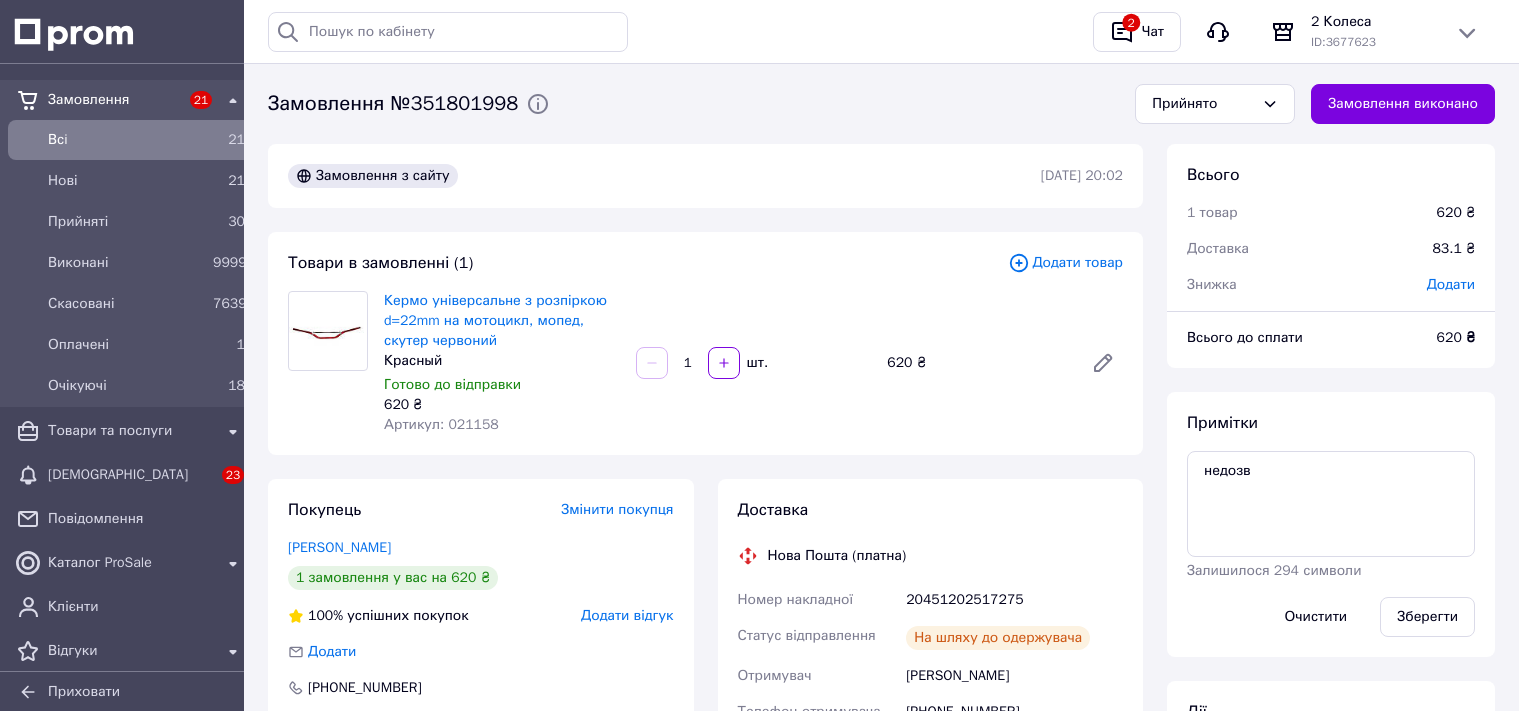 scroll, scrollTop: 0, scrollLeft: 0, axis: both 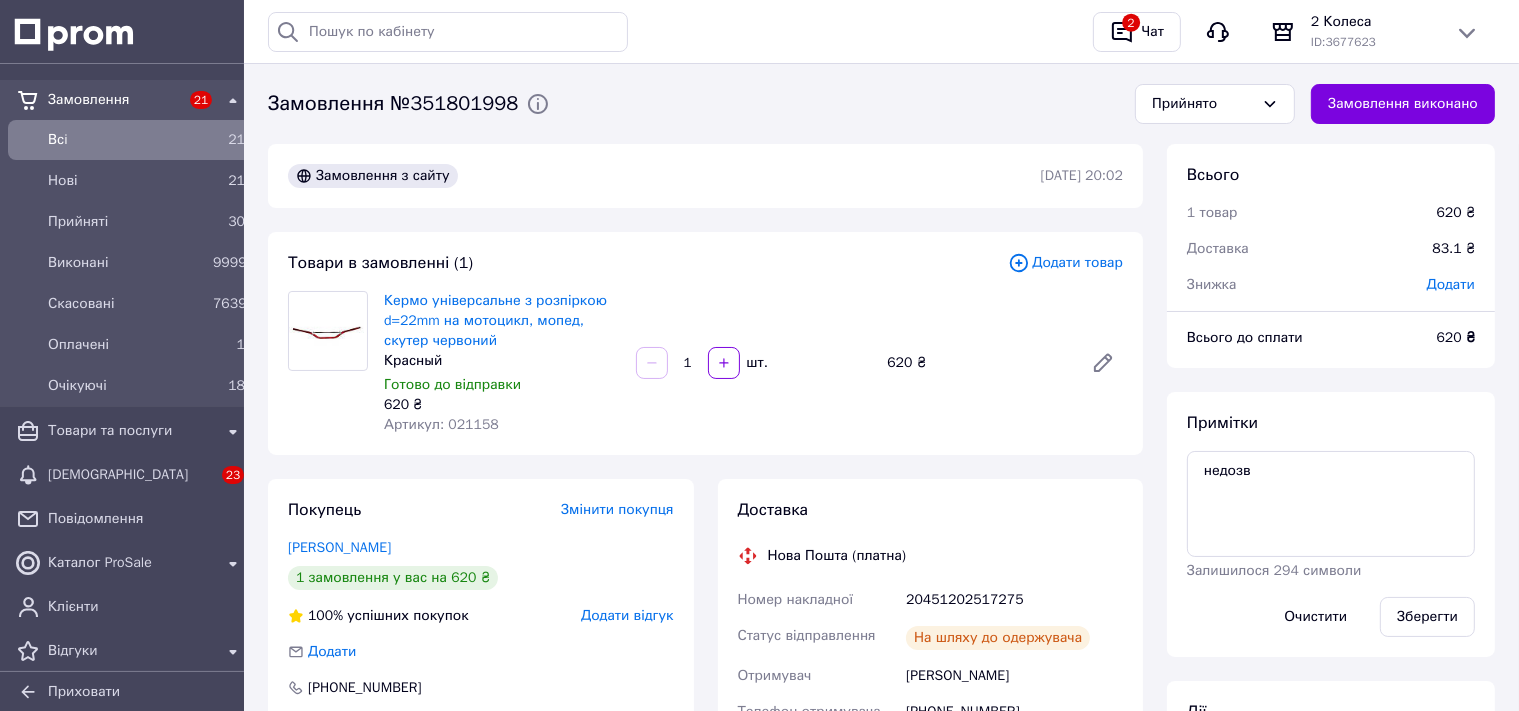 click on "Артикул: 021158" at bounding box center [441, 424] 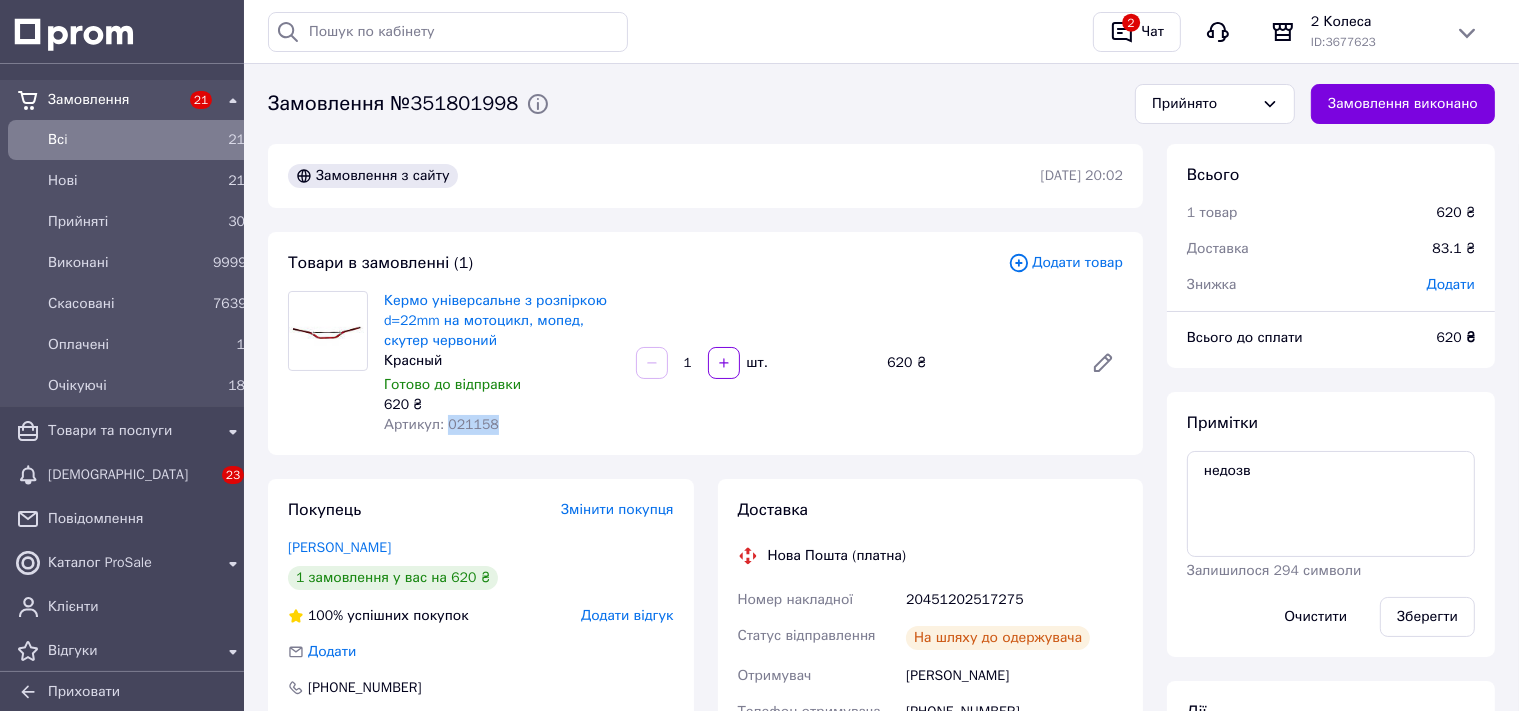 click on "Артикул: 021158" at bounding box center [441, 424] 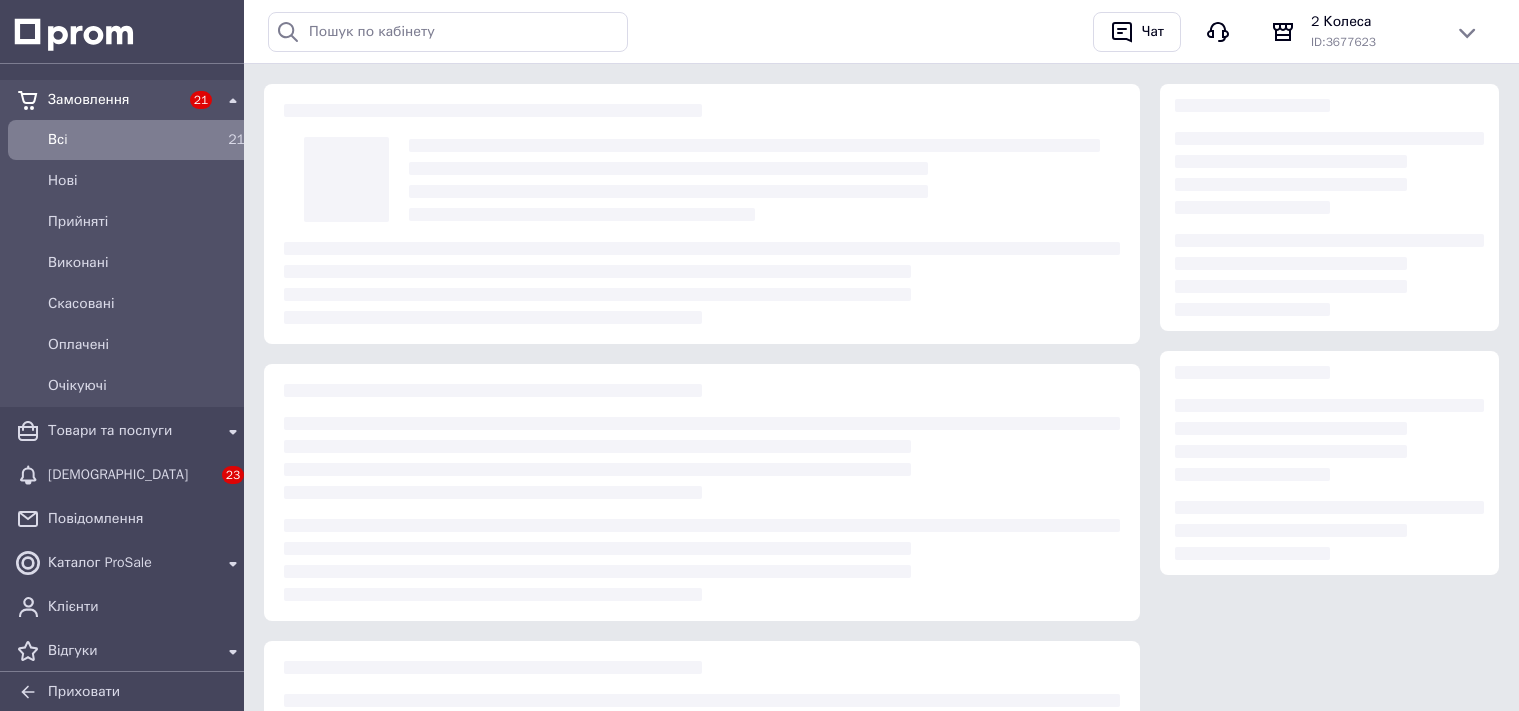 scroll, scrollTop: 0, scrollLeft: 0, axis: both 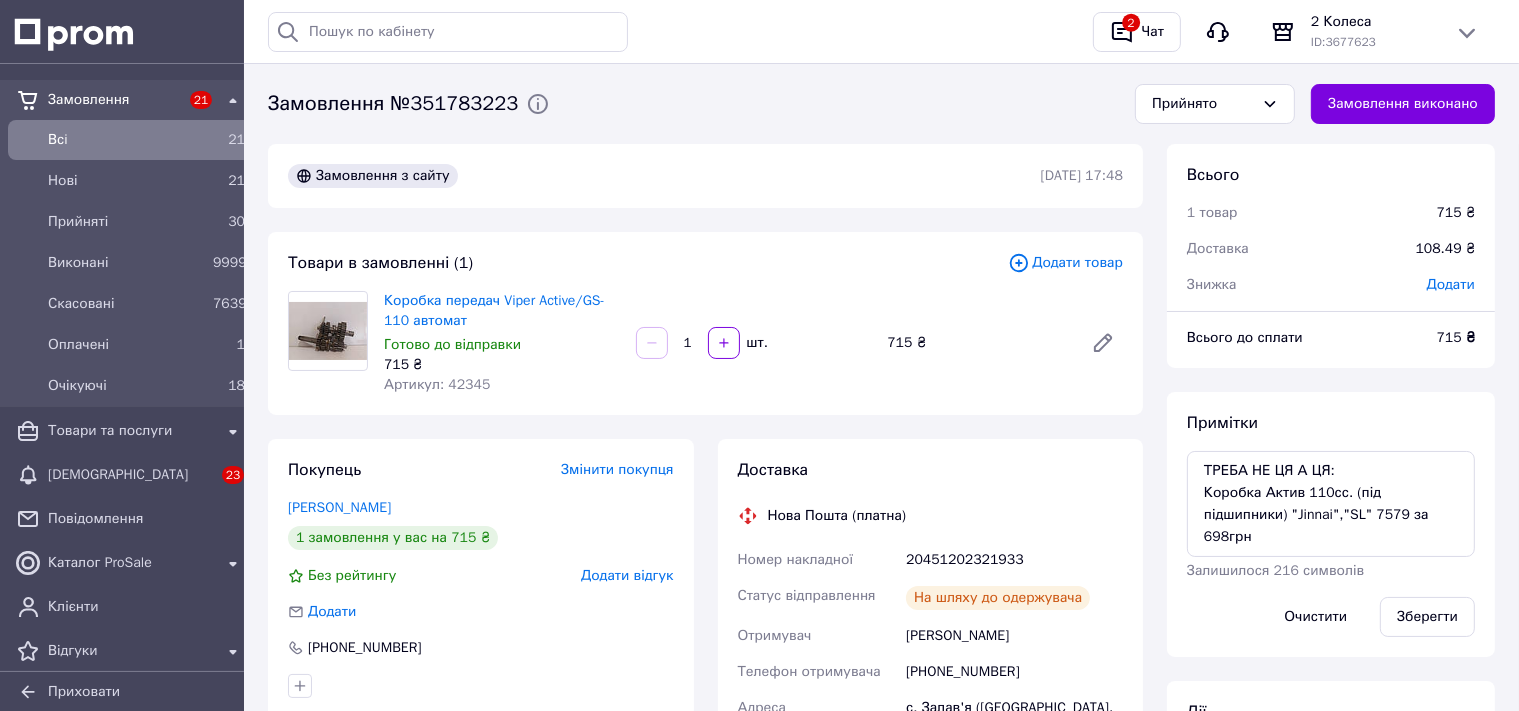 click on "Артикул: 42345" at bounding box center [437, 384] 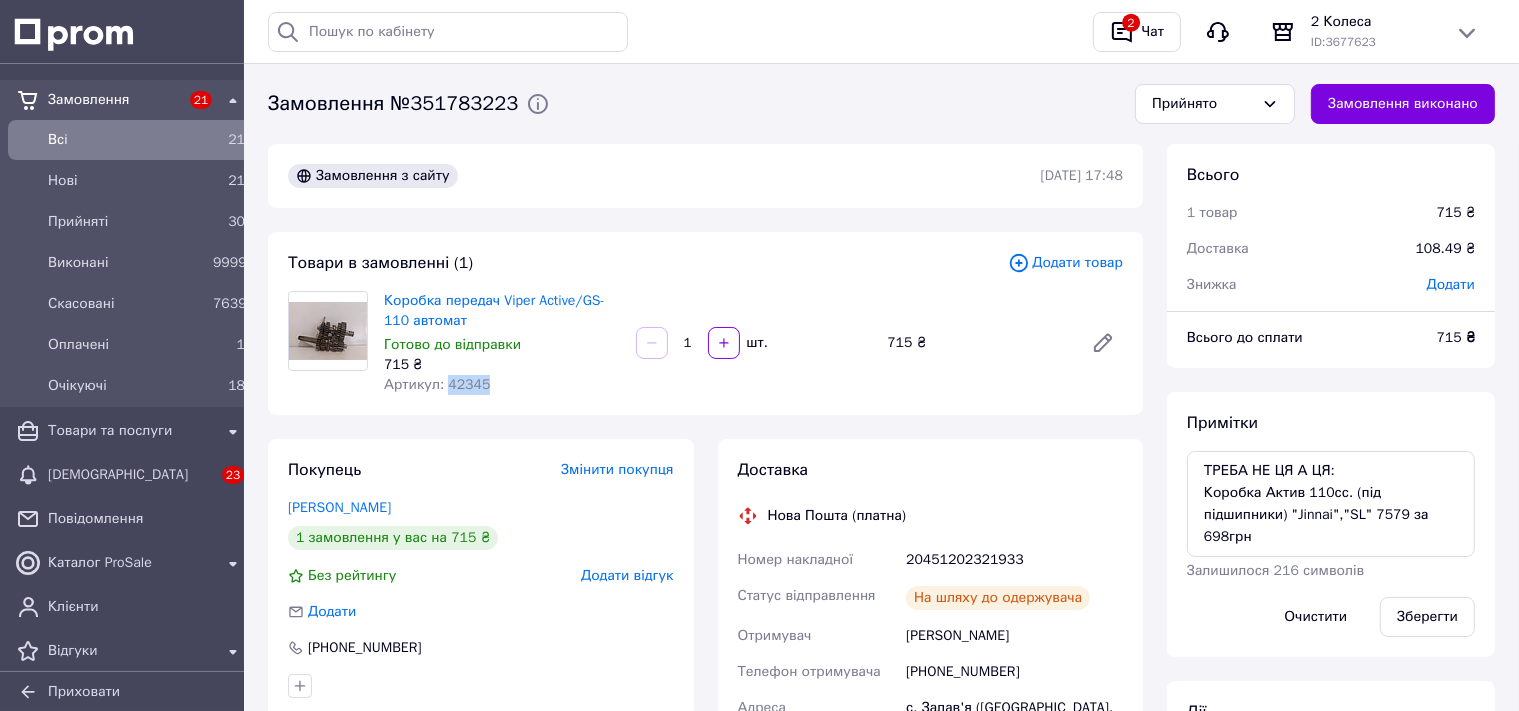 click on "Артикул: 42345" at bounding box center [437, 384] 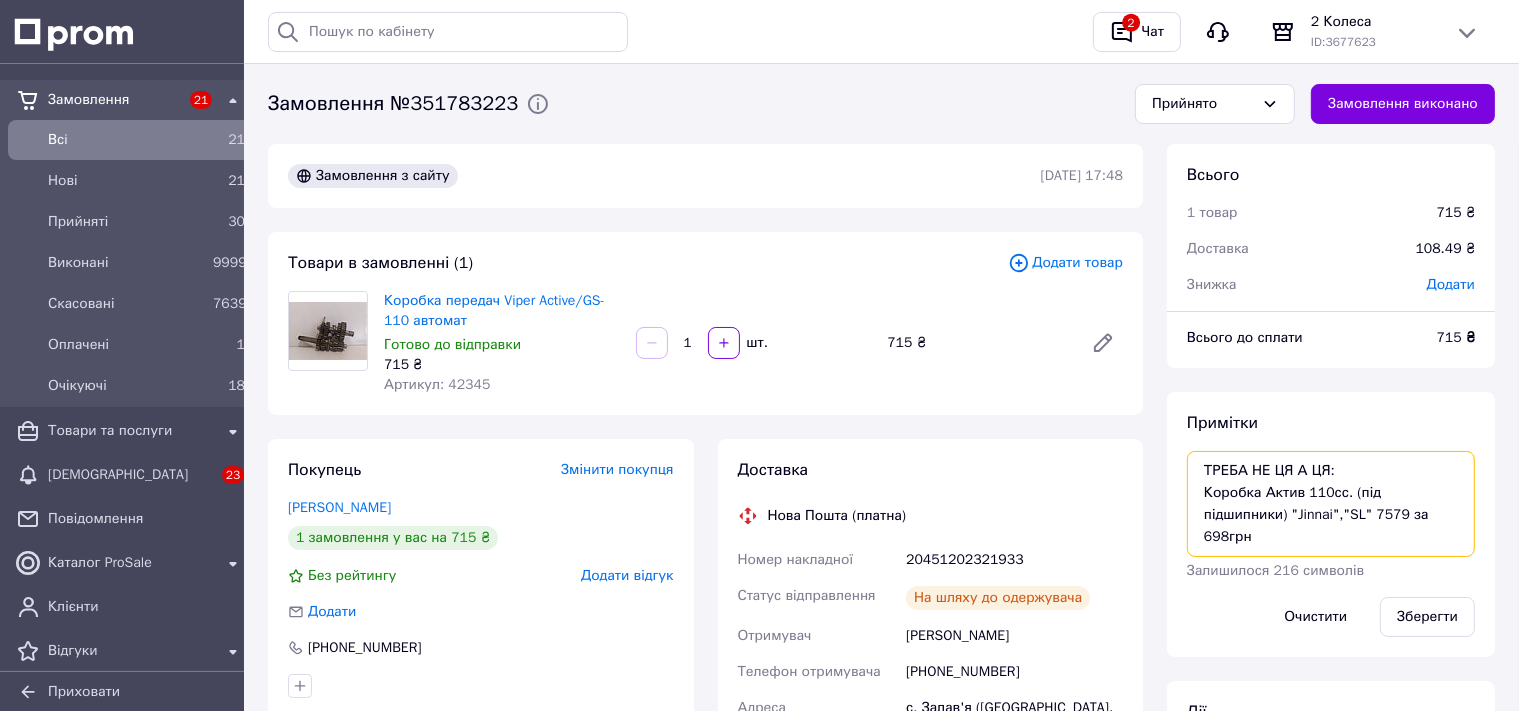 click on "ТРЕБА НЕ ЦЯ А ЦЯ:
Коробка Актив 110сс. (під підшипники) "Jinnai","SL" 7579 за 698грн" at bounding box center (1331, 504) 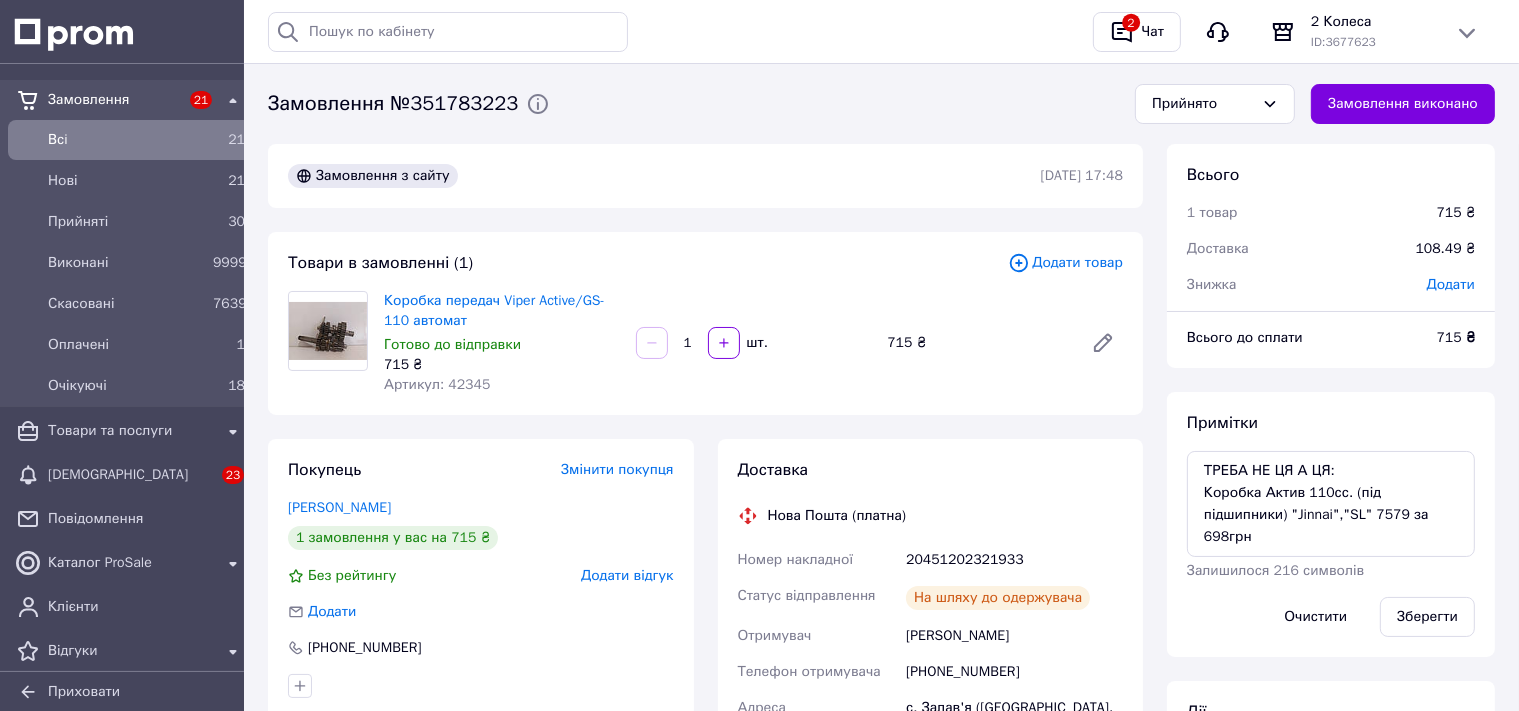 drag, startPoint x: 1139, startPoint y: 465, endPoint x: 1132, endPoint y: 532, distance: 67.36468 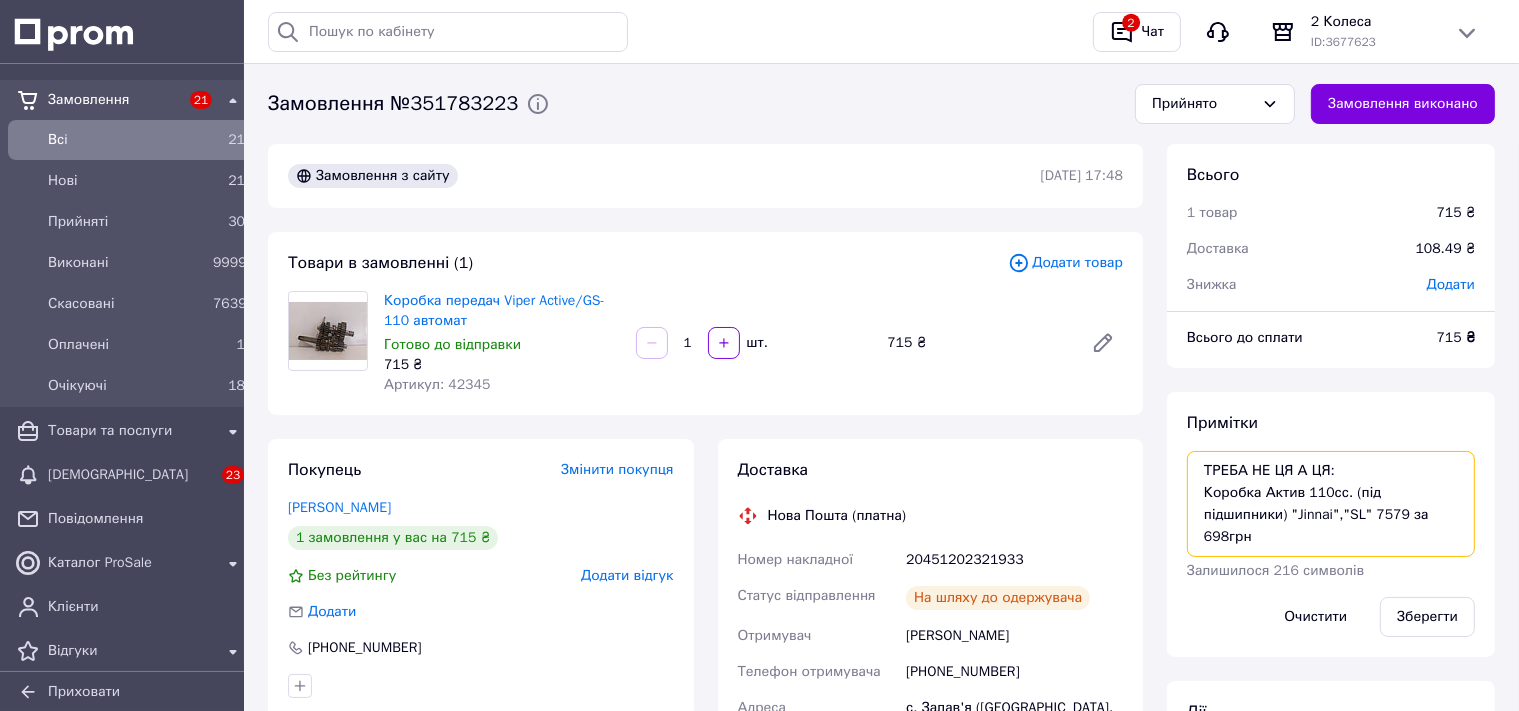 click on "ТРЕБА НЕ ЦЯ А ЦЯ:
Коробка Актив 110сс. (під підшипники) "Jinnai","SL" 7579 за 698грн" at bounding box center (1331, 504) 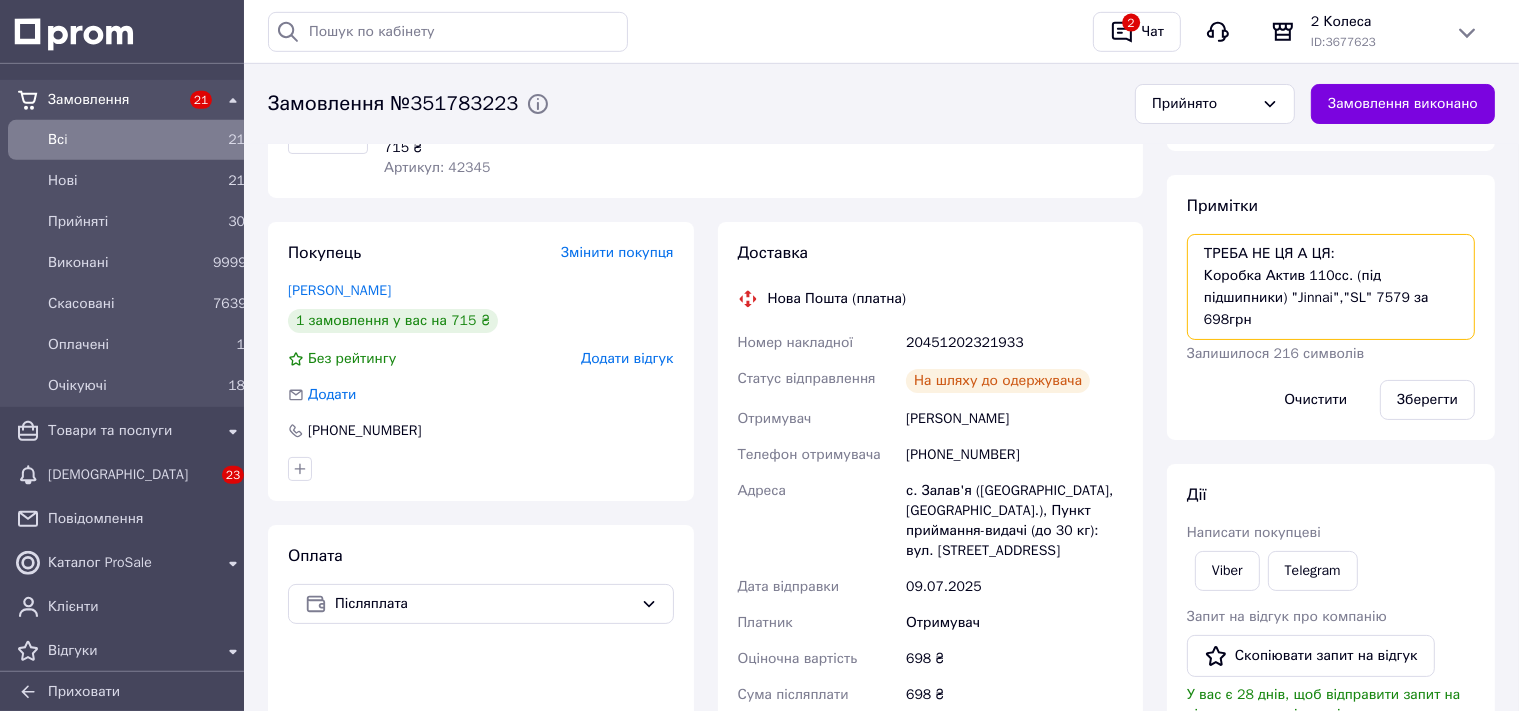 scroll, scrollTop: 316, scrollLeft: 0, axis: vertical 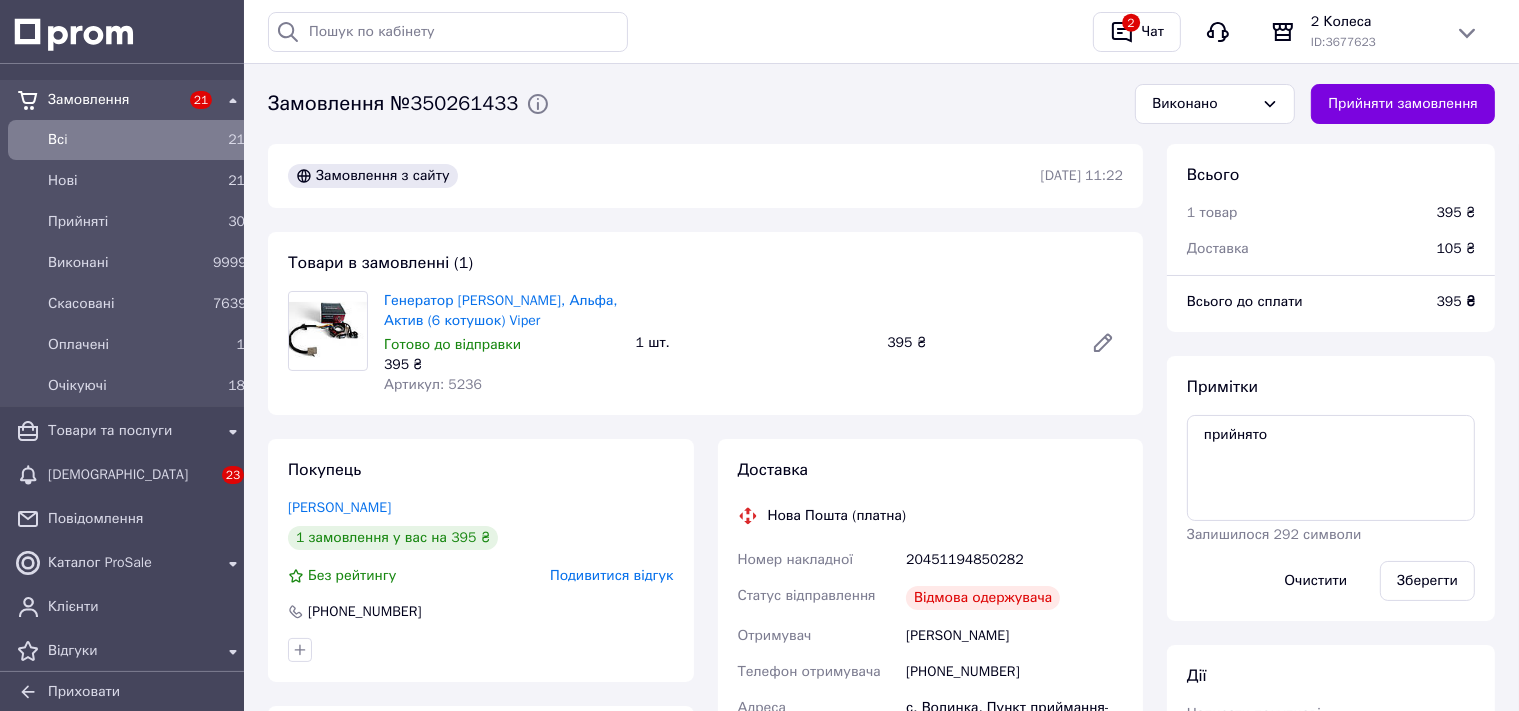 click on "Генератор [PERSON_NAME], Альфа, Актив (6 котушок) Viper Готово до відправки 395 ₴ Артикул: 5236" at bounding box center [502, 343] 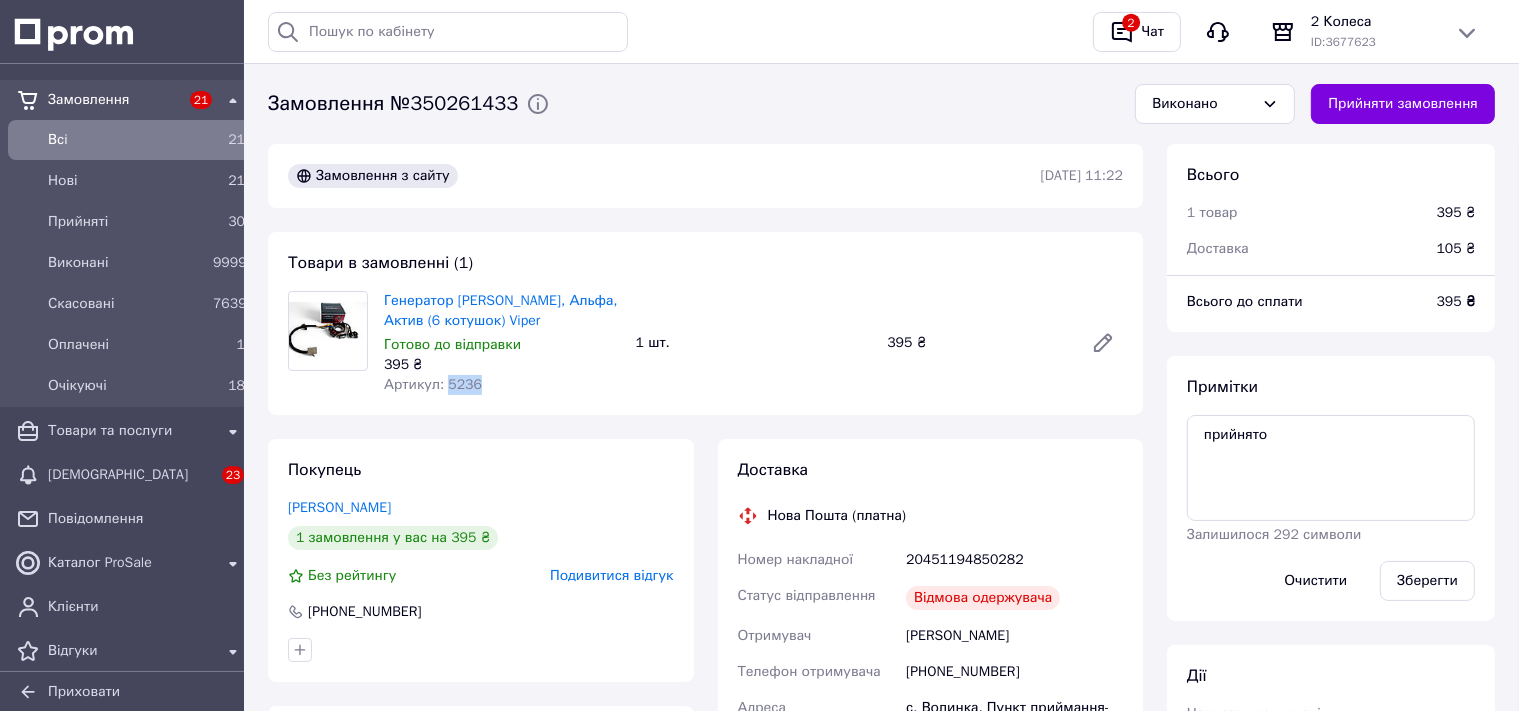 click on "Генератор [PERSON_NAME], Альфа, Актив (6 котушок) Viper Готово до відправки 395 ₴ Артикул: 5236" at bounding box center (502, 343) 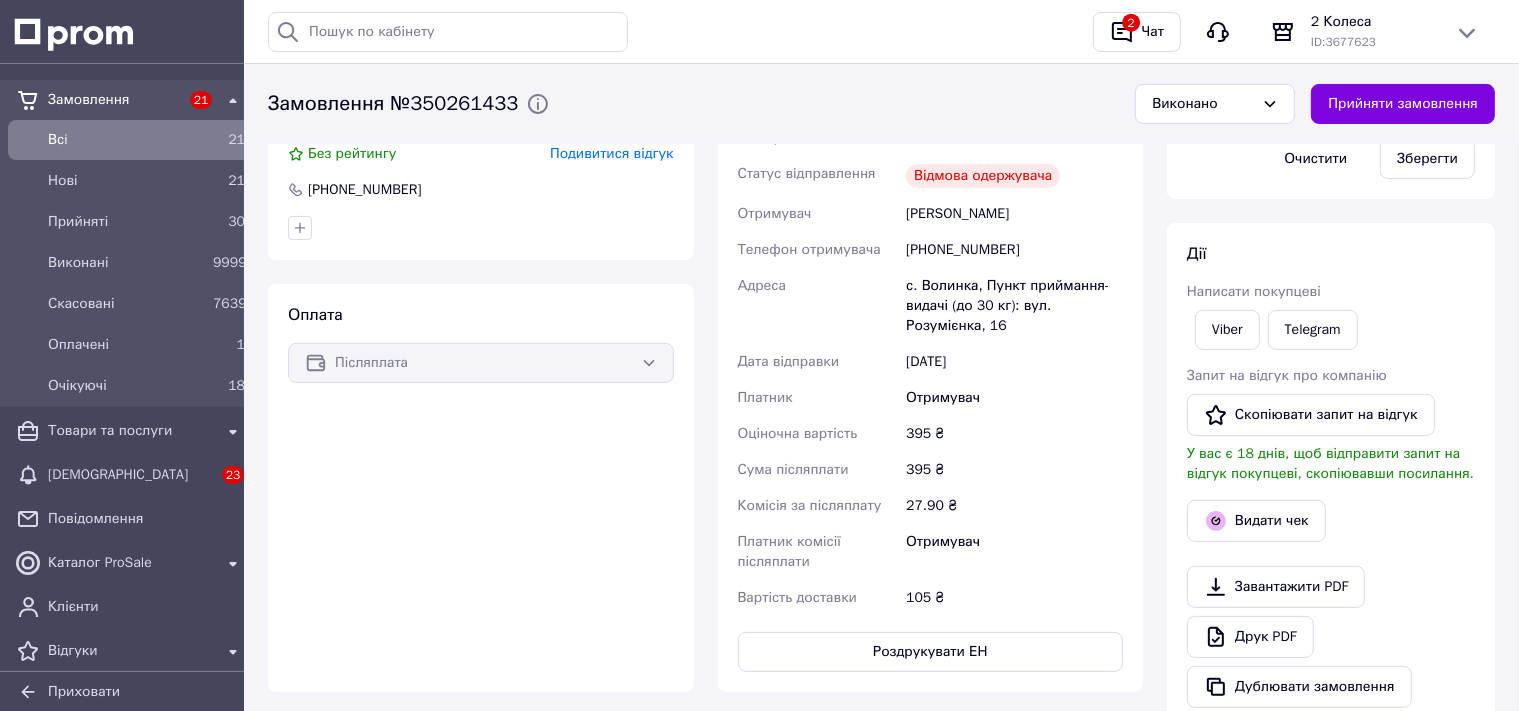 scroll, scrollTop: 0, scrollLeft: 0, axis: both 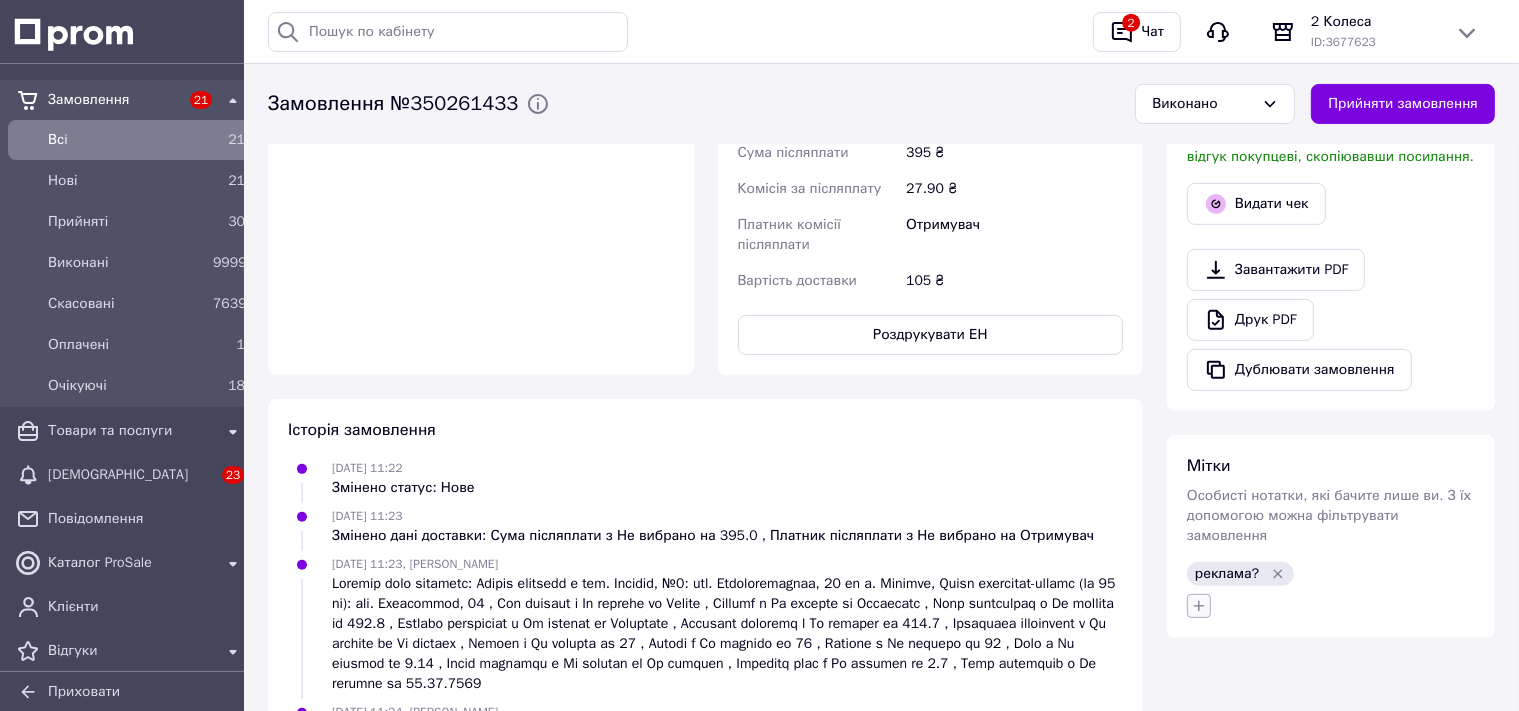click 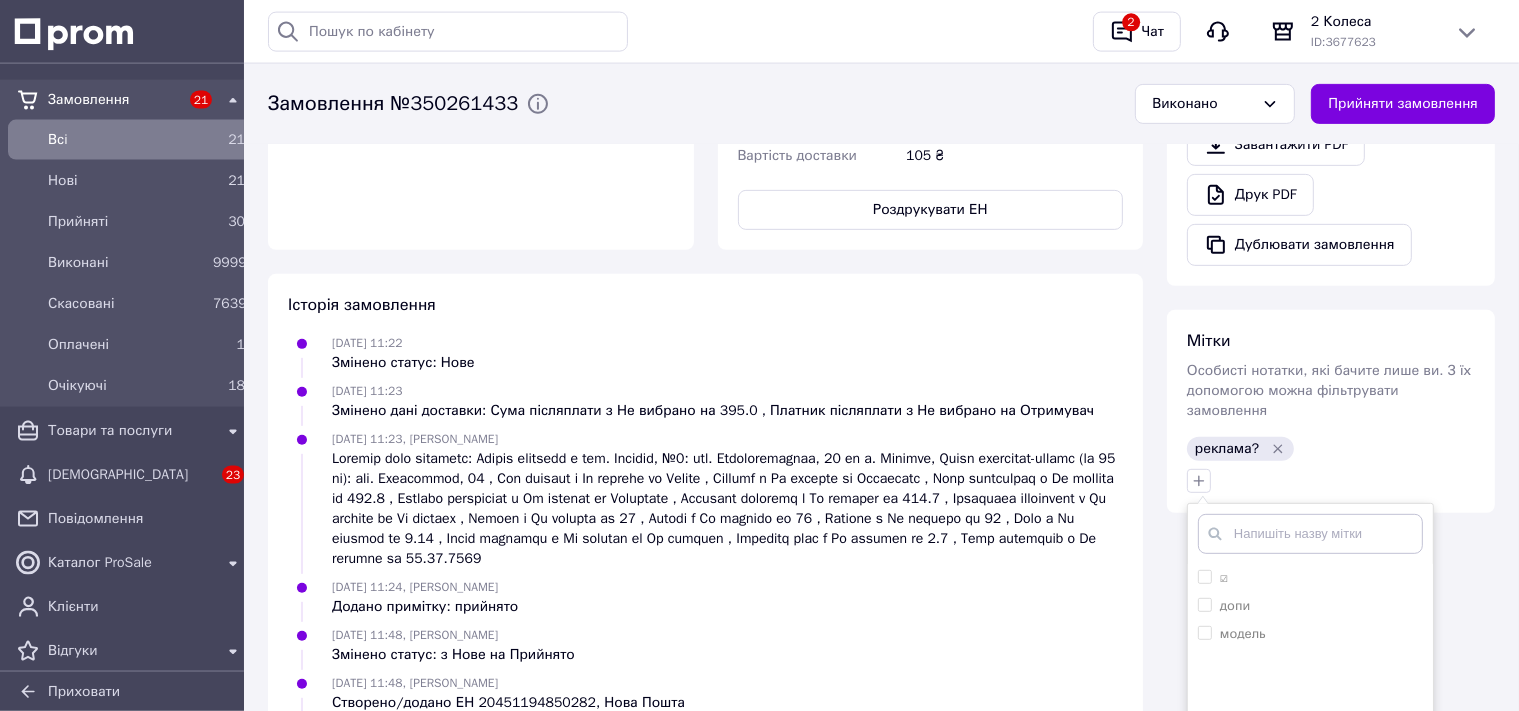 scroll, scrollTop: 950, scrollLeft: 0, axis: vertical 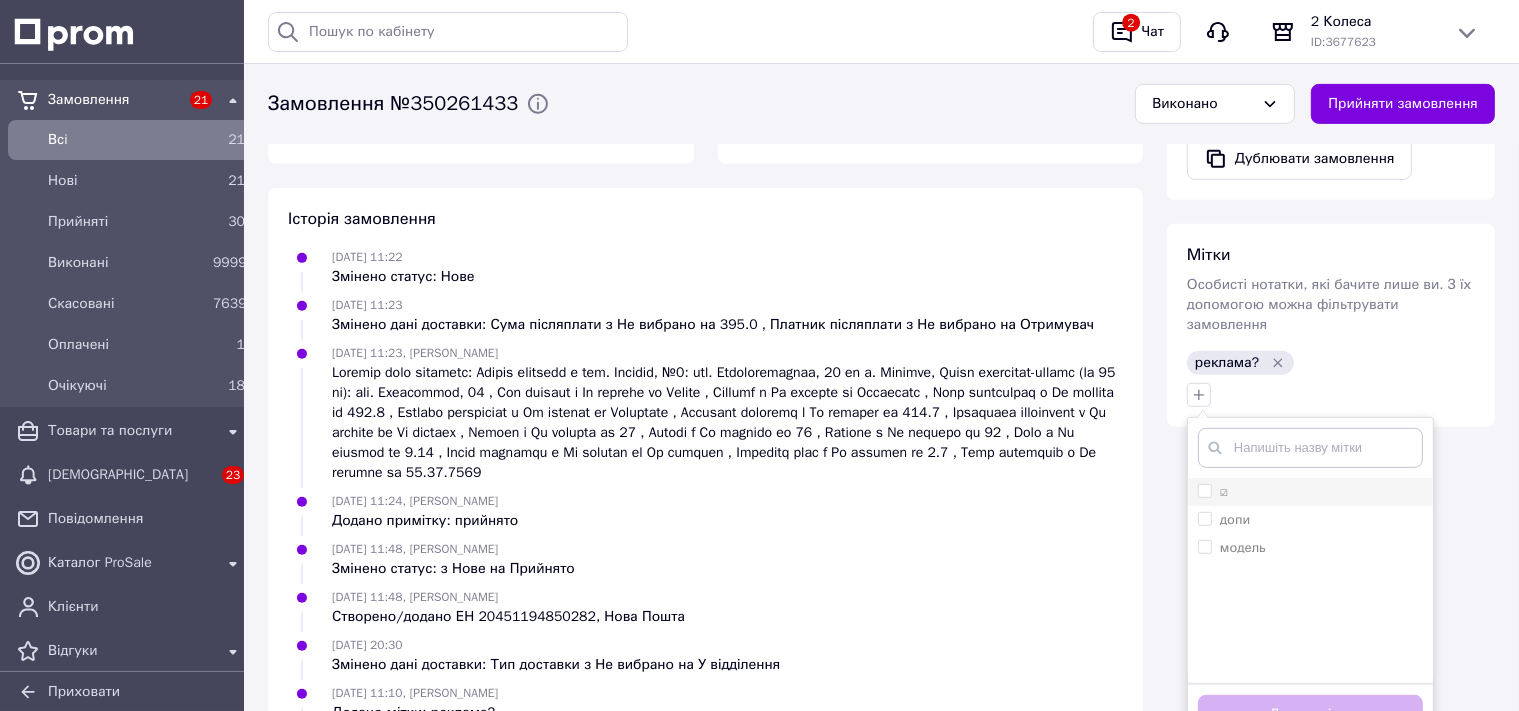 click on "☑" at bounding box center (1310, 492) 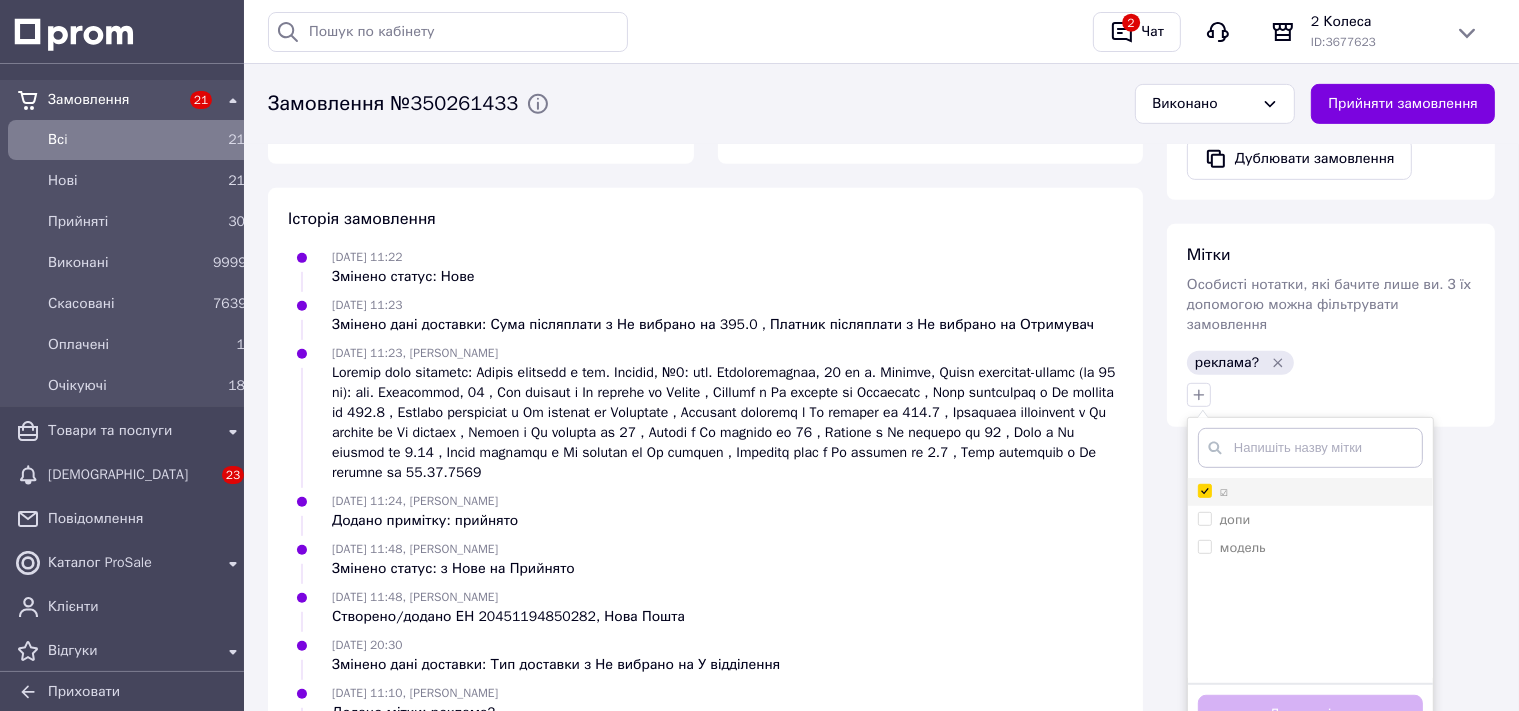 checkbox on "true" 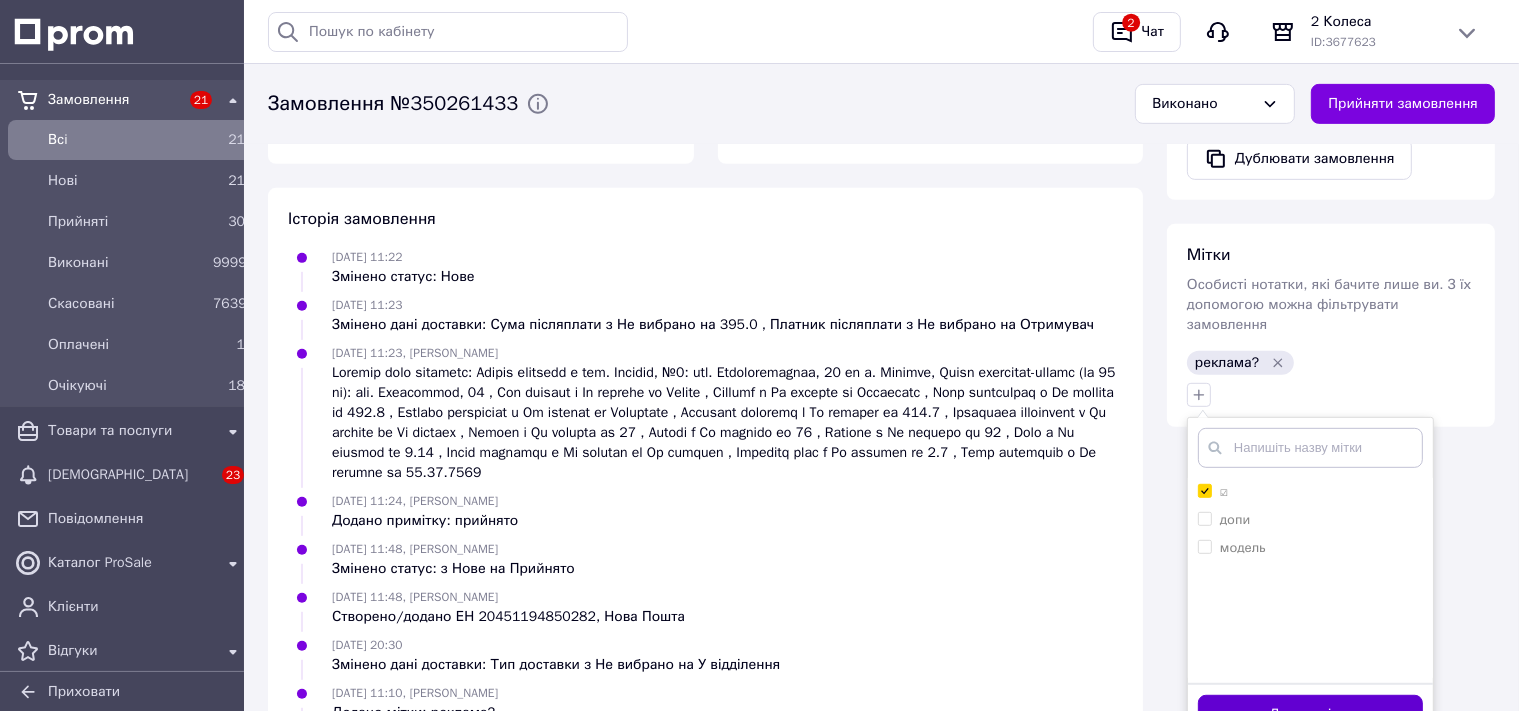 click on "Додати мітку" at bounding box center [1310, 714] 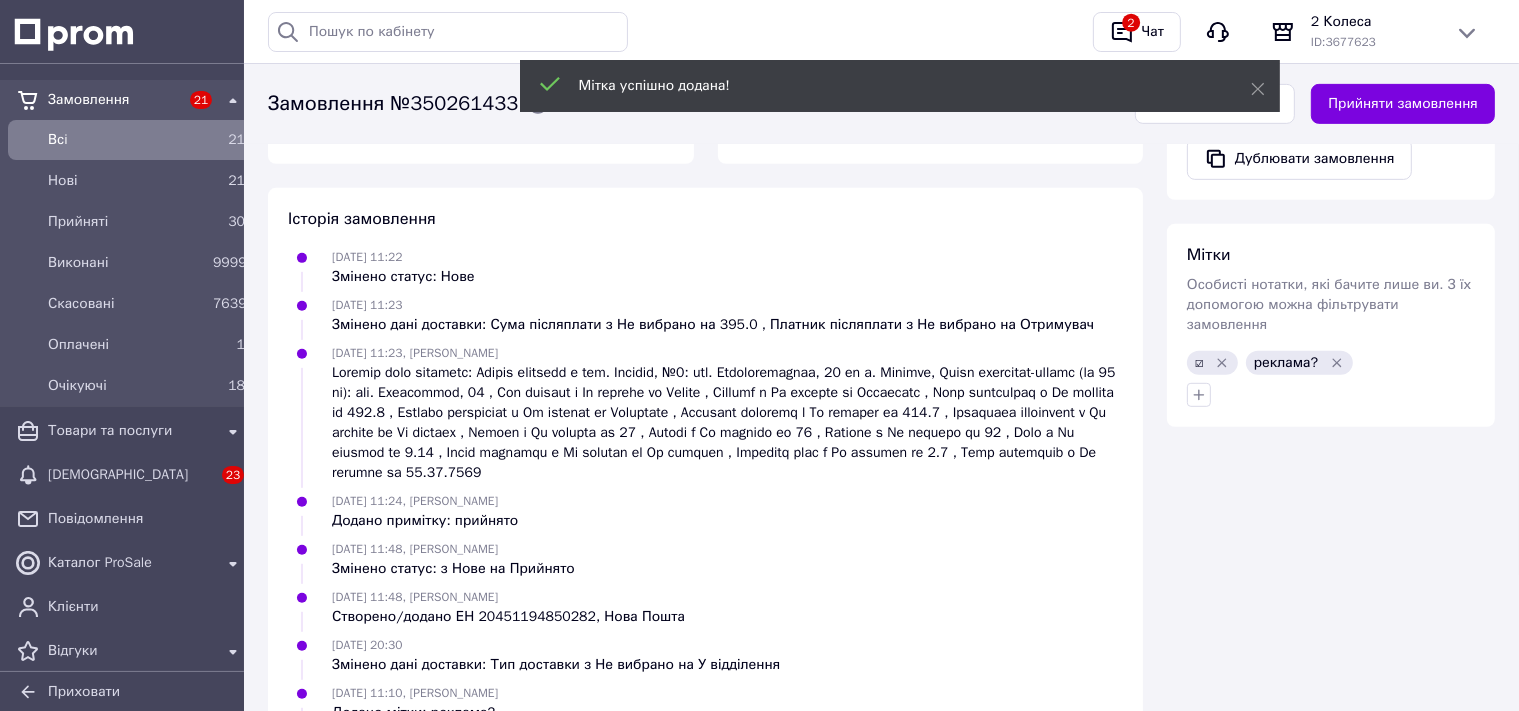 scroll, scrollTop: 20, scrollLeft: 0, axis: vertical 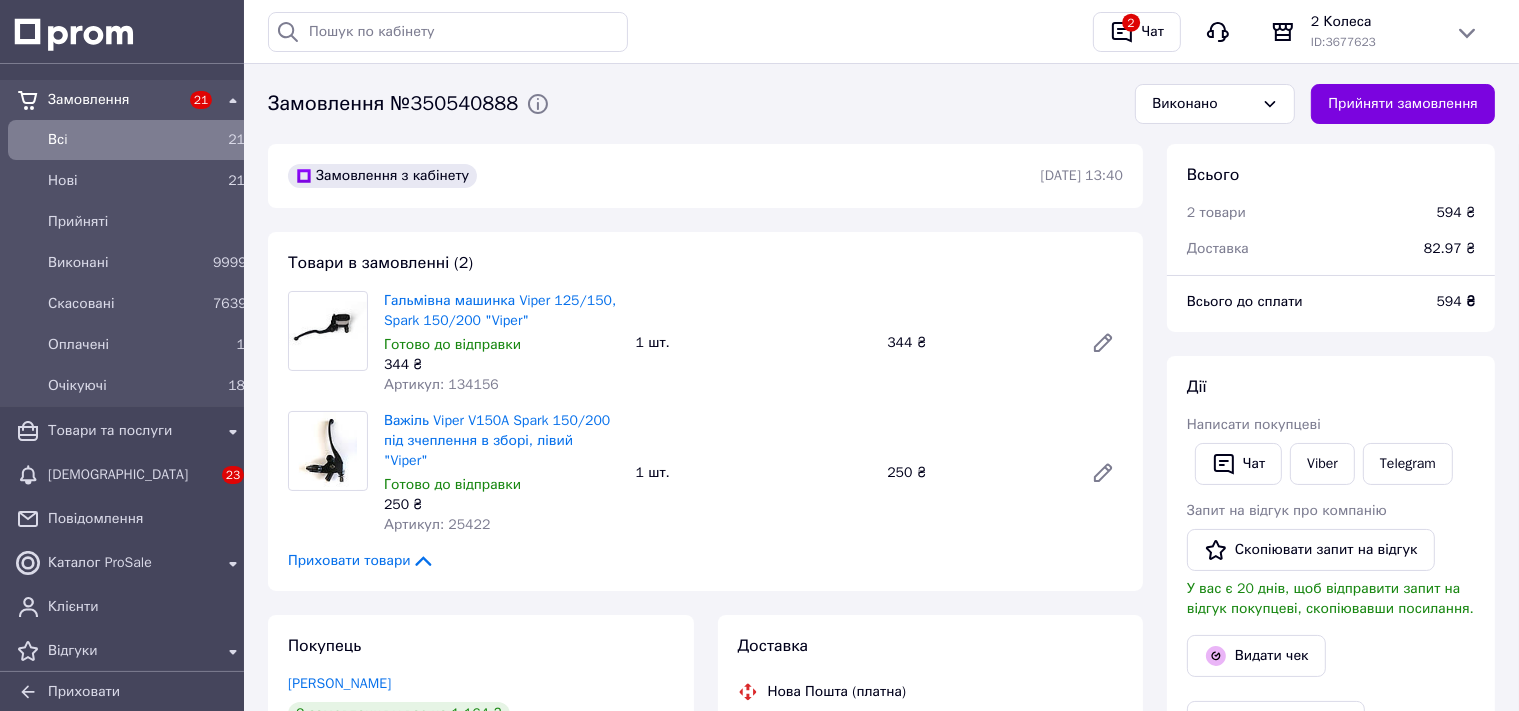 click on "Артикул: 134156" at bounding box center (441, 384) 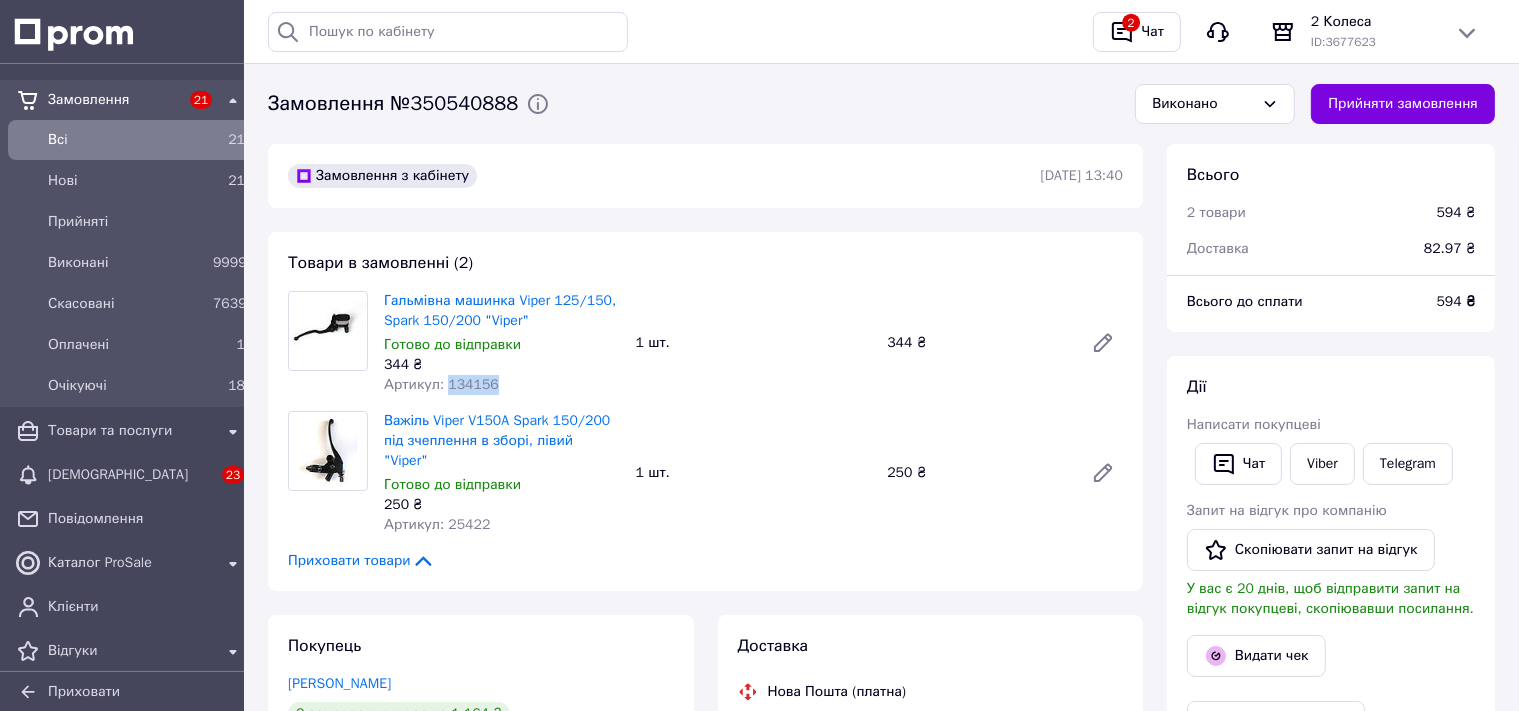 click on "Артикул: 134156" at bounding box center (441, 384) 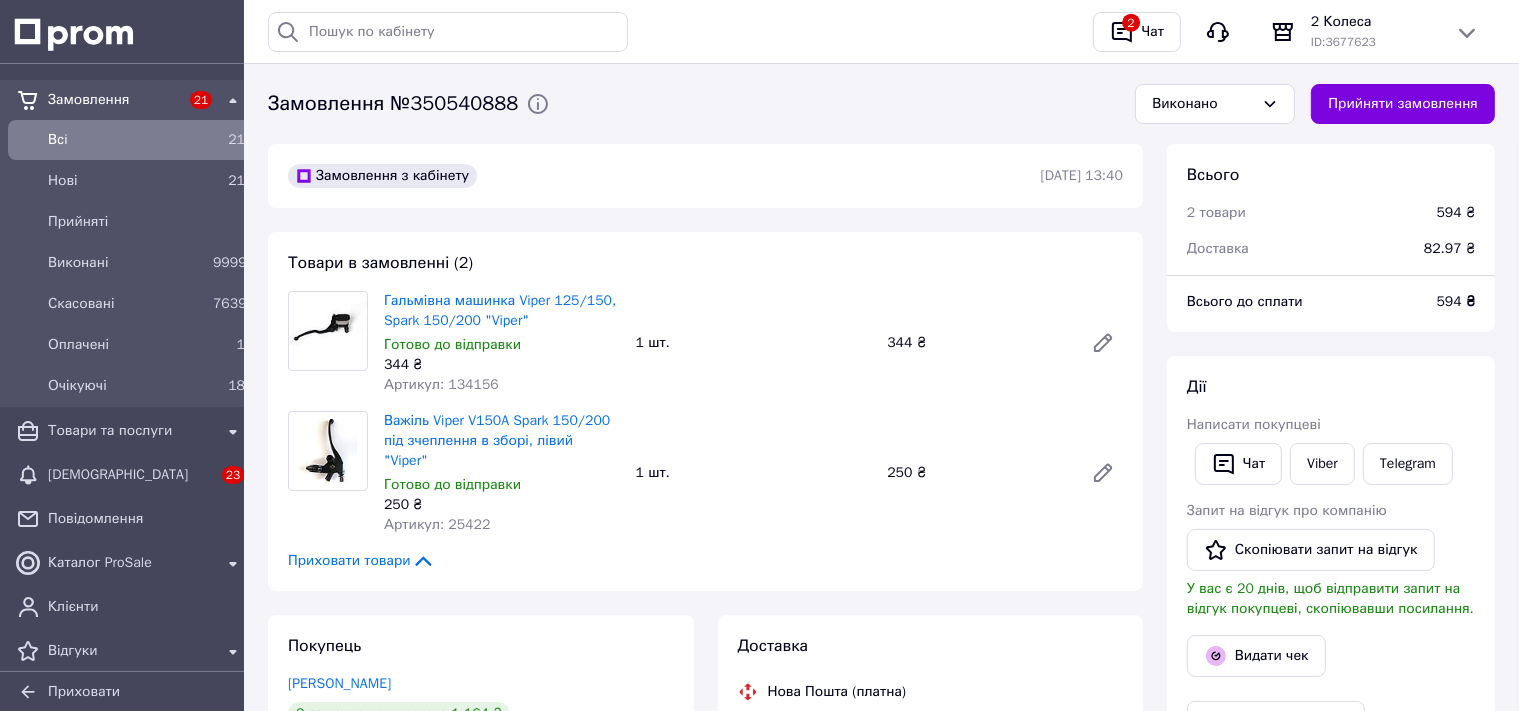 click on "Артикул: 134156" at bounding box center [441, 384] 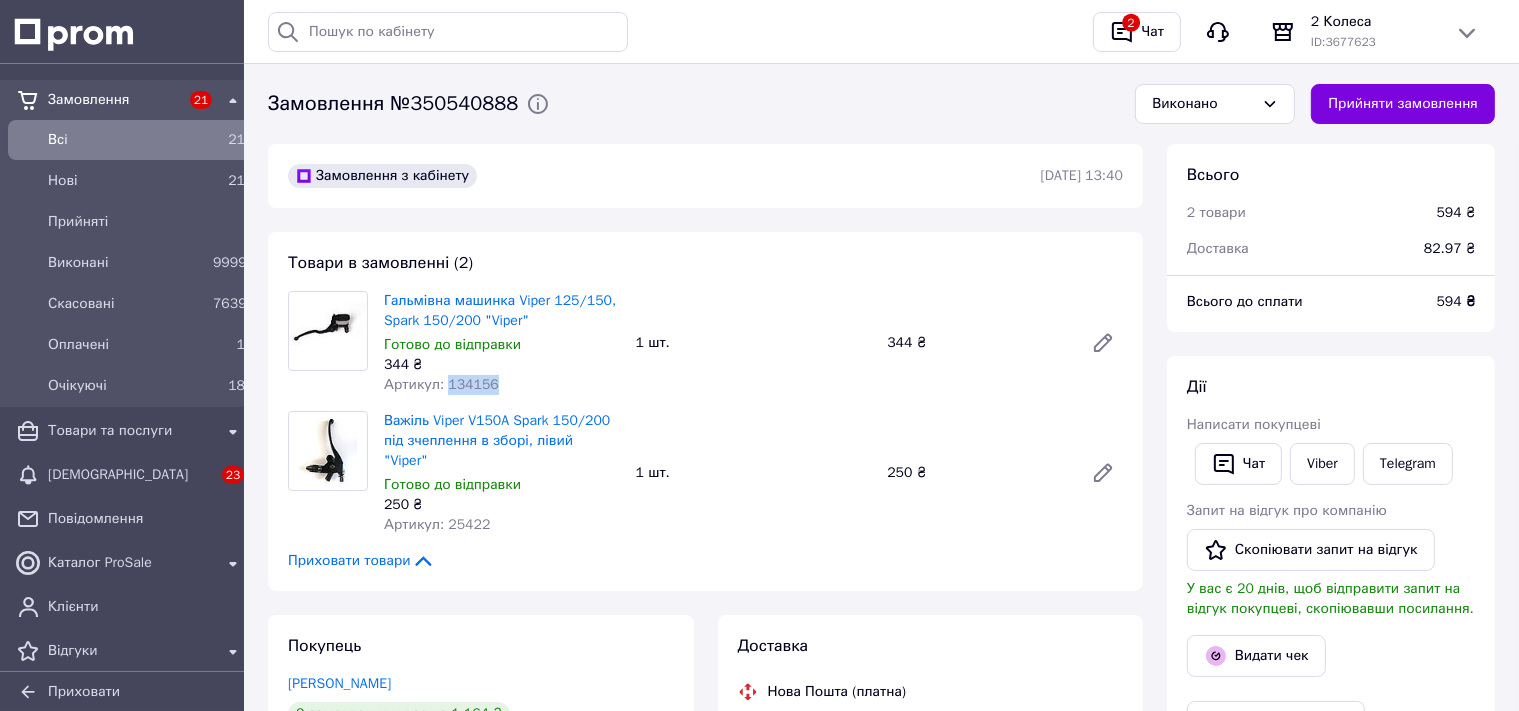 click on "Артикул: 134156" at bounding box center [441, 384] 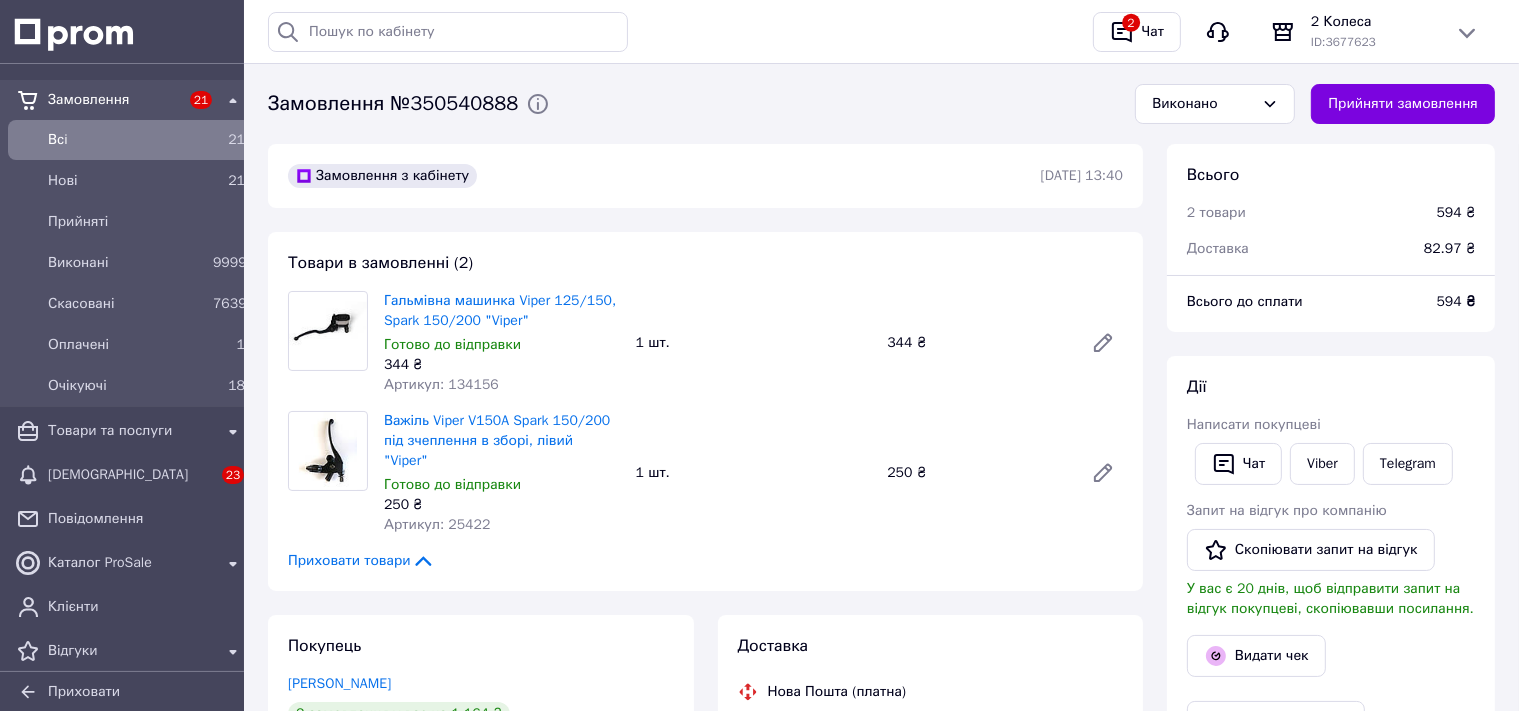click on "Артикул: 25422" at bounding box center (437, 524) 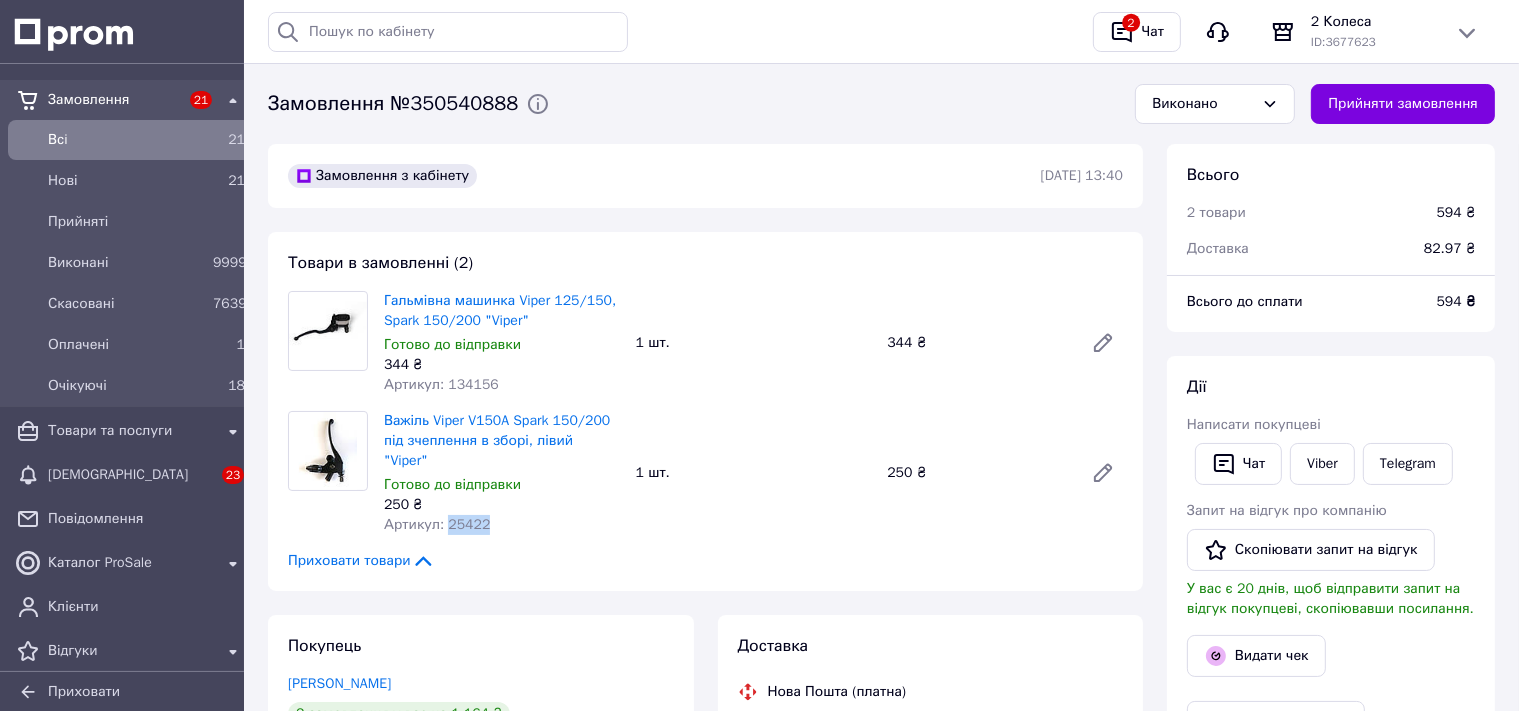 click on "Артикул: 25422" at bounding box center (437, 524) 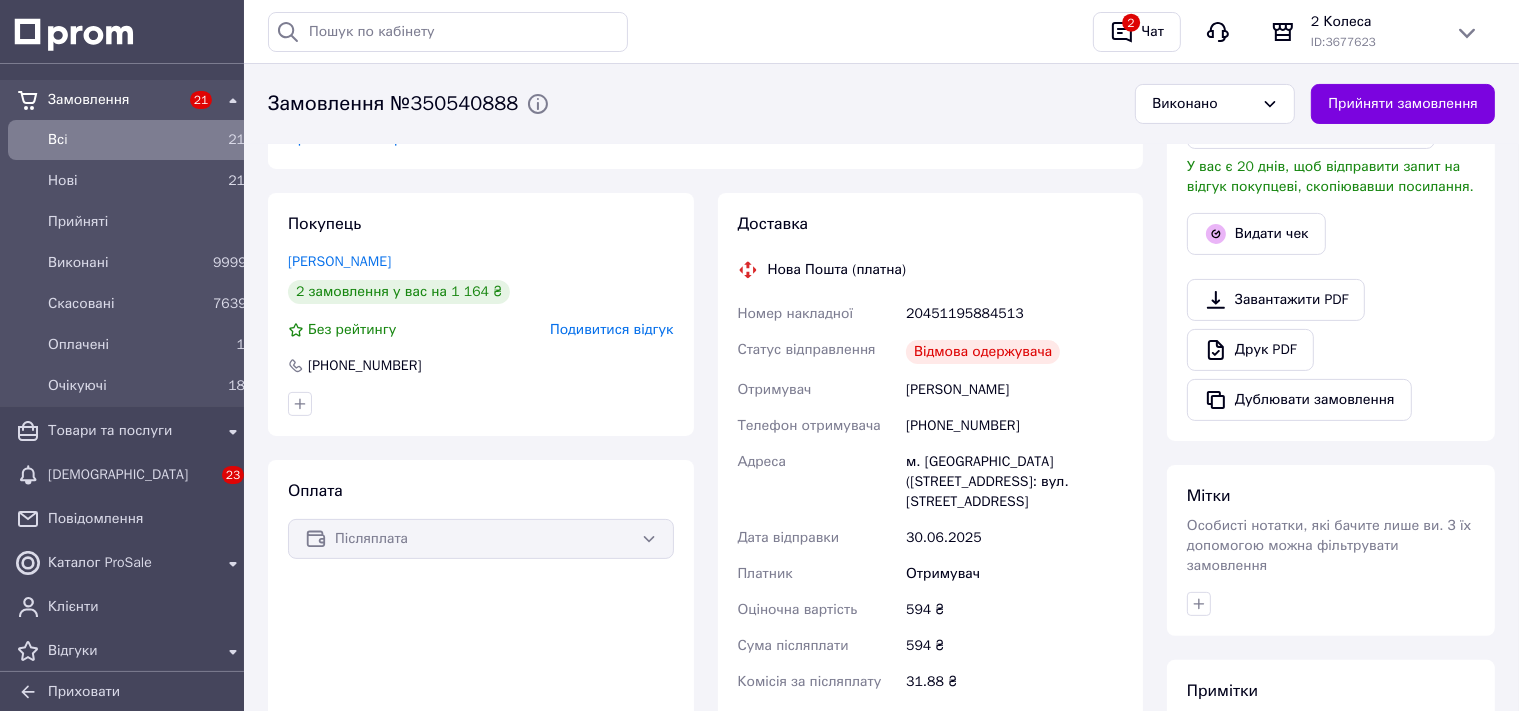 click on "Доставка Нова Пошта (платна) Номер накладної 20451195884513 Статус відправлення Відмова одержувача Отримувач Ковальчук Дмитрий Телефон отримувача +380636925183 Адреса м. Барвінкове (Харківська обл.), №1: вул. Центральна, 14є Дата відправки 30.06.2025 Платник Отримувач Оціночна вартість 594 ₴ Сума післяплати 594 ₴ Комісія за післяплату 31.88 ₴ Платник комісії післяплати Отримувач Вартість доставки 82.97 ₴ Роздрукувати ЕН" at bounding box center (931, 530) 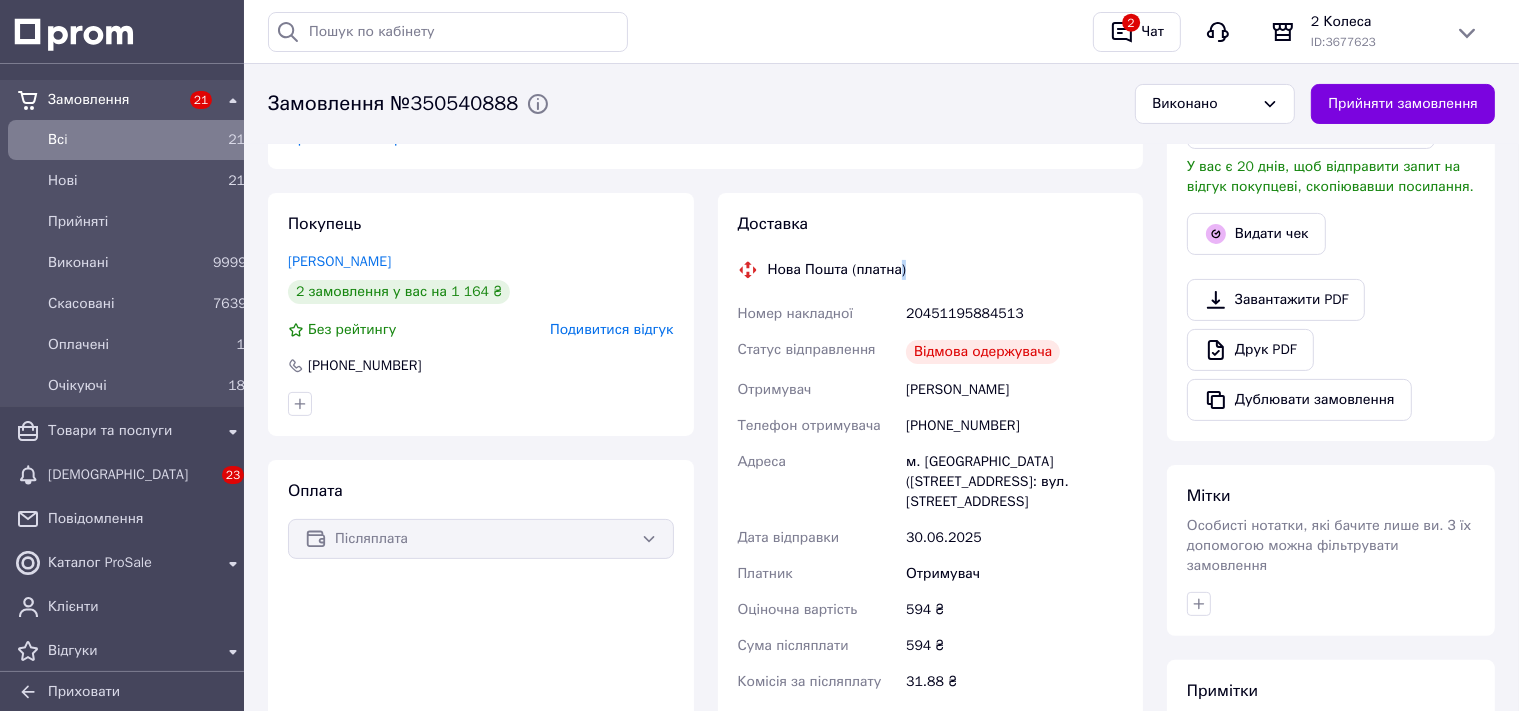 click on "Доставка Нова Пошта (платна) Номер накладної 20451195884513 Статус відправлення Відмова одержувача Отримувач Ковальчук Дмитрий Телефон отримувача +380636925183 Адреса м. Барвінкове (Харківська обл.), №1: вул. Центральна, 14є Дата відправки 30.06.2025 Платник Отримувач Оціночна вартість 594 ₴ Сума післяплати 594 ₴ Комісія за післяплату 31.88 ₴ Платник комісії післяплати Отримувач Вартість доставки 82.97 ₴ Роздрукувати ЕН" at bounding box center [931, 530] 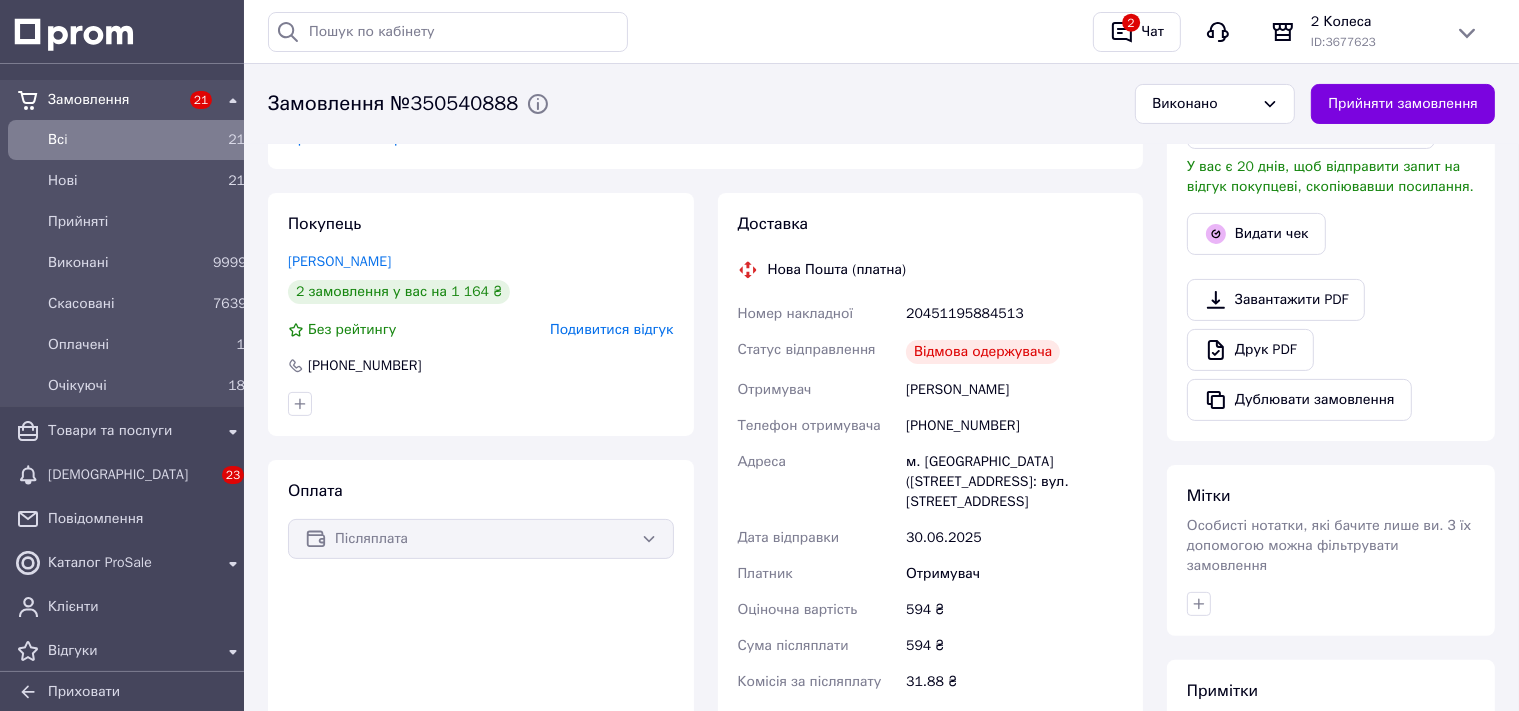 click on "Доставка Нова Пошта (платна) Номер накладної 20451195884513 Статус відправлення Відмова одержувача Отримувач Ковальчук Дмитрий Телефон отримувача +380636925183 Адреса м. Барвінкове (Харківська обл.), №1: вул. Центральна, 14є Дата відправки 30.06.2025 Платник Отримувач Оціночна вартість 594 ₴ Сума післяплати 594 ₴ Комісія за післяплату 31.88 ₴ Платник комісії післяплати Отримувач Вартість доставки 82.97 ₴ Роздрукувати ЕН" at bounding box center [931, 530] 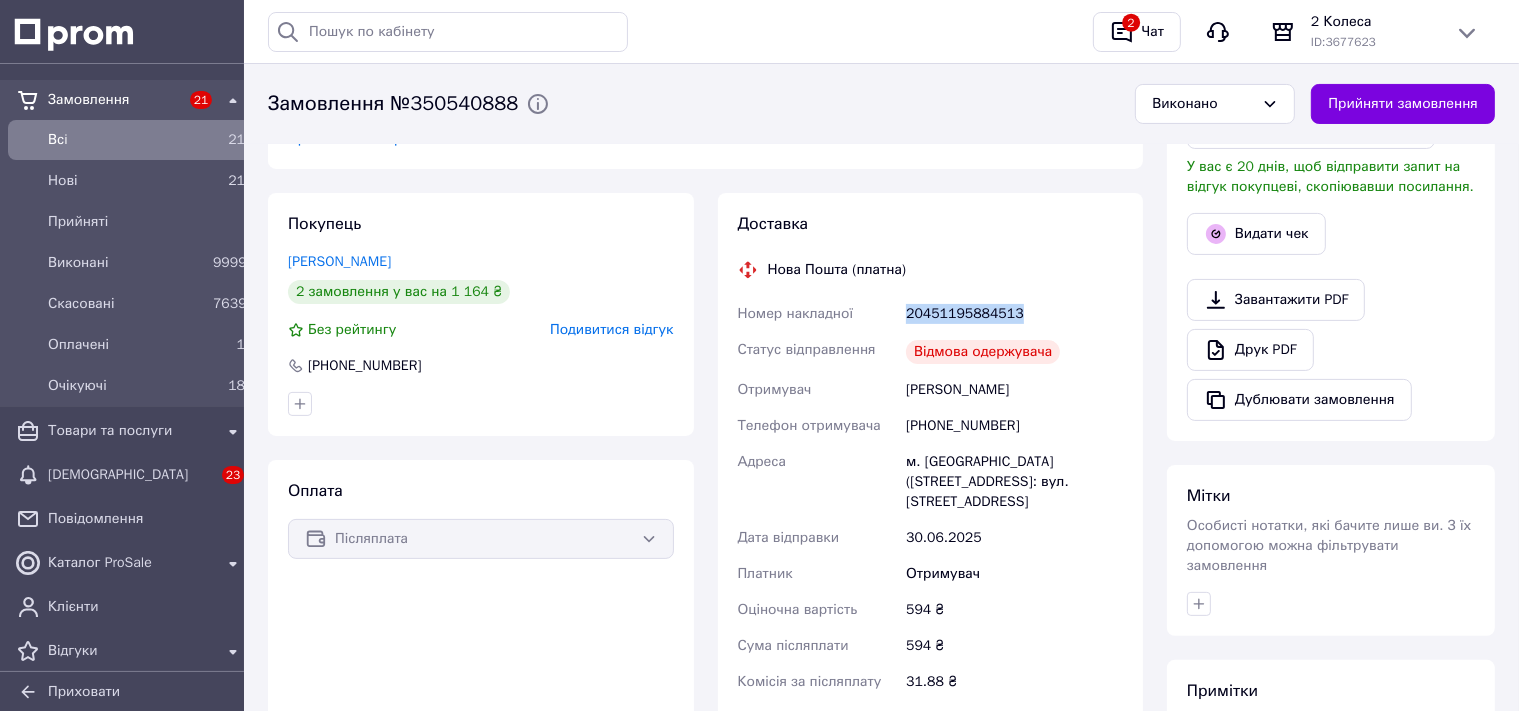 click on "20451195884513" at bounding box center [1014, 314] 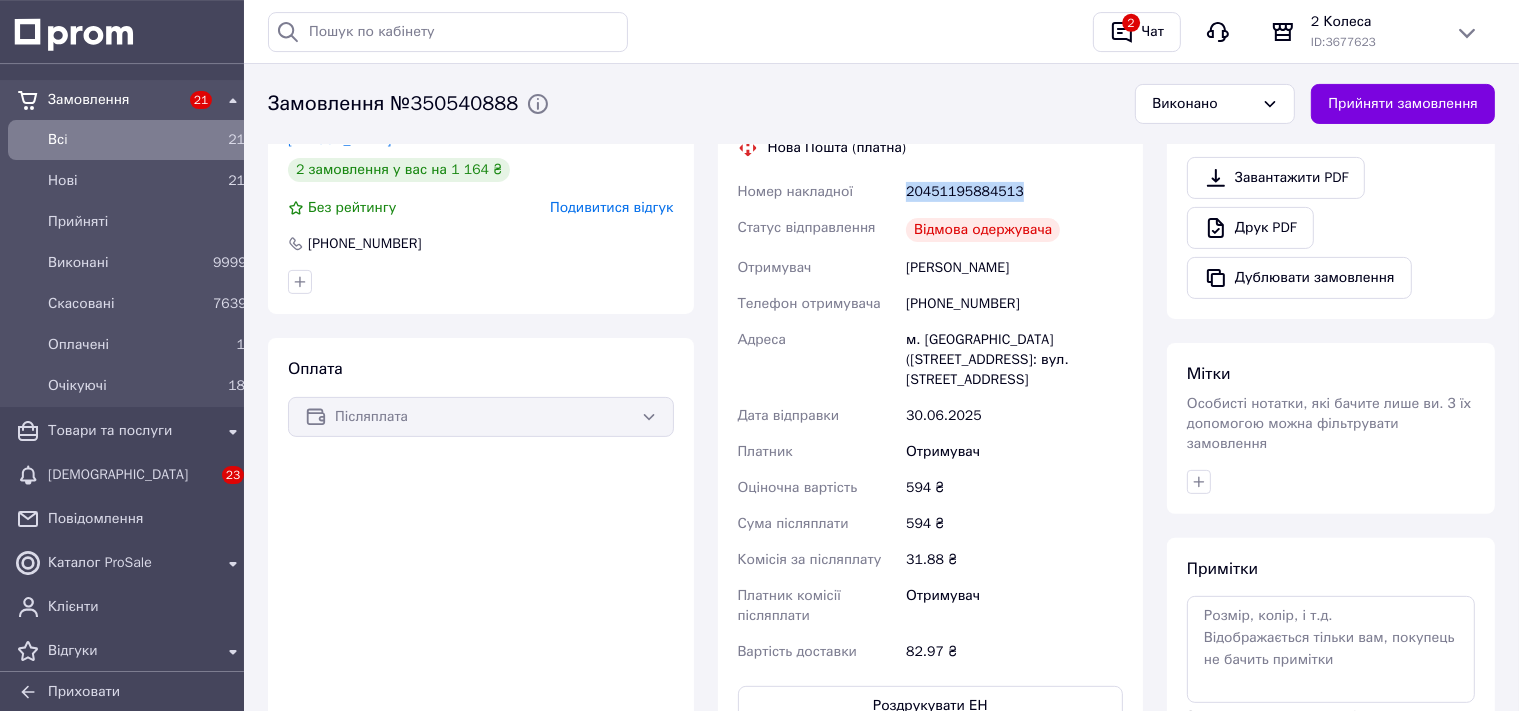 scroll, scrollTop: 633, scrollLeft: 0, axis: vertical 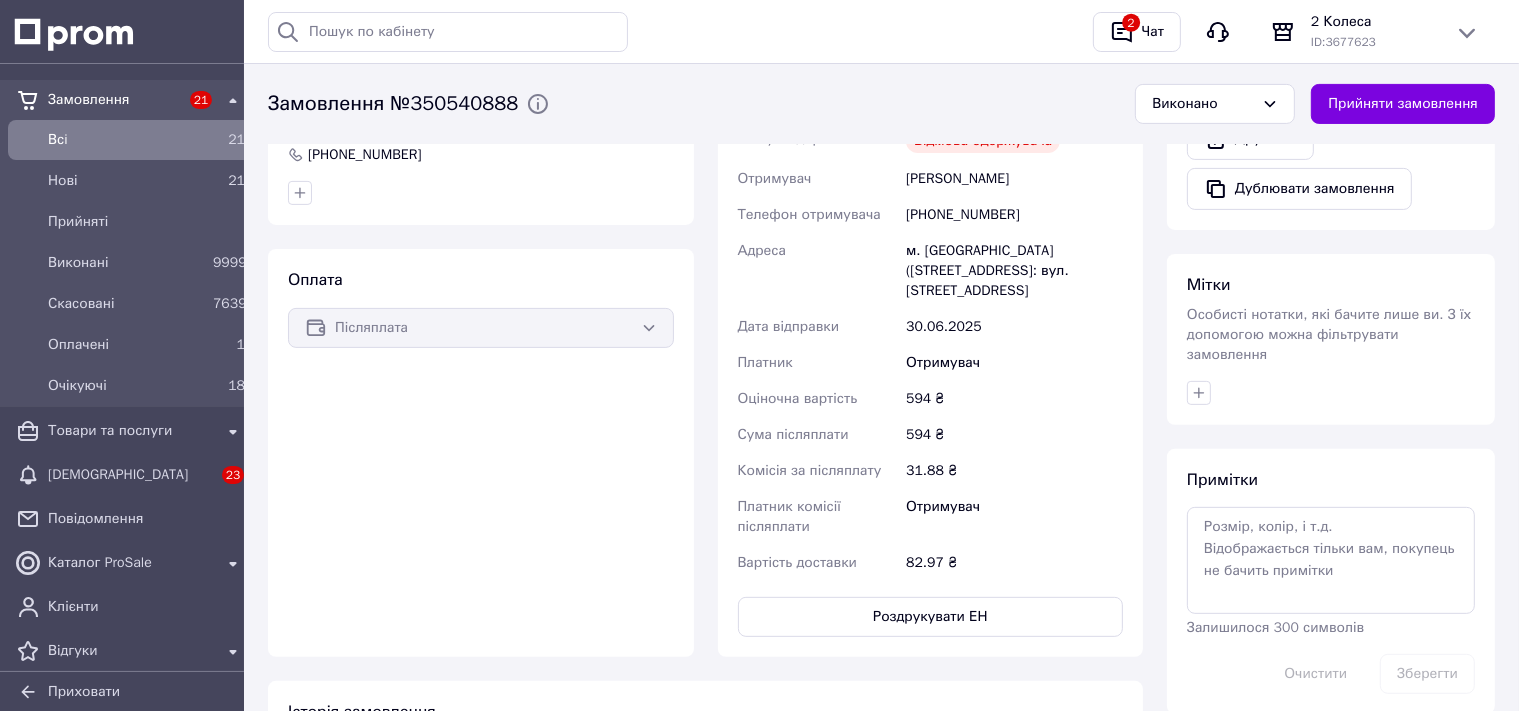 click at bounding box center [1331, 393] 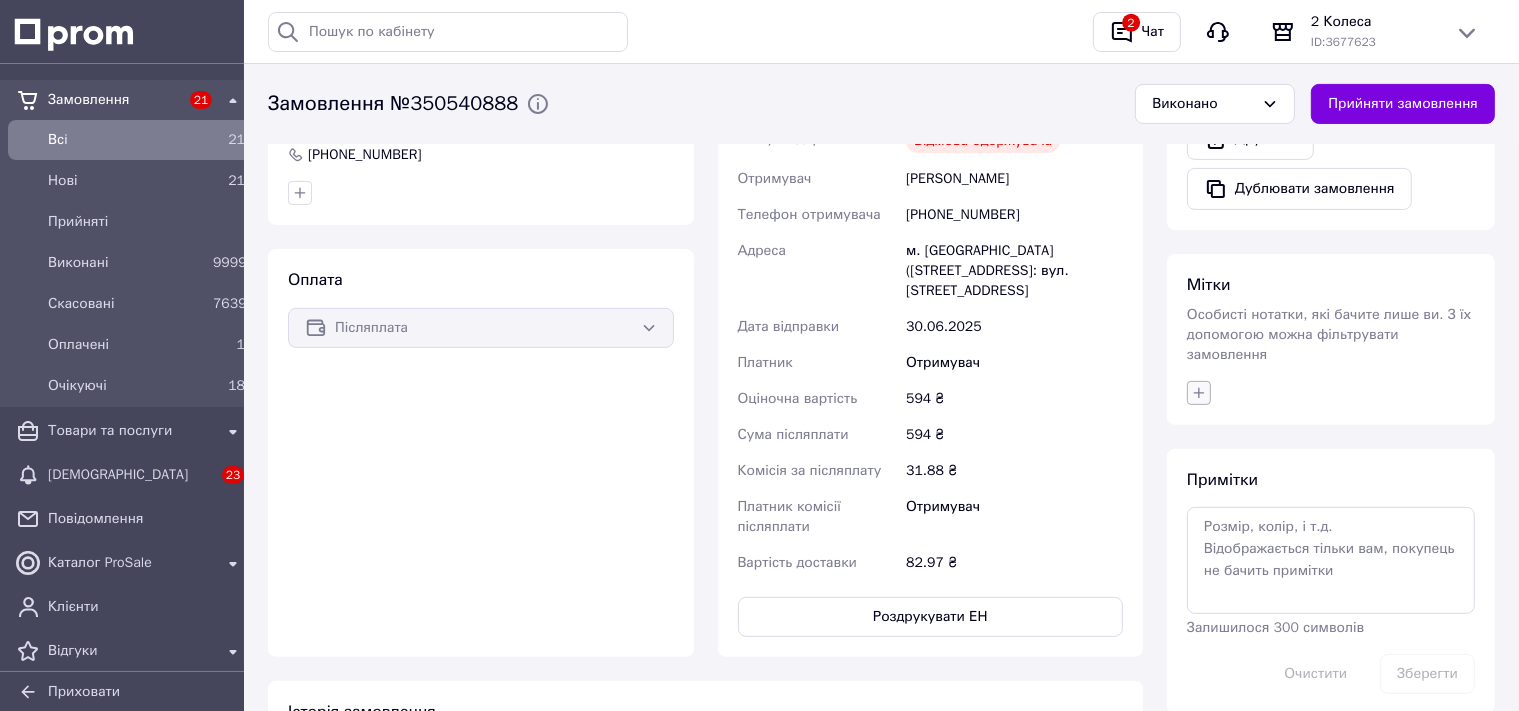 click 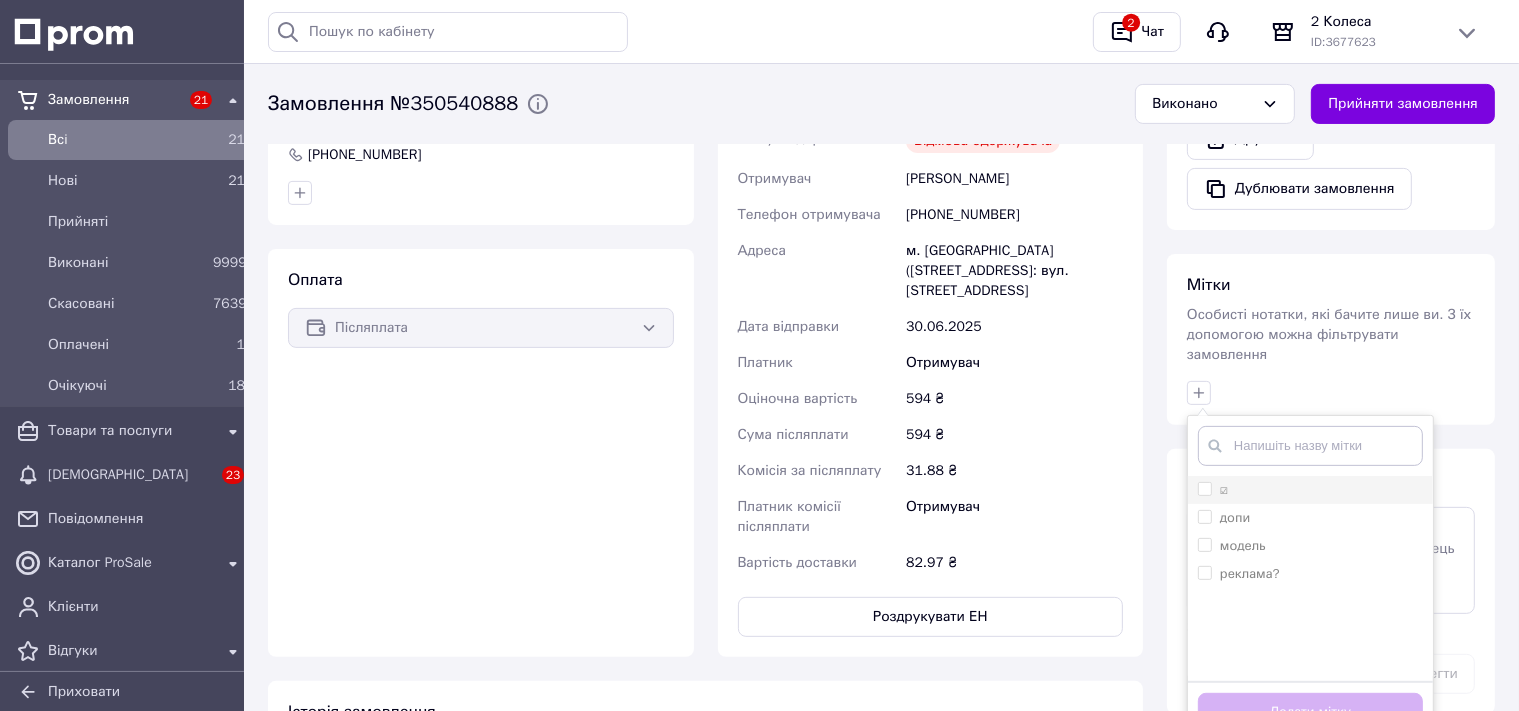 click on "☑" at bounding box center [1310, 490] 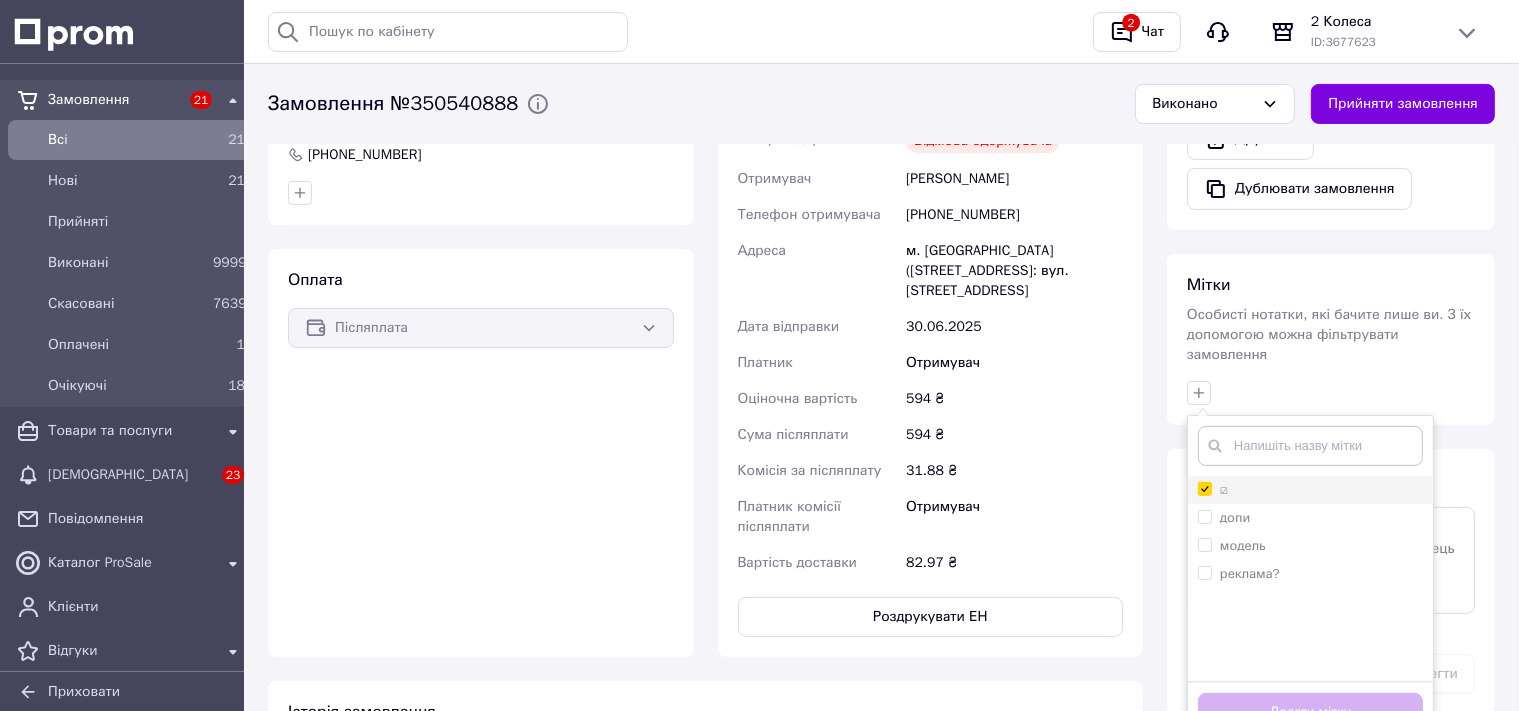 checkbox on "true" 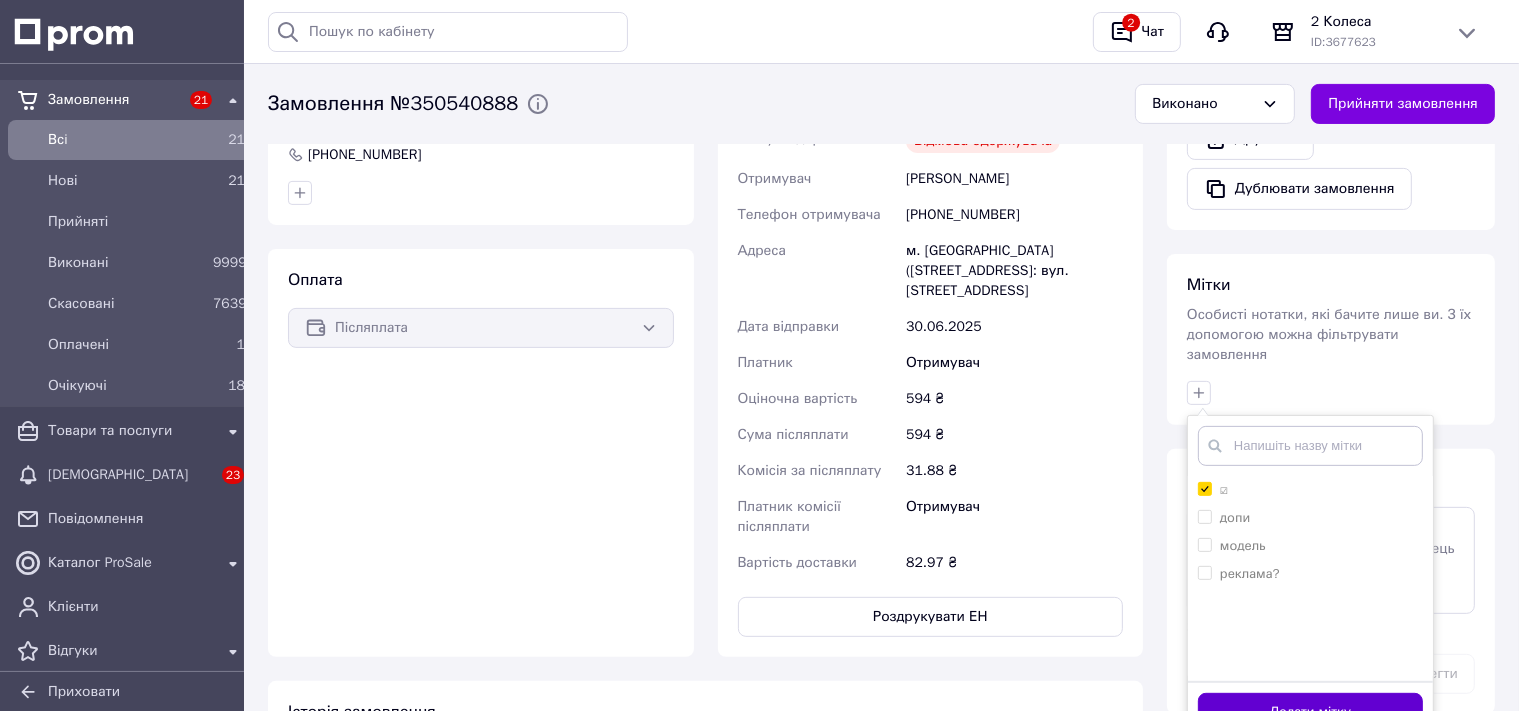 click on "Додати мітку" at bounding box center (1310, 712) 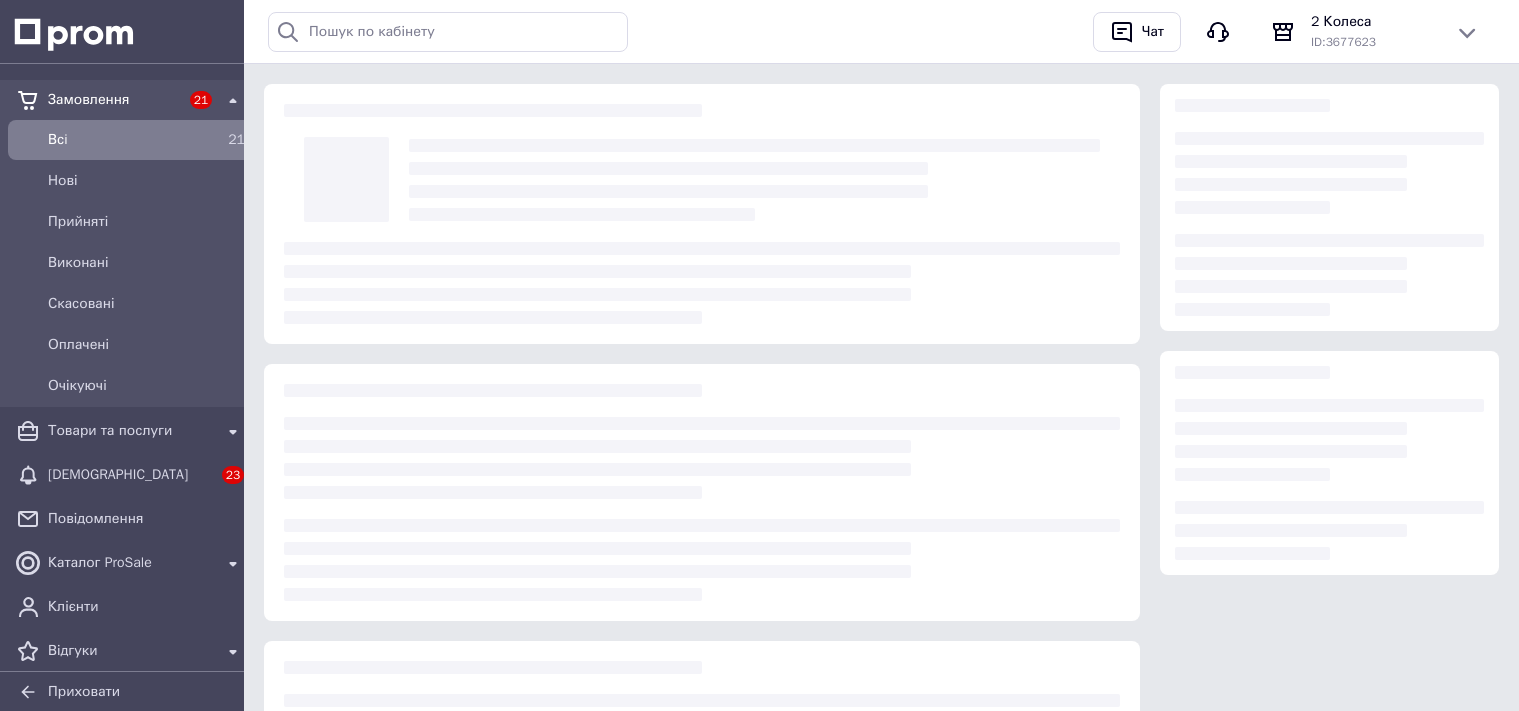 scroll, scrollTop: 0, scrollLeft: 0, axis: both 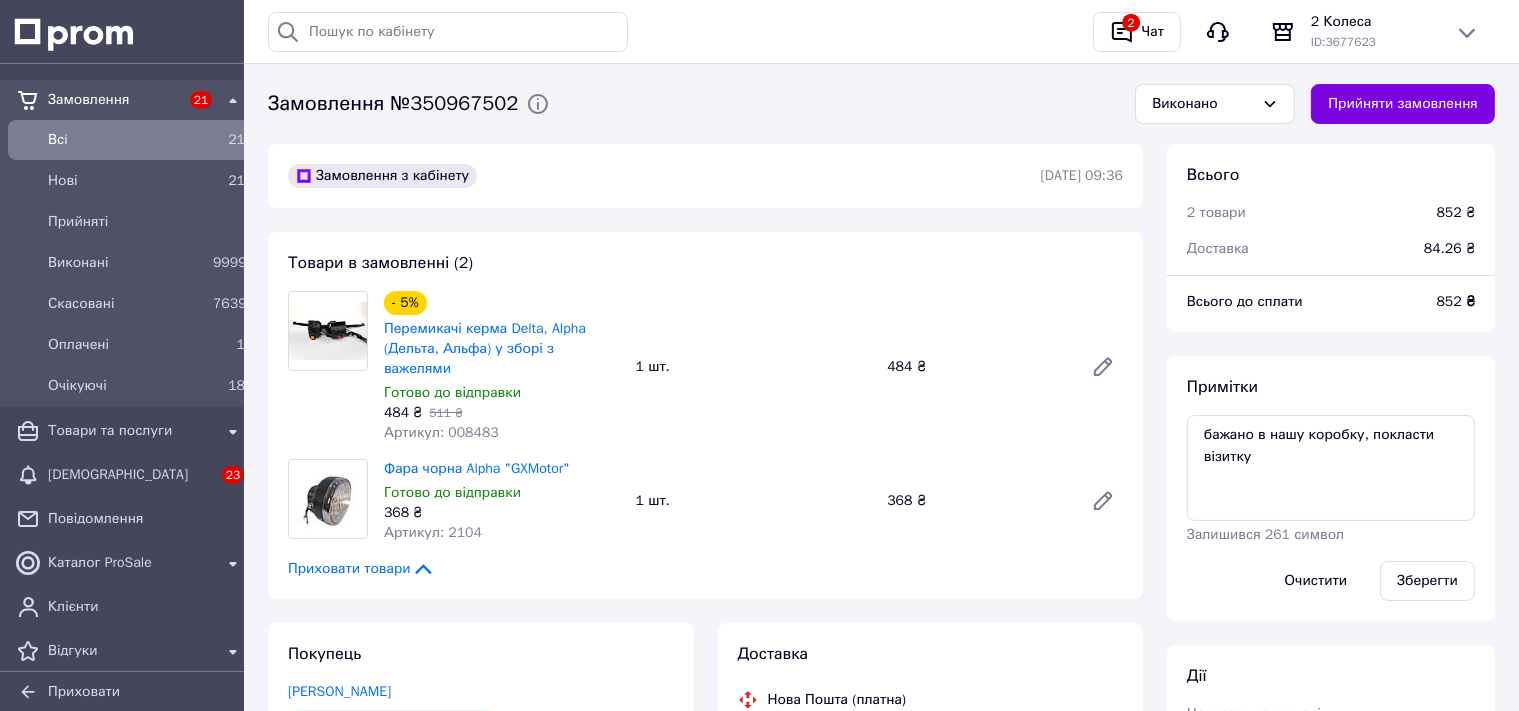 click on "Артикул: 008483" at bounding box center [441, 432] 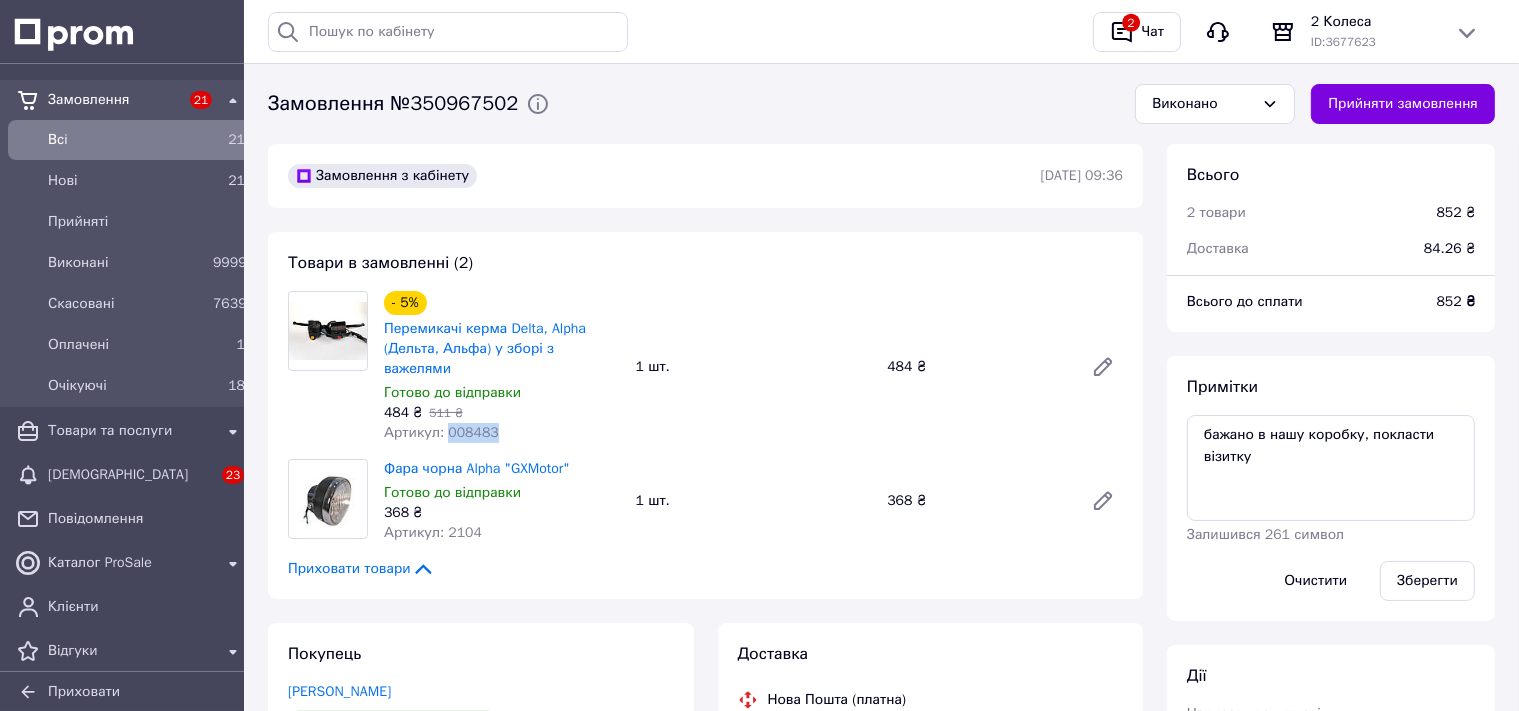 click on "Артикул: 008483" at bounding box center (441, 432) 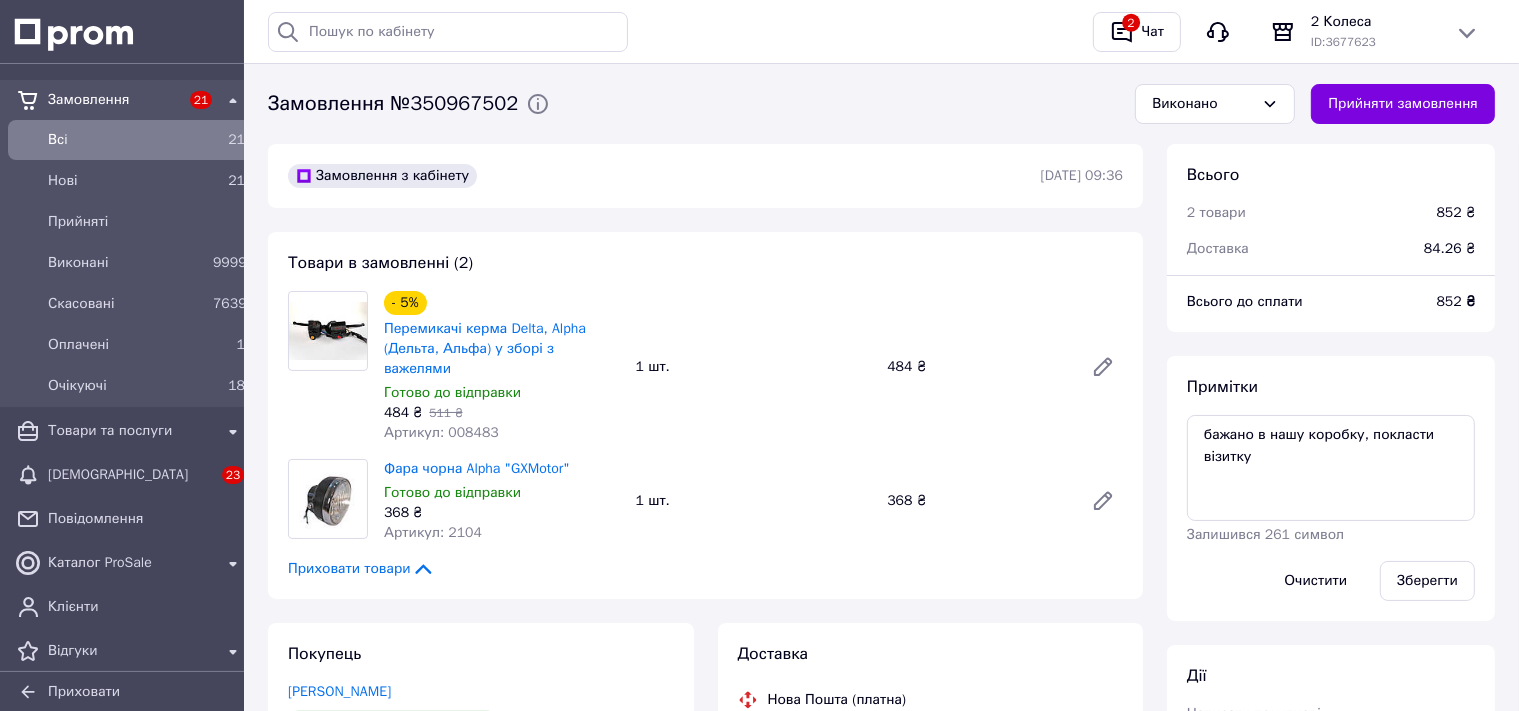click on "Фара чорна Alpha "GXMotor" Готово до відправки 368 ₴ Артикул: 2104" at bounding box center [502, 501] 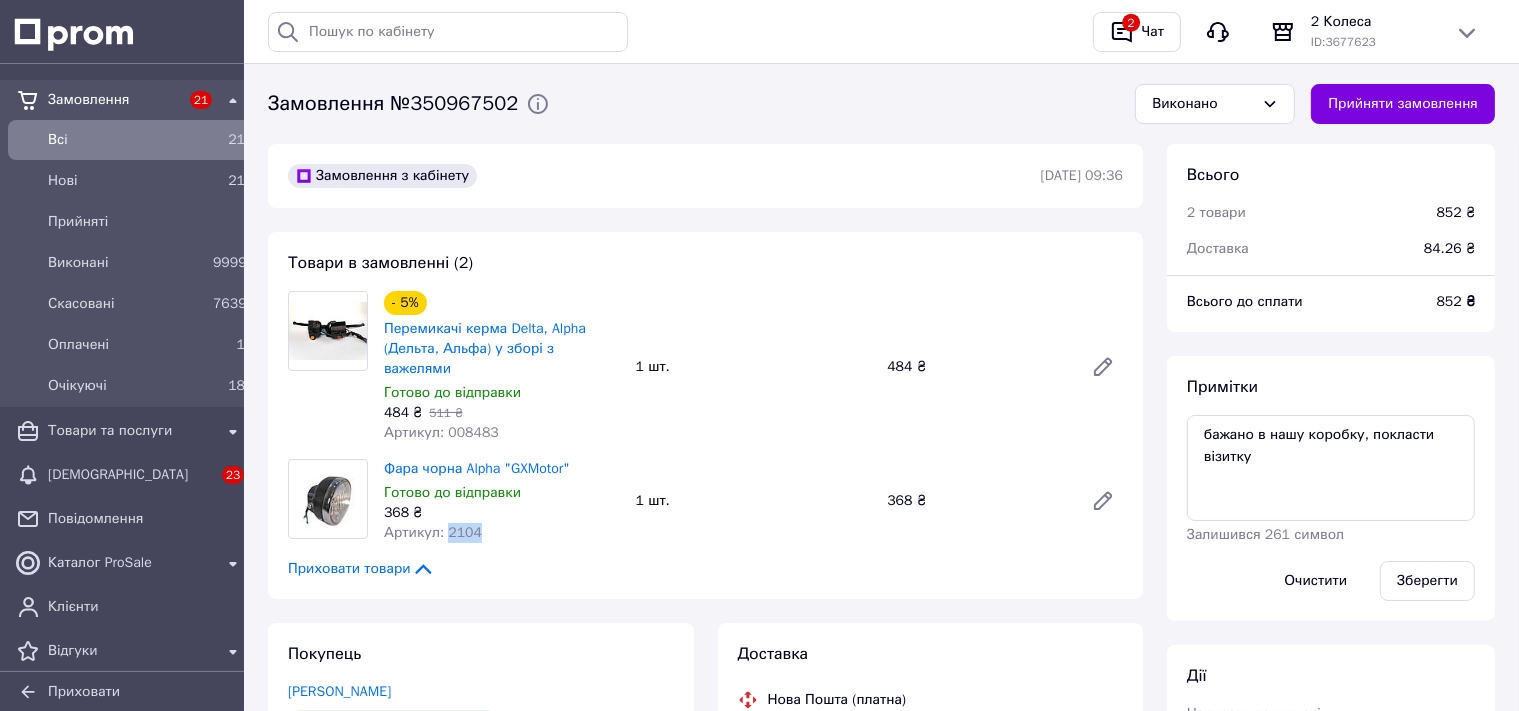 click on "Фара чорна Alpha "GXMotor" Готово до відправки 368 ₴ Артикул: 2104" at bounding box center (502, 501) 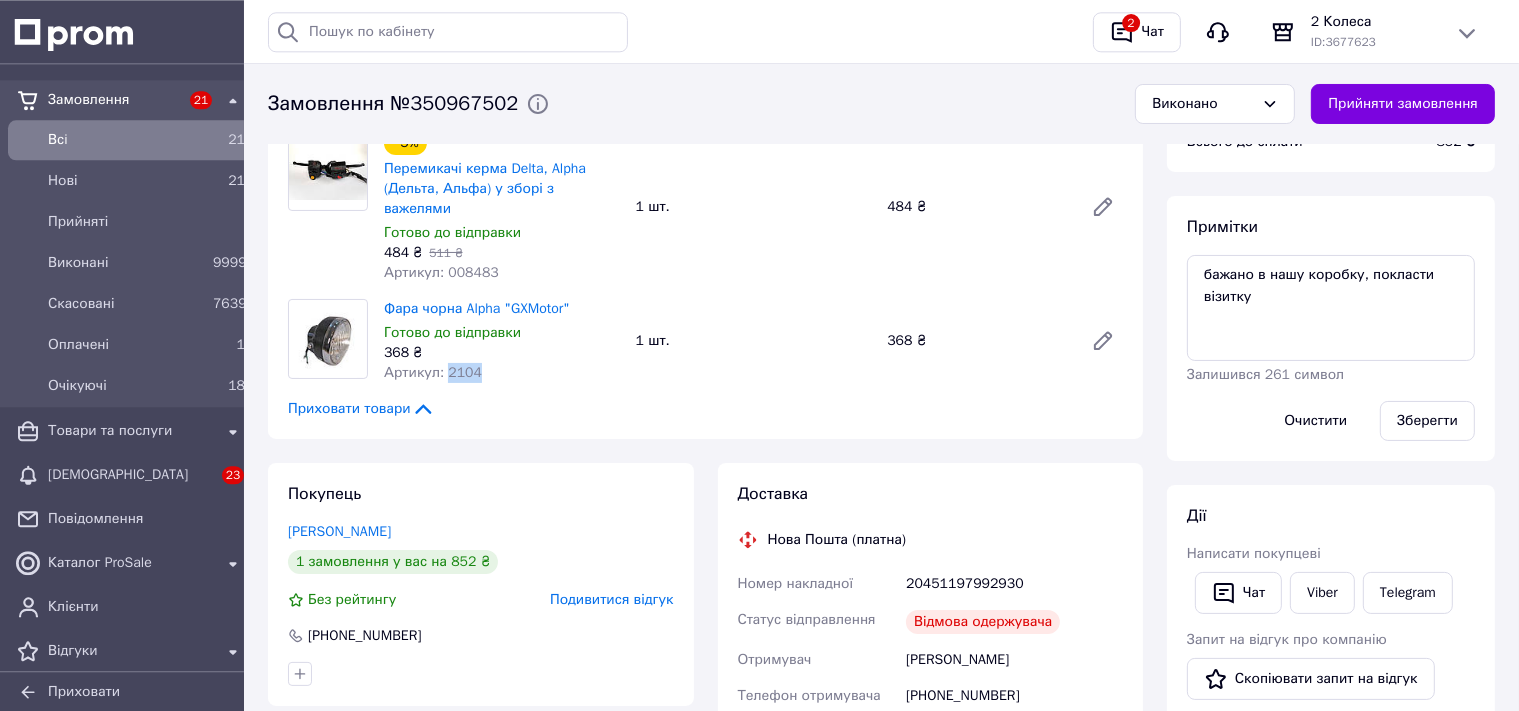 scroll, scrollTop: 105, scrollLeft: 0, axis: vertical 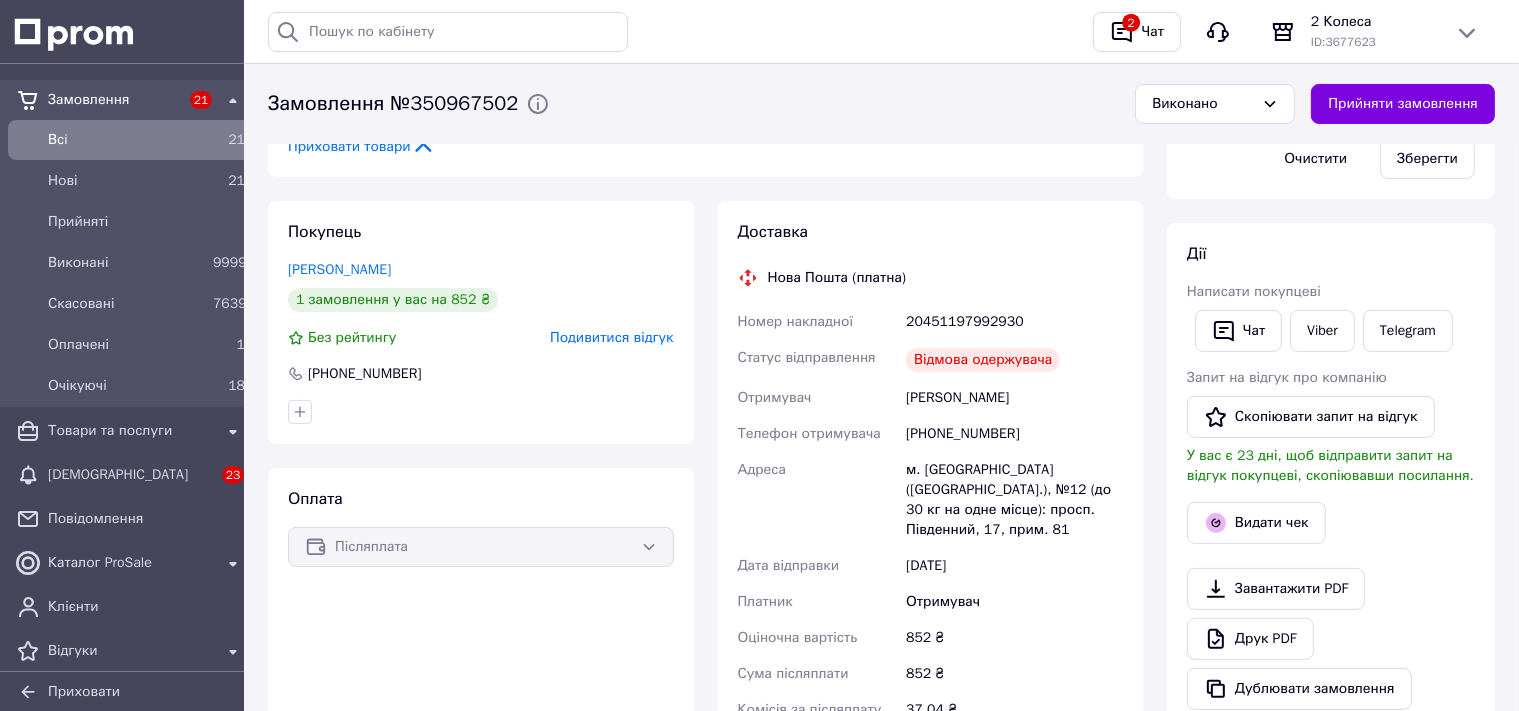 click on "+380689639426" at bounding box center (1014, 434) 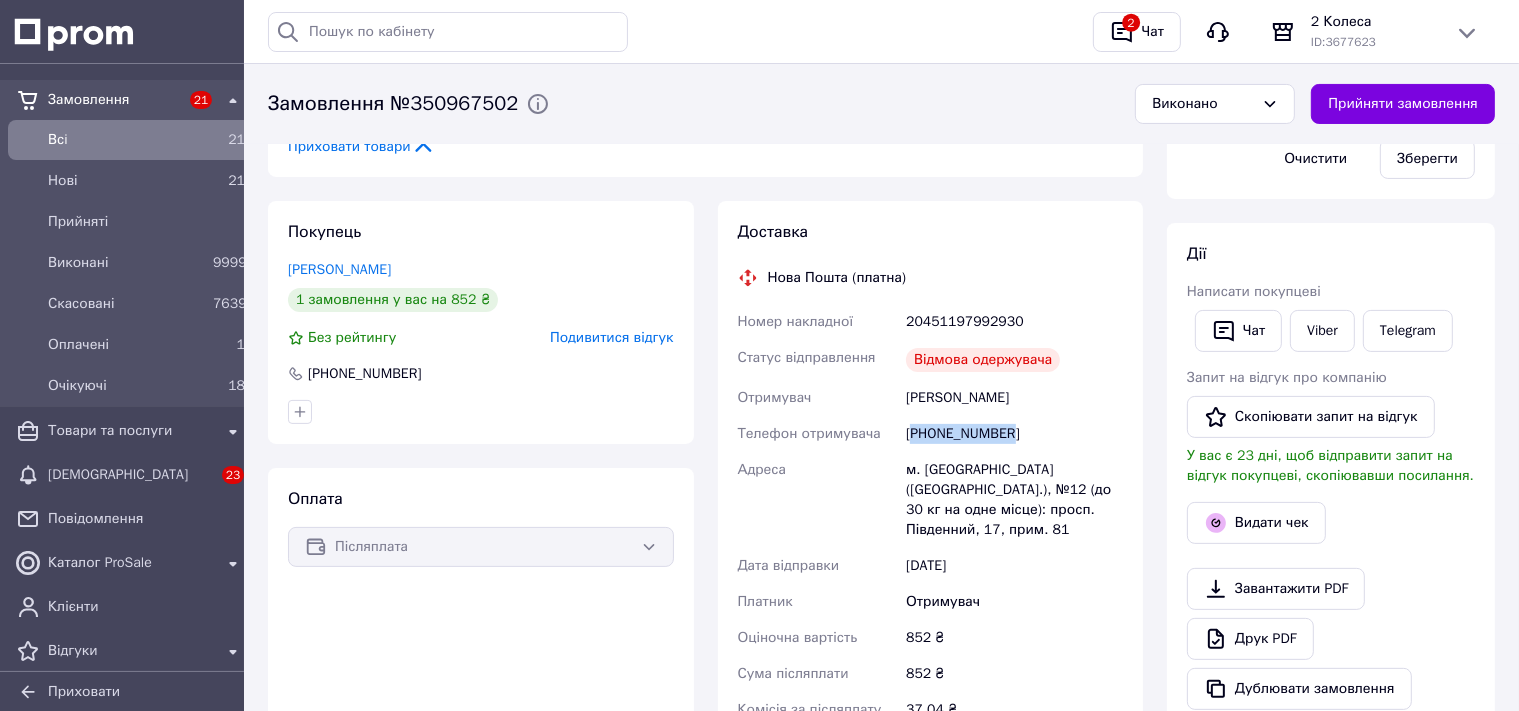 click on "+380689639426" at bounding box center [1014, 434] 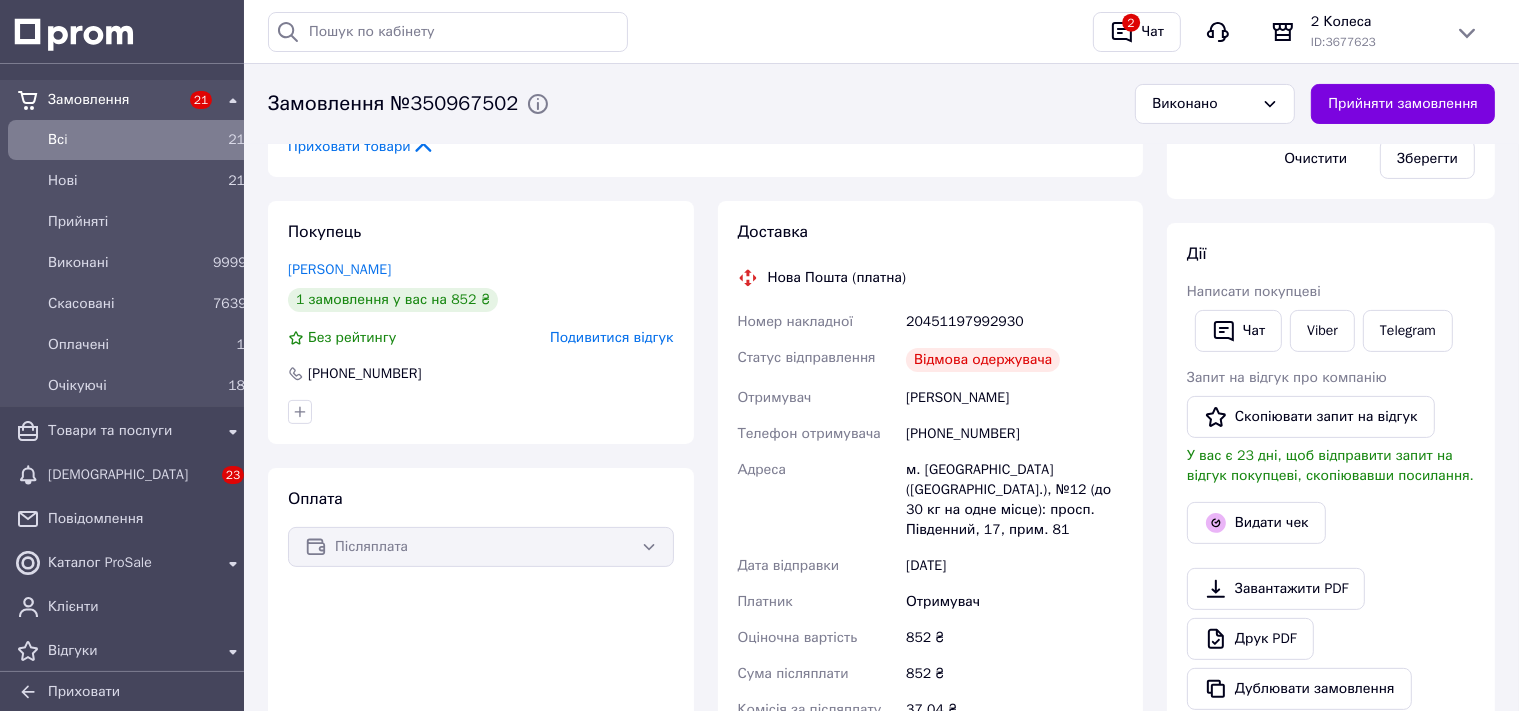 click on "20451197992930" at bounding box center [1014, 322] 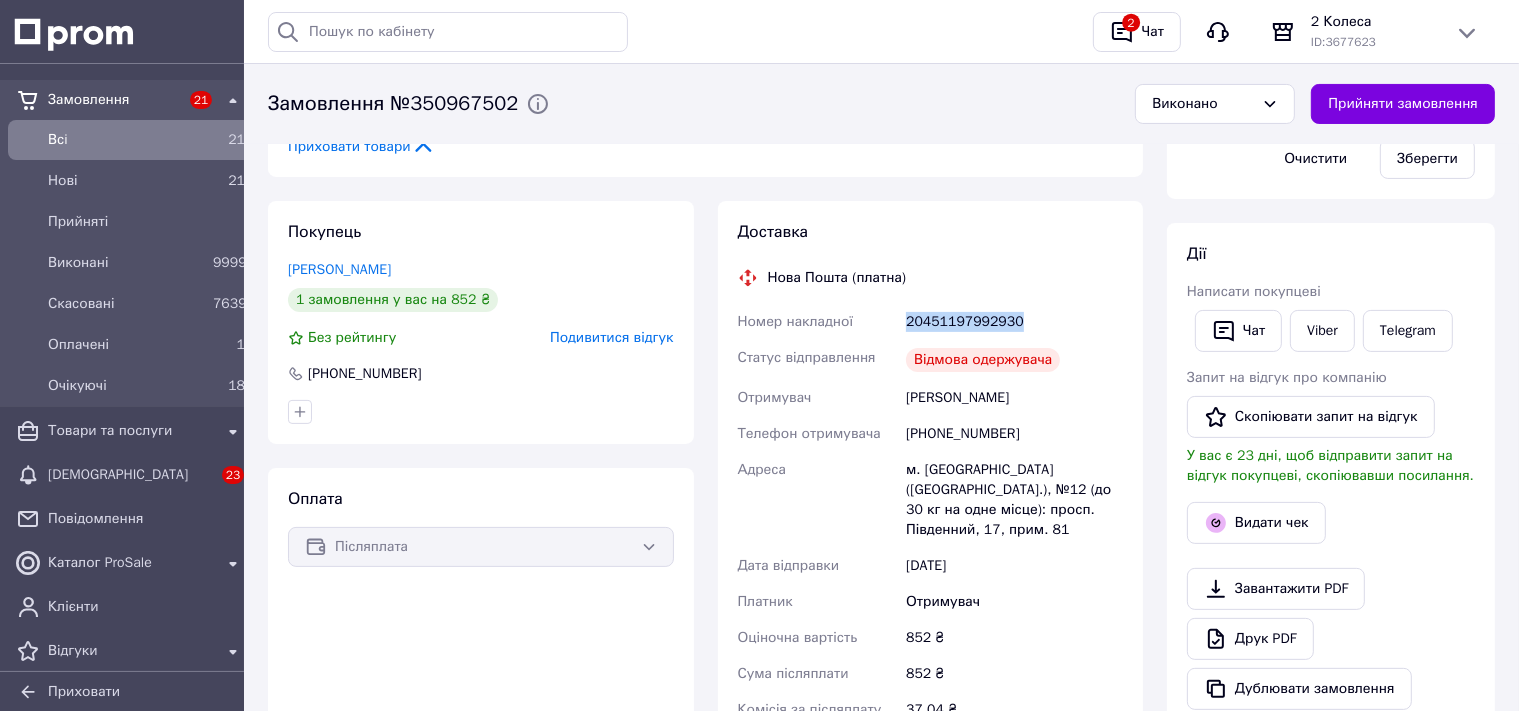 click on "20451197992930" at bounding box center [1014, 322] 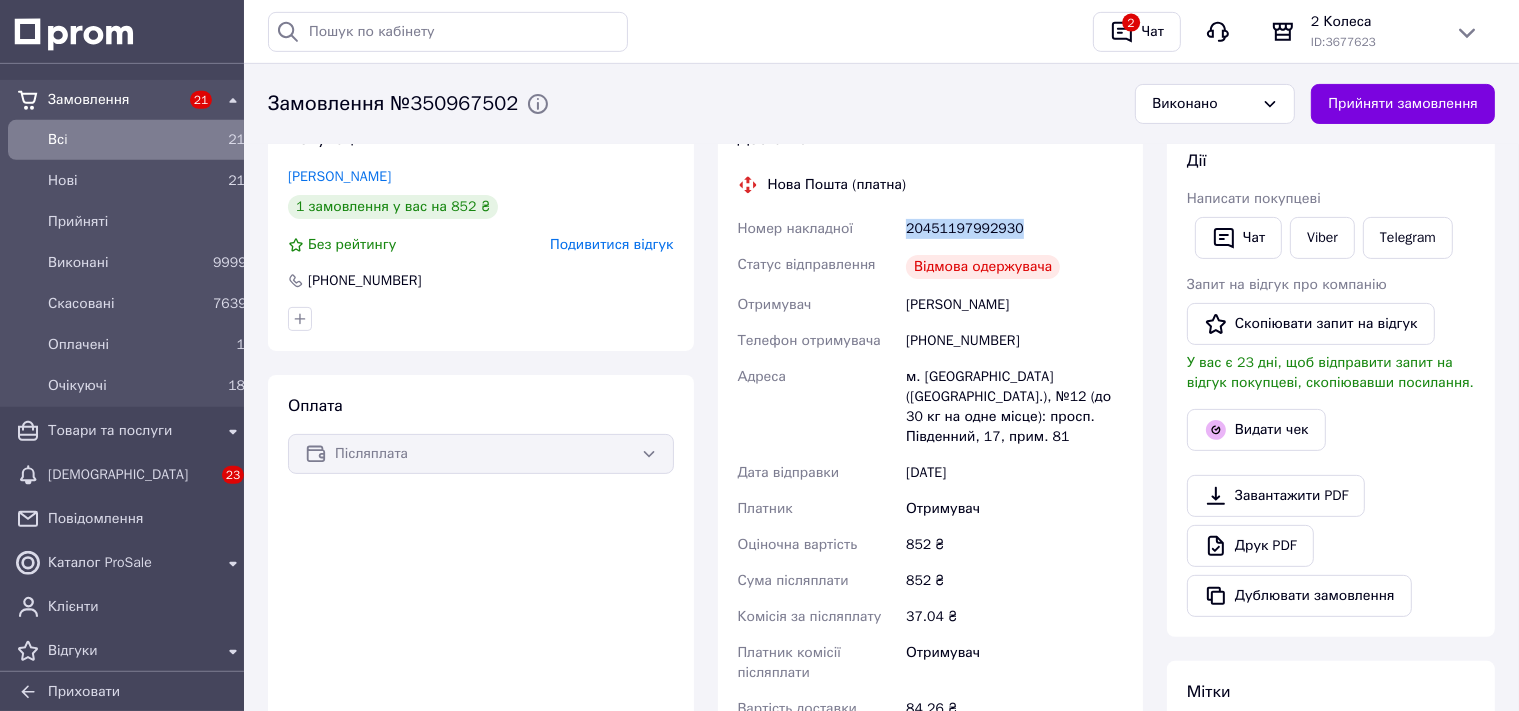 scroll, scrollTop: 950, scrollLeft: 0, axis: vertical 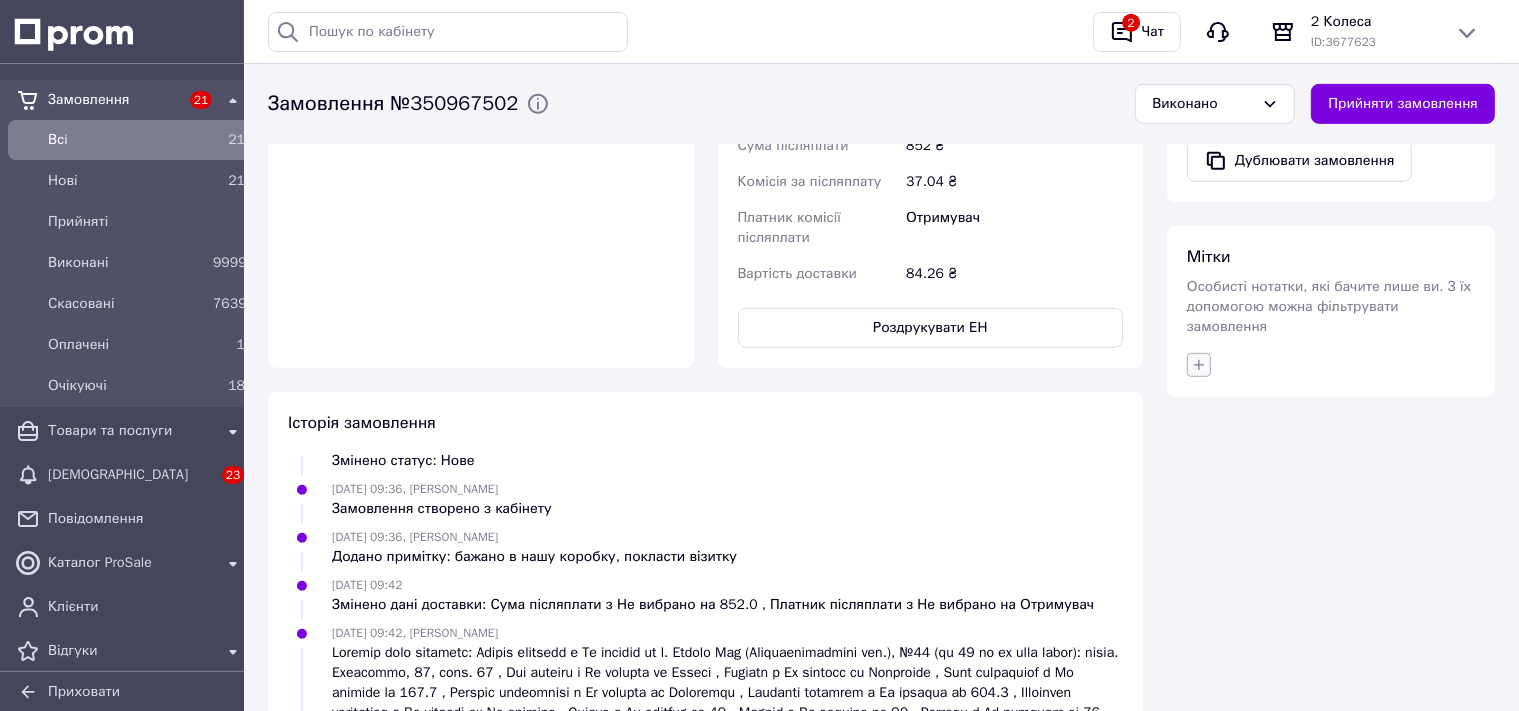 click 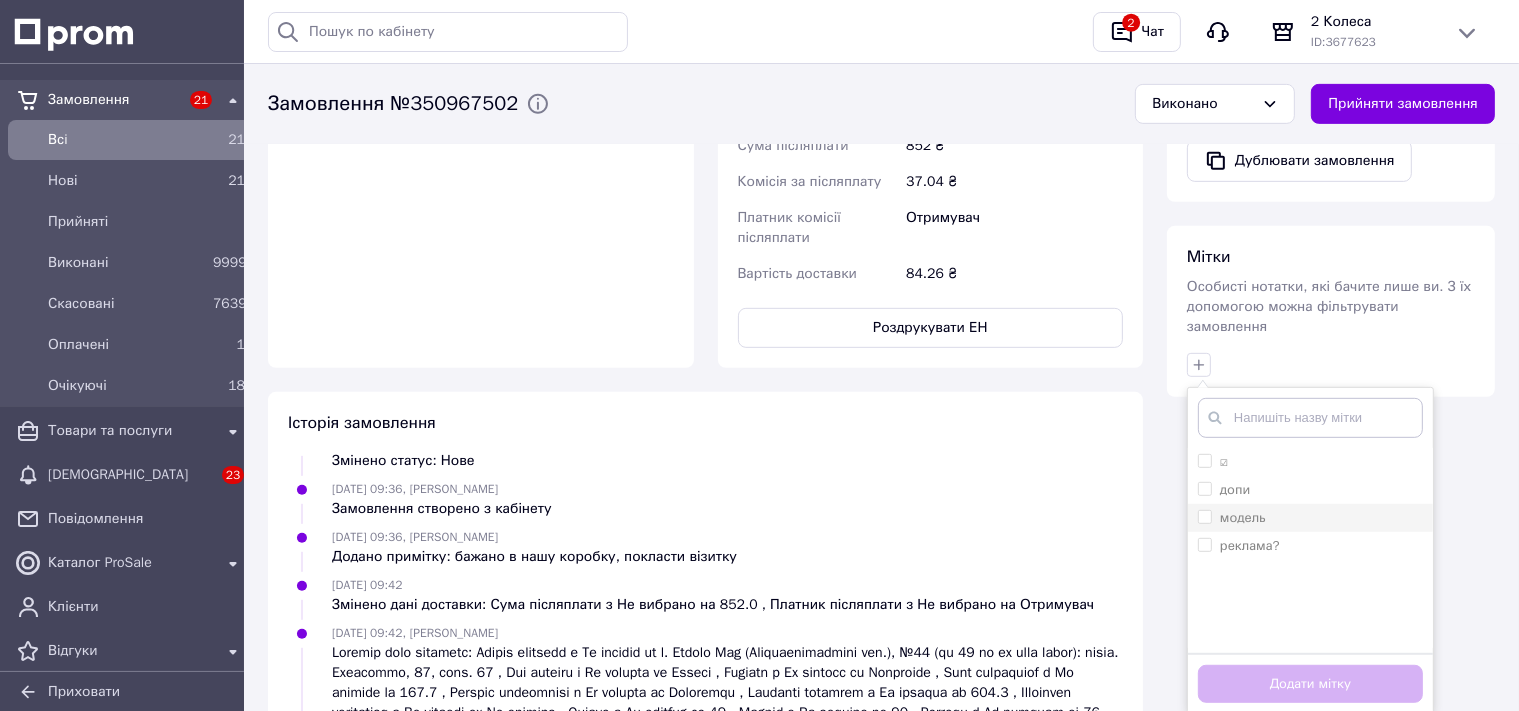 drag, startPoint x: 1225, startPoint y: 434, endPoint x: 1228, endPoint y: 498, distance: 64.070274 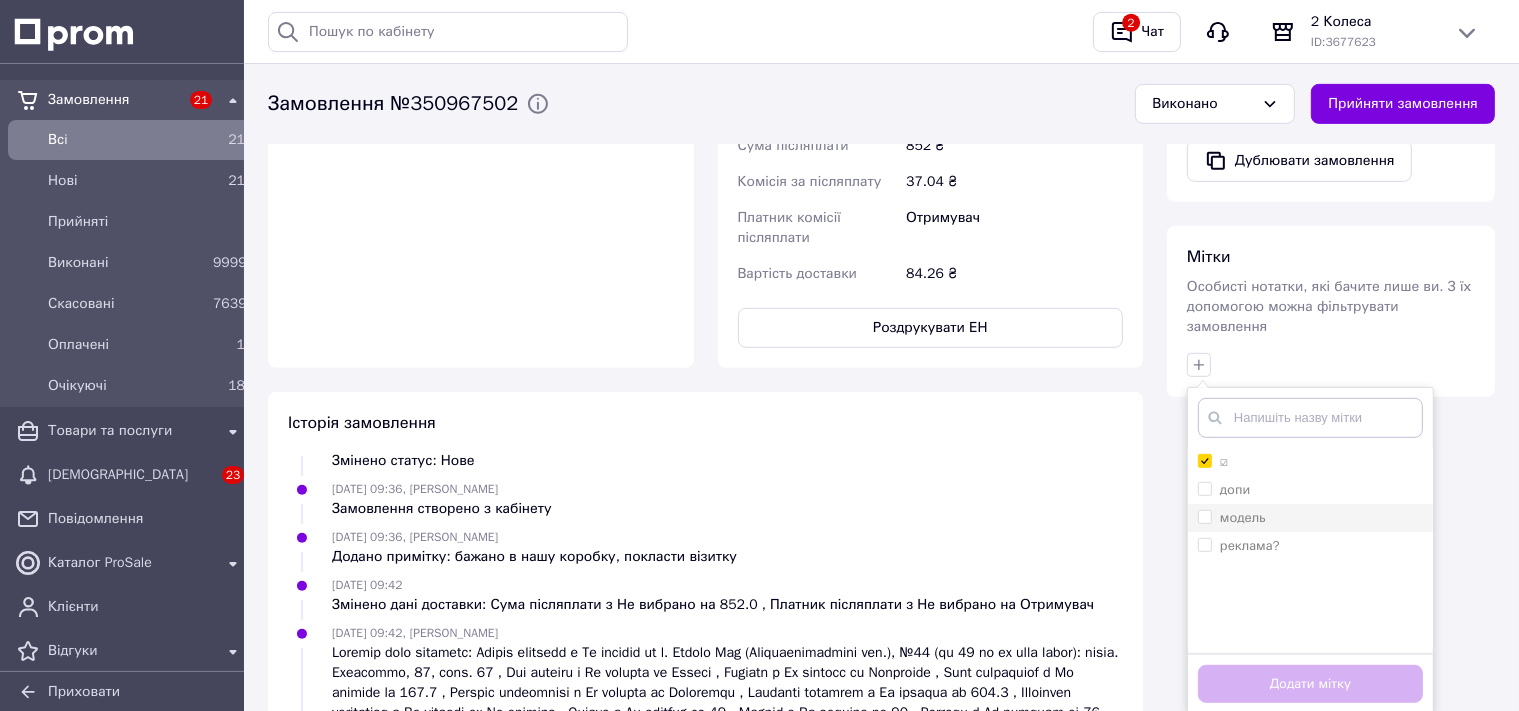 checkbox on "true" 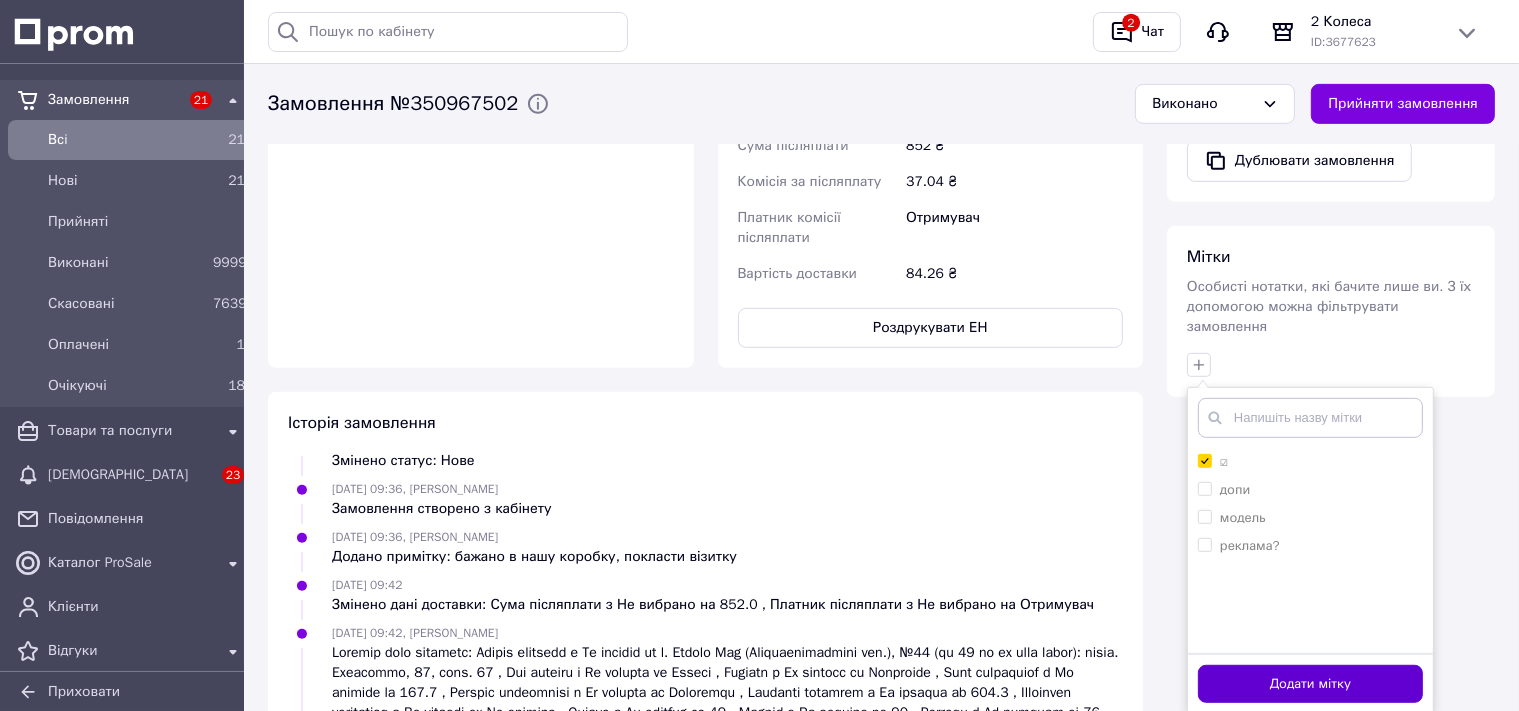 click on "Додати мітку" at bounding box center (1310, 684) 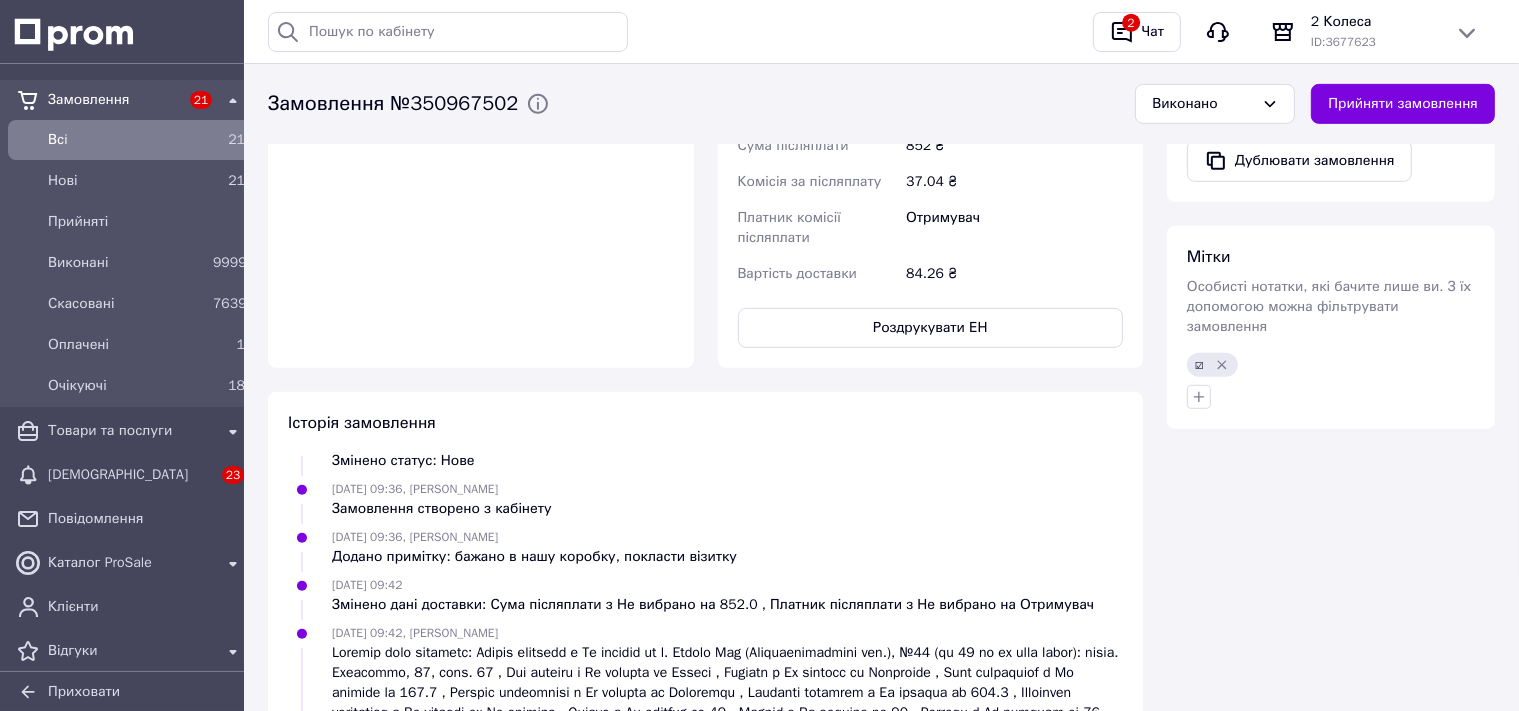 scroll, scrollTop: 68, scrollLeft: 0, axis: vertical 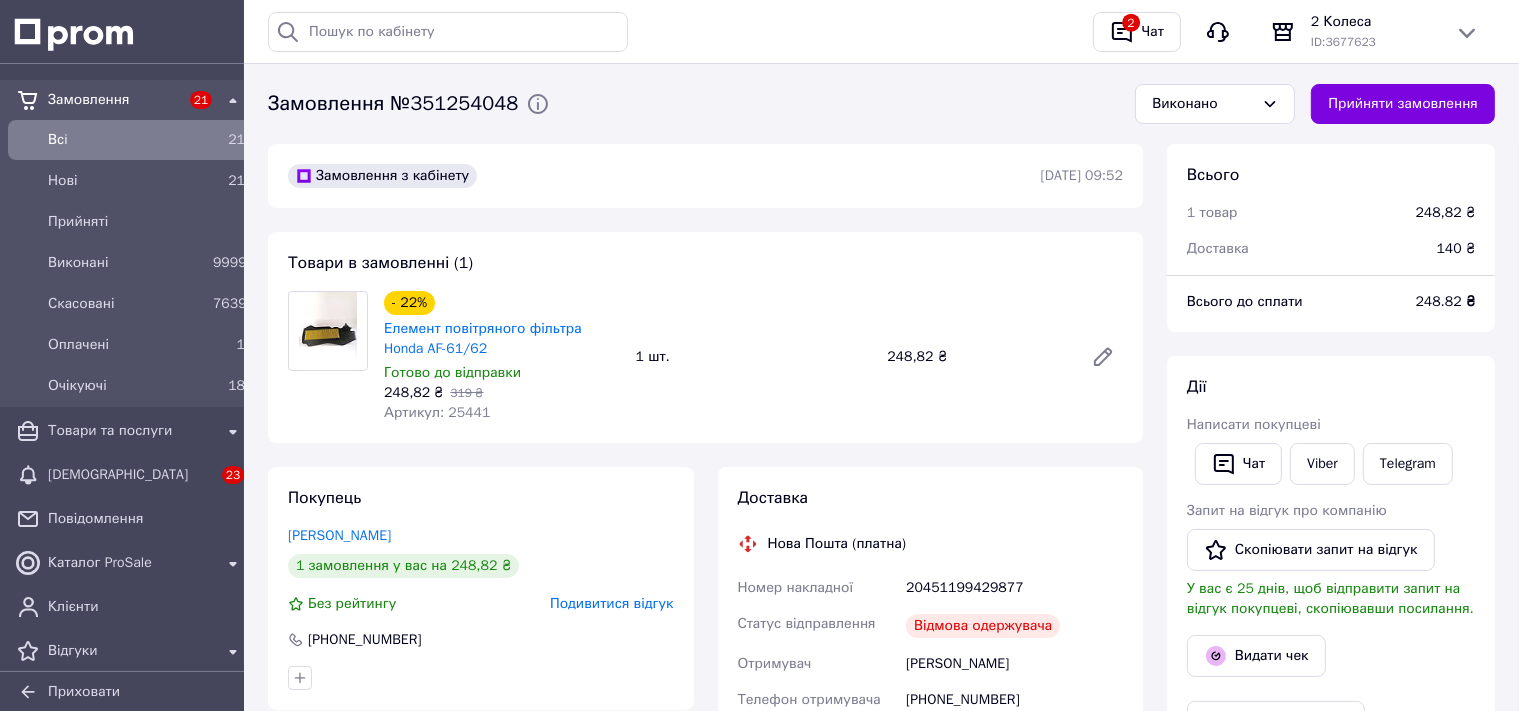 click on "Артикул: 25441" at bounding box center (437, 412) 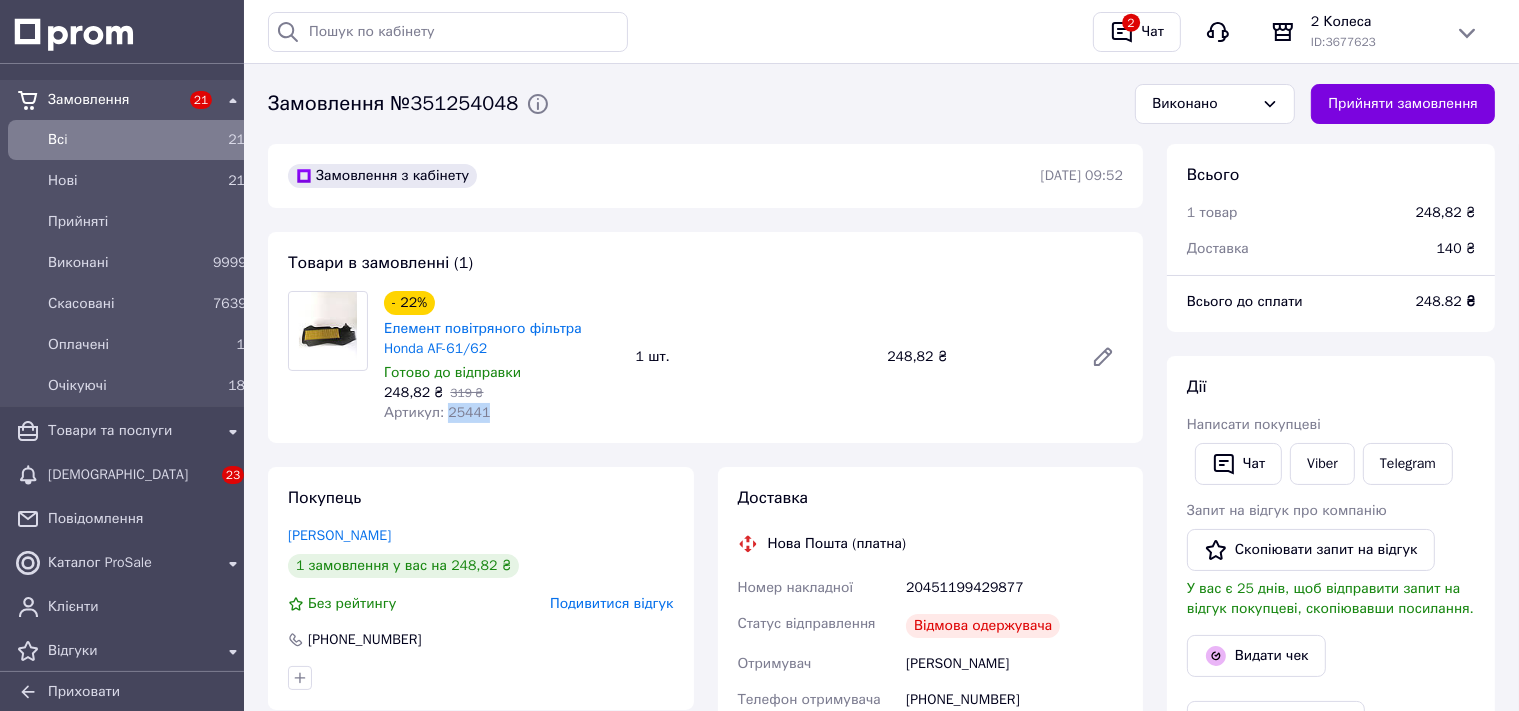 click on "Артикул: 25441" at bounding box center [437, 412] 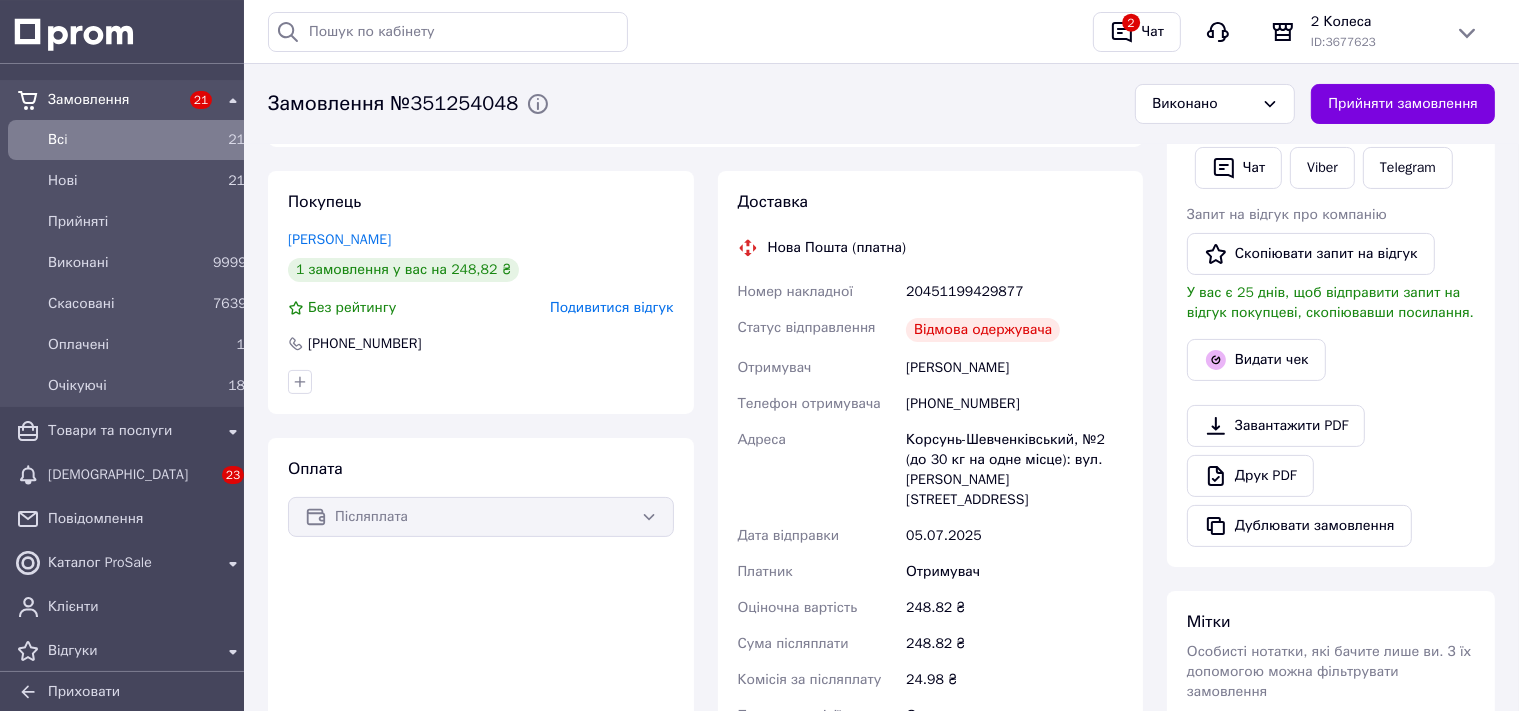 scroll, scrollTop: 316, scrollLeft: 0, axis: vertical 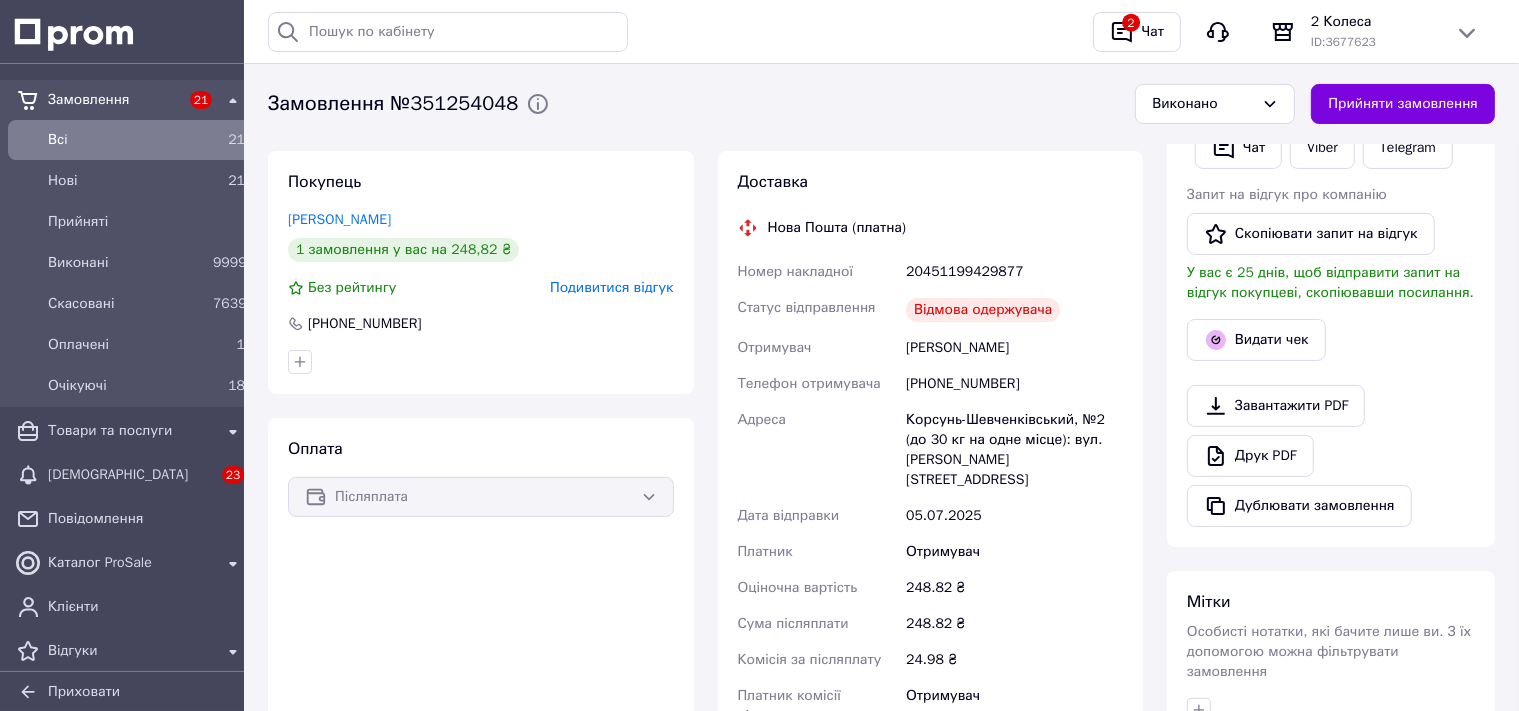 click on "20451199429877" at bounding box center [1014, 272] 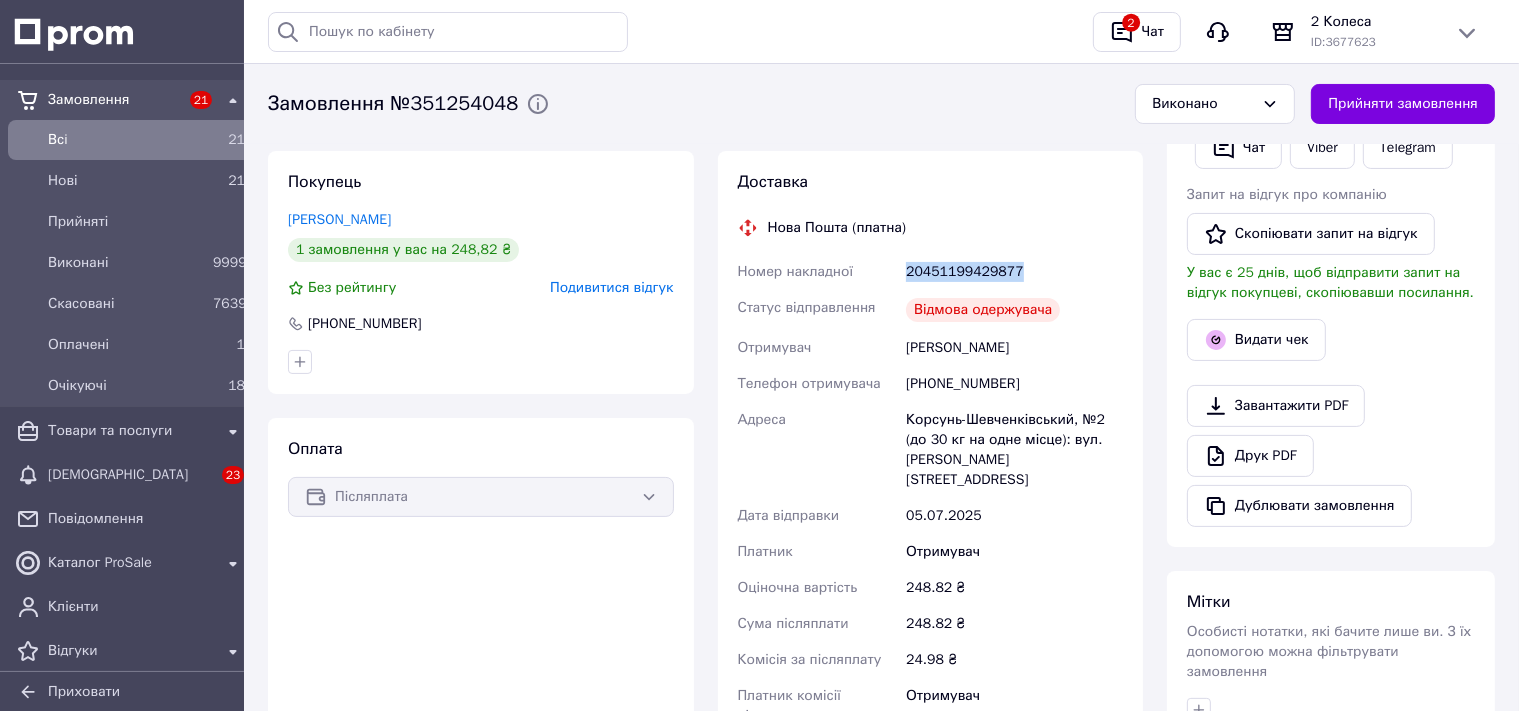 click on "20451199429877" at bounding box center [1014, 272] 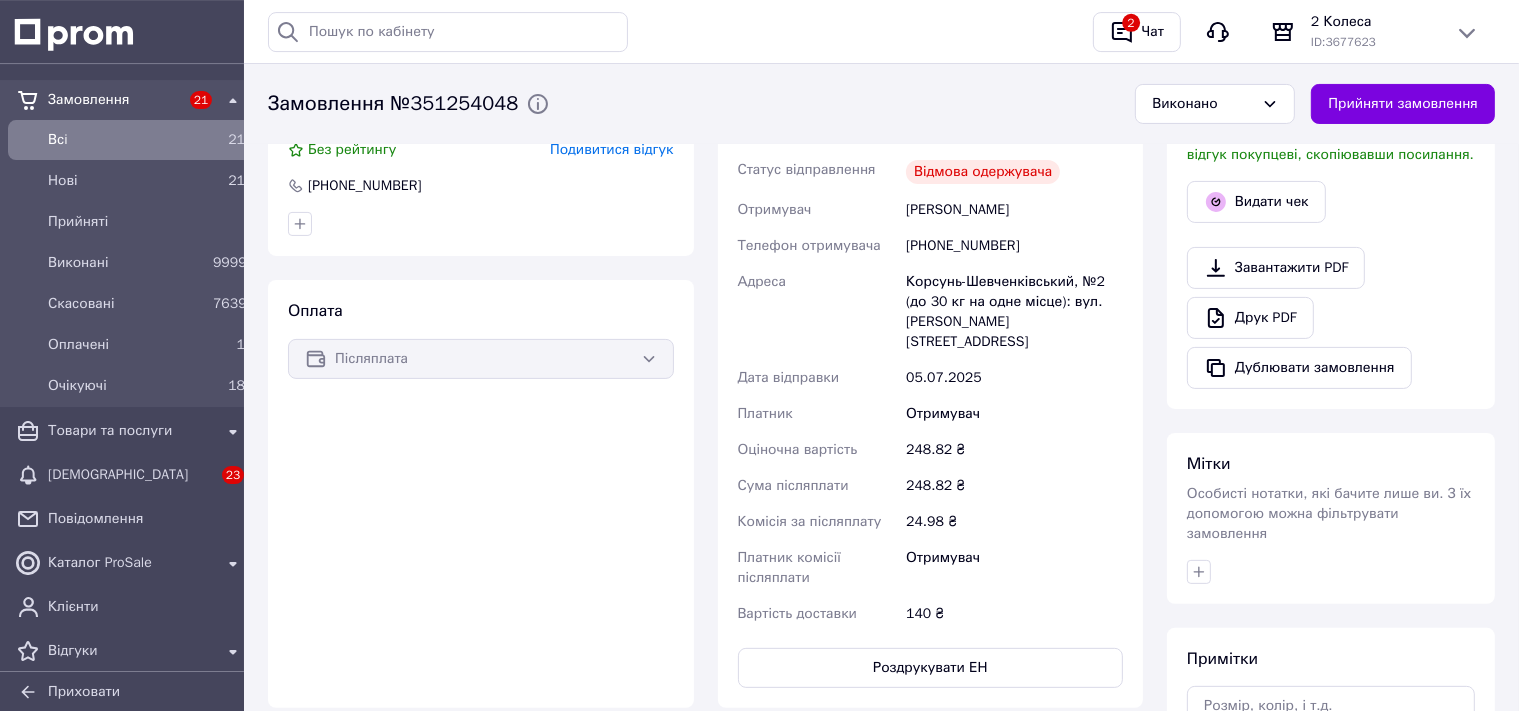 scroll, scrollTop: 422, scrollLeft: 0, axis: vertical 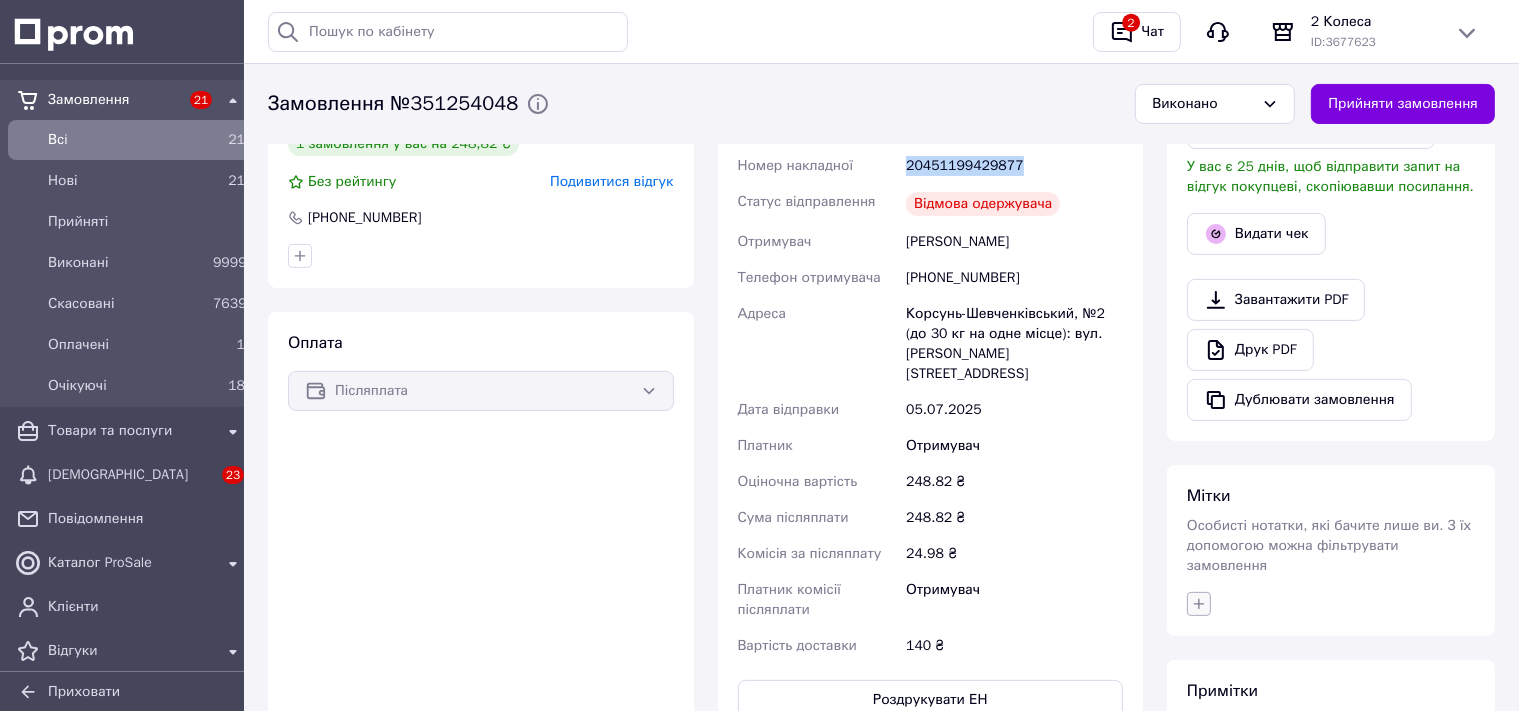 click 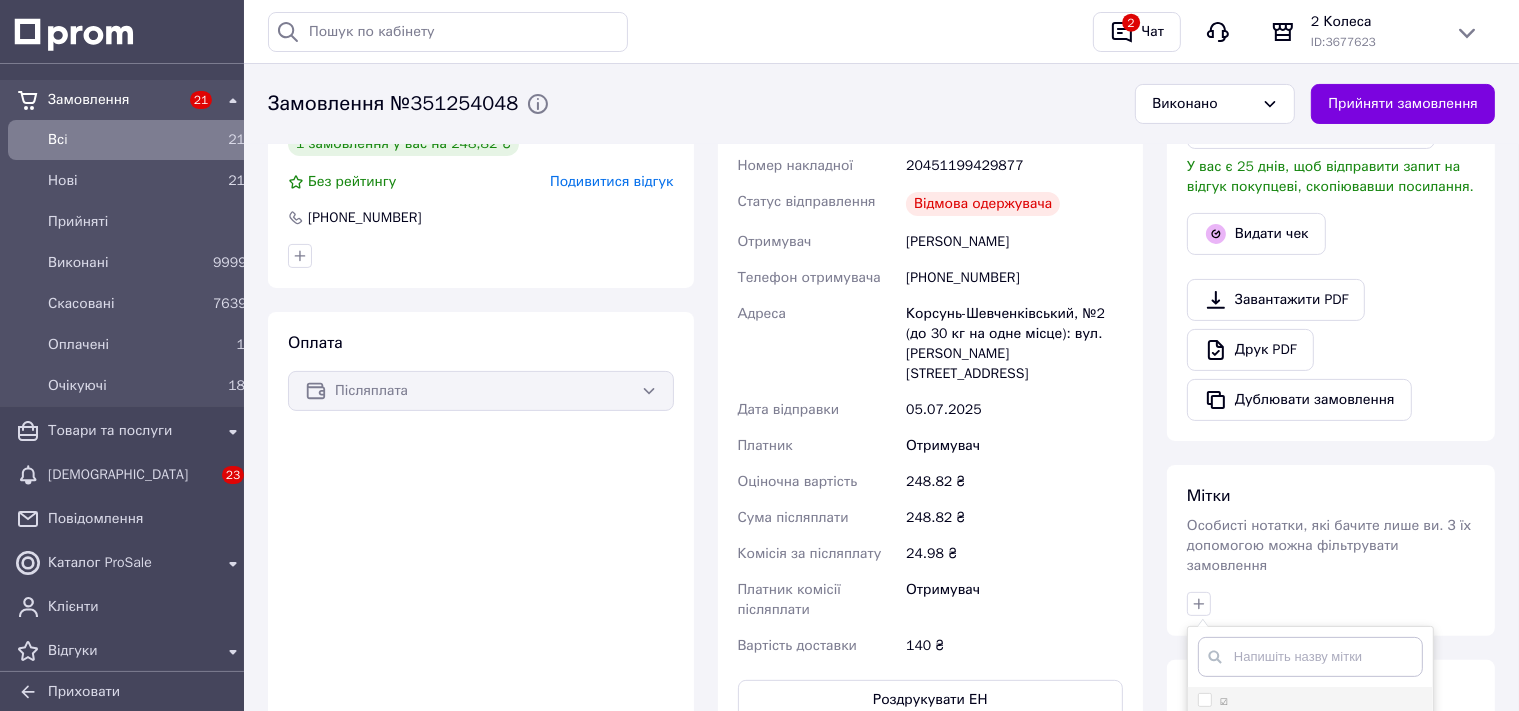 click on "☑" at bounding box center [1224, 700] 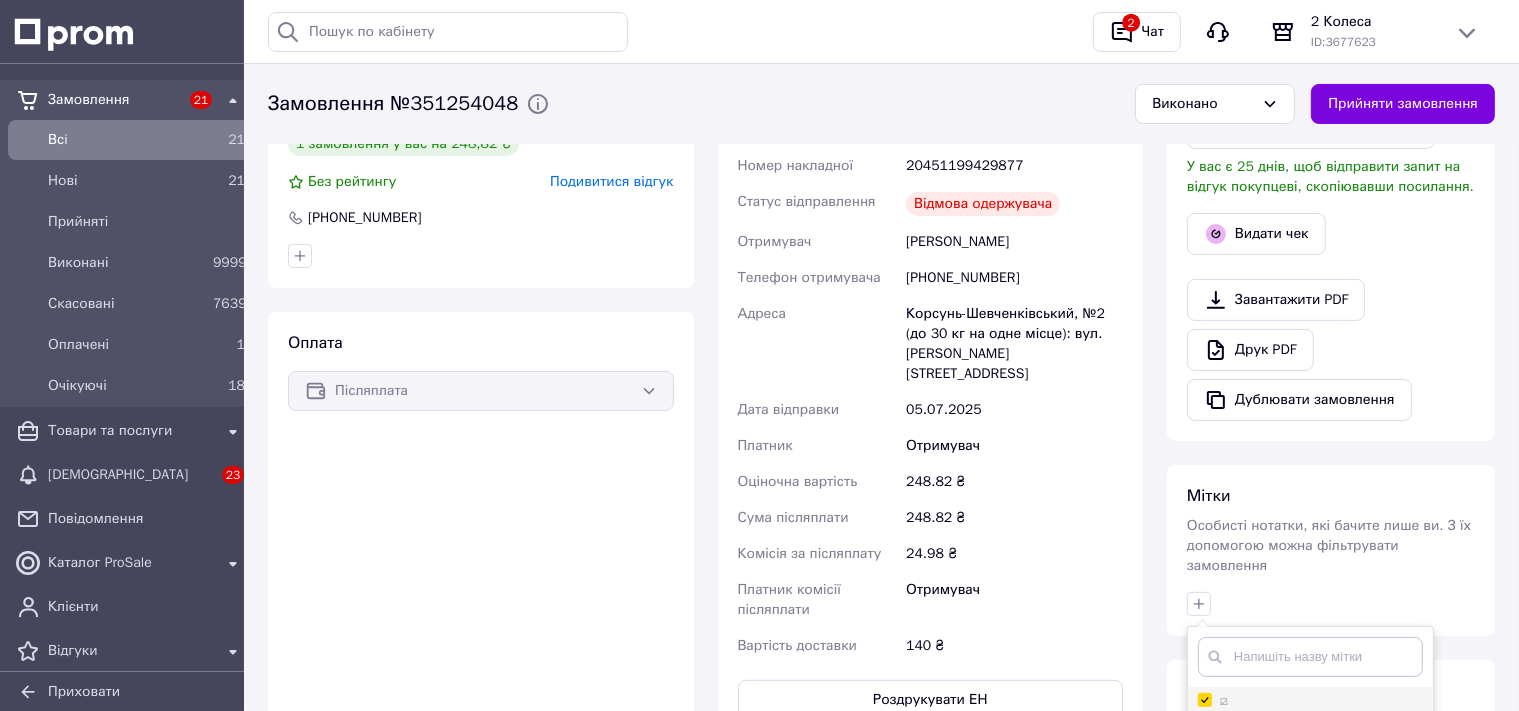 checkbox on "true" 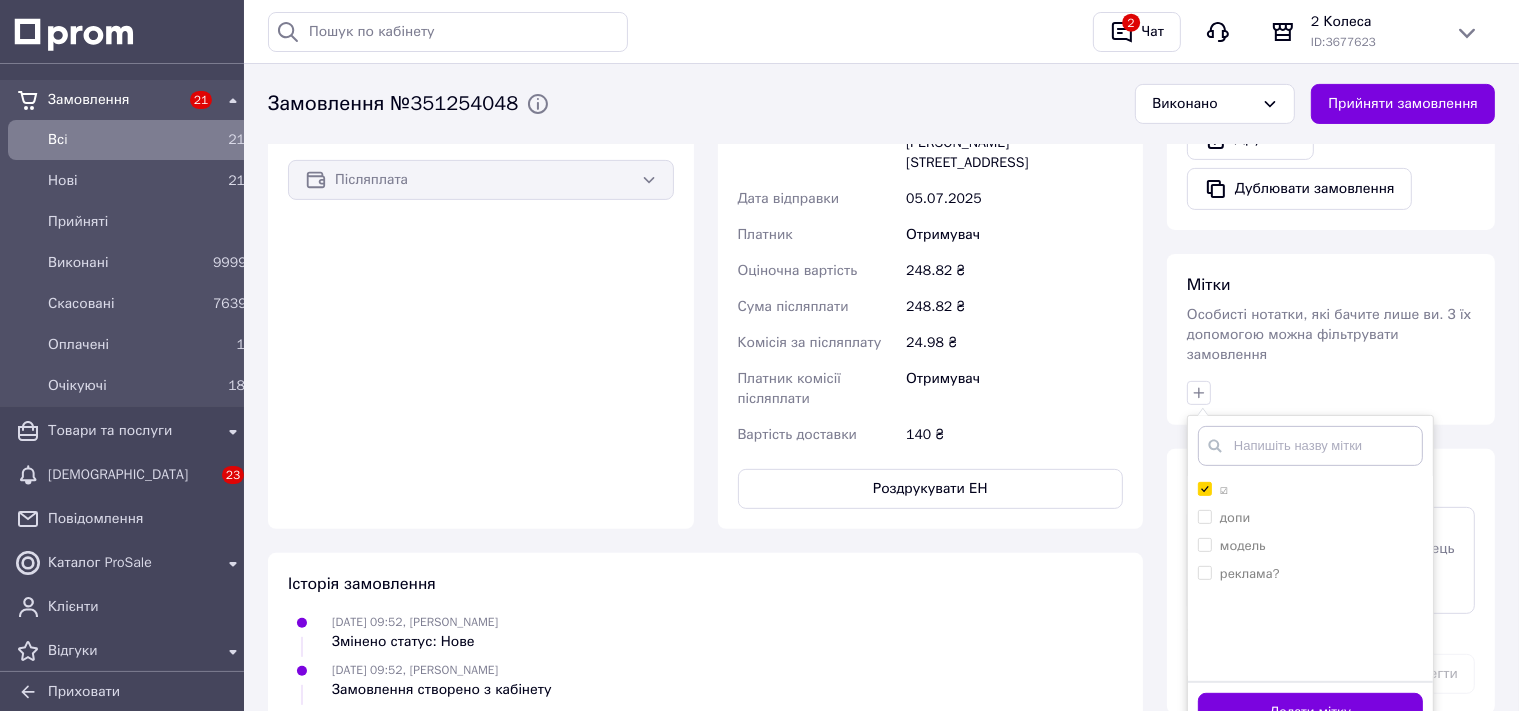 click on "Додати мітку" at bounding box center [1310, 712] 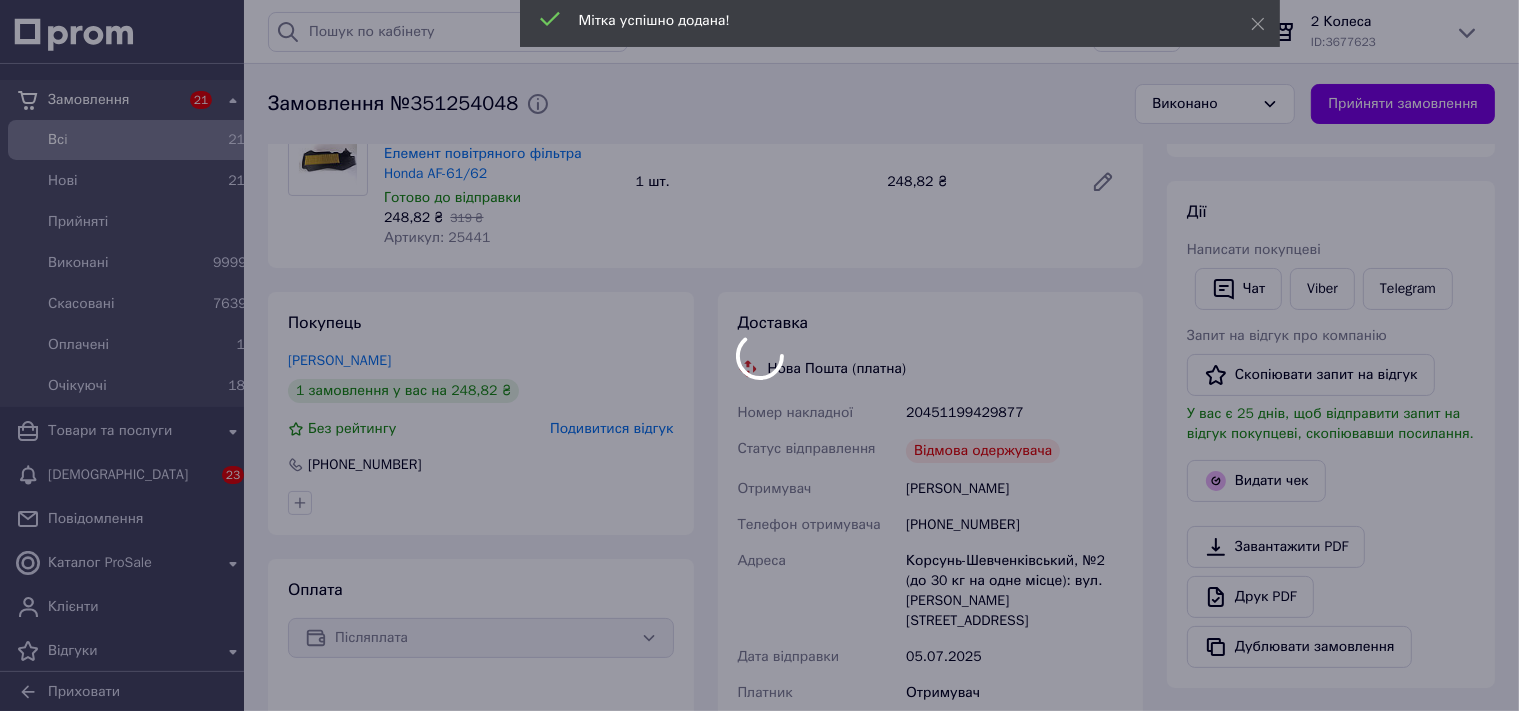 scroll, scrollTop: 105, scrollLeft: 0, axis: vertical 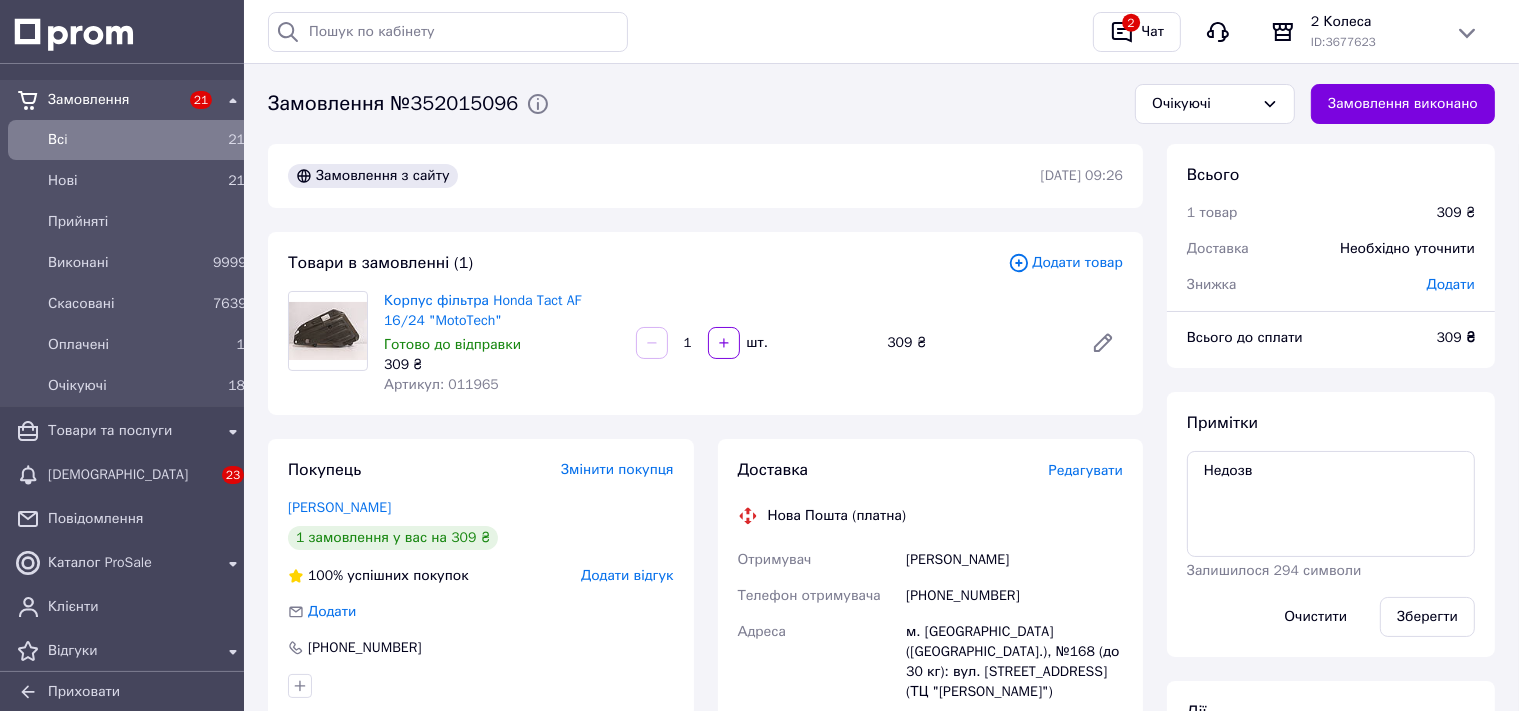 click on "Доставка Редагувати" at bounding box center (931, 470) 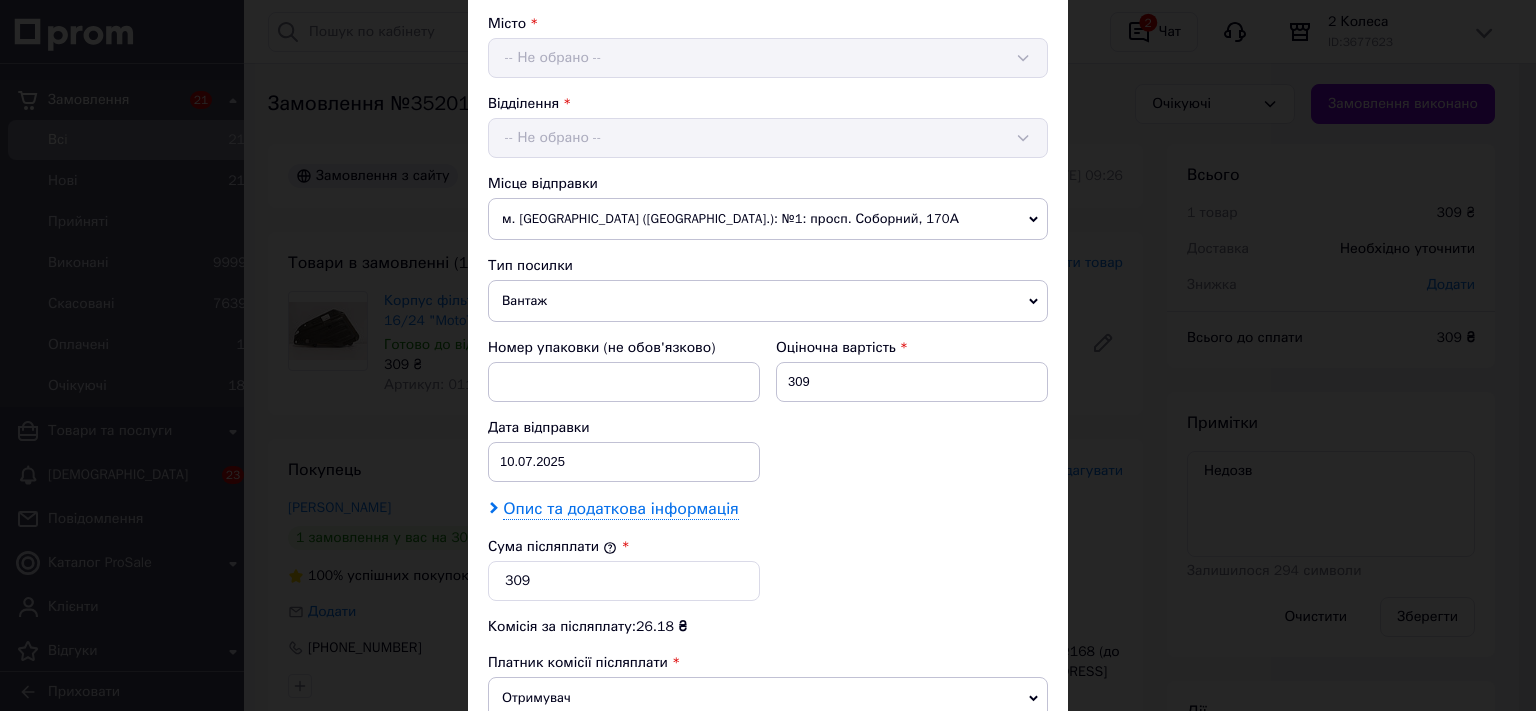 scroll, scrollTop: 773, scrollLeft: 0, axis: vertical 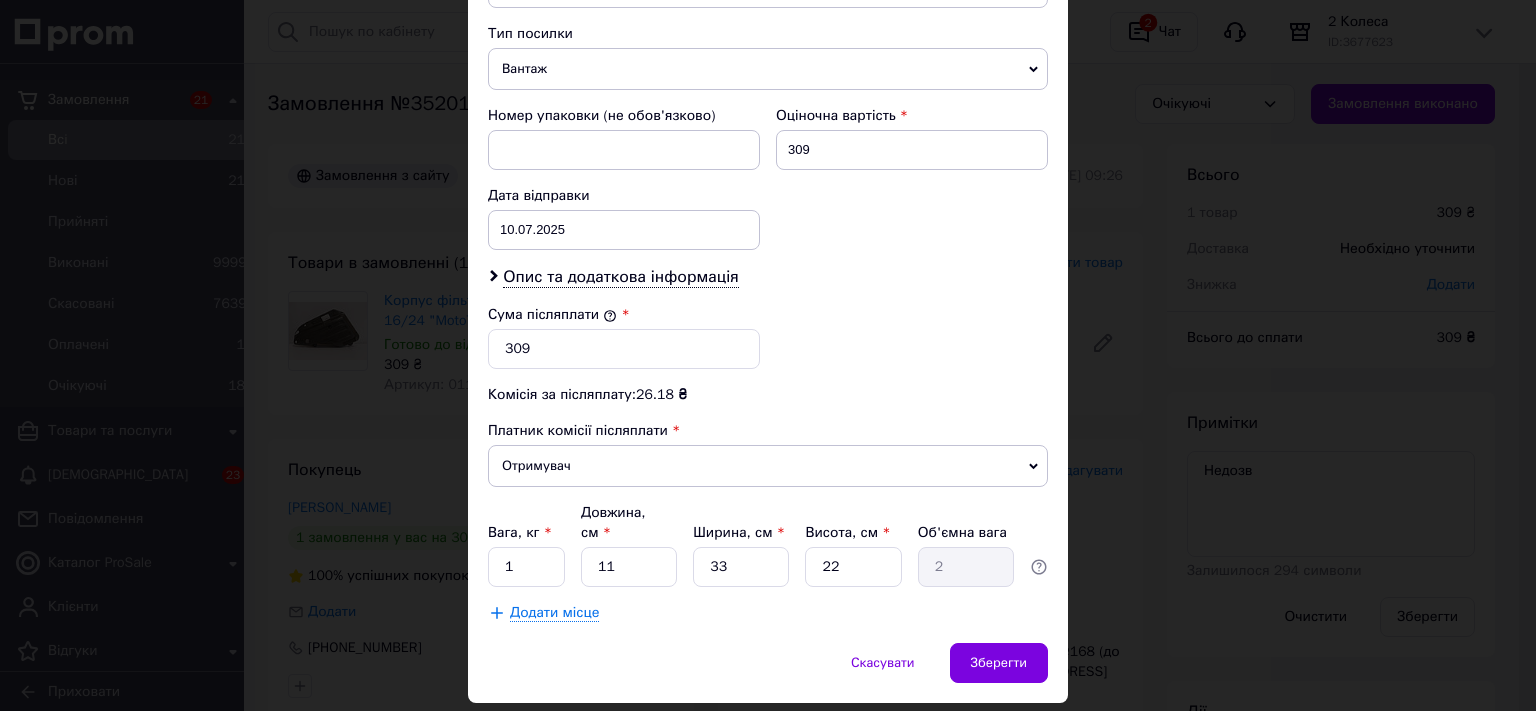 click on "Дата відправки 10.07.2025 < 2025 > < Июль > Пн Вт Ср Чт Пт Сб Вс 30 1 2 3 4 5 6 7 8 9 10 11 12 13 14 15 16 17 18 19 20 21 22 23 24 25 26 27 28 29 30 31 1 2 3 4 5 6 7 8 9 10" at bounding box center (624, 218) 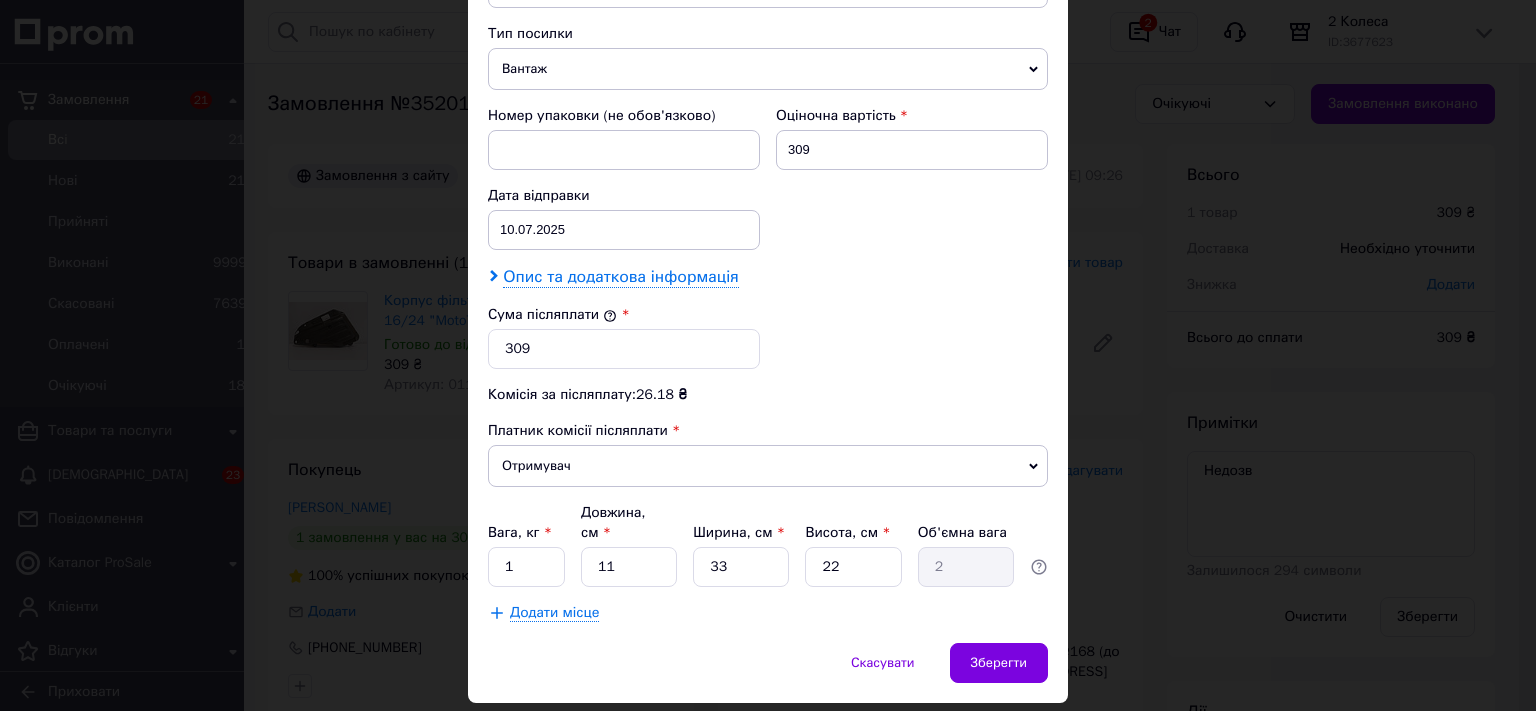 click on "Опис та додаткова інформація" at bounding box center [620, 277] 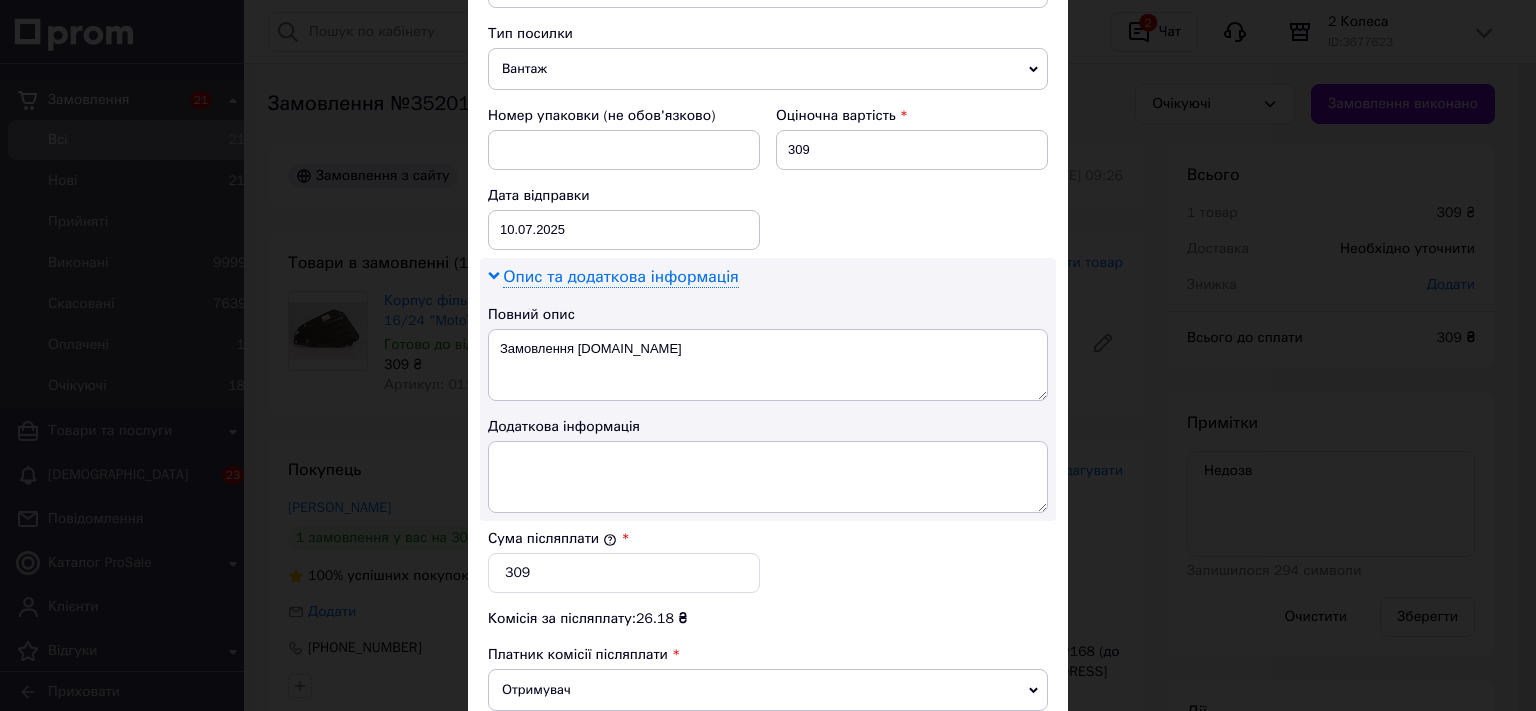 click on "Замовлення Prom.ua" at bounding box center [768, 365] 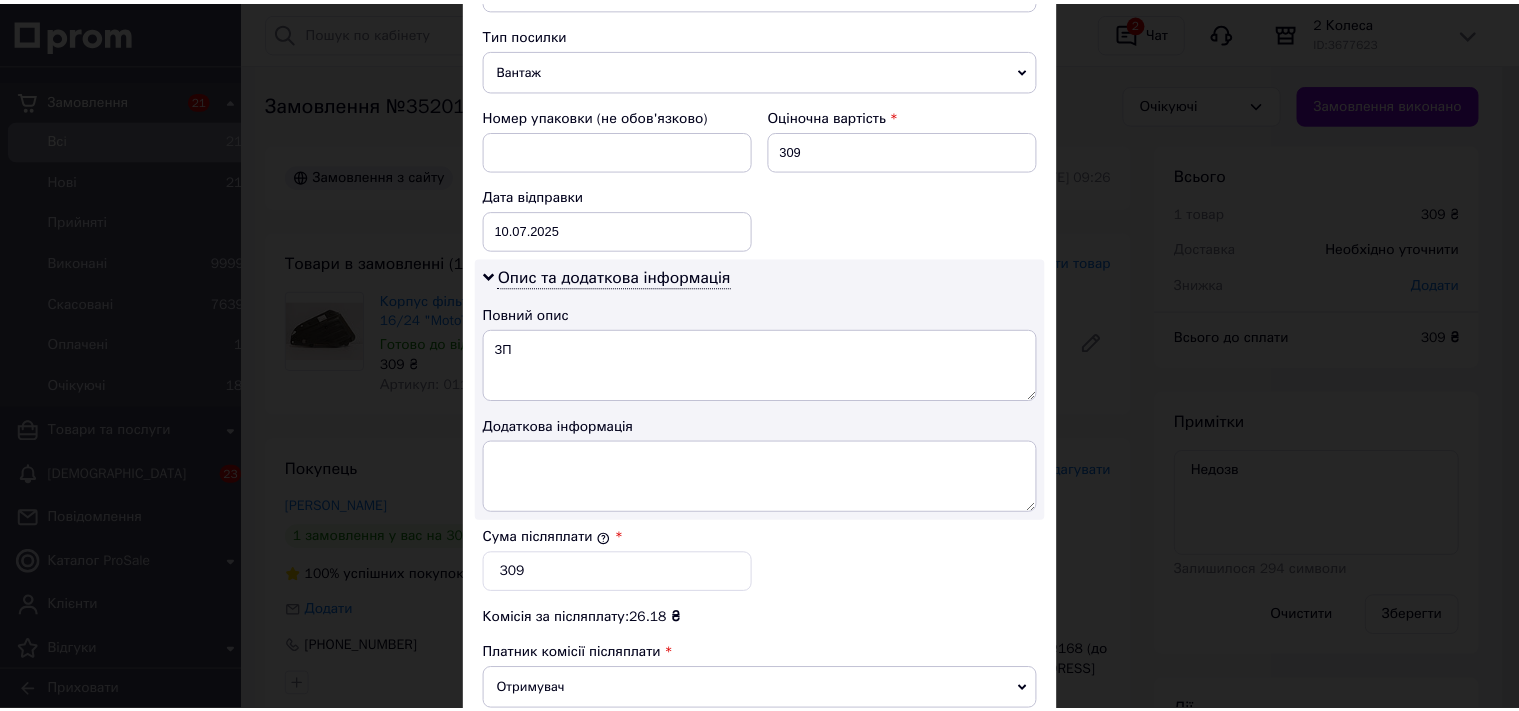 scroll, scrollTop: 1032, scrollLeft: 0, axis: vertical 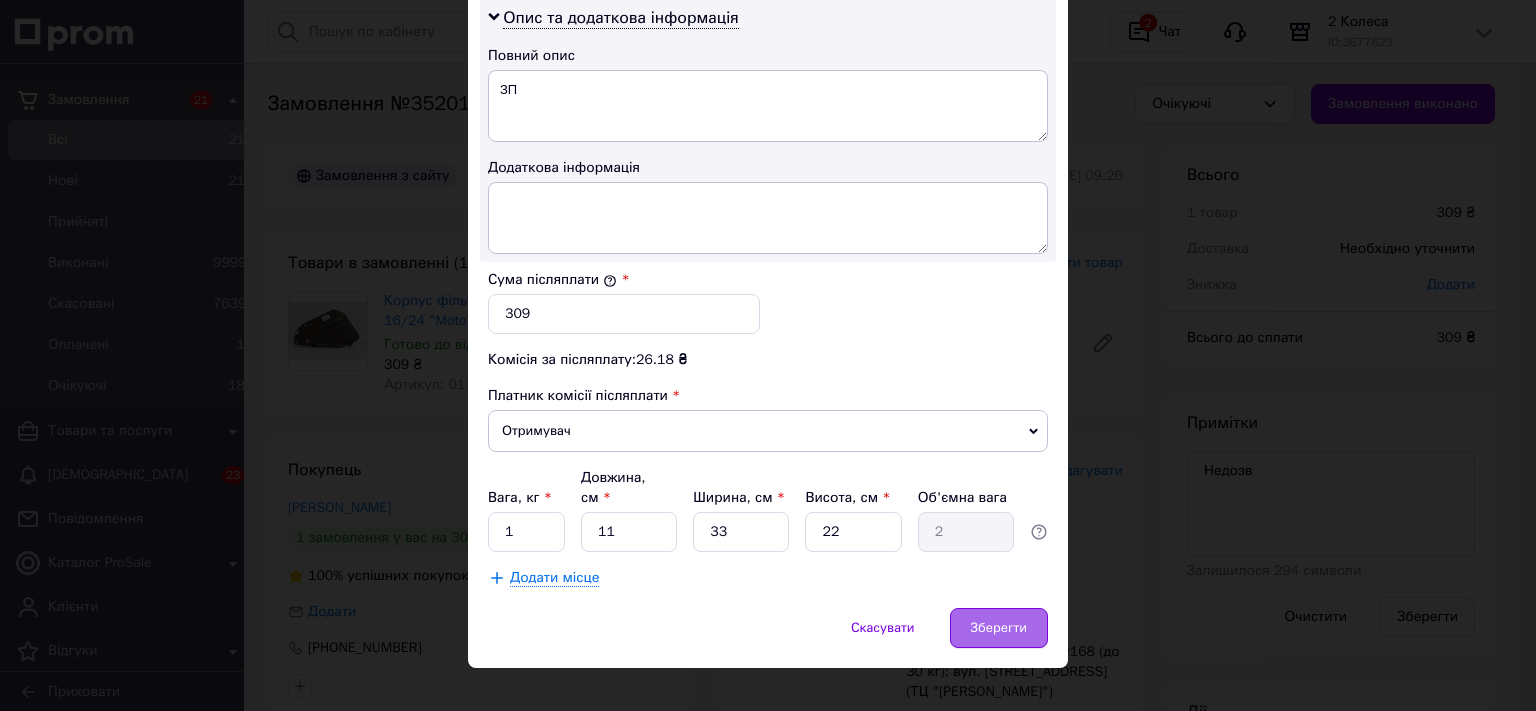 type on "ЗП" 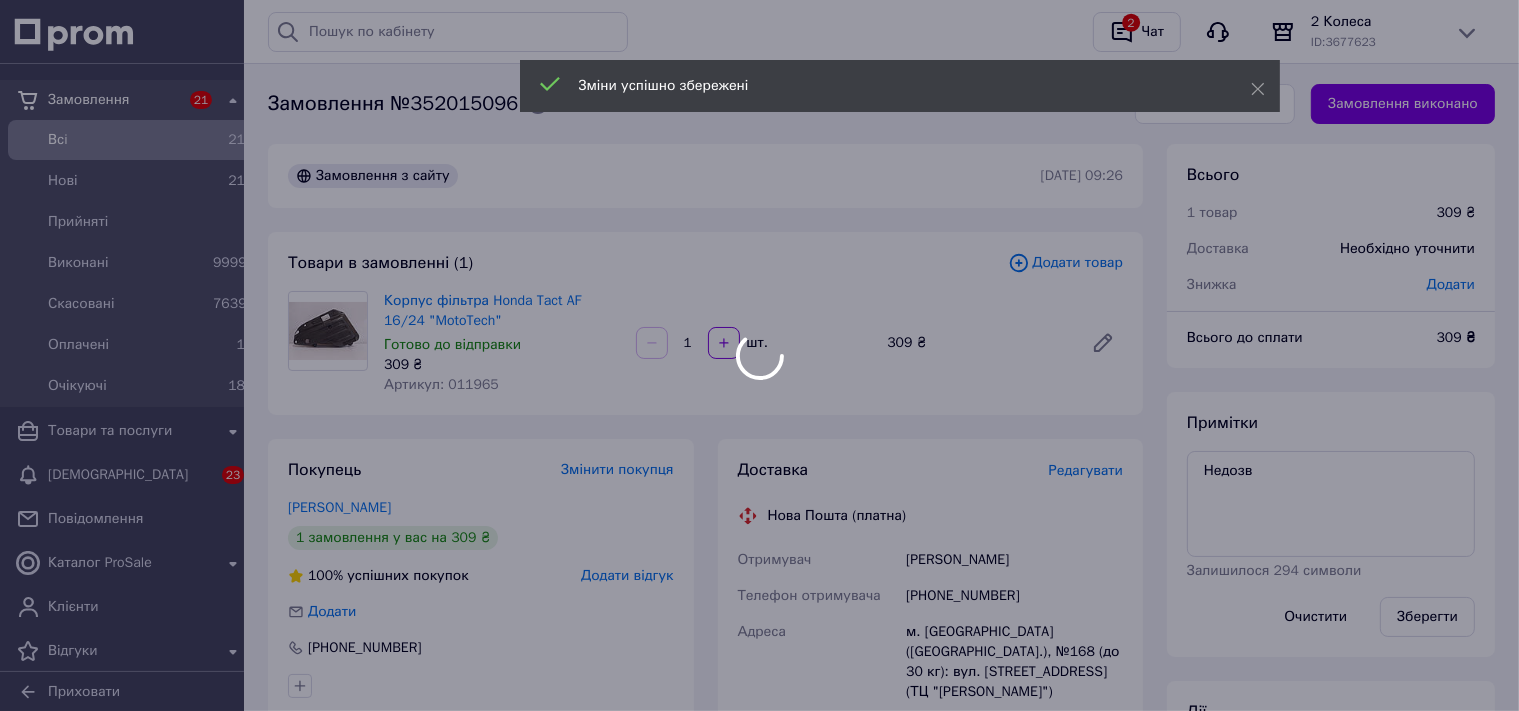 scroll, scrollTop: 633, scrollLeft: 0, axis: vertical 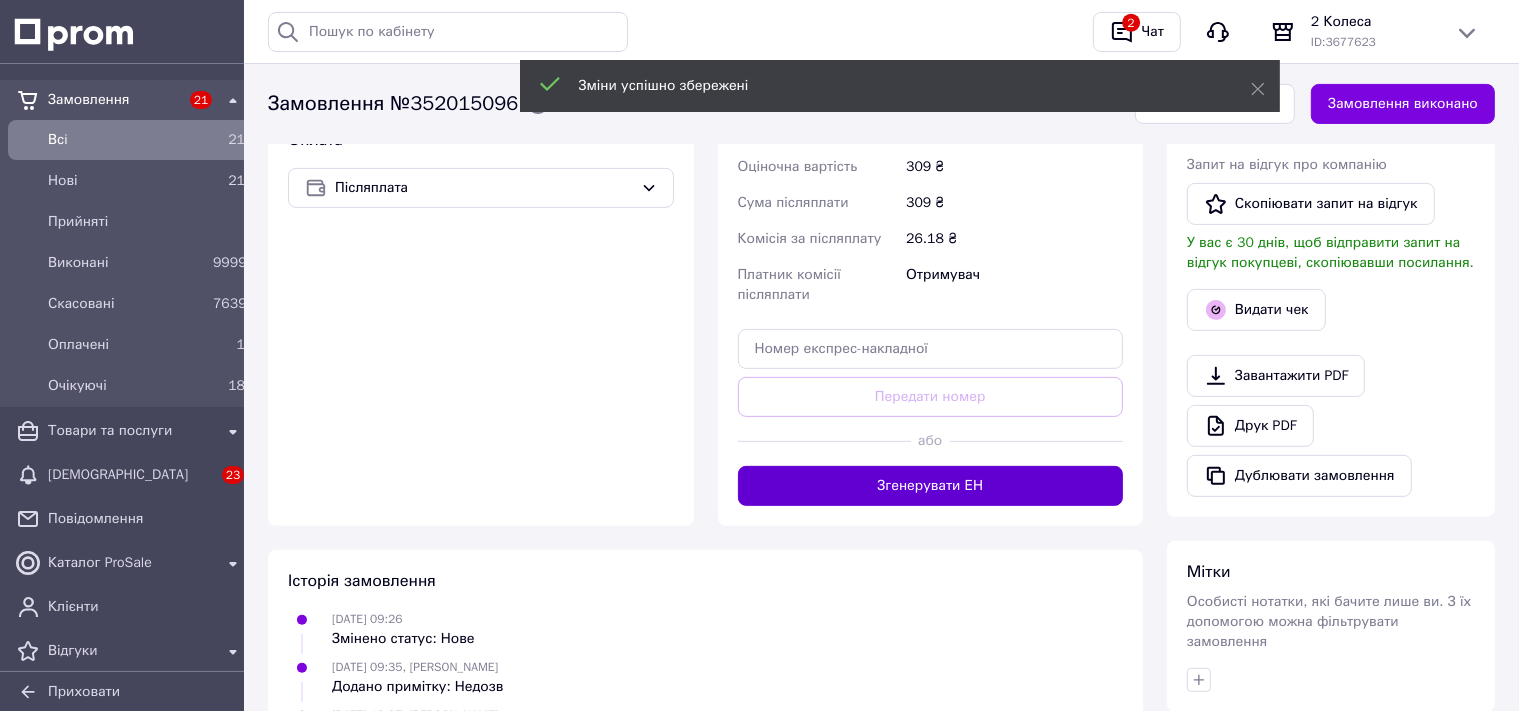 click on "Згенерувати ЕН" at bounding box center (931, 486) 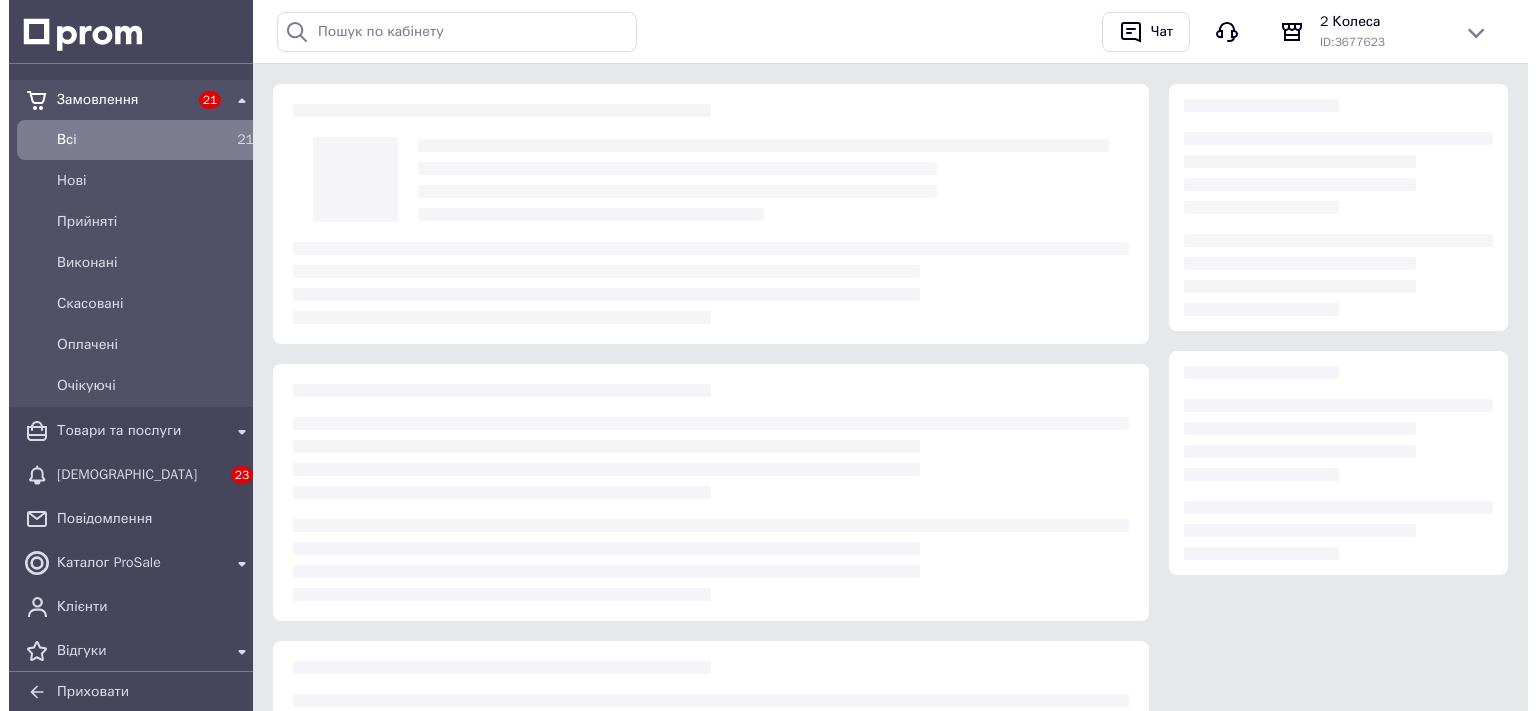 scroll, scrollTop: 0, scrollLeft: 0, axis: both 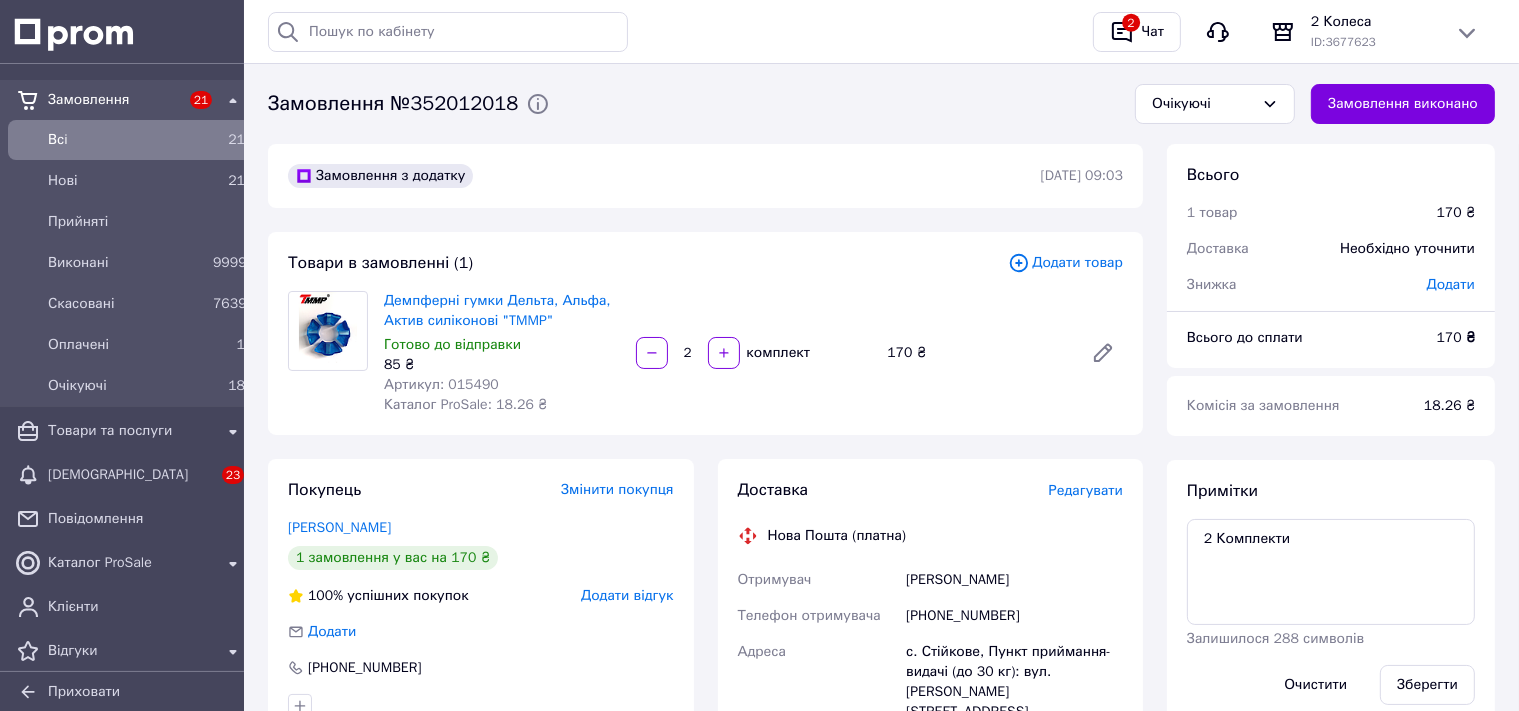 click on "Редагувати" at bounding box center (1086, 490) 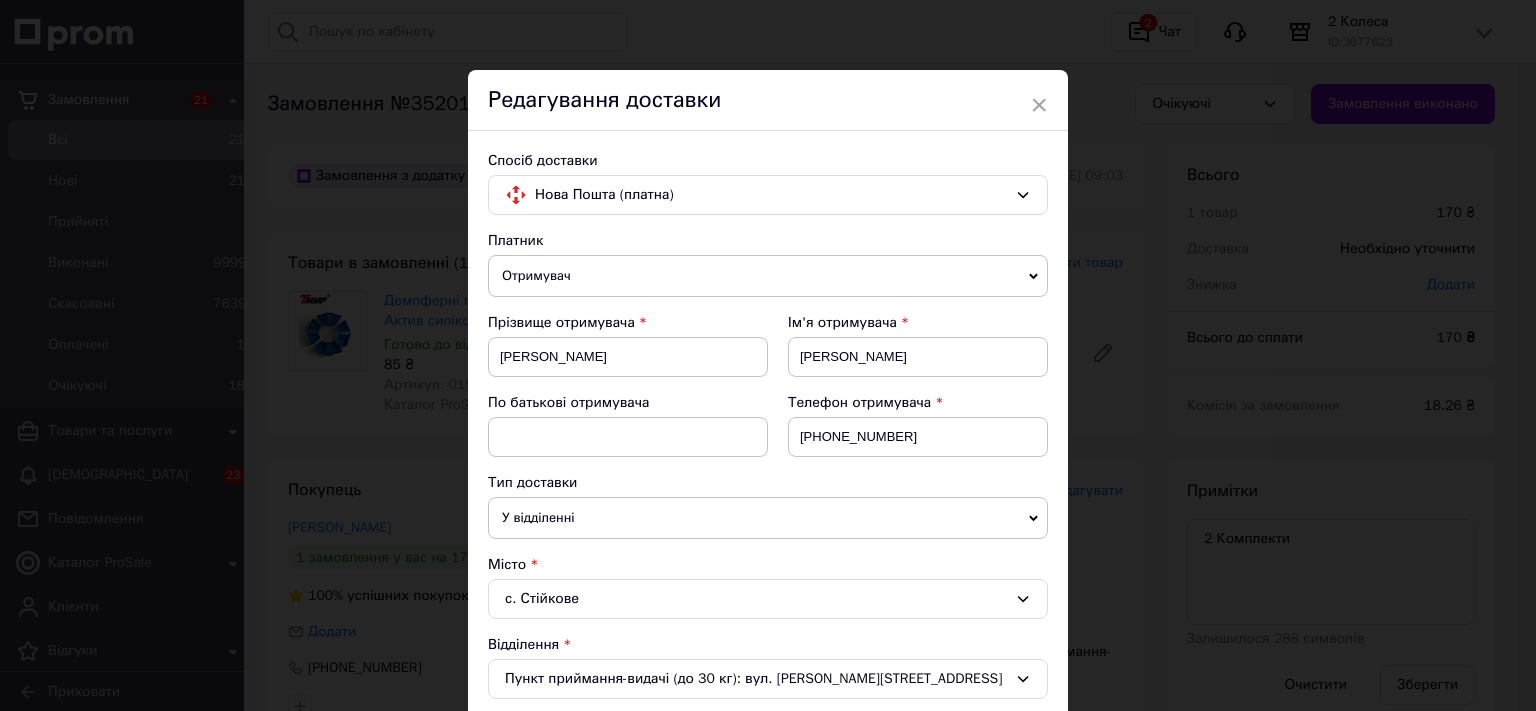 scroll, scrollTop: 773, scrollLeft: 0, axis: vertical 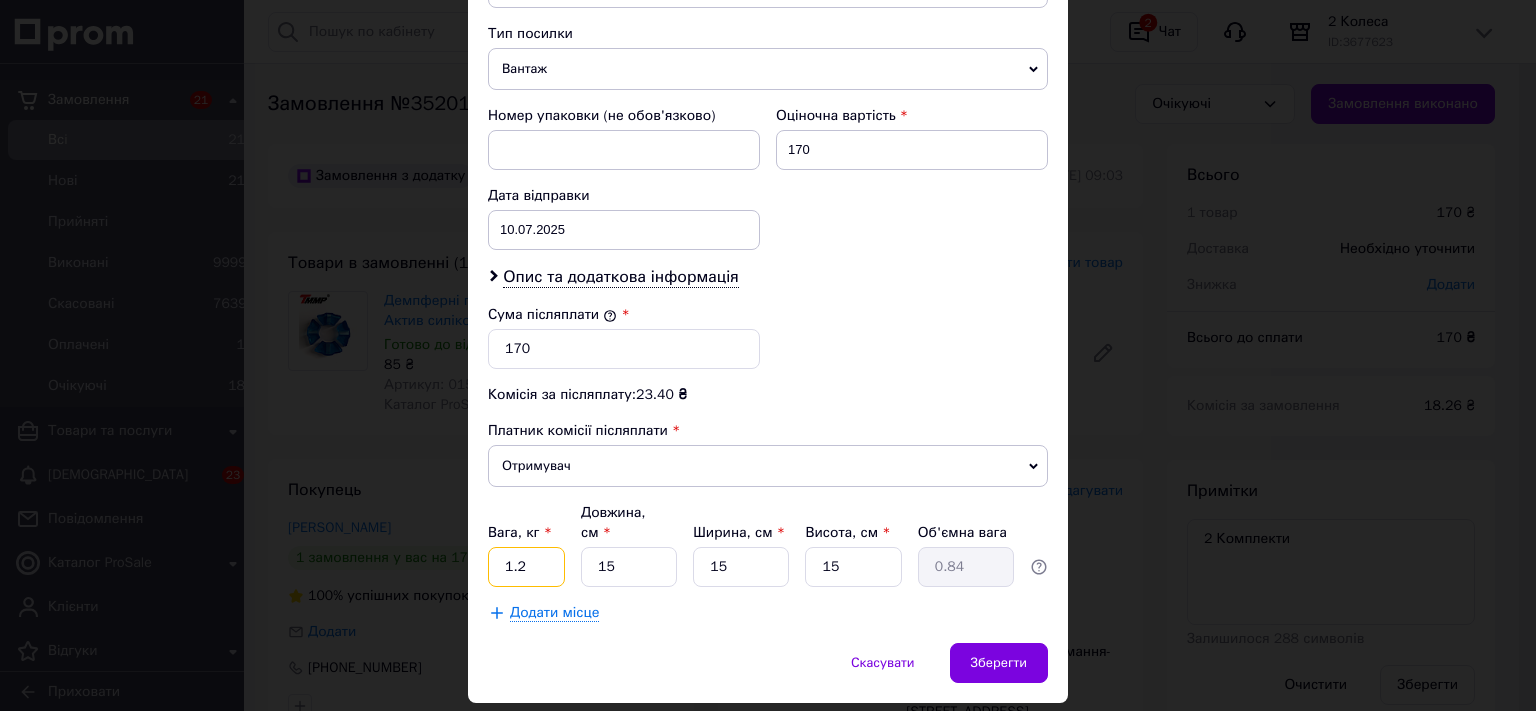 click on "1.2" at bounding box center [526, 567] 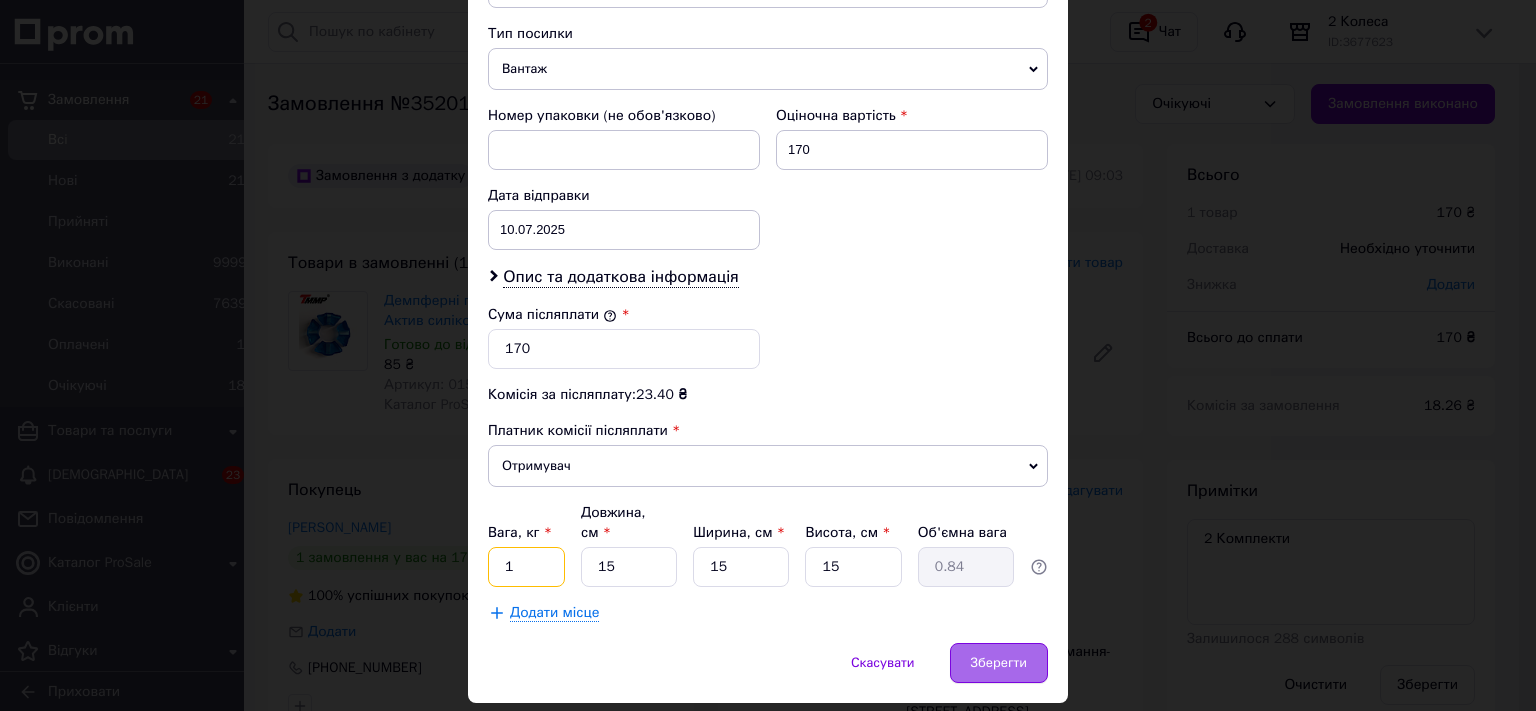 type on "1" 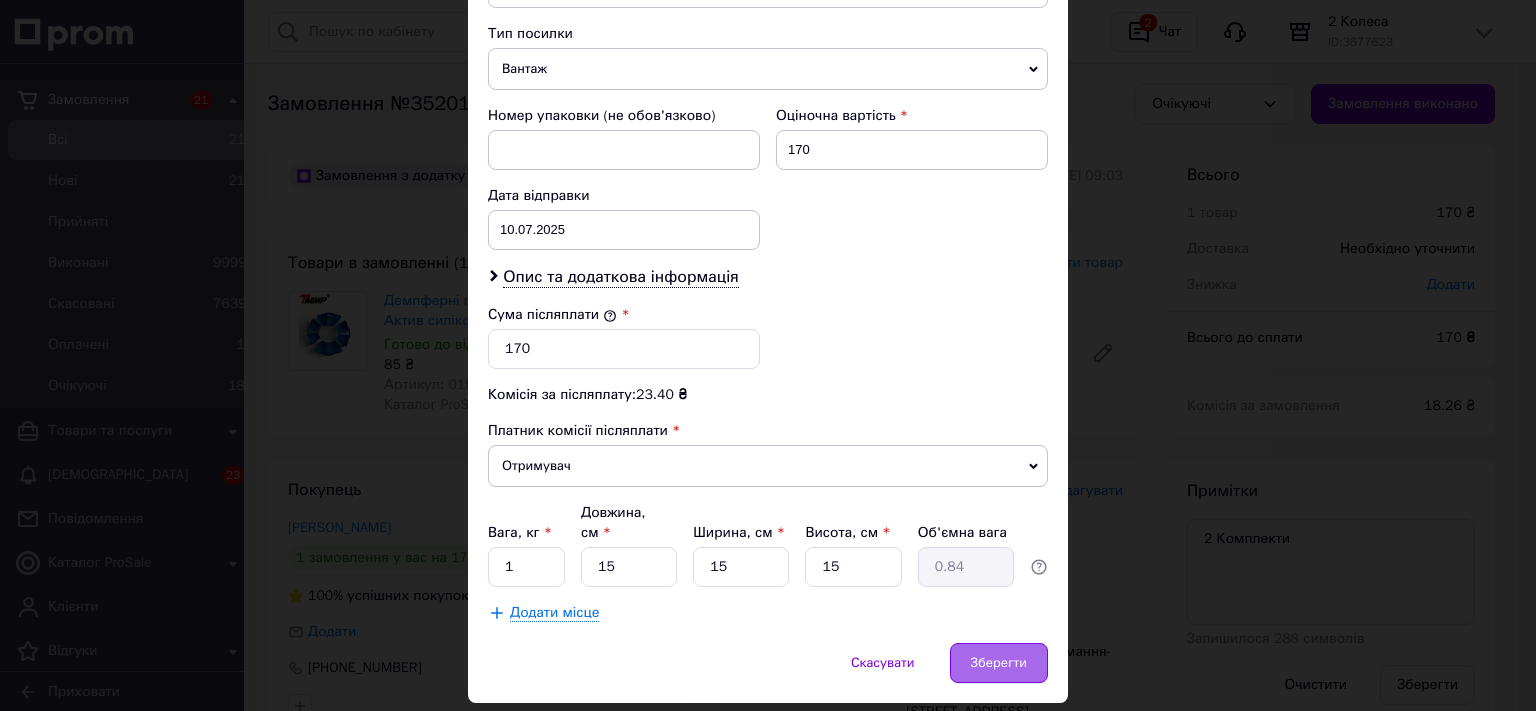 click on "Зберегти" at bounding box center [999, 663] 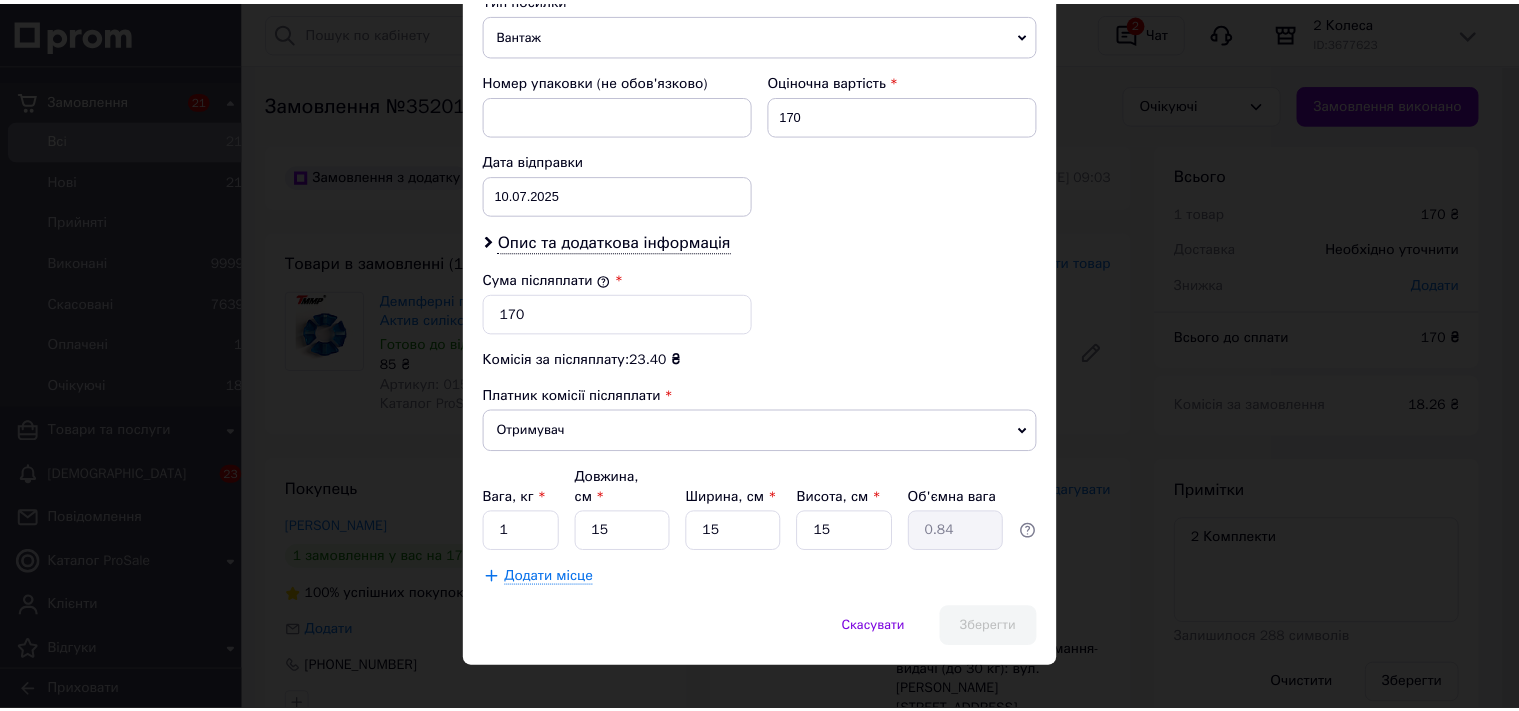 scroll, scrollTop: 809, scrollLeft: 0, axis: vertical 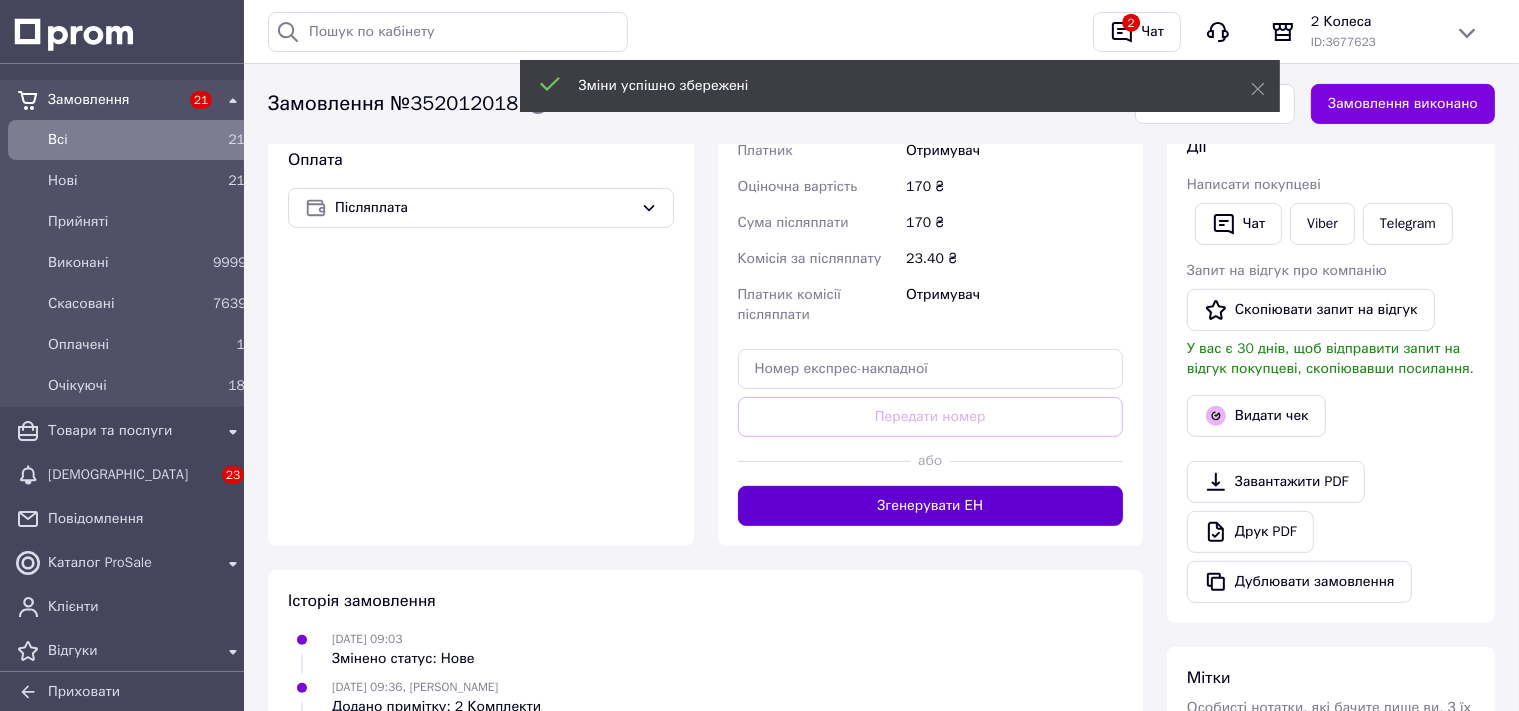 click on "Згенерувати ЕН" at bounding box center (931, 506) 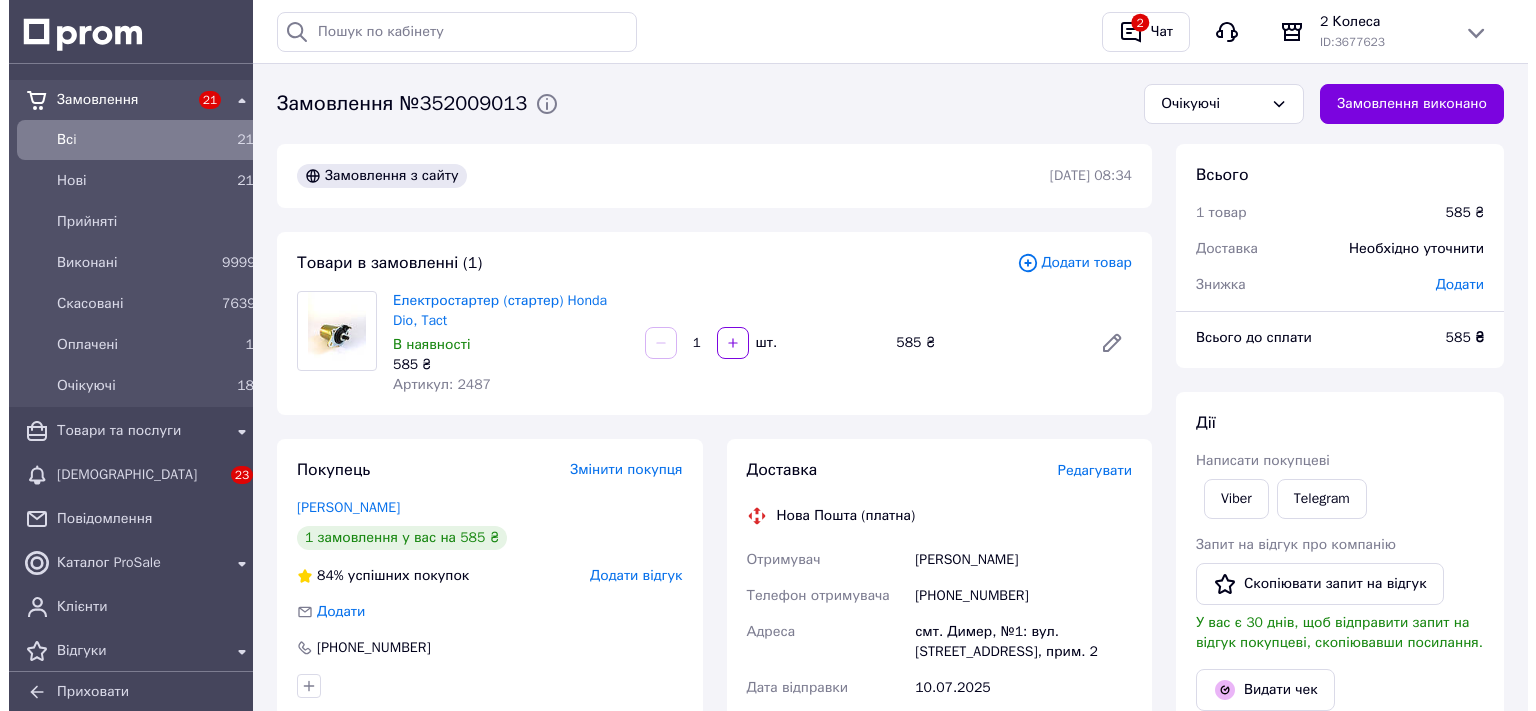 scroll, scrollTop: 0, scrollLeft: 0, axis: both 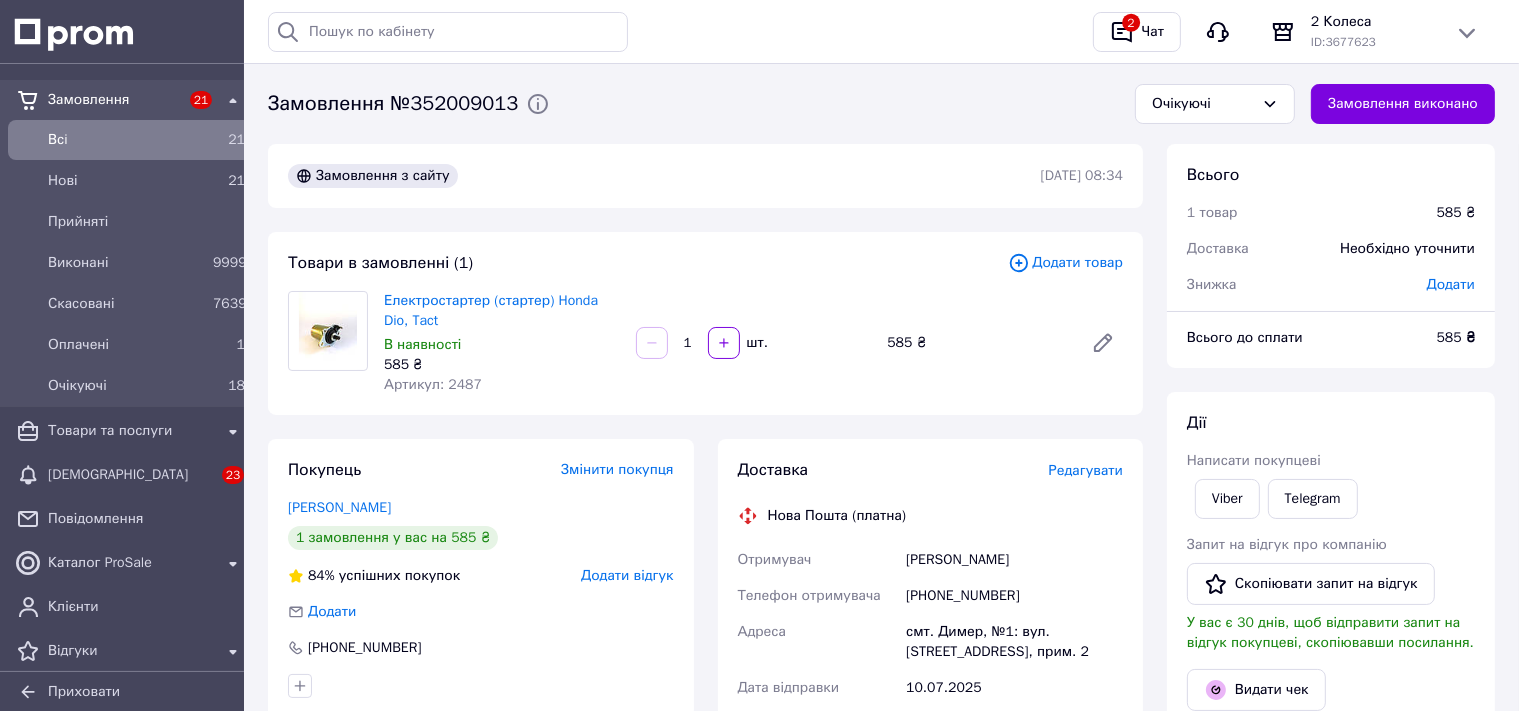 click on "Редагувати" at bounding box center [1086, 470] 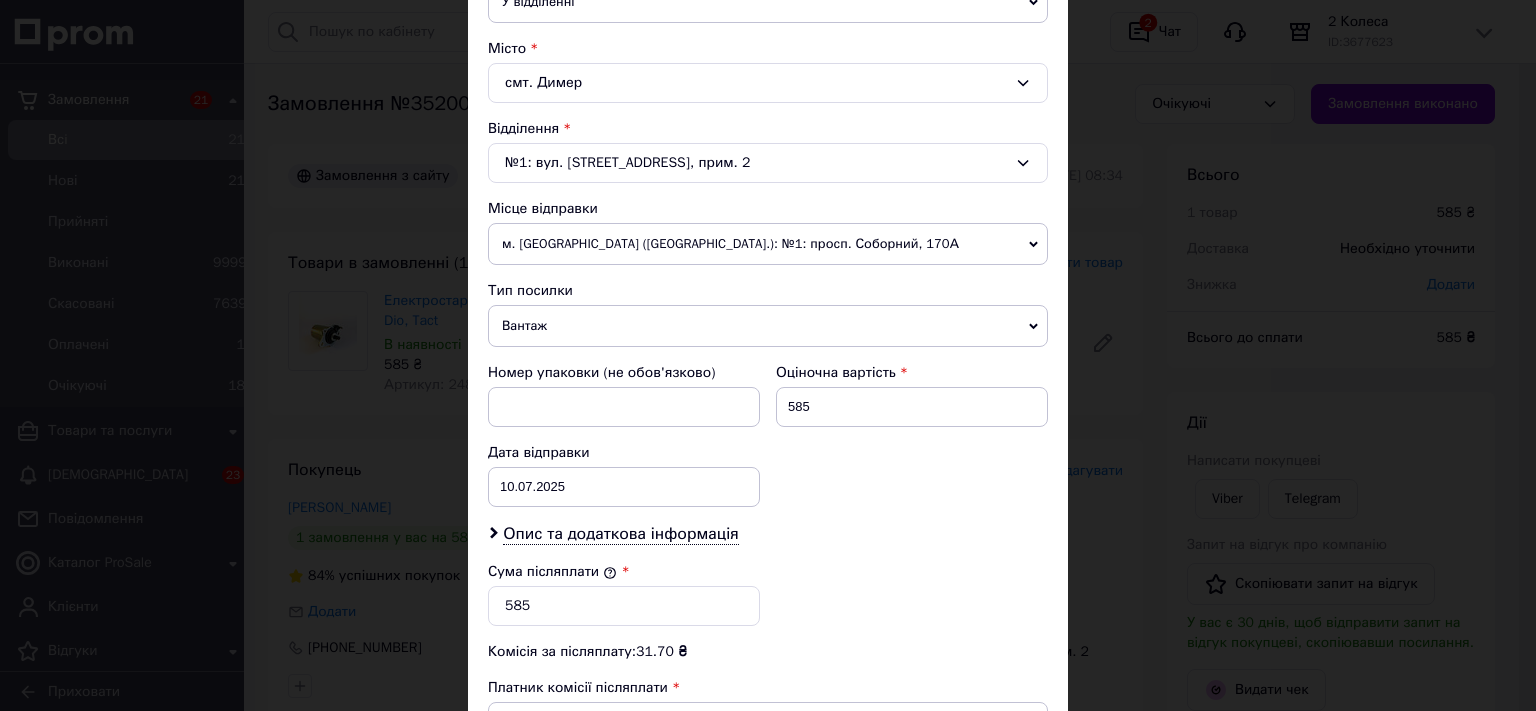 scroll, scrollTop: 662, scrollLeft: 0, axis: vertical 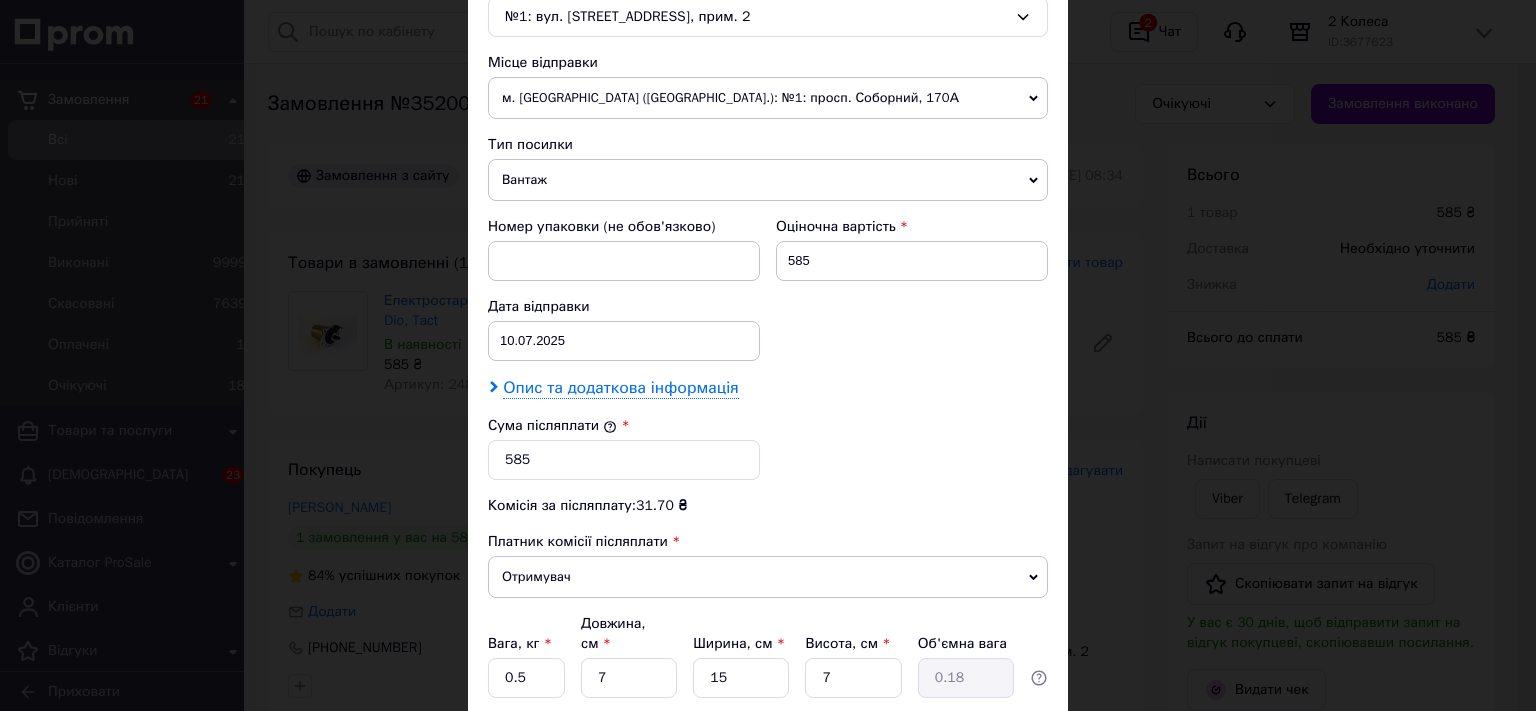 click on "Опис та додаткова інформація" at bounding box center (620, 388) 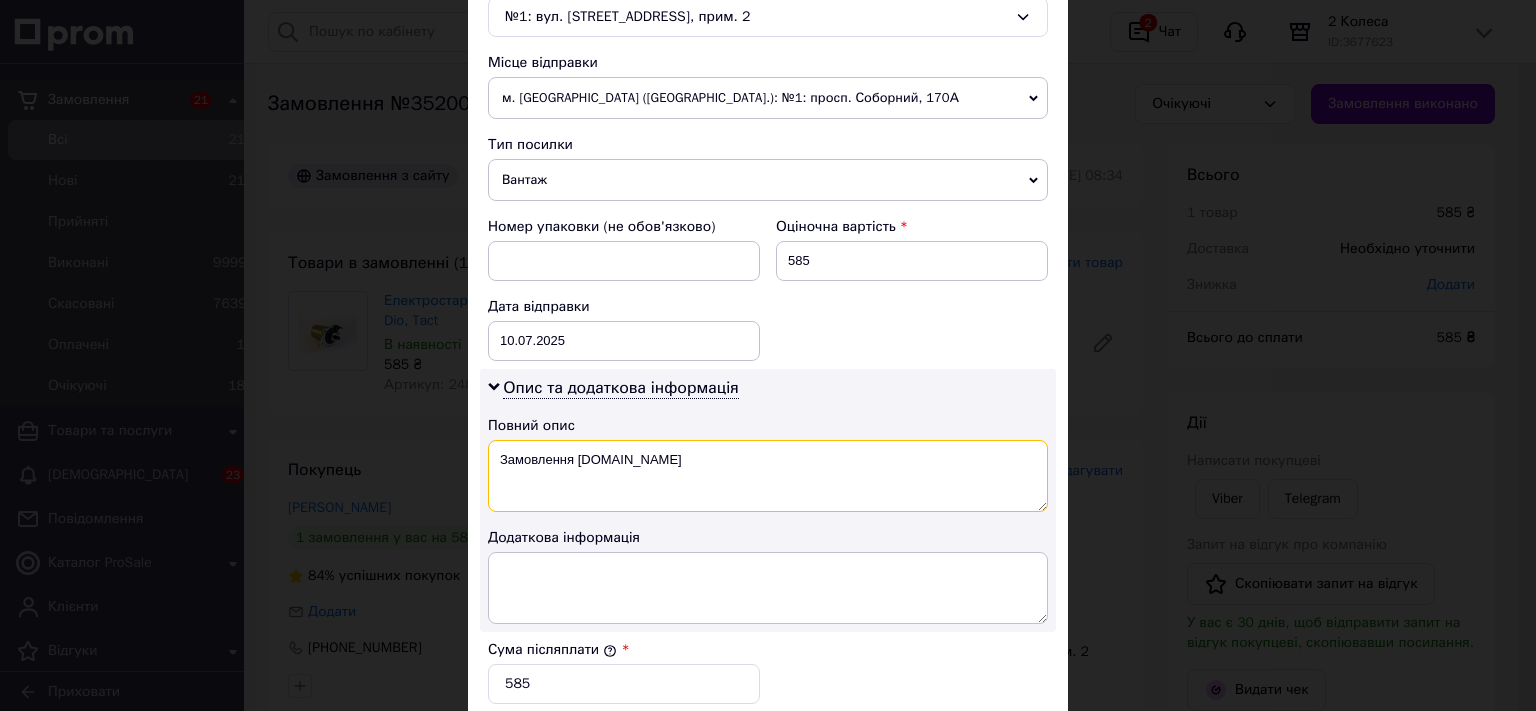 click on "Замовлення Prom.ua" at bounding box center (768, 476) 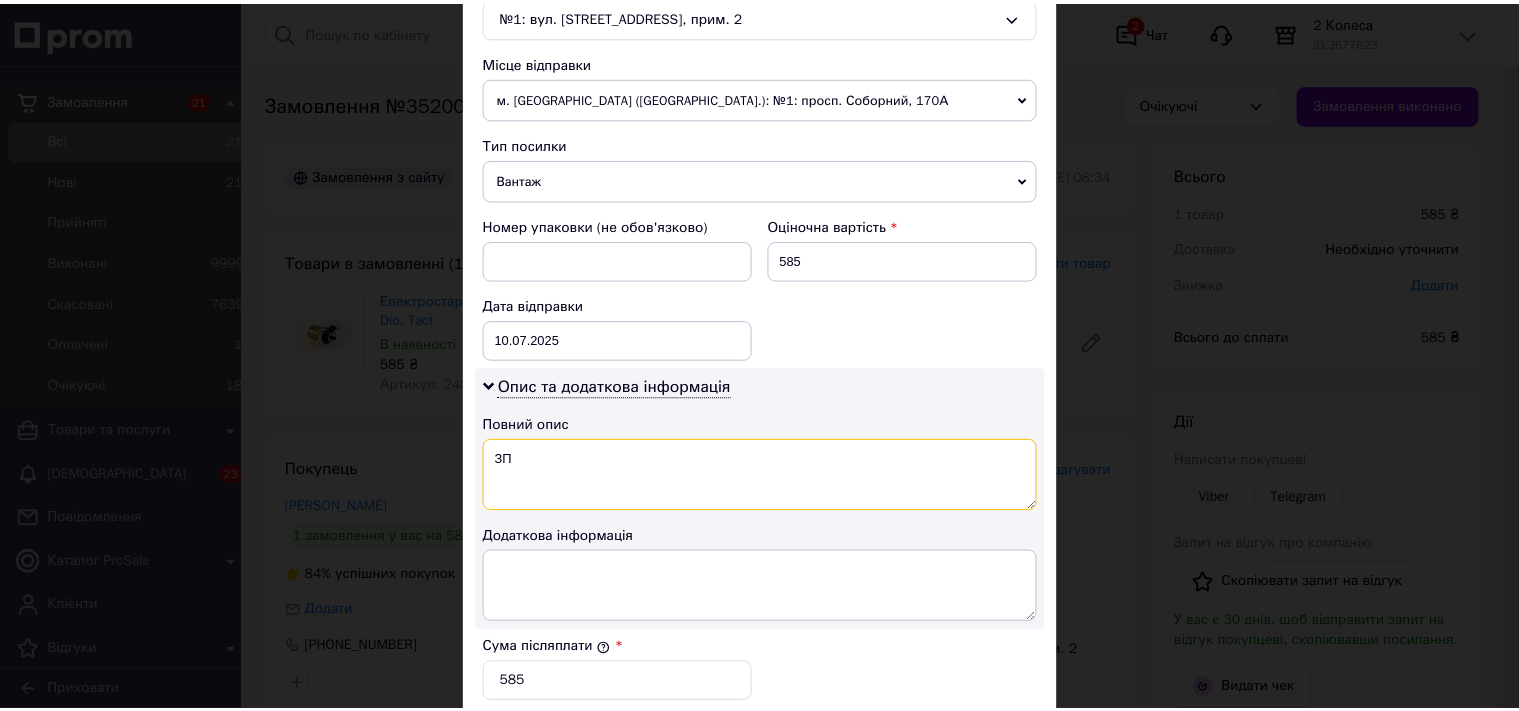 scroll, scrollTop: 1032, scrollLeft: 0, axis: vertical 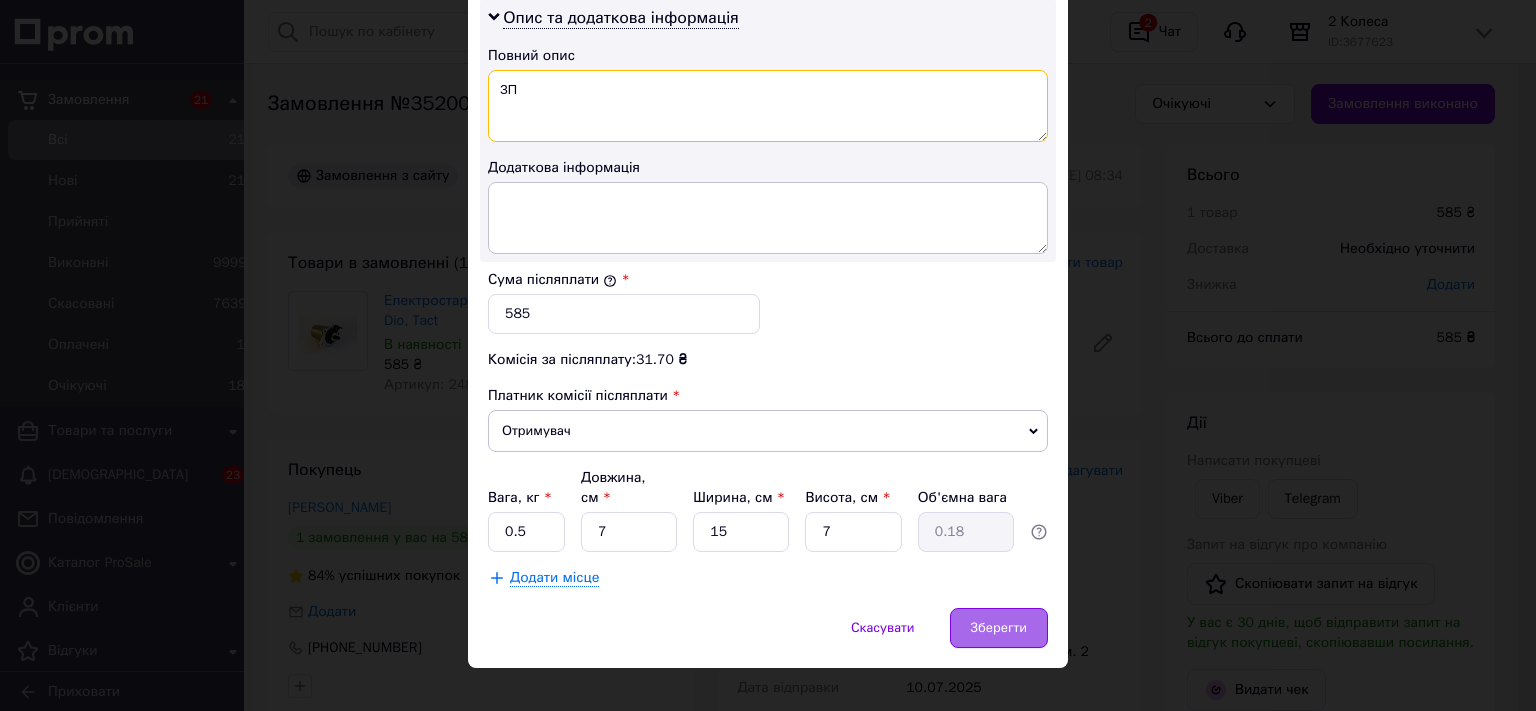 type on "ЗП" 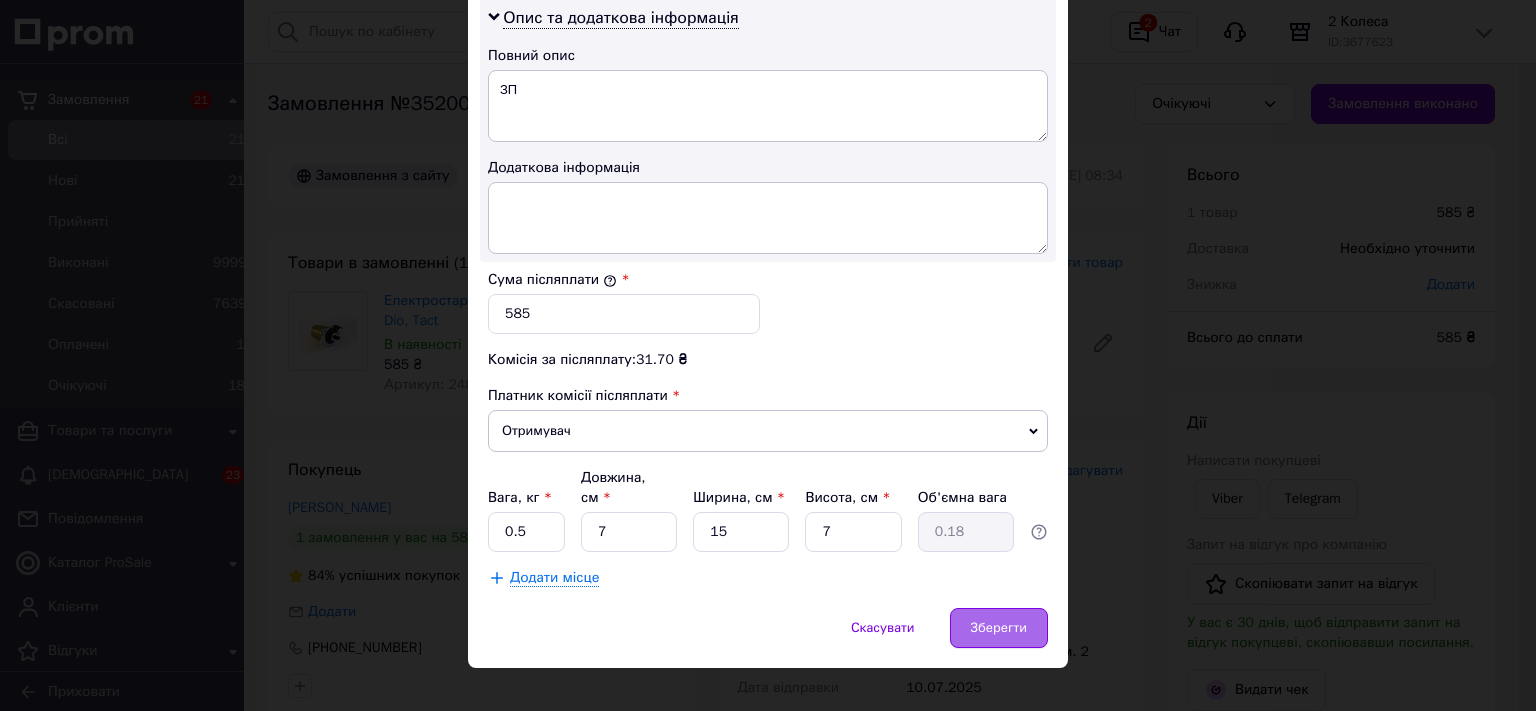 click on "Зберегти" at bounding box center (999, 628) 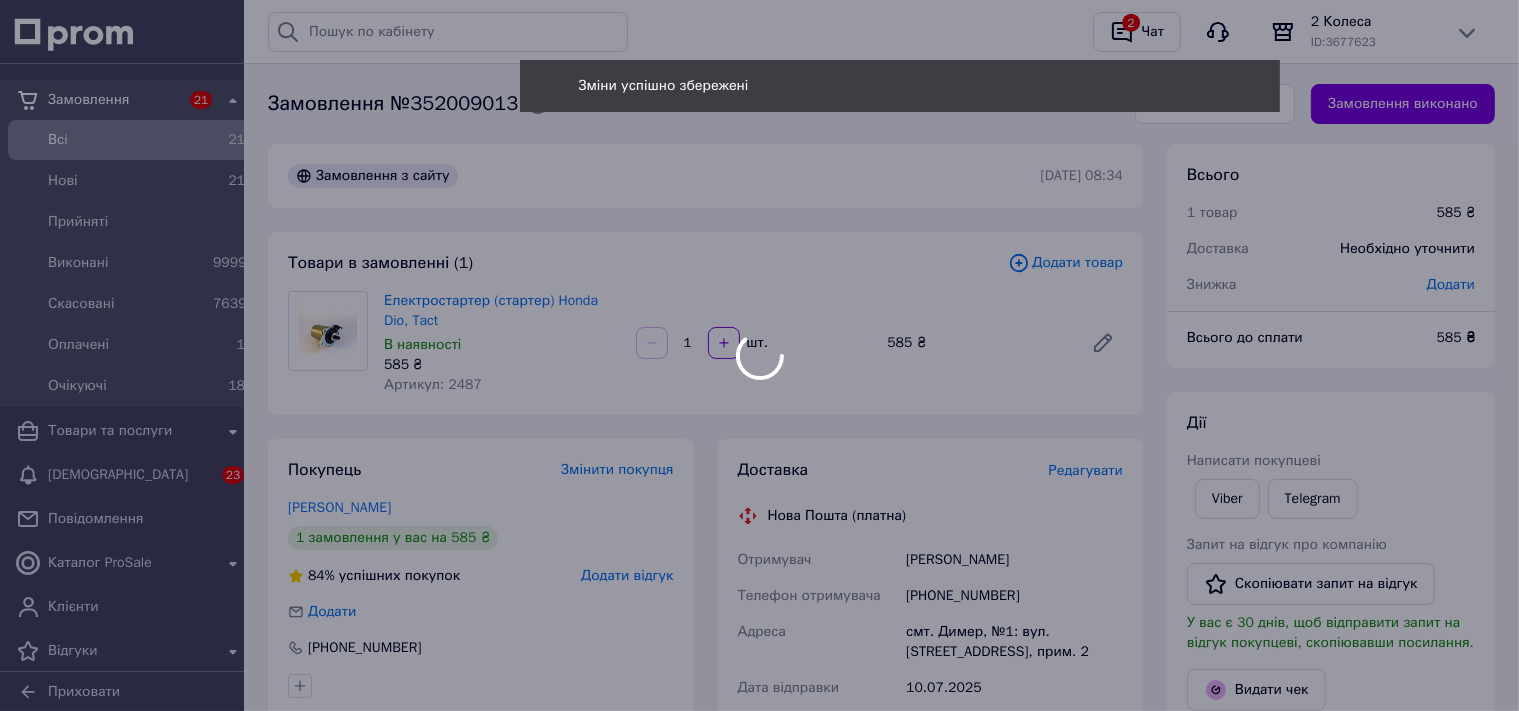 scroll, scrollTop: 633, scrollLeft: 0, axis: vertical 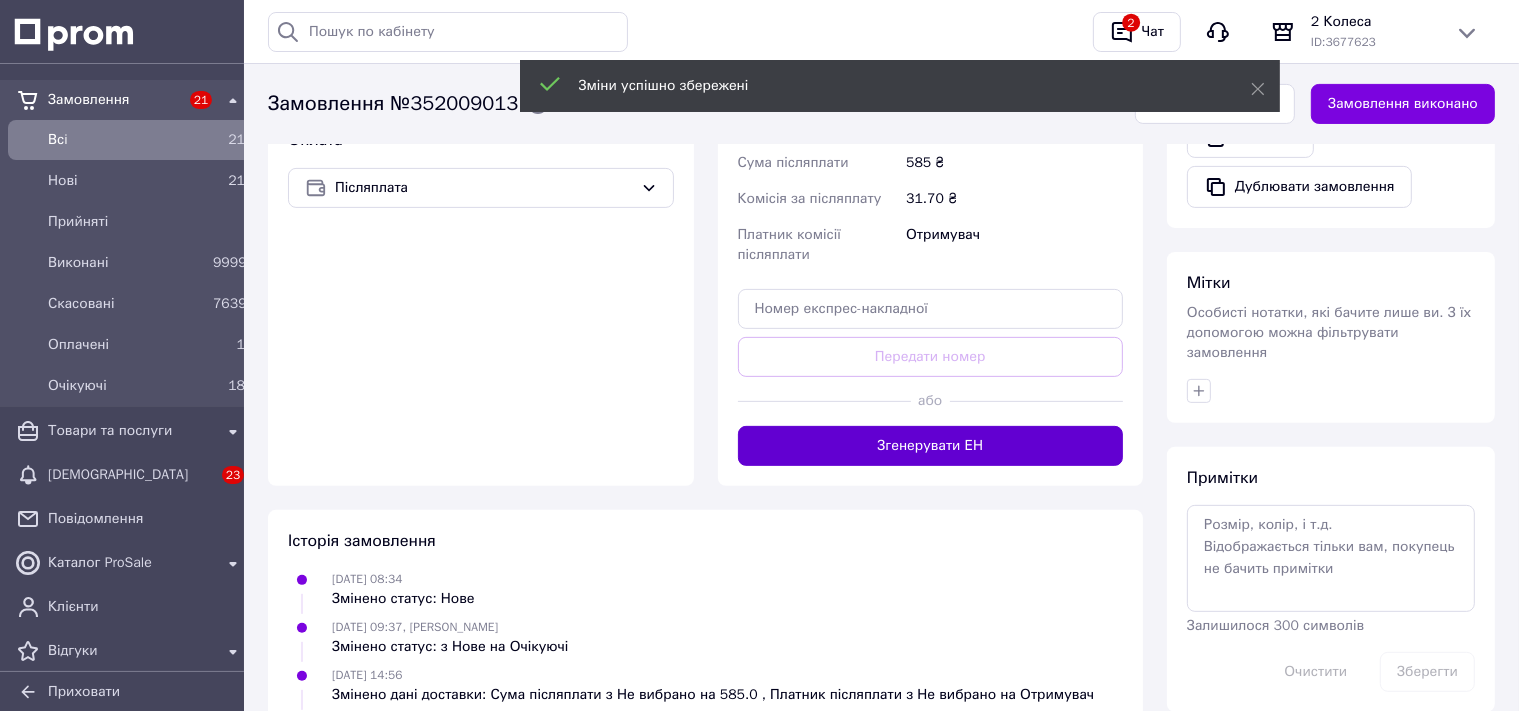 click on "Згенерувати ЕН" at bounding box center [931, 446] 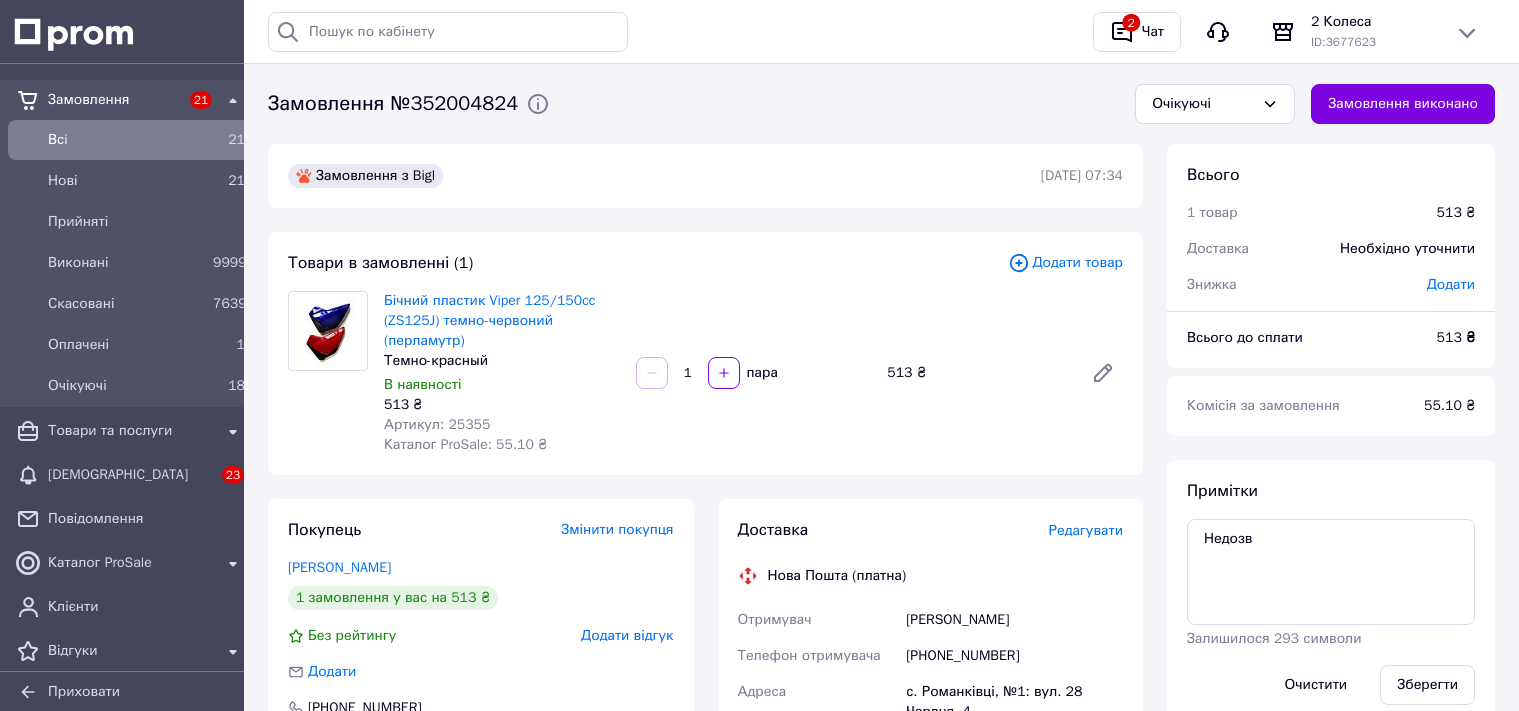 scroll, scrollTop: 0, scrollLeft: 0, axis: both 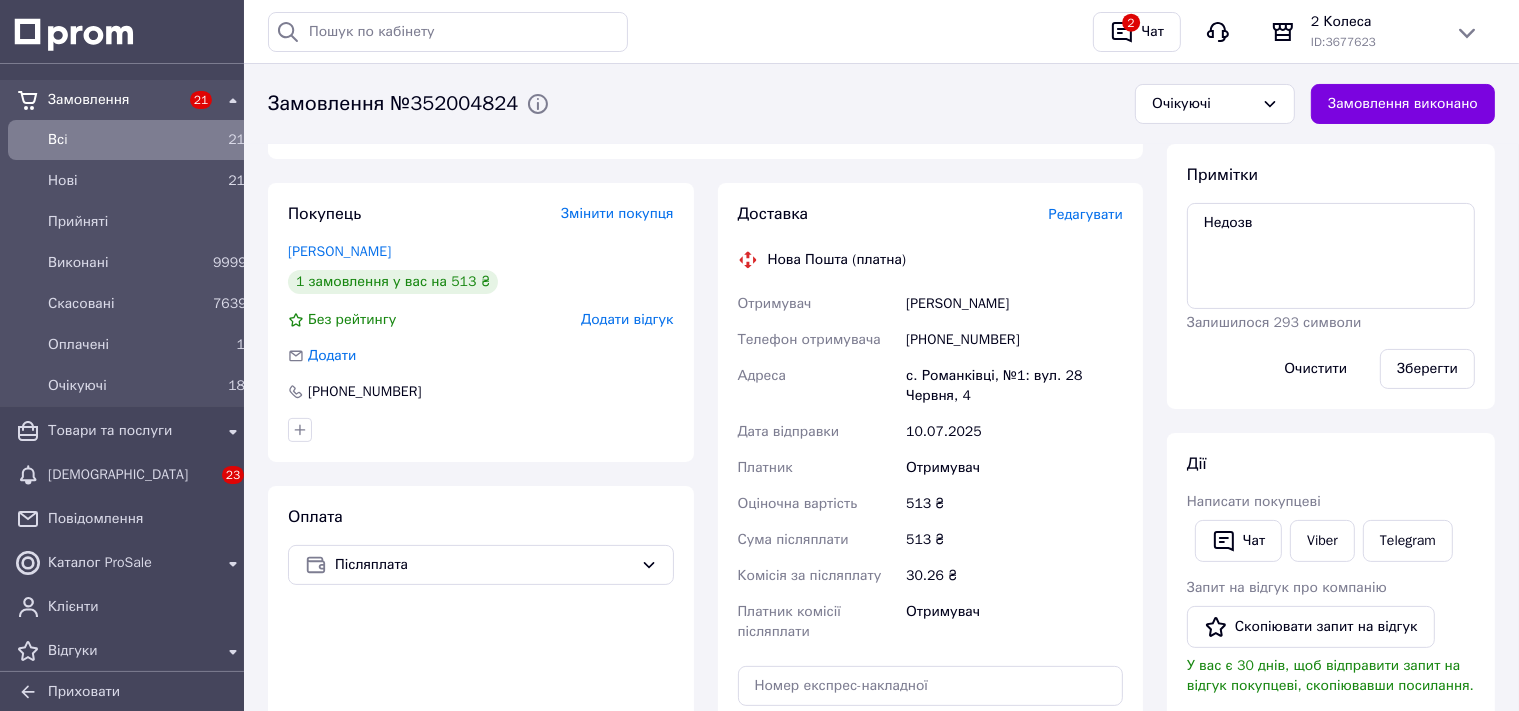 click on "Редагувати" at bounding box center [1086, 214] 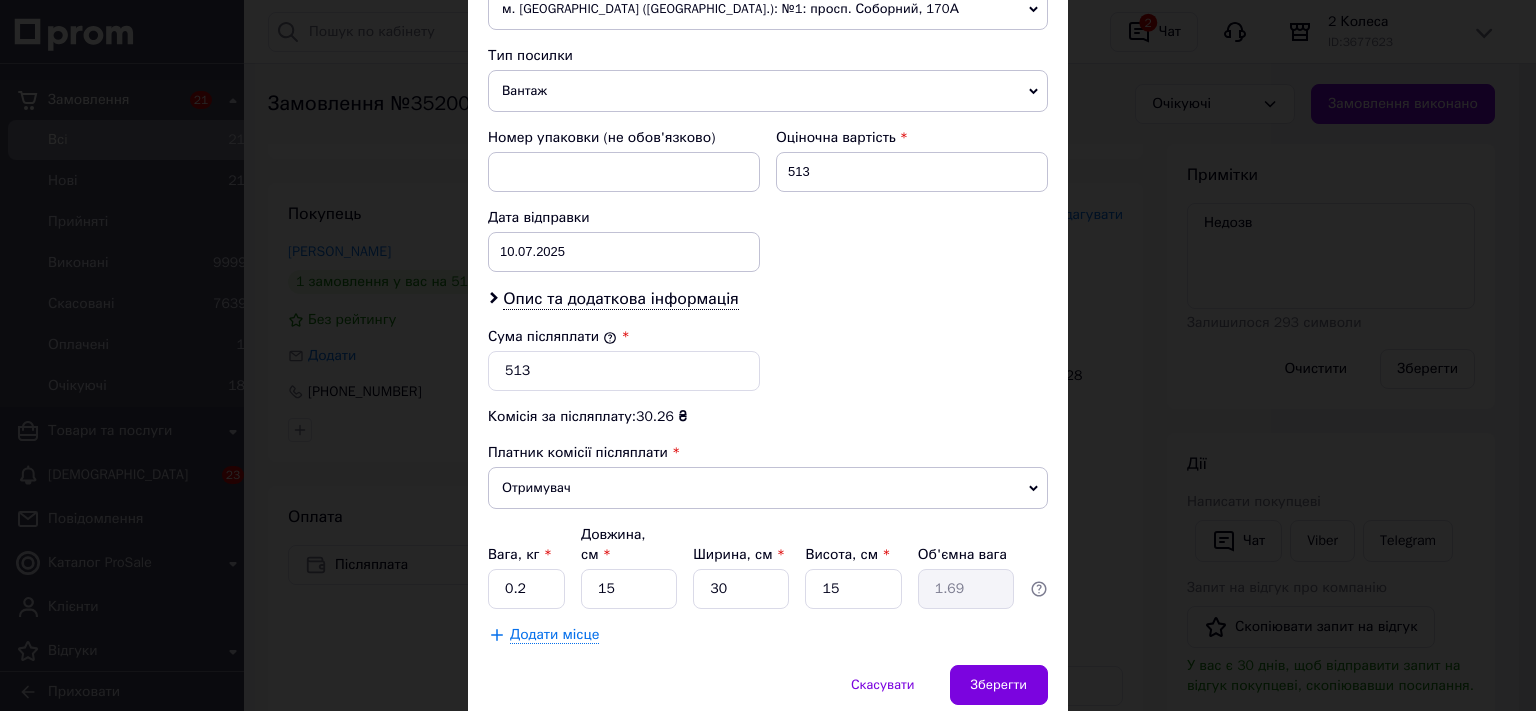 scroll, scrollTop: 773, scrollLeft: 0, axis: vertical 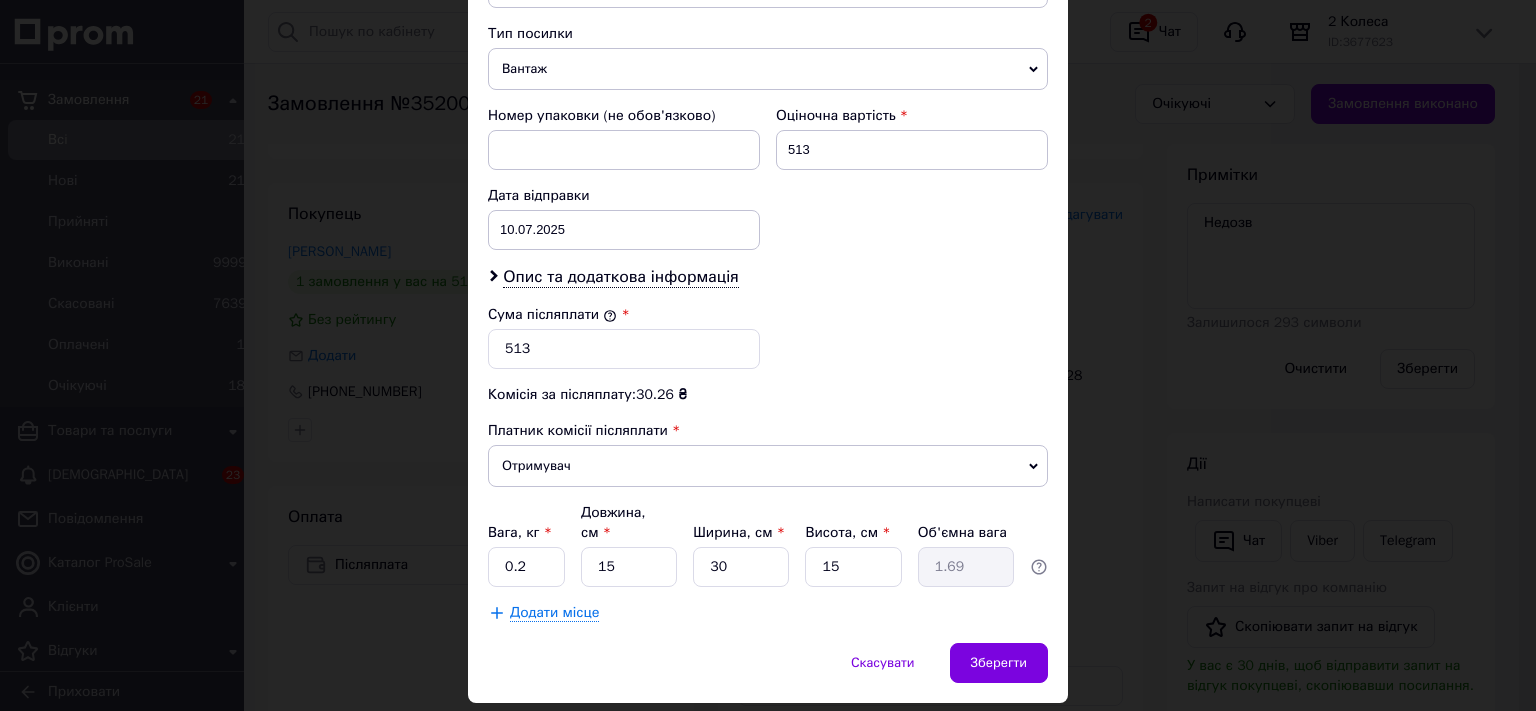 click on "× Редагування доставки Спосіб доставки Нова Пошта (платна) Платник Отримувач Відправник Прізвище отримувача Зубаль Ім'я отримувача Василь По батькові отримувача Телефон отримувача +380960860866 Тип доставки У відділенні Кур'єром В поштоматі Місто с. Романківці Відділення №1: вул. 28 Червня, 4 Місце відправки м. Олександрія (Кіровоградська обл.): №1: просп. Соборний, 170А Немає збігів. Спробуйте змінити умови пошуку Додати ще місце відправки Тип посилки Вантаж Документи Номер упаковки (не обов'язково) Оціночна вартість 513 Дата відправки 10.07.2025 < 2025 > < Июль > Пн Вт Ср Чт" at bounding box center [768, 355] 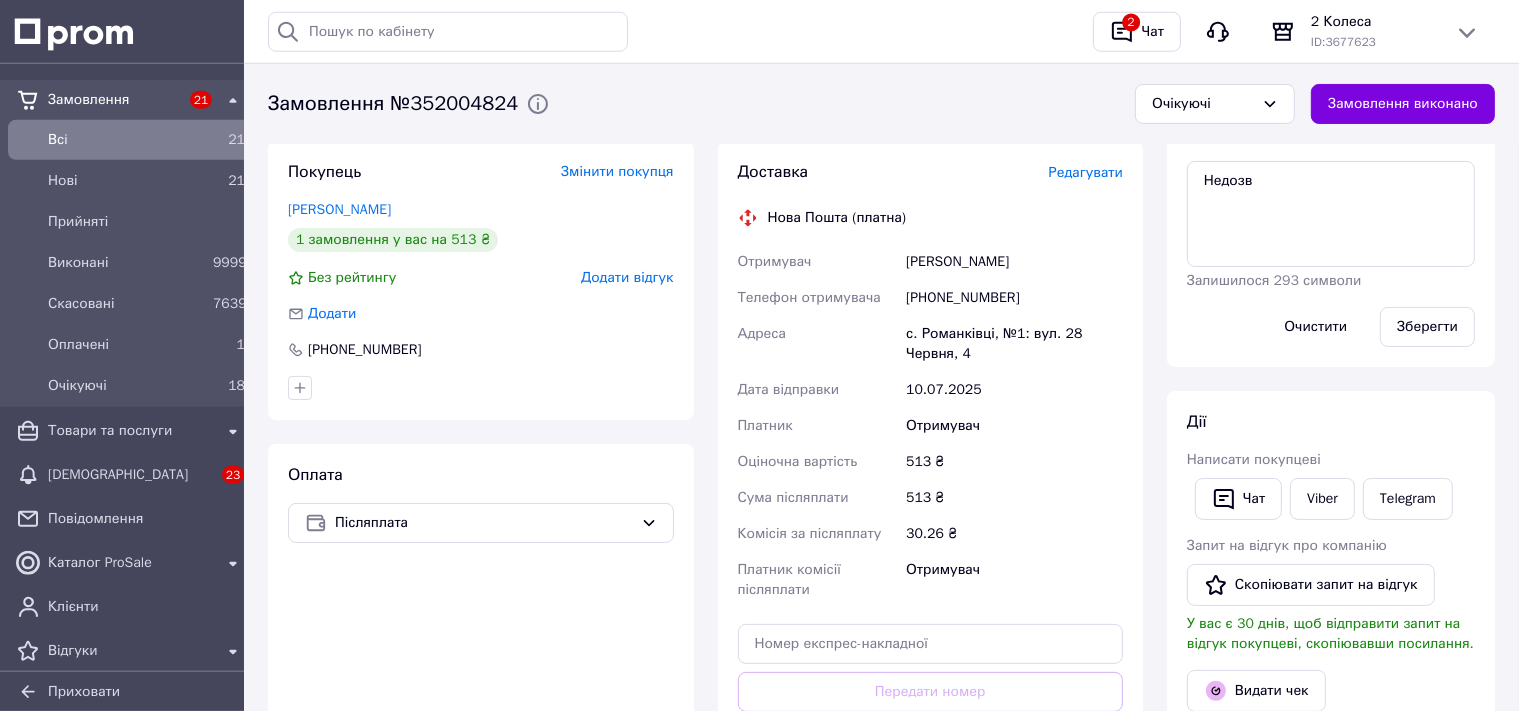 scroll, scrollTop: 781, scrollLeft: 0, axis: vertical 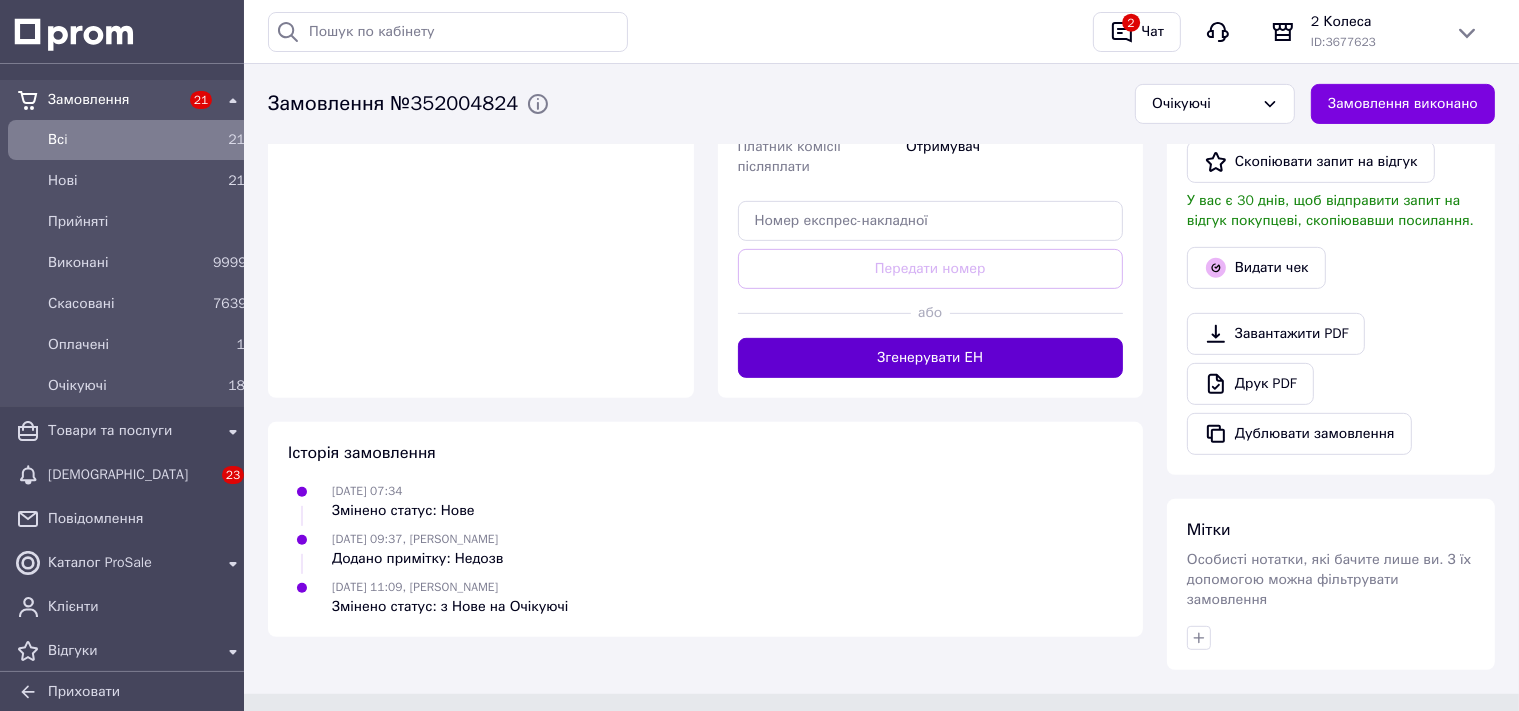 click on "Згенерувати ЕН" at bounding box center (931, 358) 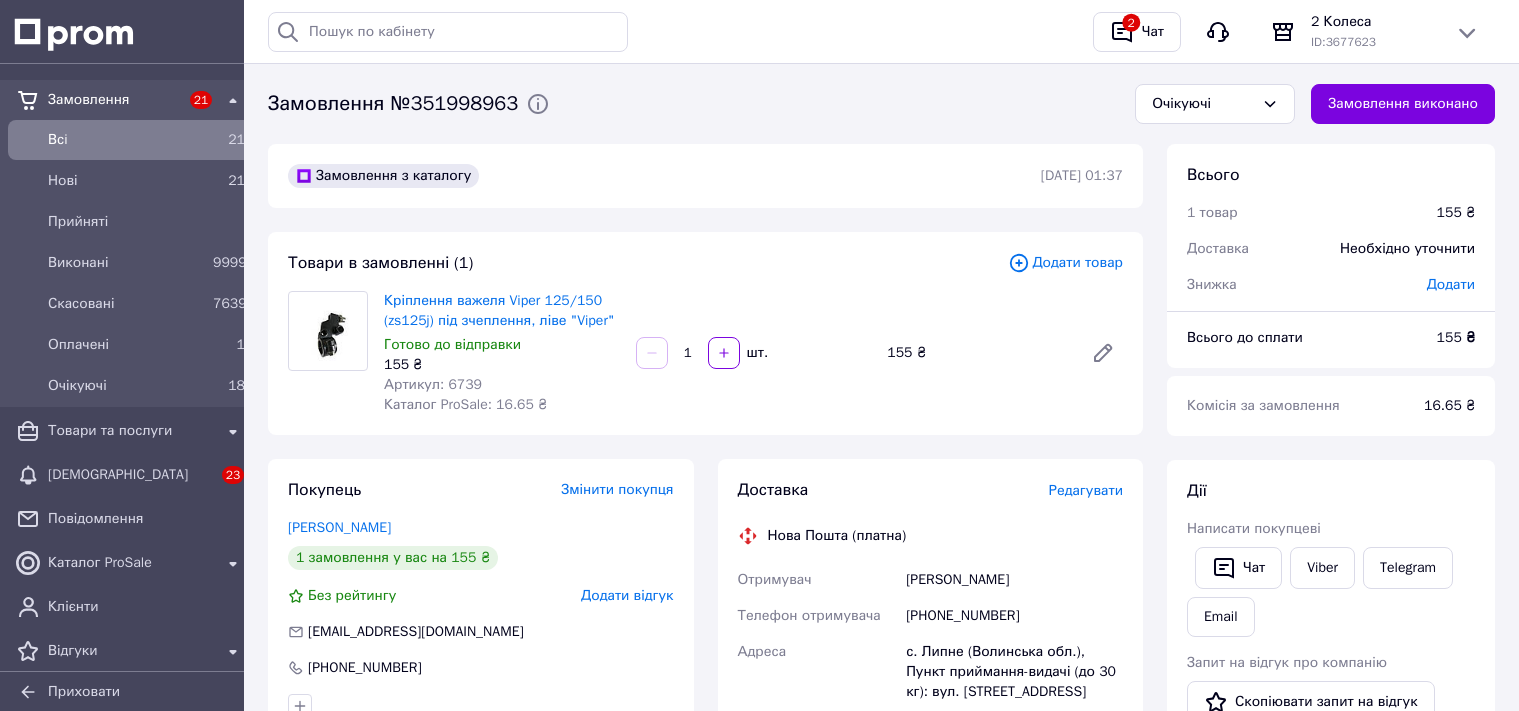 scroll, scrollTop: 0, scrollLeft: 0, axis: both 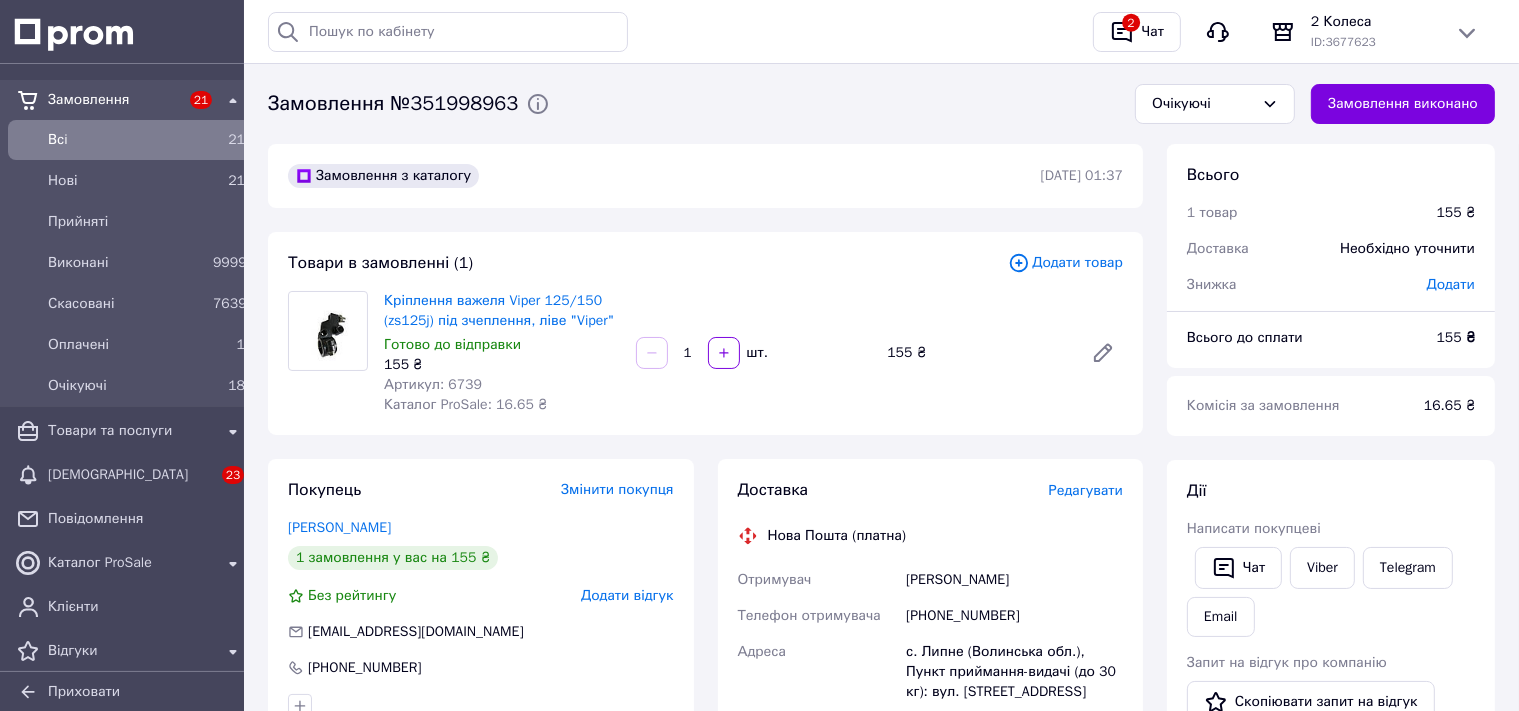 click on "Доставка Редагувати" at bounding box center (931, 490) 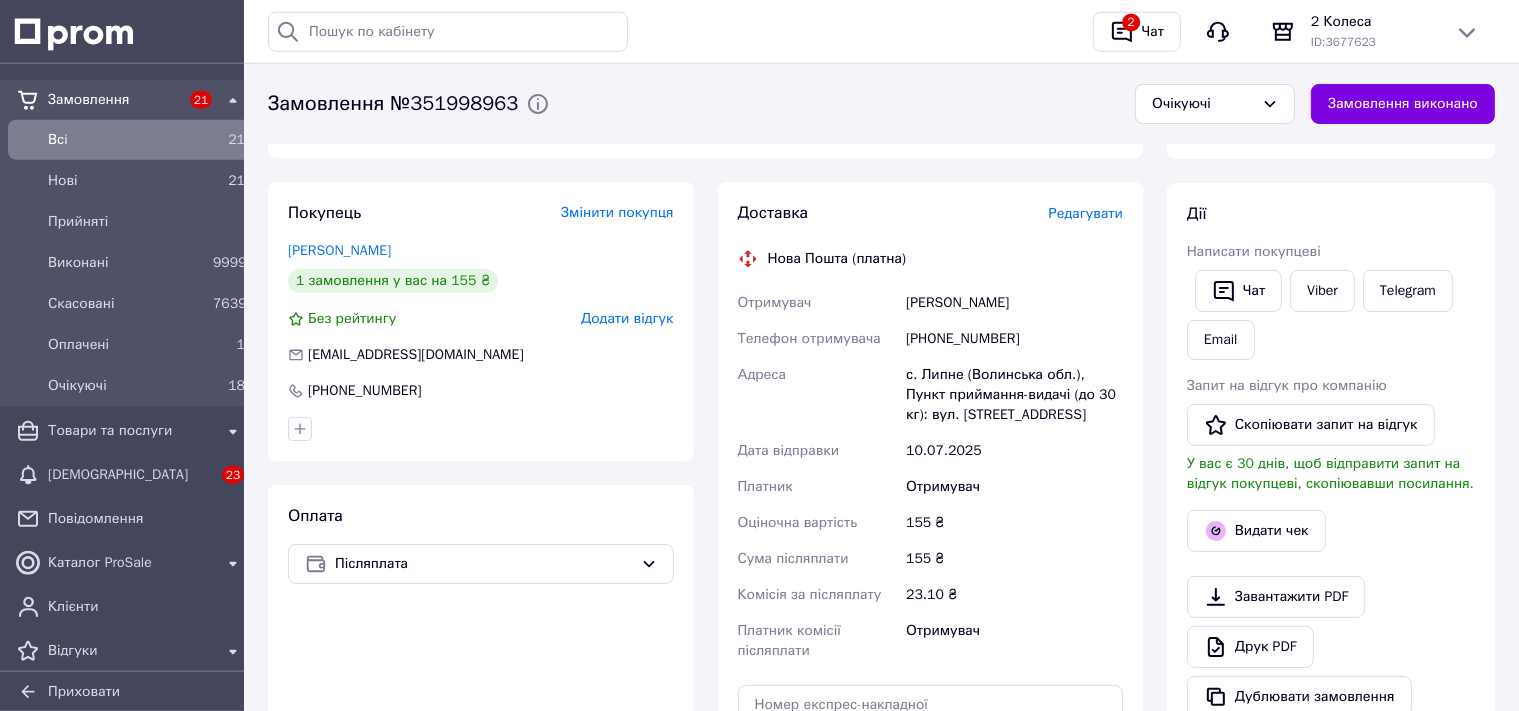 scroll, scrollTop: 633, scrollLeft: 0, axis: vertical 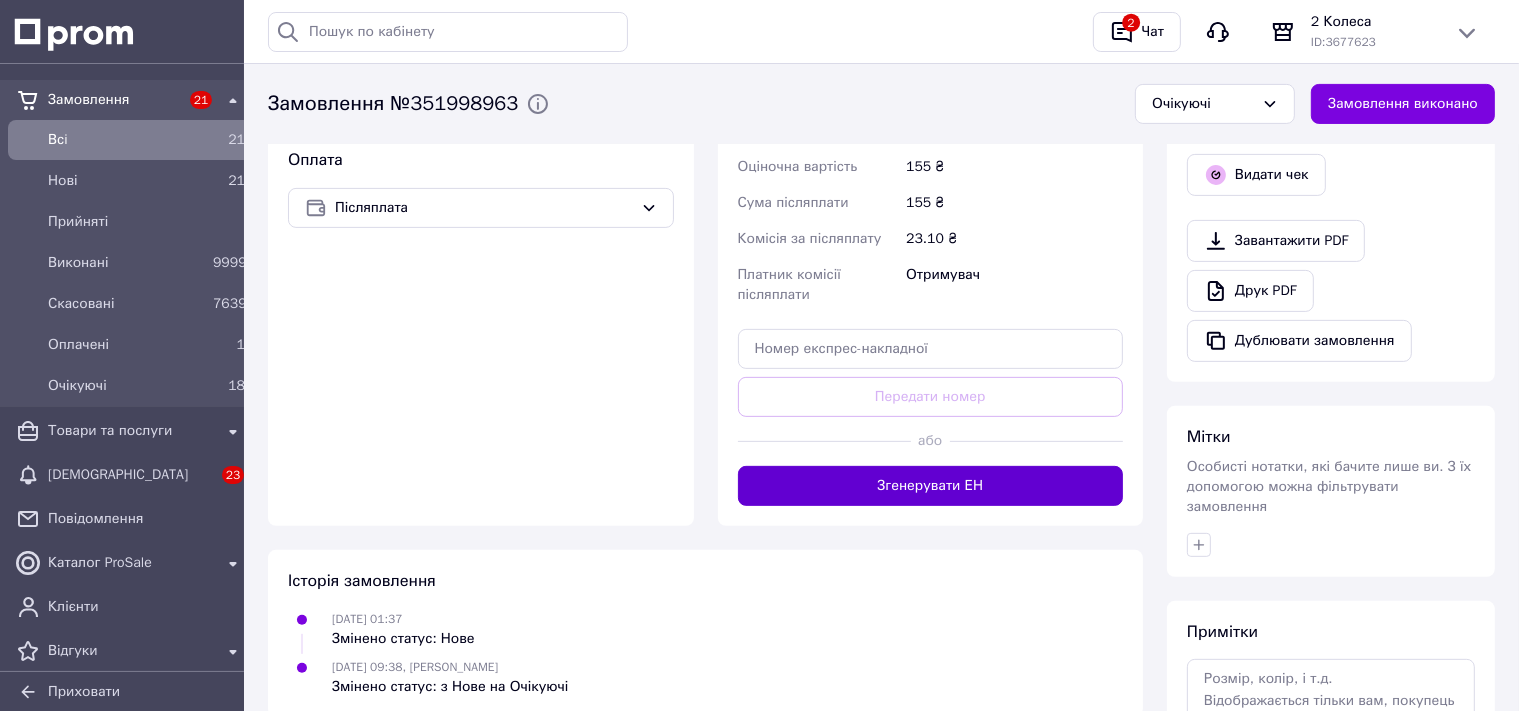 click on "Згенерувати ЕН" at bounding box center (931, 486) 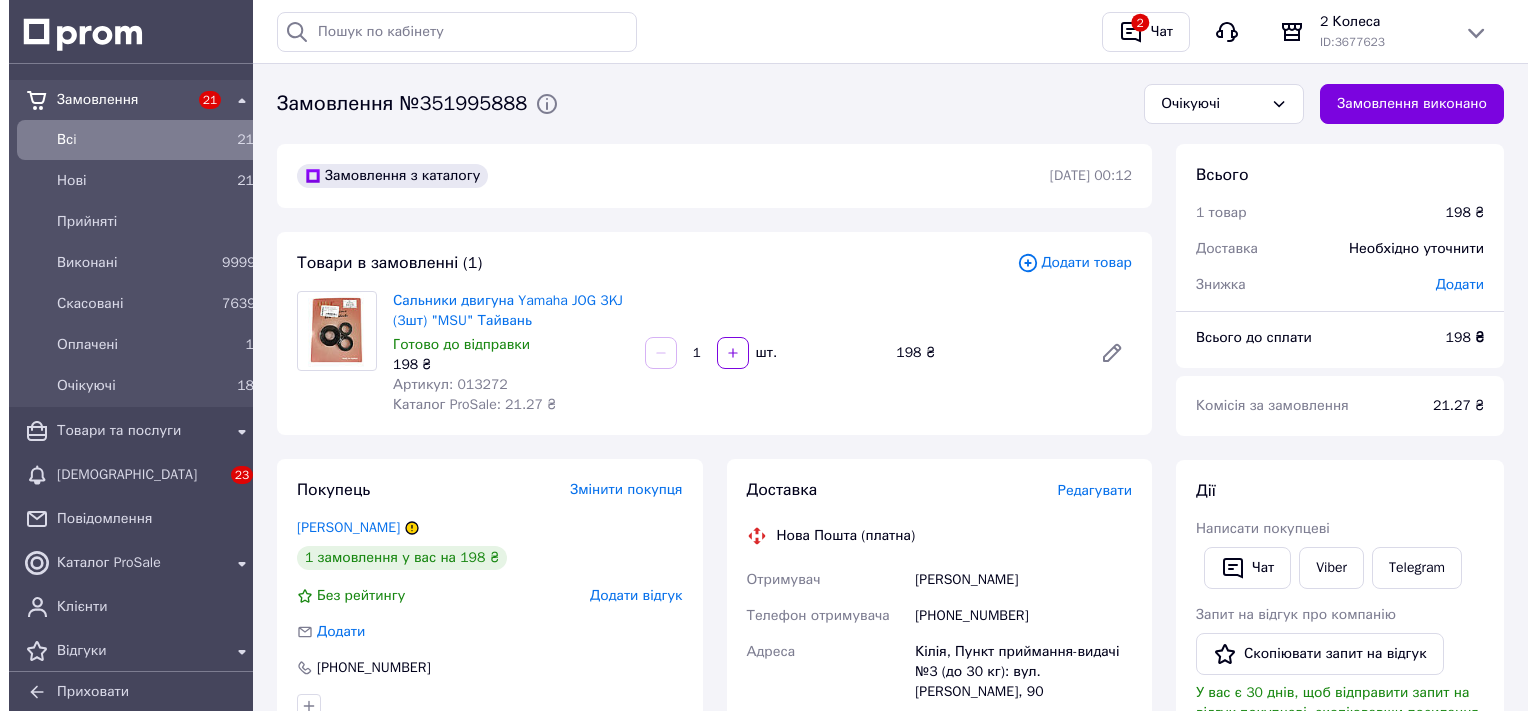 scroll, scrollTop: 0, scrollLeft: 0, axis: both 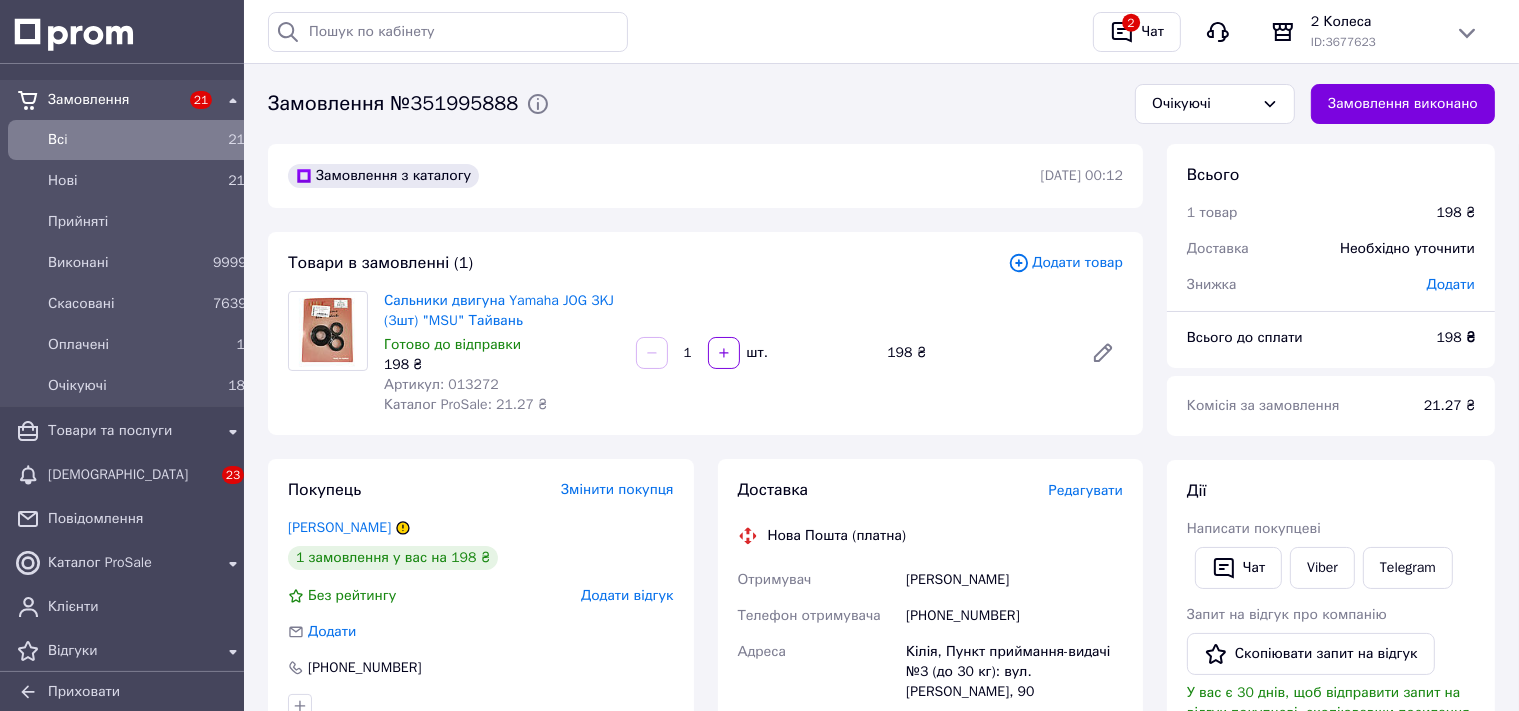 click on "Редагувати" at bounding box center [1086, 490] 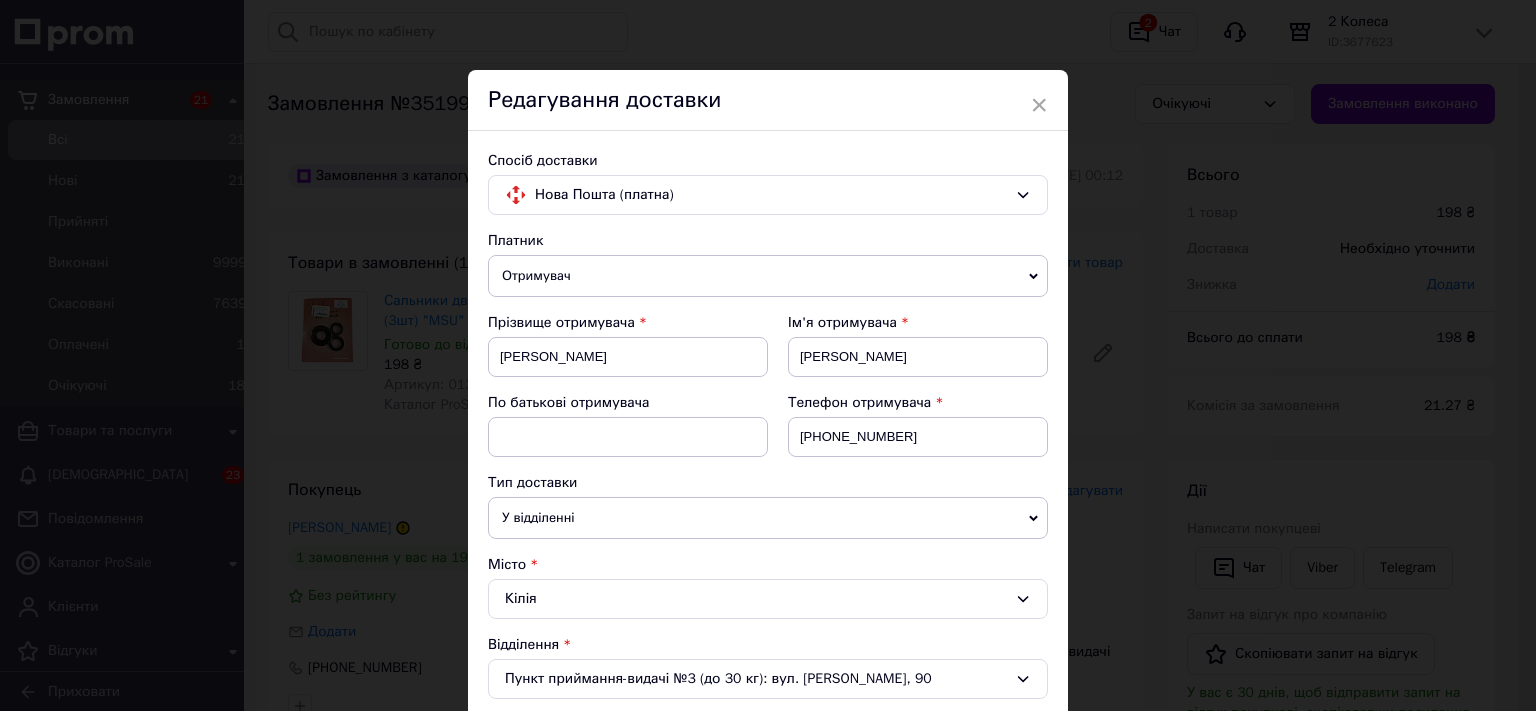 scroll, scrollTop: 442, scrollLeft: 0, axis: vertical 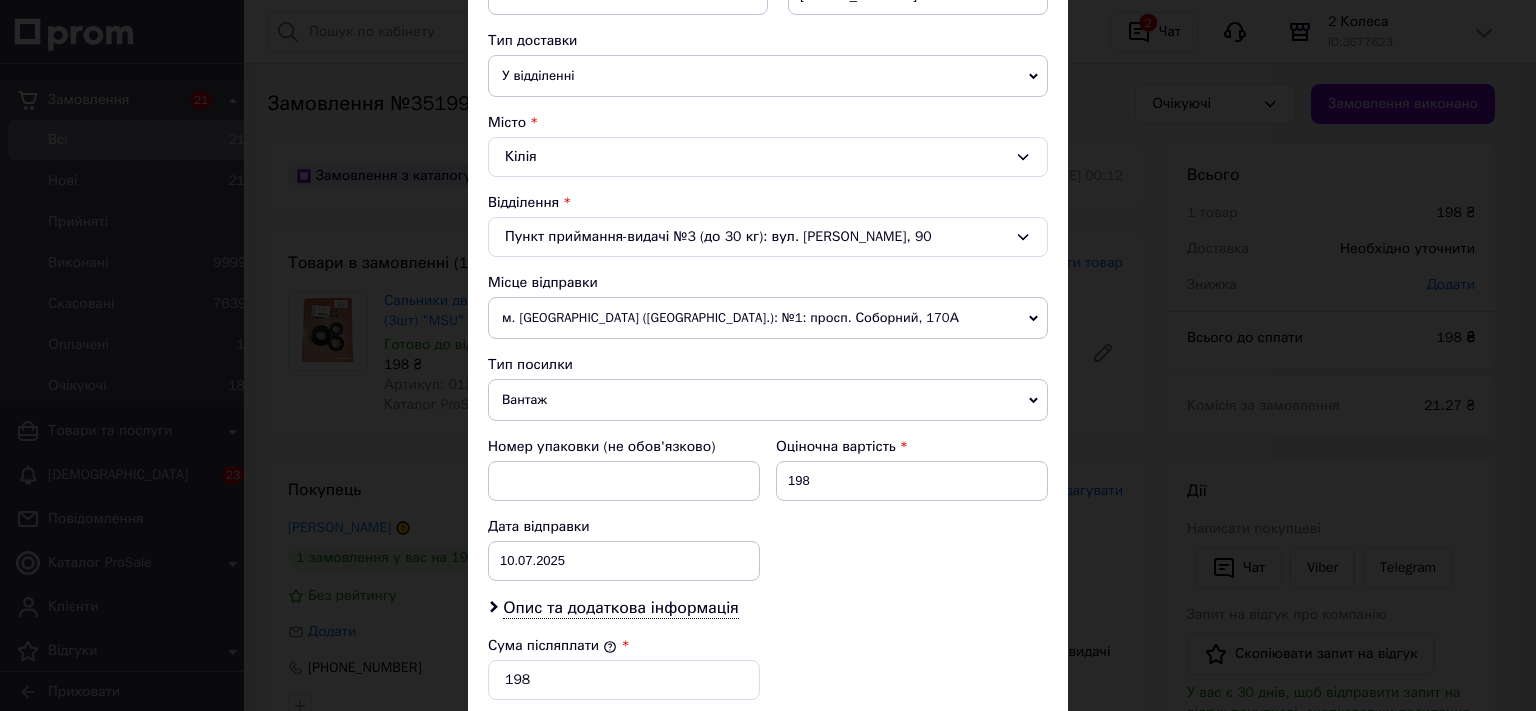 click on "Вантаж" at bounding box center (768, 400) 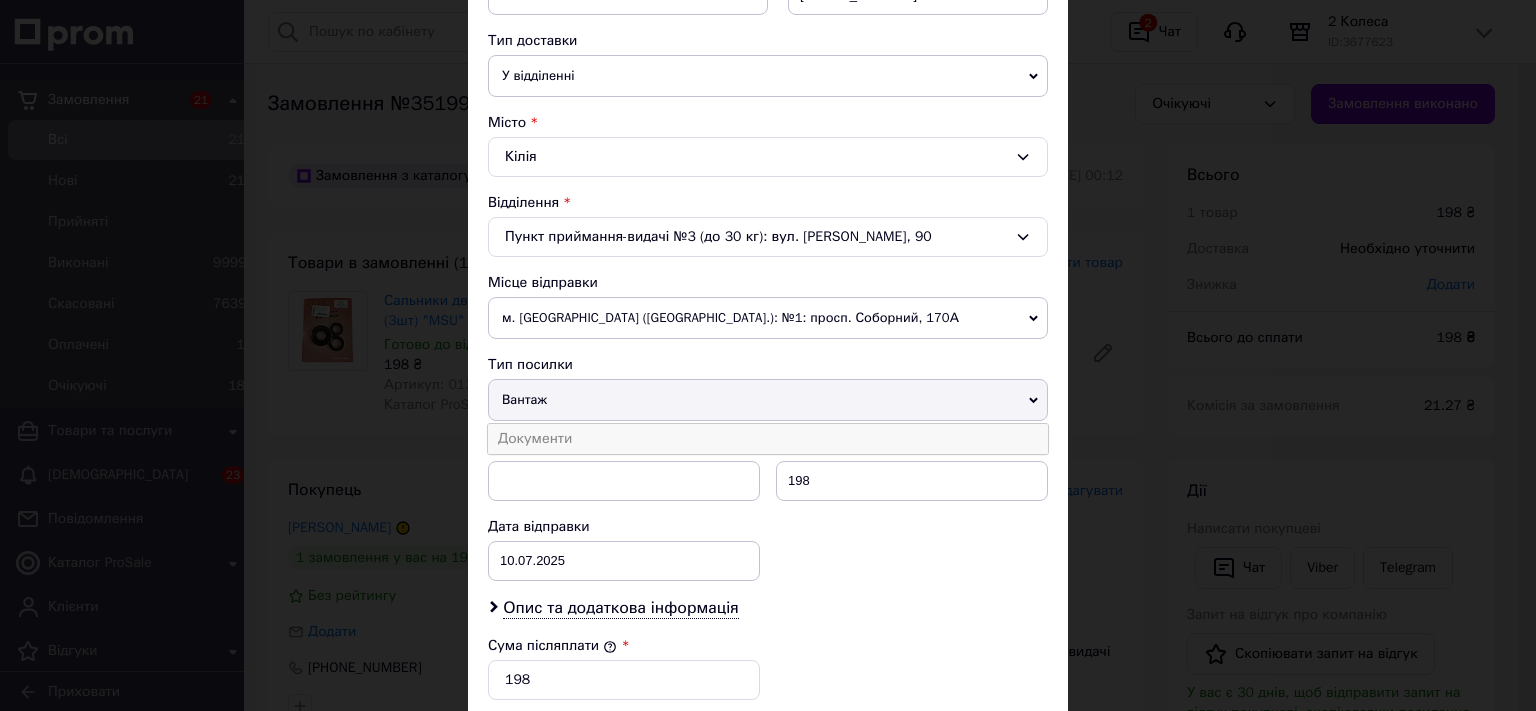 click on "Документи" at bounding box center (768, 439) 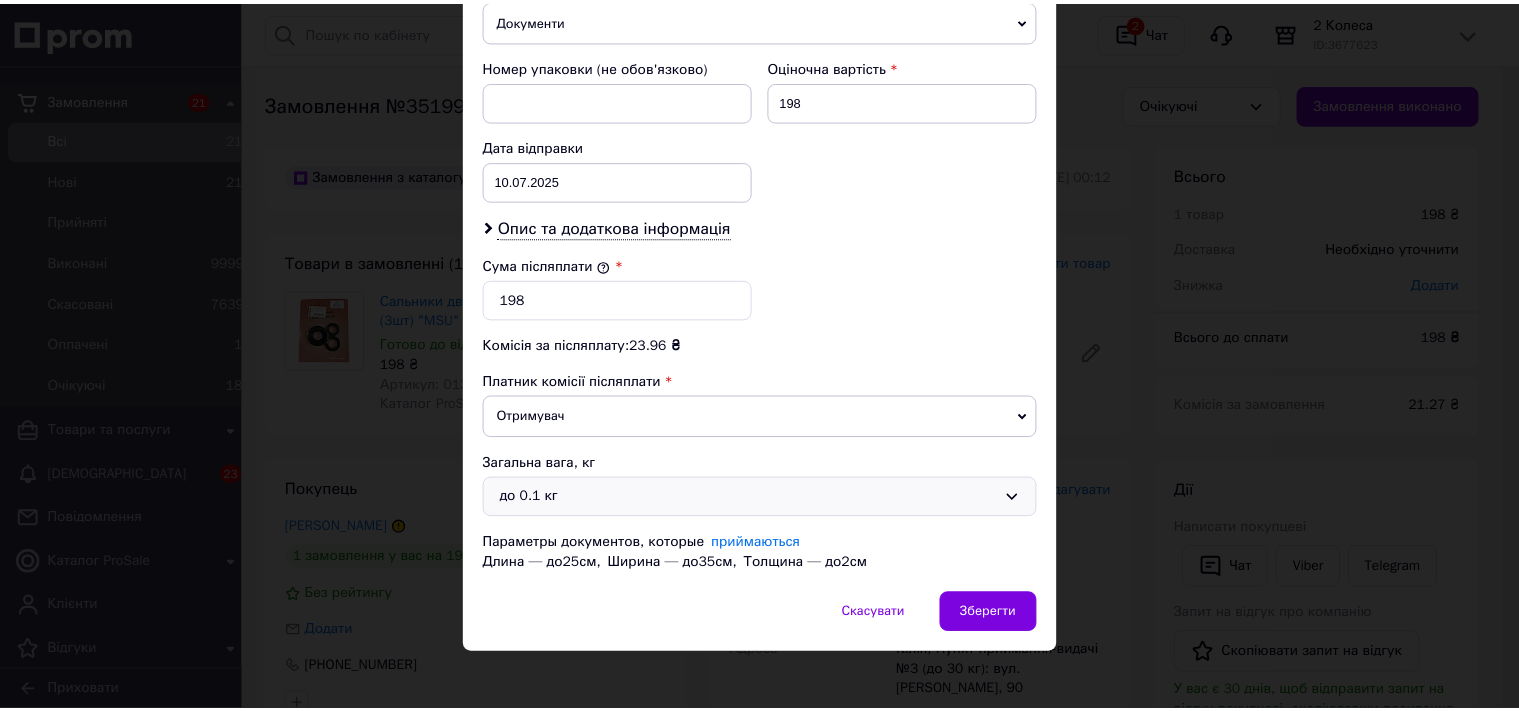 scroll, scrollTop: 829, scrollLeft: 0, axis: vertical 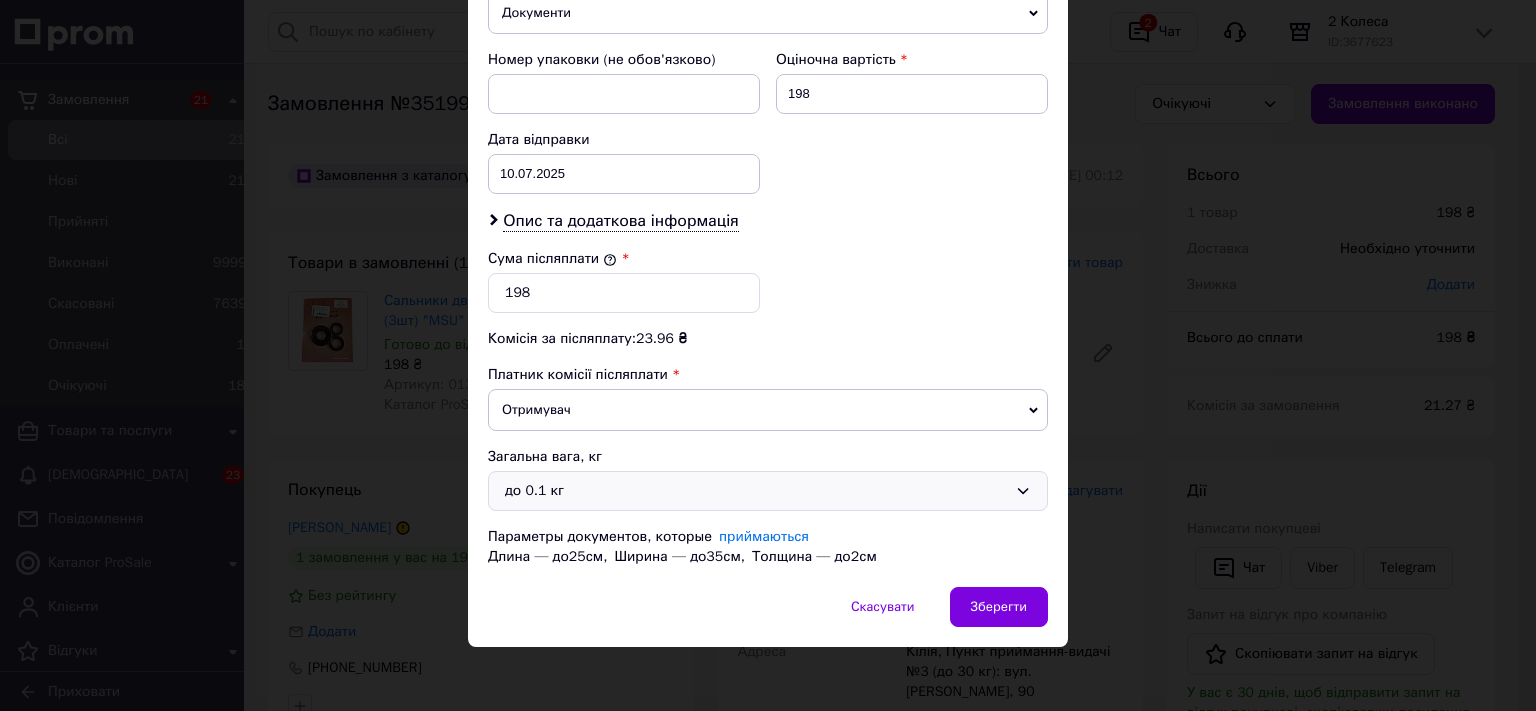 click on "до 0.1 кг" at bounding box center [756, 491] 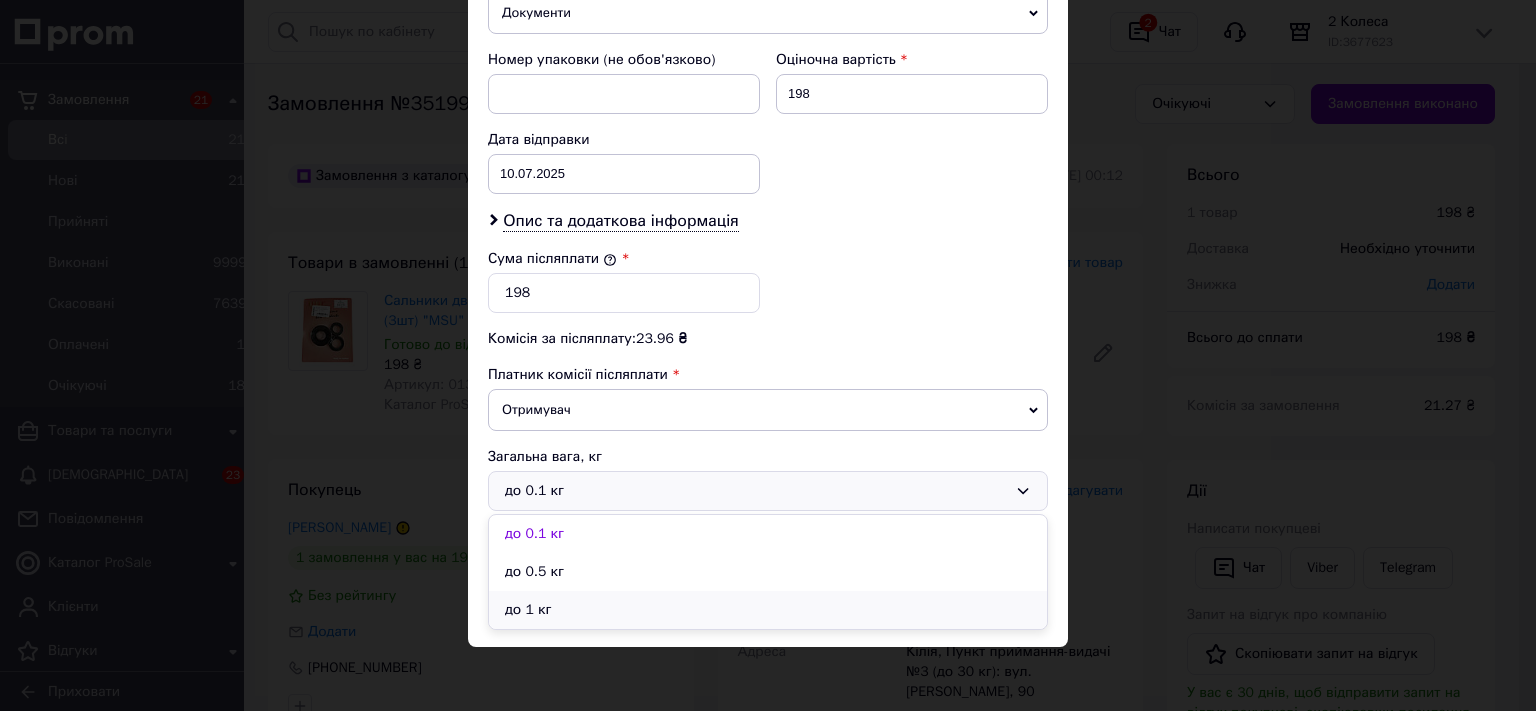 click on "до 1 кг" at bounding box center [768, 610] 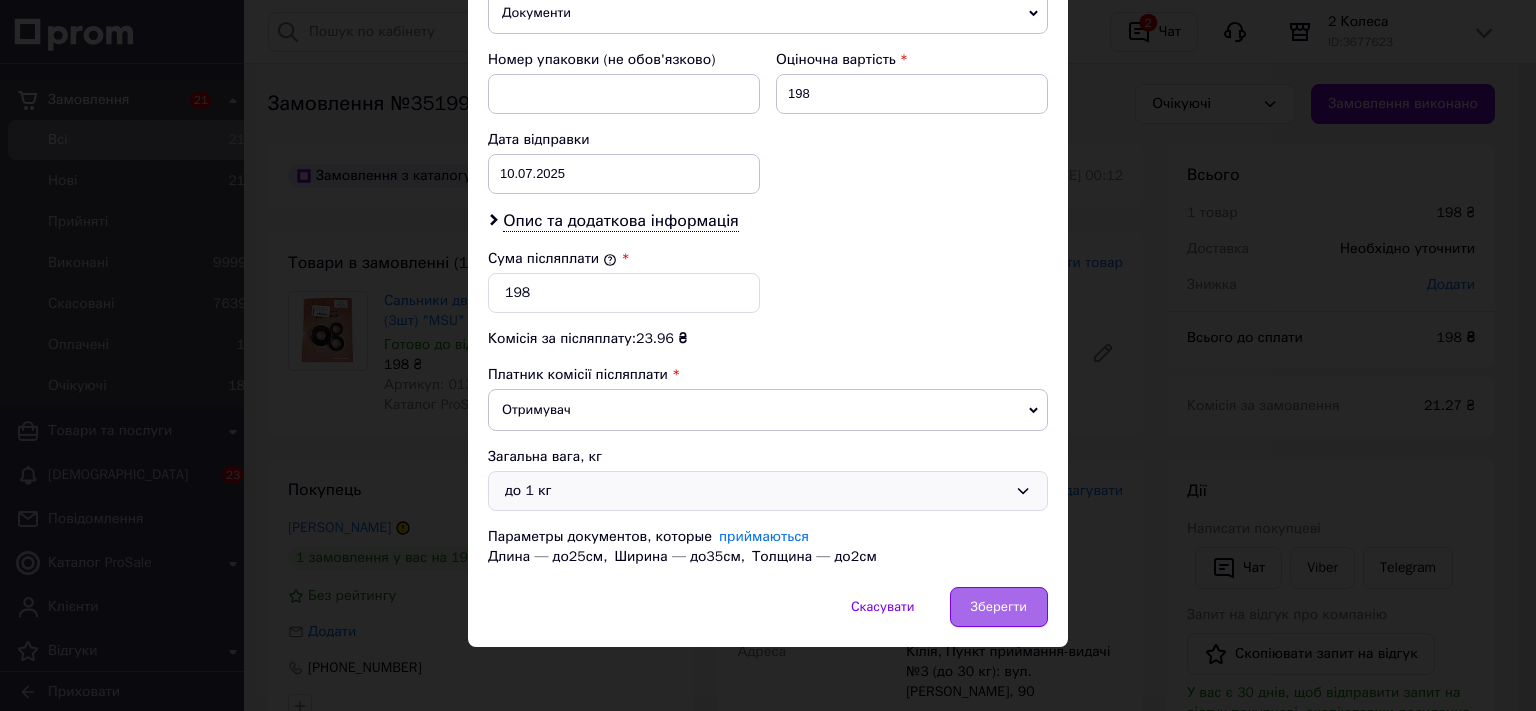 click on "Зберегти" at bounding box center (999, 607) 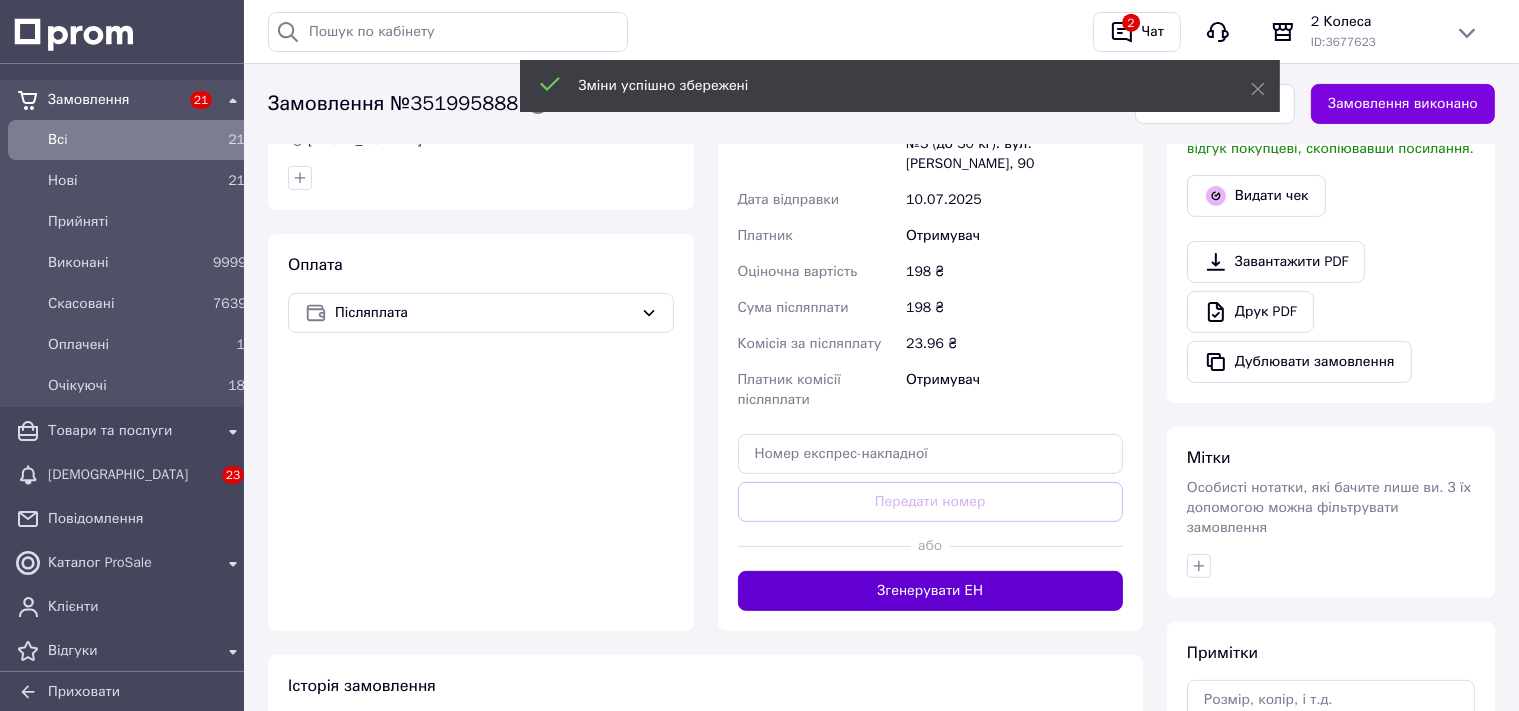 click on "Згенерувати ЕН" at bounding box center (931, 591) 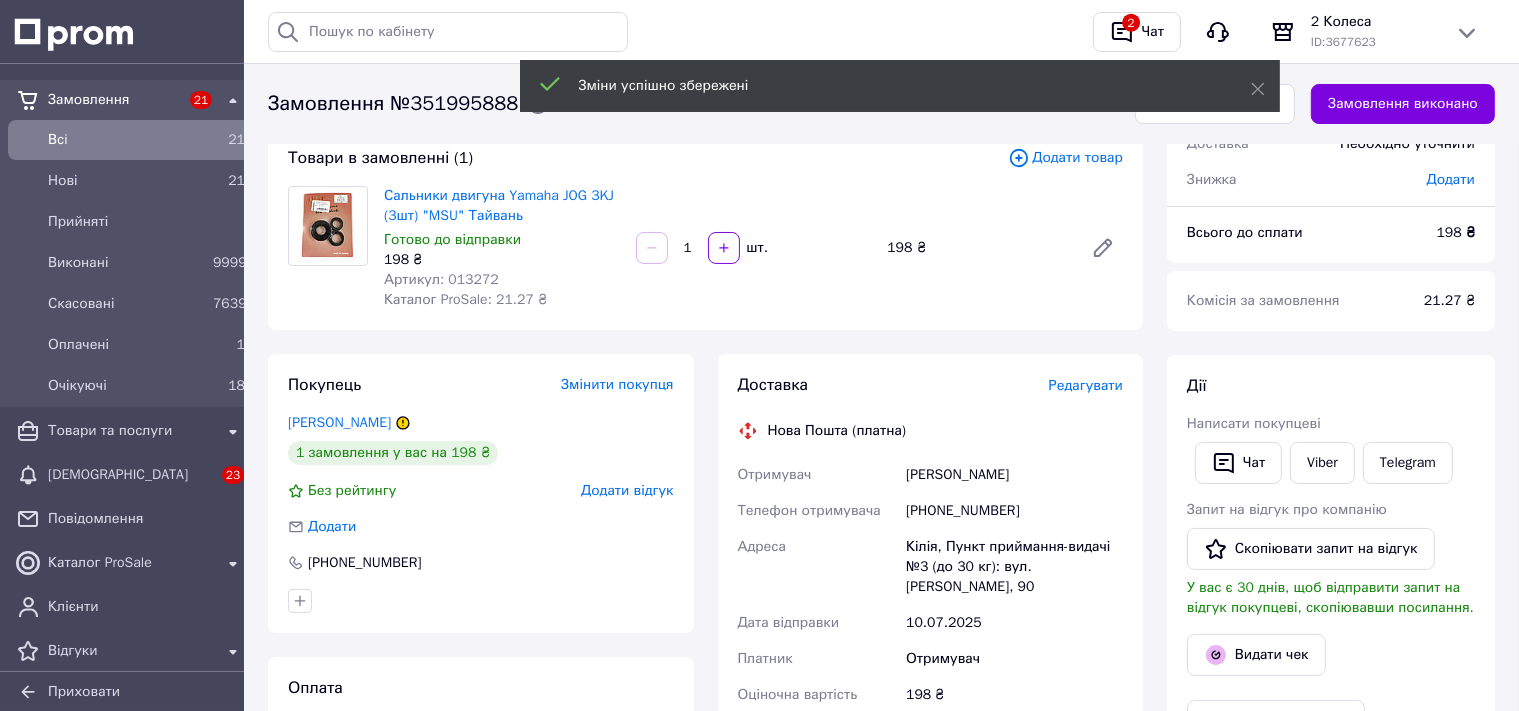 scroll, scrollTop: 0, scrollLeft: 0, axis: both 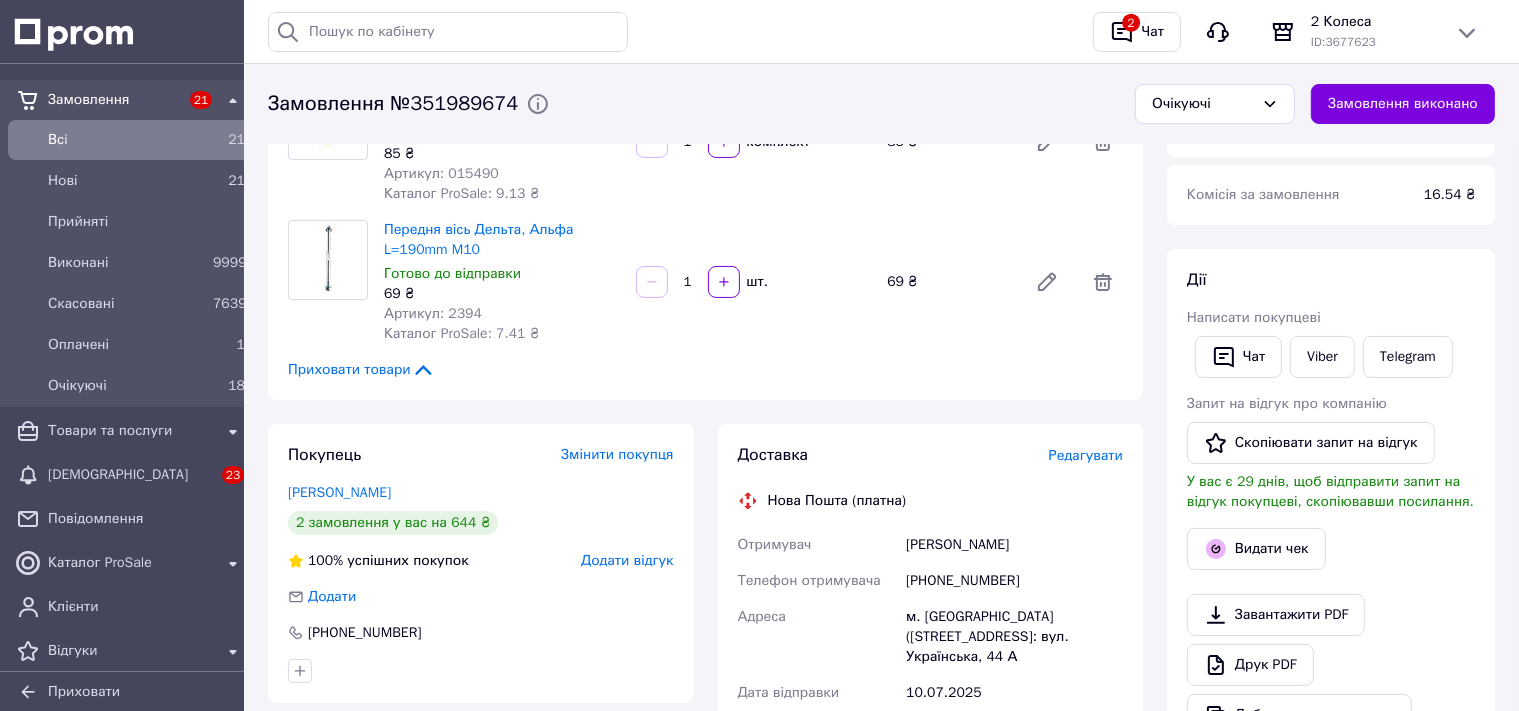 click on "Доставка Редагувати Нова Пошта (платна) Отримувач [PERSON_NAME] Телефон отримувача [PHONE_NUMBER] [GEOGRAPHIC_DATA] м. [GEOGRAPHIC_DATA] ([STREET_ADDRESS]: вул. Українська, 44 А Дата відправки [DATE] Платник Отримувач Оціночна вартість 154 ₴ Сума післяплати 154 ₴ Комісія за післяплату 23.08 ₴ Платник комісії післяплати Отримувач Передати номер або Згенерувати ЕН" at bounding box center [931, 774] 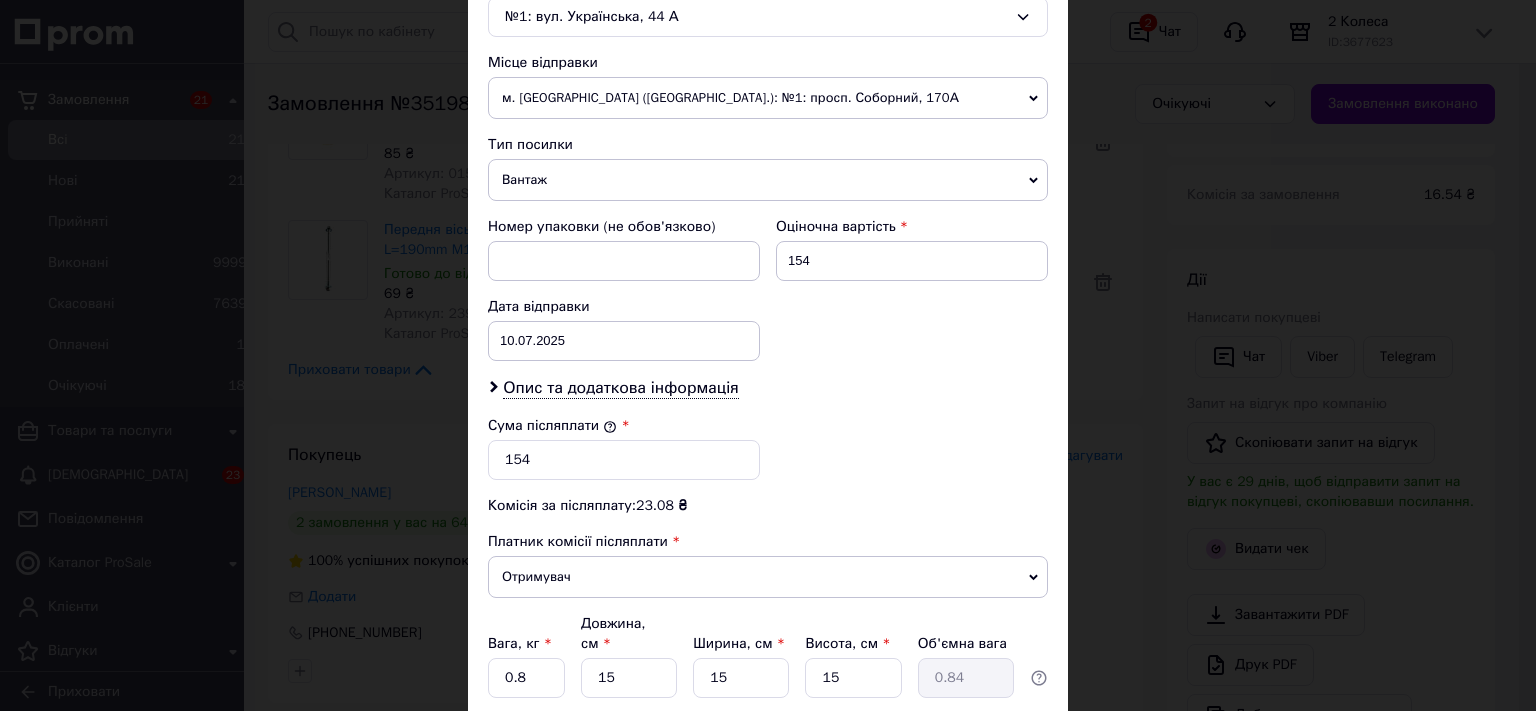 scroll, scrollTop: 809, scrollLeft: 0, axis: vertical 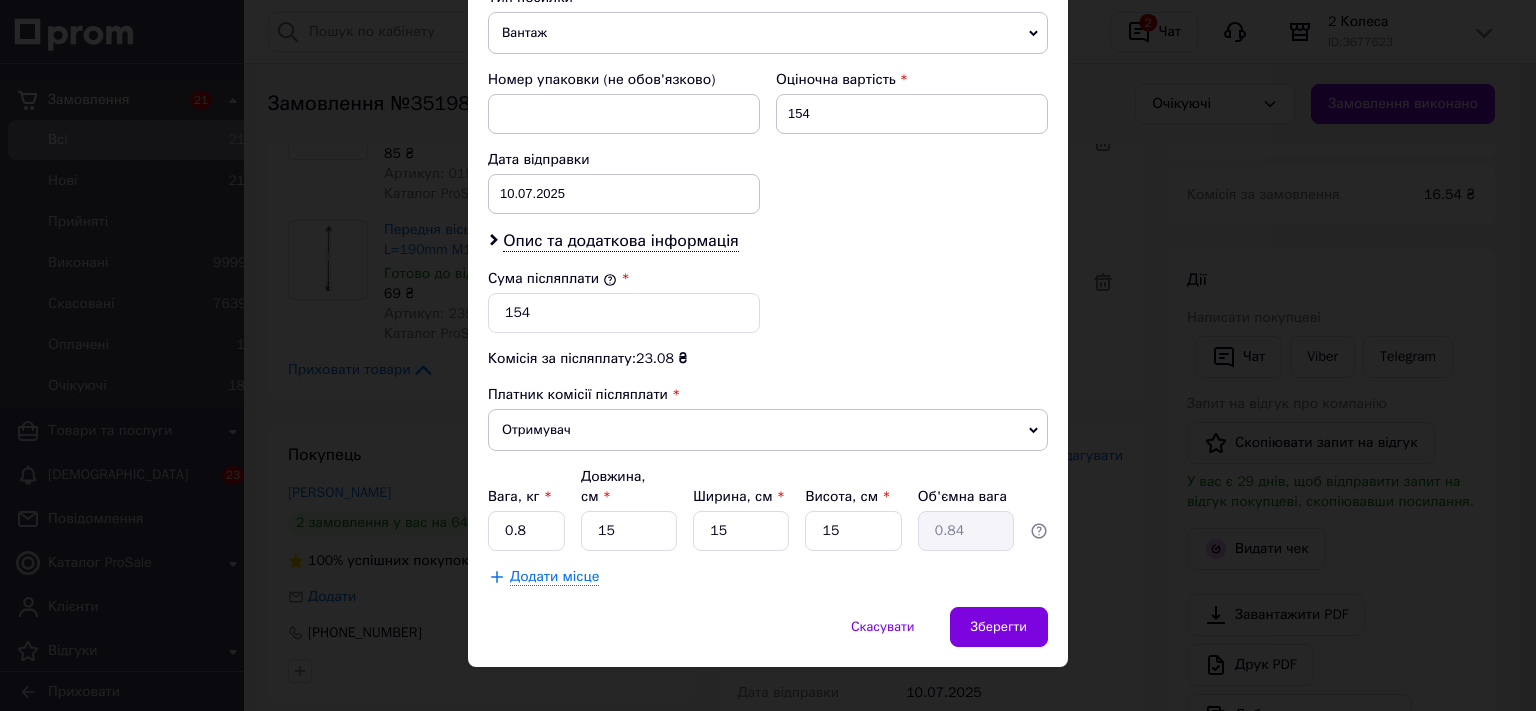 click on "× Редагування доставки Спосіб доставки Нова Пошта (платна) Платник Отримувач Відправник Прізвище отримувача Свищов Ім'я отримувача [PERSON_NAME] батькові отримувача Телефон отримувача [PHONE_NUMBER] Тип доставки У відділенні Кур'єром В поштоматі Місто м. [GEOGRAPHIC_DATA] ([GEOGRAPHIC_DATA], [GEOGRAPHIC_DATA].) Відділення №1: вул. Українська, 44 А Місце відправки м. [GEOGRAPHIC_DATA] ([GEOGRAPHIC_DATA].): №1: просп. Соборний, 170А Немає збігів. Спробуйте змінити умови пошуку Додати ще місце відправки Тип посилки Вантаж Документи Номер упаковки (не обов'язково) Оціночна вартість 154 [DATE] < >" at bounding box center [768, 355] 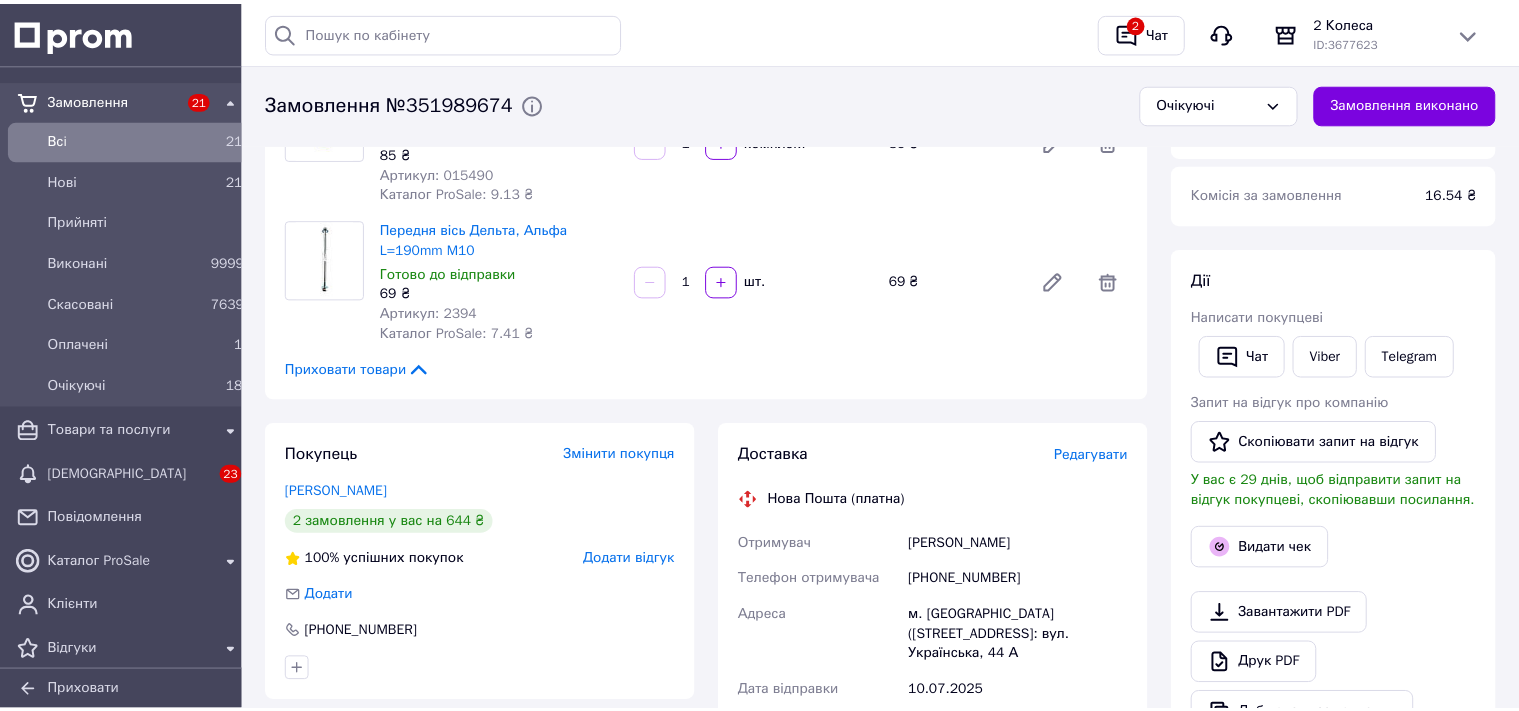 scroll, scrollTop: 633, scrollLeft: 0, axis: vertical 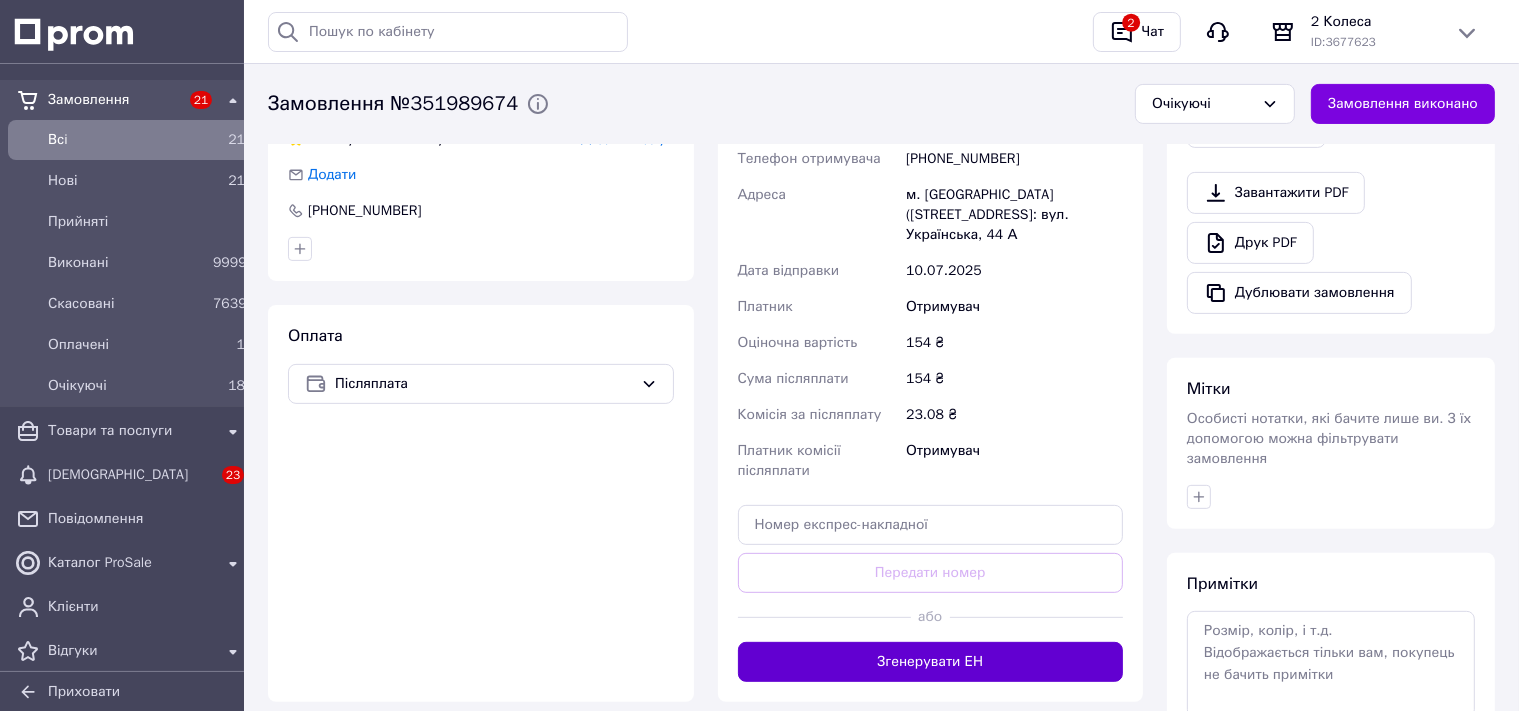 click on "Згенерувати ЕН" at bounding box center (931, 662) 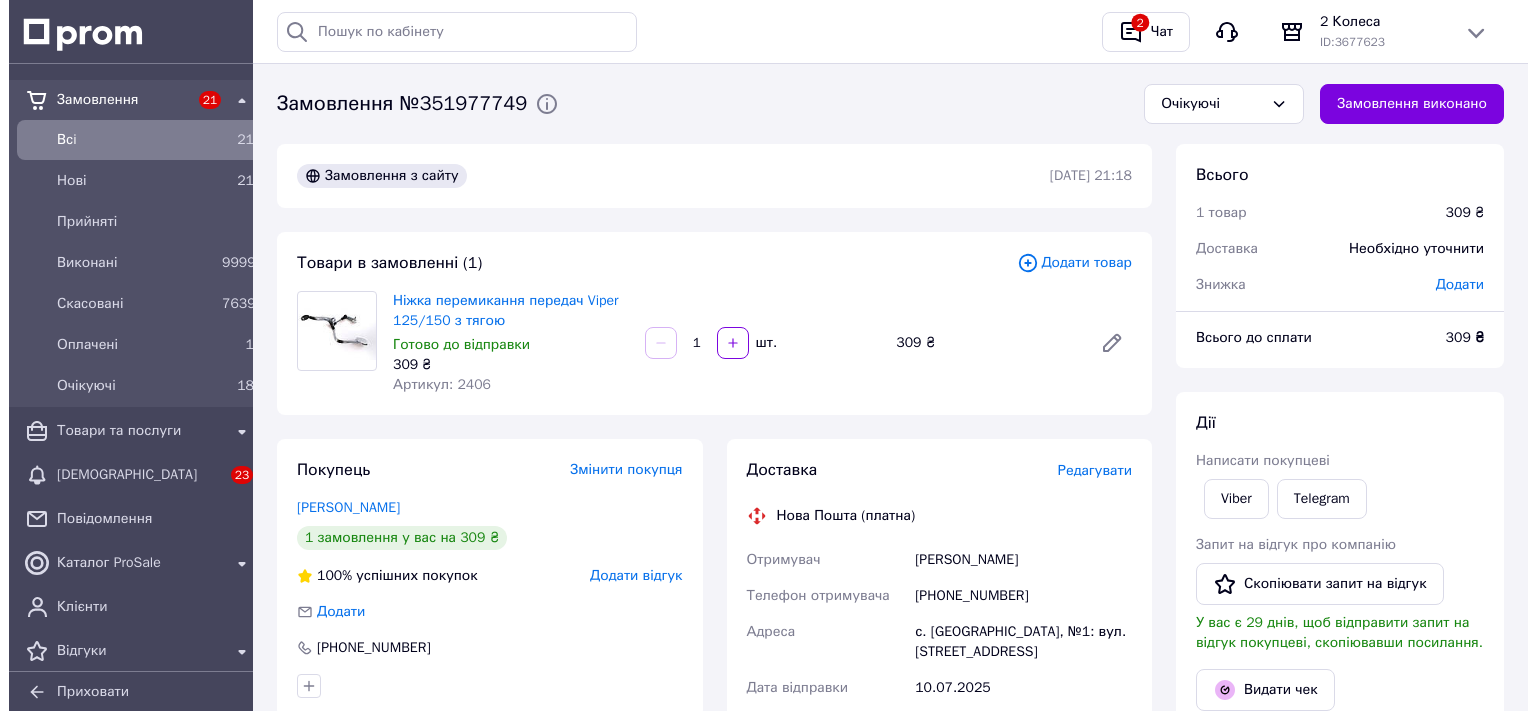 scroll, scrollTop: 0, scrollLeft: 0, axis: both 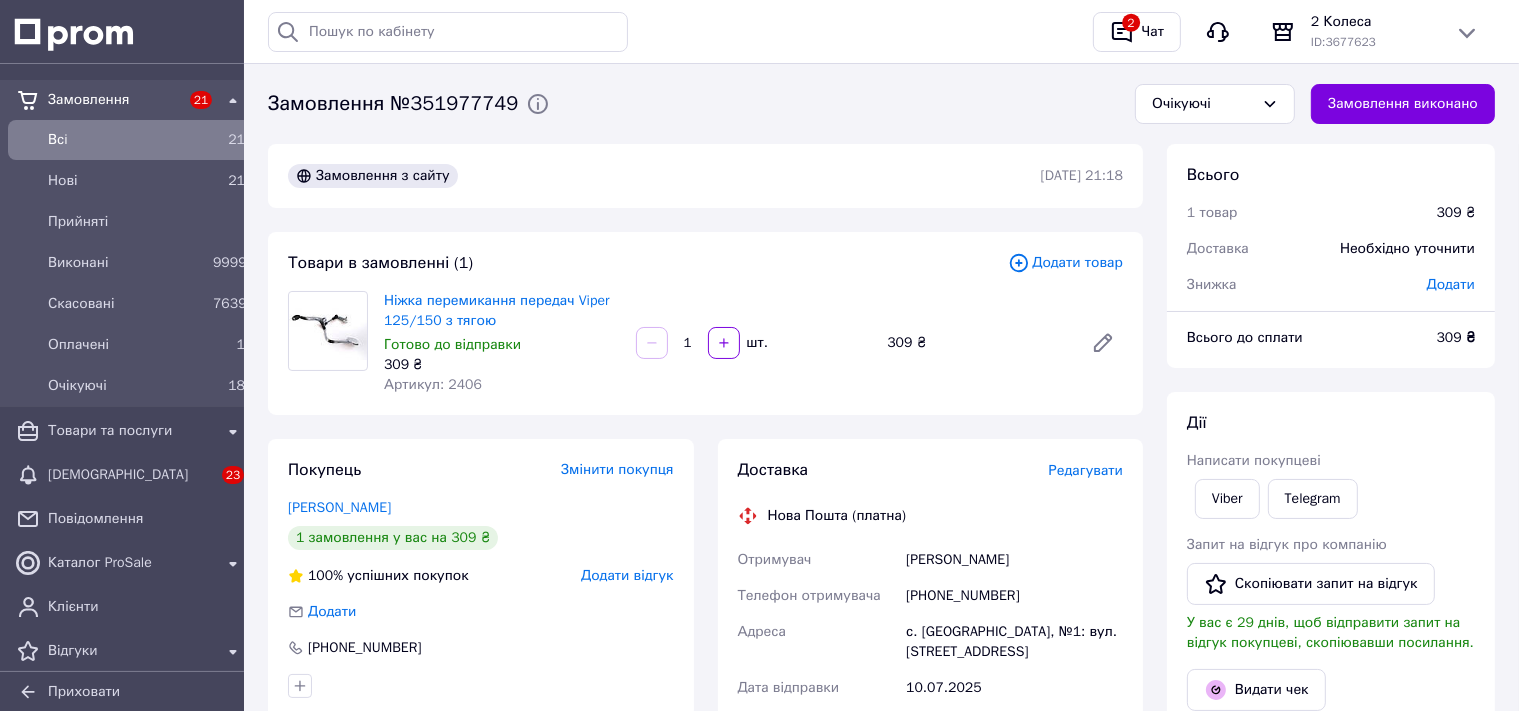 click on "Редагувати" at bounding box center [1086, 470] 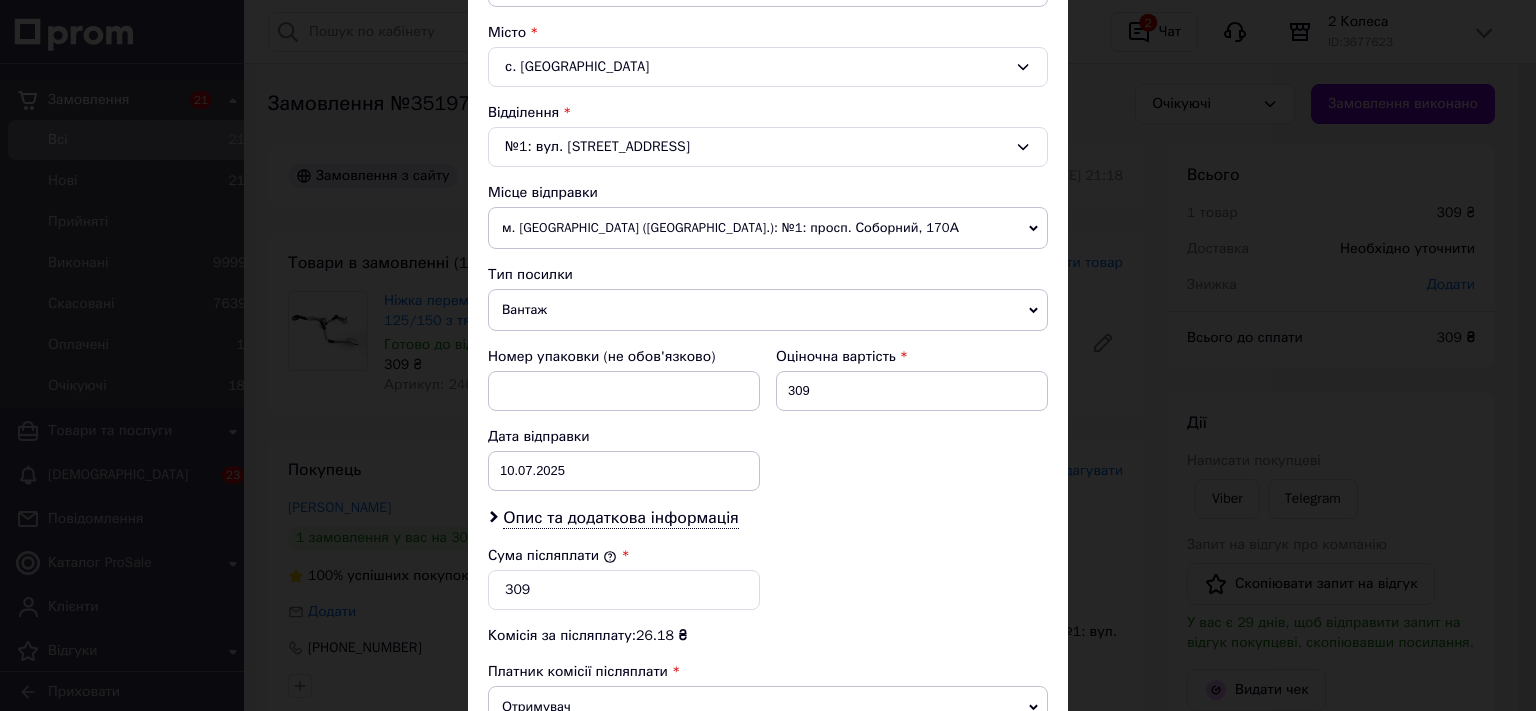 scroll, scrollTop: 552, scrollLeft: 0, axis: vertical 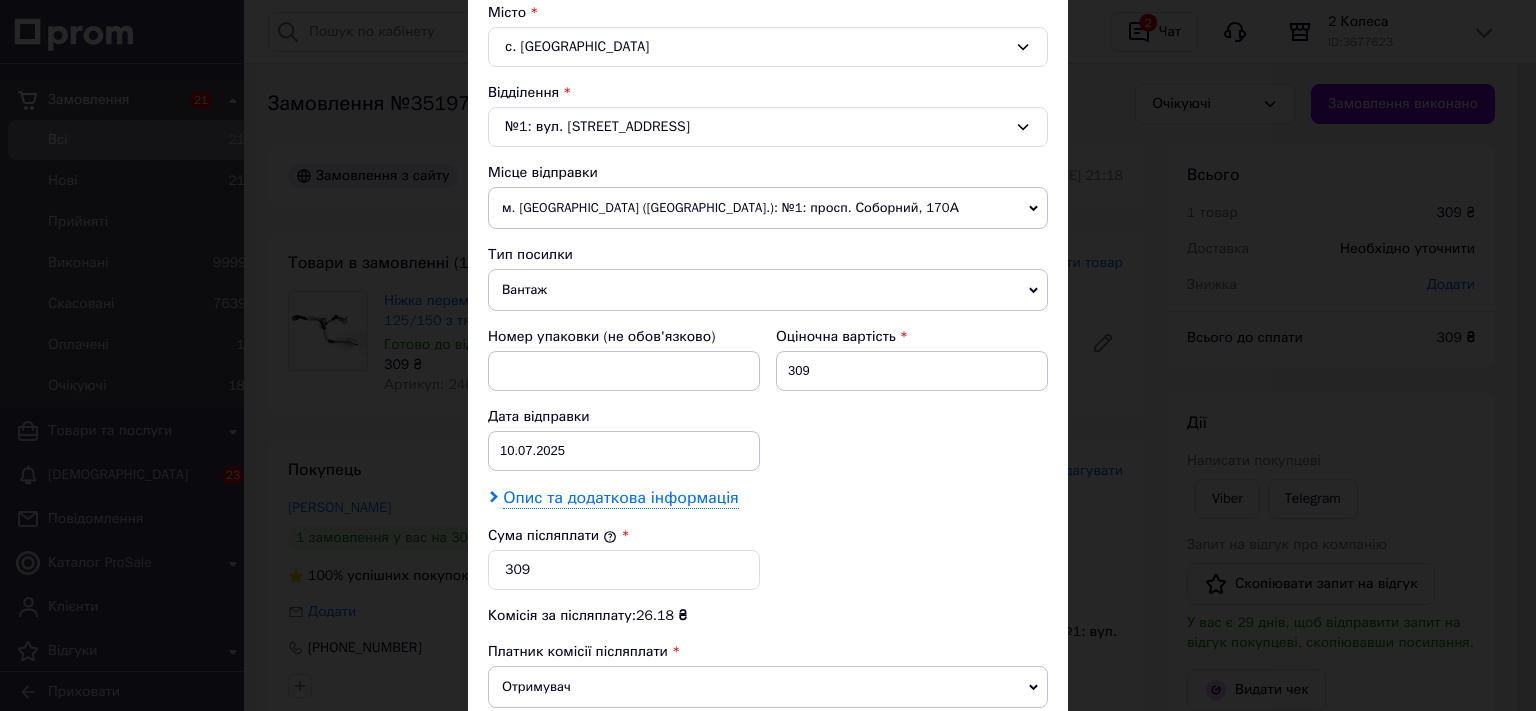 click on "Опис та додаткова інформація" at bounding box center (620, 498) 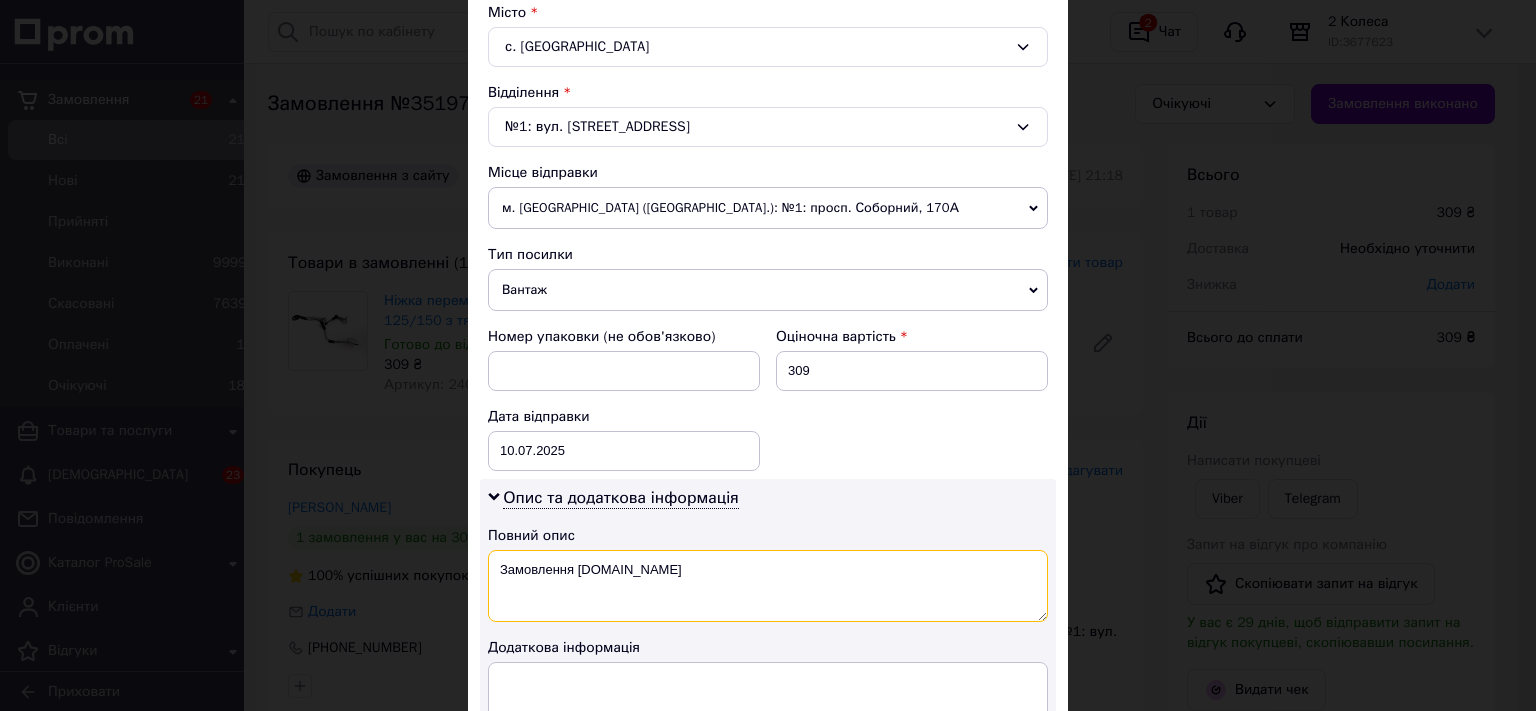 click on "Замовлення Prom.ua" at bounding box center [768, 586] 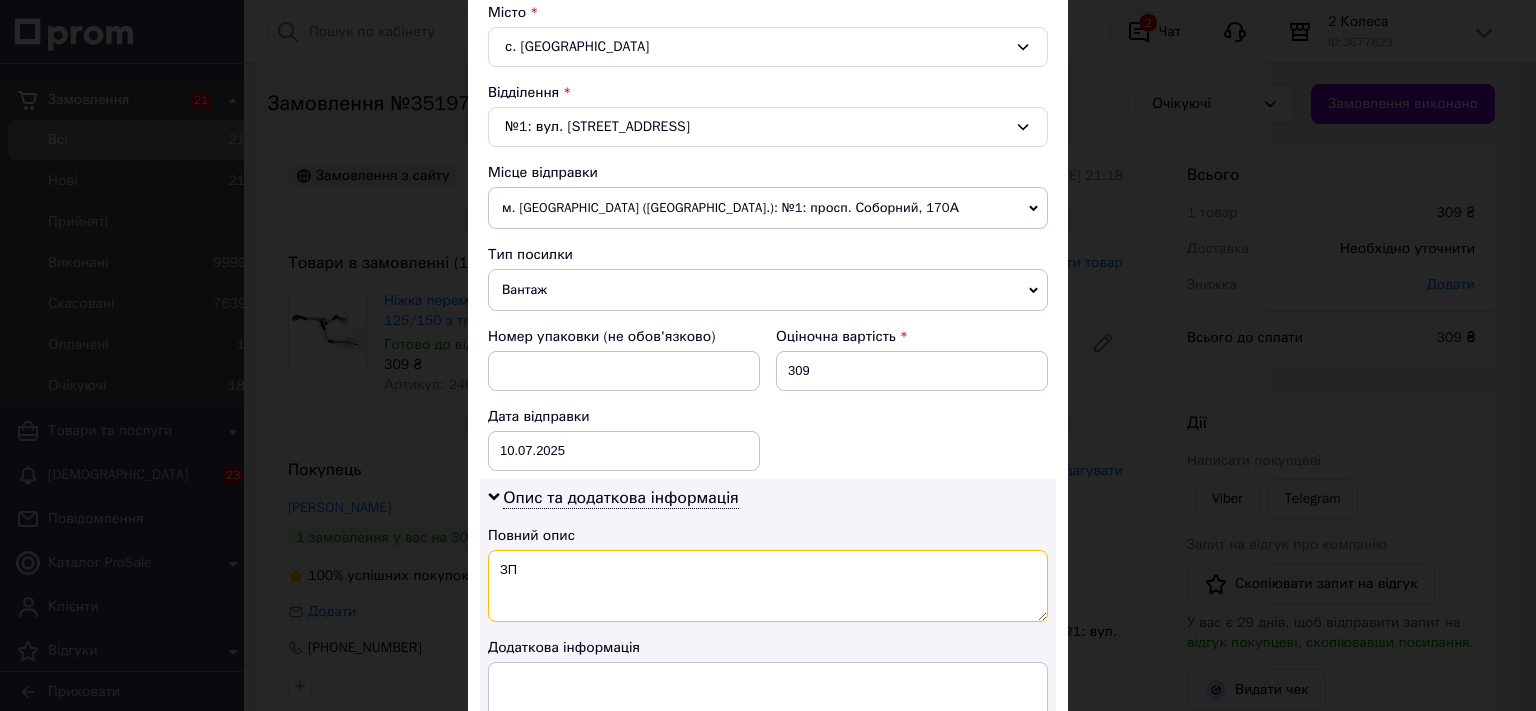 scroll, scrollTop: 1032, scrollLeft: 0, axis: vertical 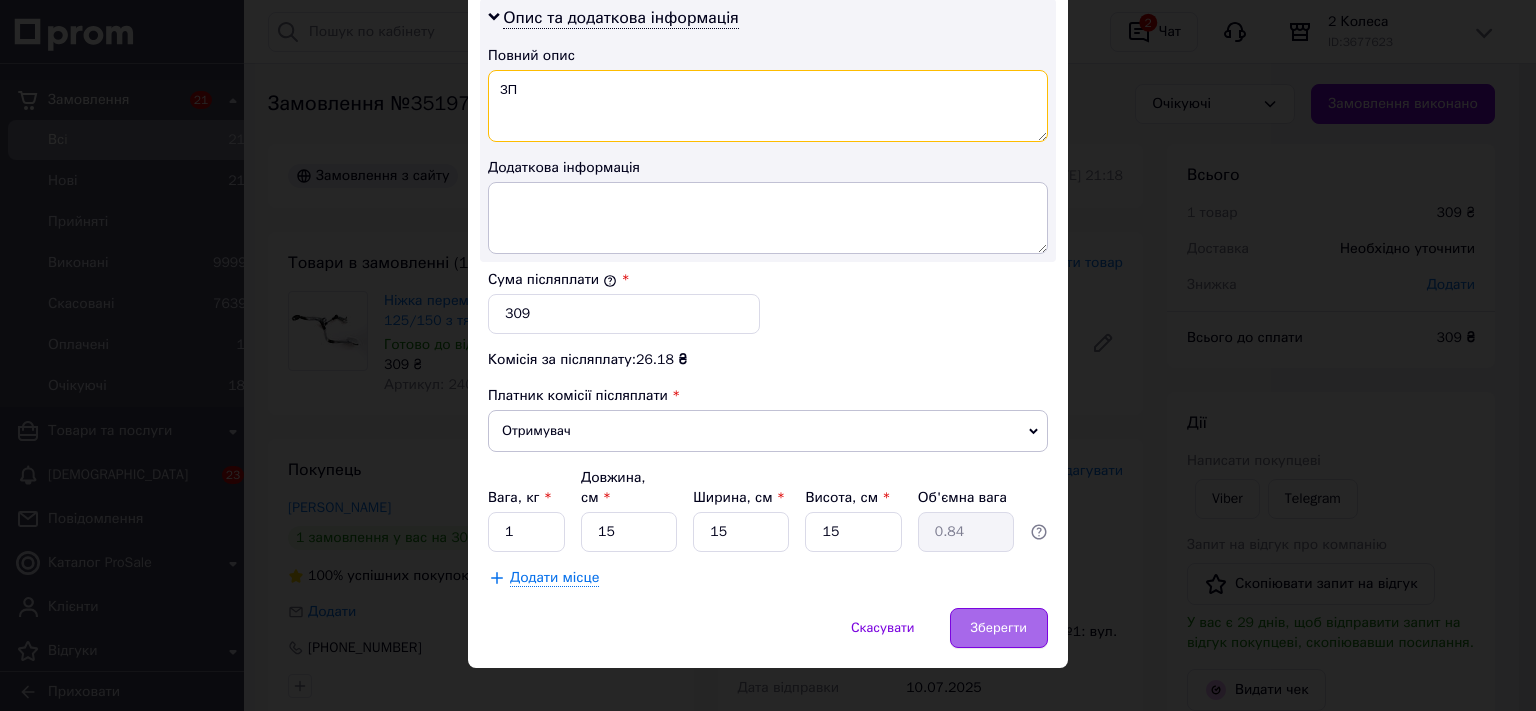 type on "ЗП" 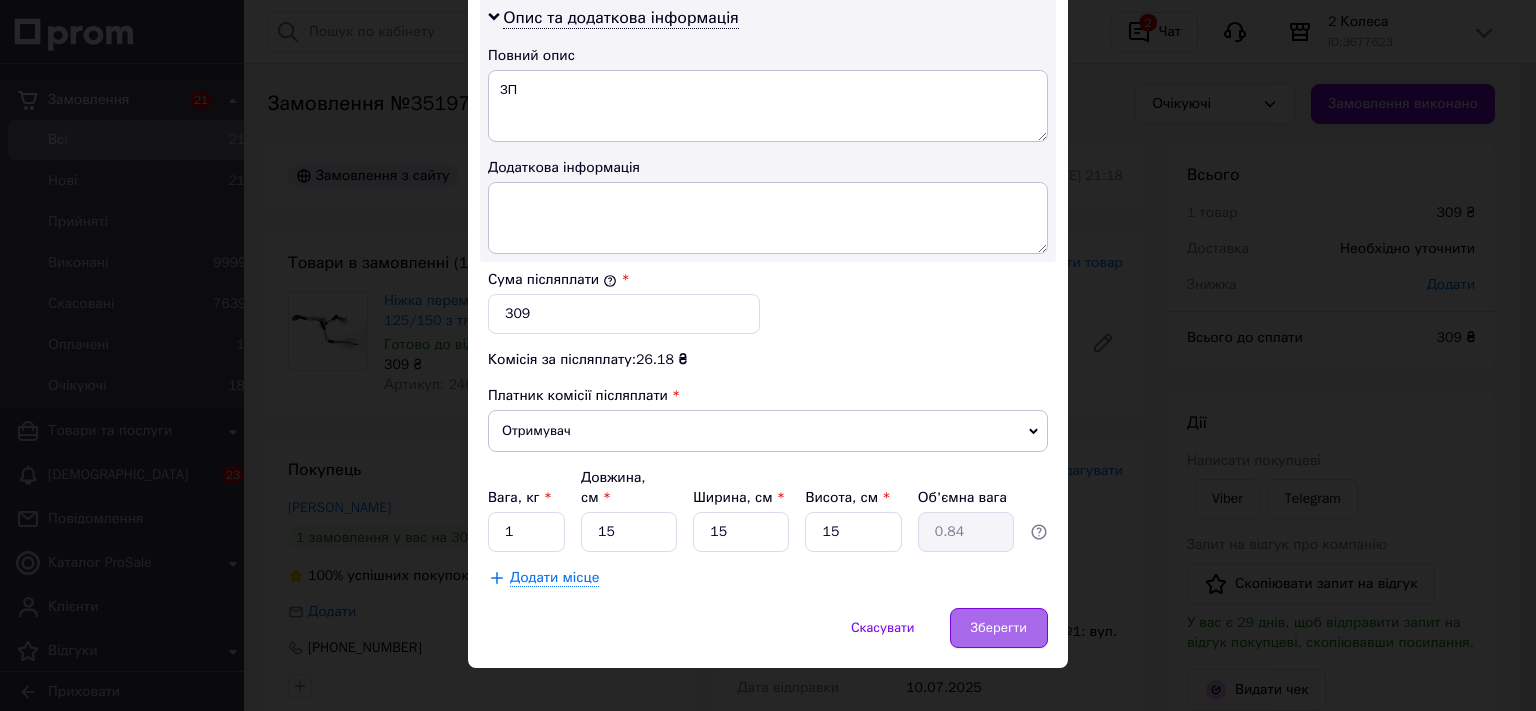 click on "Зберегти" at bounding box center (999, 628) 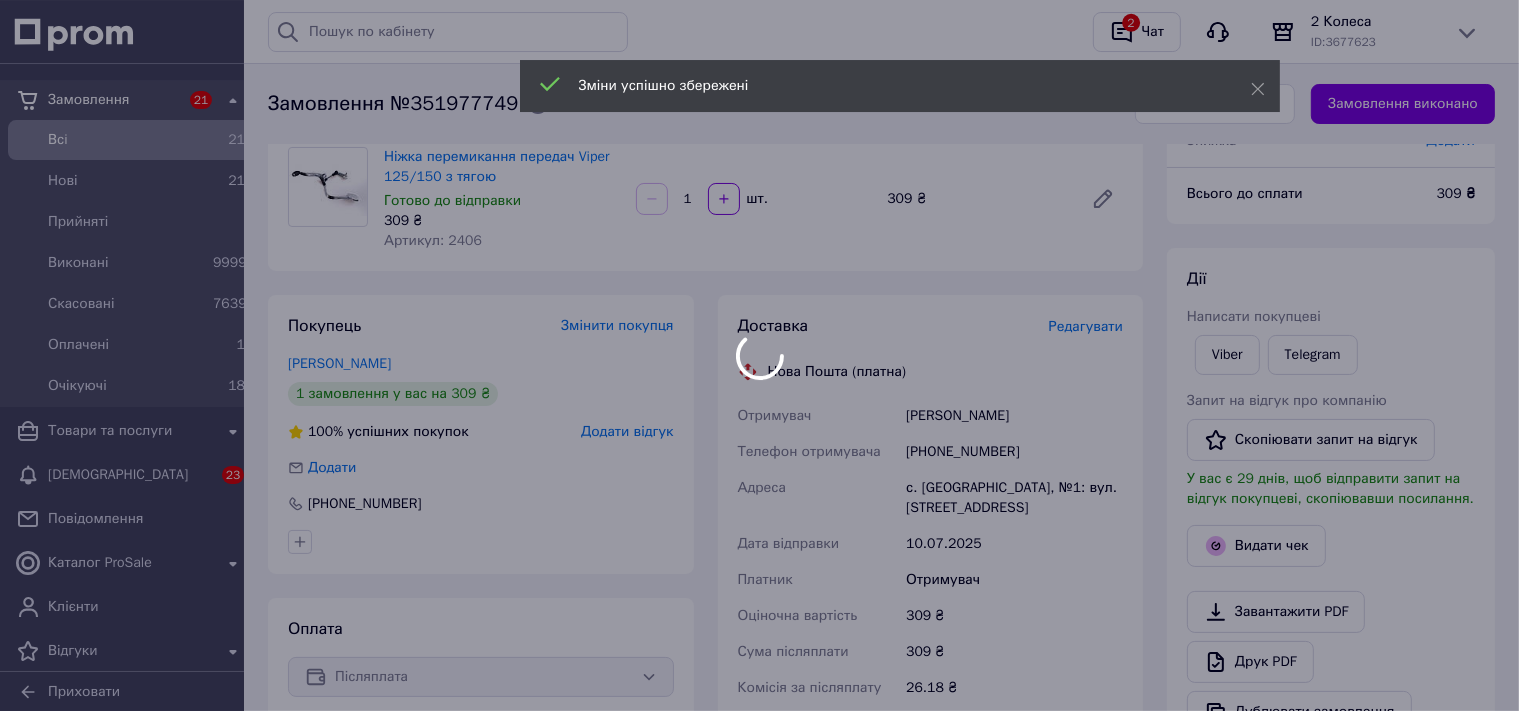 scroll, scrollTop: 528, scrollLeft: 0, axis: vertical 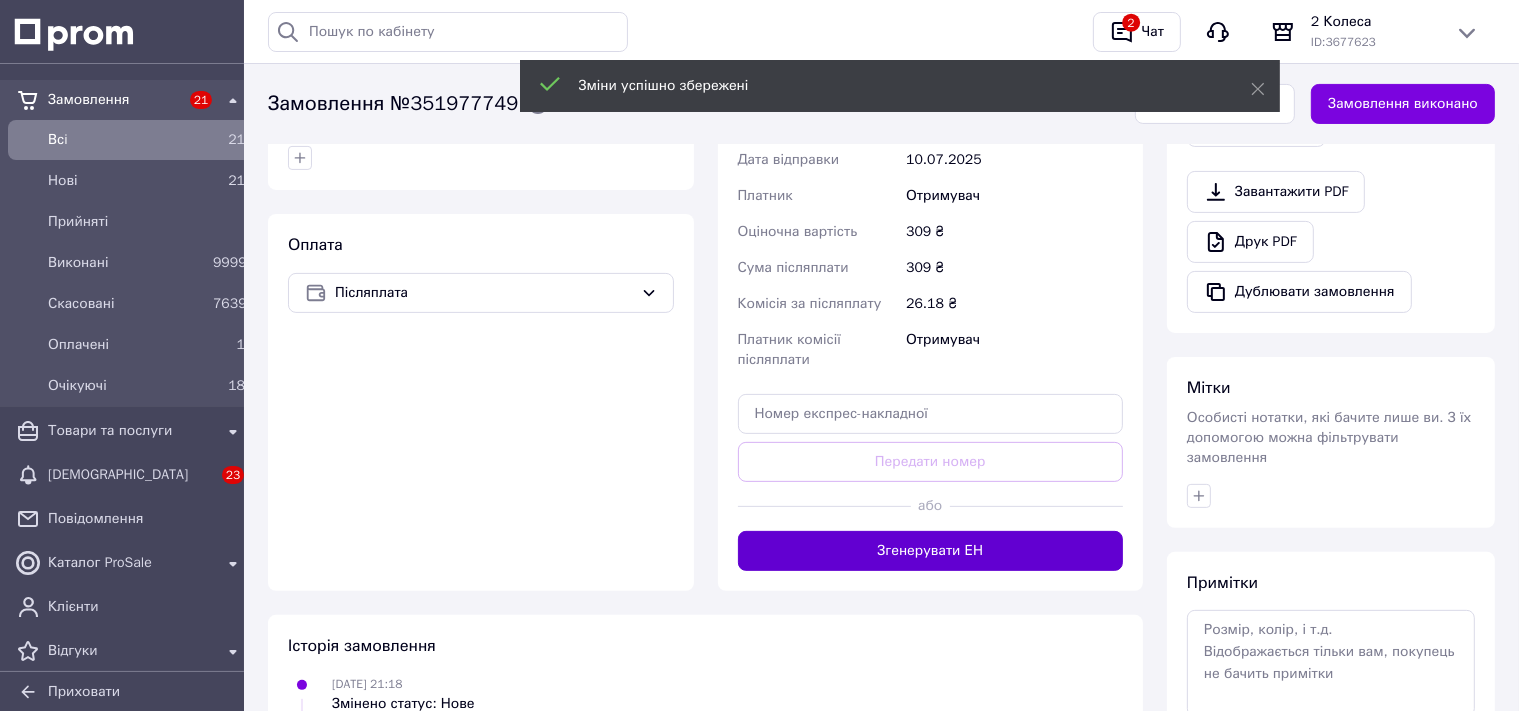 click on "Згенерувати ЕН" at bounding box center [931, 551] 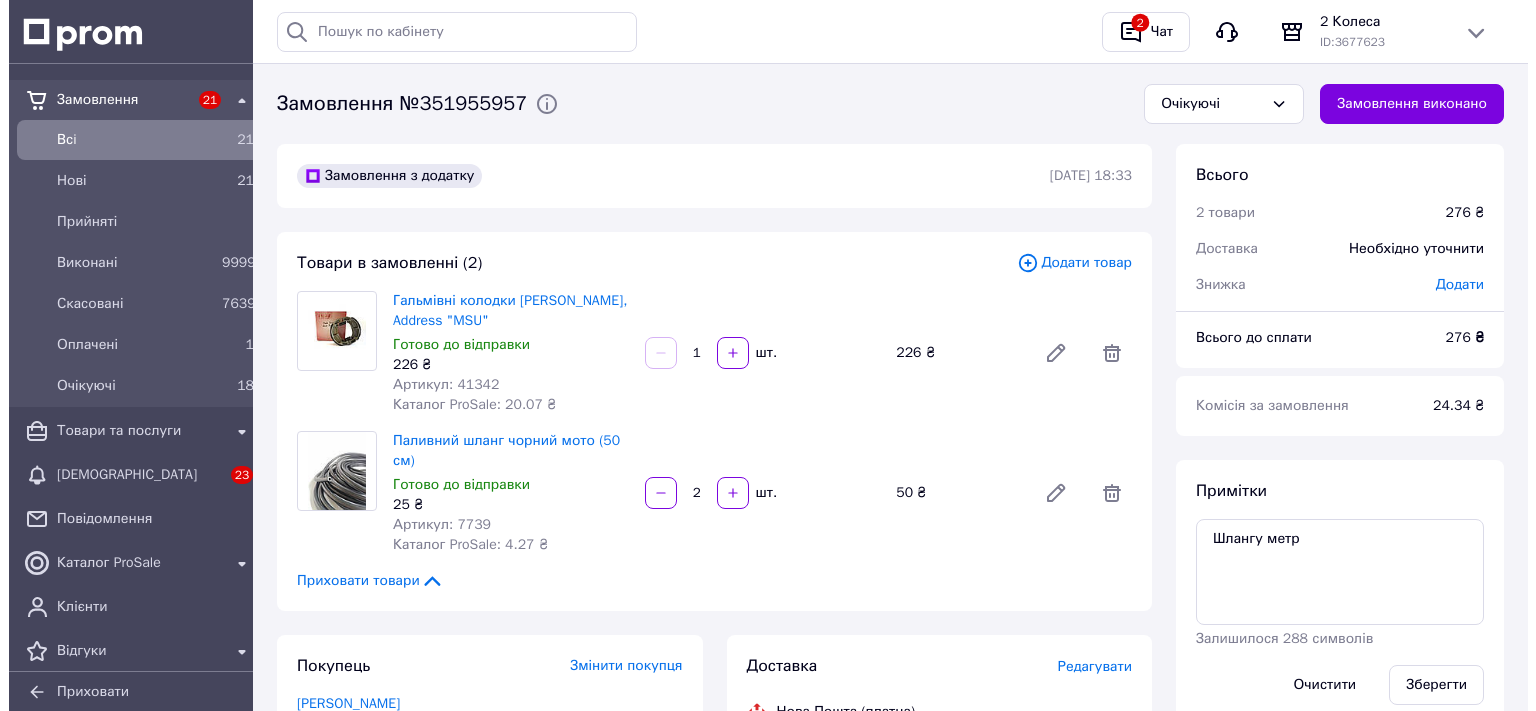 scroll, scrollTop: 0, scrollLeft: 0, axis: both 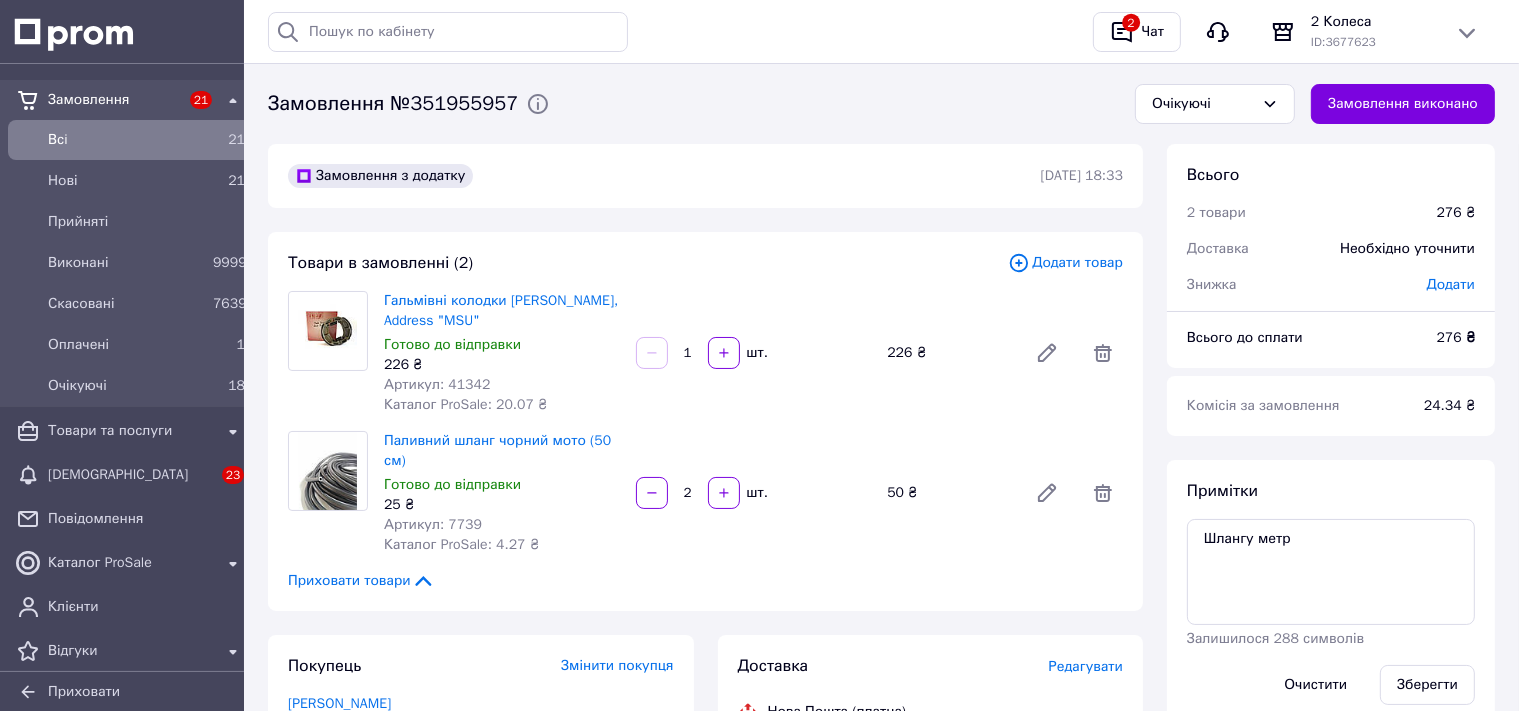 click on "Редагувати" at bounding box center (1086, 666) 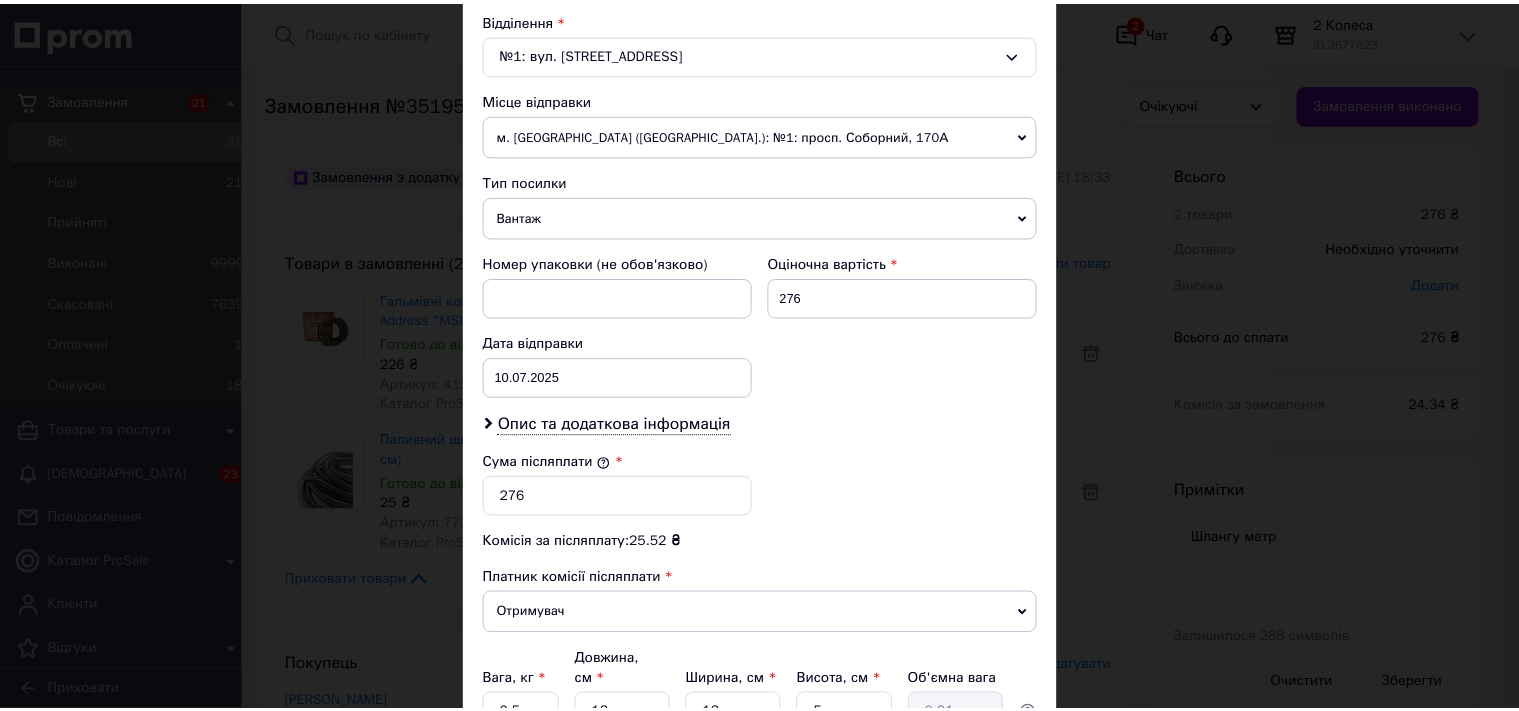 scroll, scrollTop: 809, scrollLeft: 0, axis: vertical 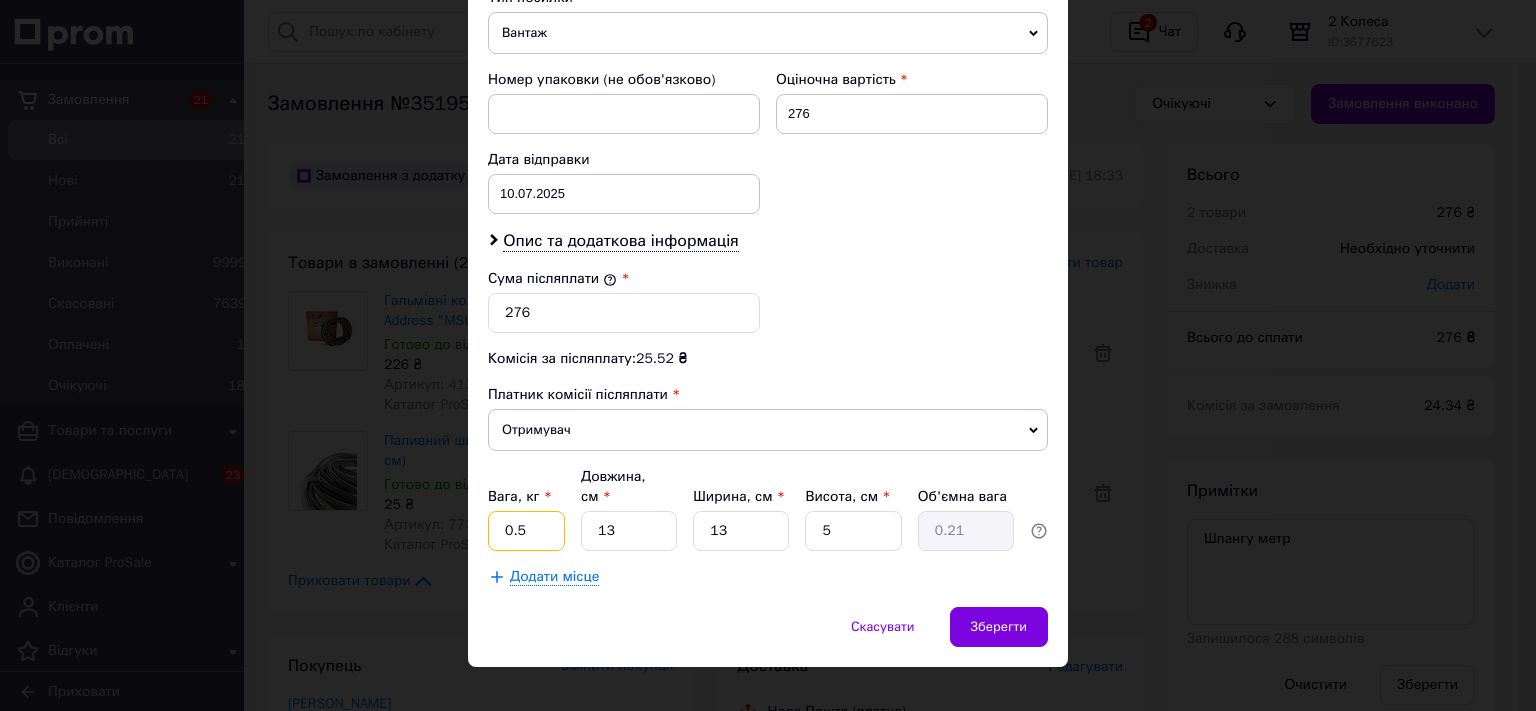 click on "0.5" at bounding box center (526, 531) 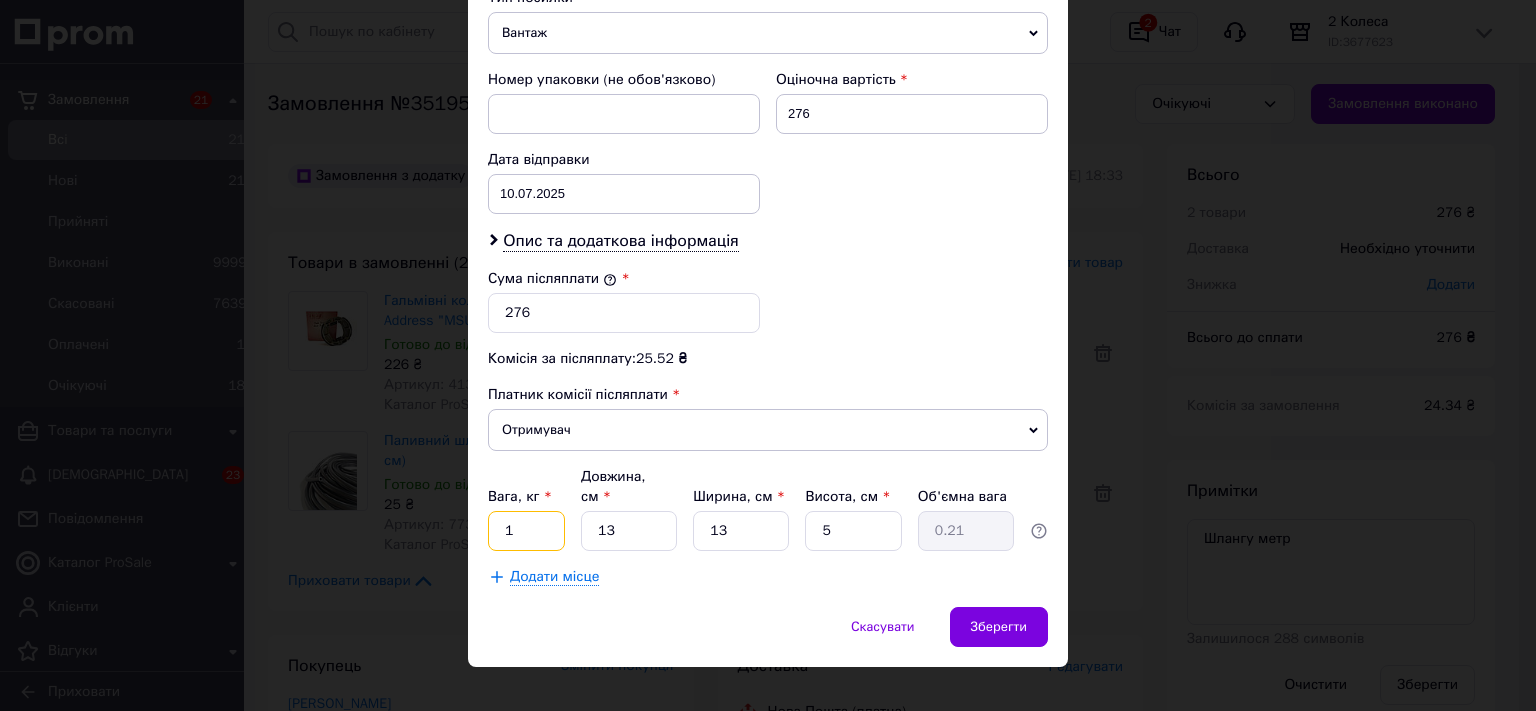 type on "1" 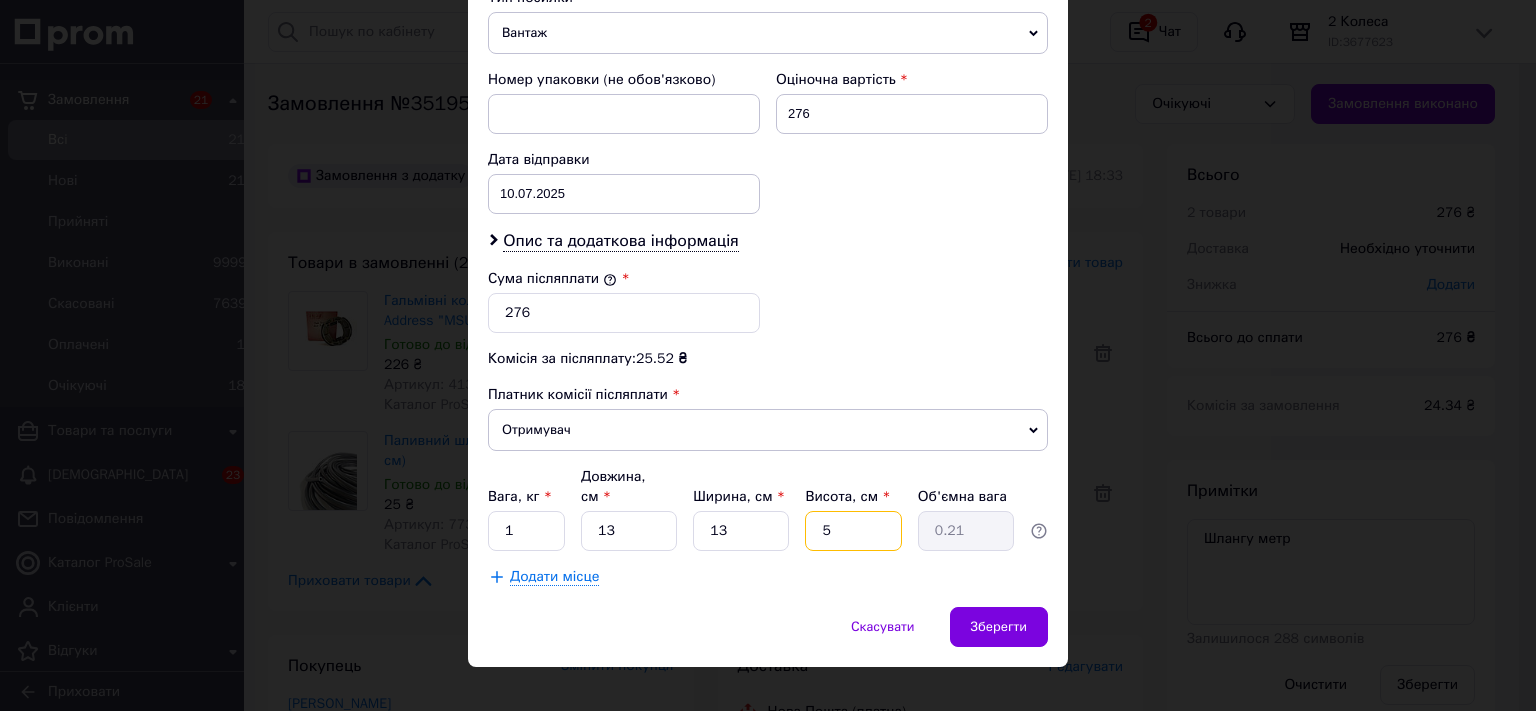 click on "5" at bounding box center (853, 531) 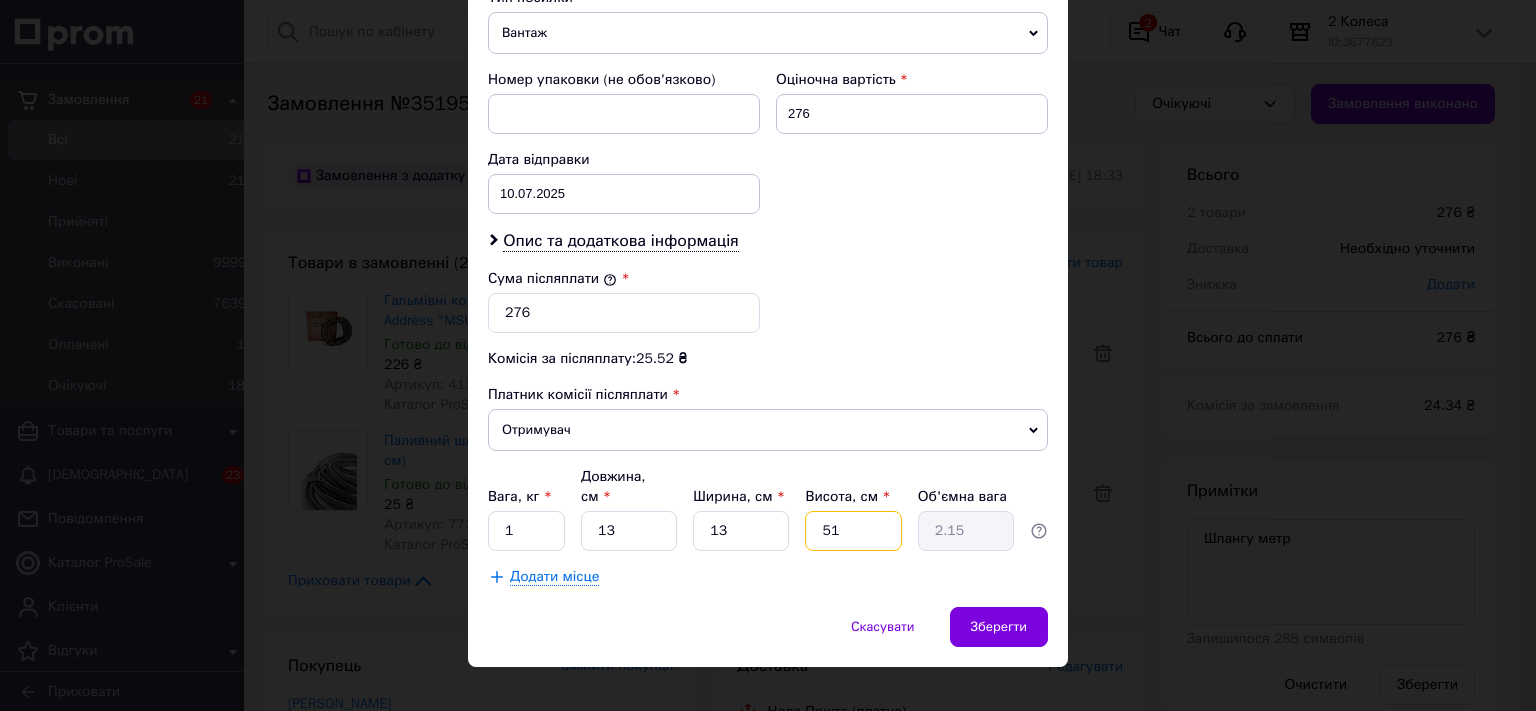 type on "515" 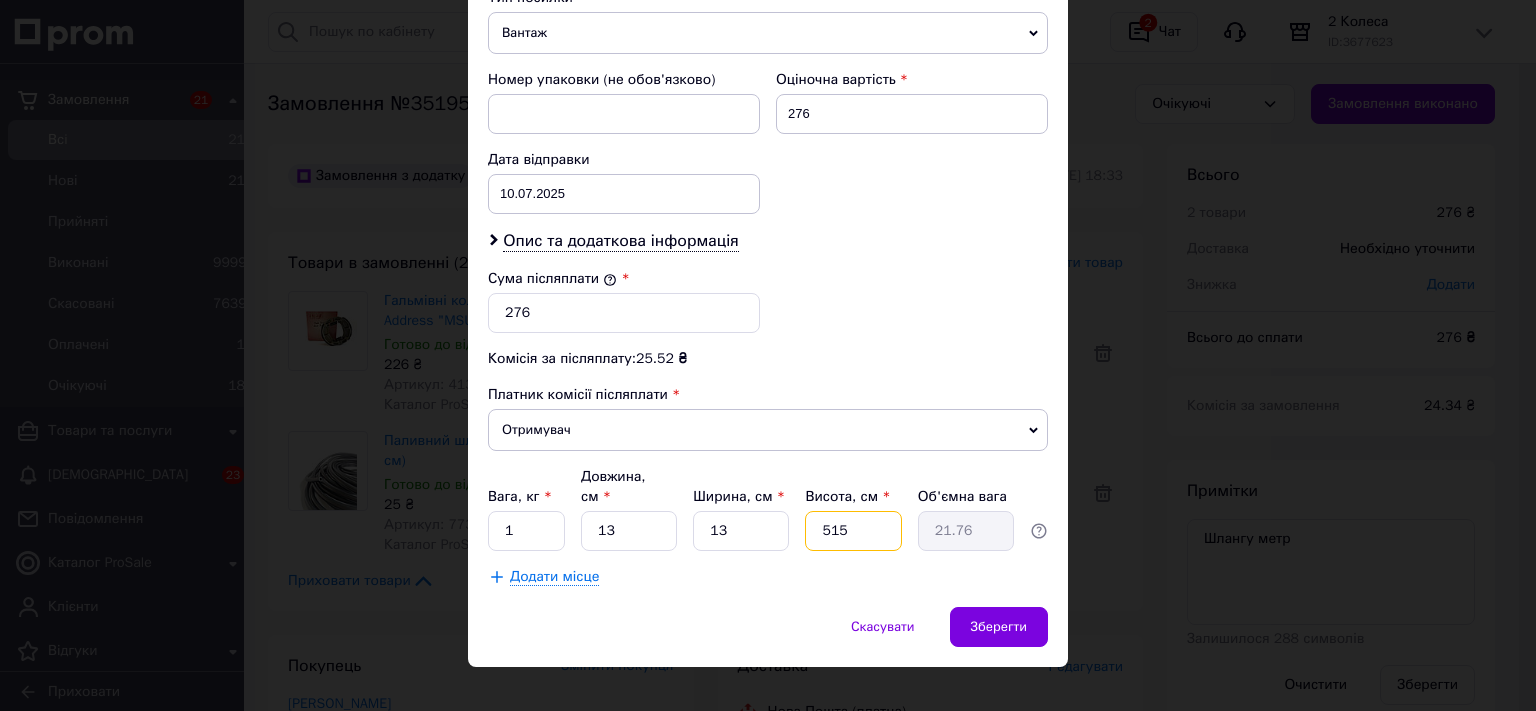 click on "515" at bounding box center (853, 531) 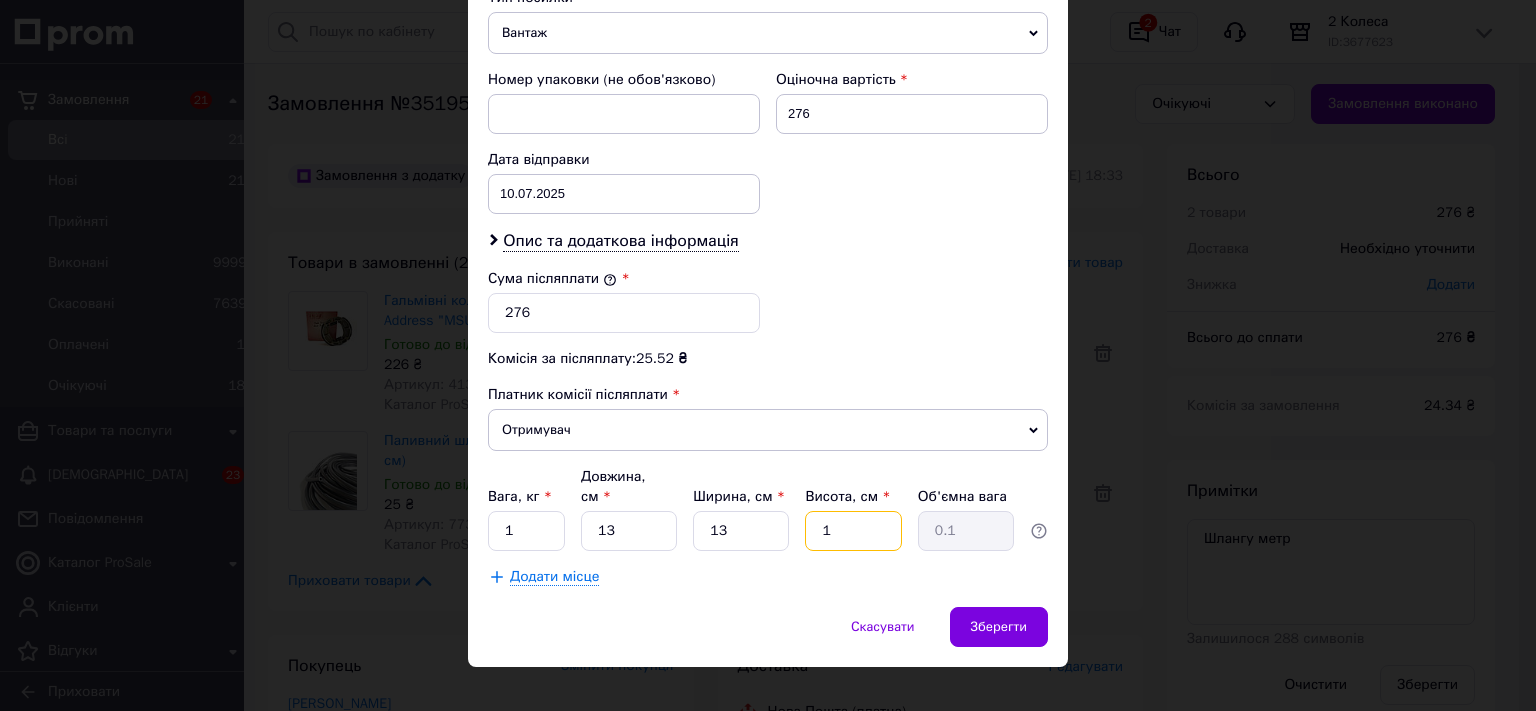 type on "15" 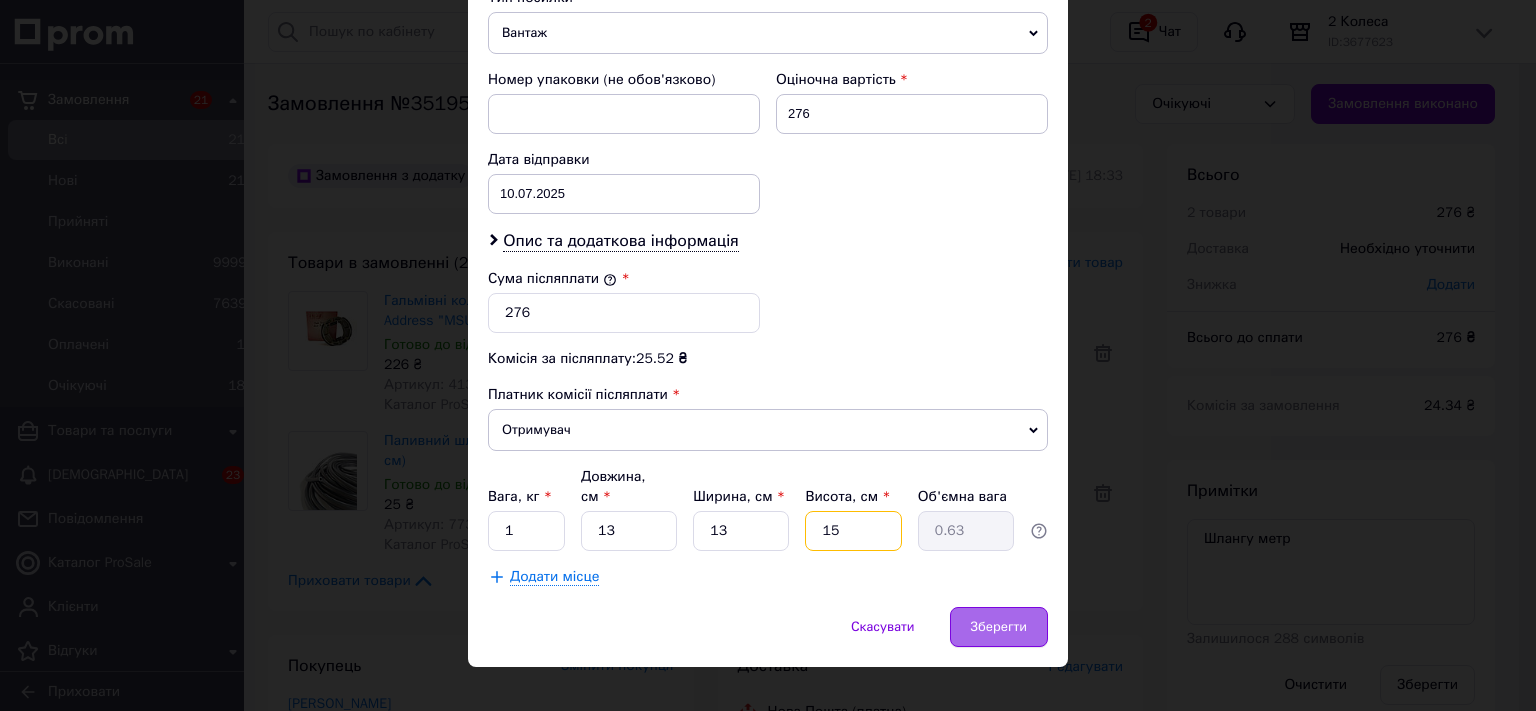 type on "15" 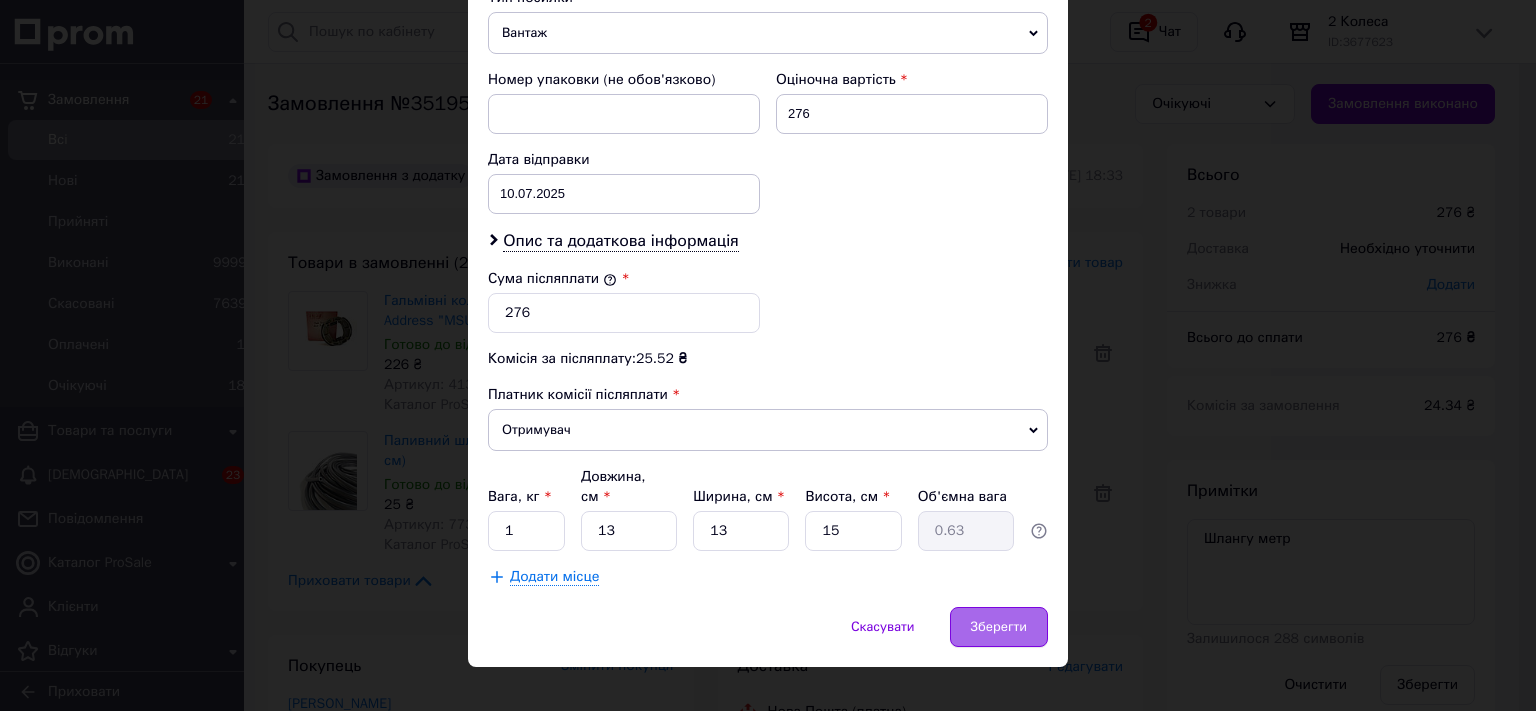 click on "Зберегти" at bounding box center [999, 627] 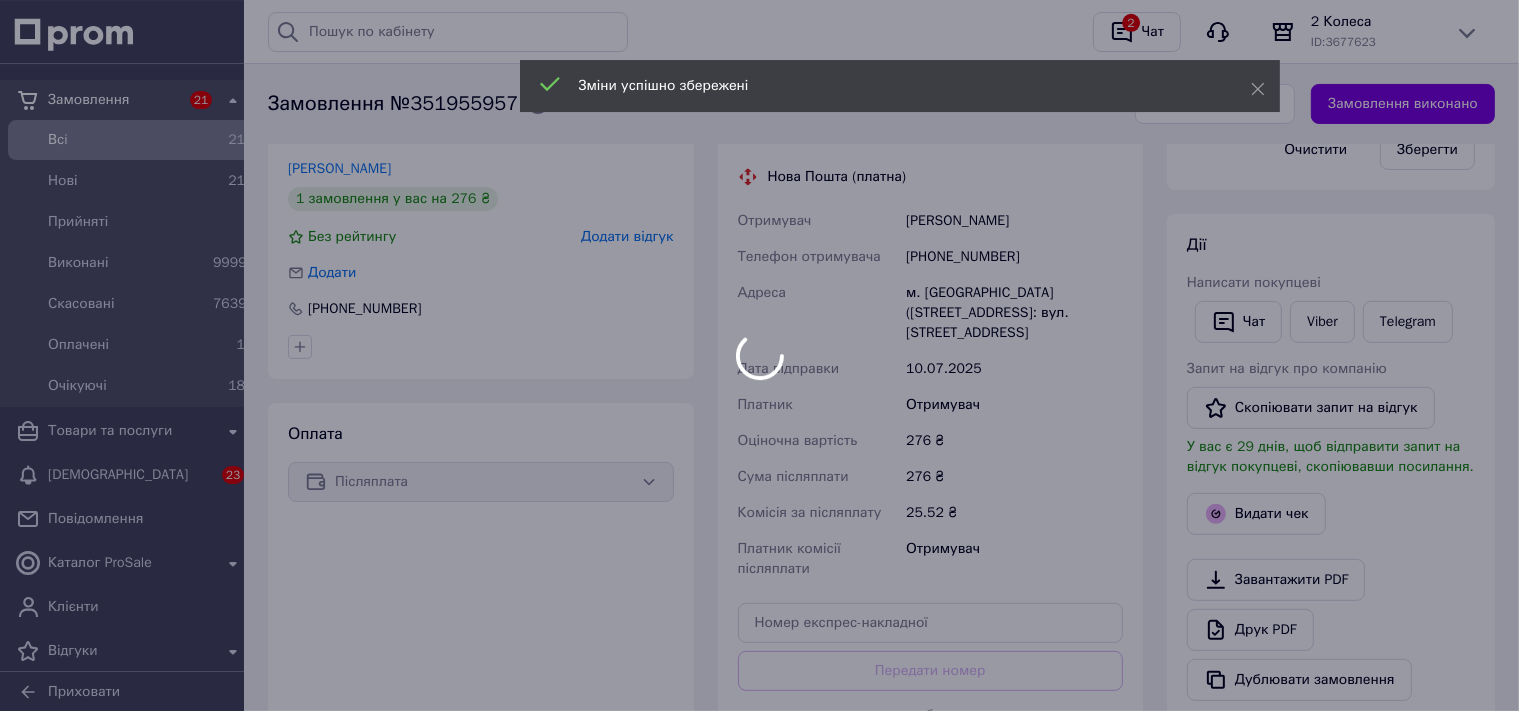 scroll, scrollTop: 633, scrollLeft: 0, axis: vertical 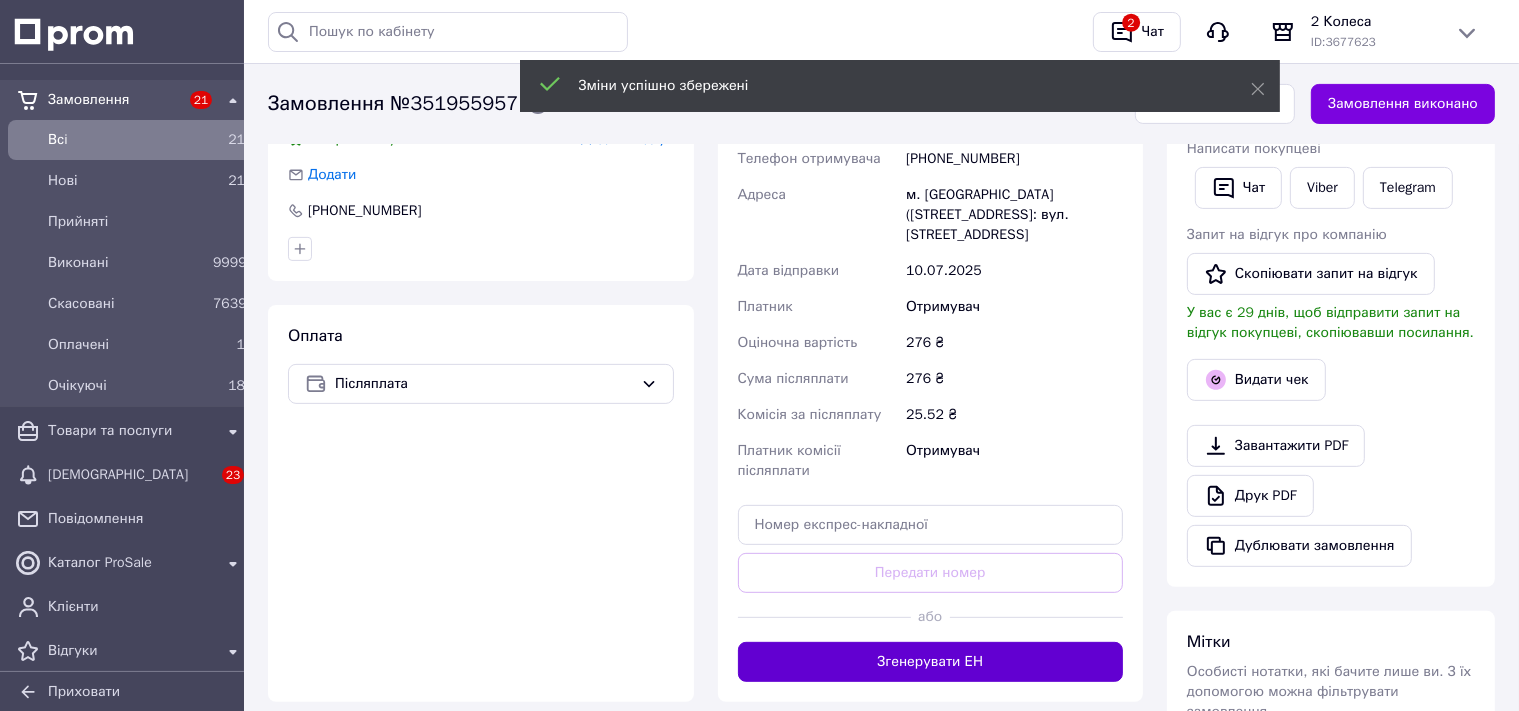 click on "Згенерувати ЕН" at bounding box center (931, 662) 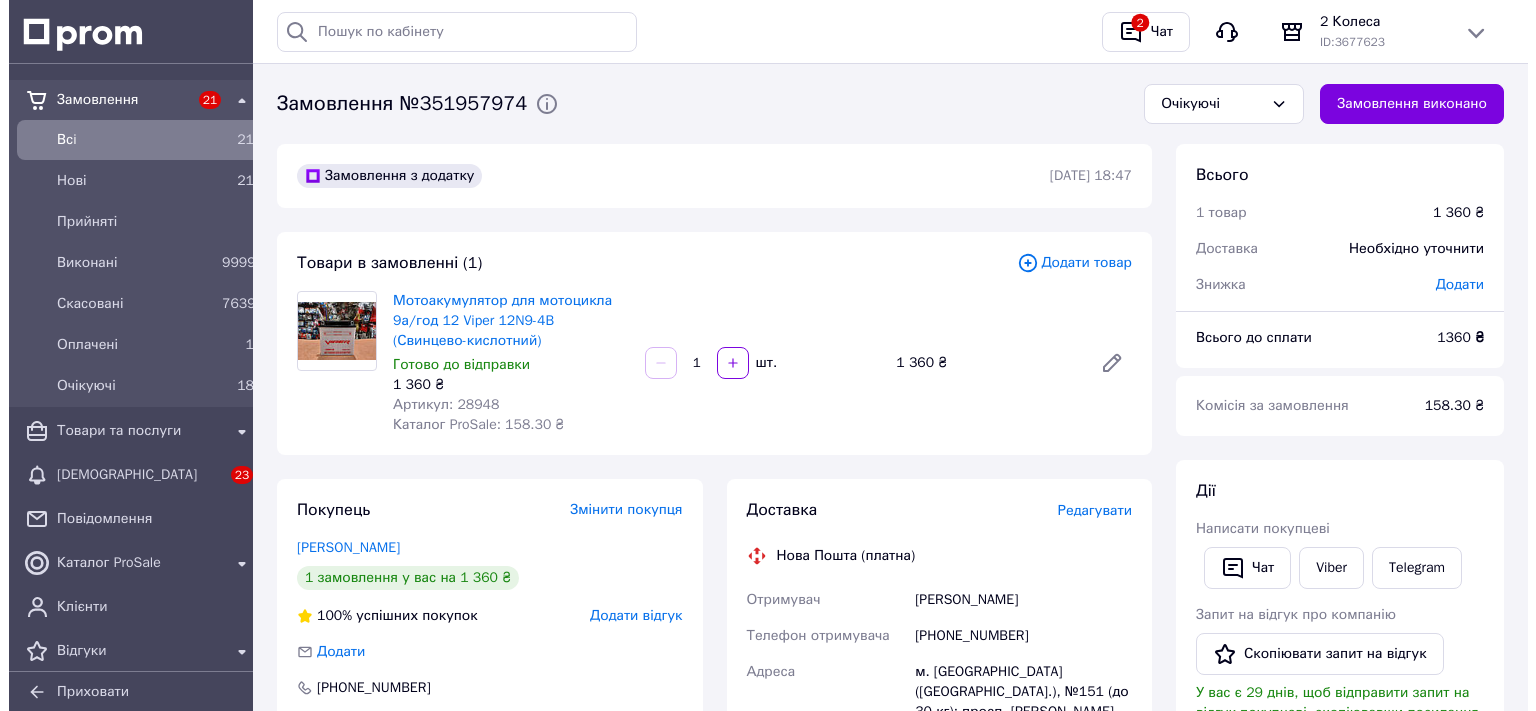 scroll, scrollTop: 0, scrollLeft: 0, axis: both 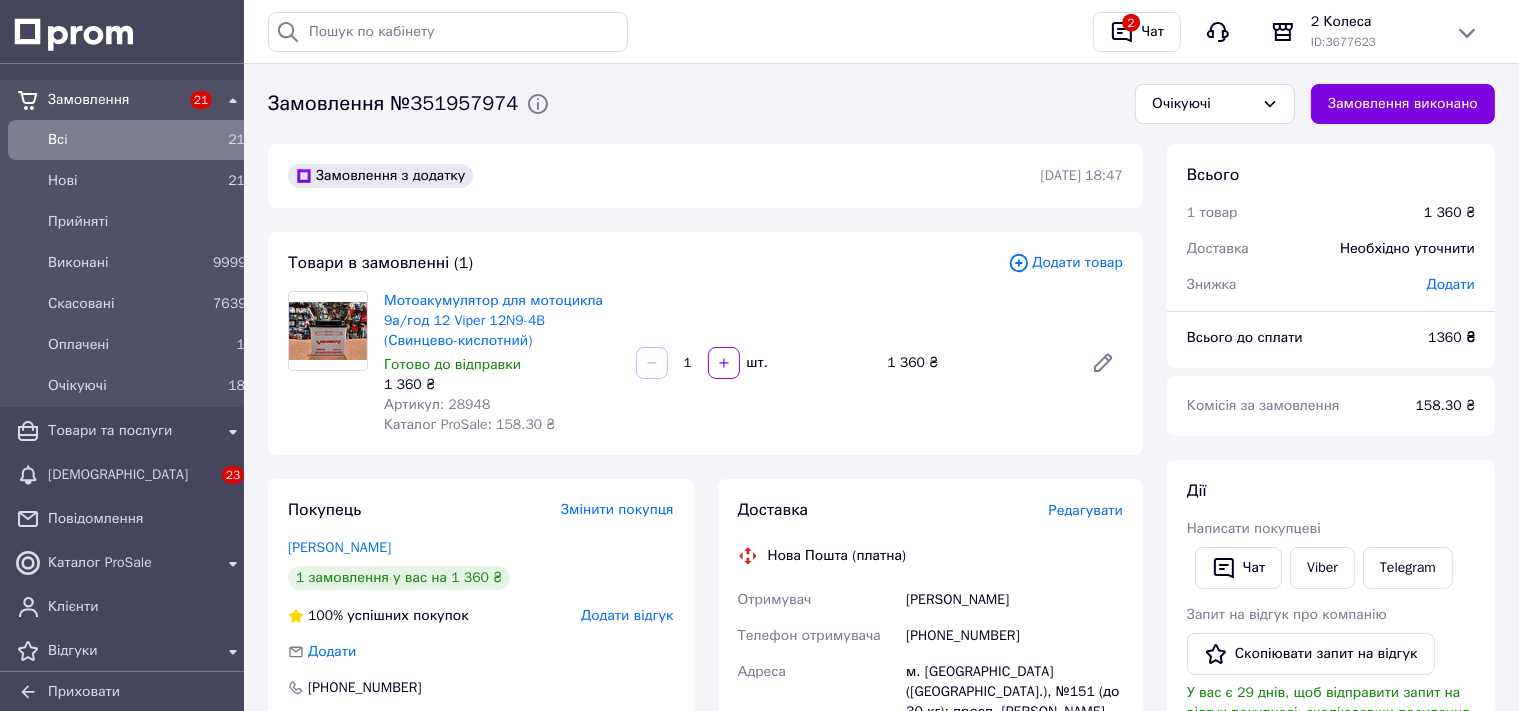click on "Редагувати" at bounding box center (1086, 510) 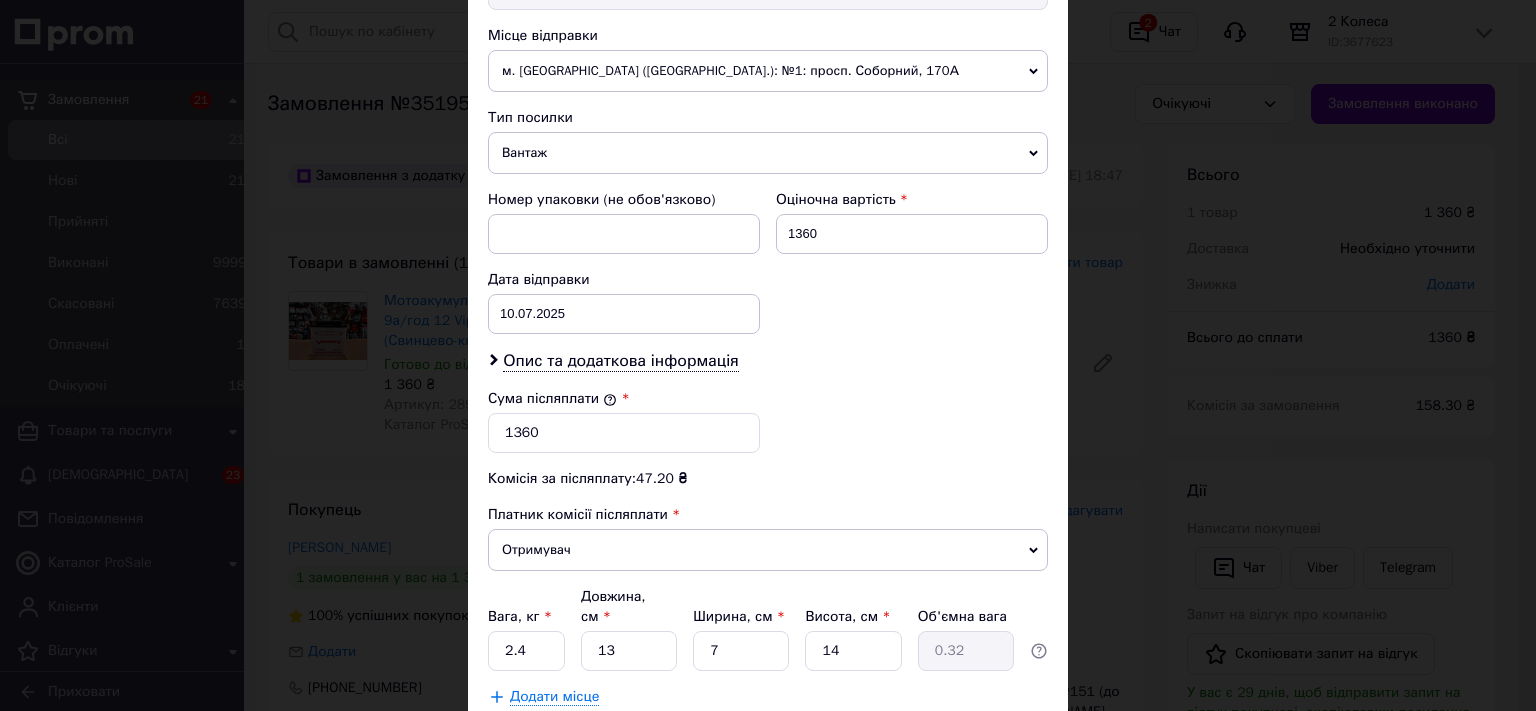 scroll, scrollTop: 773, scrollLeft: 0, axis: vertical 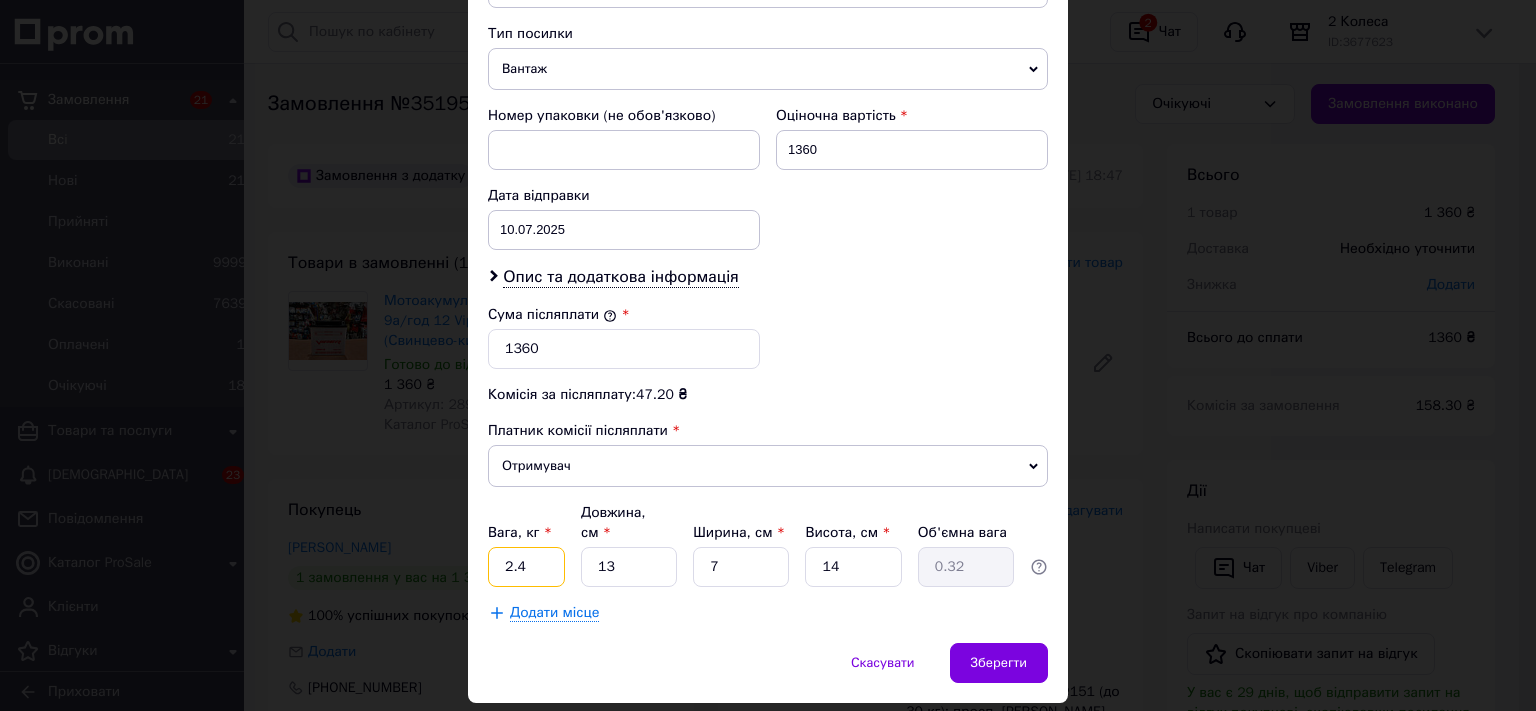 click on "2.4" at bounding box center [526, 567] 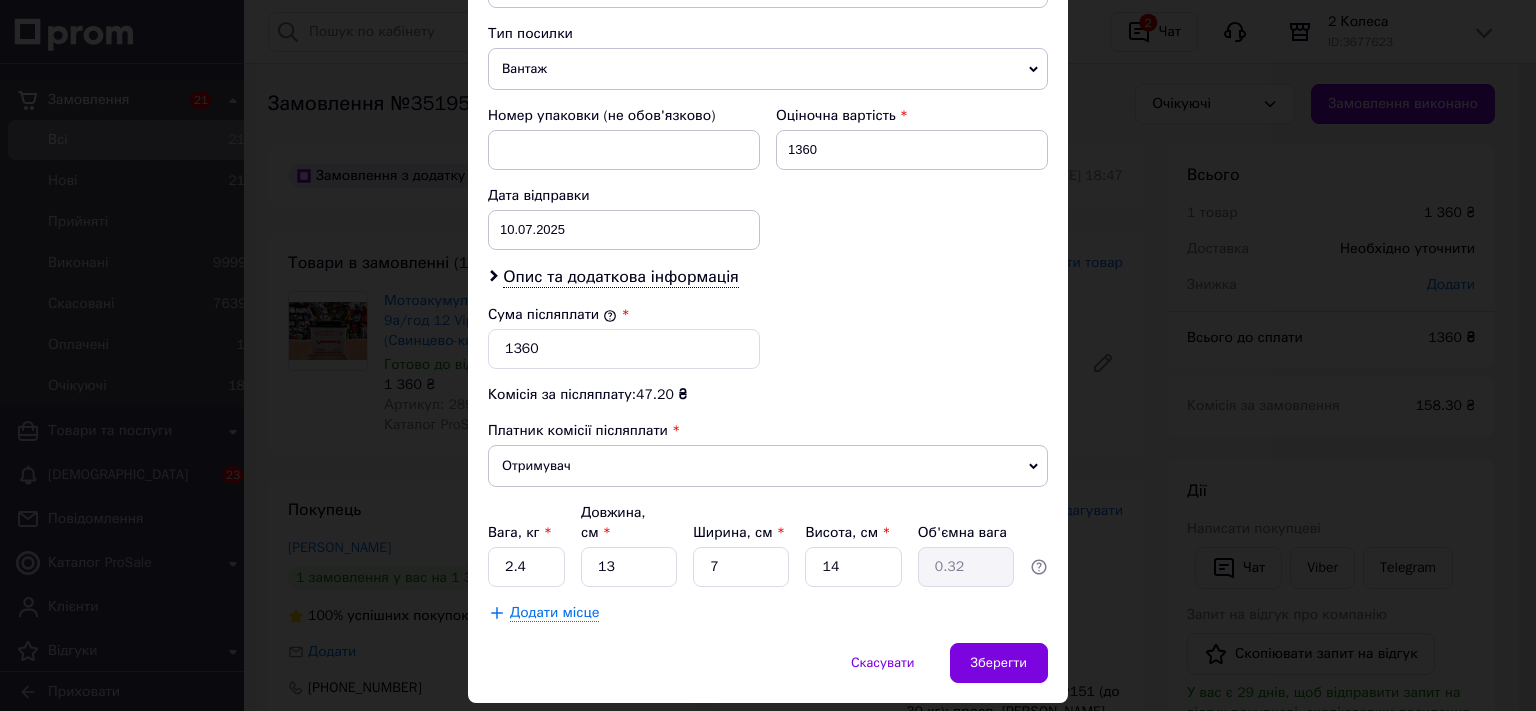click on "× Редагування доставки Спосіб доставки Нова Пошта (платна) Платник Отримувач Відправник Прізвище отримувача Ліберт Ім'я отримувача Валентин По батькові отримувача Телефон отримувача +380633011548 Тип доставки У відділенні Кур'єром В поштоматі Місто м. Київ (Київська обл.) Відділення №151 (до 30 кг): просп. Володимира Івасюка (ран.Героїв Сталінграду), 24 Місце відправки м. Олександрія (Кіровоградська обл.): №1: просп. Соборний, 170А Немає збігів. Спробуйте змінити умови пошуку Додати ще місце відправки Тип посилки Вантаж Документи Номер упаковки (не обов'язково) 1360 < 2025" at bounding box center [768, 355] 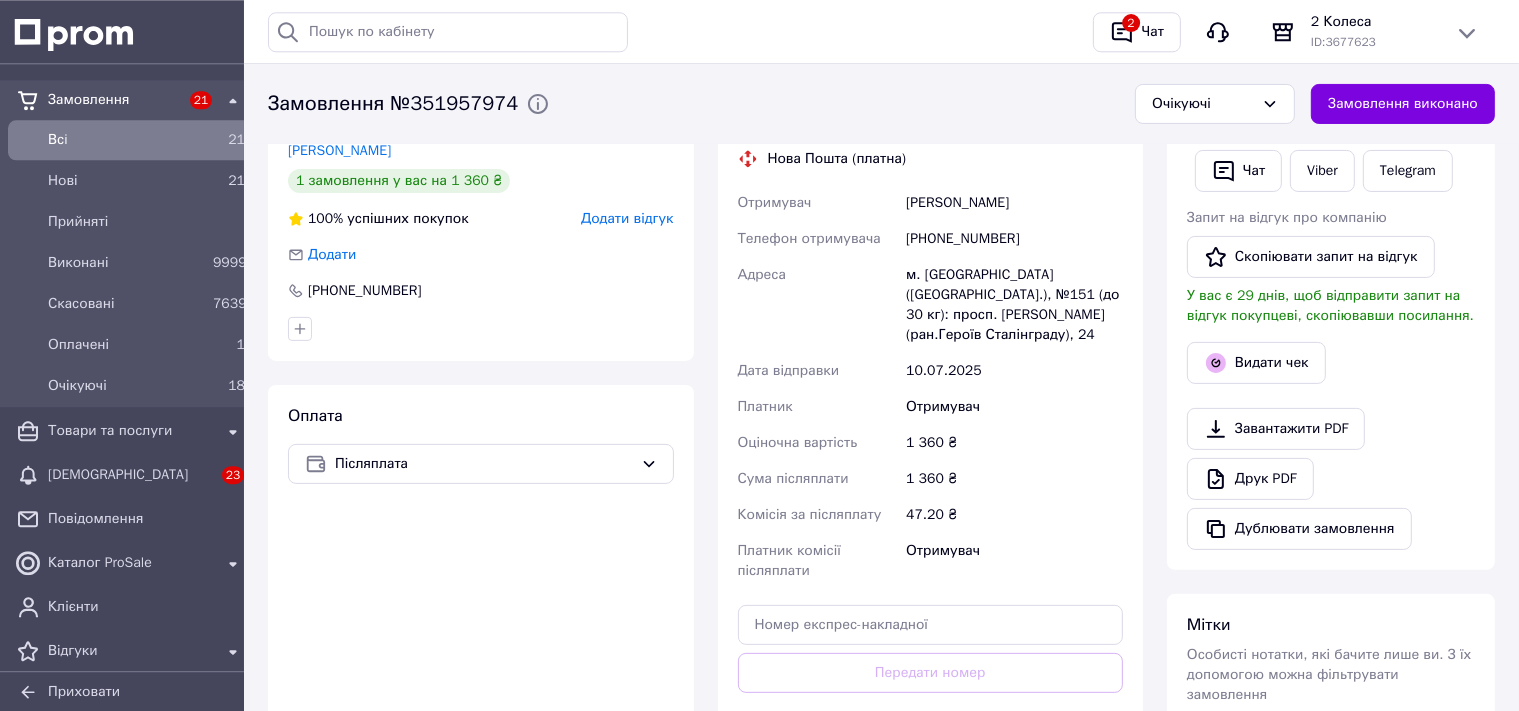 scroll, scrollTop: 633, scrollLeft: 0, axis: vertical 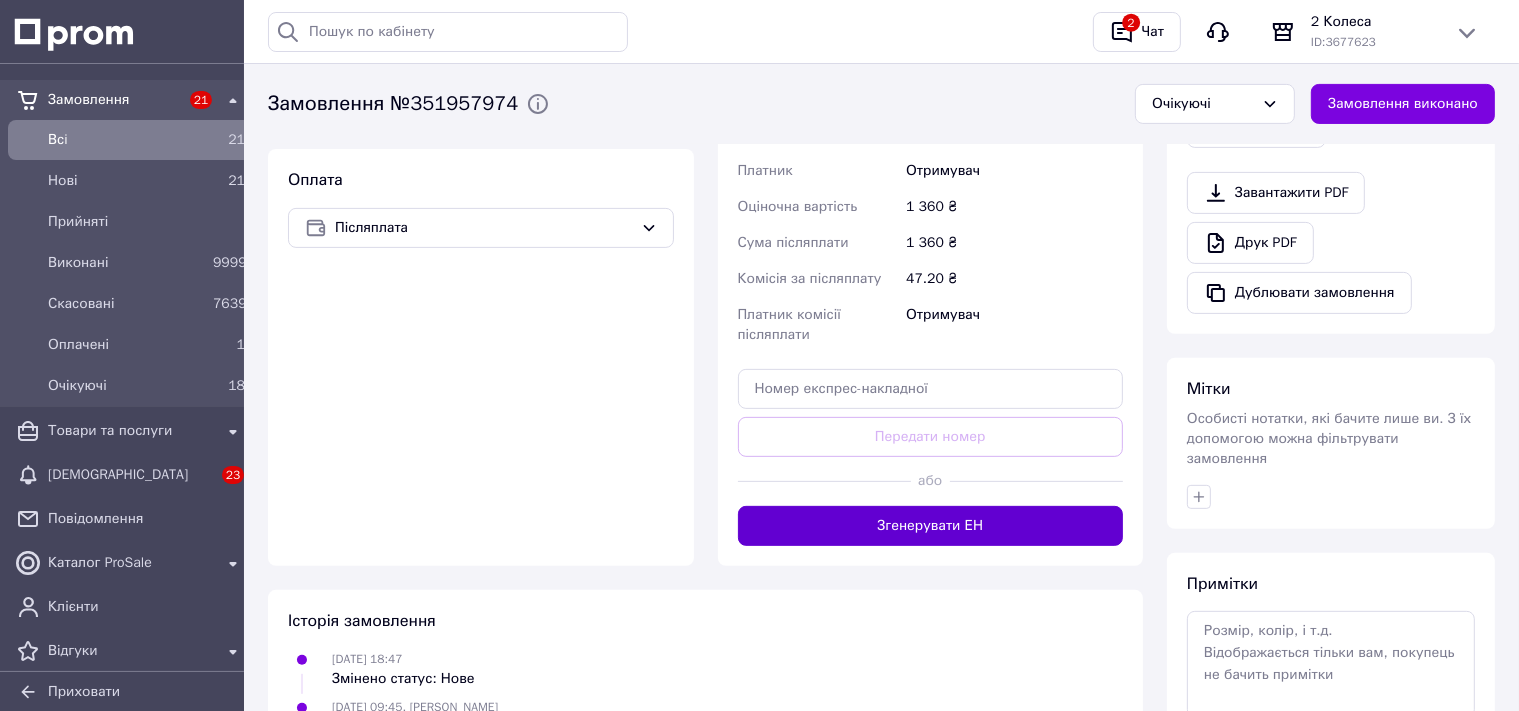 click on "Згенерувати ЕН" at bounding box center [931, 526] 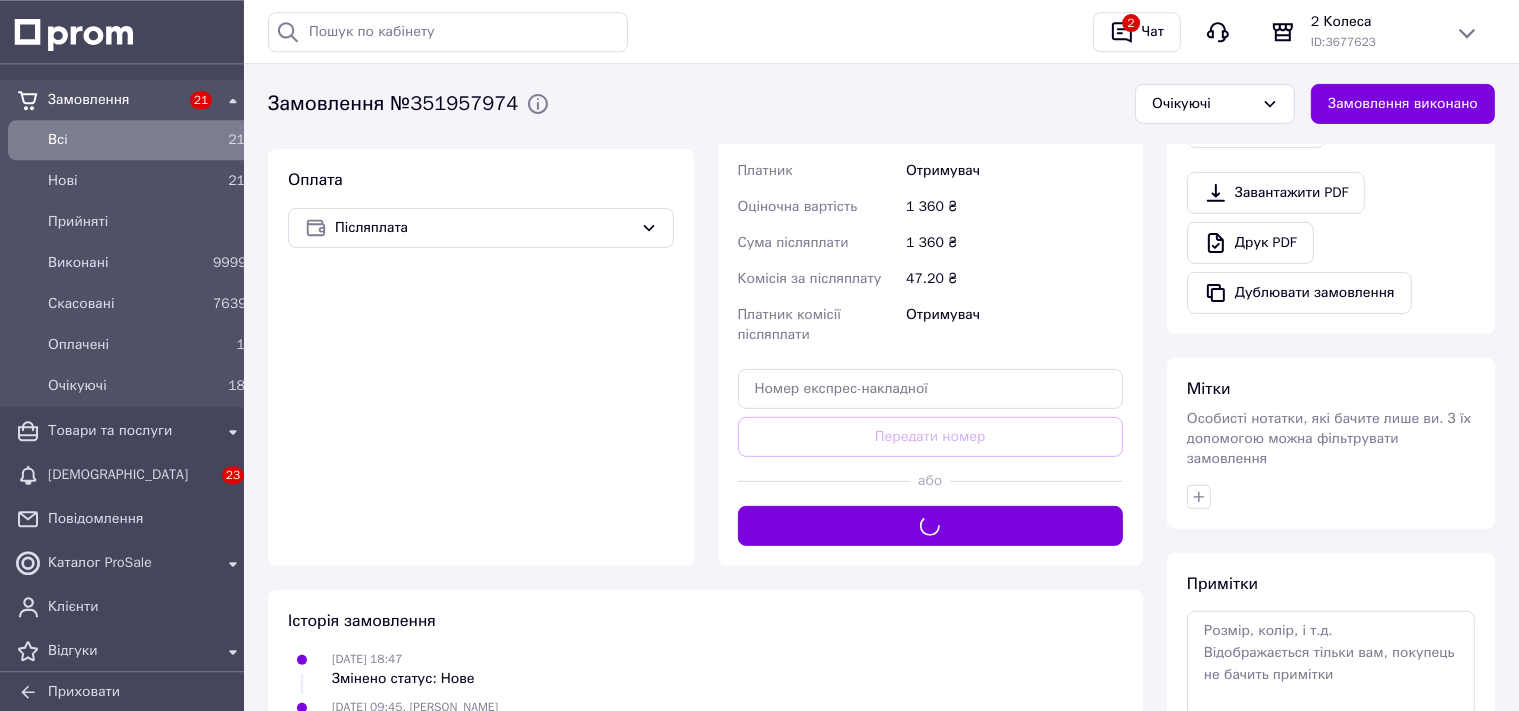 scroll, scrollTop: 0, scrollLeft: 0, axis: both 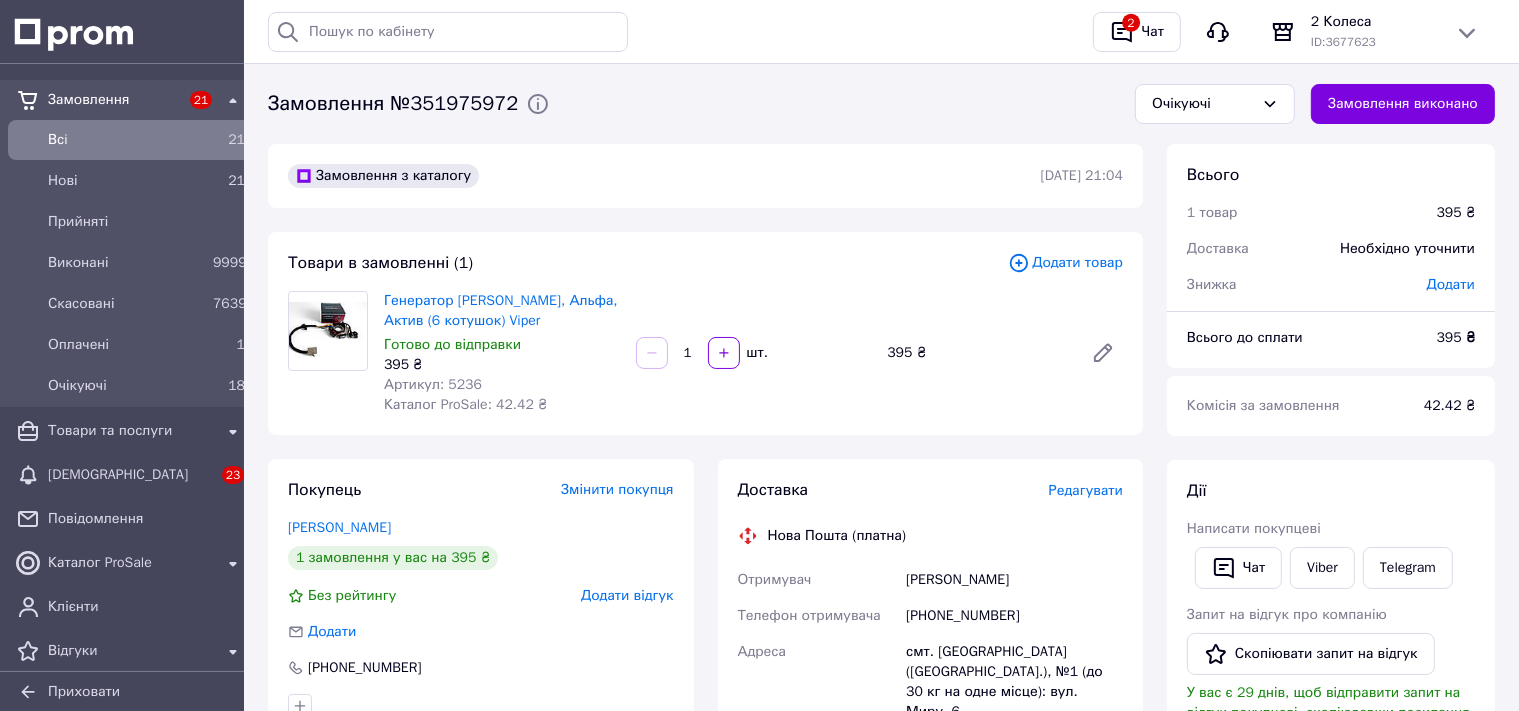 click on "Редагувати" at bounding box center (1086, 490) 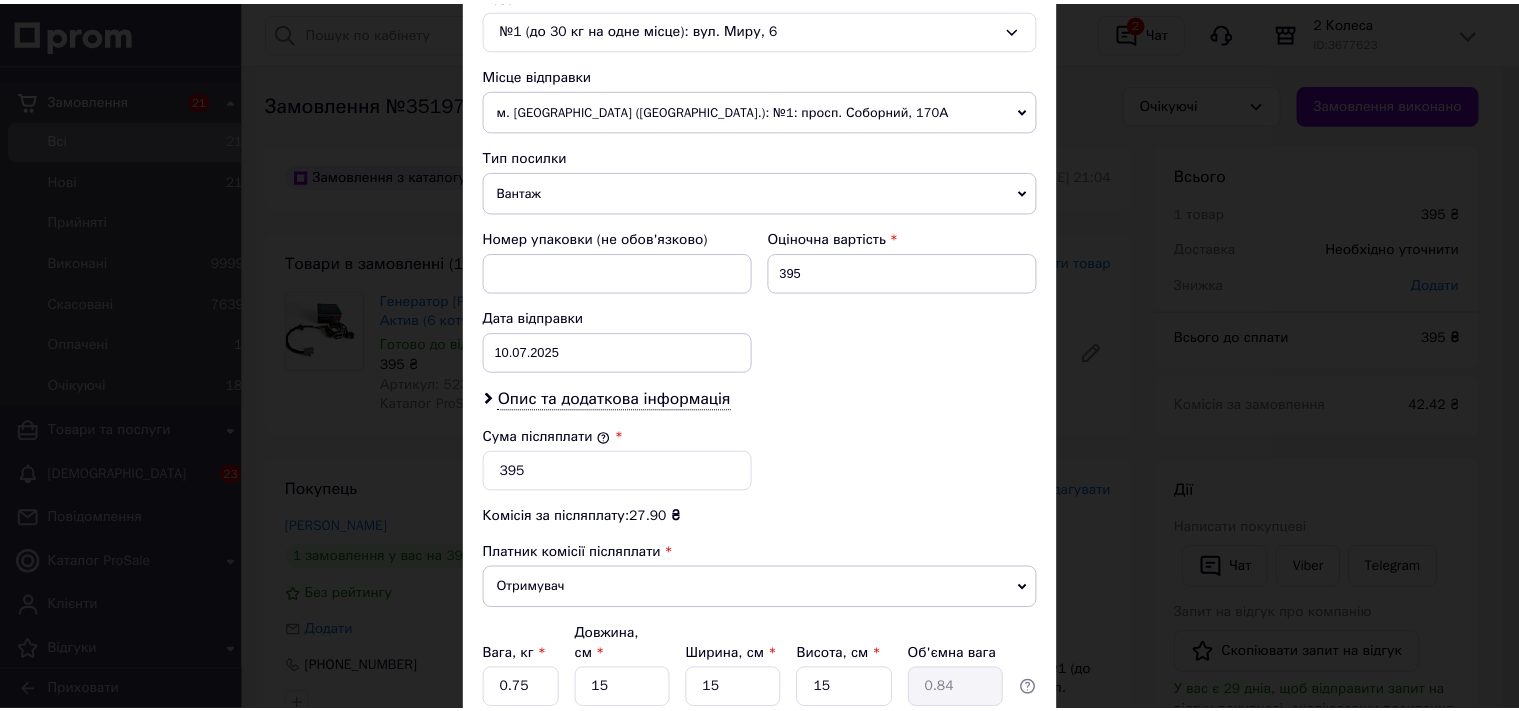 scroll, scrollTop: 662, scrollLeft: 0, axis: vertical 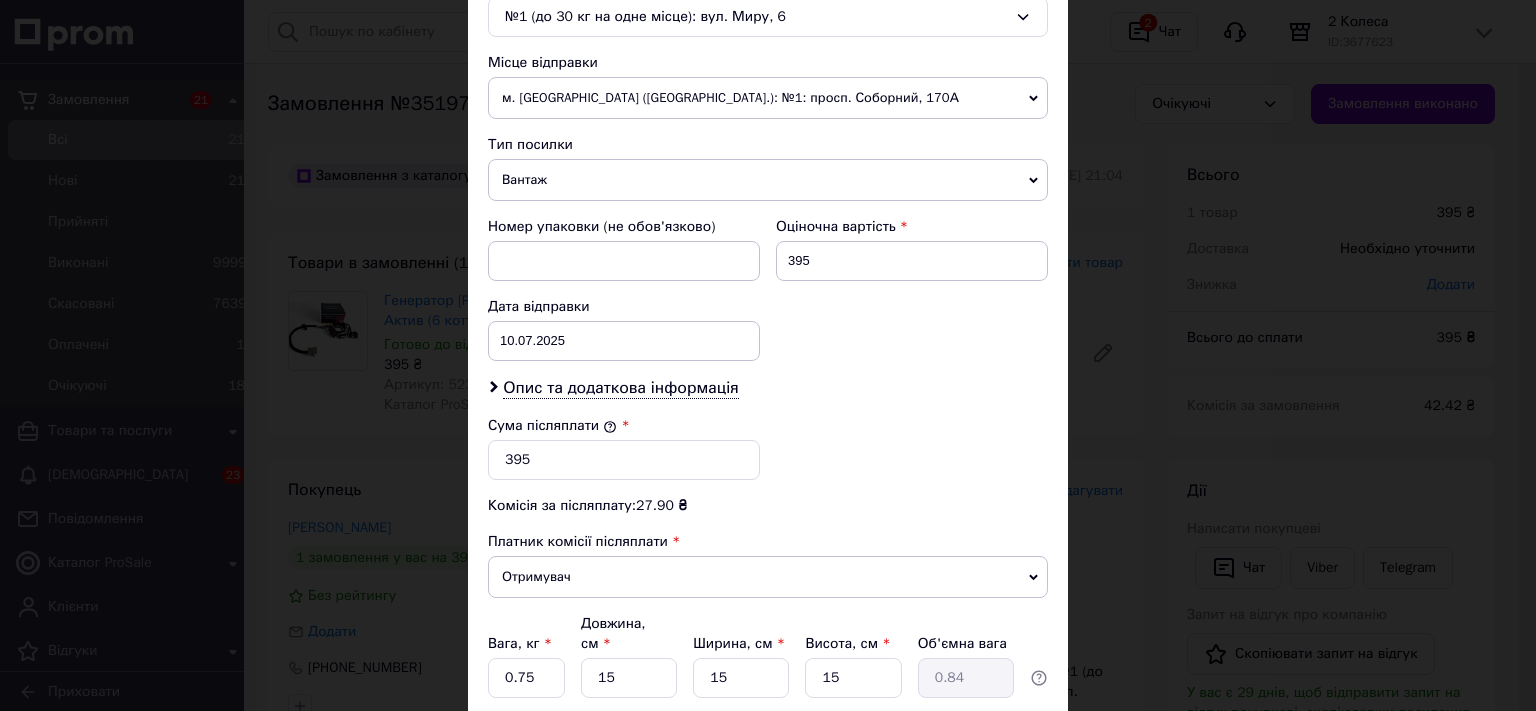 click on "× Редагування доставки Спосіб доставки Нова Пошта (платна) Платник Отримувач Відправник Прізвище отримувача [PERSON_NAME] Ім'я отримувача [PERSON_NAME] батькові отримувача Телефон отримувача [PHONE_NUMBER] Тип доставки У відділенні Кур'єром В поштоматі Місто смт. [GEOGRAPHIC_DATA] ([GEOGRAPHIC_DATA].) Відділення №1 (до 30 кг на одне місце): вул. Миру, 6 Місце відправки м. [GEOGRAPHIC_DATA] ([GEOGRAPHIC_DATA].): №1: просп. Соборний, 170А Немає збігів. Спробуйте змінити умови пошуку Додати ще місце відправки Тип посилки Вантаж Документи Номер упаковки (не обов'язково) Оціночна вартість 395 < 2025" at bounding box center [768, 355] 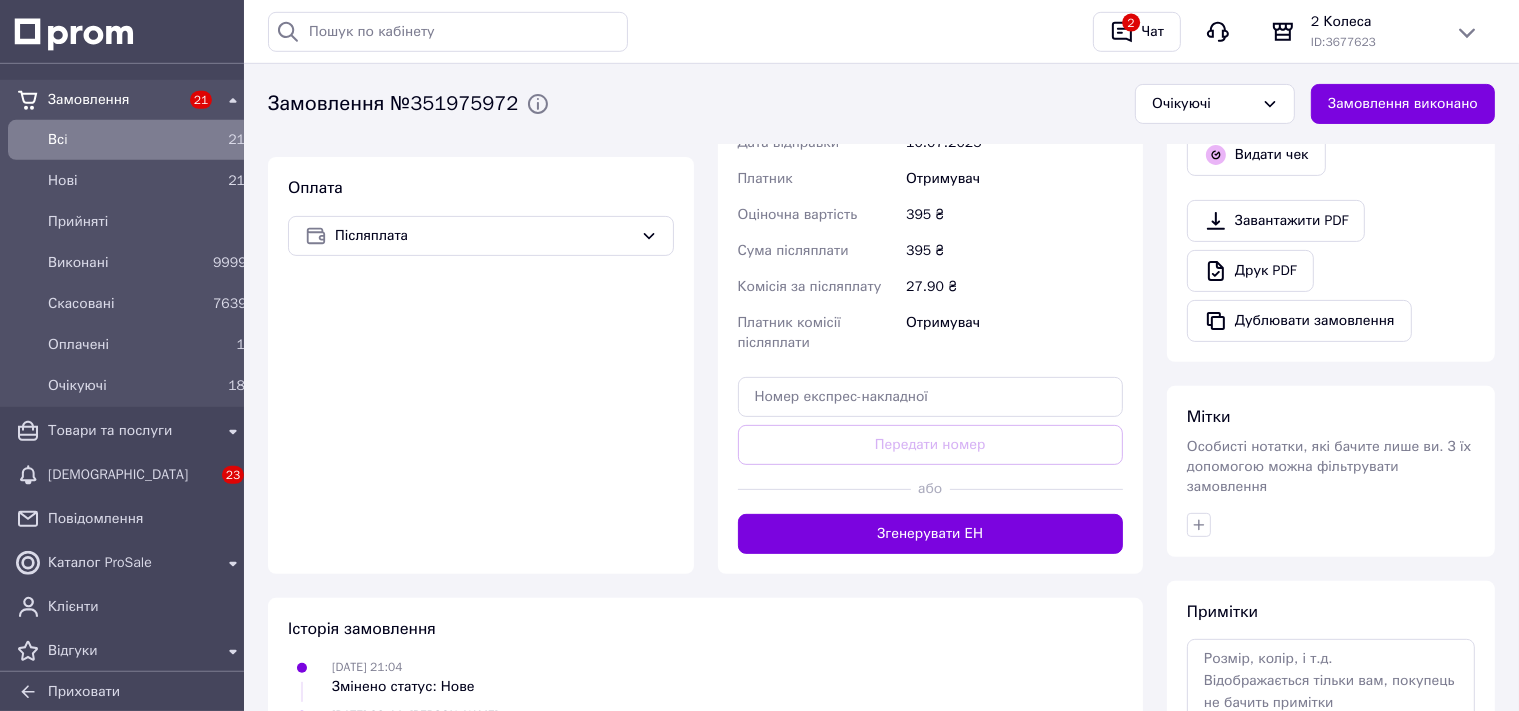 scroll, scrollTop: 739, scrollLeft: 0, axis: vertical 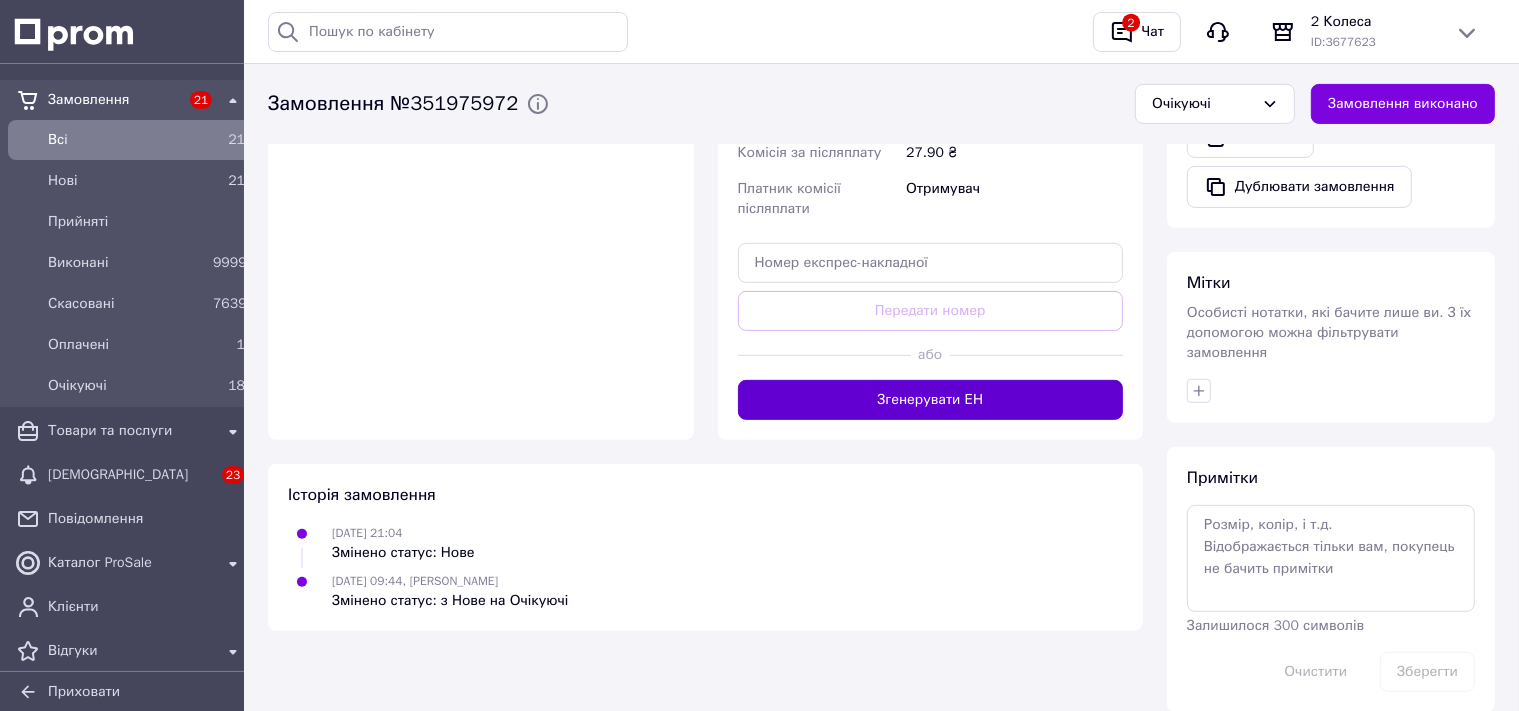 click on "Згенерувати ЕН" at bounding box center (931, 400) 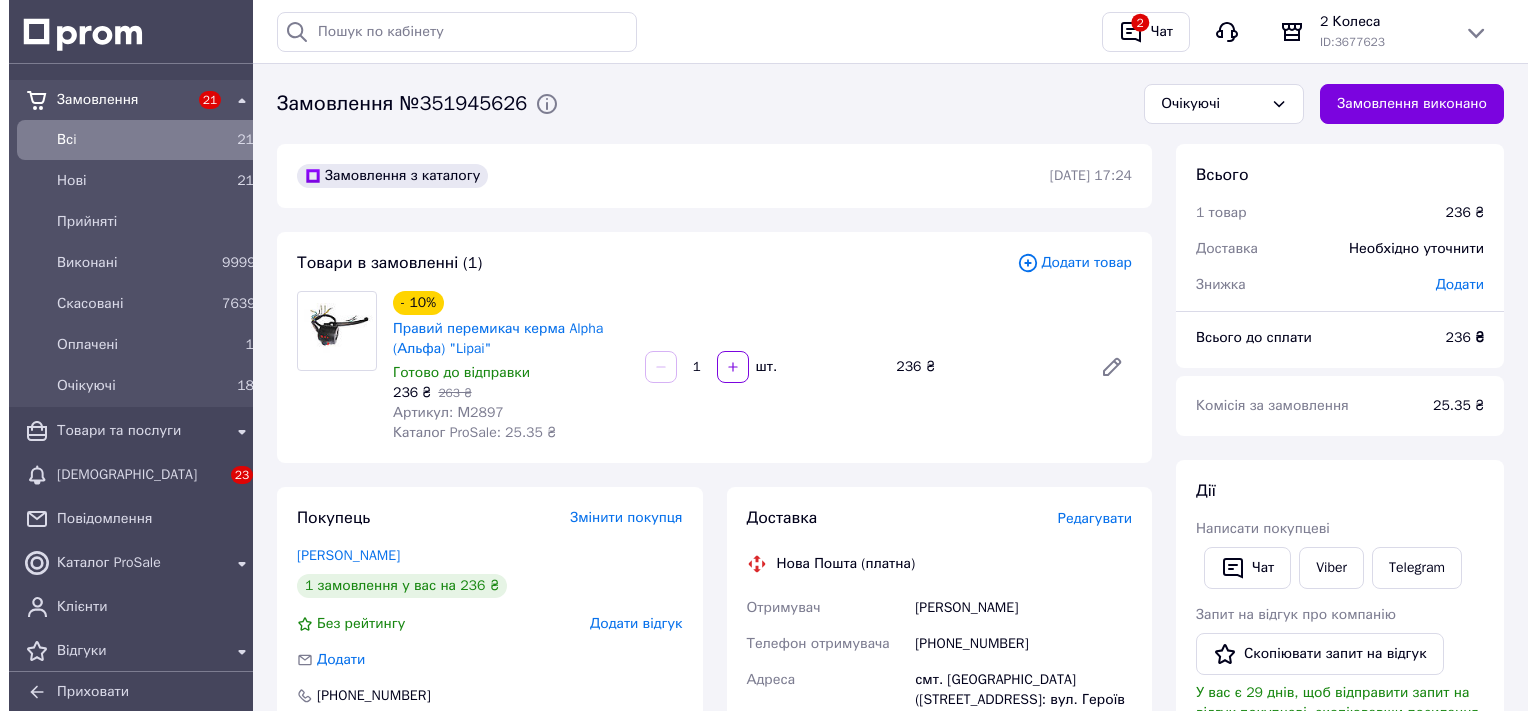 scroll, scrollTop: 0, scrollLeft: 0, axis: both 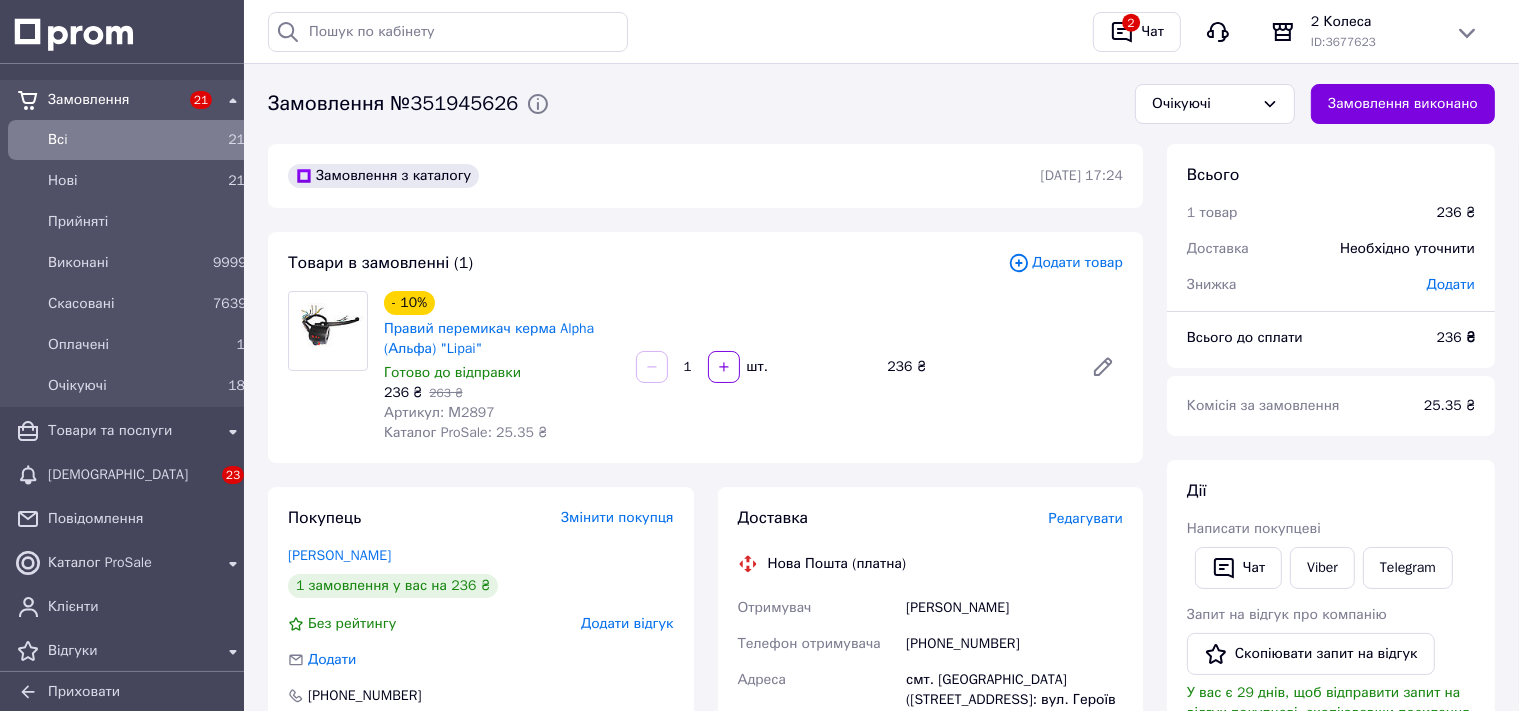 click on "Редагувати" at bounding box center (1086, 518) 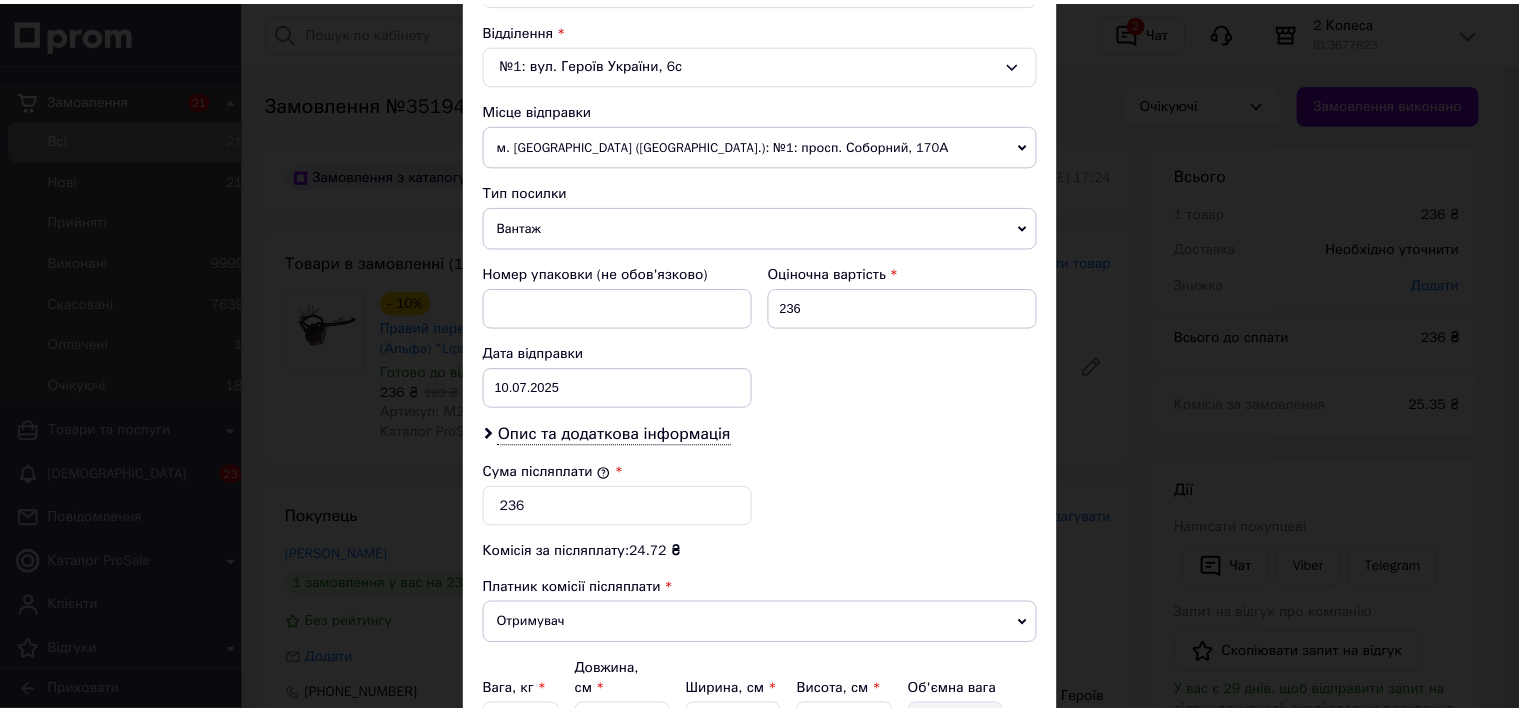 scroll, scrollTop: 662, scrollLeft: 0, axis: vertical 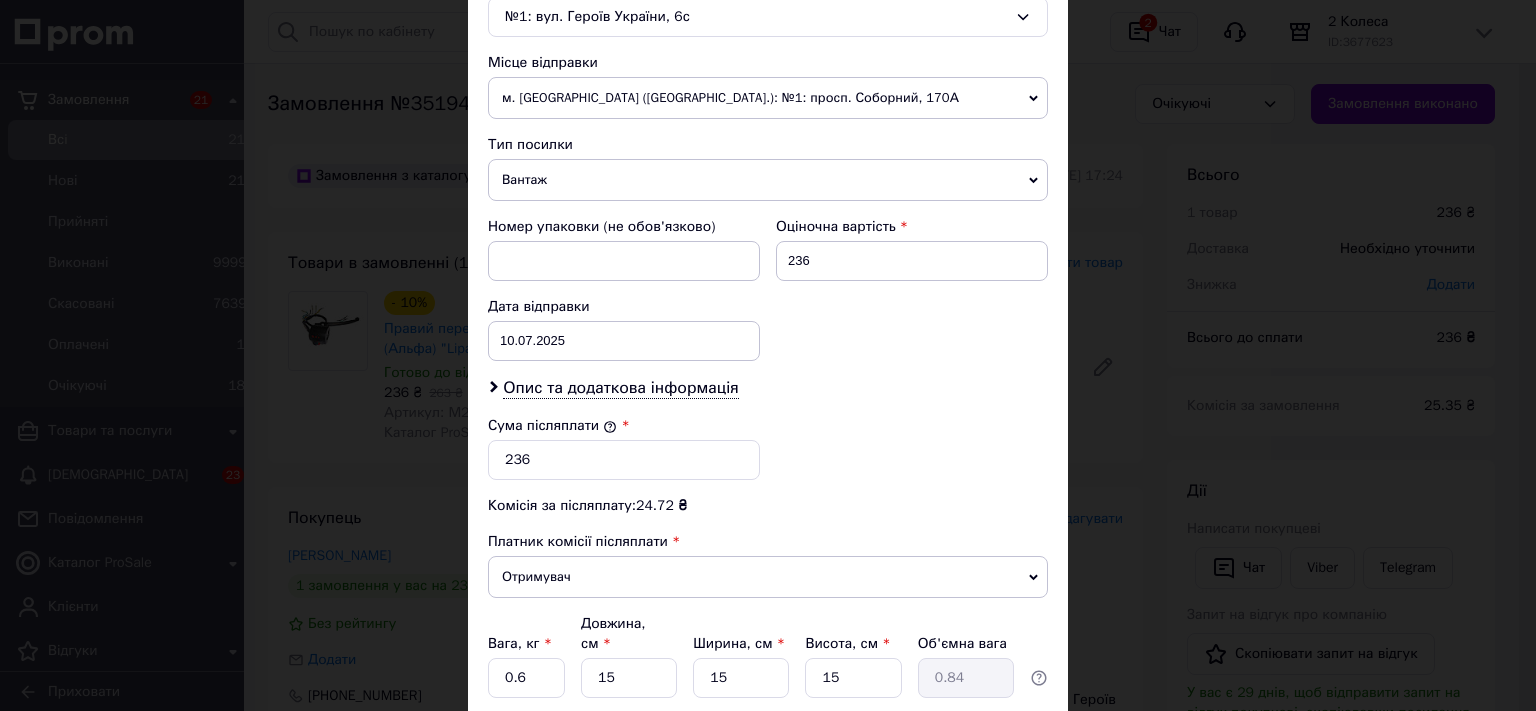 click on "× Редагування доставки Спосіб доставки Нова Пошта (платна) Платник Отримувач Відправник Прізвище отримувача попов Ім'я отримувача богдан По батькові отримувача Телефон отримувача +380508121503 Тип доставки У відділенні Кур'єром В поштоматі Місто смт. Вапнярка (Вінницька обл.) Відділення №1: вул. Героїв України, 6с Місце відправки м. Олександрія (Кіровоградська обл.): №1: просп. Соборний, 170А Немає збігів. Спробуйте змінити умови пошуку Додати ще місце відправки Тип посилки Вантаж Документи Номер упаковки (не обов'язково) Оціночна вартість 236 Дата відправки 10.07.2025" at bounding box center (768, 355) 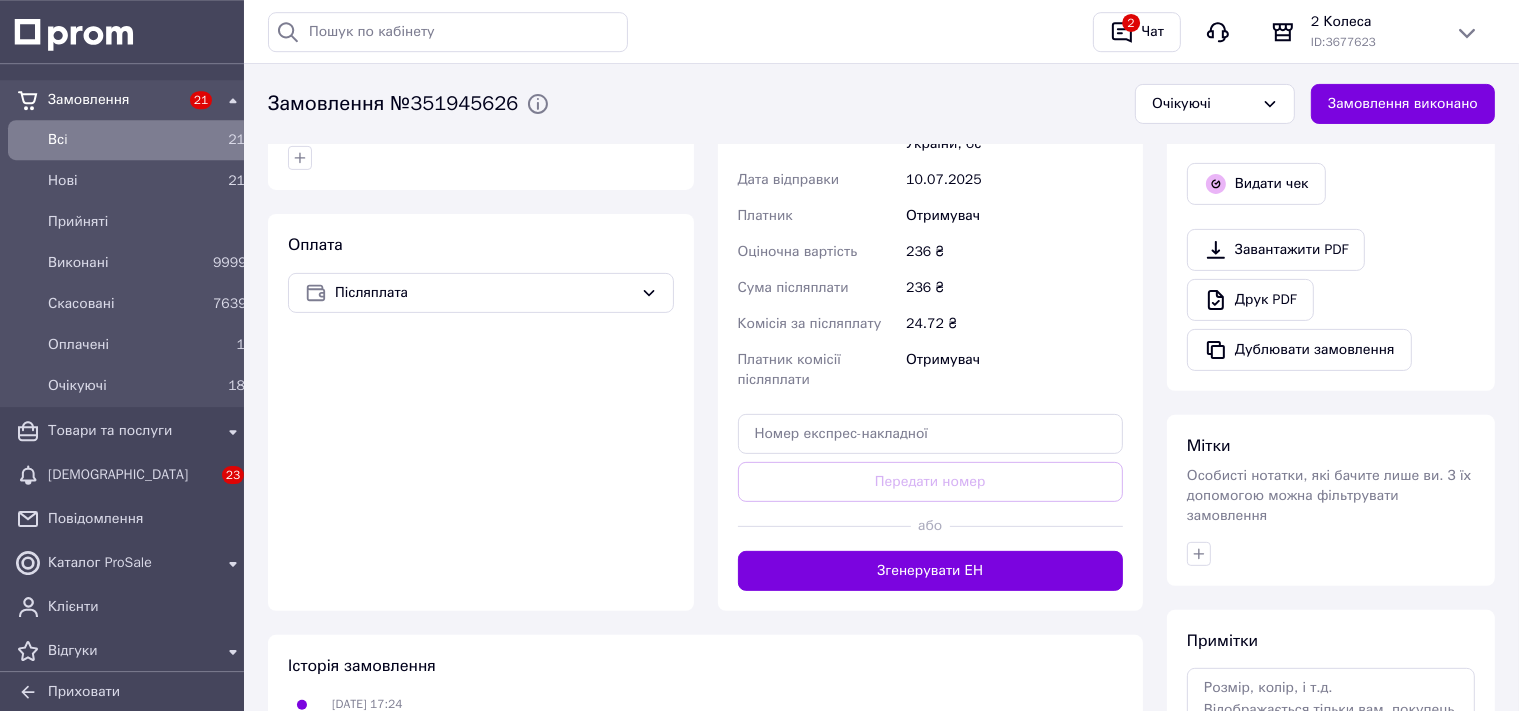 scroll, scrollTop: 633, scrollLeft: 0, axis: vertical 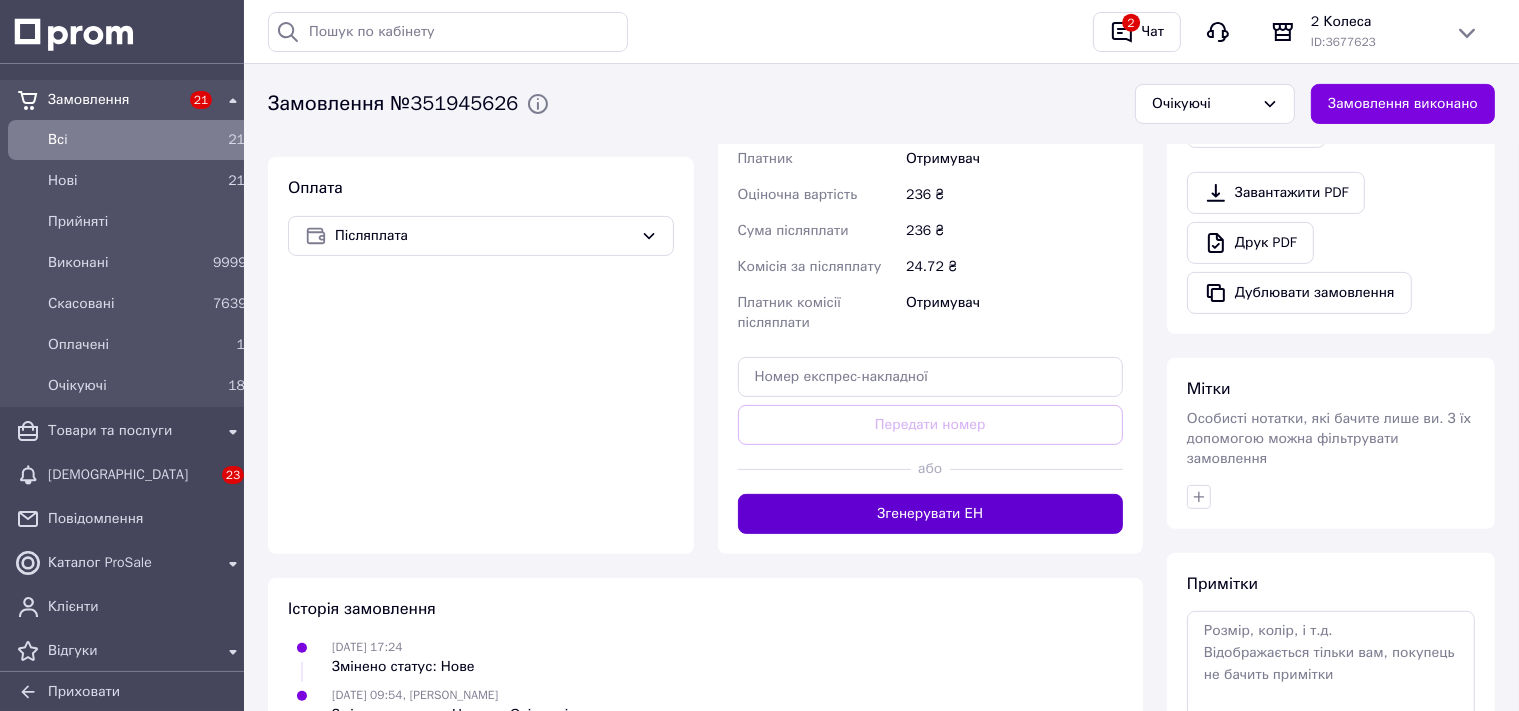 click on "Згенерувати ЕН" at bounding box center (931, 514) 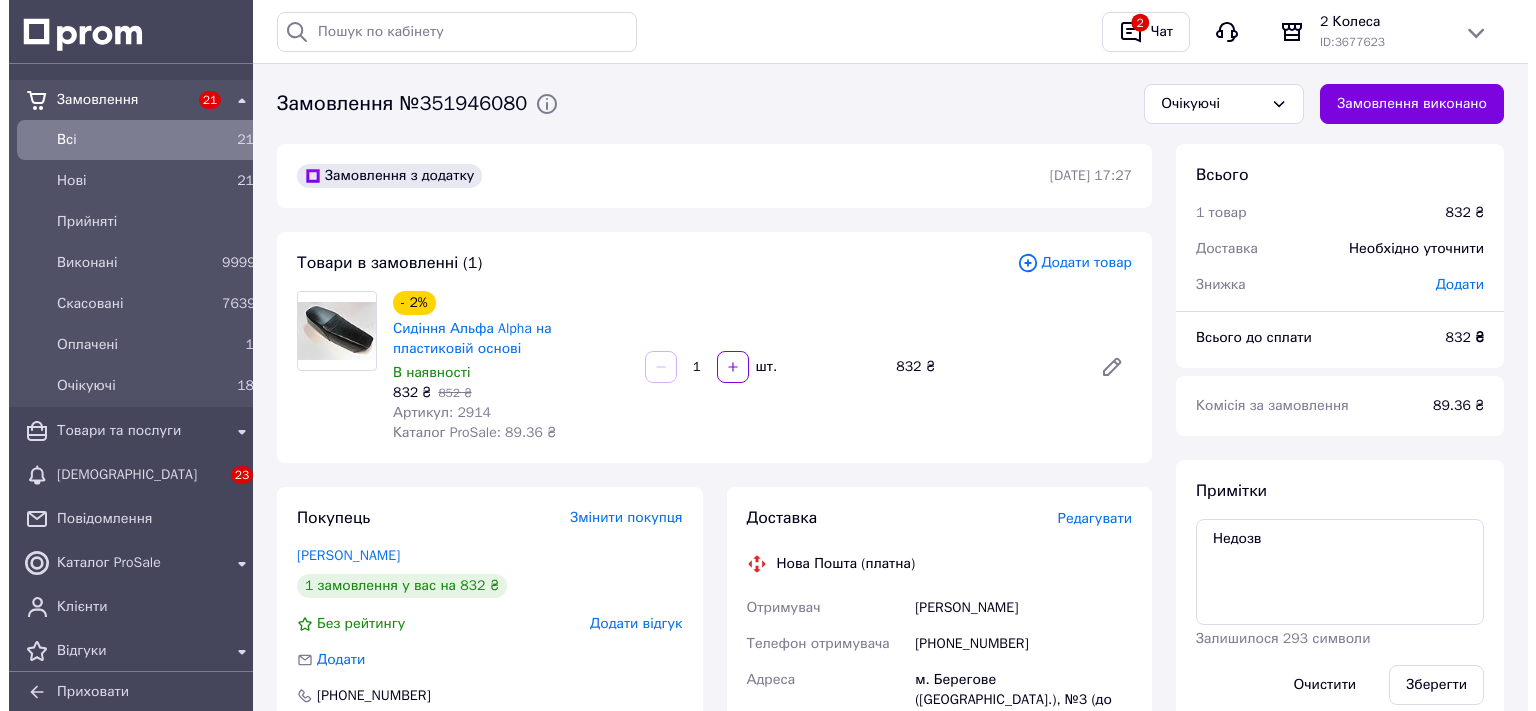 scroll, scrollTop: 0, scrollLeft: 0, axis: both 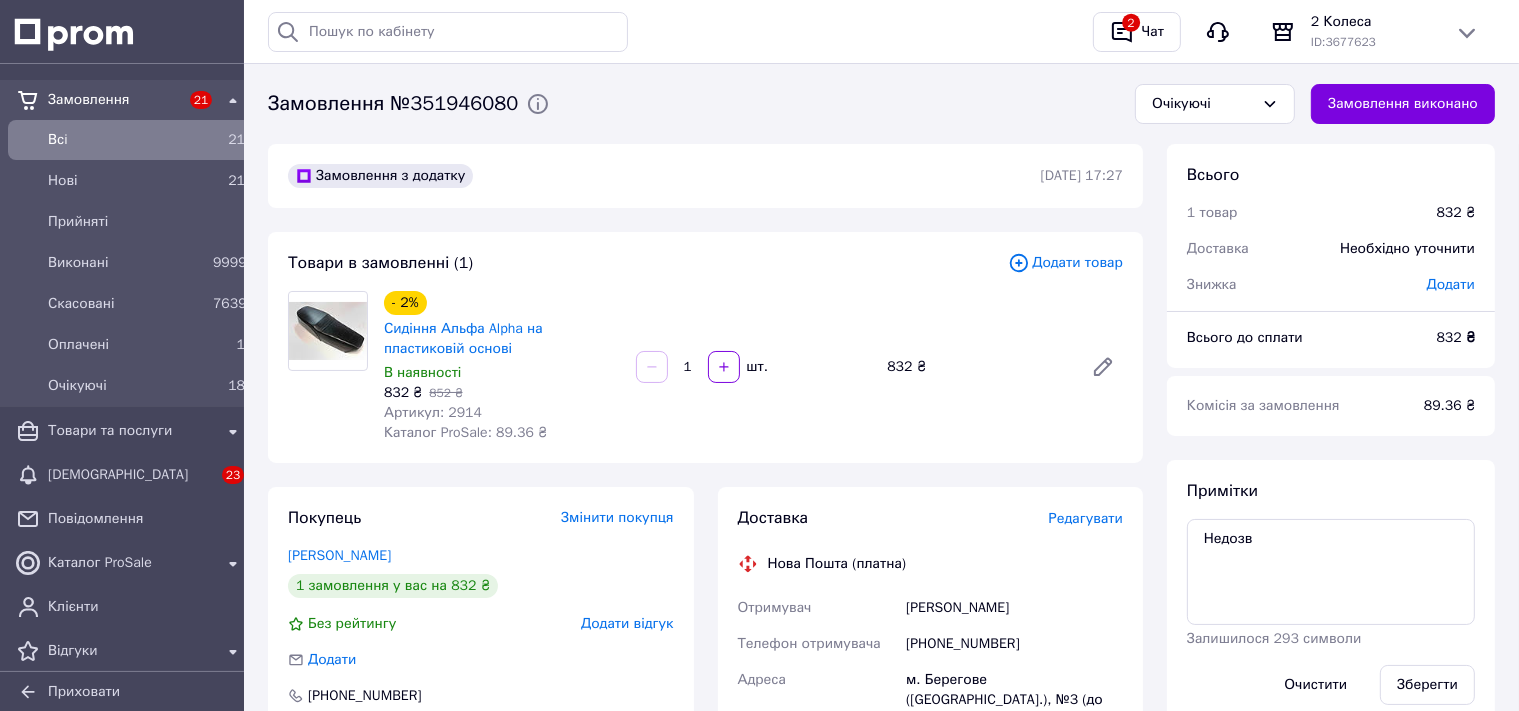 click on "Редагувати" at bounding box center (1086, 518) 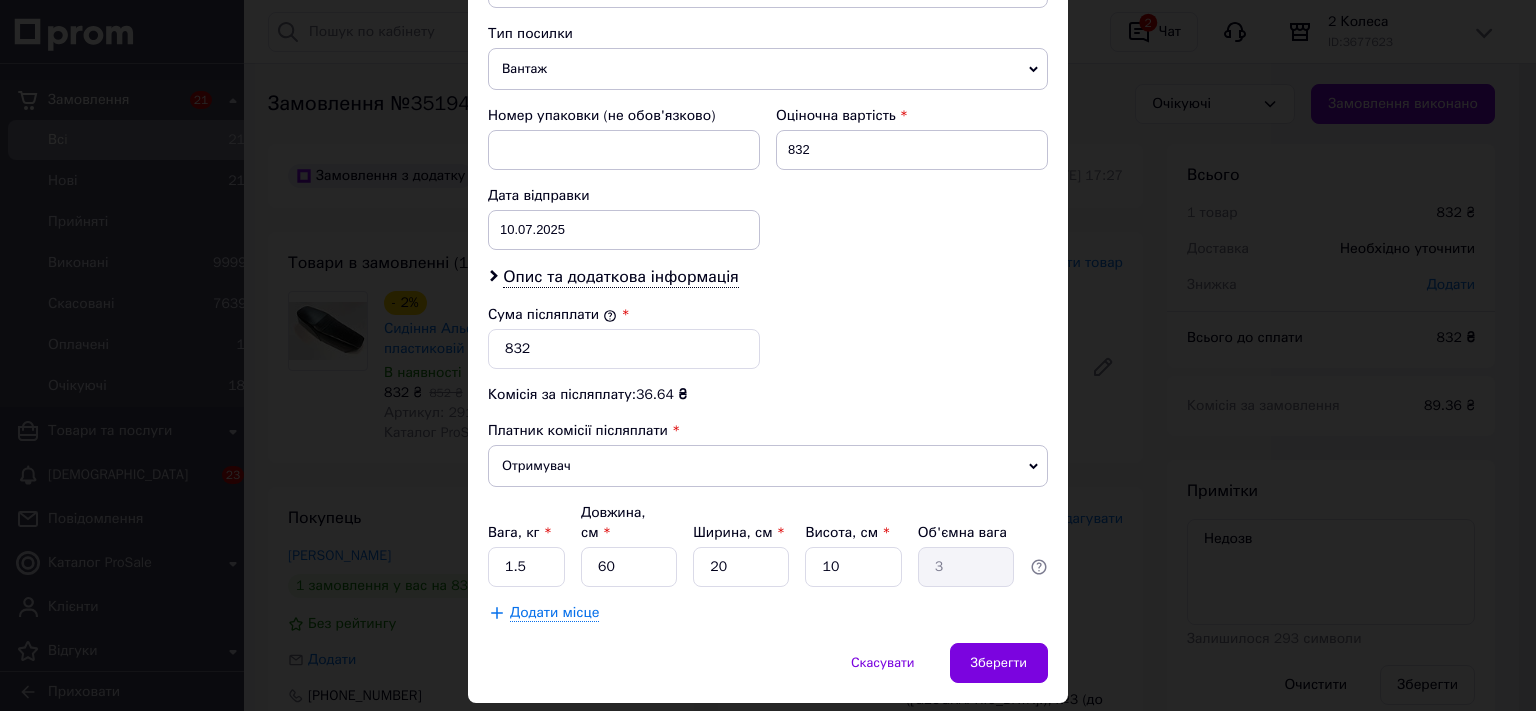 scroll, scrollTop: 809, scrollLeft: 0, axis: vertical 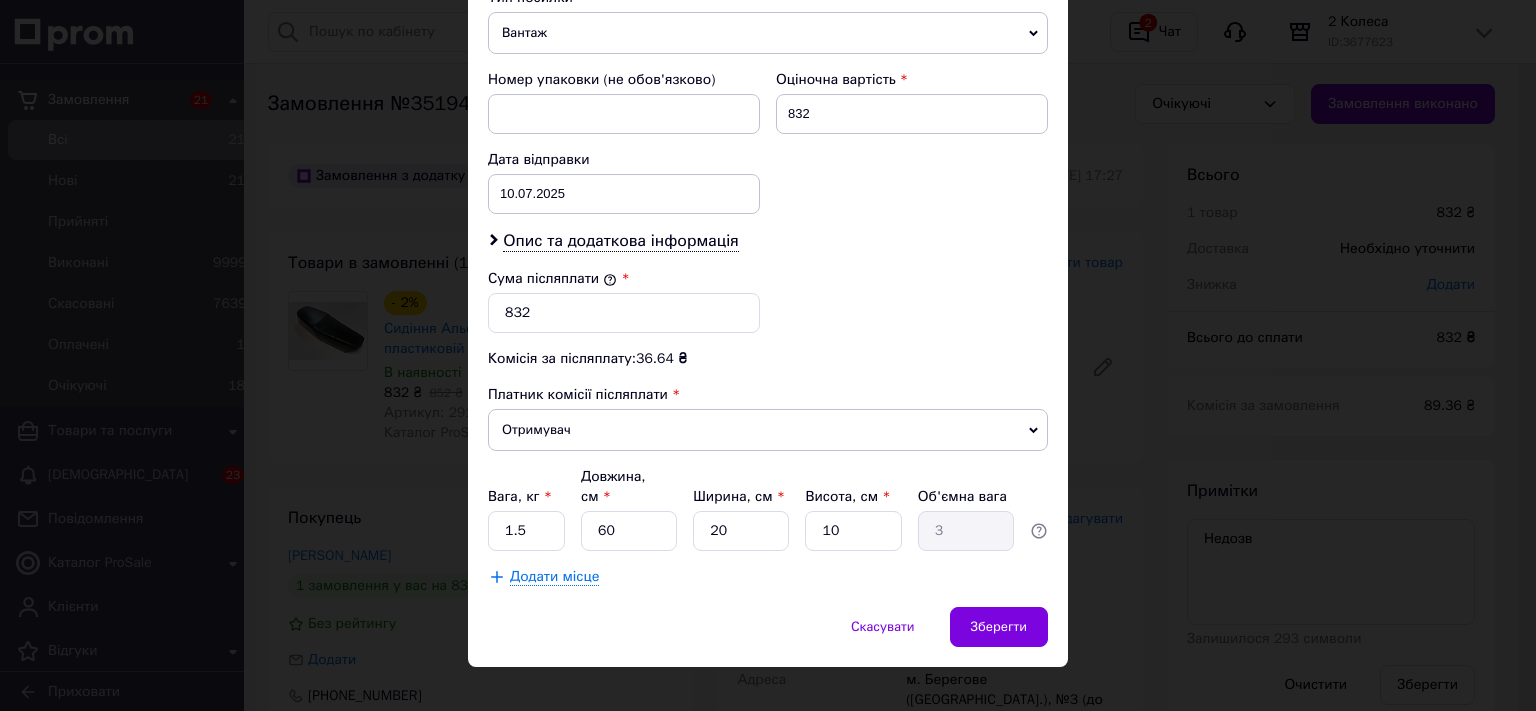 click on "× Редагування доставки Спосіб доставки Нова Пошта (платна) Платник Отримувач Відправник Прізвище отримувача Бедев Ім'я отримувача Золтан По батькові отримувача Телефон отримувача +380663844428 Тип доставки У відділенні Кур'єром В поштоматі Місто м. Берегове (Закарпатська обл.) Відділення №3 (до 30 кг на одне місце): вул. Мужайська, 54 "А" Місце відправки м. Олександрія (Кіровоградська обл.): №1: просп. Соборний, 170А Немає збігів. Спробуйте змінити умови пошуку Додати ще місце відправки Тип посилки Вантаж Документи Номер упаковки (не обов'язково) Оціночна вартість 832 <" at bounding box center (768, 355) 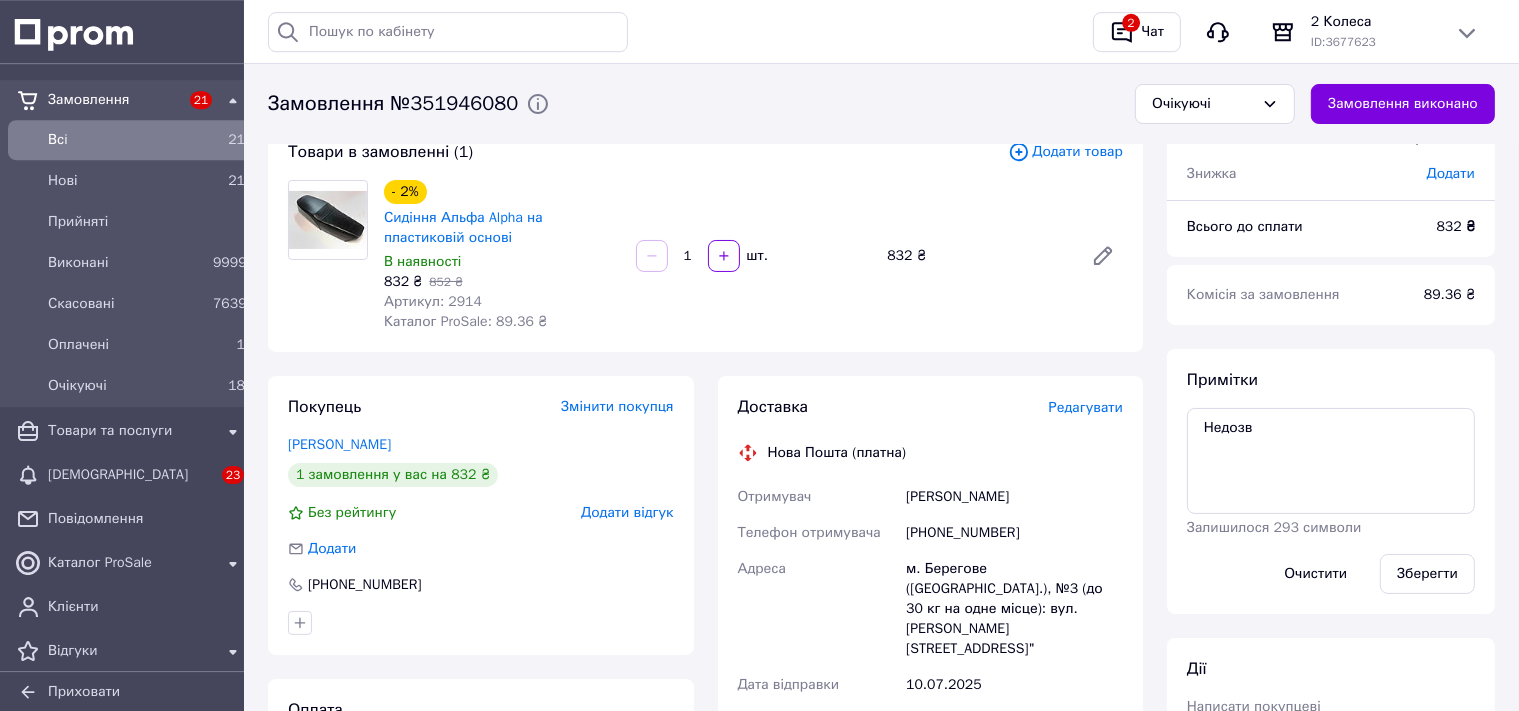 scroll, scrollTop: 739, scrollLeft: 0, axis: vertical 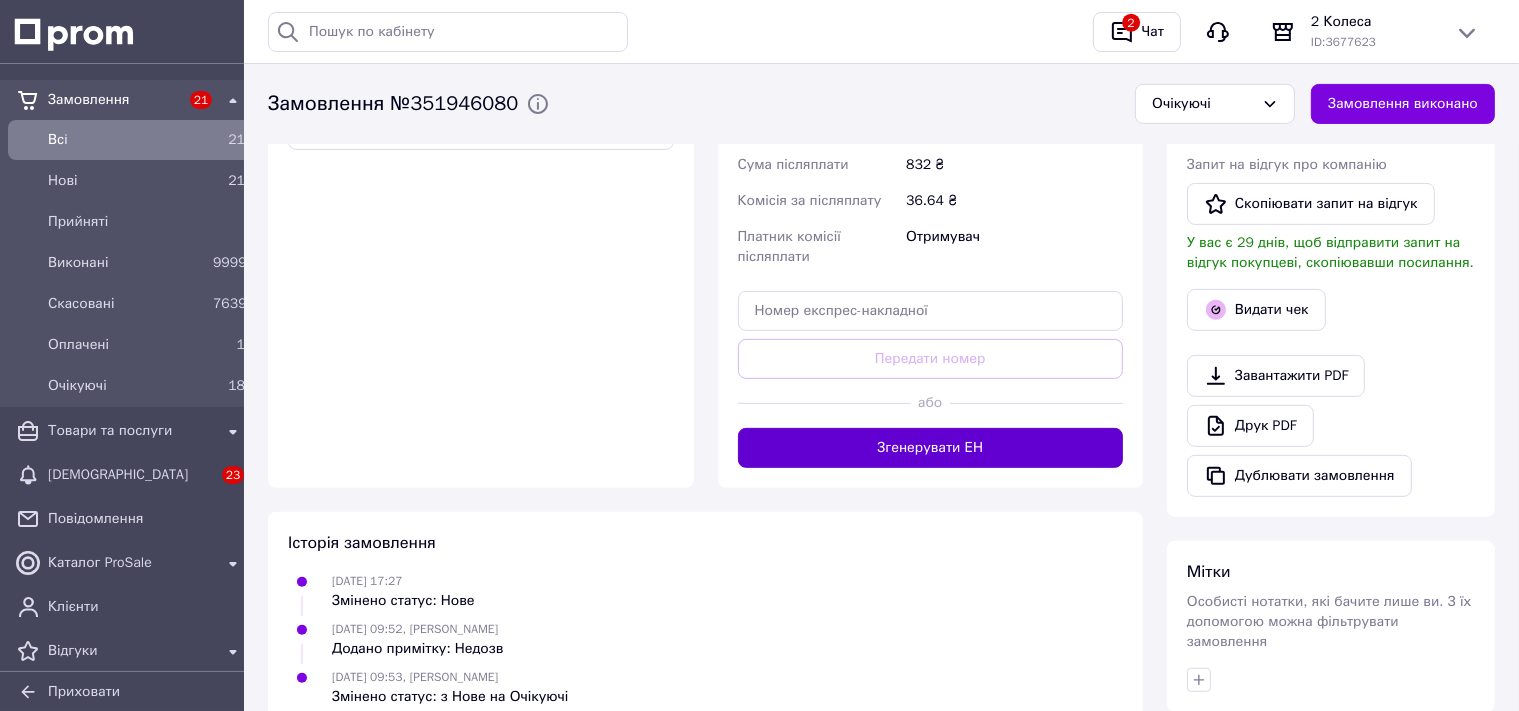 click on "Згенерувати ЕН" at bounding box center (931, 448) 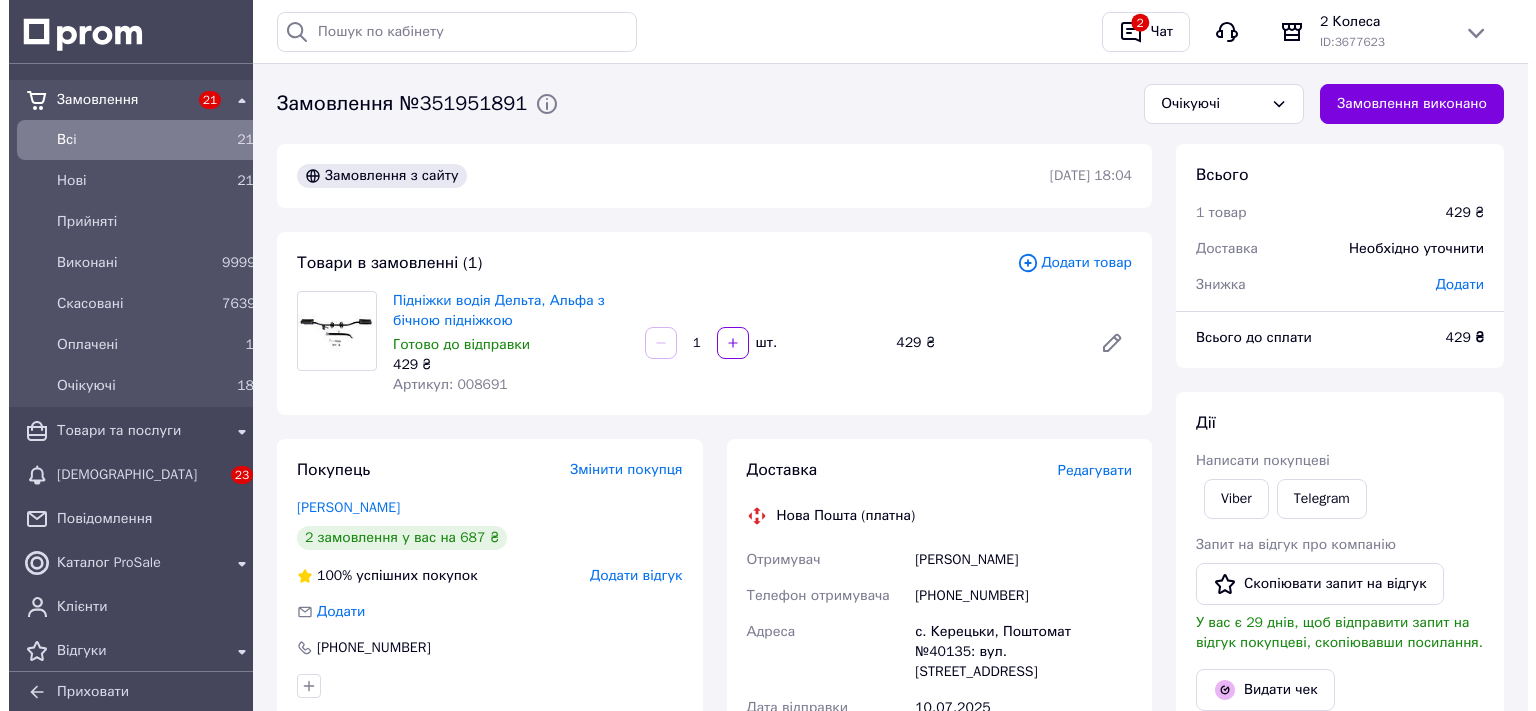 scroll, scrollTop: 0, scrollLeft: 0, axis: both 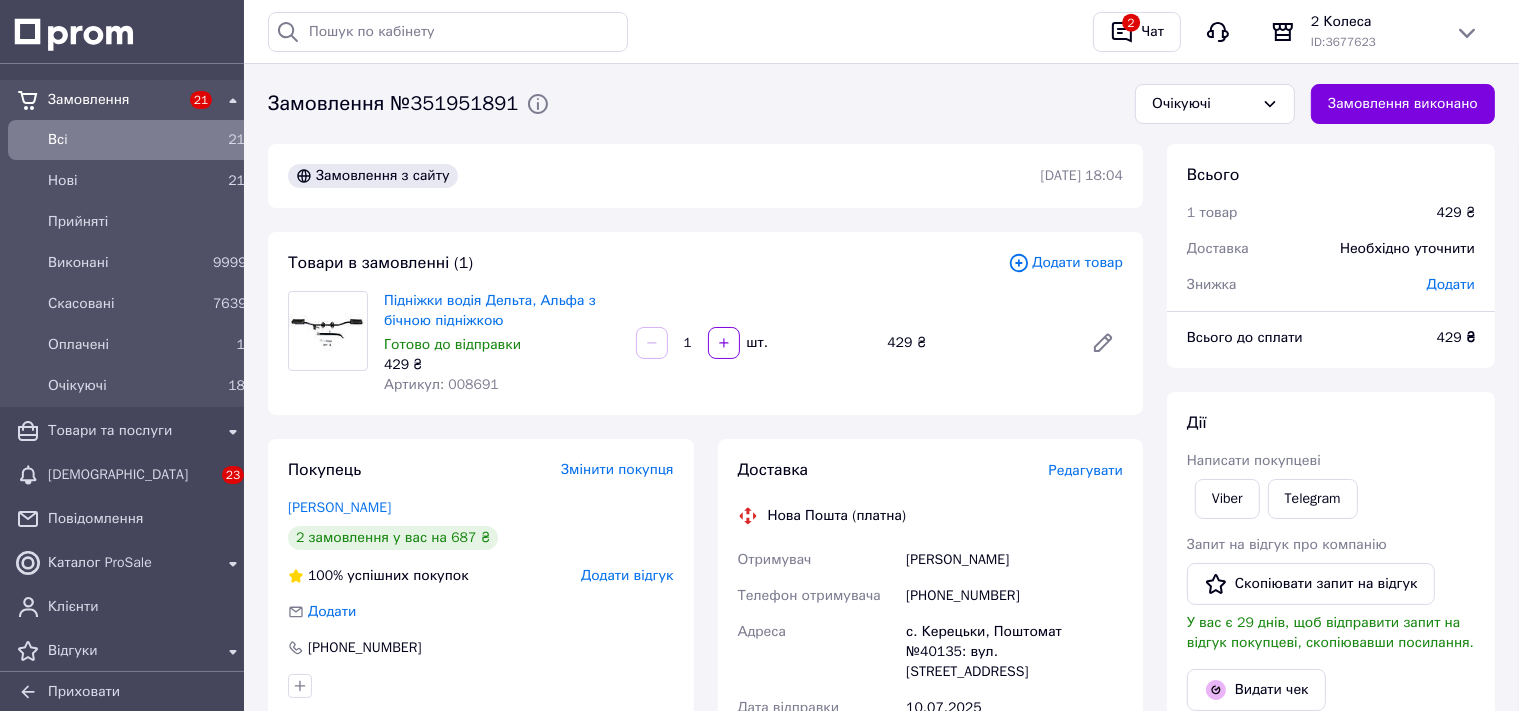 click on "Редагувати" at bounding box center (1086, 470) 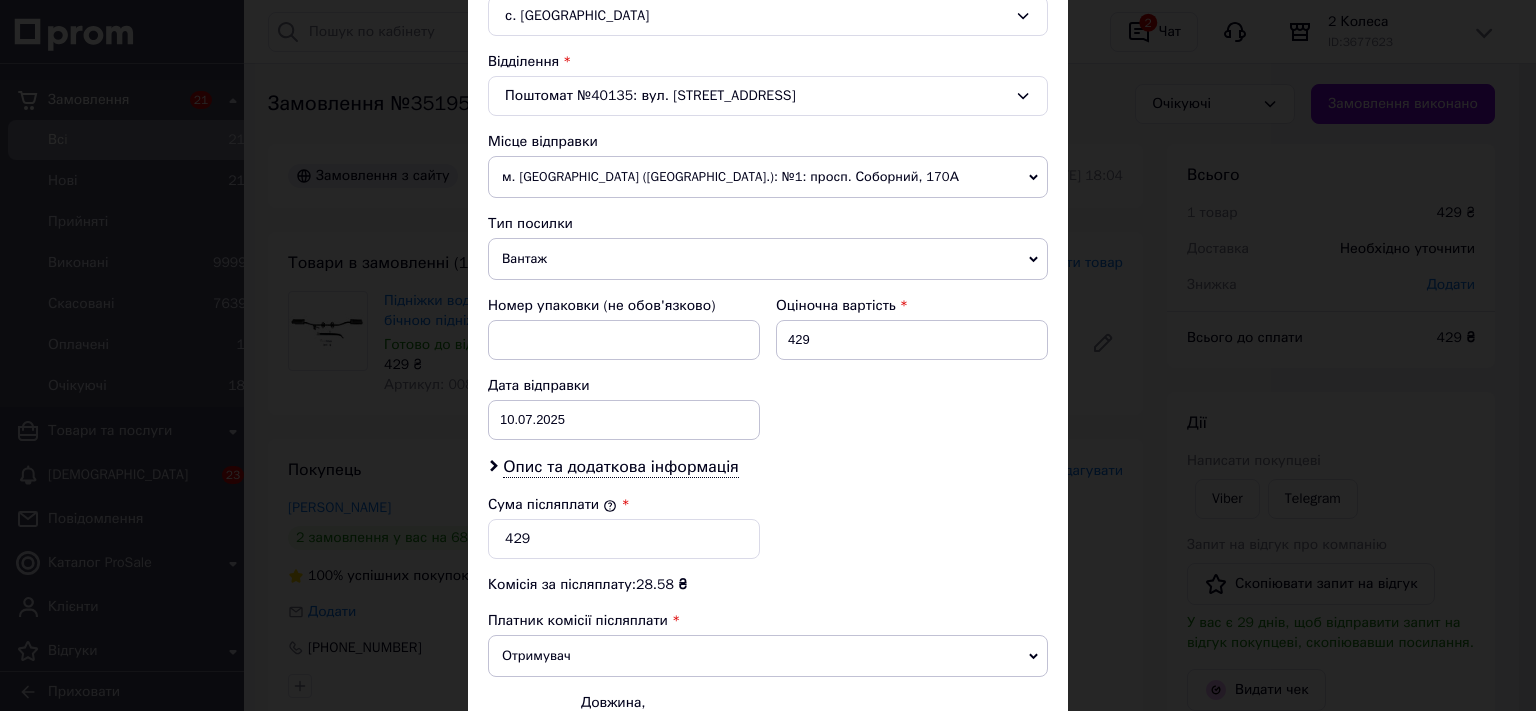 scroll, scrollTop: 662, scrollLeft: 0, axis: vertical 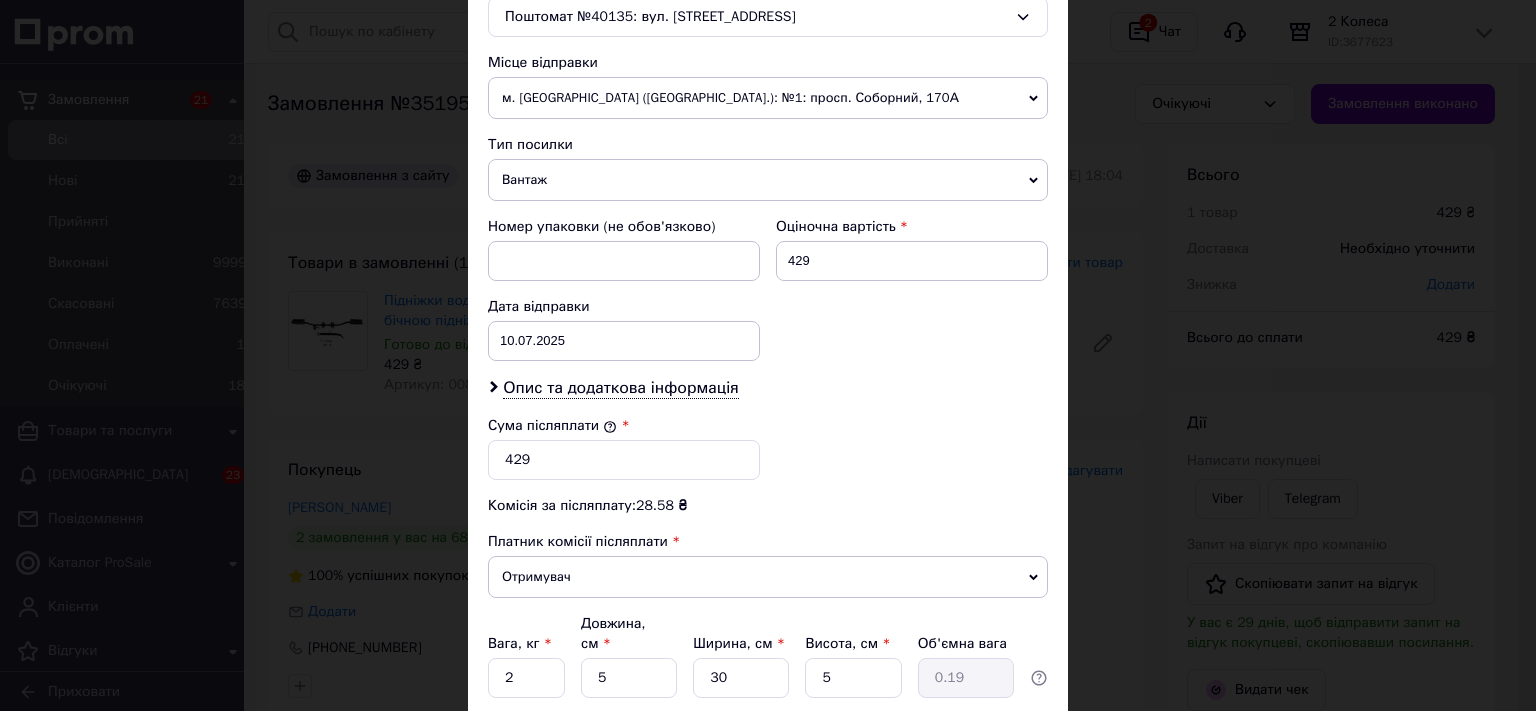 click on "Платник Отримувач Відправник Прізвище отримувача масланич Ім'я отримувача станислав По батькові отримувача Телефон отримувача +380731557090 Тип доставки У відділенні Кур'єром В поштоматі Місто с. Керецьки Відділення Поштомат №40135: вул. Головна, 49, біля відділення №1 Місце відправки м. Олександрія (Кіровоградська обл.): №1: просп. Соборний, 170А Немає збігів. Спробуйте змінити умови пошуку Додати ще місце відправки Тип посилки Вантаж Документи Номер упаковки (не обов'язково) Оціночна вартість 429 Дата відправки 10.07.2025 < 2025 > < Июль > Пн Вт Ср Чт Пт Сб Вс 30 1 2 3 4 5 6 7 8 9 10 11 12" at bounding box center (768, 151) 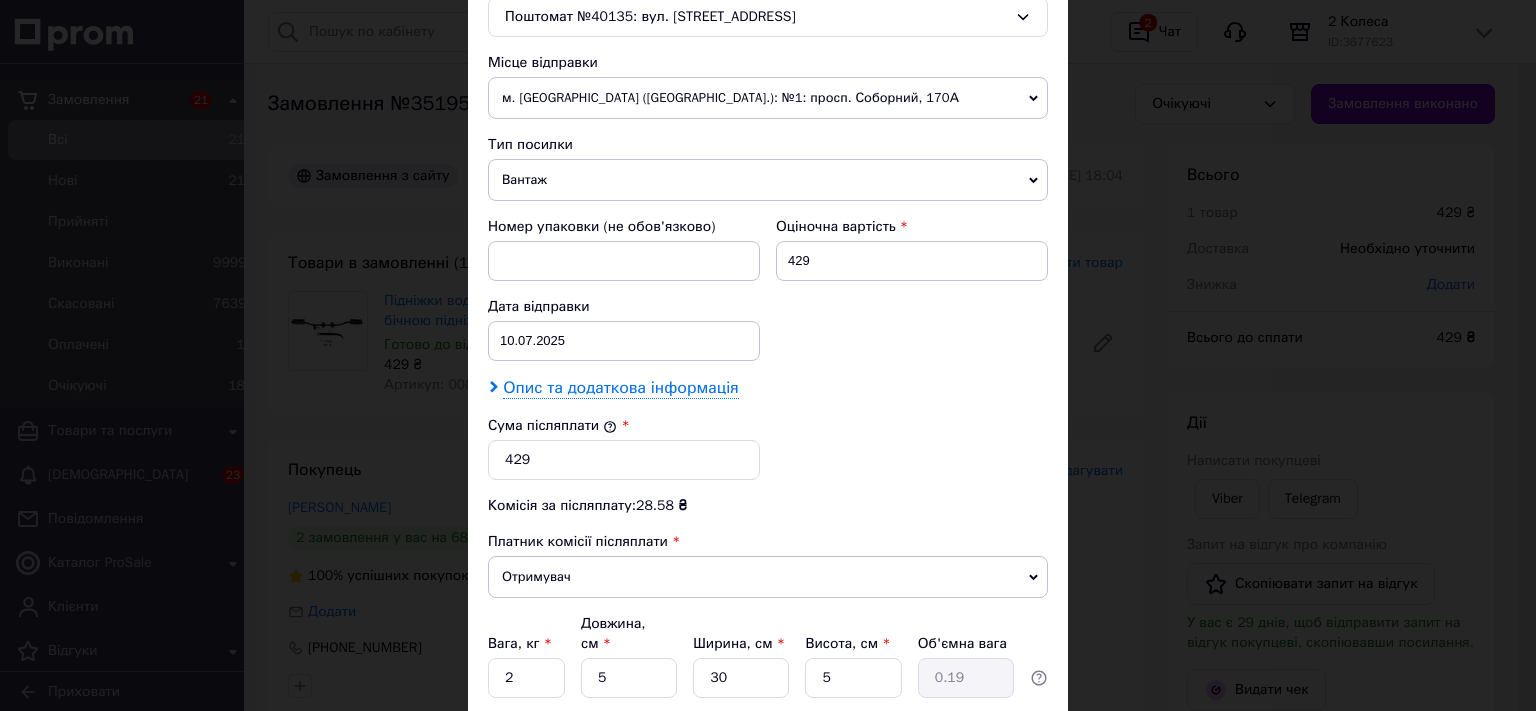 click on "Платник Отримувач Відправник Прізвище отримувача масланич Ім'я отримувача станислав По батькові отримувача Телефон отримувача +380731557090 Тип доставки У відділенні Кур'єром В поштоматі Місто с. Керецьки Відділення Поштомат №40135: вул. Головна, 49, біля відділення №1 Місце відправки м. Олександрія (Кіровоградська обл.): №1: просп. Соборний, 170А Немає збігів. Спробуйте змінити умови пошуку Додати ще місце відправки Тип посилки Вантаж Документи Номер упаковки (не обов'язково) Оціночна вартість 429 Дата відправки 10.07.2025 < 2025 > < Июль > Пн Вт Ср Чт Пт Сб Вс 30 1 2 3 4 5 6 7 8 9 10 11 12" at bounding box center [768, 151] 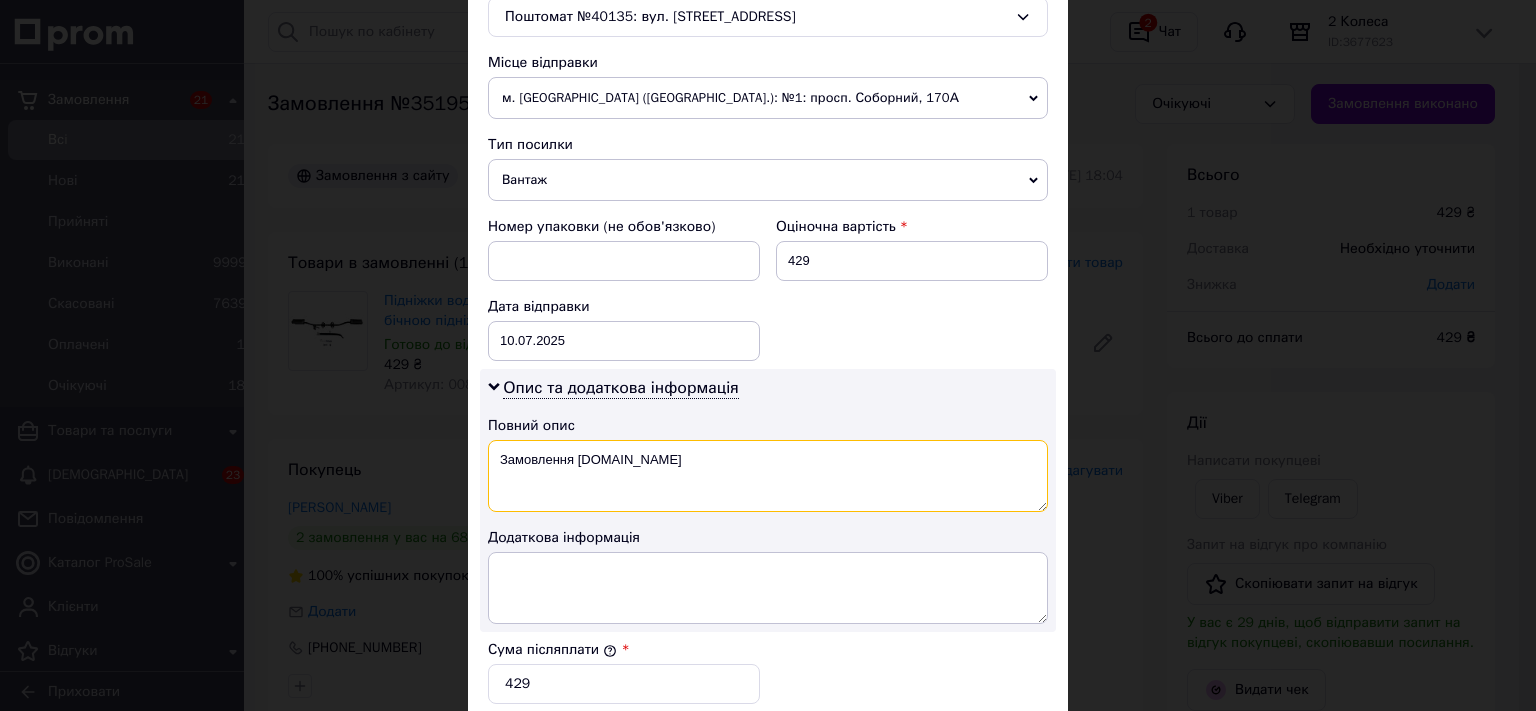 click on "Замовлення [DOMAIN_NAME]" at bounding box center [768, 476] 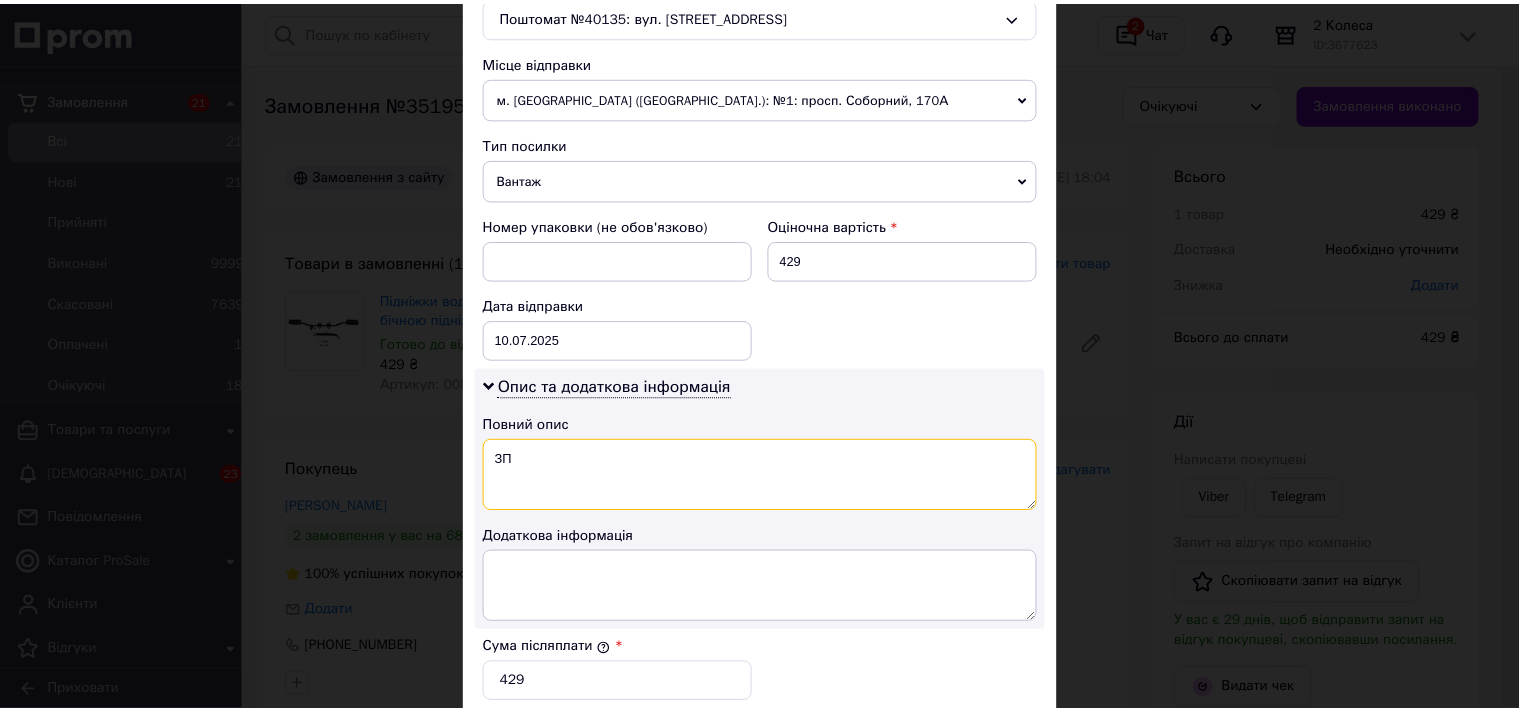 scroll, scrollTop: 1032, scrollLeft: 0, axis: vertical 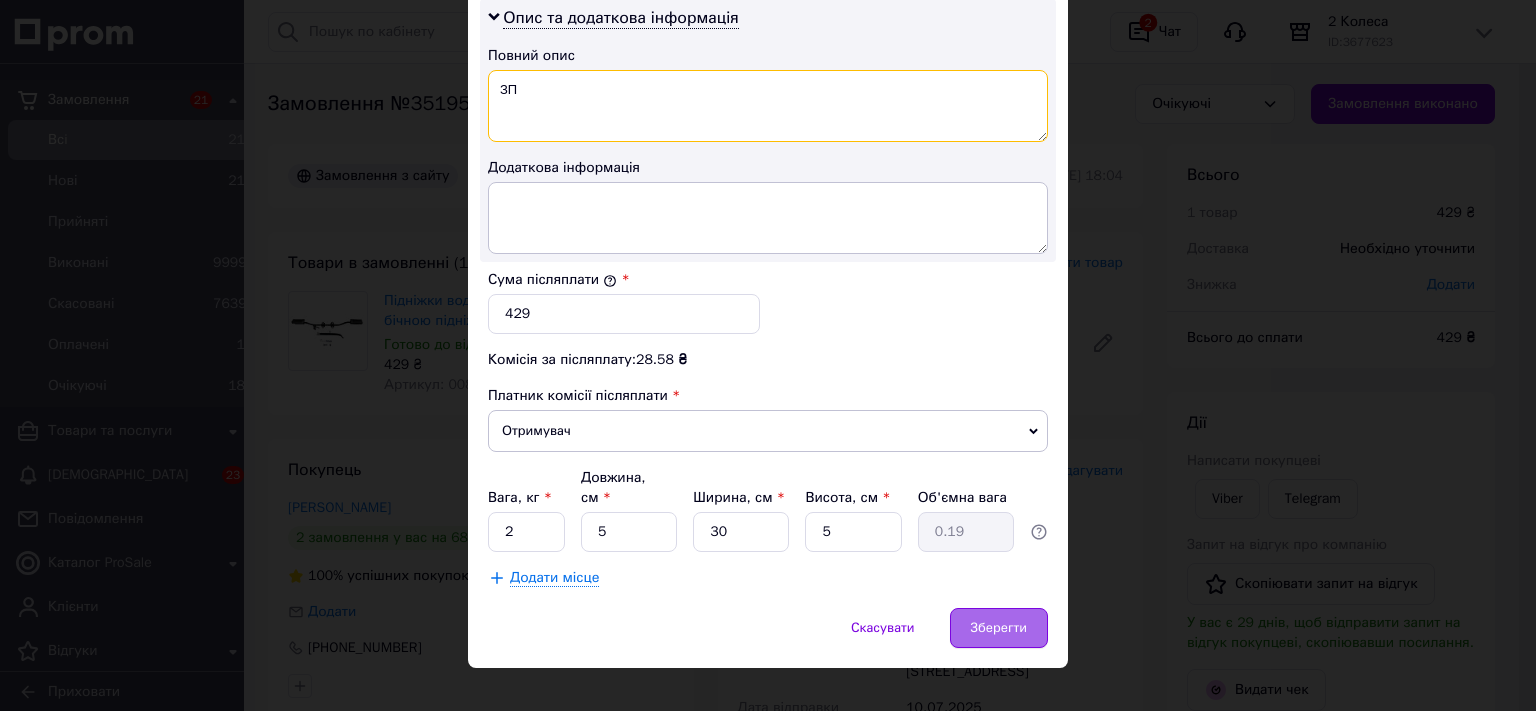 type on "ЗП" 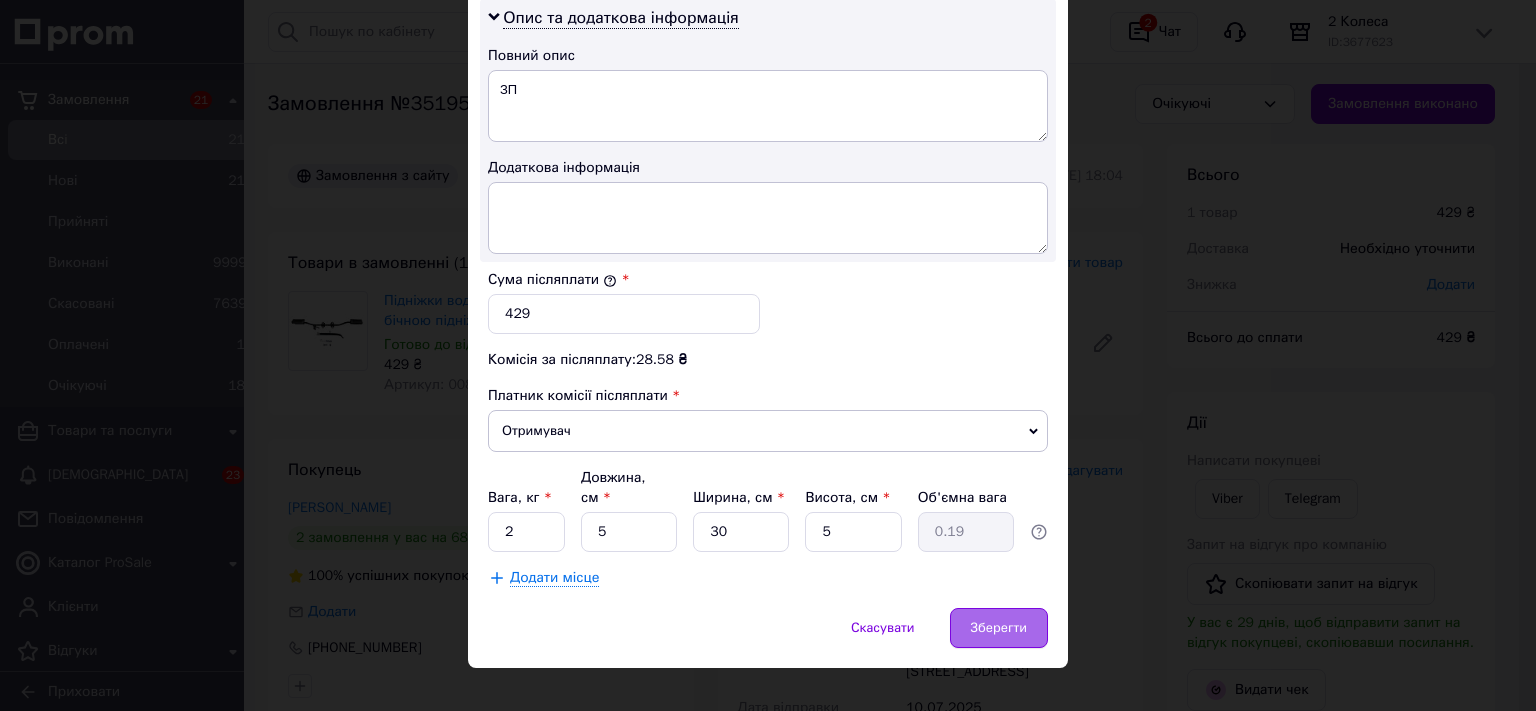 click on "Зберегти" at bounding box center (999, 628) 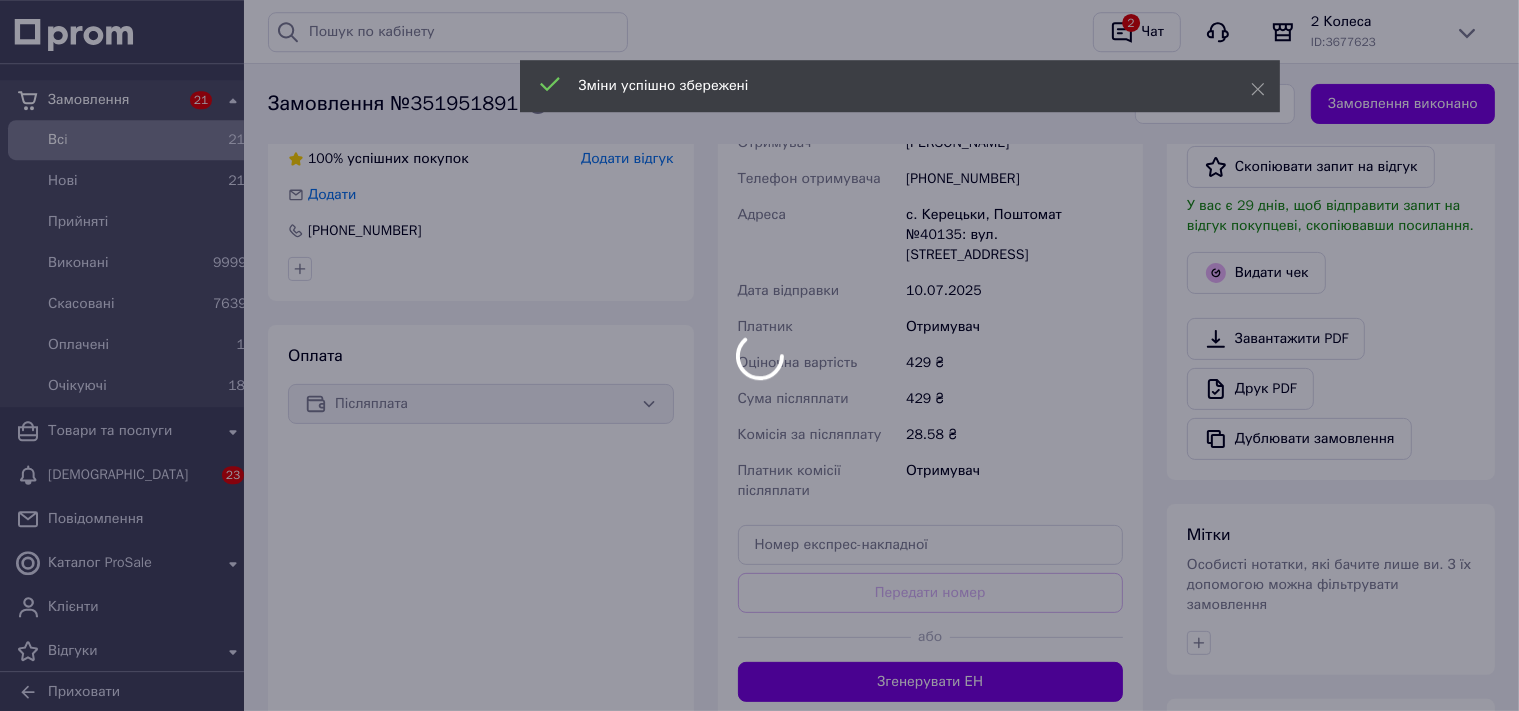 scroll, scrollTop: 633, scrollLeft: 0, axis: vertical 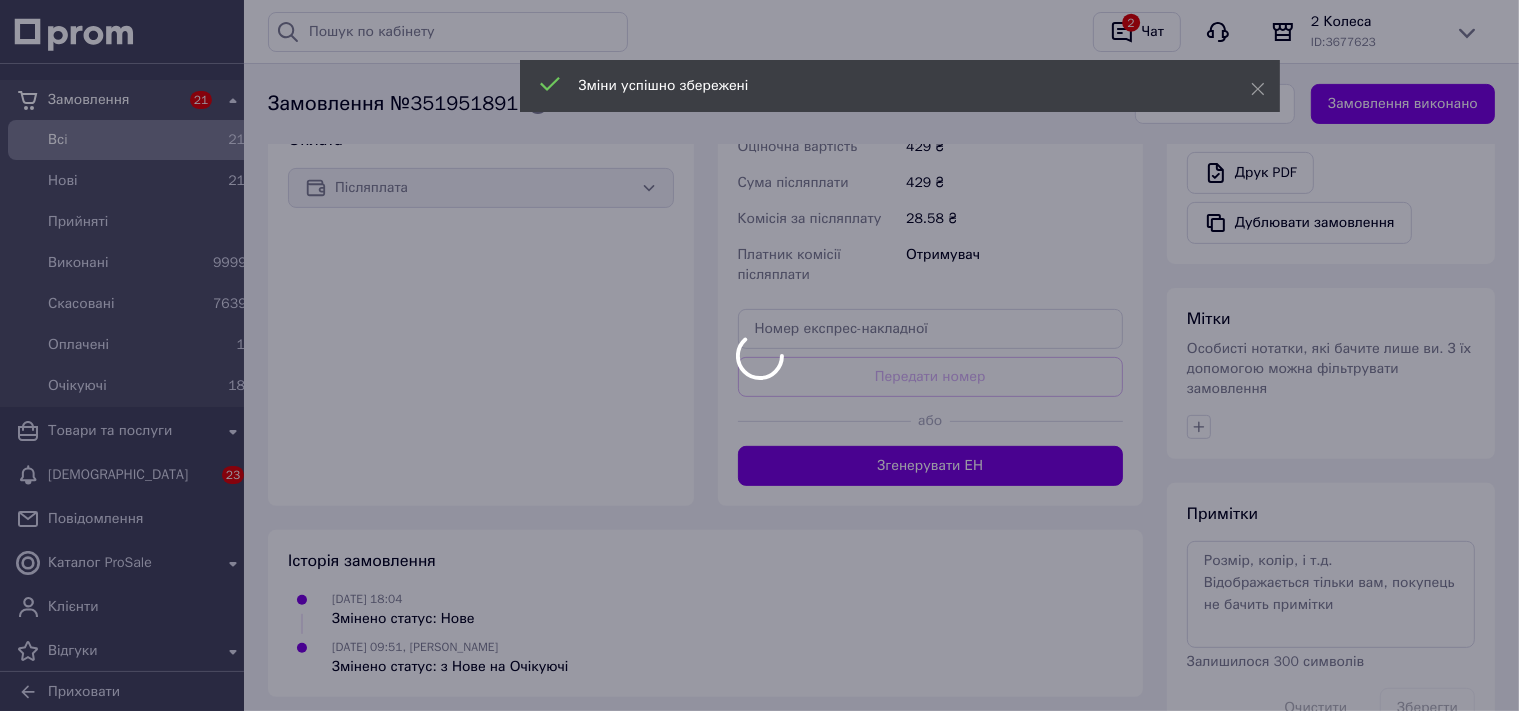 click at bounding box center [759, 355] 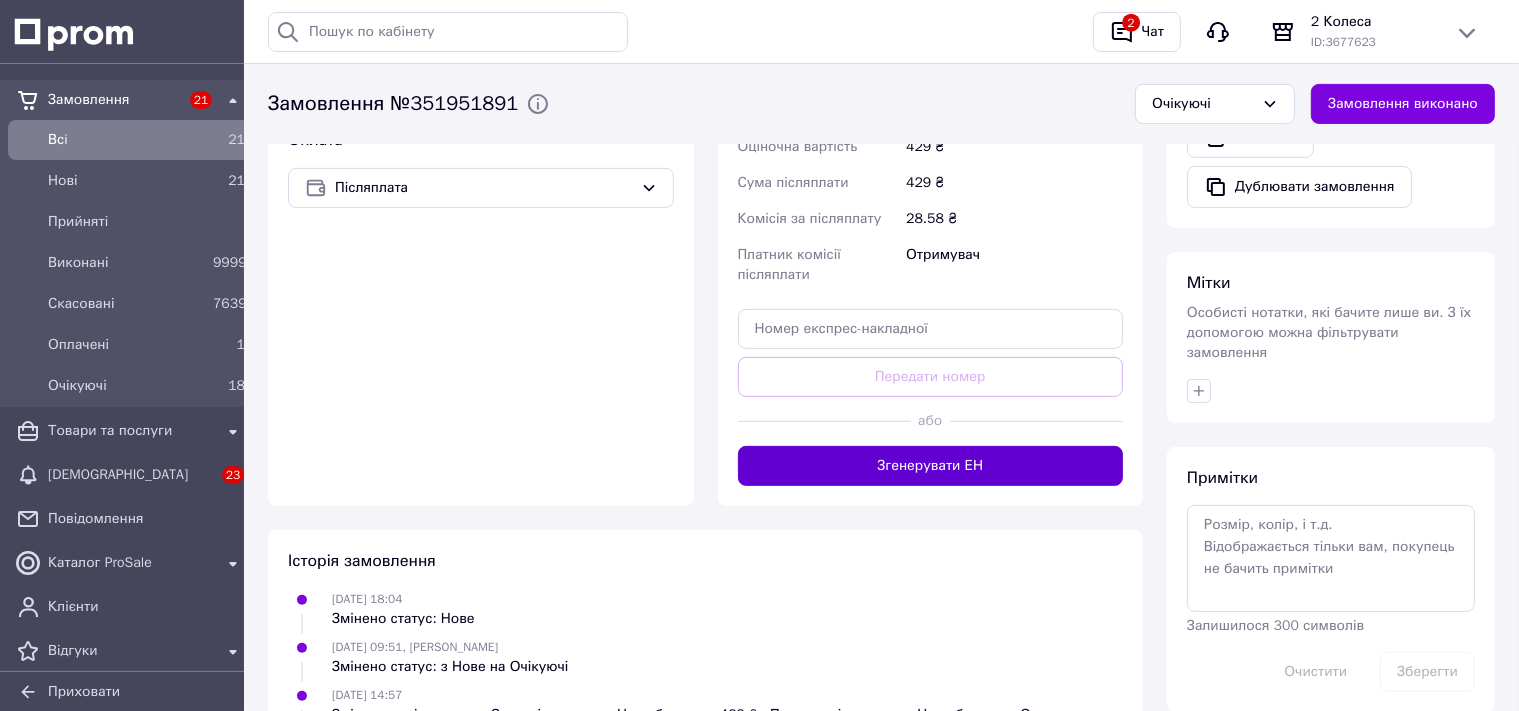 click on "Згенерувати ЕН" at bounding box center [931, 466] 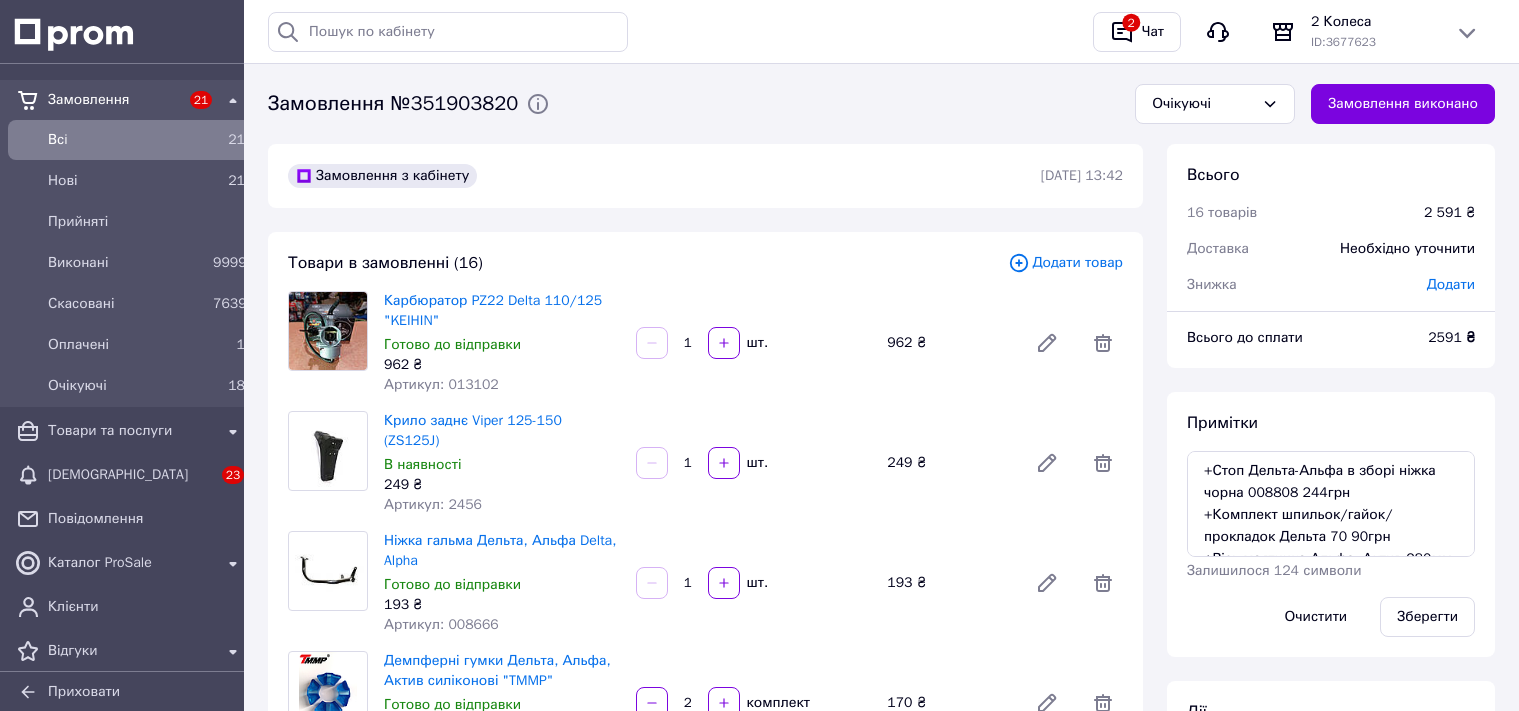 scroll, scrollTop: 0, scrollLeft: 0, axis: both 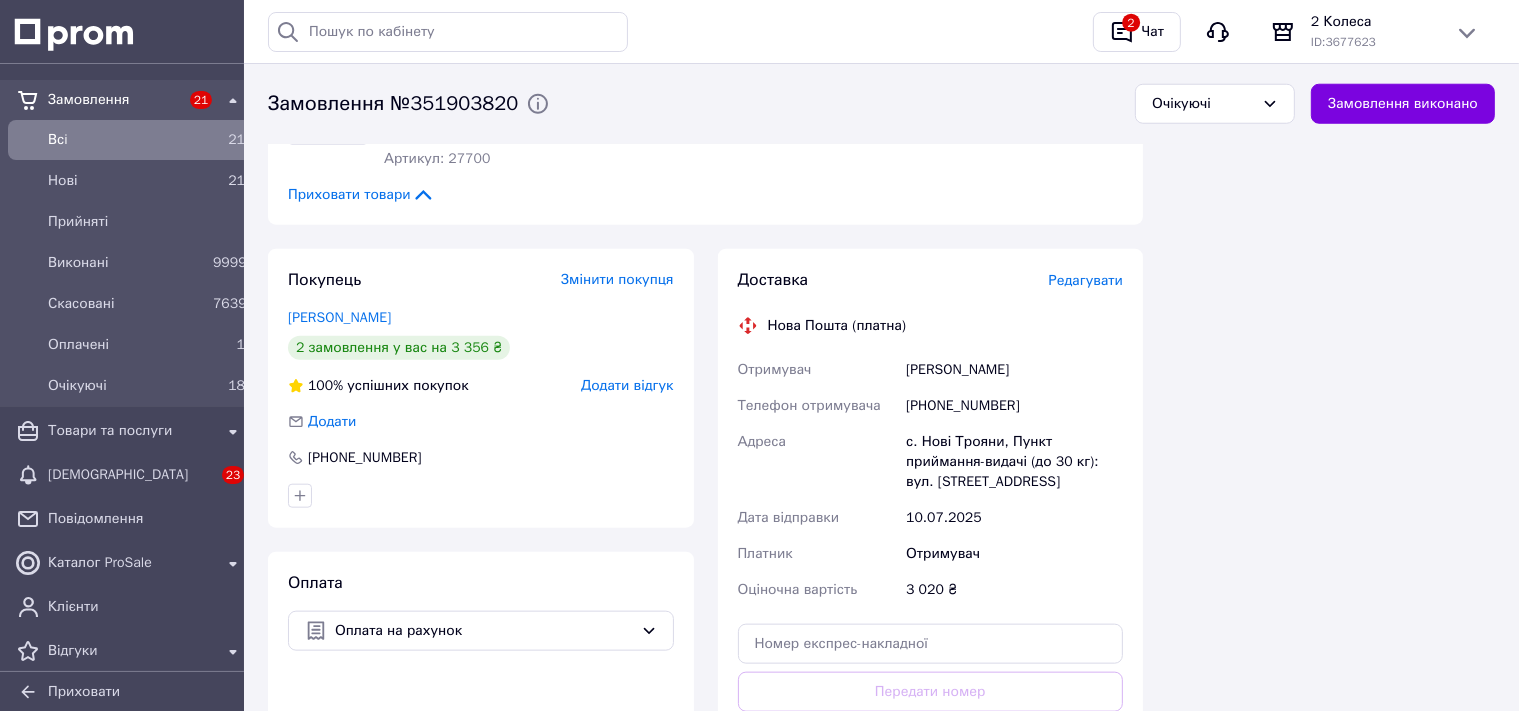 click on "Редагувати" at bounding box center [1086, 281] 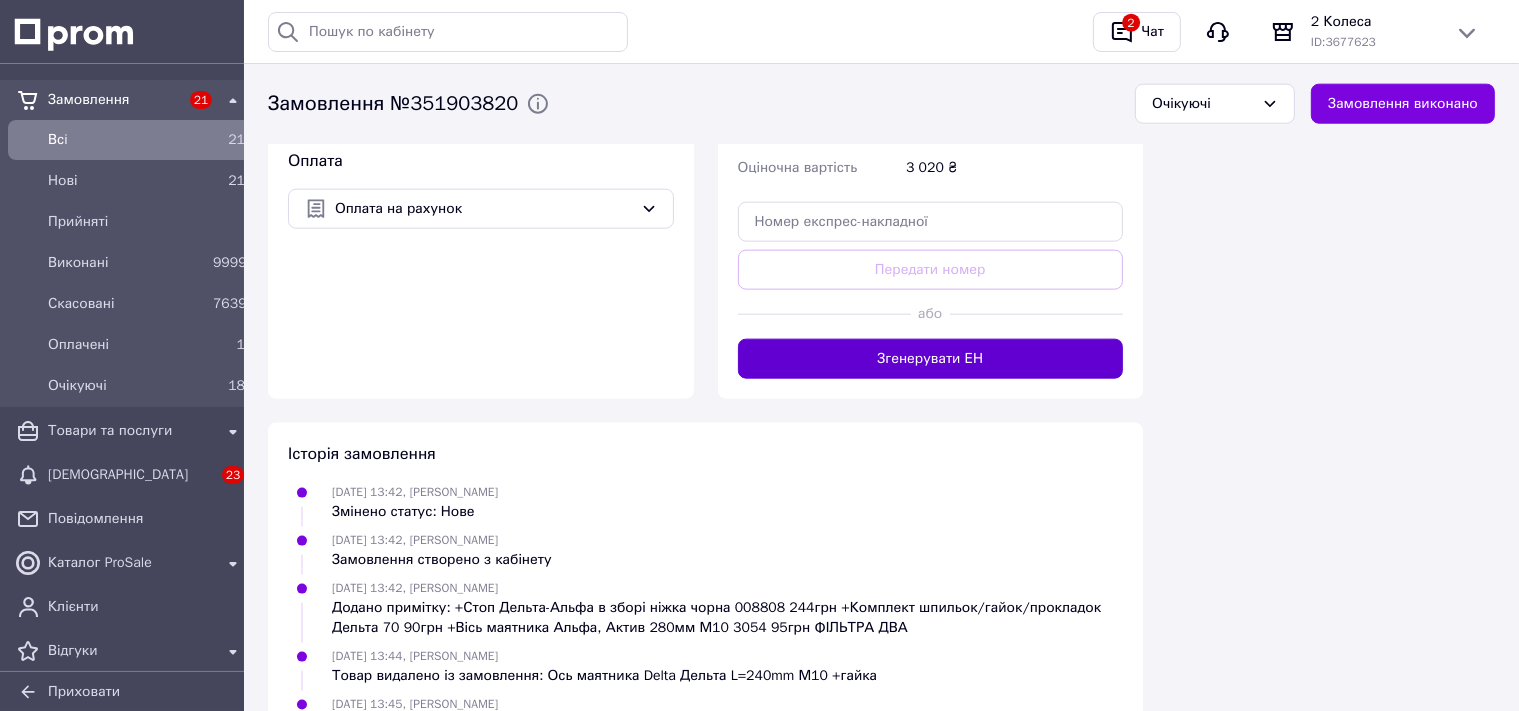 click on "Згенерувати ЕН" at bounding box center (931, 359) 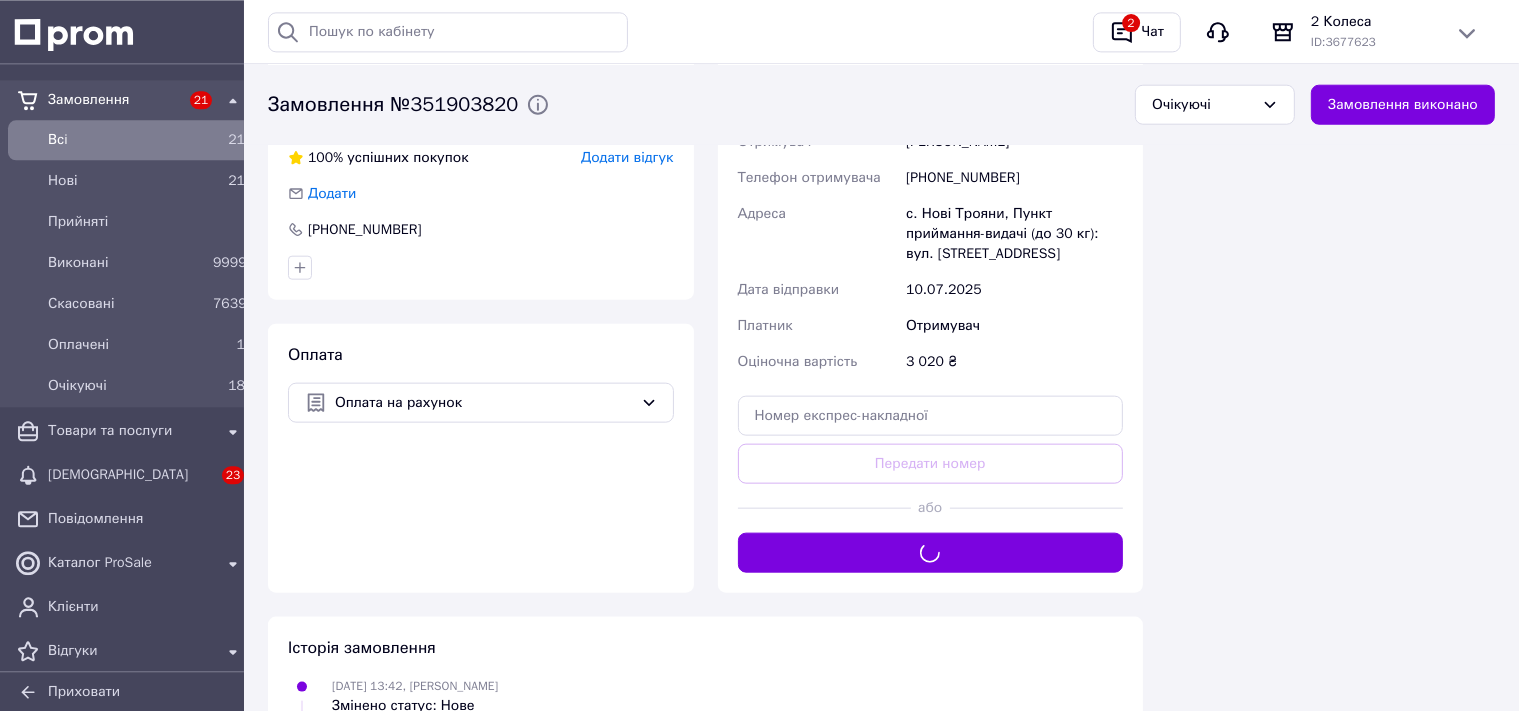 scroll, scrollTop: 2112, scrollLeft: 0, axis: vertical 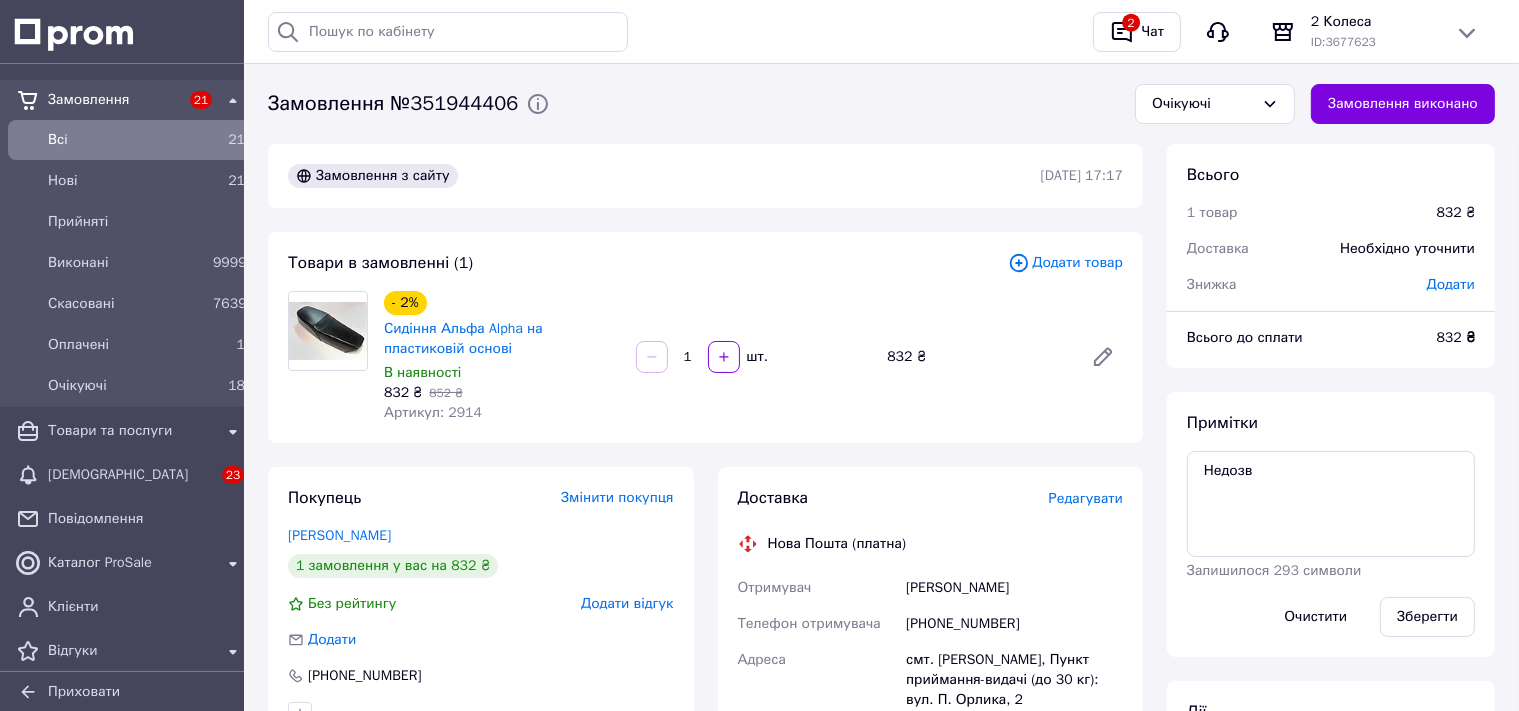 click on "Редагувати" at bounding box center [1086, 498] 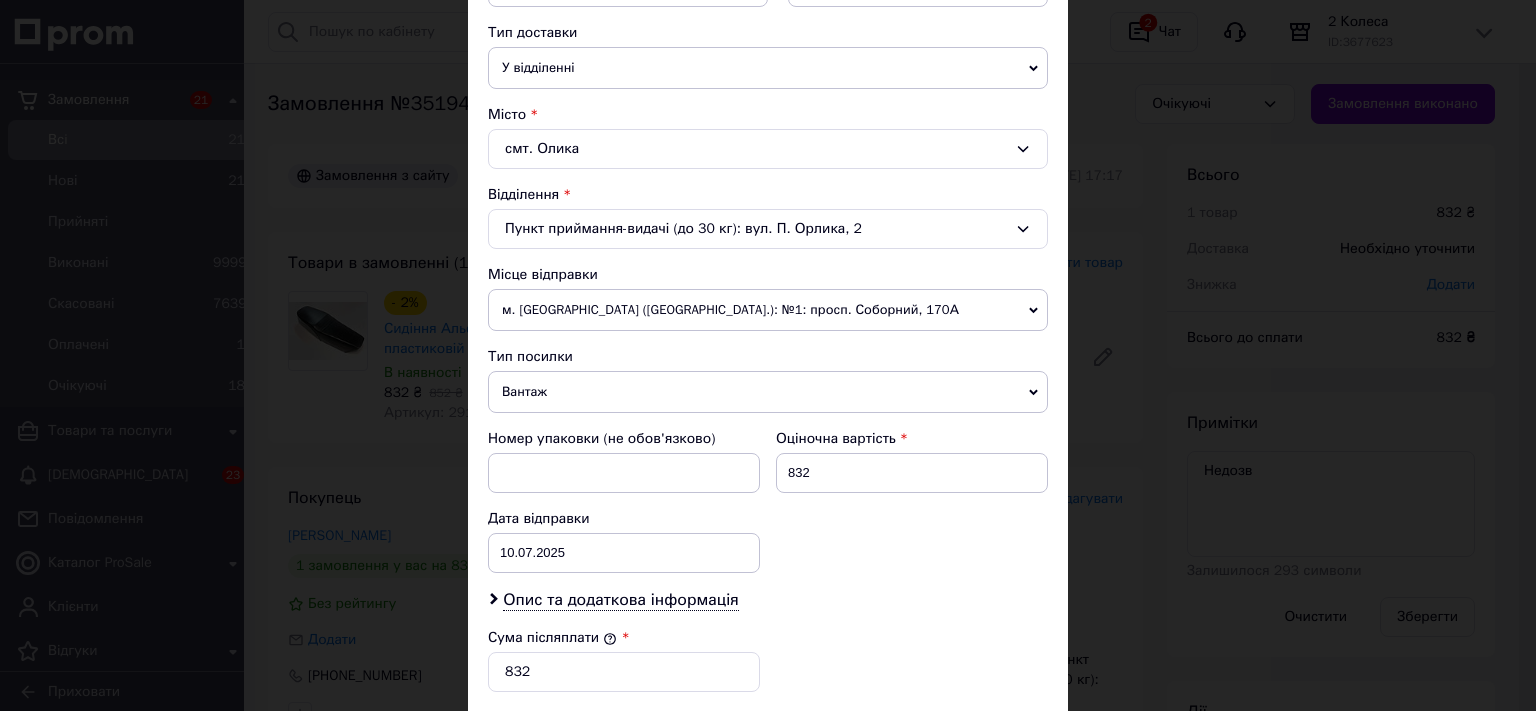 scroll, scrollTop: 552, scrollLeft: 0, axis: vertical 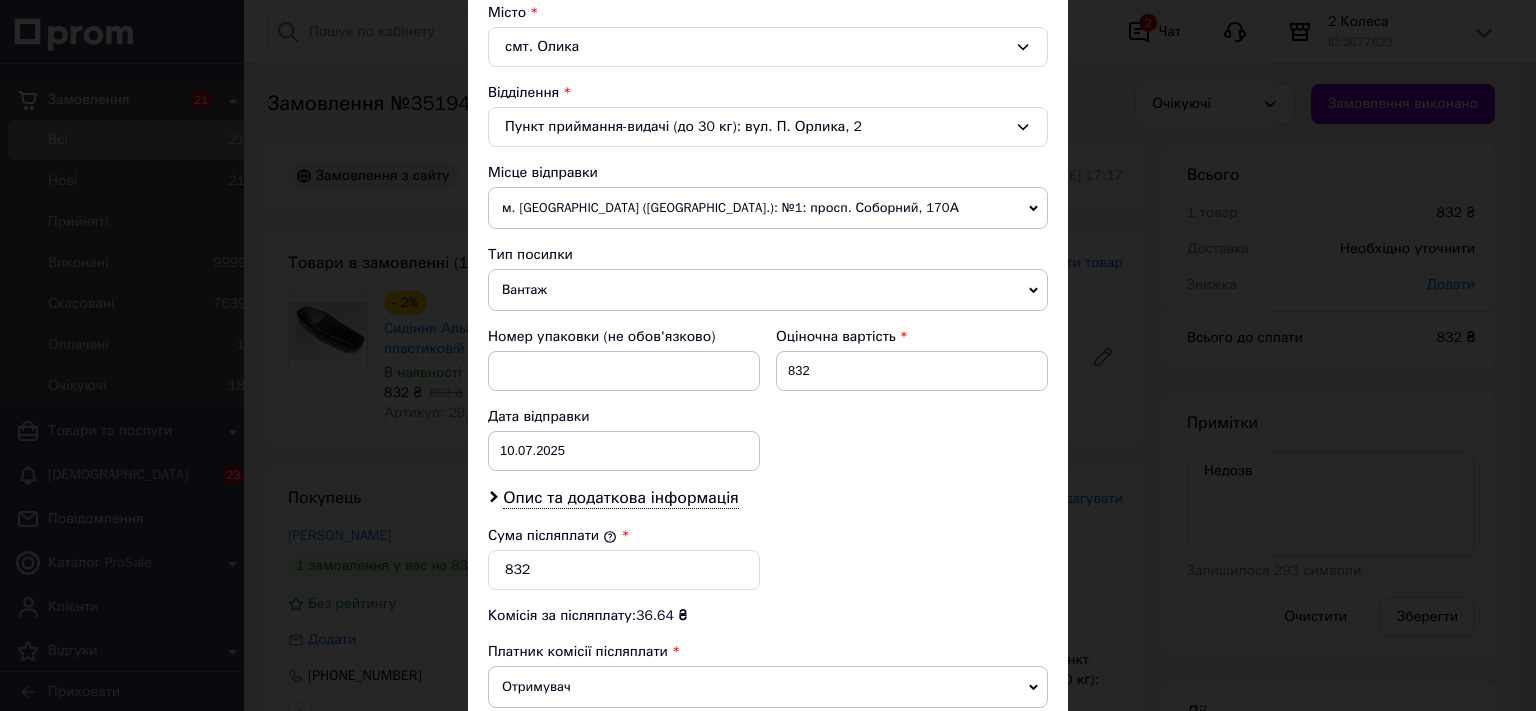 click on "Платник Отримувач Відправник Прізвище отримувача Синкевич Ім'я отримувача Дмитро По батькові отримувача Телефон отримувача +380634062070 Тип доставки У відділенні Кур'єром В поштоматі Місто смт. Олика Відділення Пункт приймання-видачі (до 30 кг): вул. П. Орлика, 2 Місце відправки м. Олександрія (Кіровоградська обл.): №1: просп. Соборний, 170А Немає збігів. Спробуйте змінити умови пошуку Додати ще місце відправки Тип посилки Вантаж Документи Номер упаковки (не обов'язково) Оціночна вартість 832 Дата відправки 10.07.2025 < 2025 > < Июль > Пн Вт Ср Чт Пт Сб Вс 30 1 2 3 4 5 6 7 8 9 10 11 12 13 14 15 1" at bounding box center [768, 261] 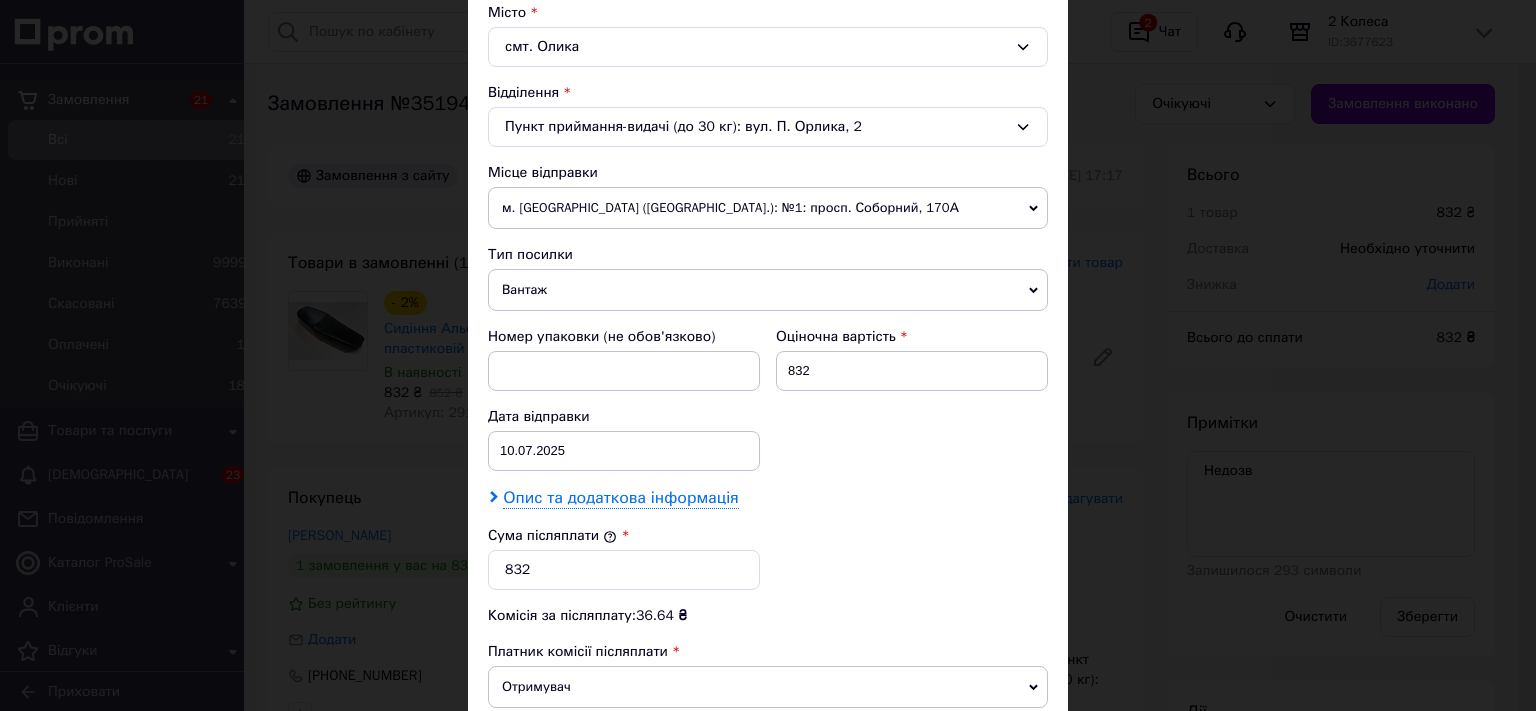 click on "Опис та додаткова інформація" at bounding box center [620, 498] 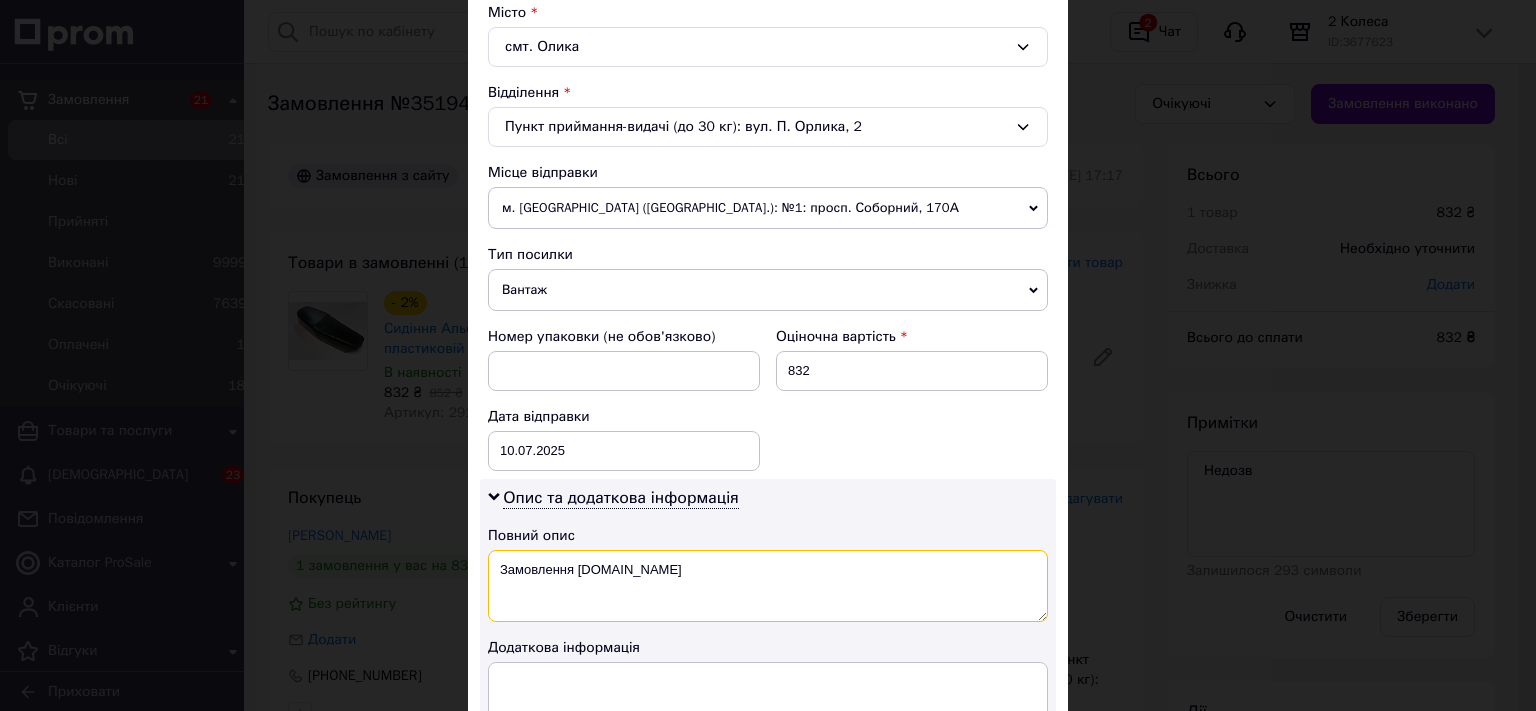 click on "Замовлення Prom.ua" at bounding box center (768, 586) 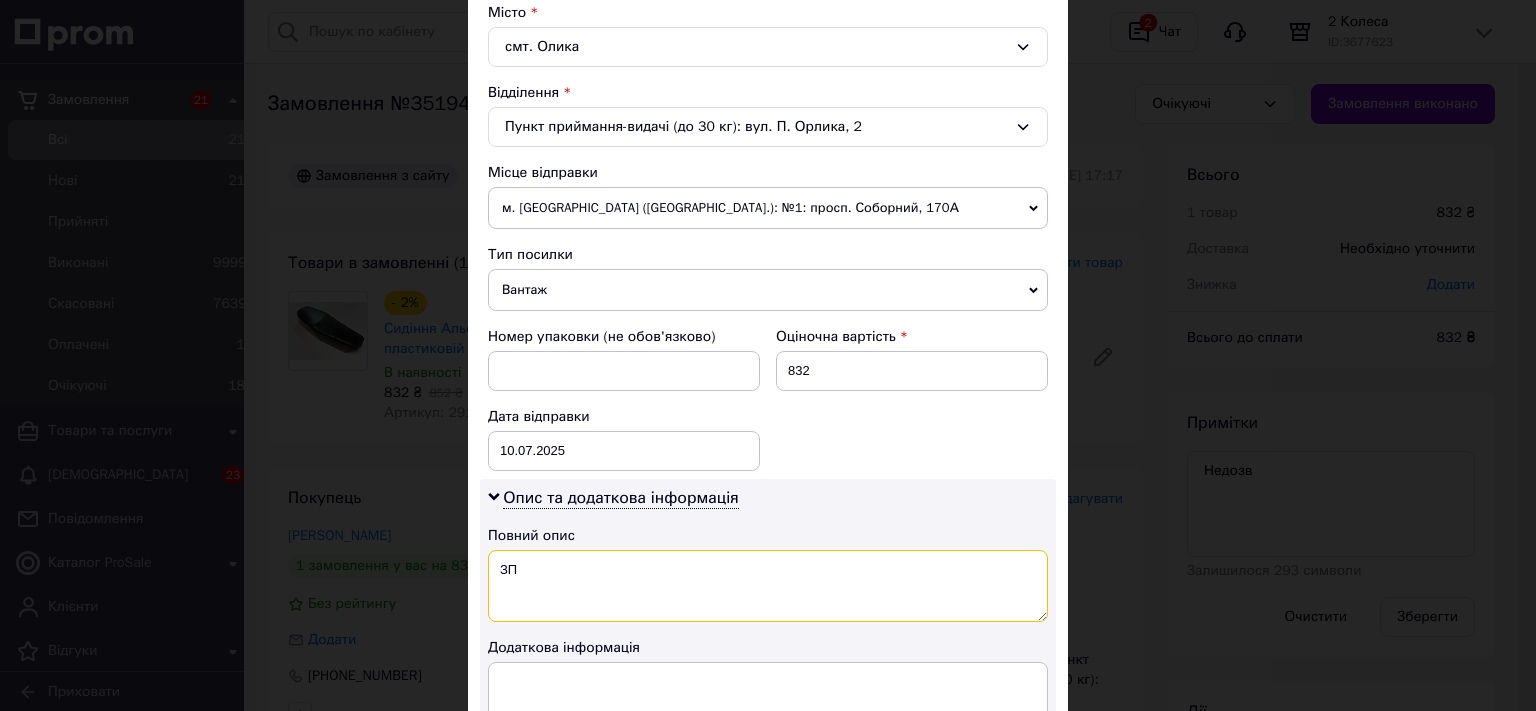 scroll, scrollTop: 1032, scrollLeft: 0, axis: vertical 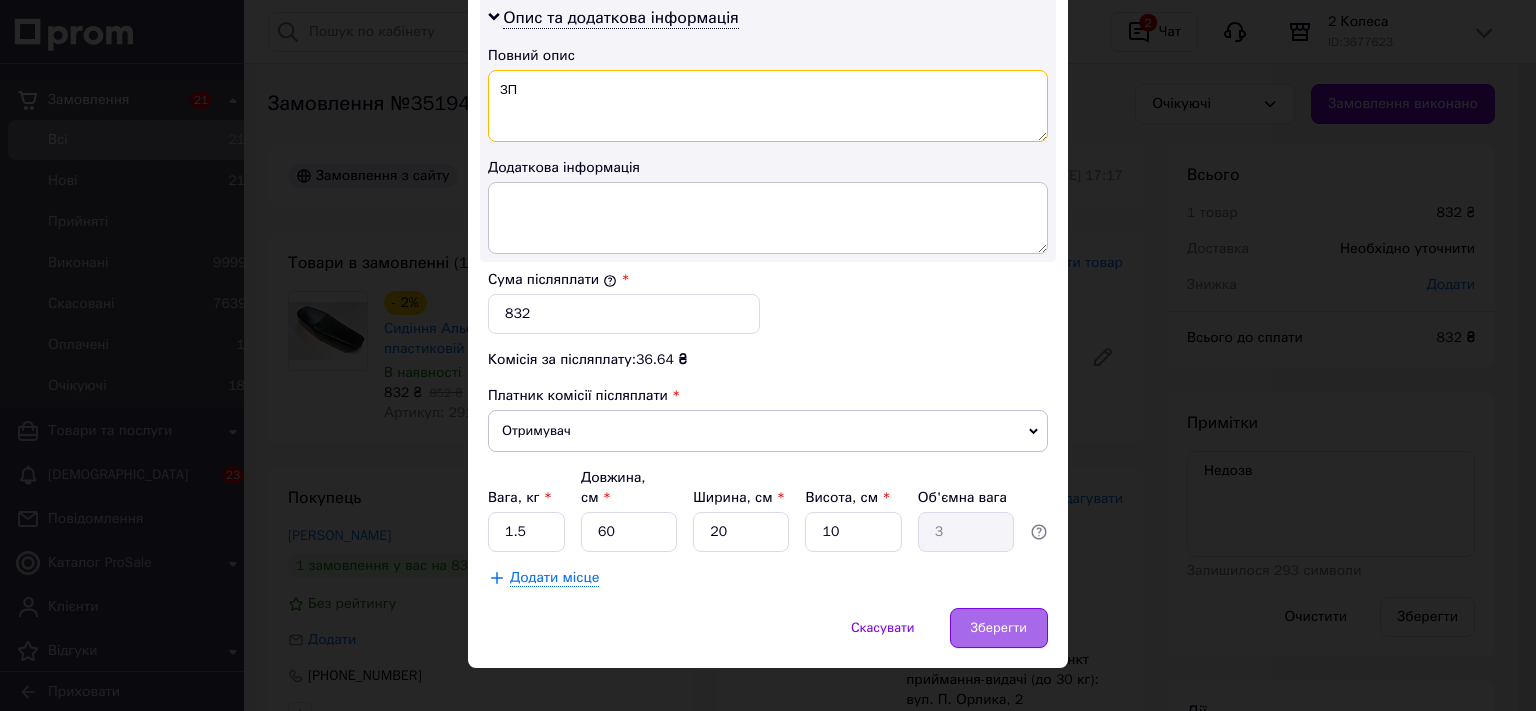 type on "ЗП" 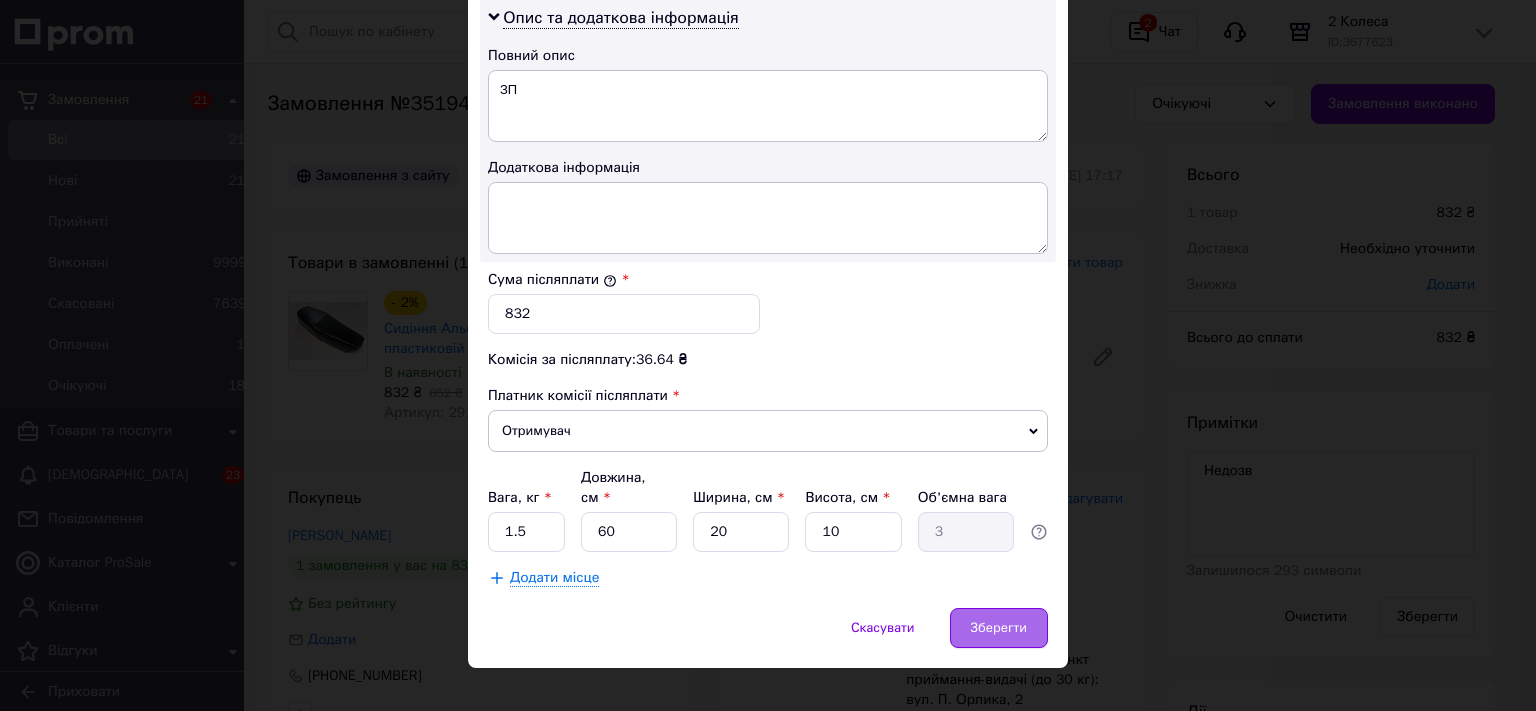 click on "Зберегти" at bounding box center (999, 628) 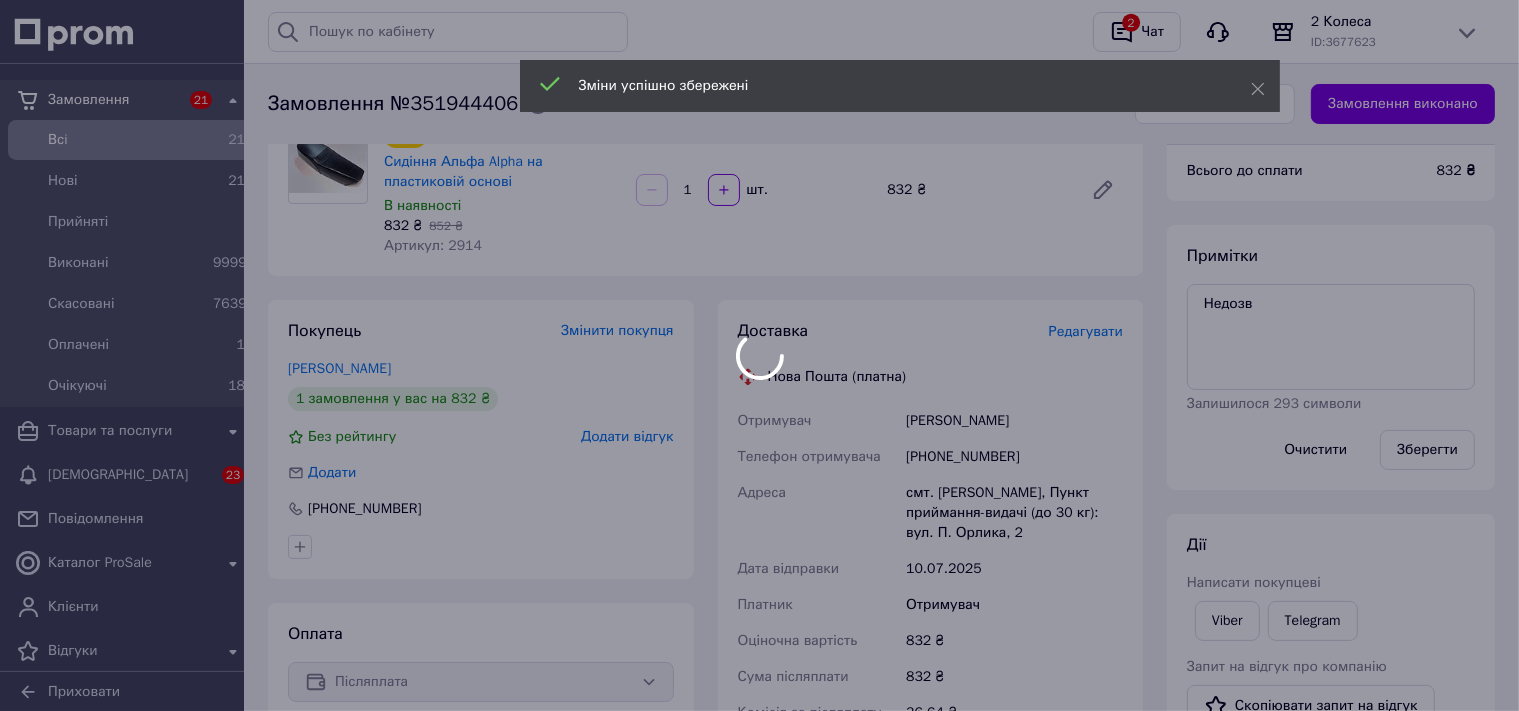 scroll, scrollTop: 633, scrollLeft: 0, axis: vertical 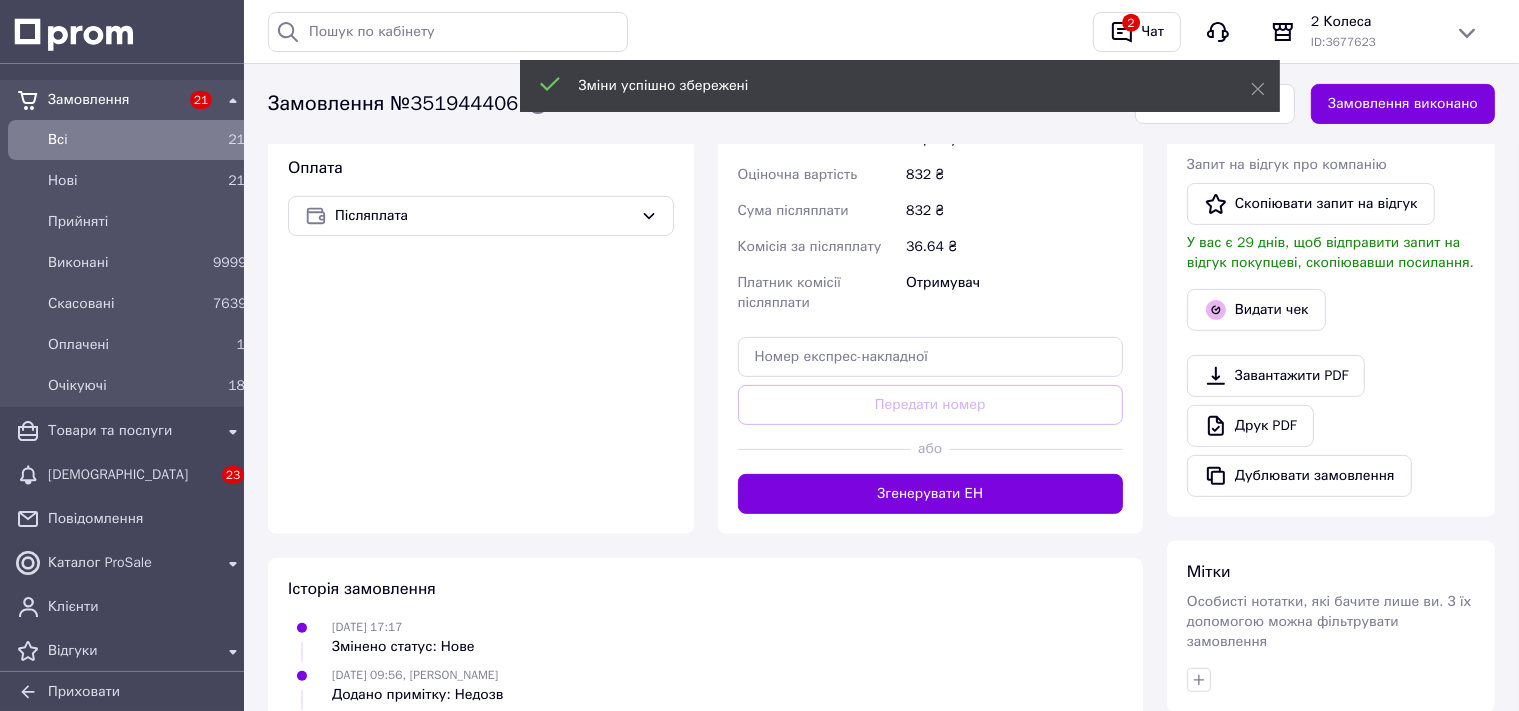 click on "Згенерувати ЕН" at bounding box center [931, 494] 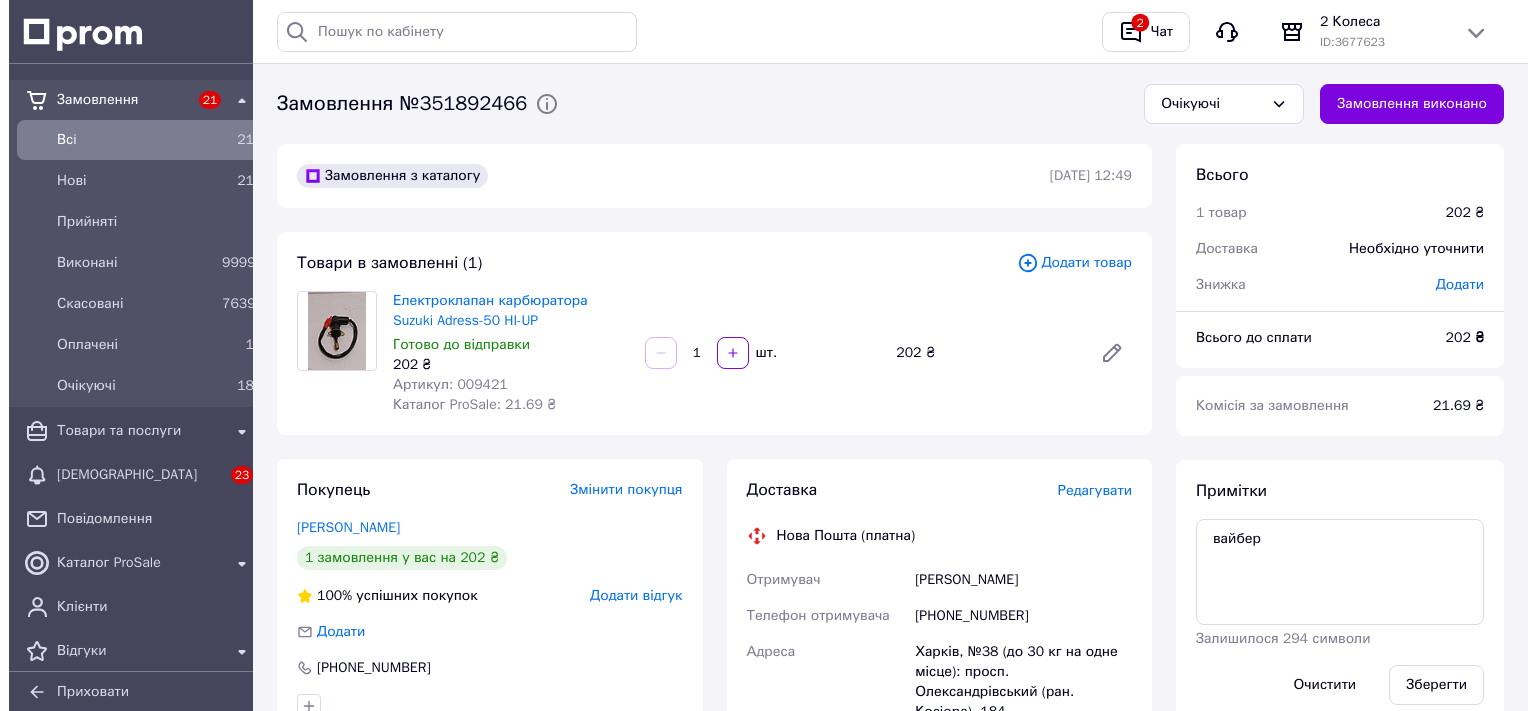 scroll, scrollTop: 0, scrollLeft: 0, axis: both 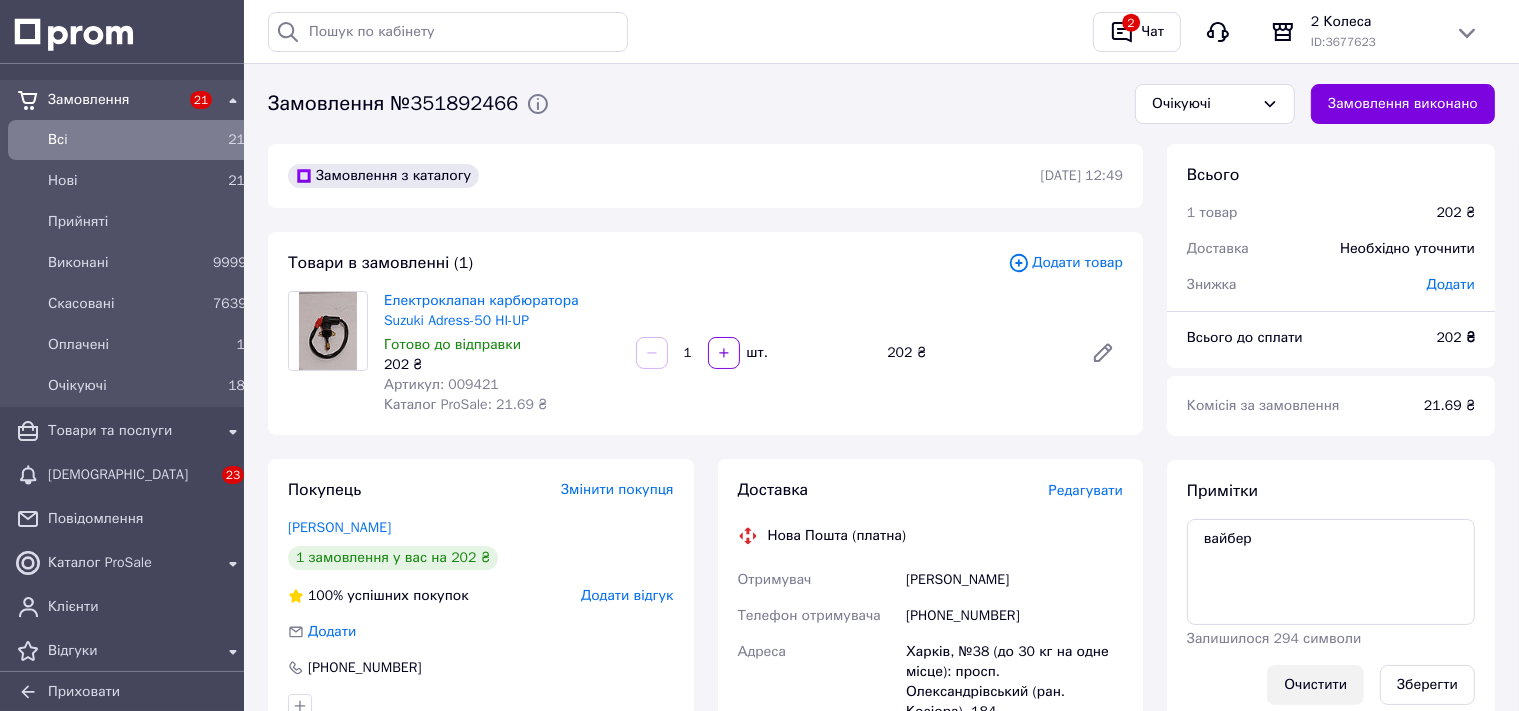 click on "Очистити" at bounding box center (1315, 685) 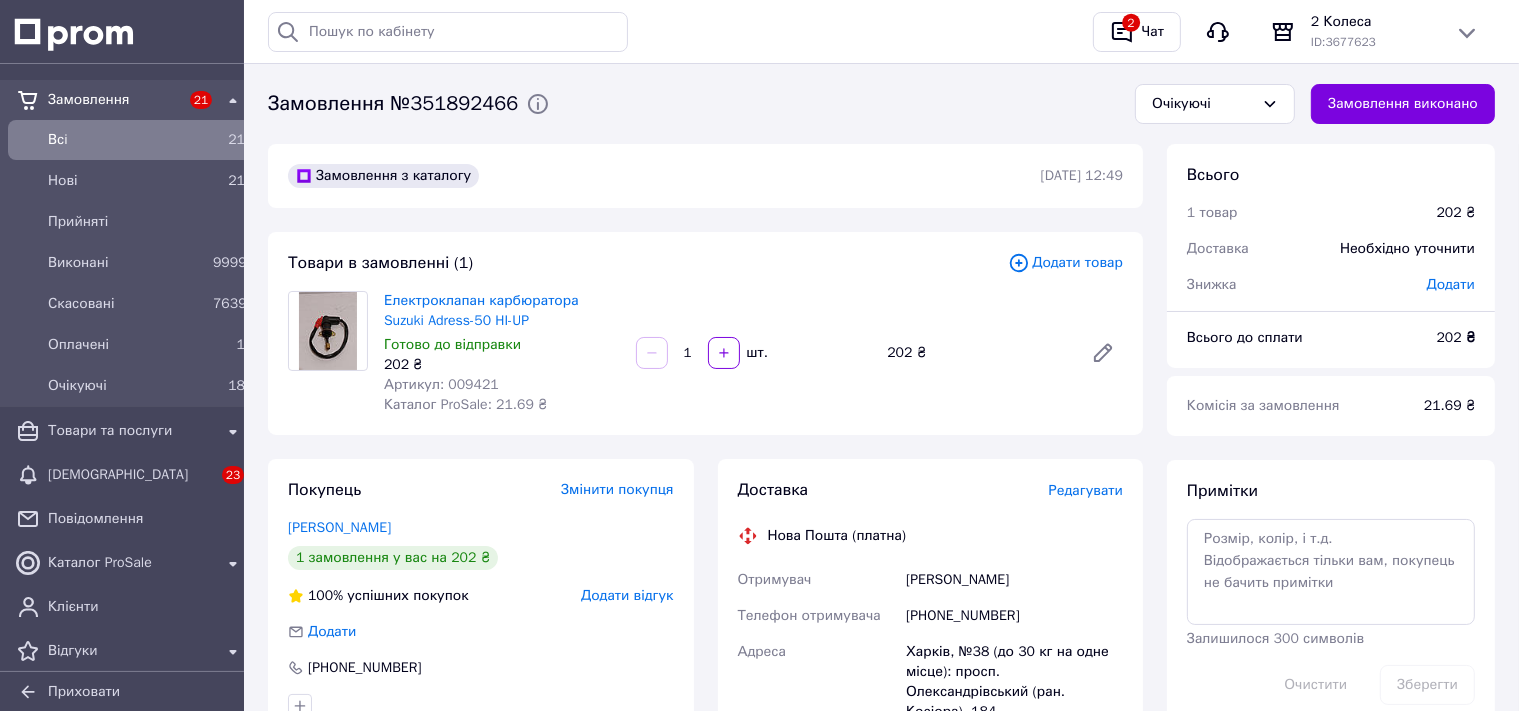 click on "Редагувати" at bounding box center [1086, 490] 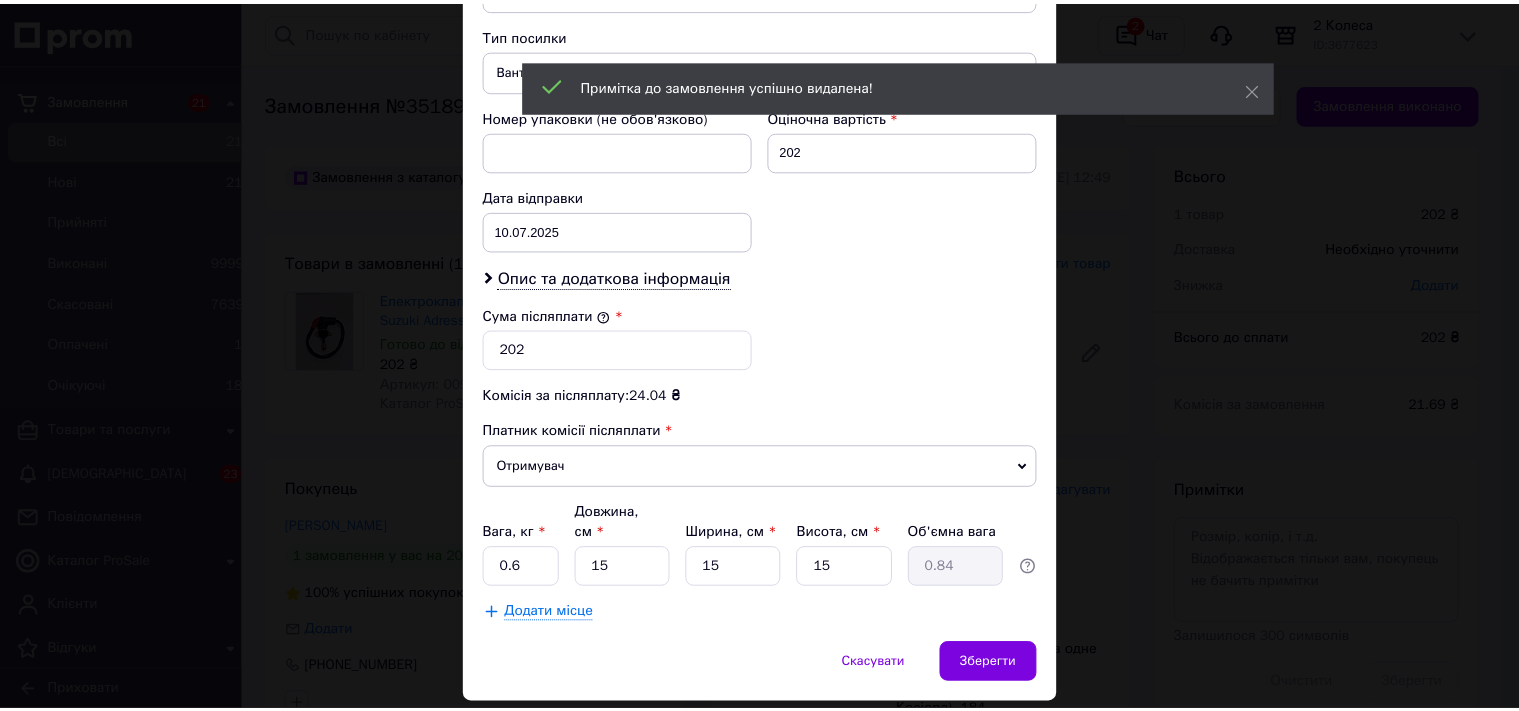 scroll, scrollTop: 809, scrollLeft: 0, axis: vertical 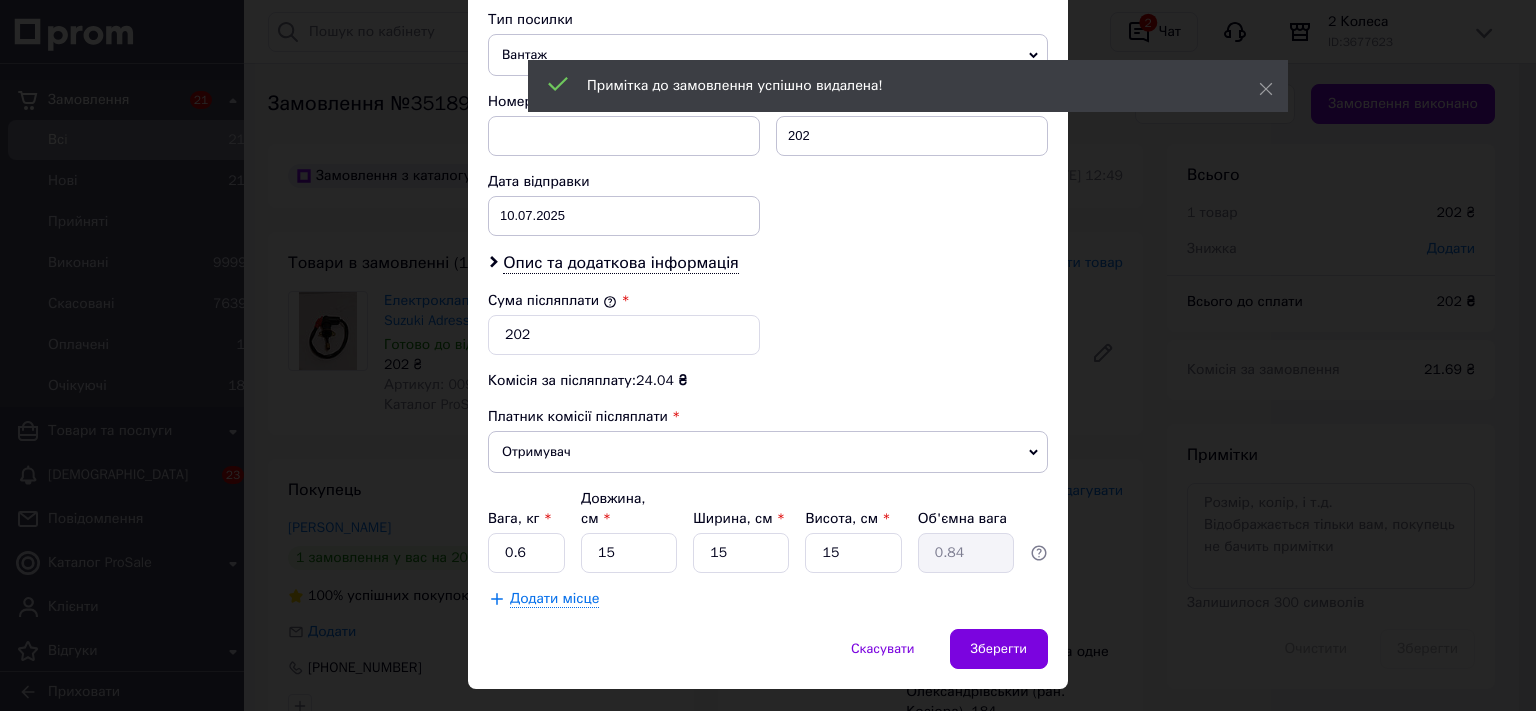 drag, startPoint x: 1322, startPoint y: 417, endPoint x: 1202, endPoint y: 426, distance: 120.33703 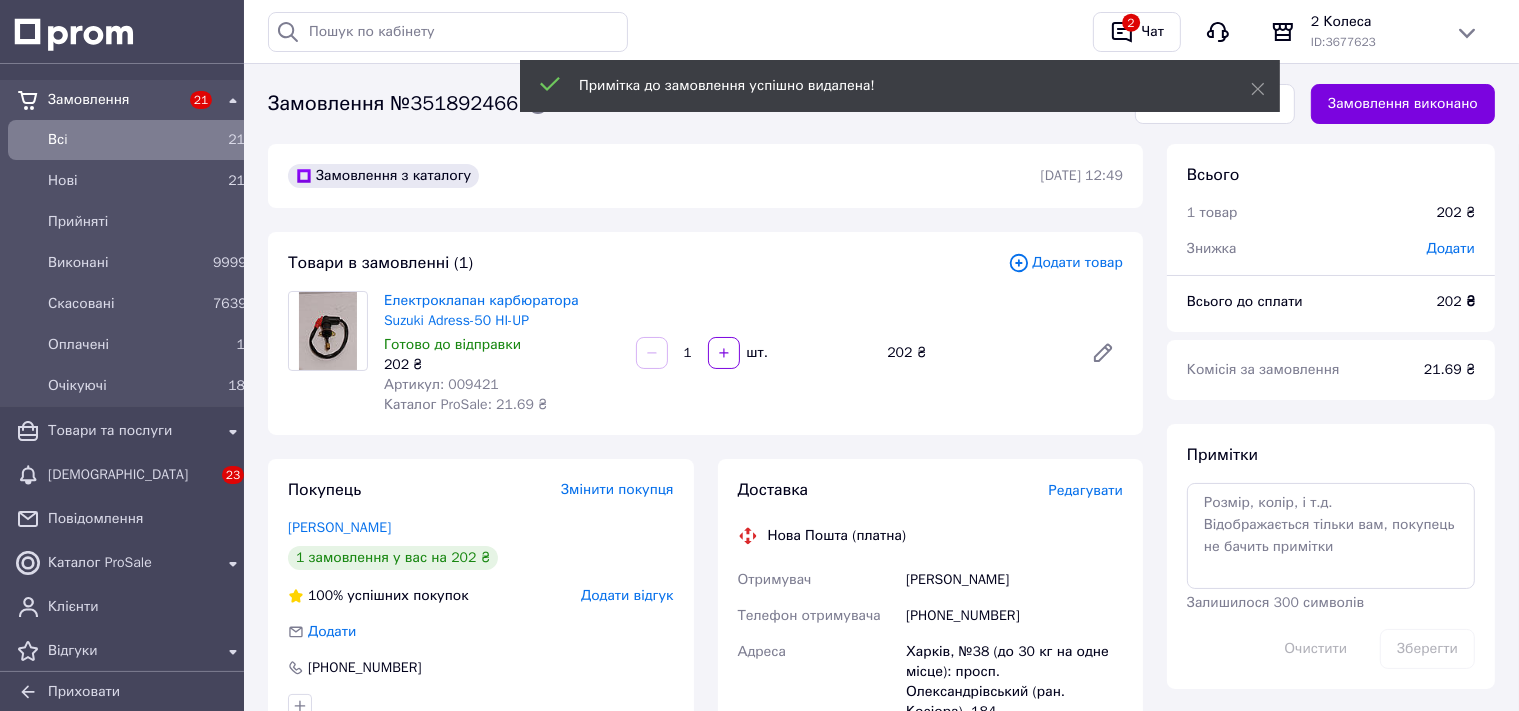 scroll, scrollTop: 422, scrollLeft: 0, axis: vertical 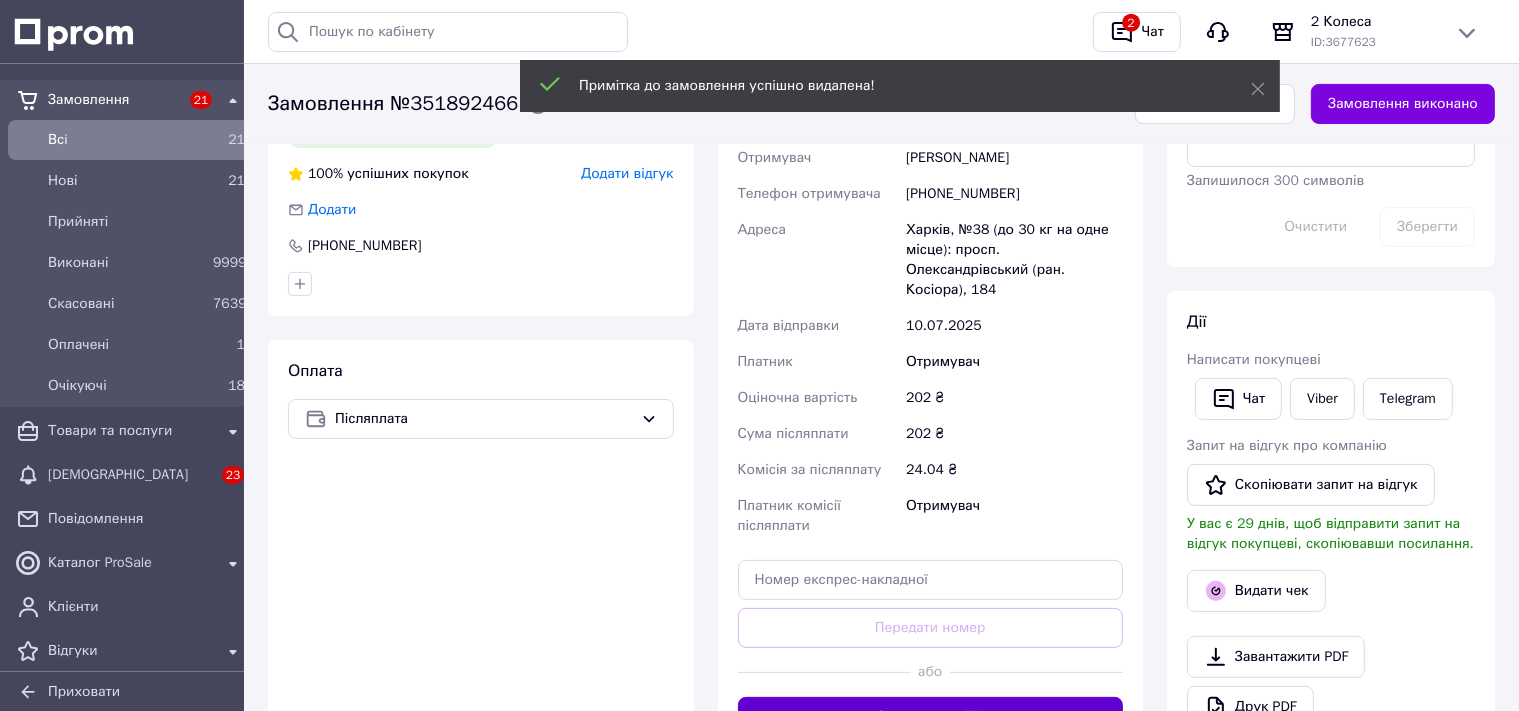 click on "Згенерувати ЕН" at bounding box center [931, 717] 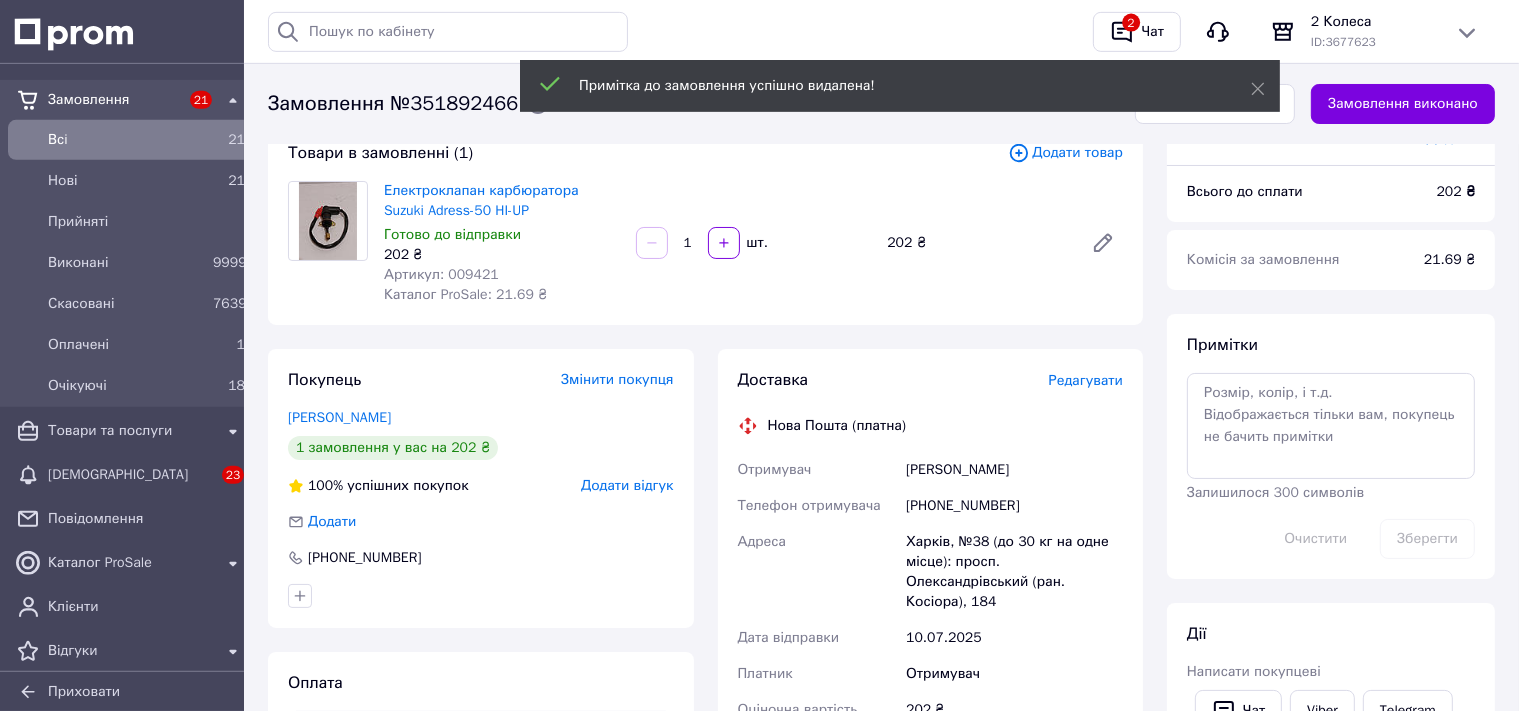 scroll, scrollTop: 105, scrollLeft: 0, axis: vertical 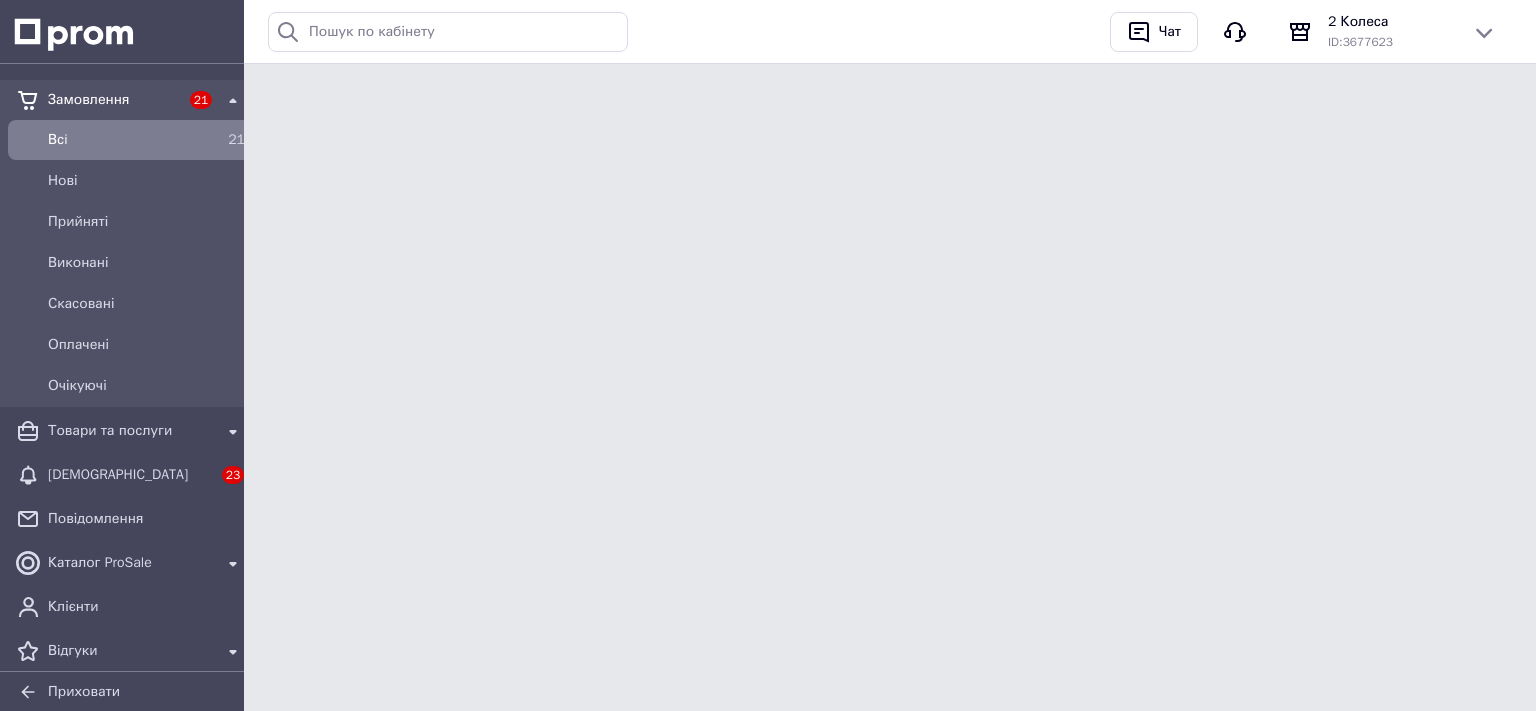 click on "Замовлення 21 Всi 21 [GEOGRAPHIC_DATA] Виконані Скасовані Оплачені Очікуючі Товари та послуги Сповіщення 23 Повідомлення Каталог ProSale Клієнти Відгуки Показники роботи компанії Панель управління Аналітика Управління сайтом Гаманець компанії [PERSON_NAME] Тарифи та рахунки Приховати
Історія пошуку Очистити всю [PHONE_NUMBER] дешева підписка для  для своїх Чат 2 Колеса ID:  3677623 Сайт 2 Колеса [PERSON_NAME] на порталі [PERSON_NAME] [PERSON_NAME] покупця [PERSON_NAME] стан системи Вийти" at bounding box center [768, 45] 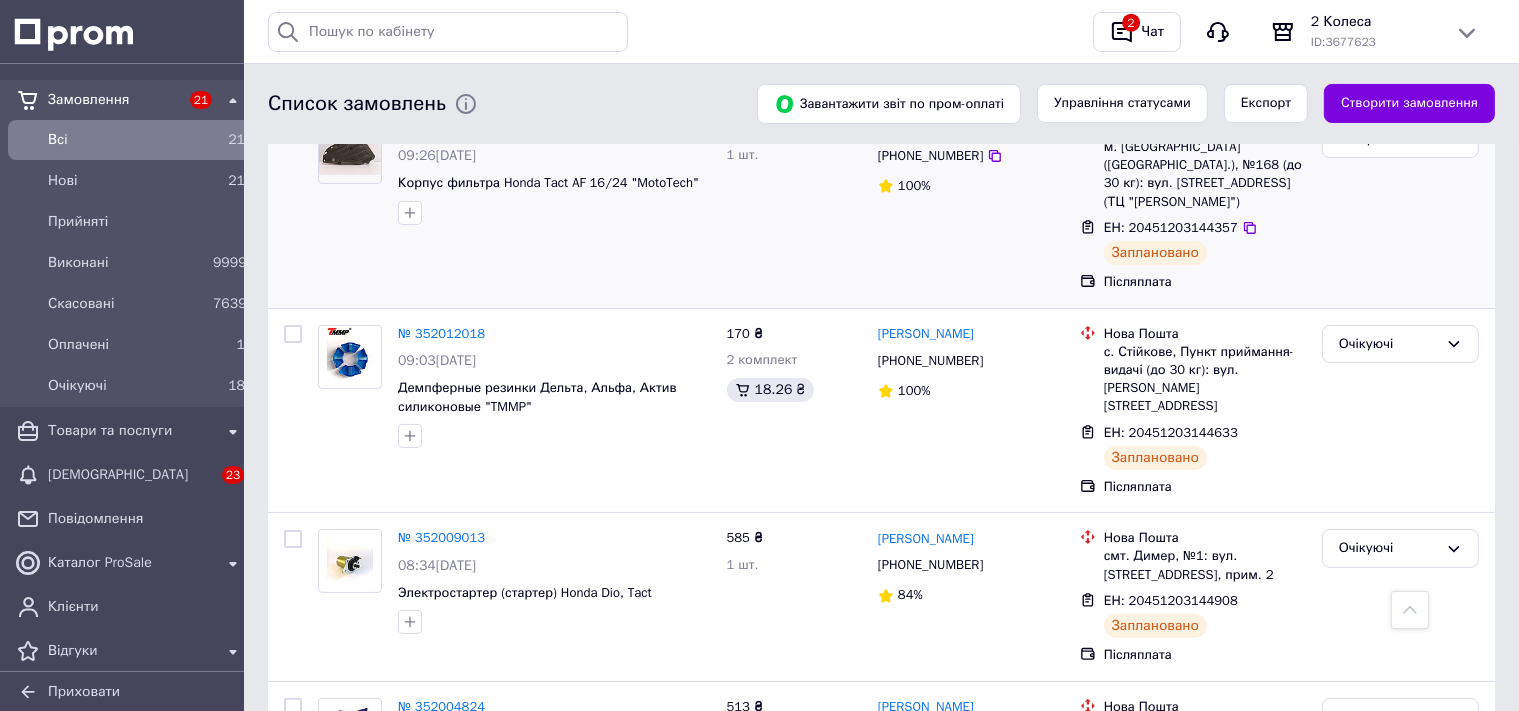 scroll, scrollTop: 0, scrollLeft: 0, axis: both 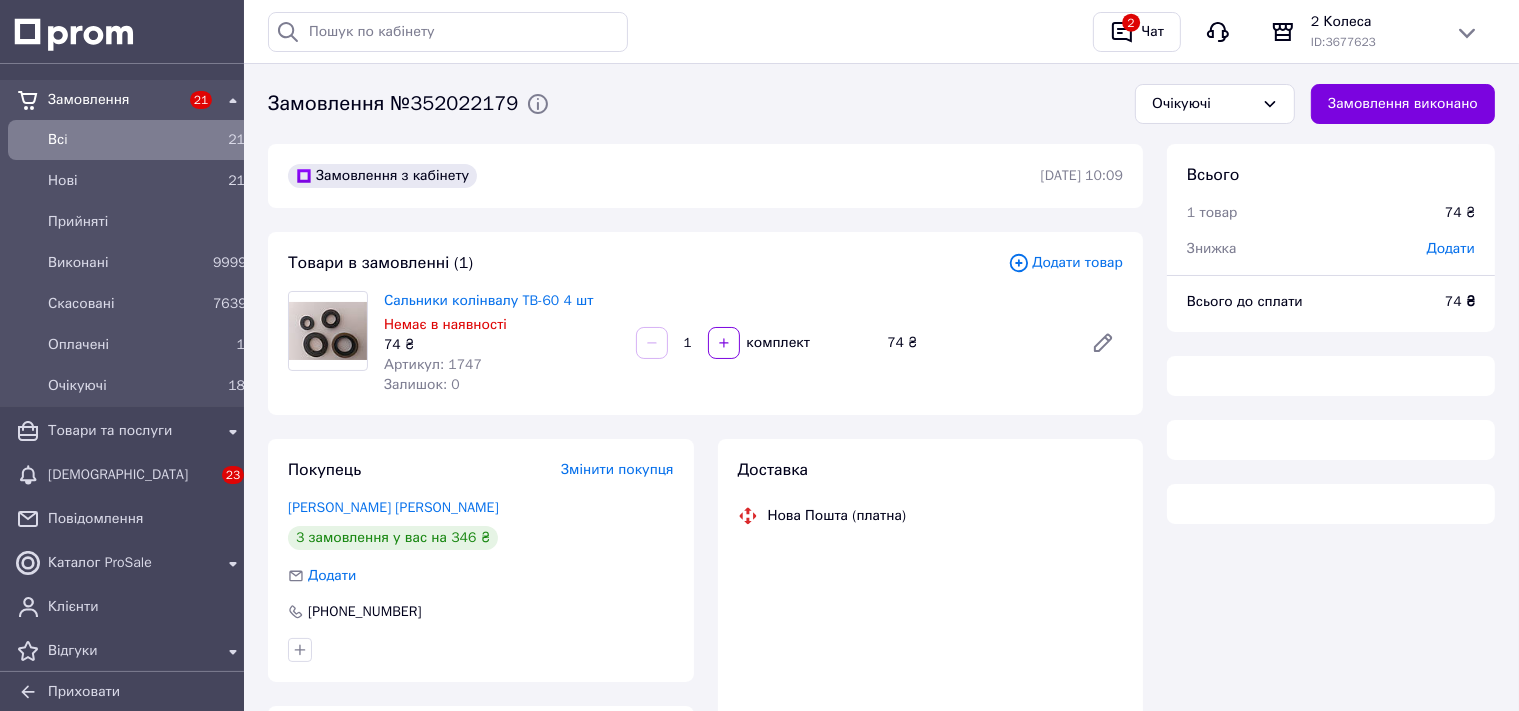 click on "Артикул: 1747" at bounding box center [433, 364] 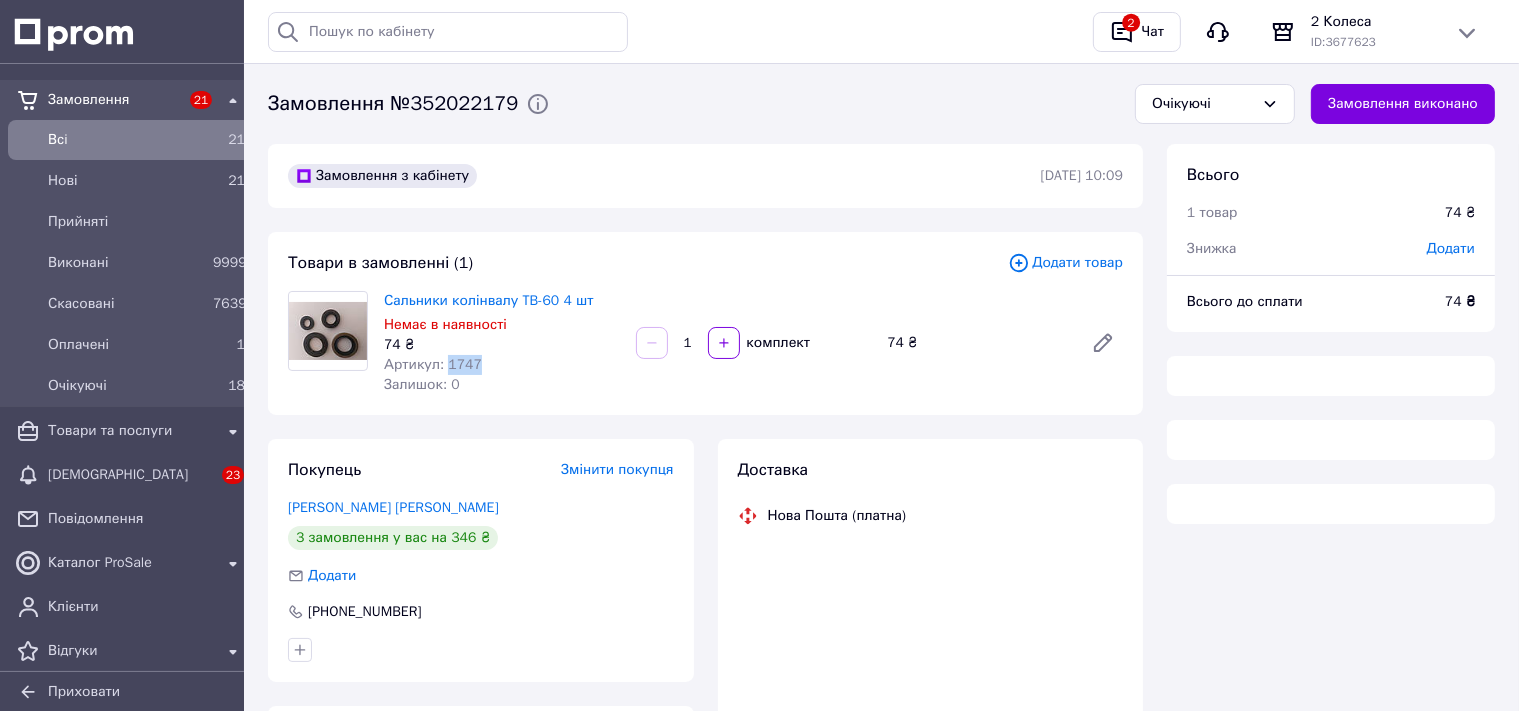 click on "Артикул: 1747" at bounding box center [433, 364] 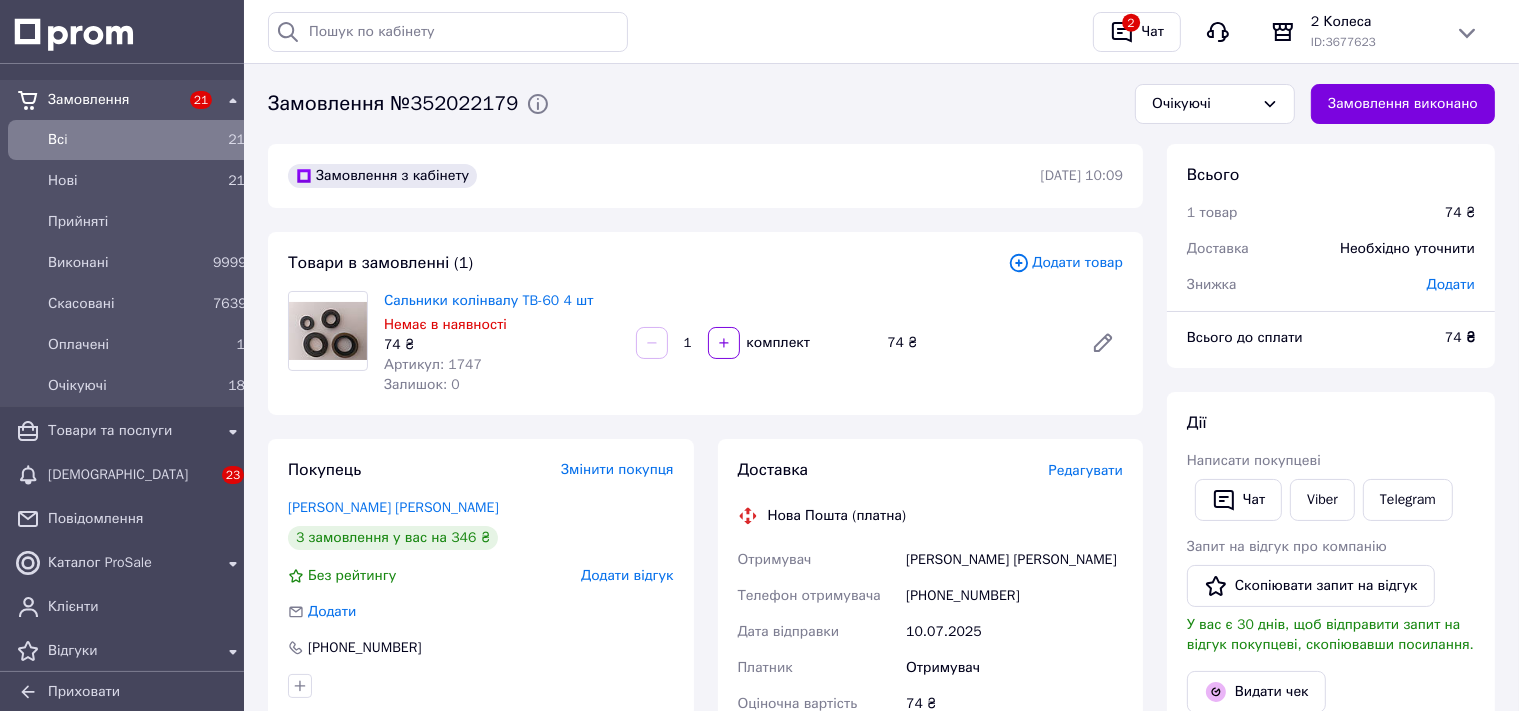 click on "Редагувати" at bounding box center [1086, 470] 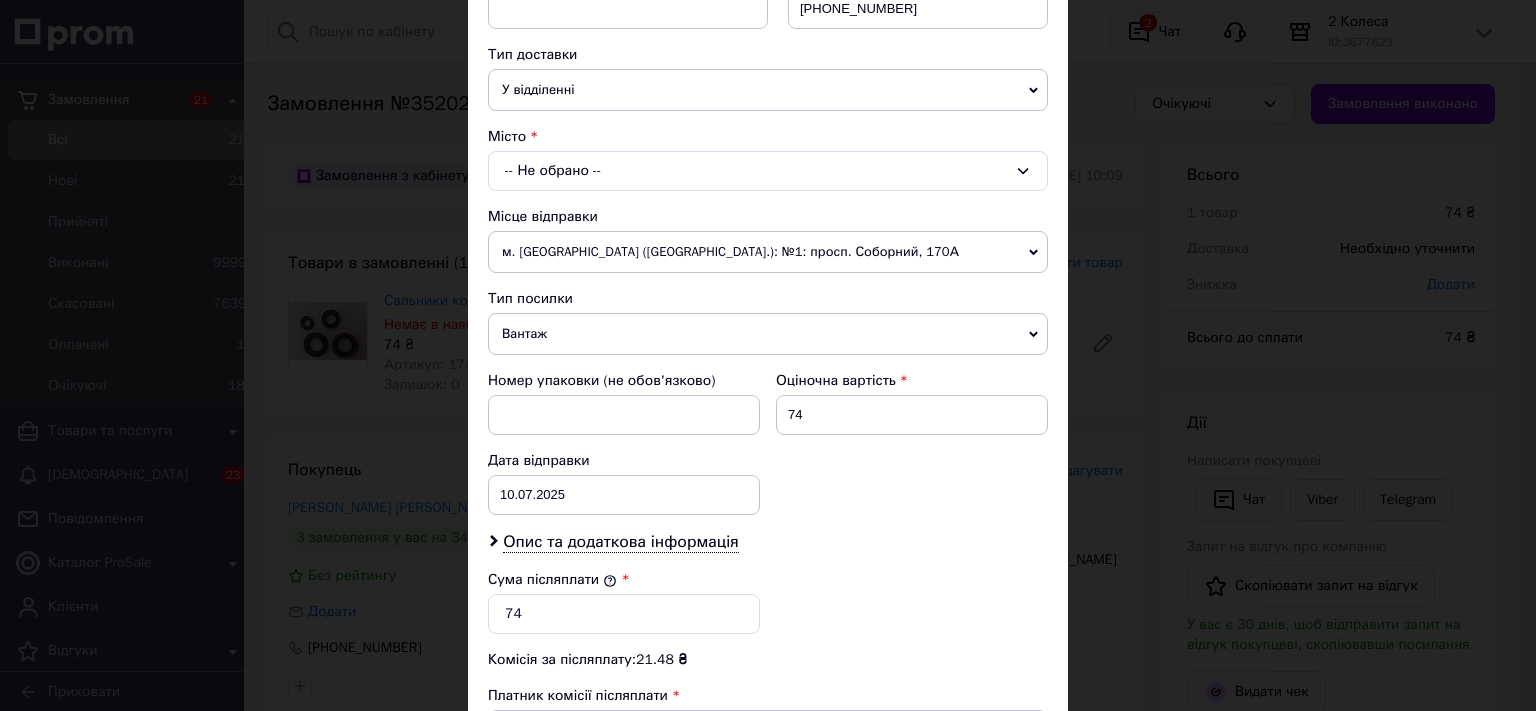 scroll, scrollTop: 442, scrollLeft: 0, axis: vertical 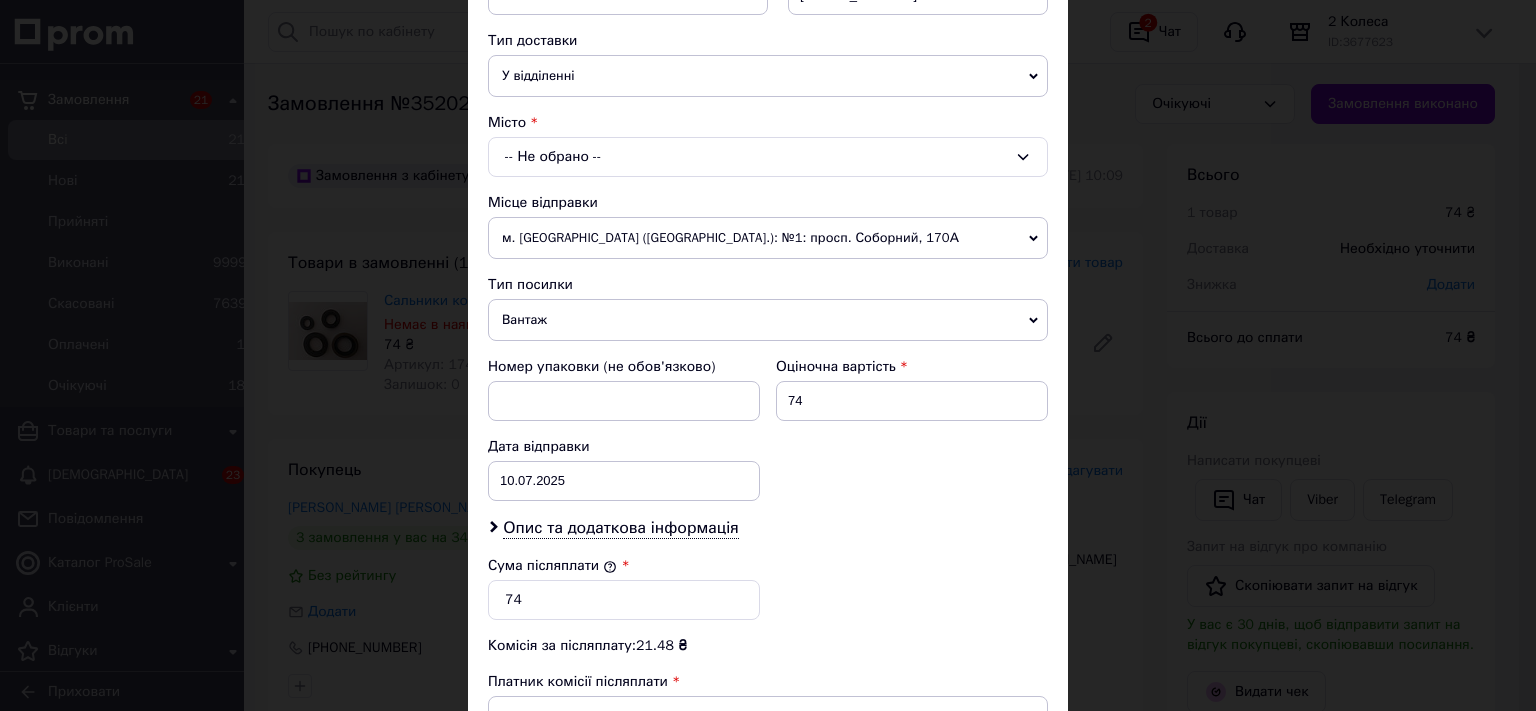 click on "Вантаж" at bounding box center (768, 320) 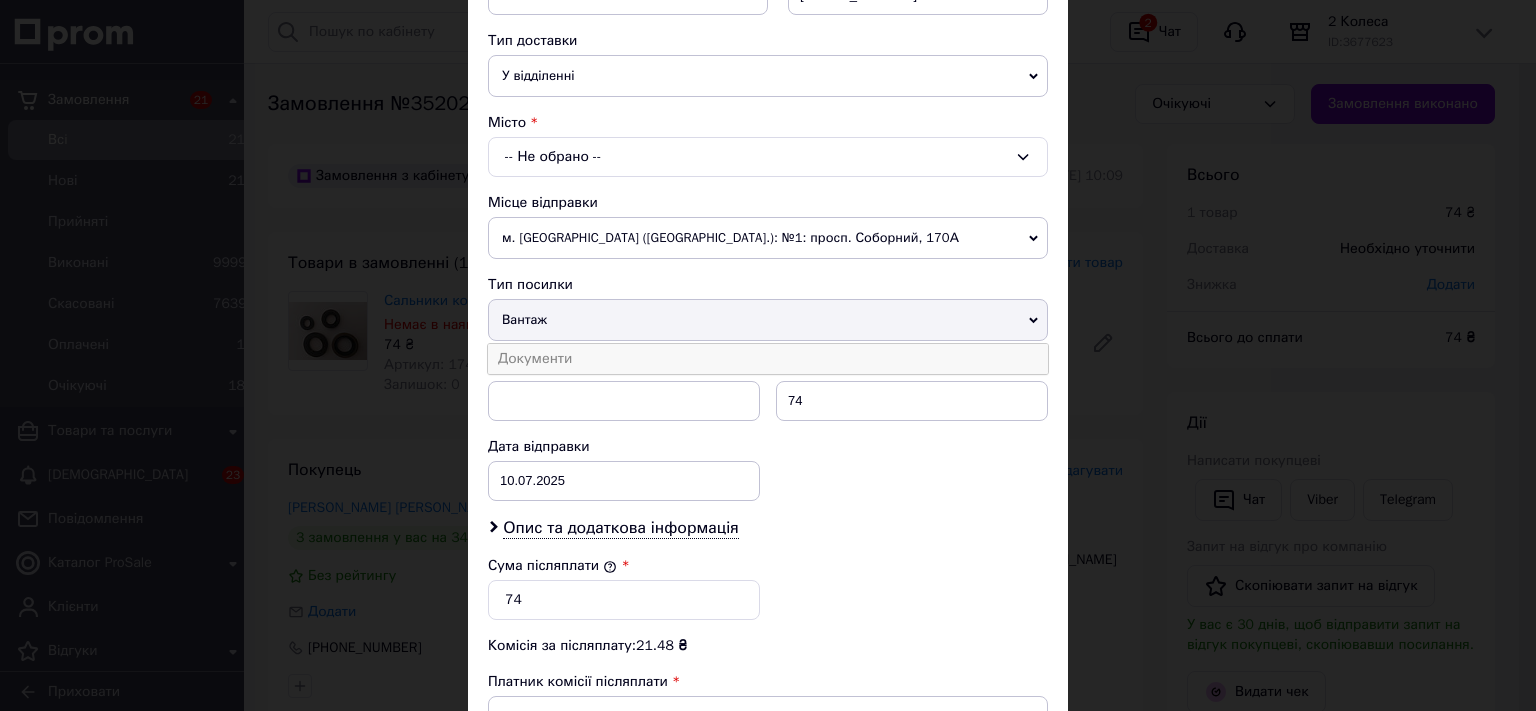 click on "Документи" at bounding box center [768, 359] 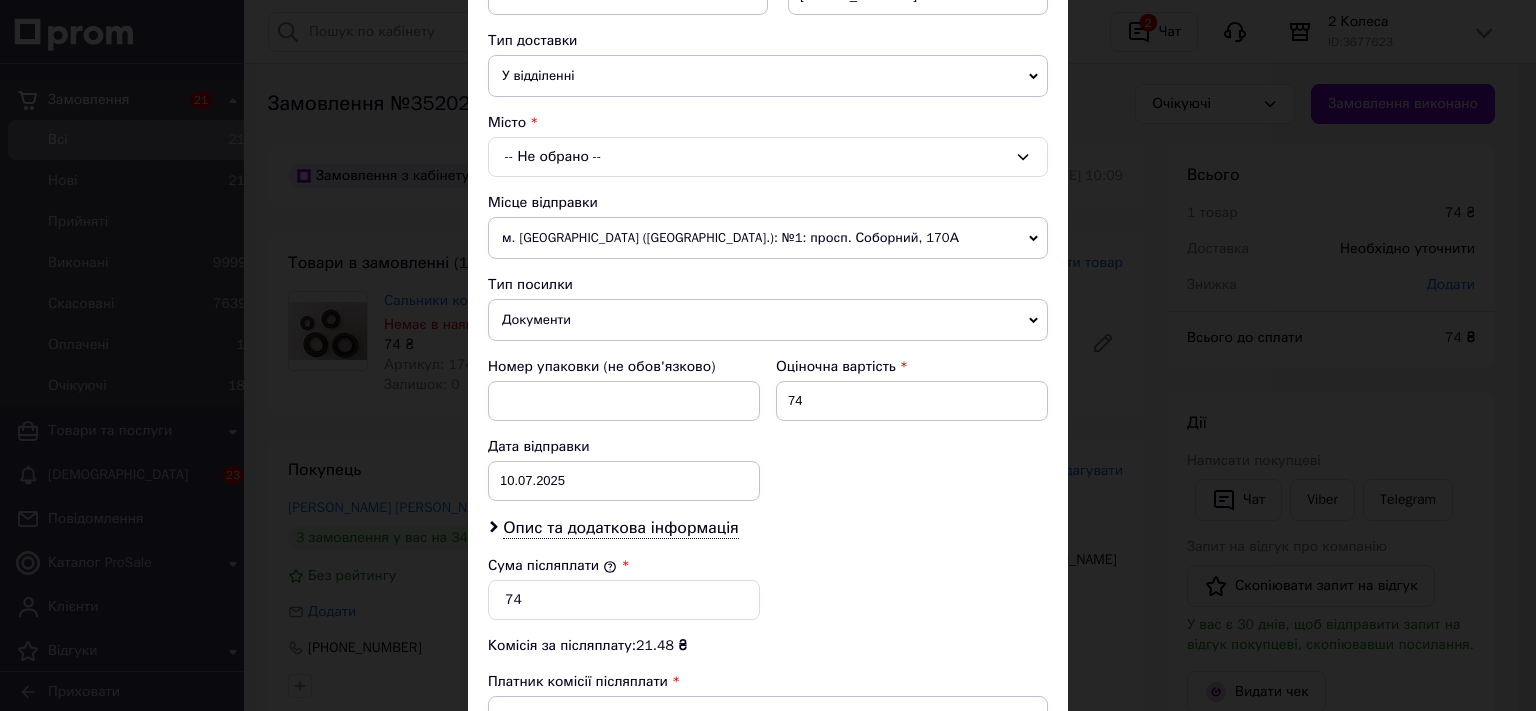 click on "× Редагування доставки Спосіб доставки Нова Пошта (платна) Платник Отримувач Відправник Прізвище отримувача Челмодєєв Ім'я отримувача Дмитро По батькові отримувача Телефон отримувача +380684843298 Тип доставки У відділенні Кур'єром В поштоматі Місто -- Не обрано -- Місце відправки м. Олександрія (Кіровоградська обл.): №1: просп. Соборний, 170А Немає збігів. Спробуйте змінити умови пошуку Додати ще місце відправки Тип посилки Документи Вантаж Номер упаковки (не обов'язково) Оціночна вартість 74 Дата відправки 10.07.2025 < 2025 > < Июль > Пн Вт Ср Чт Пт Сб Вс 30 1 2 3 4 5 6 7 8 9 10 11 12 13 1" at bounding box center [768, 355] 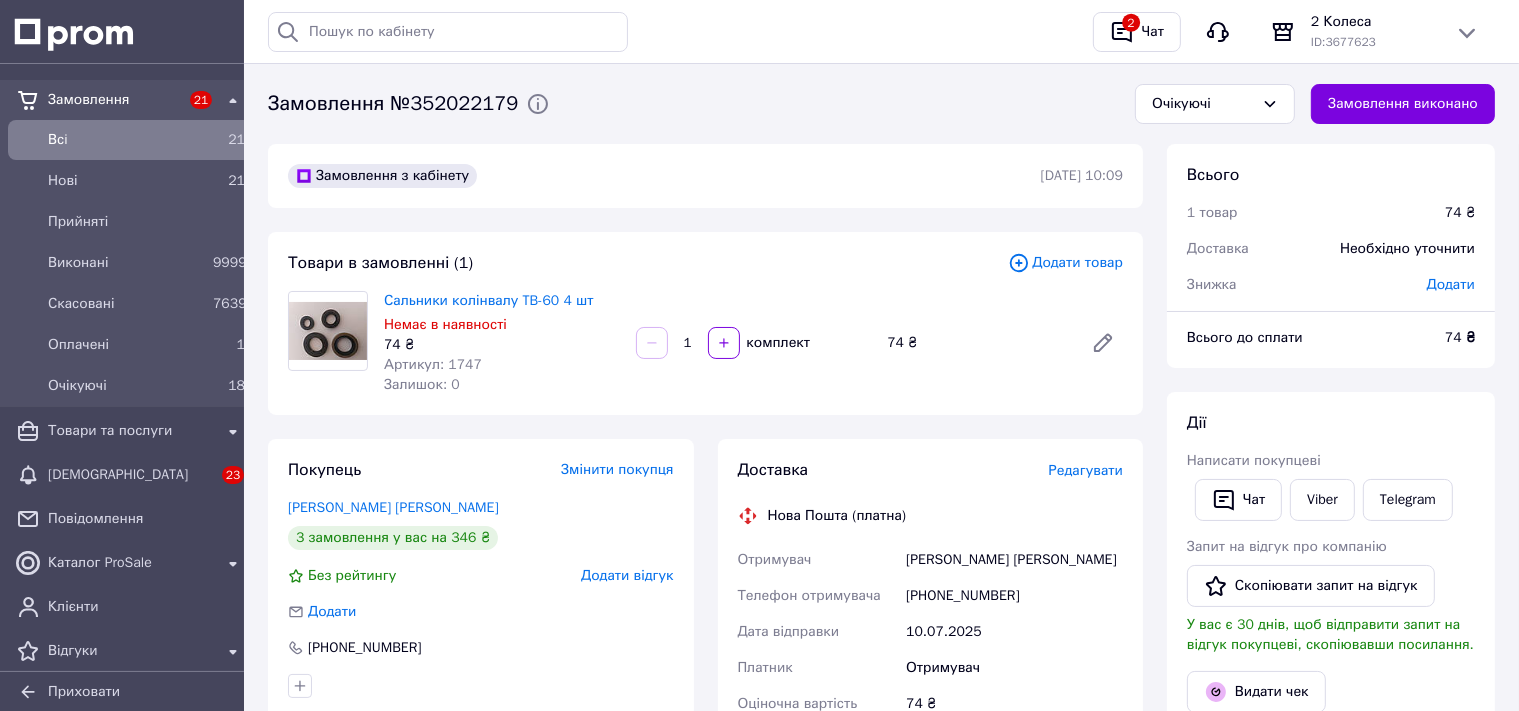 click on "Редагувати" at bounding box center (1086, 470) 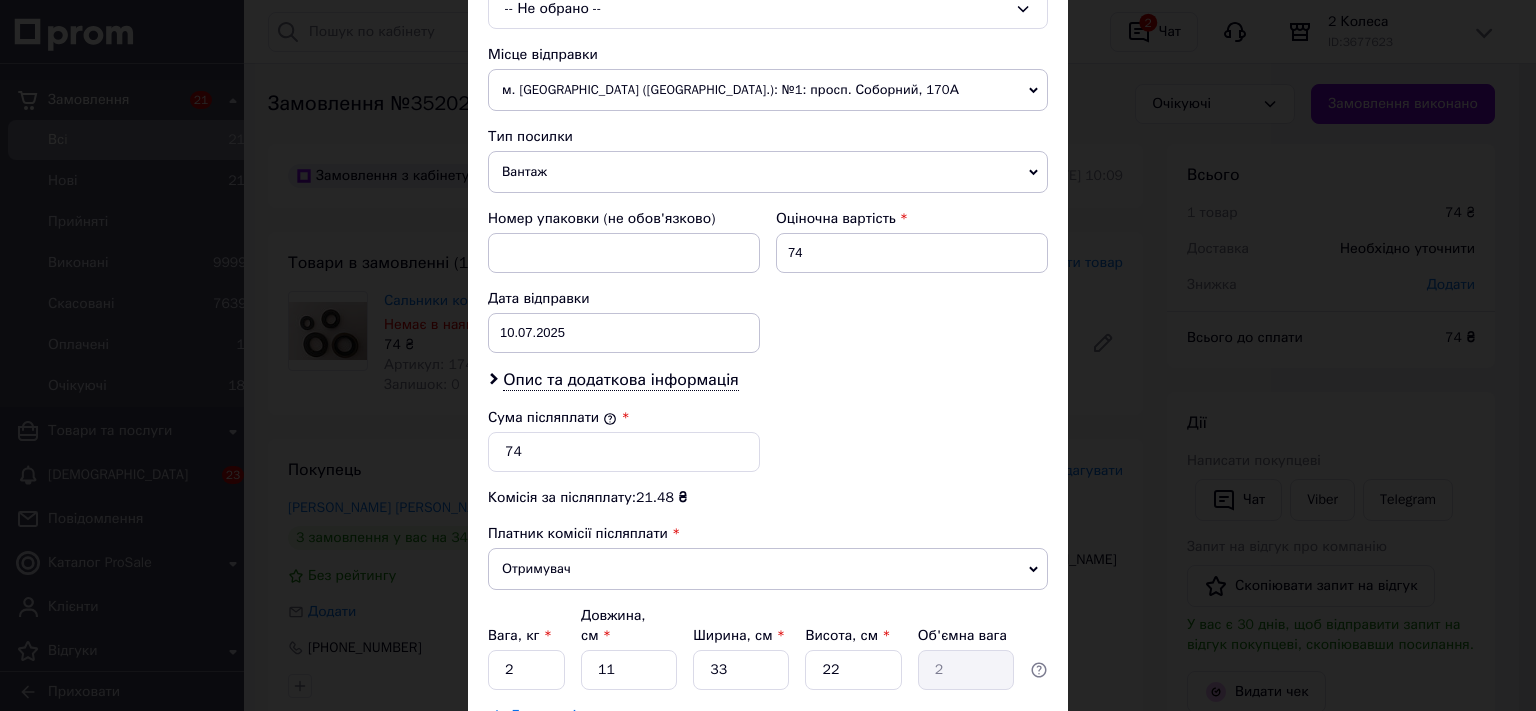 scroll, scrollTop: 729, scrollLeft: 0, axis: vertical 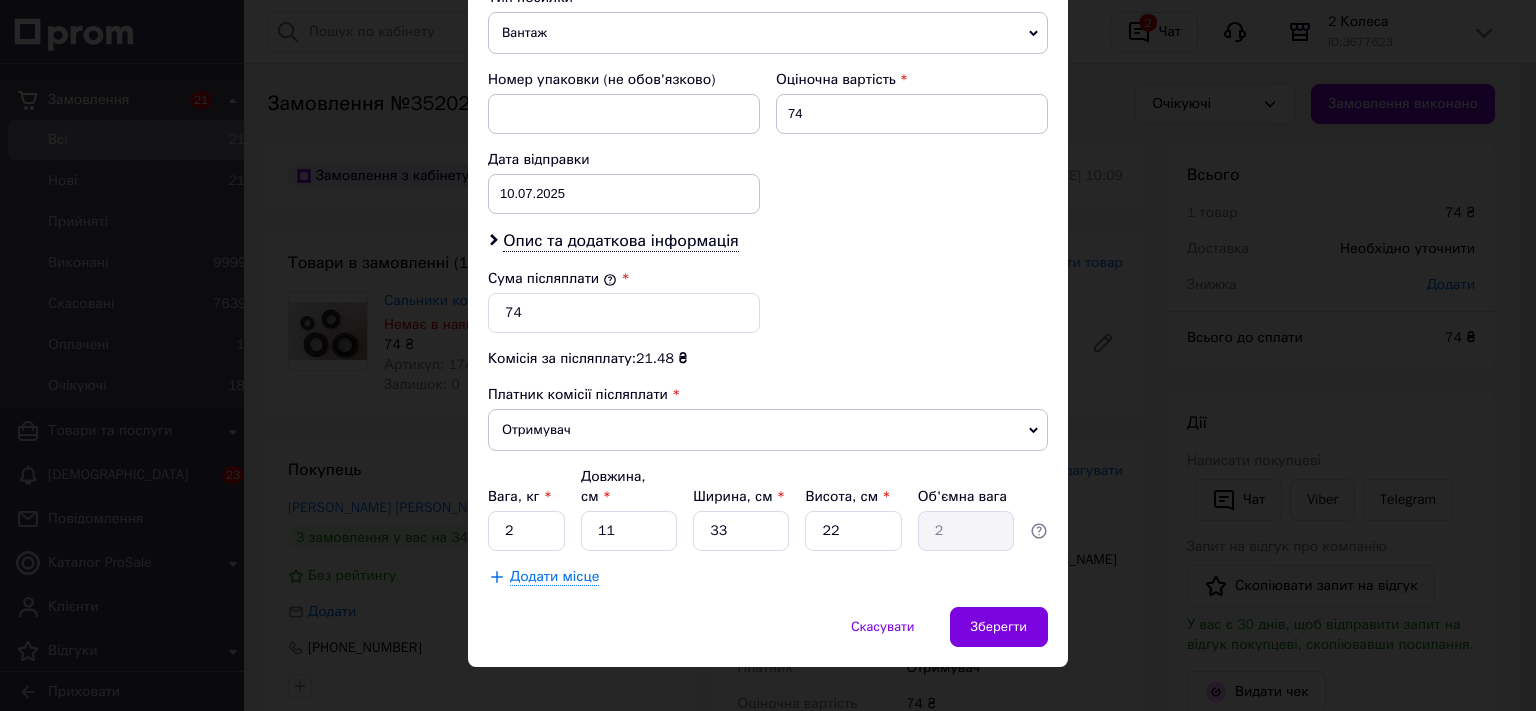 click on "Сума післяплати     * 74" at bounding box center [624, 301] 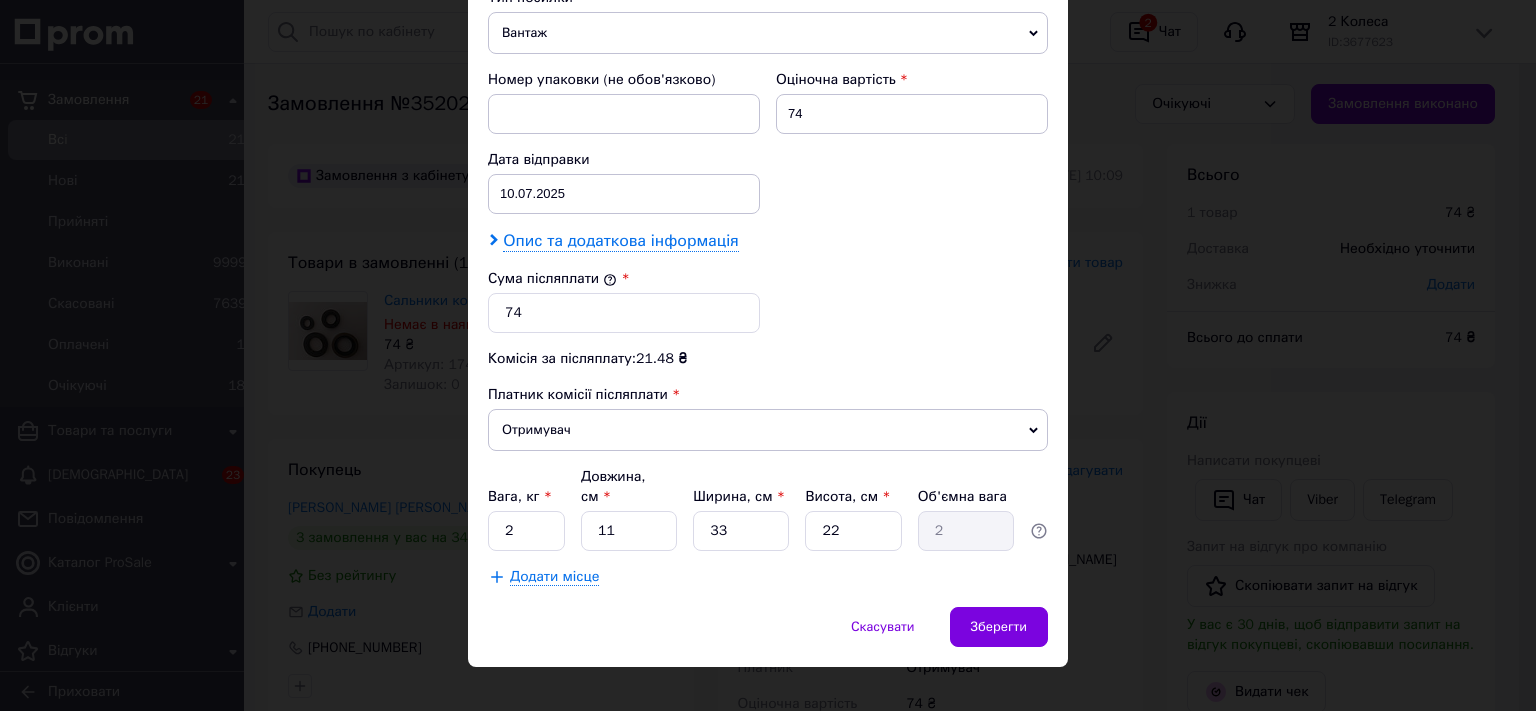 click on "Опис та додаткова інформація" at bounding box center (620, 241) 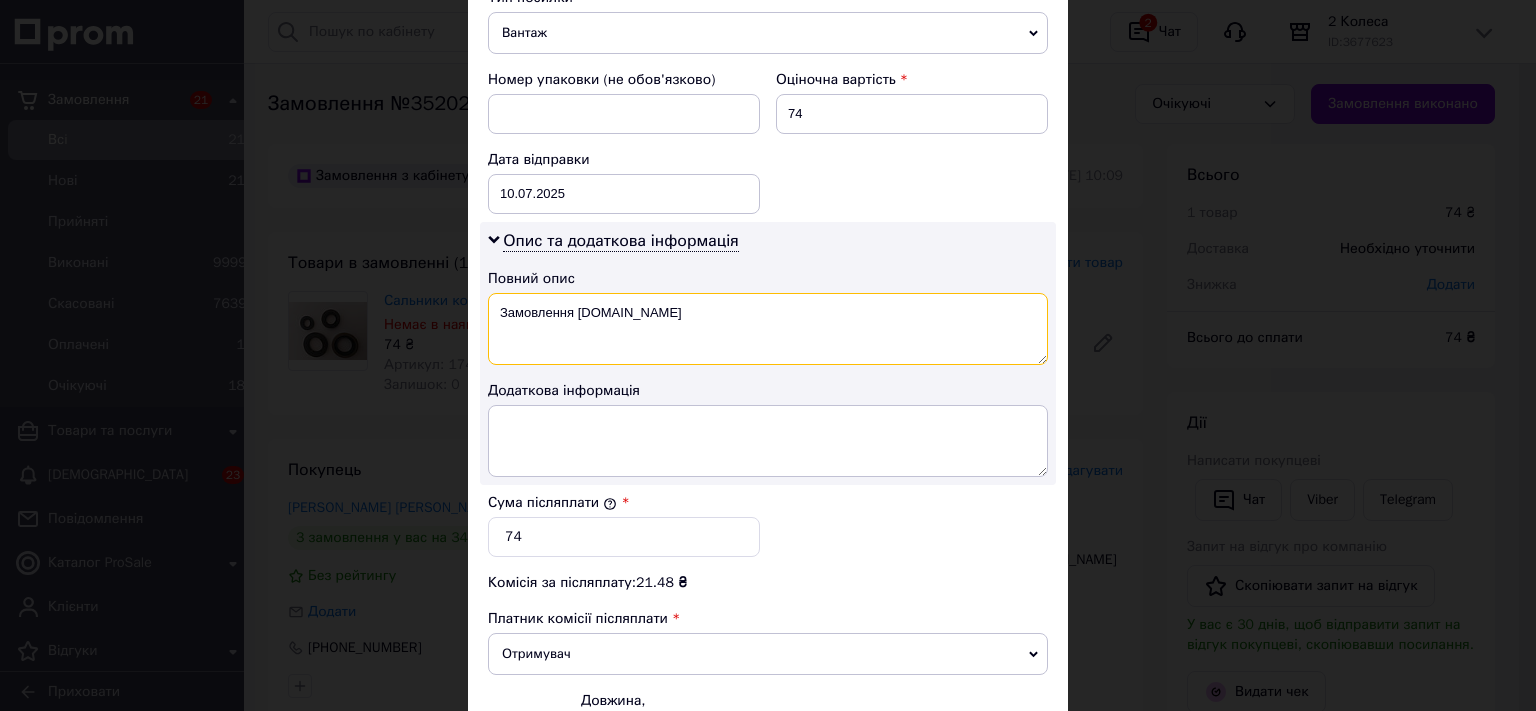 click on "Замовлення Prom.ua" at bounding box center [768, 329] 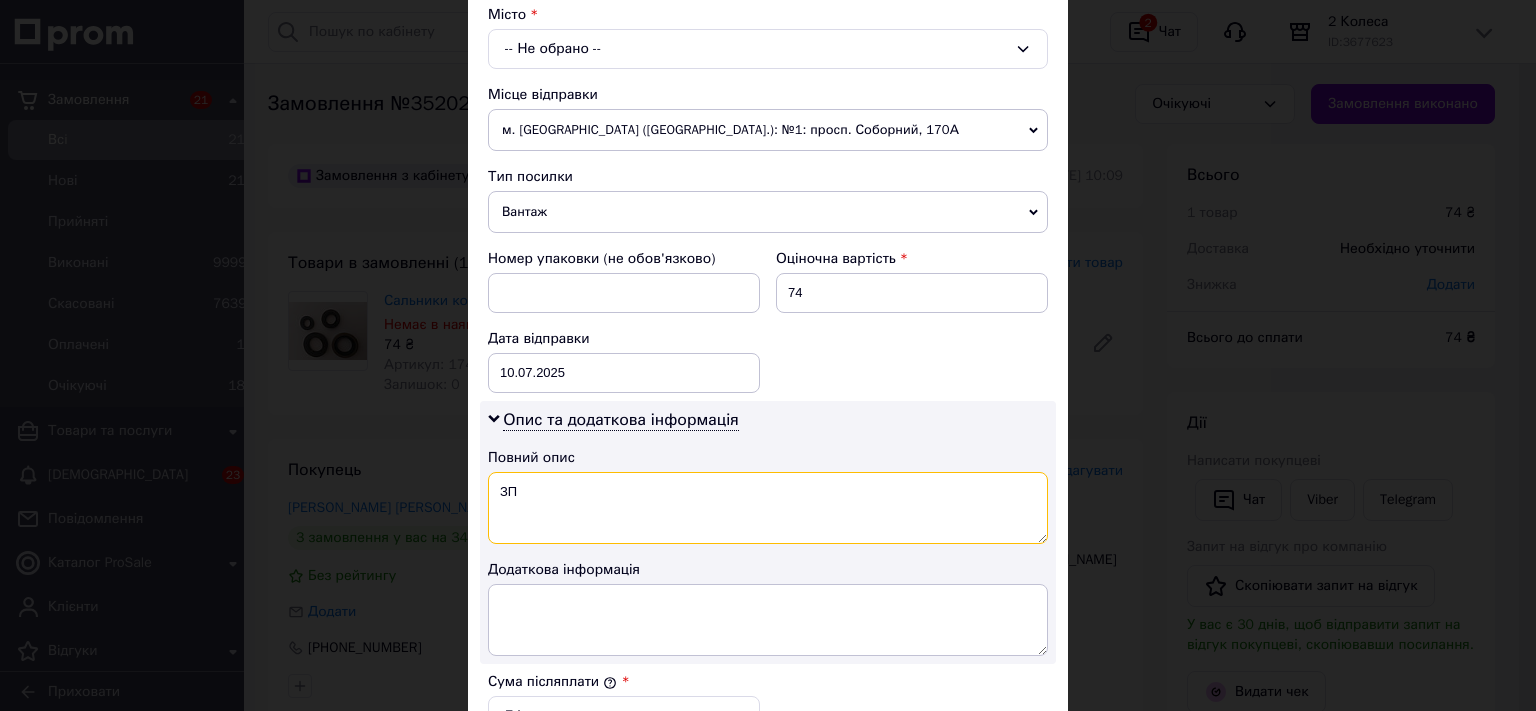 scroll, scrollTop: 398, scrollLeft: 0, axis: vertical 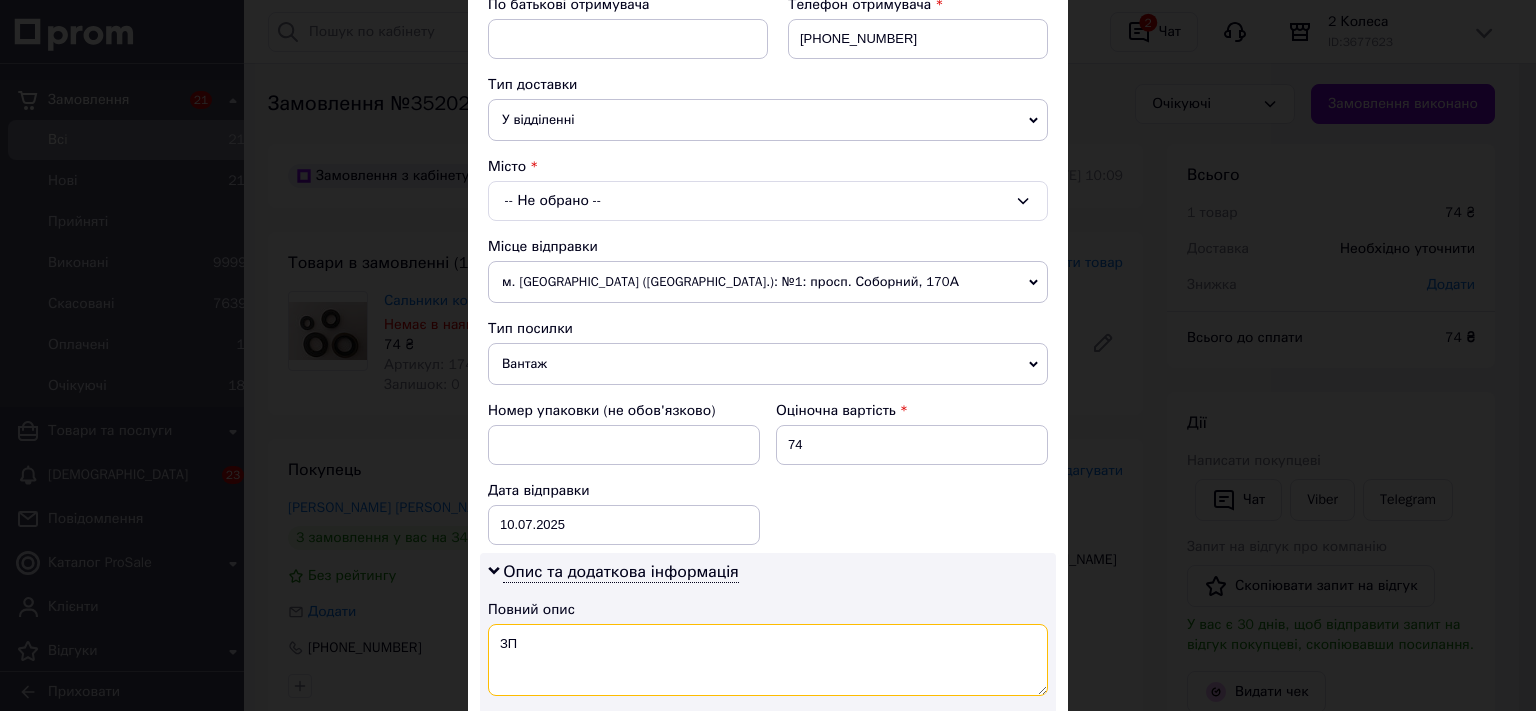 type on "ЗП" 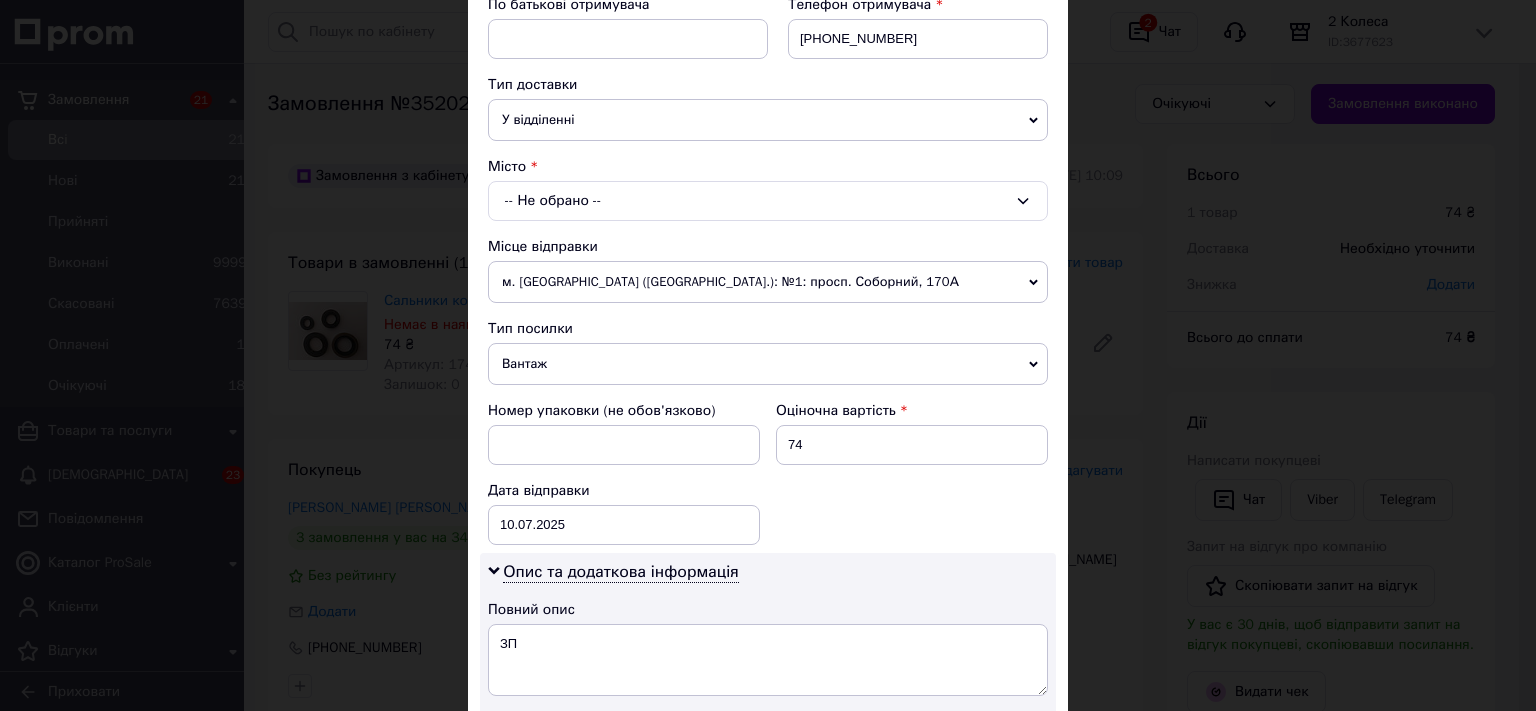 click on "Вантаж" at bounding box center [768, 364] 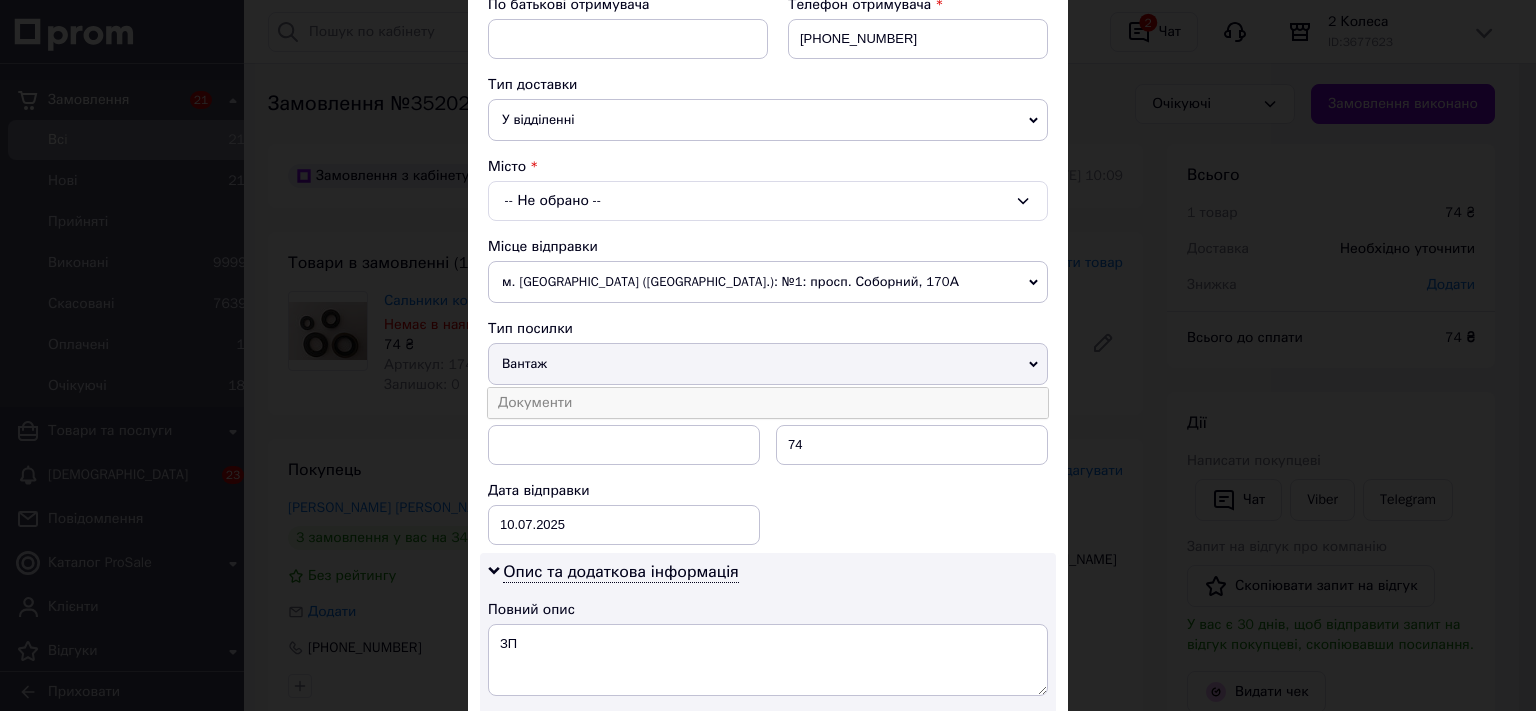 click on "Документи" at bounding box center [768, 403] 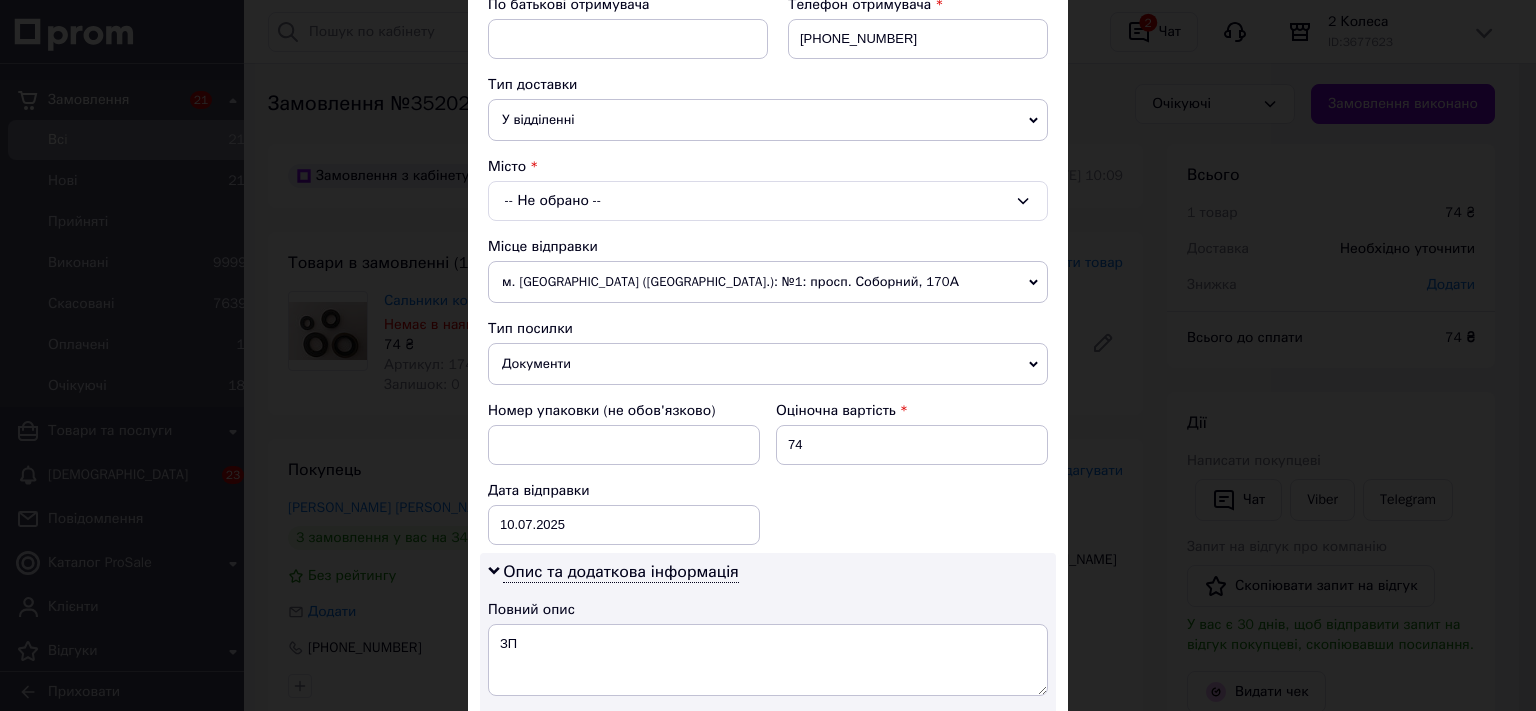 click on "-- Не обрано --" at bounding box center [768, 201] 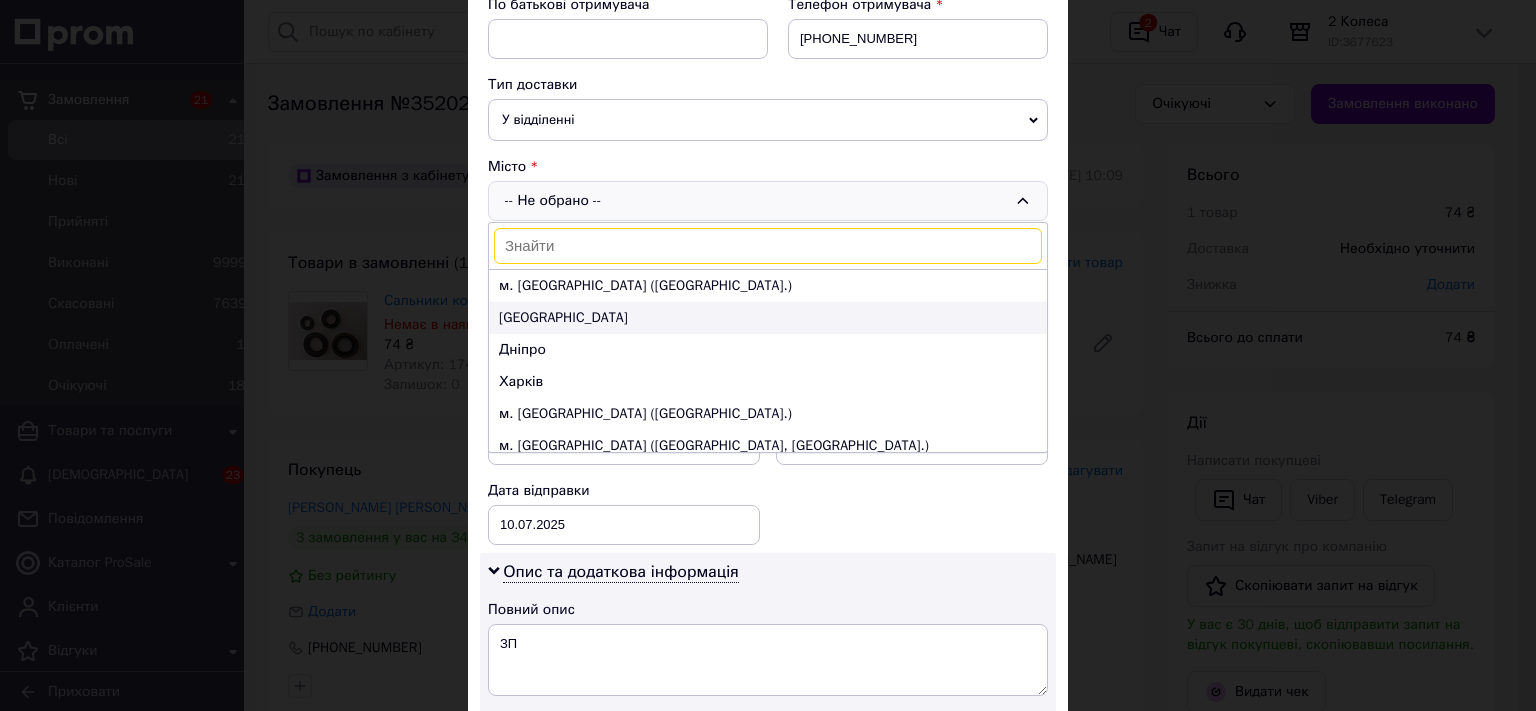 paste on "Корніївка" 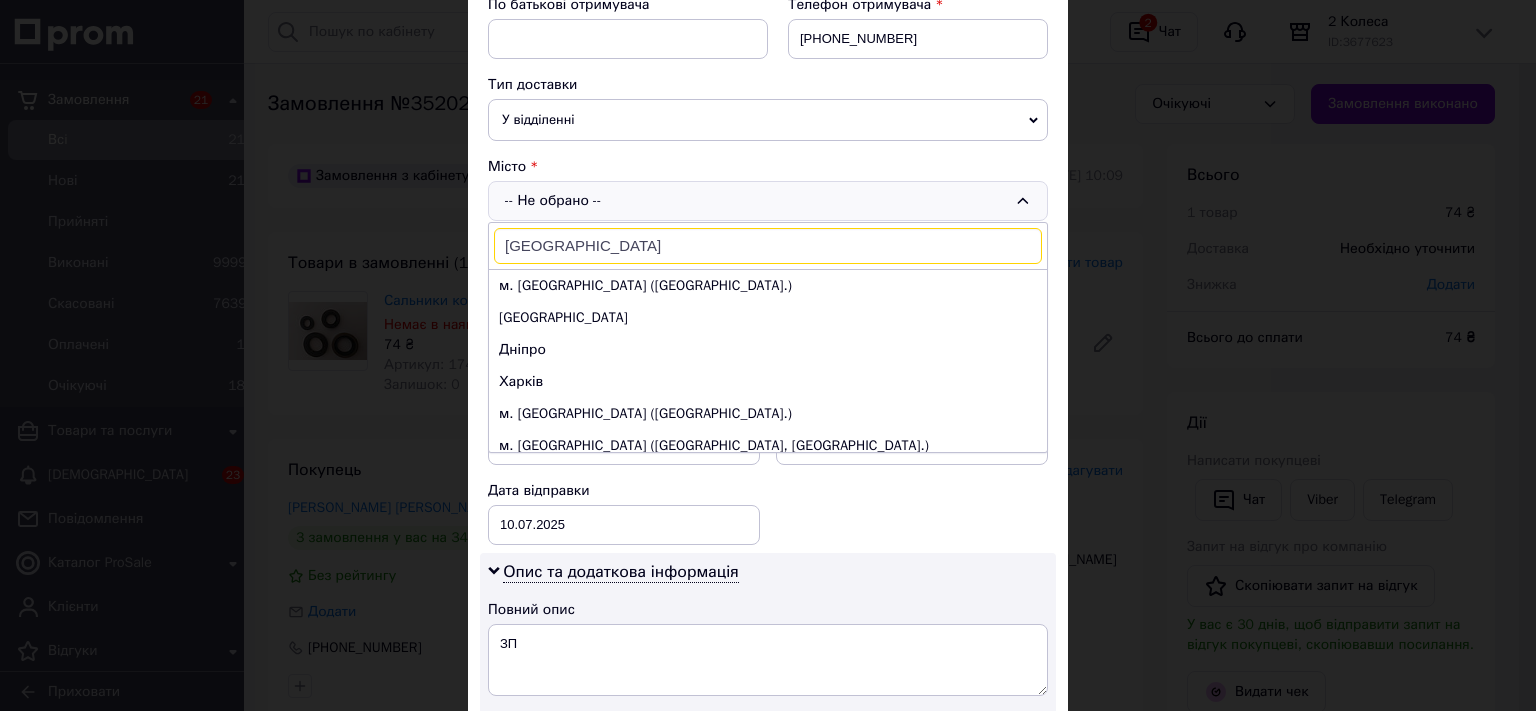 type on "Корніївка" 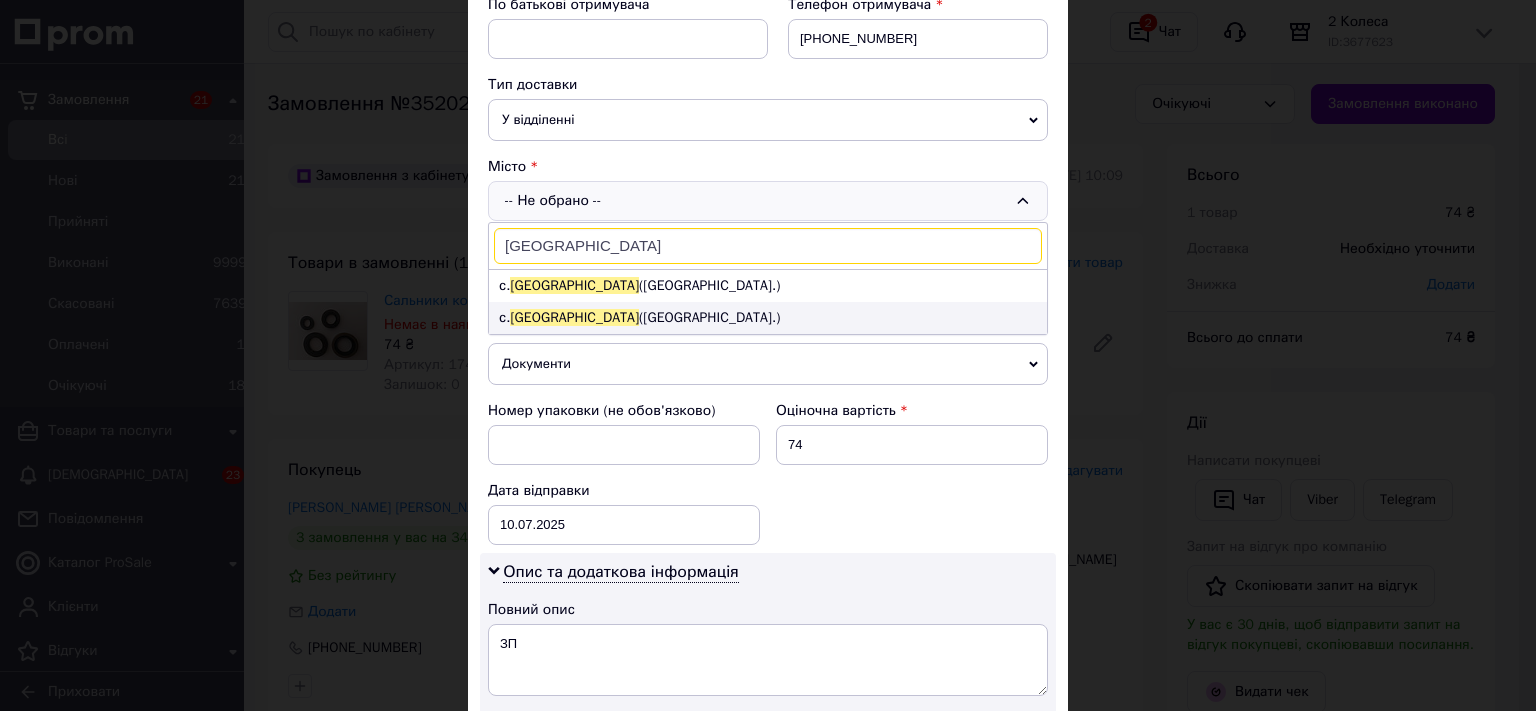 click on "с.  Корніївка  (Київська обл.)" at bounding box center [768, 318] 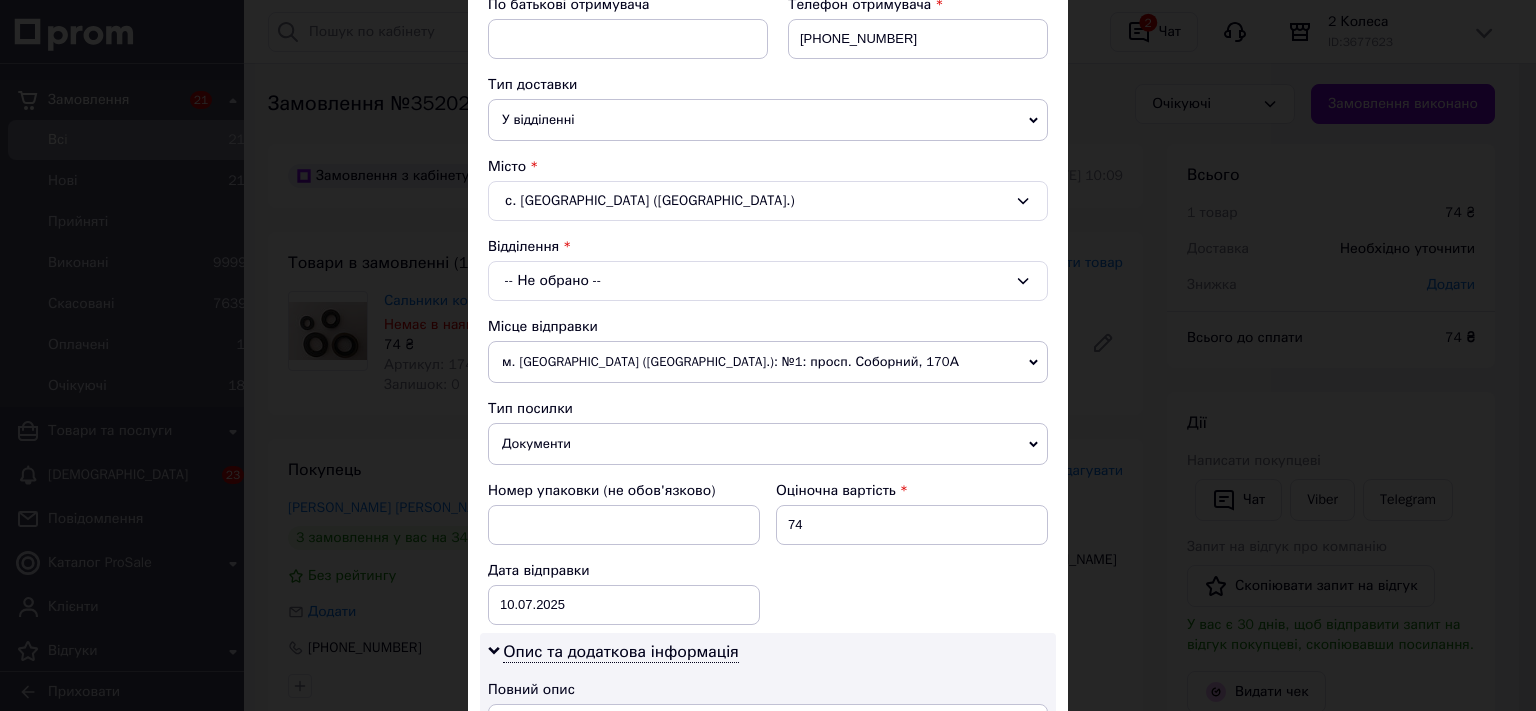 click on "-- Не обрано --" at bounding box center (768, 281) 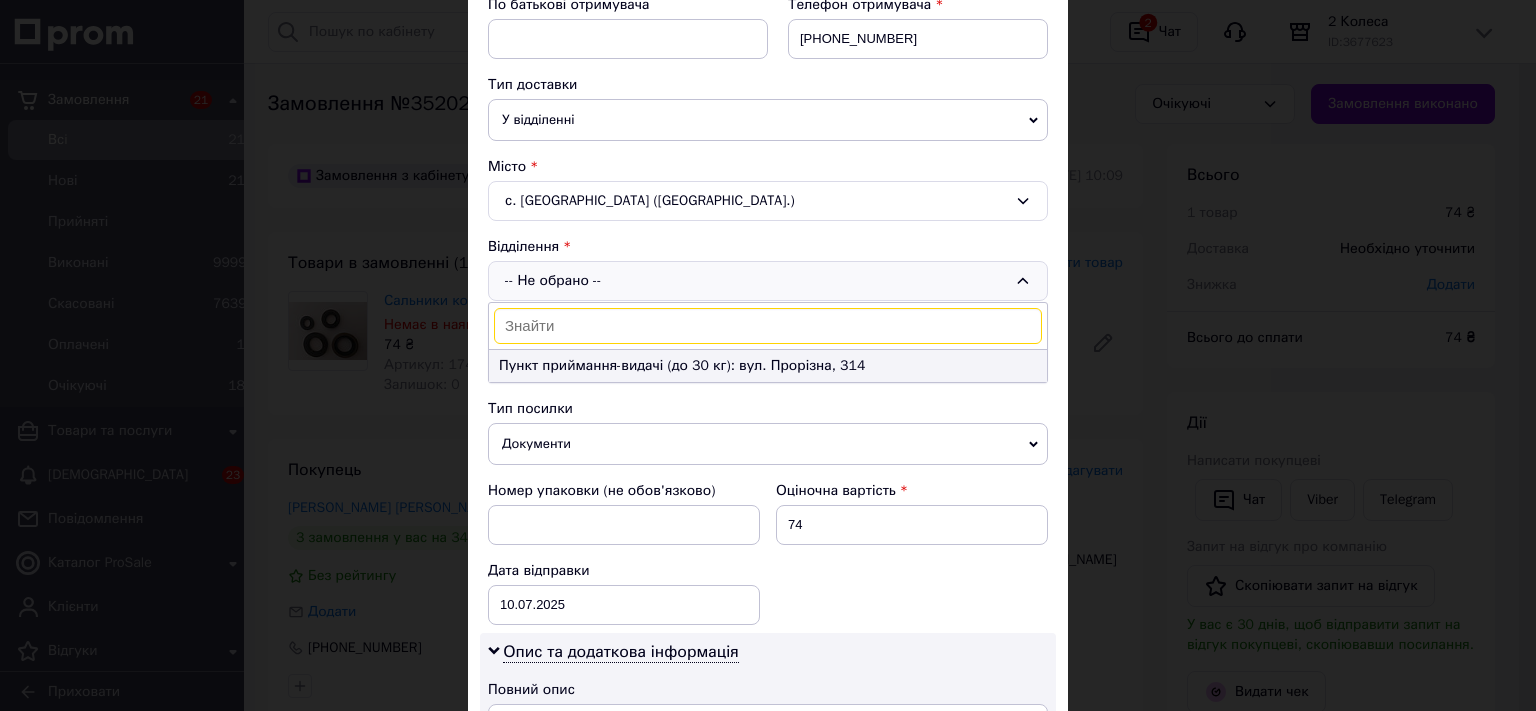 click on "Пункт приймання-видачі (до 30 кг): вул. Прорізна, 314" at bounding box center (768, 366) 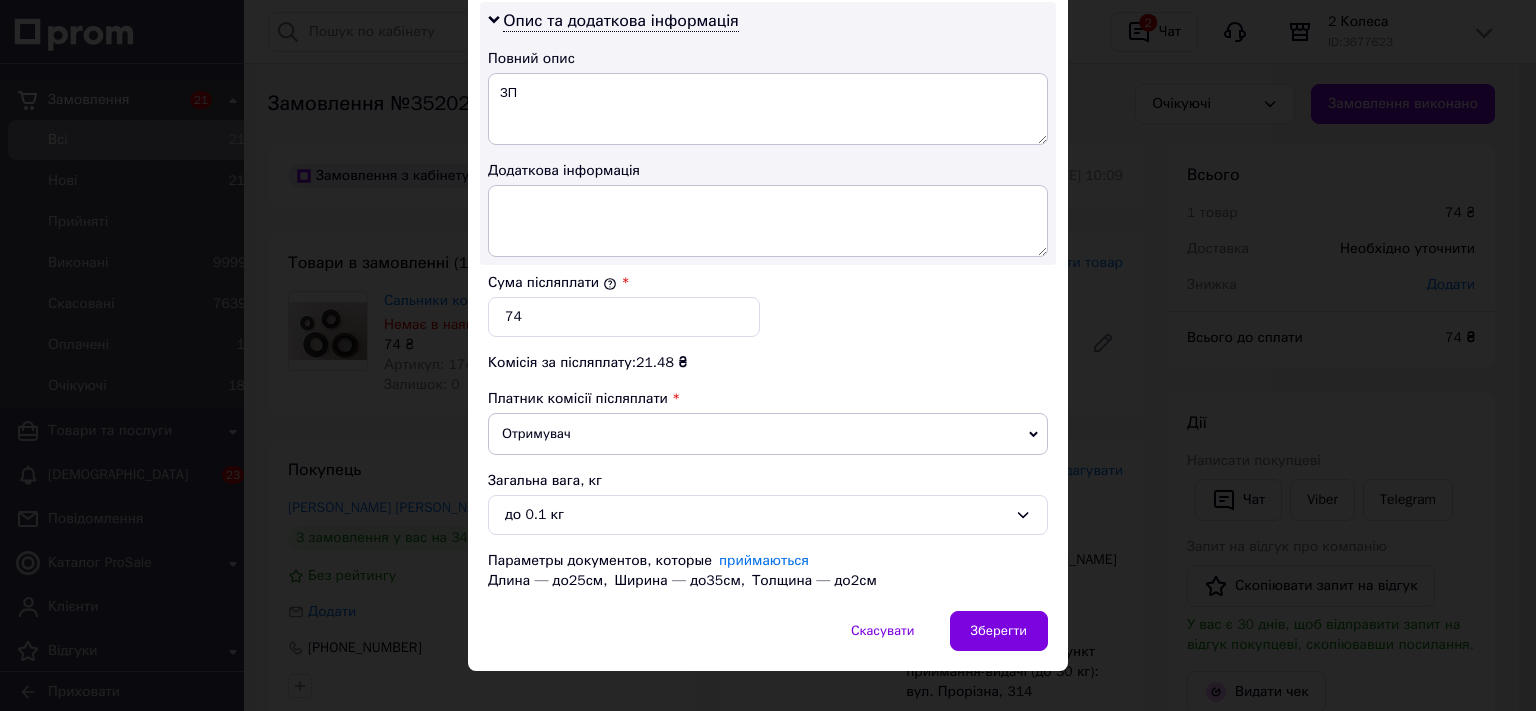 scroll, scrollTop: 1052, scrollLeft: 0, axis: vertical 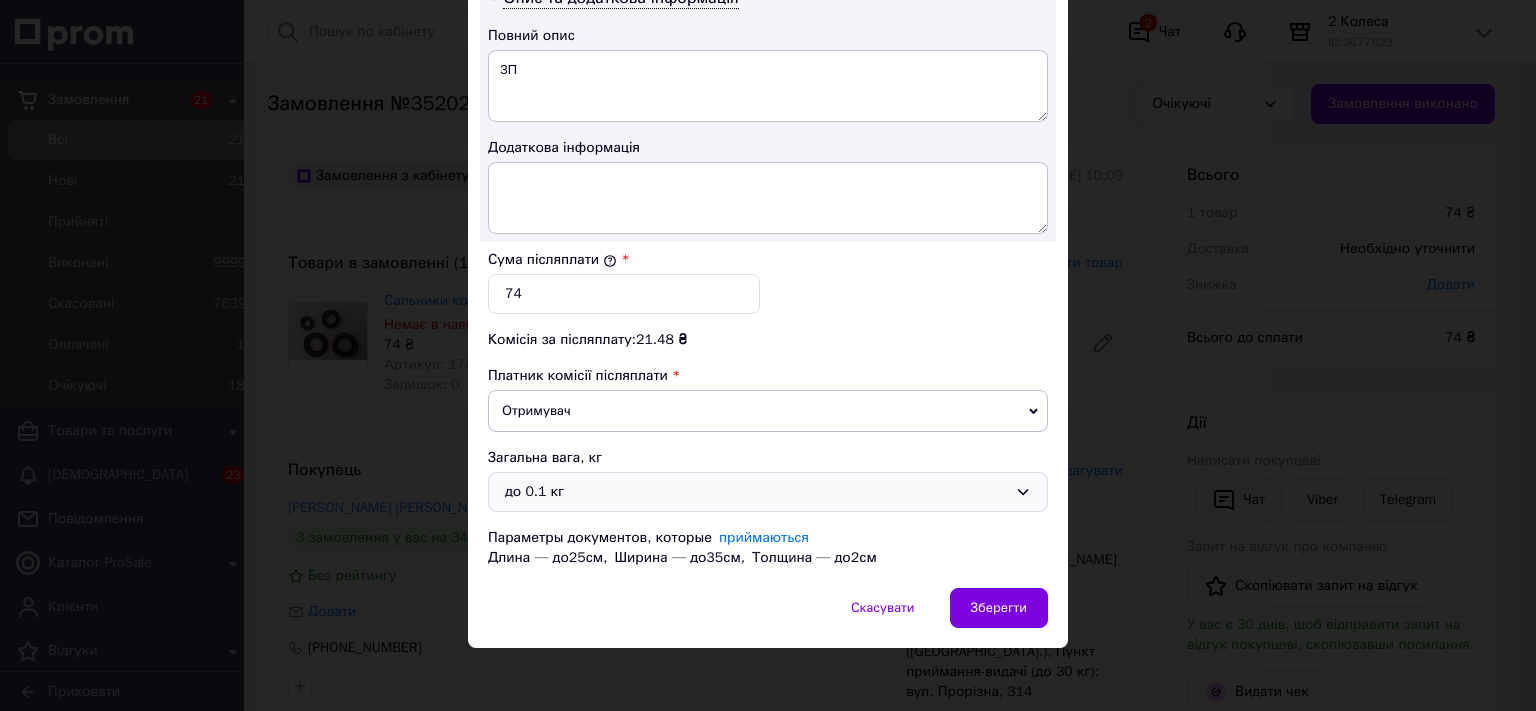 click on "до 0.1 кг" at bounding box center [768, 492] 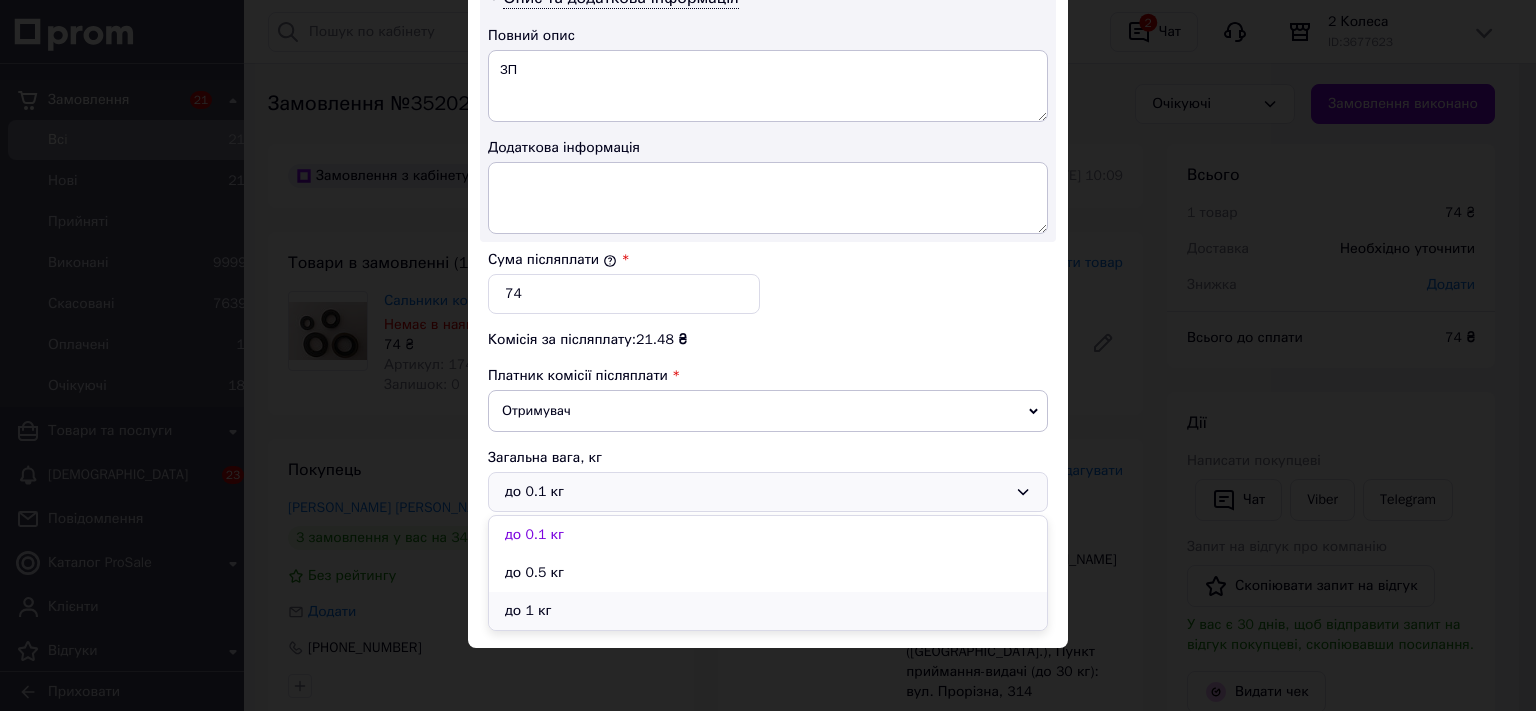 click on "до 1 кг" at bounding box center (768, 611) 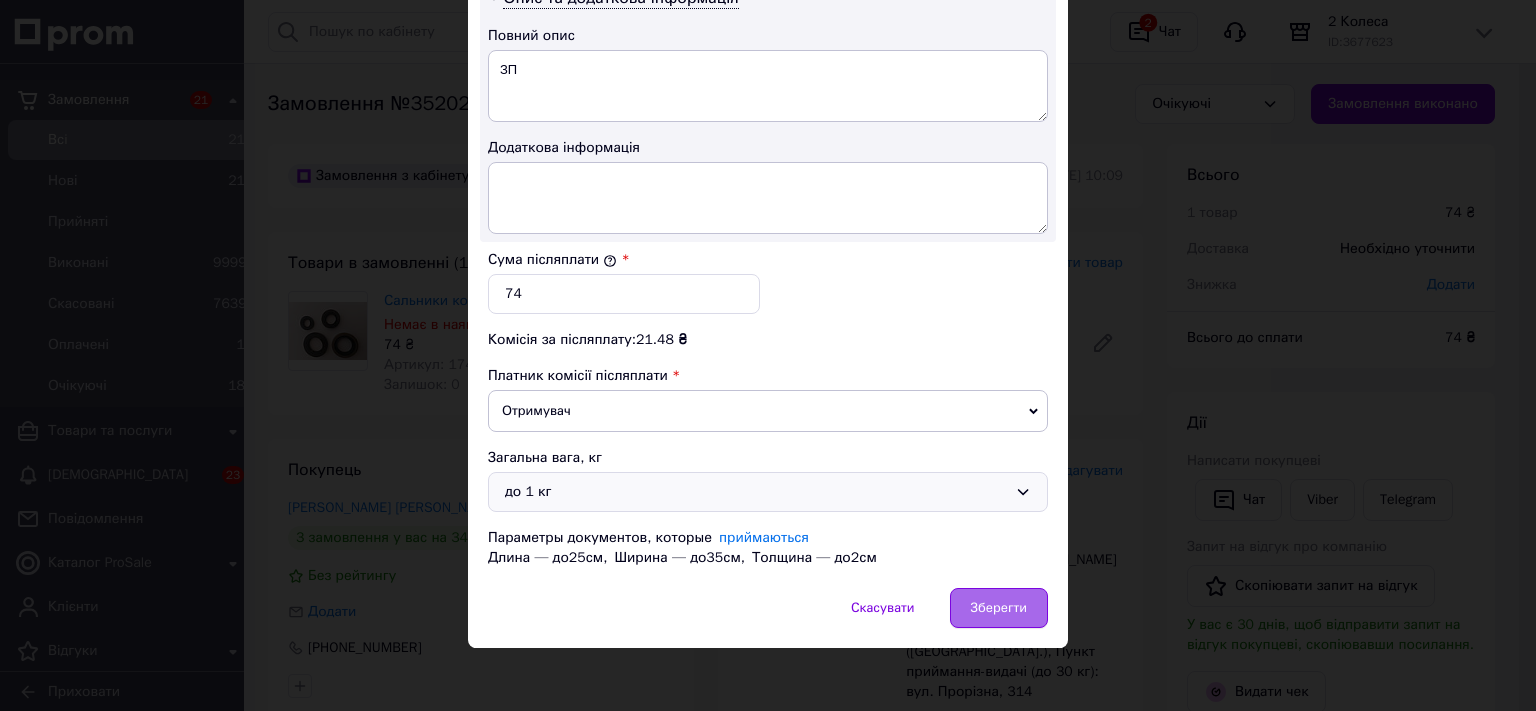 click on "Зберегти" at bounding box center [999, 608] 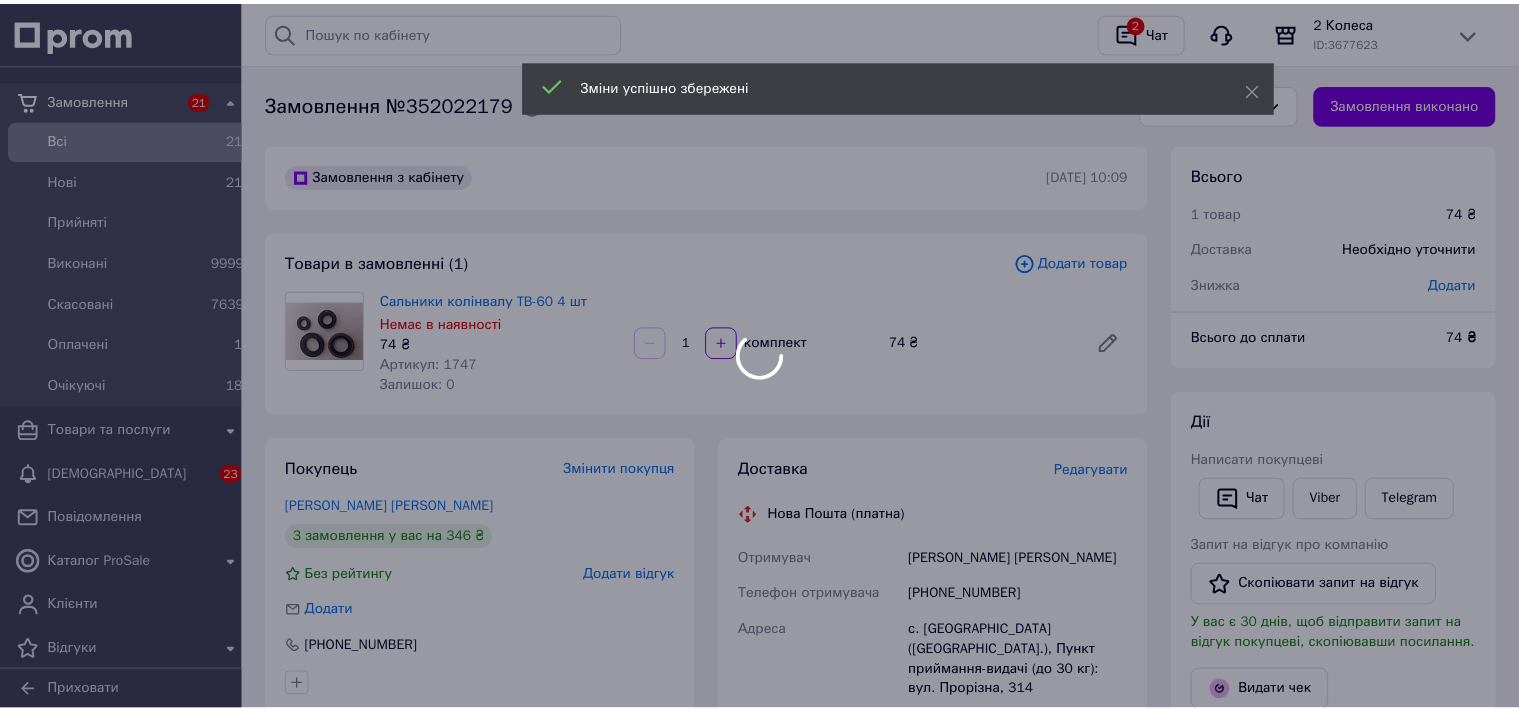 scroll, scrollTop: 422, scrollLeft: 0, axis: vertical 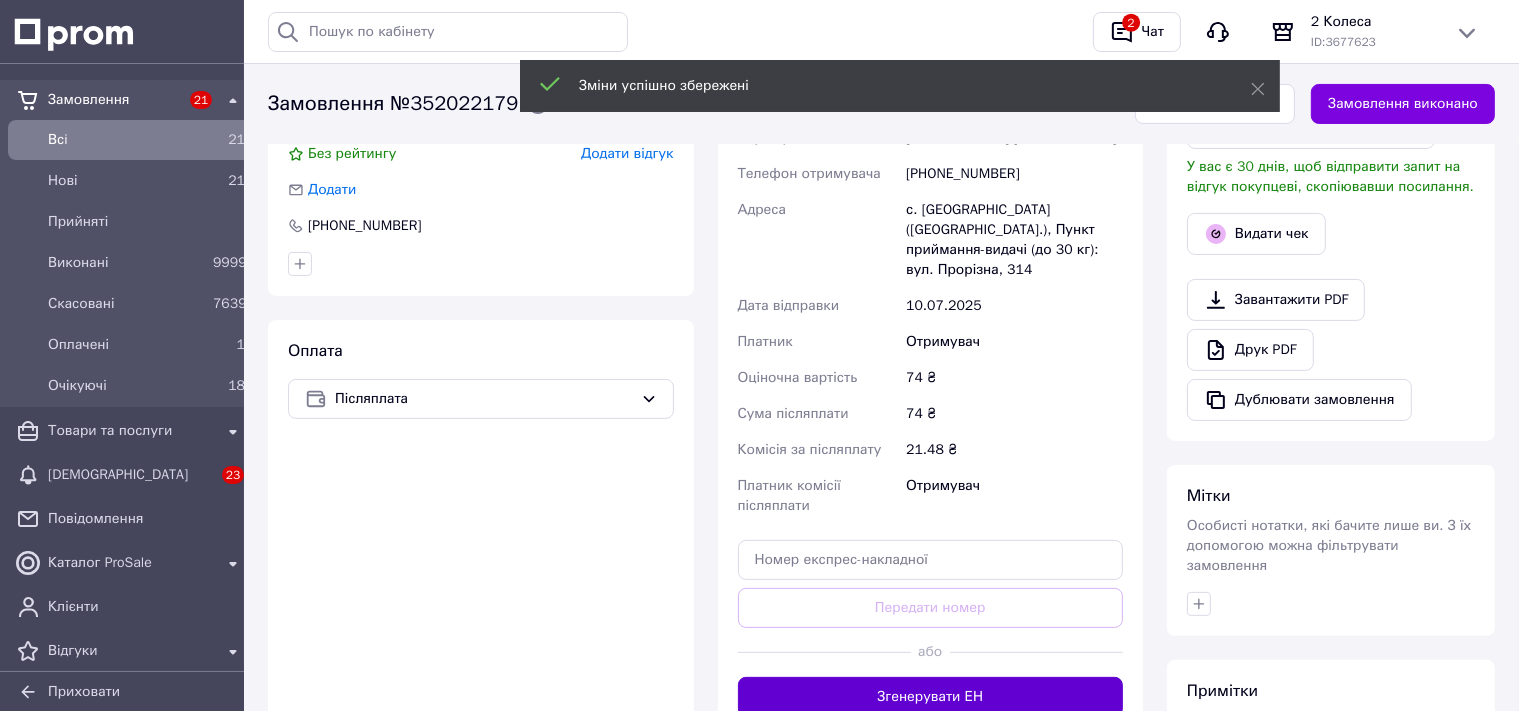 click on "Згенерувати ЕН" at bounding box center (931, 697) 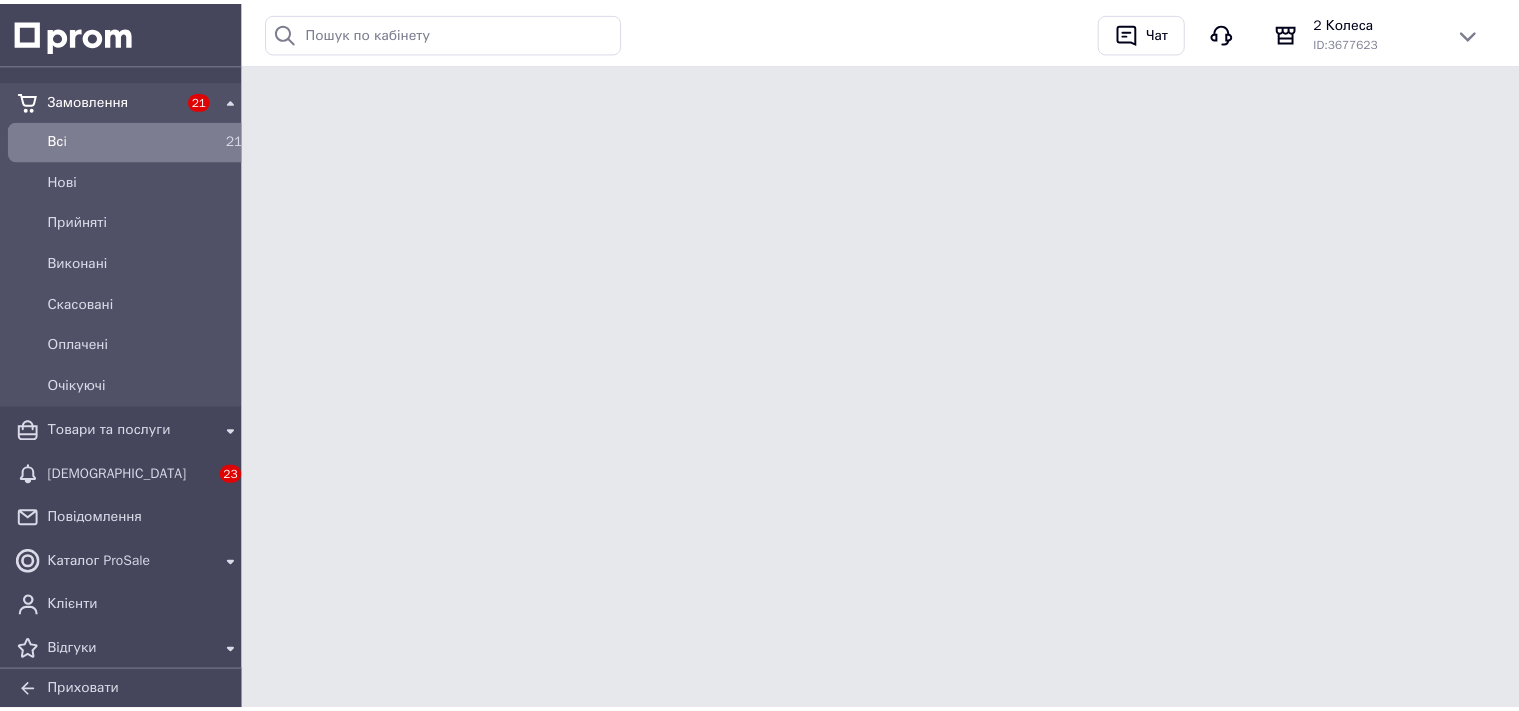 scroll, scrollTop: 0, scrollLeft: 0, axis: both 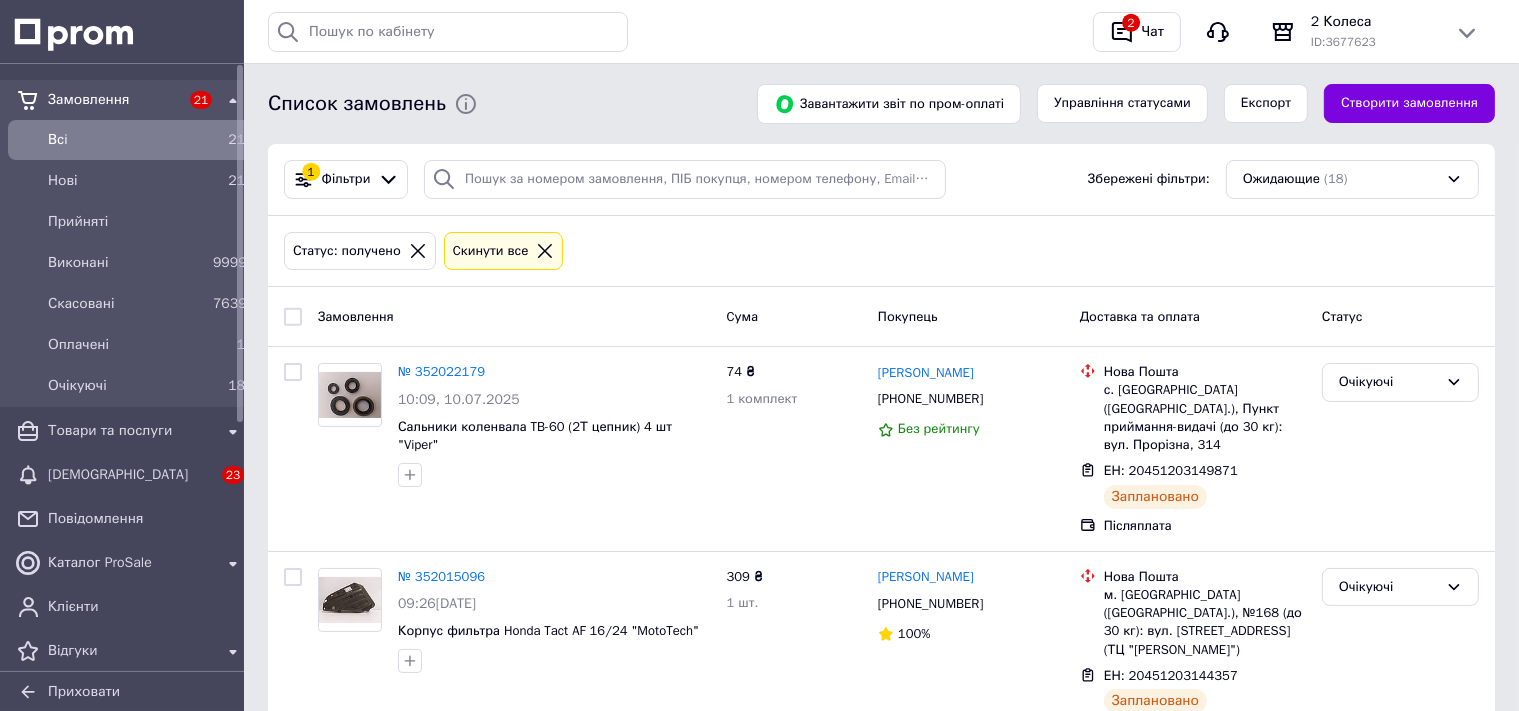 click at bounding box center [293, 317] 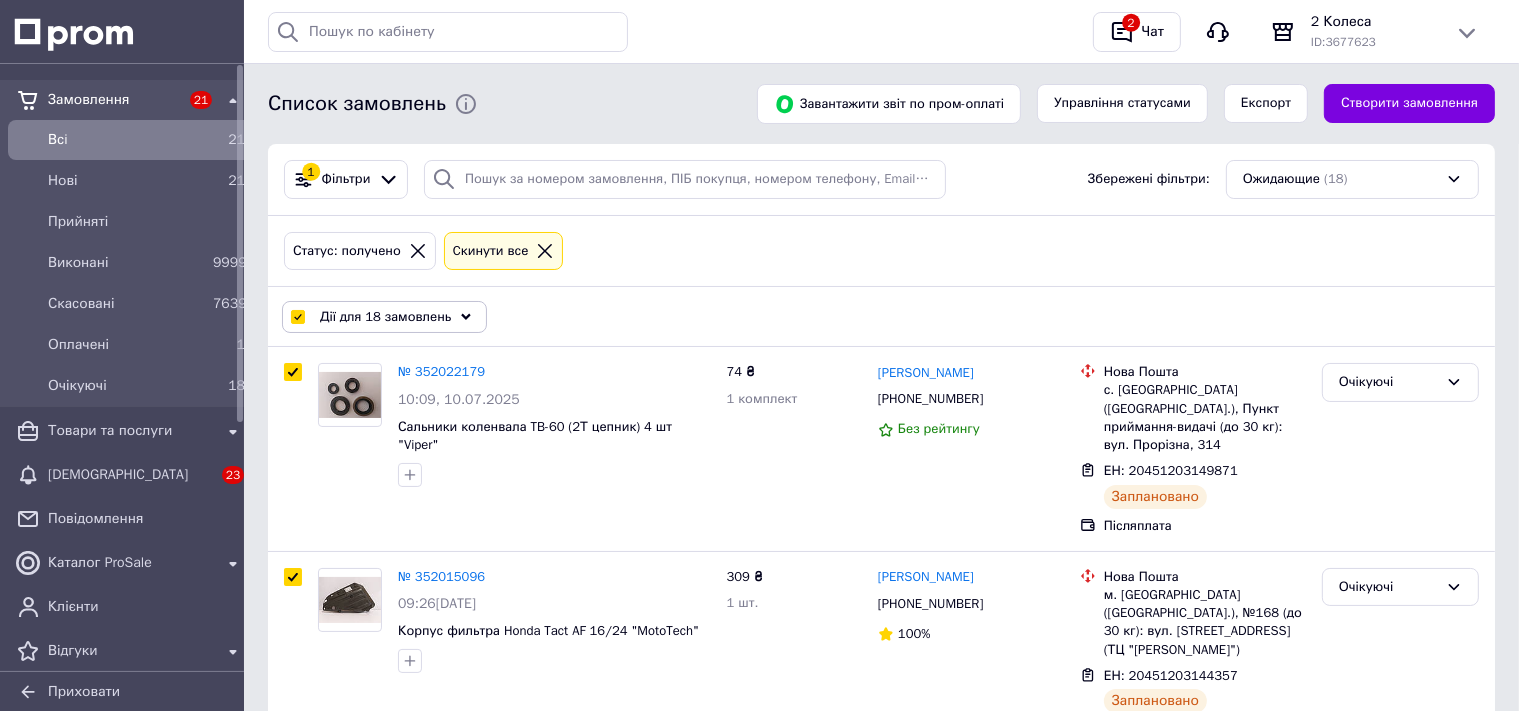checkbox on "true" 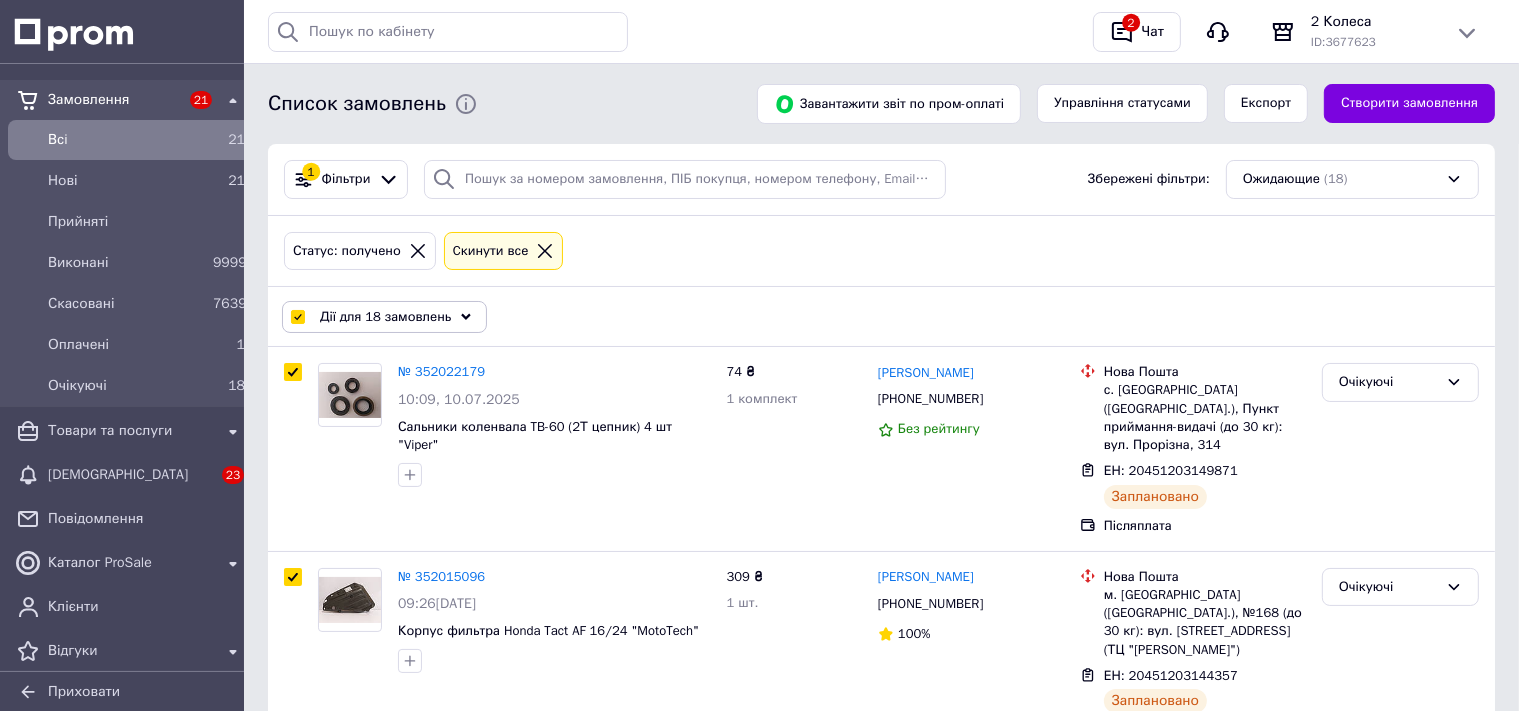 click on "Дії для 18 замовлень" at bounding box center [384, 317] 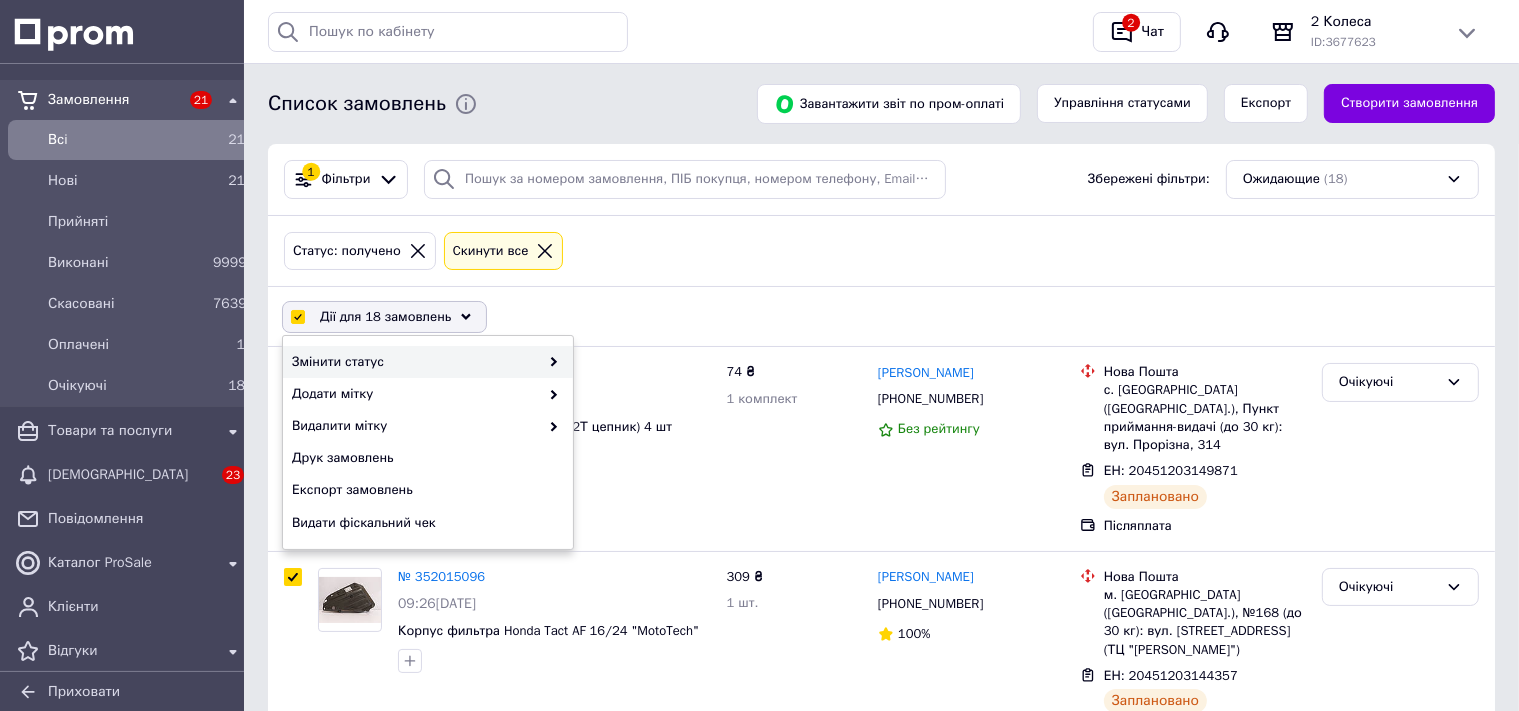 click on "Змінити статус" at bounding box center [428, 362] 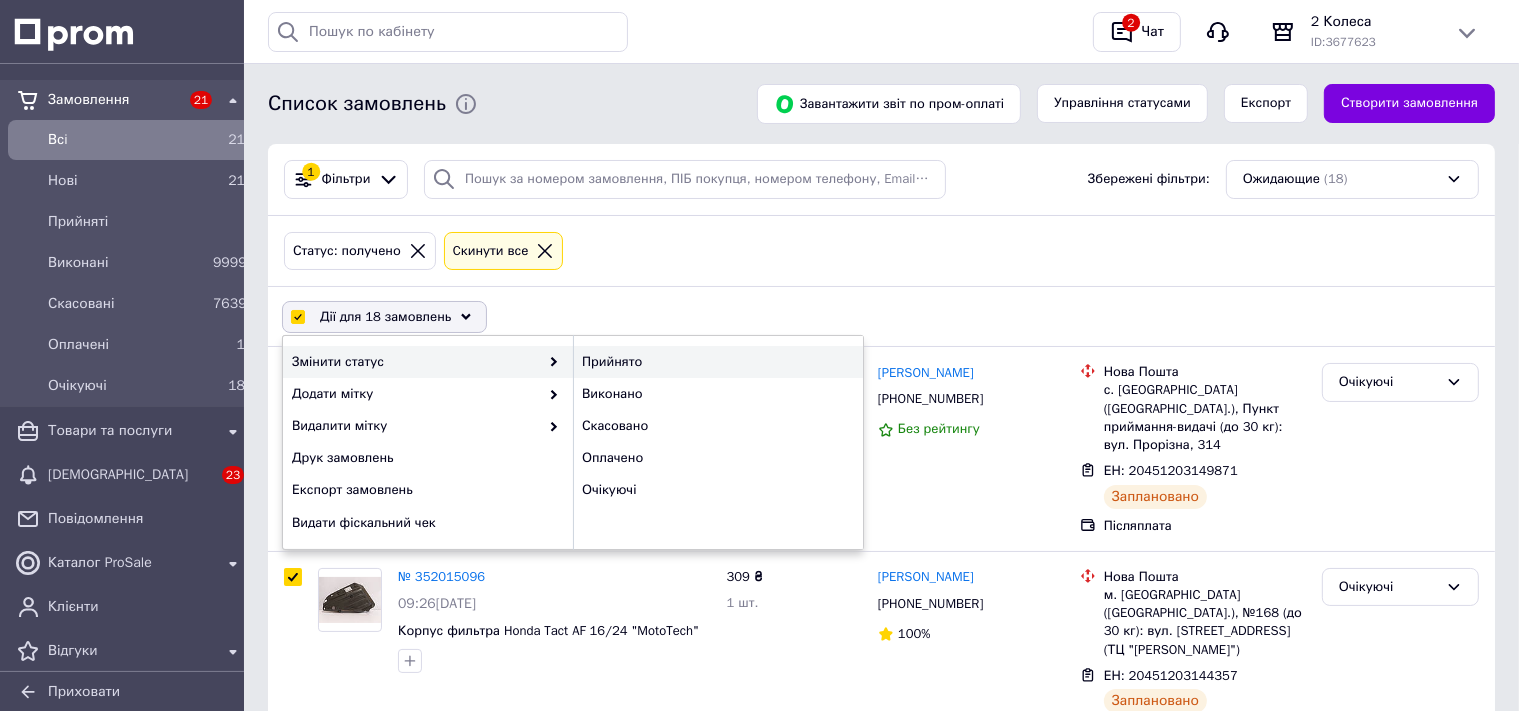 click on "Прийнято" at bounding box center [718, 362] 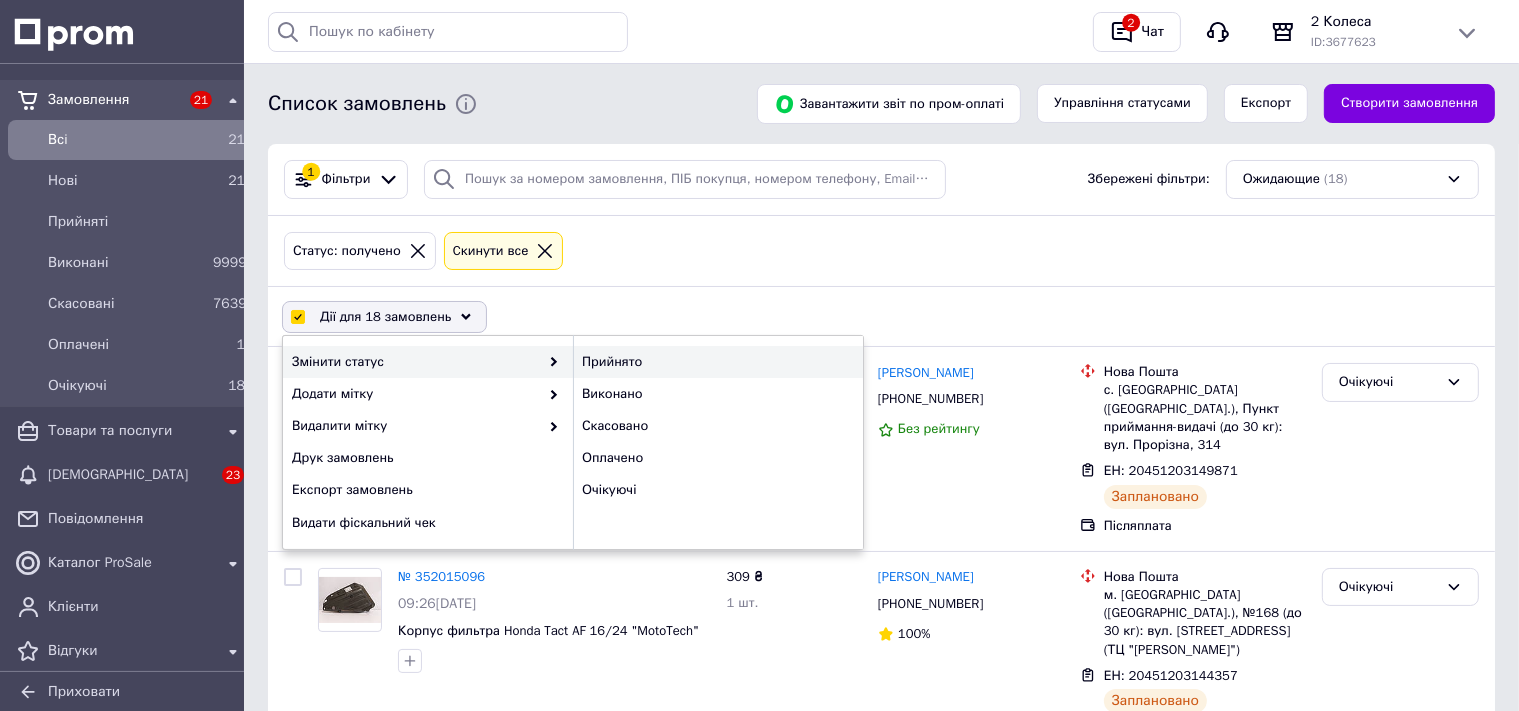 checkbox on "false" 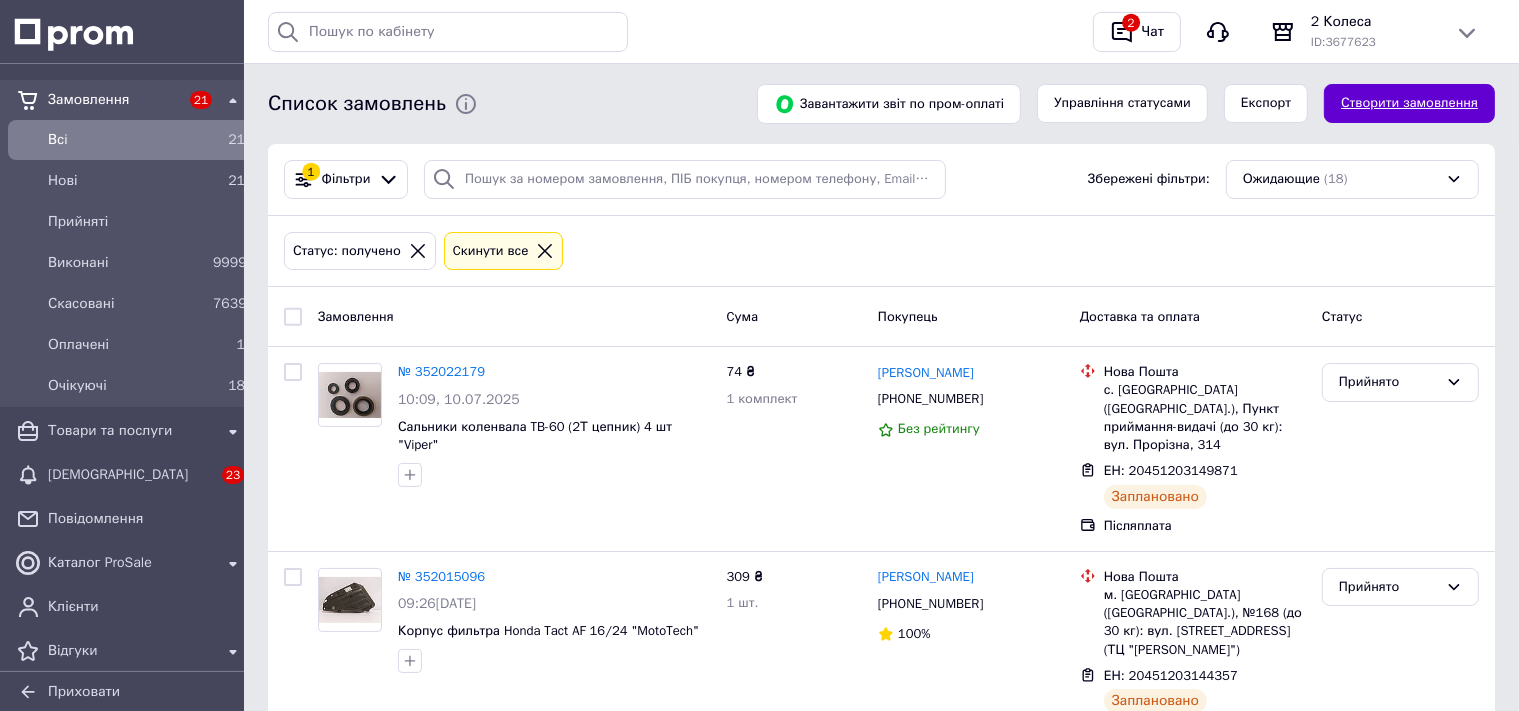 click on "Створити замовлення" at bounding box center [1409, 103] 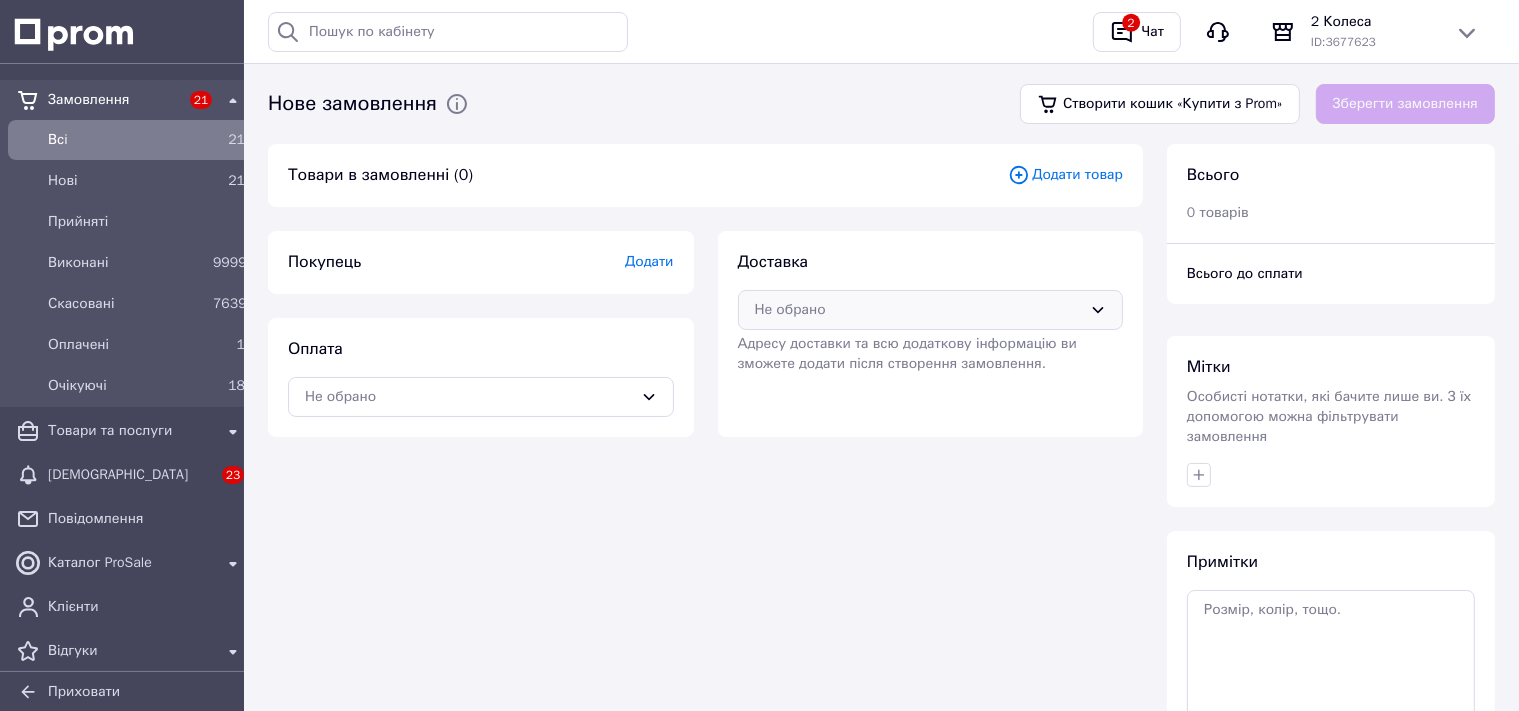 click on "Не обрано" at bounding box center (919, 310) 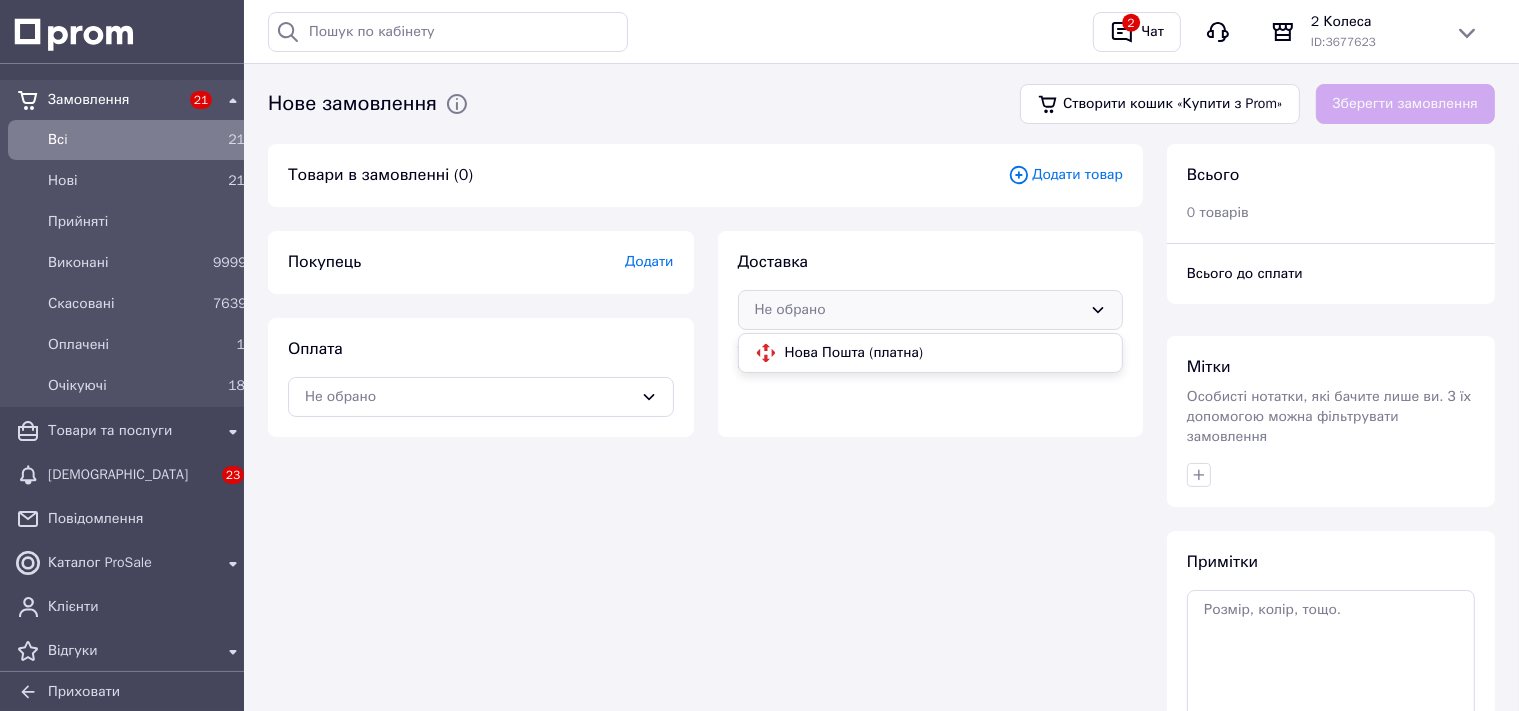 click on "Адресу доставки та всю додаткову інформацію
ви зможете додати після створення замовлення." at bounding box center [931, 354] 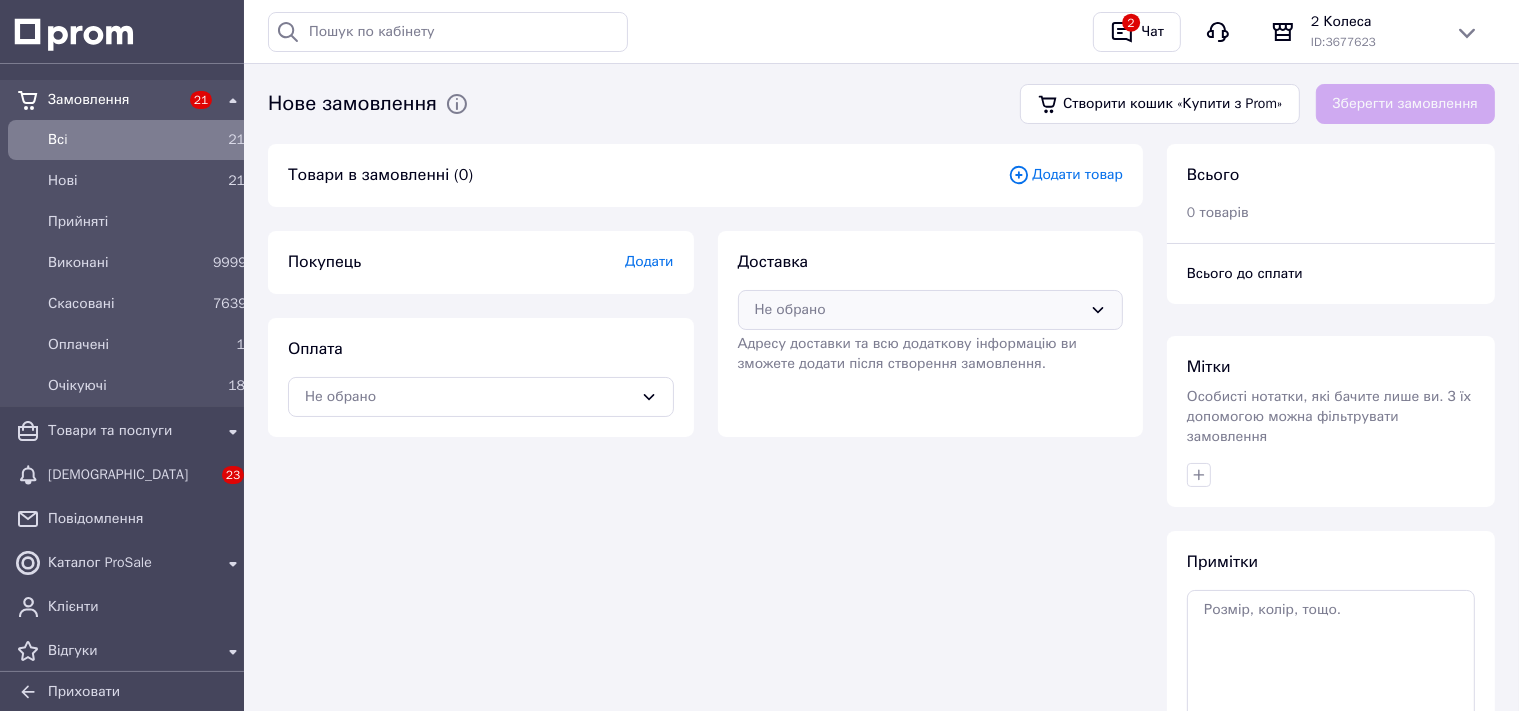 click on "Не обрано" at bounding box center (919, 310) 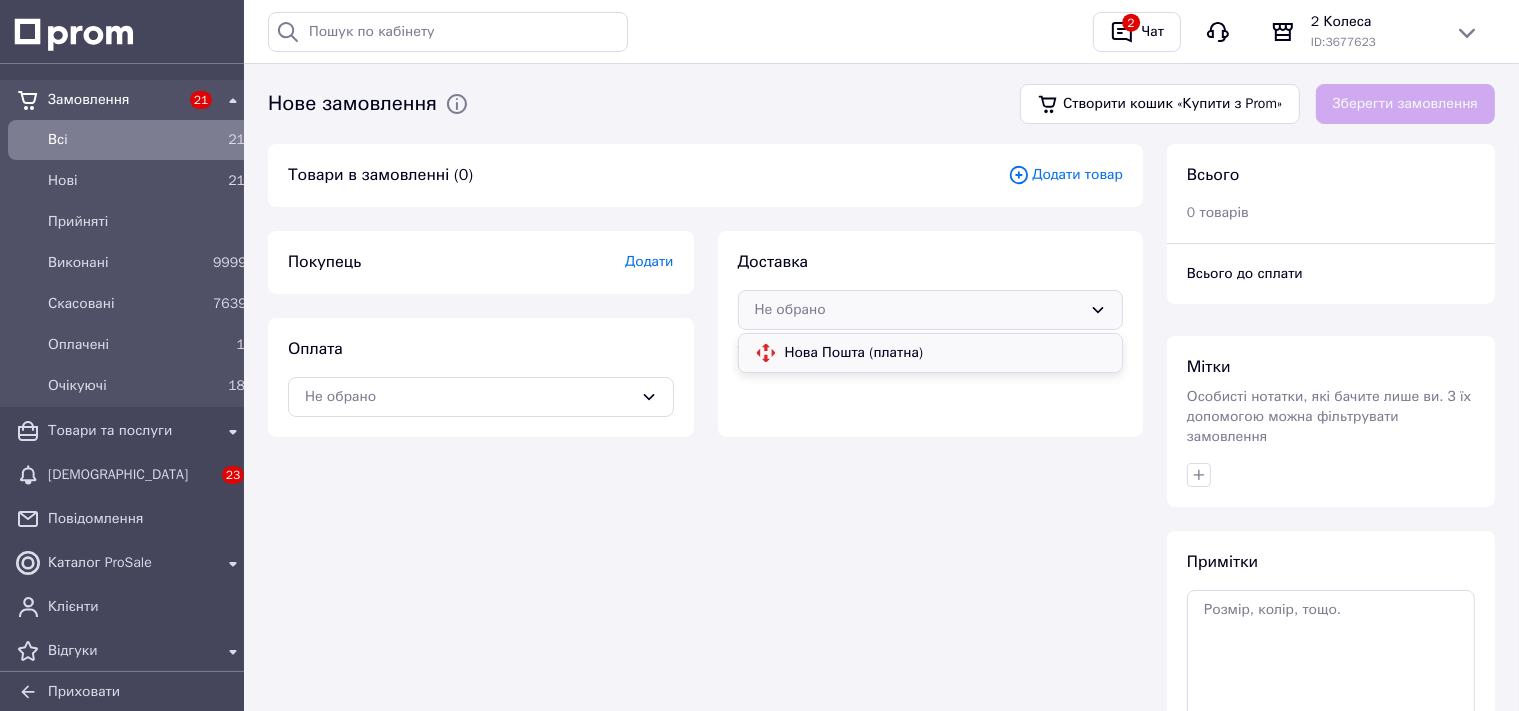click on "Нова Пошта (платна)" at bounding box center [946, 353] 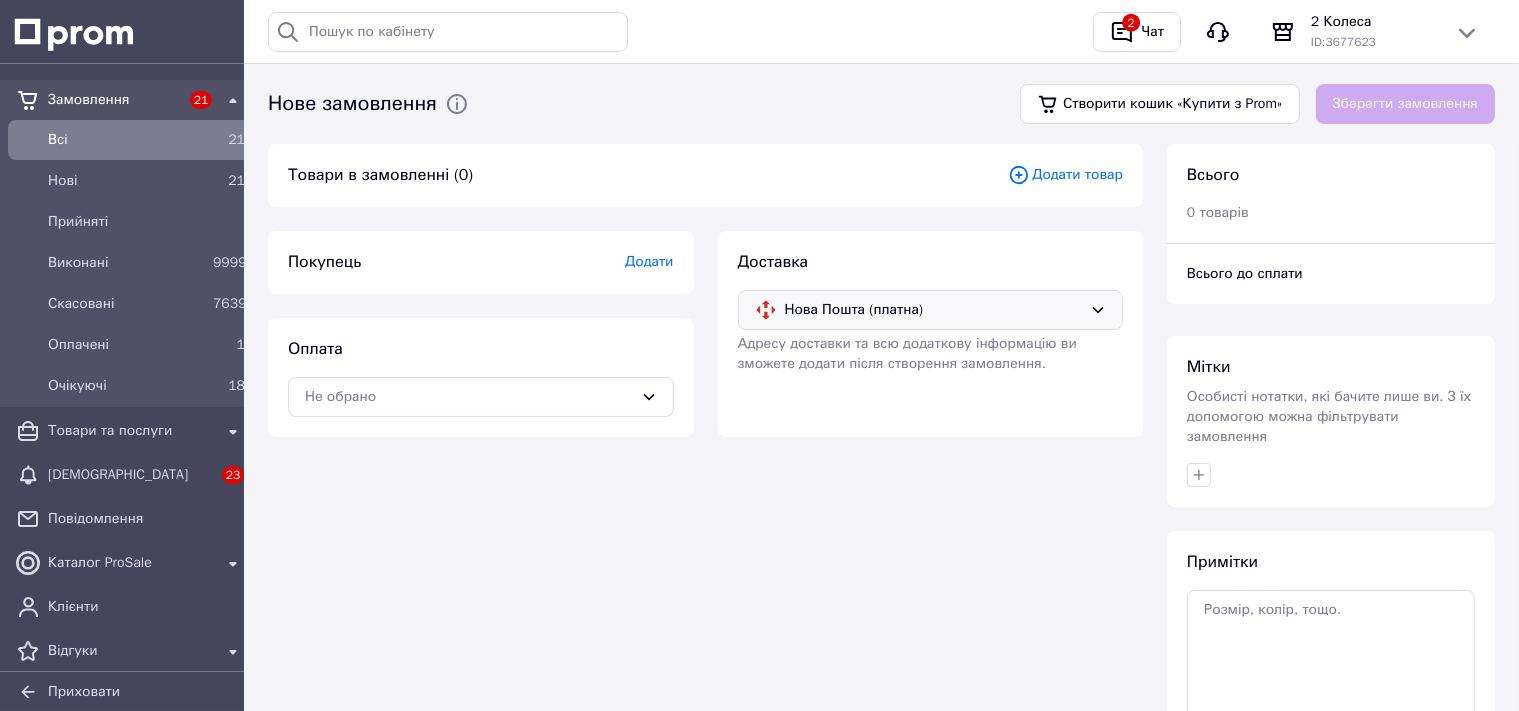 click on "Оплата Не обрано" at bounding box center [481, 377] 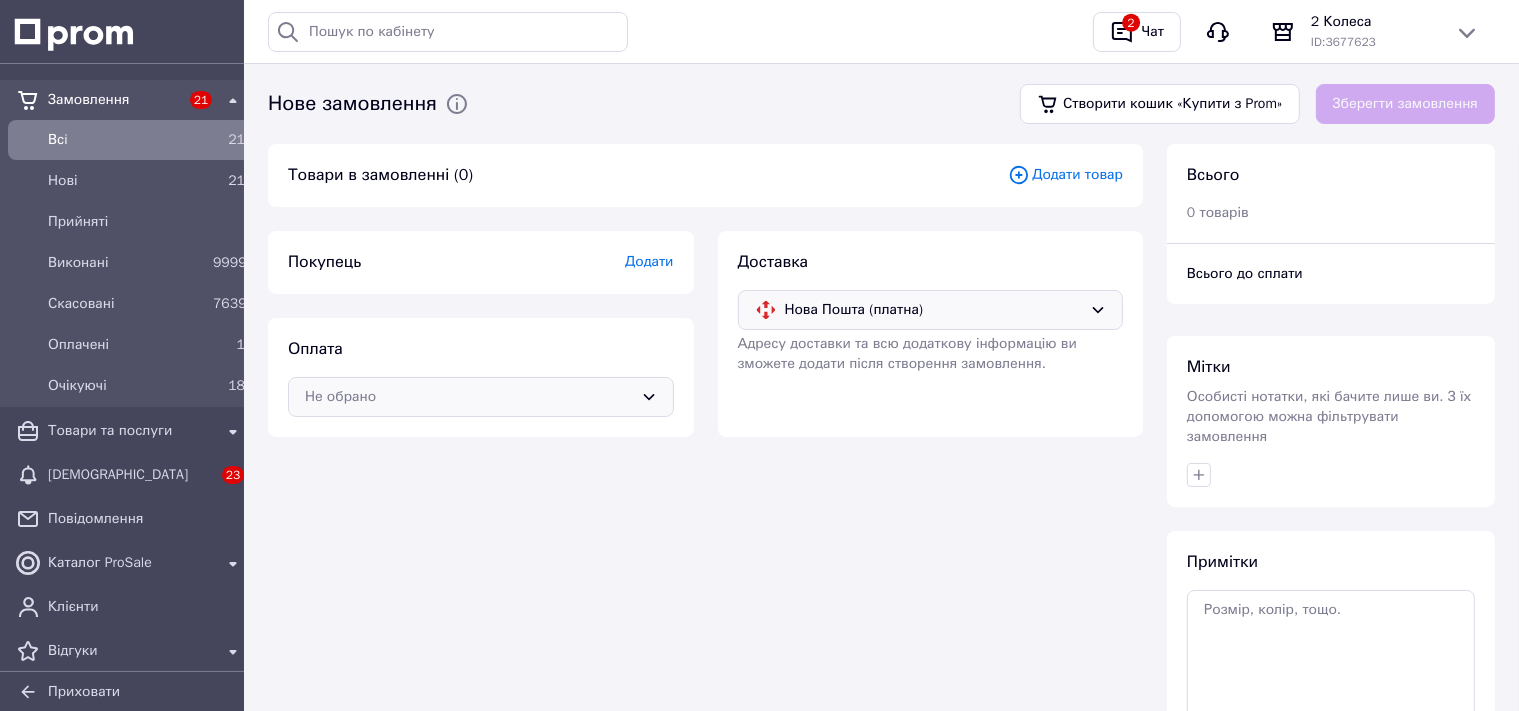 click on "Не обрано" at bounding box center [469, 397] 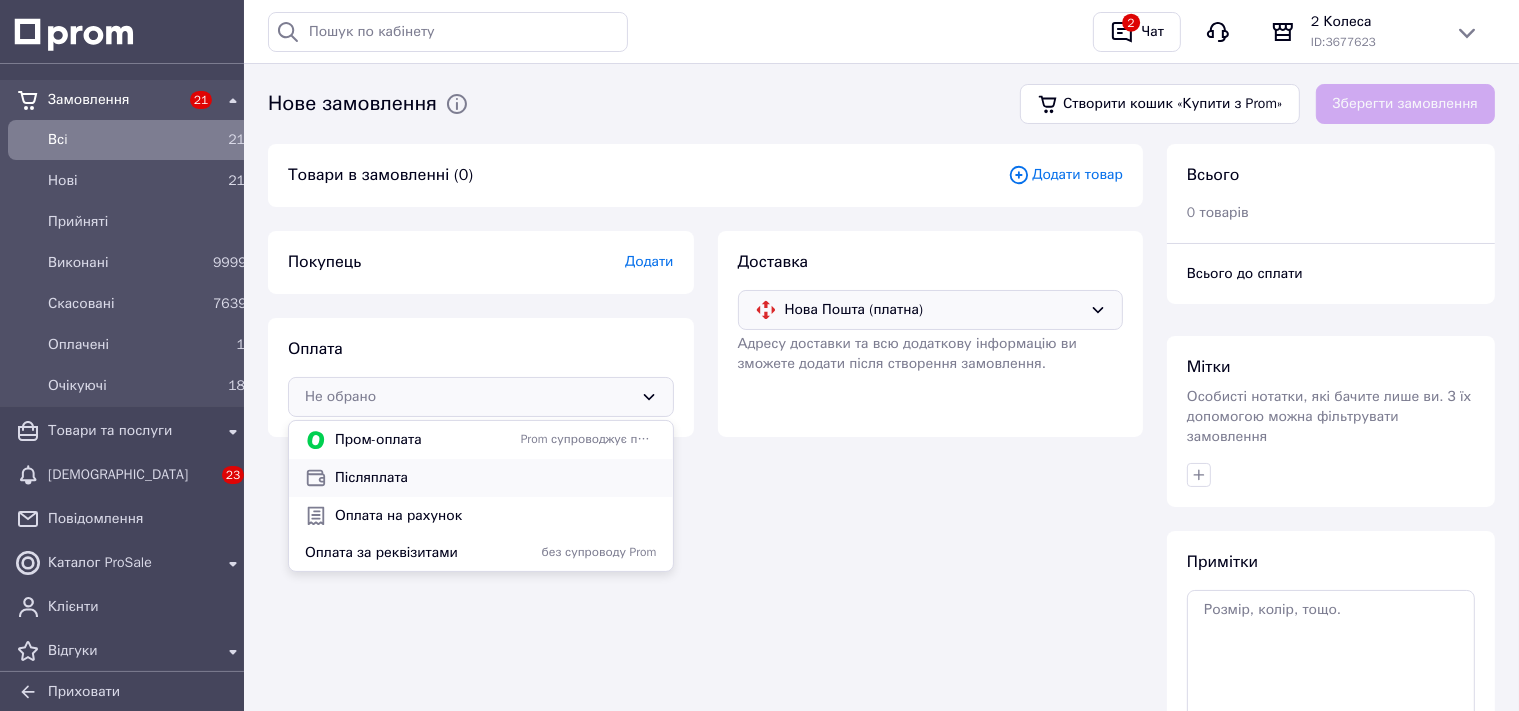 click on "Післяплата" at bounding box center (496, 478) 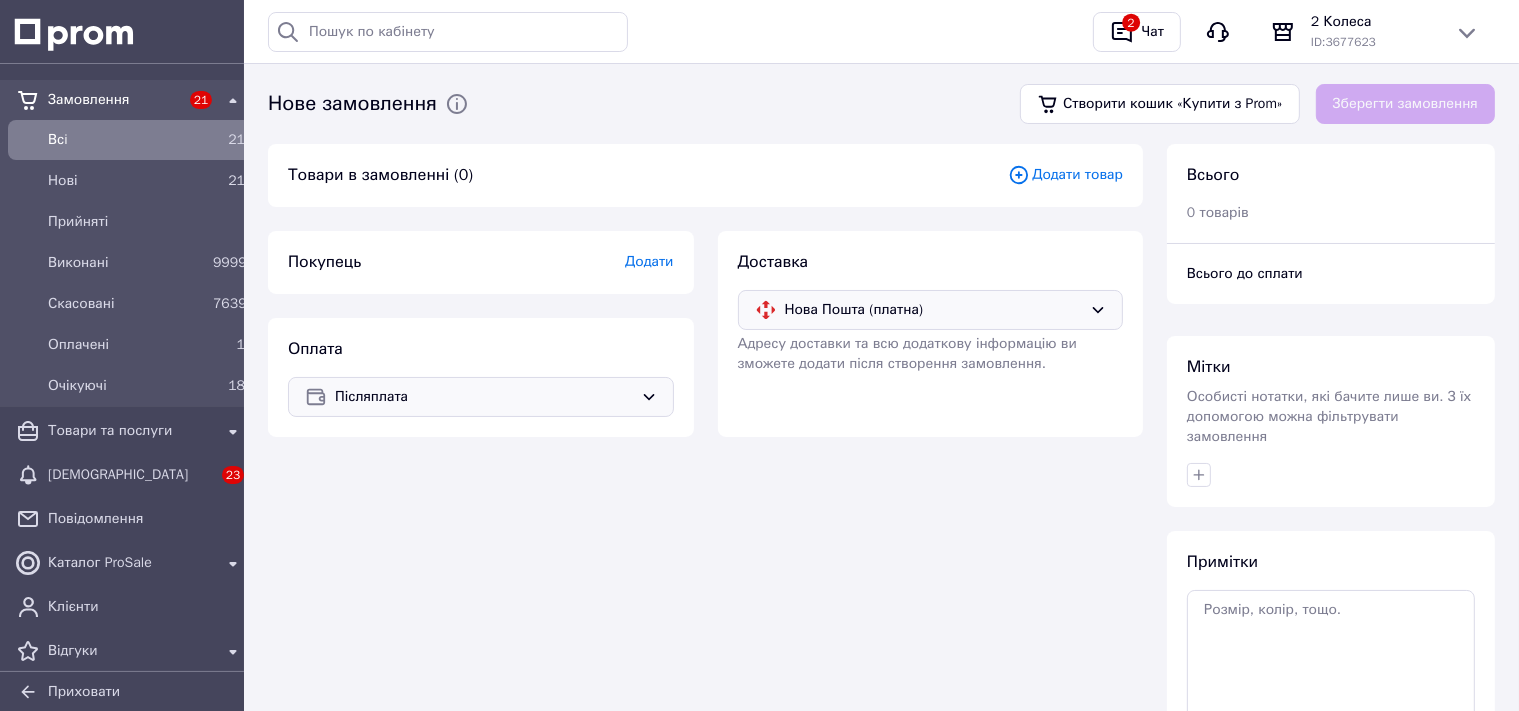 click on "Додати" at bounding box center [649, 261] 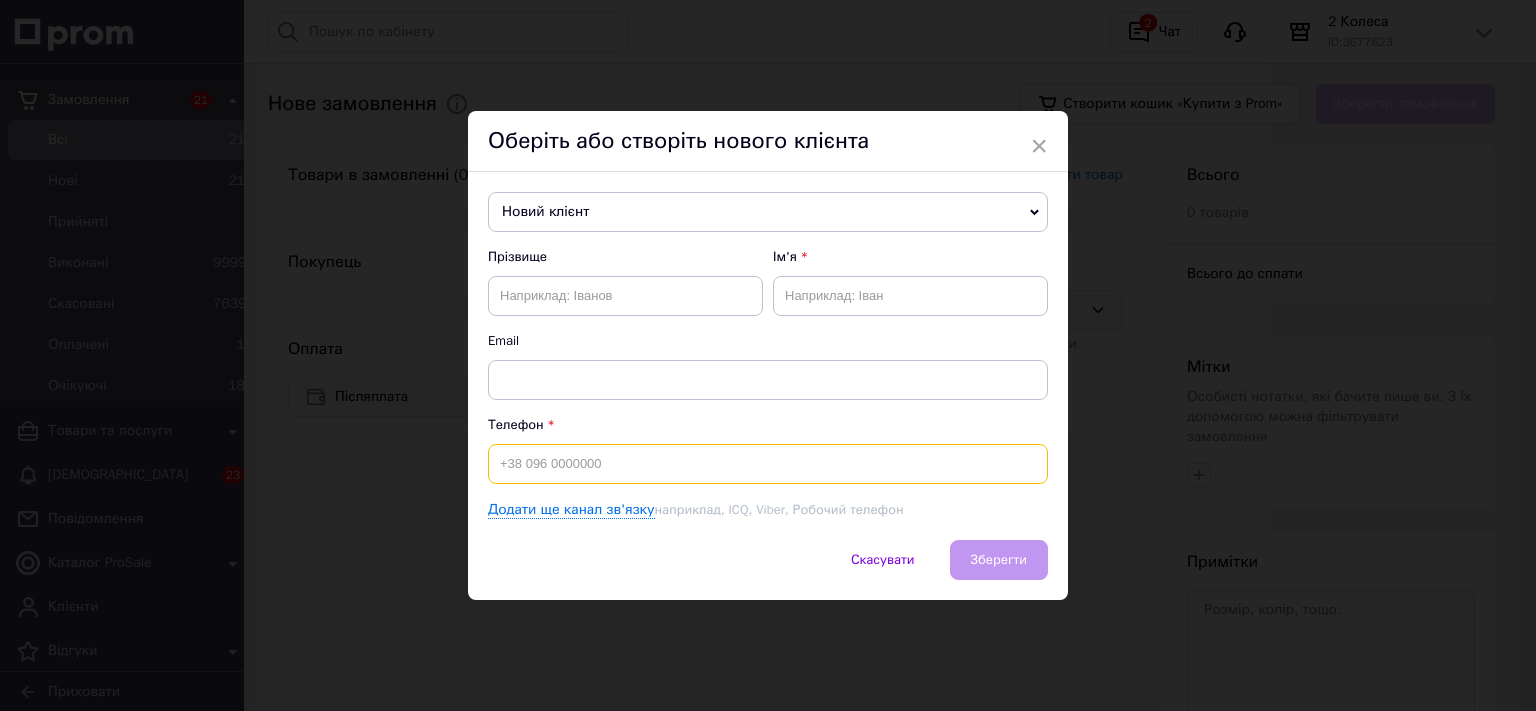 click at bounding box center [768, 464] 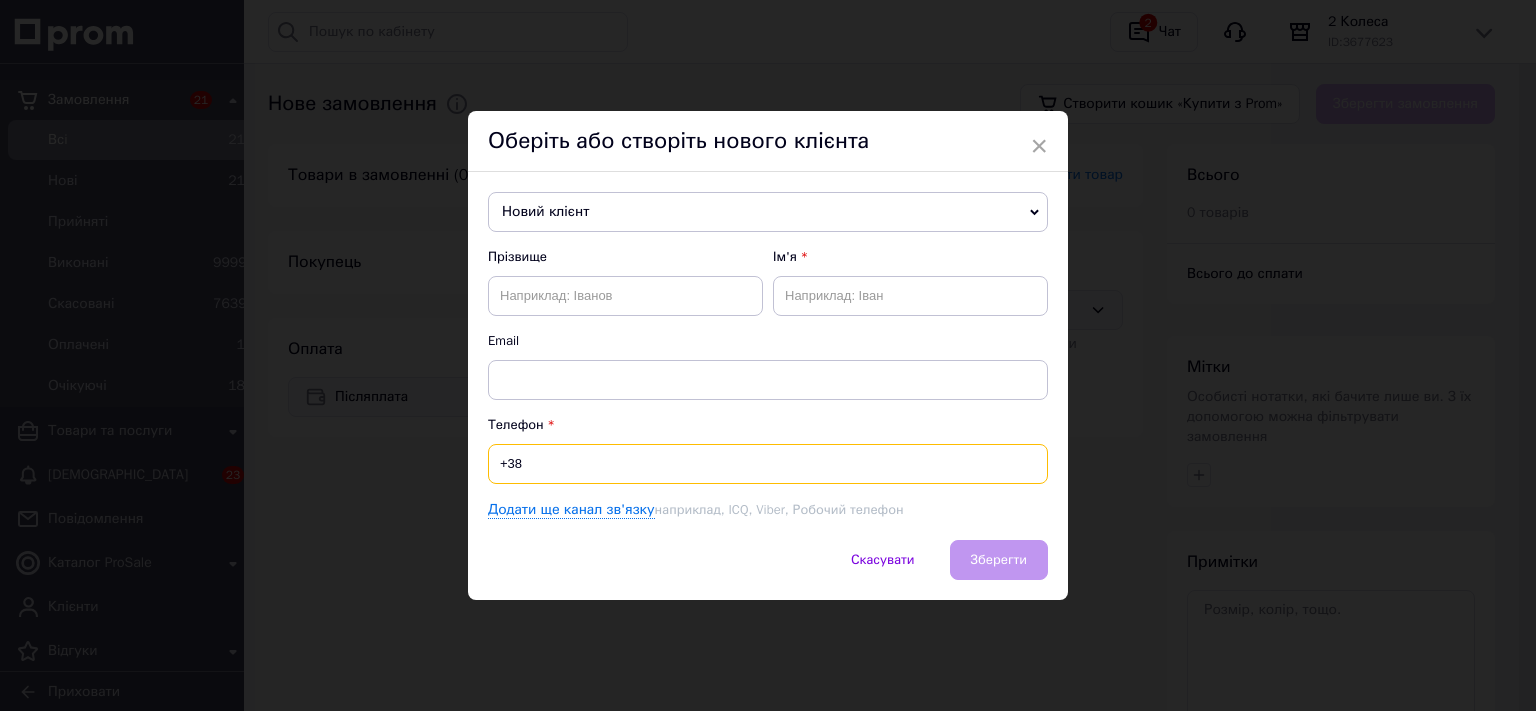 paste on "0997845714" 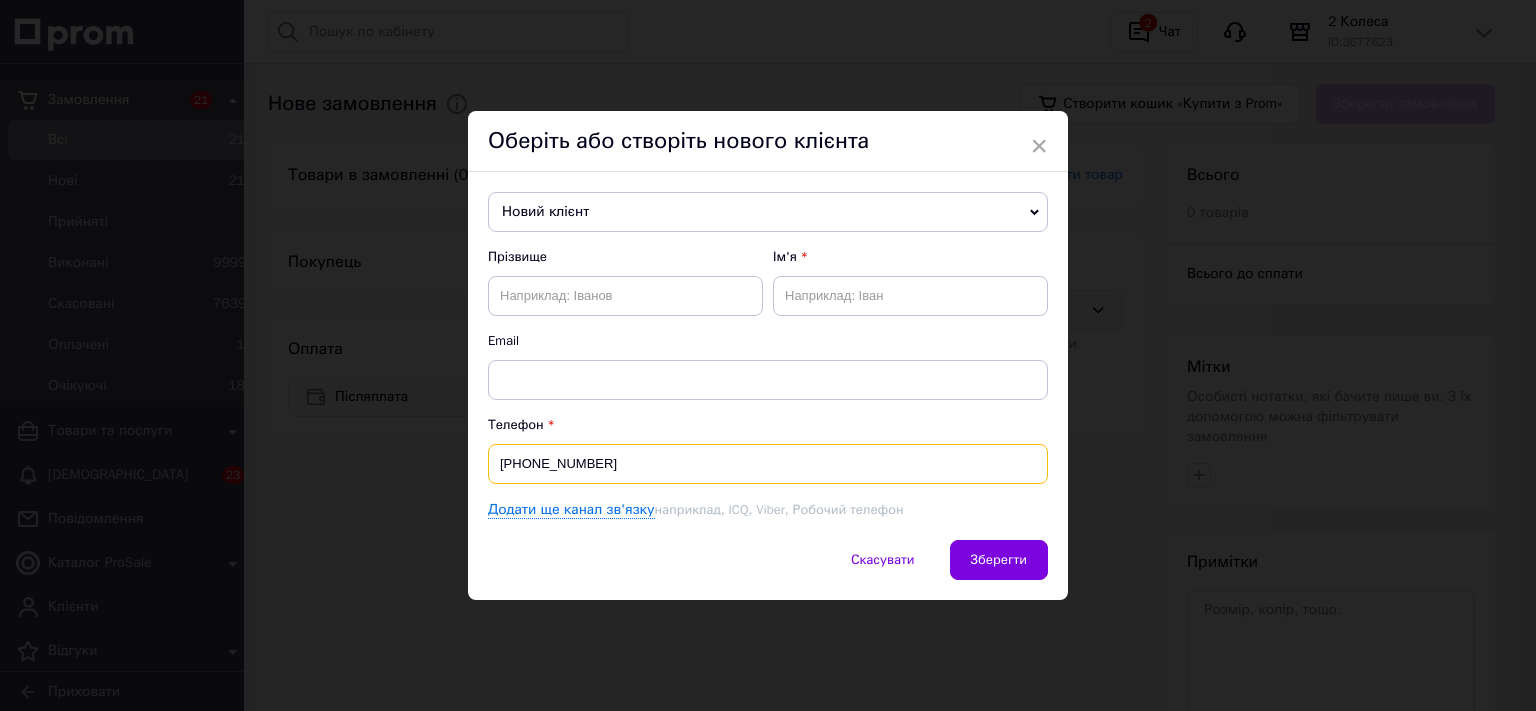 type on "+380997845714" 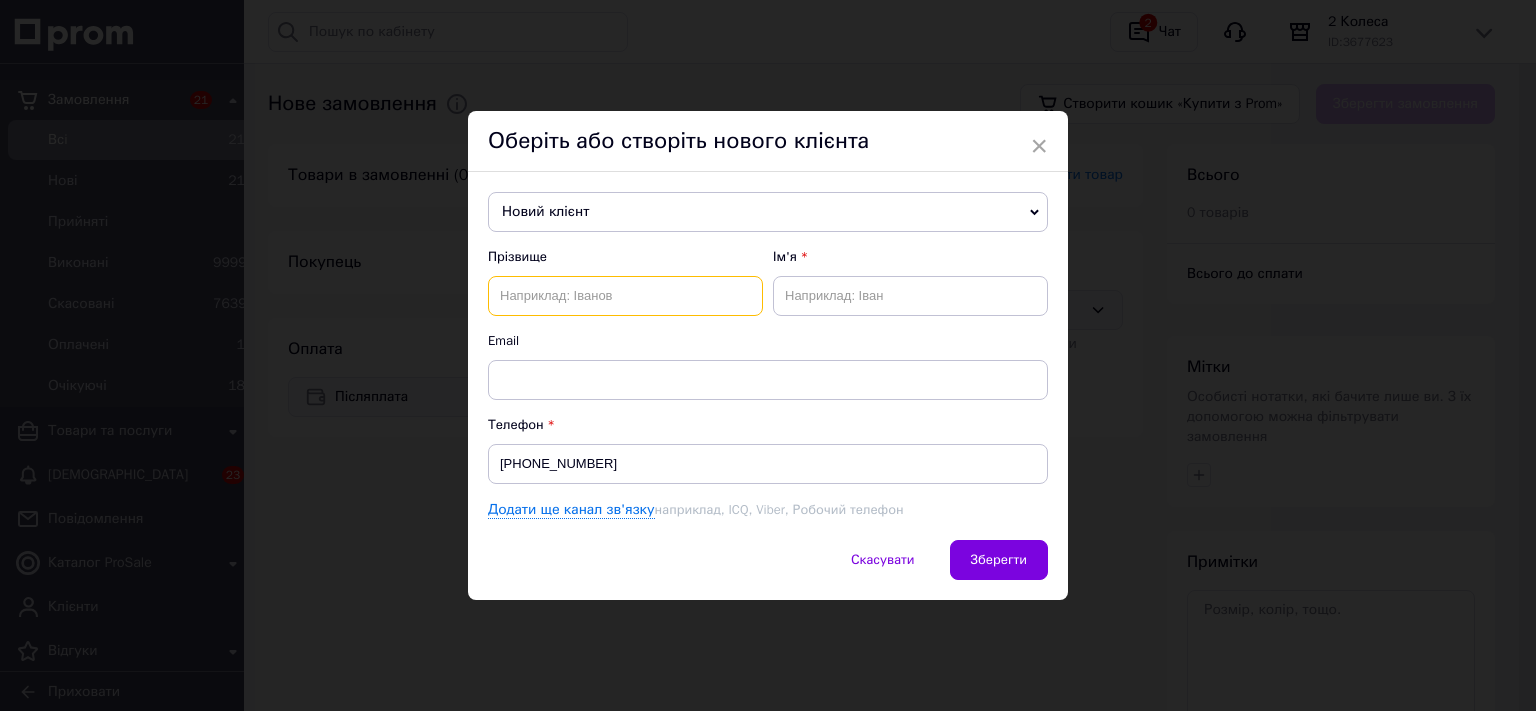 click at bounding box center (625, 296) 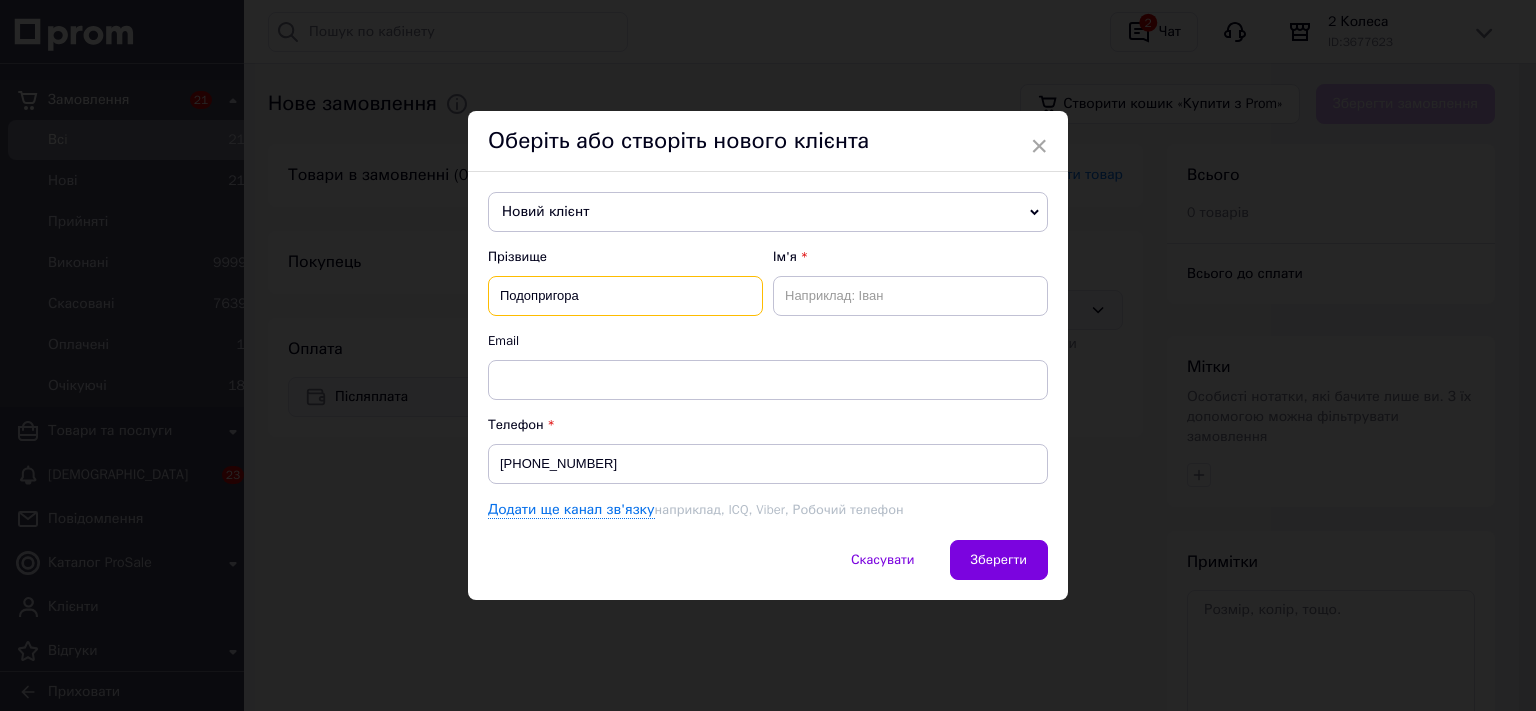 type on "Подопригора" 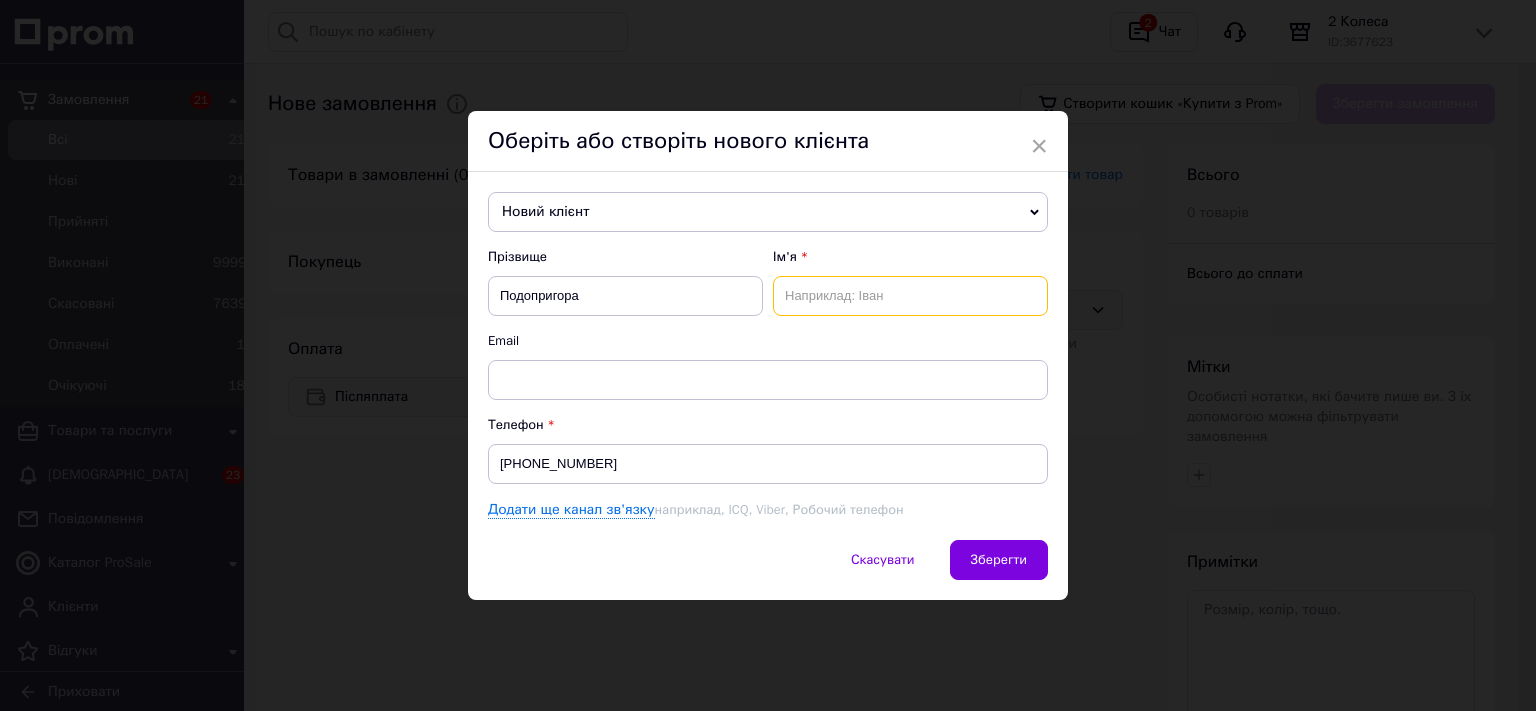 click at bounding box center (910, 296) 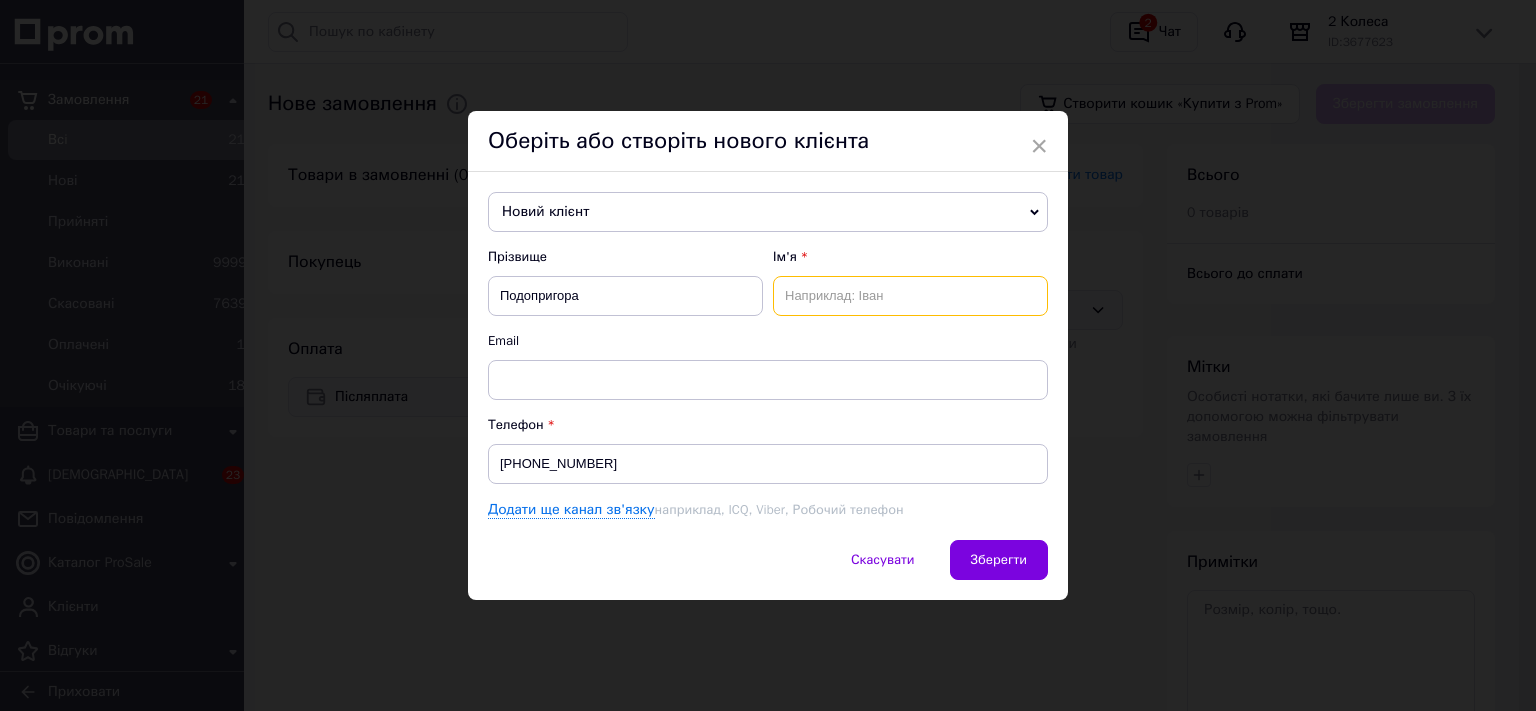 click at bounding box center [910, 296] 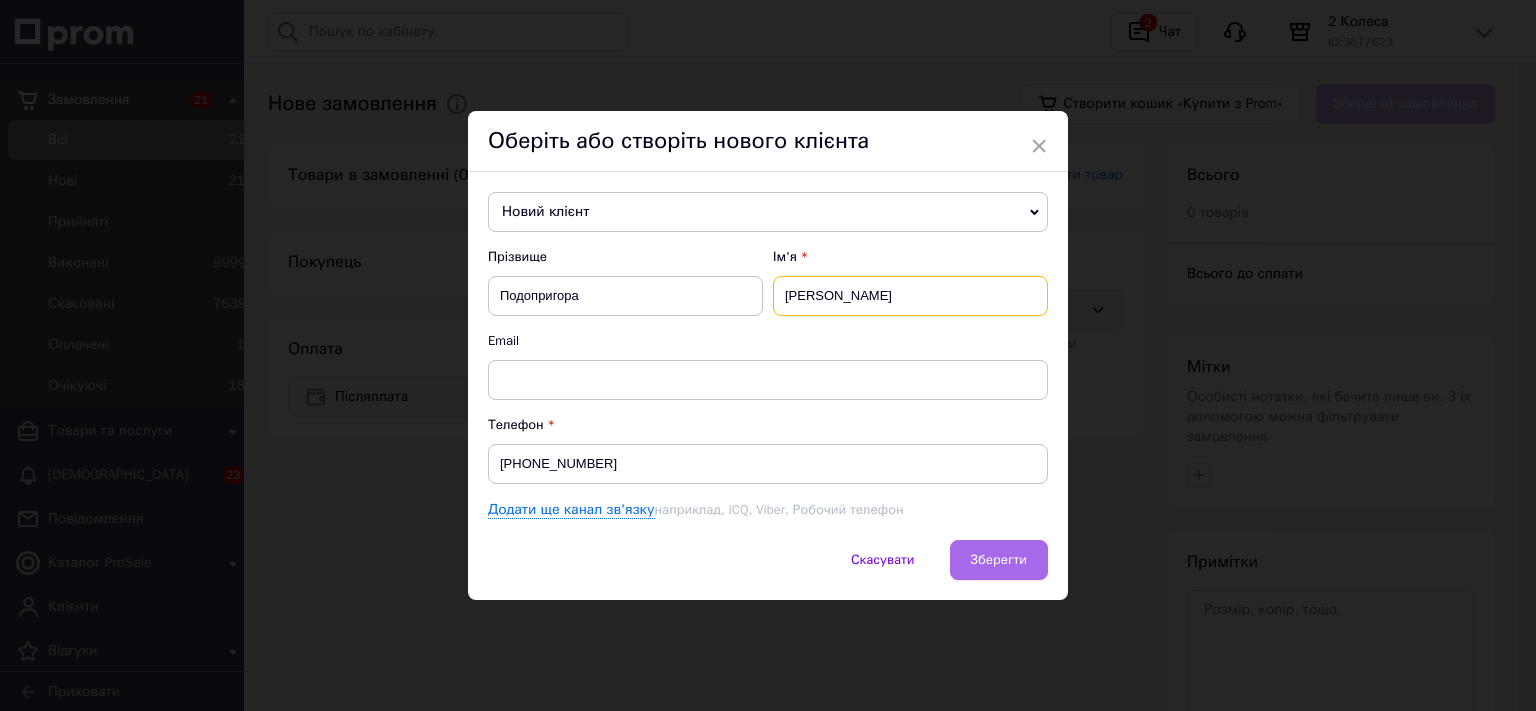 type on "Микола" 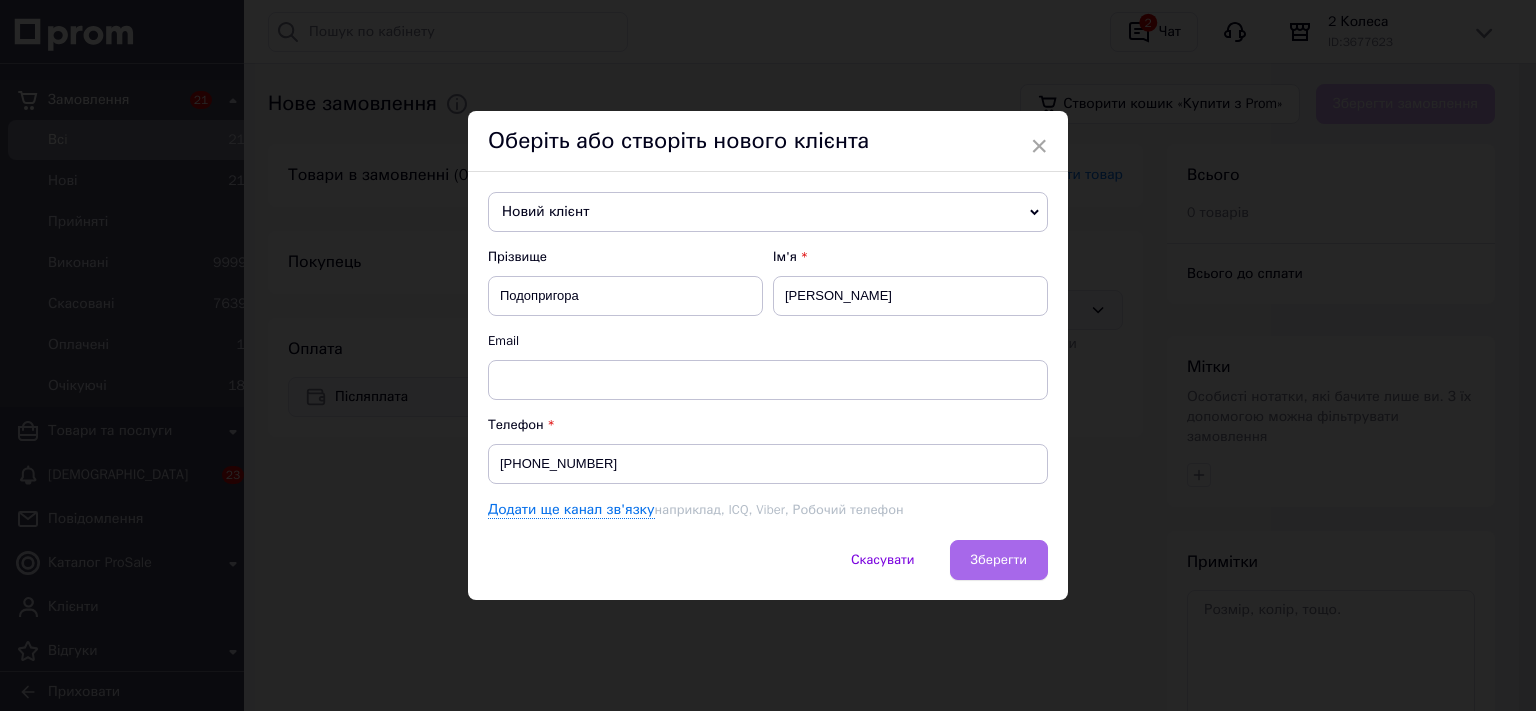 click on "Зберегти" at bounding box center [999, 559] 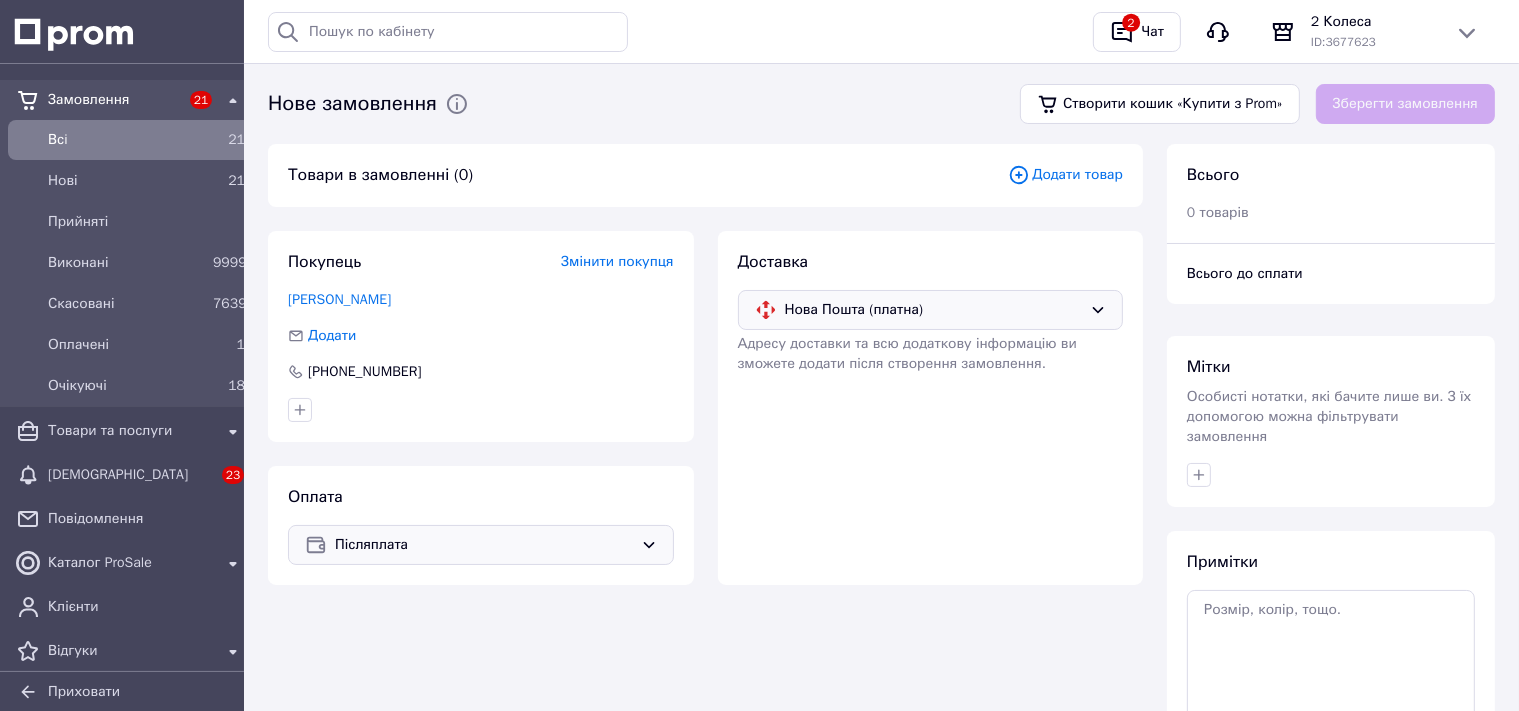 click on "Додати товар" at bounding box center (1065, 175) 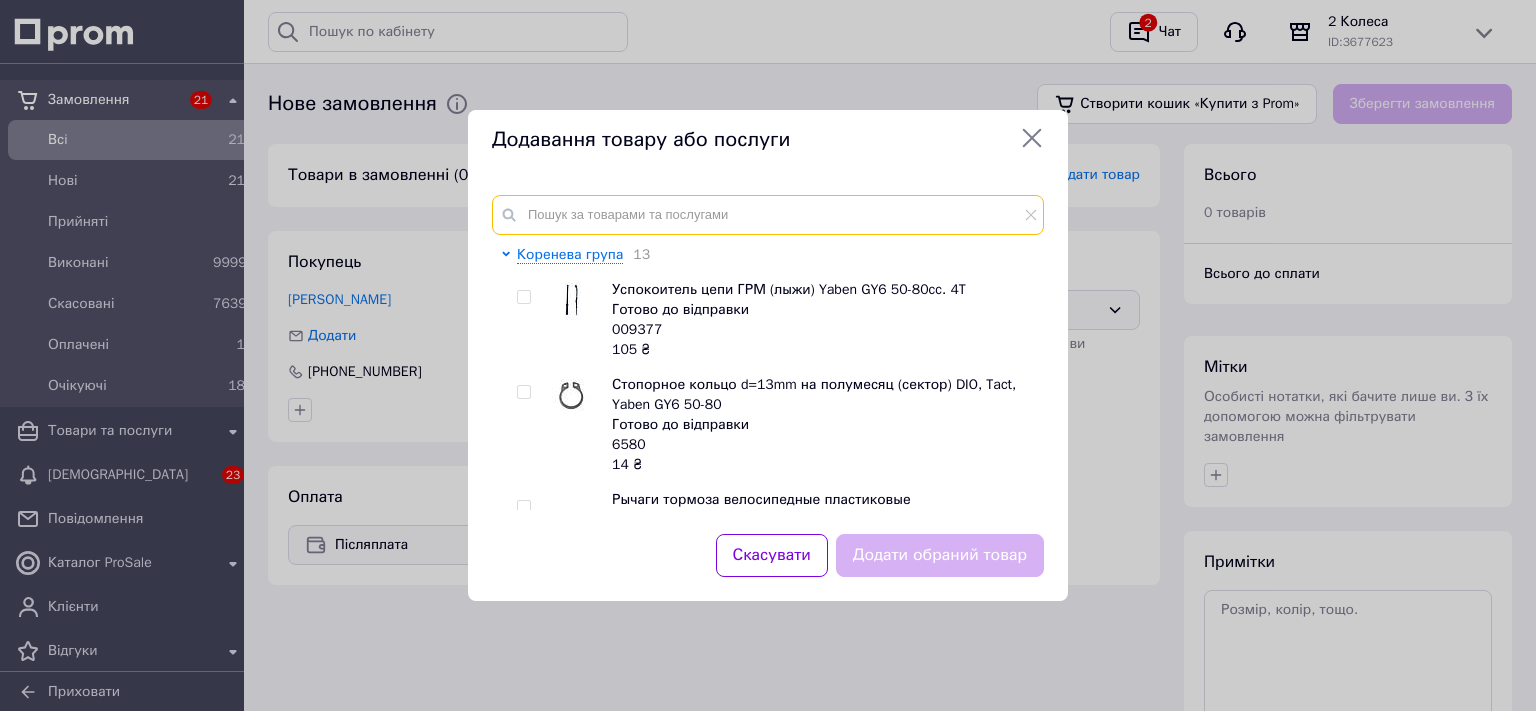click at bounding box center [768, 215] 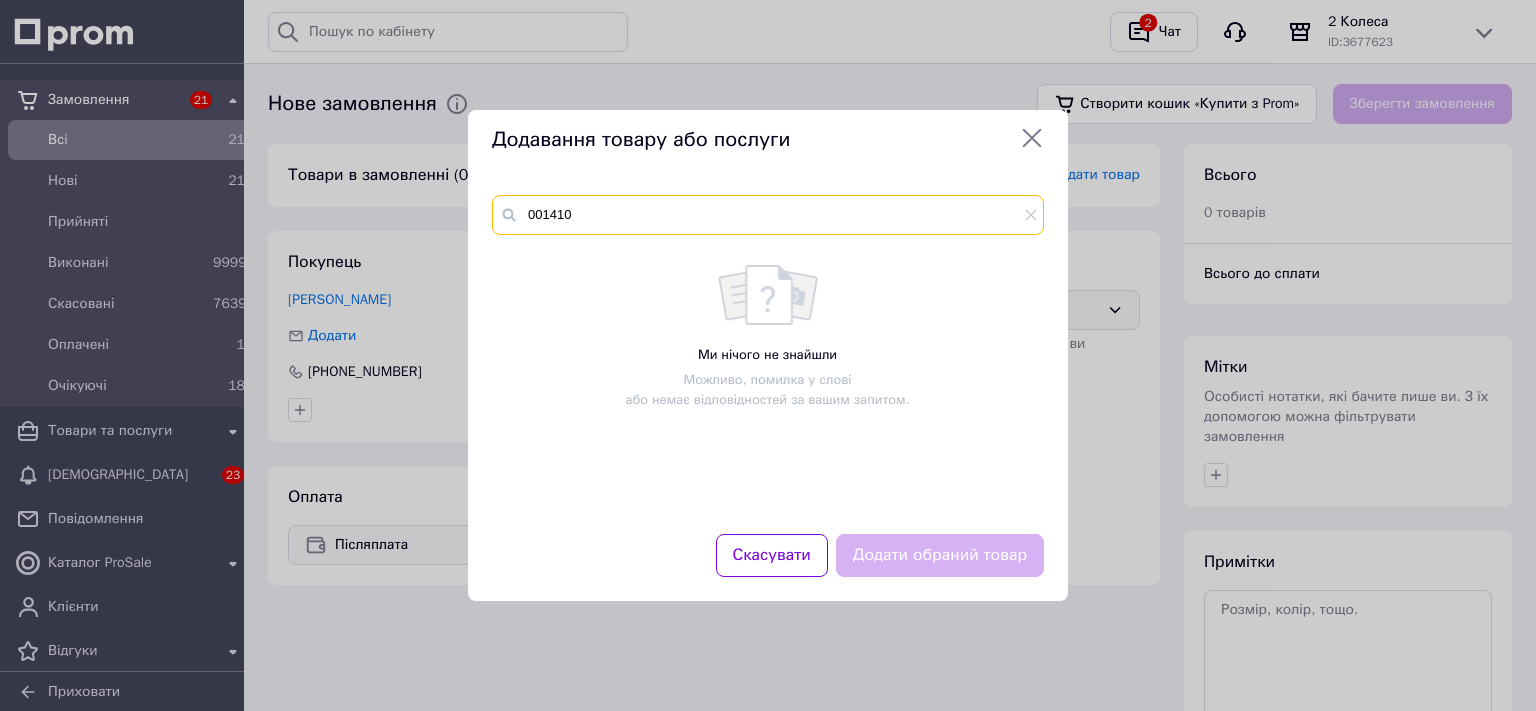 type on "001410" 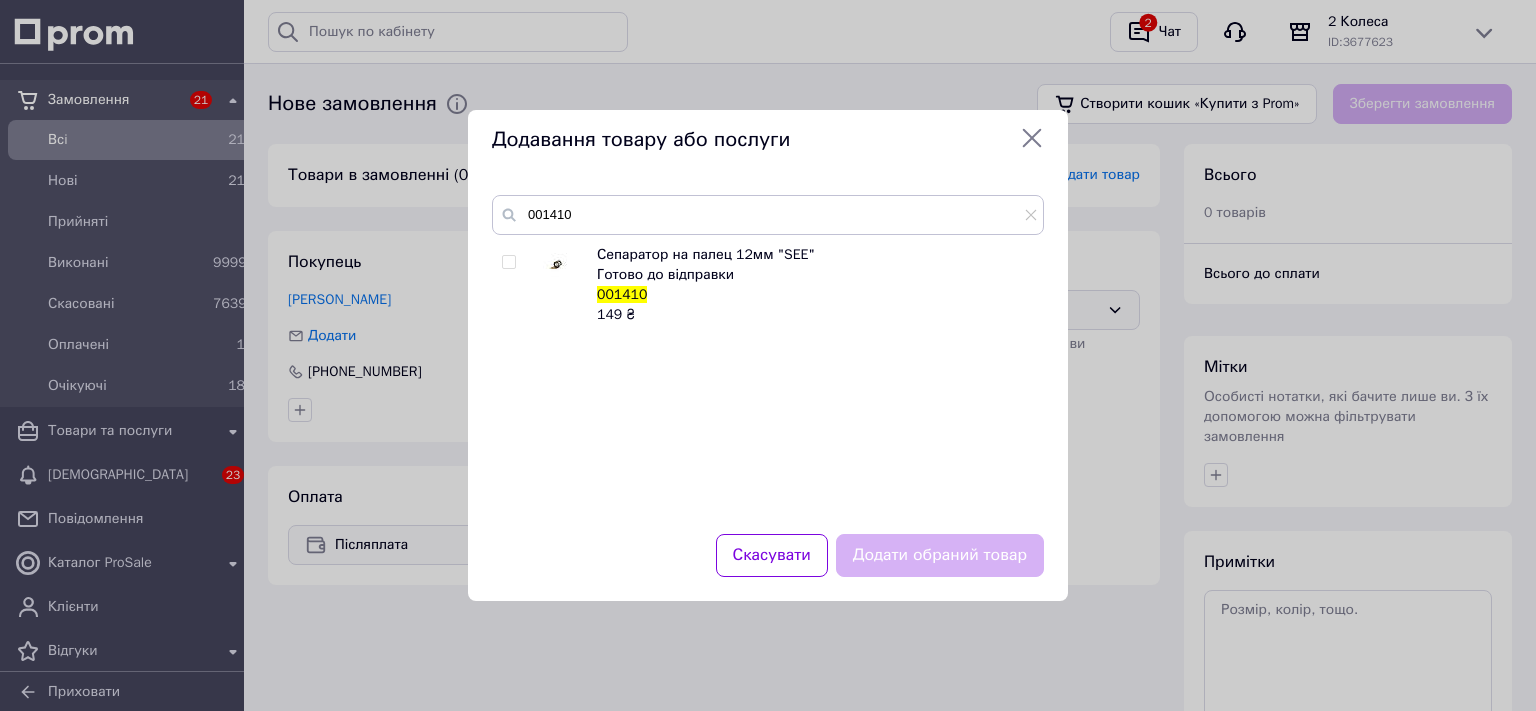click at bounding box center [508, 262] 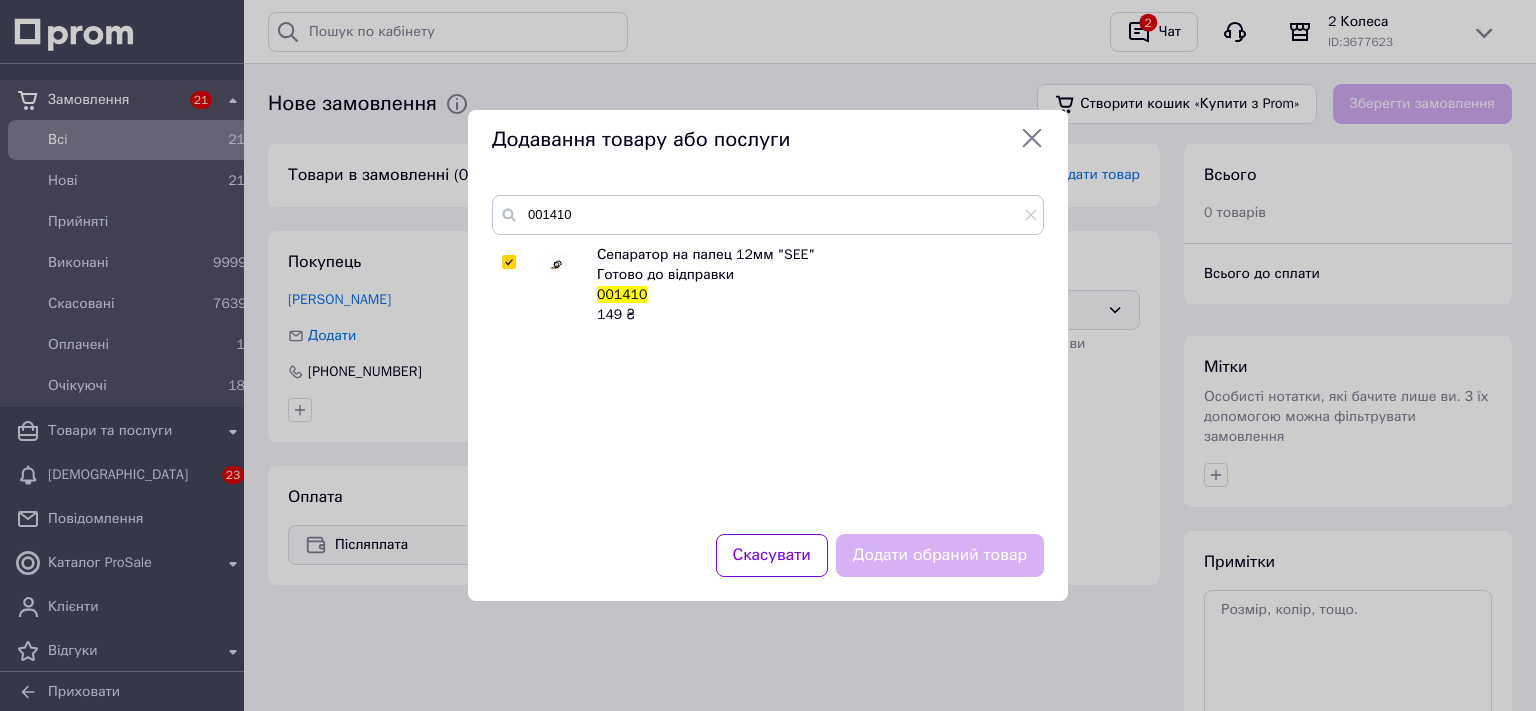 checkbox on "true" 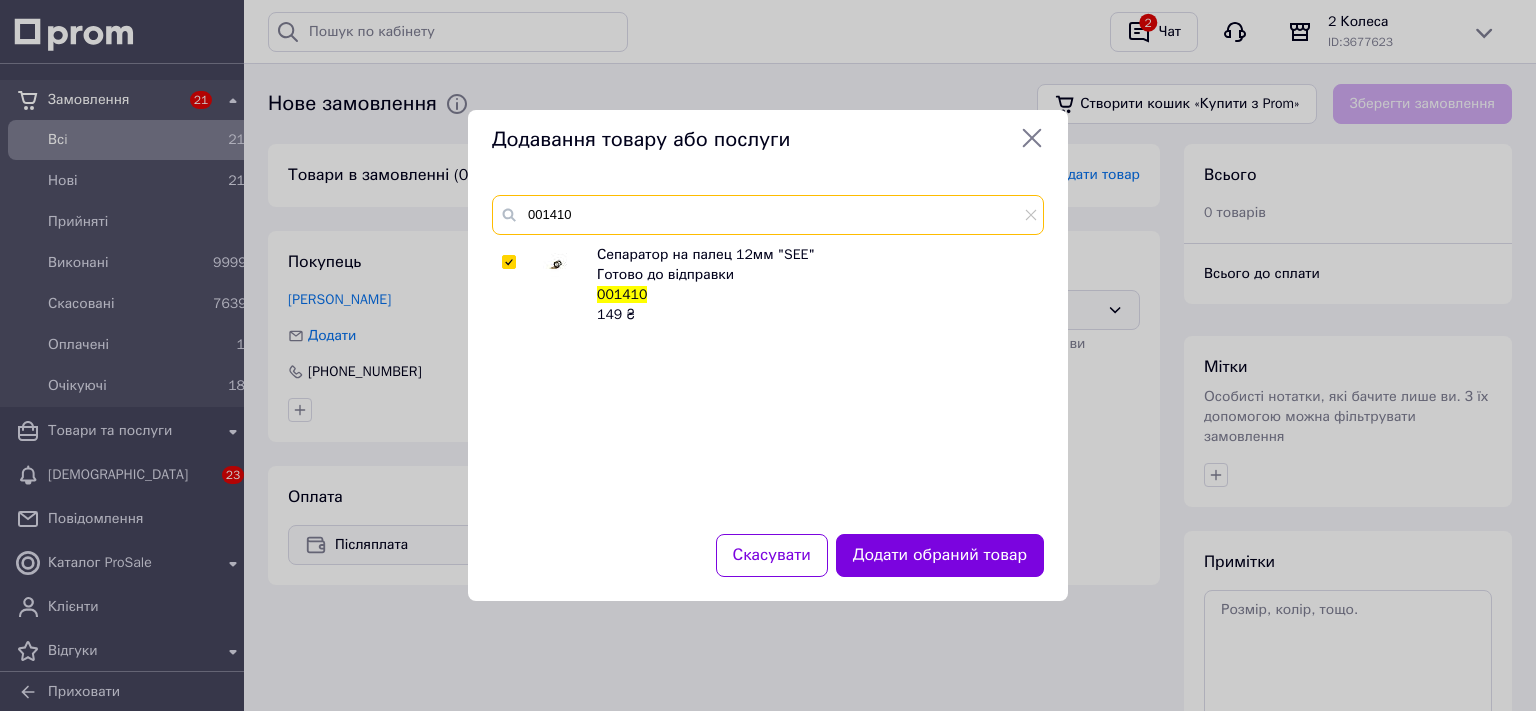 click on "001410" at bounding box center [768, 215] 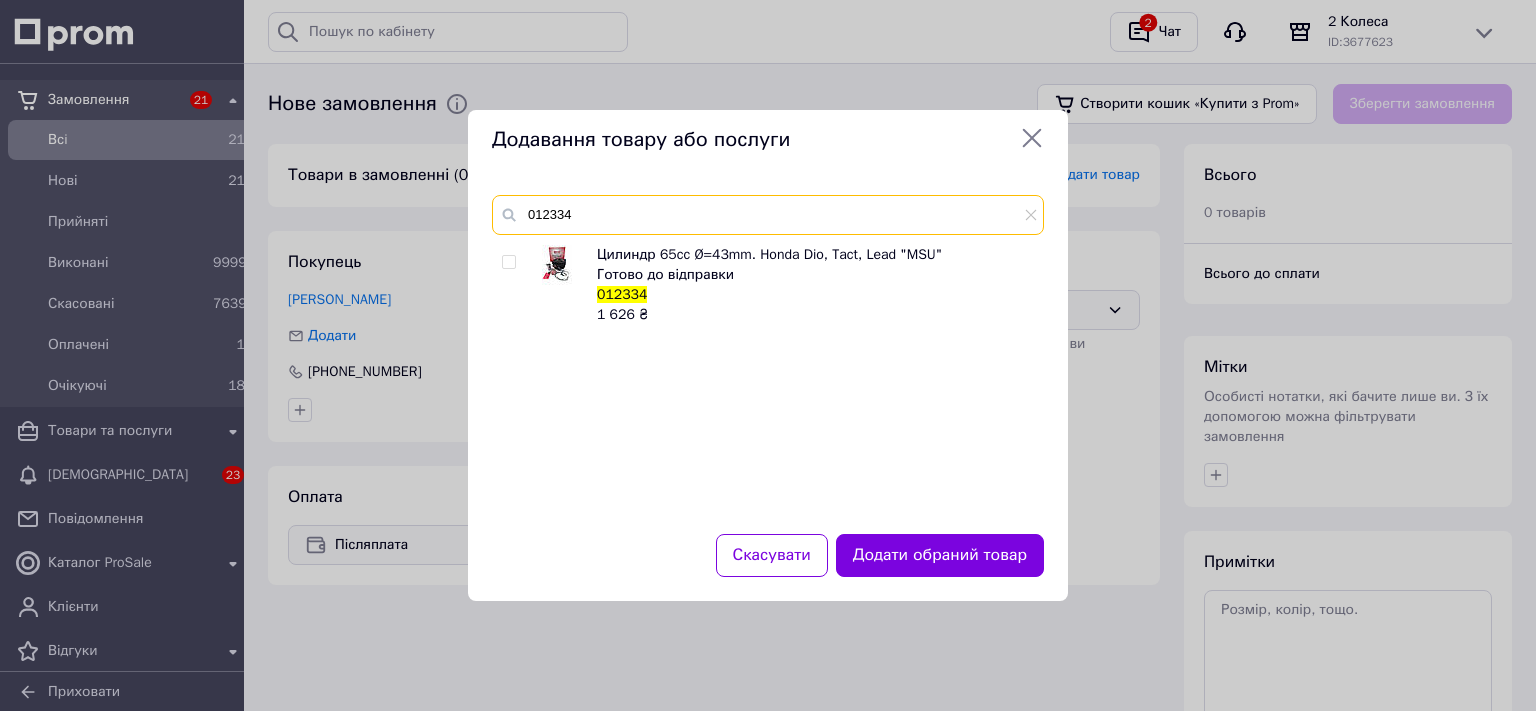 type on "012334" 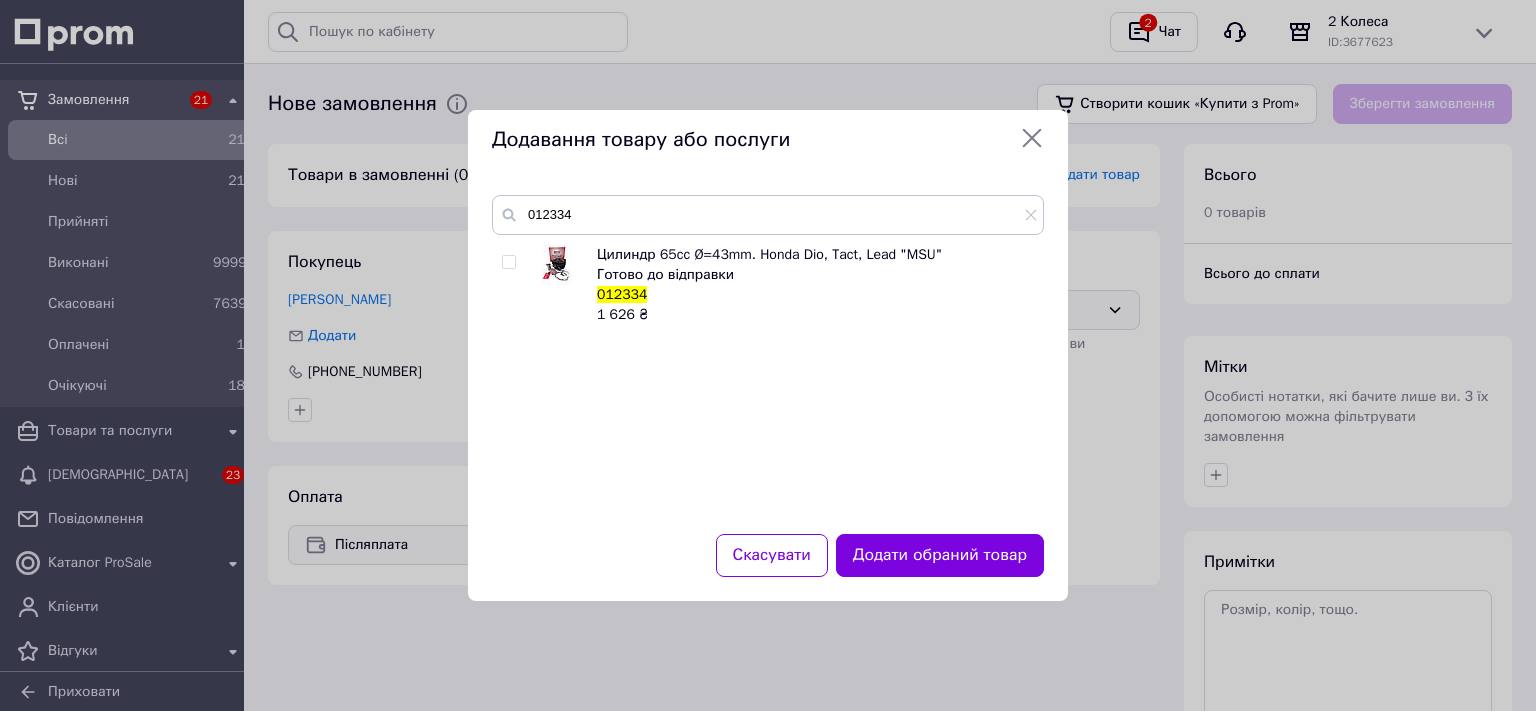 click at bounding box center (508, 262) 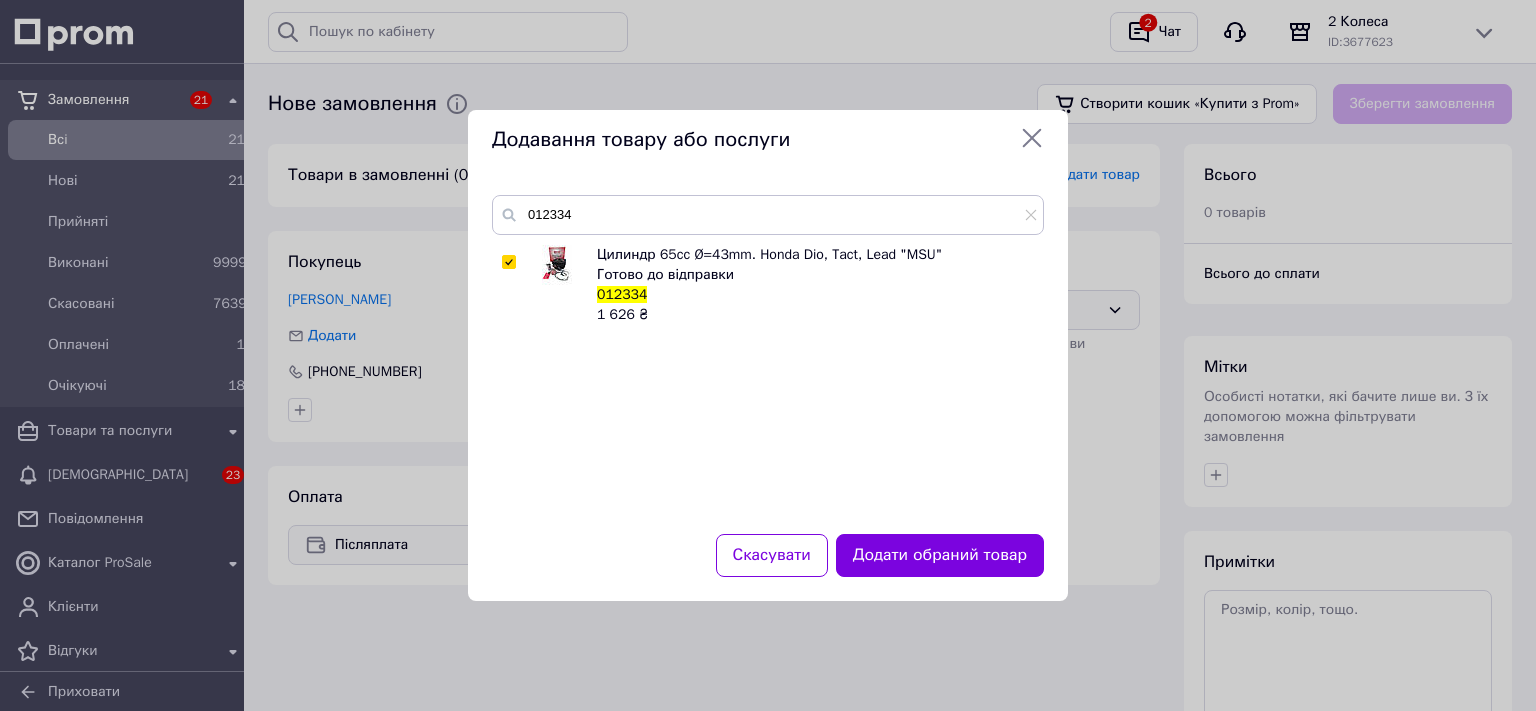 checkbox on "true" 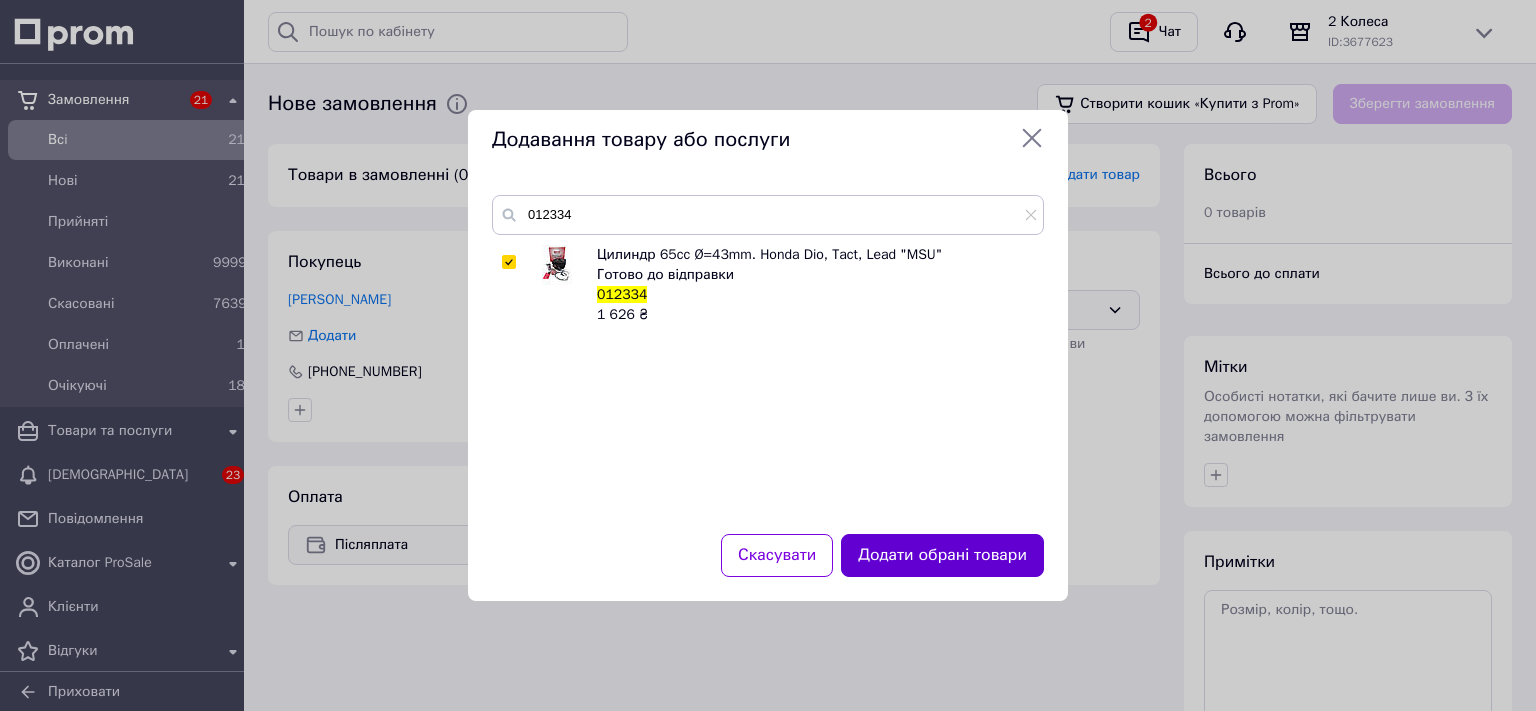 click on "Додати обрані товари" at bounding box center (942, 555) 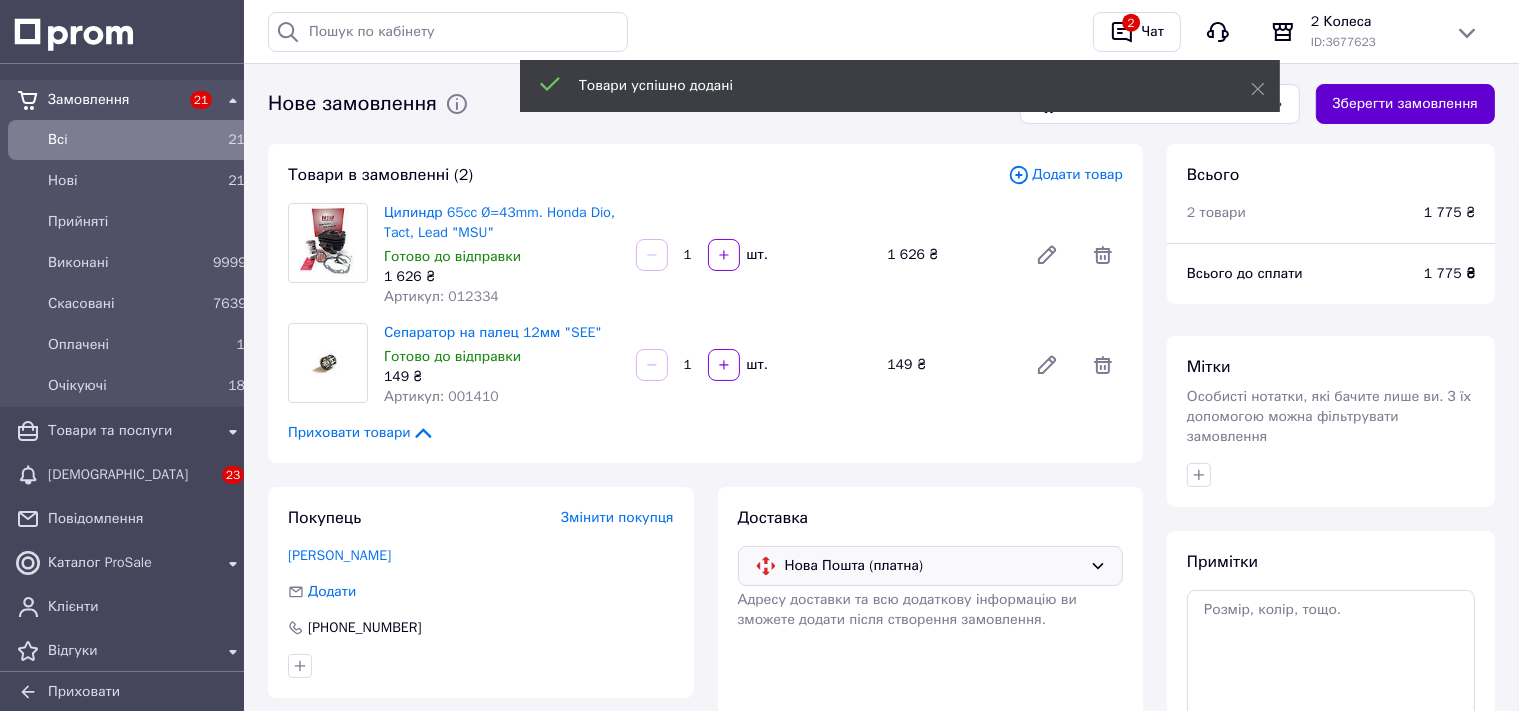 click on "Зберегти замовлення" at bounding box center (1405, 104) 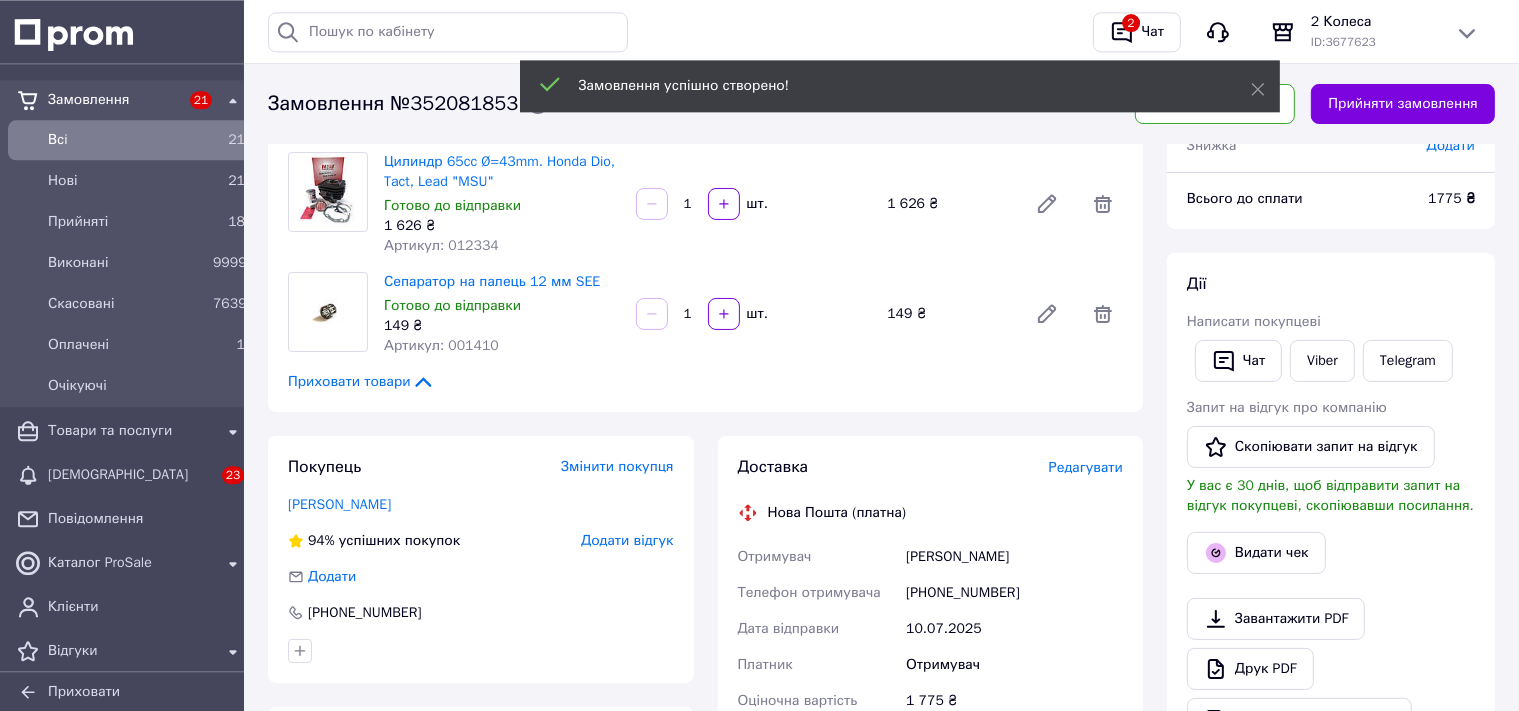 scroll, scrollTop: 211, scrollLeft: 0, axis: vertical 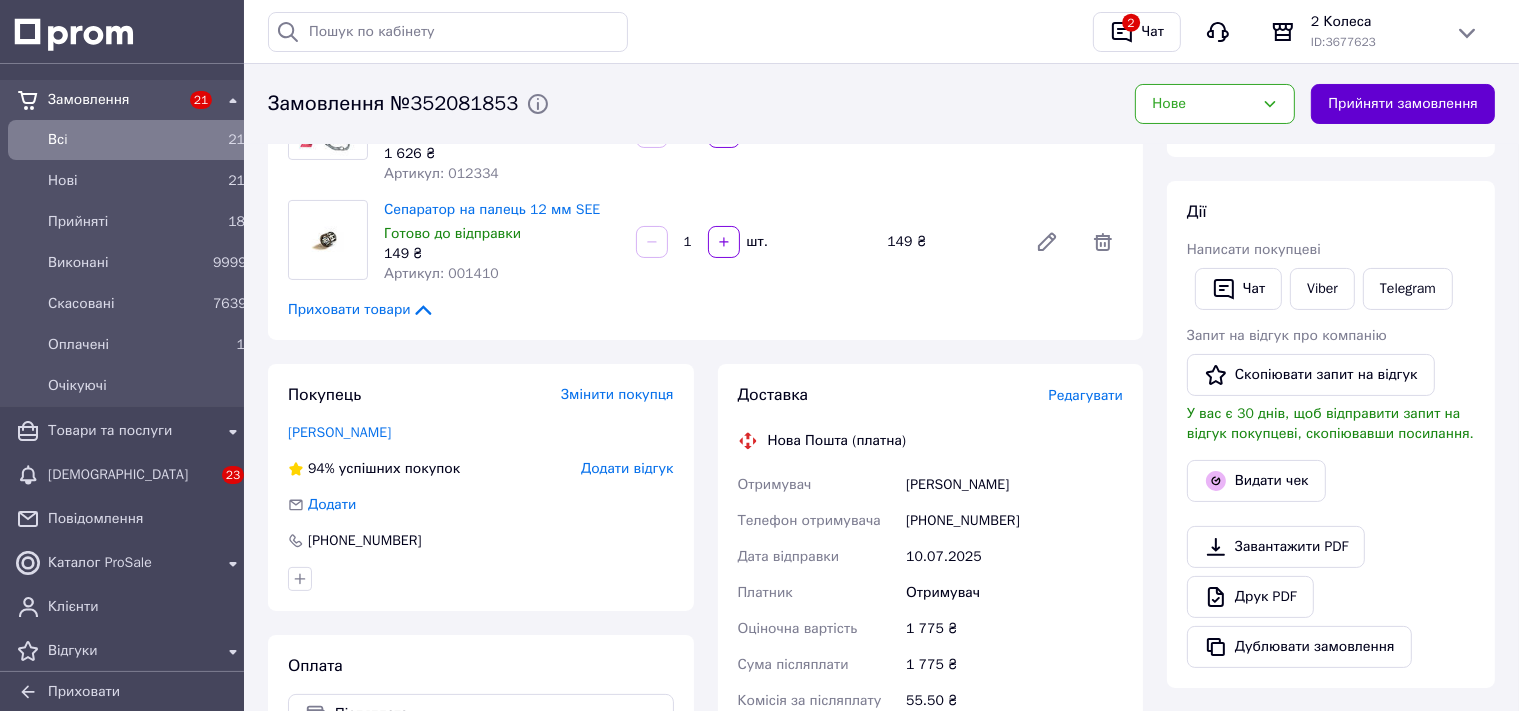 click on "Прийняти замовлення" at bounding box center (1403, 104) 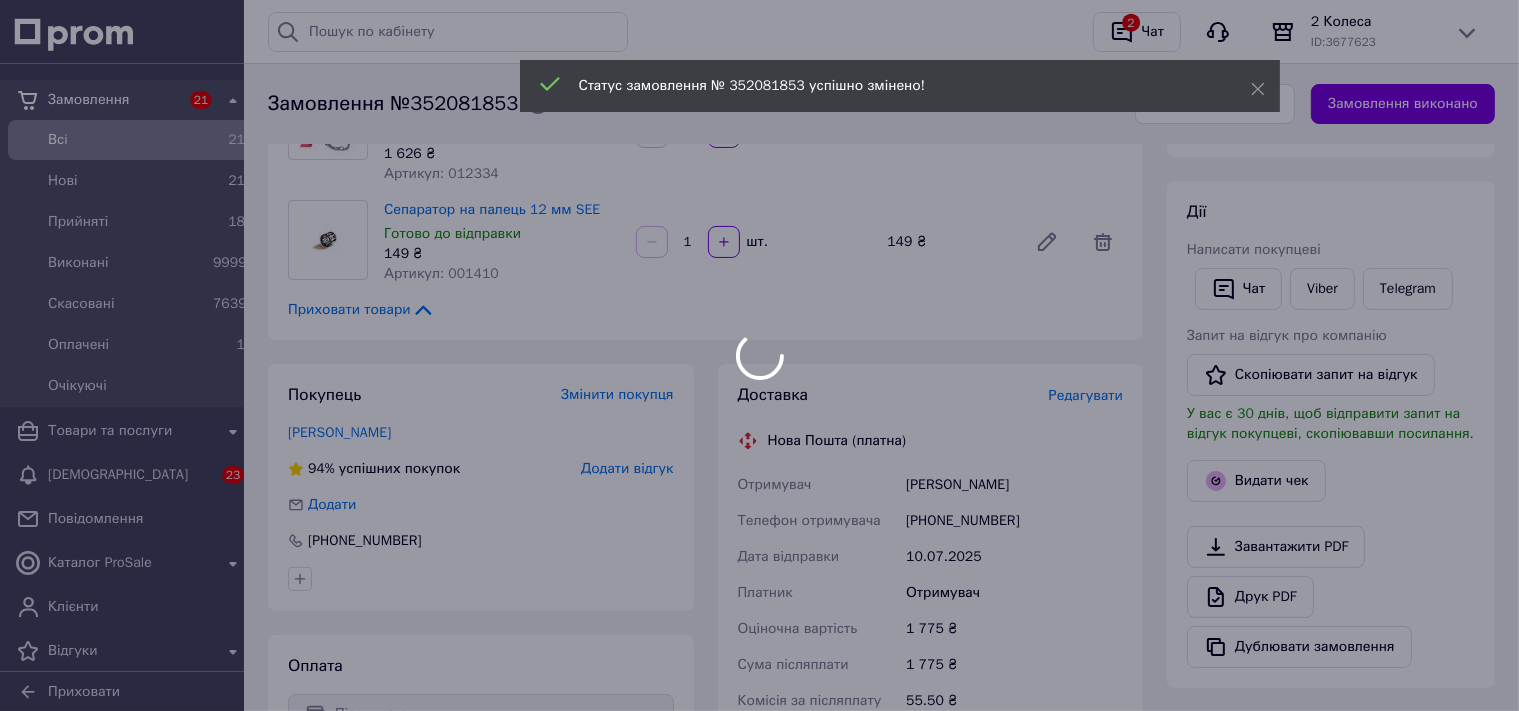 click at bounding box center (759, 355) 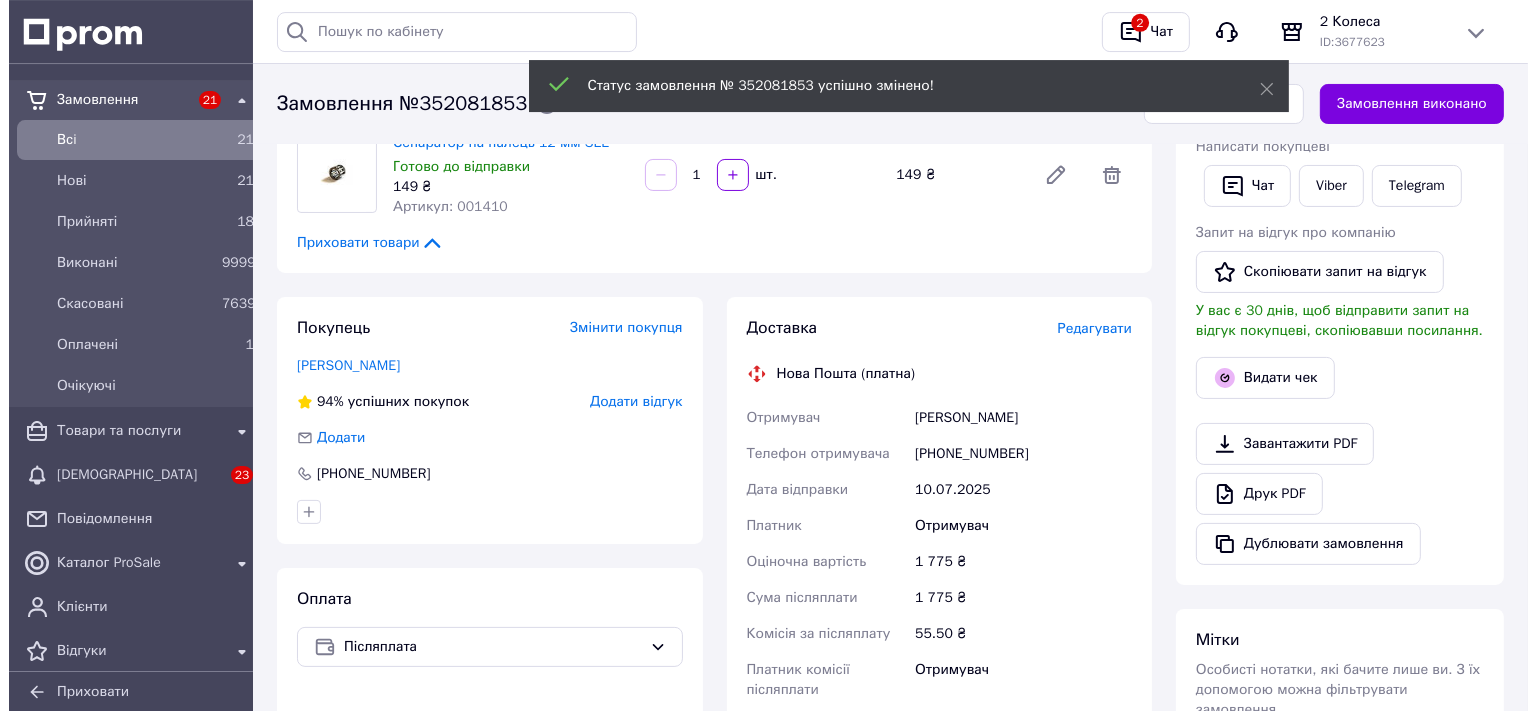 scroll, scrollTop: 316, scrollLeft: 0, axis: vertical 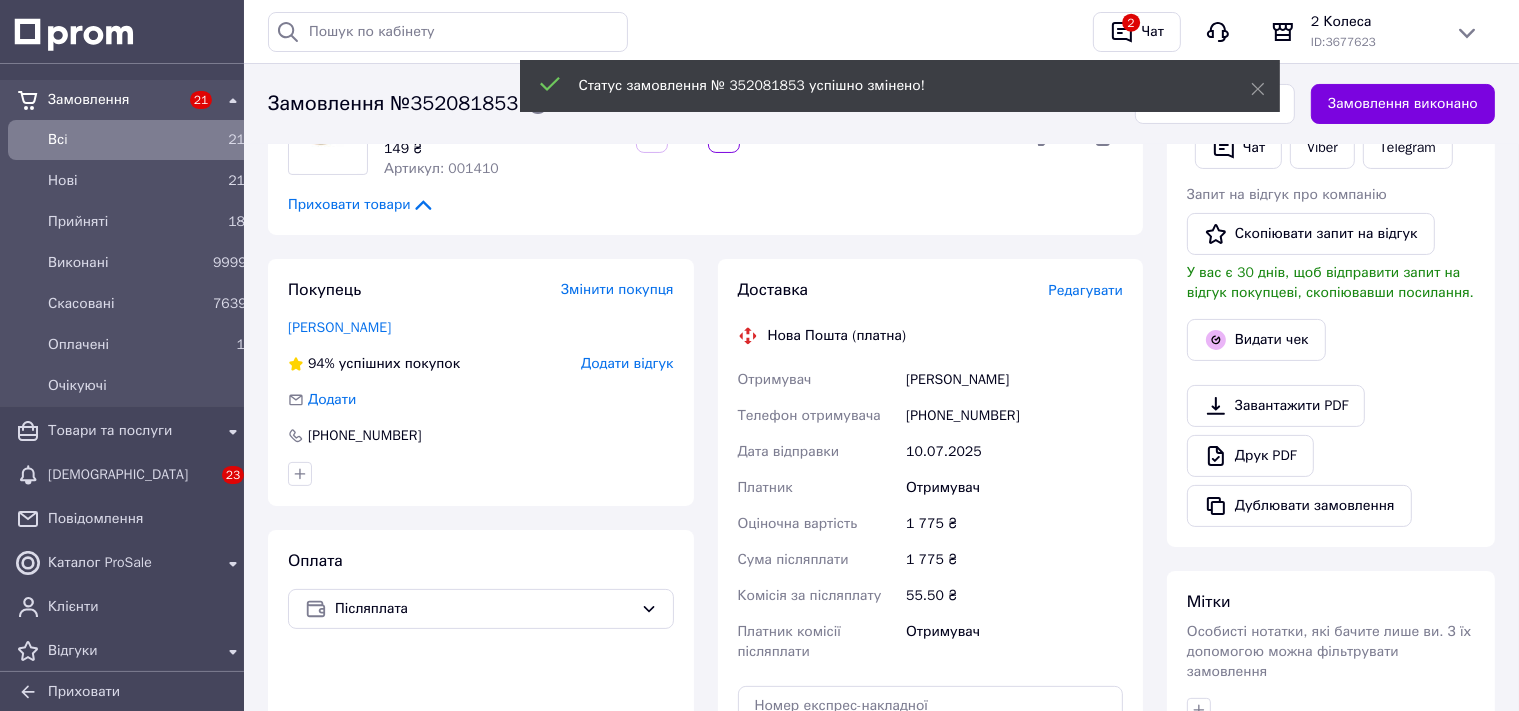 click on "Редагувати" at bounding box center [1086, 290] 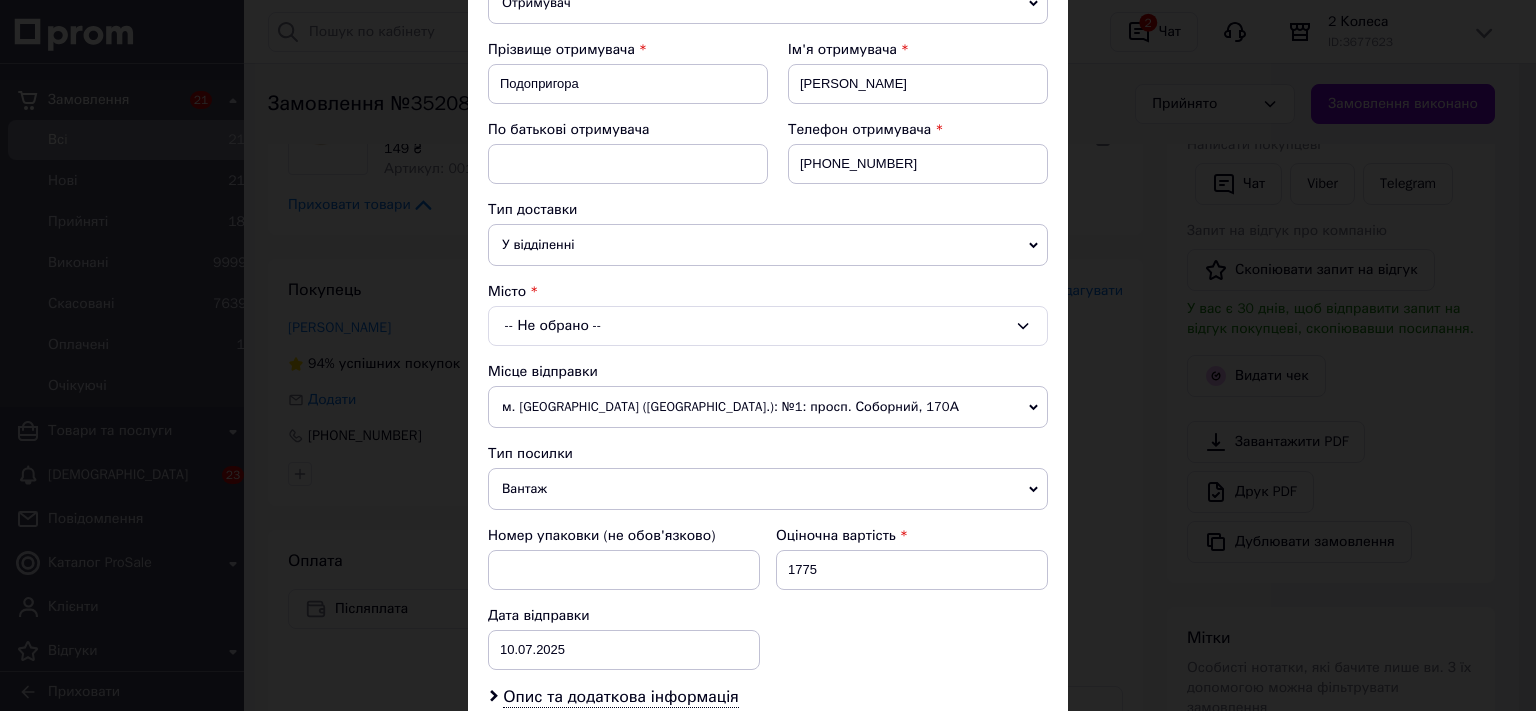 scroll, scrollTop: 331, scrollLeft: 0, axis: vertical 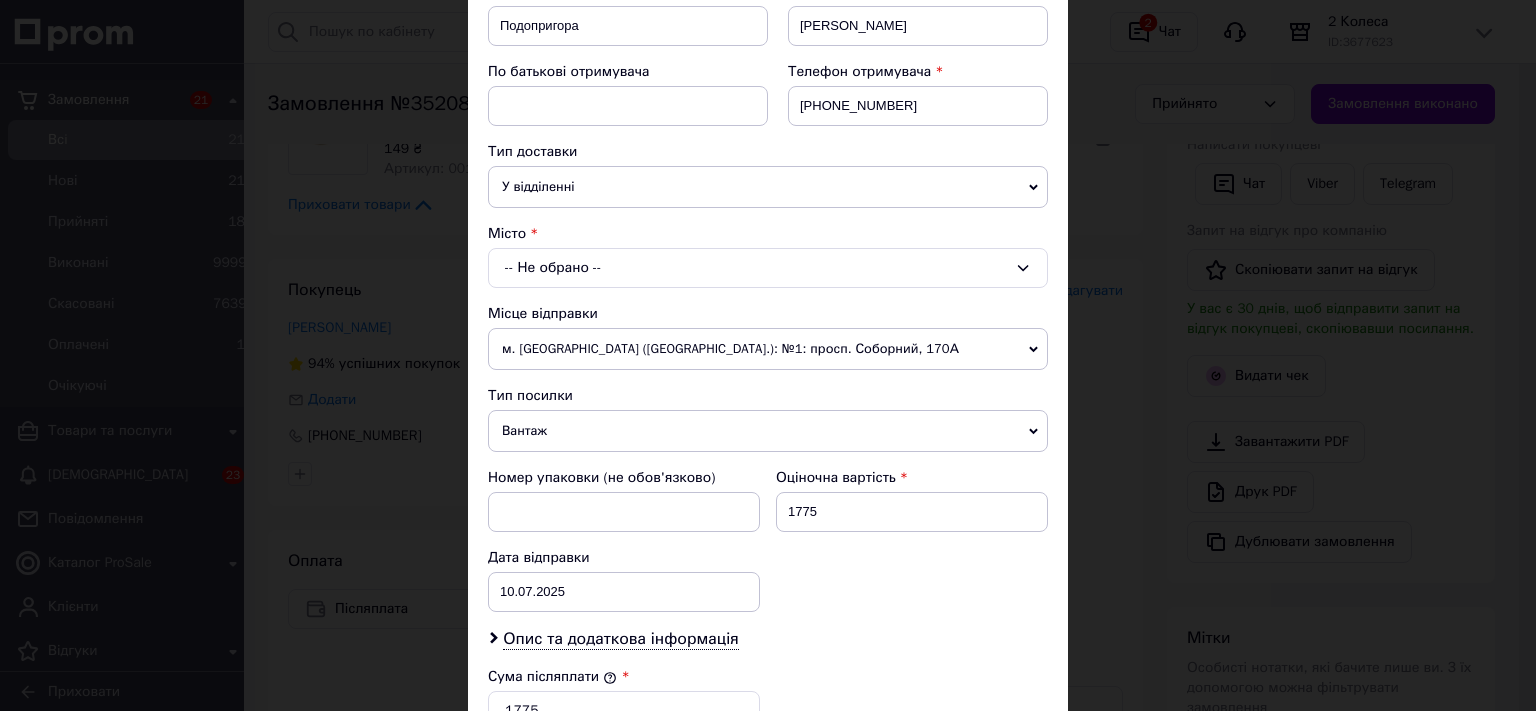 click on "-- Не обрано --" at bounding box center (768, 268) 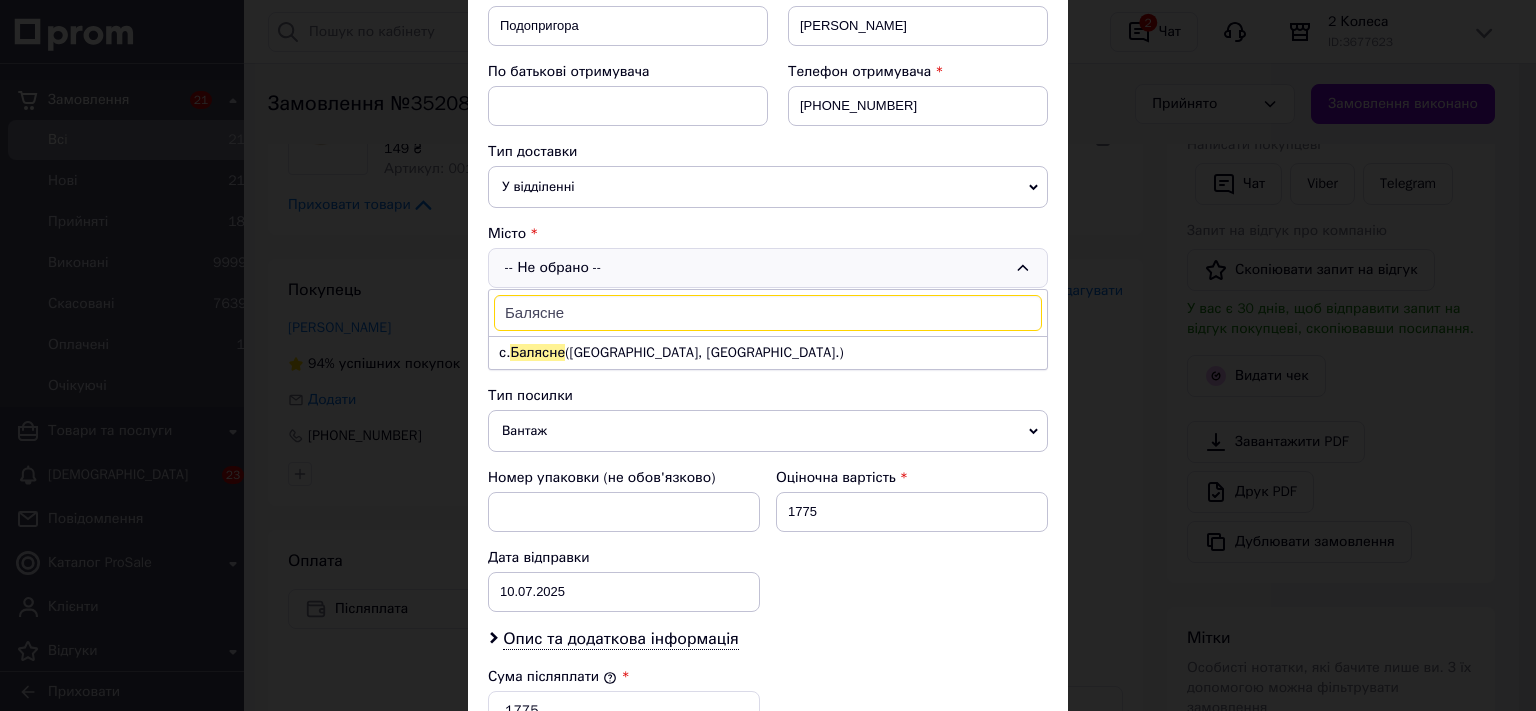 type on "Балясне" 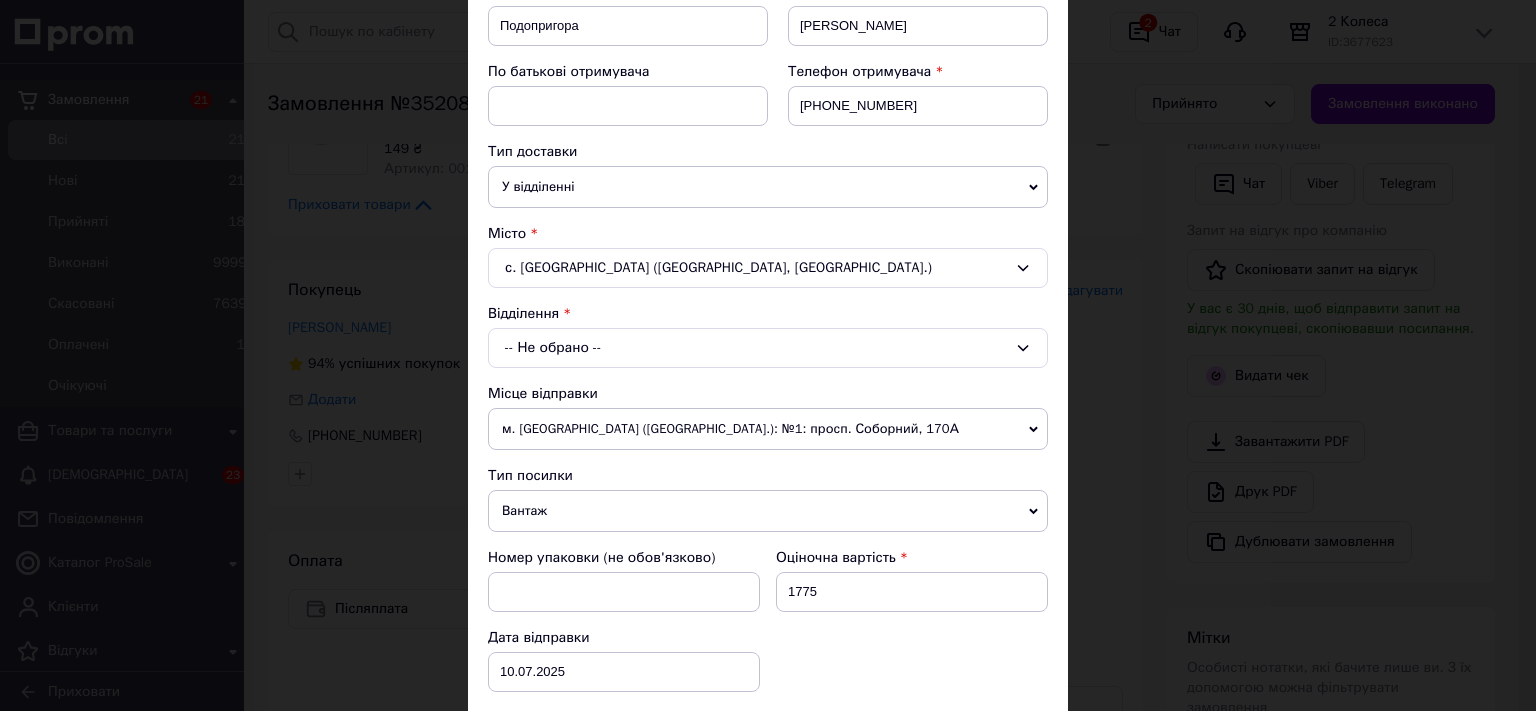 click on "-- Не обрано --" at bounding box center [768, 348] 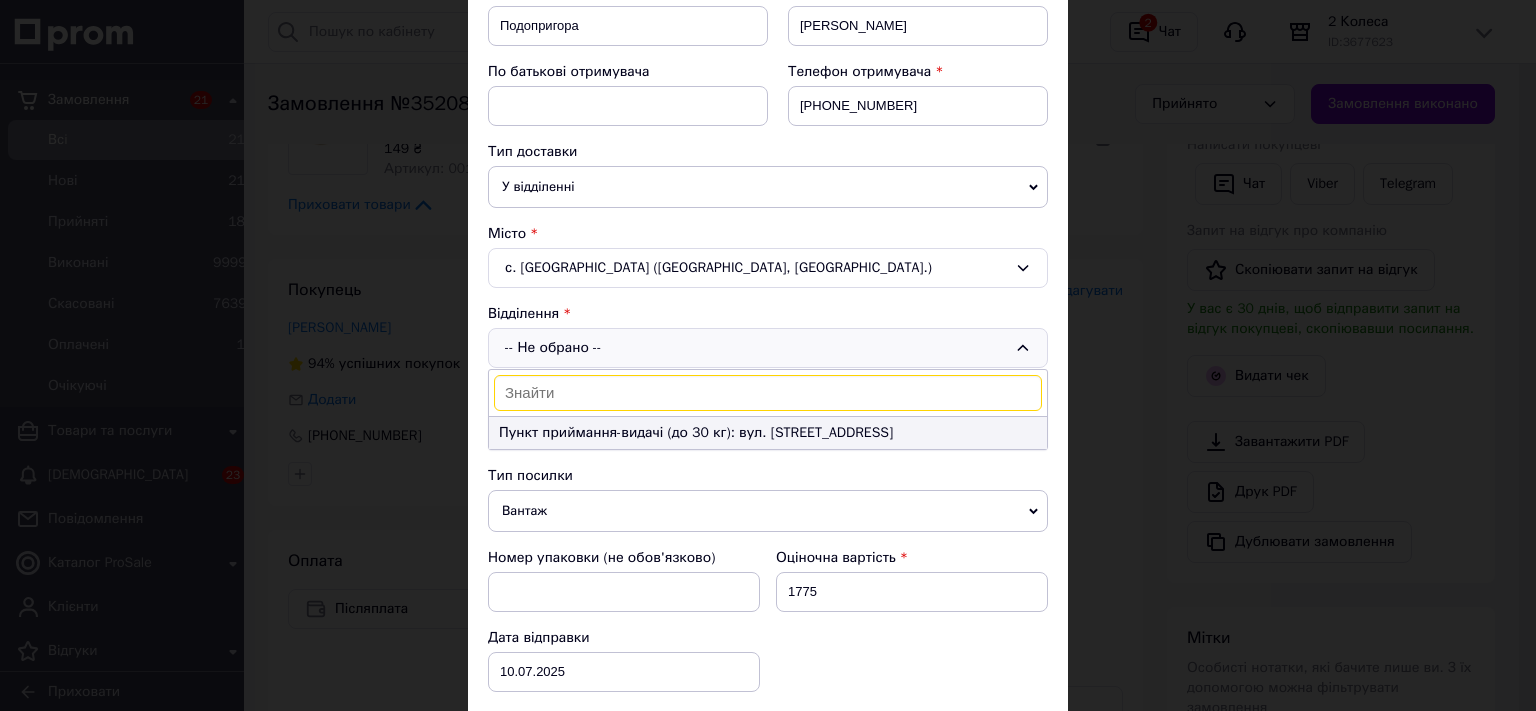 click on "Пункт приймання-видачі (до 30 кг): вул. Кочубеївська, 27" at bounding box center [768, 433] 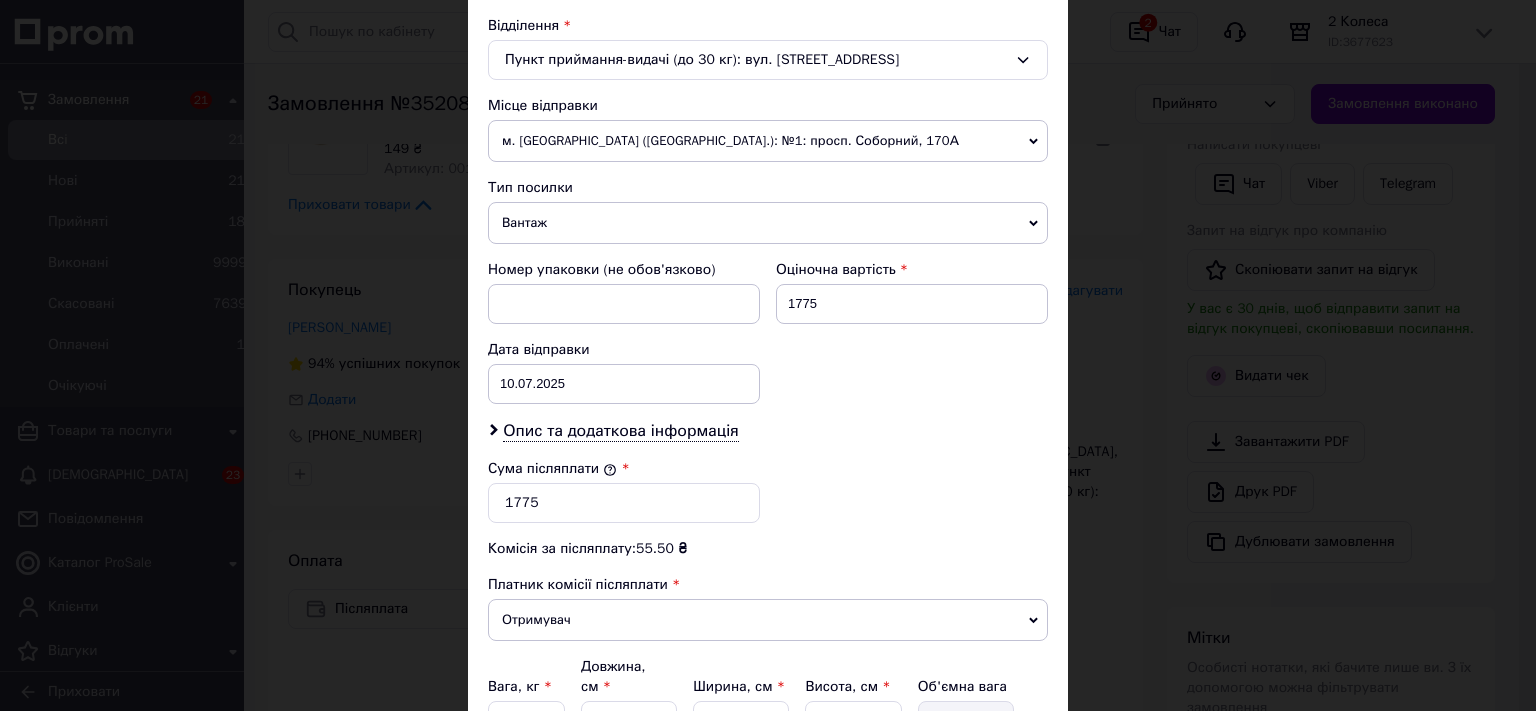 scroll, scrollTop: 662, scrollLeft: 0, axis: vertical 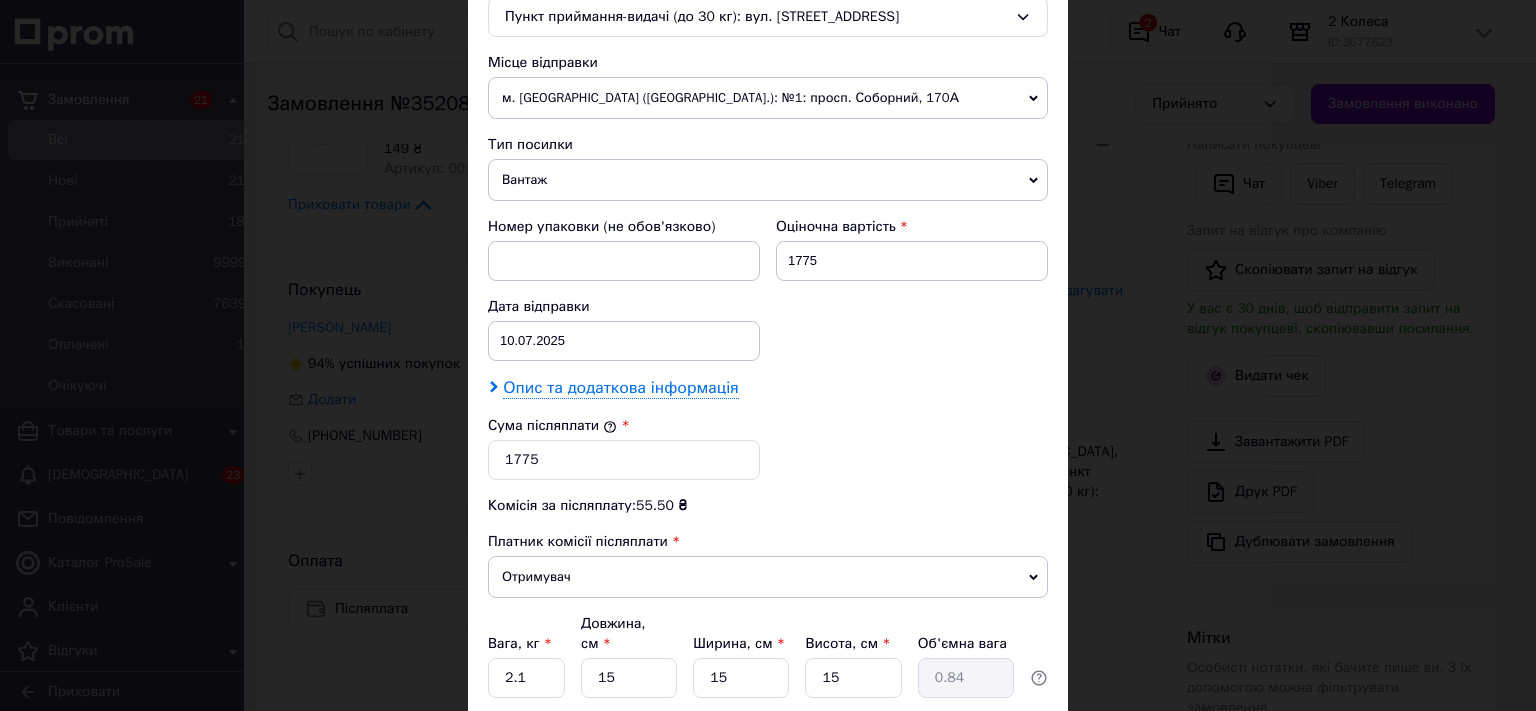 click on "Опис та додаткова інформація" at bounding box center (620, 388) 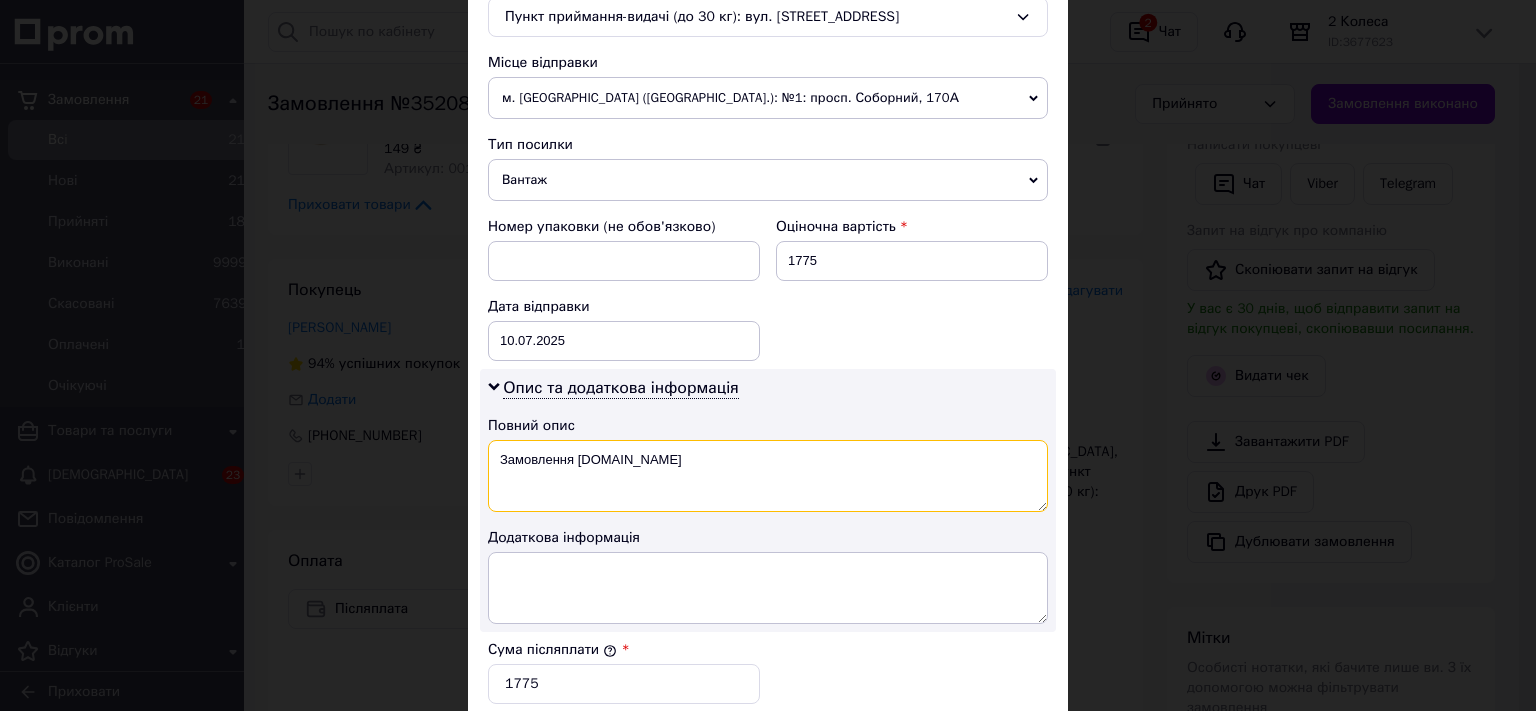click on "Замовлення Prom.ua" at bounding box center [768, 476] 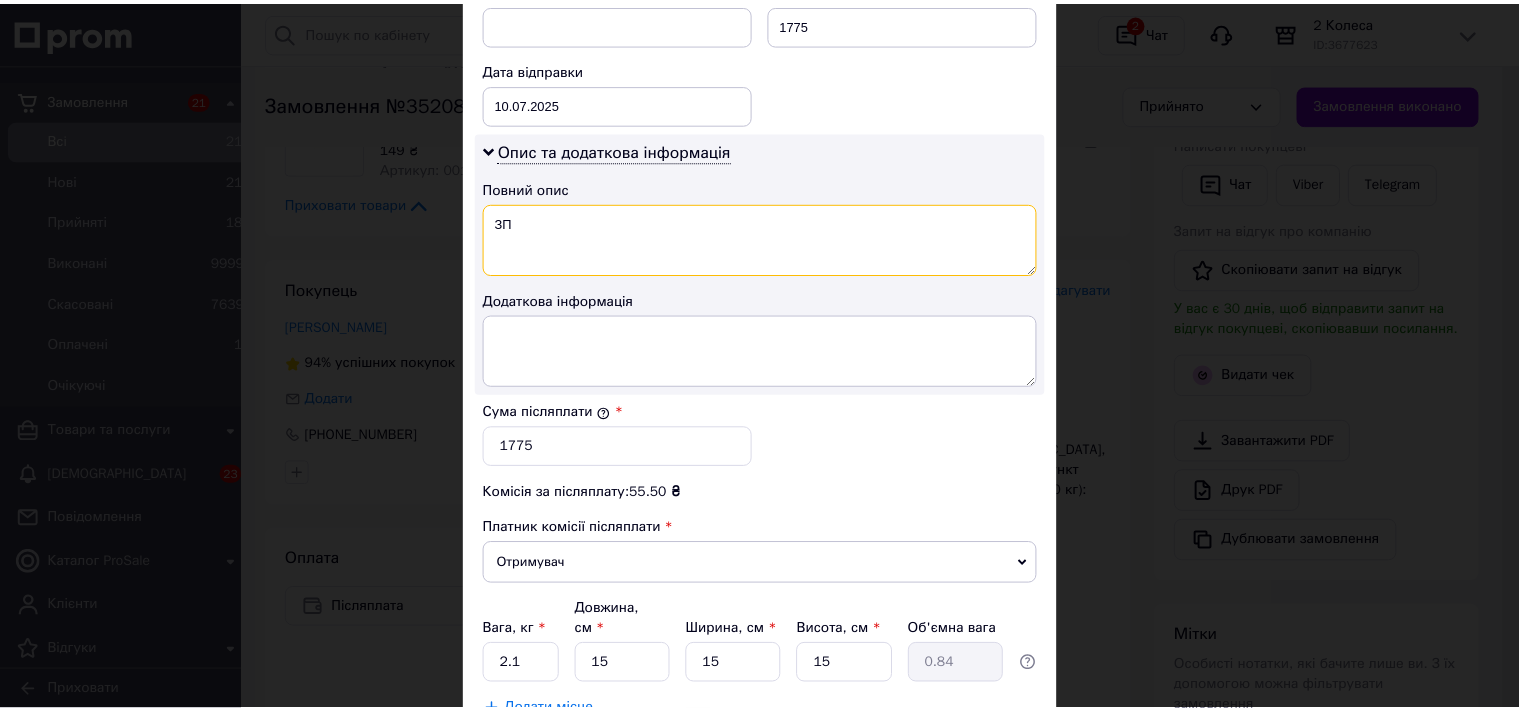 scroll, scrollTop: 1032, scrollLeft: 0, axis: vertical 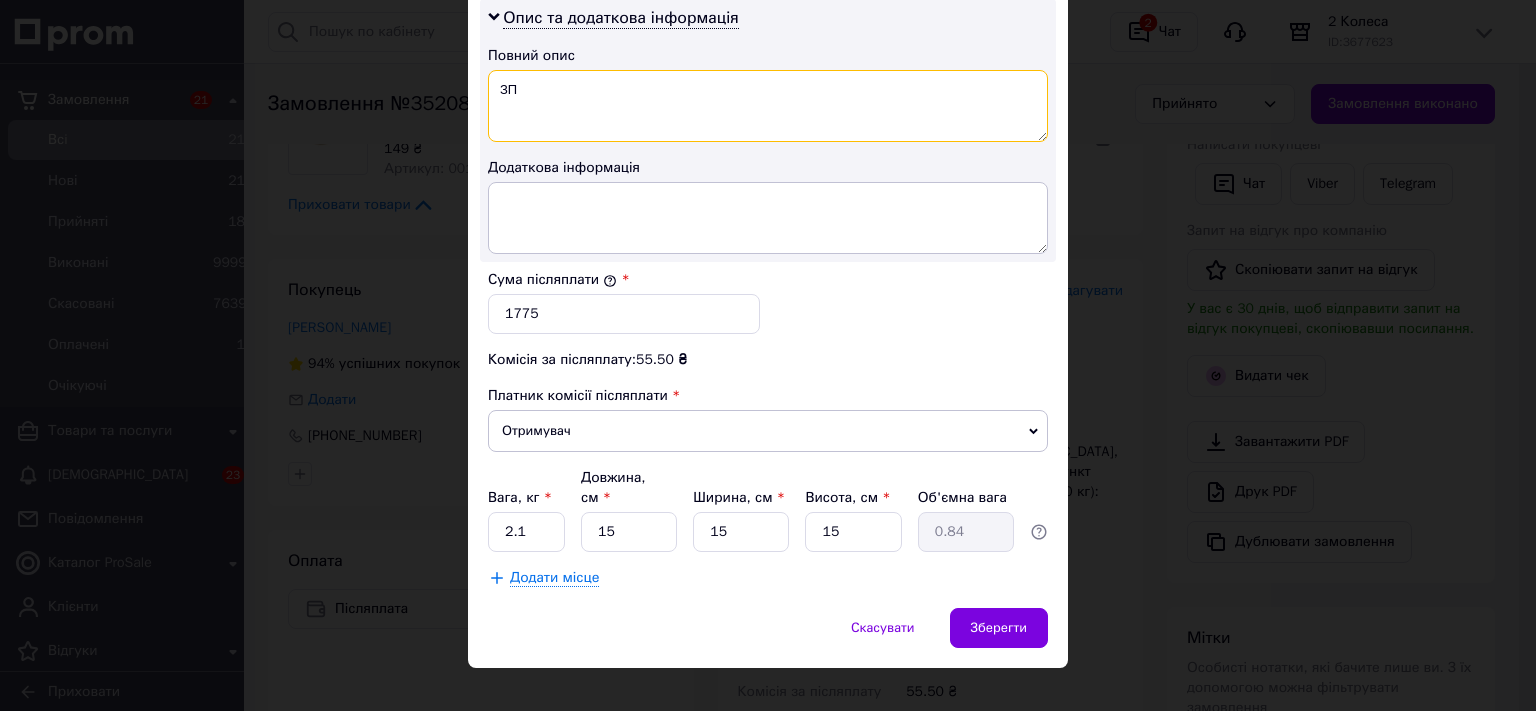 type on "ЗП" 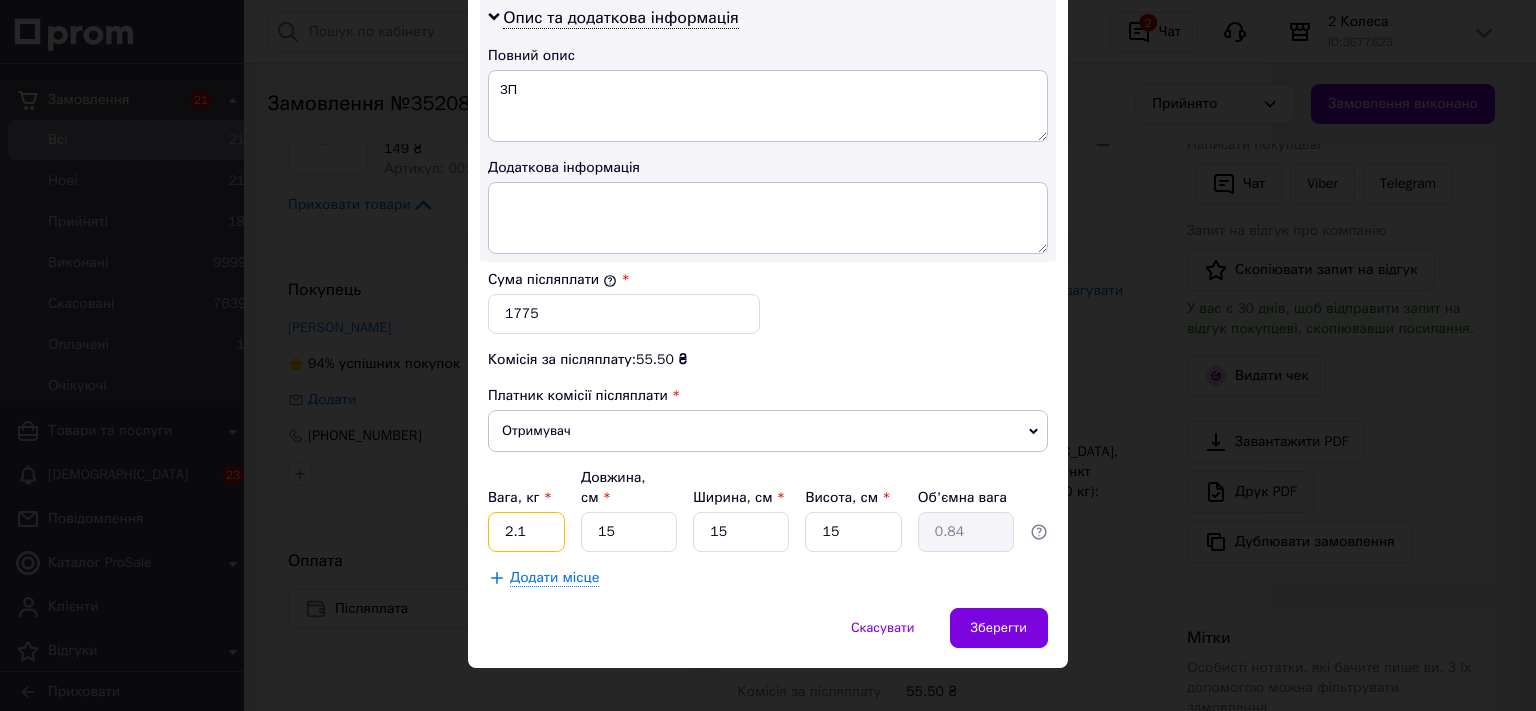 click on "2.1" at bounding box center (526, 532) 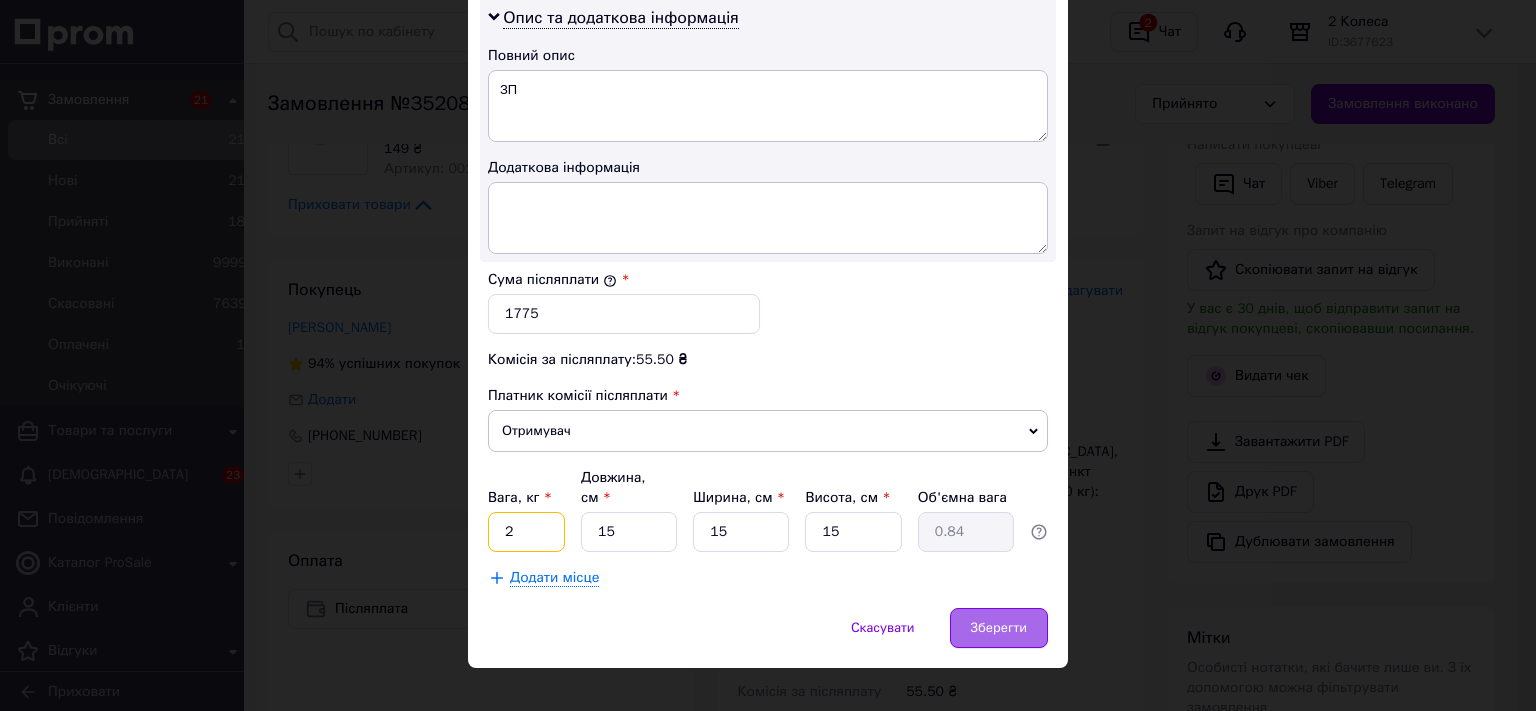 type on "2" 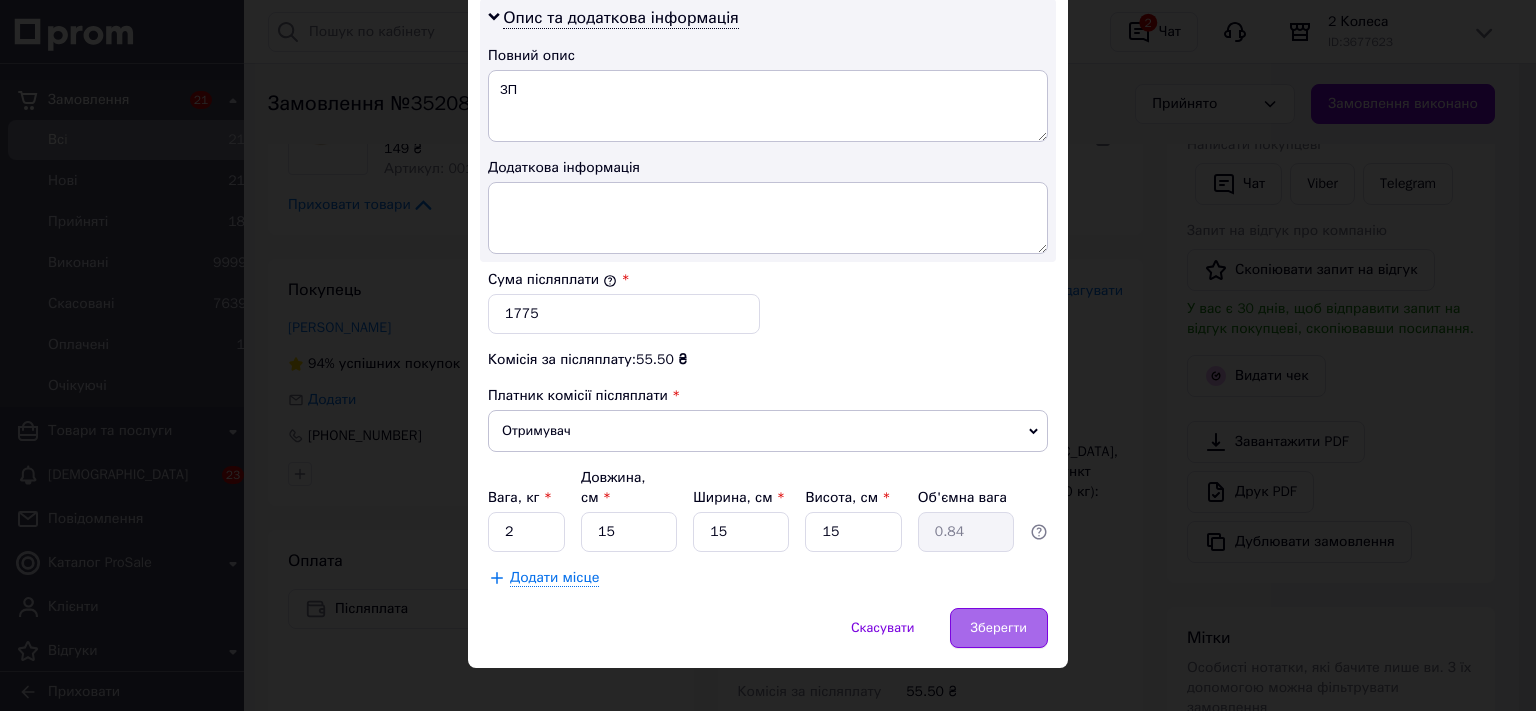 click on "Зберегти" at bounding box center [999, 628] 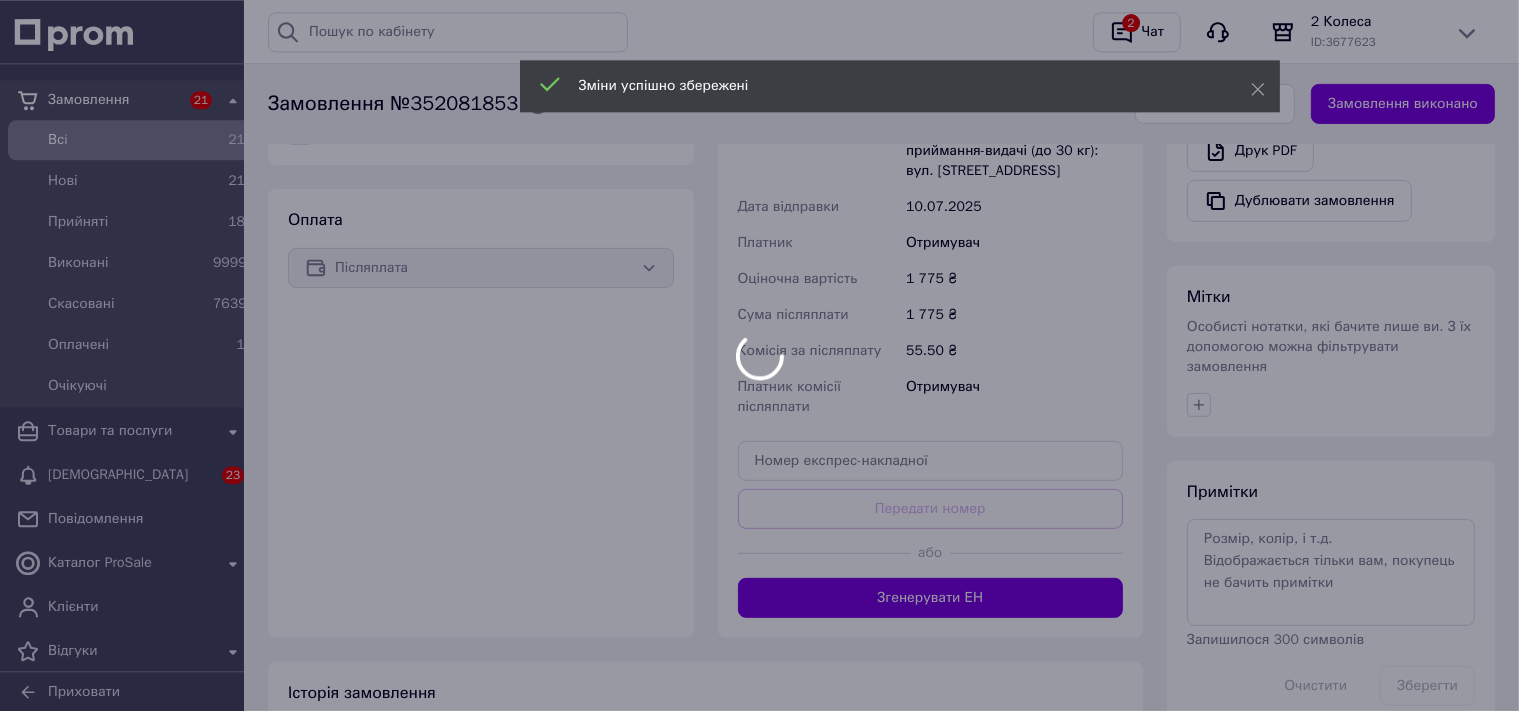 scroll, scrollTop: 885, scrollLeft: 0, axis: vertical 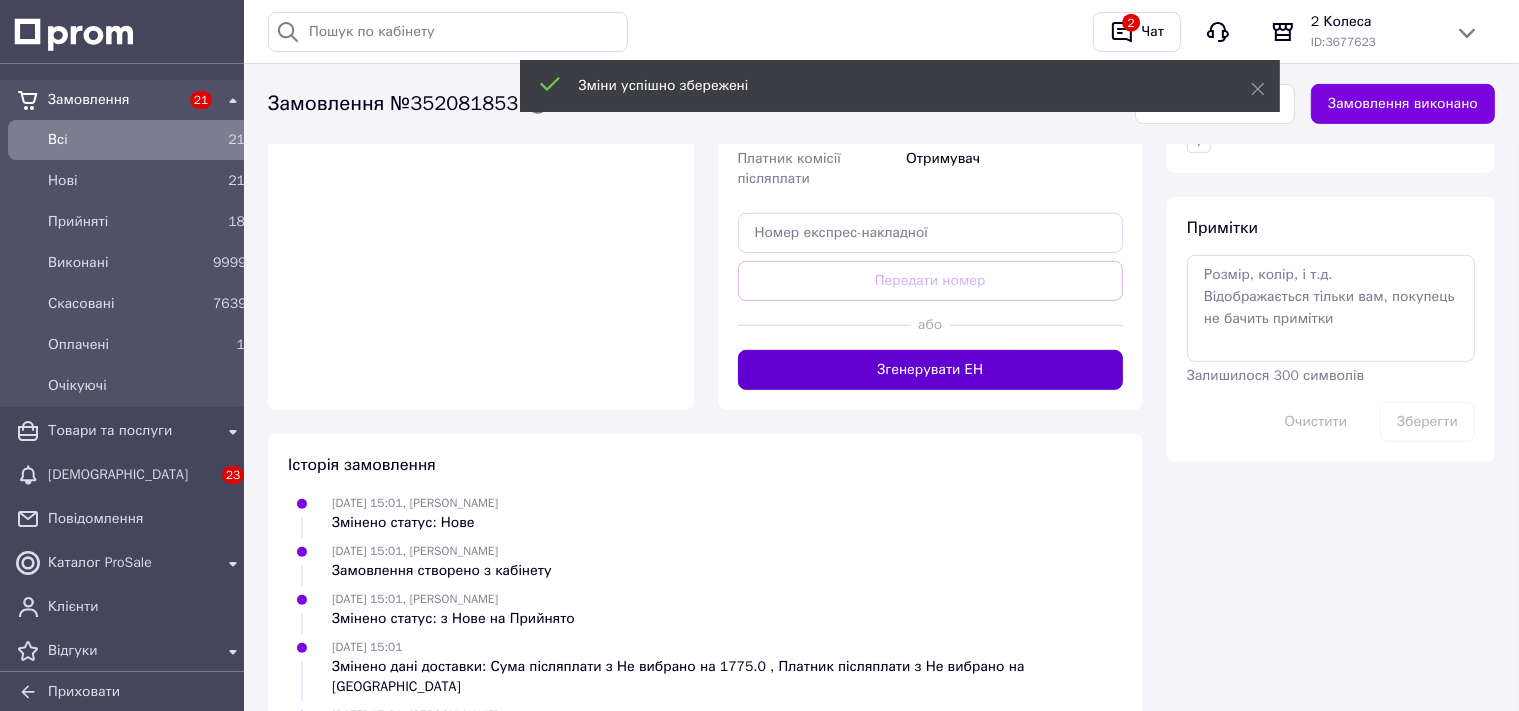 click on "Згенерувати ЕН" at bounding box center [931, 370] 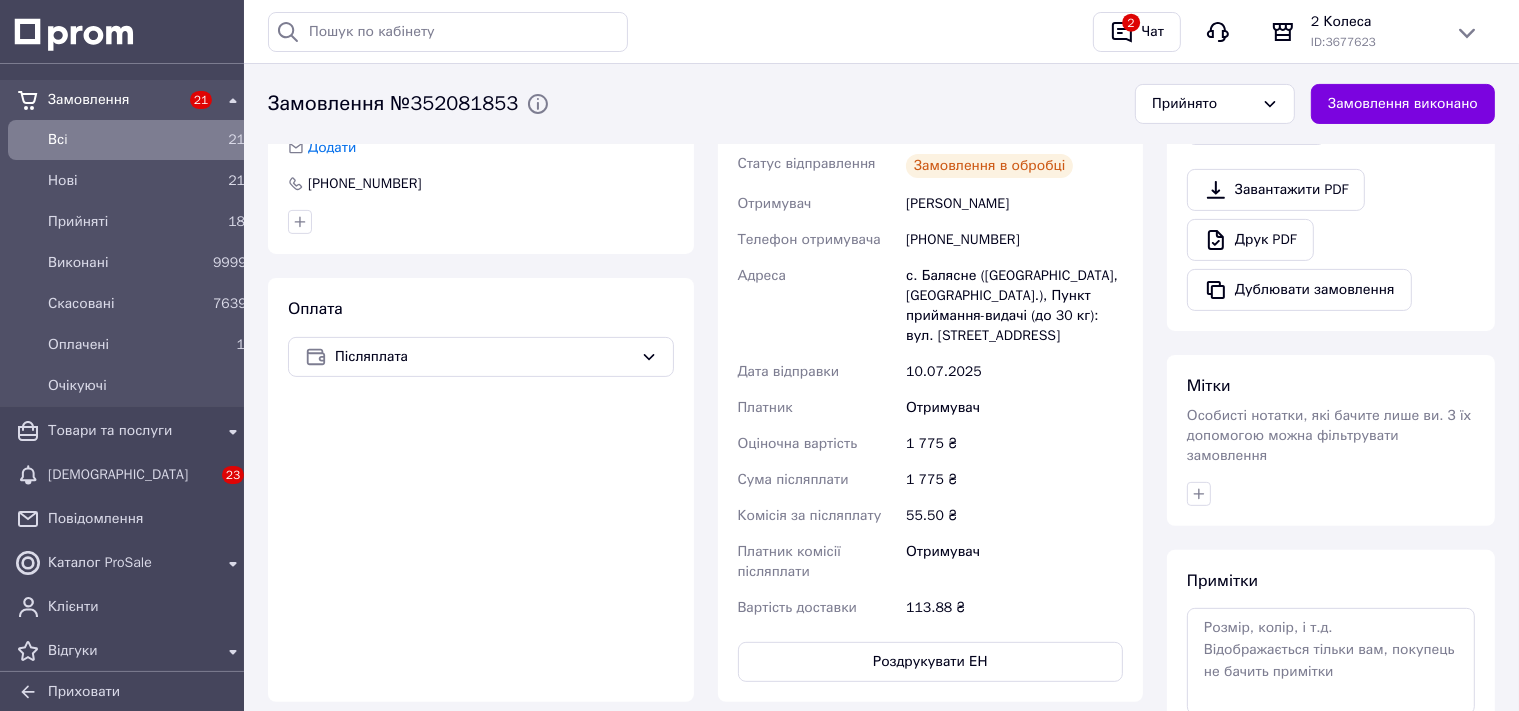 scroll, scrollTop: 0, scrollLeft: 0, axis: both 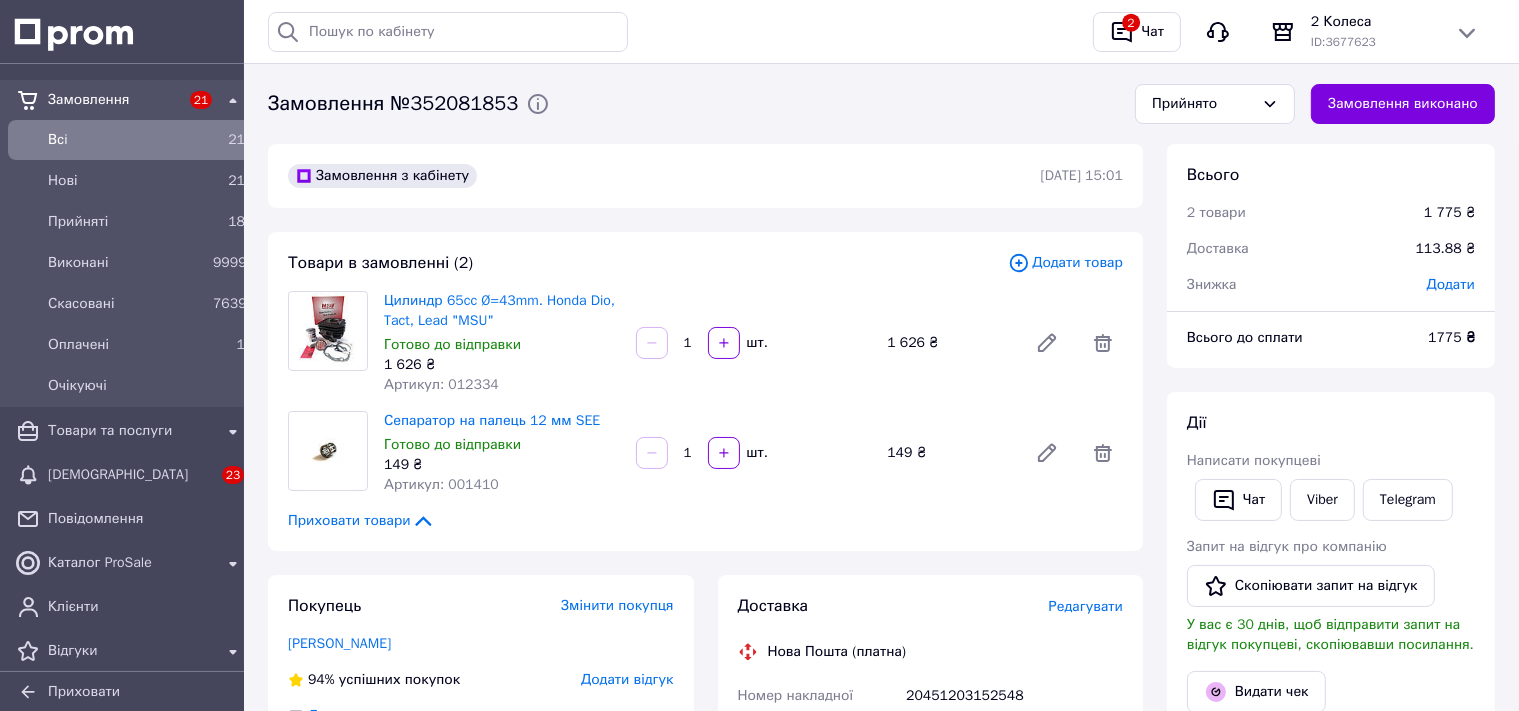 click on "Артикул: 012334" at bounding box center (441, 384) 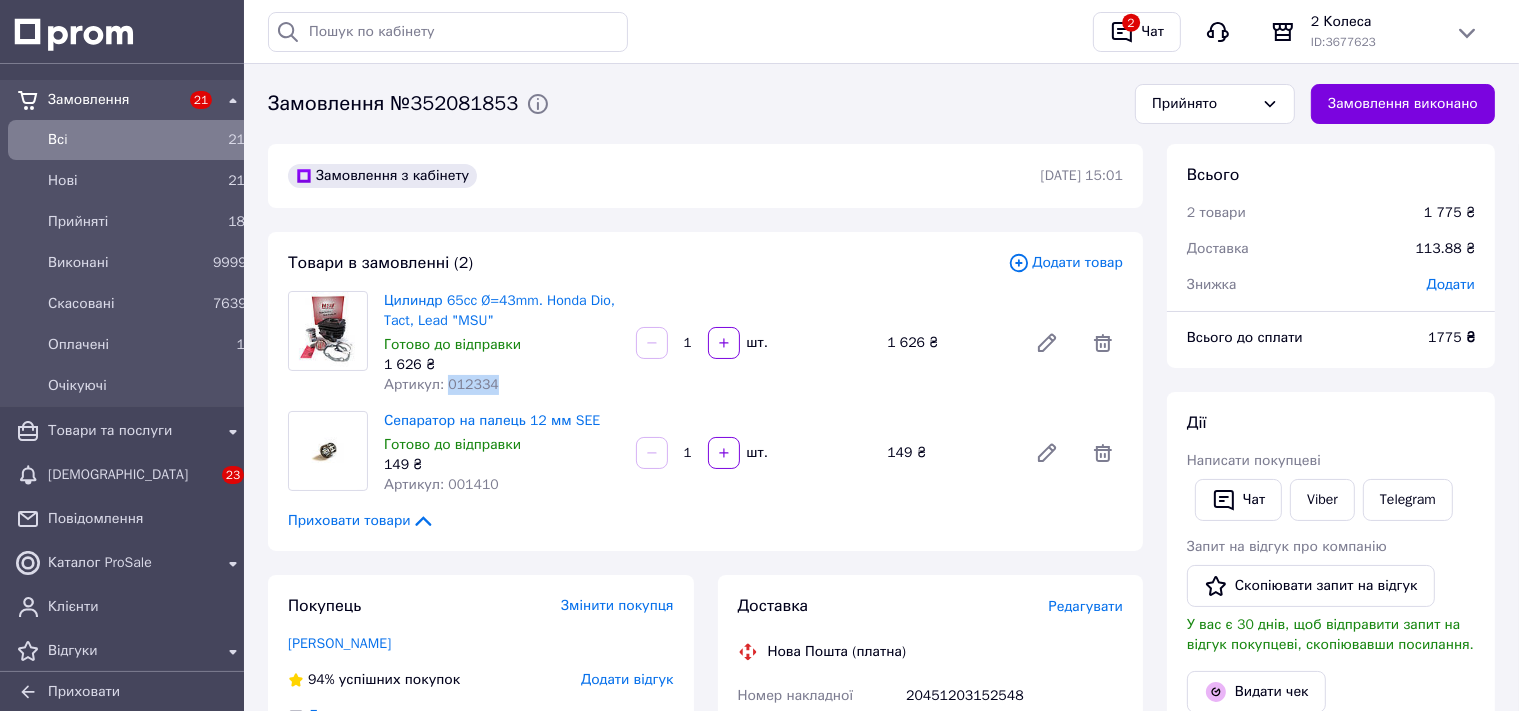 click on "Артикул: 012334" at bounding box center (441, 384) 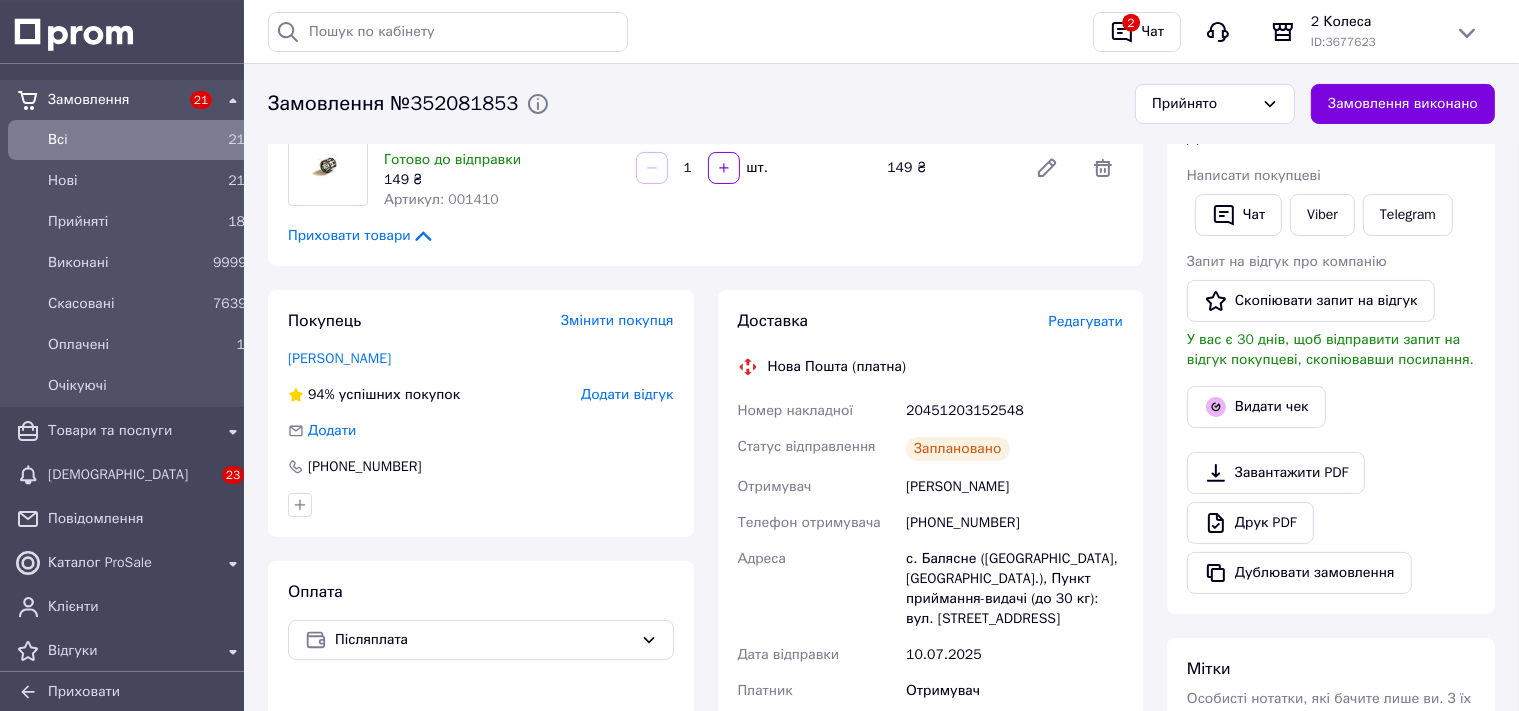 scroll, scrollTop: 316, scrollLeft: 0, axis: vertical 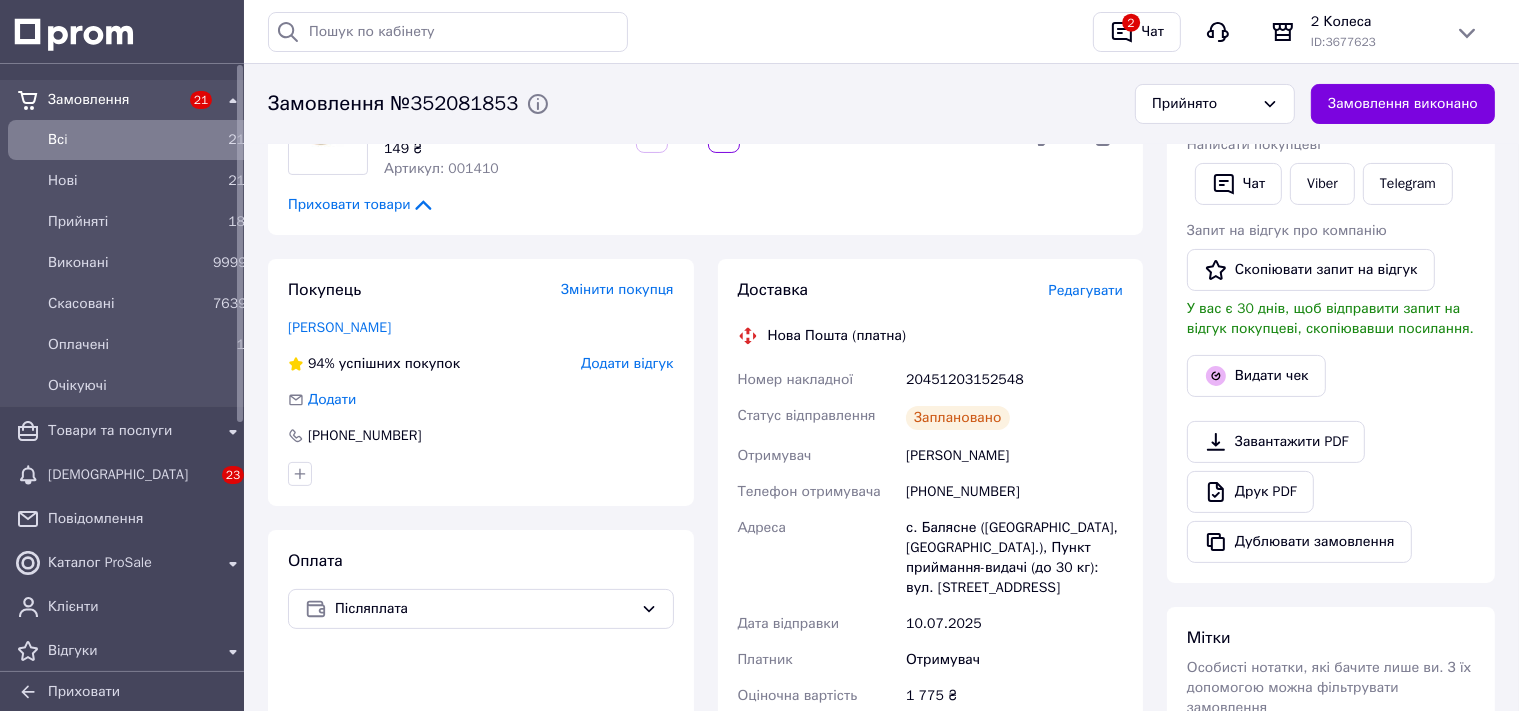 click on "21" at bounding box center [229, 140] 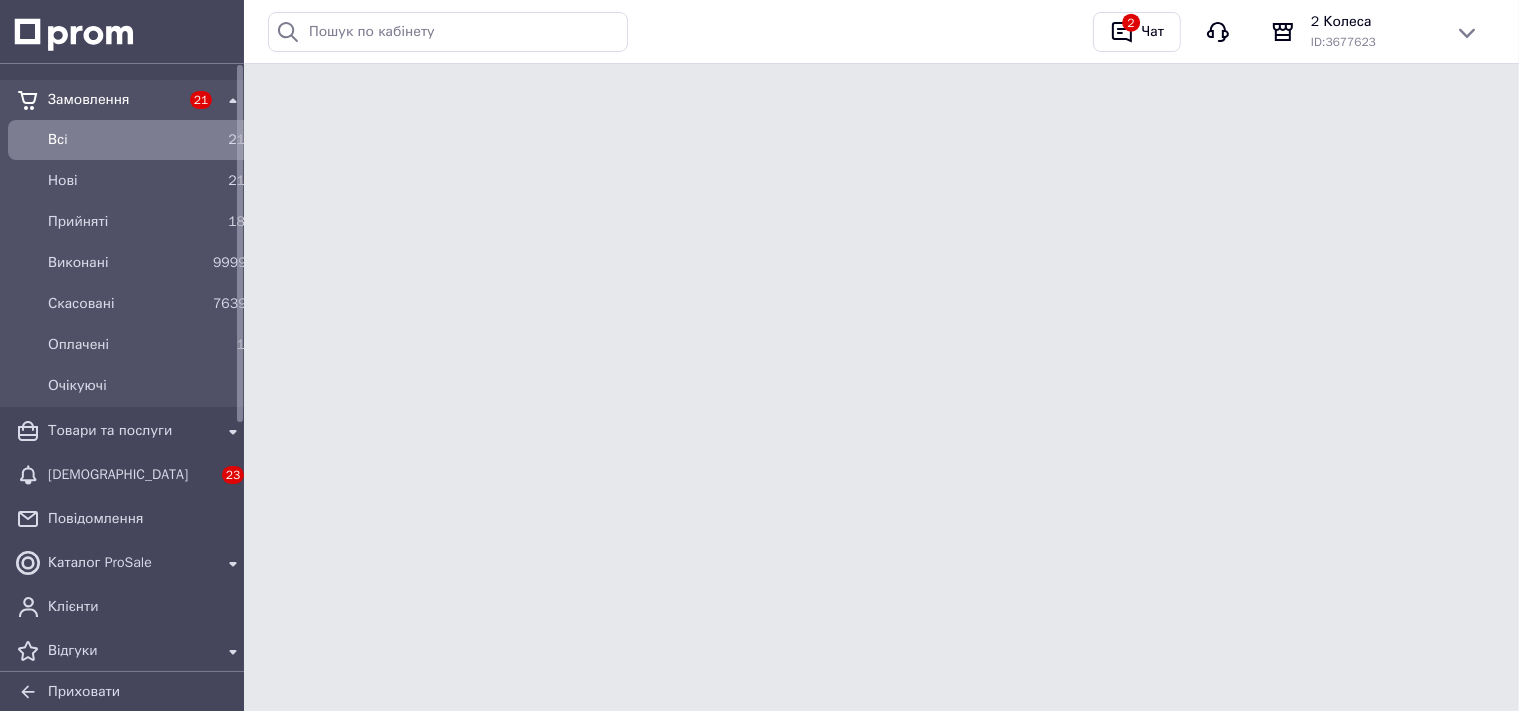 scroll, scrollTop: 0, scrollLeft: 0, axis: both 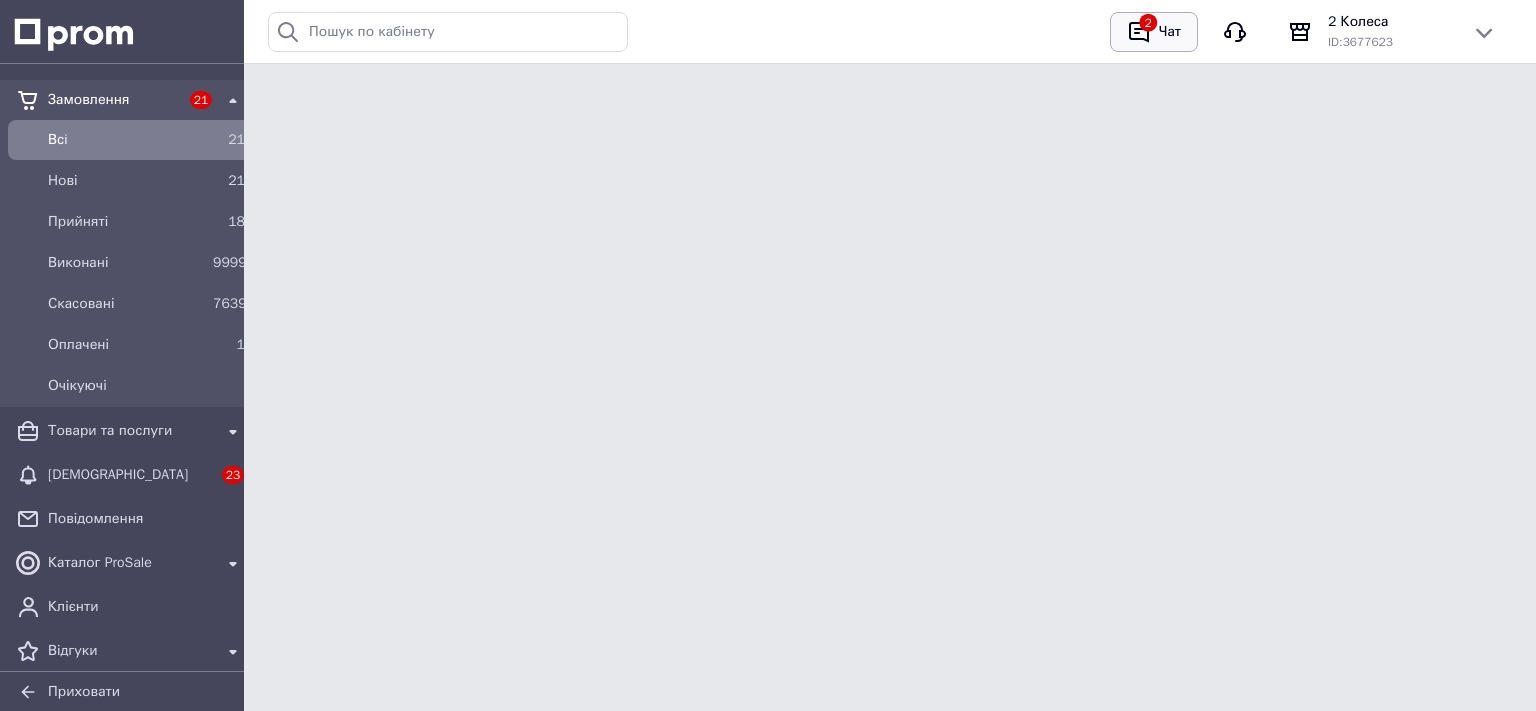 click on "Чат" at bounding box center [1170, 32] 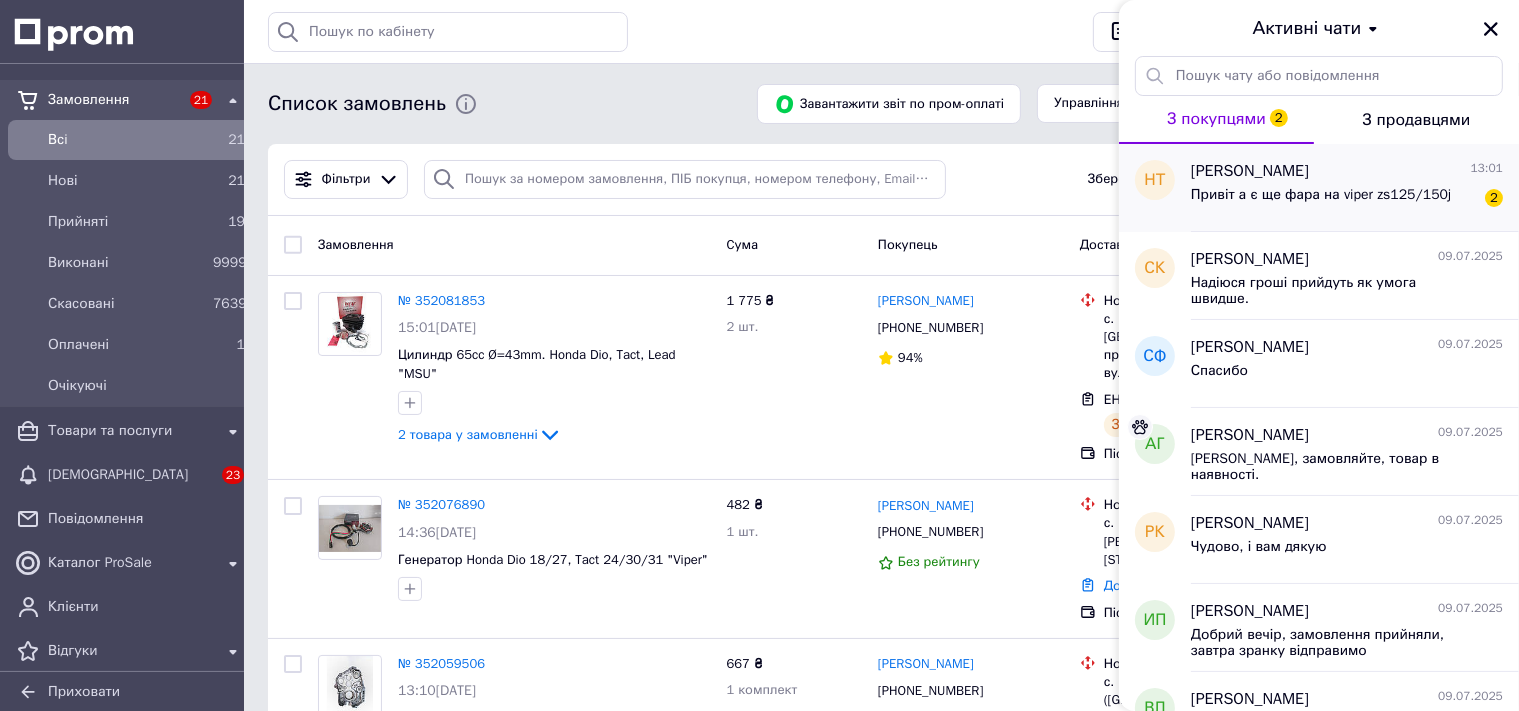 click on "Привіт а є ще фара на viper zs125/150j" at bounding box center (1321, 195) 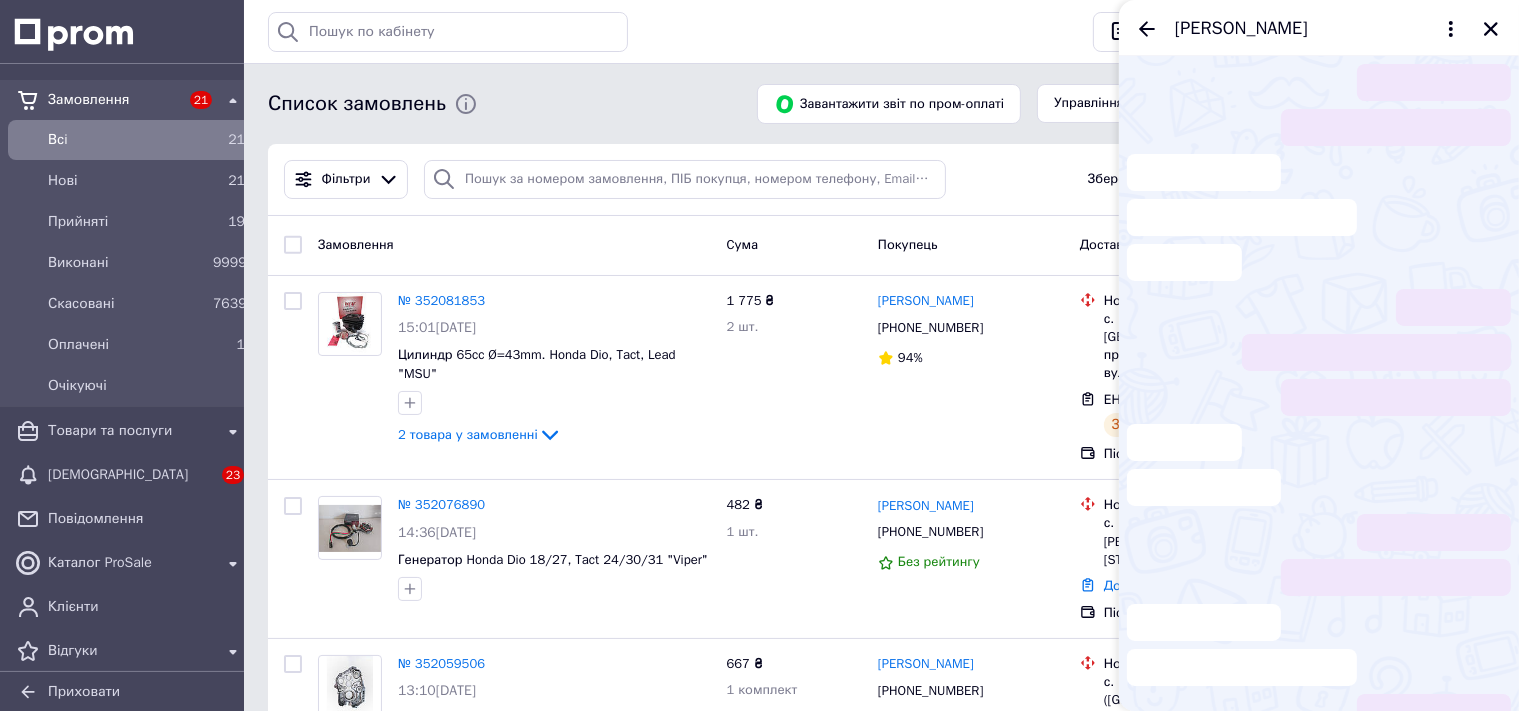 scroll, scrollTop: 0, scrollLeft: 0, axis: both 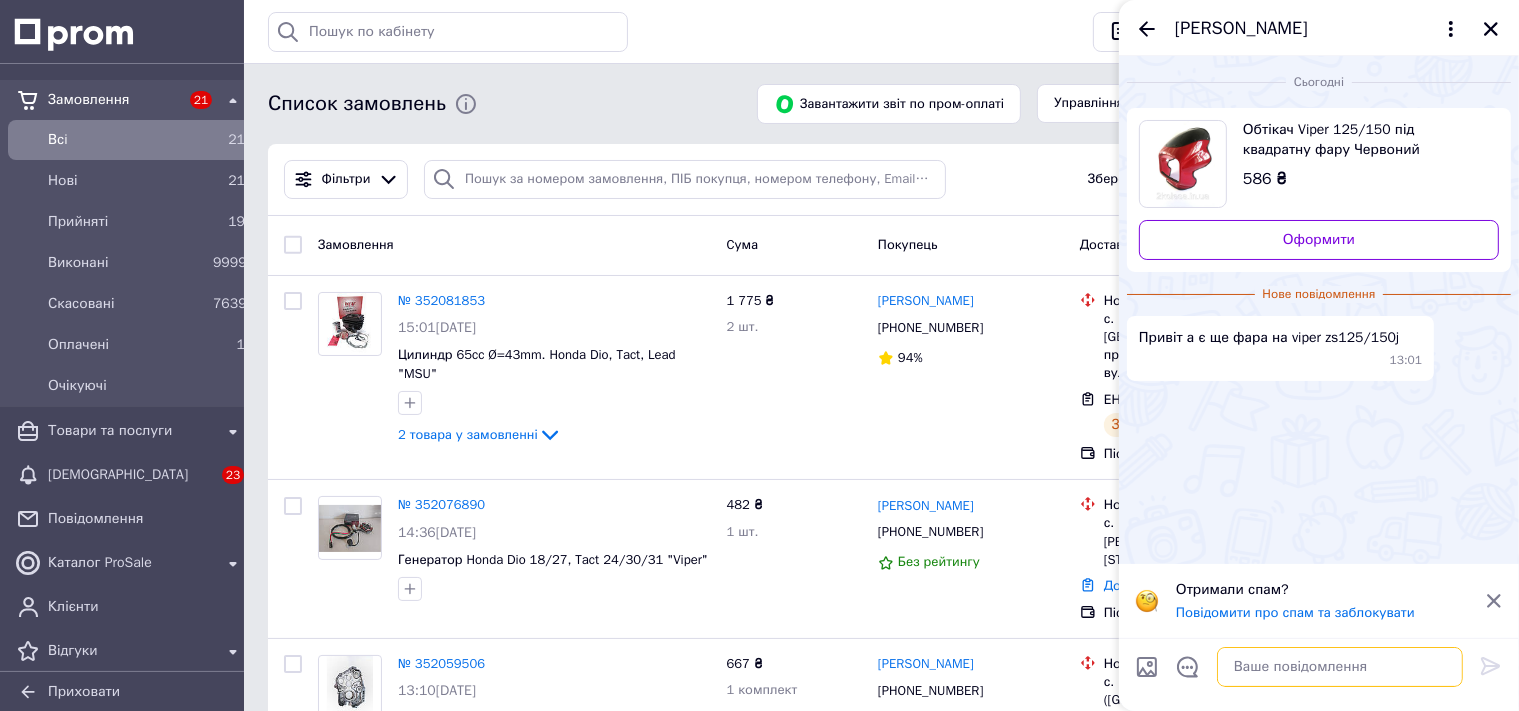 click at bounding box center (1340, 667) 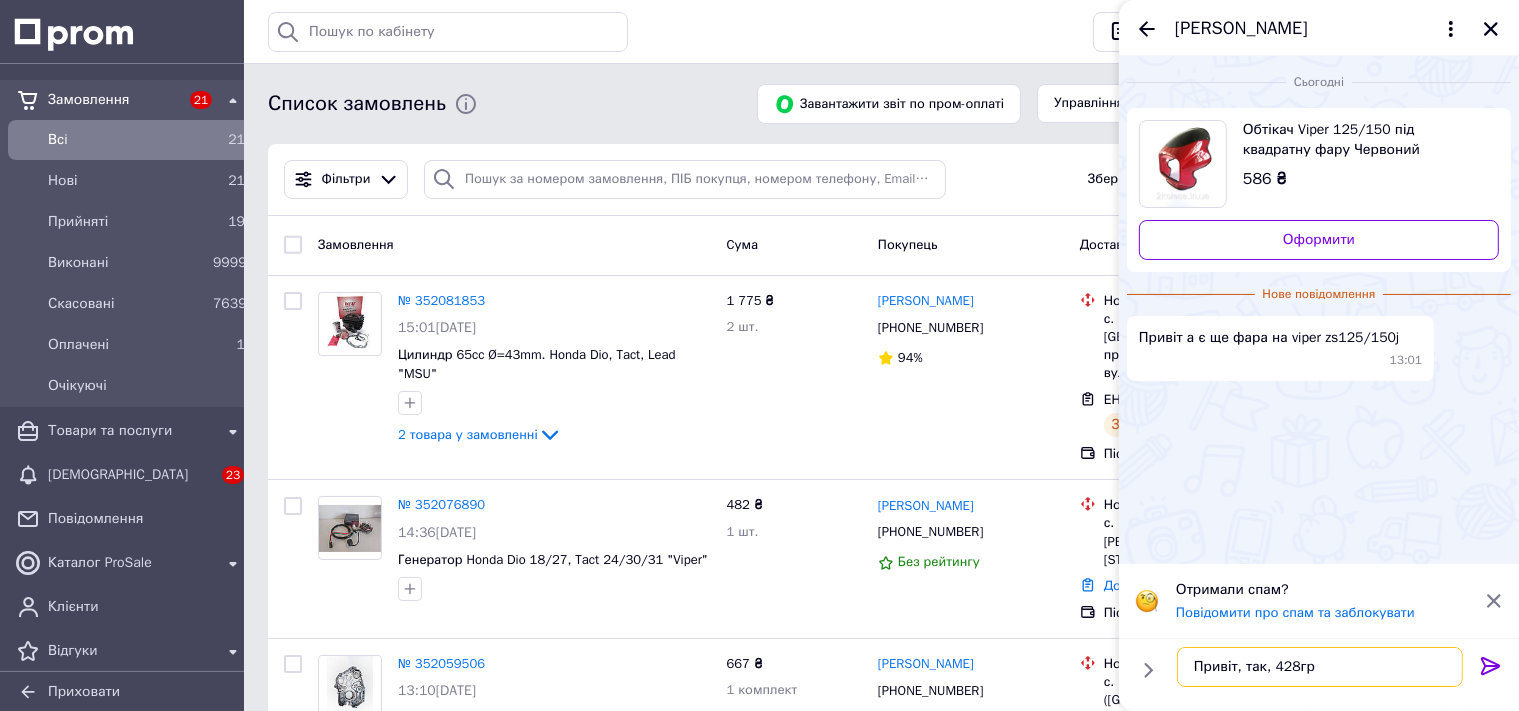 type on "Привіт, так, 428грн" 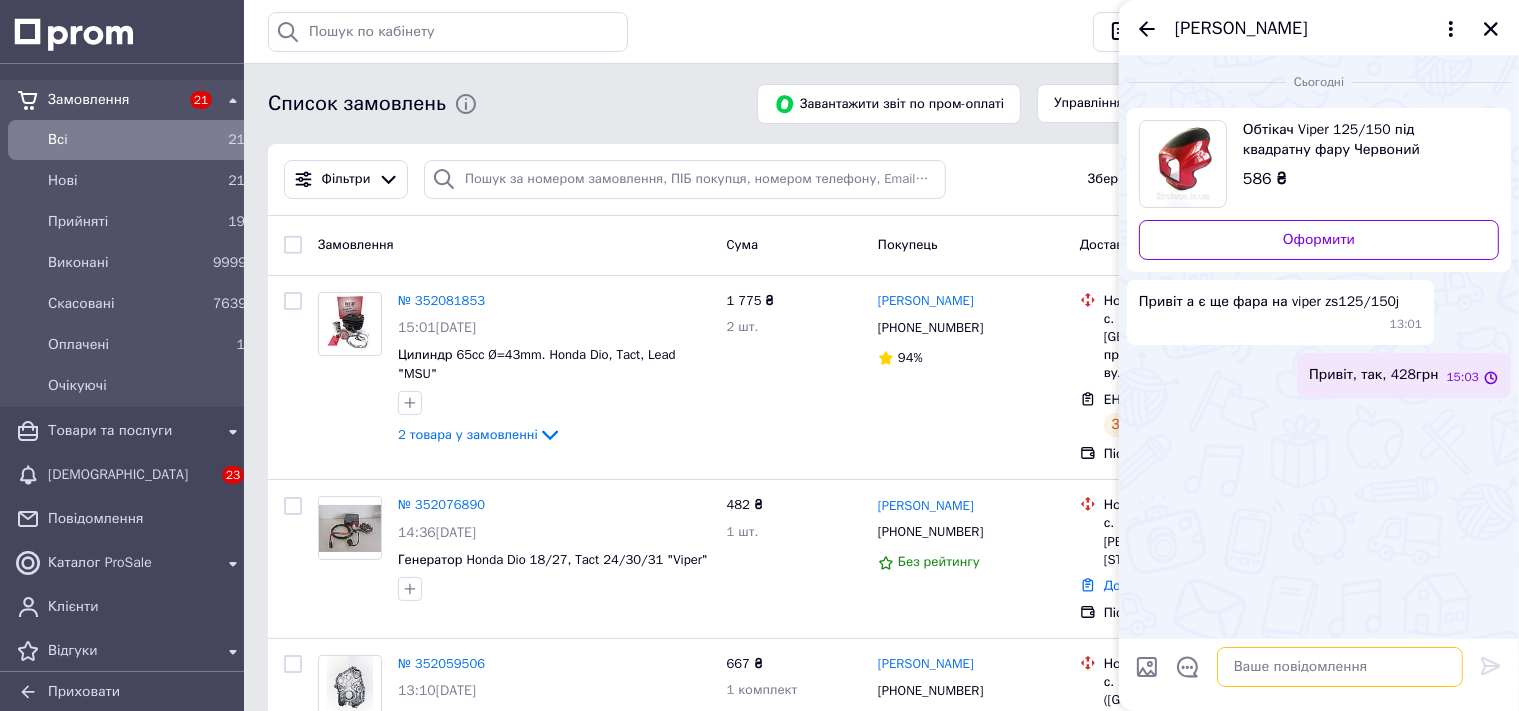 paste on "https://prom.ua/ua/p2457879632-fara-viper-125150.html" 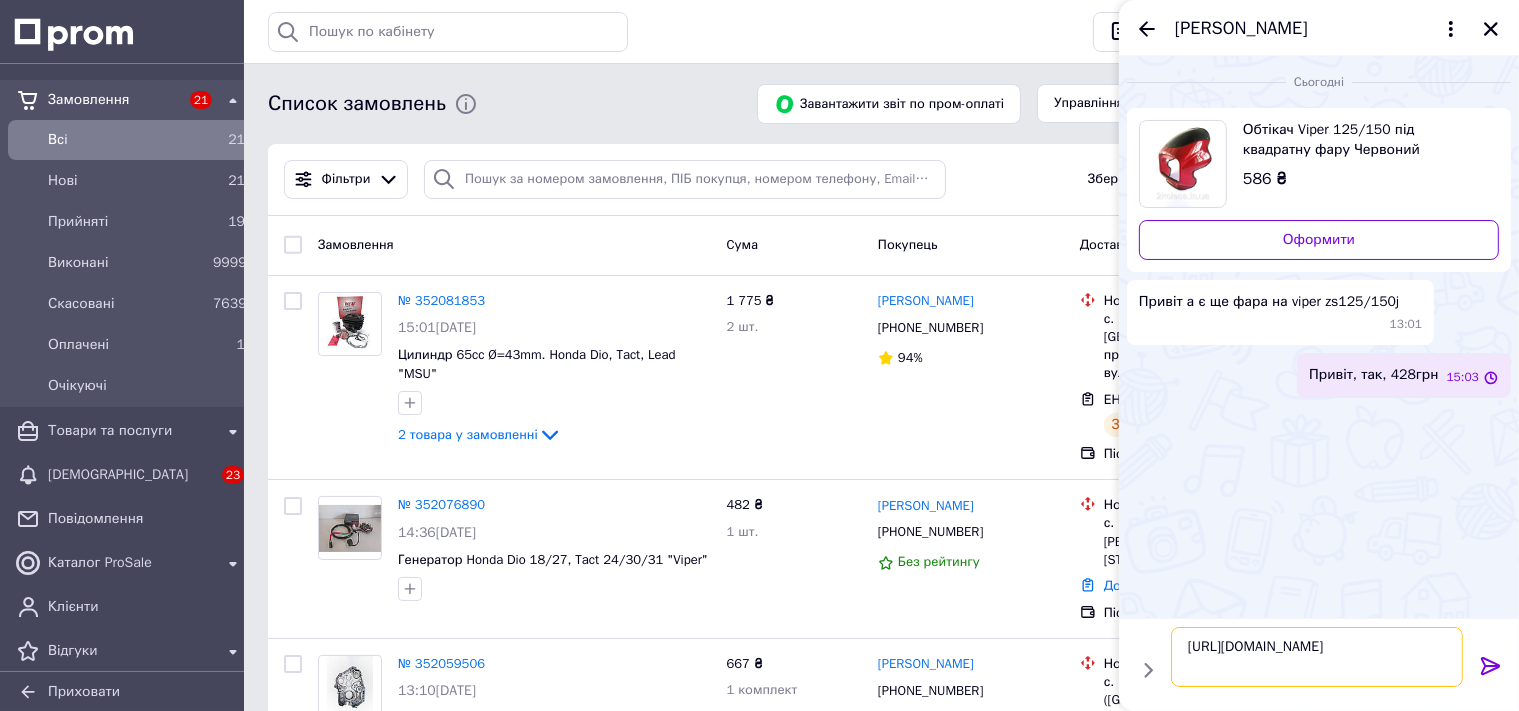scroll, scrollTop: 2, scrollLeft: 0, axis: vertical 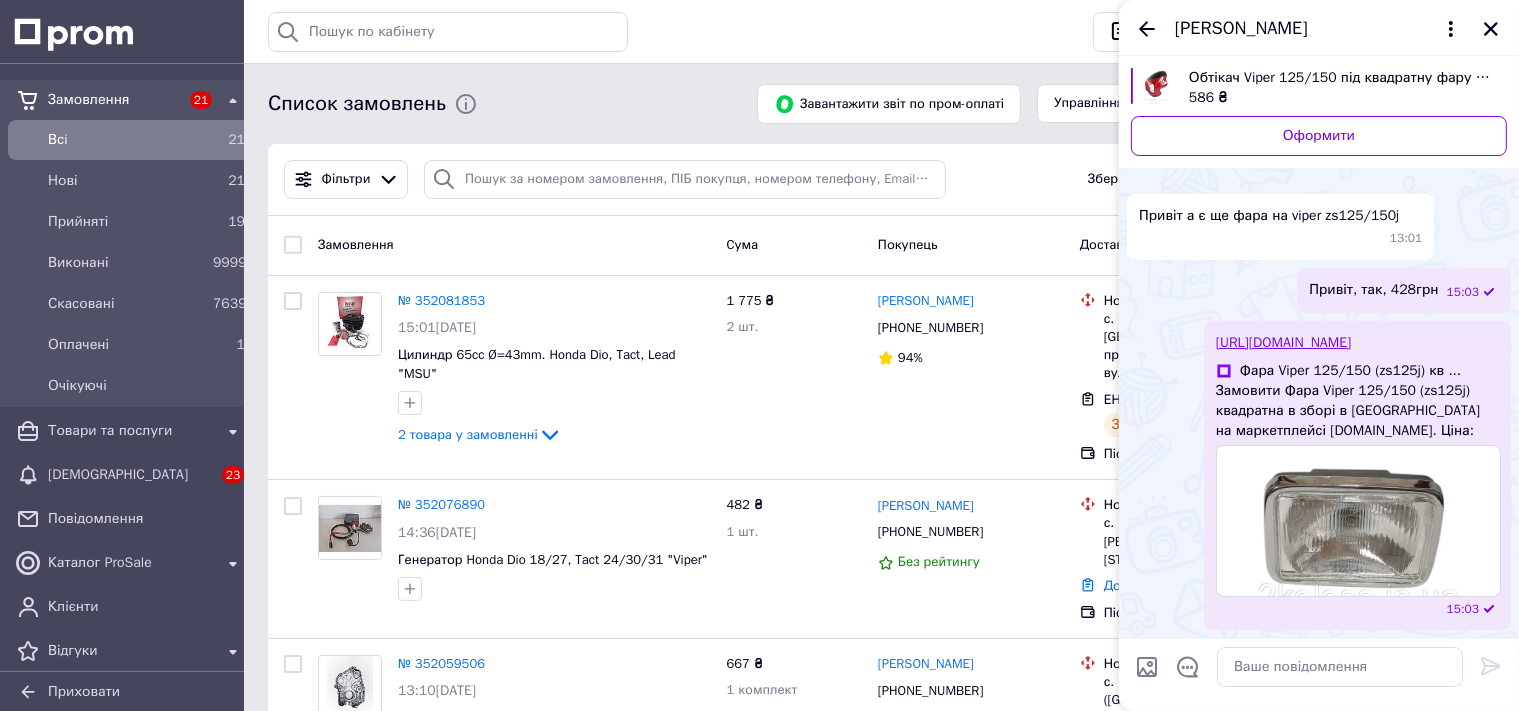 click on "Назар Тімошечкін" at bounding box center (1319, 28) 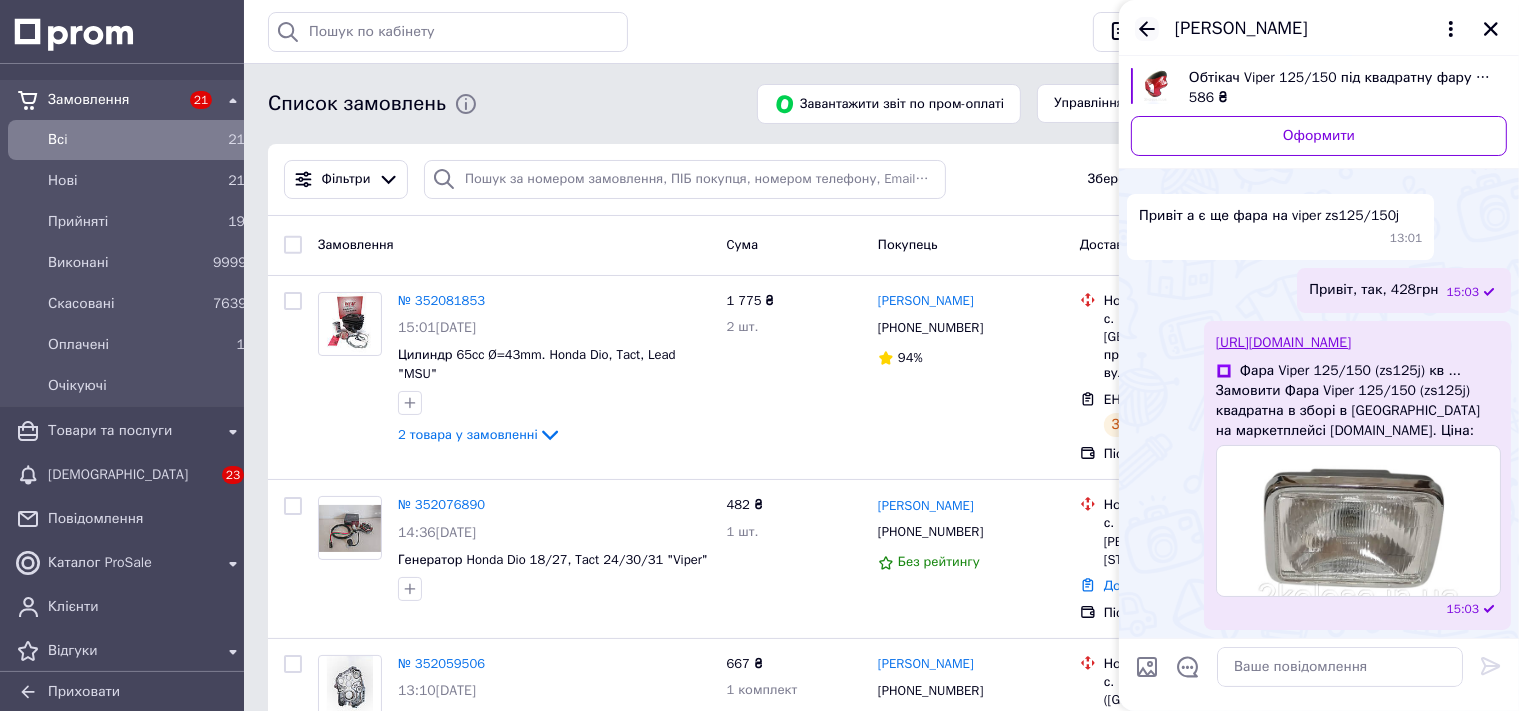 click 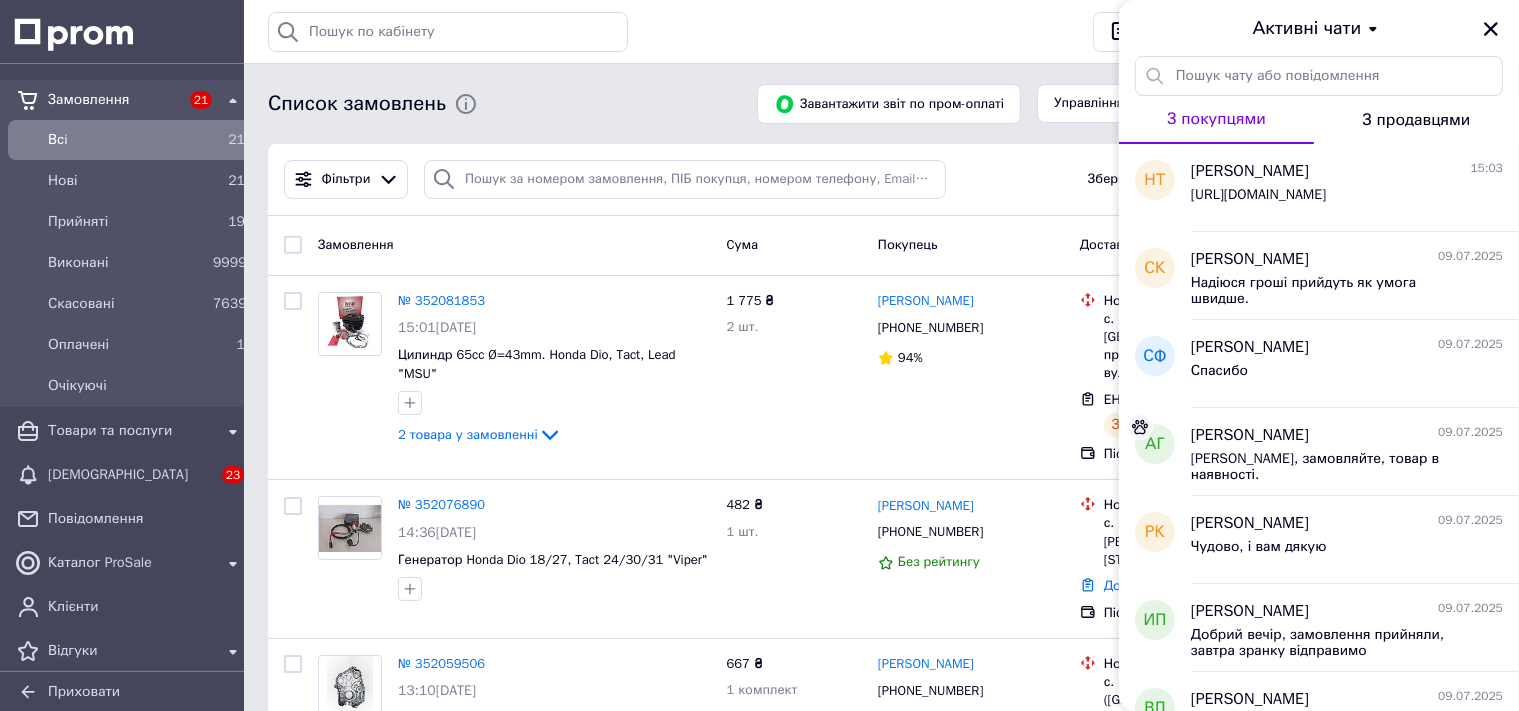 click on "Активні чати" at bounding box center (1319, 28) 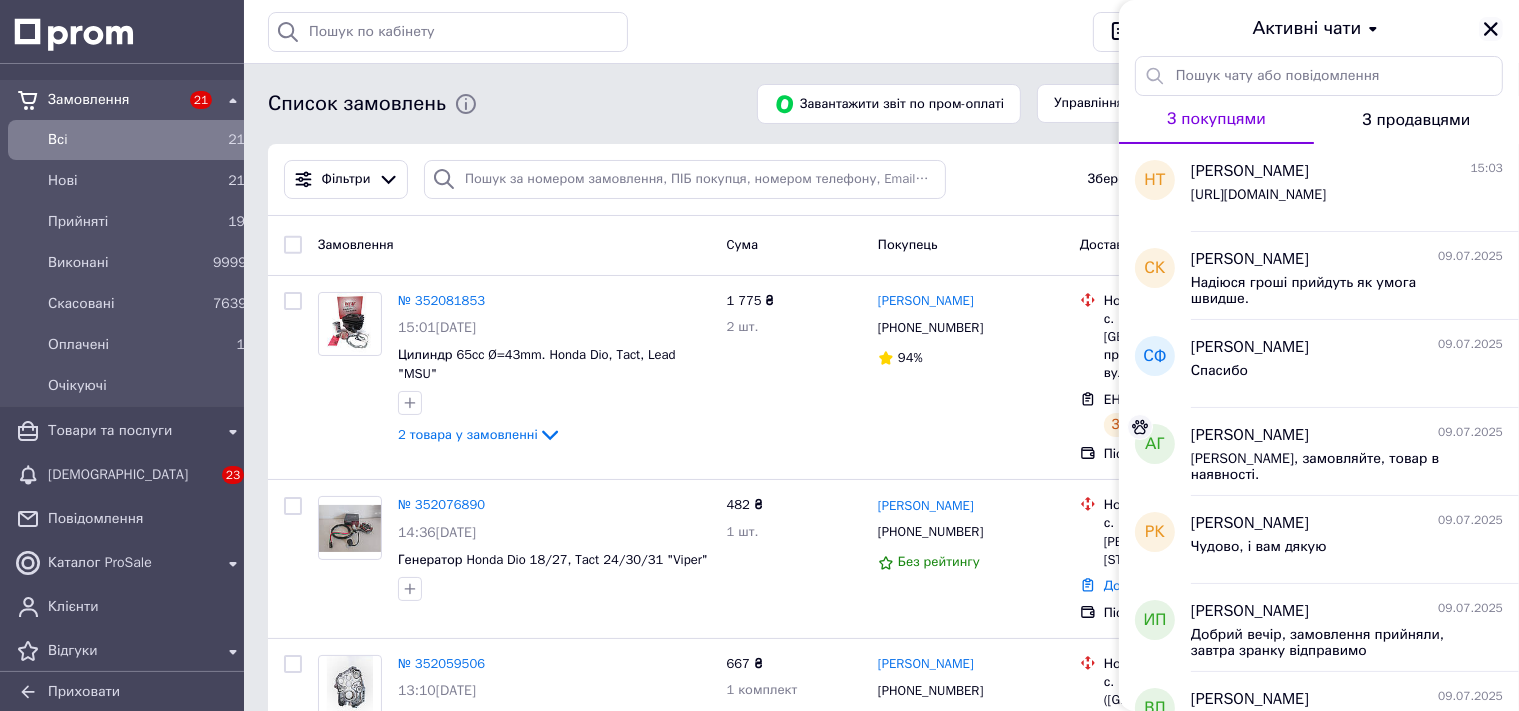 click 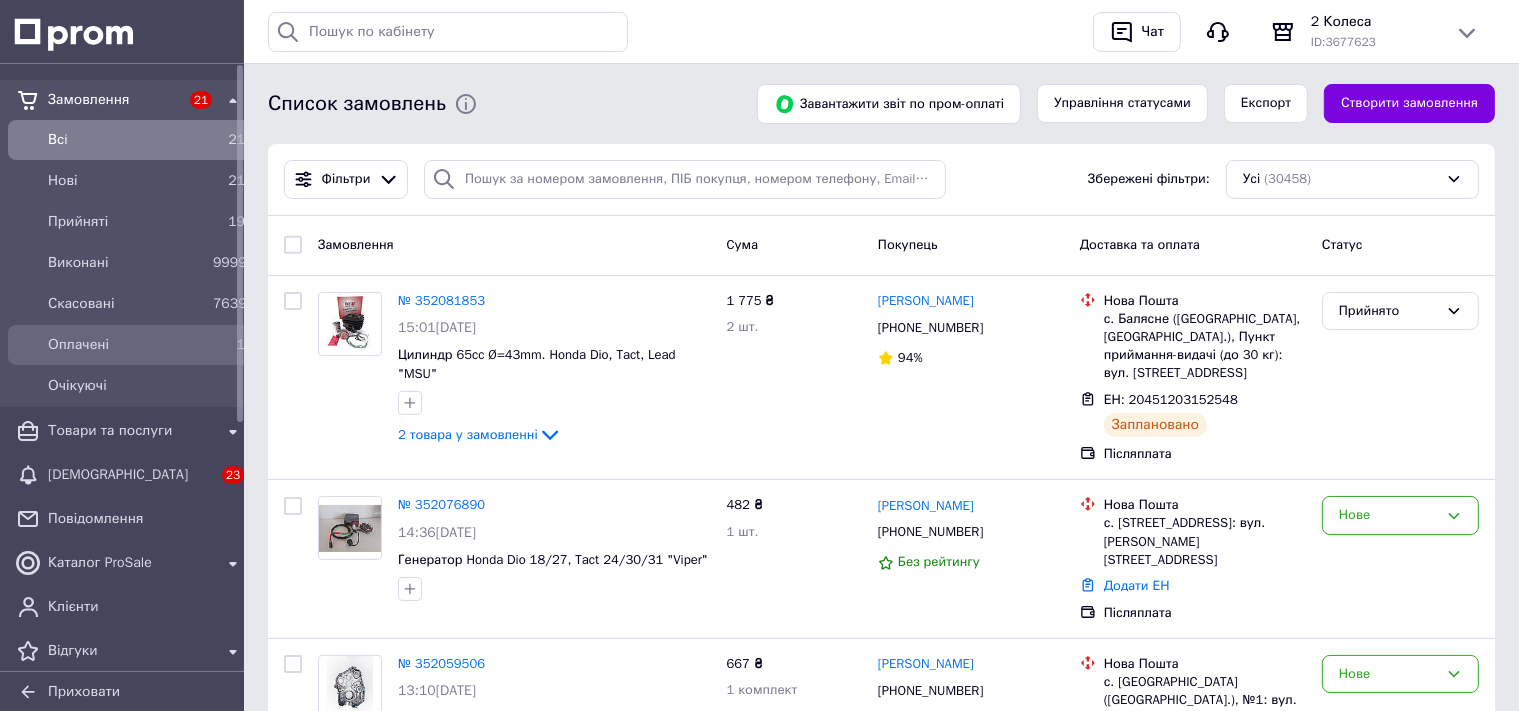 click on "Оплачені" at bounding box center [126, 345] 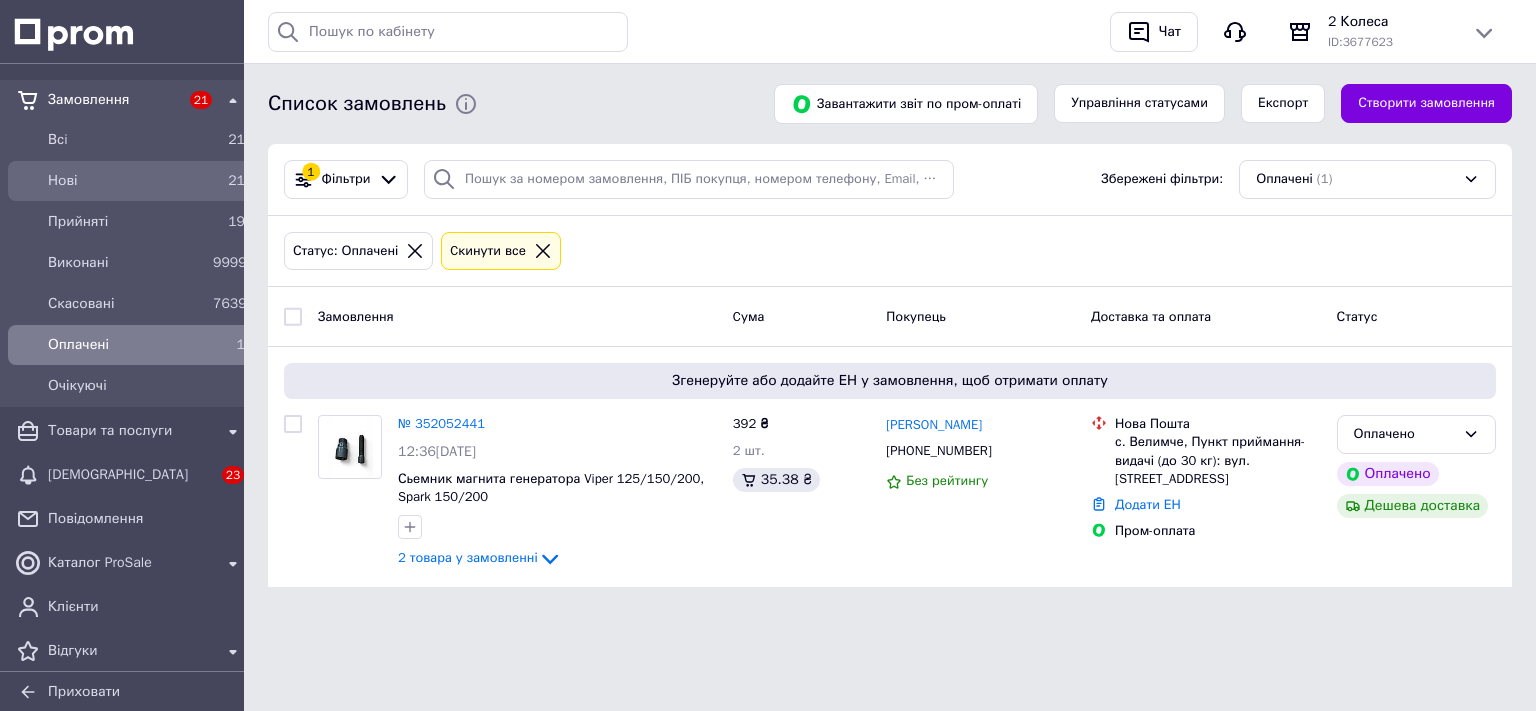 click on "Нові" at bounding box center (126, 181) 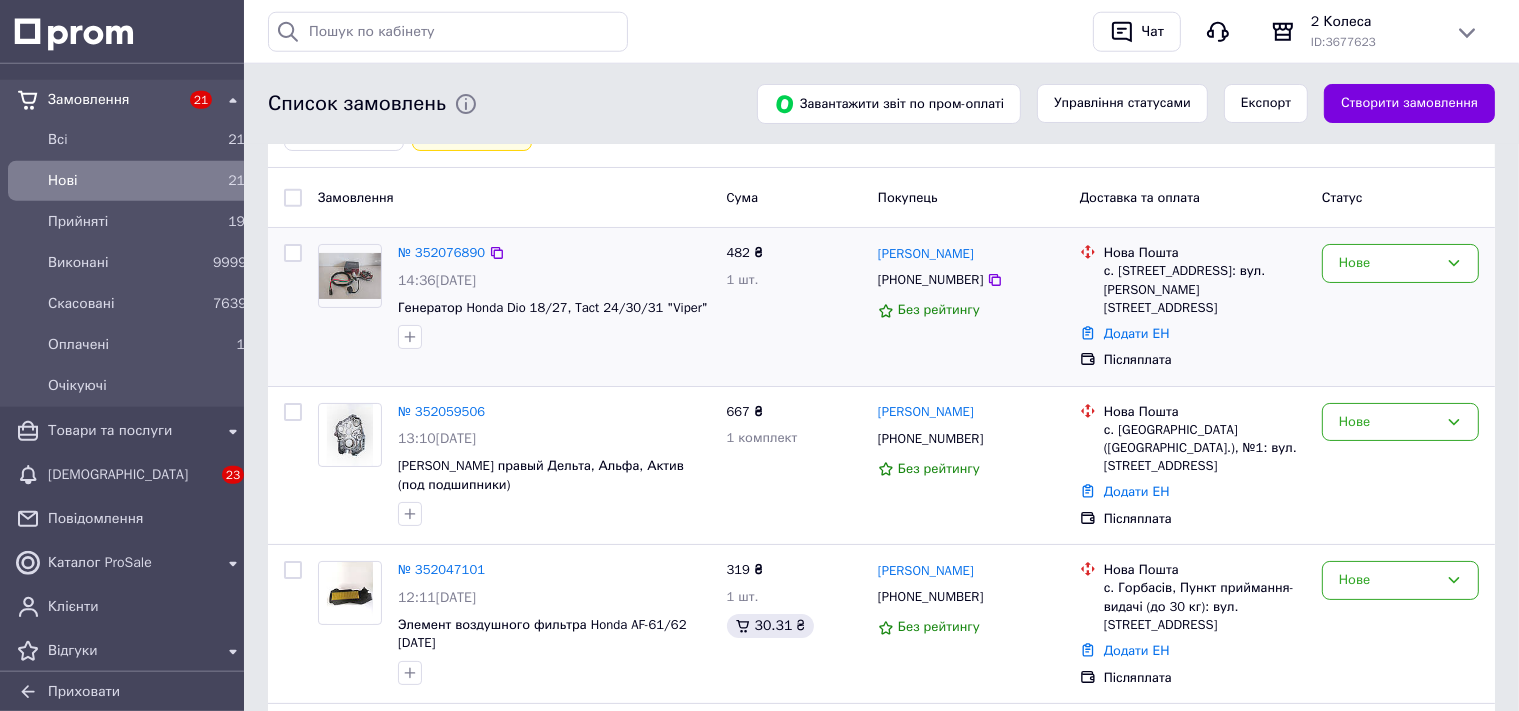 scroll, scrollTop: 211, scrollLeft: 0, axis: vertical 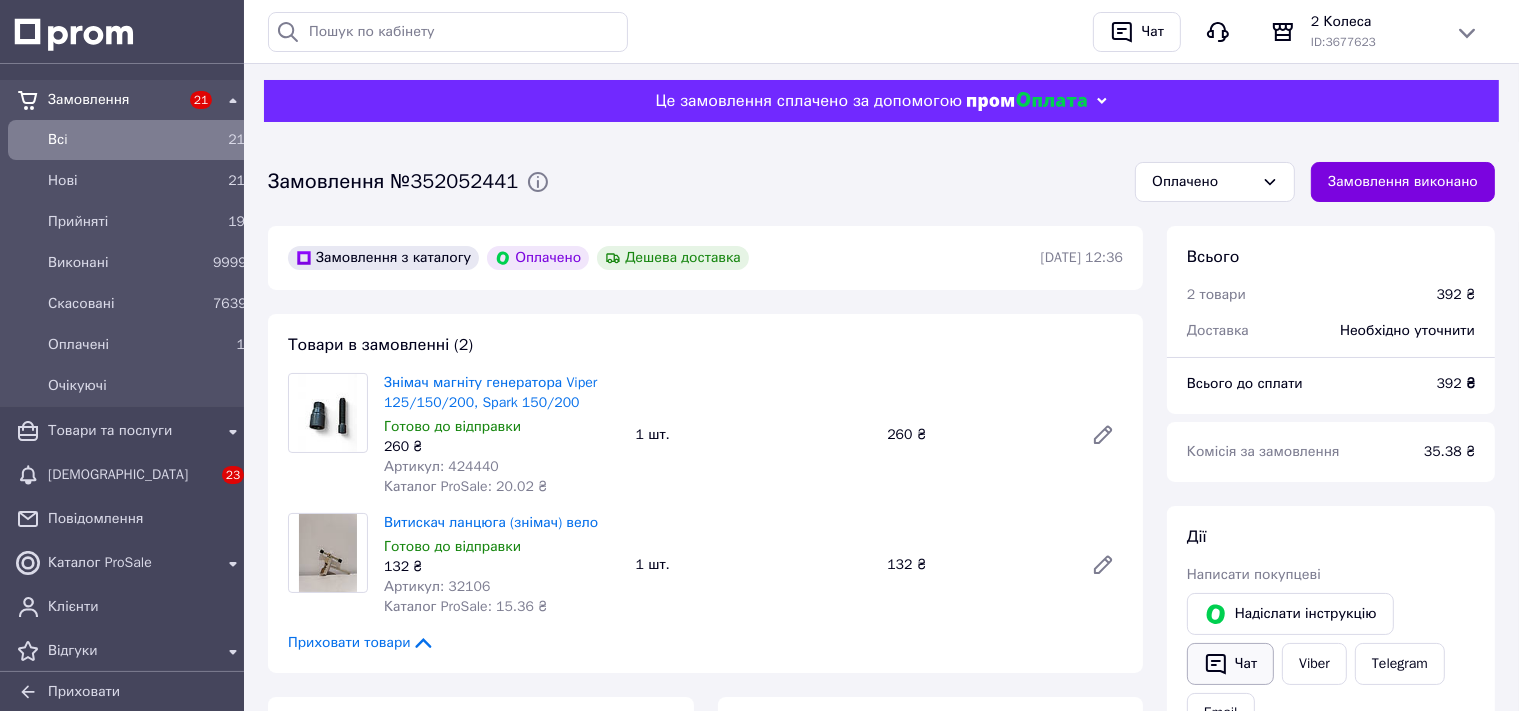 click on "Чат" at bounding box center [1230, 664] 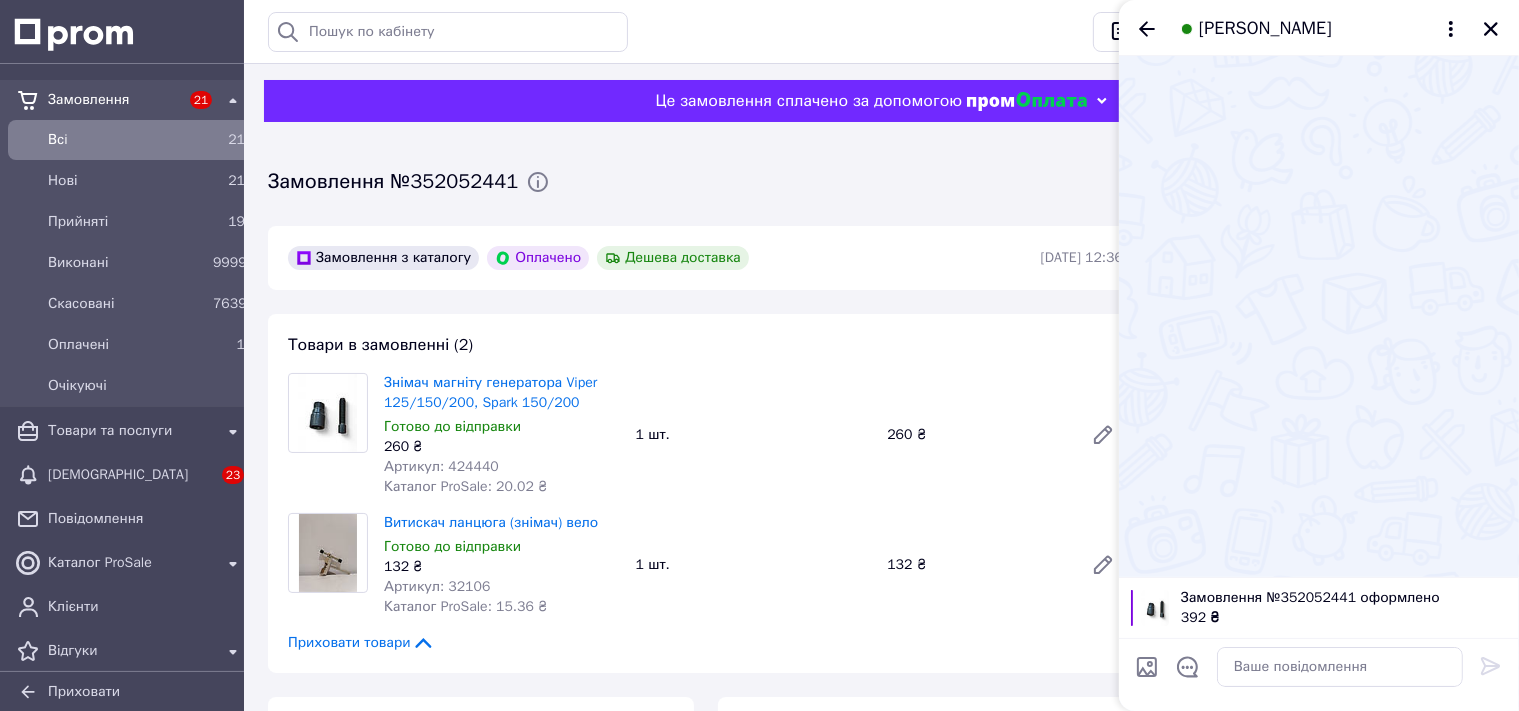 click at bounding box center (1340, 667) 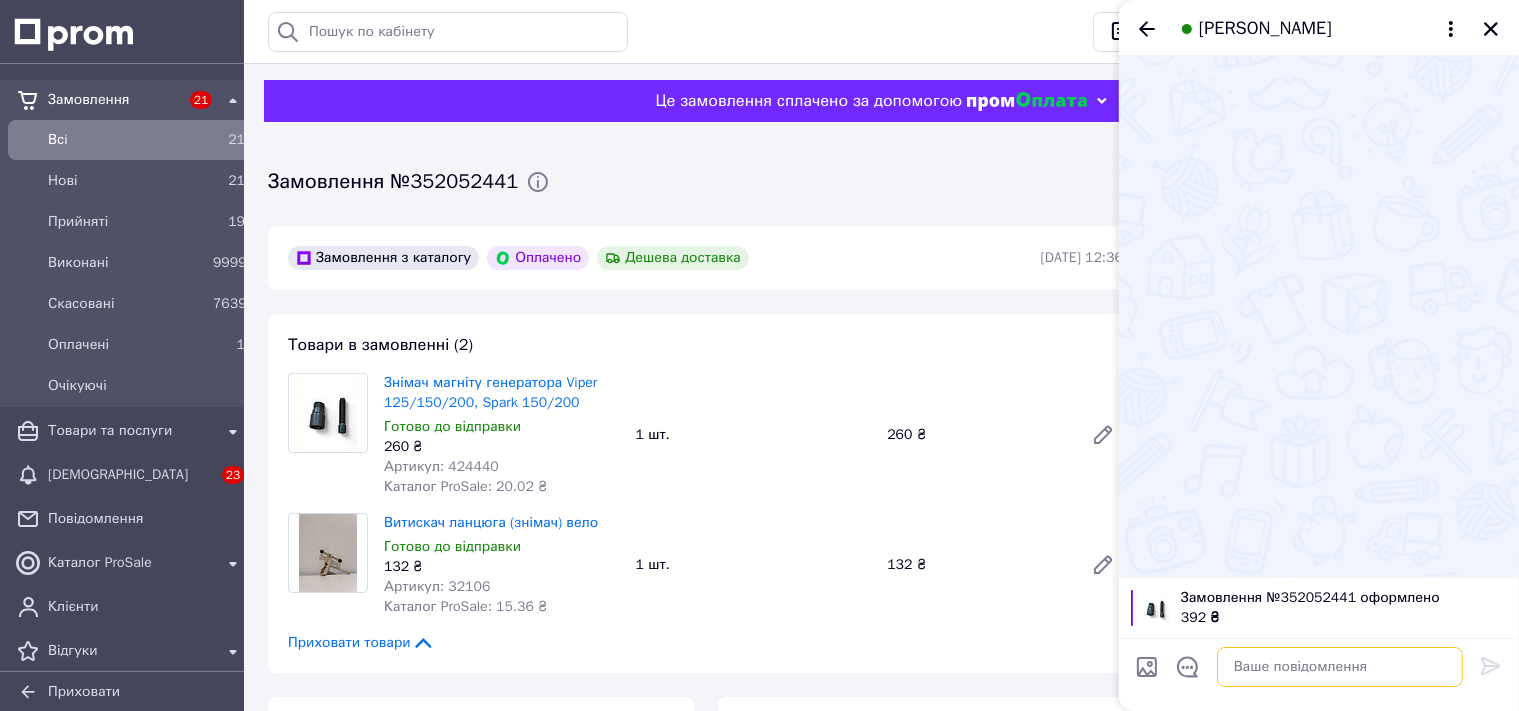 paste on "Добрий день, замовлення прийняли, завтра зранку відправимо" 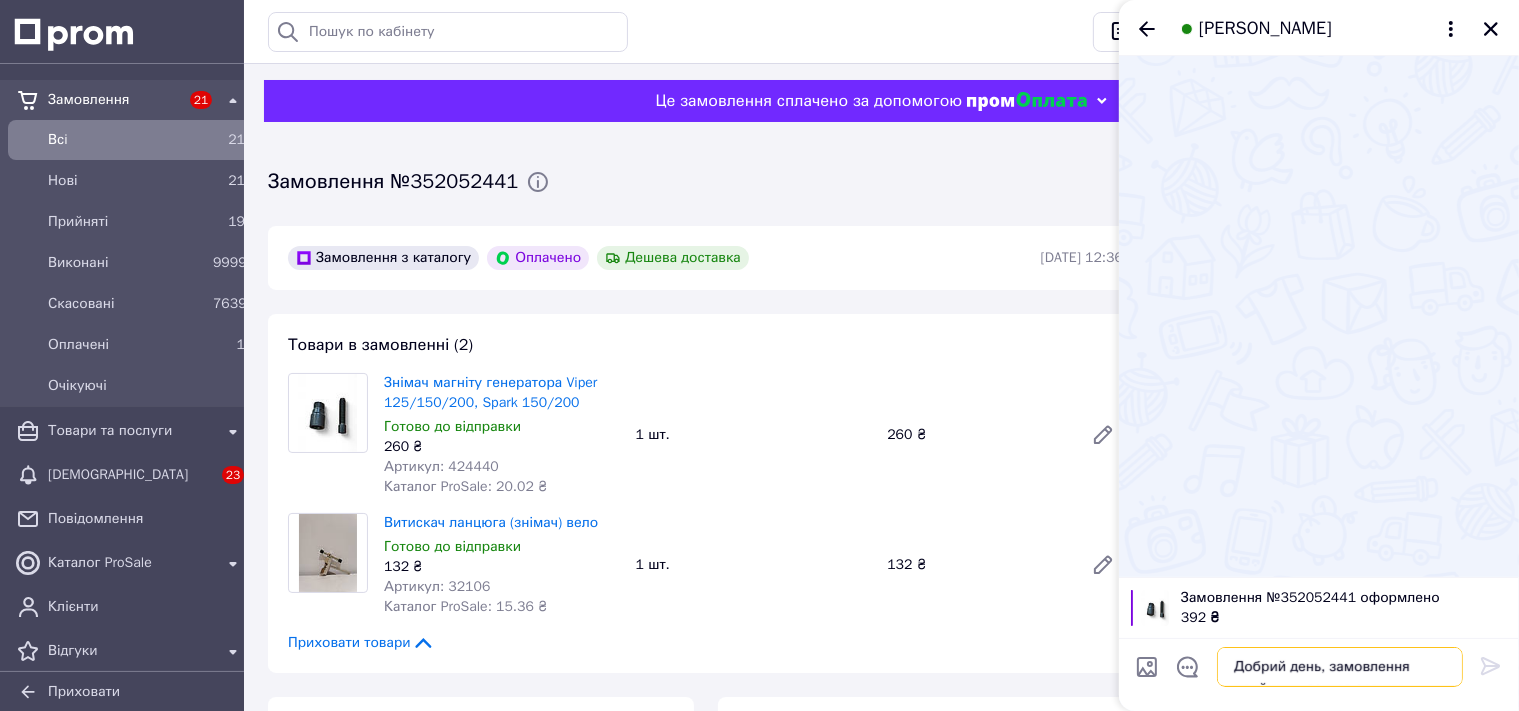 click on "Добрий день, замовлення прийняли, завтра зранку відправимо" at bounding box center (1340, 667) 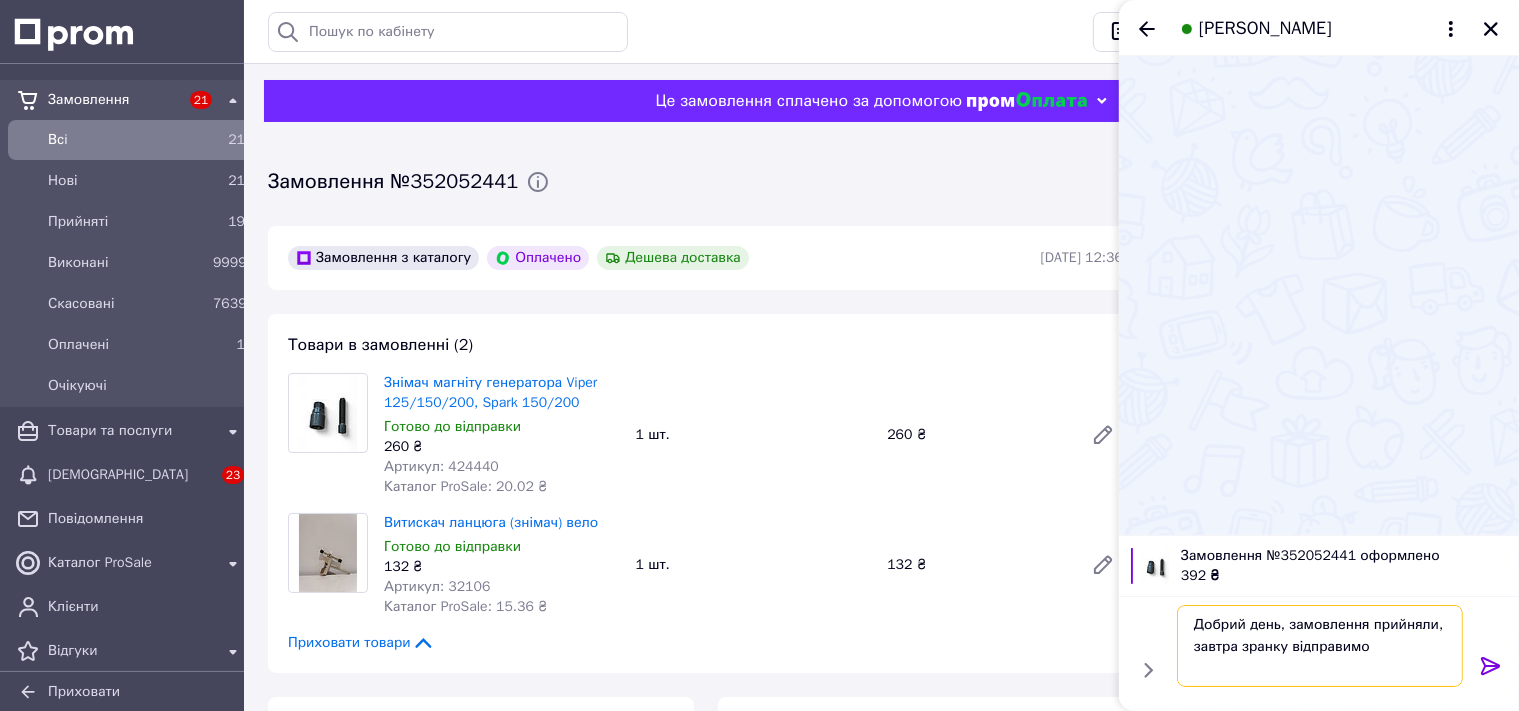 type 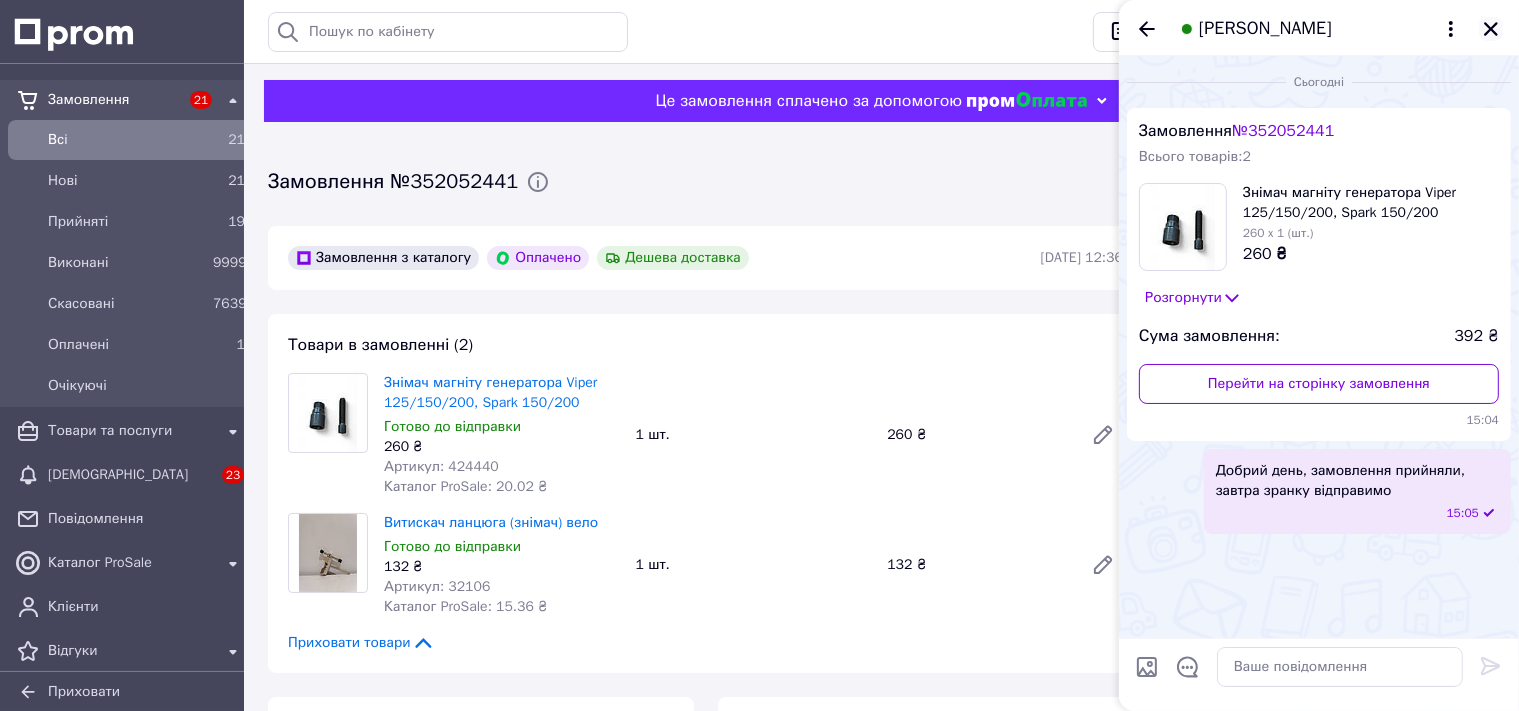 click 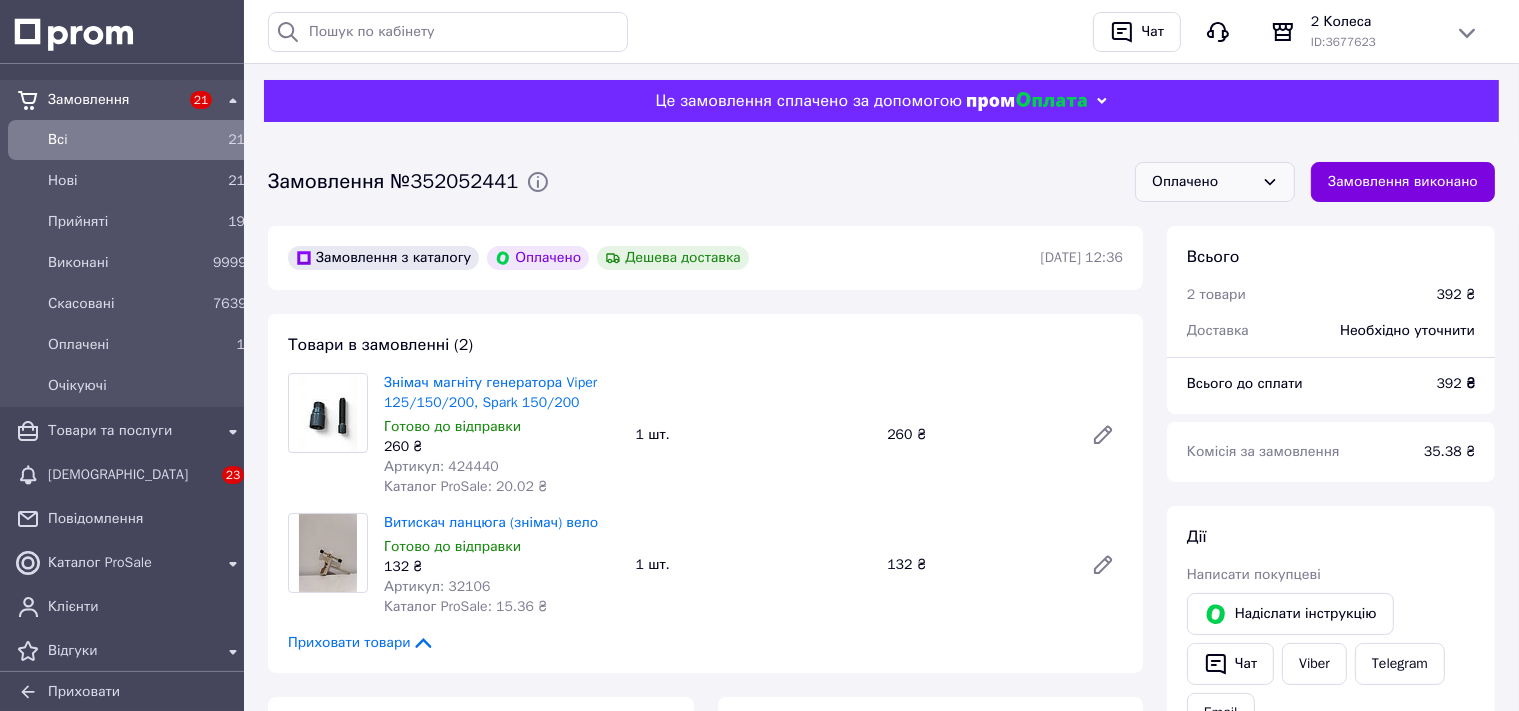 click on "Оплачено" at bounding box center [1203, 182] 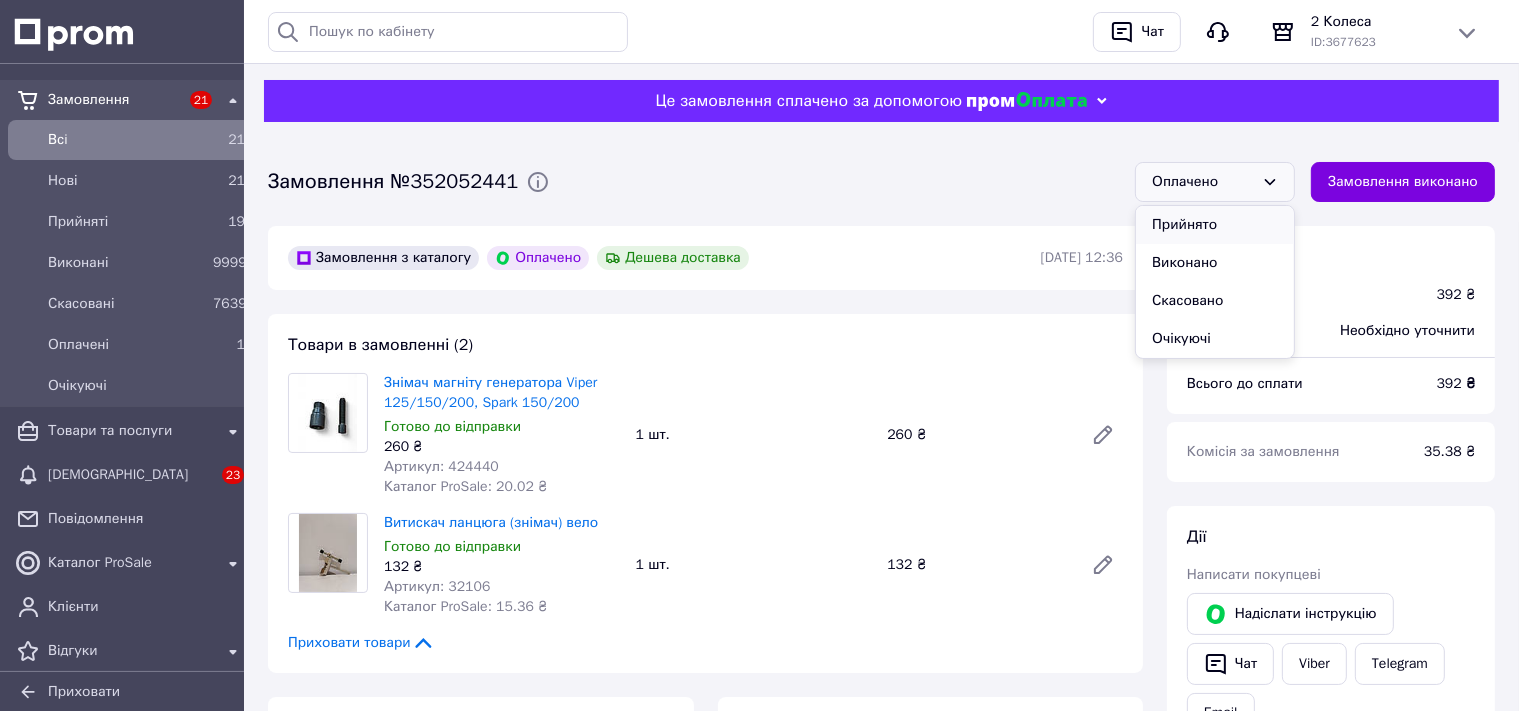 click on "Прийнято" at bounding box center [1215, 225] 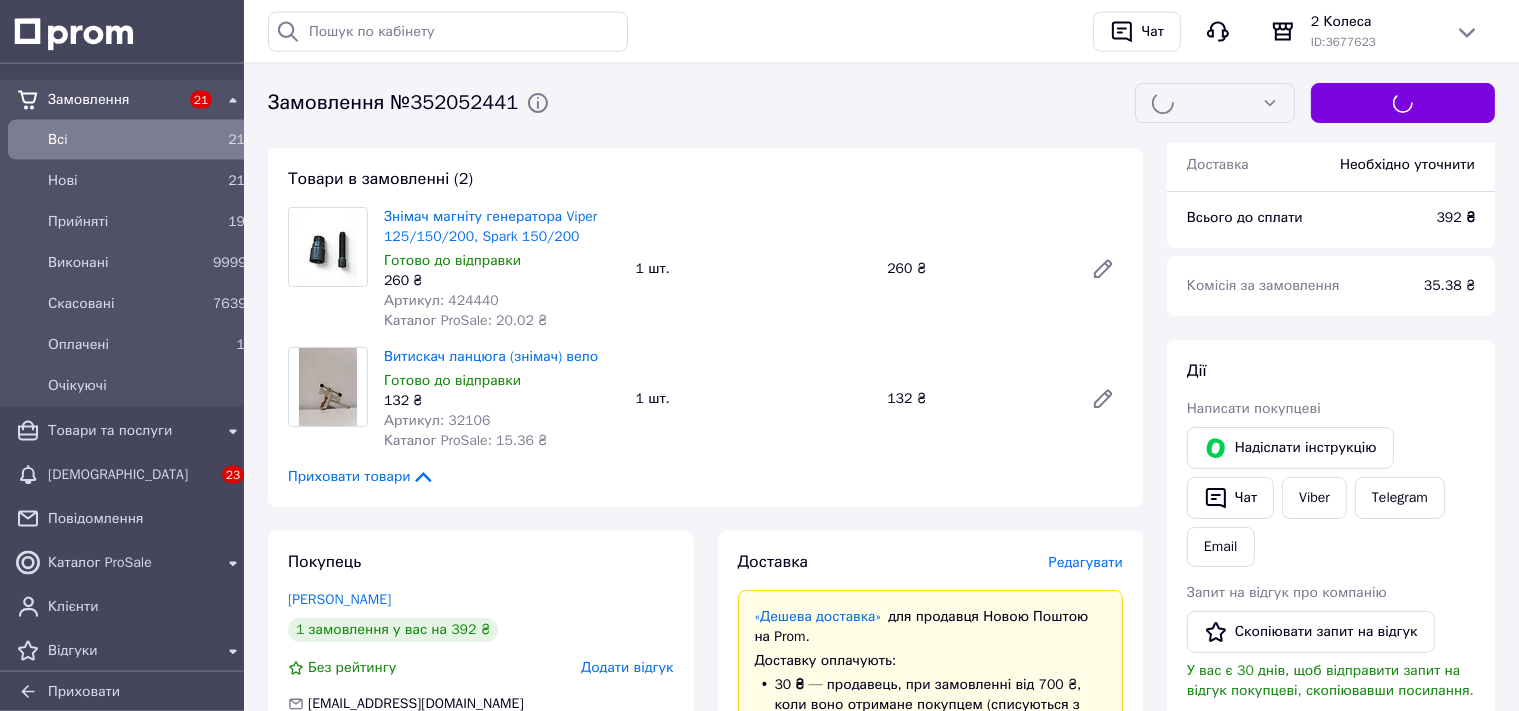 scroll, scrollTop: 316, scrollLeft: 0, axis: vertical 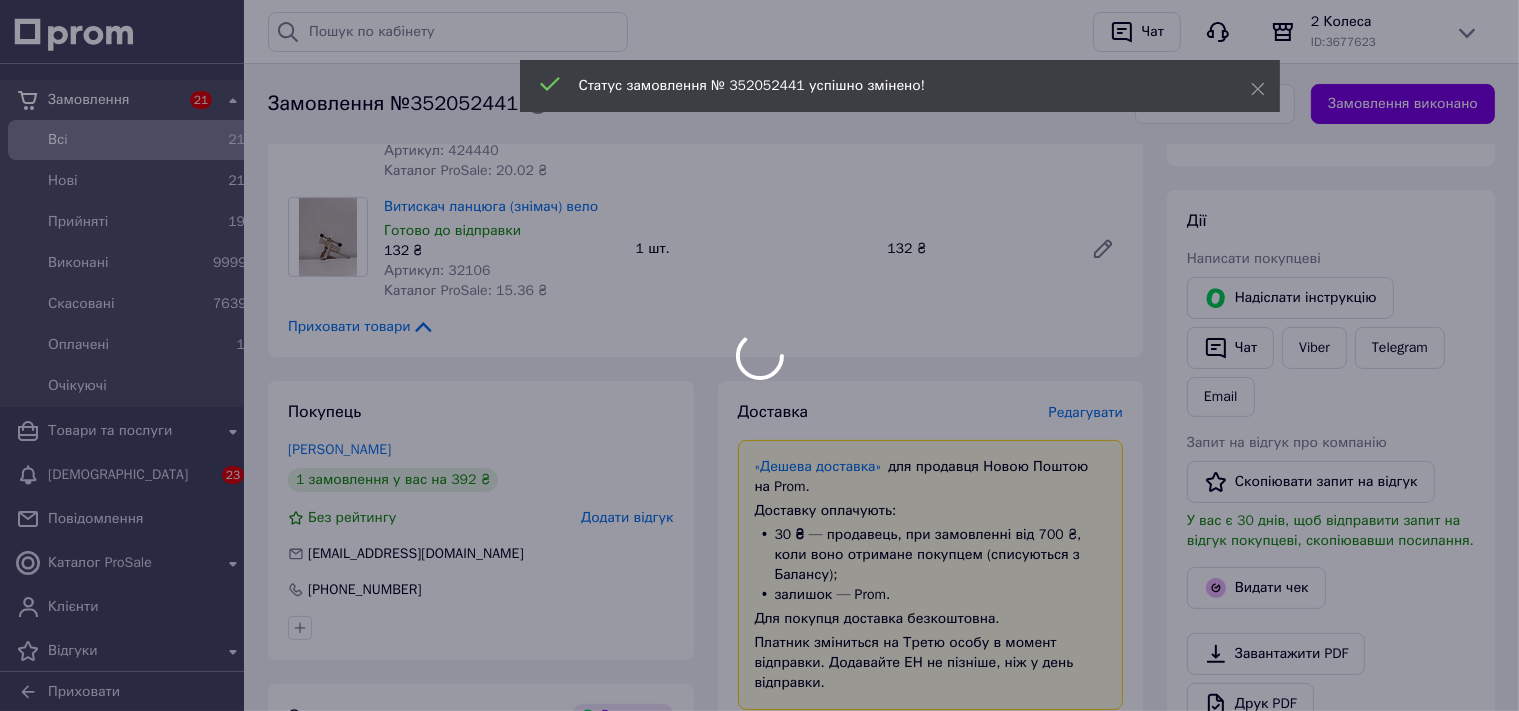 click on "Замовлення 21 Всi 21 Нові 21 Прийняті 19 Виконані 9999+ Скасовані 7639 Оплачені 1 Очікуючі Товари та послуги Сповіщення 23 Повідомлення Каталог ProSale Клієнти Відгуки Показники роботи компанії Панель управління Аналітика Управління сайтом Гаманець компанії Маркет Налаштування Тарифи та рахунки Приховати
Історія пошуку Очистити всю +380962463451 дешева підписка для  для своїх Чат 2 Колеса ID:  3677623 Сайт 2 Колеса Сторінка на порталі Андрій Романюк Андрей  Романюк Кабінет покупця Довідка Перевірити стан системи 260 ₴ <" at bounding box center (759, 613) 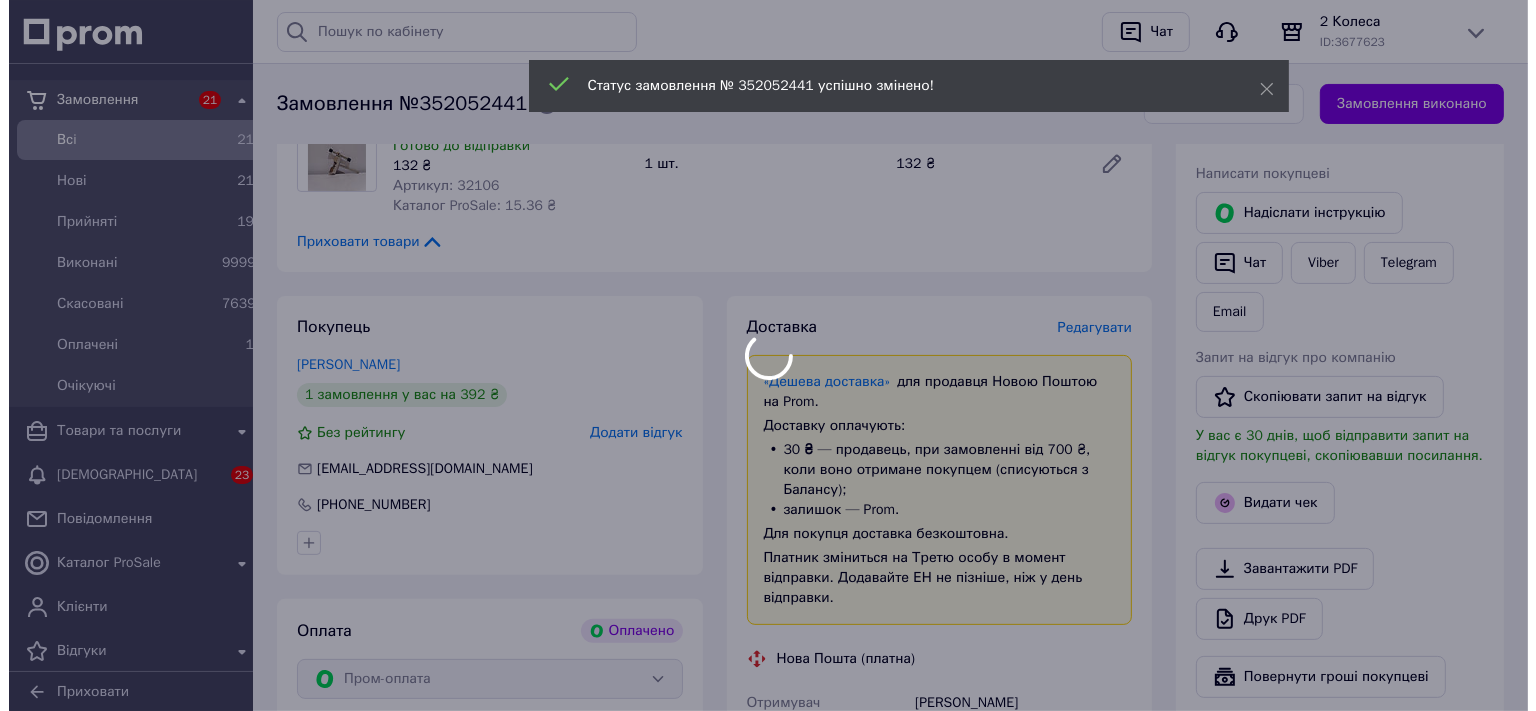 scroll, scrollTop: 316, scrollLeft: 0, axis: vertical 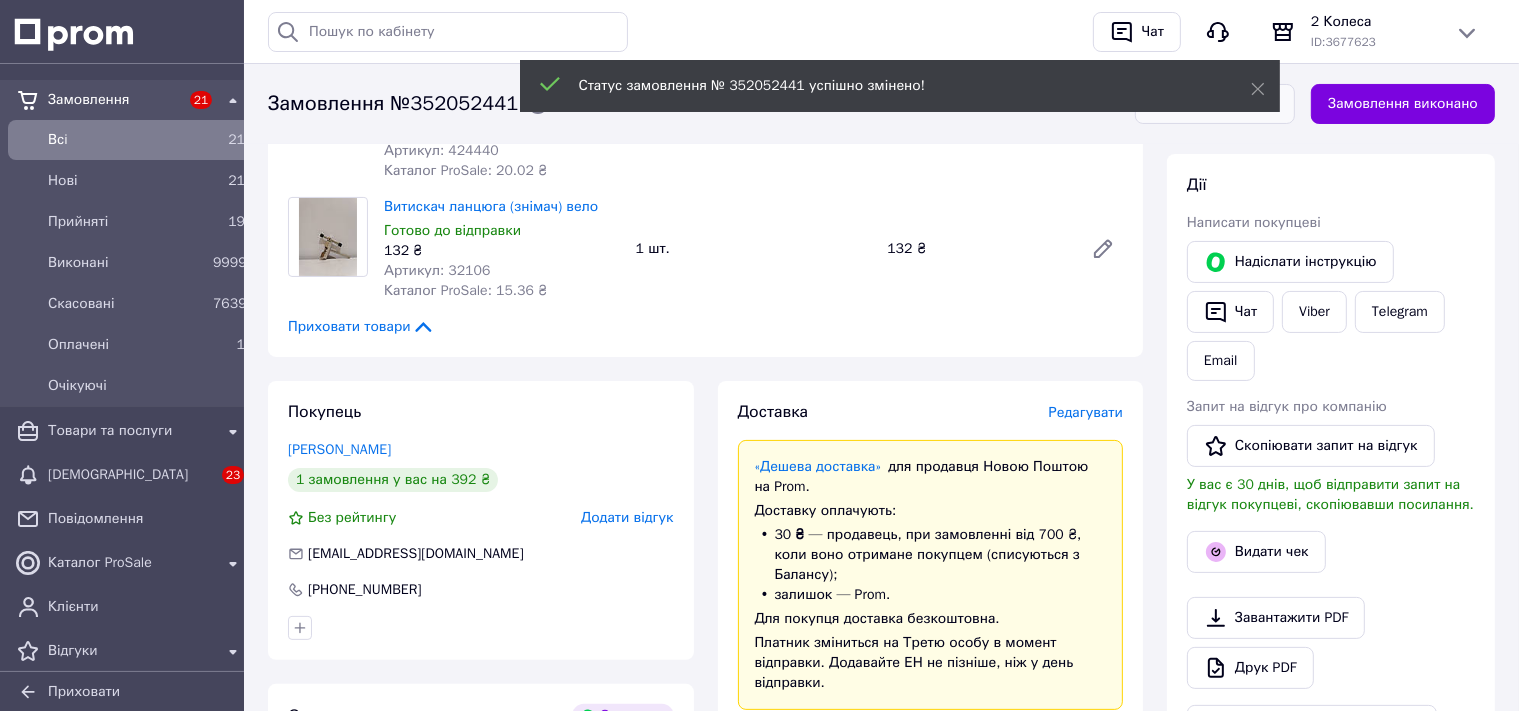 click on "Редагувати" at bounding box center (1086, 412) 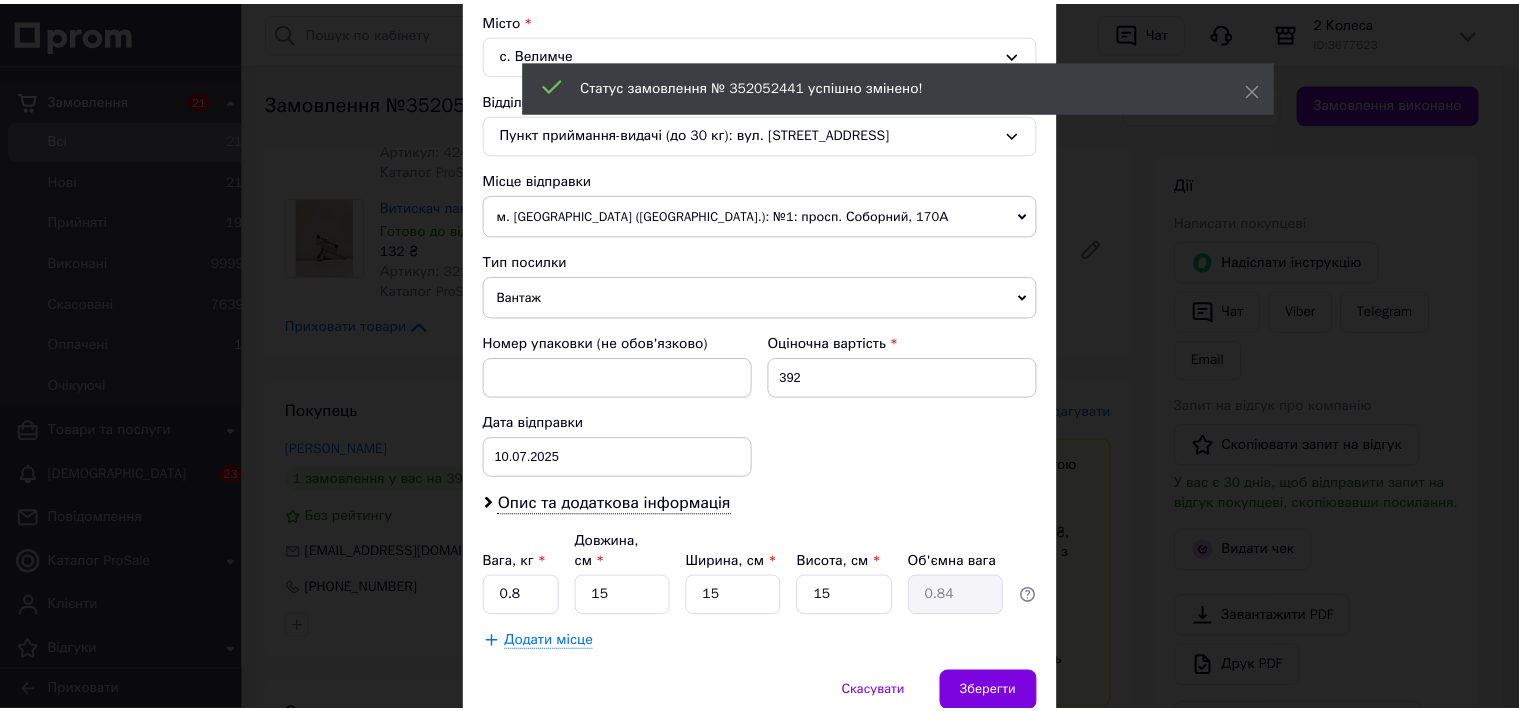 scroll, scrollTop: 611, scrollLeft: 0, axis: vertical 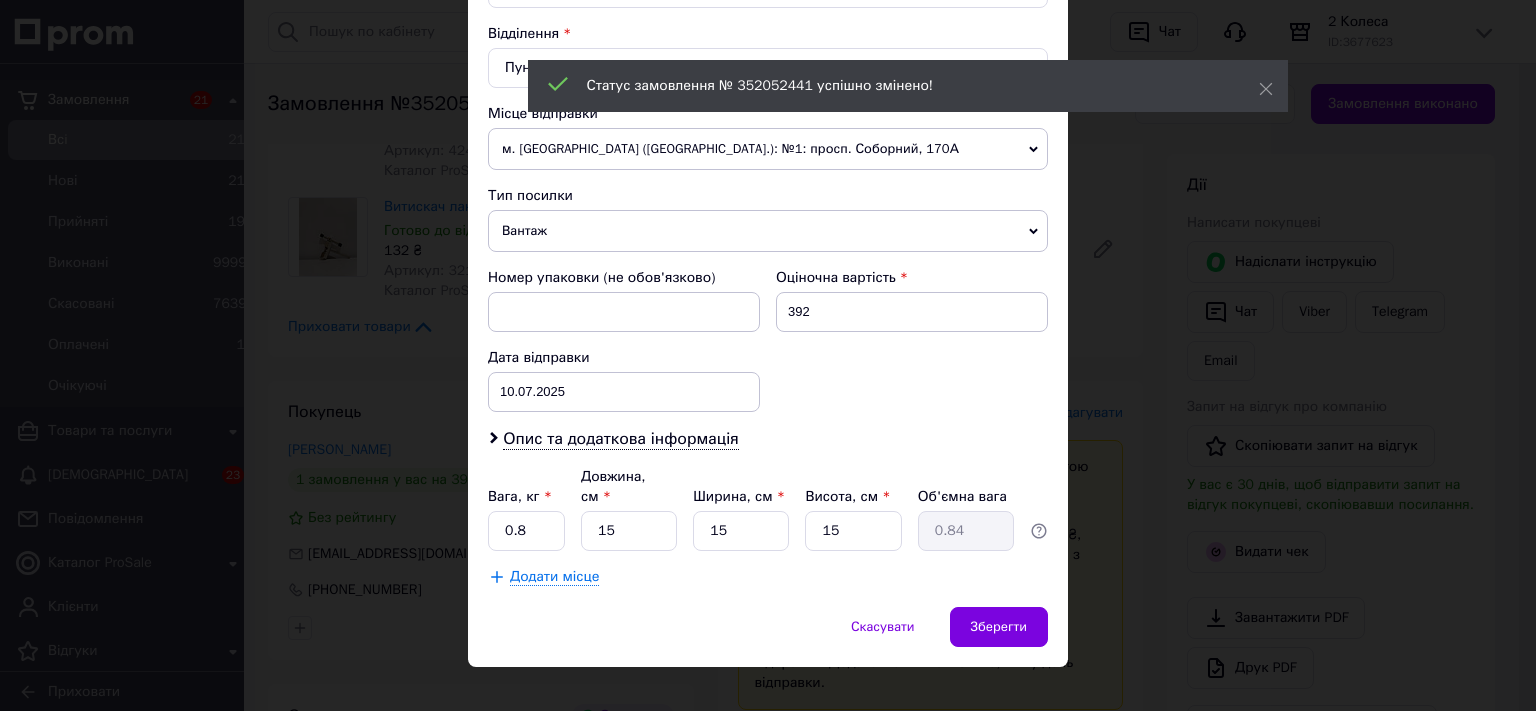 click on "× Редагування доставки Спосіб доставки Нова Пошта (платна) Платник Отримувач Відправник Прізвище отримувача Півень Ім'я отримувача Юрій По батькові отримувача Телефон отримувача +380966557615 Тип доставки У відділенні Кур'єром В поштоматі Місто с. Велимче Відділення Пункт приймання-видачі (до 30 кг): вул. Центральна, 101-Б Місце відправки м. Олександрія (Кіровоградська обл.): №1: просп. Соборний, 170А Немає збігів. Спробуйте змінити умови пошуку Додати ще місце відправки Тип посилки Вантаж Документи Номер упаковки (не обов'язково) Оціночна вартість 392 Дата відправки" at bounding box center (768, 355) 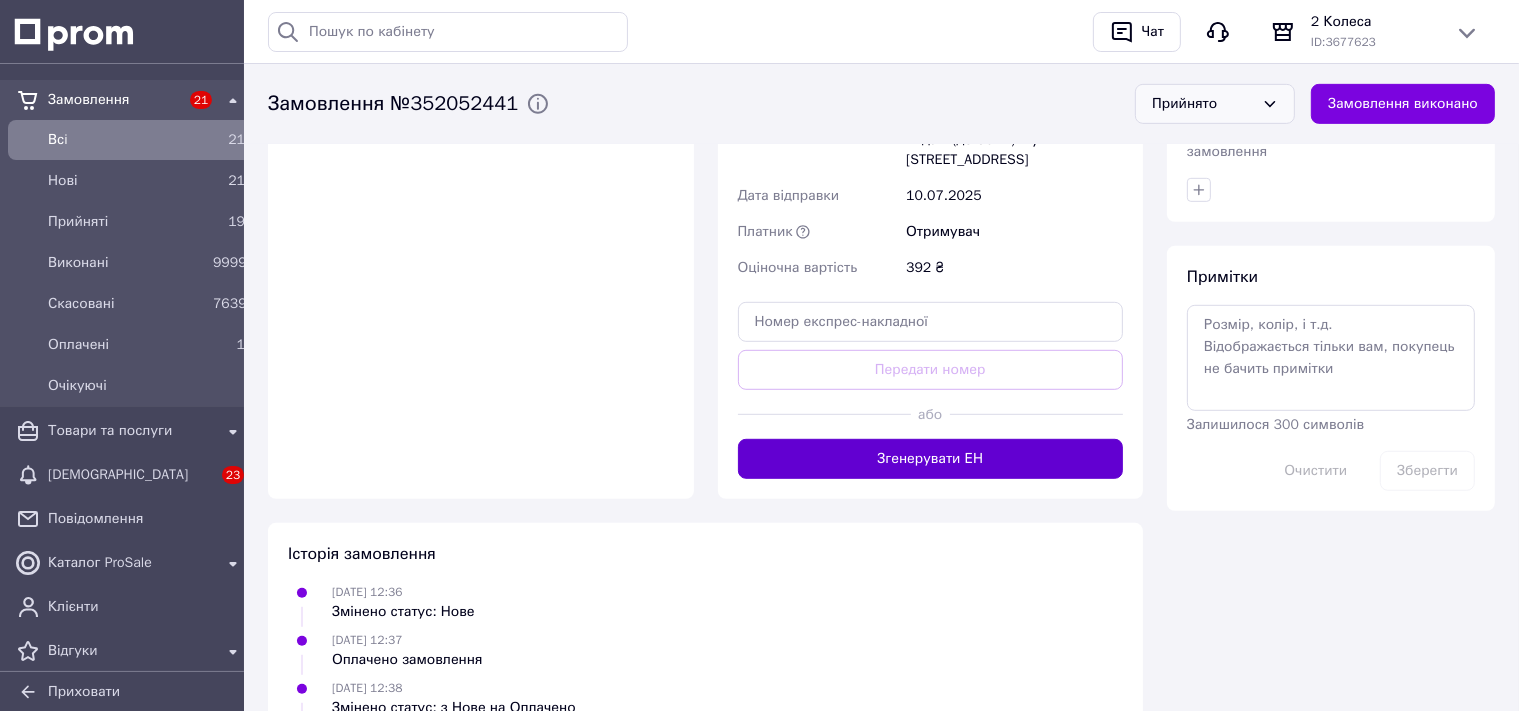 click on "Згенерувати ЕН" at bounding box center (931, 459) 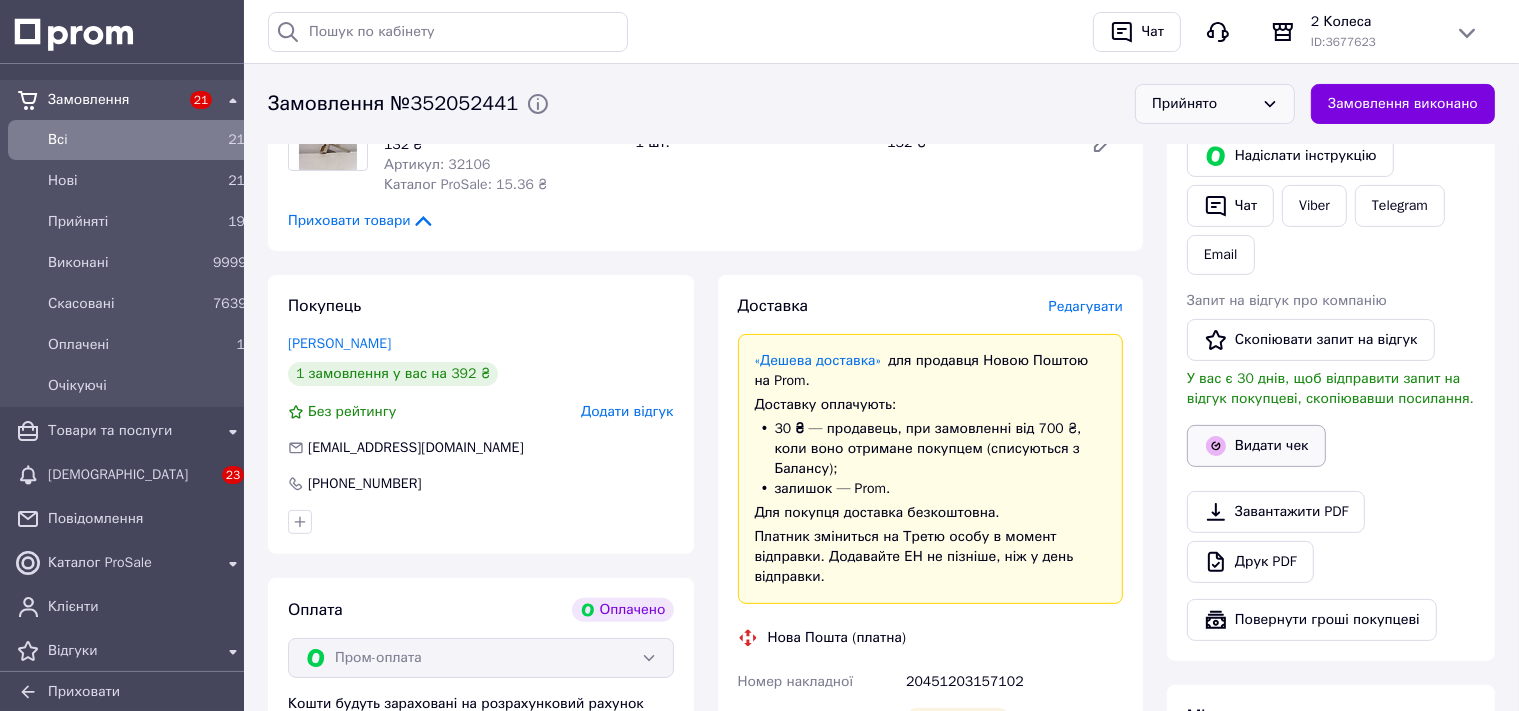 scroll, scrollTop: 0, scrollLeft: 0, axis: both 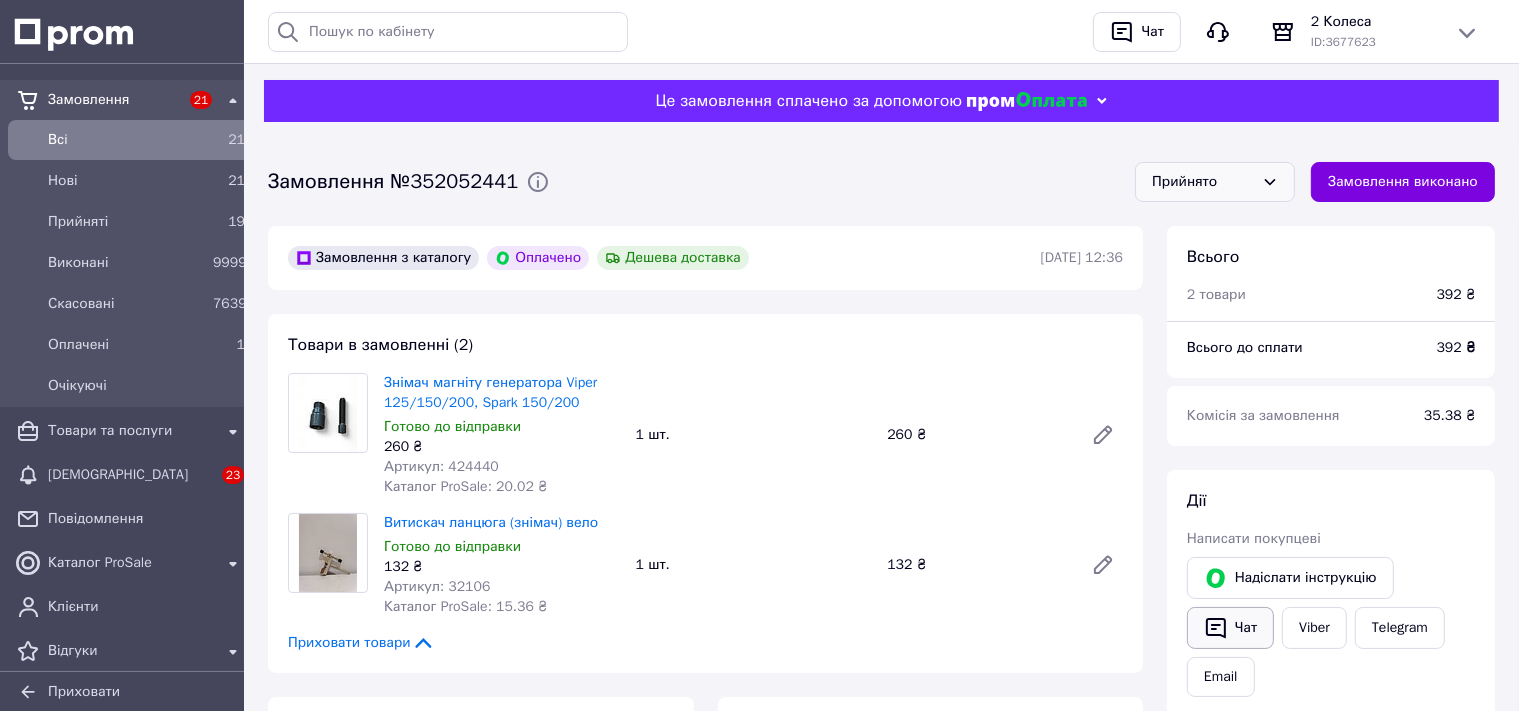 click on "Чат" at bounding box center (1230, 628) 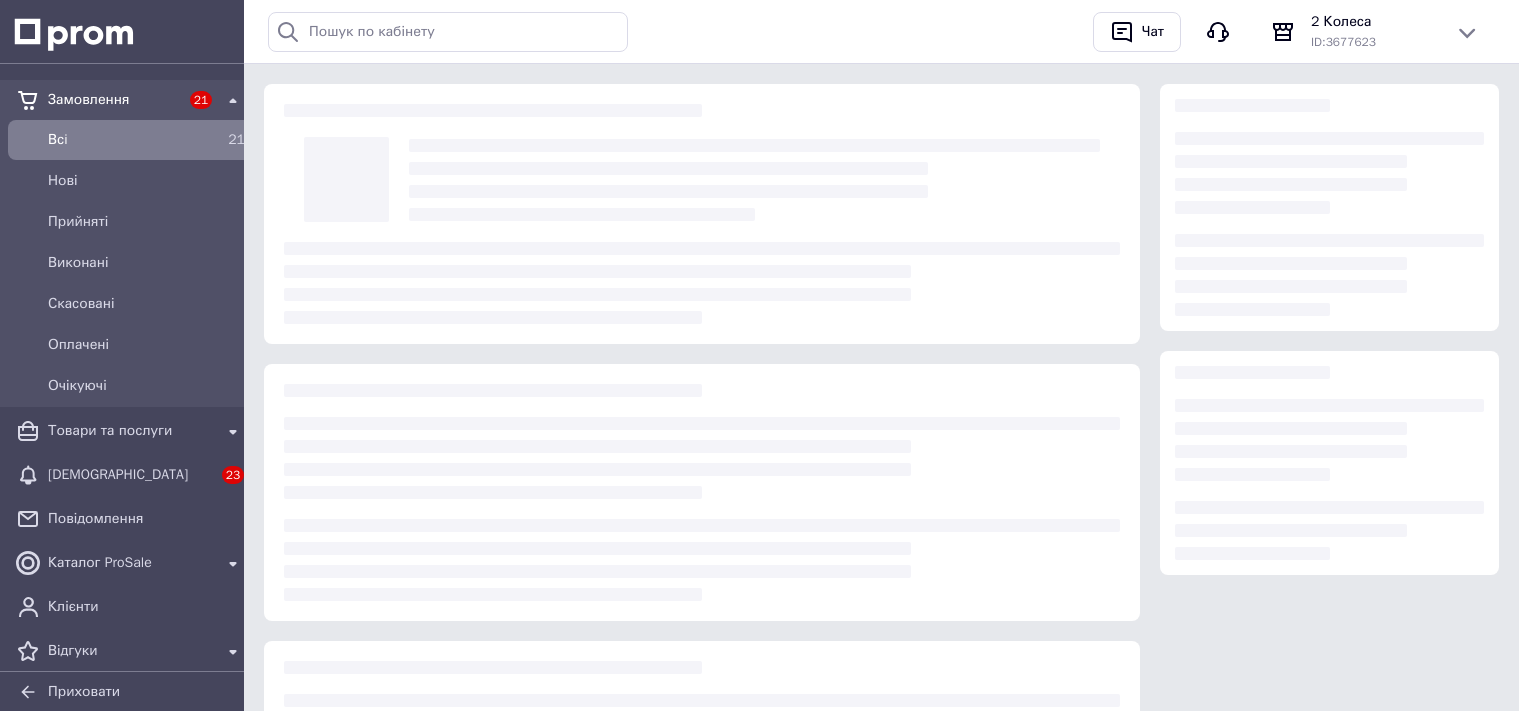 scroll, scrollTop: 0, scrollLeft: 0, axis: both 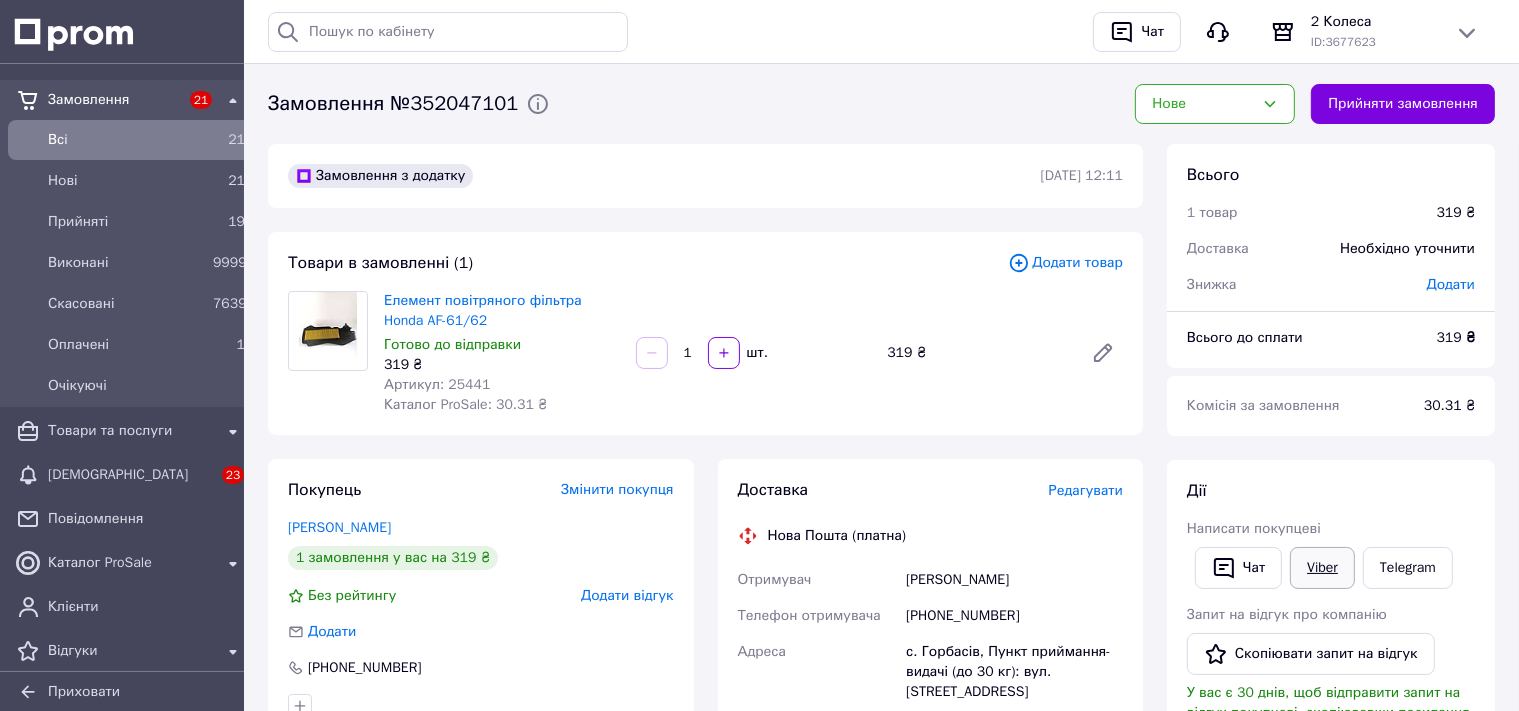 click on "Viber" at bounding box center [1322, 568] 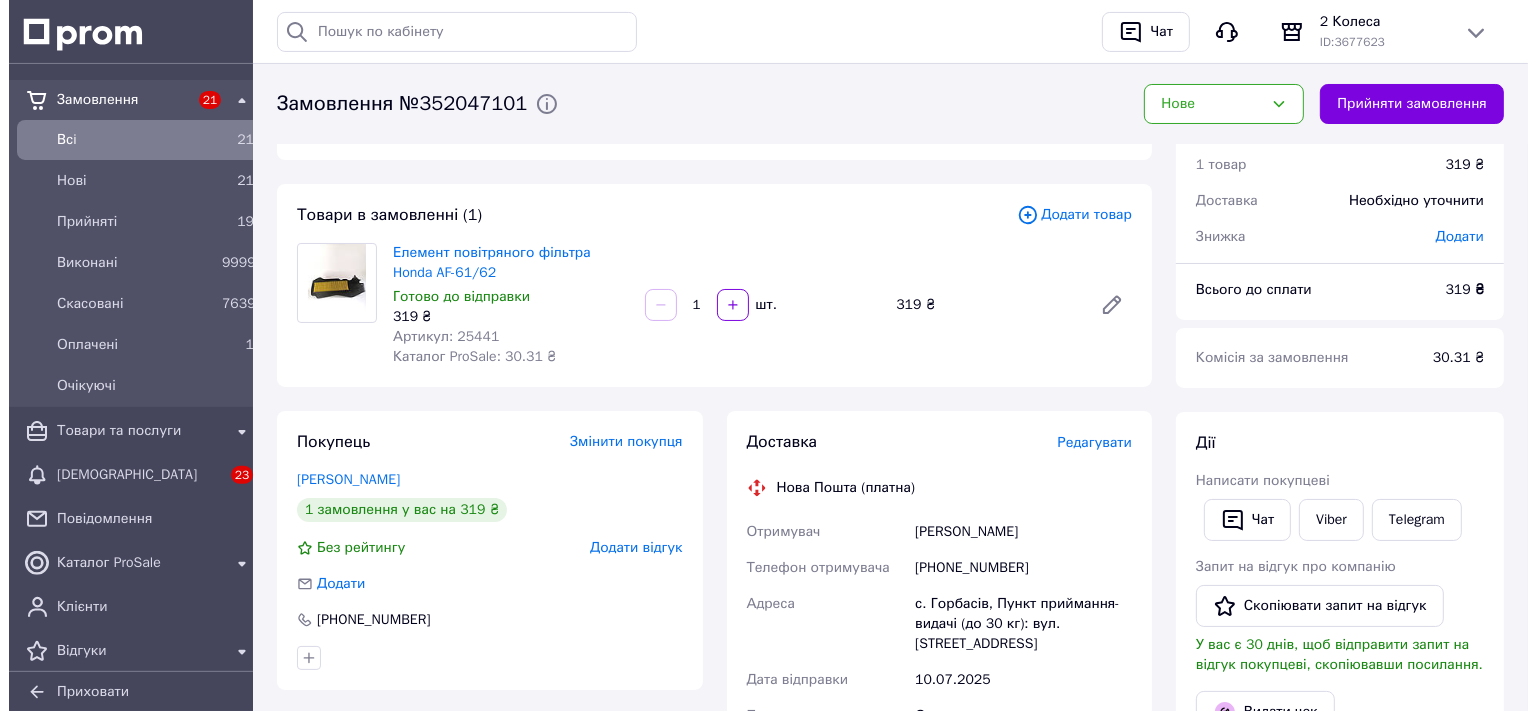 scroll, scrollTop: 105, scrollLeft: 0, axis: vertical 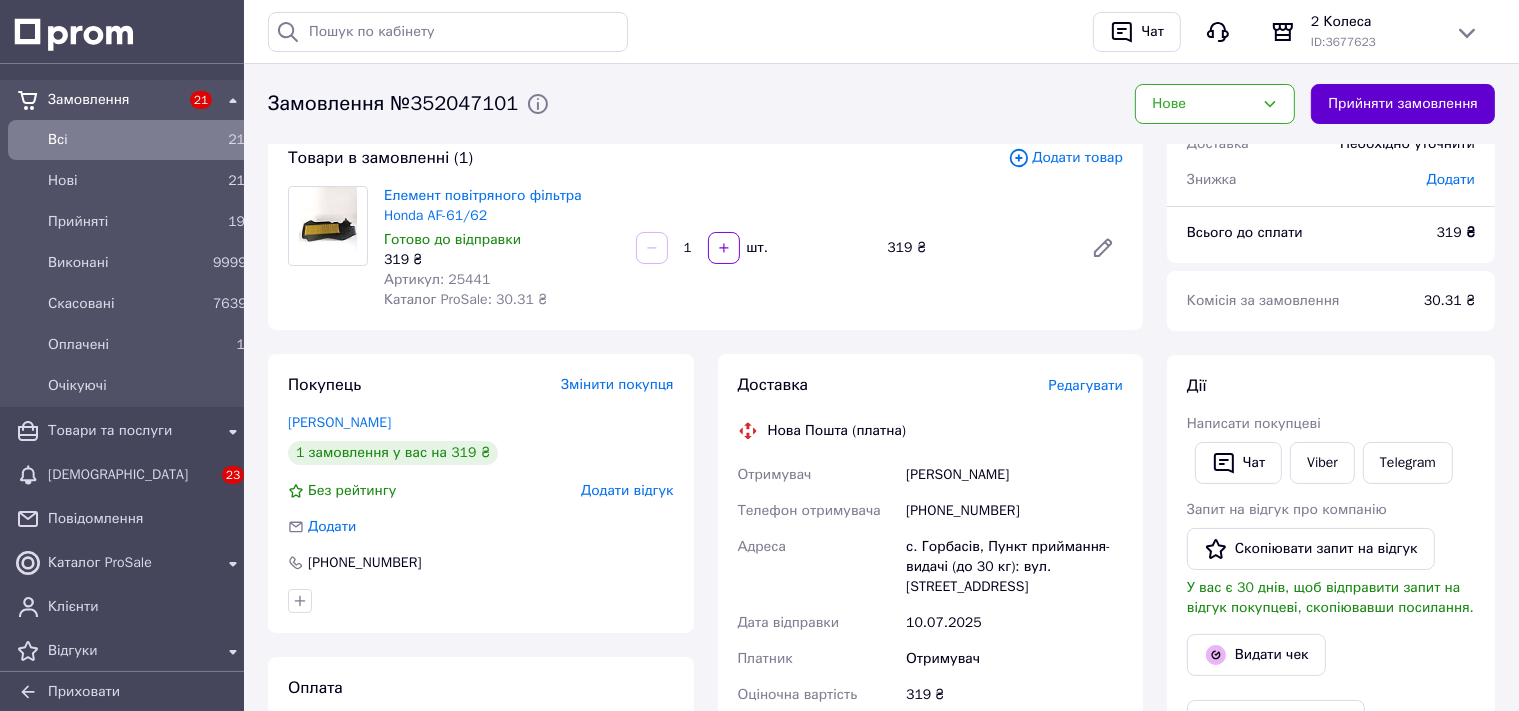 click on "Прийняти замовлення" at bounding box center (1403, 104) 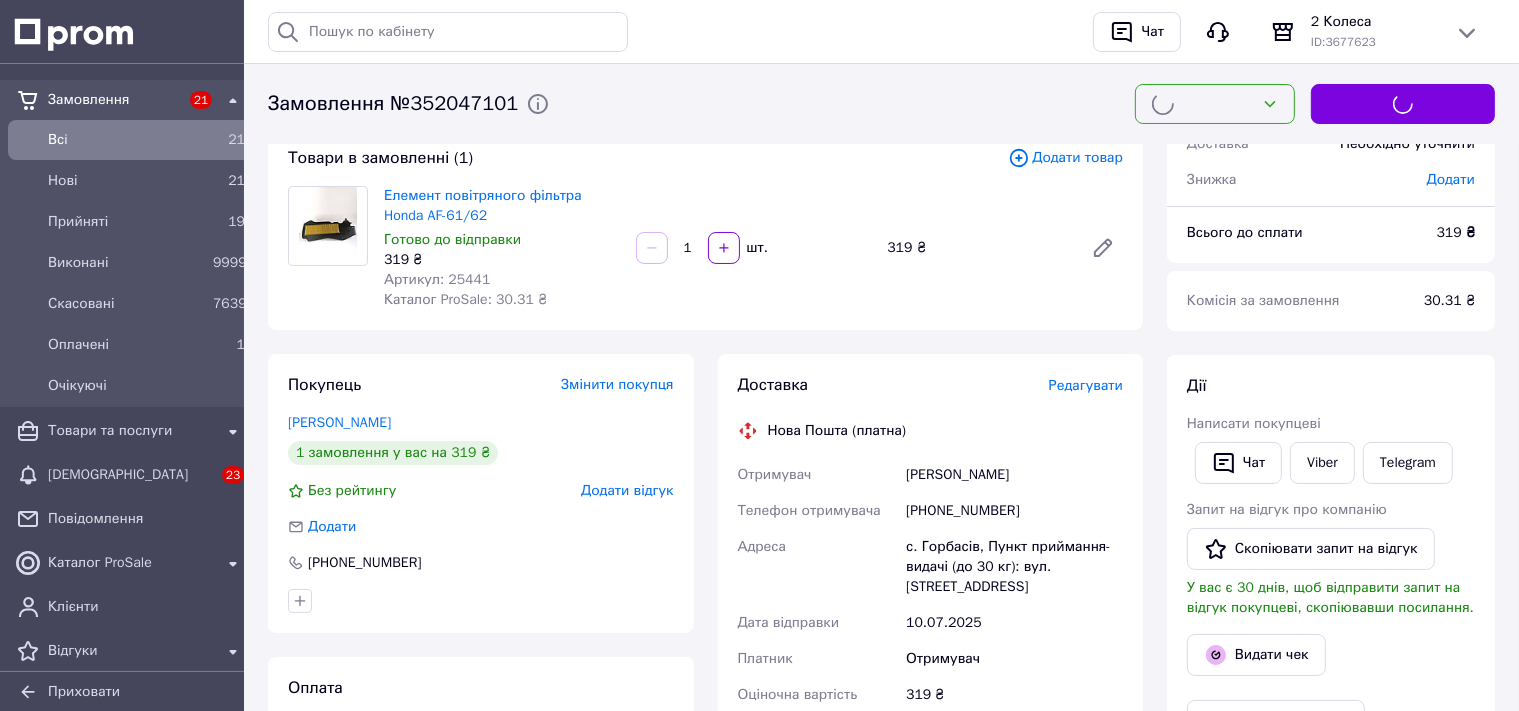 click on "Редагувати" at bounding box center (1086, 385) 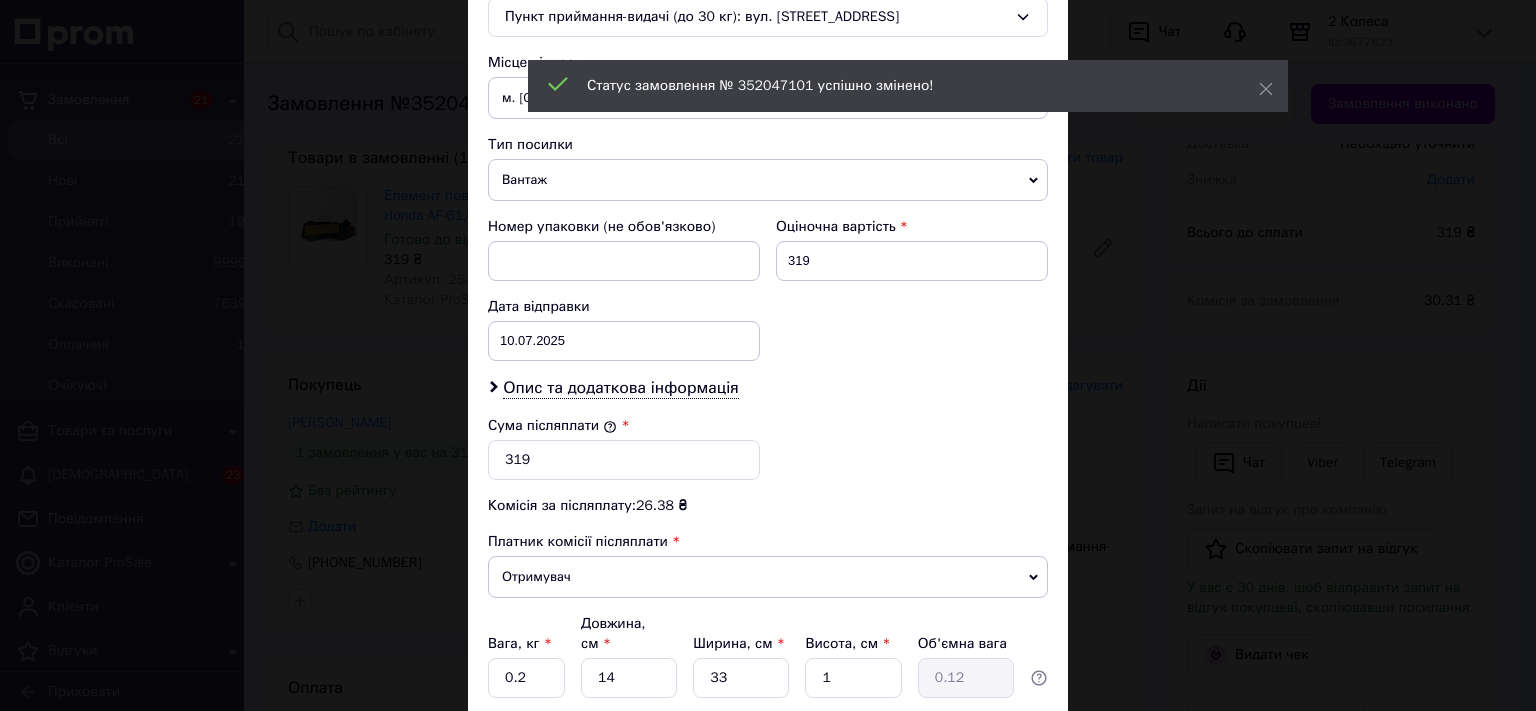 scroll, scrollTop: 809, scrollLeft: 0, axis: vertical 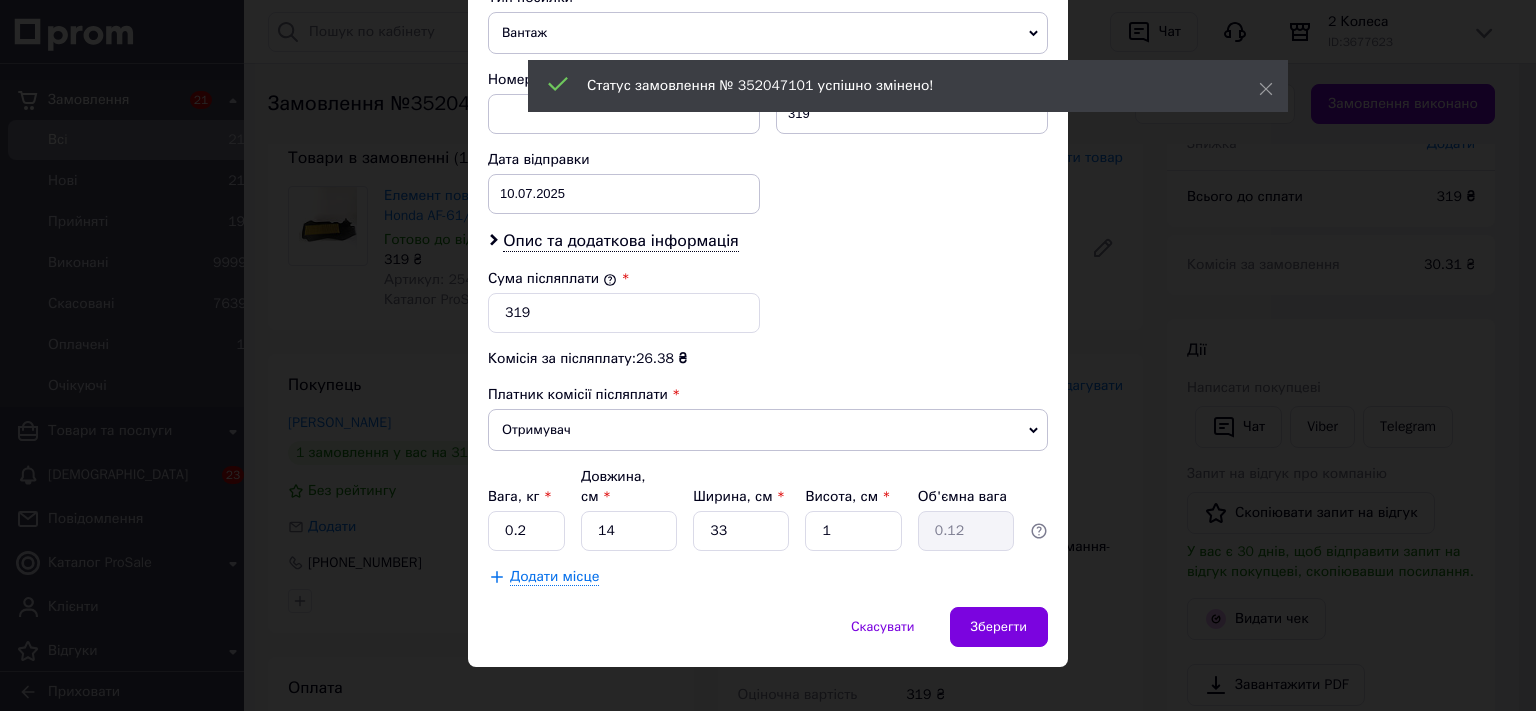 click on "× Редагування доставки Спосіб доставки Нова Пошта (платна) Платник Отримувач Відправник Прізвище отримувача [PERSON_NAME] отримувача [PERSON_NAME] батькові отримувача Телефон отримувача [PHONE_NUMBER] Тип доставки У відділенні Кур'єром В поштоматі Місто с. Горбасів Відділення Пункт приймання-видачі (до 30 кг): вул. [STREET_ADDRESS] Місце відправки м. [GEOGRAPHIC_DATA] ([GEOGRAPHIC_DATA].): №1: просп. Соборний, 170А Немає збігів. Спробуйте змінити умови пошуку Додати ще місце відправки Тип посилки Вантаж Документи Номер упаковки (не обов'язково) Оціночна вартість 319 [DATE] < 2025 > <" at bounding box center [768, 355] 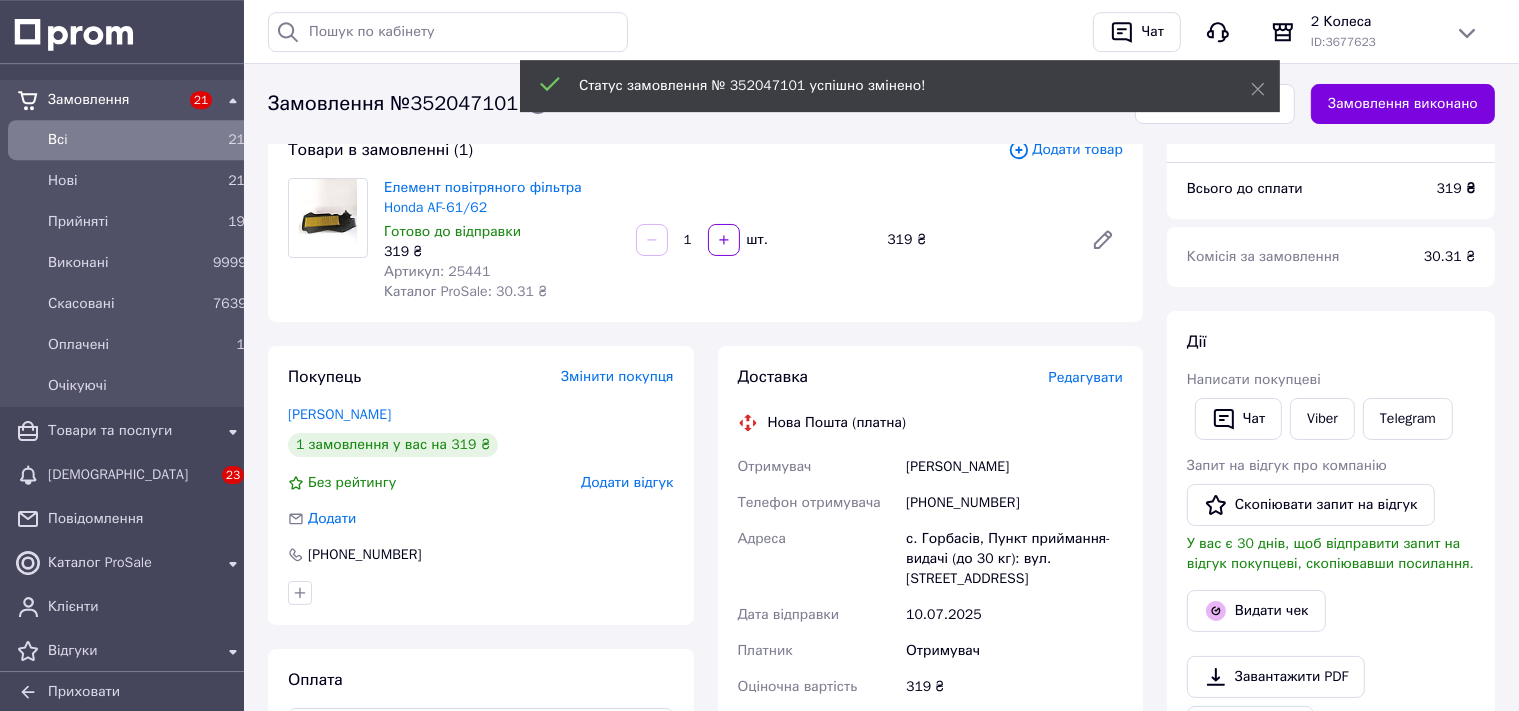scroll, scrollTop: 633, scrollLeft: 0, axis: vertical 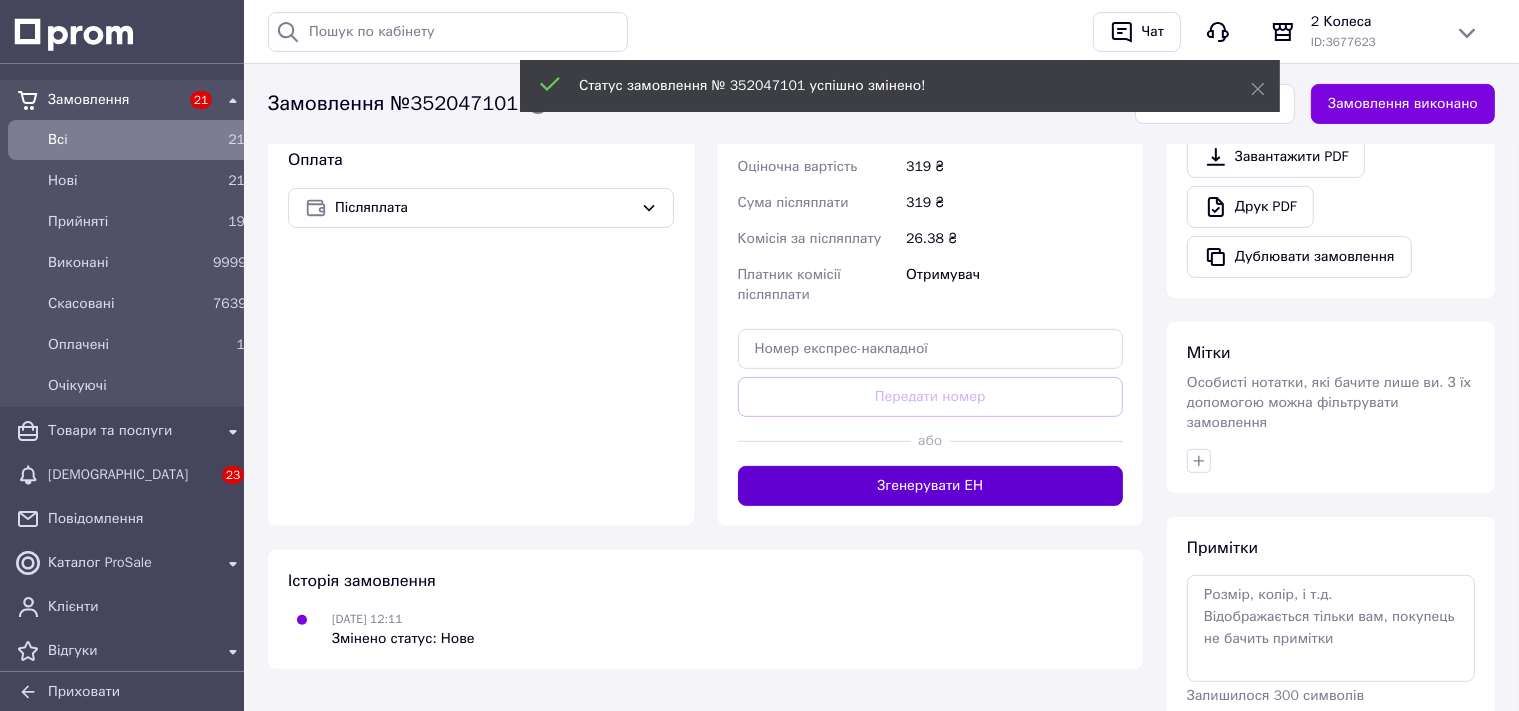 click on "Згенерувати ЕН" at bounding box center (931, 486) 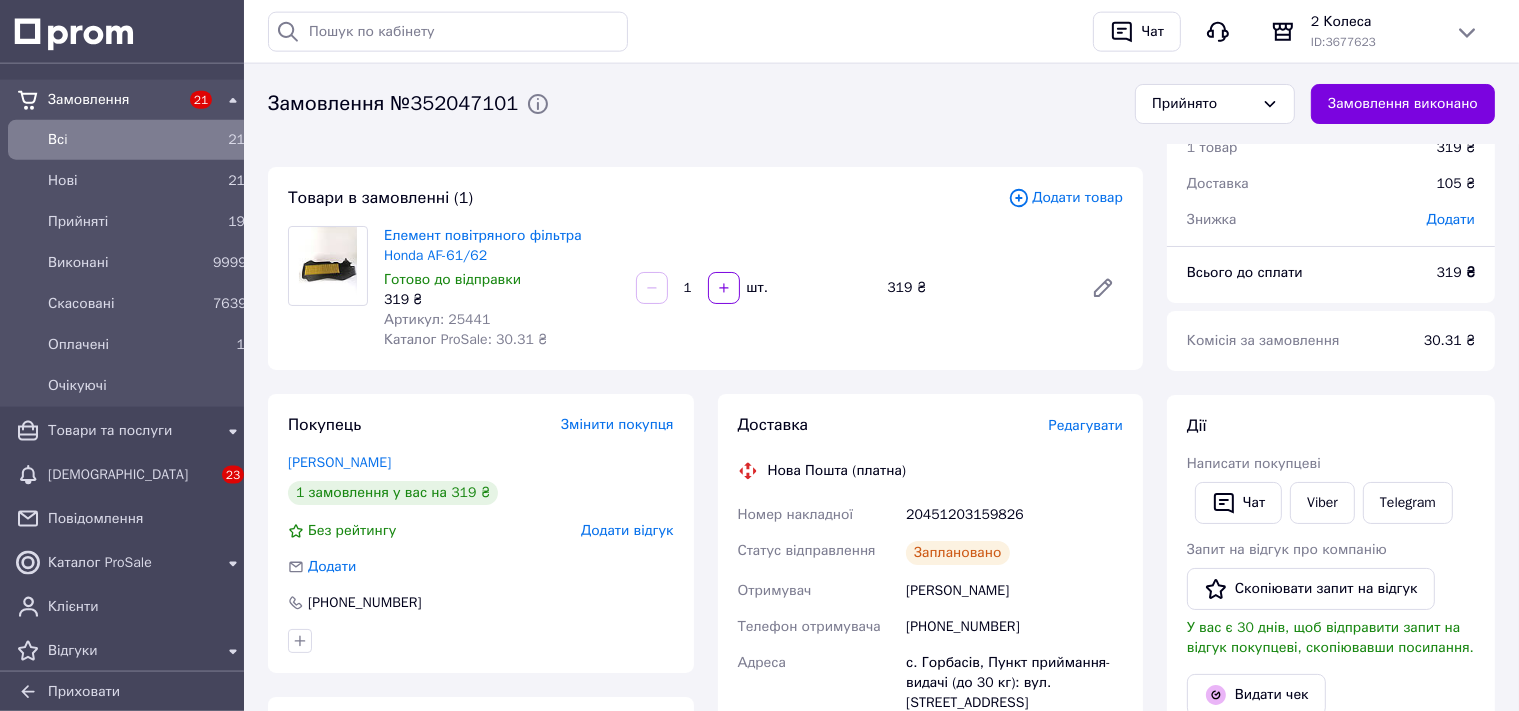 scroll, scrollTop: 105, scrollLeft: 0, axis: vertical 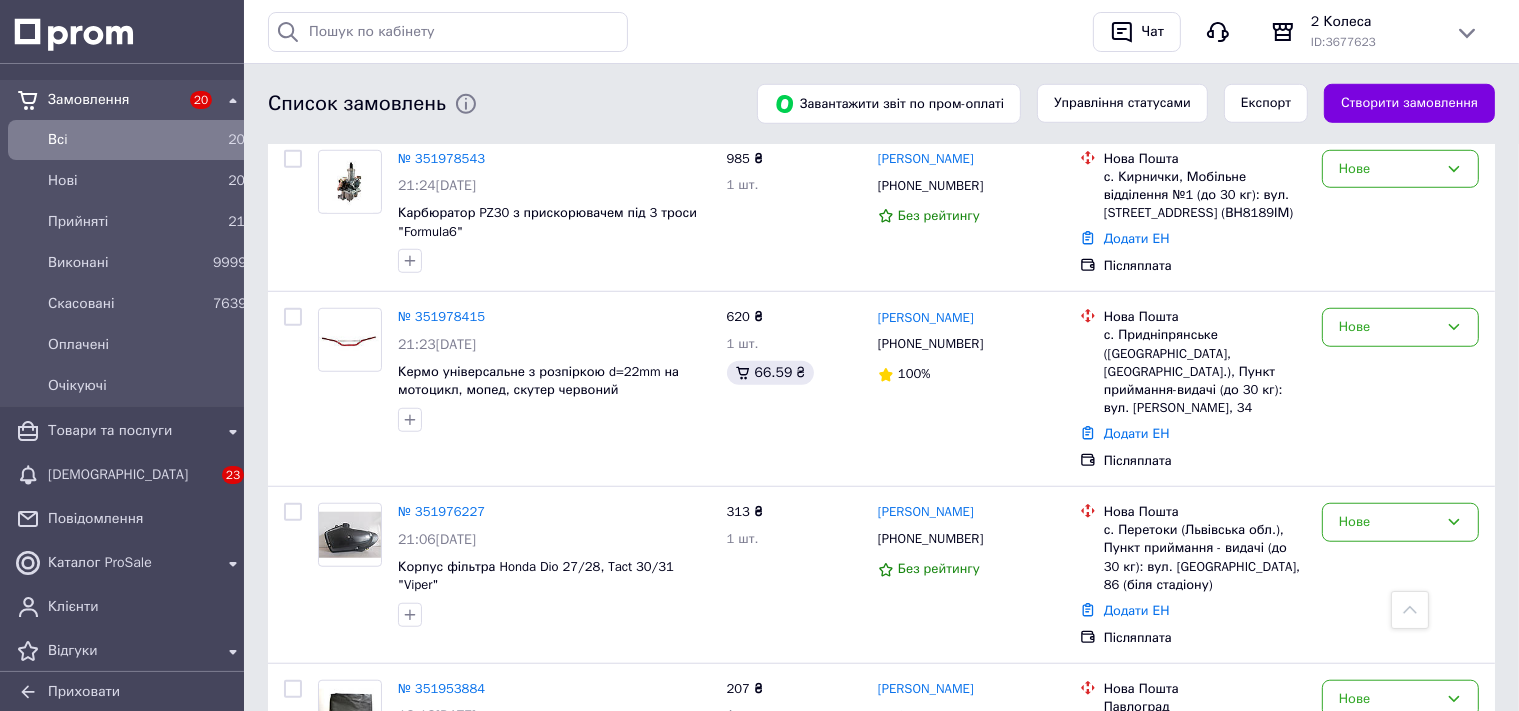 click on "Створити замовлення" at bounding box center [1409, 104] 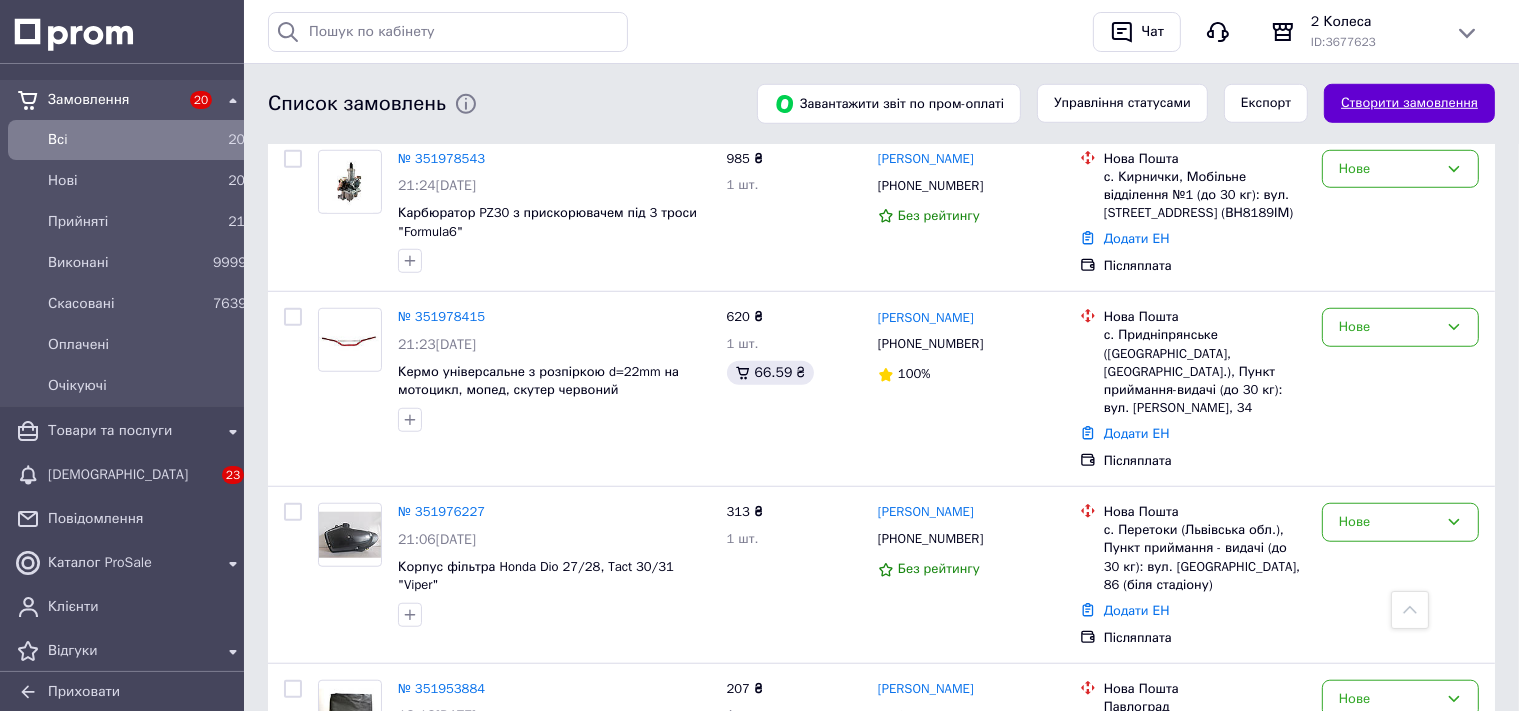 click on "Створити замовлення" at bounding box center (1409, 103) 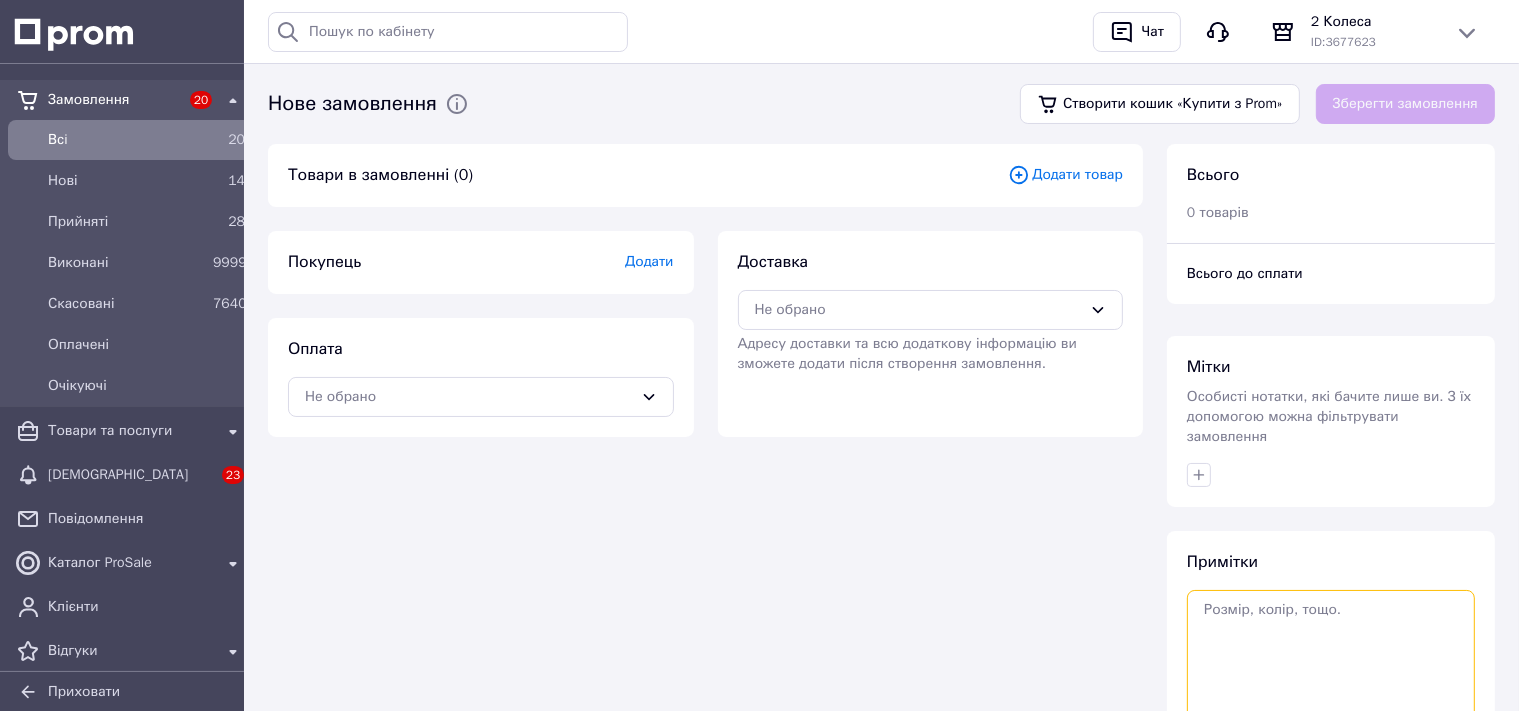 click at bounding box center (1331, 665) 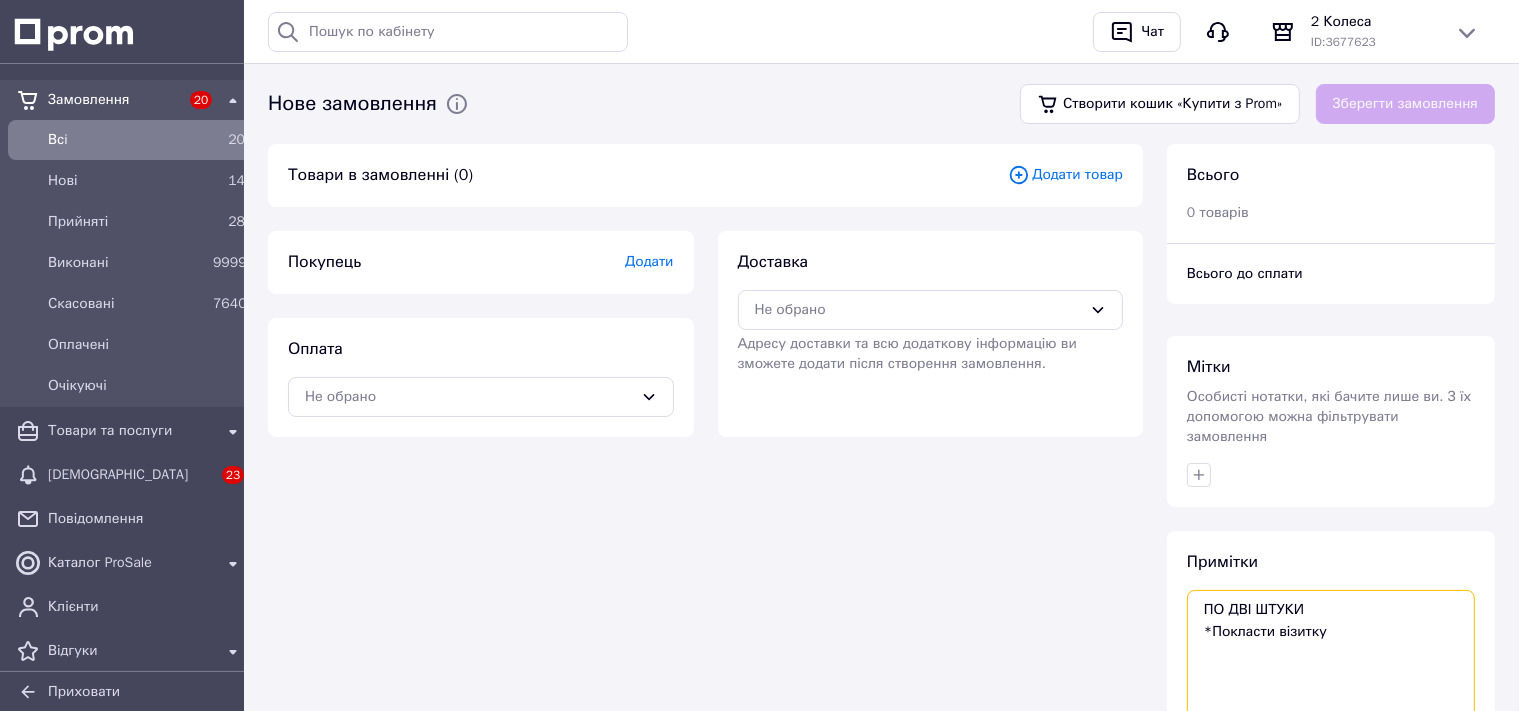 type on "ПО ДВІ ШТУКИ
*Покласти візитку" 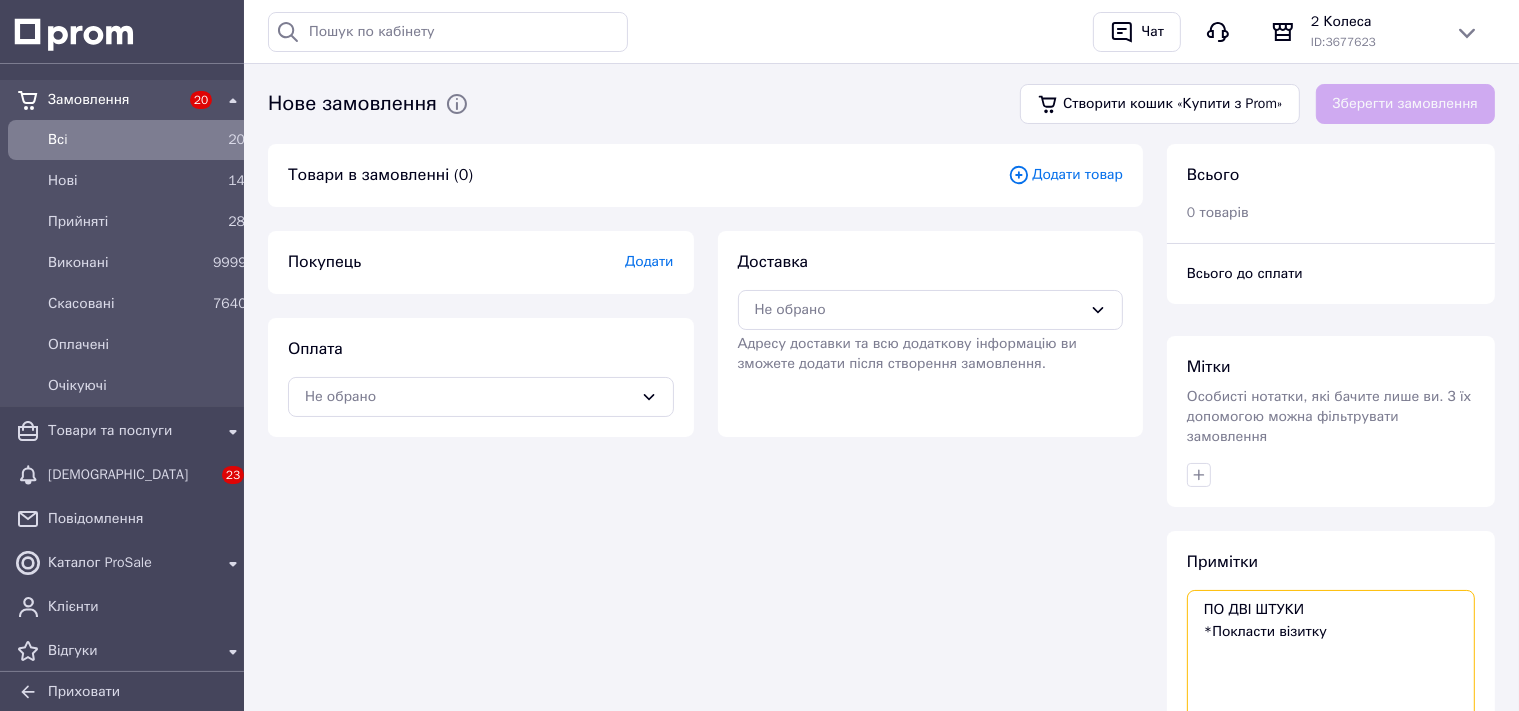 scroll, scrollTop: 212, scrollLeft: 0, axis: vertical 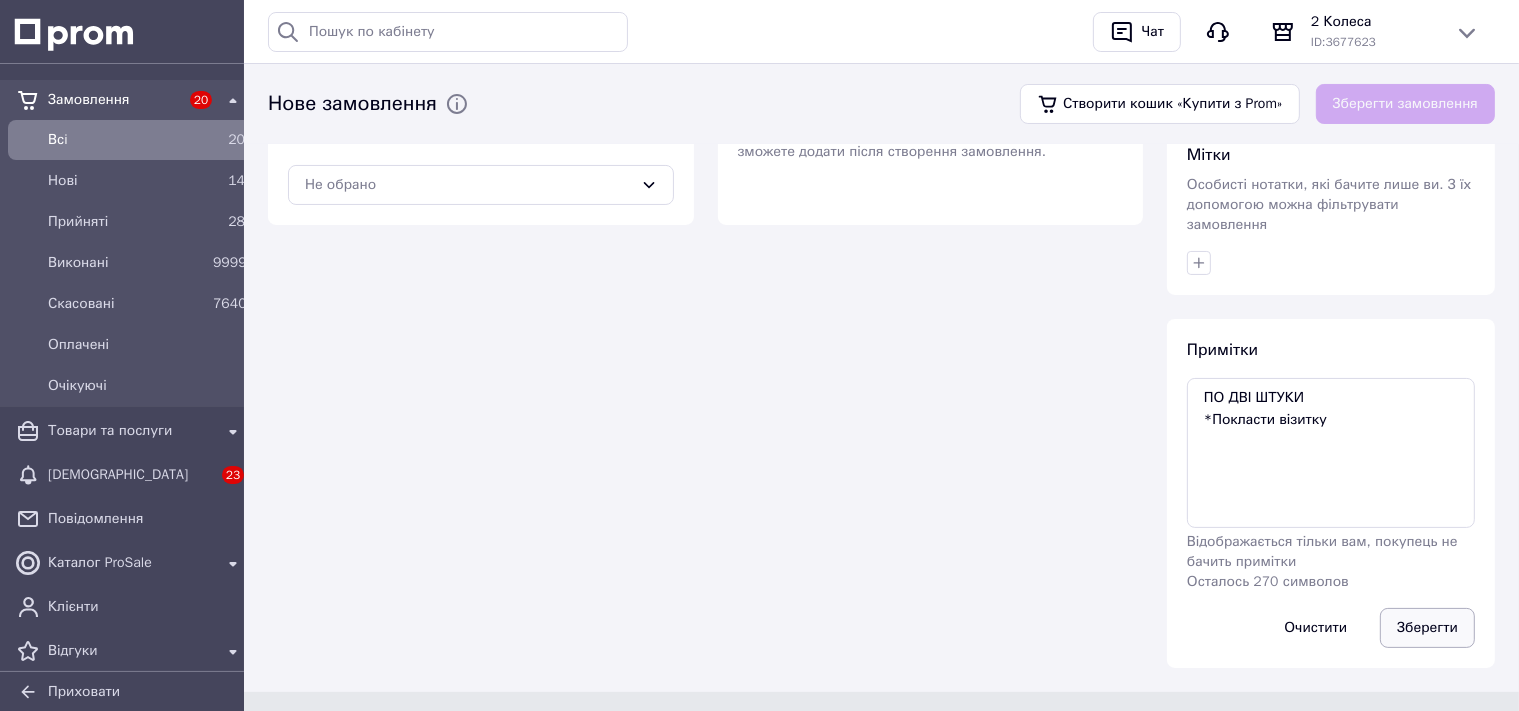 click on "Зберегти" at bounding box center [1427, 628] 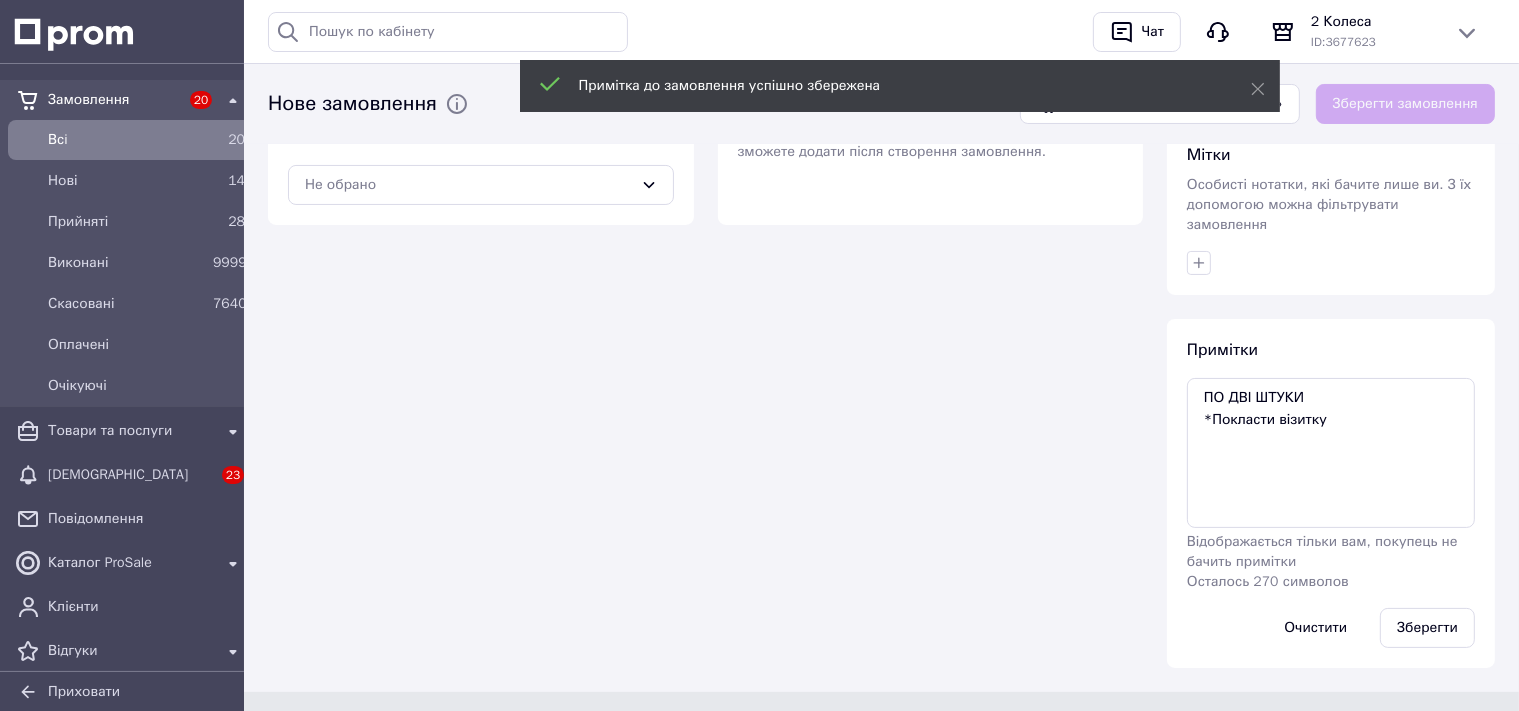scroll, scrollTop: 0, scrollLeft: 0, axis: both 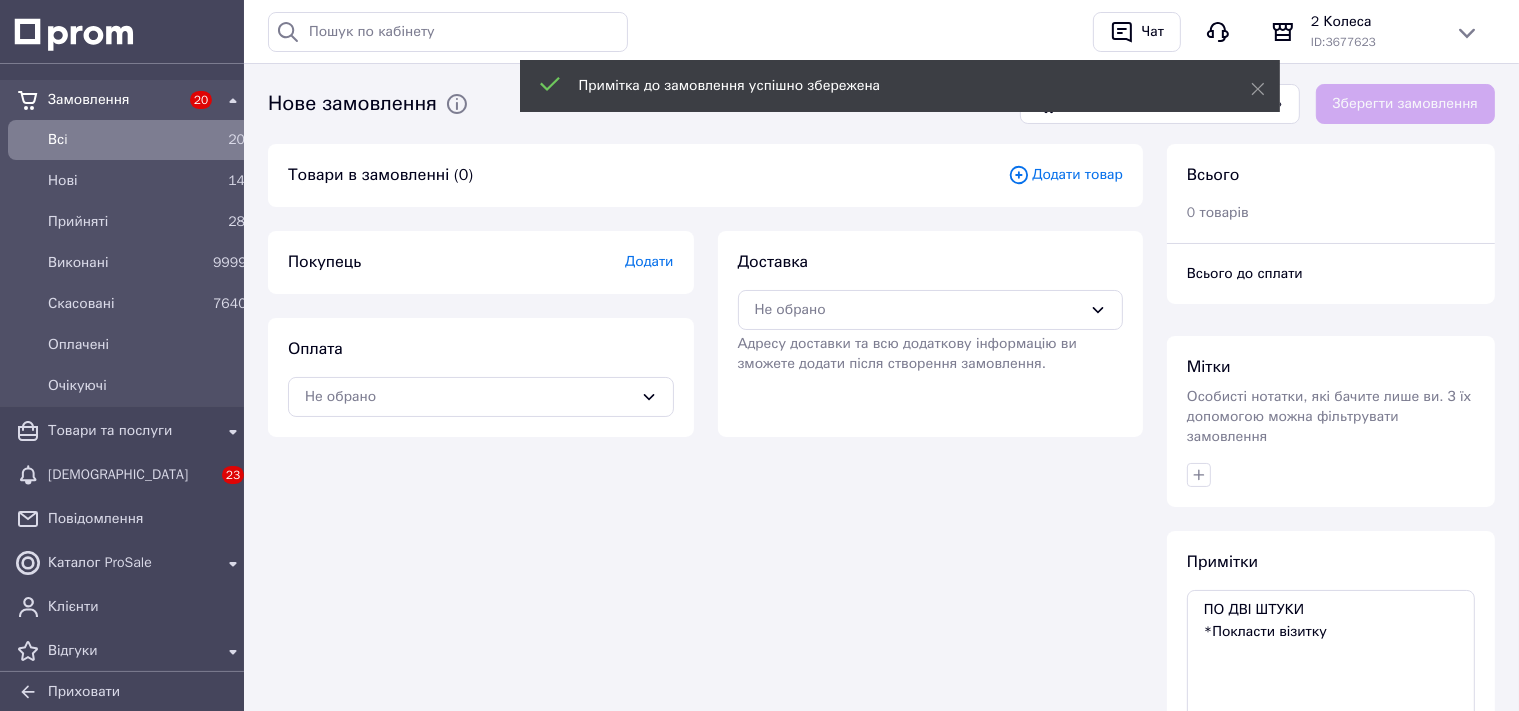 click on "Додати товар" at bounding box center (1065, 175) 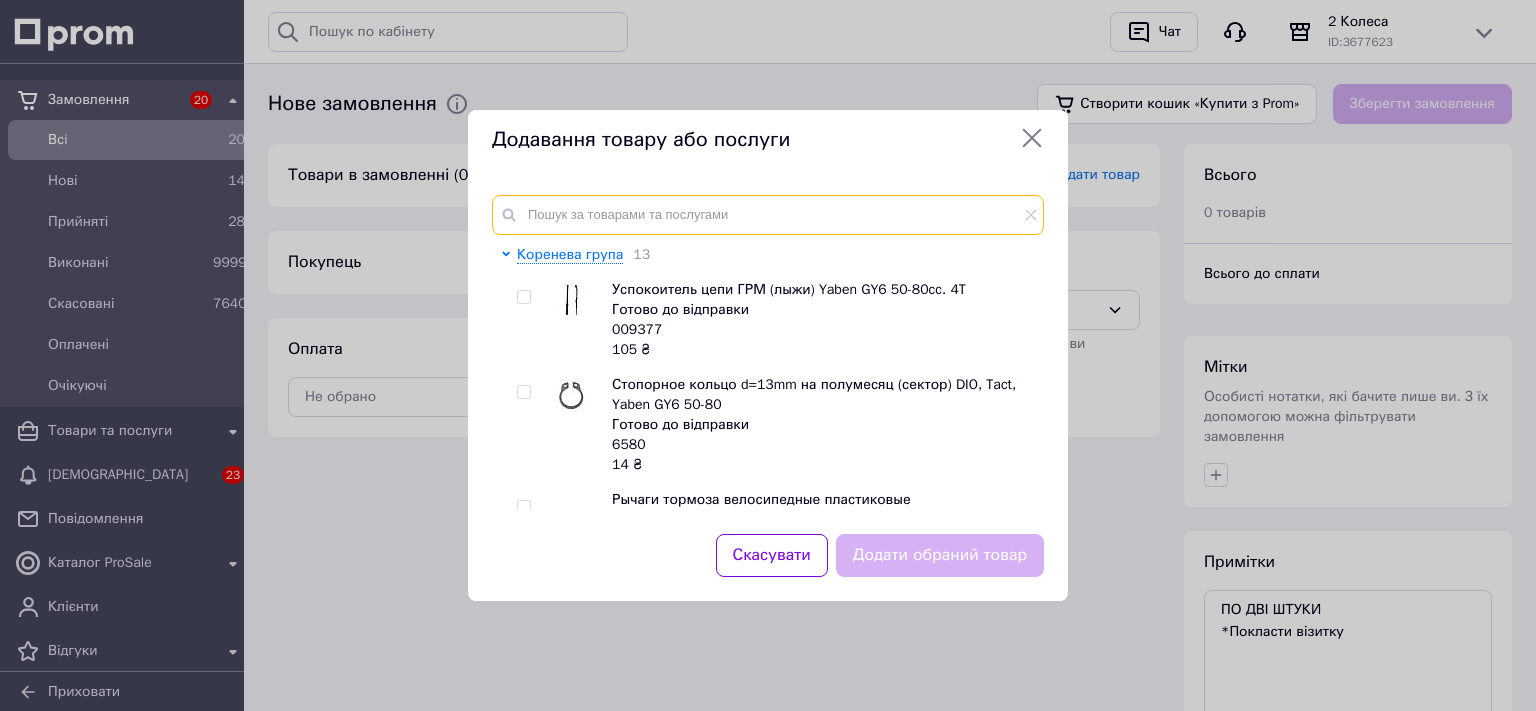 click at bounding box center [768, 215] 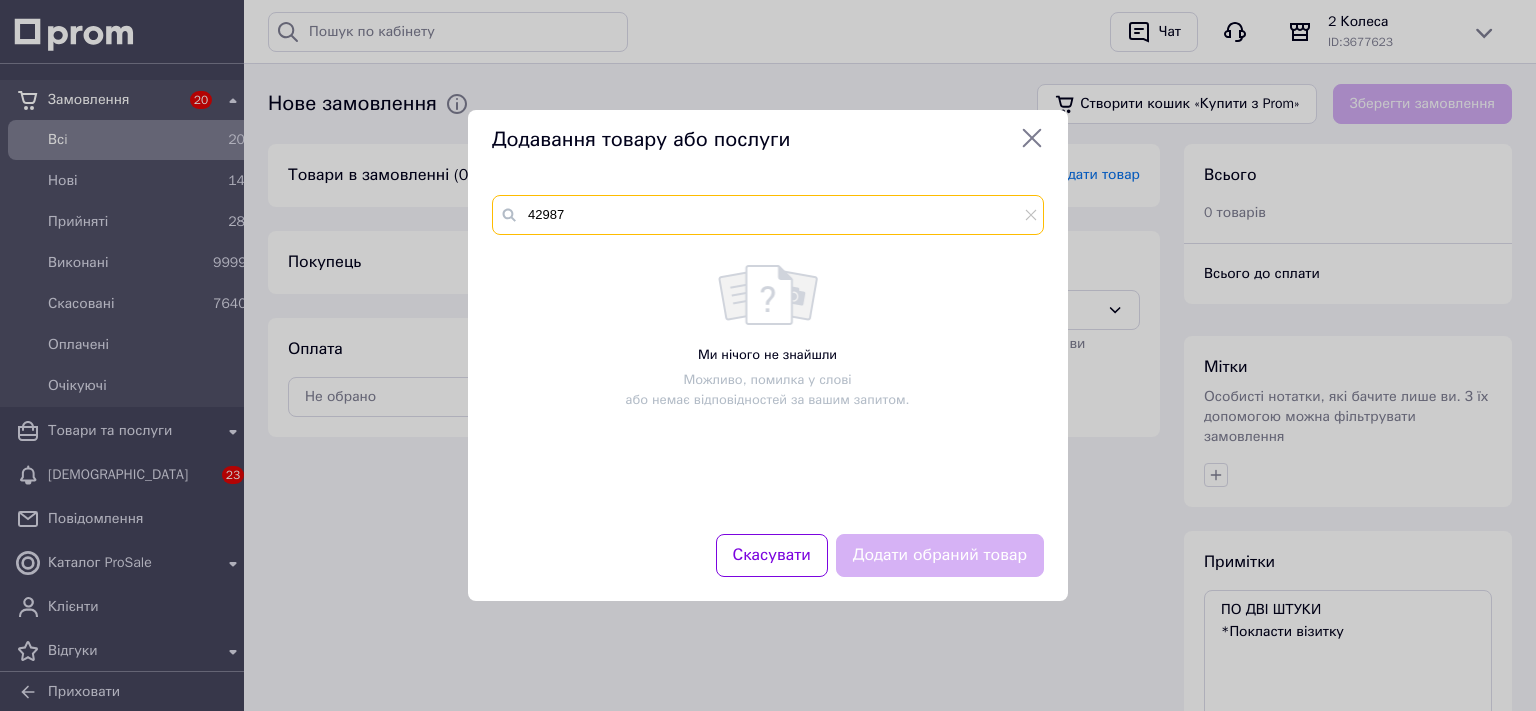 type on "42987" 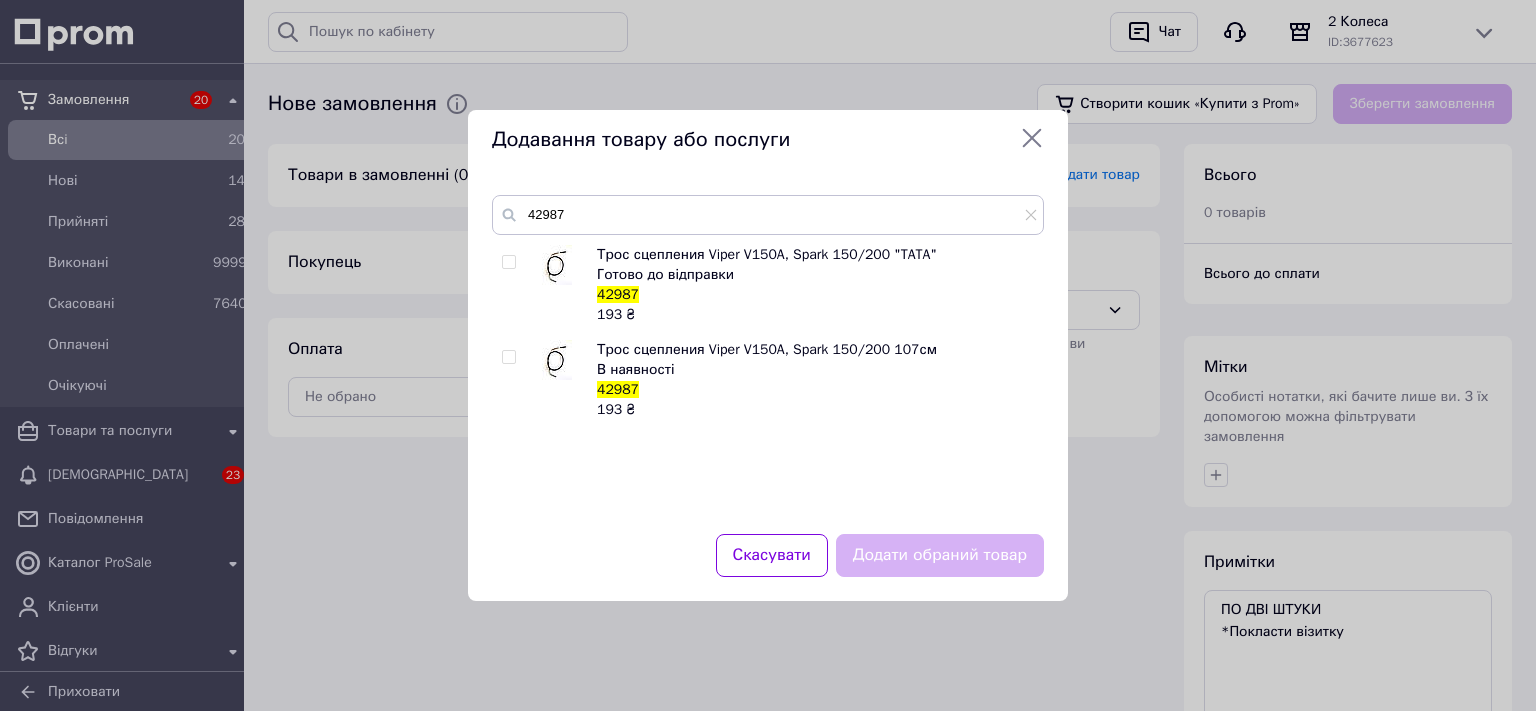 click at bounding box center (509, 262) 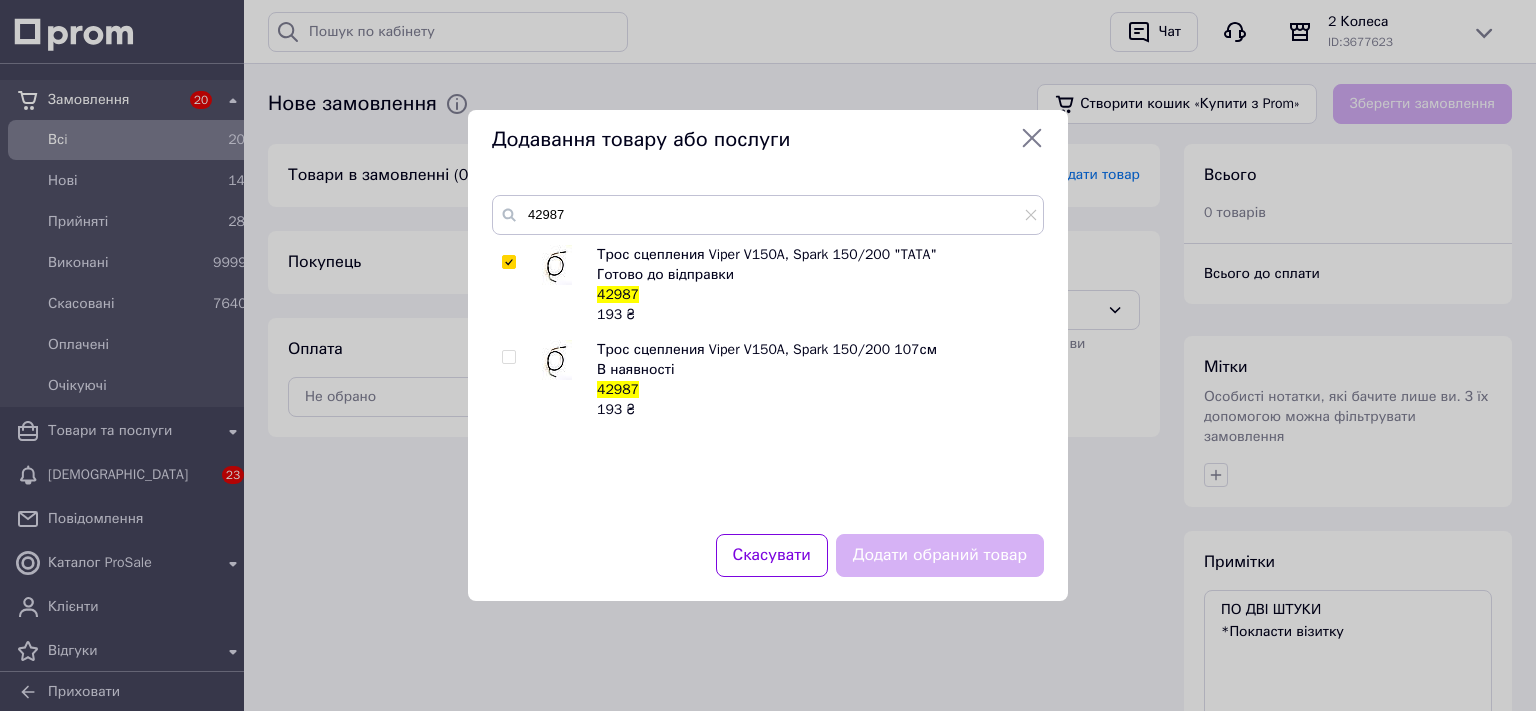 checkbox on "true" 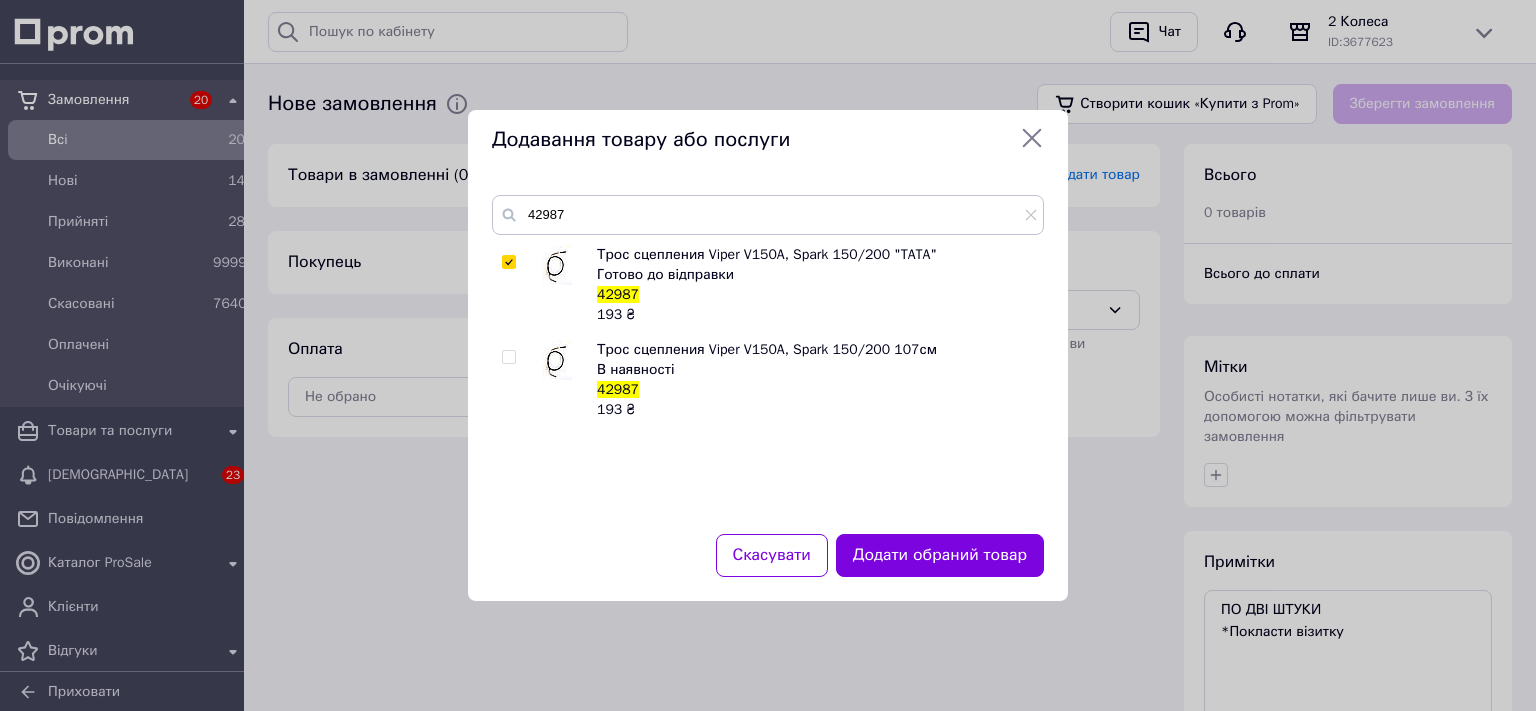 click on "42987 Трос сцепления Viper V150A, Spark 150/200 "TATA" Готово до відправки 42987 193   ₴ Трос сцепления Viper V150A, Spark 150/200 107см В наявності 42987 193   ₴" at bounding box center (768, 352) 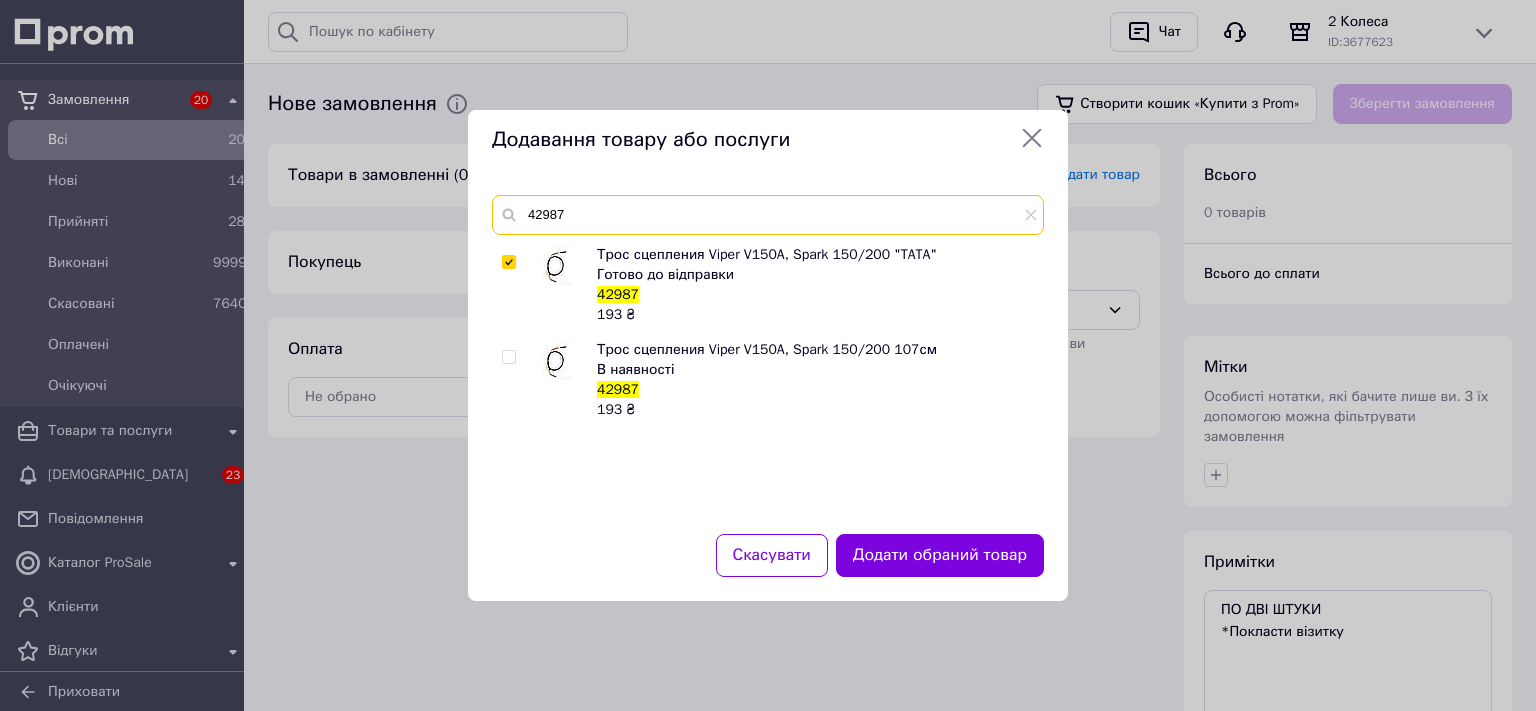 click on "42987" at bounding box center (768, 215) 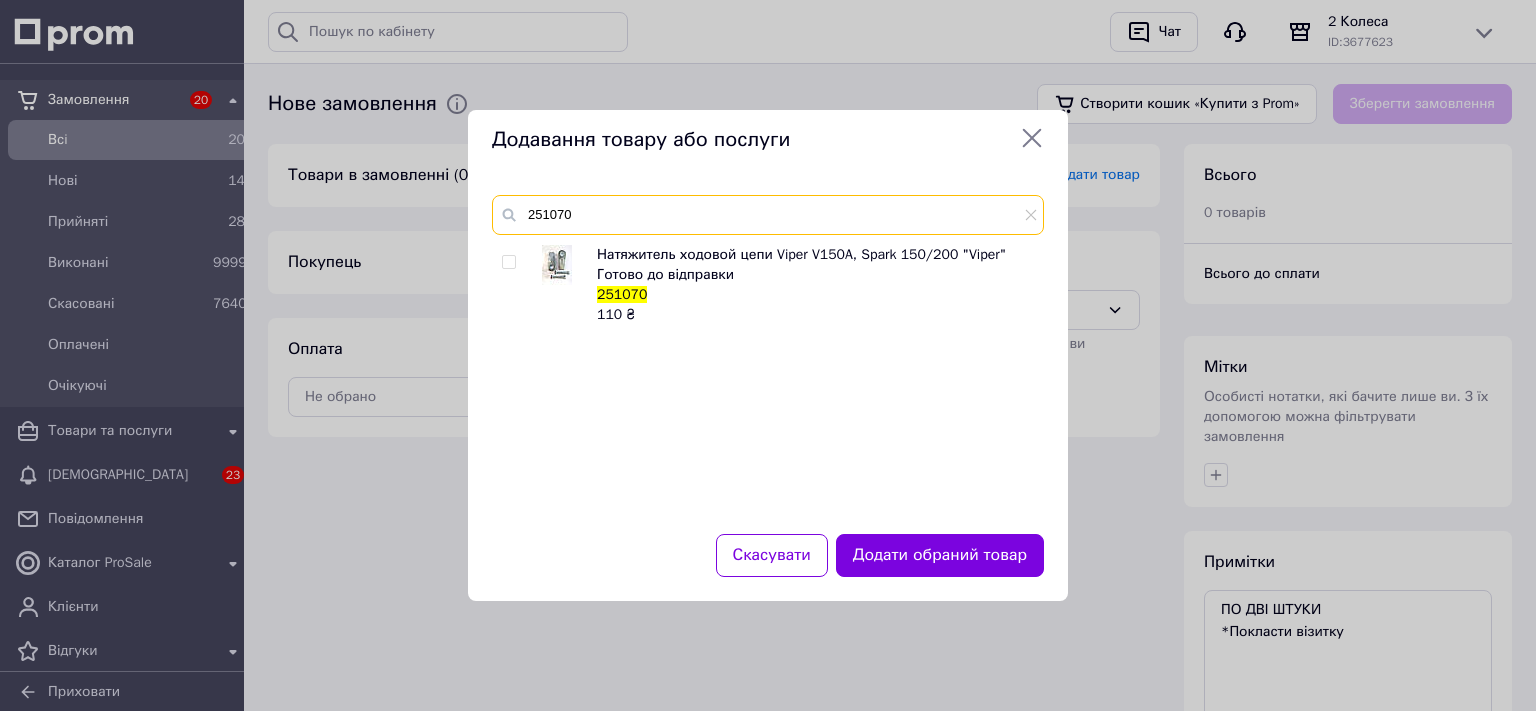 type on "251070" 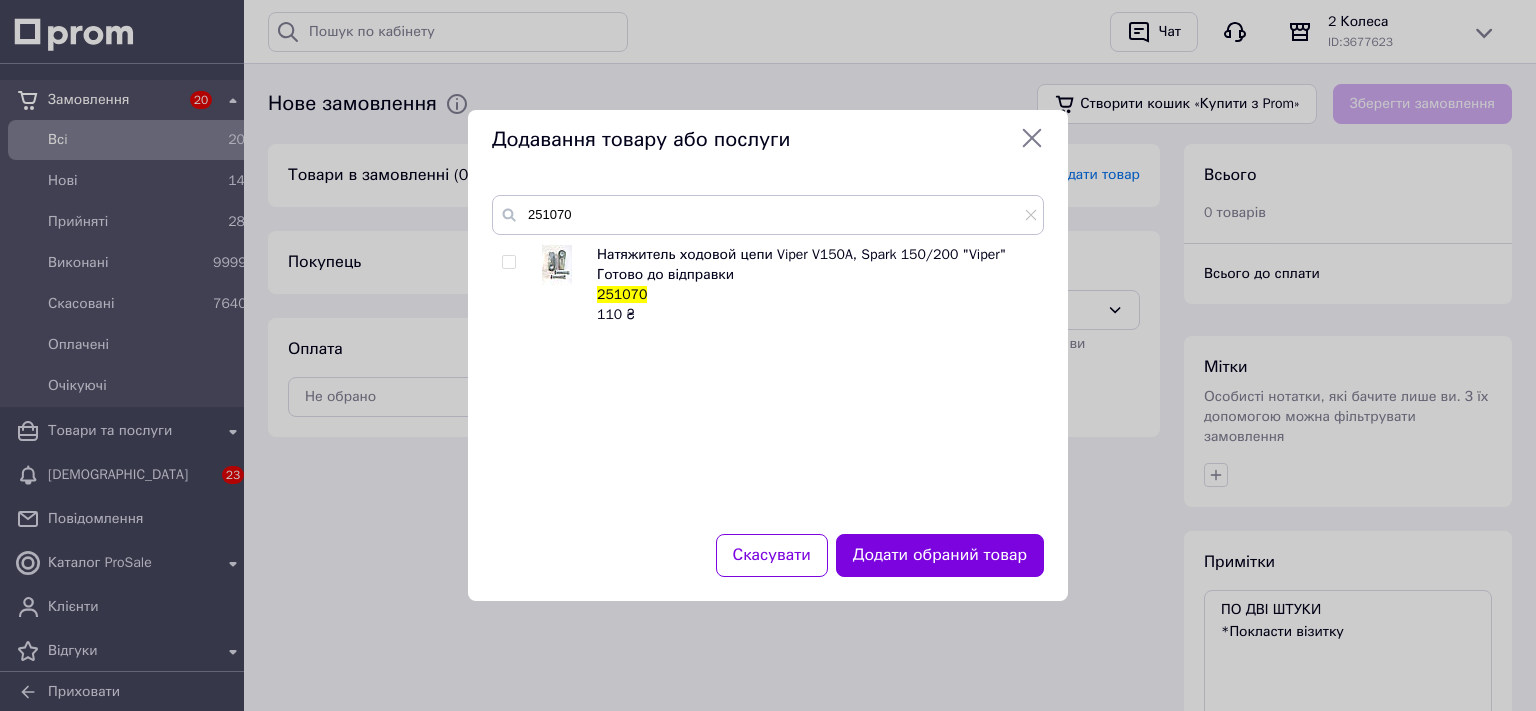 click at bounding box center (508, 262) 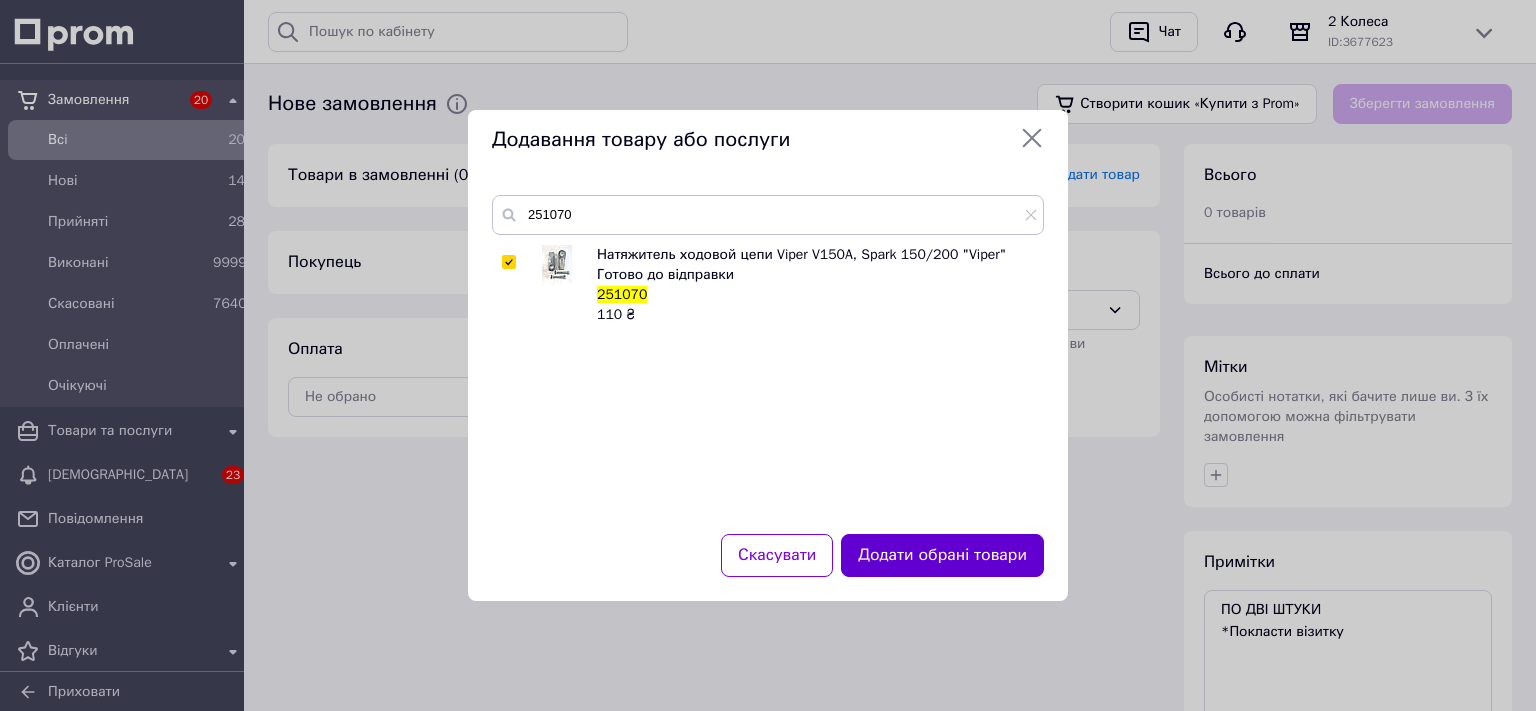 click on "Додати обрані товари" at bounding box center (942, 555) 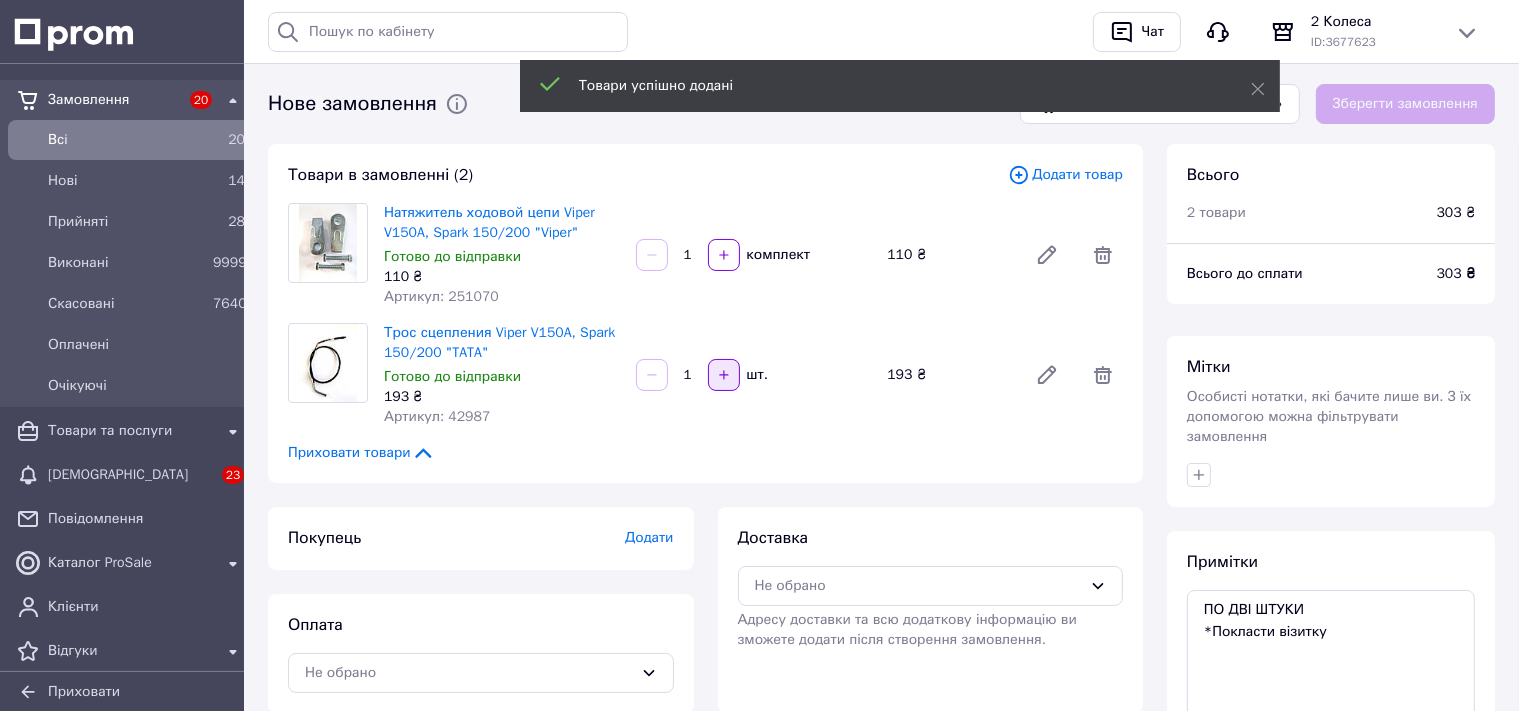 click at bounding box center [724, 375] 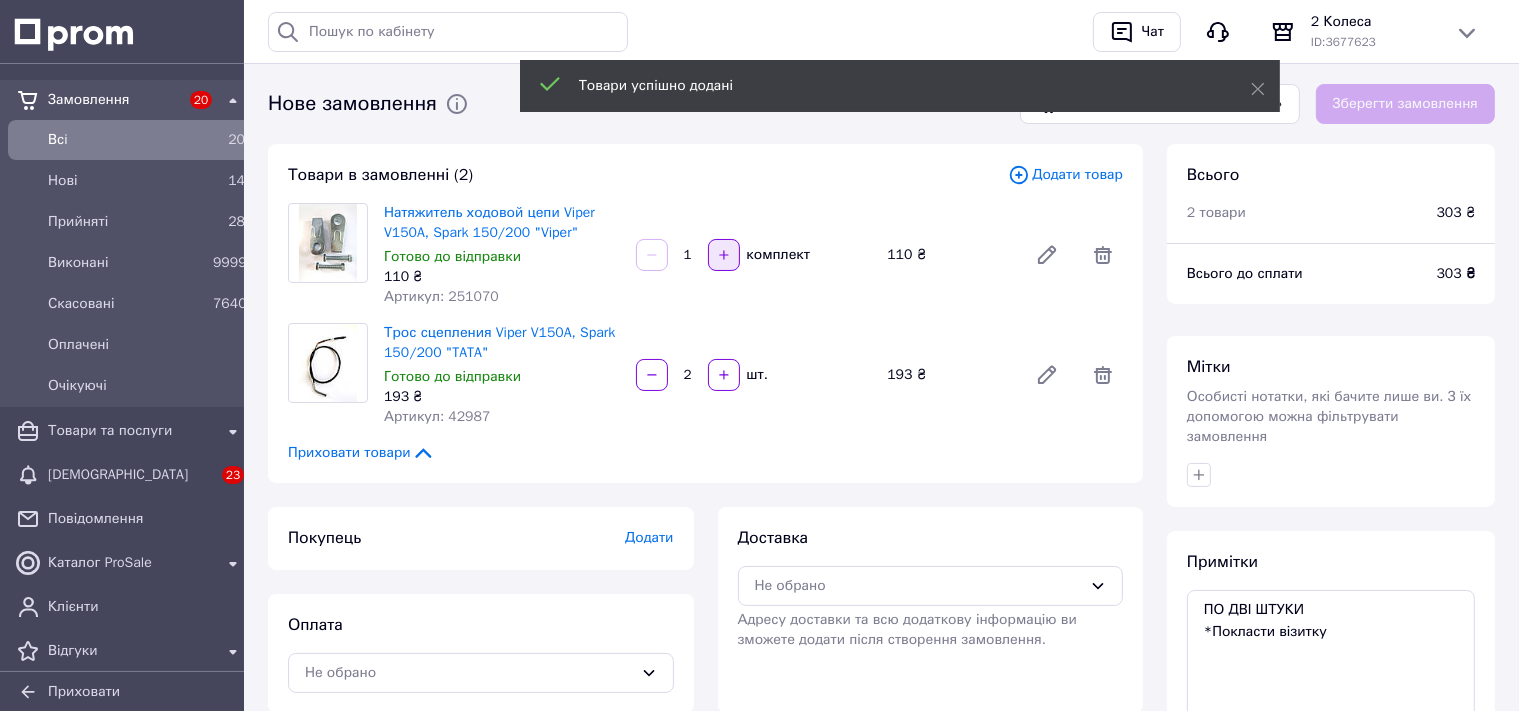 click 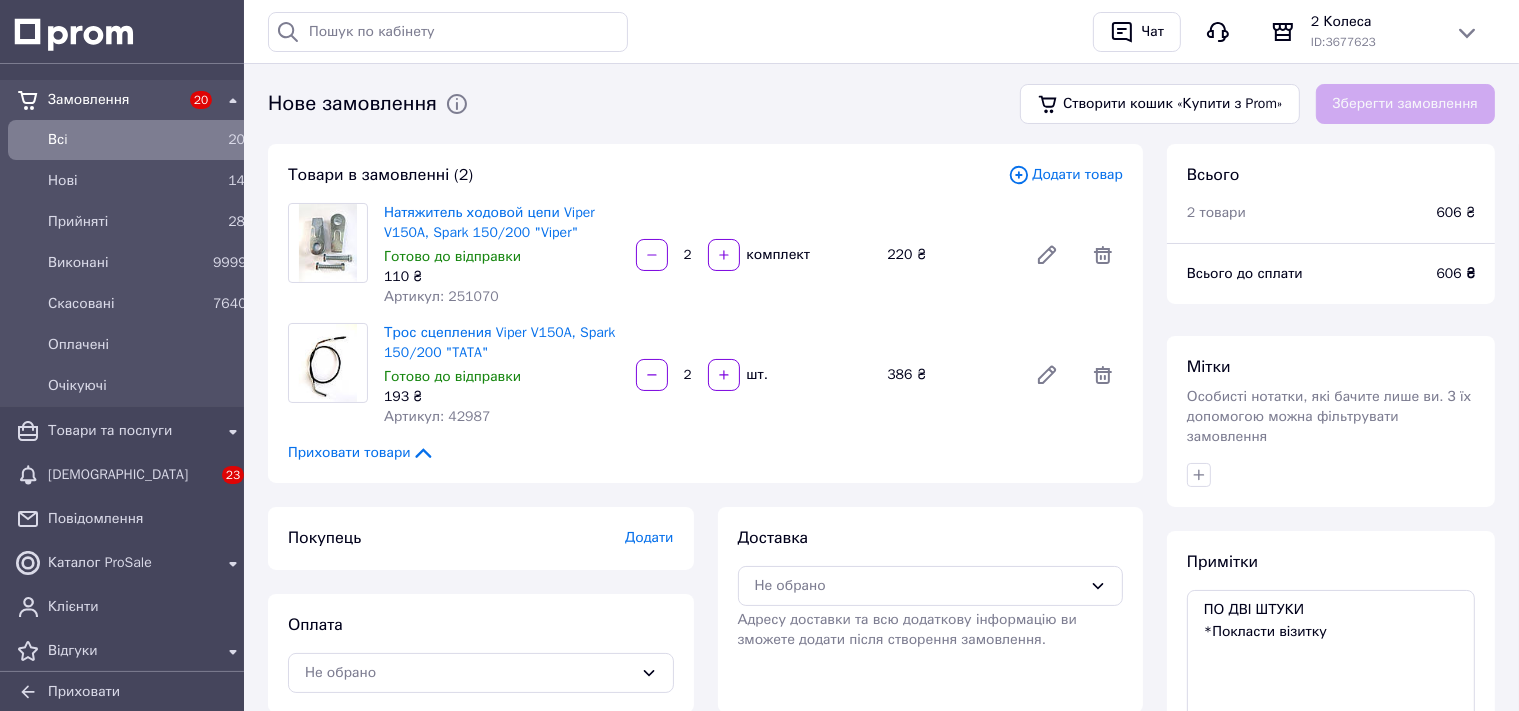 click on "Оплата Не обрано" at bounding box center [481, 653] 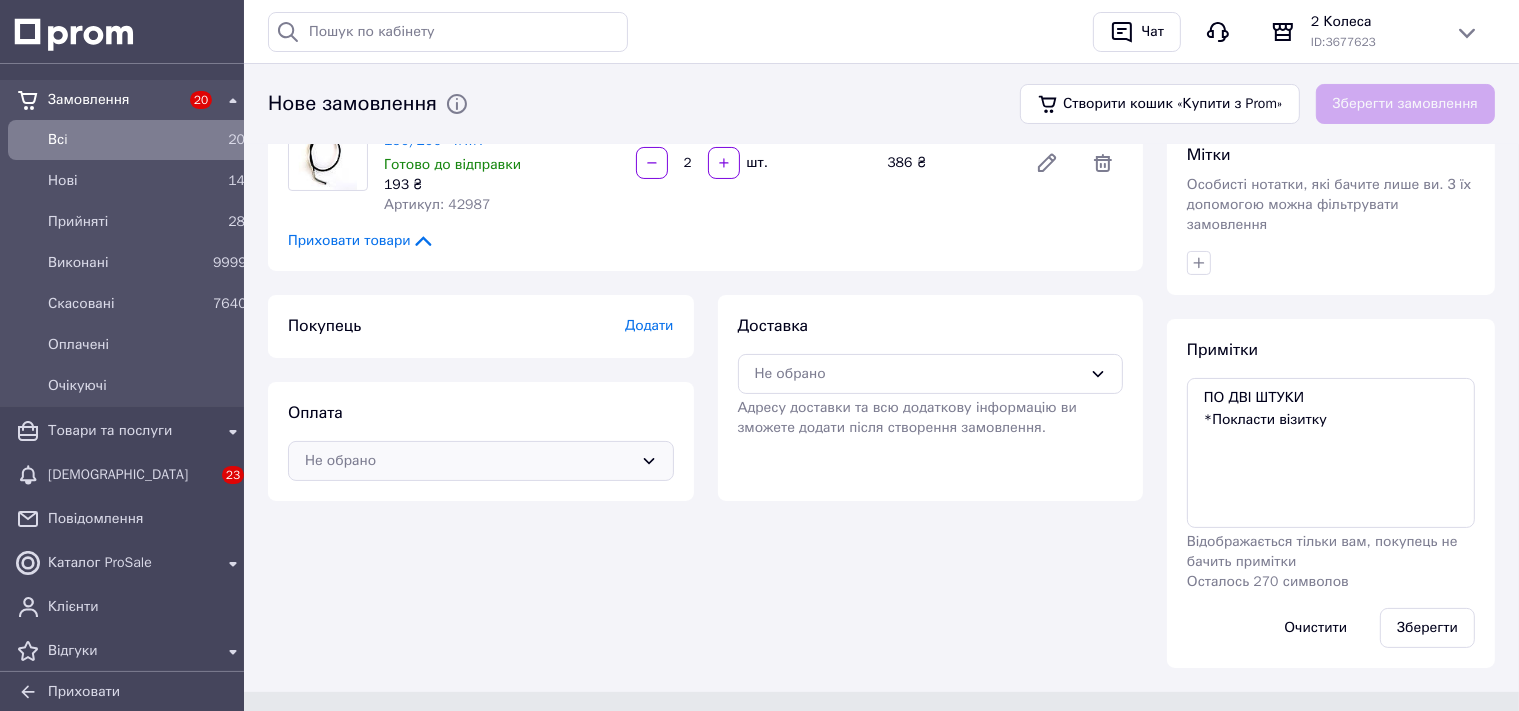 click on "Не обрано" at bounding box center [469, 461] 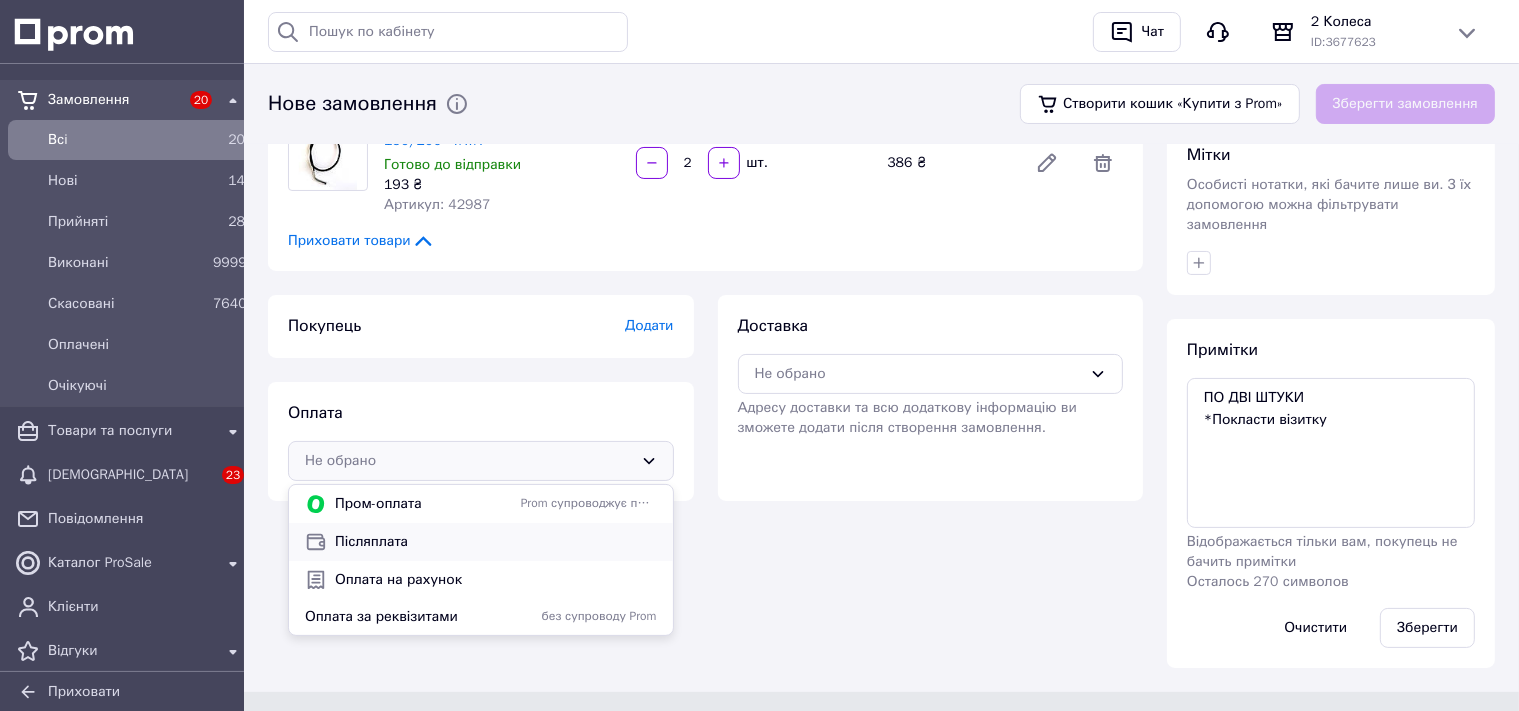 click on "Післяплата" at bounding box center (496, 542) 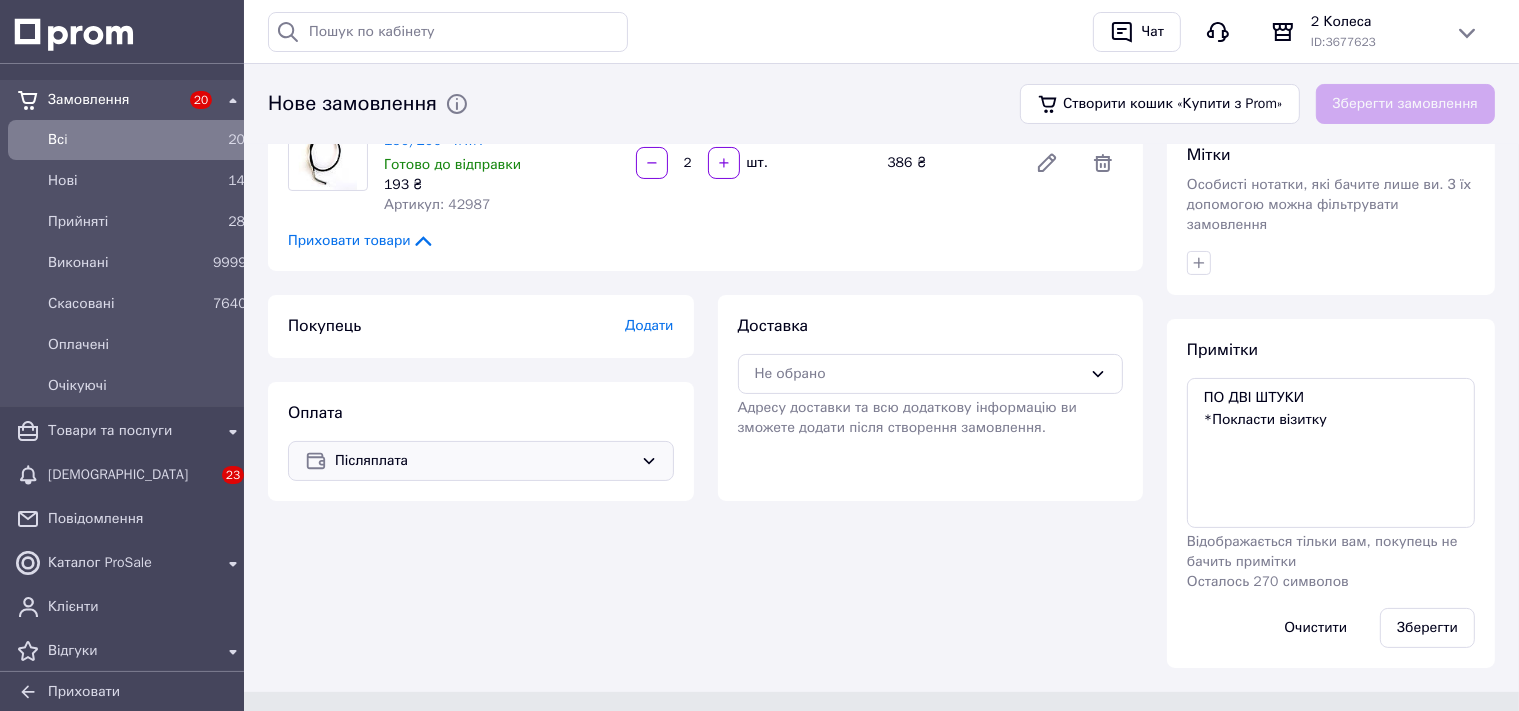 click on "Покупець Додати" at bounding box center (481, 326) 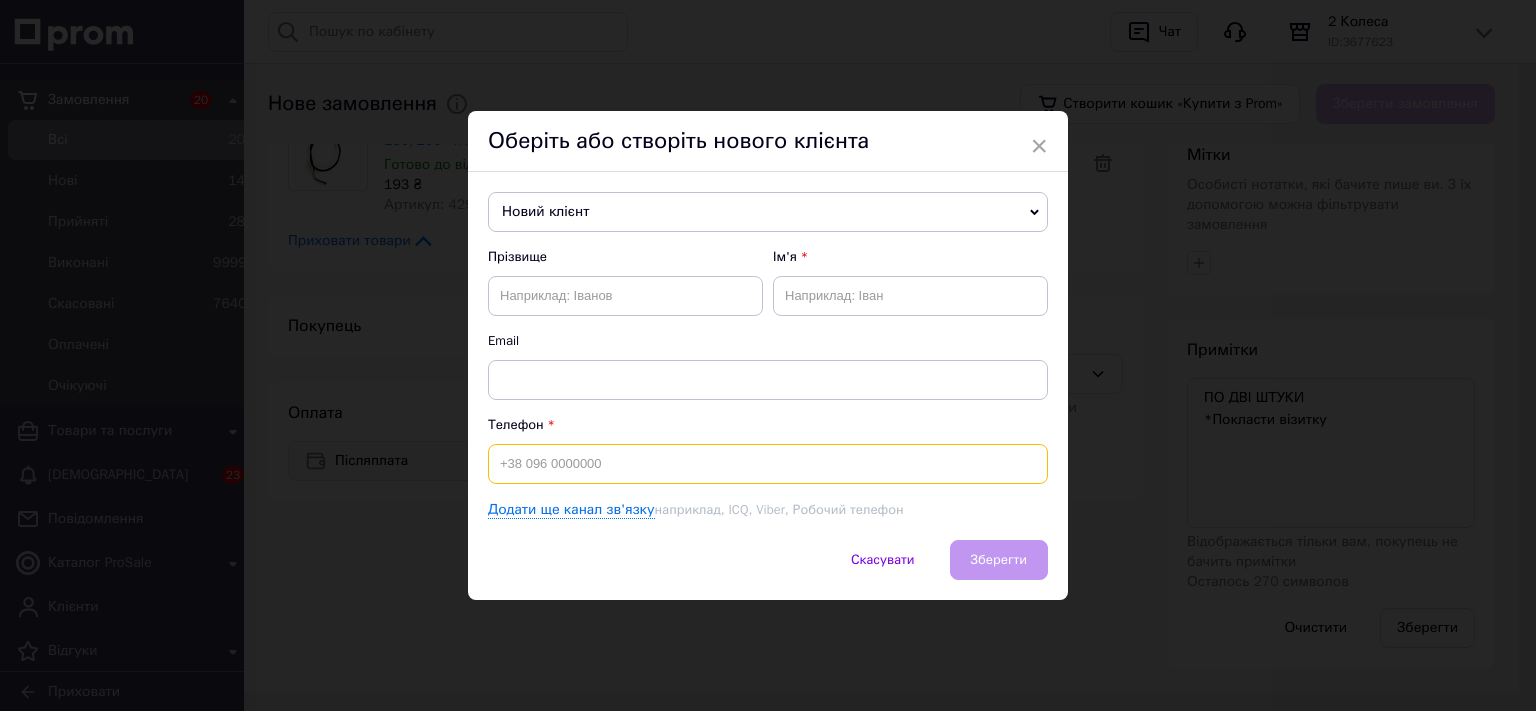 click at bounding box center (768, 464) 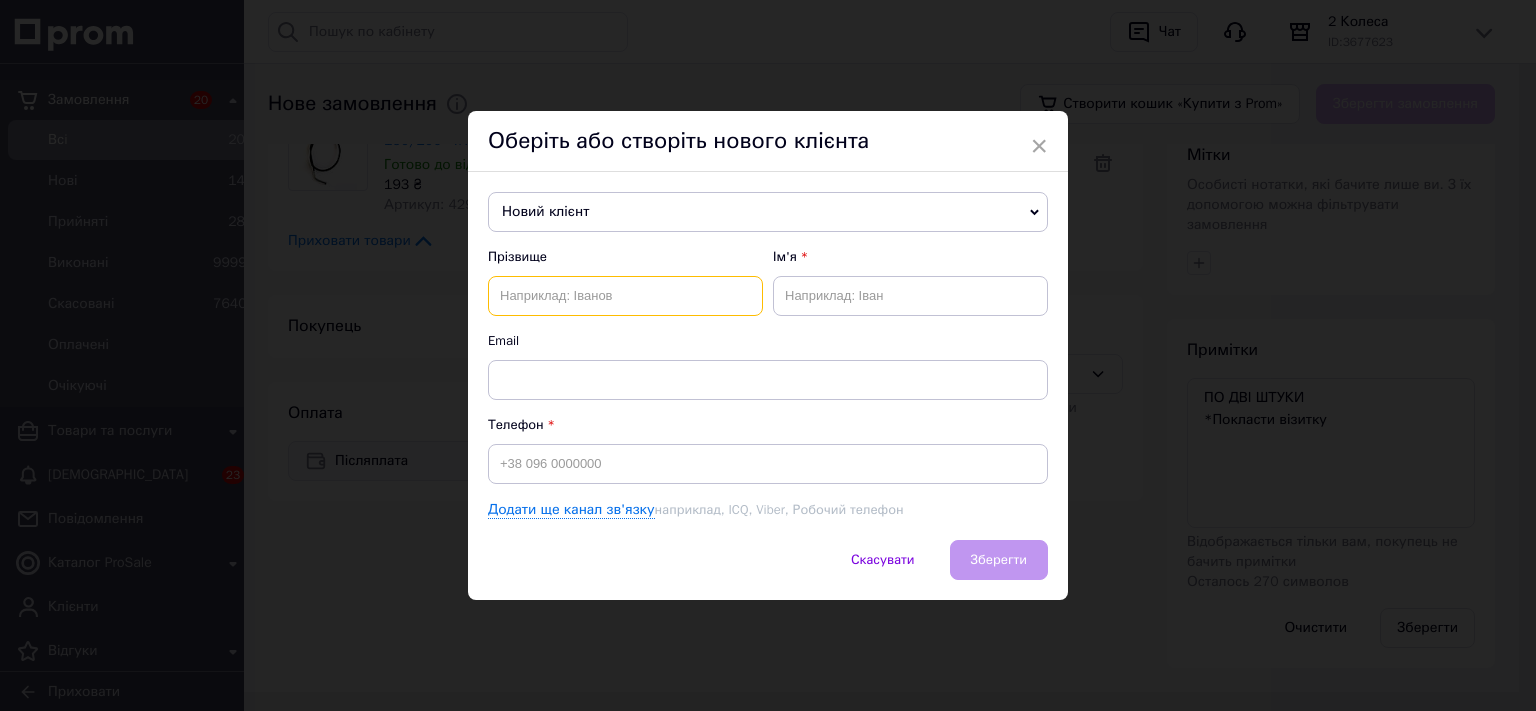 click at bounding box center (625, 296) 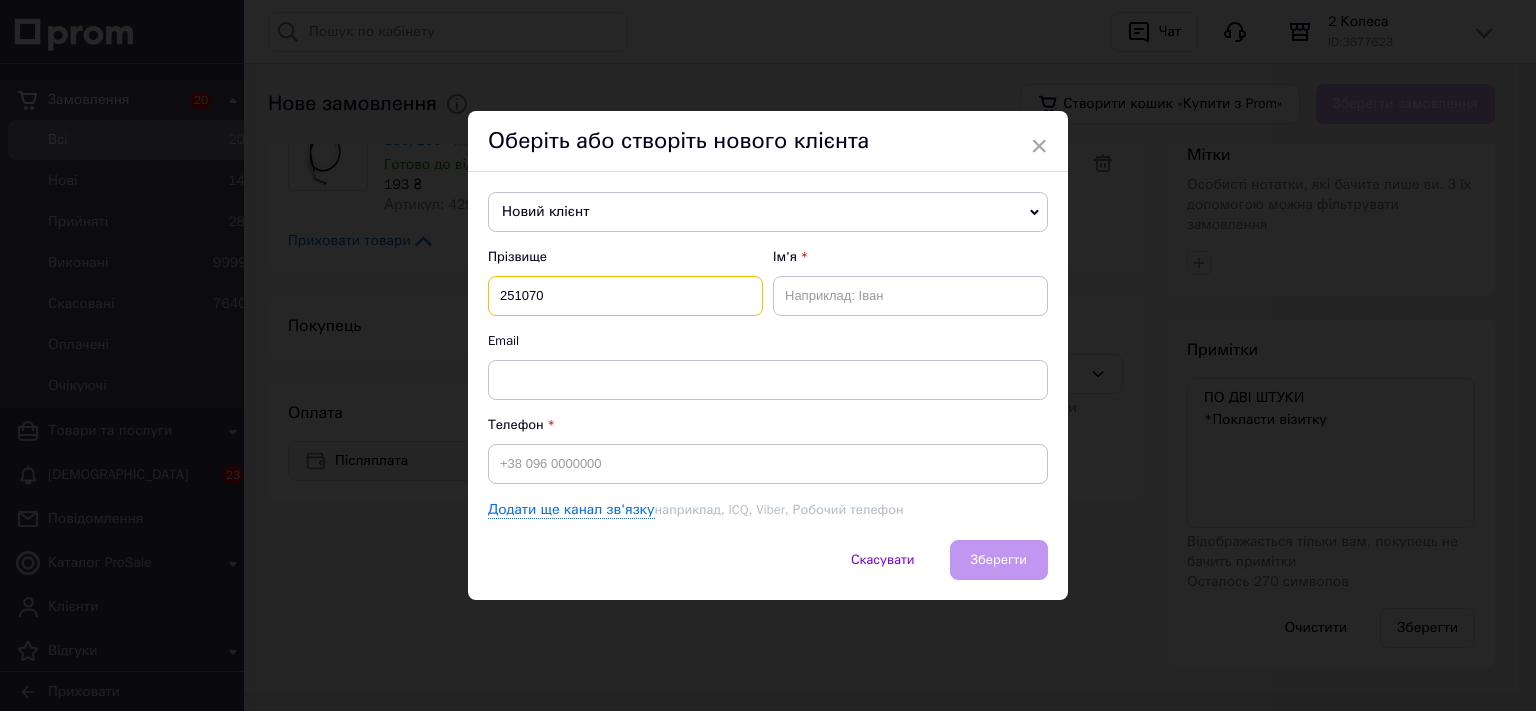 click on "251070" at bounding box center [625, 296] 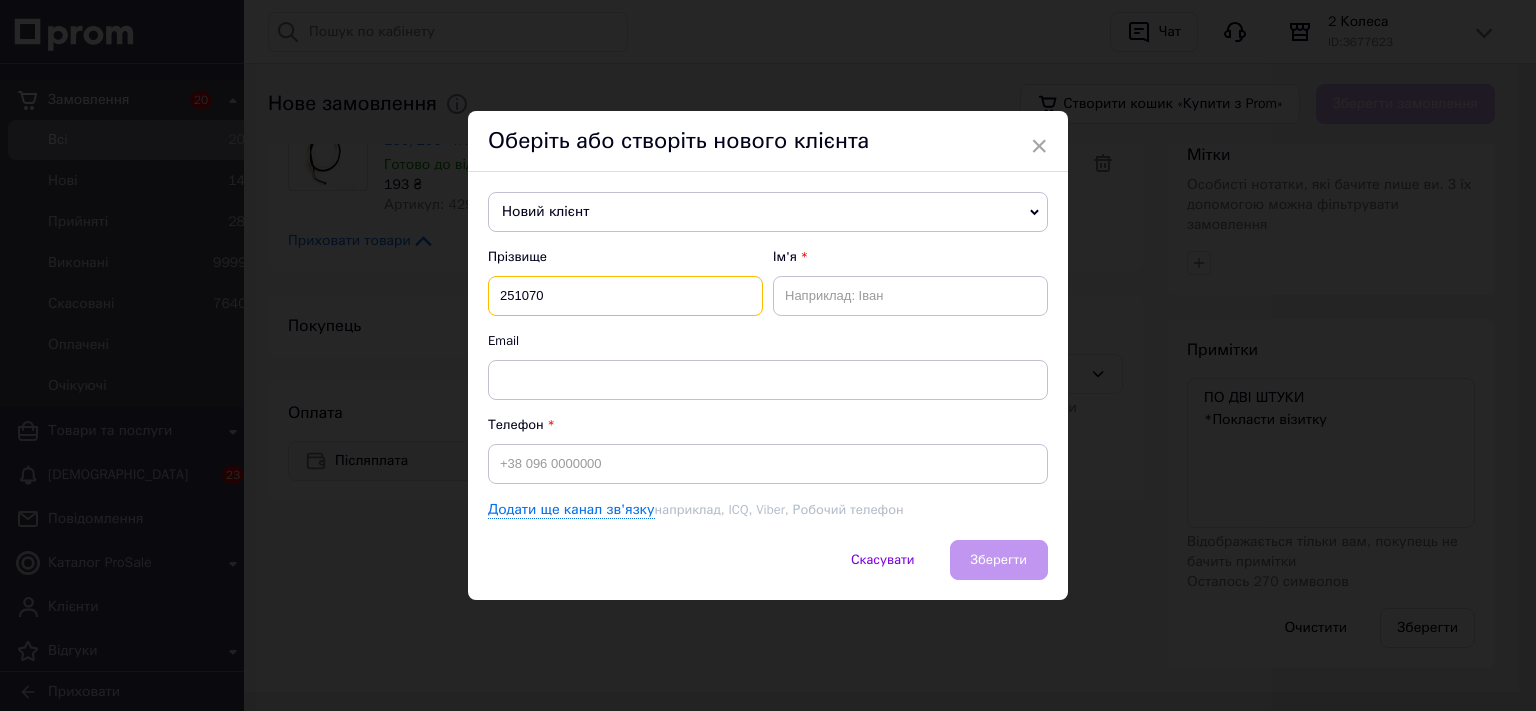 type 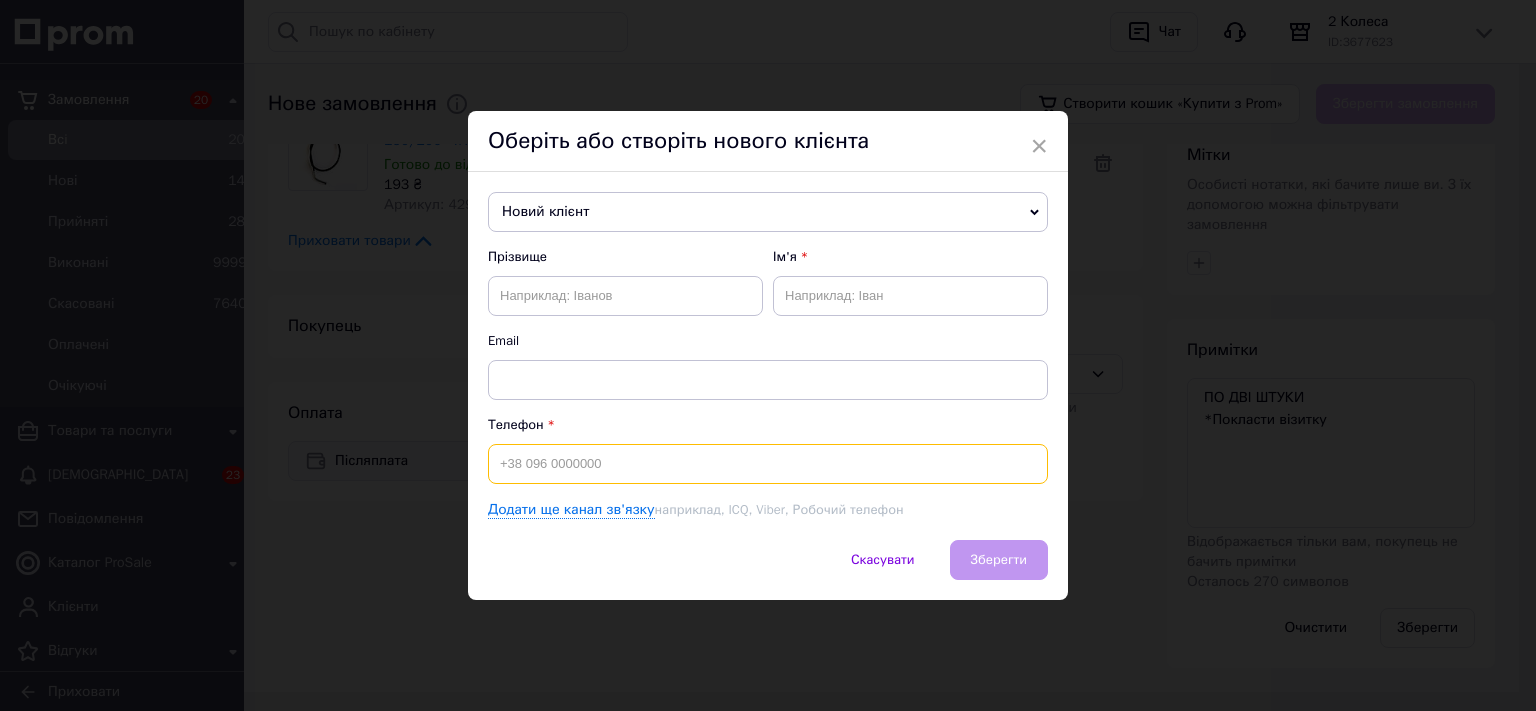 click at bounding box center [768, 464] 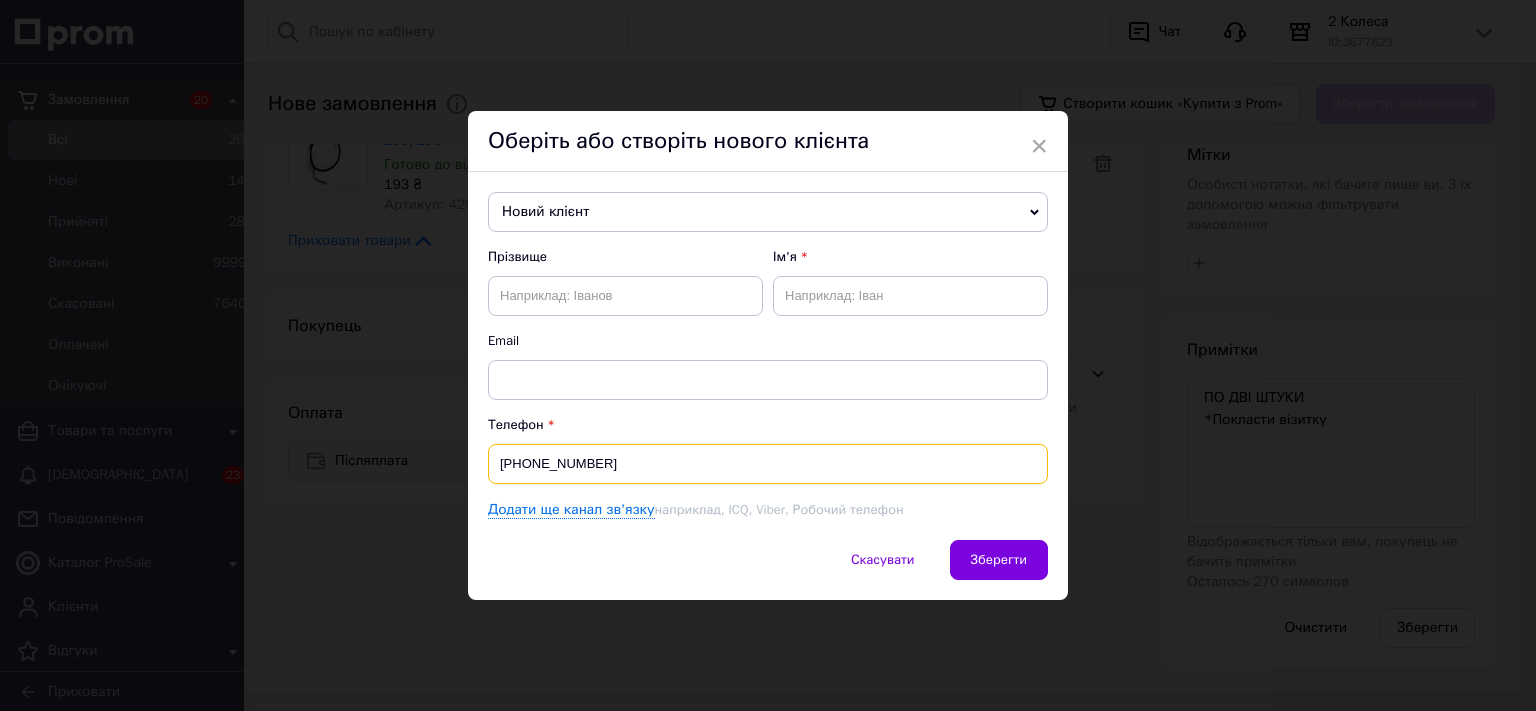 type on "+380979710223" 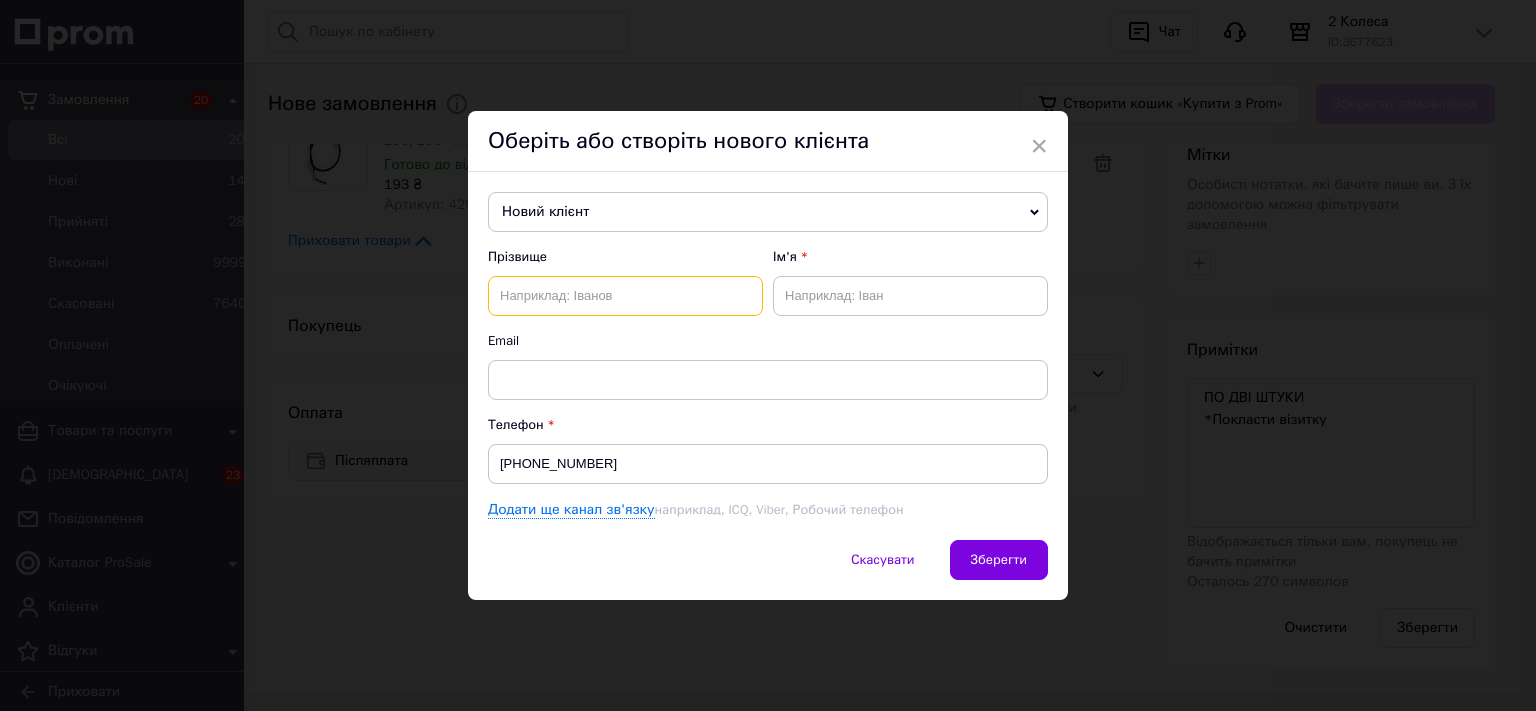 click at bounding box center [625, 296] 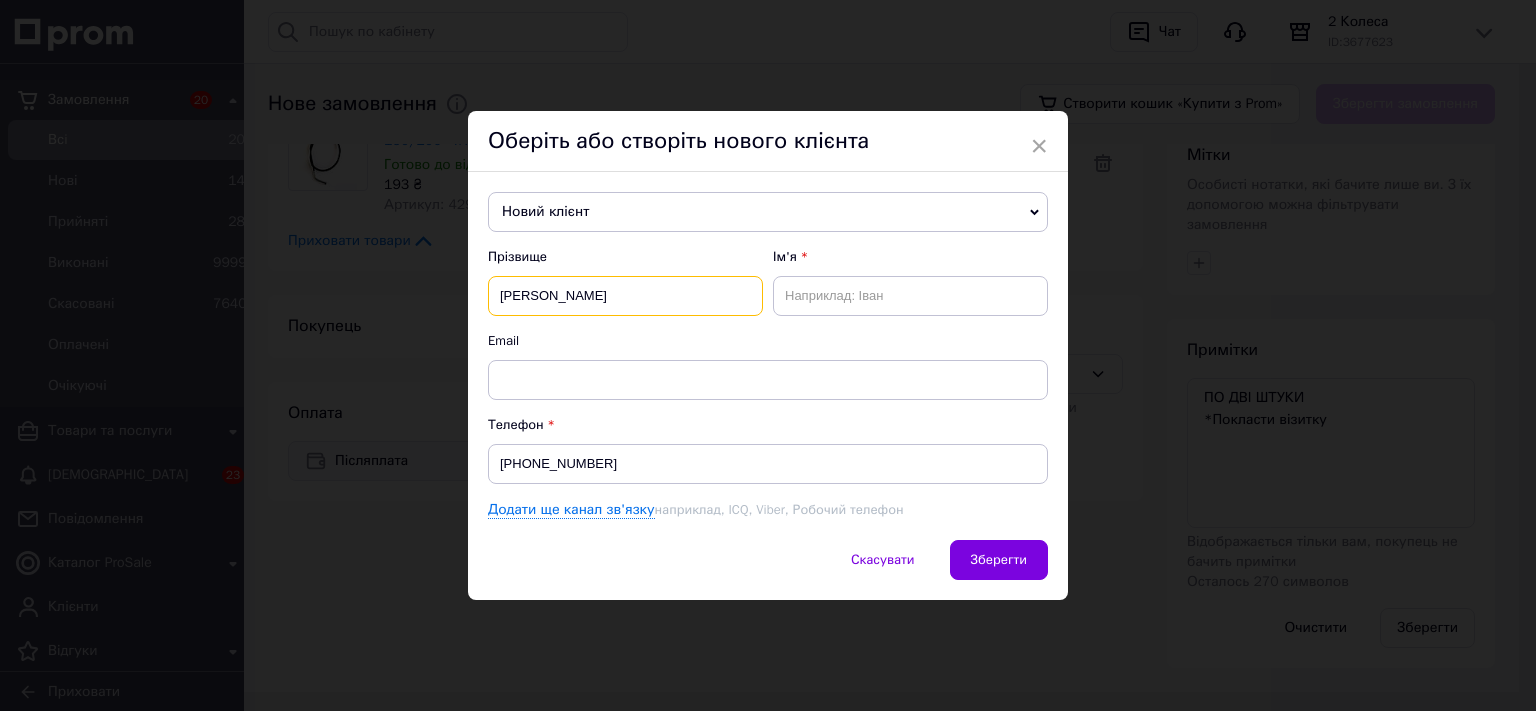 type on "Савчук" 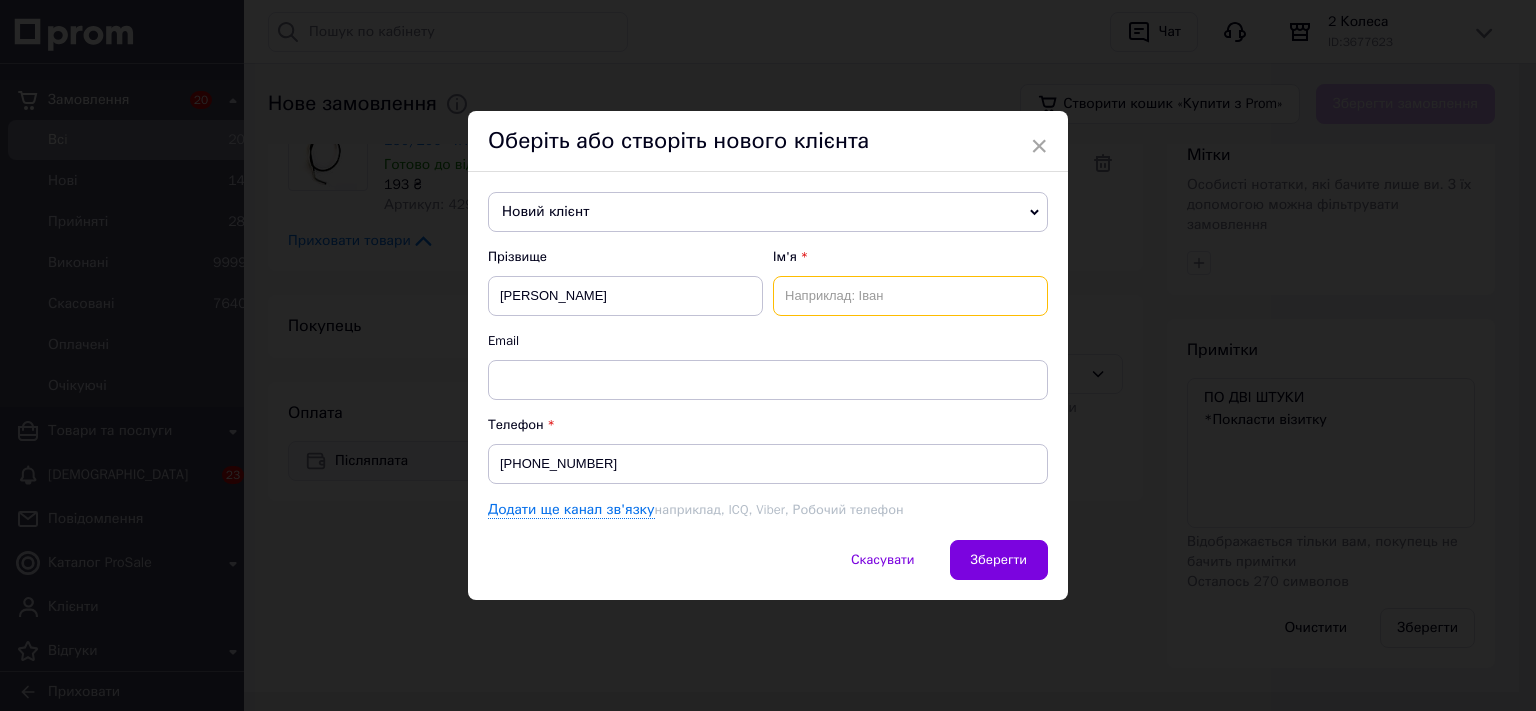 click at bounding box center (910, 296) 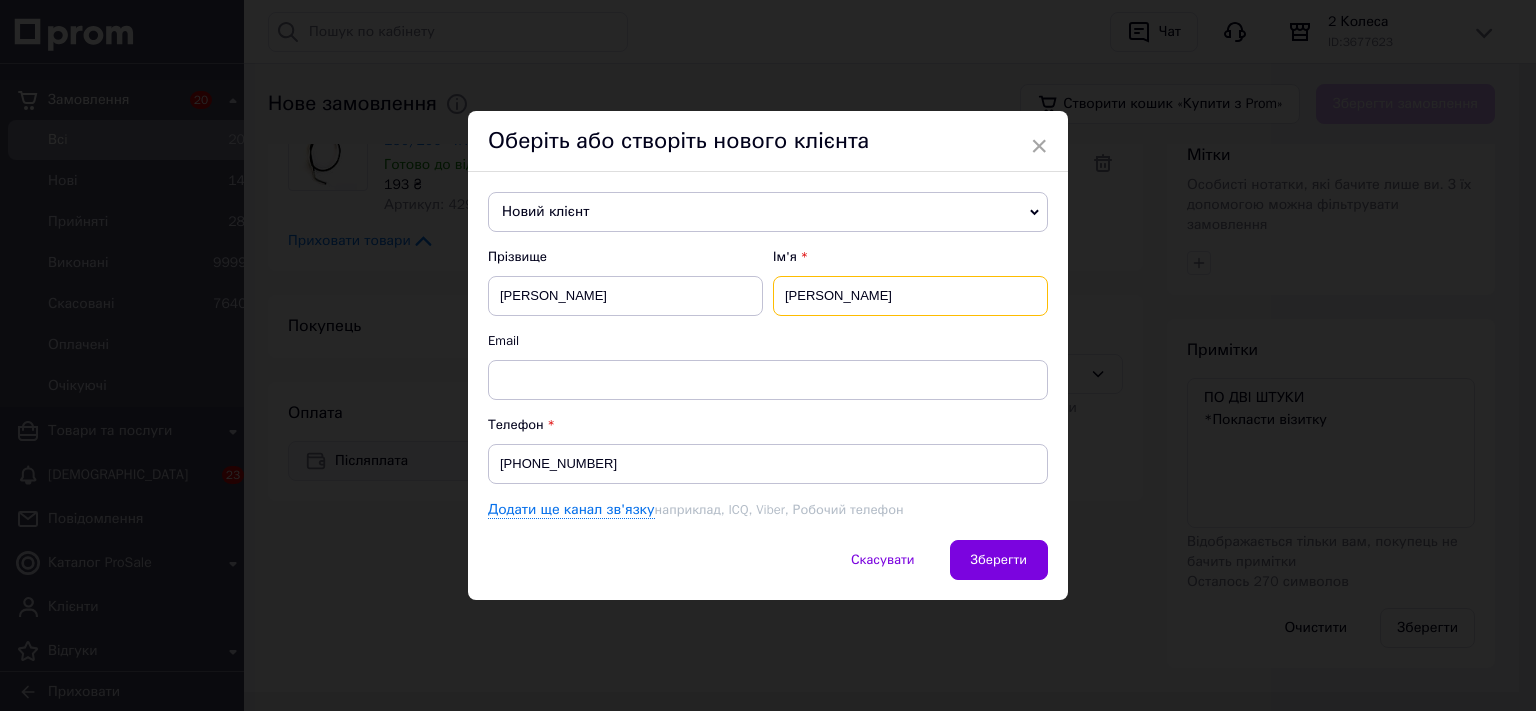 type on "Олександр" 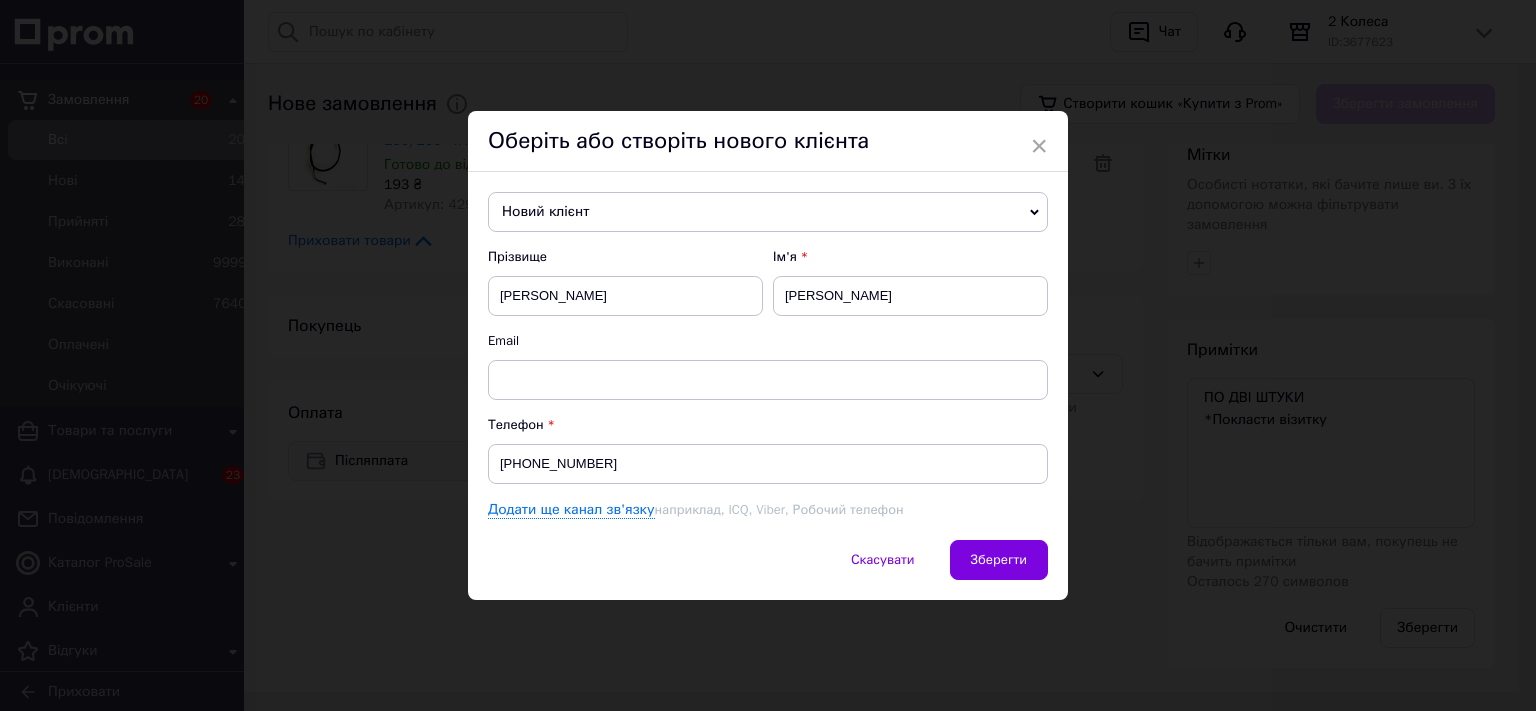 click on "Email" at bounding box center (768, 341) 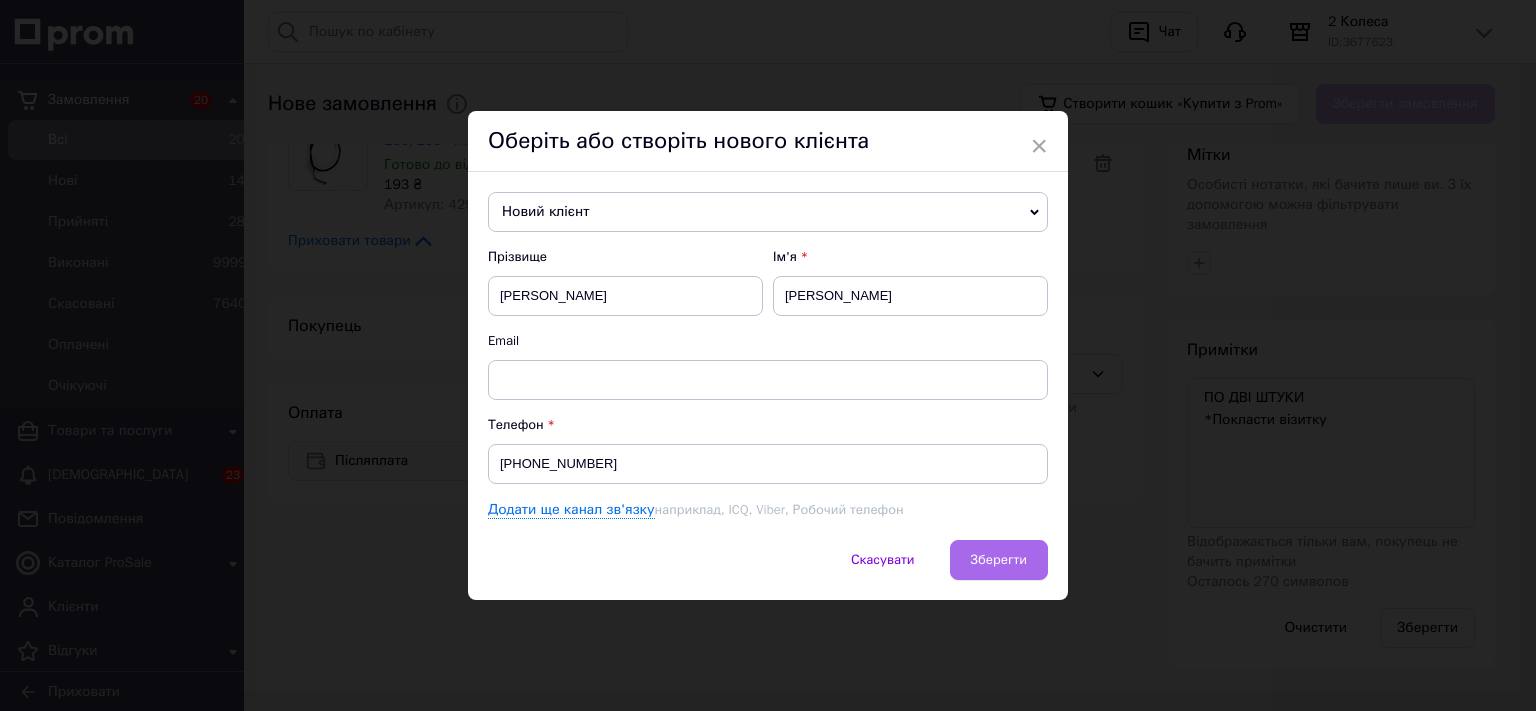 click on "Зберегти" at bounding box center [999, 559] 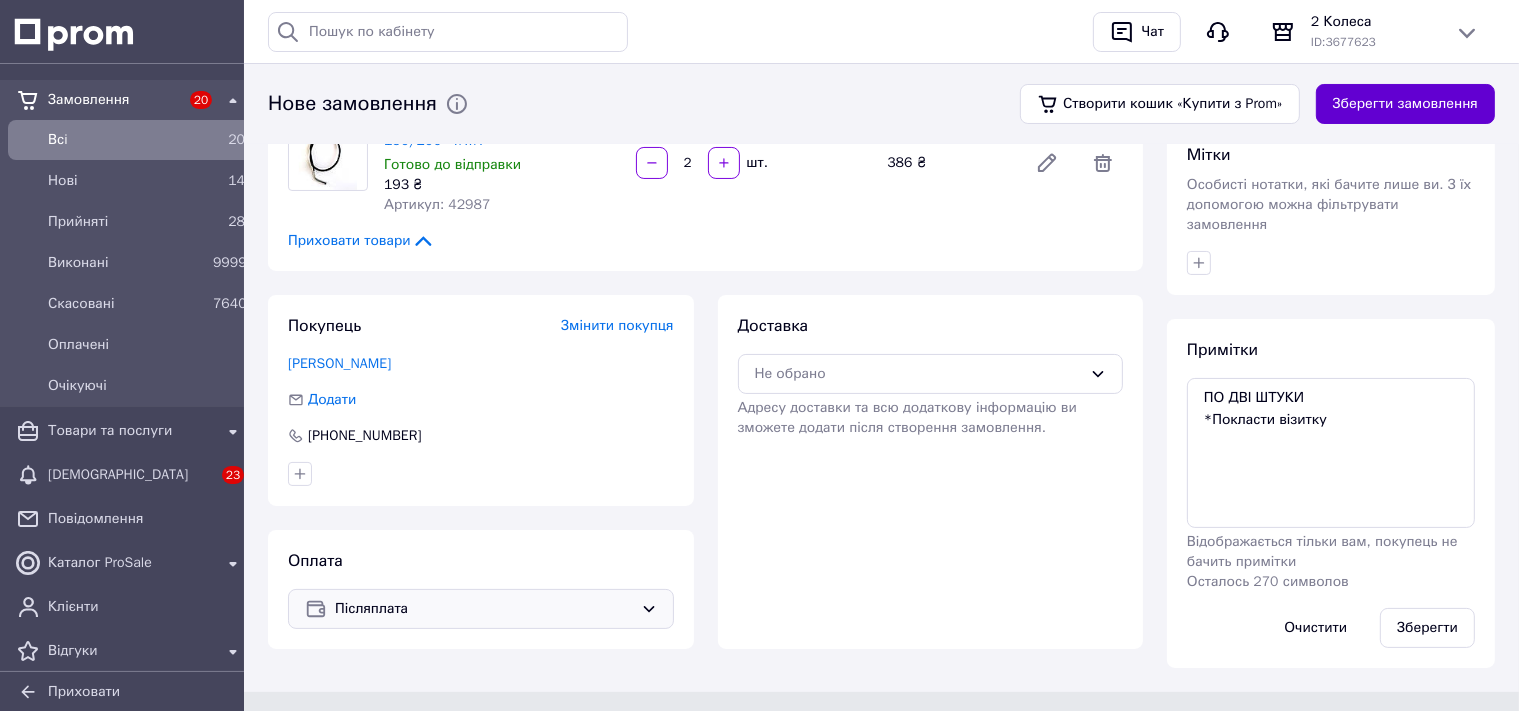 click on "Зберегти замовлення" at bounding box center [1405, 104] 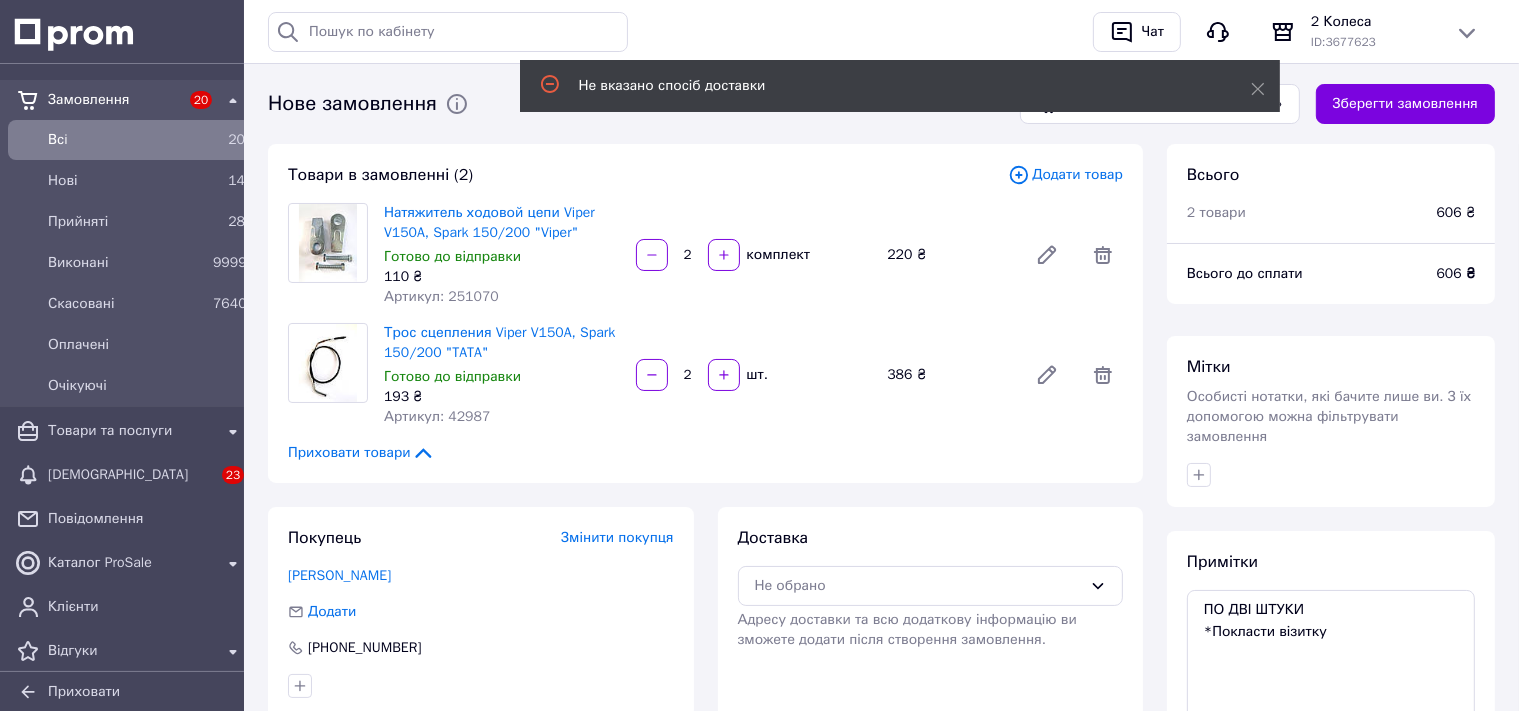 scroll, scrollTop: 213, scrollLeft: 0, axis: vertical 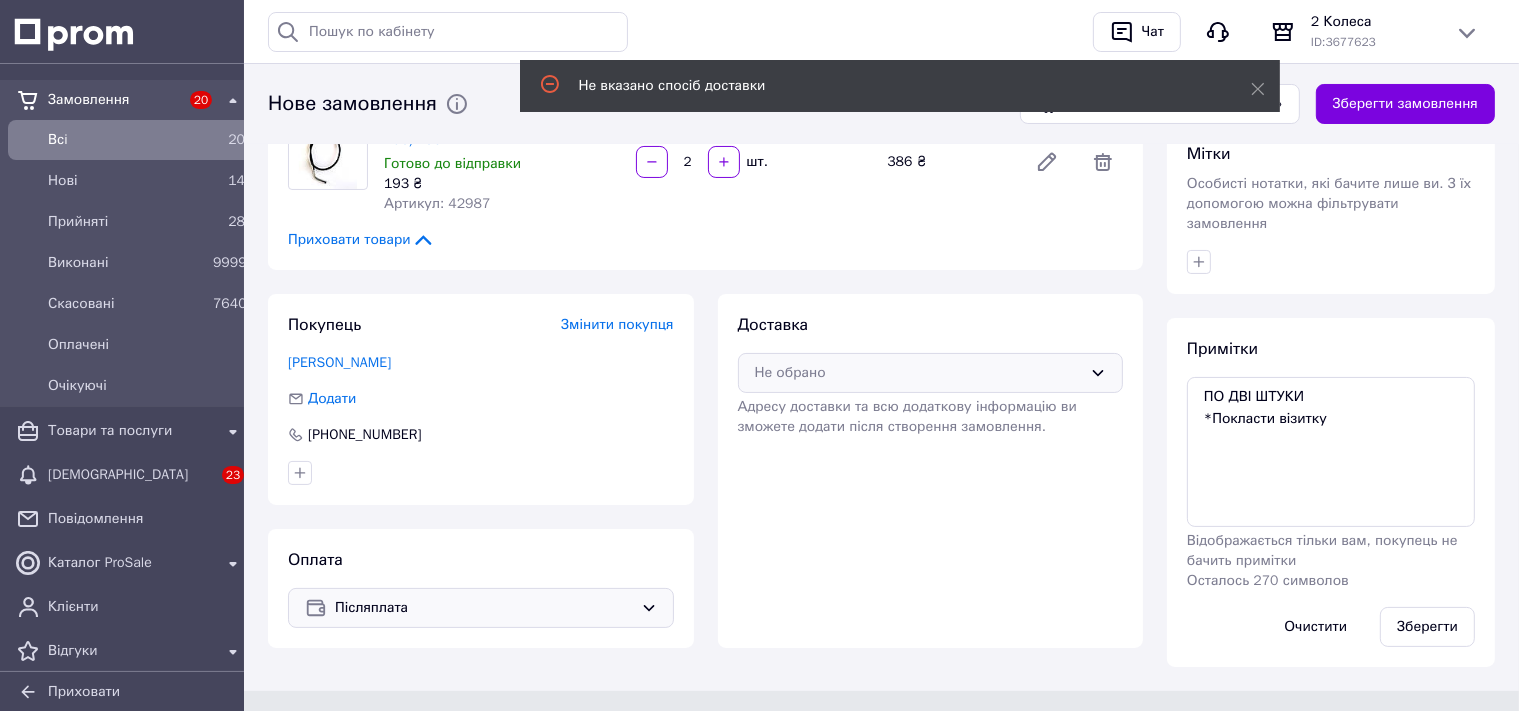 click on "Не обрано" at bounding box center (919, 373) 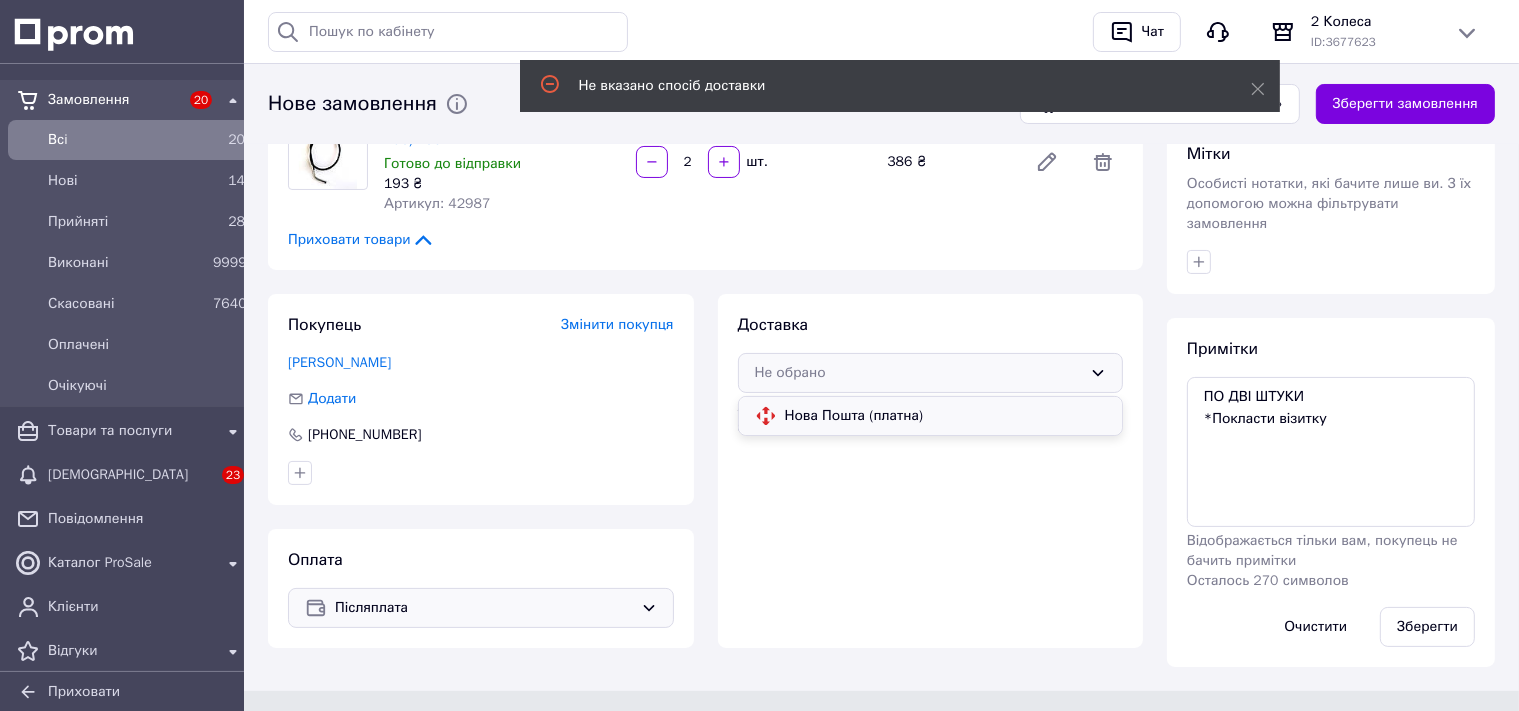 click on "Нова Пошта (платна)" at bounding box center (946, 416) 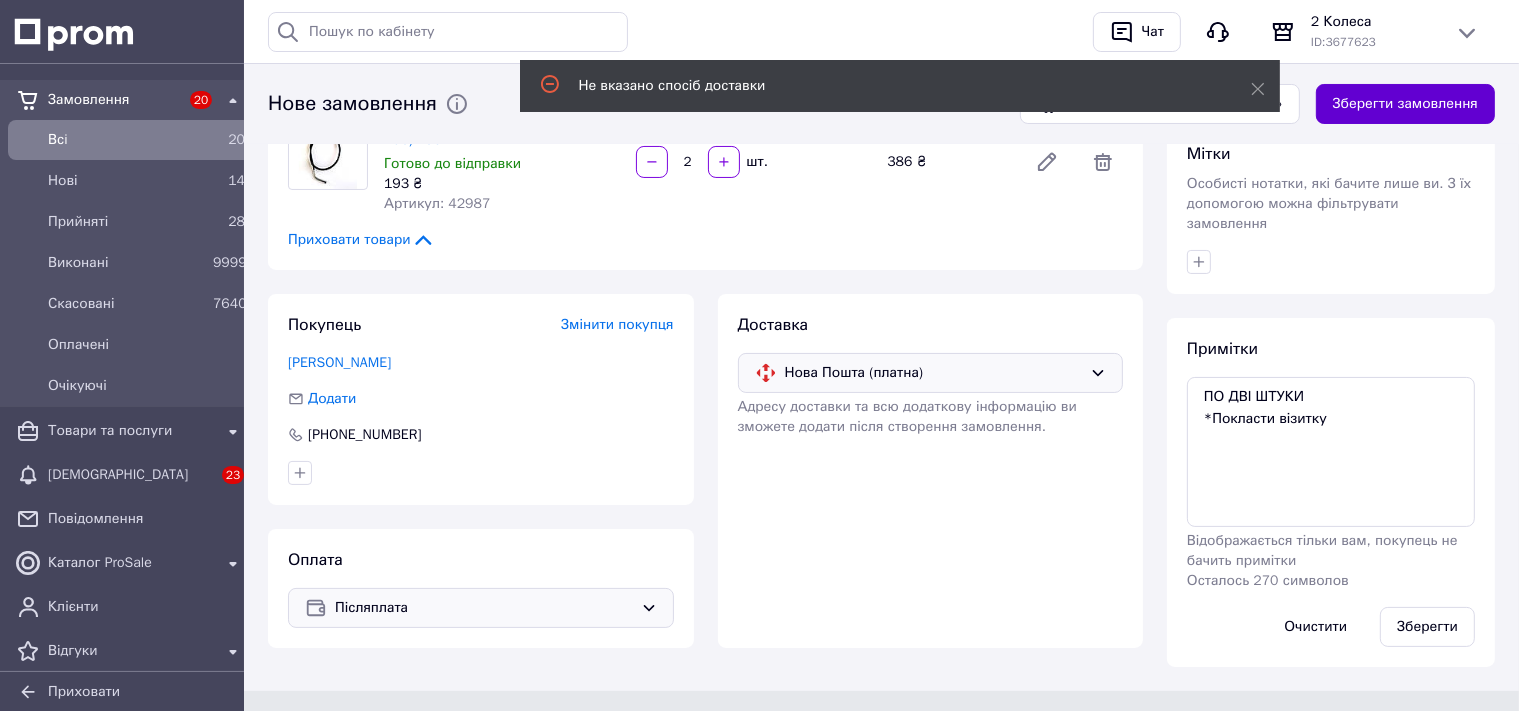 click on "Зберегти замовлення" at bounding box center [1405, 104] 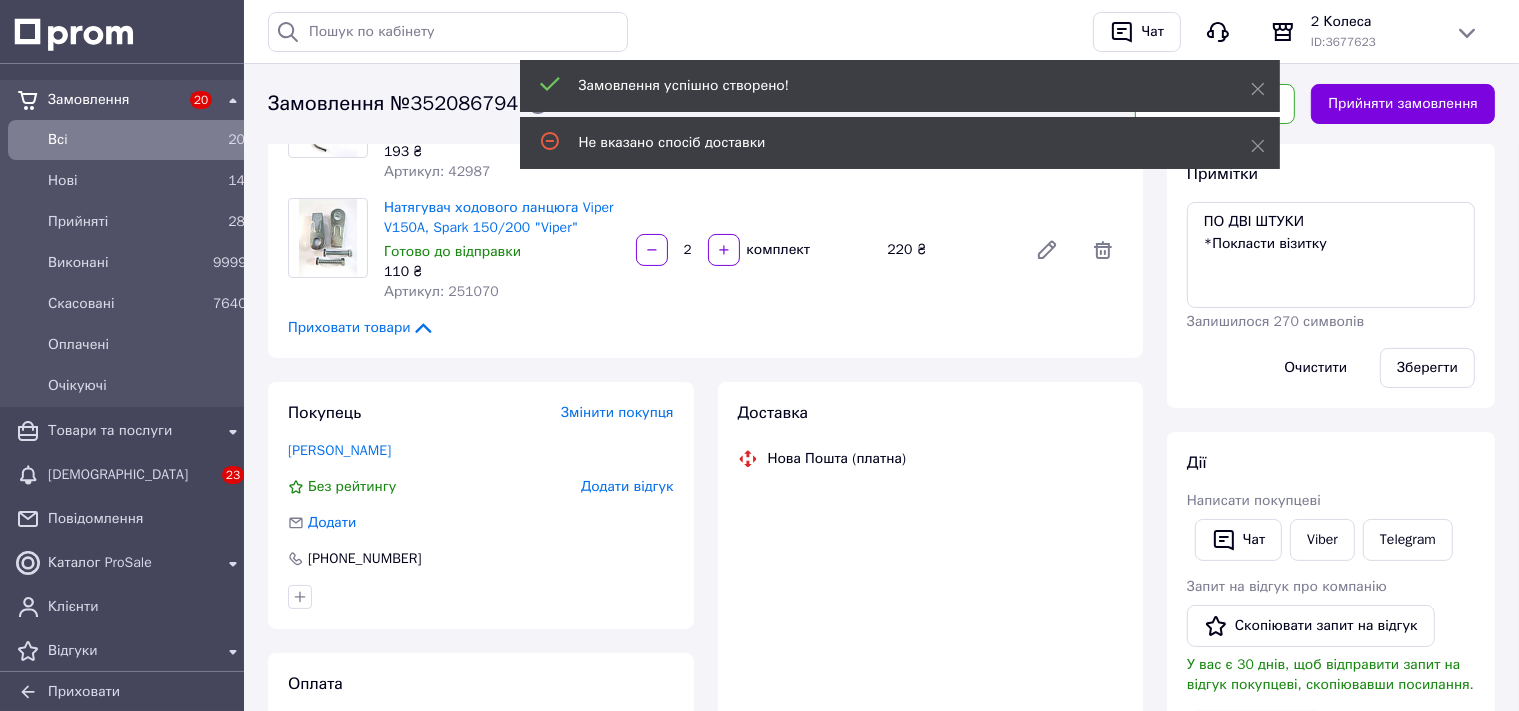 scroll, scrollTop: 0, scrollLeft: 0, axis: both 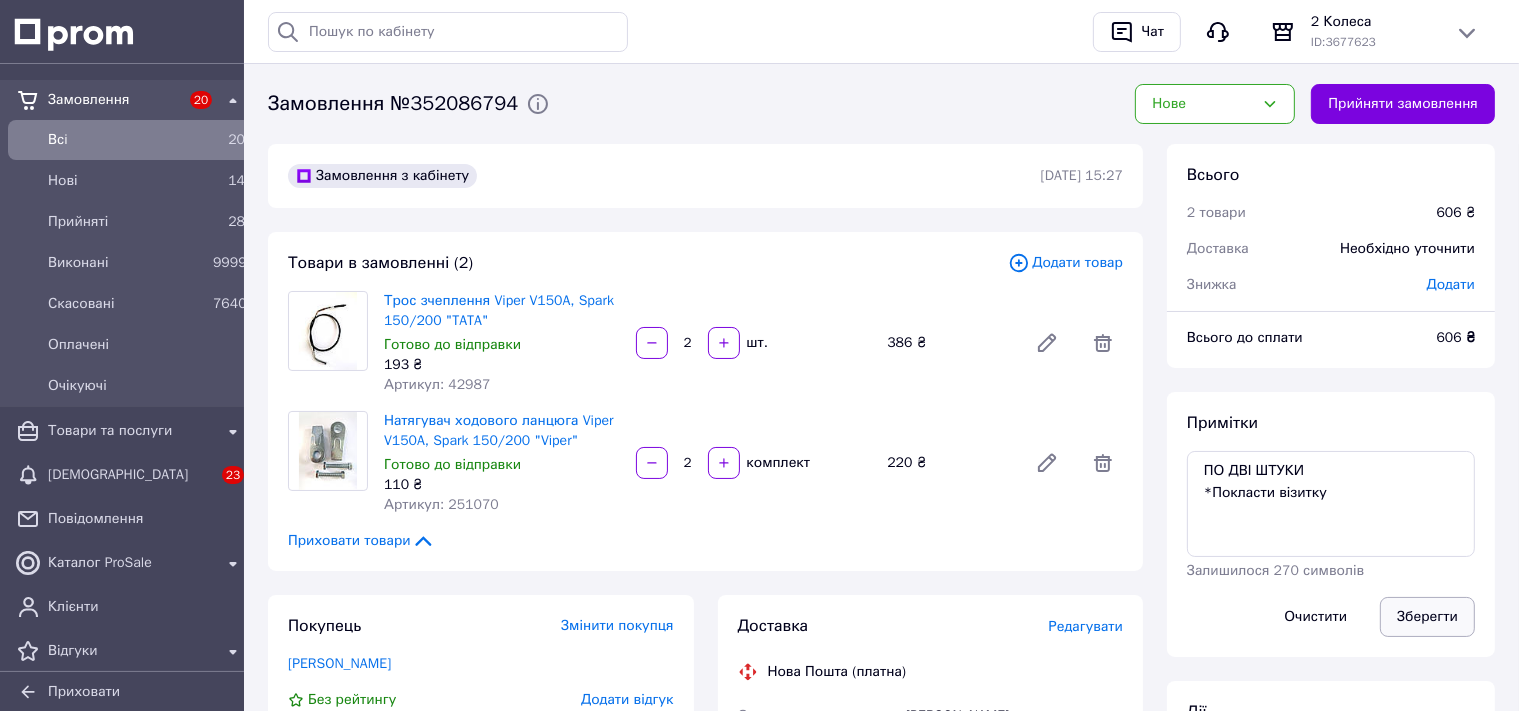 click on "Зберегти" at bounding box center (1427, 617) 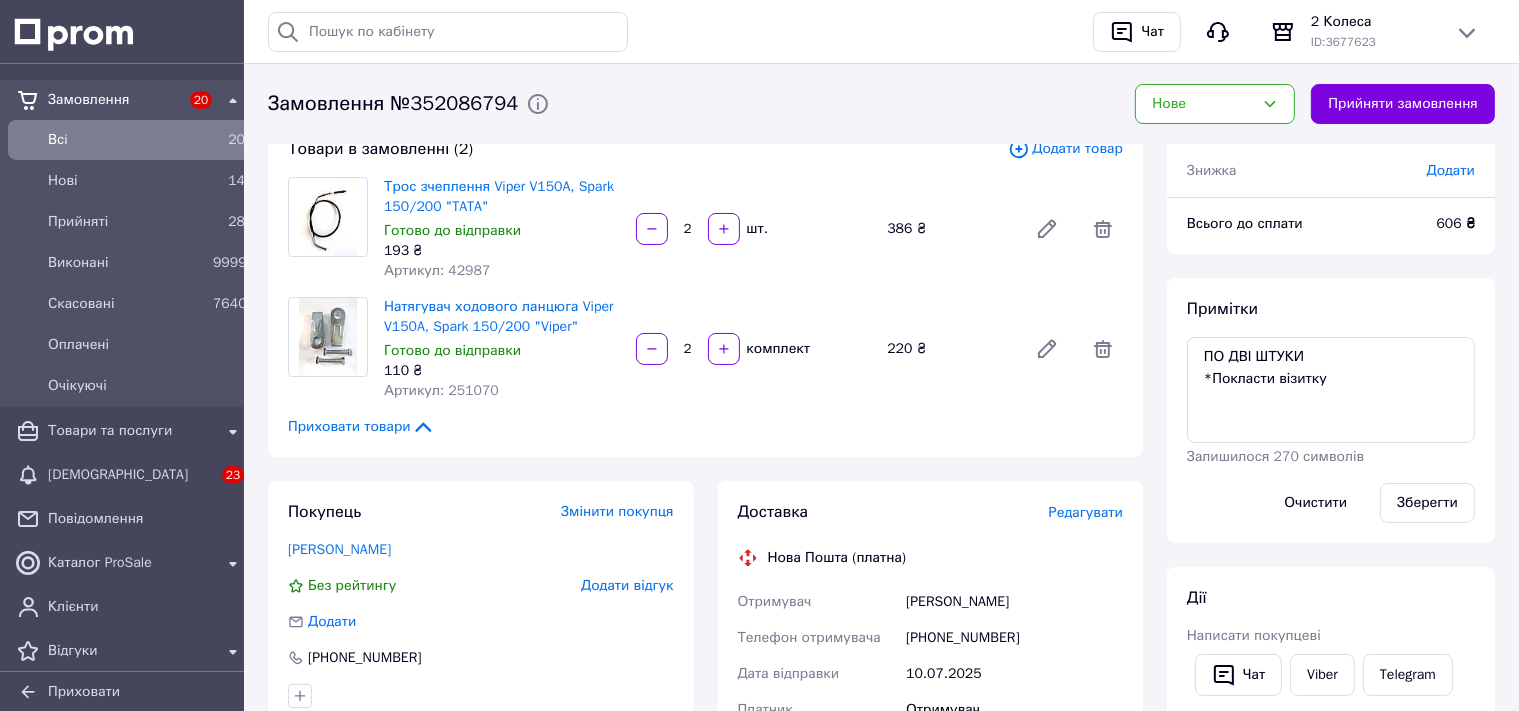 scroll, scrollTop: 105, scrollLeft: 0, axis: vertical 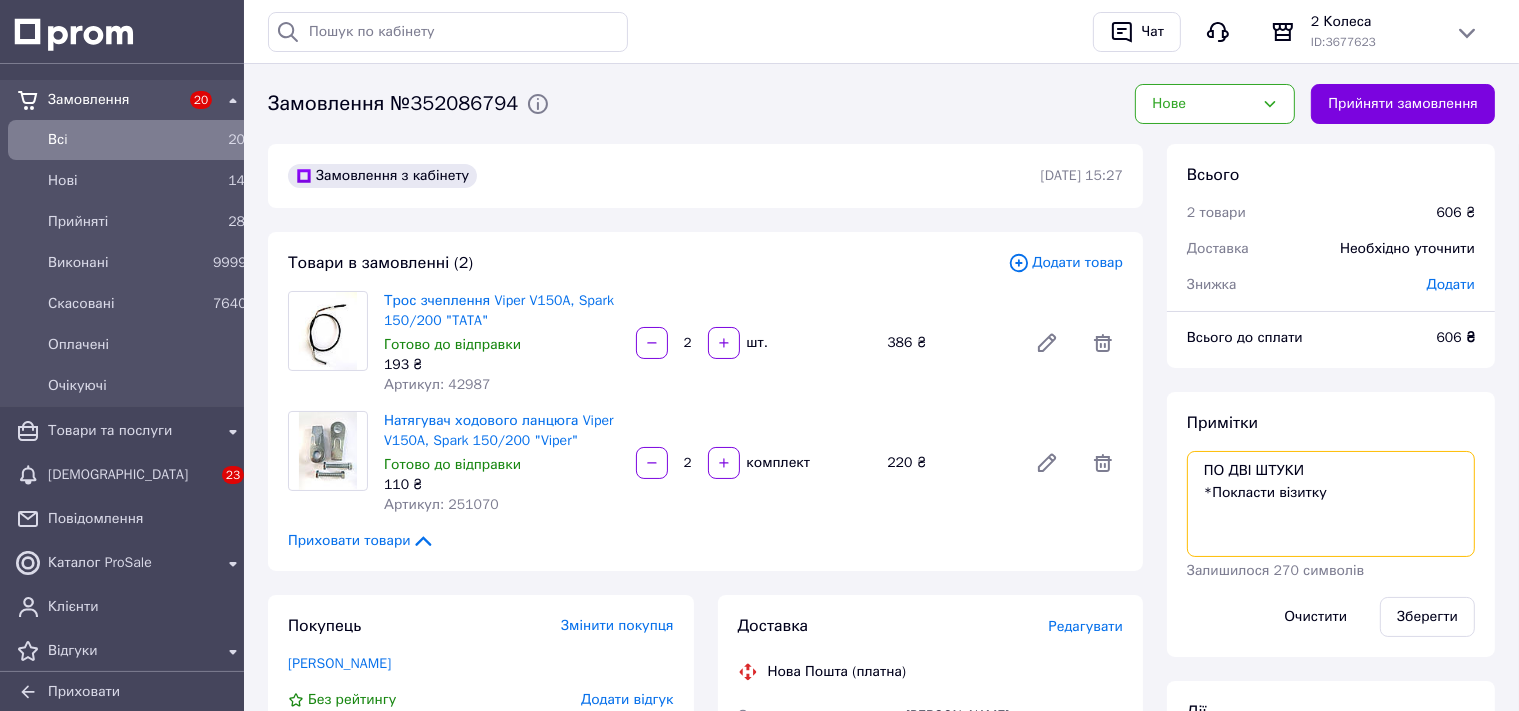 click on "ПО ДВІ ШТУКИ
*Покласти візитку" at bounding box center [1331, 504] 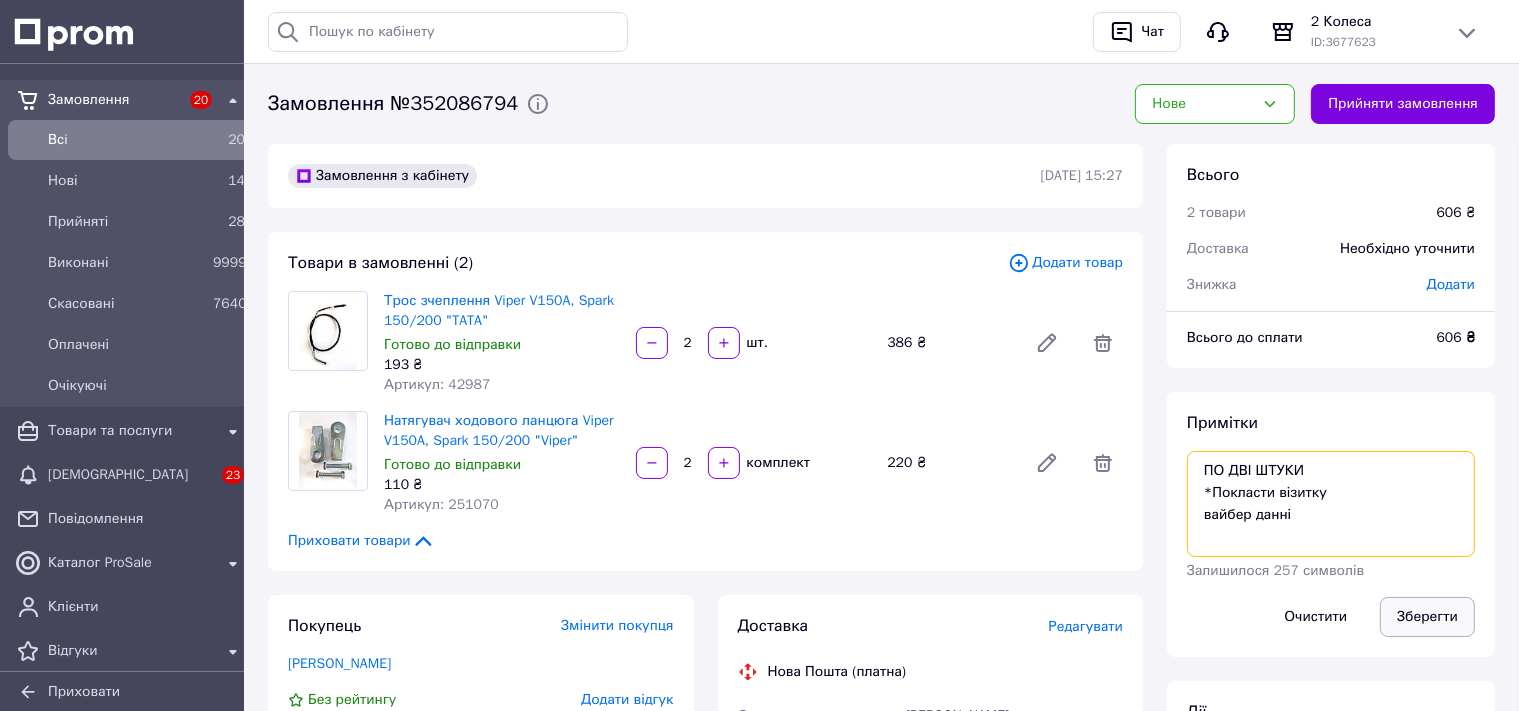 type on "ПО ДВІ ШТУКИ
*Покласти візитку
вайбер данні" 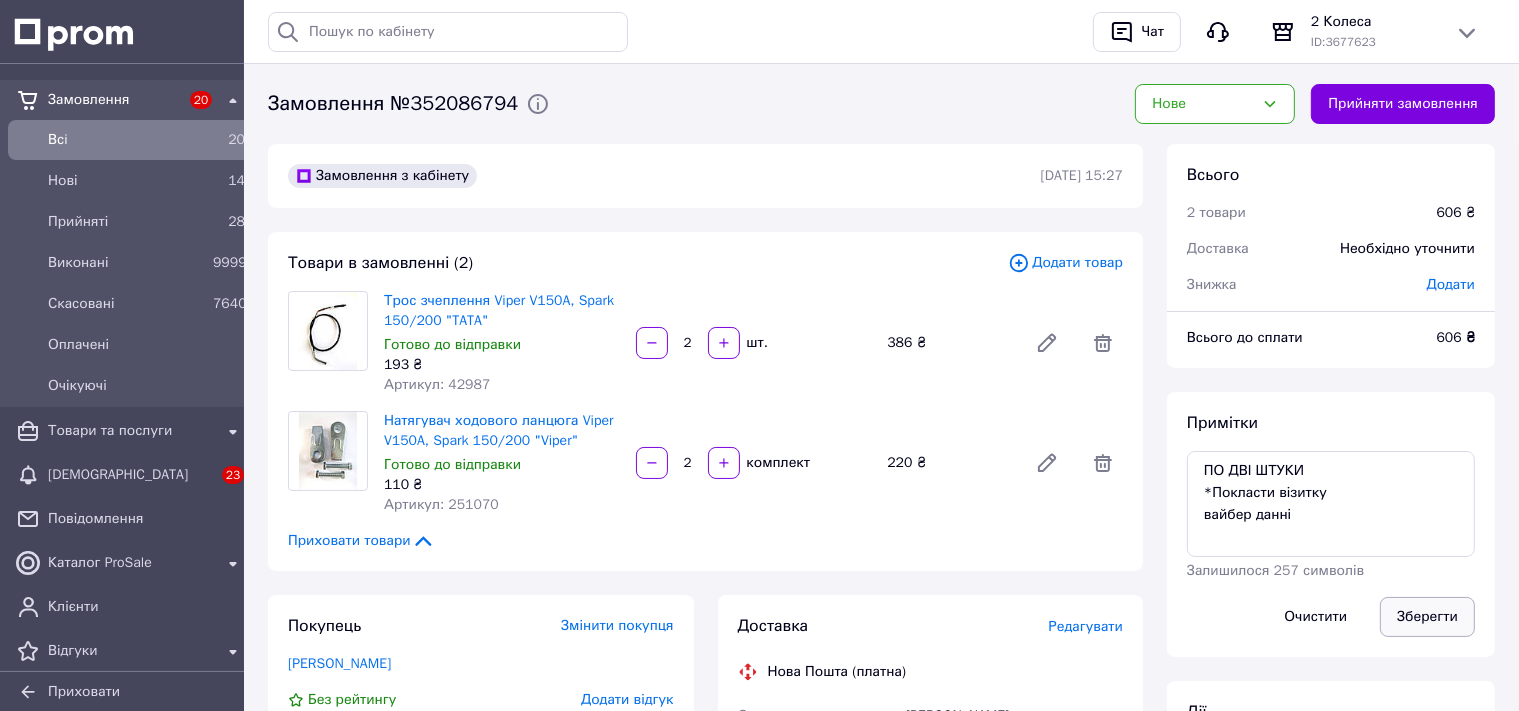 click on "Зберегти" at bounding box center [1427, 617] 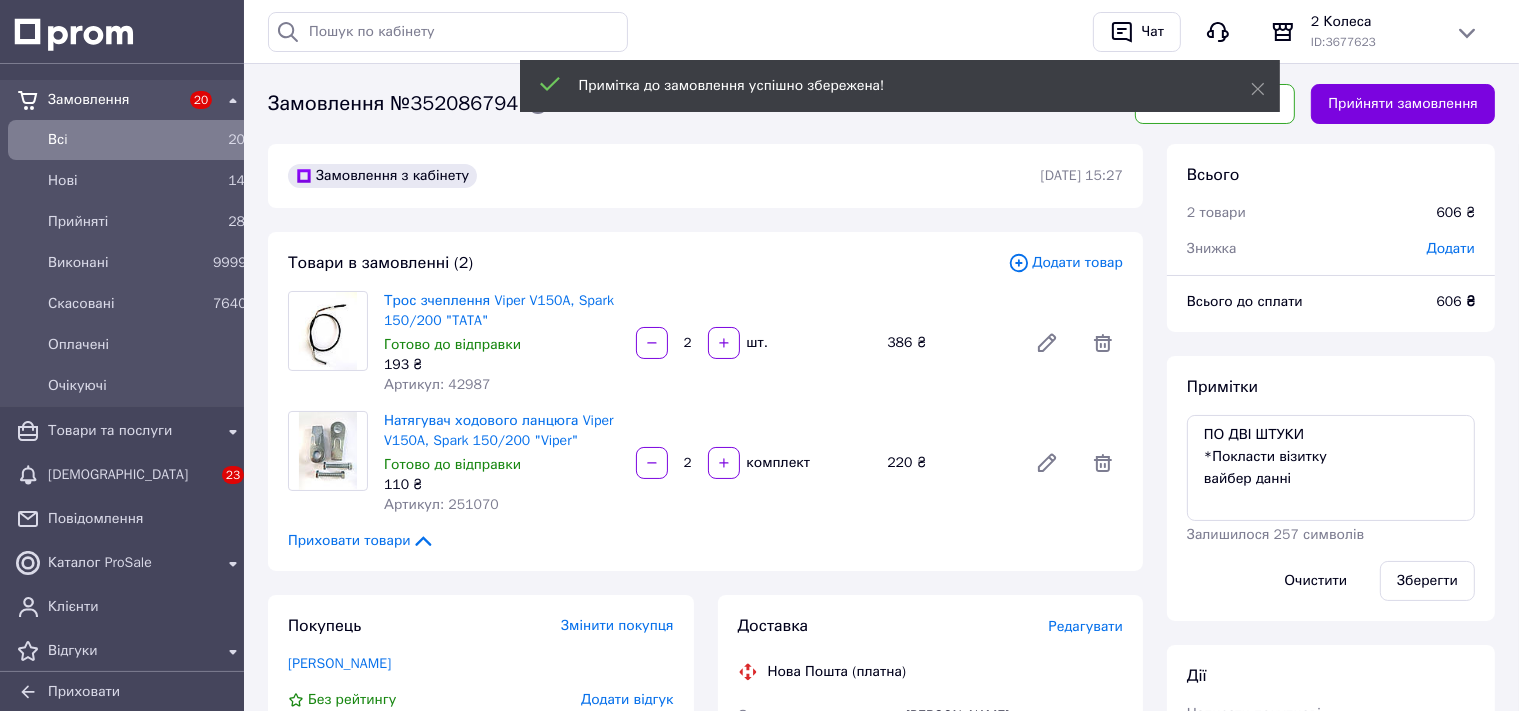 click on "Всi" at bounding box center [126, 140] 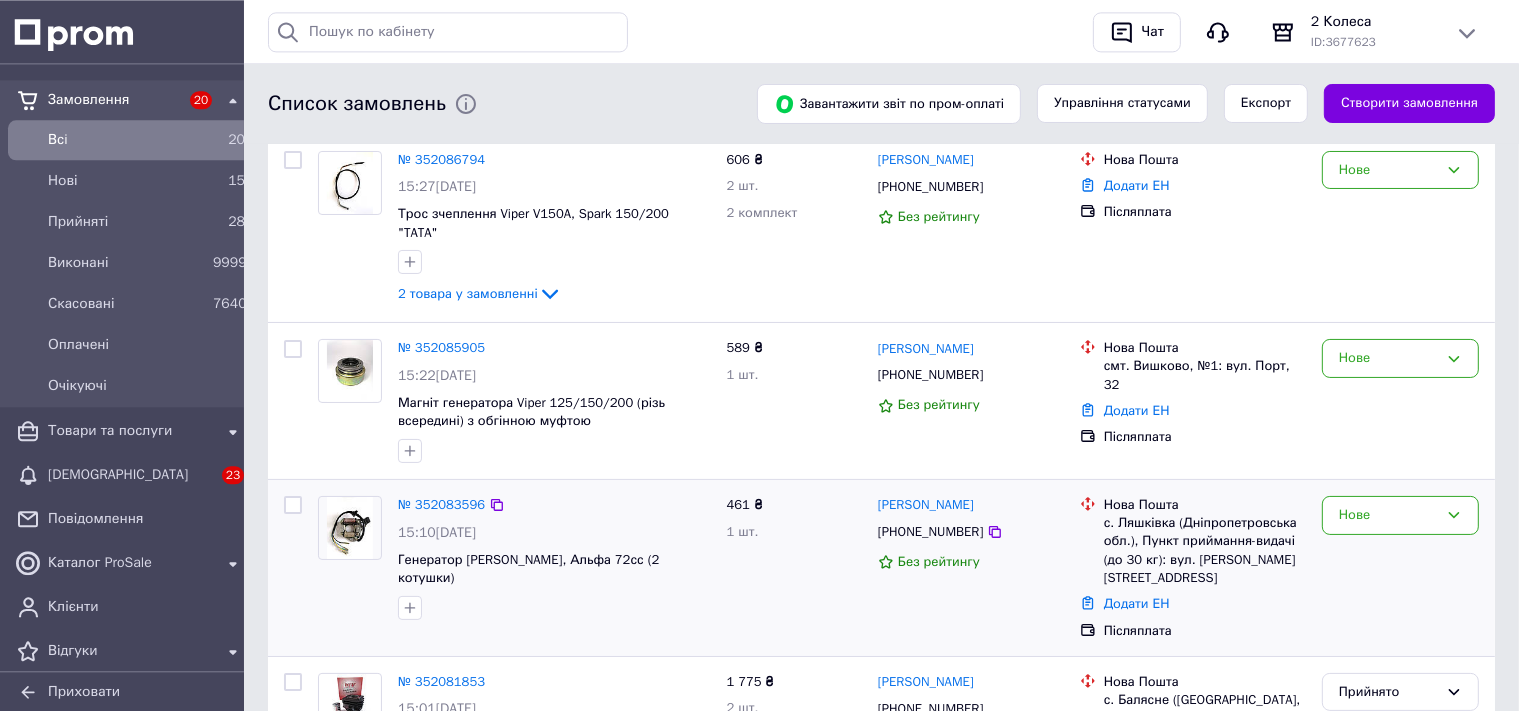 scroll, scrollTop: 0, scrollLeft: 0, axis: both 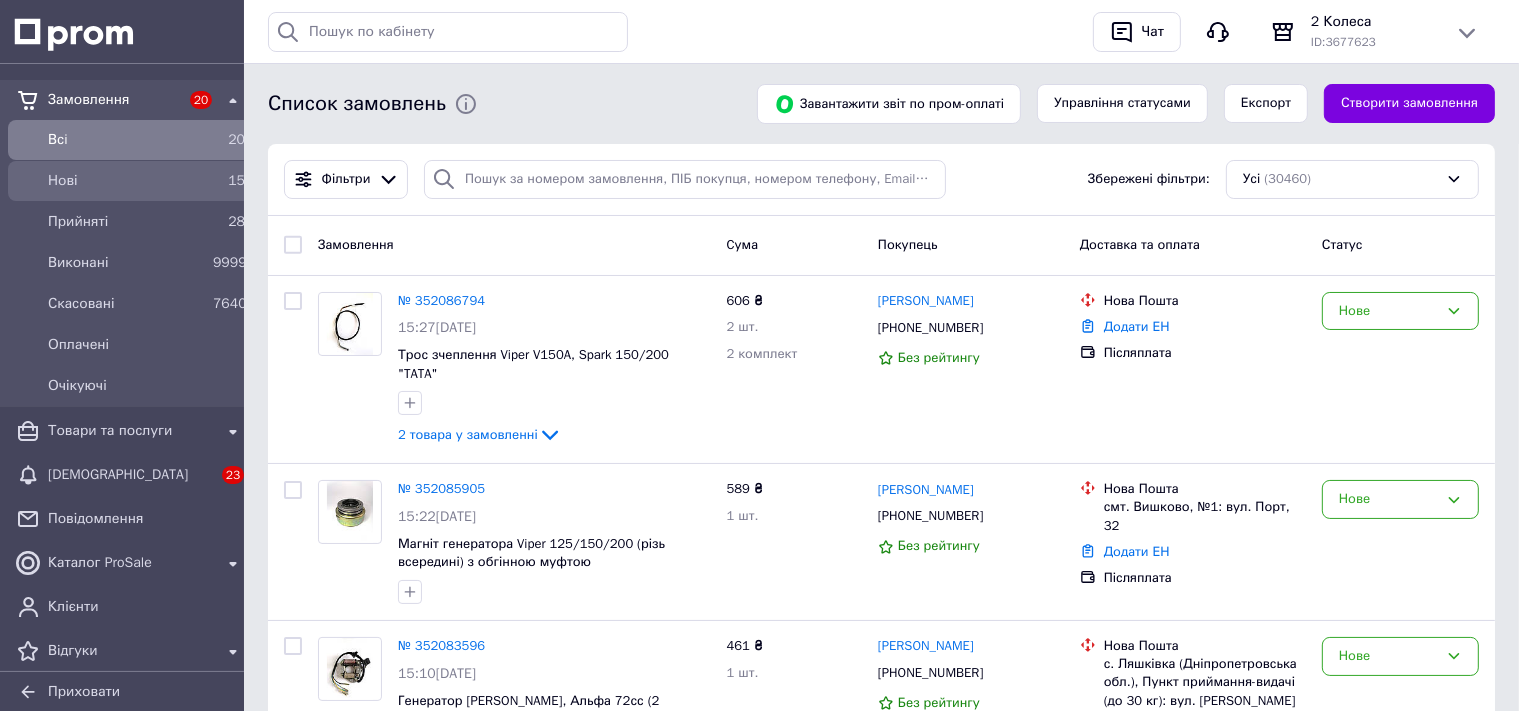 click on "Нові" at bounding box center [126, 181] 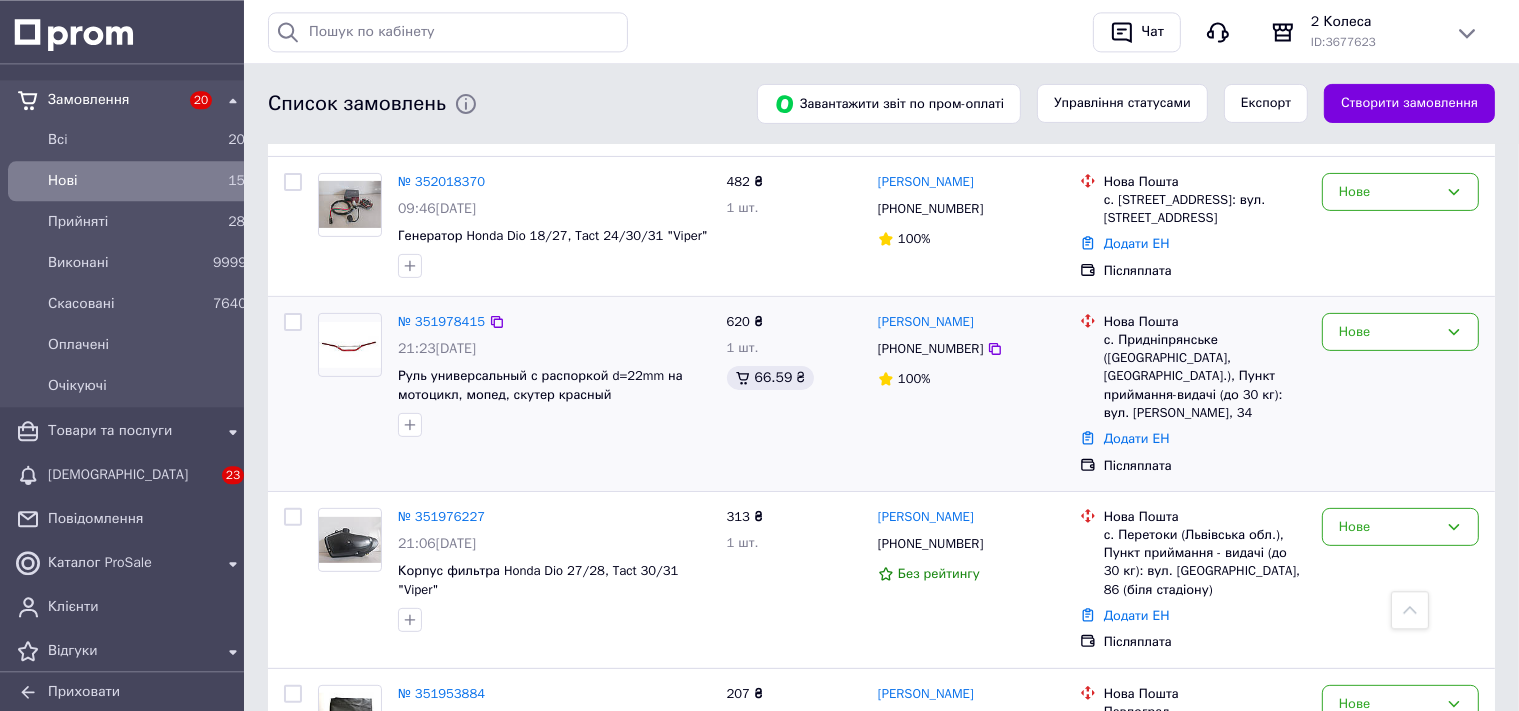 scroll, scrollTop: 528, scrollLeft: 0, axis: vertical 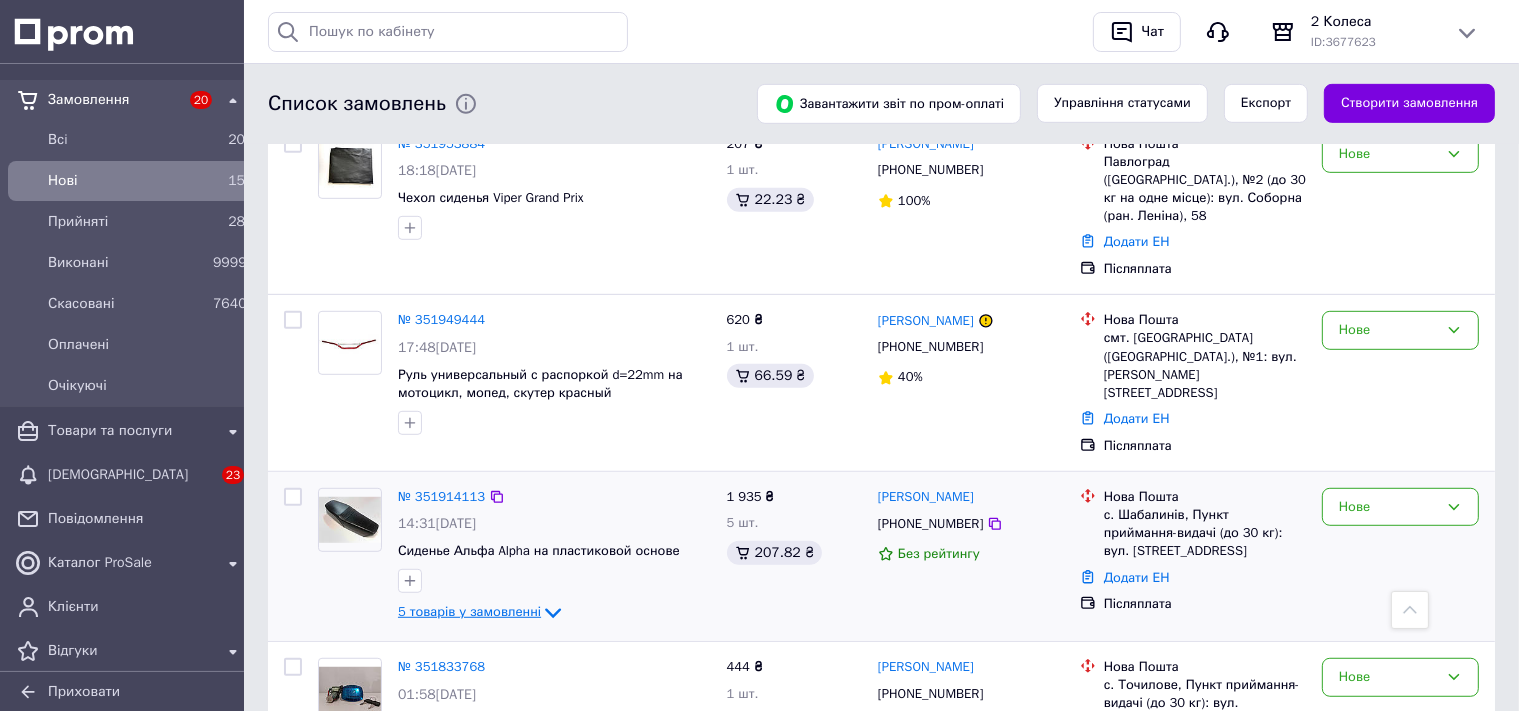 click 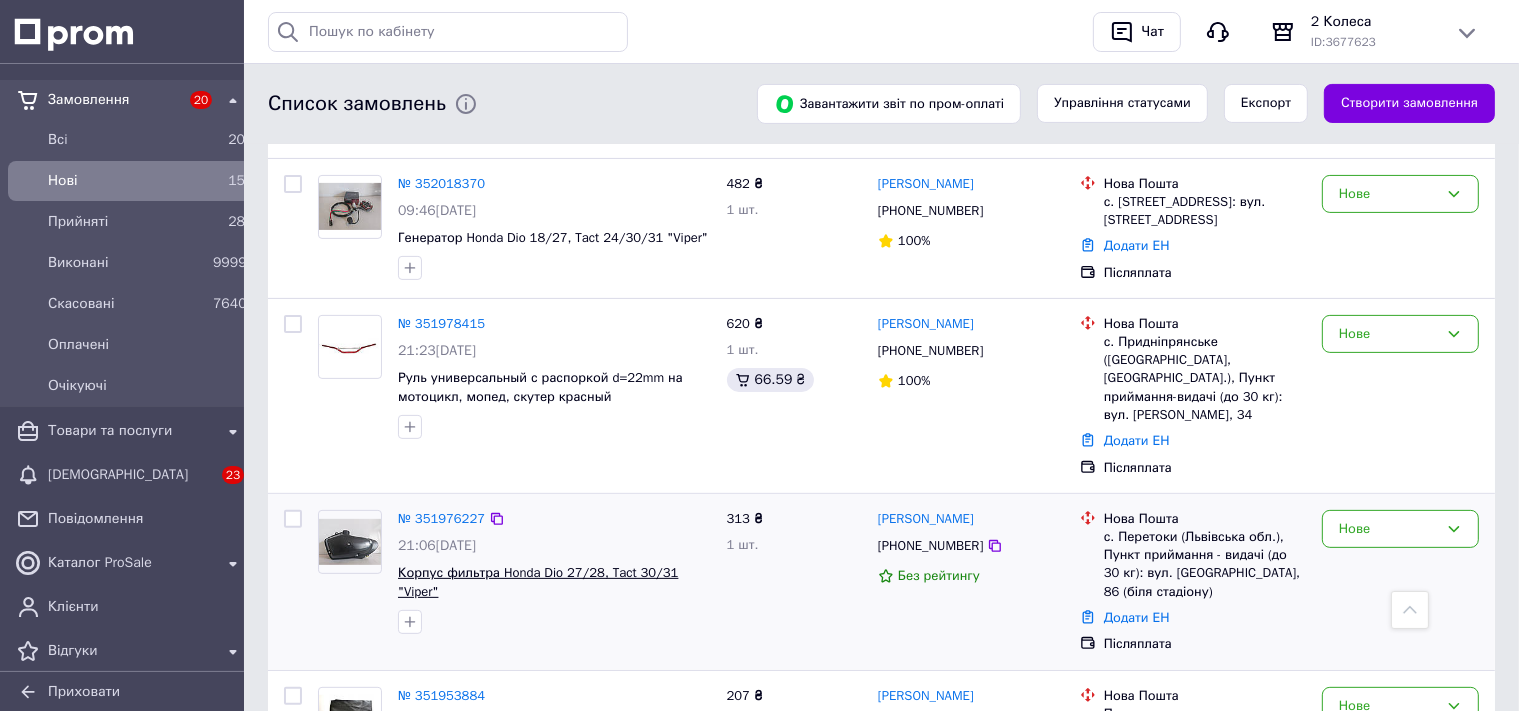 scroll, scrollTop: 546, scrollLeft: 0, axis: vertical 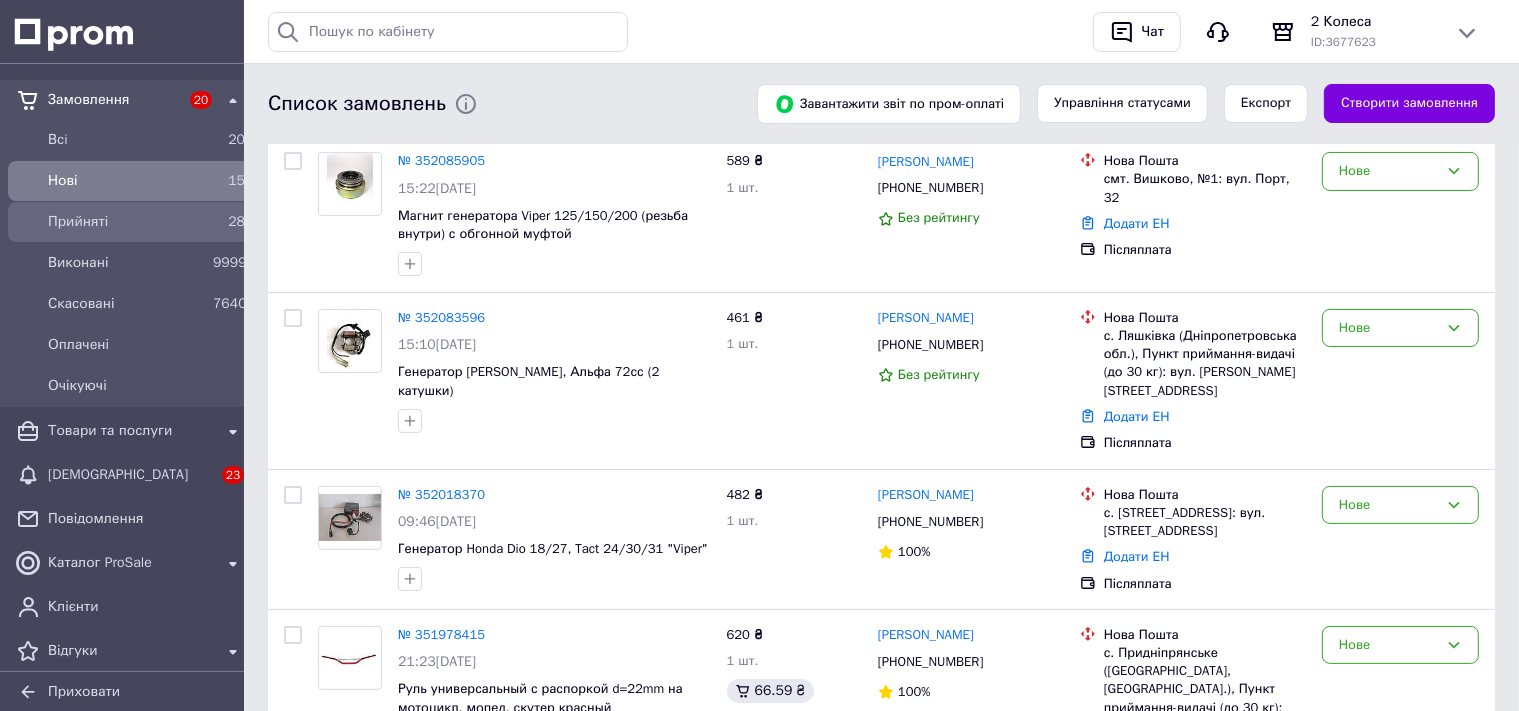 click on "Прийняті" at bounding box center (126, 222) 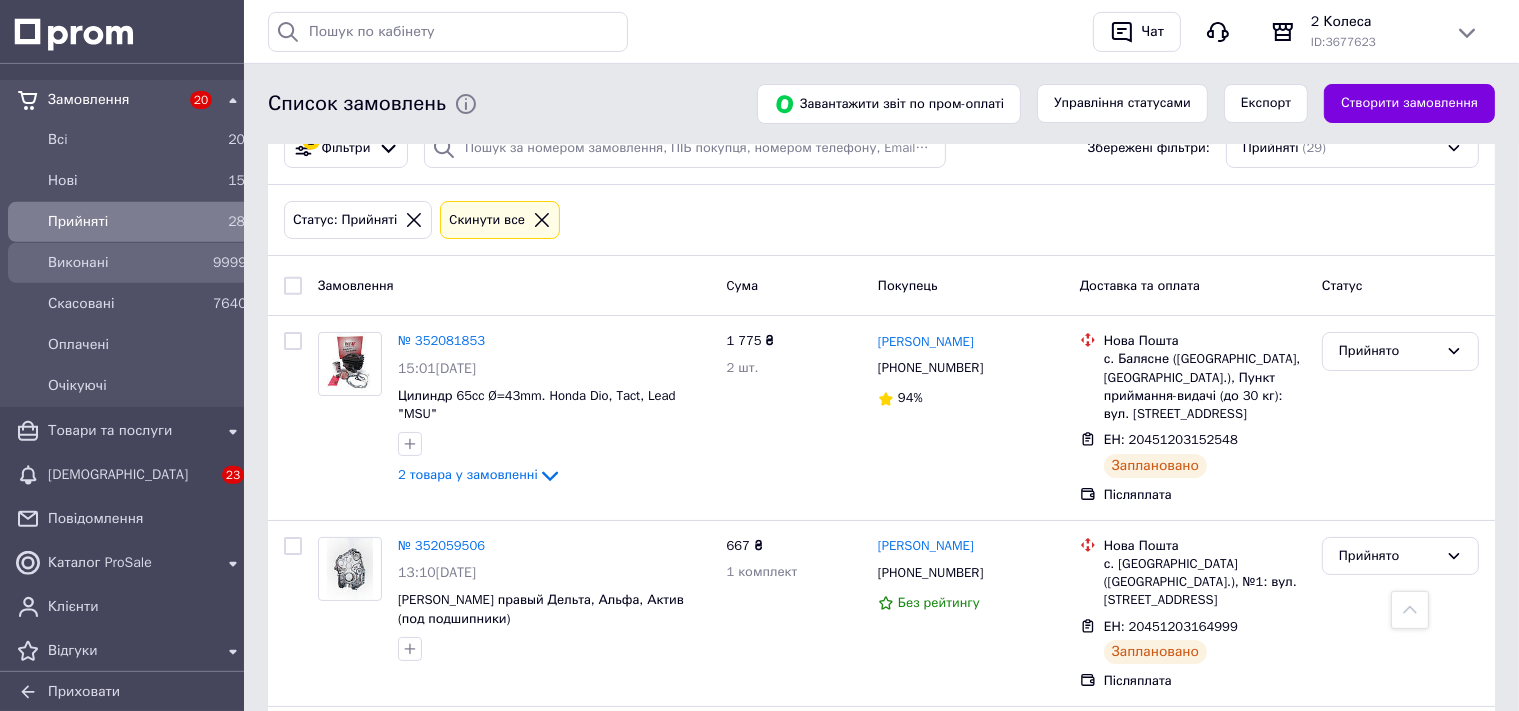 scroll, scrollTop: 0, scrollLeft: 0, axis: both 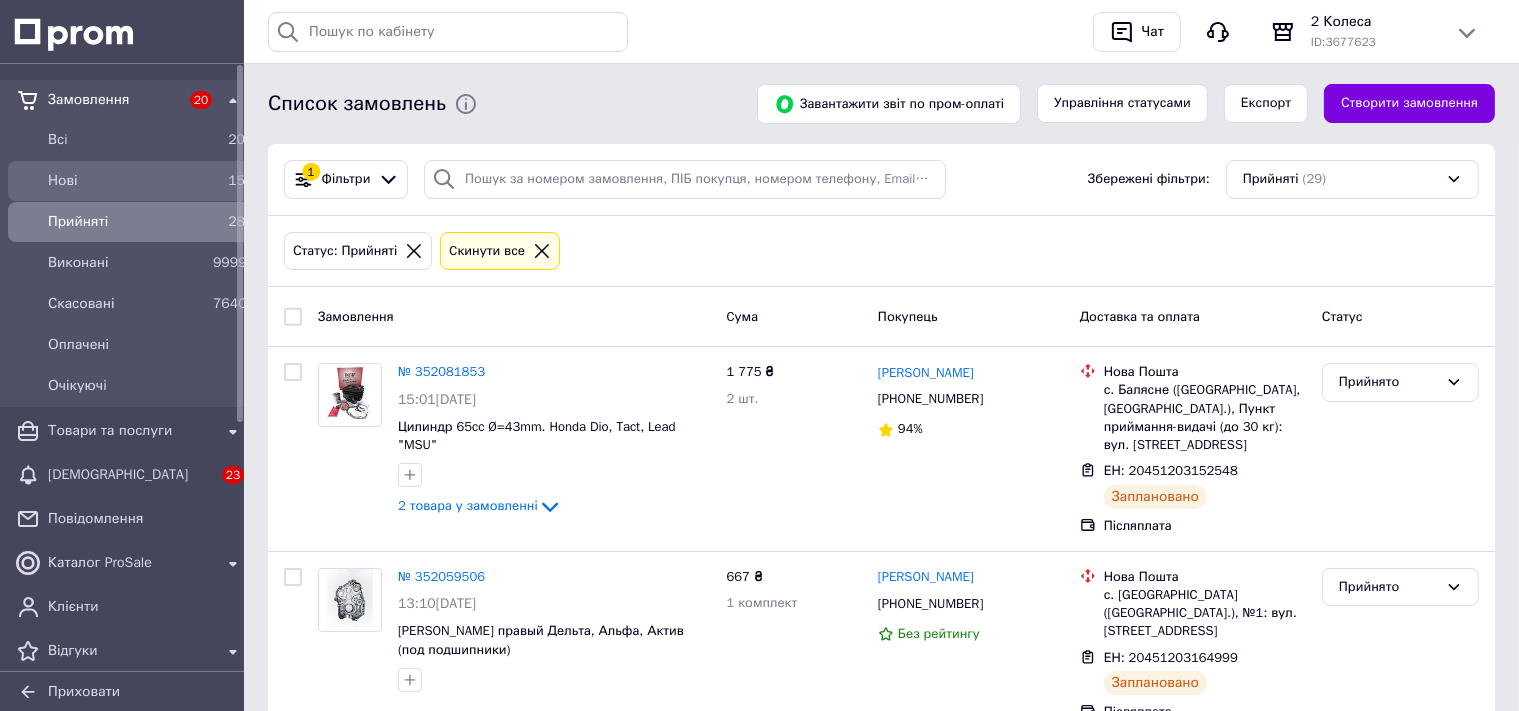 click on "Нові" at bounding box center (126, 181) 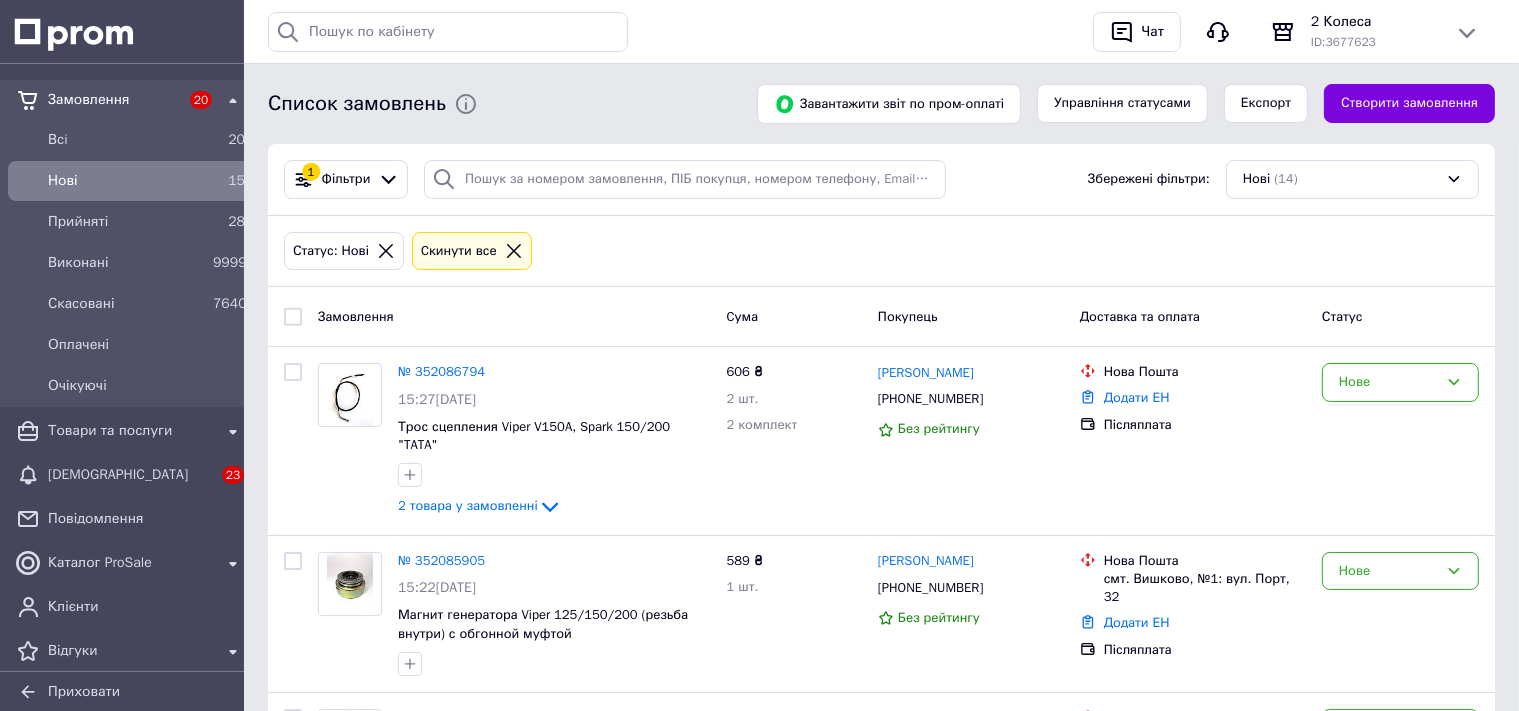 click 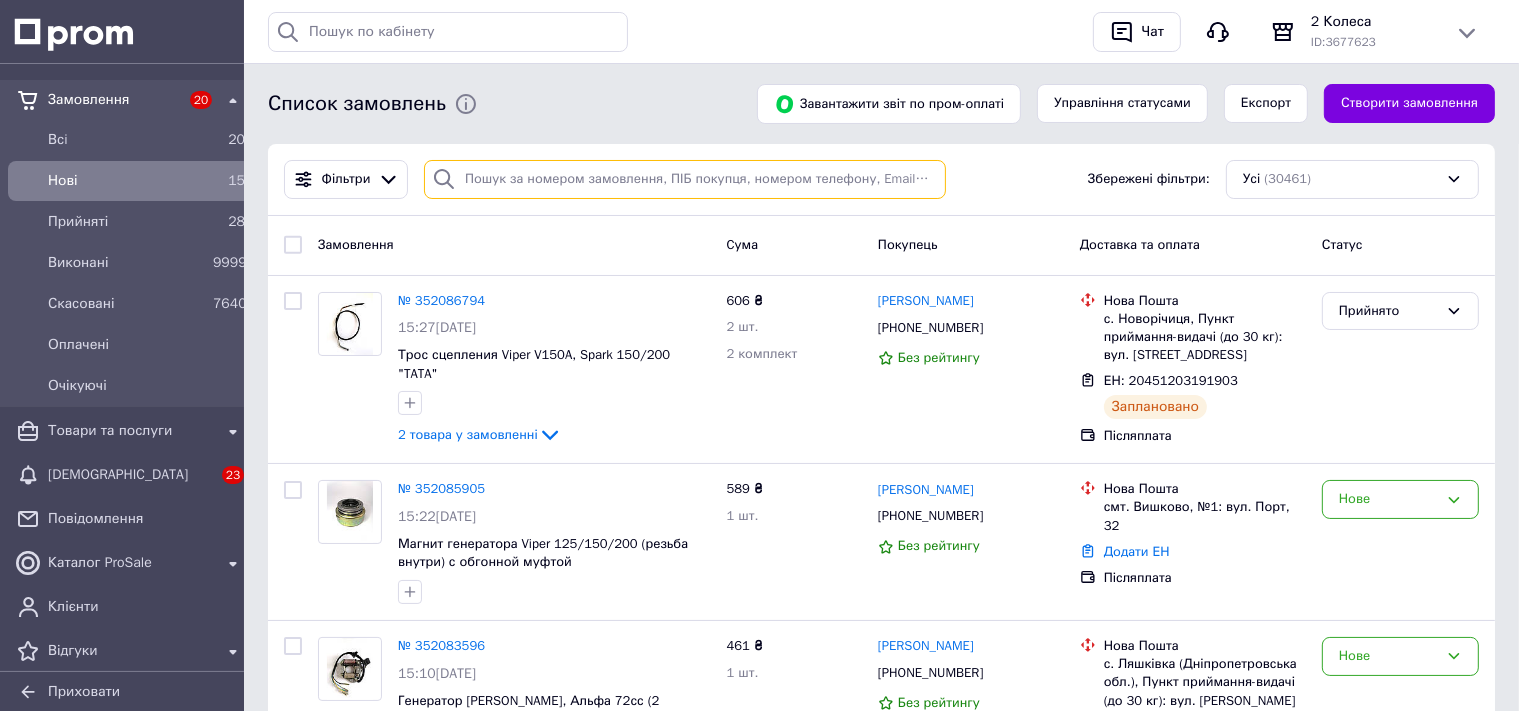 click at bounding box center [685, 179] 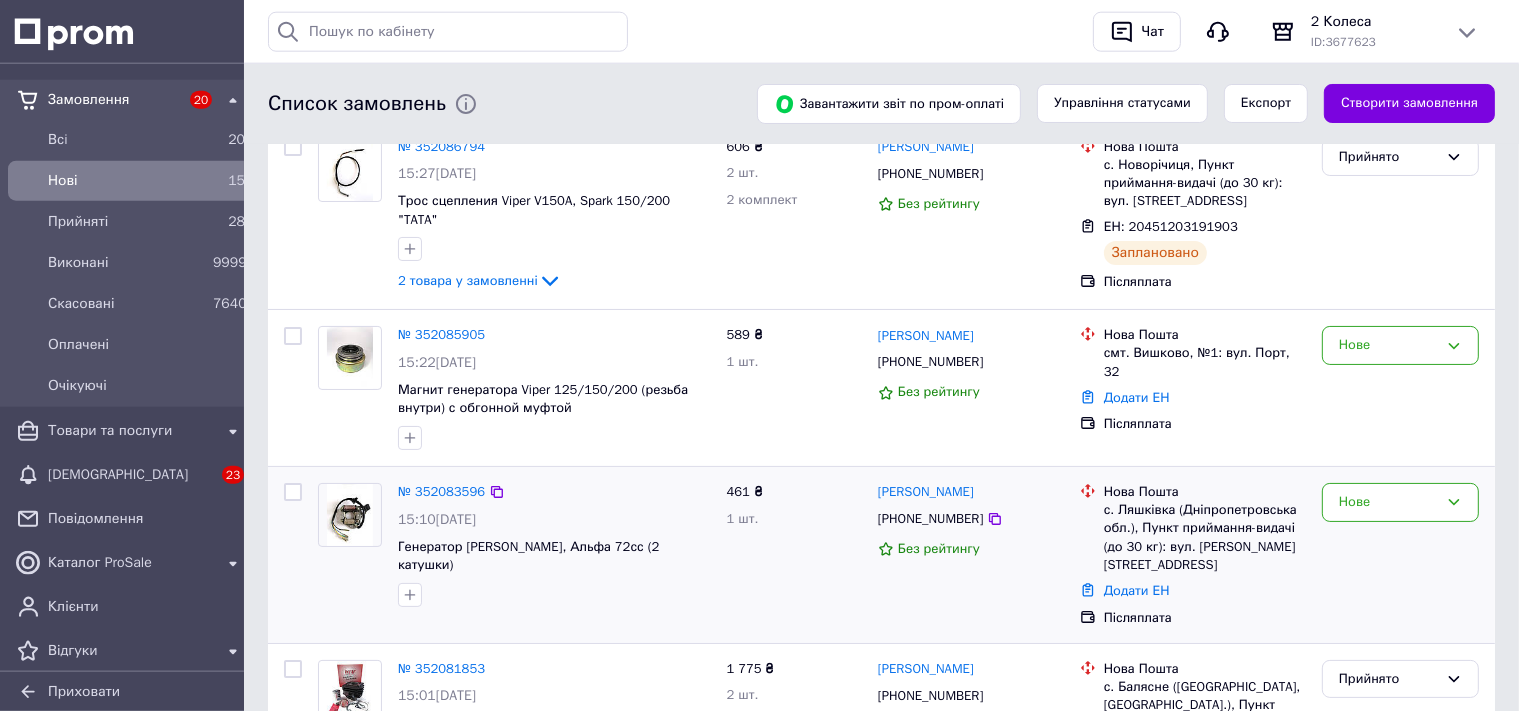 scroll, scrollTop: 211, scrollLeft: 0, axis: vertical 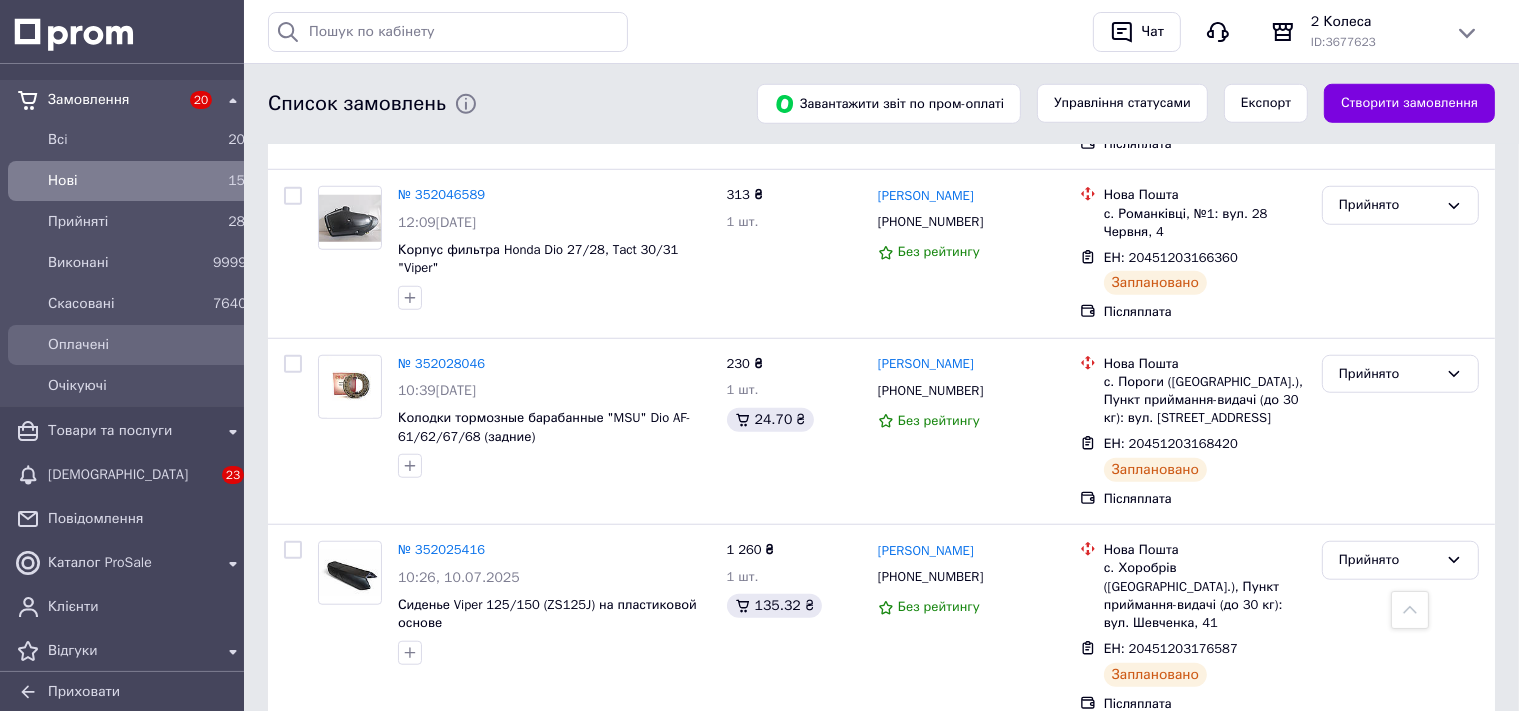 click on "Оплачені" at bounding box center [146, 345] 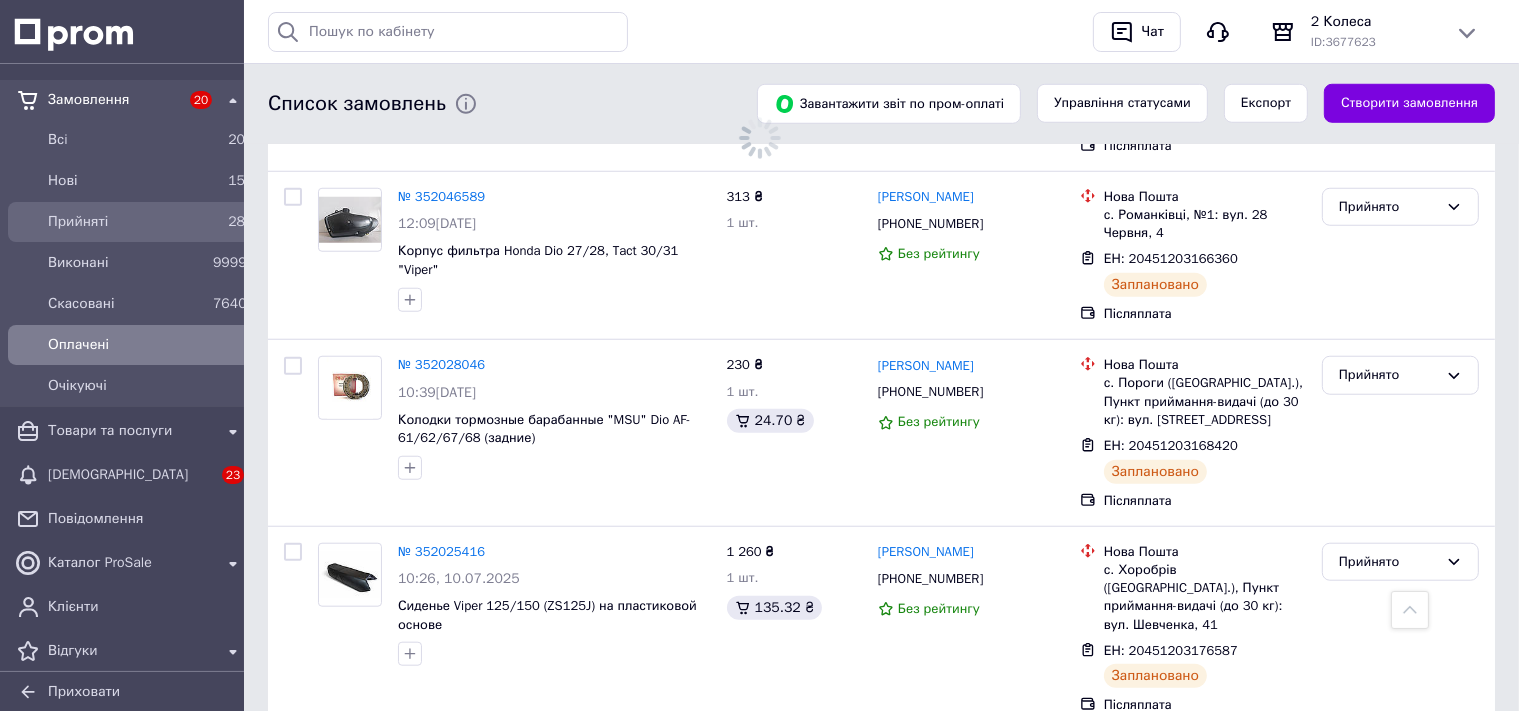 scroll, scrollTop: 0, scrollLeft: 0, axis: both 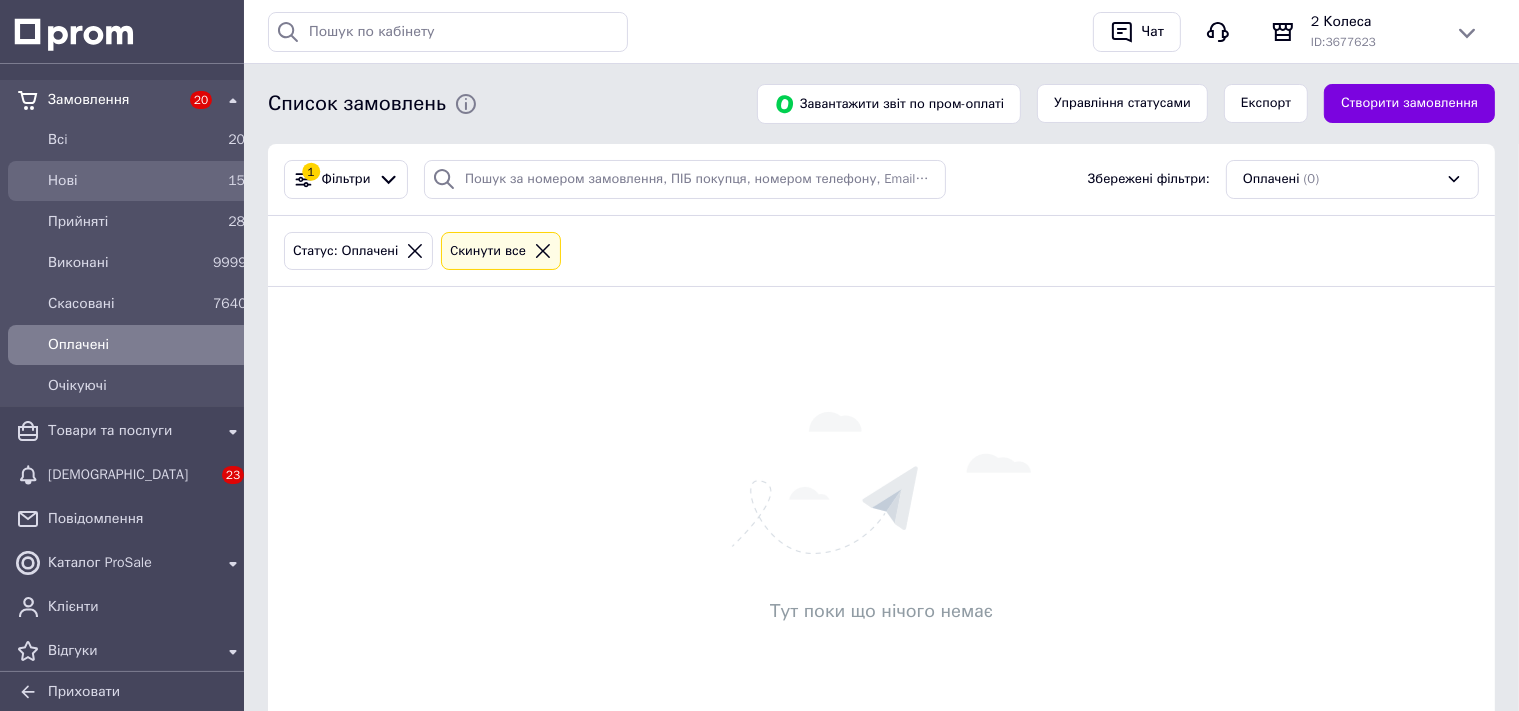 click on "Нові" at bounding box center [126, 181] 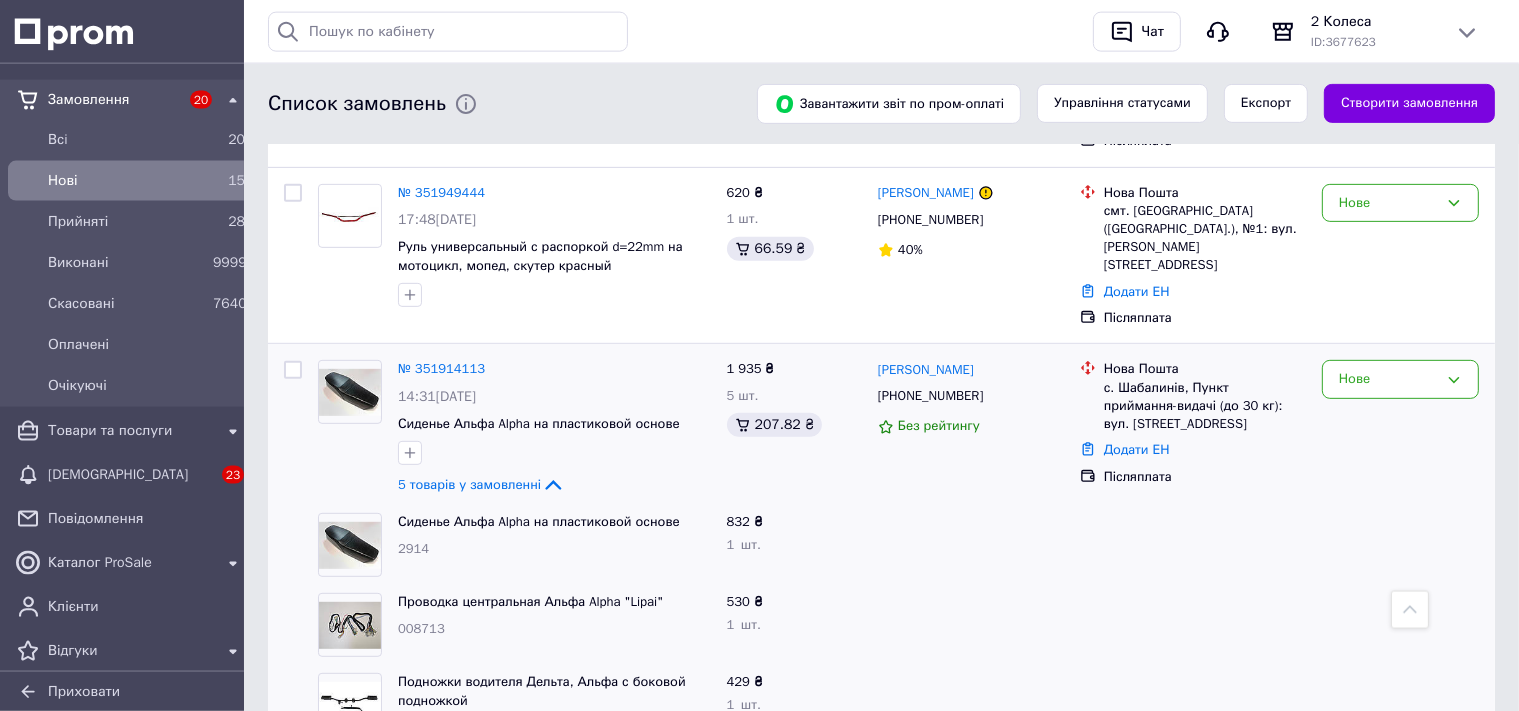 scroll, scrollTop: 844, scrollLeft: 0, axis: vertical 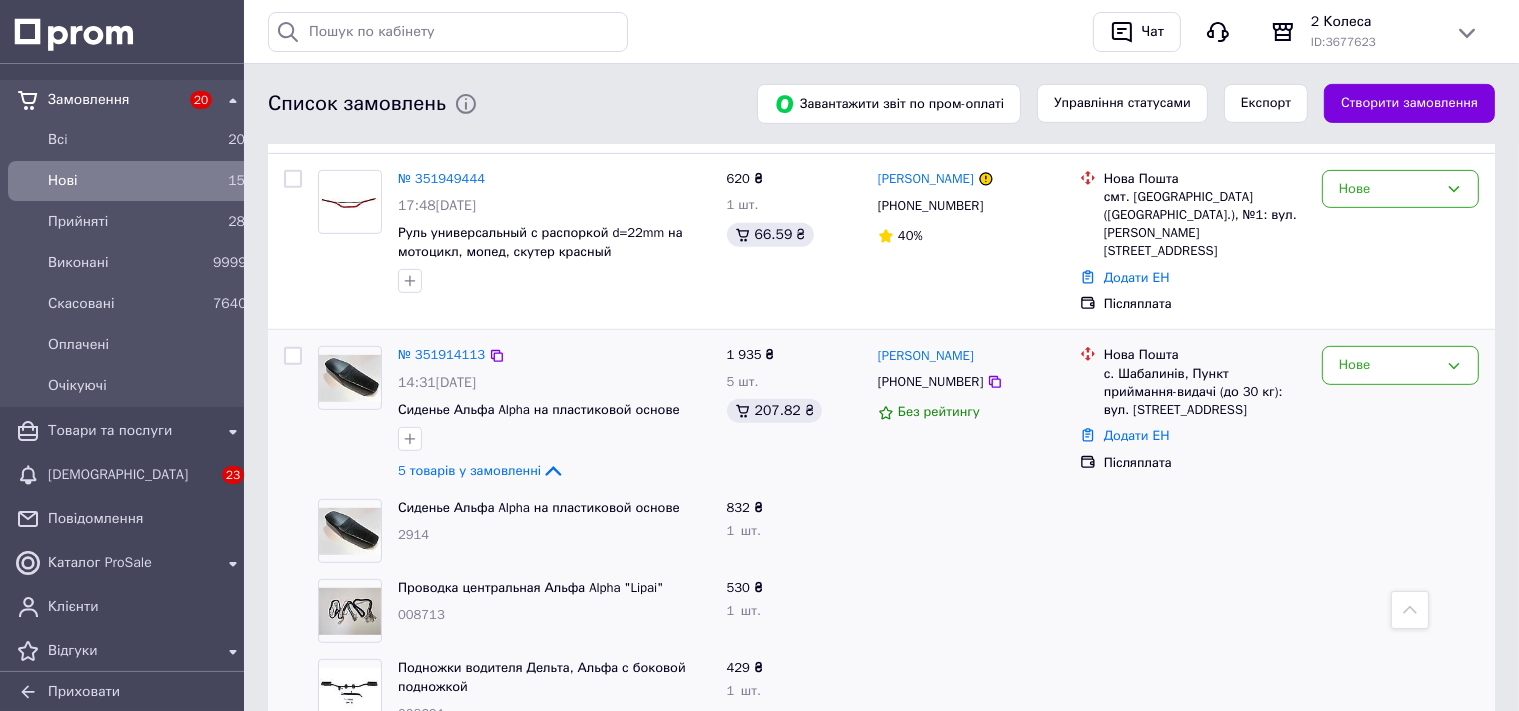 click on "5 товарів у замовленні" 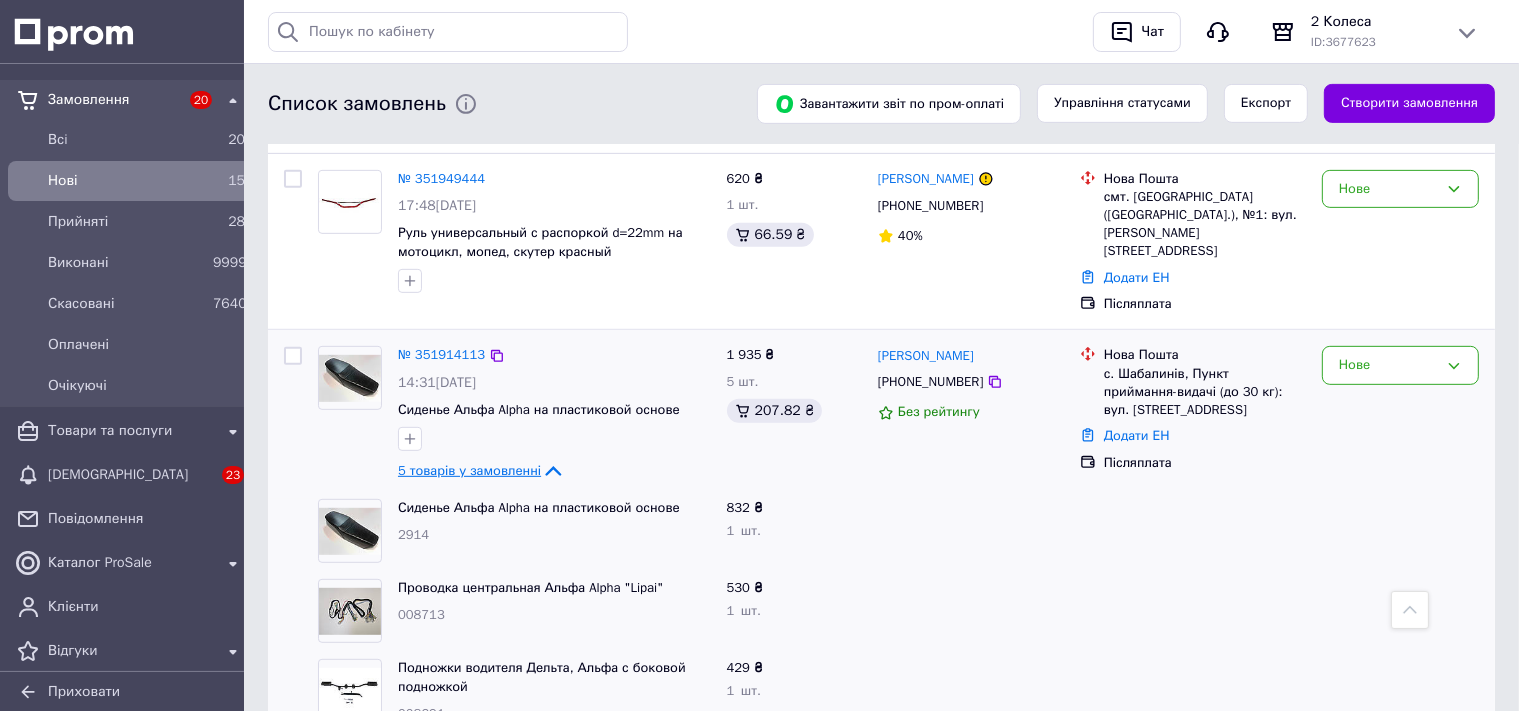 click on "5 товарів у замовленні" at bounding box center [469, 470] 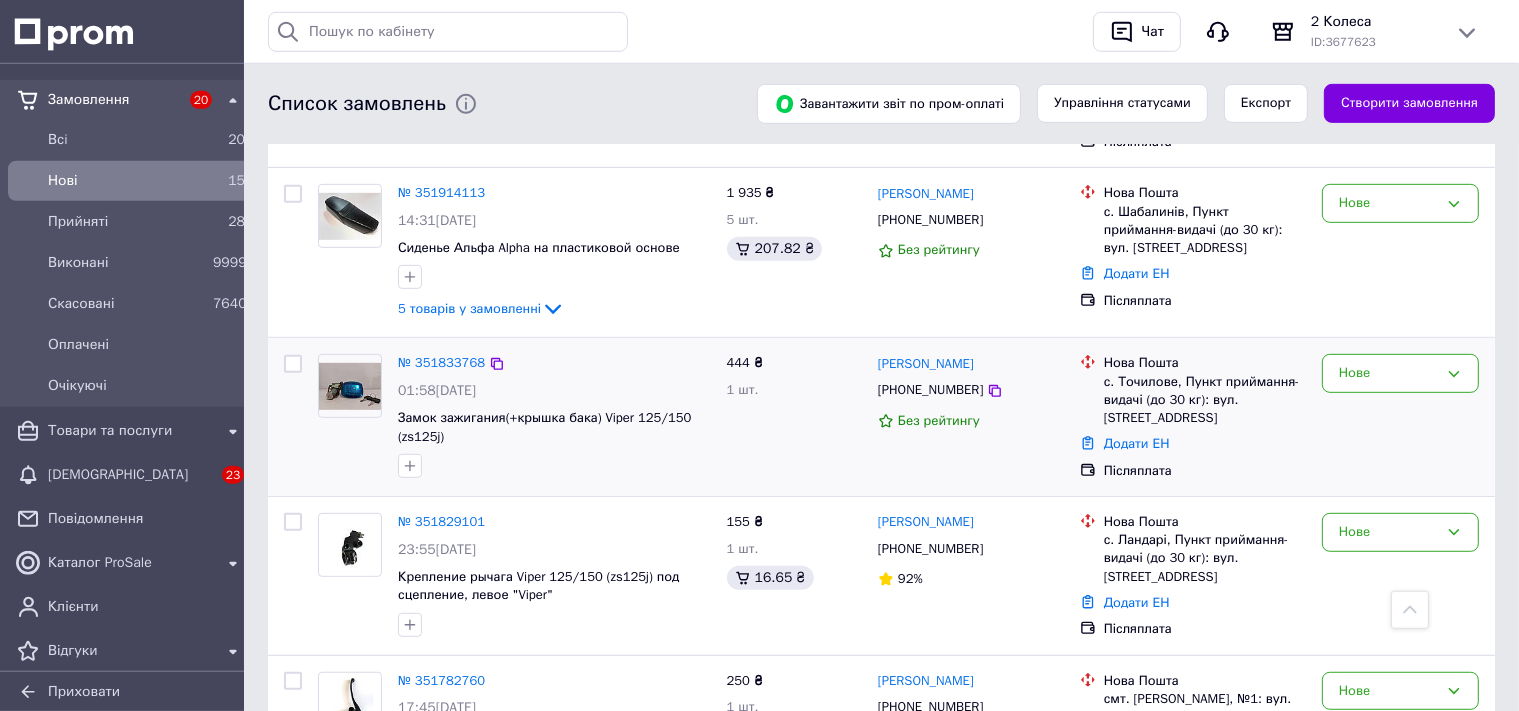 scroll, scrollTop: 1056, scrollLeft: 0, axis: vertical 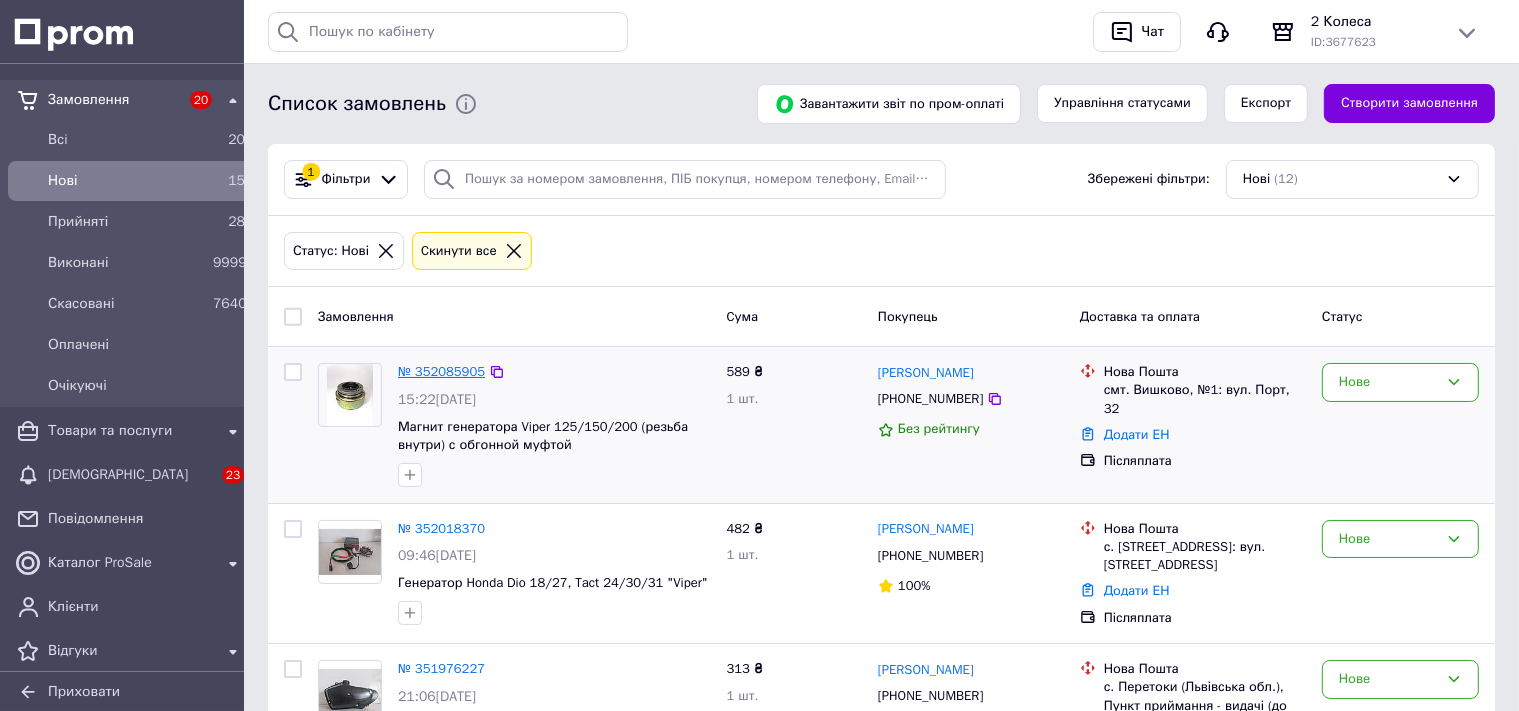 drag, startPoint x: 542, startPoint y: 350, endPoint x: 430, endPoint y: 367, distance: 113.28283 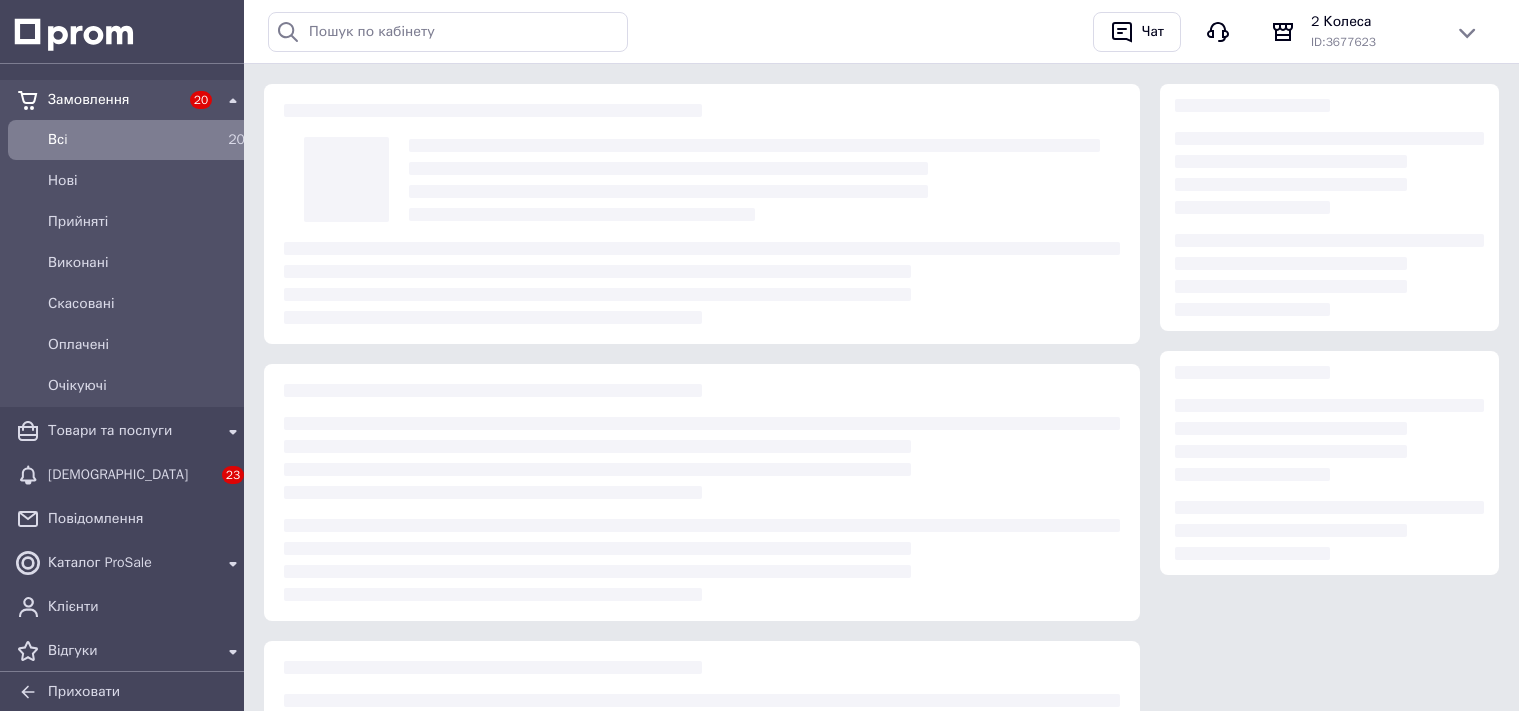 scroll, scrollTop: 0, scrollLeft: 0, axis: both 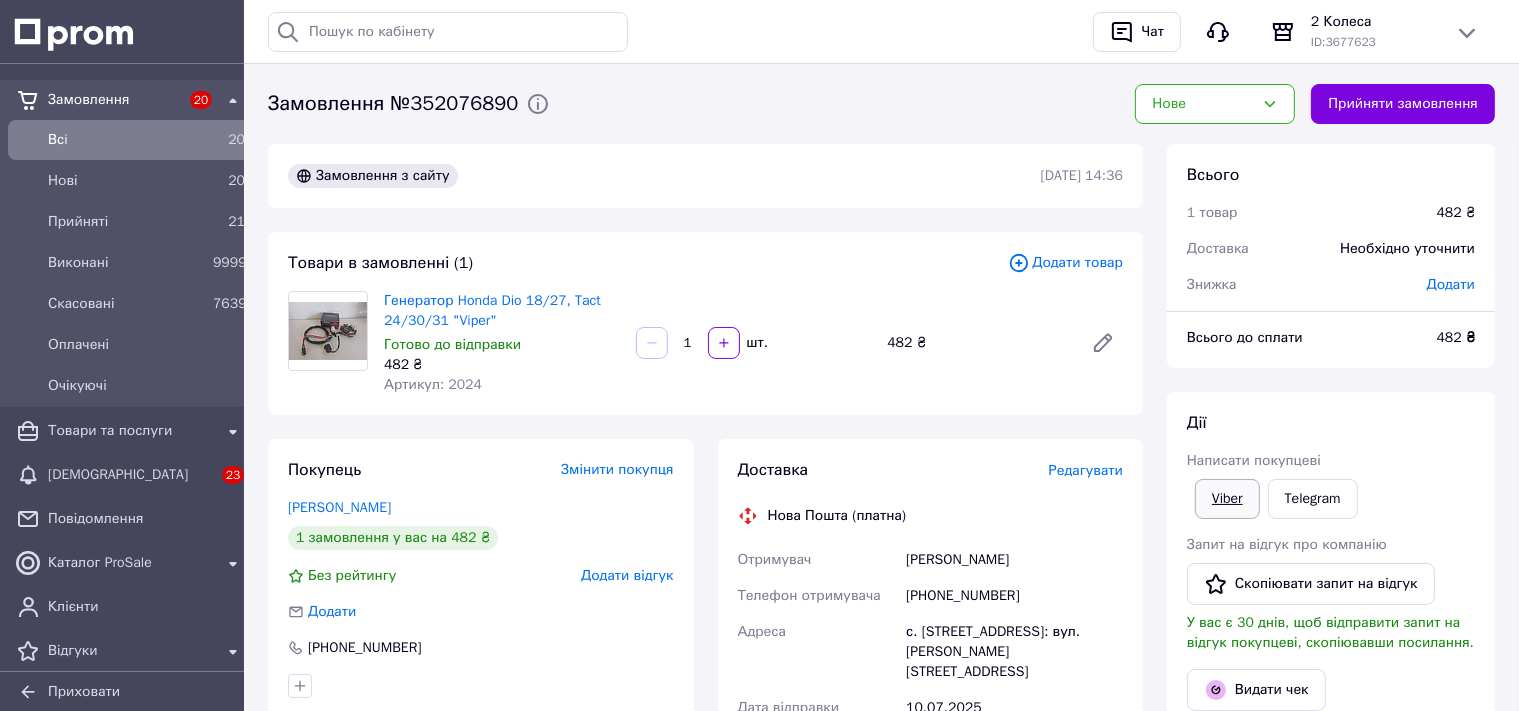 click on "Viber" at bounding box center (1227, 499) 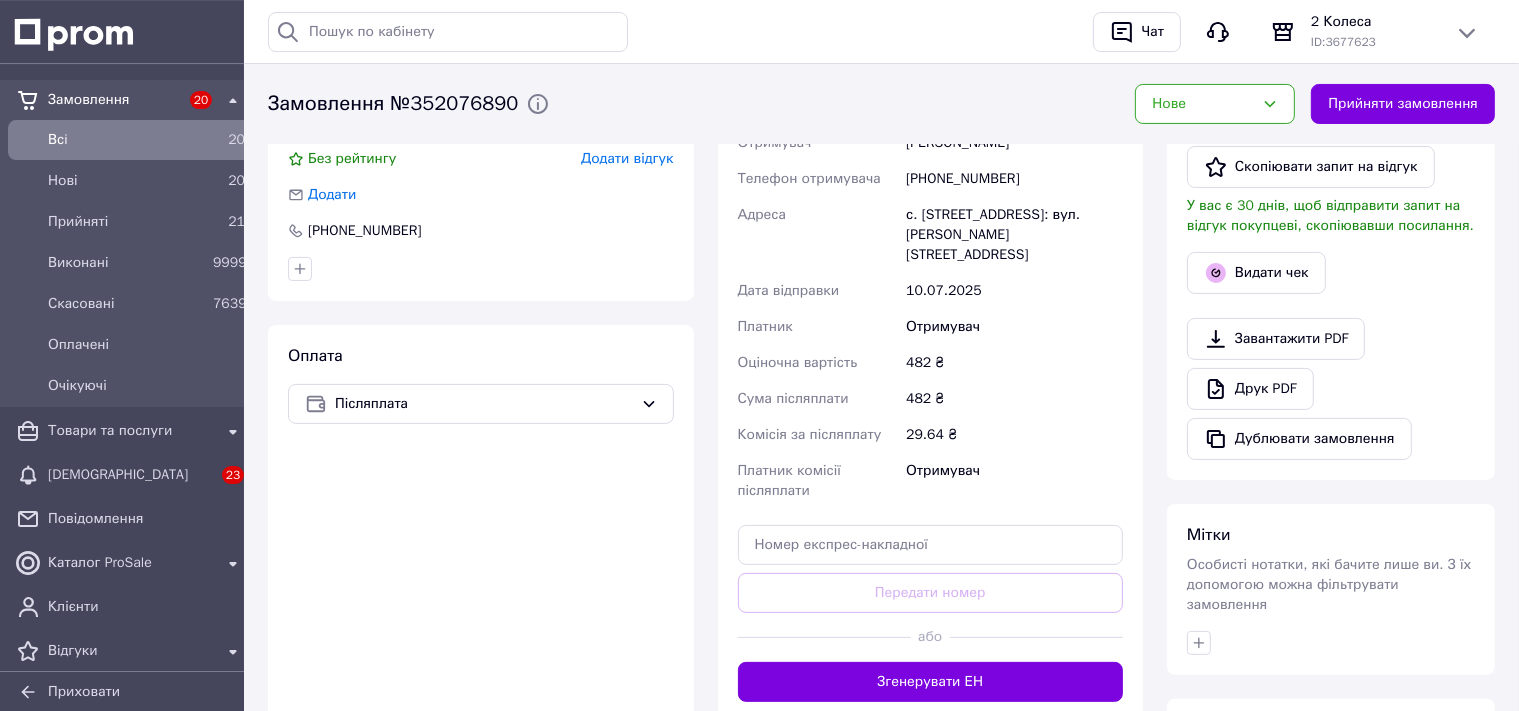 scroll, scrollTop: 0, scrollLeft: 0, axis: both 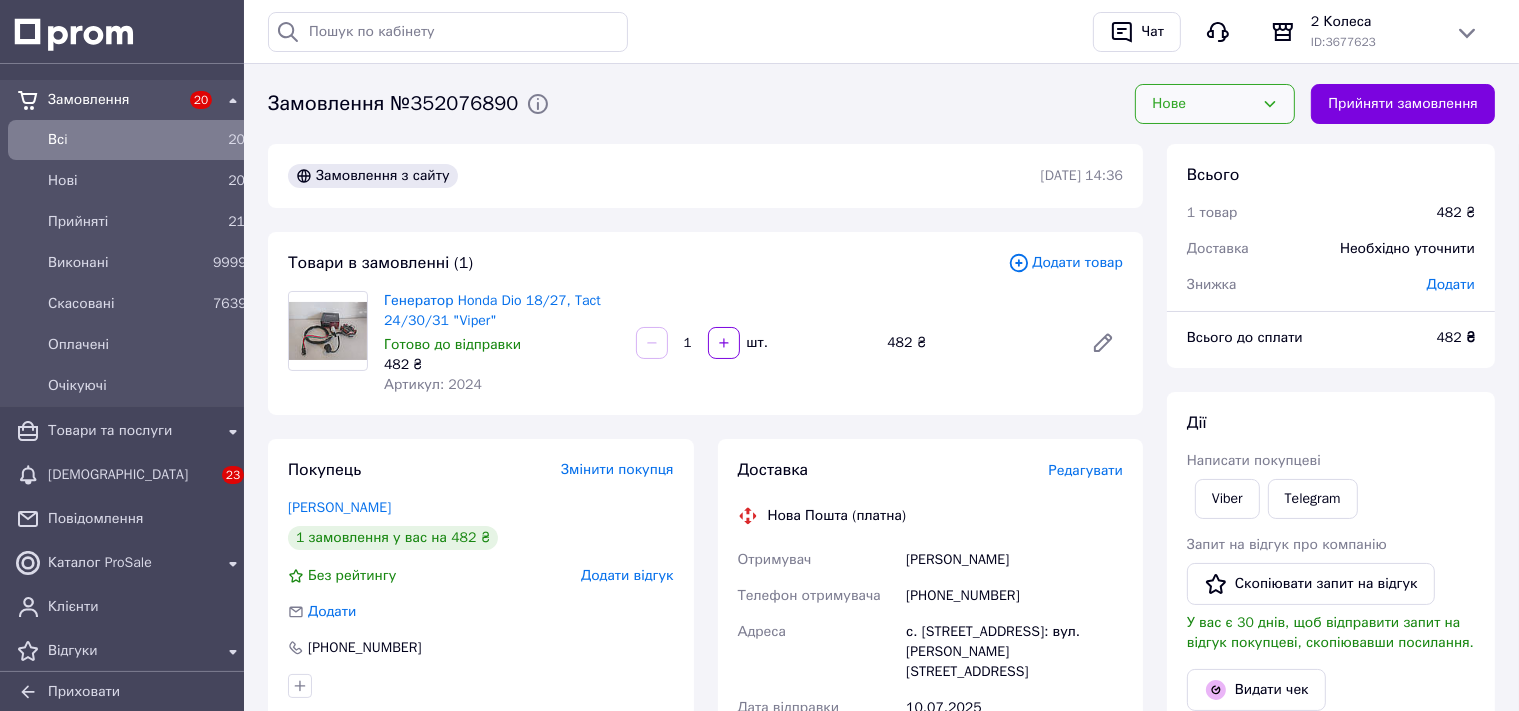 click on "Нове" at bounding box center (1203, 104) 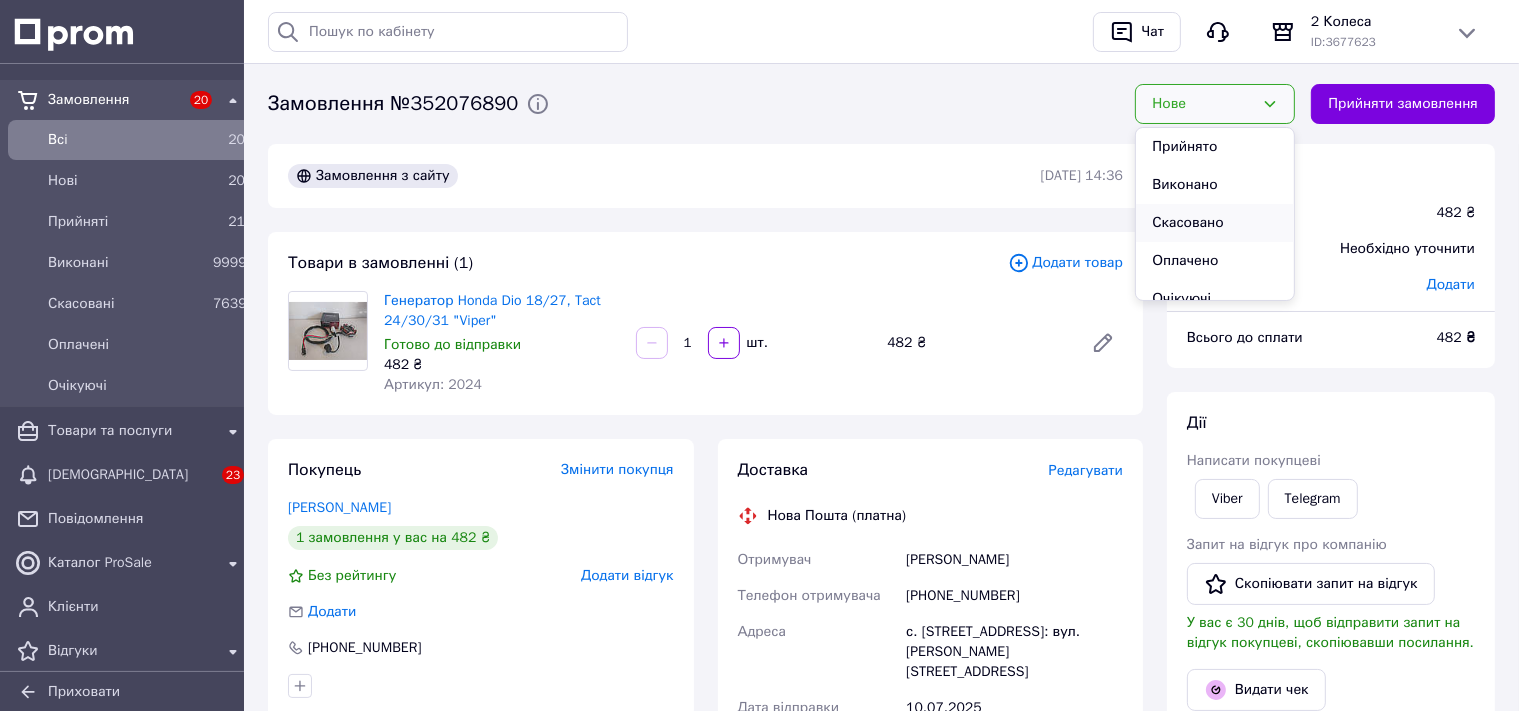 click on "Скасовано" at bounding box center [1215, 223] 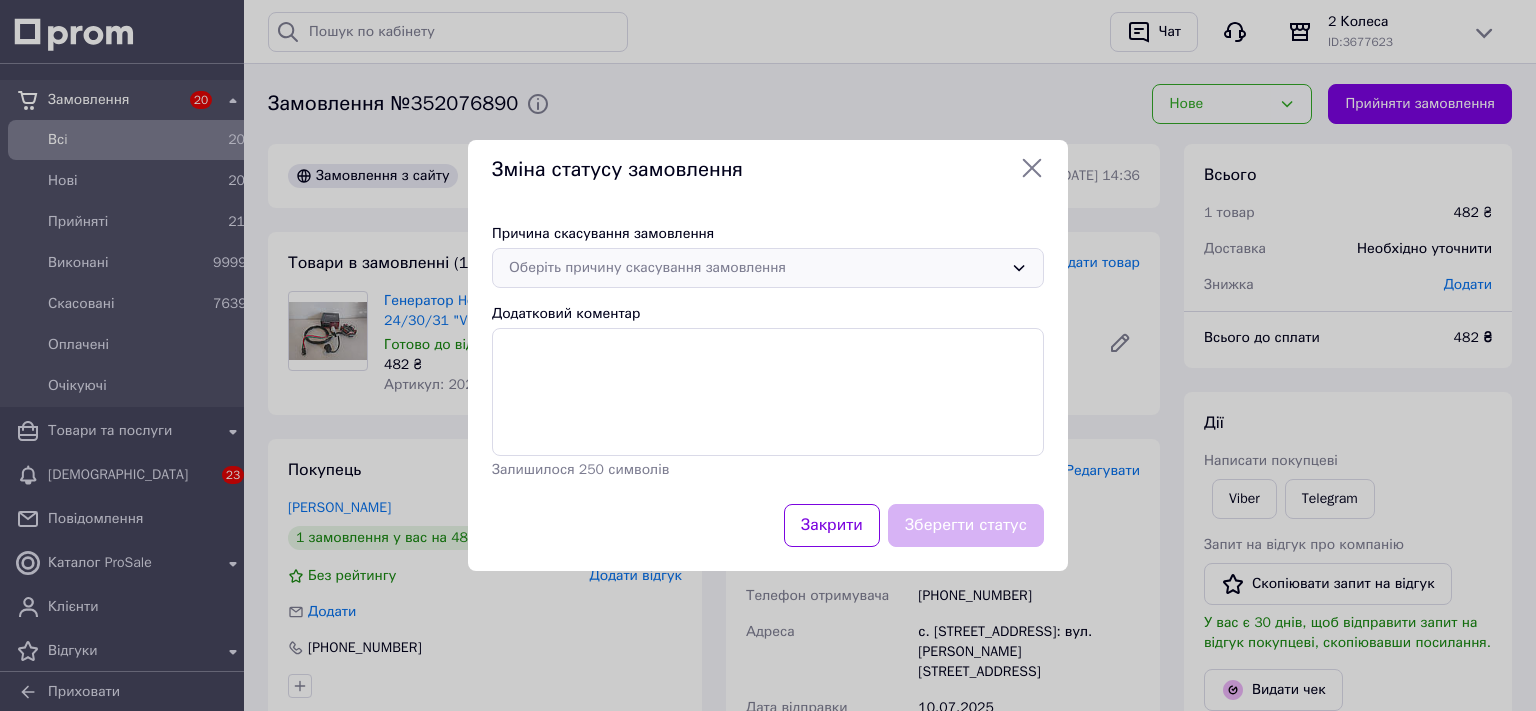 click on "Оберіть причину скасування замовлення" at bounding box center [768, 268] 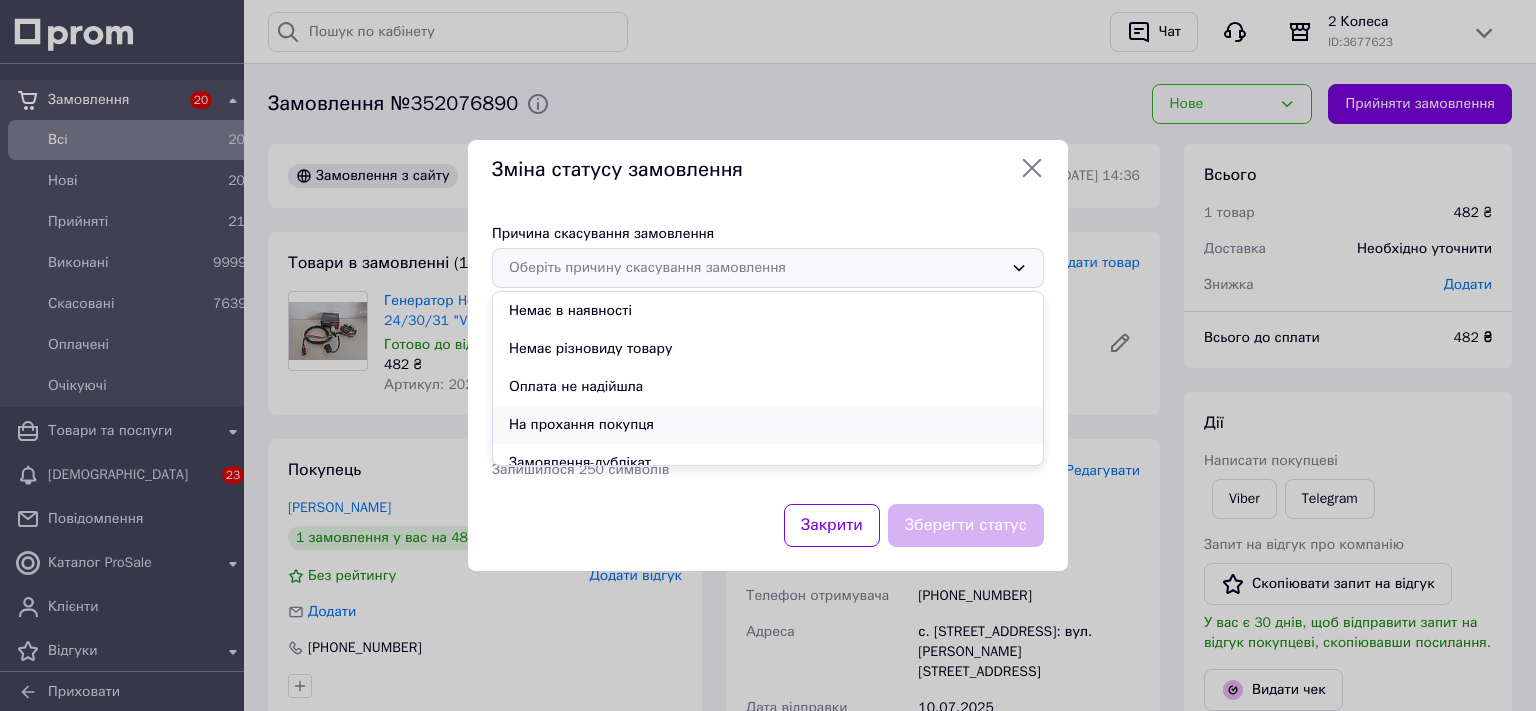 click on "На прохання покупця" at bounding box center (768, 425) 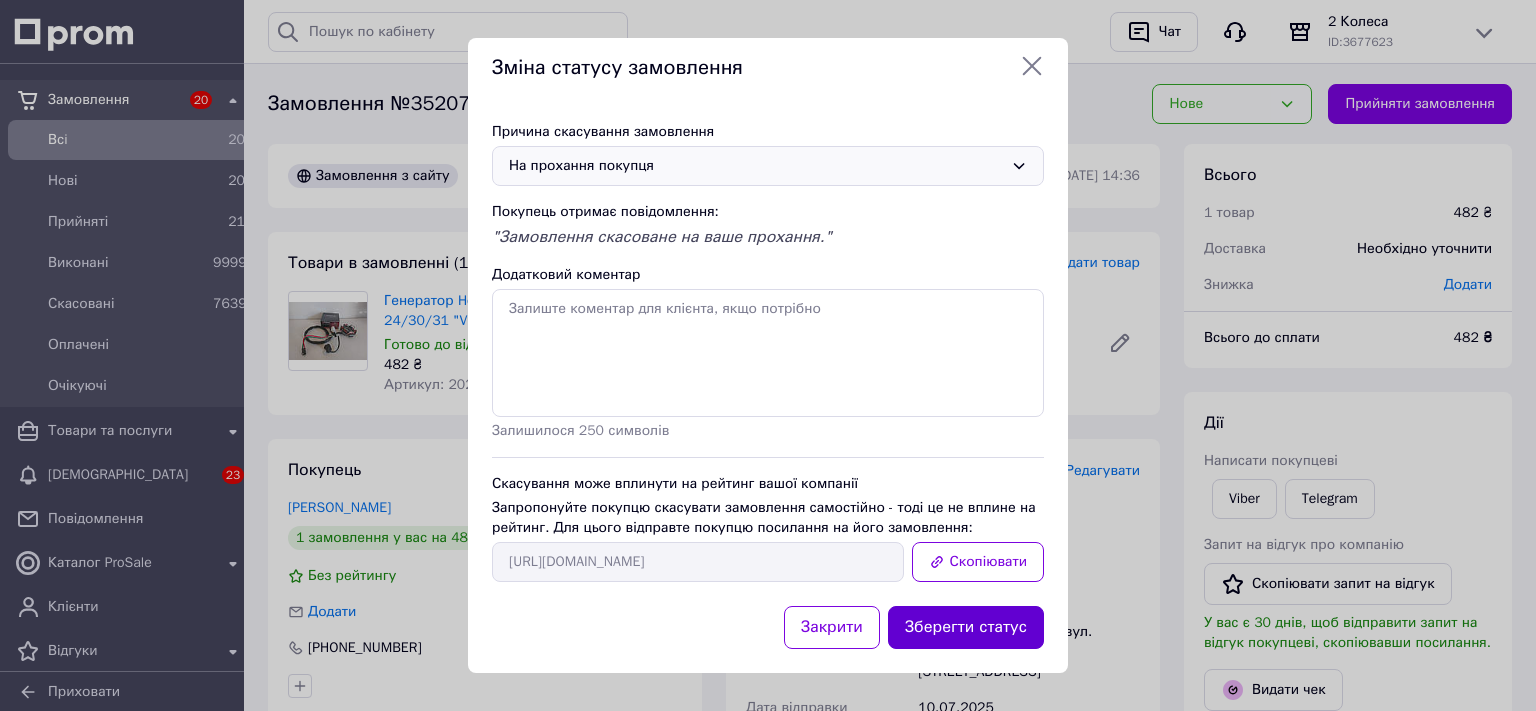 click on "Зберегти статус" at bounding box center (966, 627) 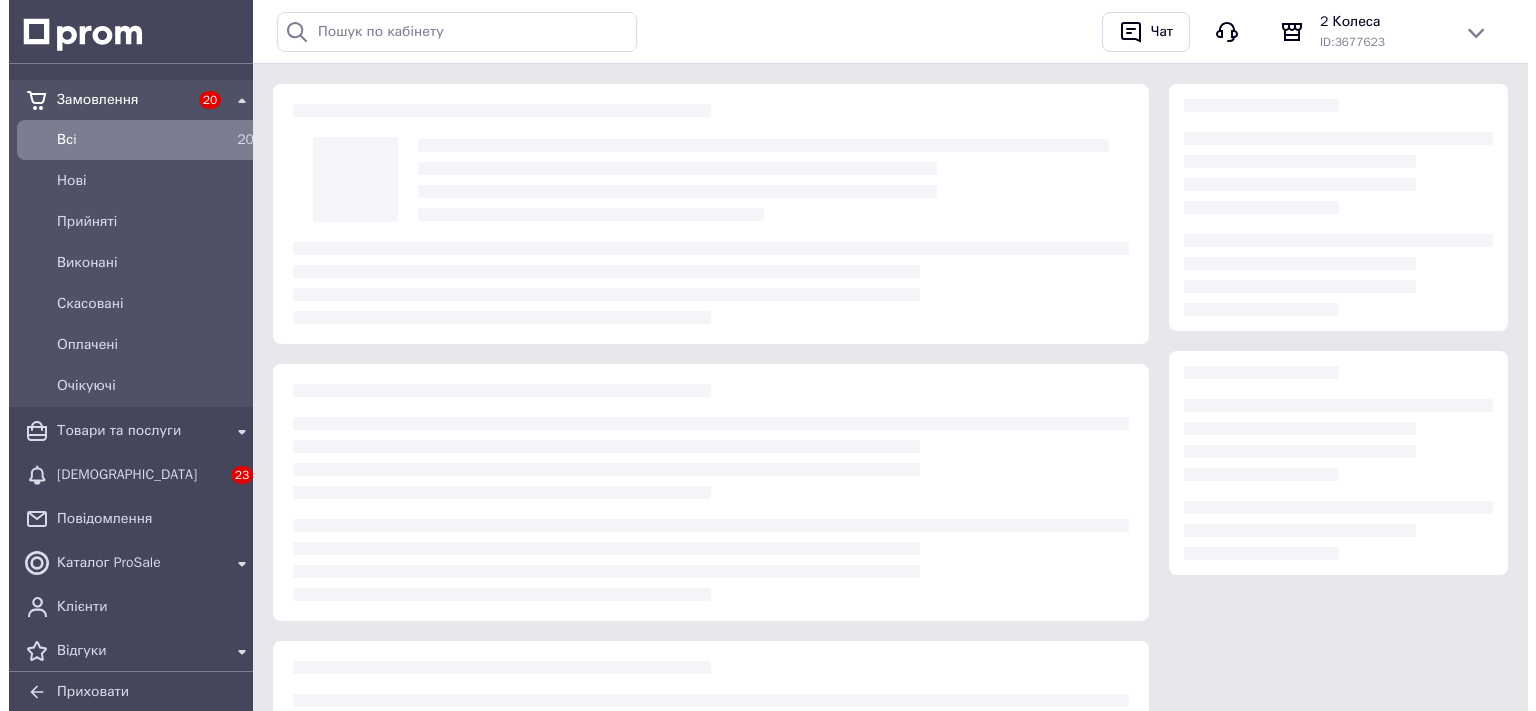 scroll, scrollTop: 0, scrollLeft: 0, axis: both 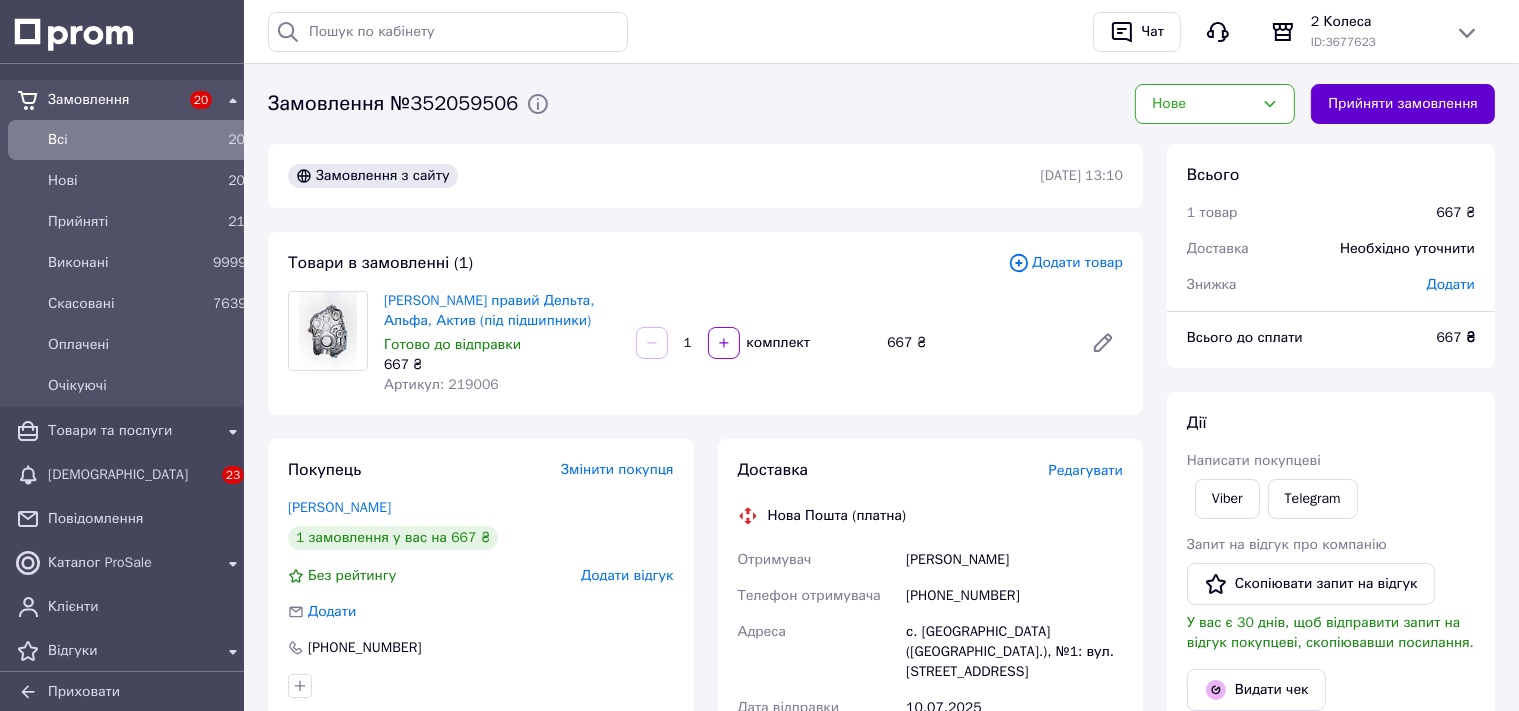 click on "Прийняти замовлення" at bounding box center (1403, 104) 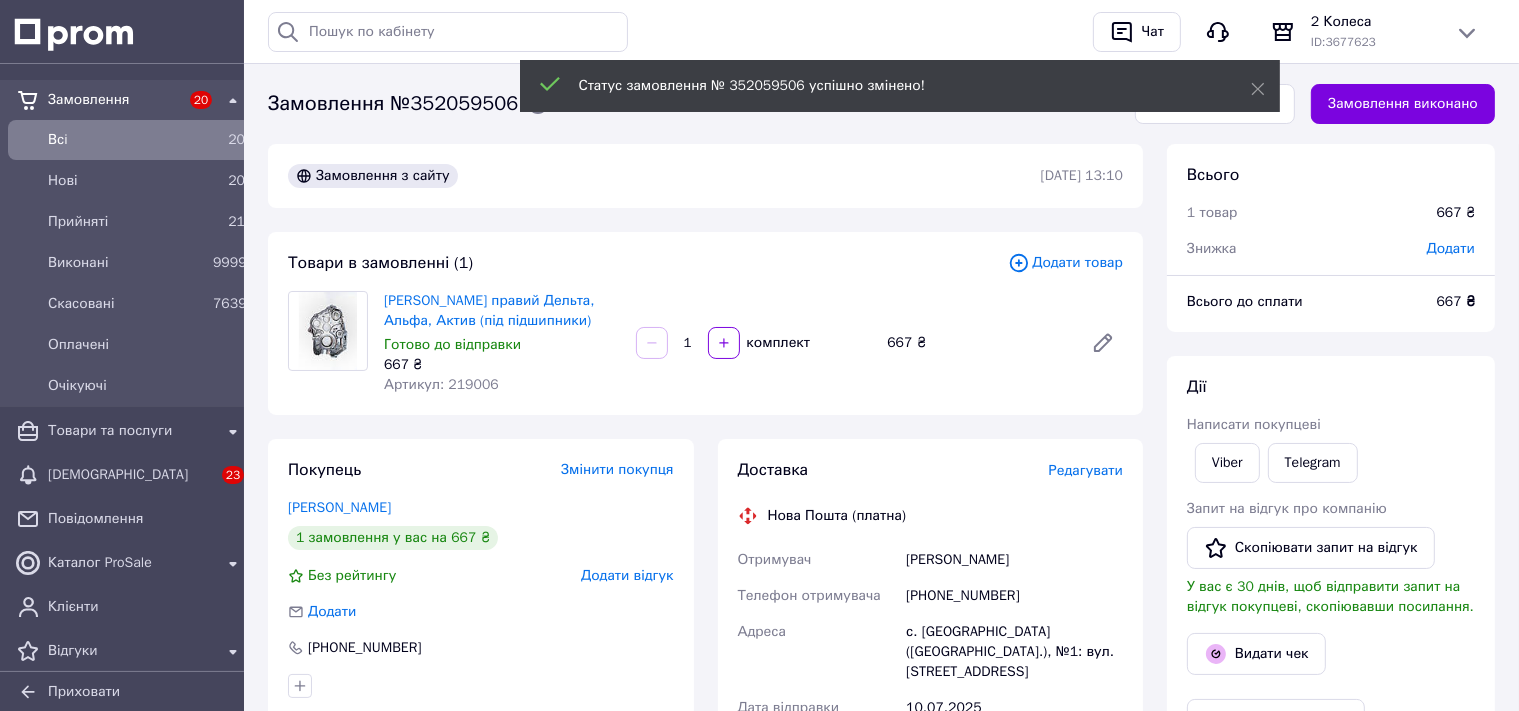 click on "Редагувати" at bounding box center [1086, 470] 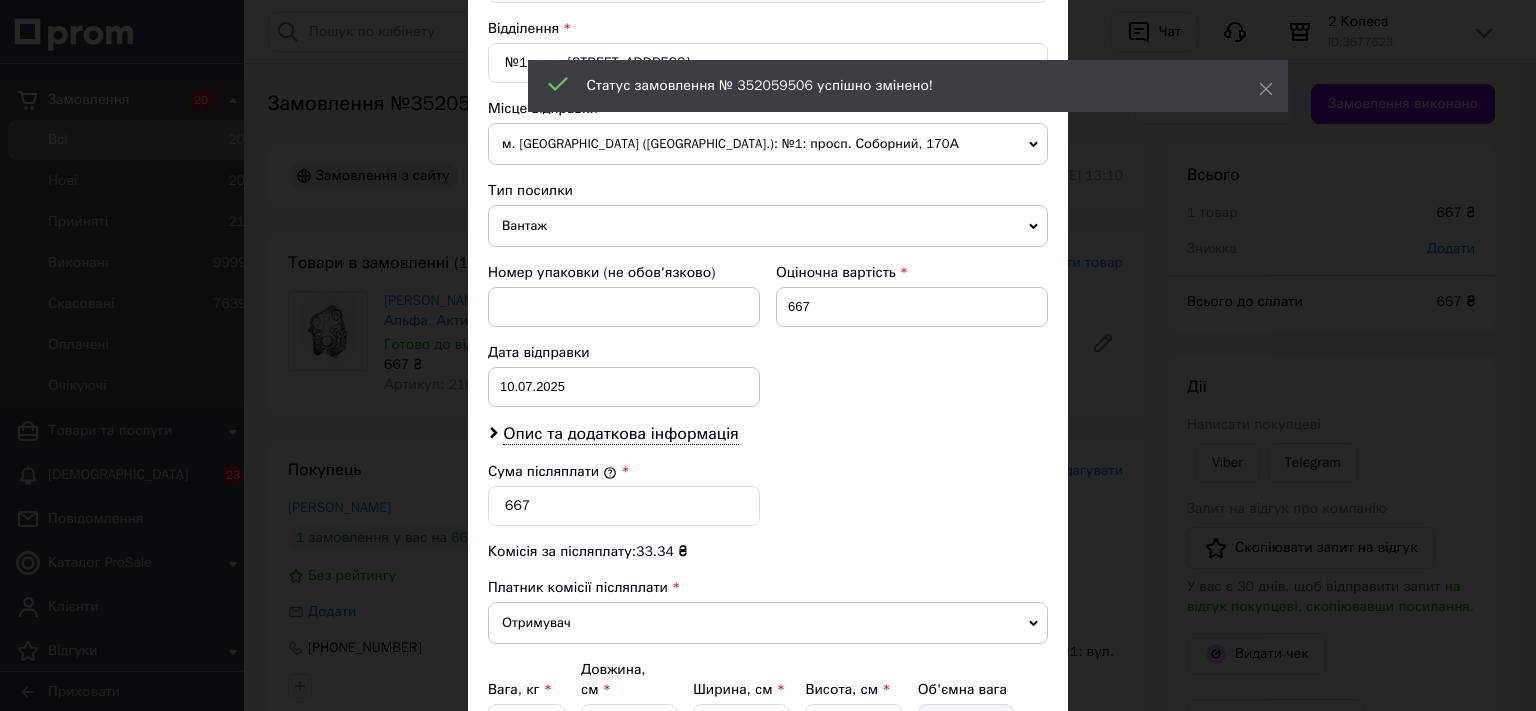 scroll, scrollTop: 773, scrollLeft: 0, axis: vertical 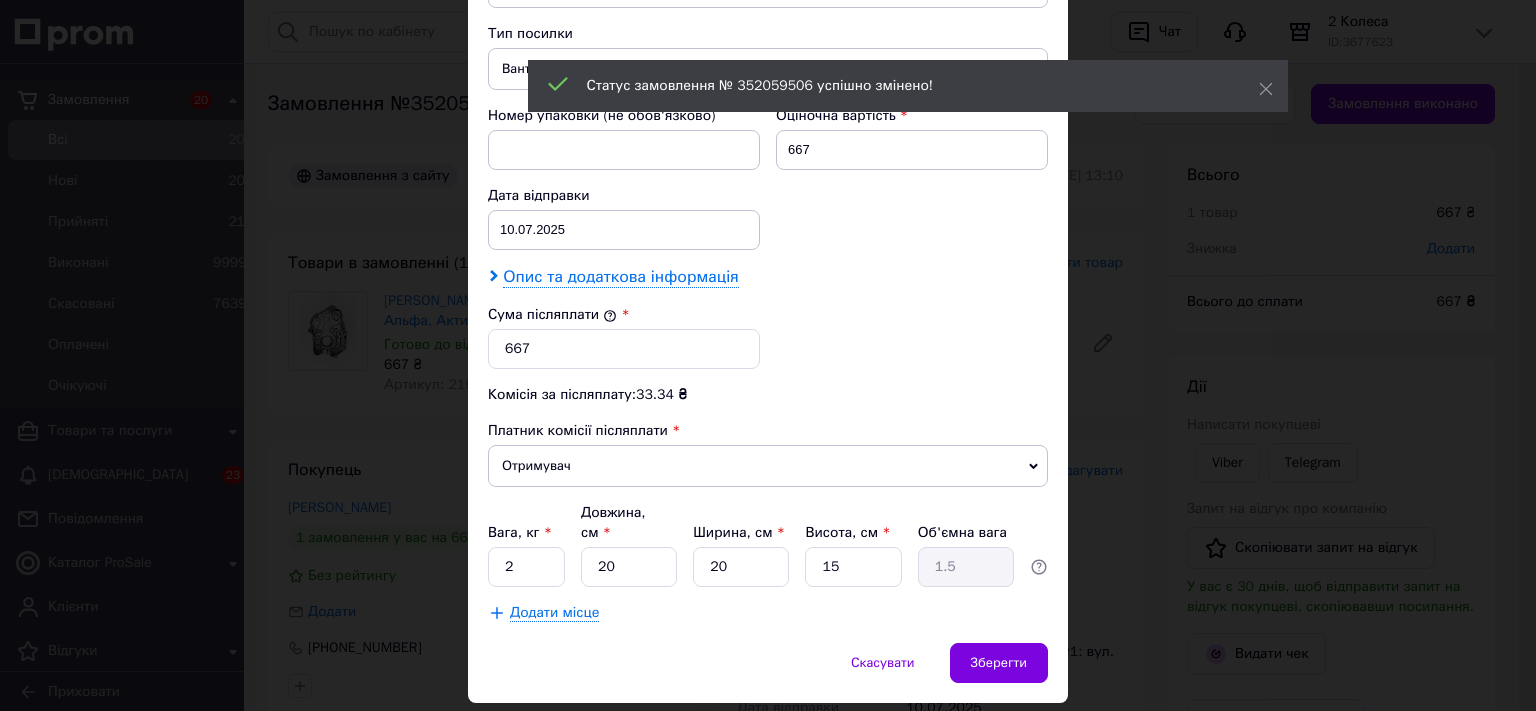 click on "Платник Отримувач Відправник Прізвище отримувача [PERSON_NAME] Ім'я отримувача [PERSON_NAME] батькові отримувача Телефон отримувача [PHONE_NUMBER] Тип доставки У відділенні Кур'єром В поштоматі Місто с. [GEOGRAPHIC_DATA] ([GEOGRAPHIC_DATA].) Відділення №1: вул. Центральна,187 Місце відправки м. [GEOGRAPHIC_DATA] ([GEOGRAPHIC_DATA].): №1: просп. Соборний, 170А Немає збігів. Спробуйте змінити умови пошуку Додати ще місце відправки Тип посилки Вантаж Документи Номер упаковки (не обов'язково) Оціночна вартість 667 Дата відправки [DATE] < 2025 > < Июль > Пн Вт Ср Чт Пт Сб Вс 30 1 2 3 4 5 6 7 8 9 10 11 12 13 14 15 16 17 18" at bounding box center [768, 40] 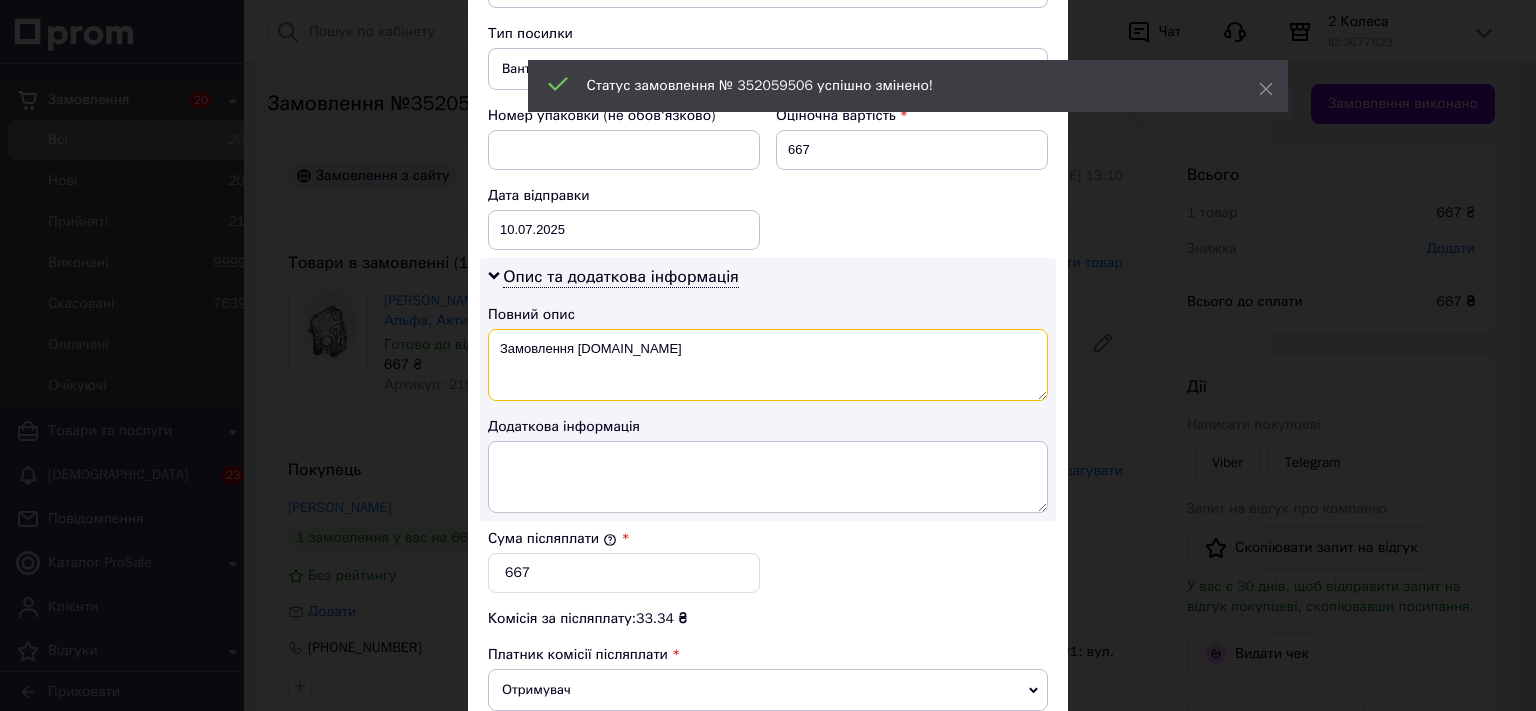 click on "Замовлення [DOMAIN_NAME]" at bounding box center (768, 365) 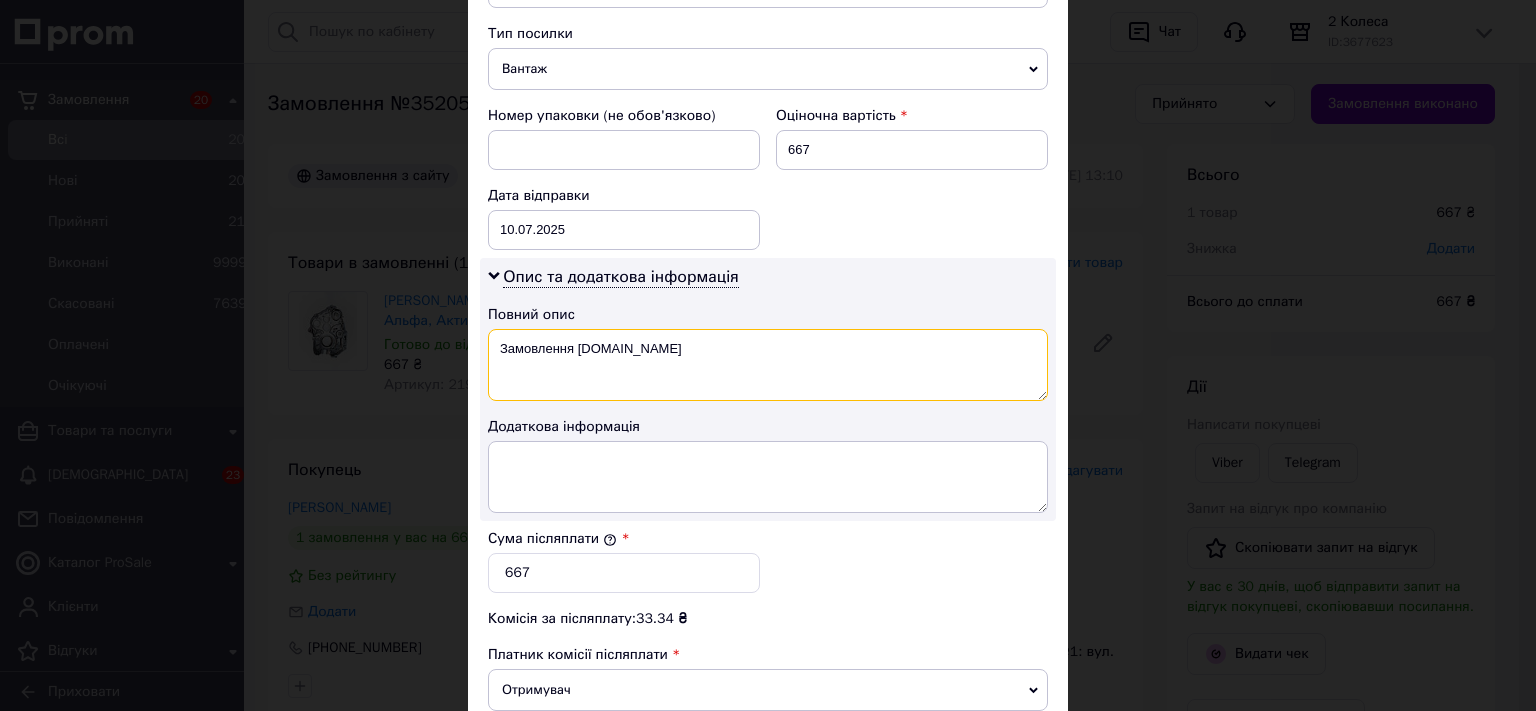 click on "Замовлення [DOMAIN_NAME]" at bounding box center [768, 365] 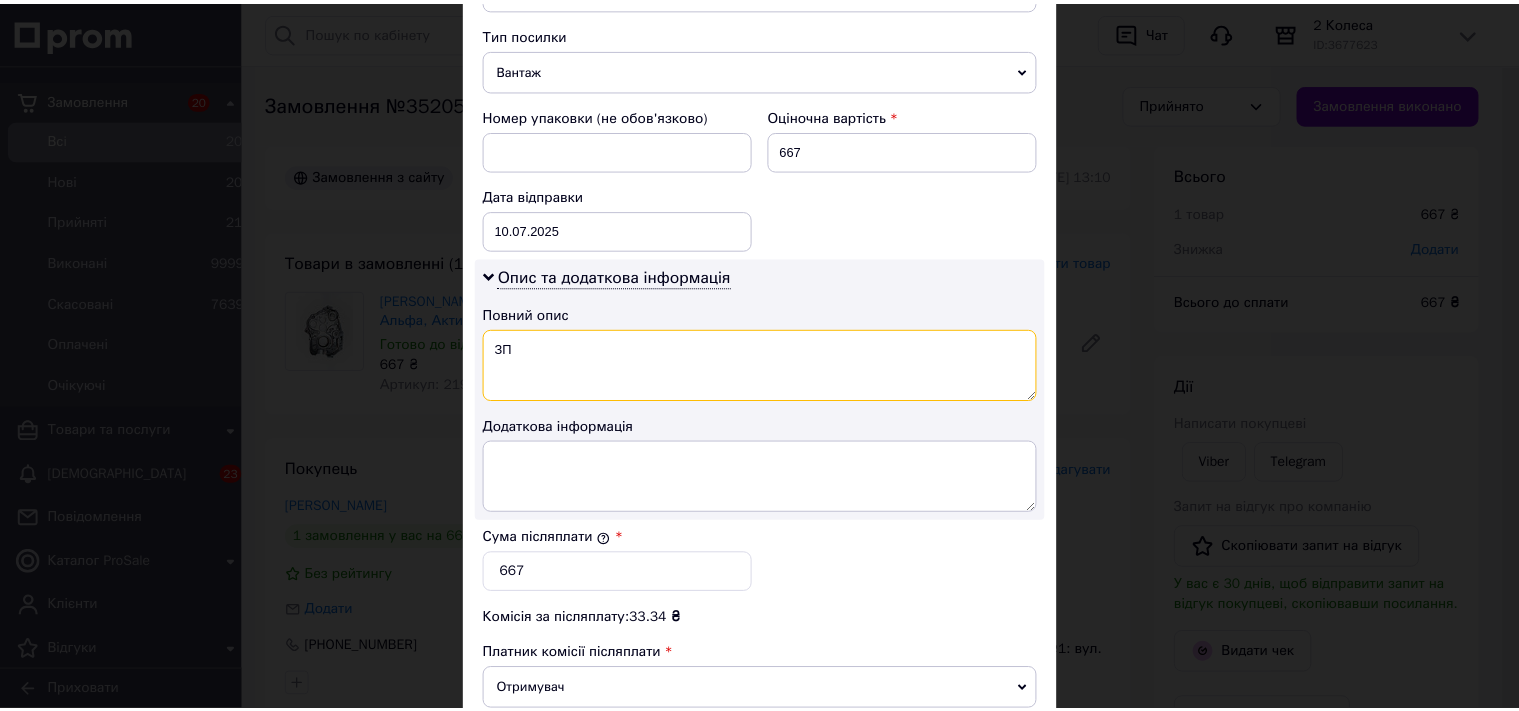 scroll, scrollTop: 1032, scrollLeft: 0, axis: vertical 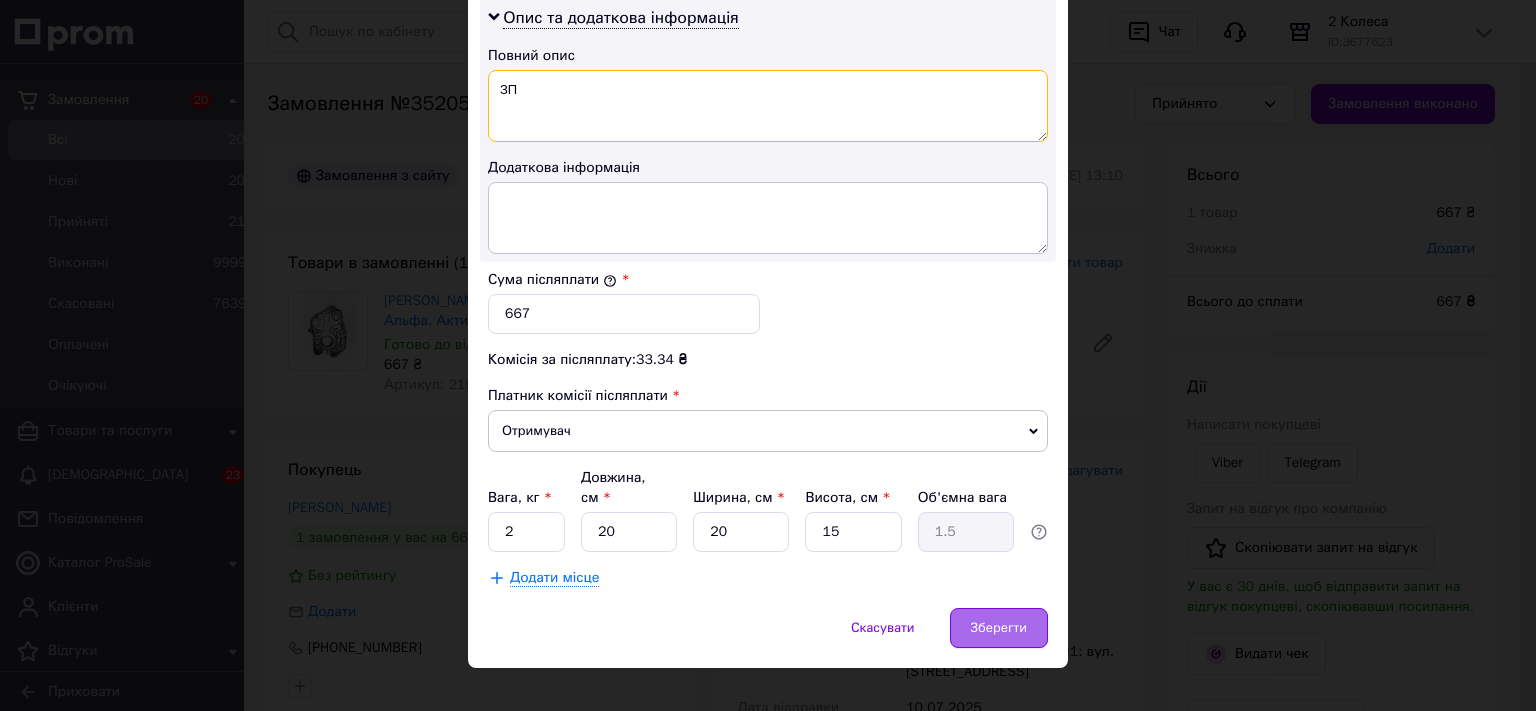 type on "ЗП" 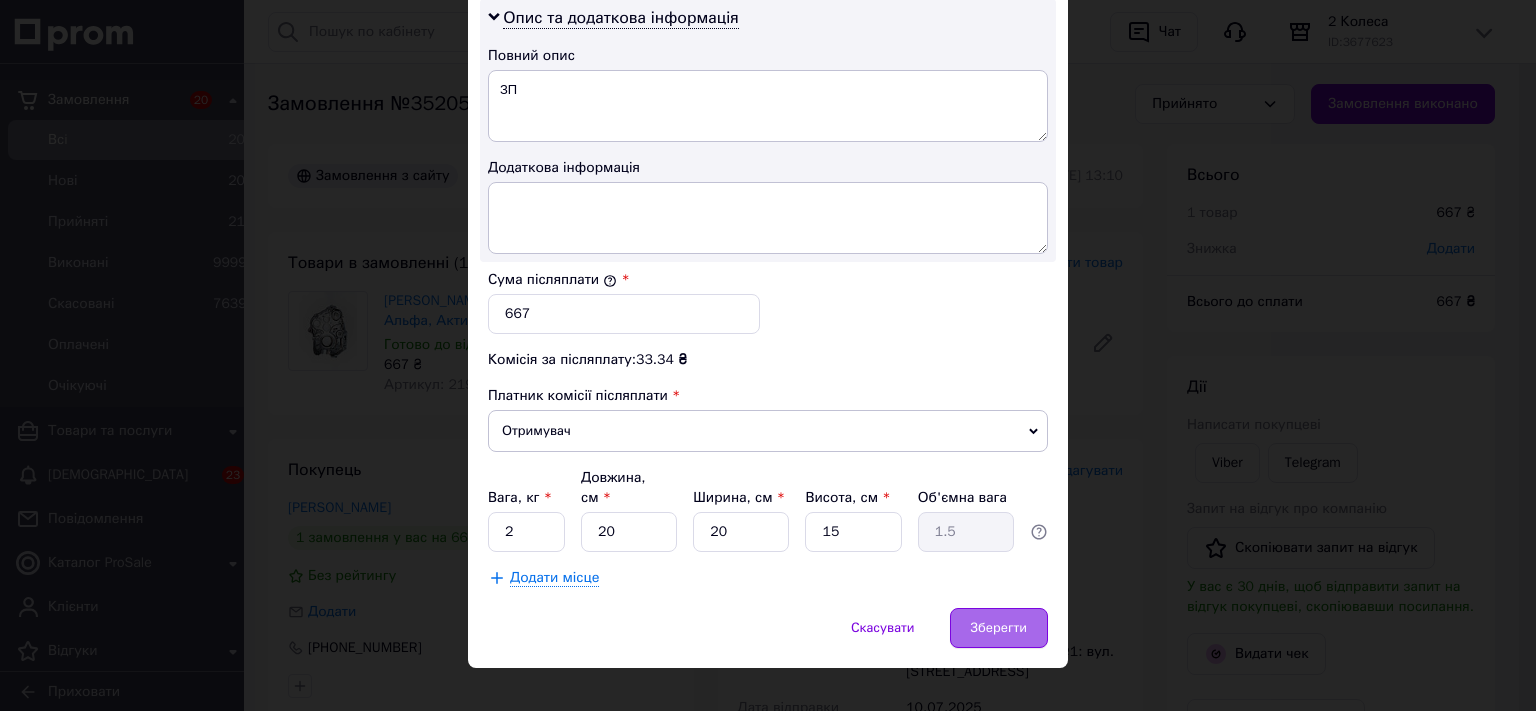 click on "Зберегти" at bounding box center [999, 628] 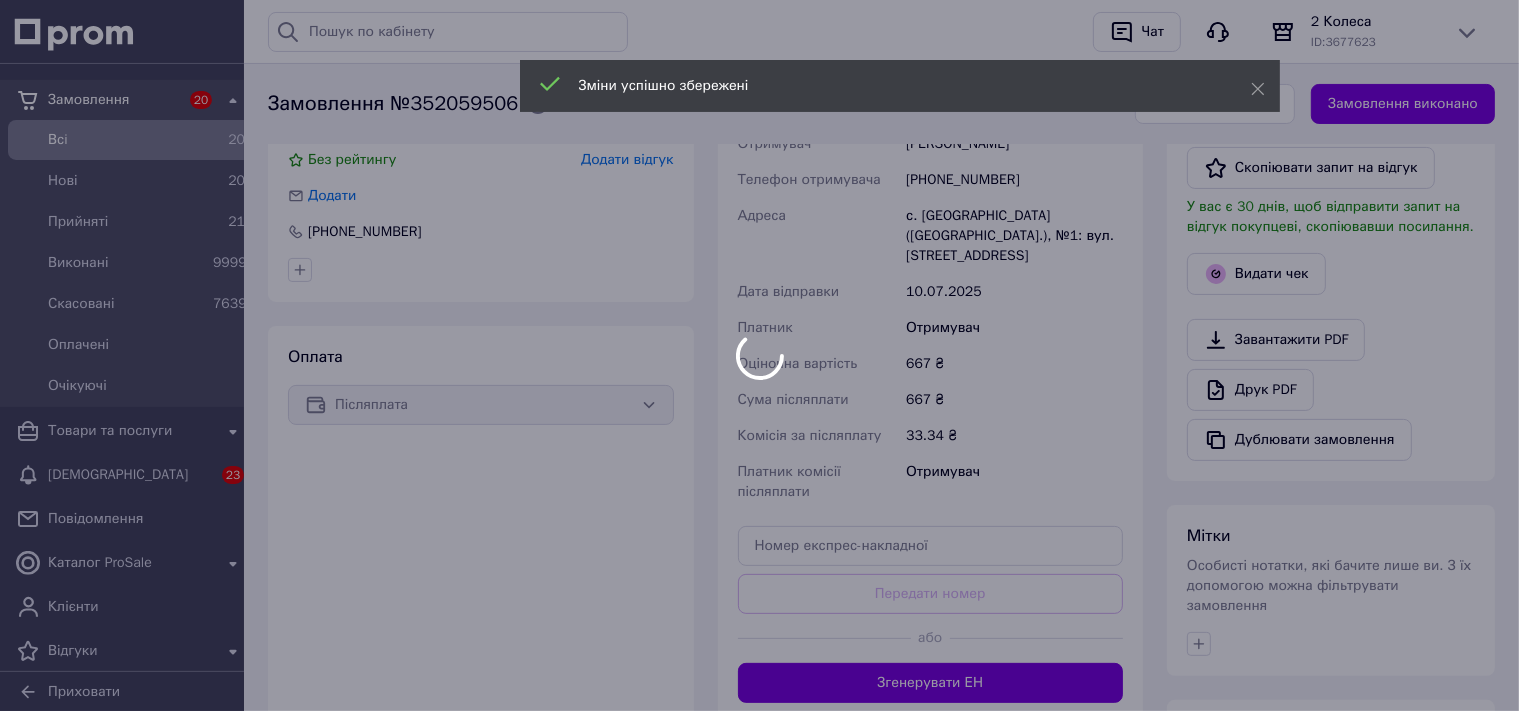 scroll, scrollTop: 711, scrollLeft: 0, axis: vertical 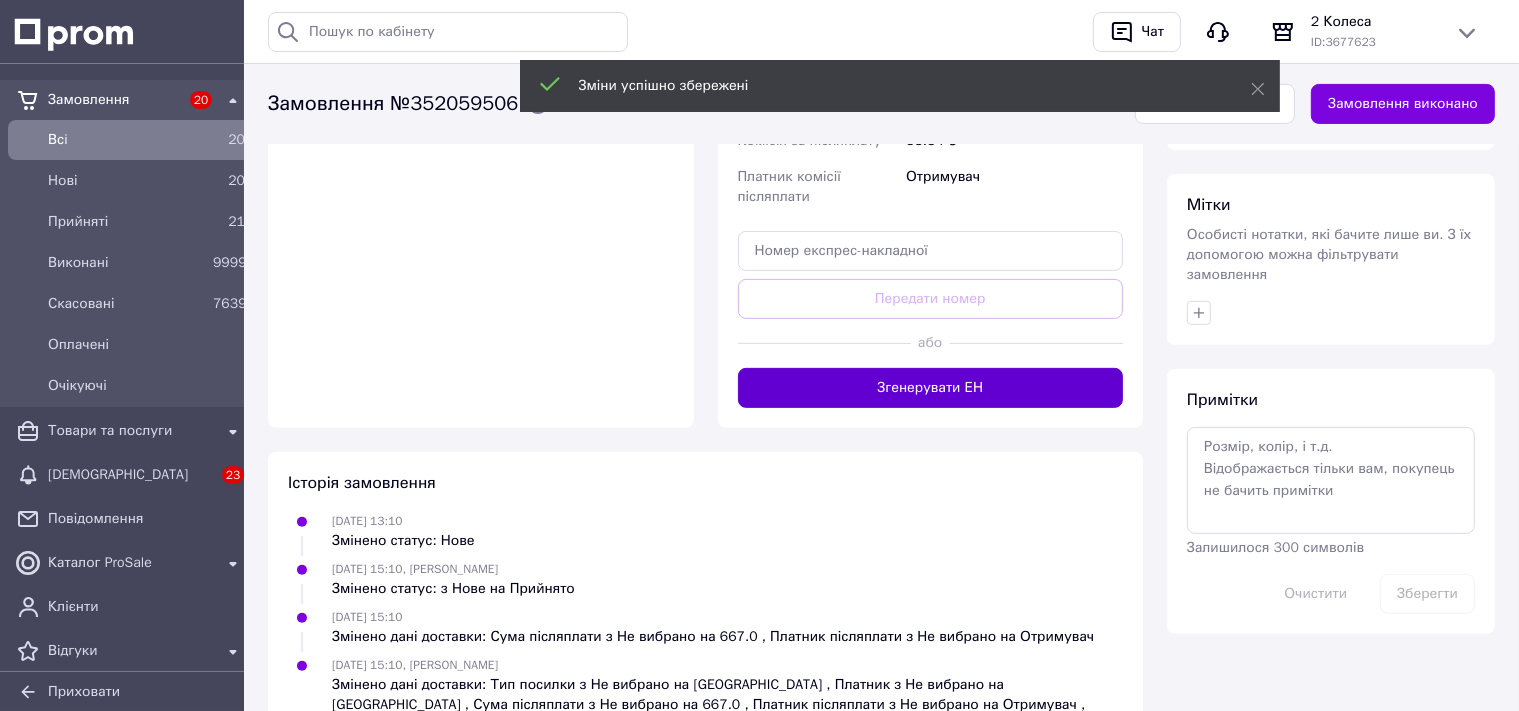click on "Згенерувати ЕН" at bounding box center (931, 388) 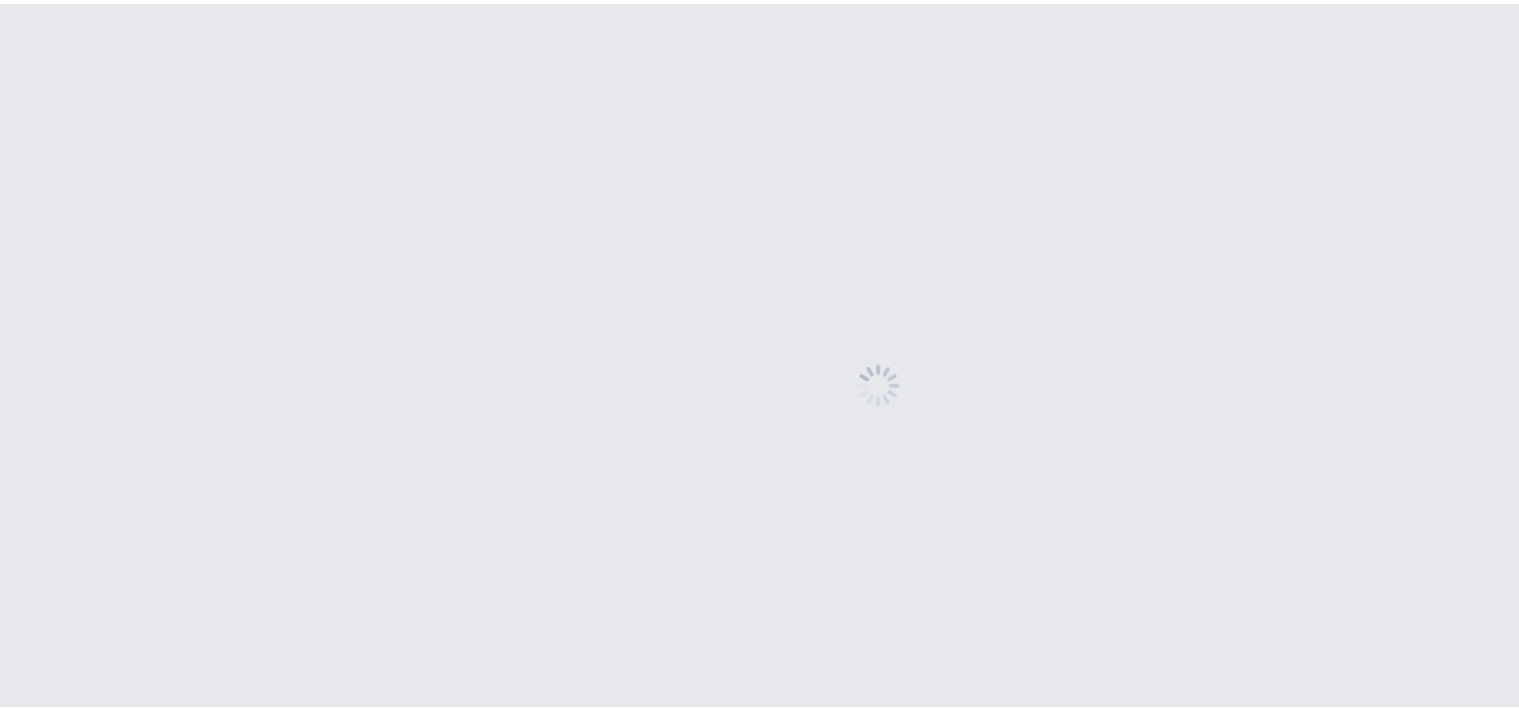 scroll, scrollTop: 0, scrollLeft: 0, axis: both 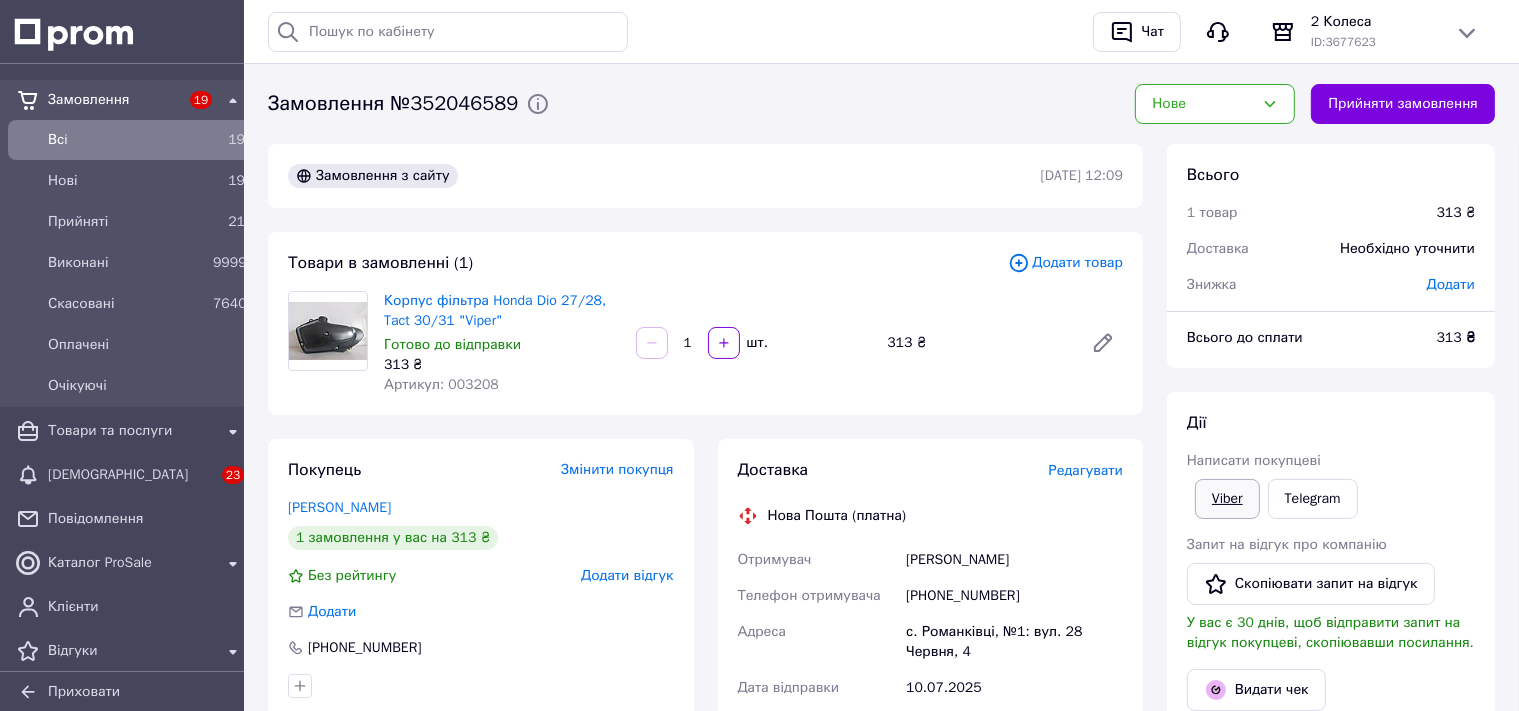 click on "Viber" at bounding box center (1227, 499) 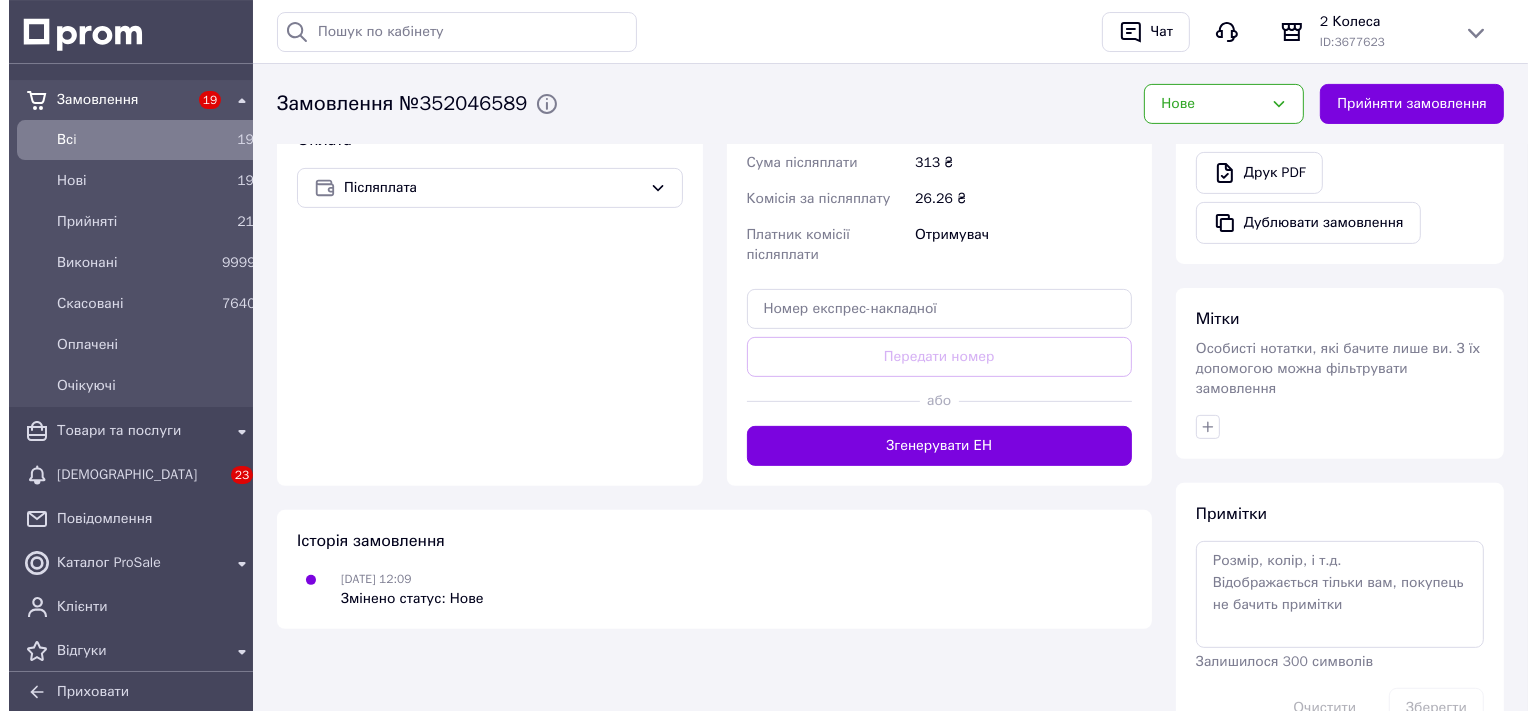 scroll, scrollTop: 0, scrollLeft: 0, axis: both 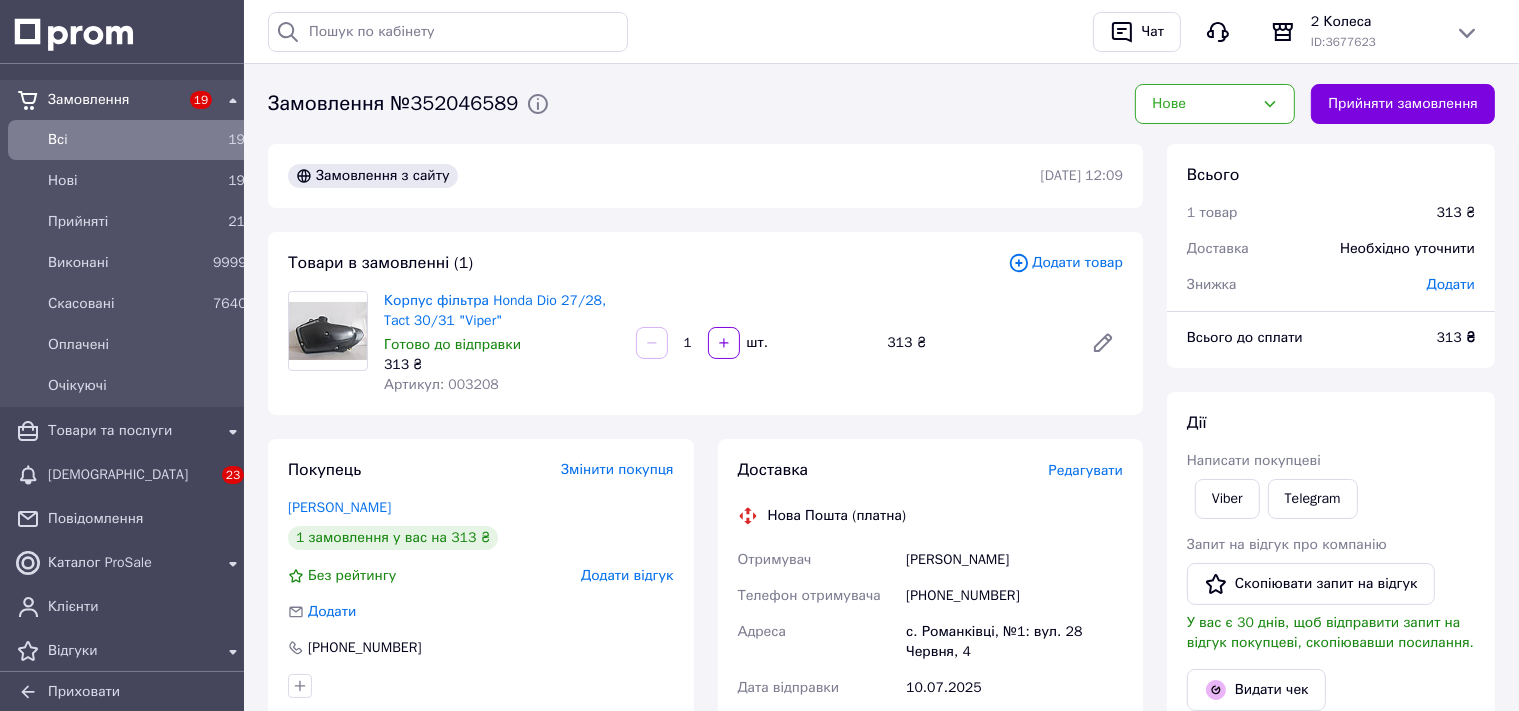 click on "Прийняти замовлення" at bounding box center (1403, 104) 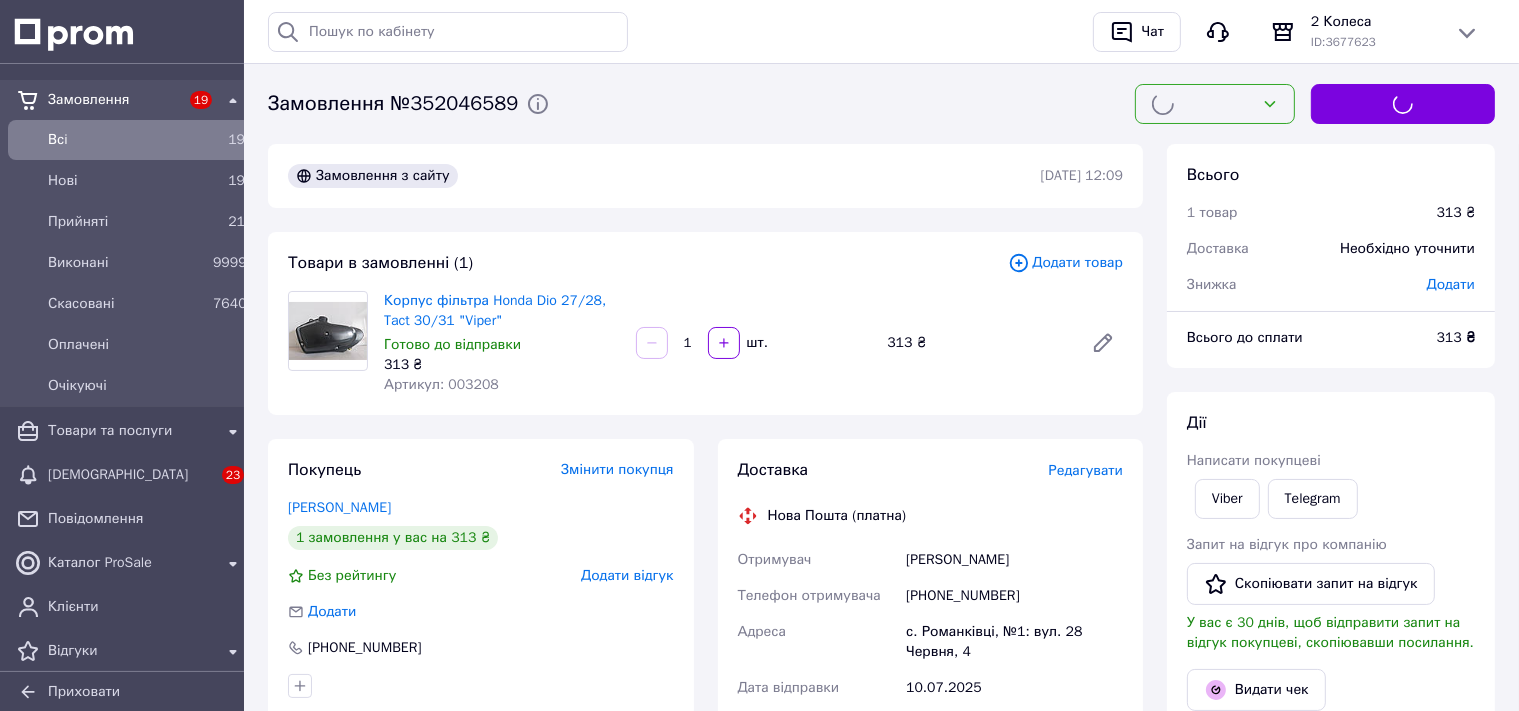 click on "Доставка Редагувати Нова Пошта (платна) Отримувач Бабій Максим Телефон отримувача +380686103546 Адреса с. Романківці, №1: вул. 28 Червня, 4 Дата відправки 10.07.2025 Платник Отримувач Оціночна вартість 313 ₴ Сума післяплати 313 ₴ Комісія за післяплату 26.26 ₴ Платник комісії післяплати Отримувач Передати номер або Згенерувати ЕН Платник Отримувач Відправник Прізвище отримувача Бабій Ім'я отримувача Максим По батькові отримувача Телефон отримувача +380686103546 Тип доставки У відділенні Кур'єром В поштоматі Місто с. Романківці Відділення №1: вул. 28 Червня, 4 Місце відправки <" at bounding box center [931, 779] 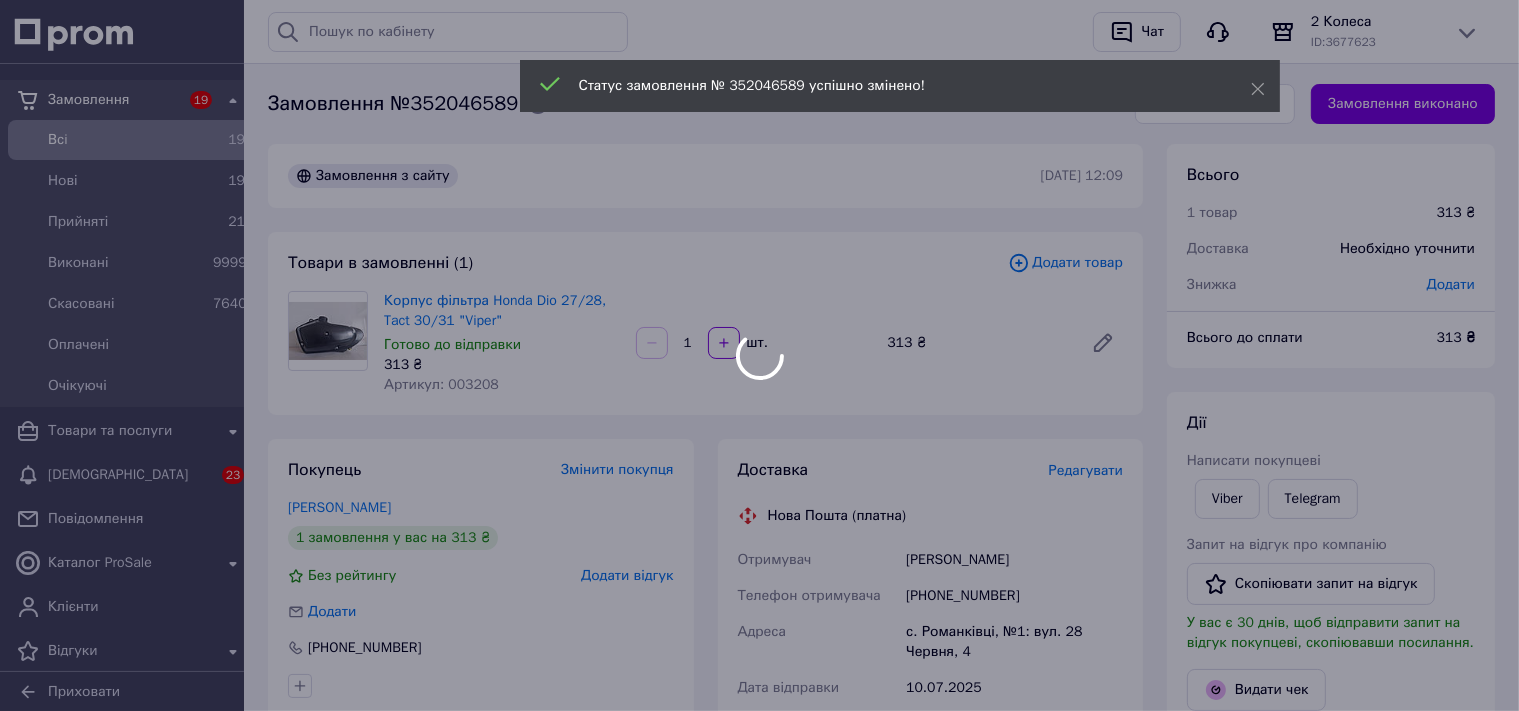 click at bounding box center (759, 355) 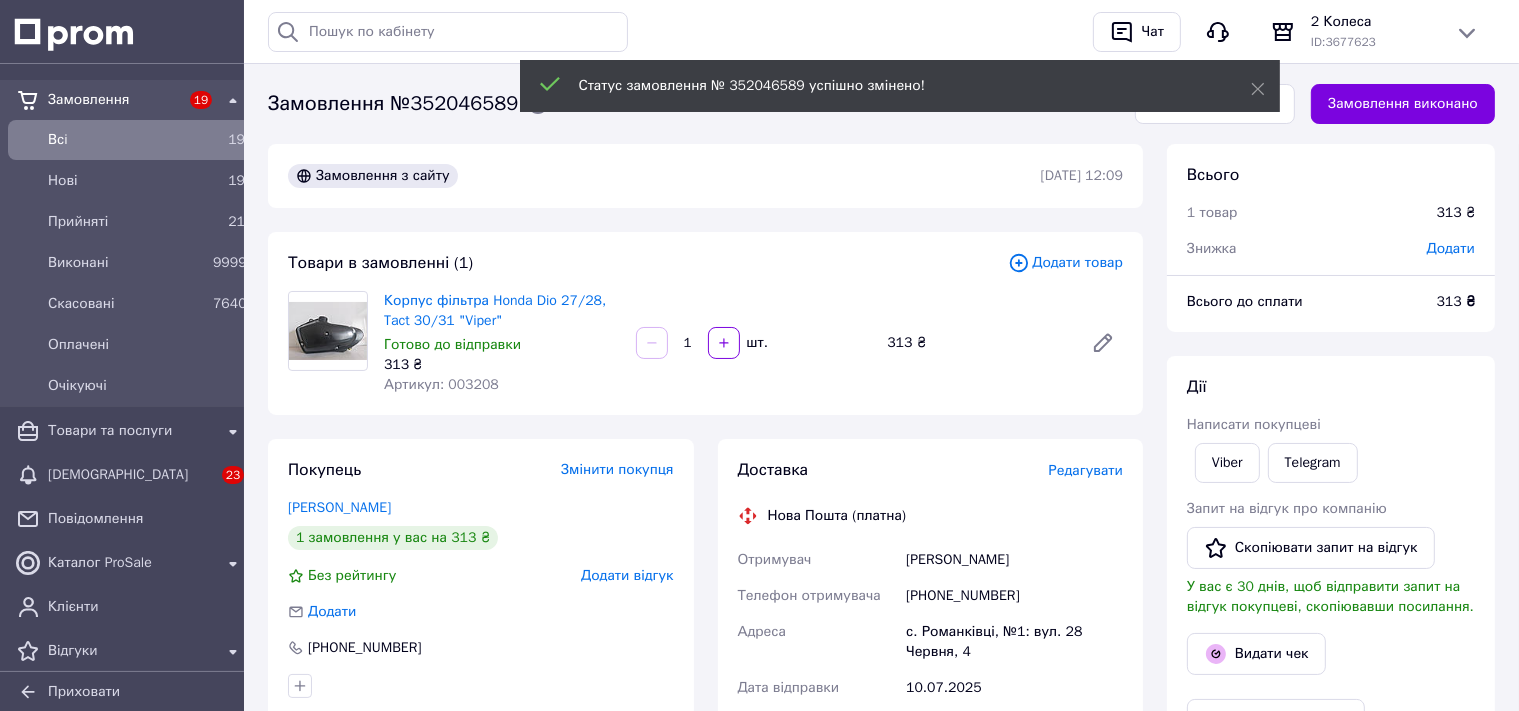 click on "Редагувати" at bounding box center (1086, 470) 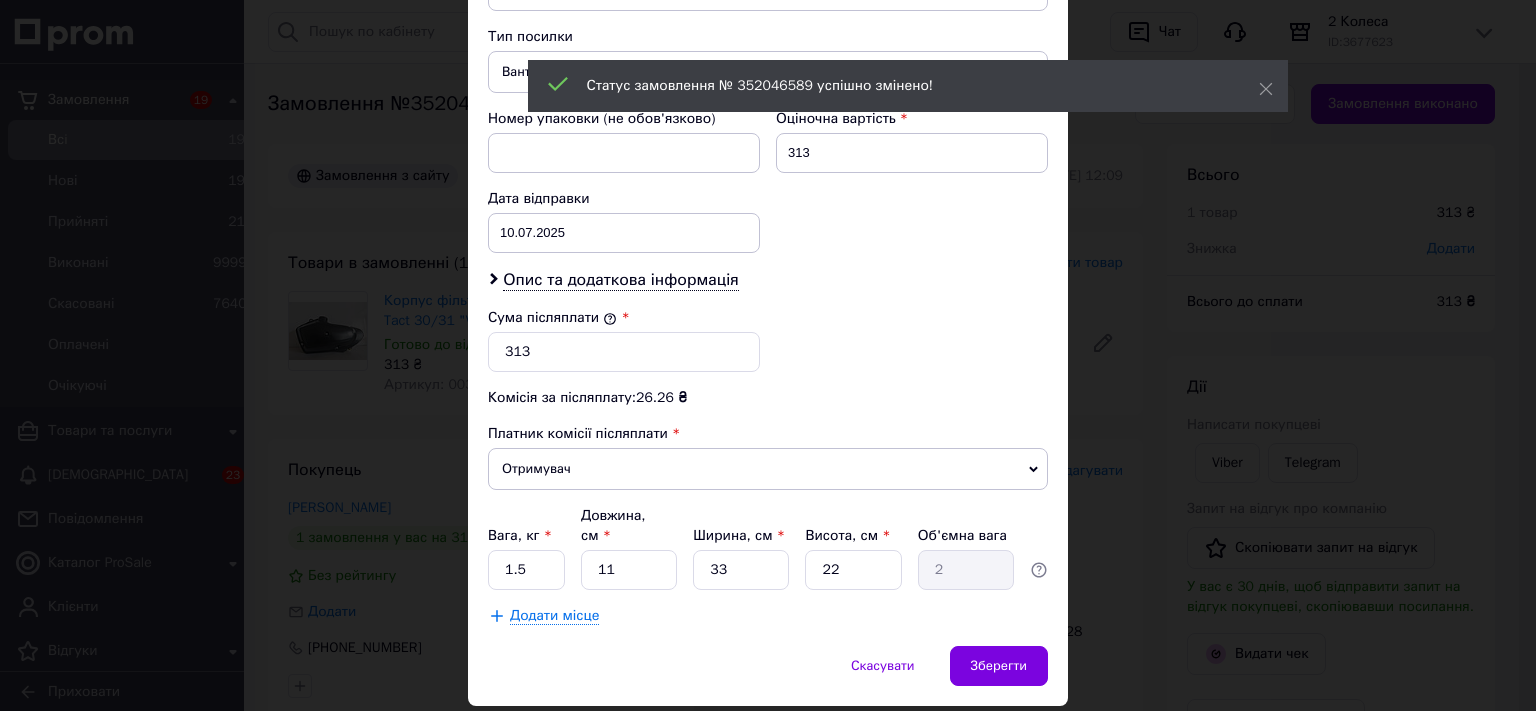 scroll, scrollTop: 773, scrollLeft: 0, axis: vertical 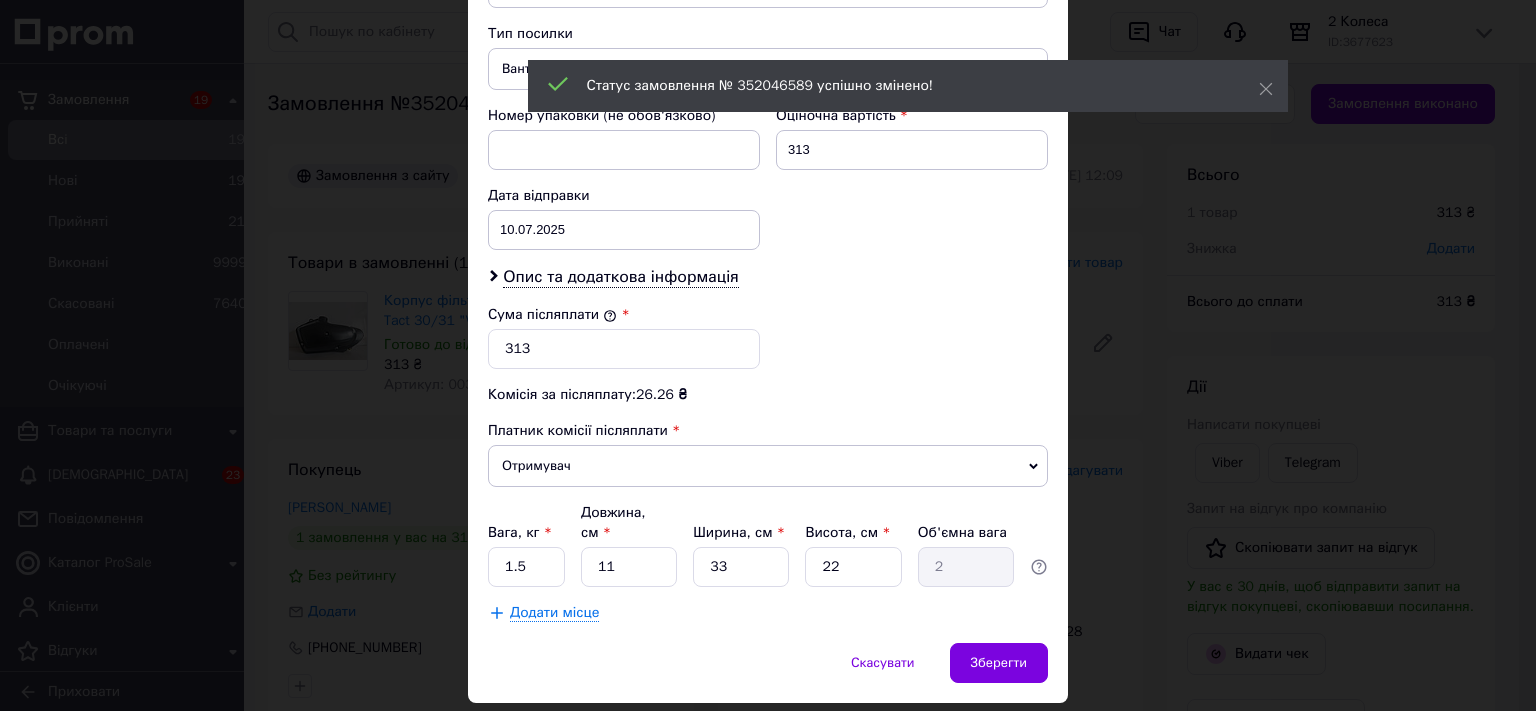 click on "Платник Отримувач Відправник Прізвище отримувача Бабій Ім'я отримувача Максим По батькові отримувача Телефон отримувача +380686103546 Тип доставки У відділенні Кур'єром В поштоматі Місто с. Романківці Відділення №1: вул. 28 Червня, 4 Місце відправки м. Олександрія (Кіровоградська обл.): №1: просп. Соборний, 170А Немає збігів. Спробуйте змінити умови пошуку Додати ще місце відправки Тип посилки Вантаж Документи Номер упаковки (не обов'язково) Оціночна вартість 313 Дата відправки 10.07.2025 < 2025 > < Июль > Пн Вт Ср Чт Пт Сб Вс 30 1 2 3 4 5 6 7 8 9 10 11 12 13 14 15 16 17 18 19 20 21 22 23 24 25 26 27 28 29 30 31 1 2 3 4" at bounding box center [768, 40] 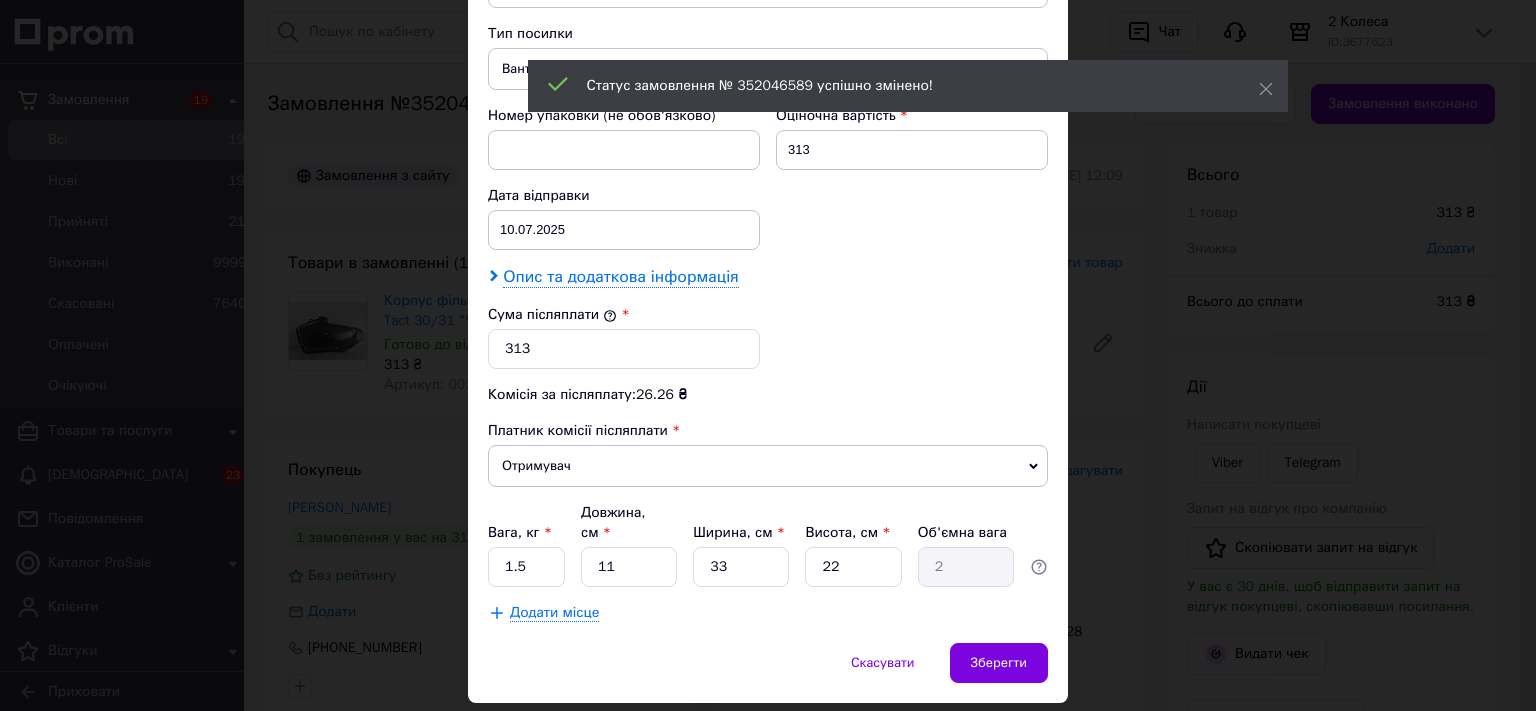 click on "Опис та додаткова інформація" at bounding box center (620, 277) 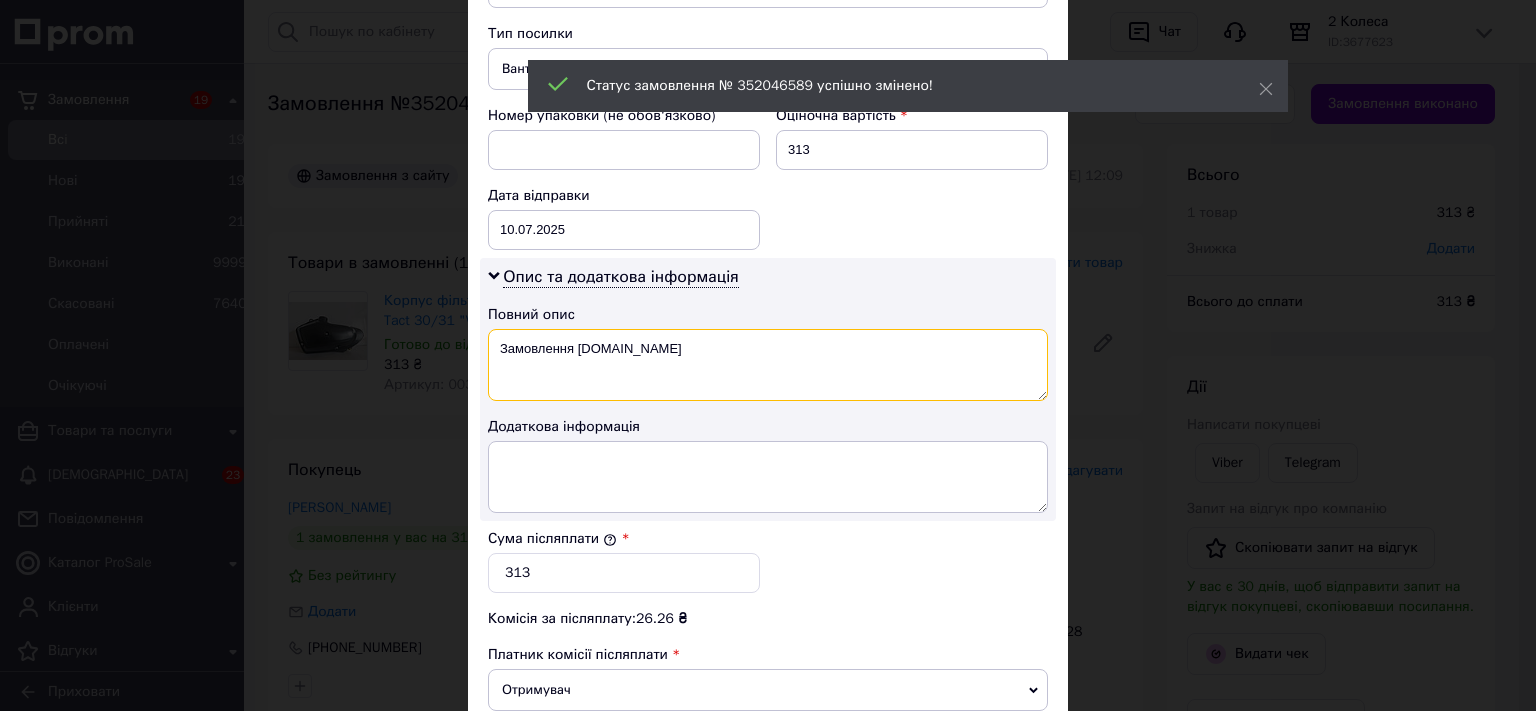 click on "Замовлення Prom.ua" at bounding box center (768, 365) 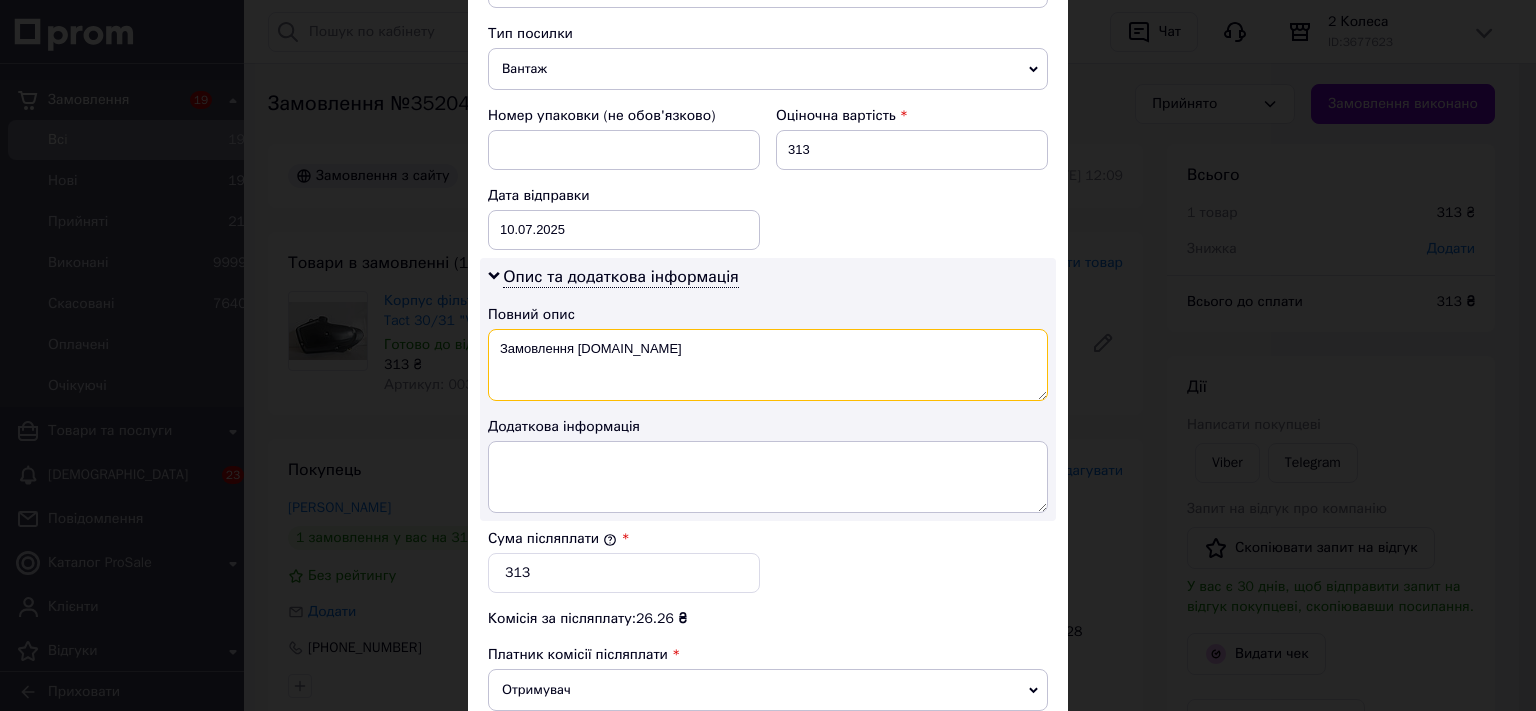 click on "Замовлення Prom.ua" at bounding box center [768, 365] 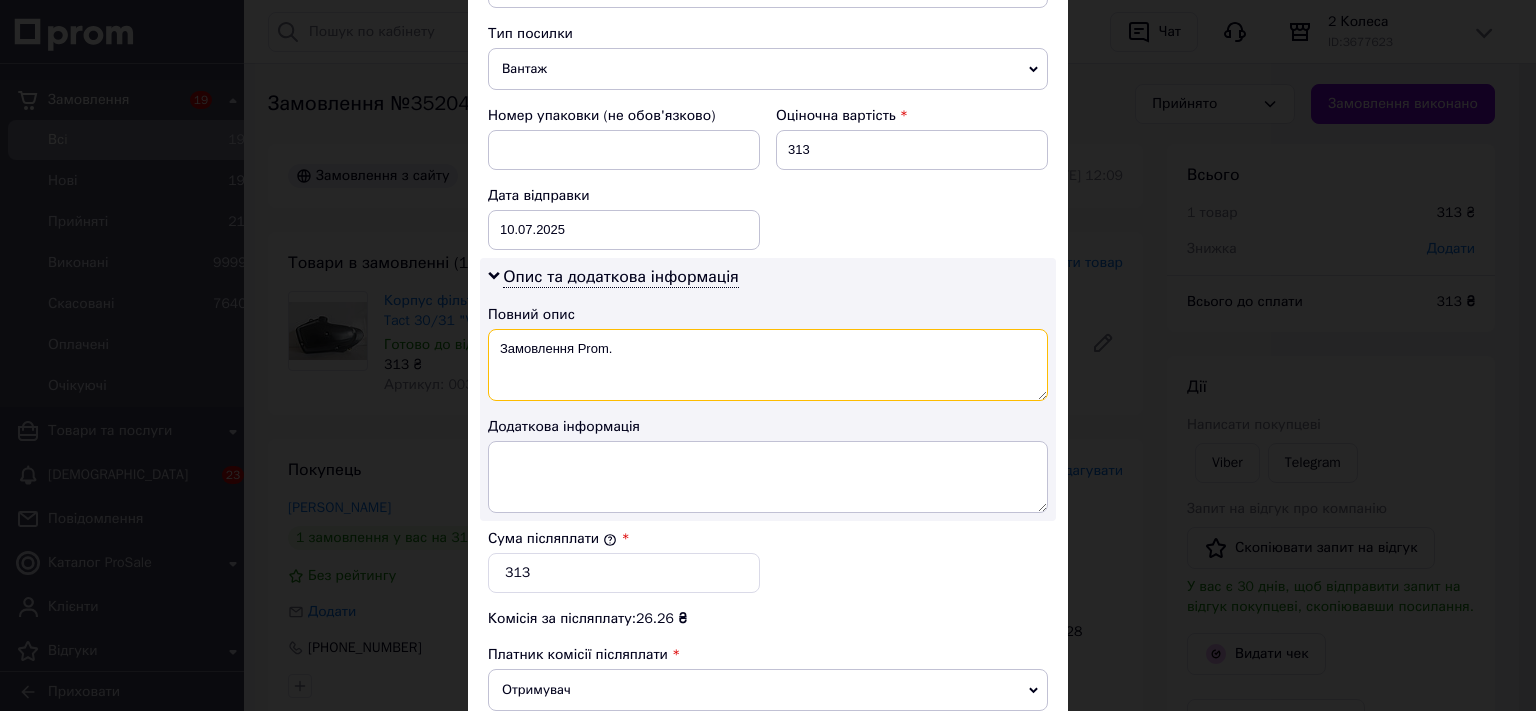 type on "Замовлення" 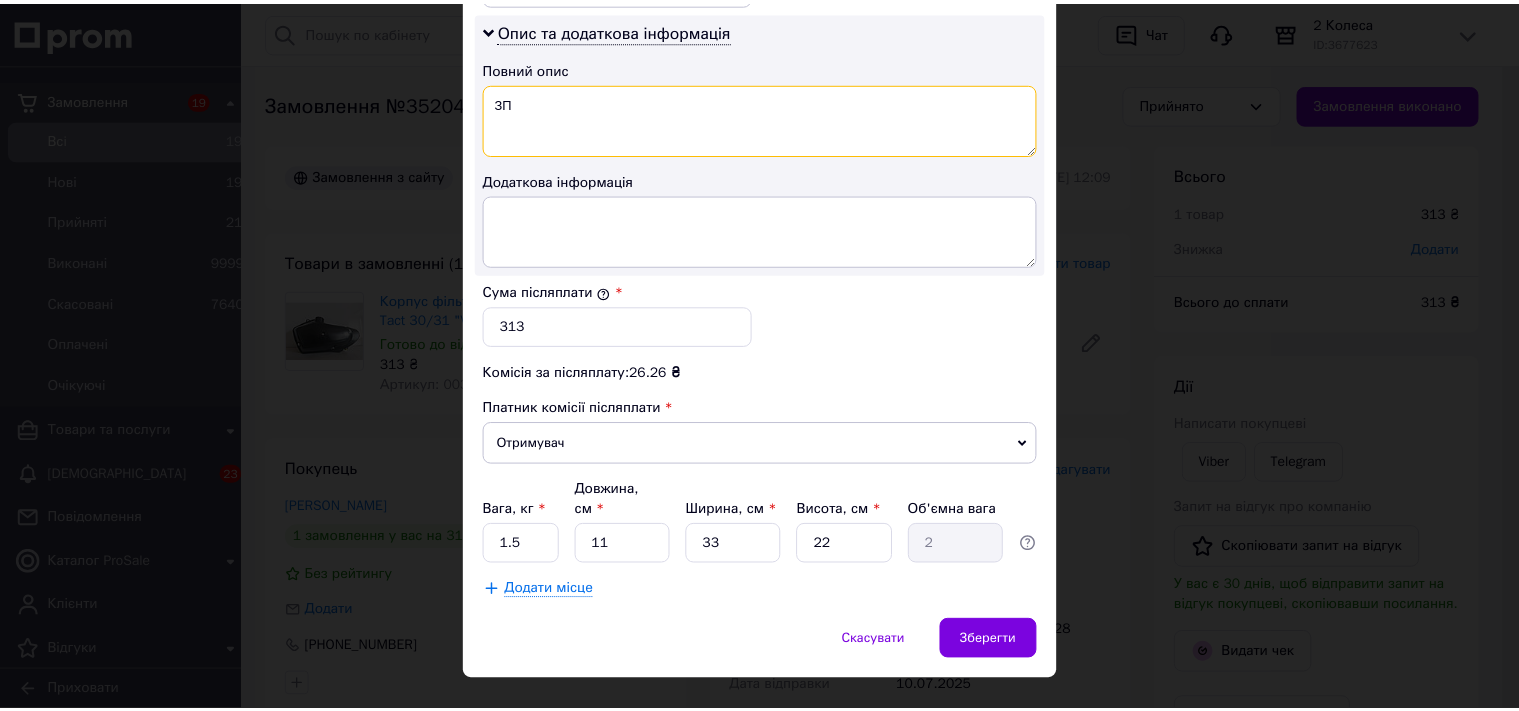 scroll, scrollTop: 1032, scrollLeft: 0, axis: vertical 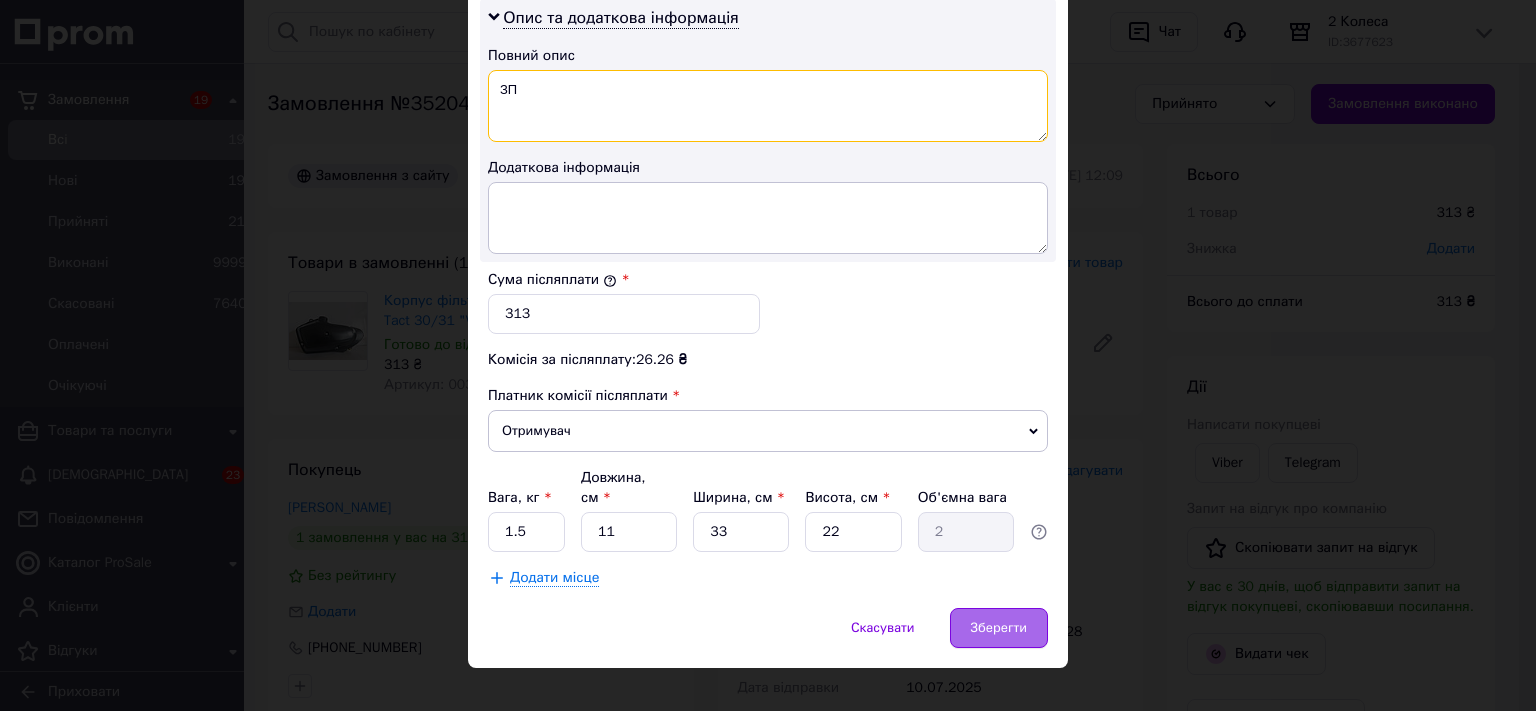 type on "ЗП" 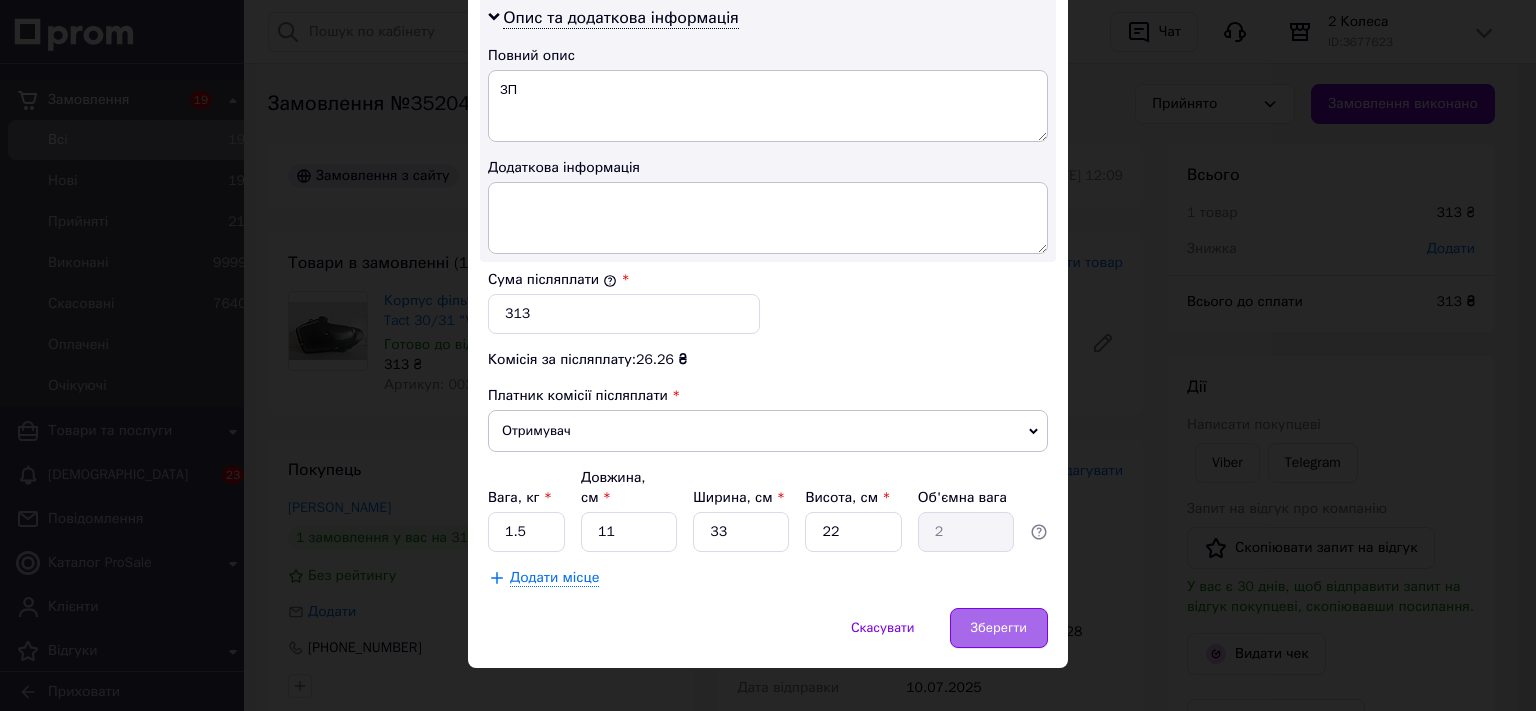 click on "Зберегти" at bounding box center (999, 628) 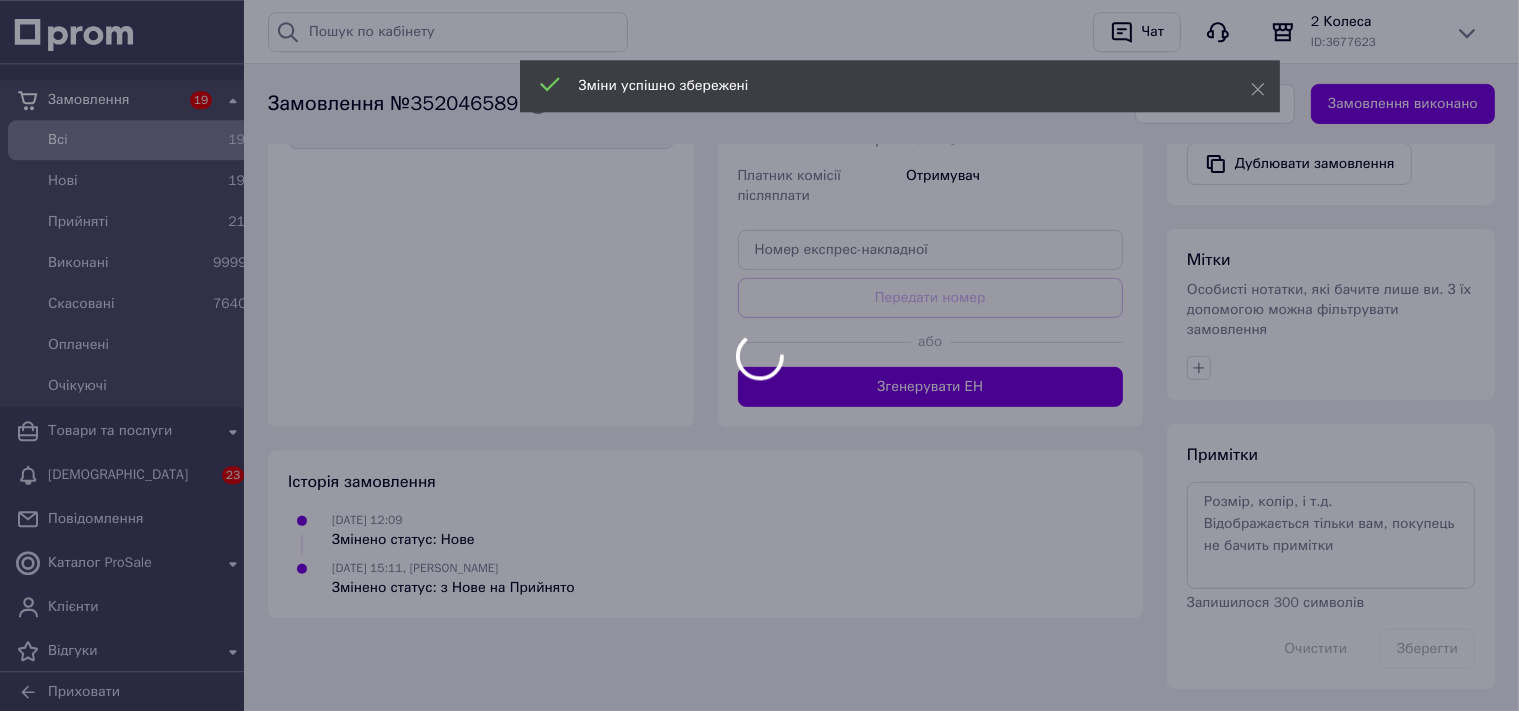 scroll, scrollTop: 711, scrollLeft: 0, axis: vertical 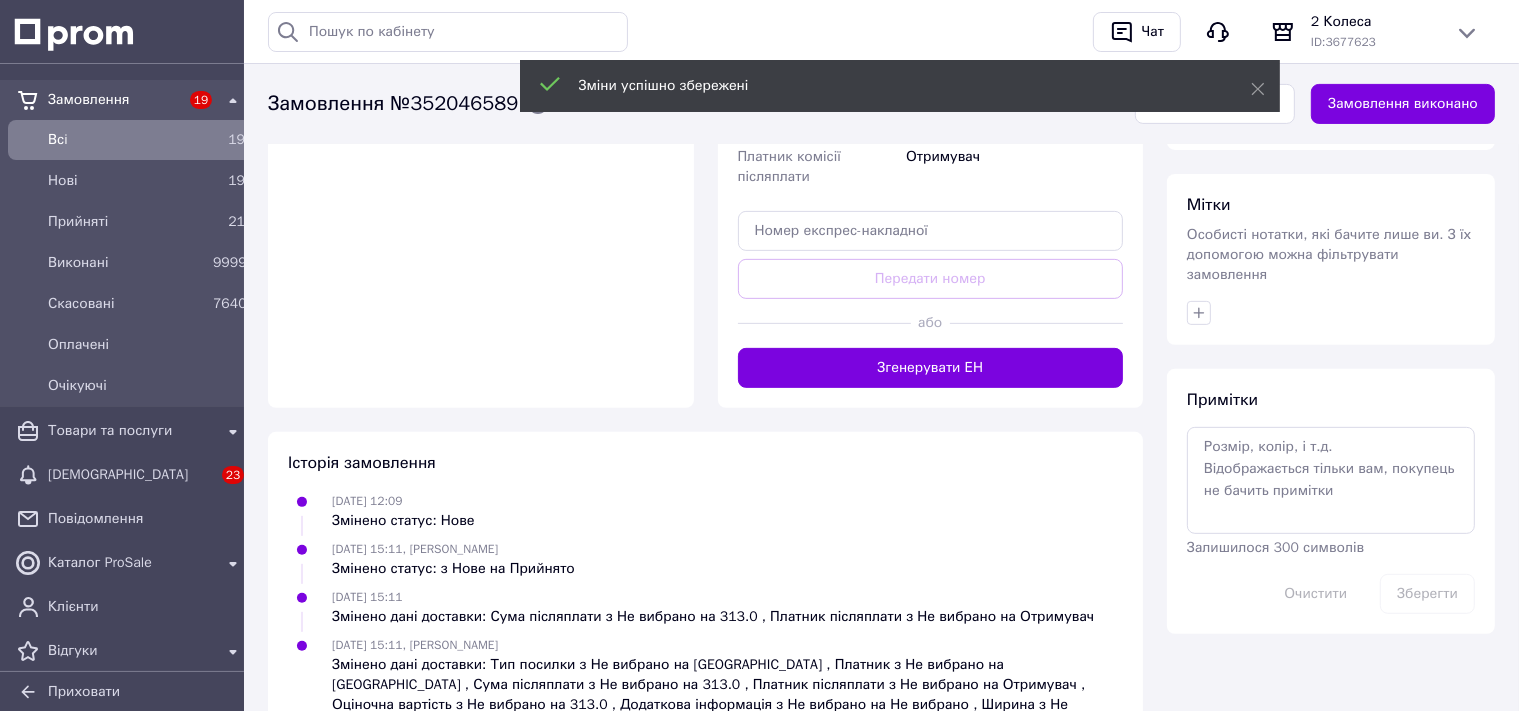 click on "Згенерувати ЕН" at bounding box center (931, 368) 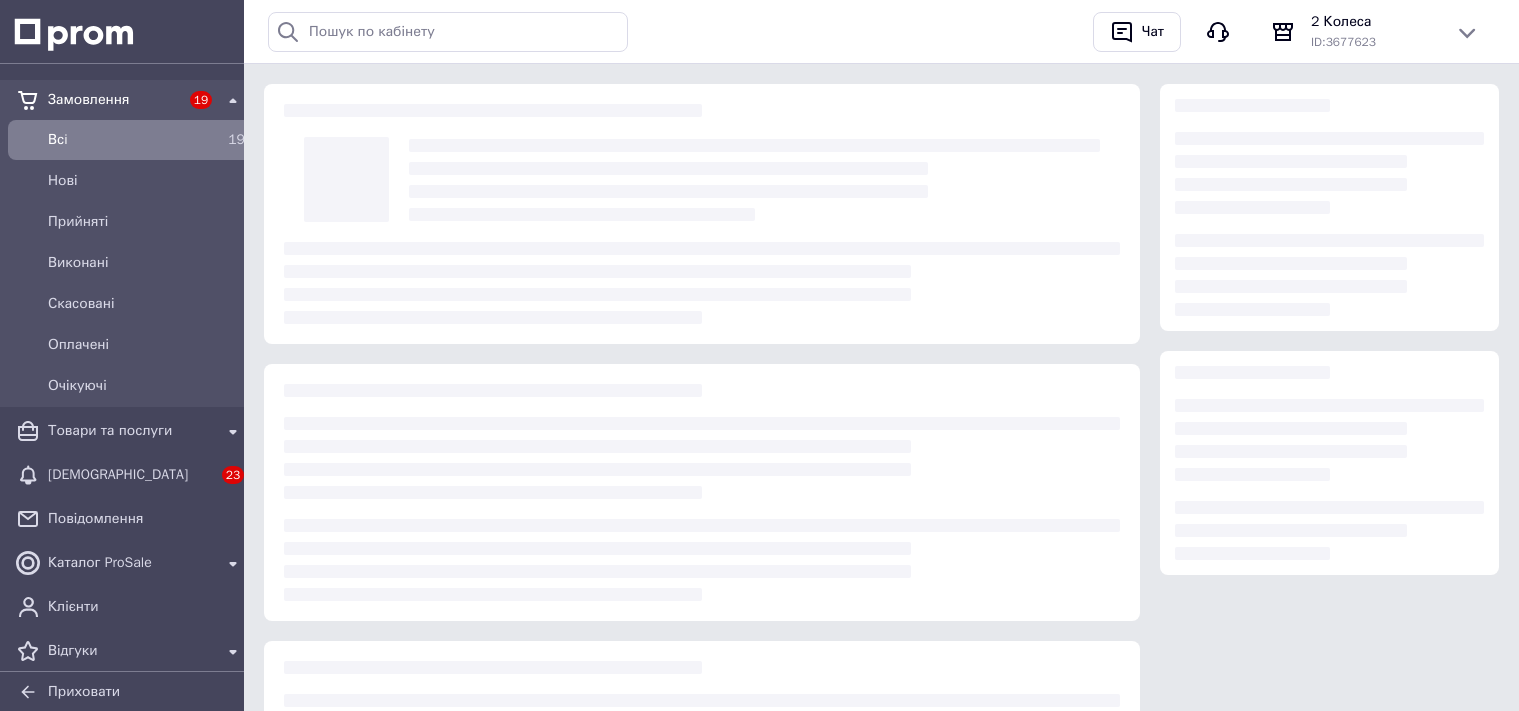 scroll, scrollTop: 0, scrollLeft: 0, axis: both 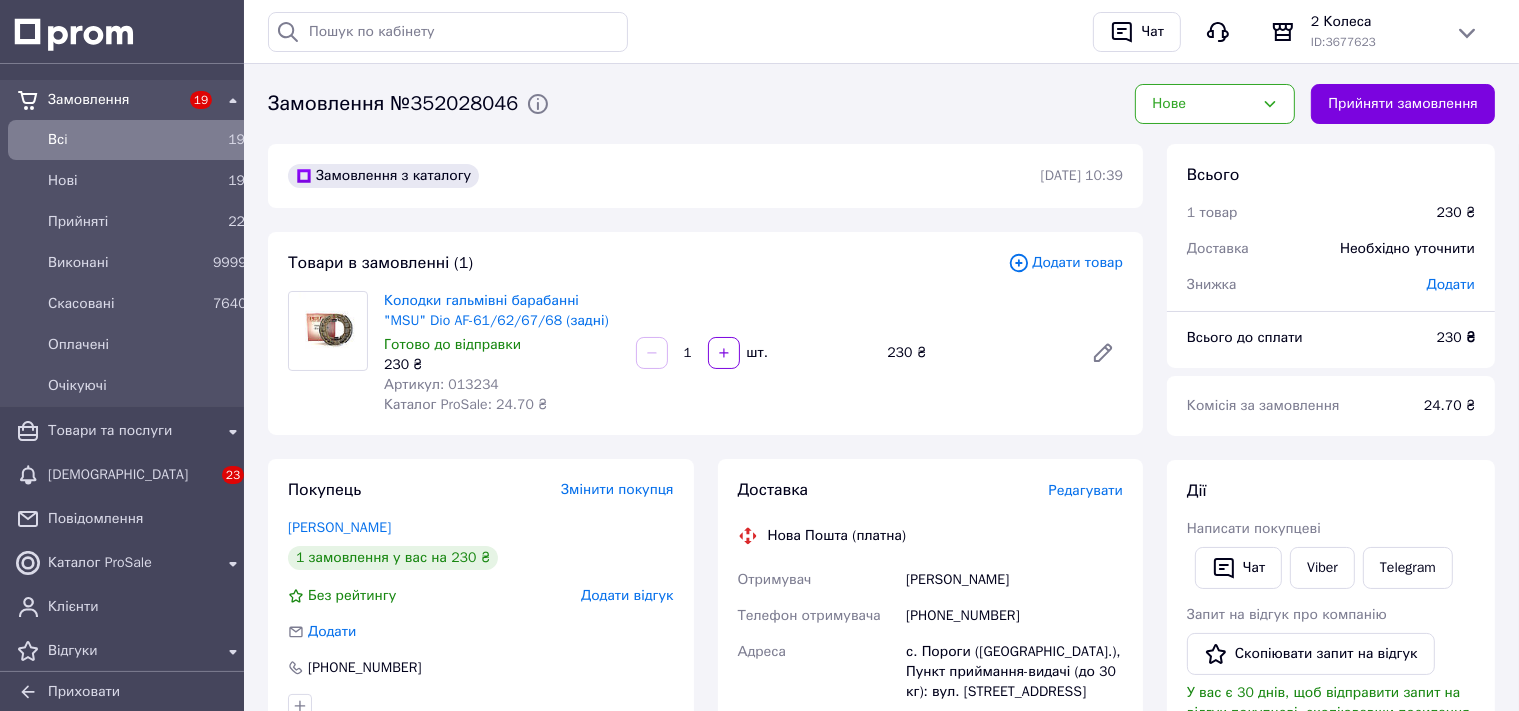 click on "Артикул: 013234" at bounding box center [441, 384] 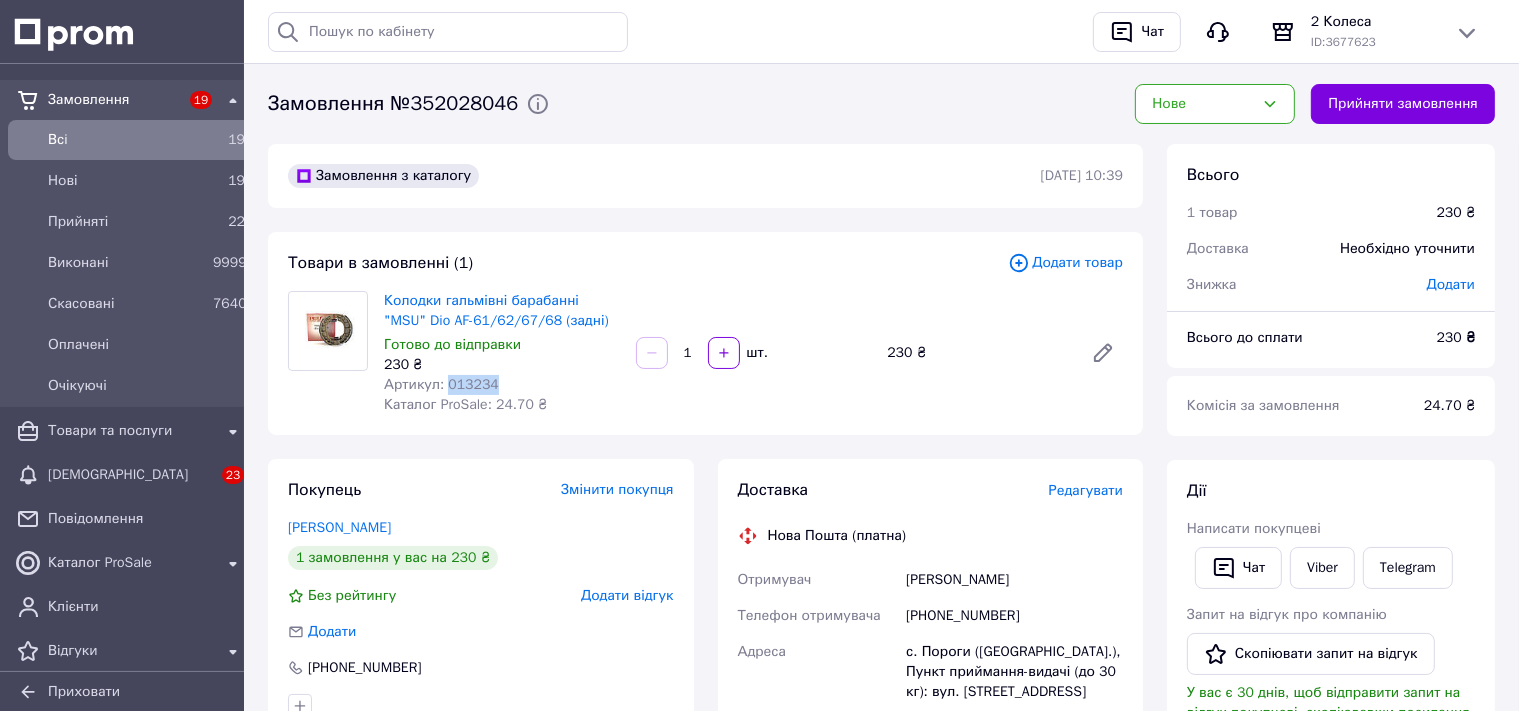 click on "Артикул: 013234" at bounding box center (441, 384) 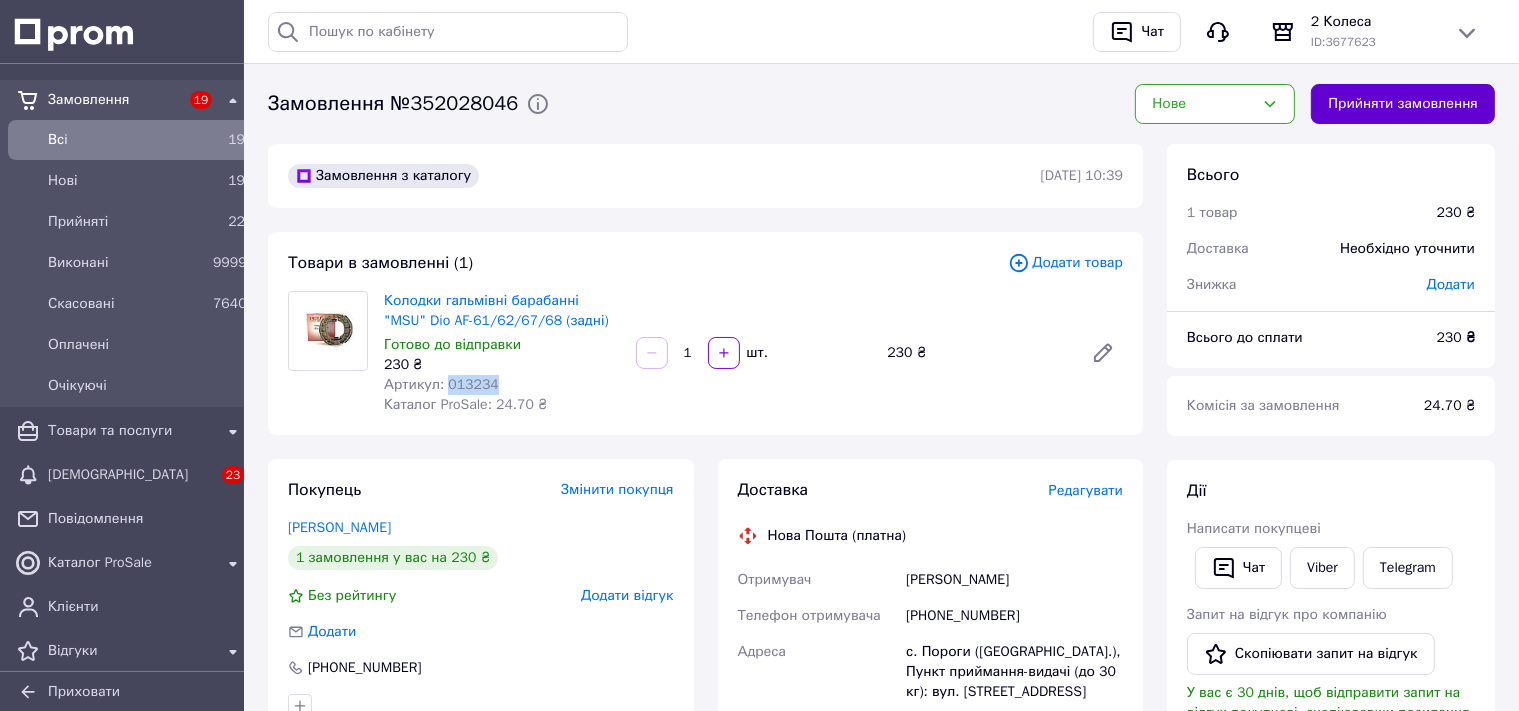 click on "Прийняти замовлення" at bounding box center (1403, 104) 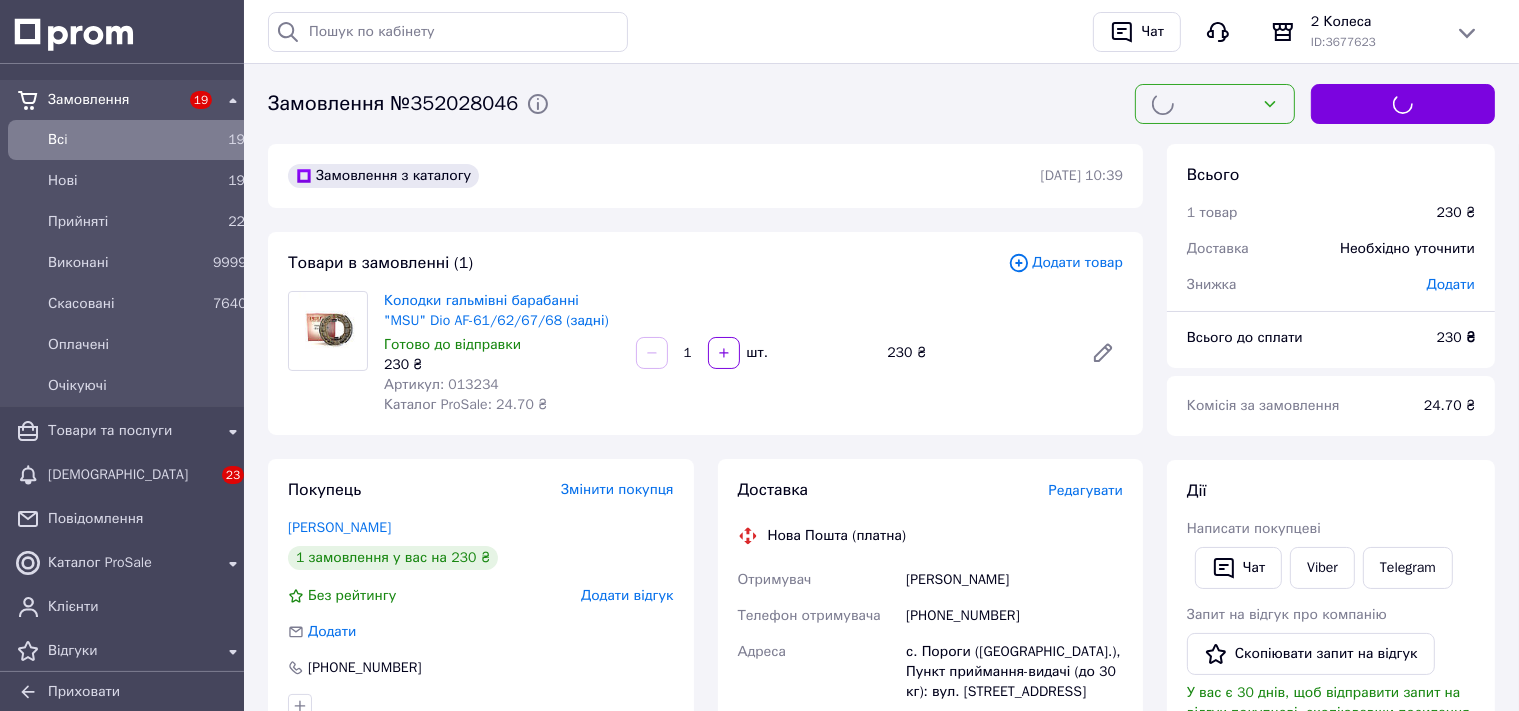 click on "Редагувати" at bounding box center (1086, 490) 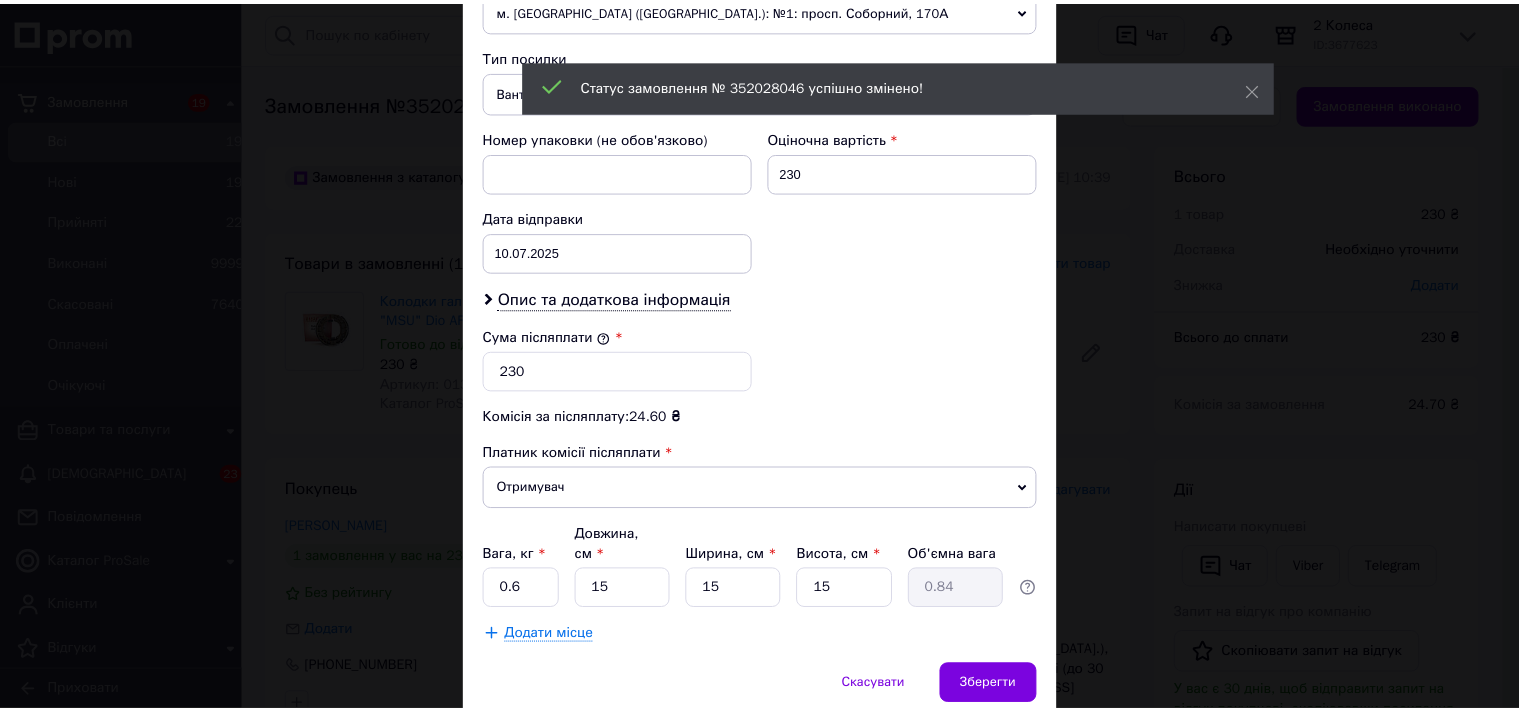 scroll, scrollTop: 809, scrollLeft: 0, axis: vertical 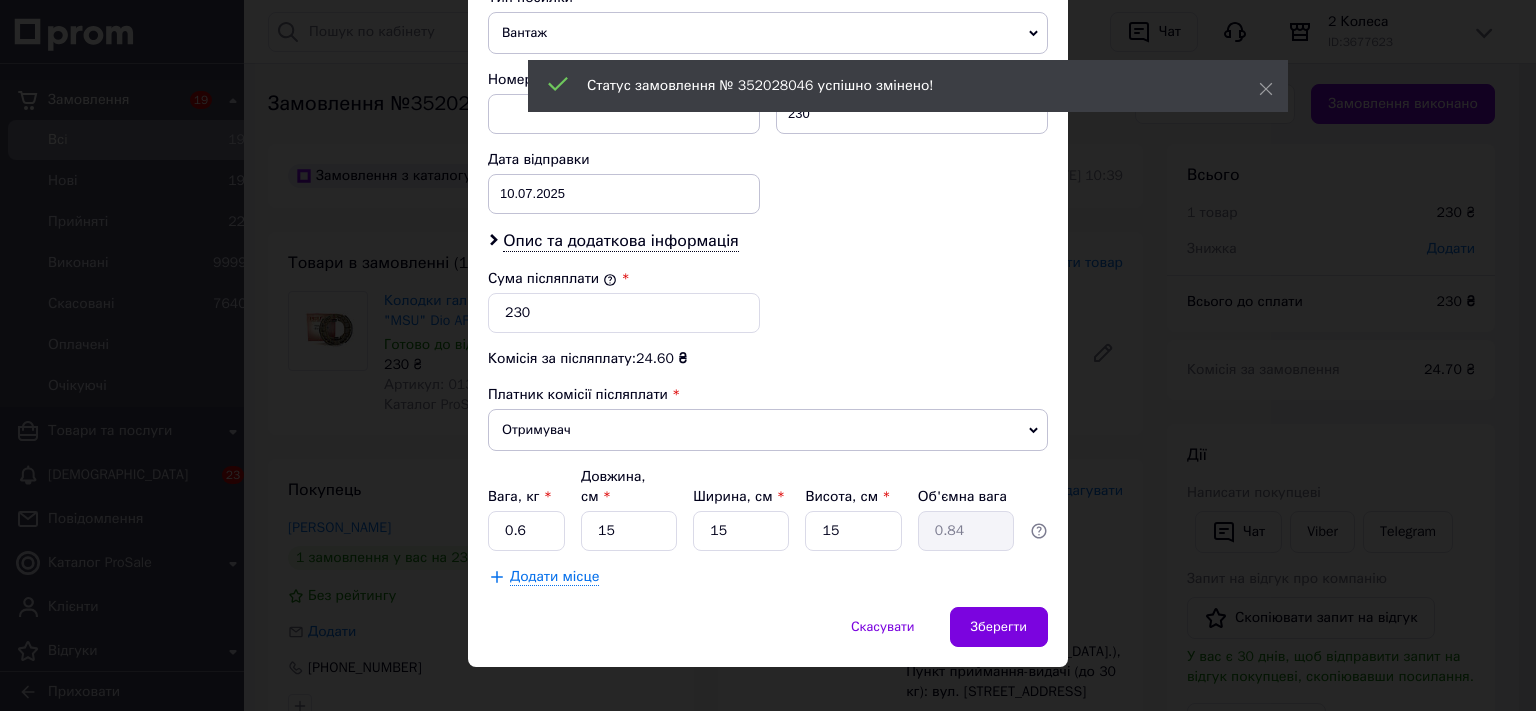 click on "× Редагування доставки Спосіб доставки Нова Пошта (платна) Платник Отримувач Відправник Прізвище отримувача [PERSON_NAME] отримувача [PERSON_NAME] батькові отримувача Телефон отримувача [PHONE_NUMBER] Тип доставки У відділенні Кур'єром В поштоматі Місто с. Пороги ([GEOGRAPHIC_DATA].) Відділення Пункт приймання-видачі (до 30 кг): вул. Січових Стрільців, 115 Місце відправки м. [GEOGRAPHIC_DATA] ([GEOGRAPHIC_DATA].): №1: просп. Соборний, 170А Немає збігів. Спробуйте змінити умови пошуку Додати ще місце відправки Тип посилки Вантаж Документи Номер упаковки (не обов'язково) 230 < > <" at bounding box center (768, 355) 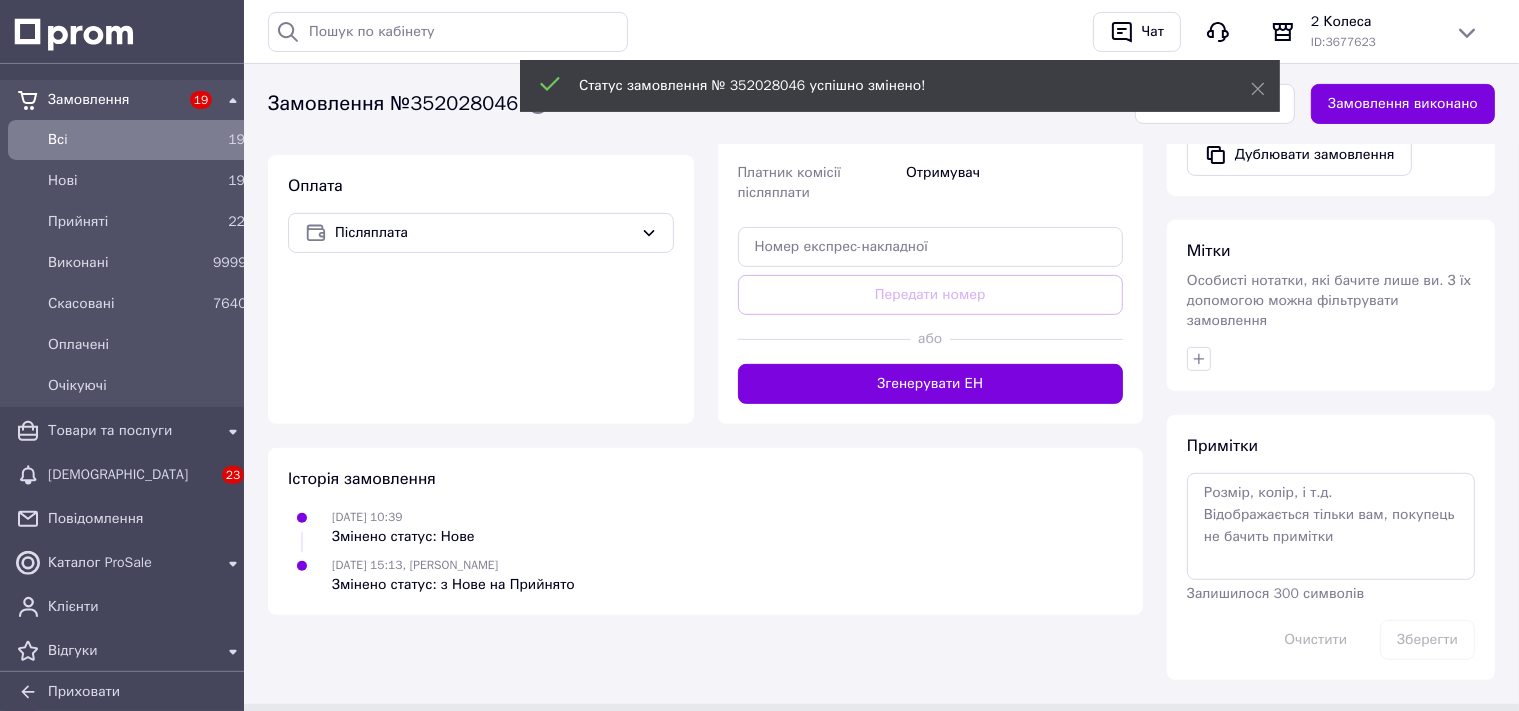 scroll, scrollTop: 745, scrollLeft: 0, axis: vertical 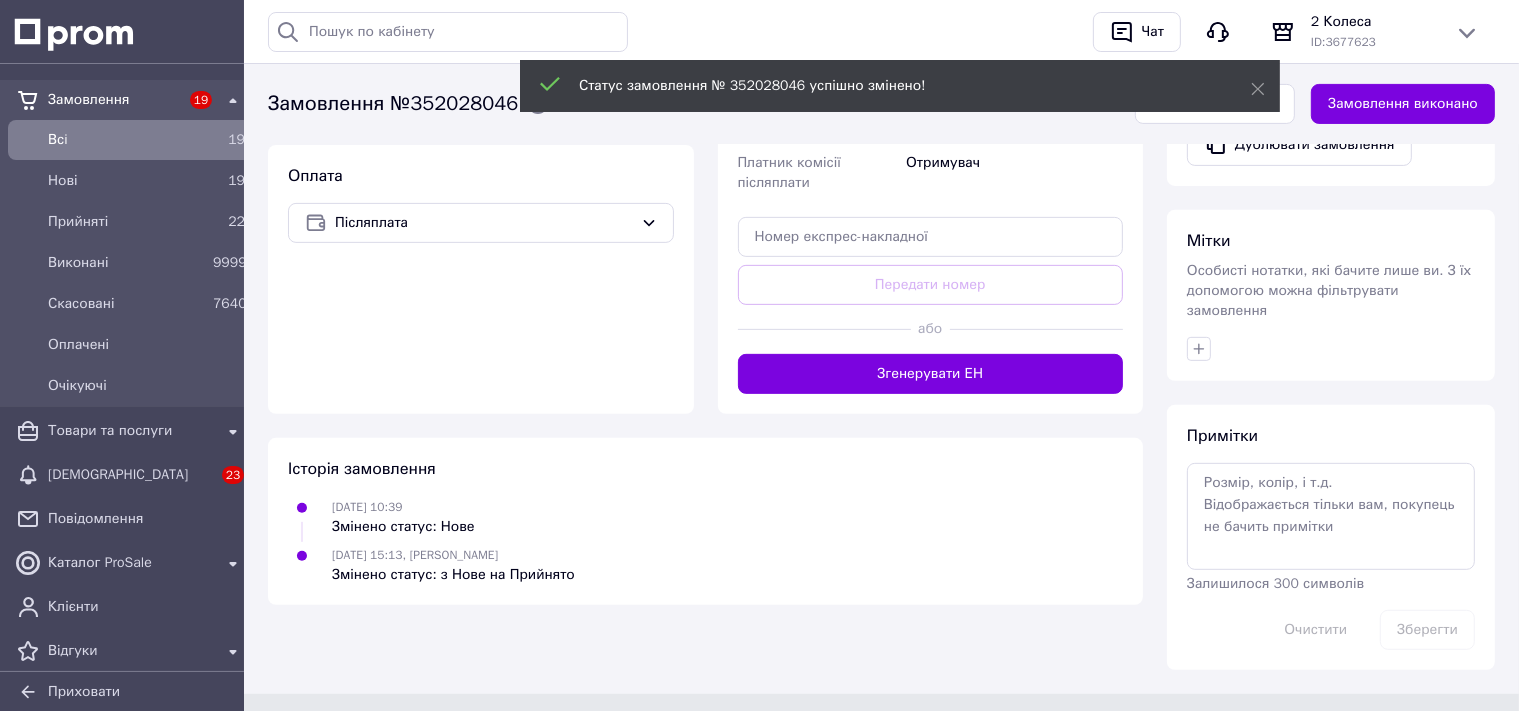 click on "Доставка Редагувати Нова Пошта (платна) Отримувач [PERSON_NAME] Телефон отримувача [PHONE_NUMBER] Адреса с. Пороги ([GEOGRAPHIC_DATA].), Пункт приймання-видачі (до 30 кг): вул. Січових Стрільців, 115 Дата відправки [DATE] Платник Отримувач Оціночна вартість 230 ₴ Сума післяплати 230 ₴ Комісія за післяплату 24.60 ₴ Платник комісії післяплати Отримувач Передати номер або Згенерувати ЕН Платник Отримувач Відправник Прізвище отримувача [PERSON_NAME] Ім'я отримувача [PERSON_NAME] По батькові отримувача Телефон отримувача [PHONE_NUMBER] Тип доставки У відділенні Кур'єром В поштоматі 230 < >" at bounding box center (931, 64) 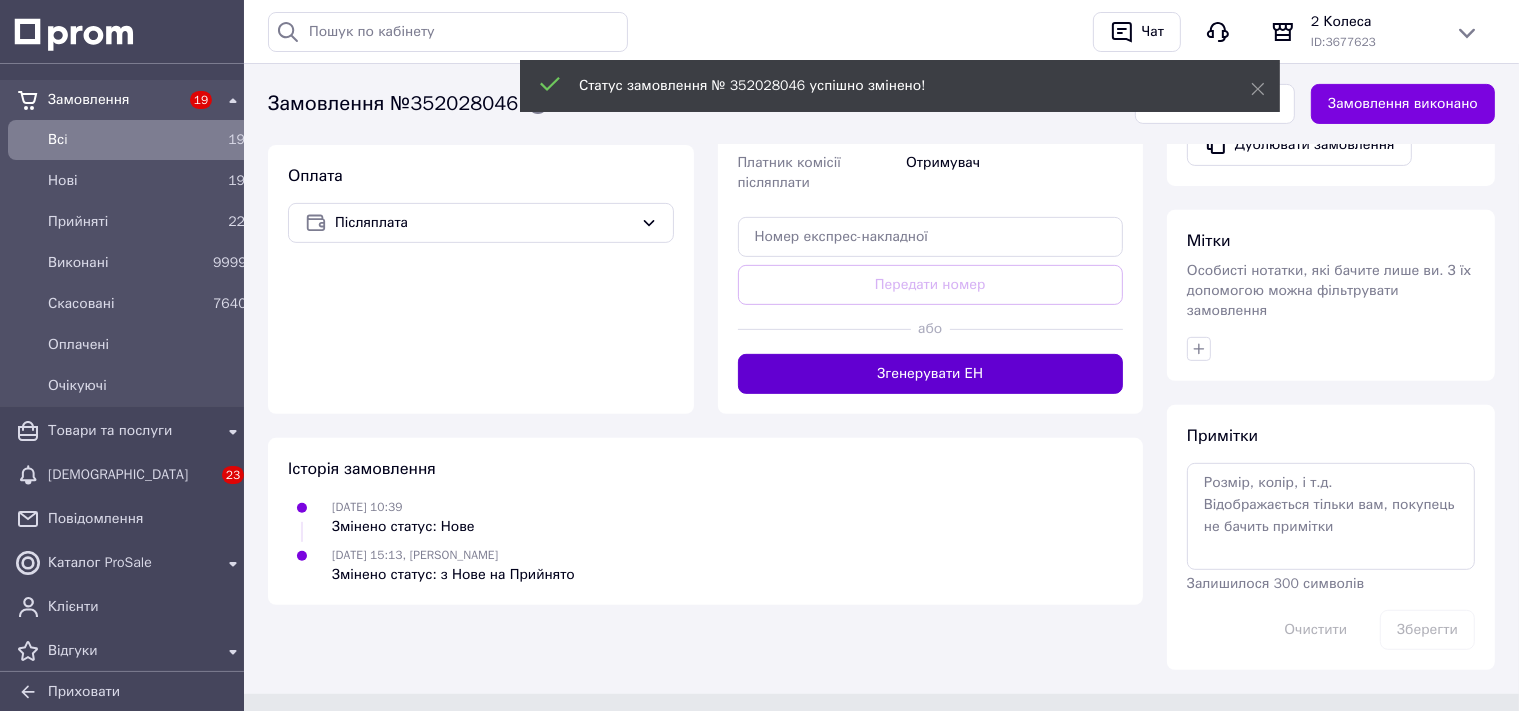 click on "Згенерувати ЕН" at bounding box center [931, 374] 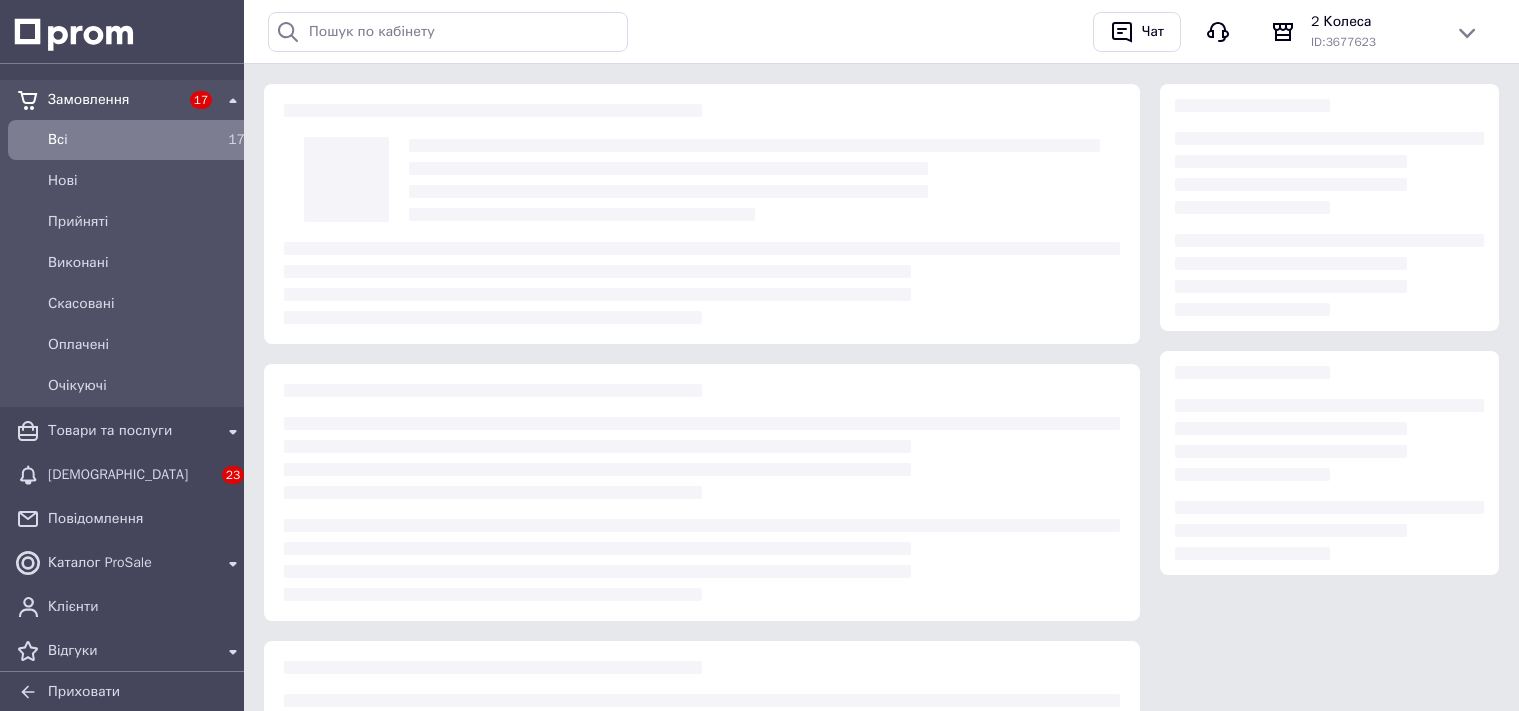 scroll, scrollTop: 0, scrollLeft: 0, axis: both 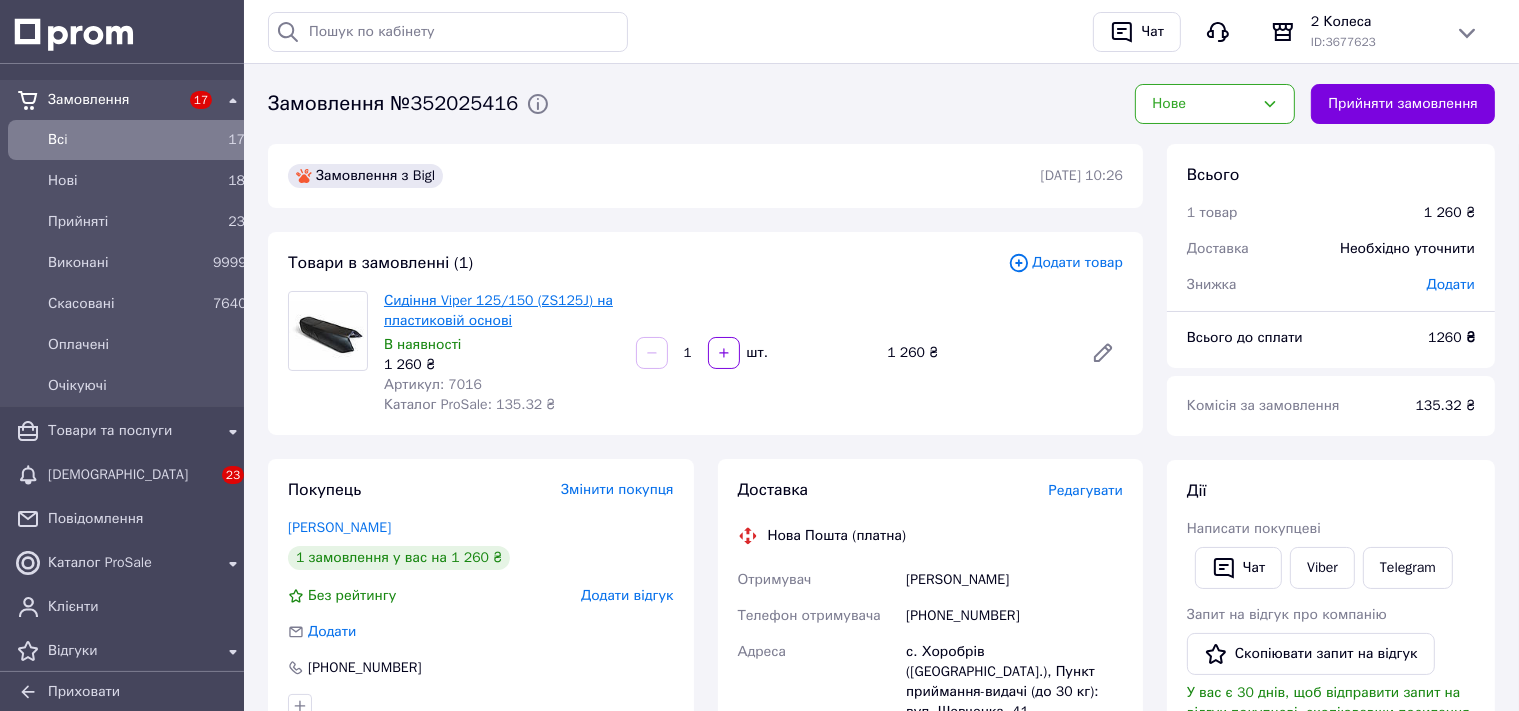 click on "Сидіння Viper 125/150 (ZS125J) на пластиковій основі" at bounding box center (498, 310) 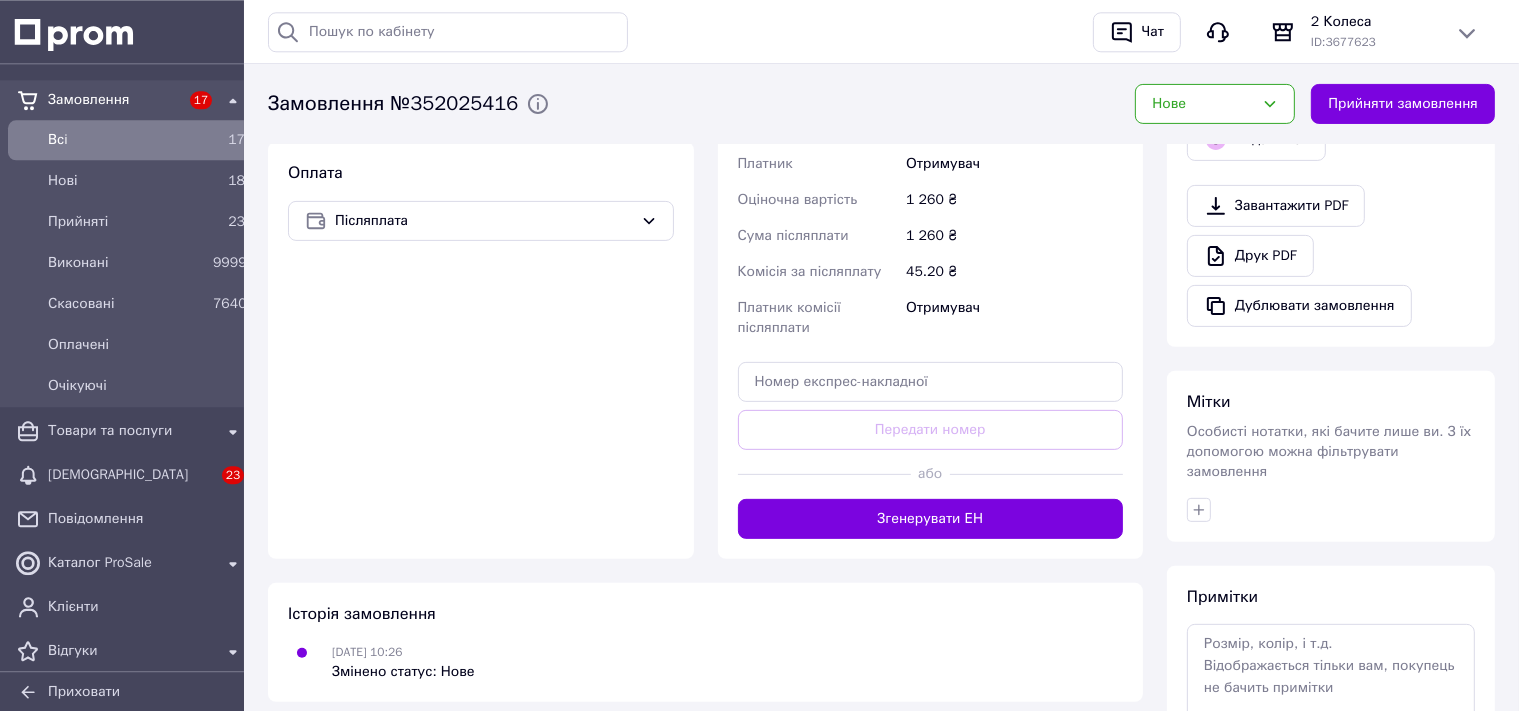 scroll, scrollTop: 781, scrollLeft: 0, axis: vertical 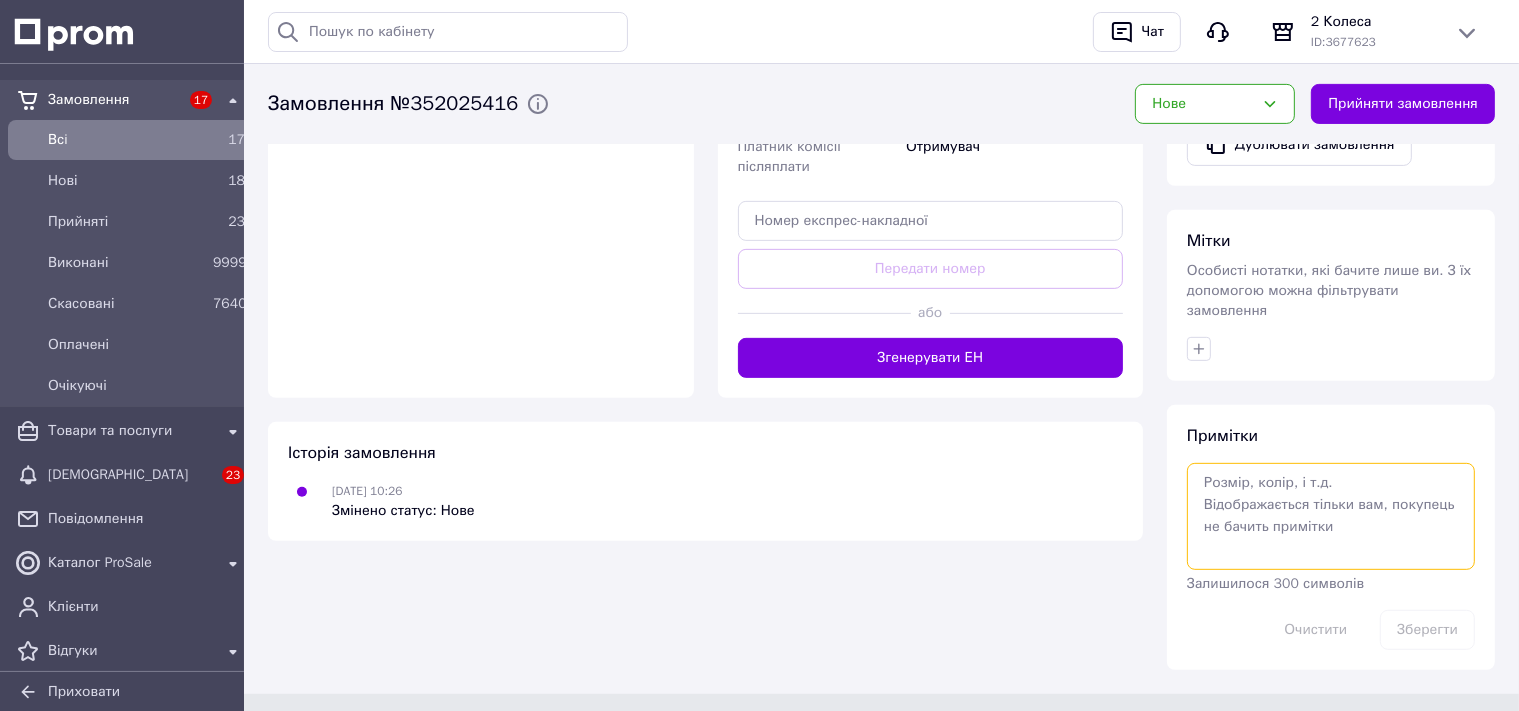 click at bounding box center [1331, 516] 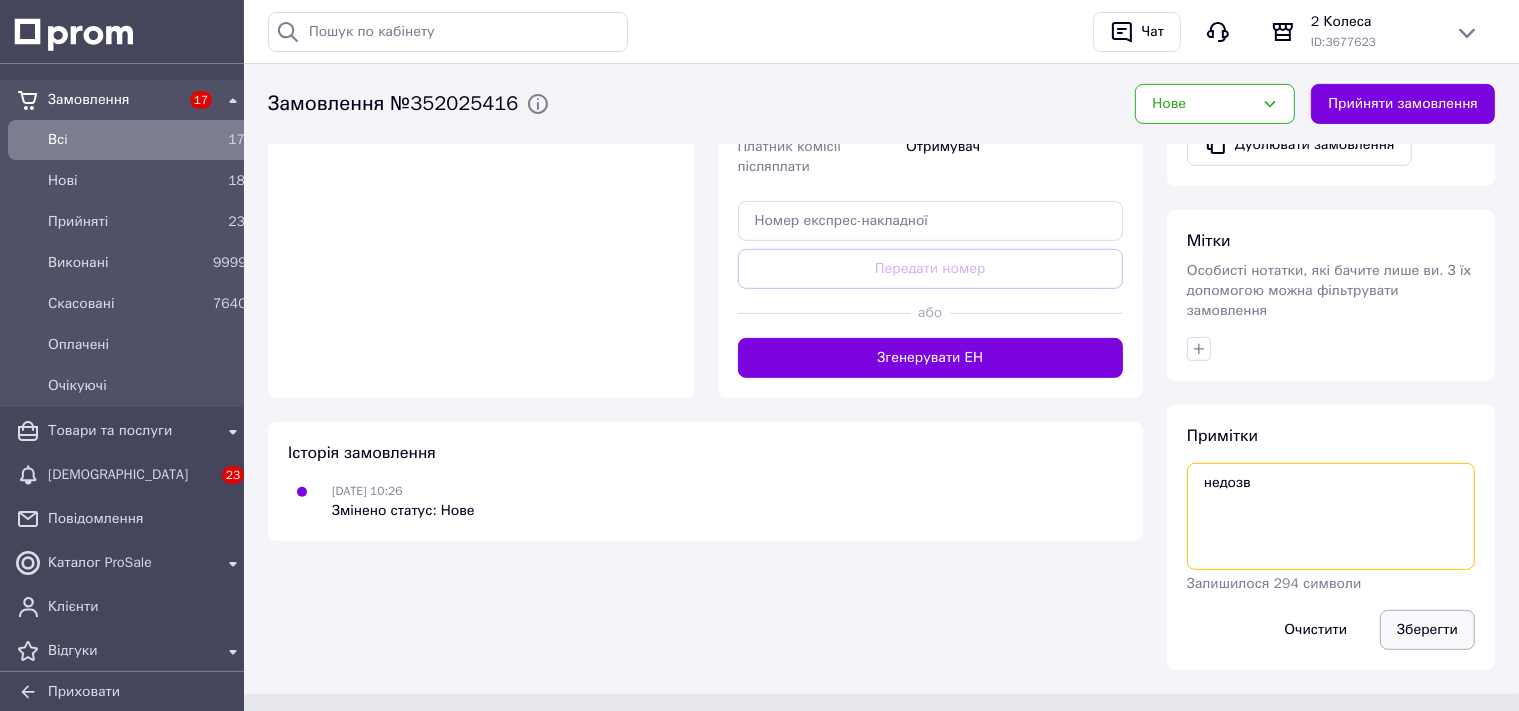 type on "недозв" 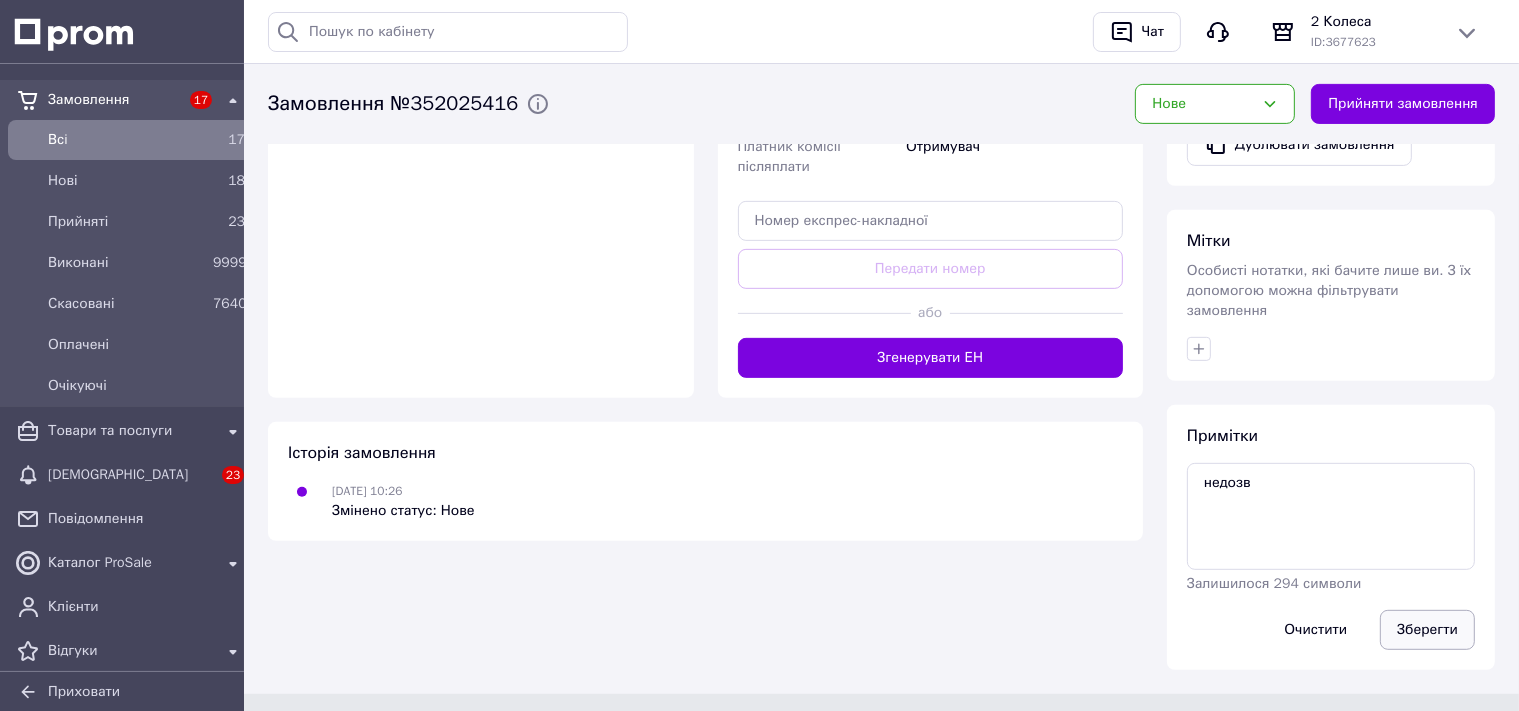 click on "Зберегти" at bounding box center [1427, 630] 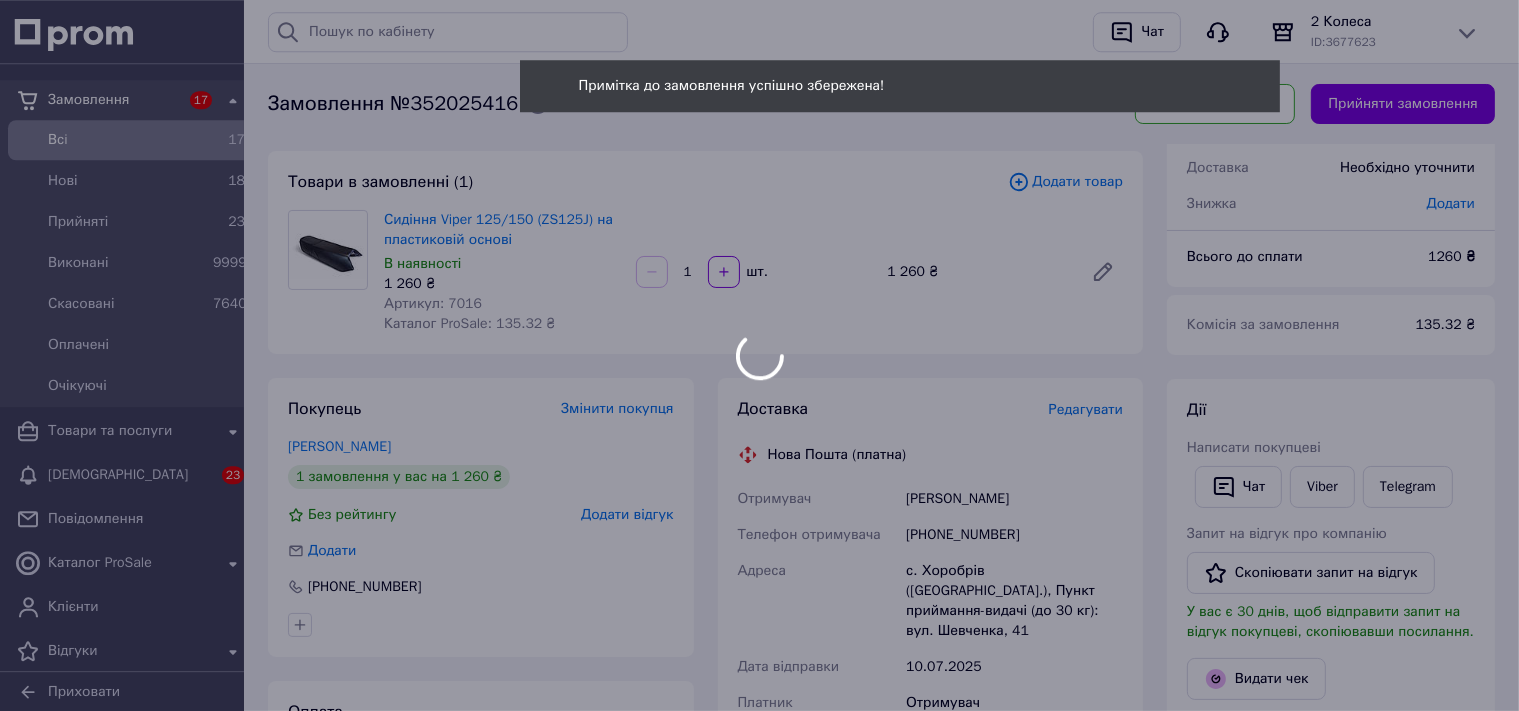scroll, scrollTop: 42, scrollLeft: 0, axis: vertical 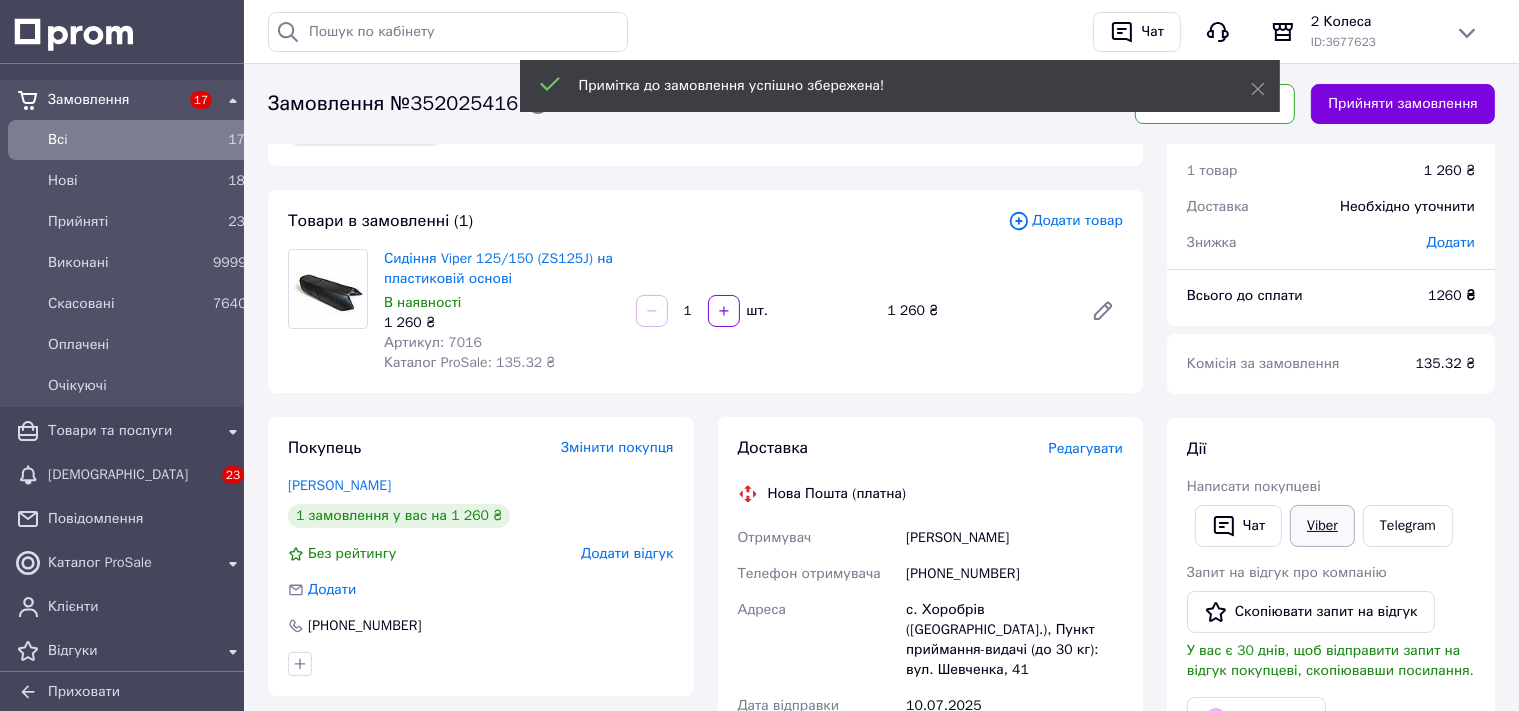 click on "Viber" at bounding box center (1322, 526) 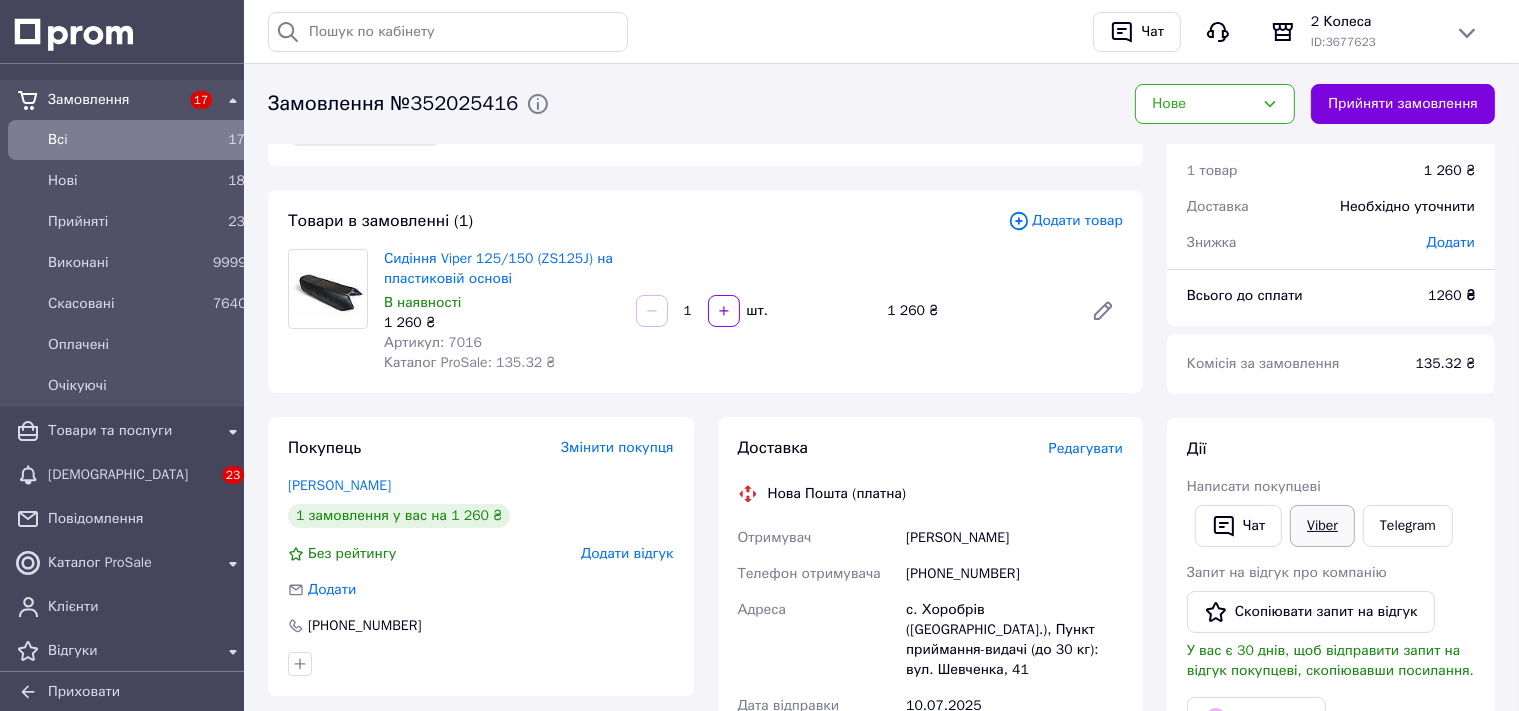 click on "Viber" at bounding box center [1322, 526] 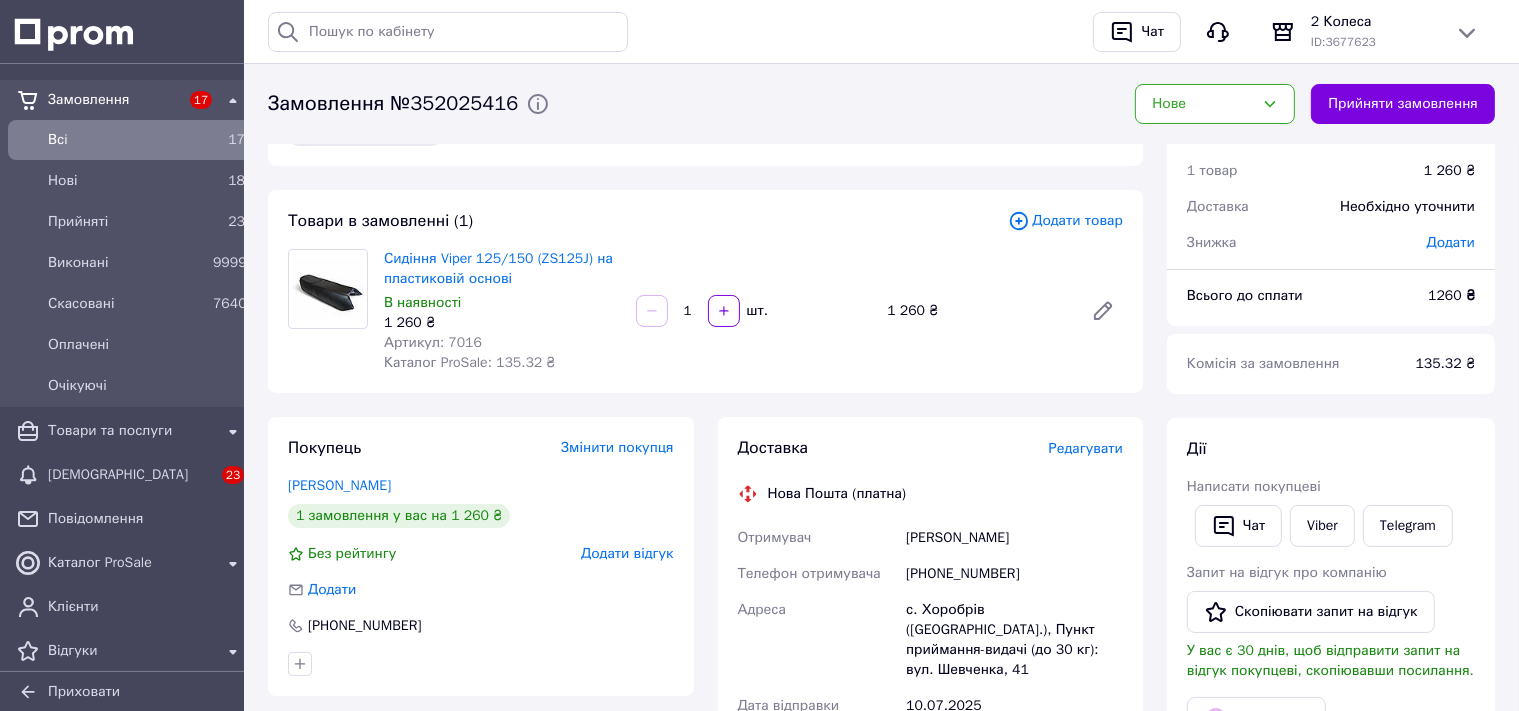 click on "Сидіння Viper 125/150 (ZS125J) на пластиковій основі" at bounding box center (502, 269) 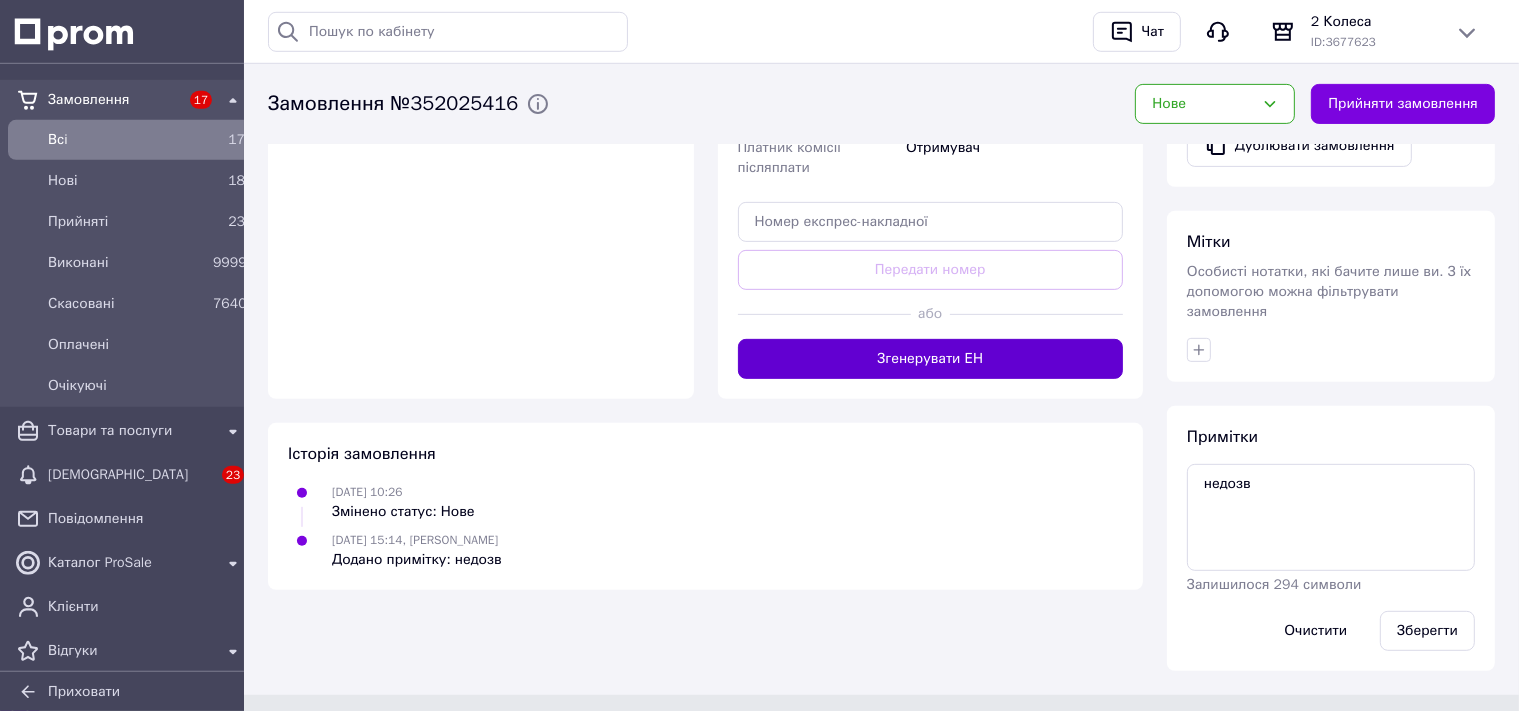 scroll, scrollTop: 781, scrollLeft: 0, axis: vertical 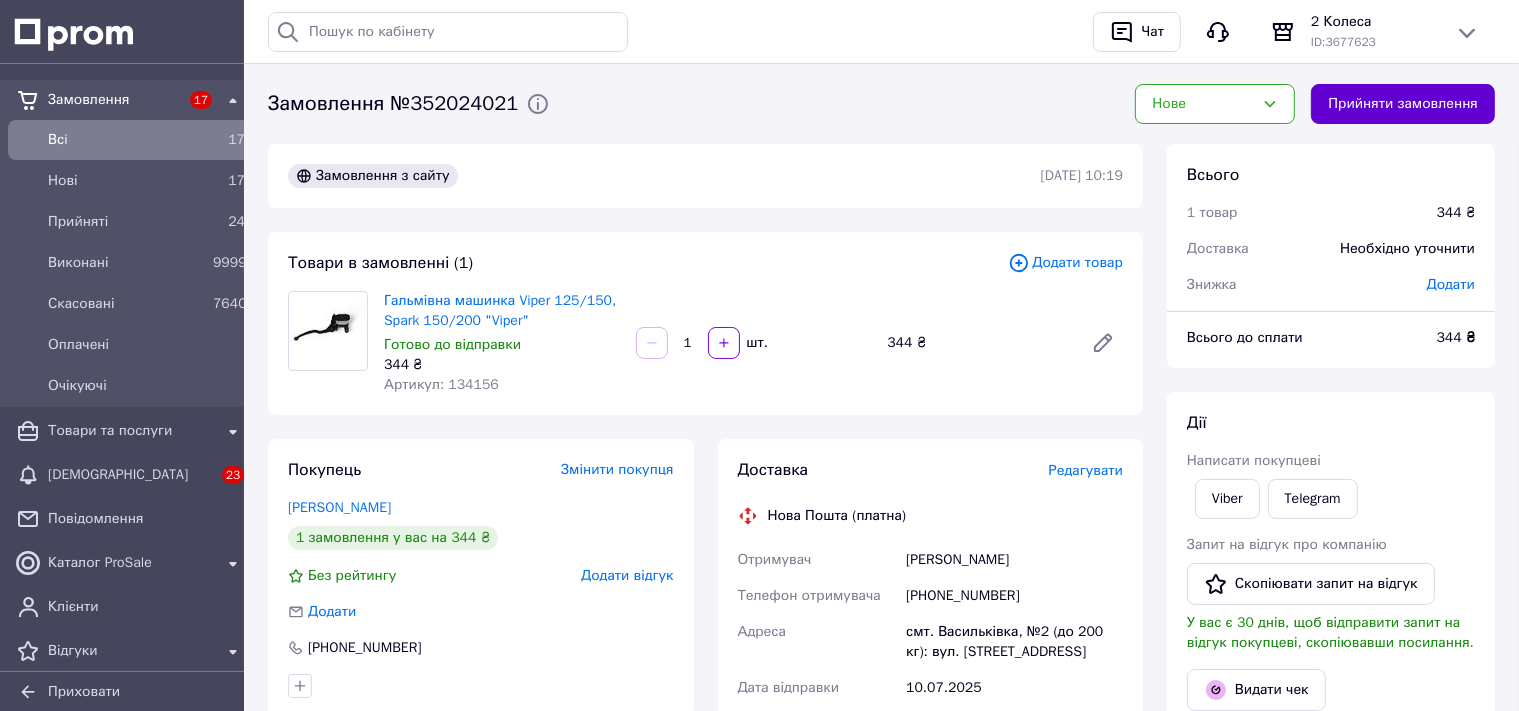 click on "Прийняти замовлення" at bounding box center (1403, 104) 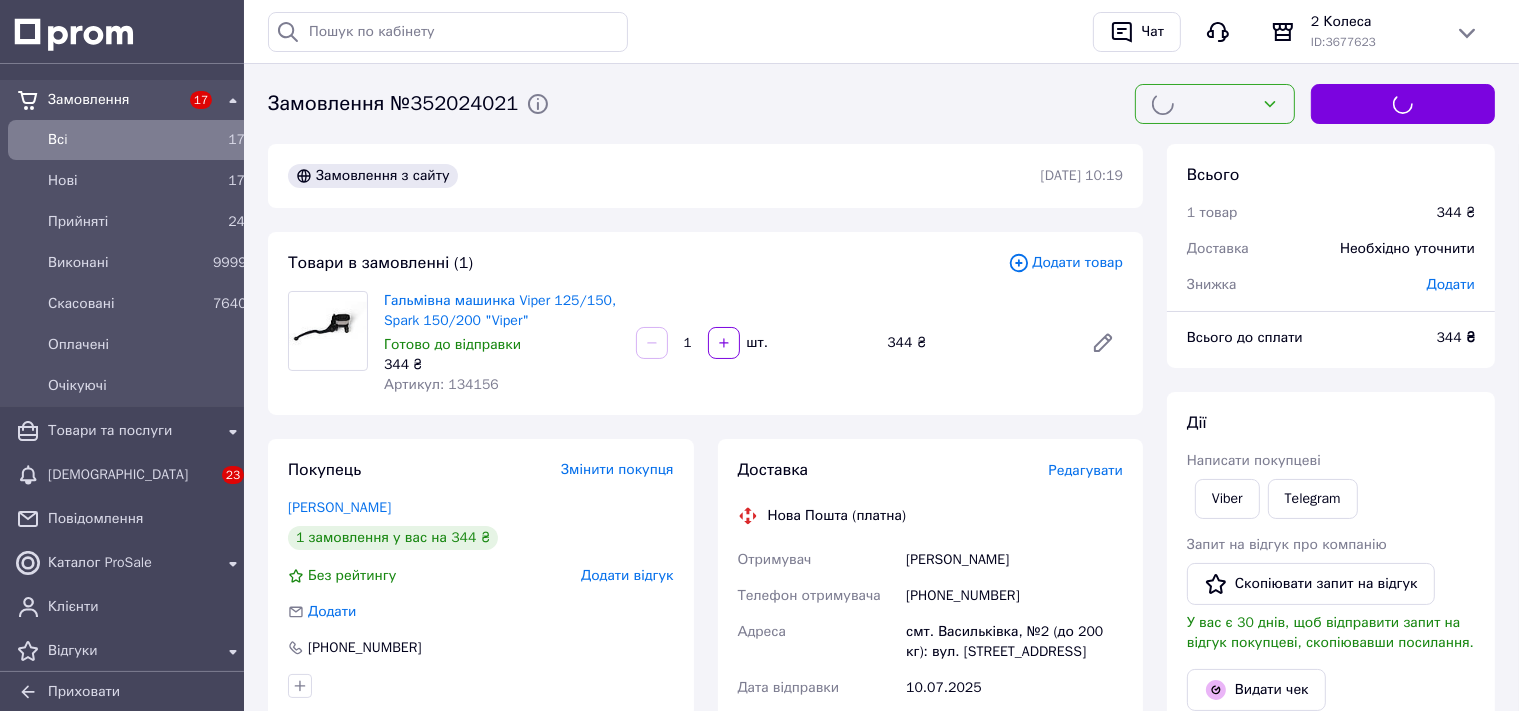 click on "Редагувати" at bounding box center (1086, 470) 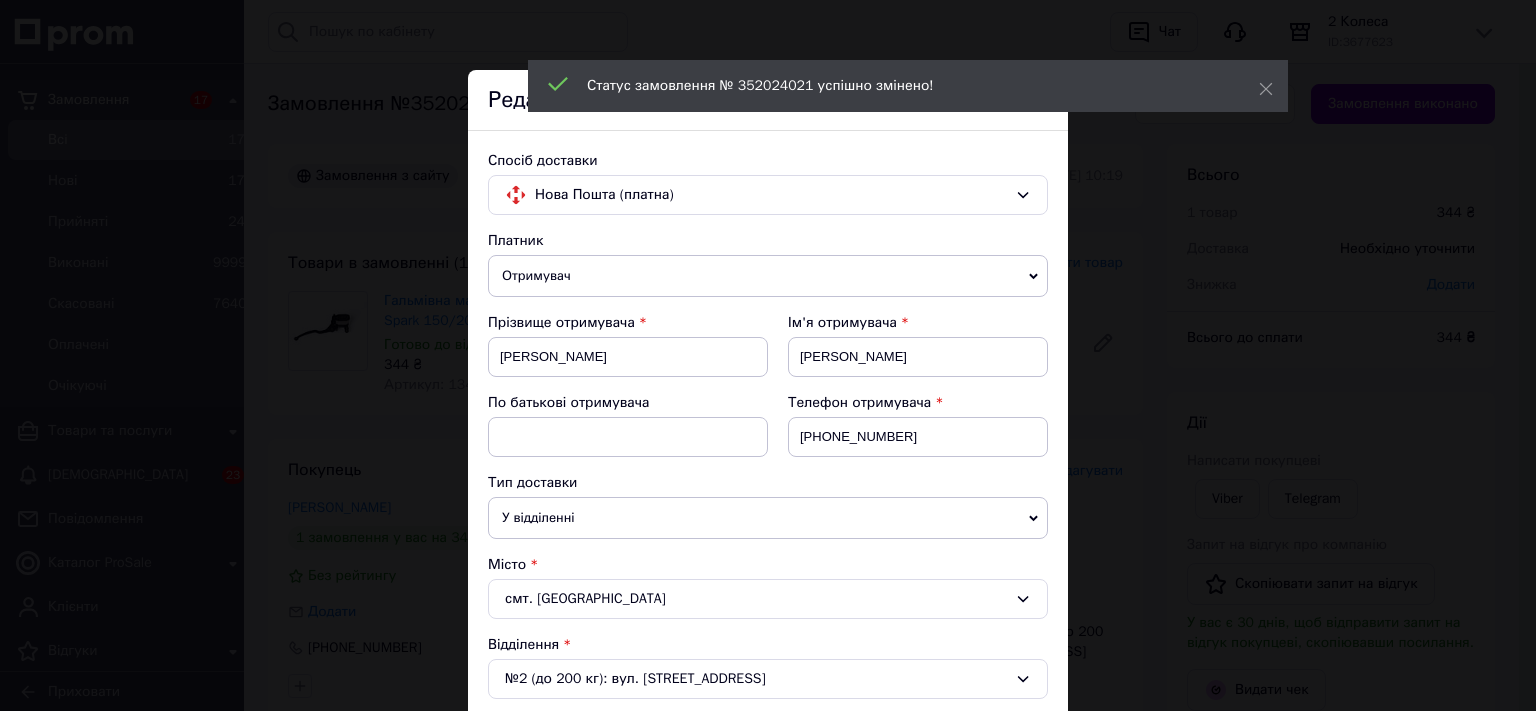 scroll, scrollTop: 662, scrollLeft: 0, axis: vertical 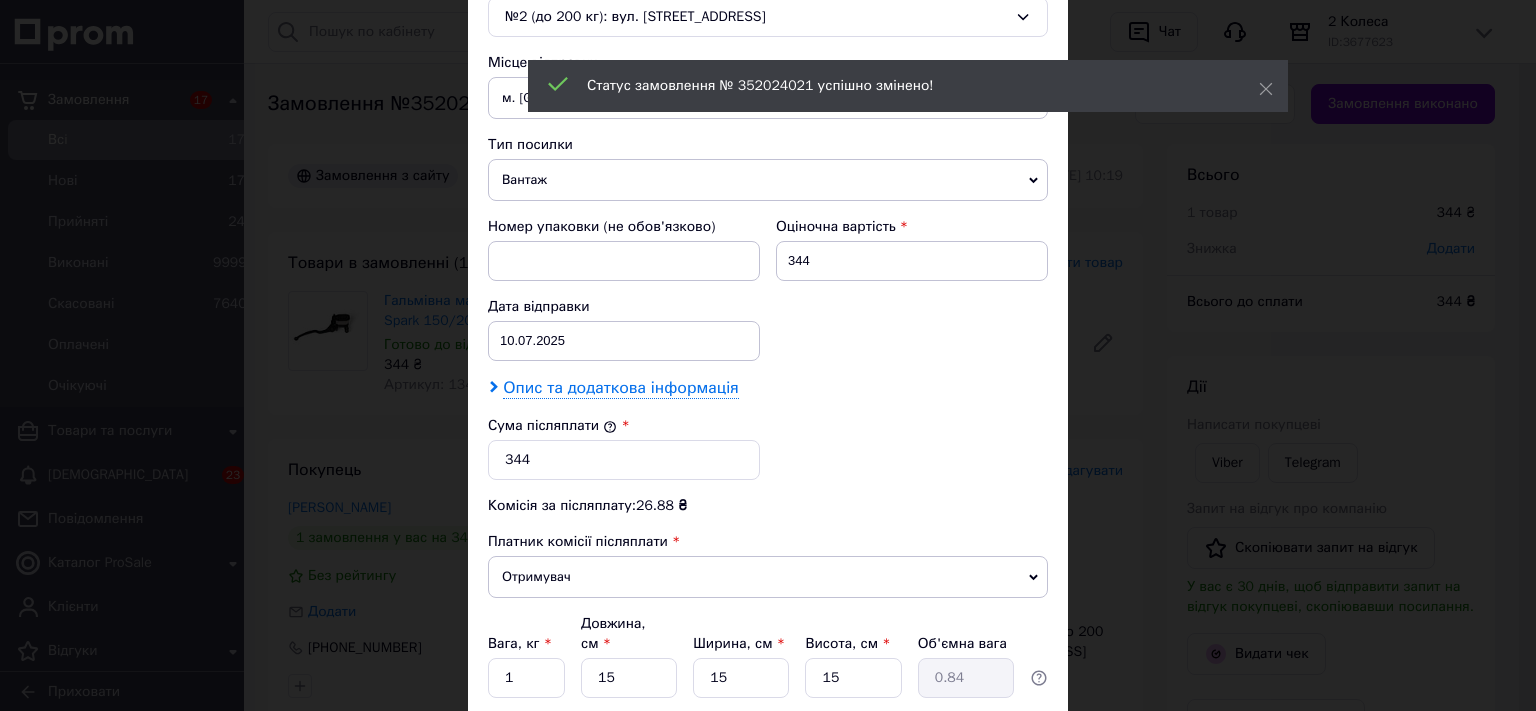 click on "Опис та додаткова інформація" at bounding box center [620, 388] 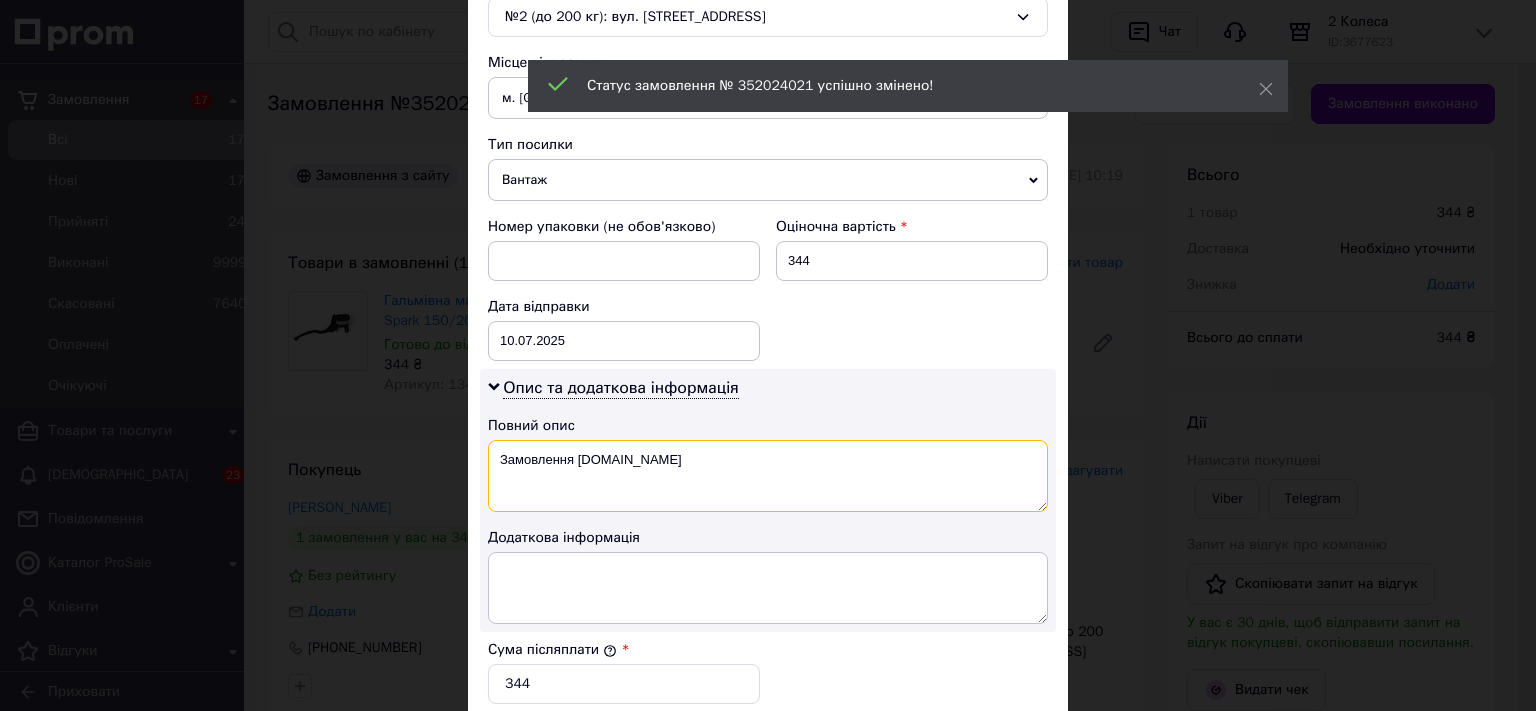 click on "Замовлення Prom.ua" at bounding box center [768, 476] 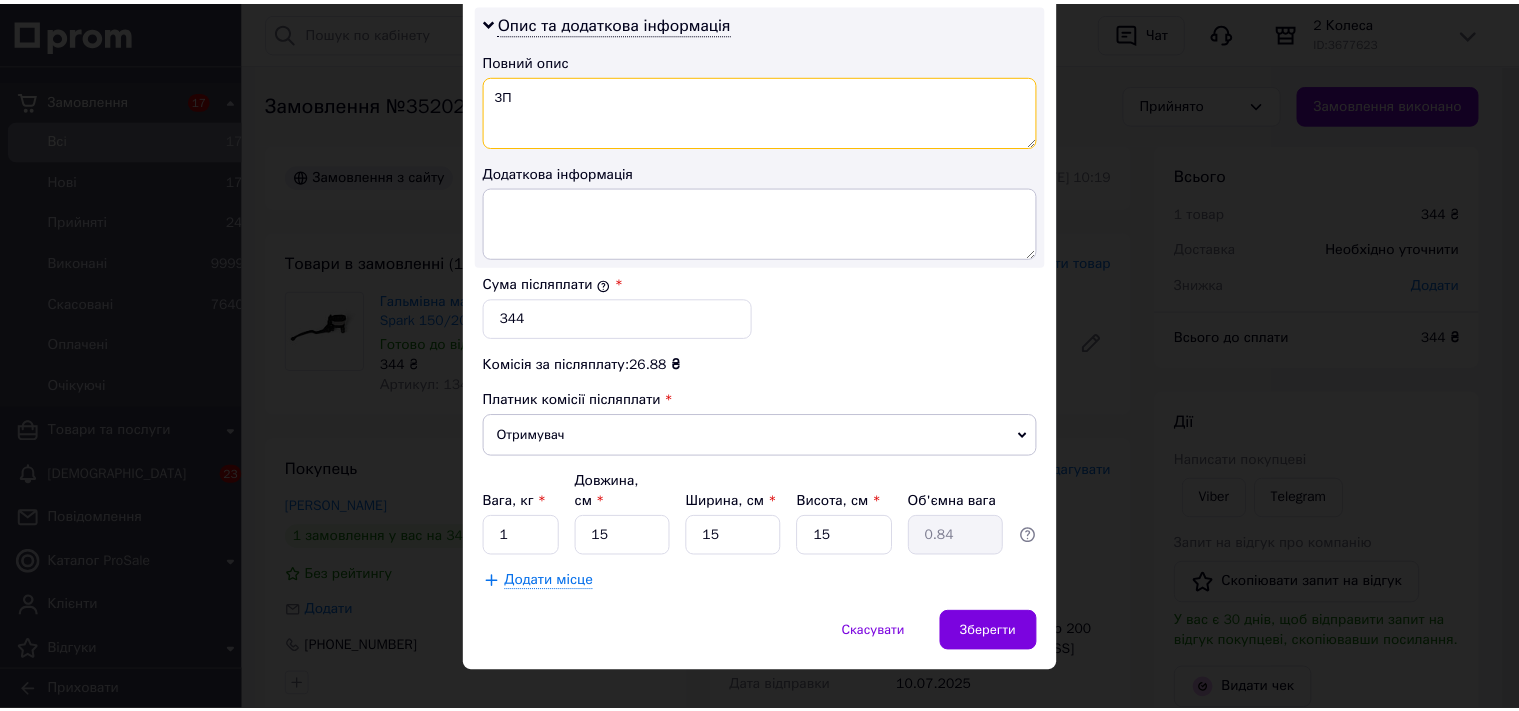 scroll, scrollTop: 1032, scrollLeft: 0, axis: vertical 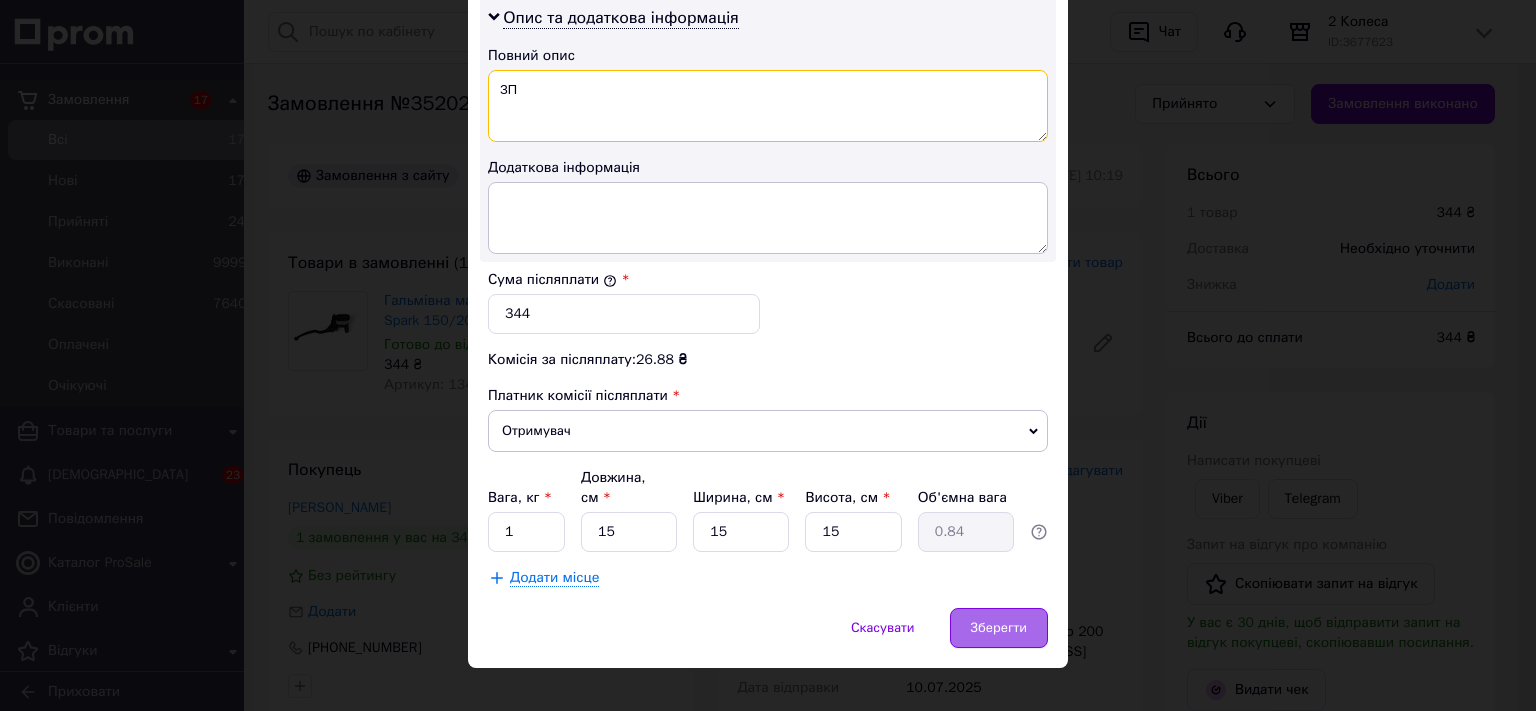 type on "ЗП" 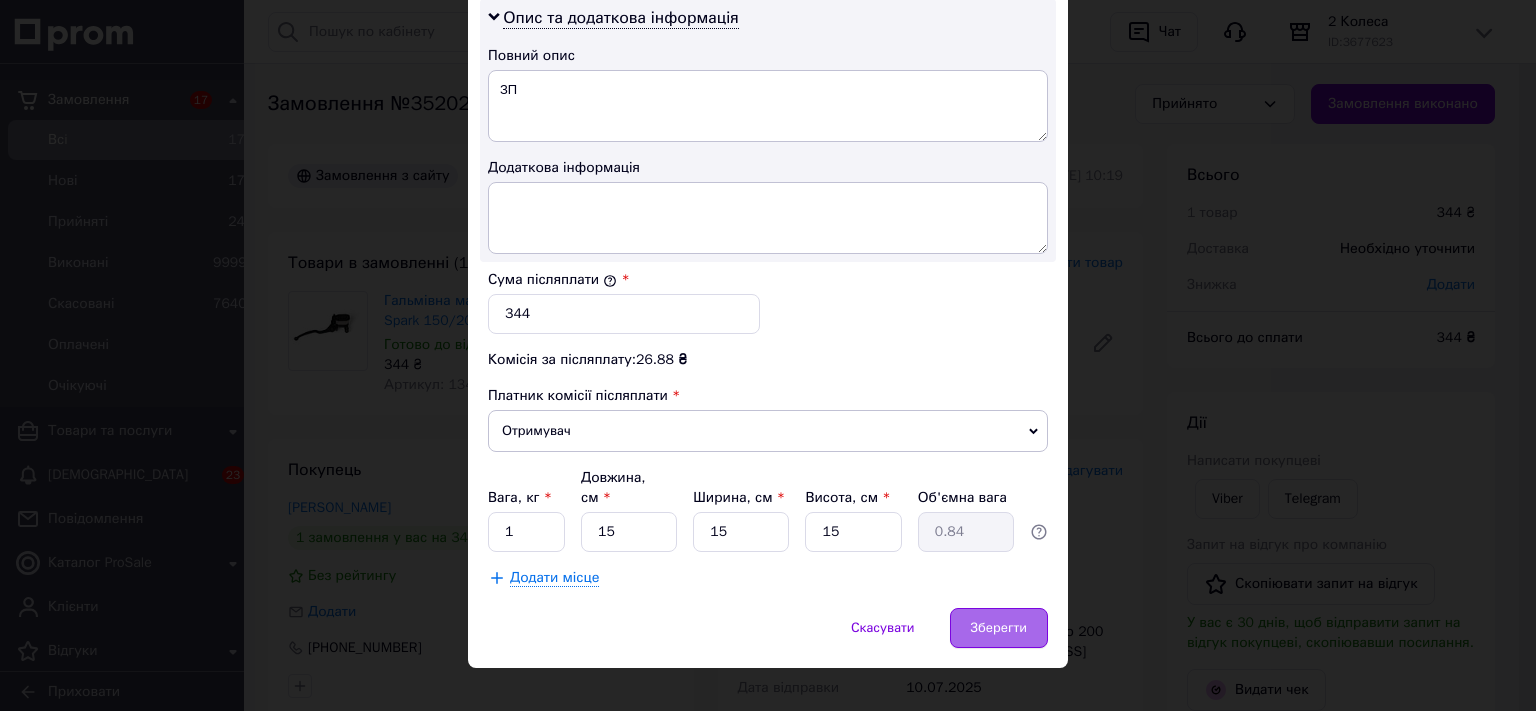 click on "Зберегти" at bounding box center [999, 628] 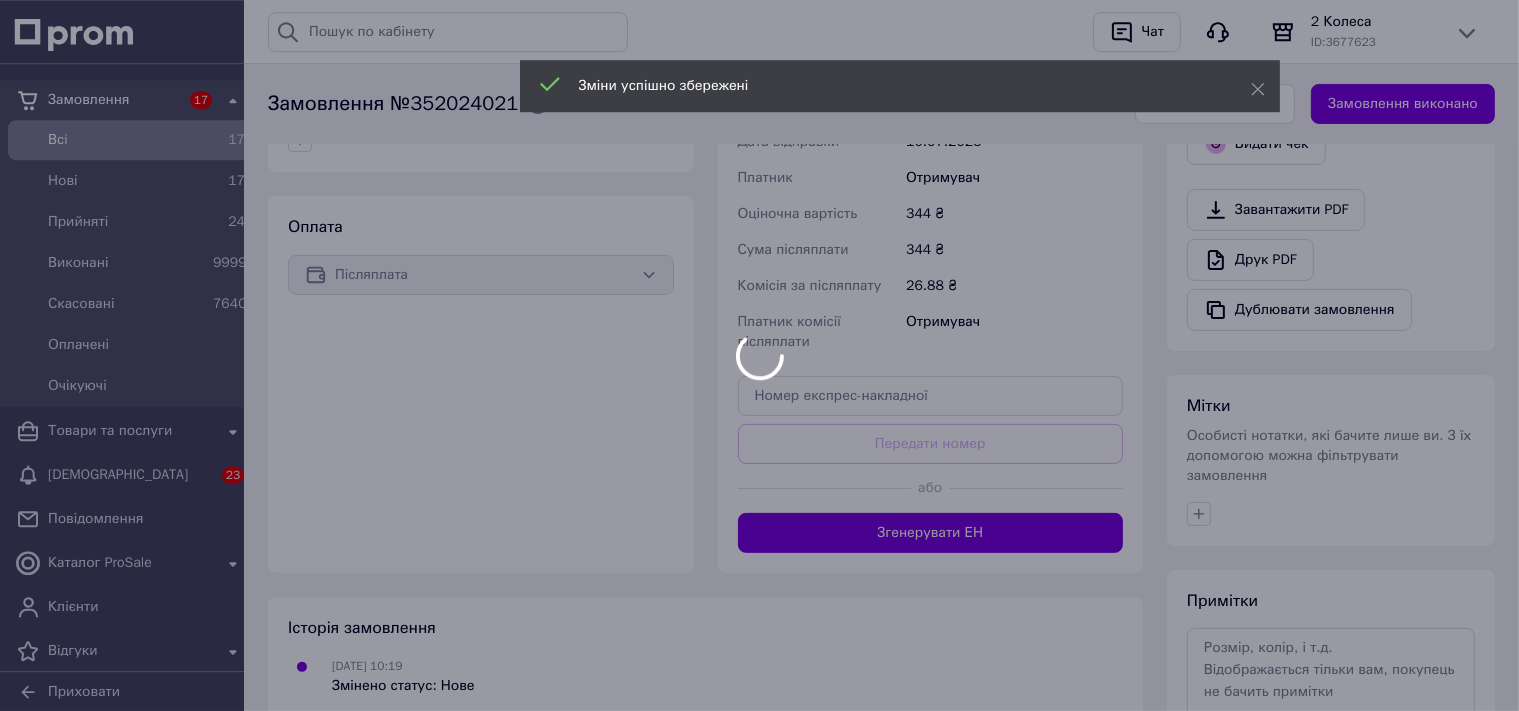 scroll, scrollTop: 633, scrollLeft: 0, axis: vertical 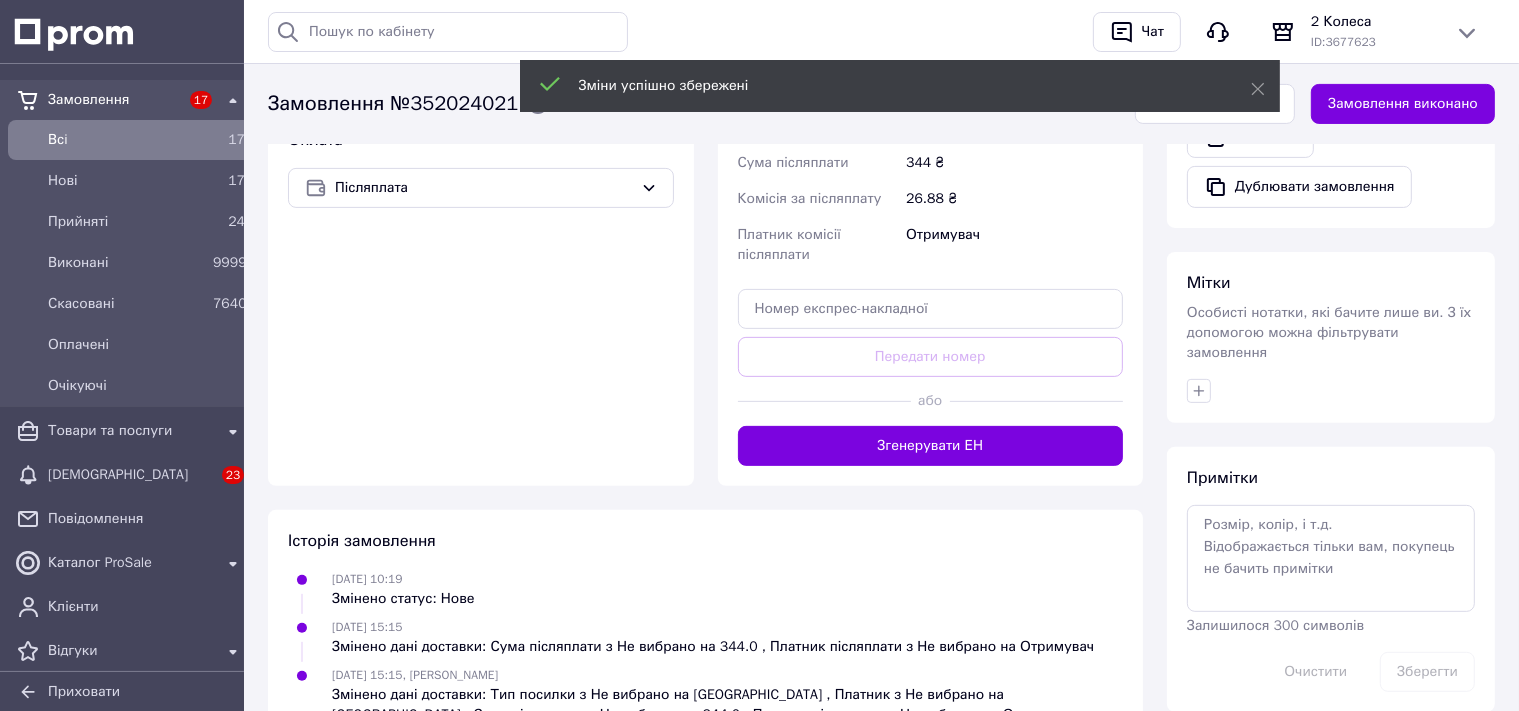 click on "Доставка Редагувати Нова Пошта (платна) Отримувач Коринченко Олег Телефон отримувача +380997136447 Адреса смт. Васильківка, №2 (до 200 кг): вул. Соборна, 27в Дата відправки 10.07.2025 Платник Отримувач Оціночна вартість 344 ₴ Сума післяплати 344 ₴ Комісія за післяплату 26.88 ₴ Платник комісії післяплати Отримувач Передати номер або Згенерувати ЕН Платник Отримувач Відправник Прізвище отримувача Коринченко Ім'я отримувача Олег По батькові отримувача Телефон отримувача +380997136447 Тип доставки У відділенні Кур'єром В поштоматі Місто смт. Васильківка Відділення Тип посилки" at bounding box center [931, 146] 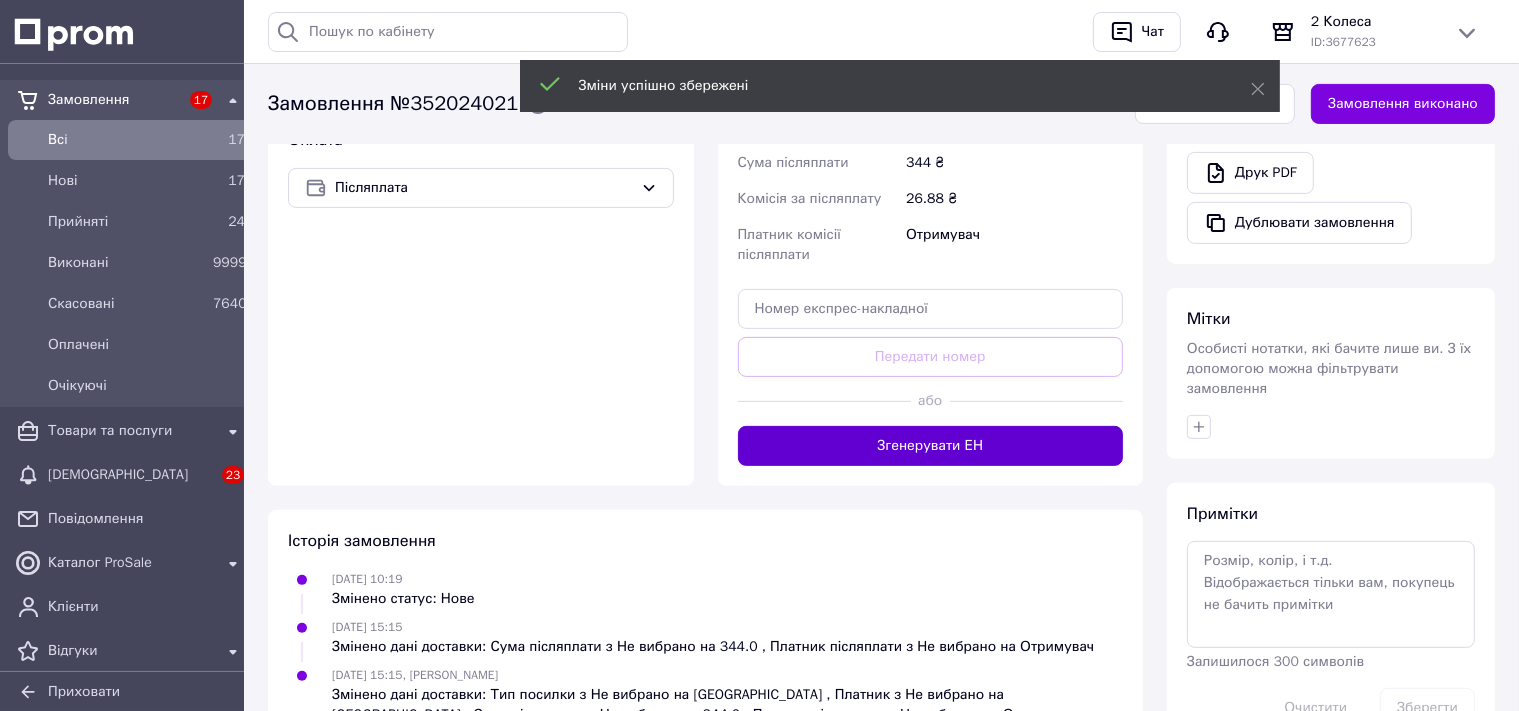 click on "Згенерувати ЕН" at bounding box center [931, 446] 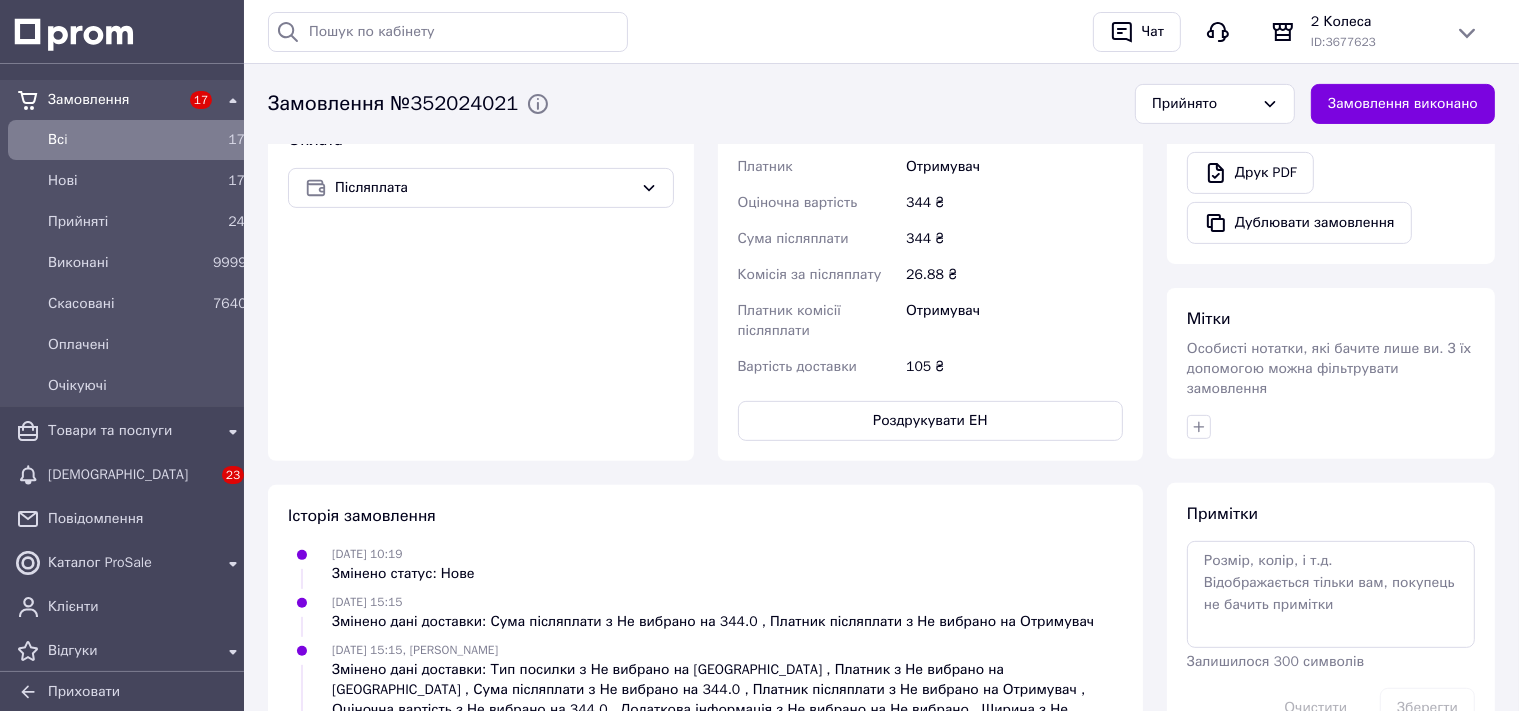 scroll, scrollTop: 0, scrollLeft: 0, axis: both 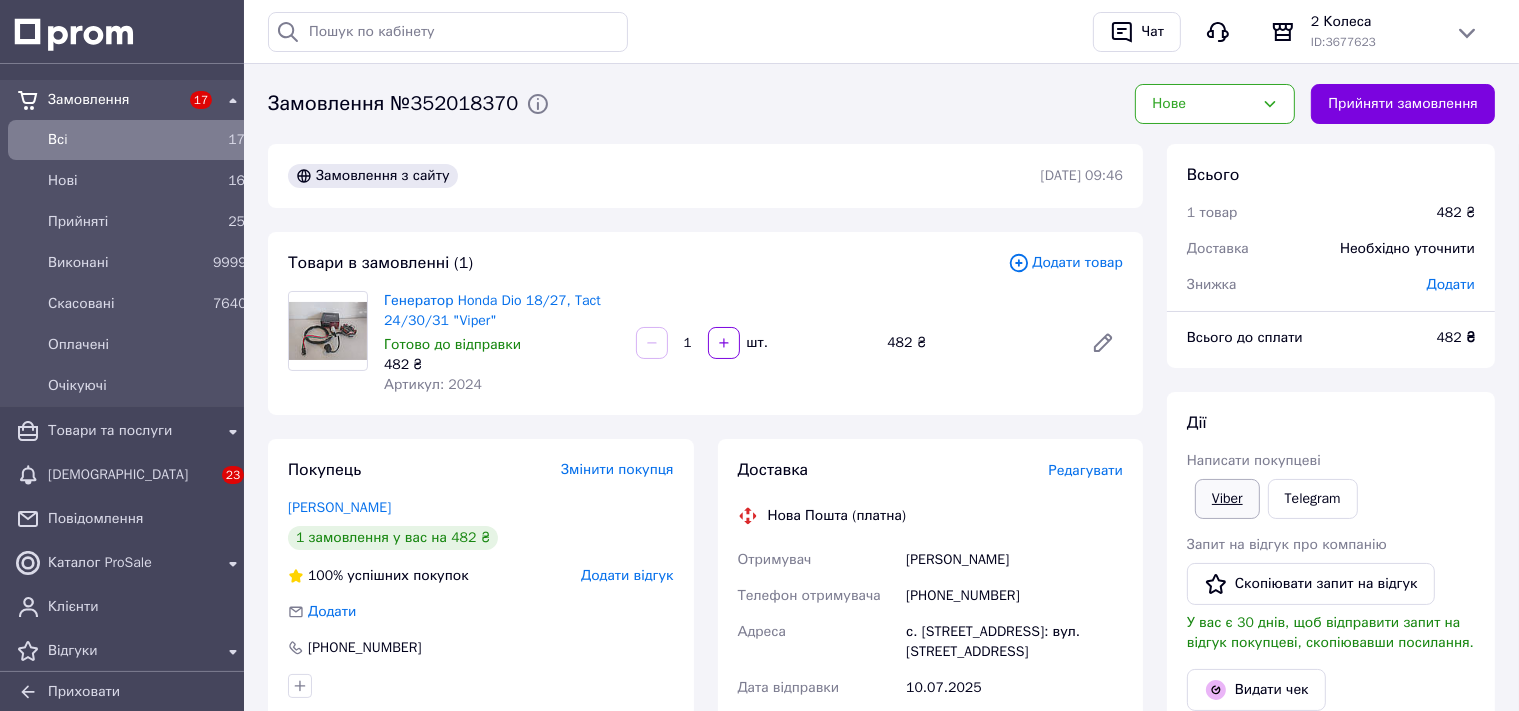 click on "Viber" at bounding box center (1227, 499) 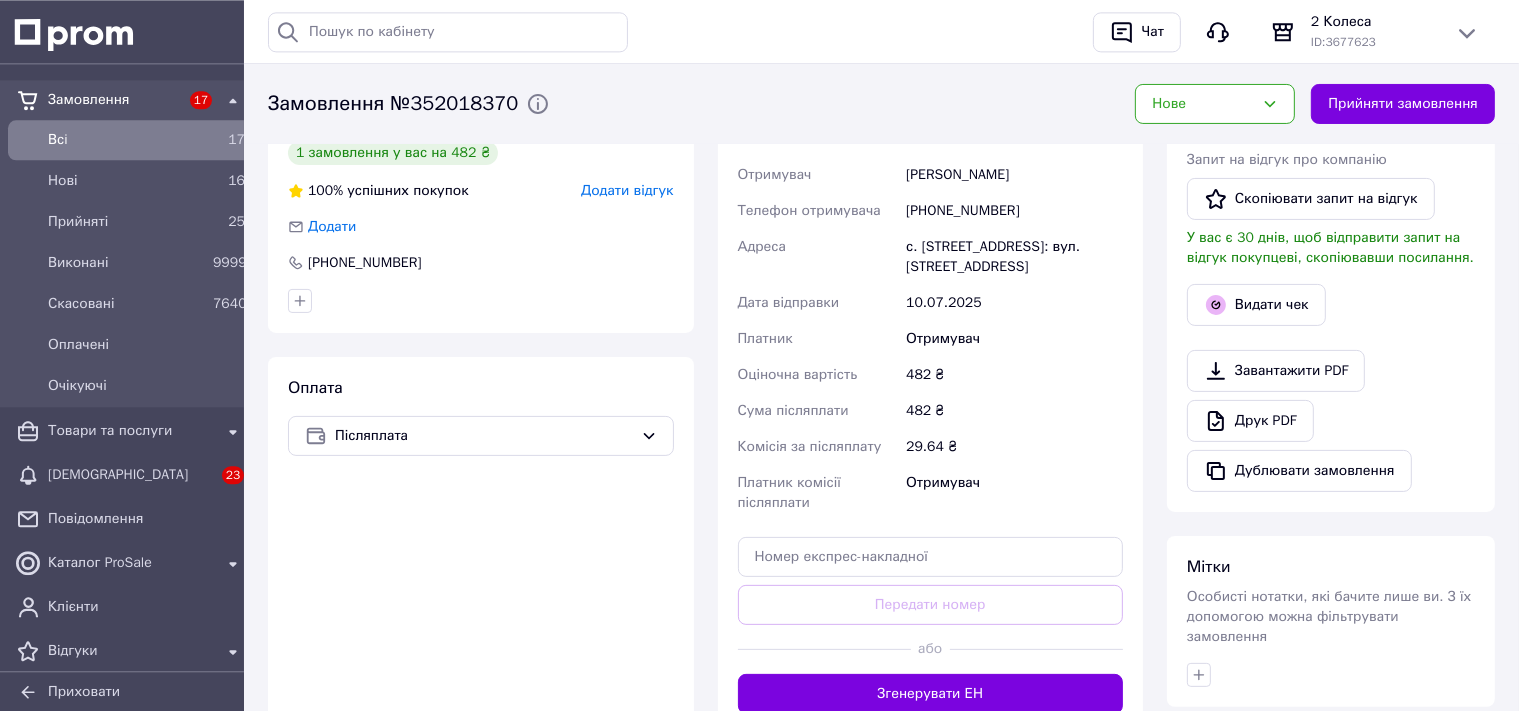 scroll, scrollTop: 633, scrollLeft: 0, axis: vertical 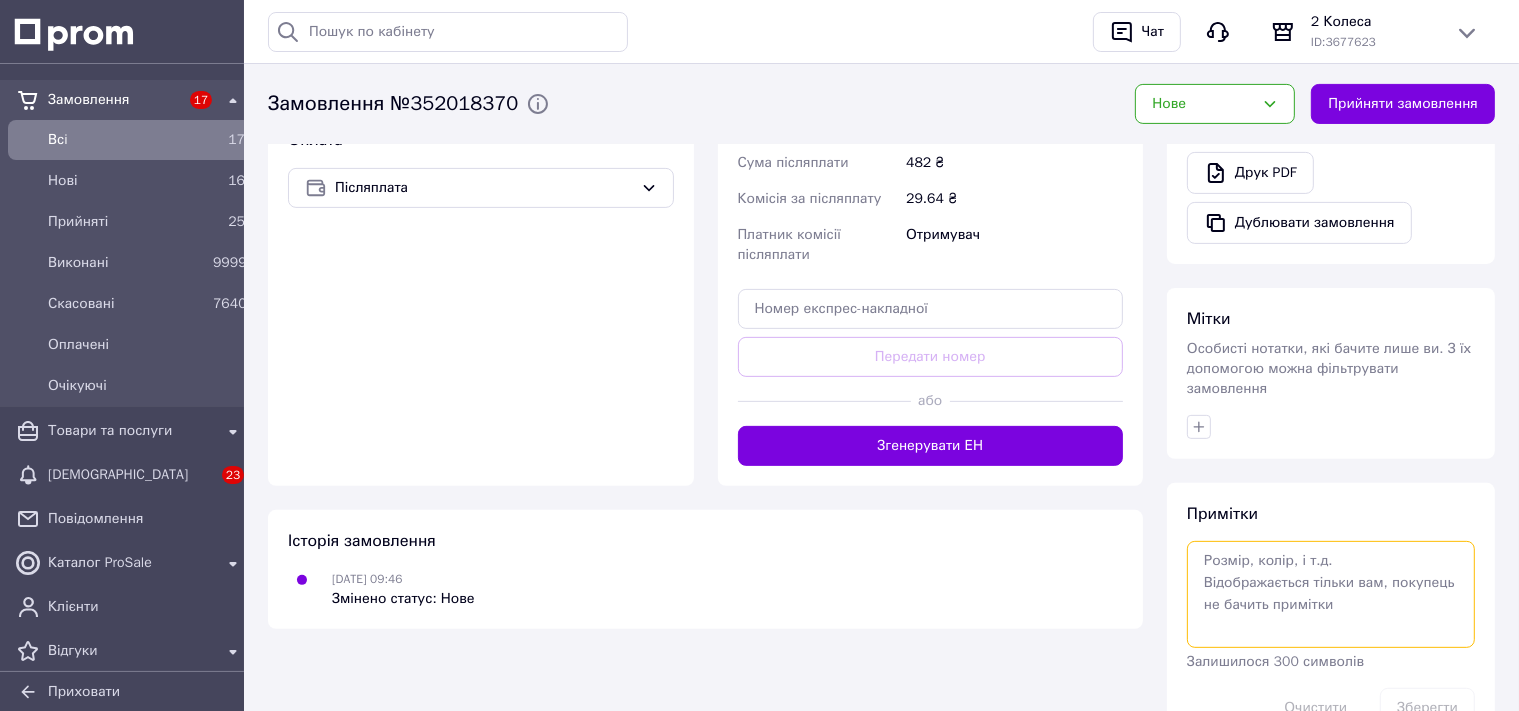 click at bounding box center [1331, 594] 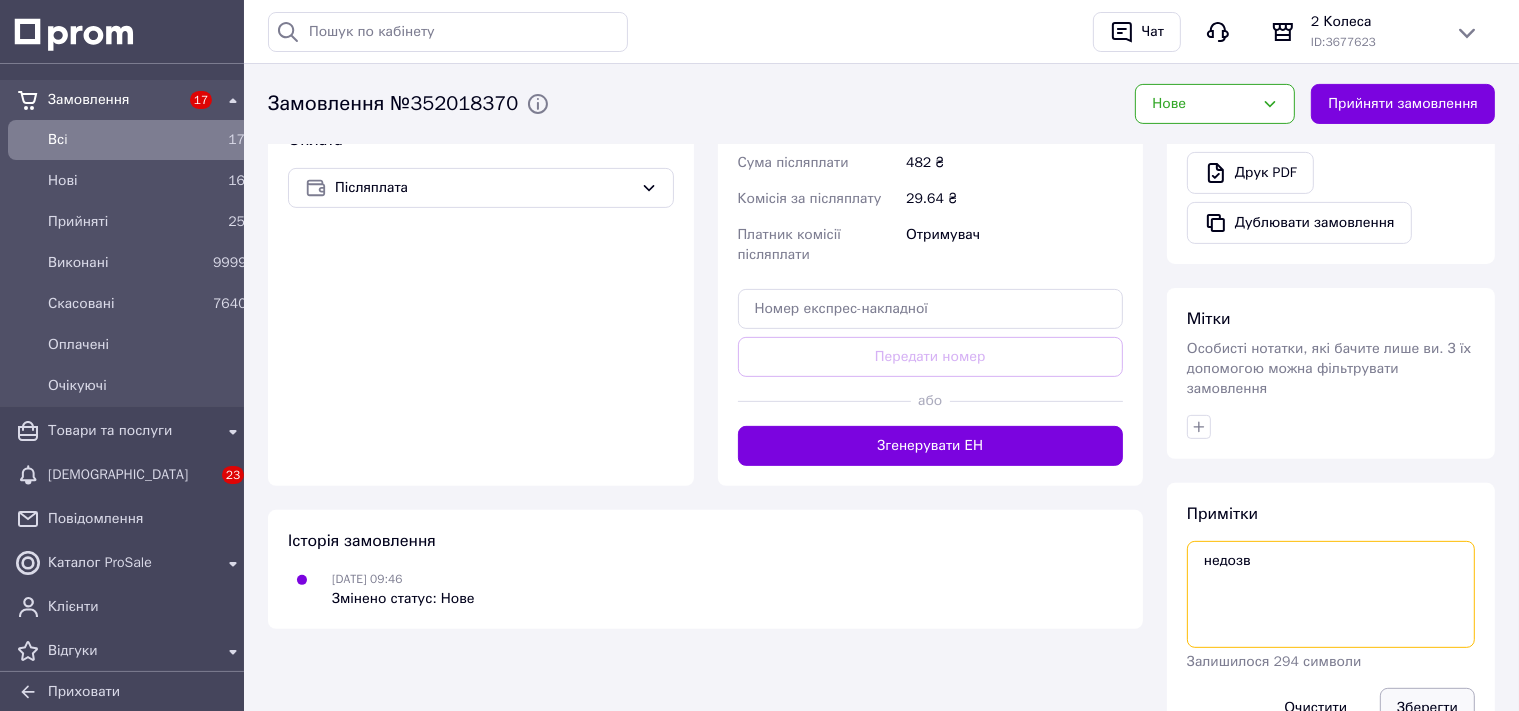 type on "недозв" 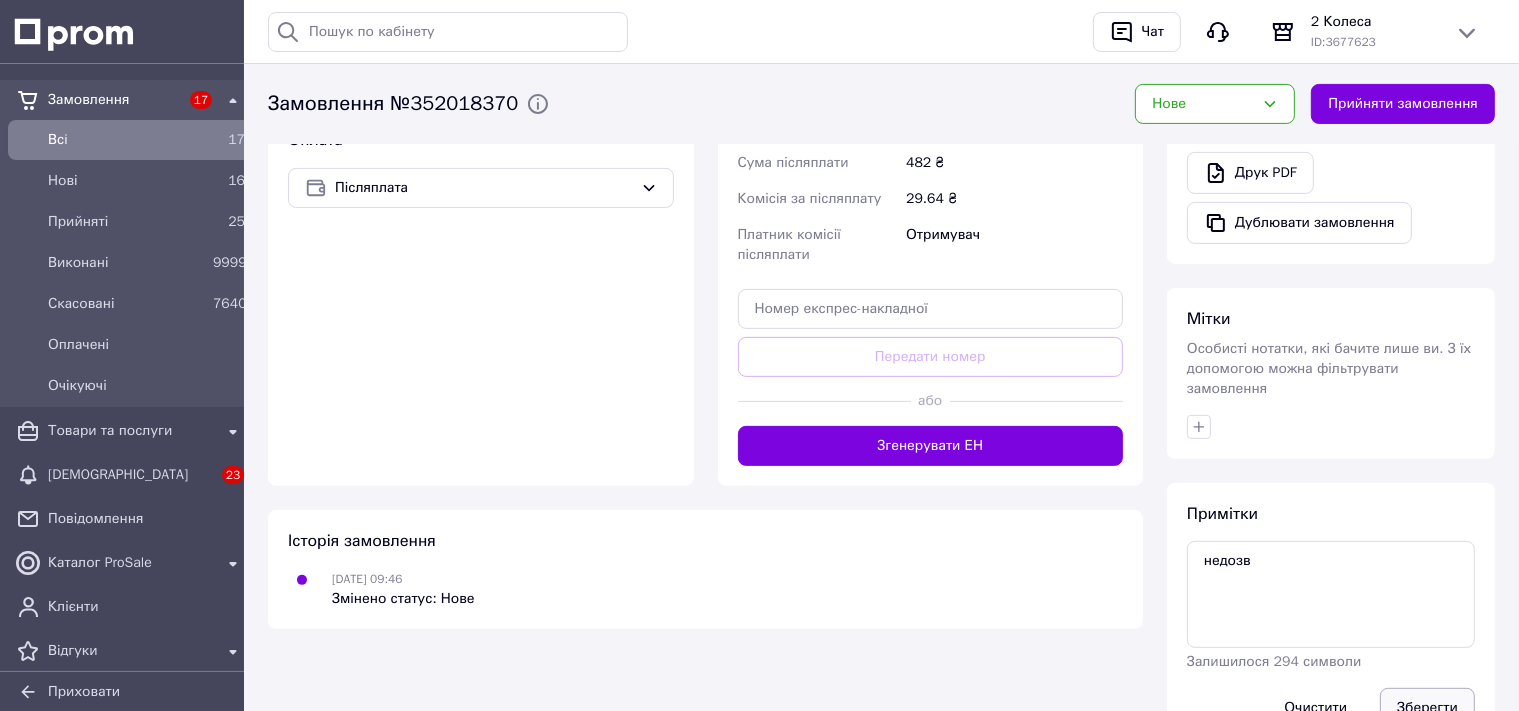 click on "Зберегти" at bounding box center [1427, 708] 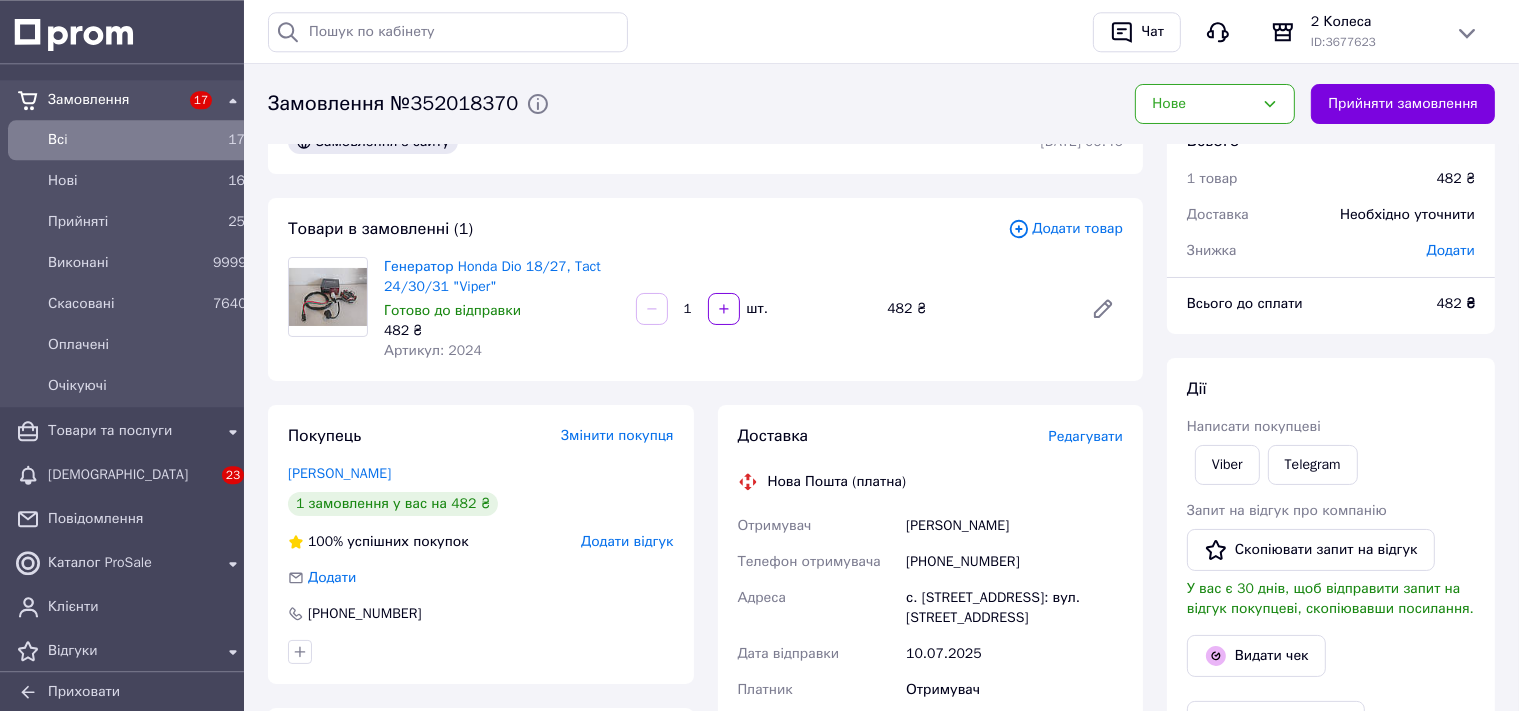 scroll, scrollTop: 0, scrollLeft: 0, axis: both 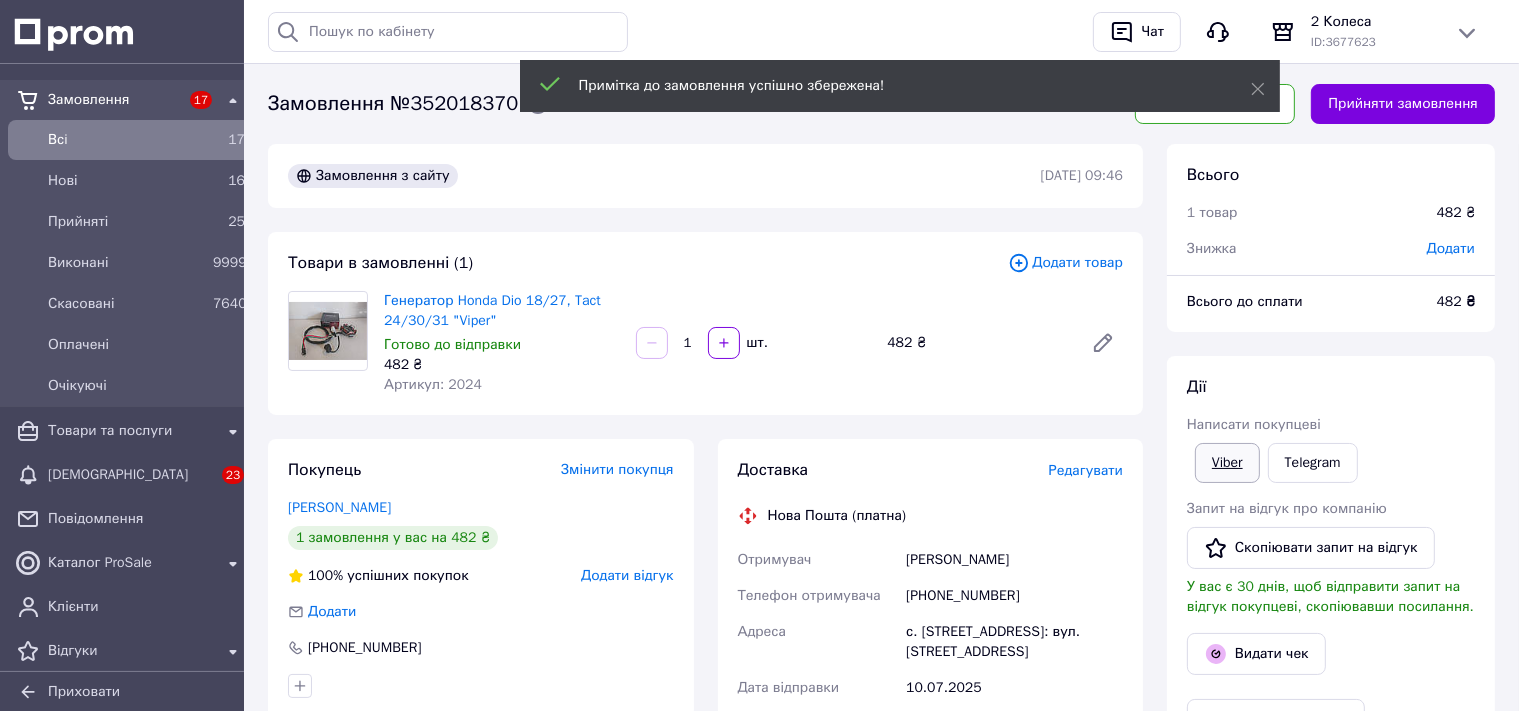 click on "Viber" at bounding box center [1227, 463] 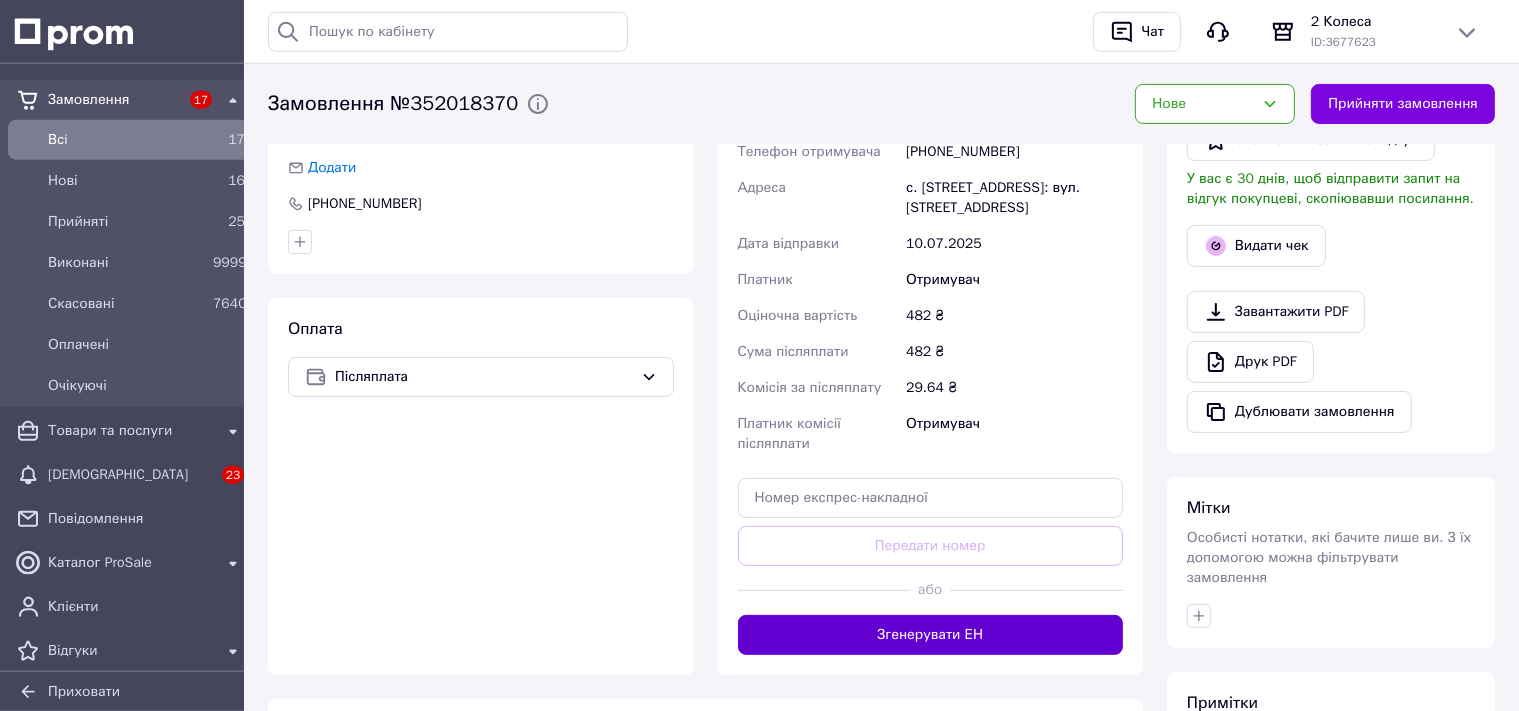 scroll, scrollTop: 528, scrollLeft: 0, axis: vertical 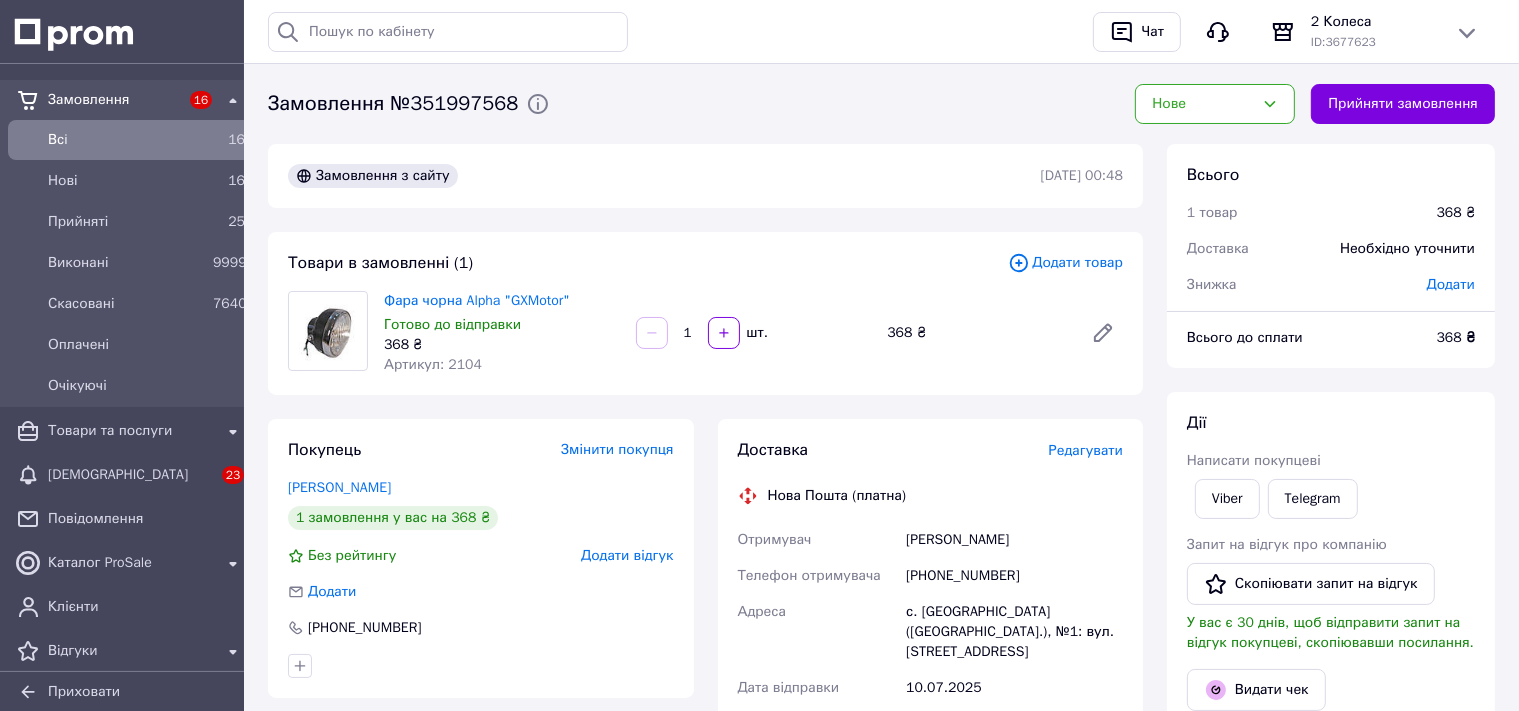 click on "Артикул: 2104" at bounding box center (433, 364) 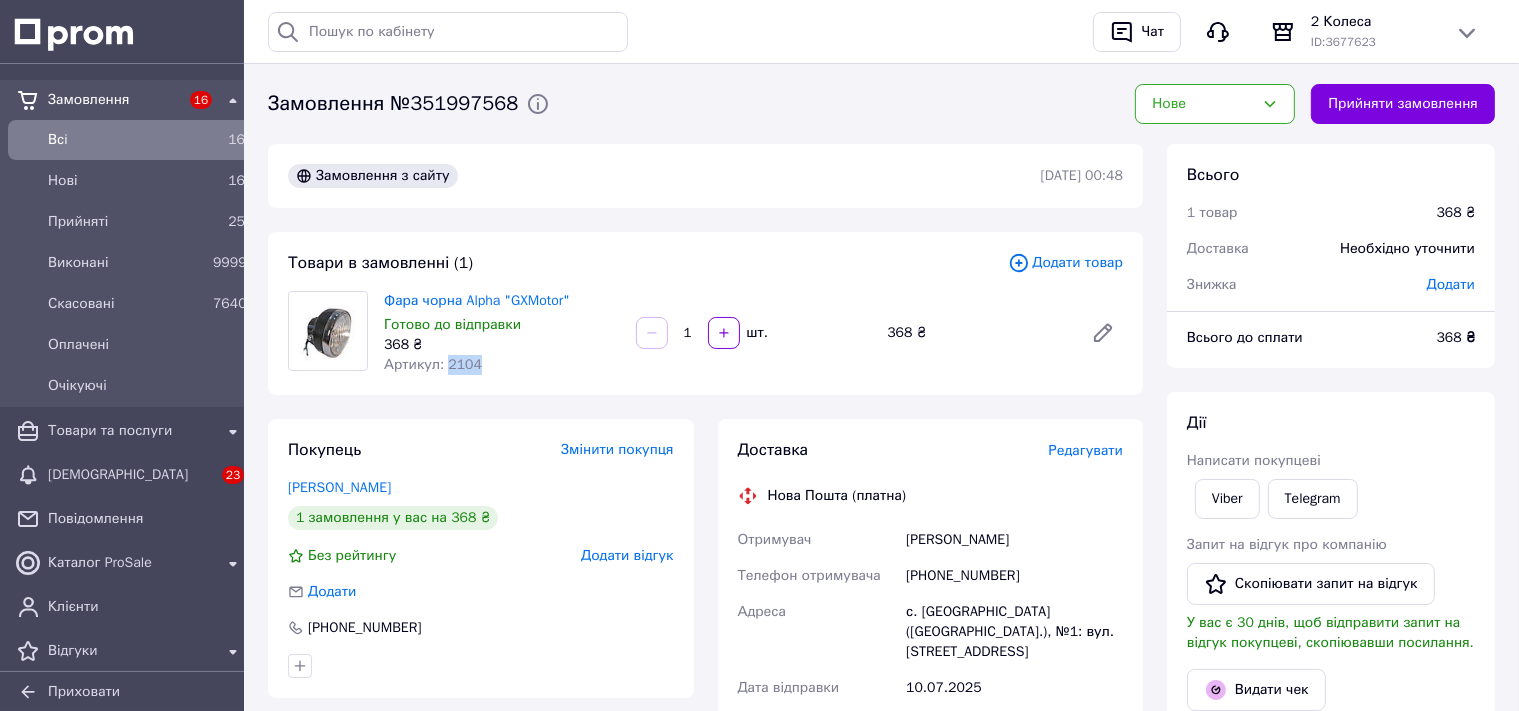 click on "Артикул: 2104" at bounding box center [433, 364] 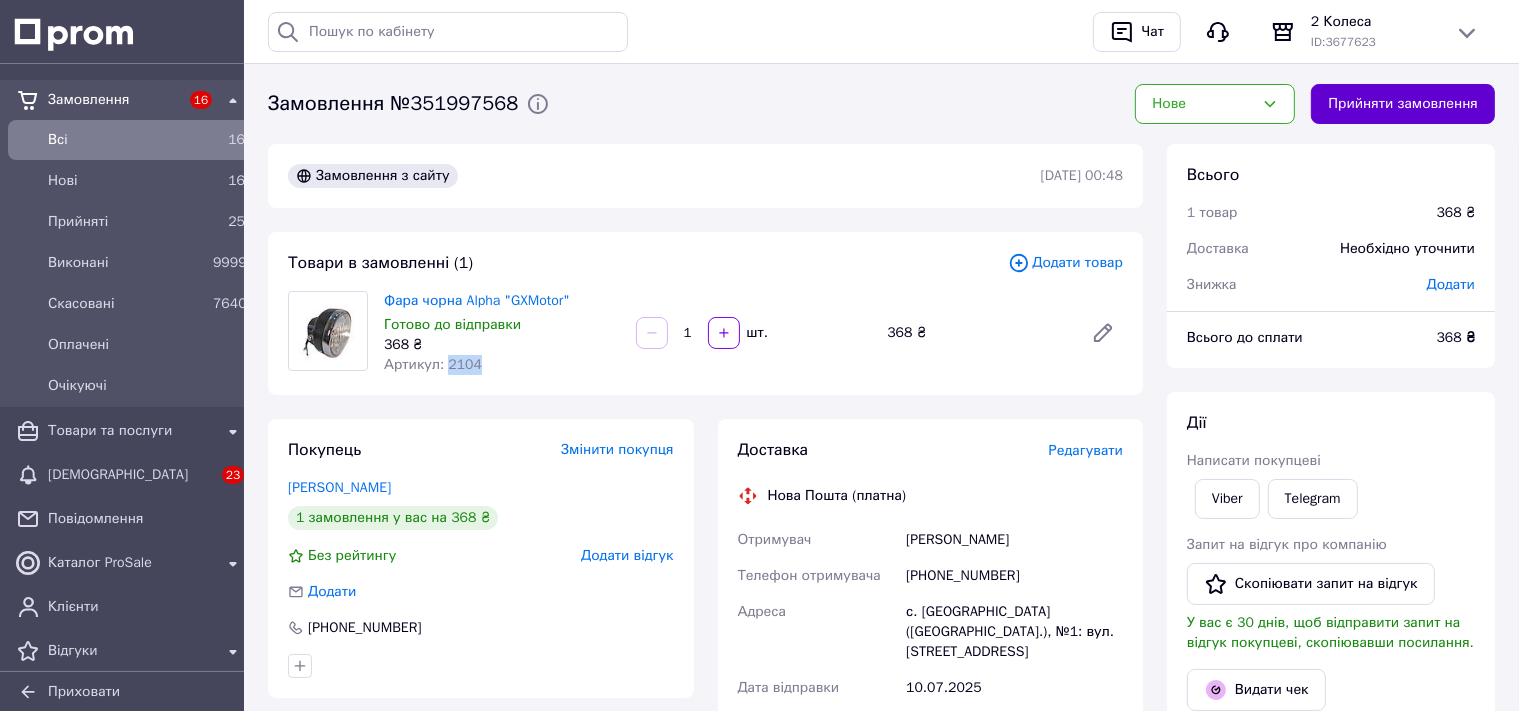click on "Прийняти замовлення" at bounding box center [1403, 104] 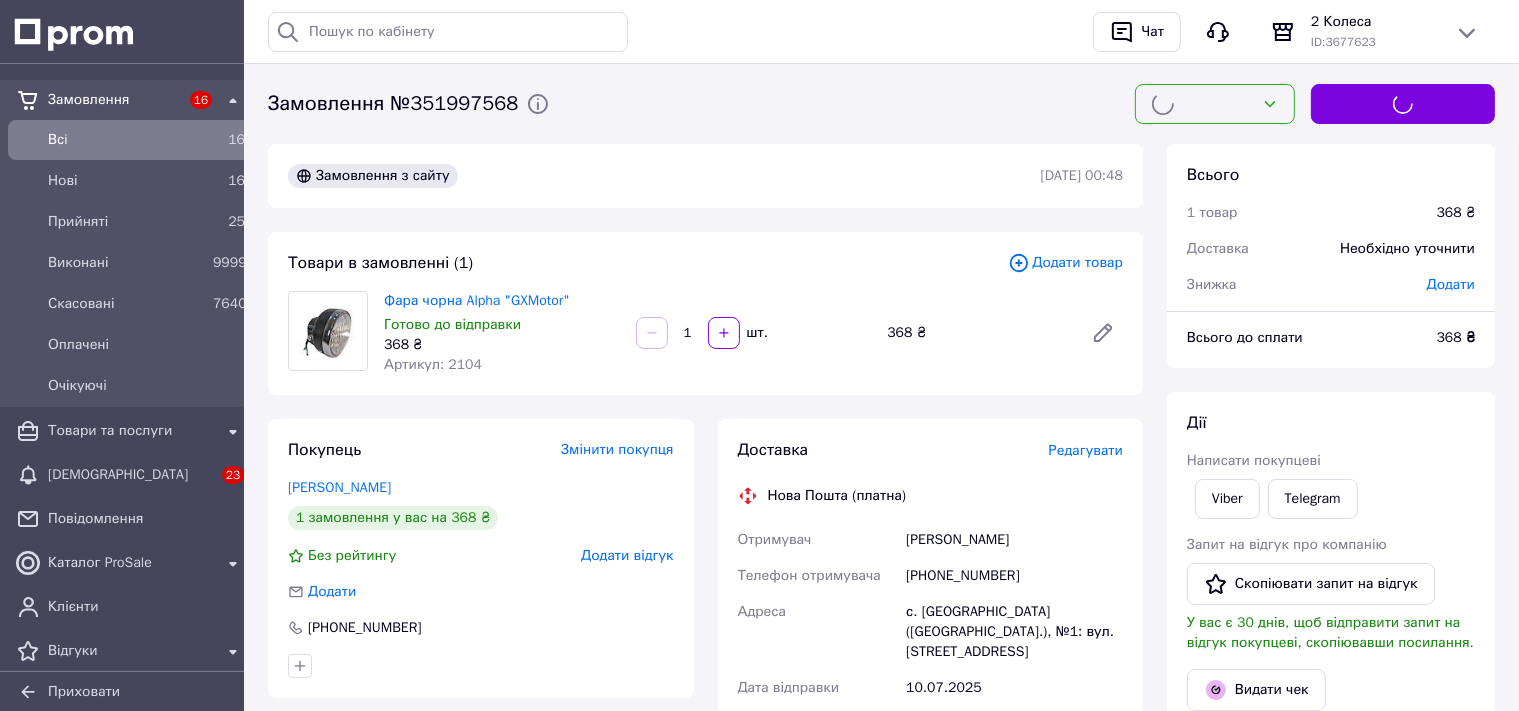 click on "Редагувати" at bounding box center [1086, 450] 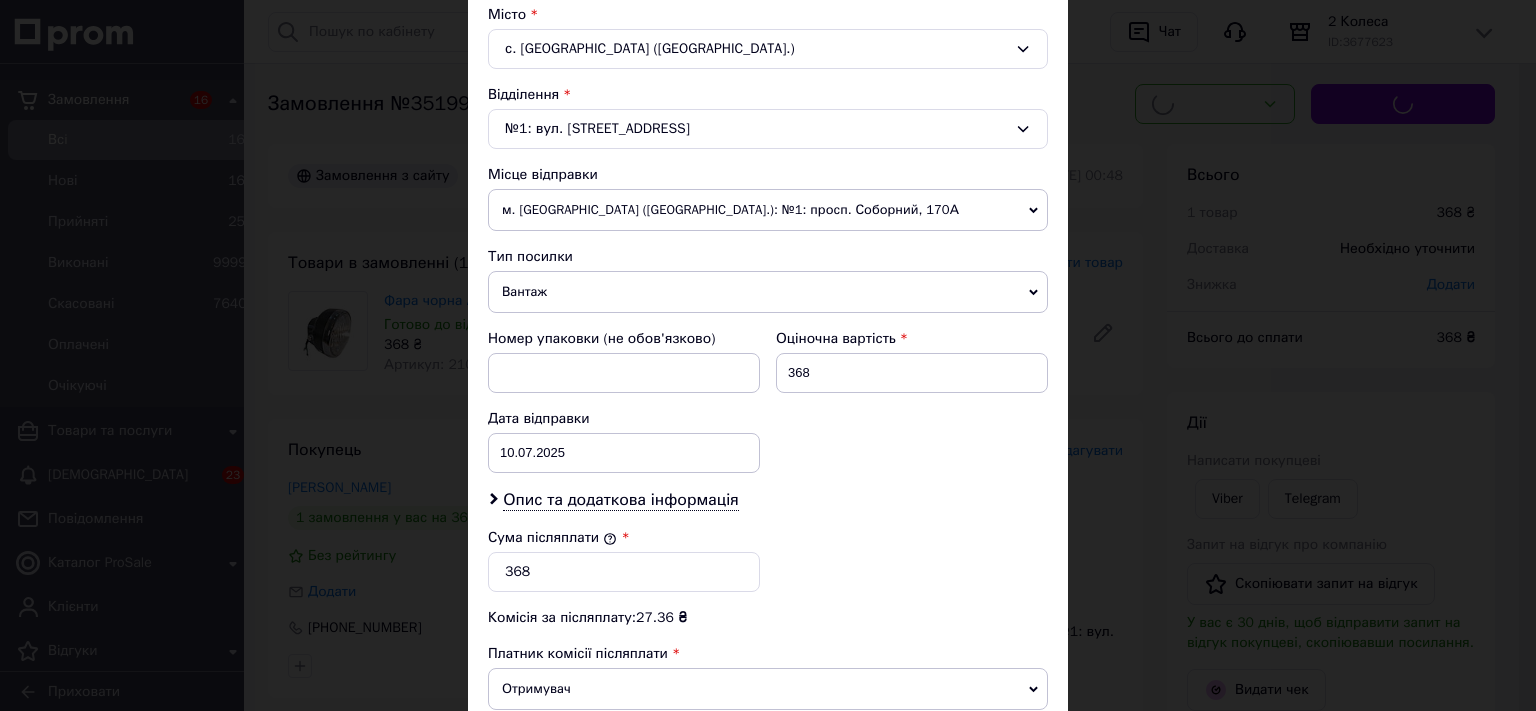 scroll, scrollTop: 662, scrollLeft: 0, axis: vertical 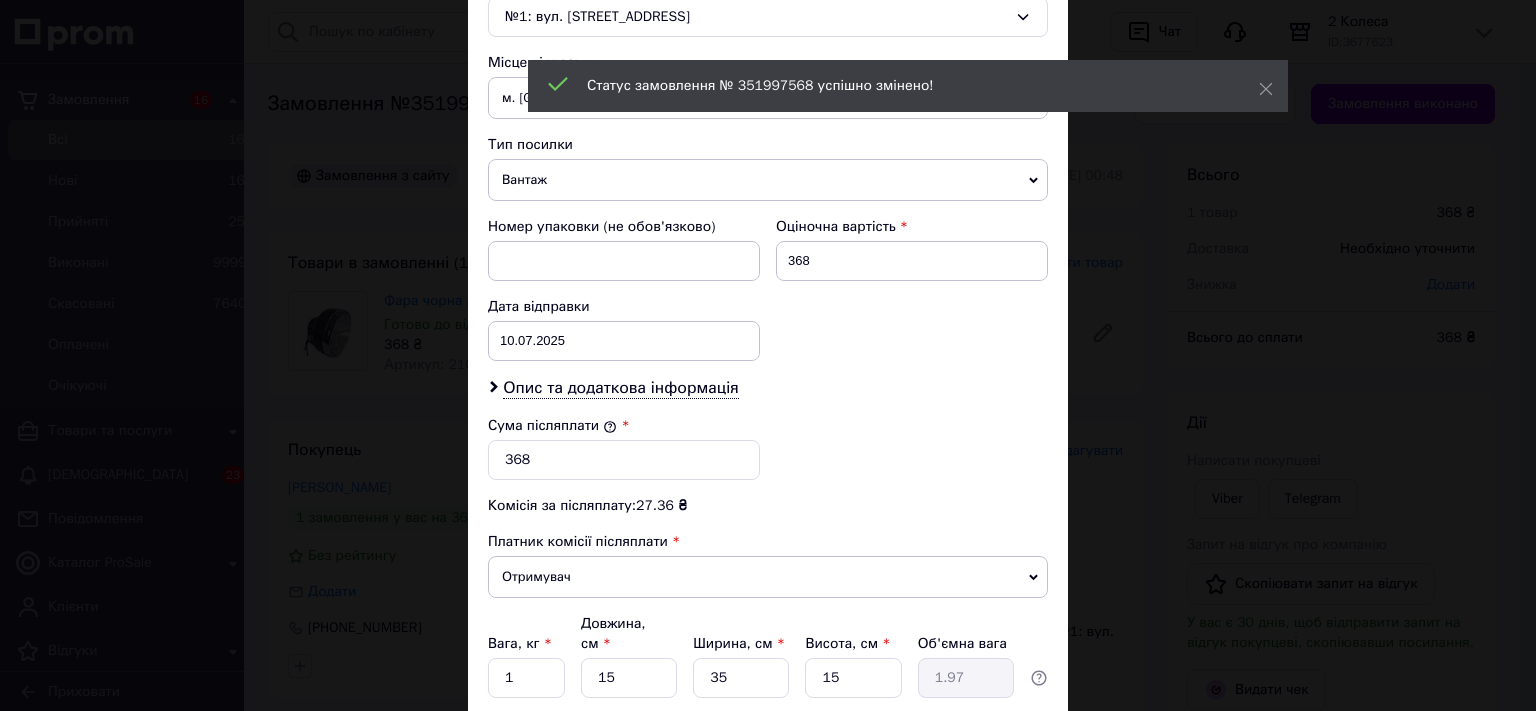 click on "Платник Отримувач Відправник Прізвище отримувача Севастиан Ім'я отримувача Олег По батькові отримувача Телефон отримувача +380682538051 Тип доставки У відділенні Кур'єром В поштоматі Місто с. Озерне (Одеська обл.) Відділення №1: вул. Центральна, 39-А Місце відправки м. Олександрія (Кіровоградська обл.): №1: просп. Соборний, 170А Немає збігів. Спробуйте змінити умови пошуку Додати ще місце відправки Тип посилки Вантаж Документи Номер упаковки (не обов'язково) Оціночна вартість 368 Дата відправки 10.07.2025 < 2025 > < Июль > Пн Вт Ср Чт Пт Сб Вс 30 1 2 3 4 5 6 7 8 9 10 11 12 13 14 15 16 17 18 19 20 21 22 23 1" at bounding box center (768, 151) 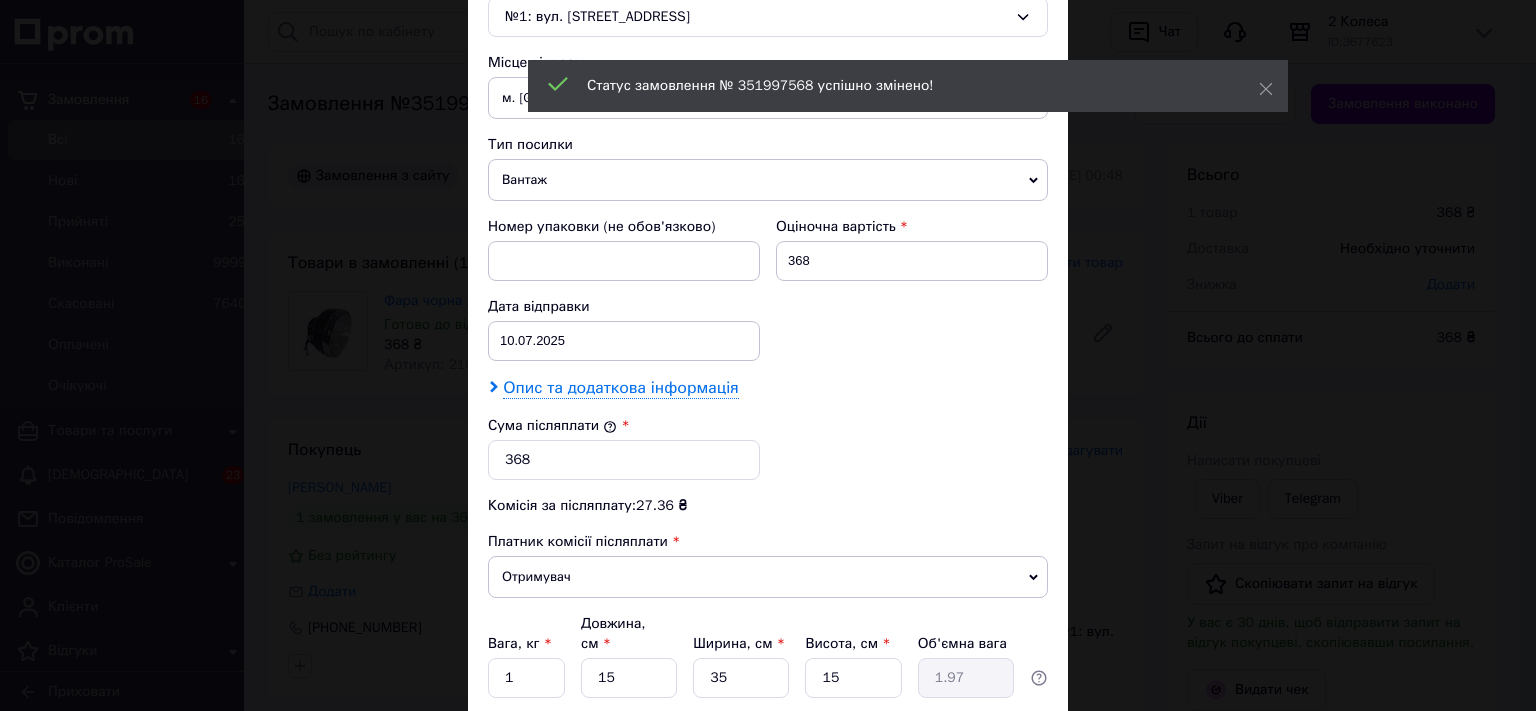 click on "Опис та додаткова інформація" at bounding box center (620, 388) 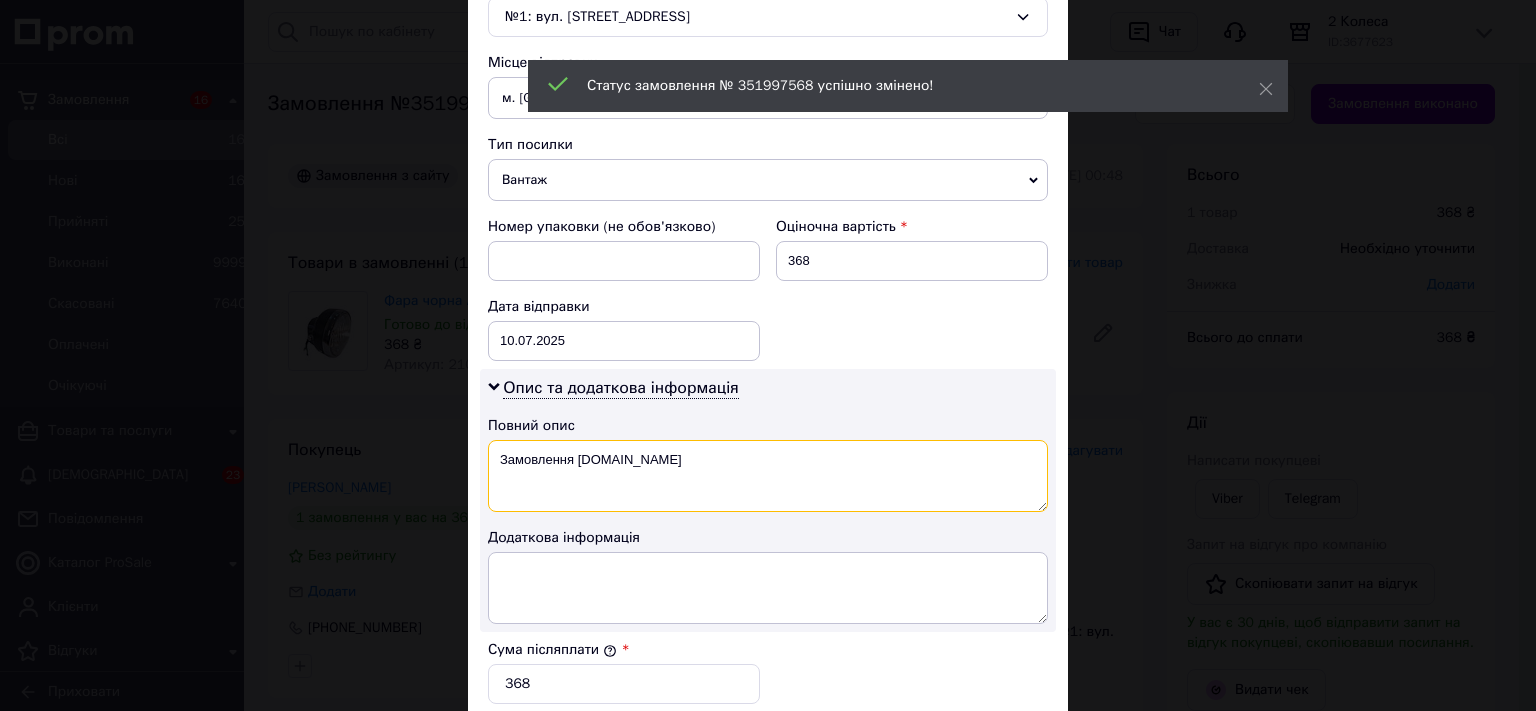 click on "Замовлення [DOMAIN_NAME]" at bounding box center (768, 476) 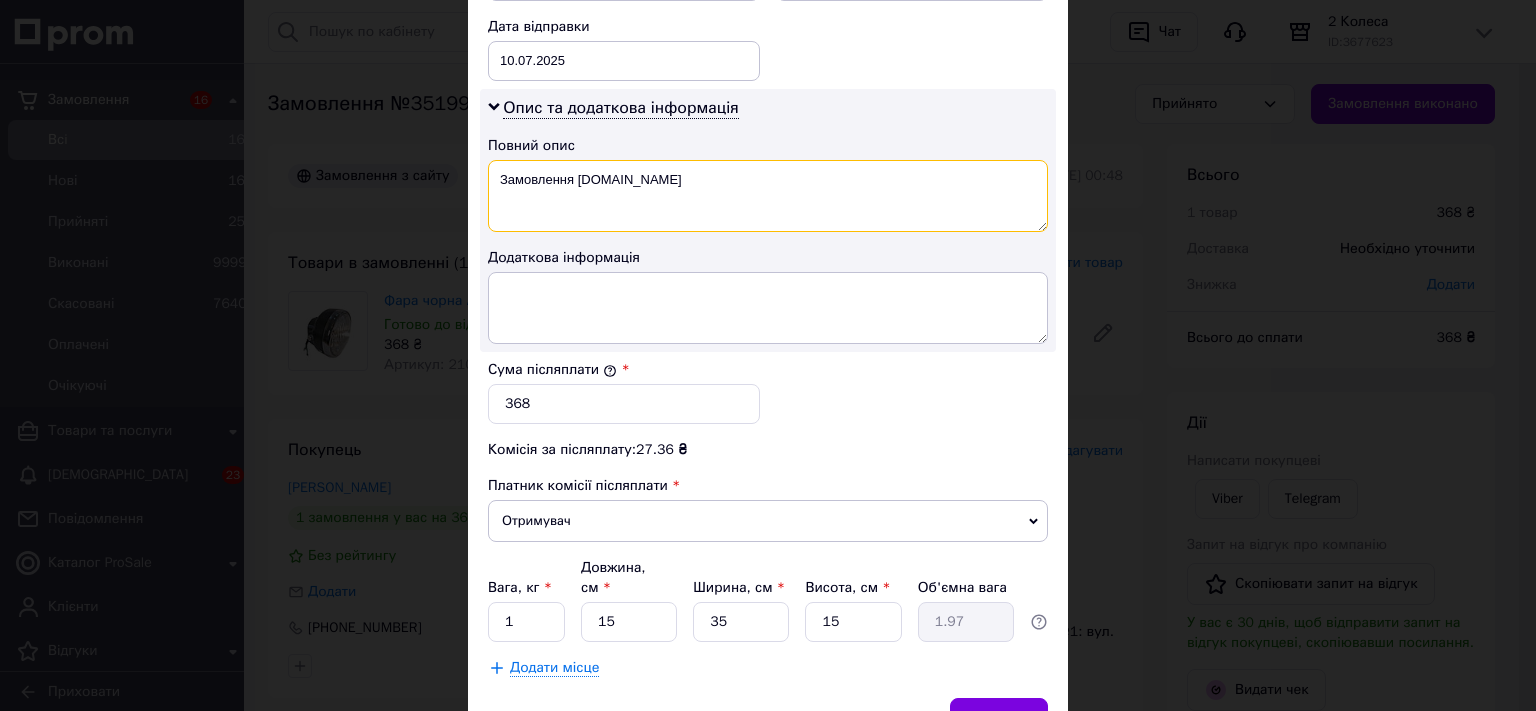 scroll, scrollTop: 922, scrollLeft: 0, axis: vertical 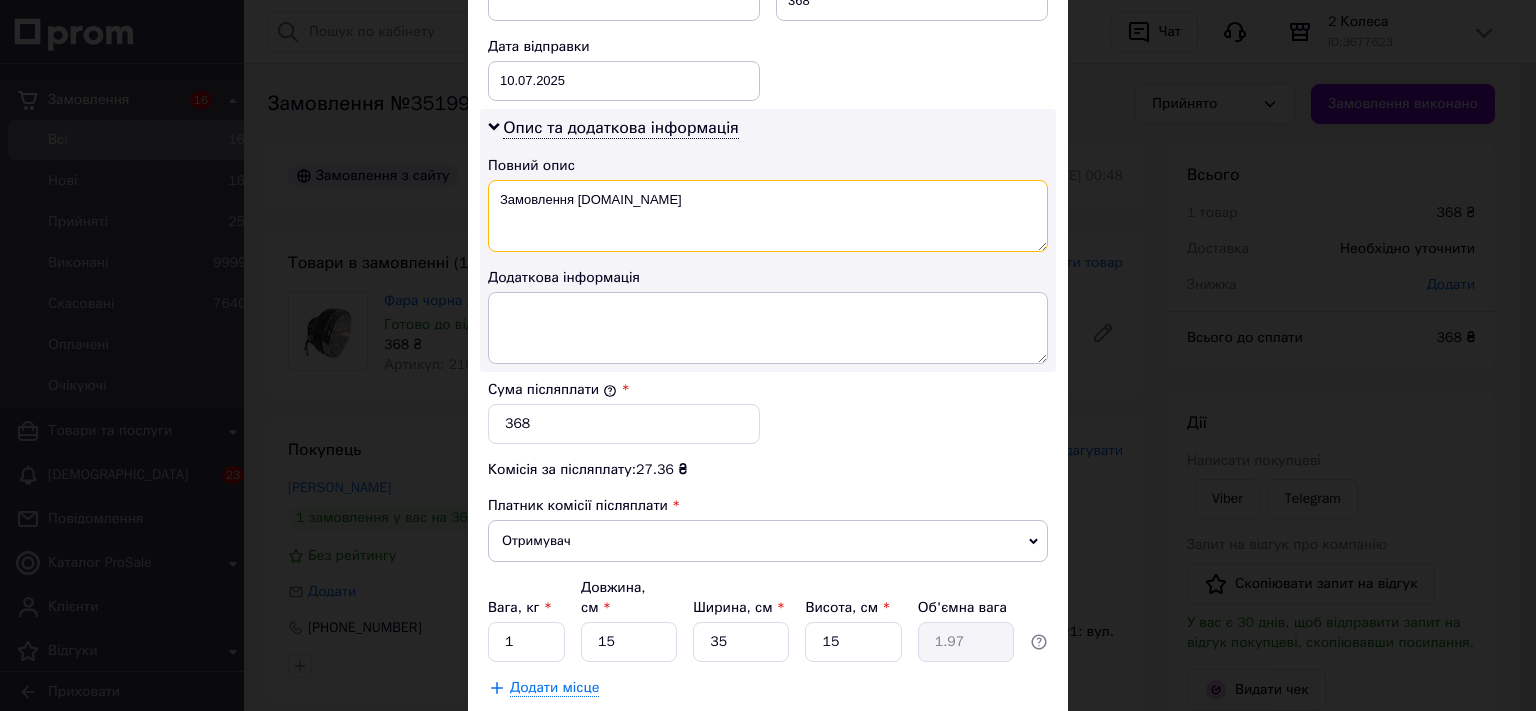 click on "Замовлення Prom.ua" at bounding box center [768, 216] 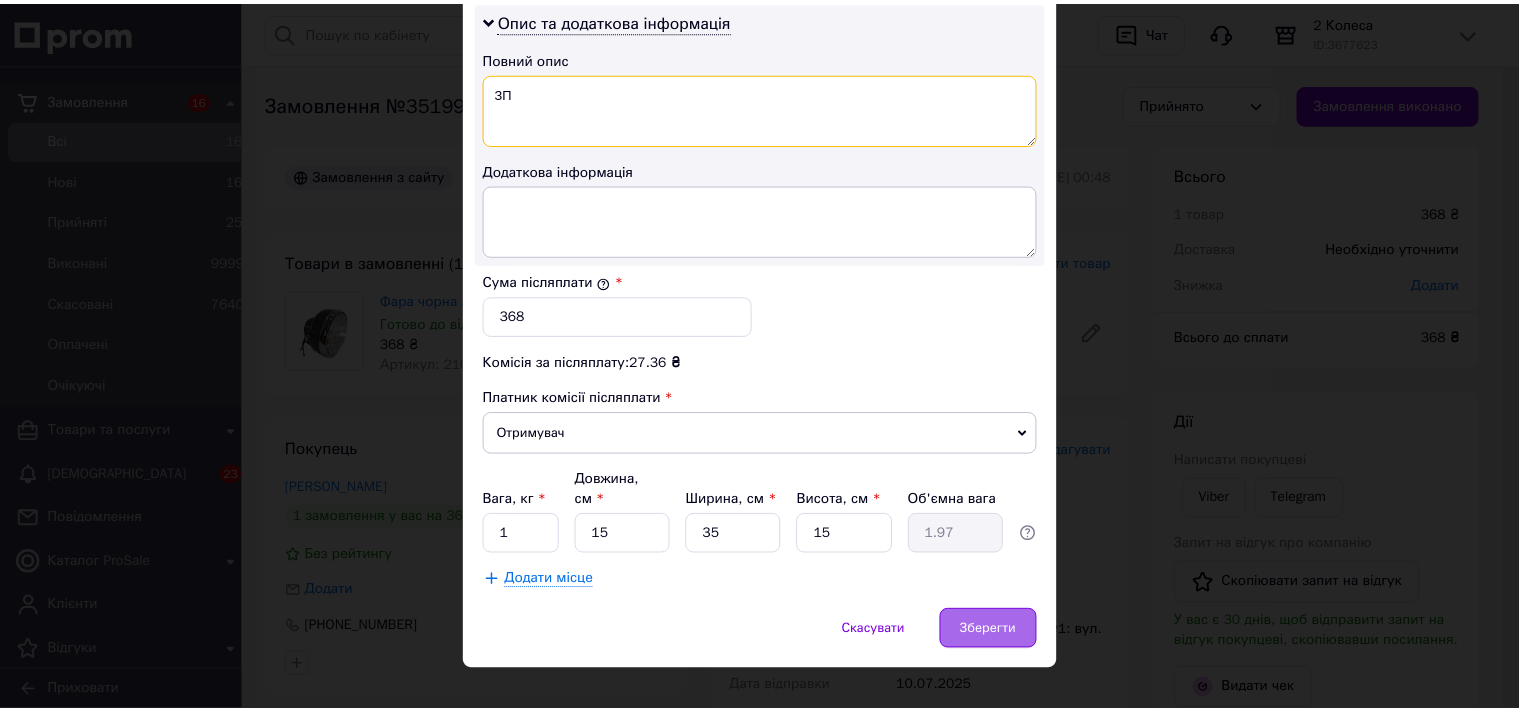 scroll, scrollTop: 1032, scrollLeft: 0, axis: vertical 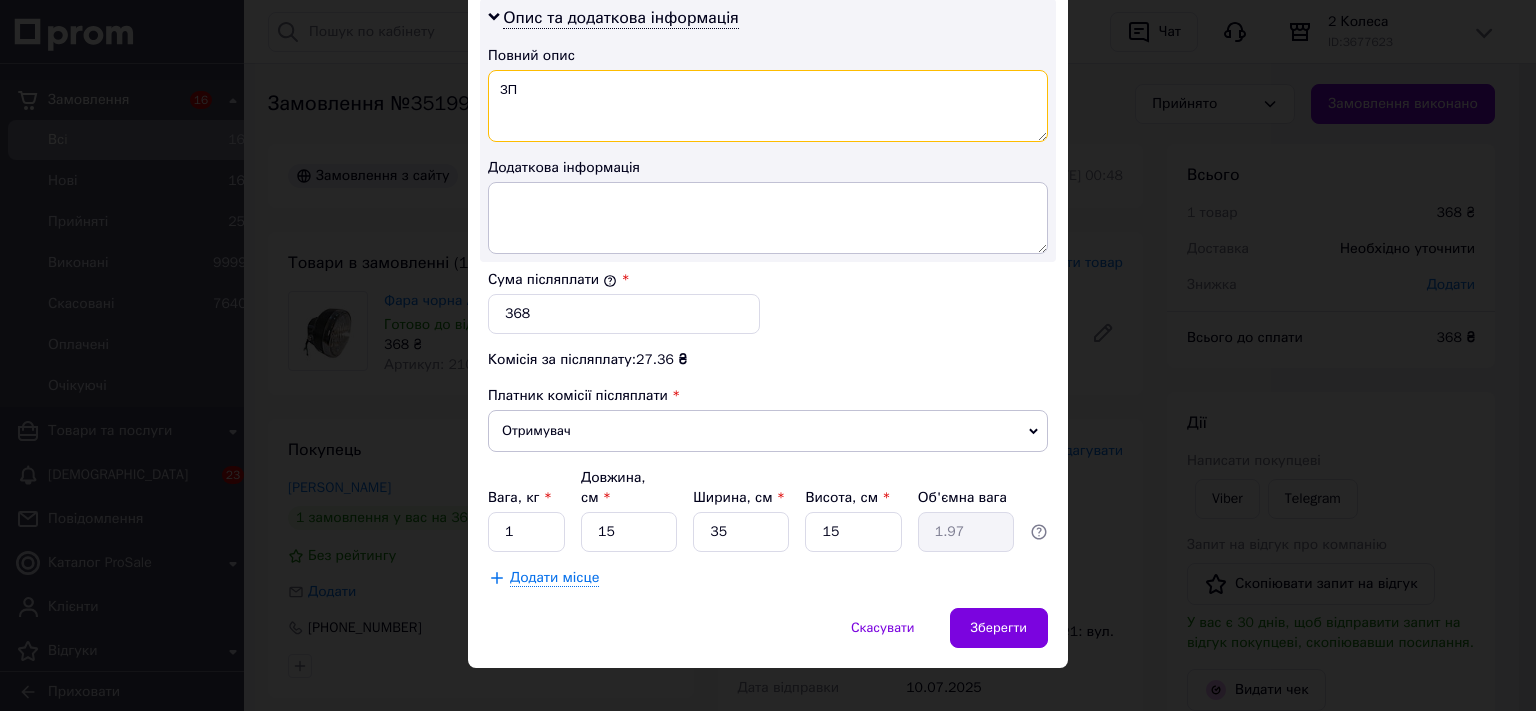type on "ЗП" 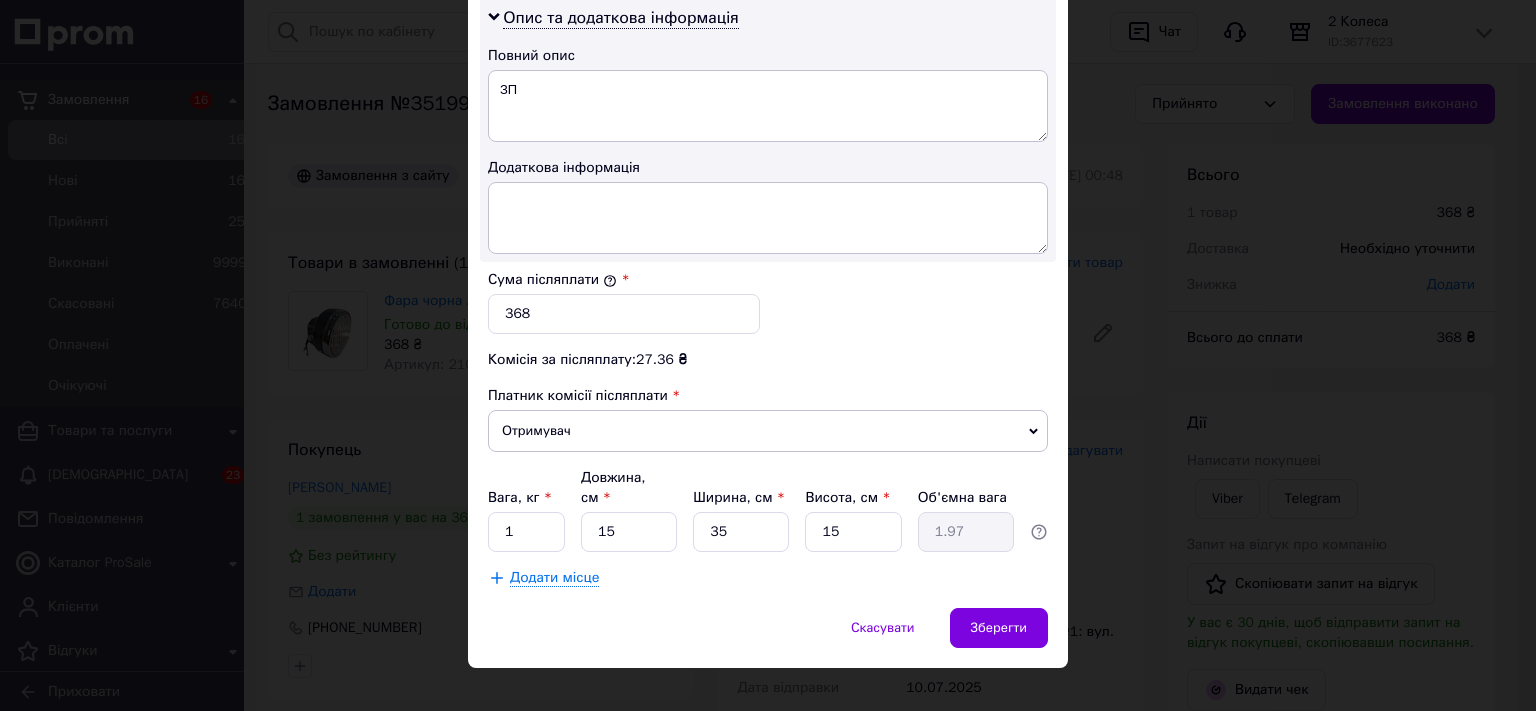 click on "Скасувати   Зберегти" at bounding box center [768, 638] 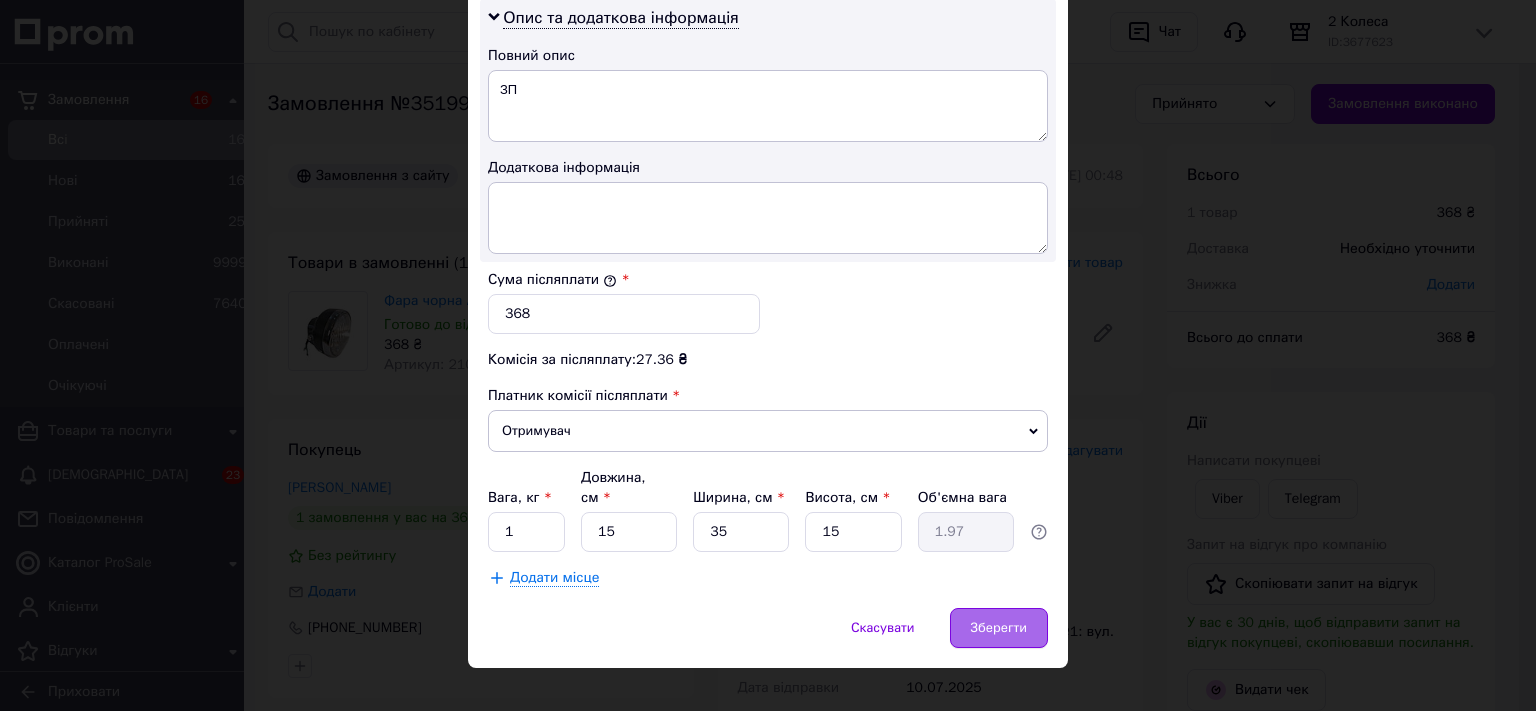 click on "Зберегти" at bounding box center (999, 628) 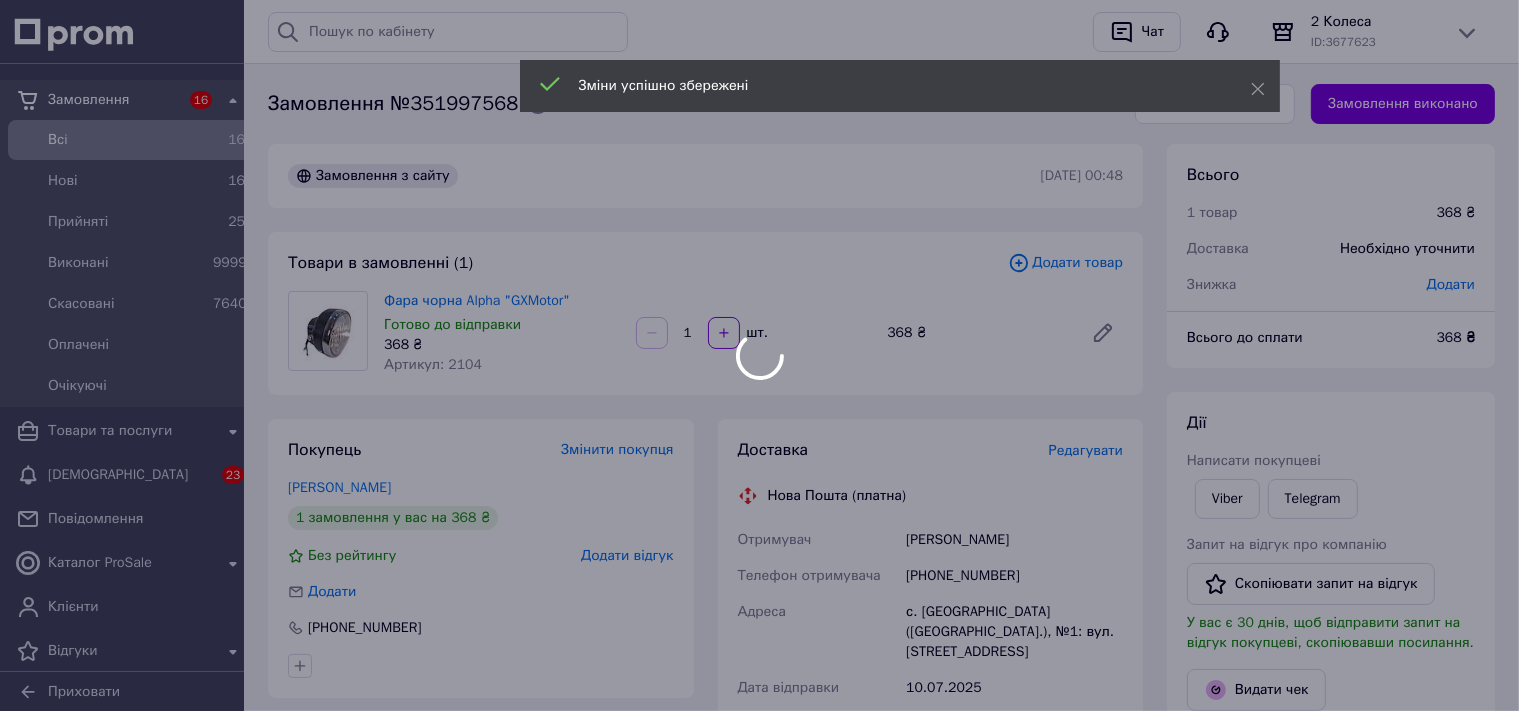 scroll, scrollTop: 422, scrollLeft: 0, axis: vertical 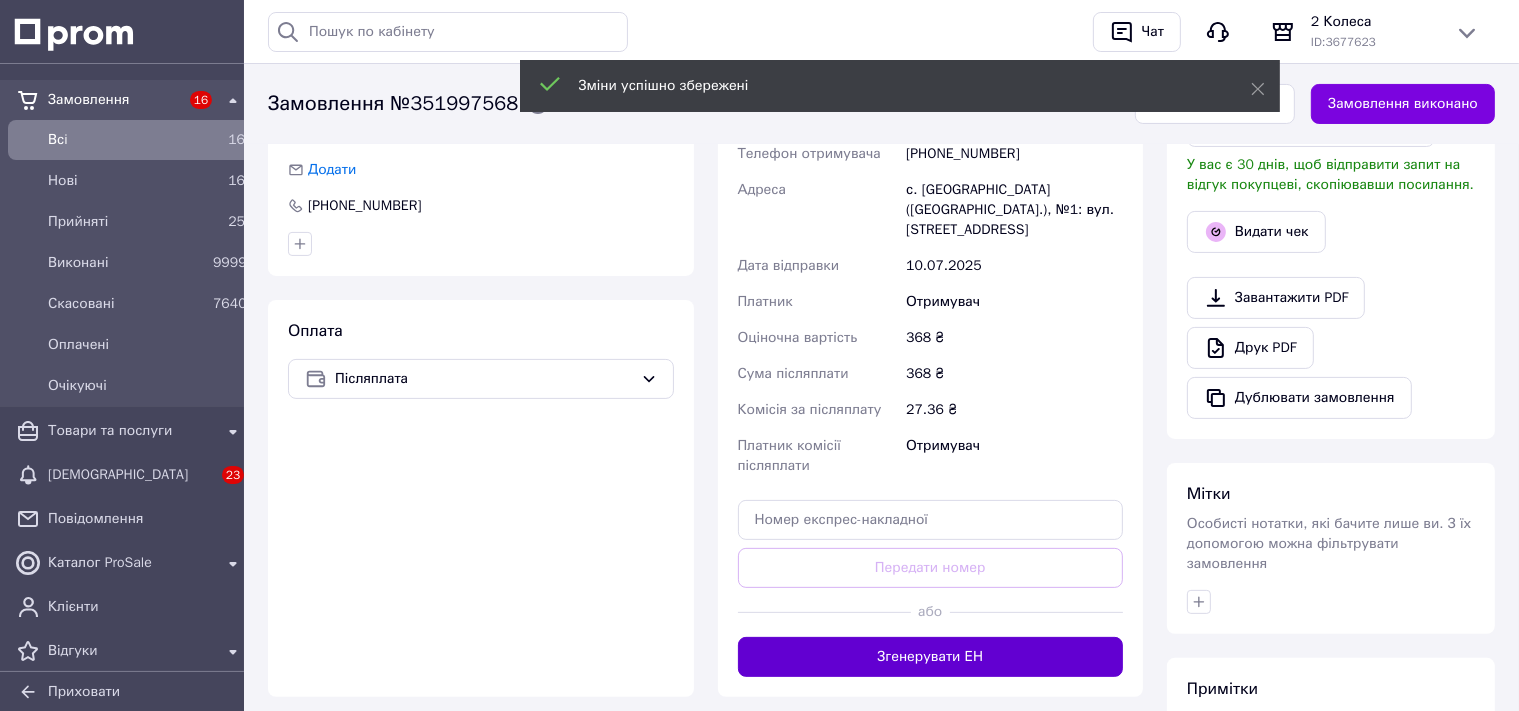 click on "Згенерувати ЕН" at bounding box center (931, 657) 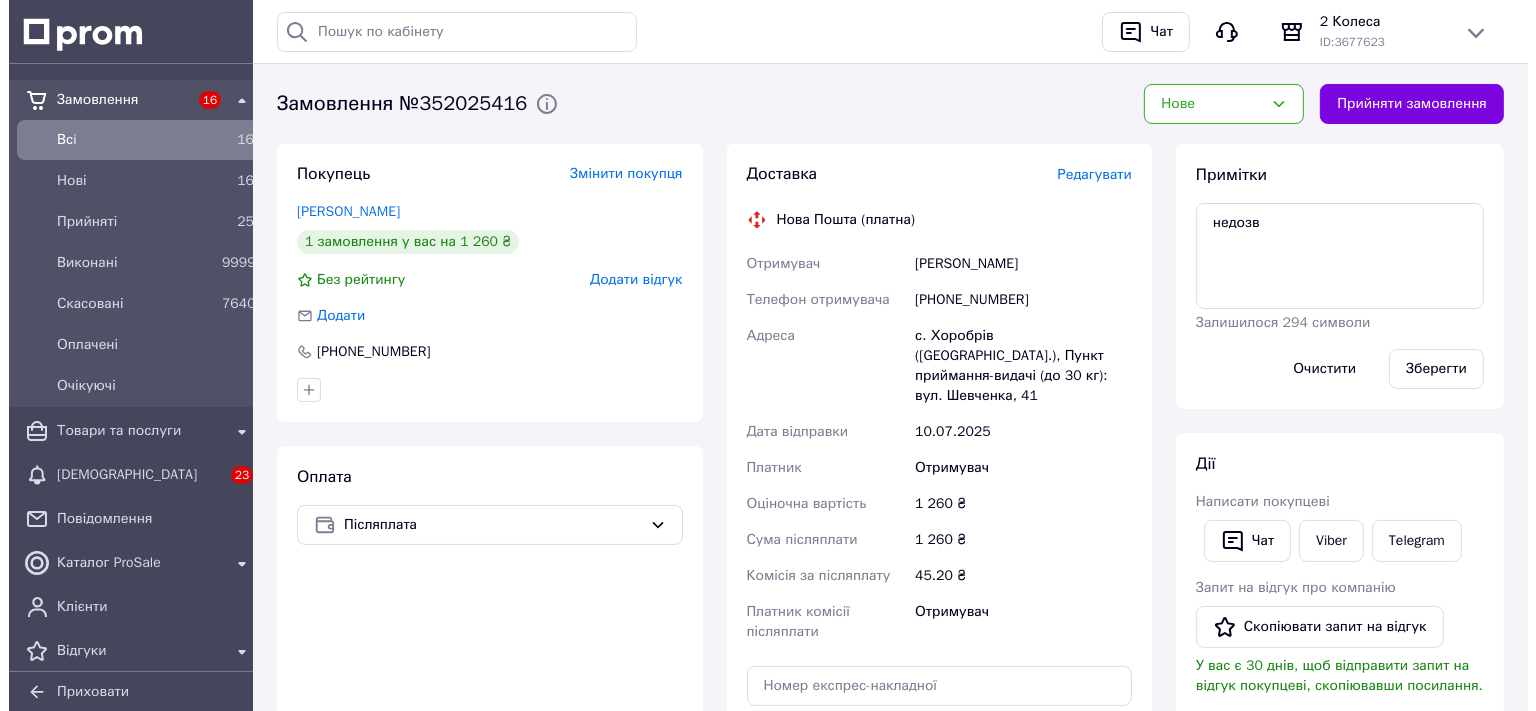 scroll, scrollTop: 0, scrollLeft: 0, axis: both 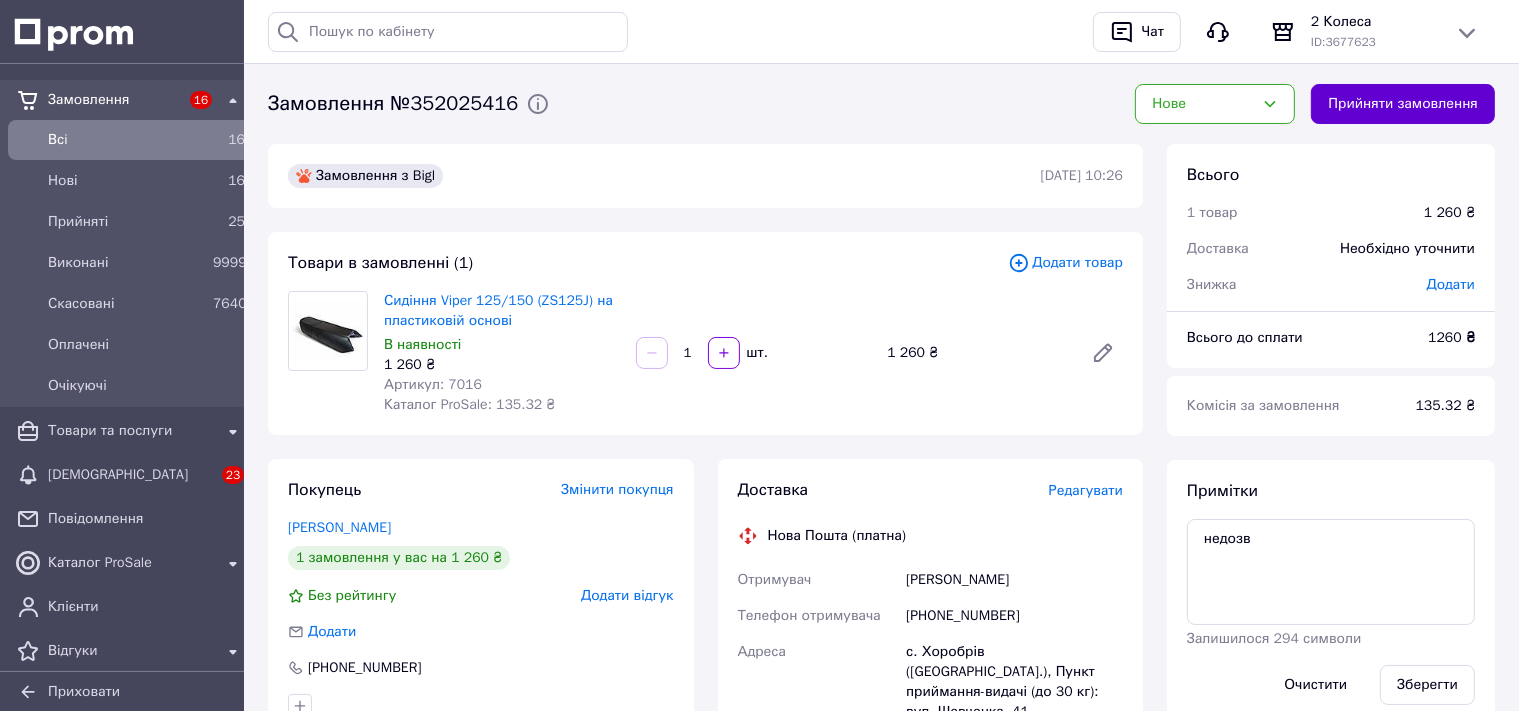 click on "Прийняти замовлення" at bounding box center [1403, 104] 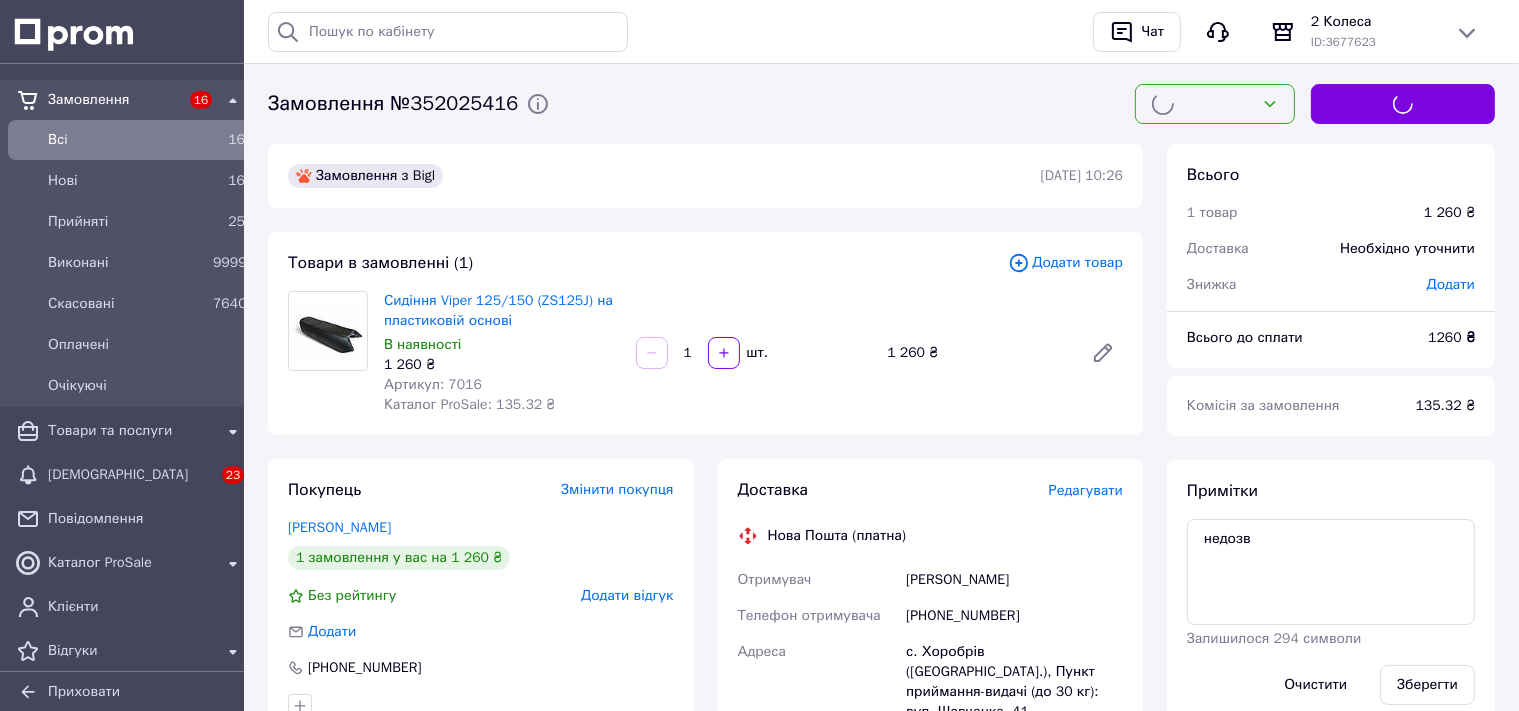 click on "Редагувати" at bounding box center (1086, 490) 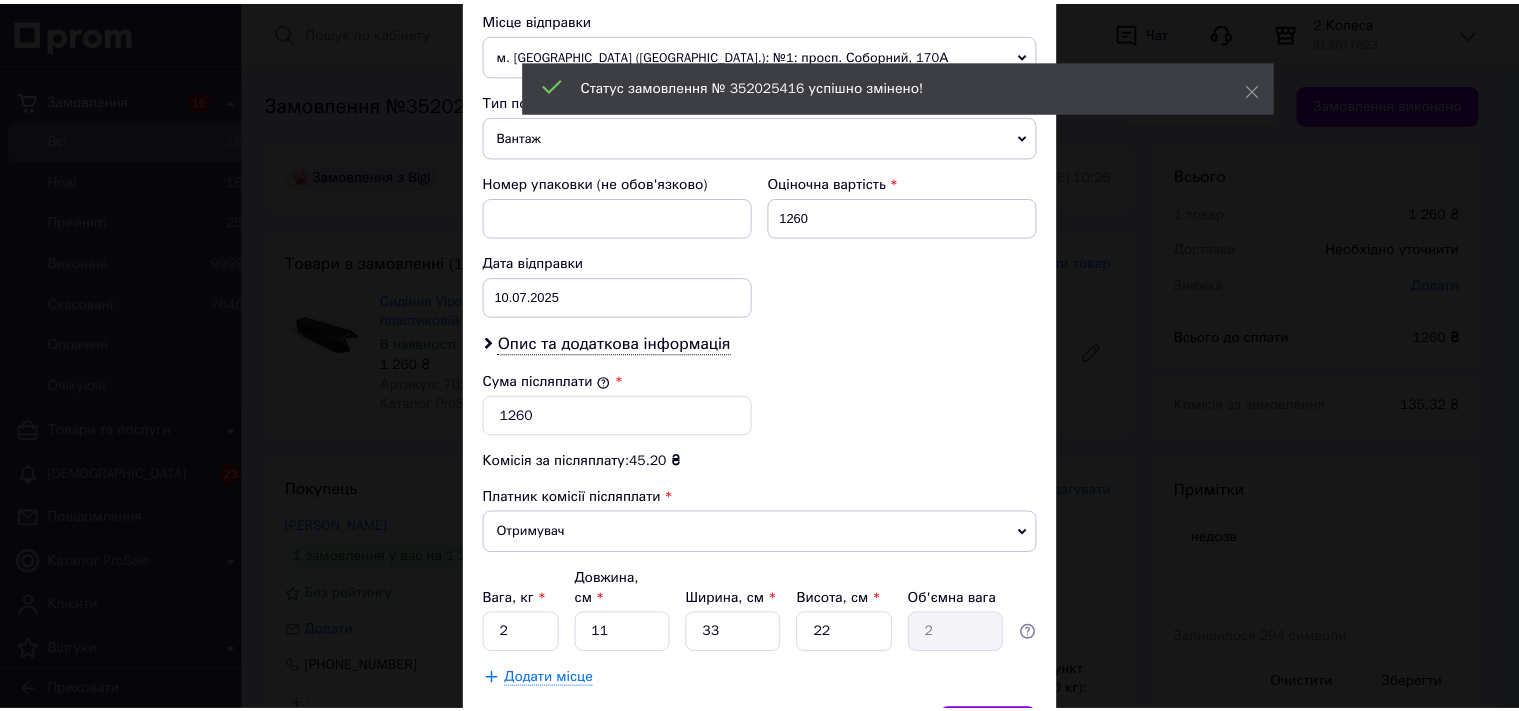 scroll, scrollTop: 773, scrollLeft: 0, axis: vertical 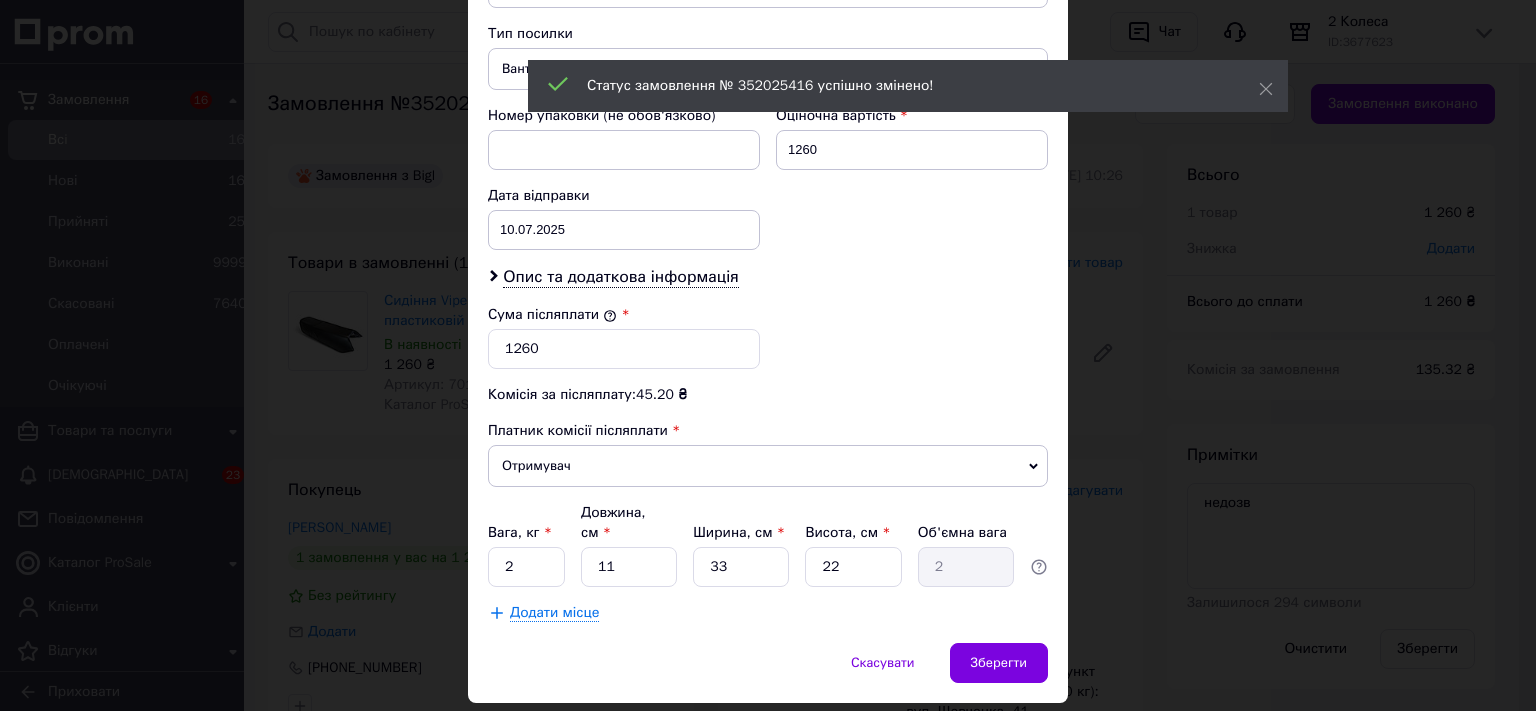 click on "× Редагування доставки Спосіб доставки Нова Пошта (платна) Платник Отримувач Відправник Прізвище отримувача [PERSON_NAME] отримувача [PERSON_NAME] батькові отримувача Телефон отримувача [PHONE_NUMBER] Тип доставки У відділенні Кур'єром В поштоматі Місто с. [GEOGRAPHIC_DATA] ([GEOGRAPHIC_DATA].) Відділення Пункт приймання-видачі (до 30 кг): вул. Шевченка, 41 Місце відправки м. [GEOGRAPHIC_DATA] ([GEOGRAPHIC_DATA].): №1: просп. Соборний, 170А Немає збігів. Спробуйте змінити умови пошуку Додати ще місце відправки Тип посилки Вантаж Документи Номер упаковки (не обов'язково) Оціночна вартість 1260" at bounding box center (768, 355) 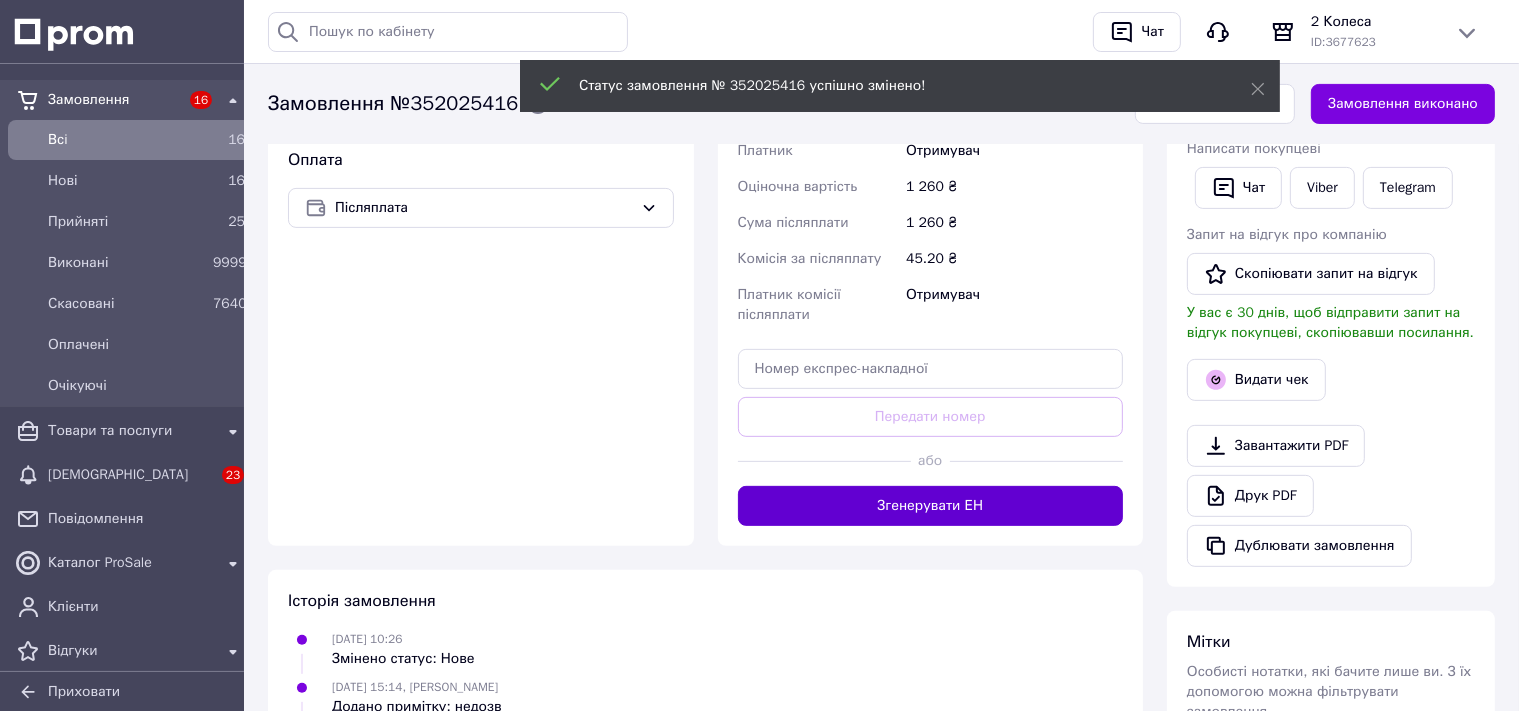 click on "Згенерувати ЕН" at bounding box center [931, 506] 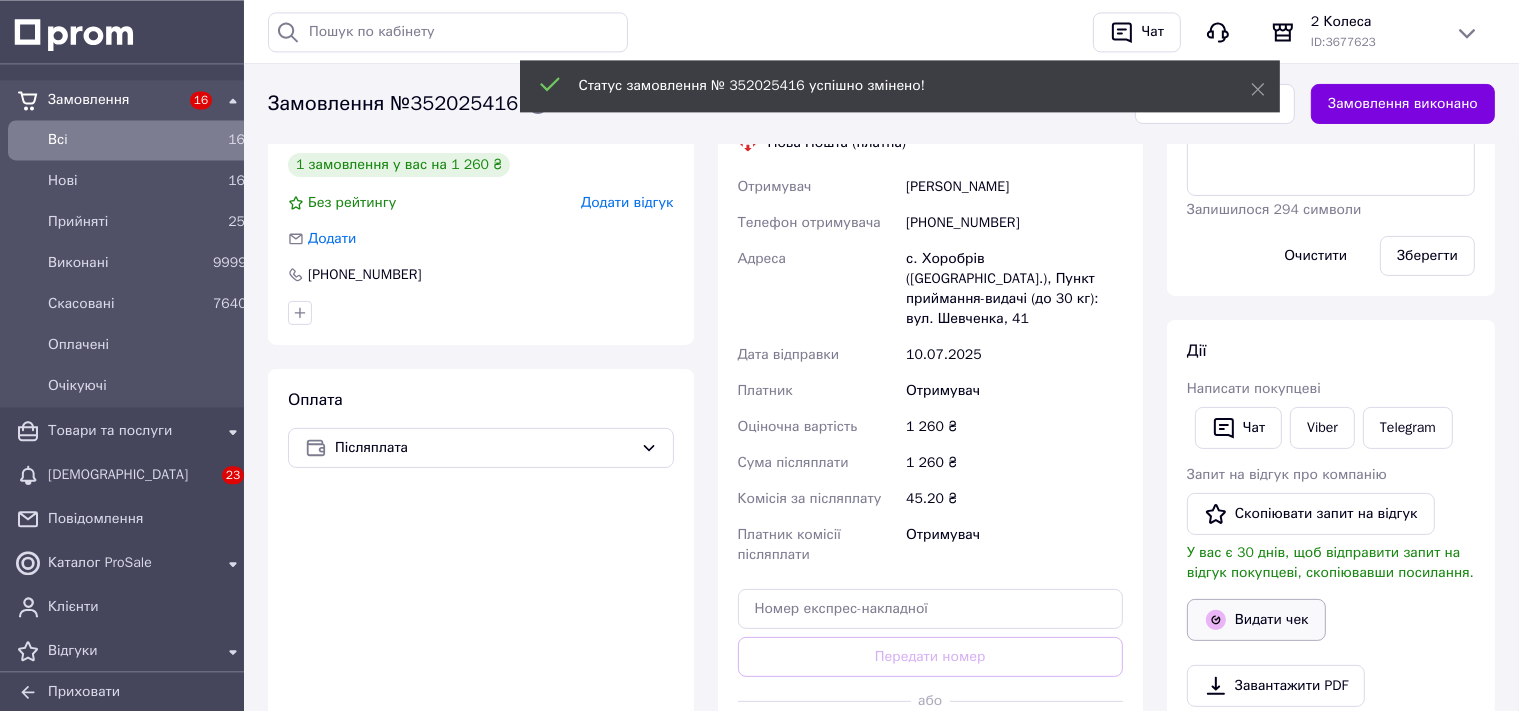 scroll, scrollTop: 528, scrollLeft: 0, axis: vertical 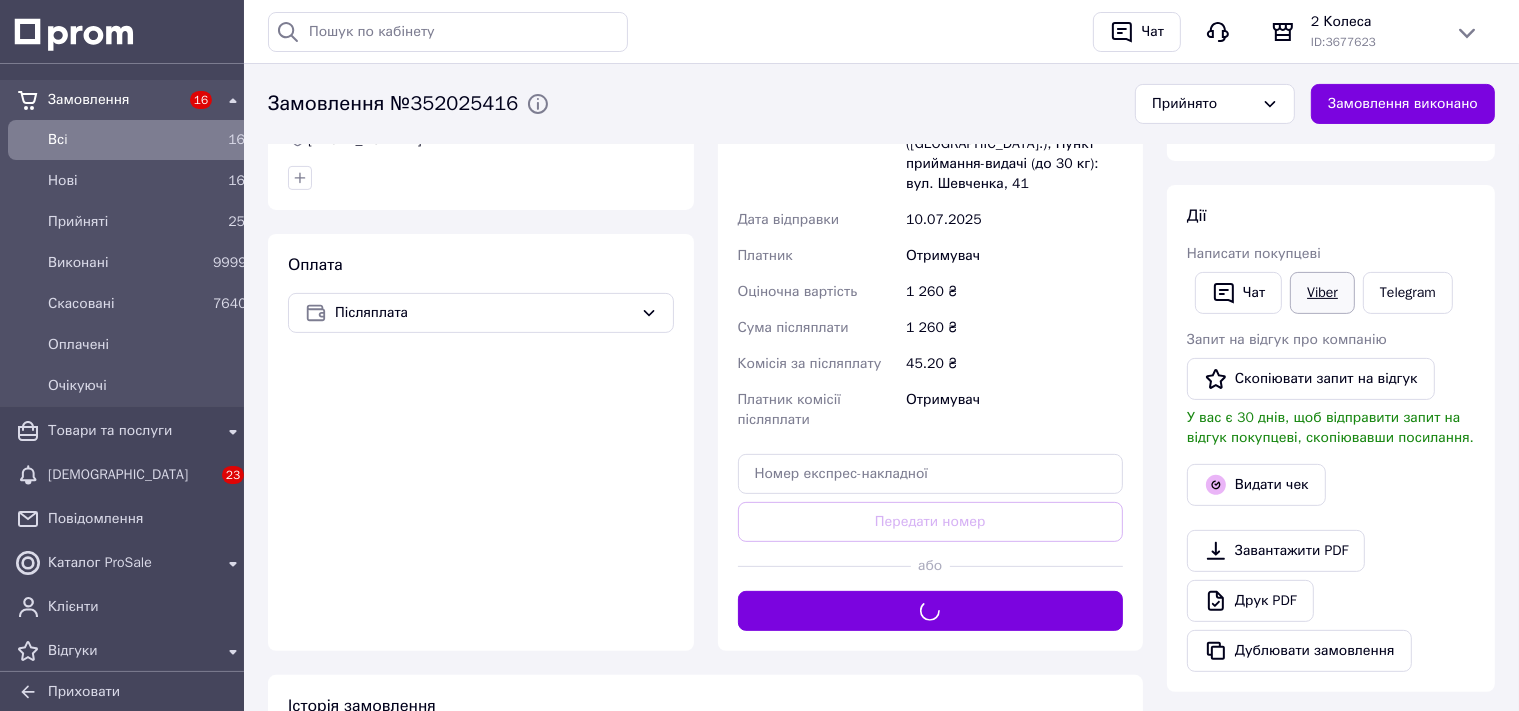 click on "Viber" at bounding box center [1322, 293] 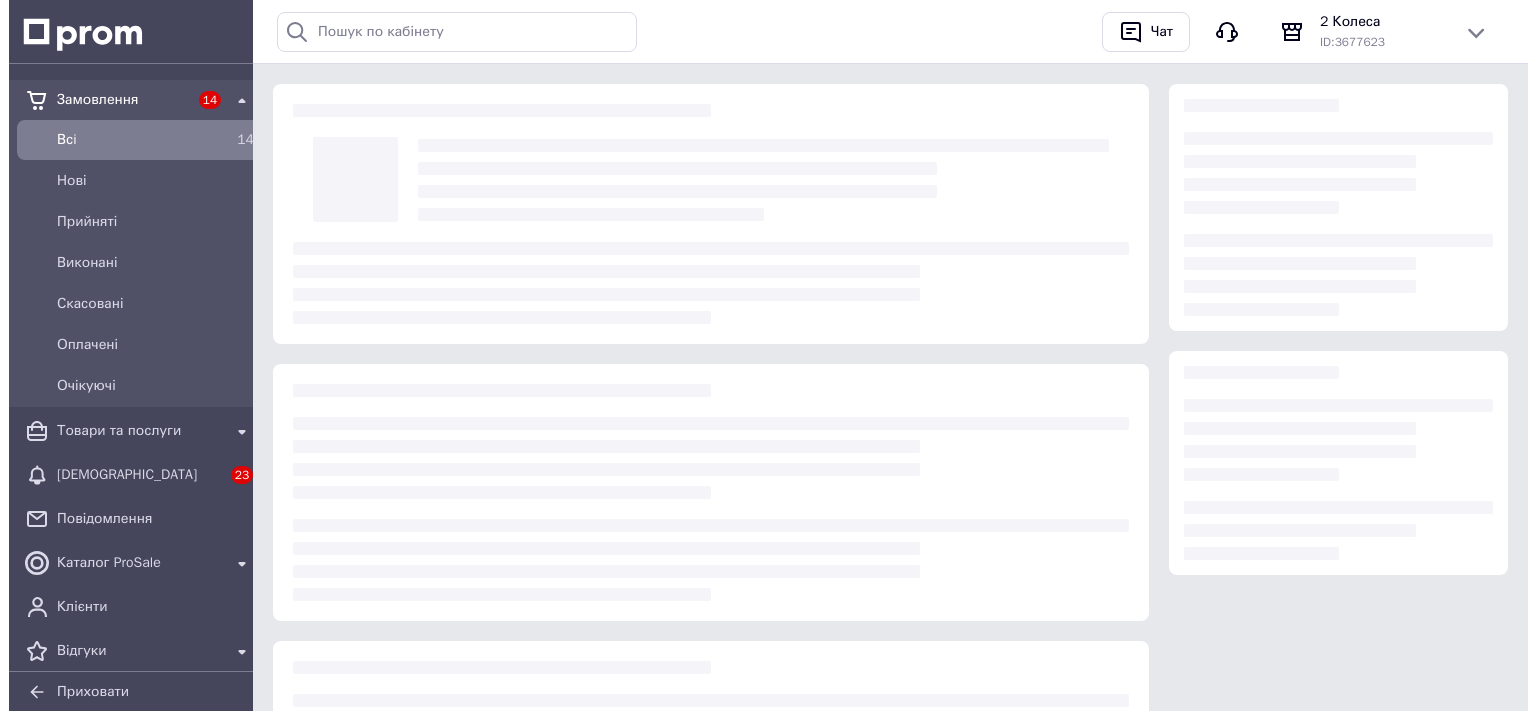 scroll, scrollTop: 0, scrollLeft: 0, axis: both 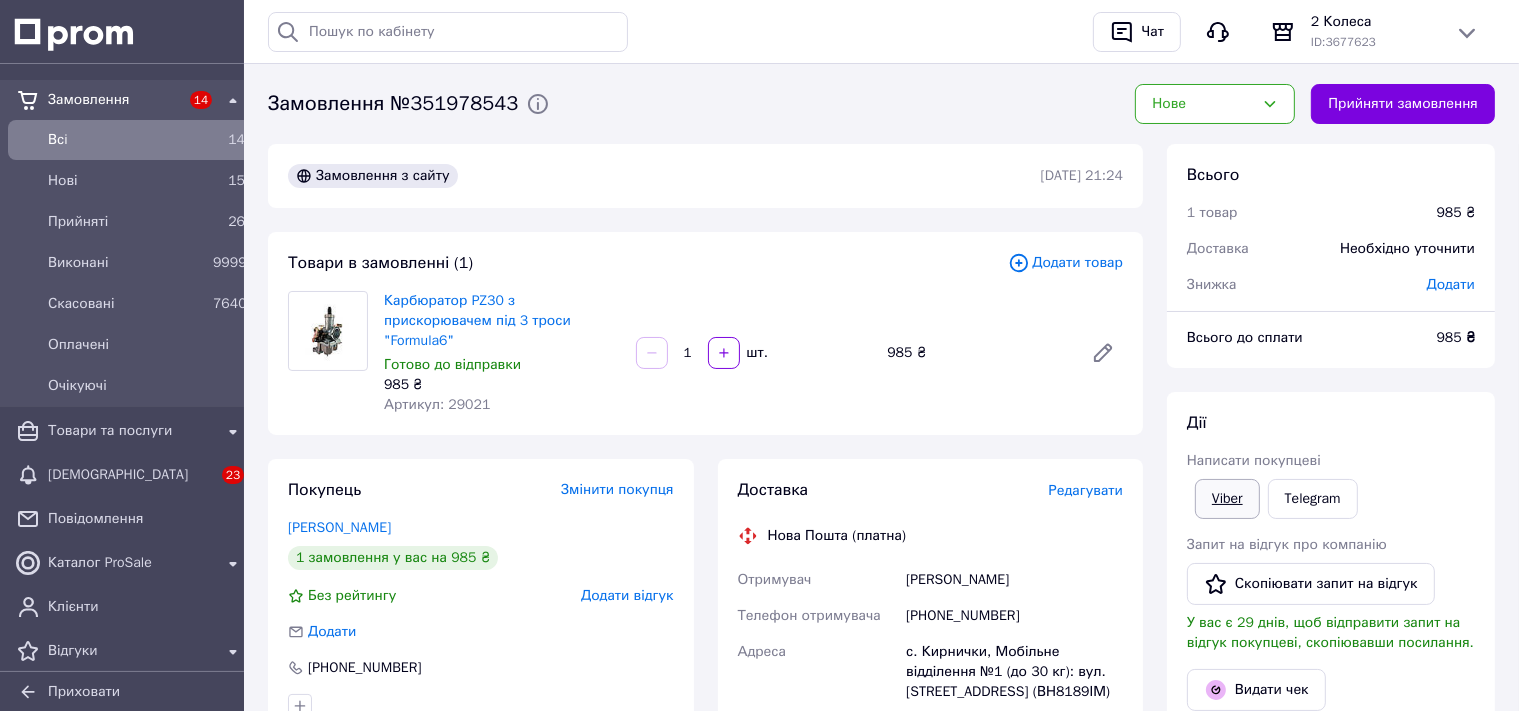 click on "Viber" at bounding box center [1227, 499] 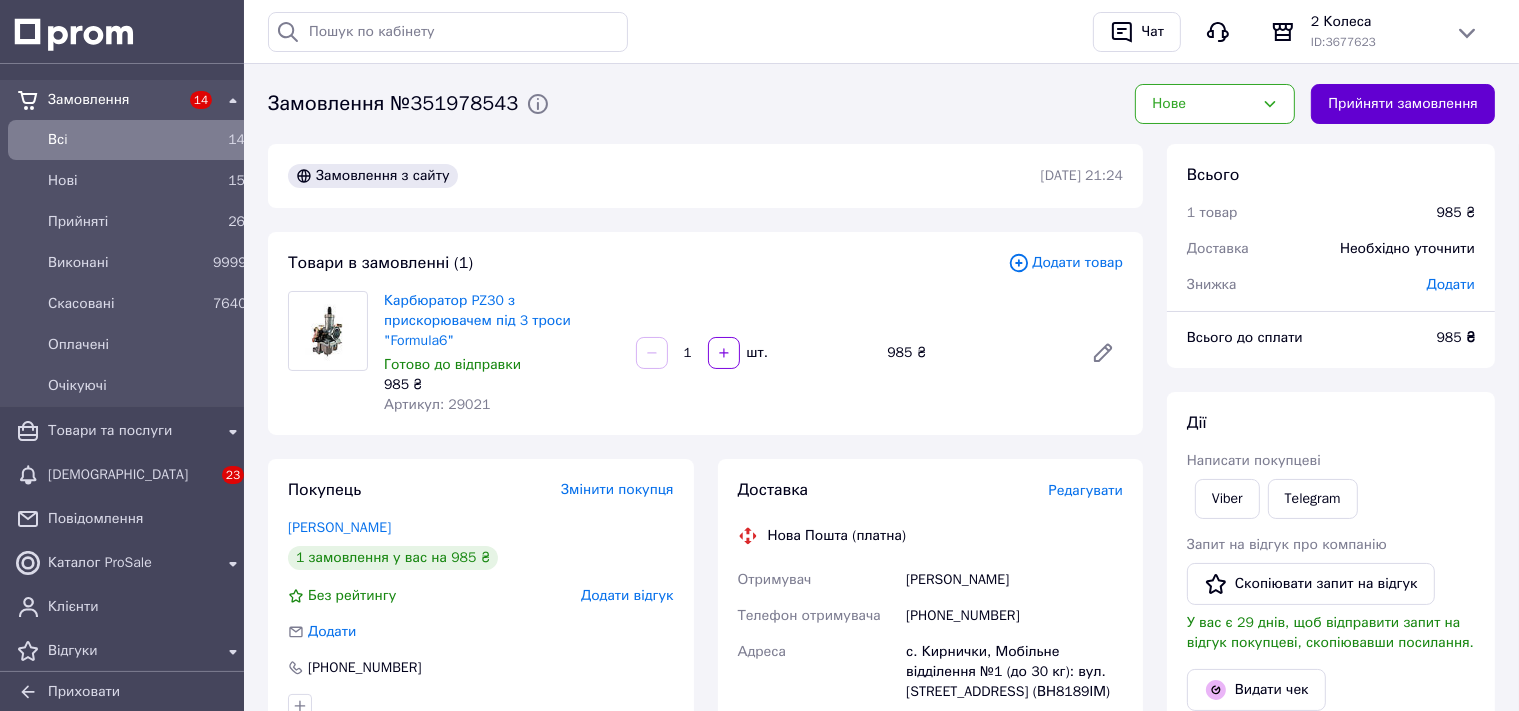 click on "Прийняти замовлення" at bounding box center (1403, 104) 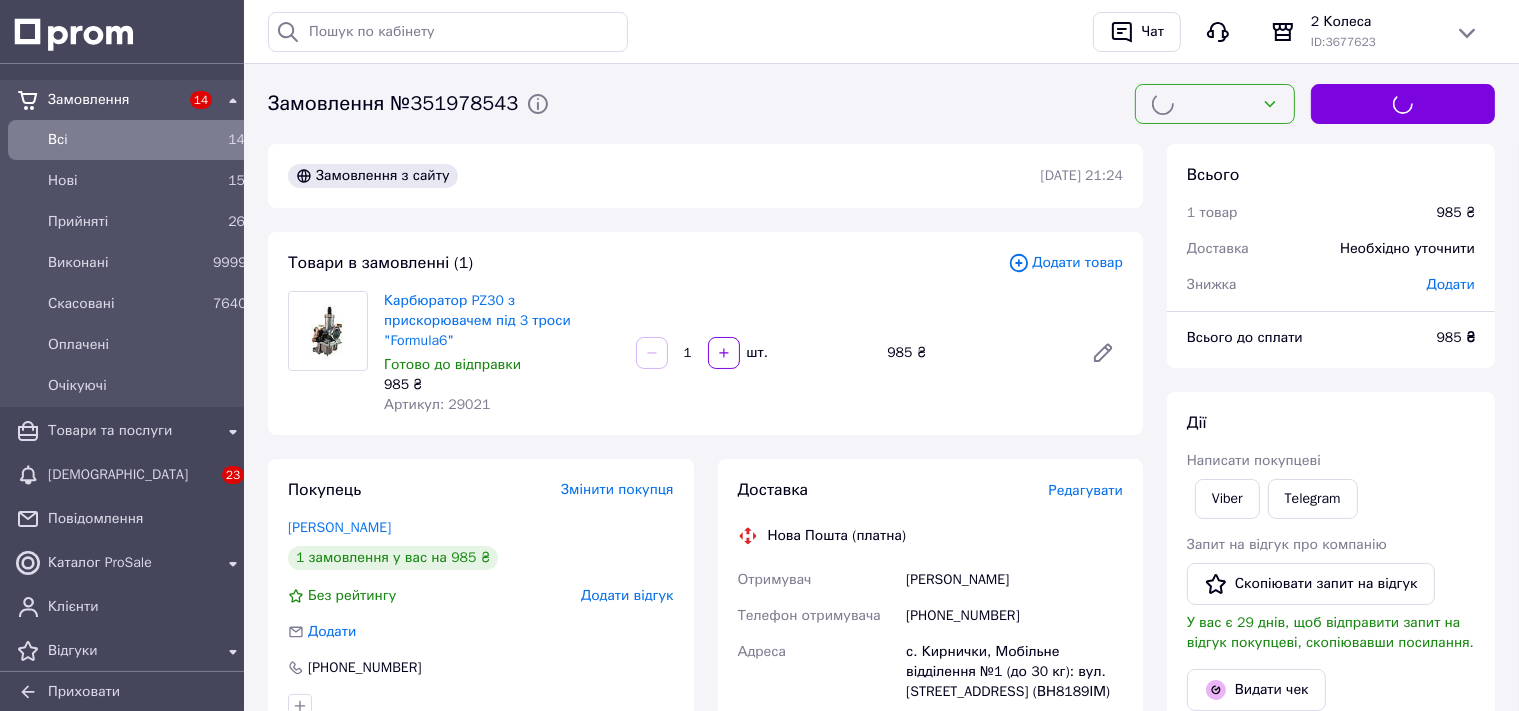 click on "Редагувати" at bounding box center (1086, 490) 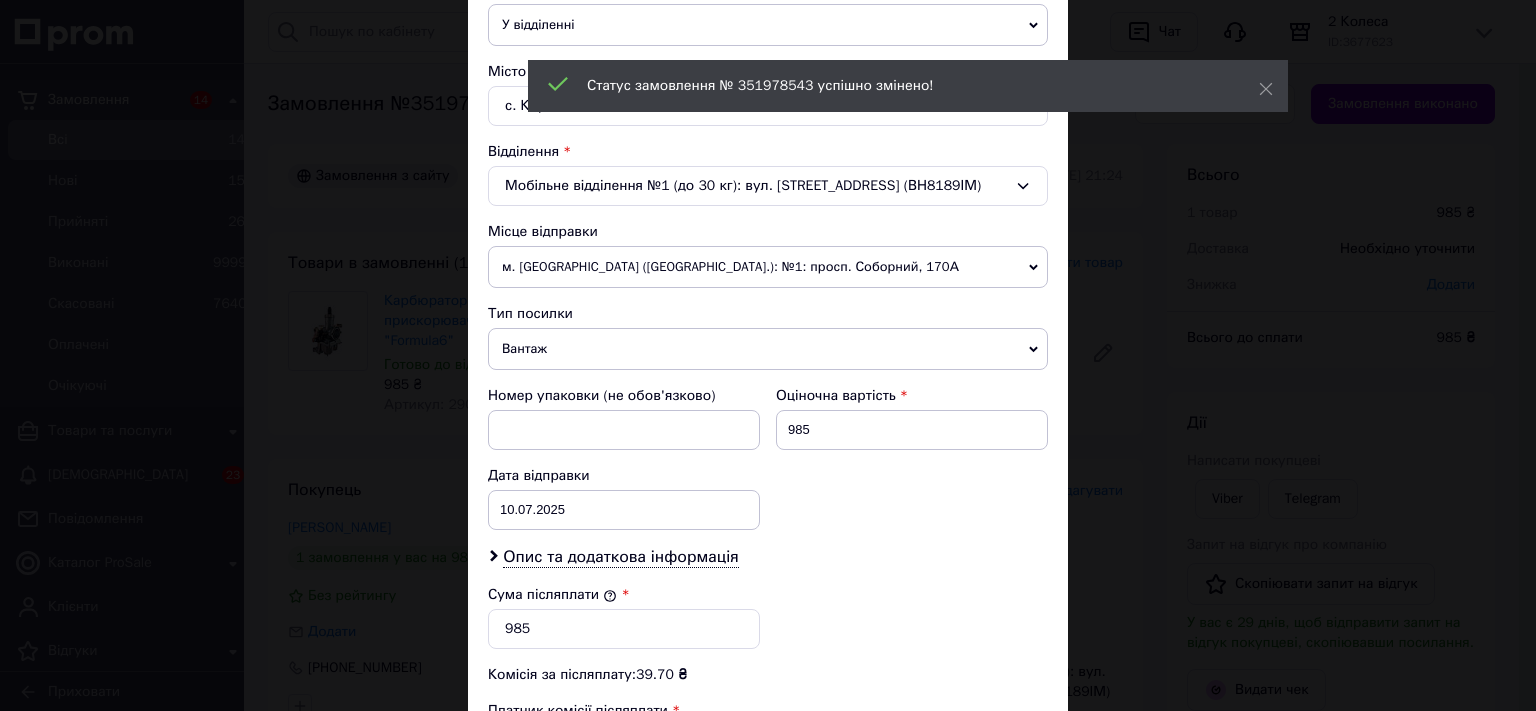 scroll, scrollTop: 662, scrollLeft: 0, axis: vertical 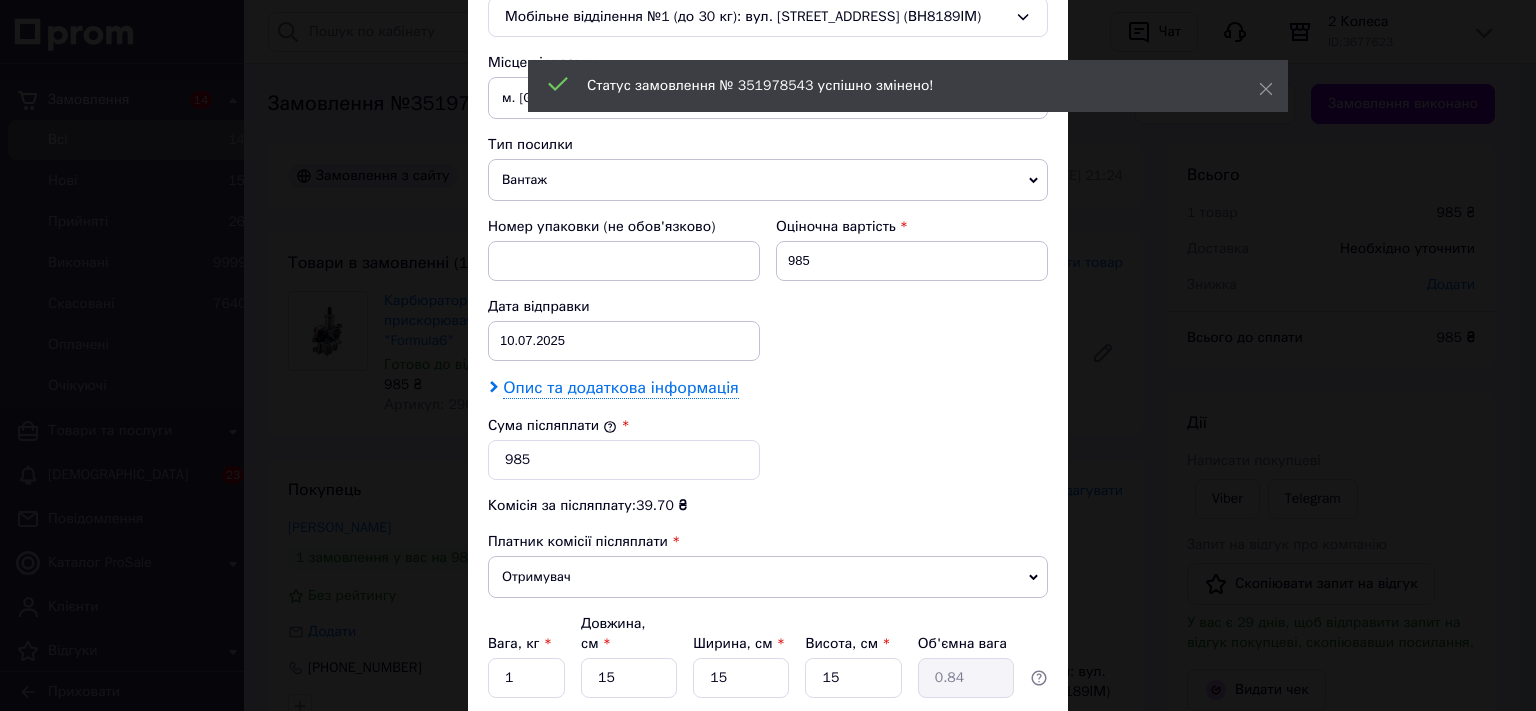click on "Опис та додаткова інформація" at bounding box center (620, 388) 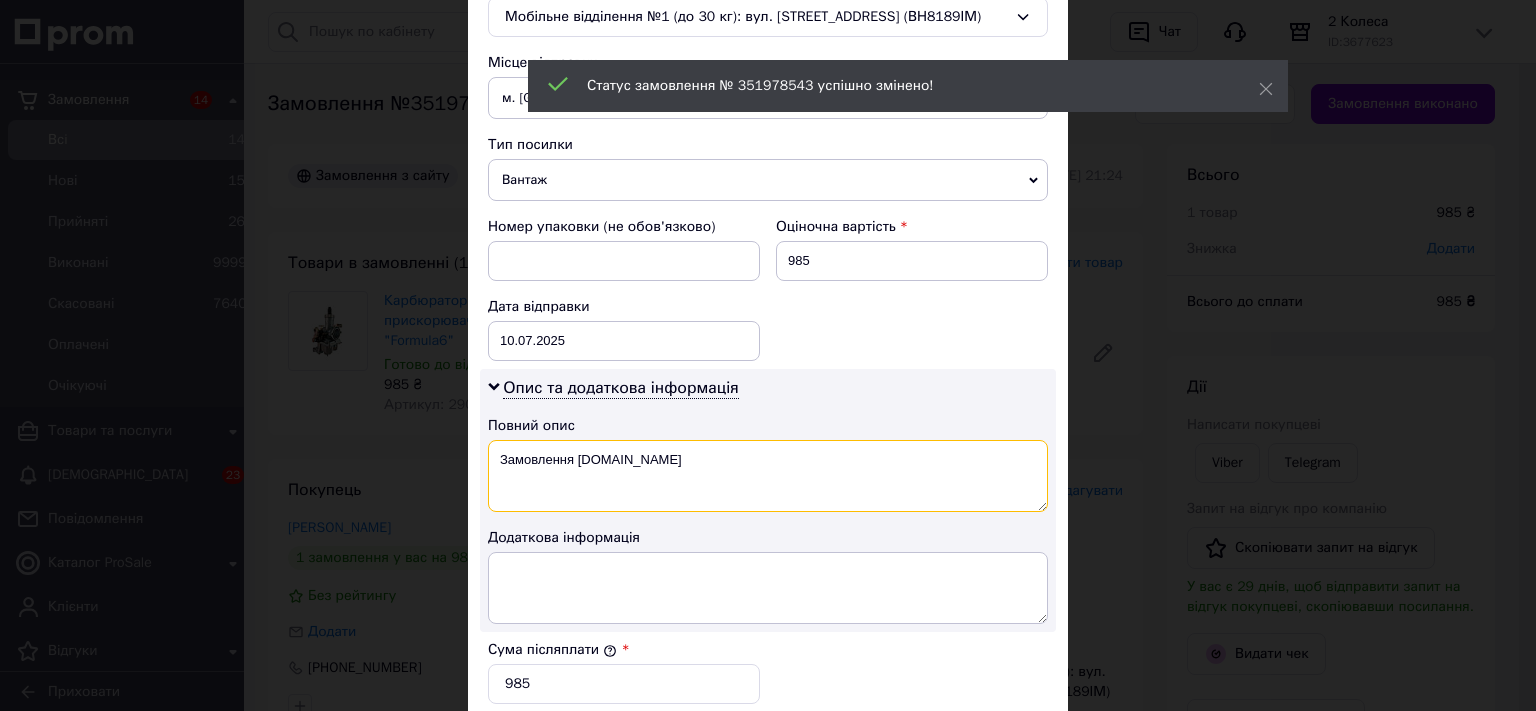 click on "Замовлення [DOMAIN_NAME]" at bounding box center [768, 476] 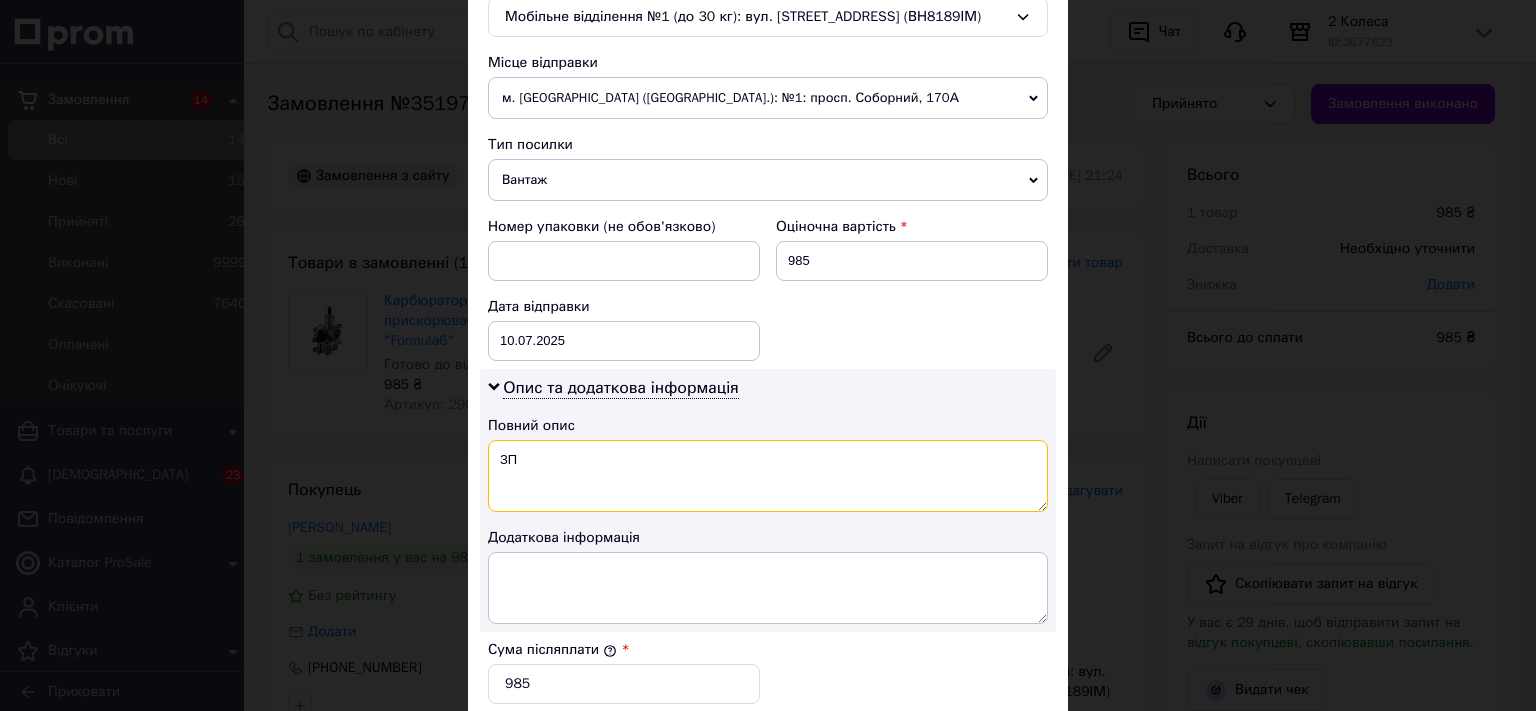 scroll, scrollTop: 1032, scrollLeft: 0, axis: vertical 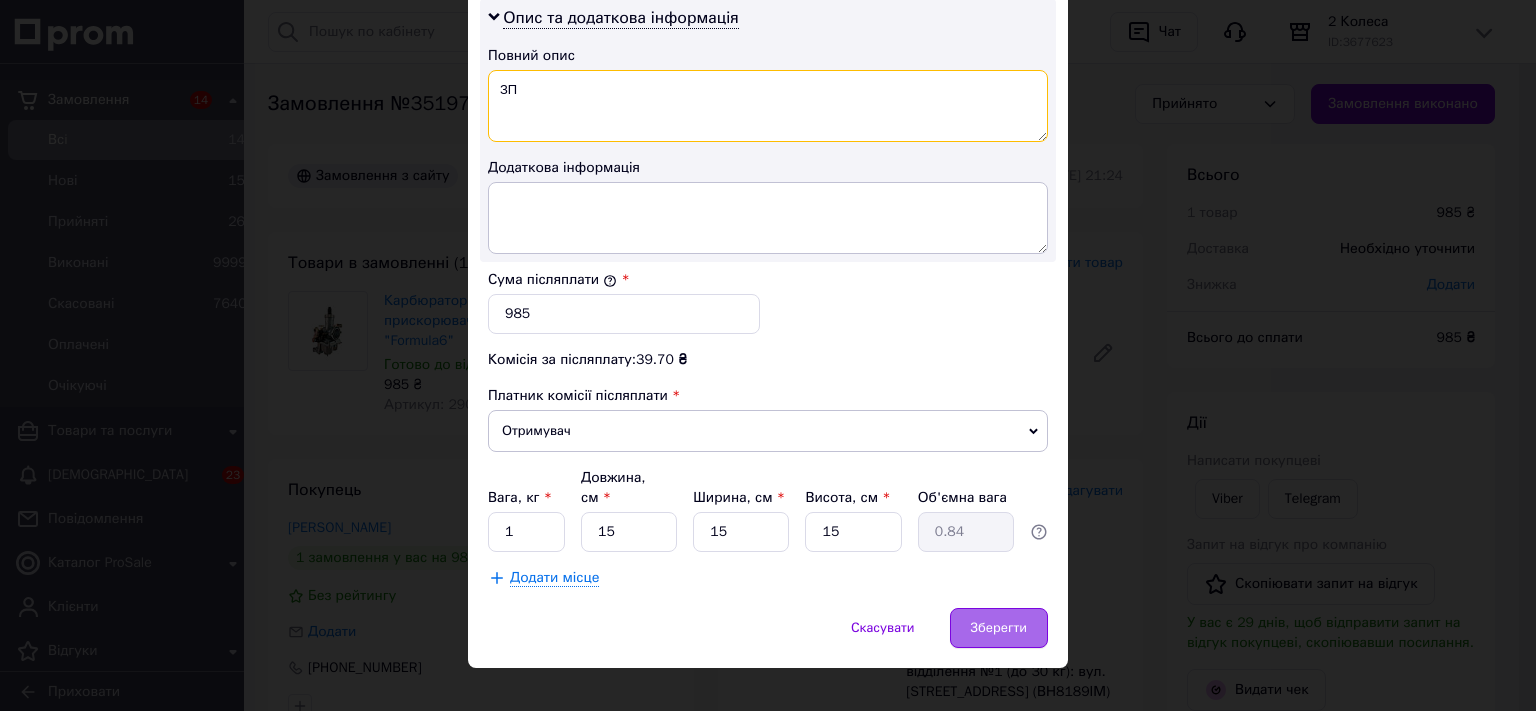 type on "ЗП" 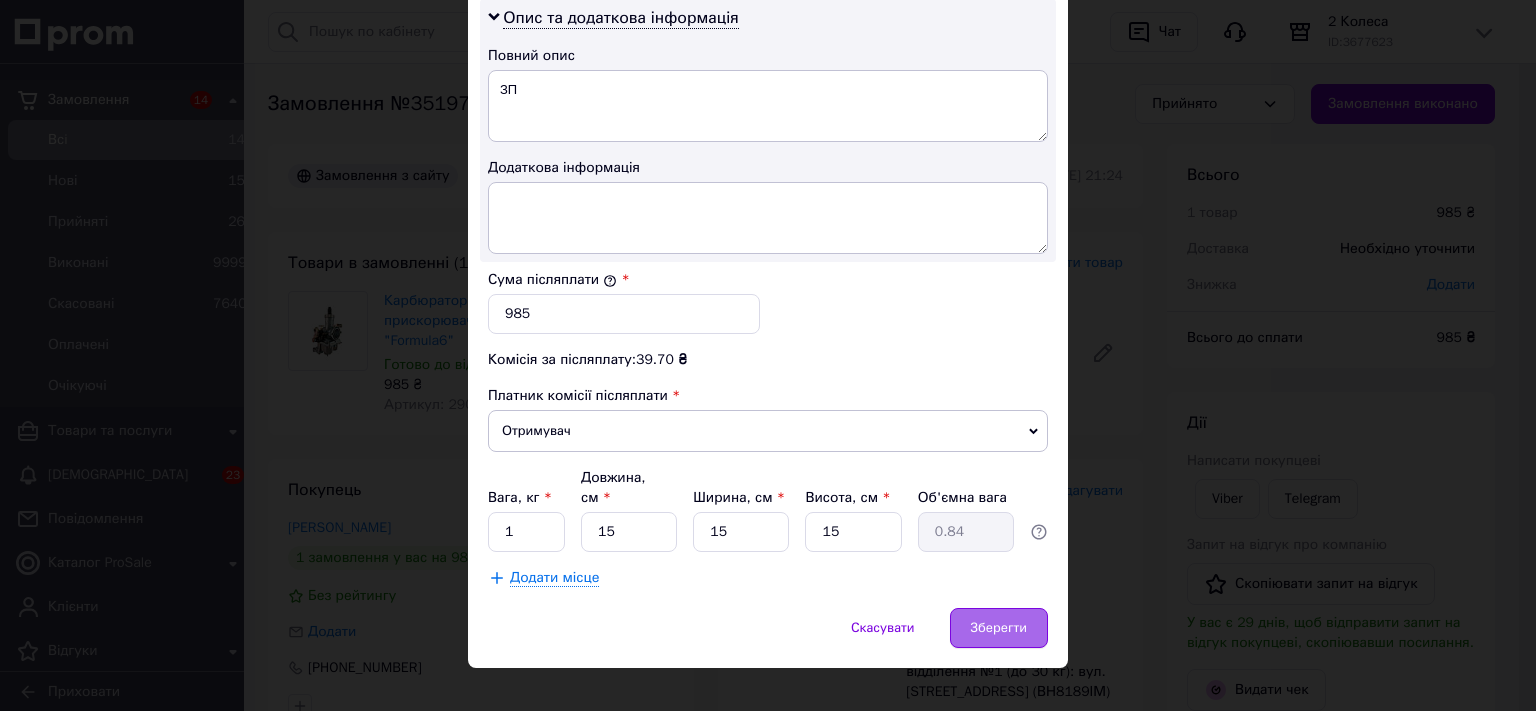click on "Зберегти" at bounding box center (999, 628) 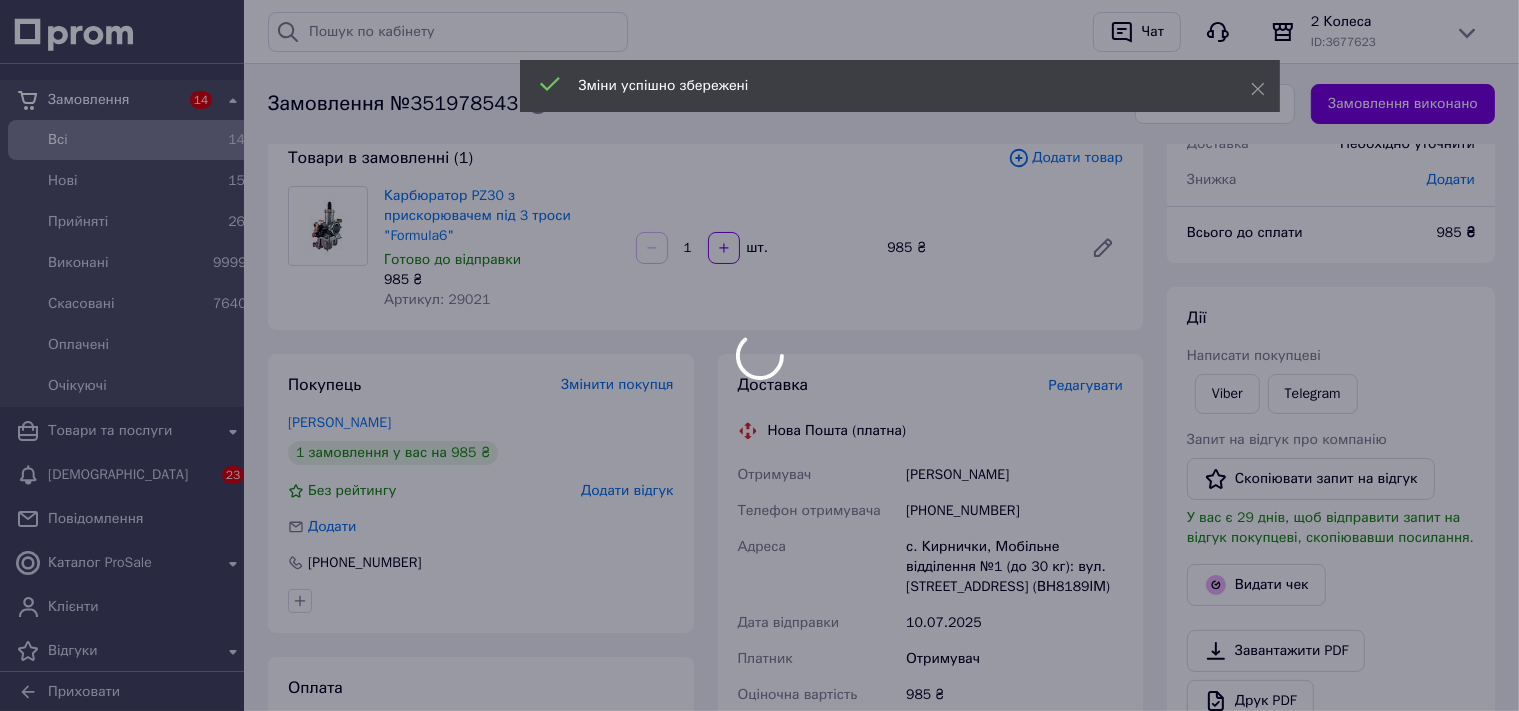 scroll, scrollTop: 633, scrollLeft: 0, axis: vertical 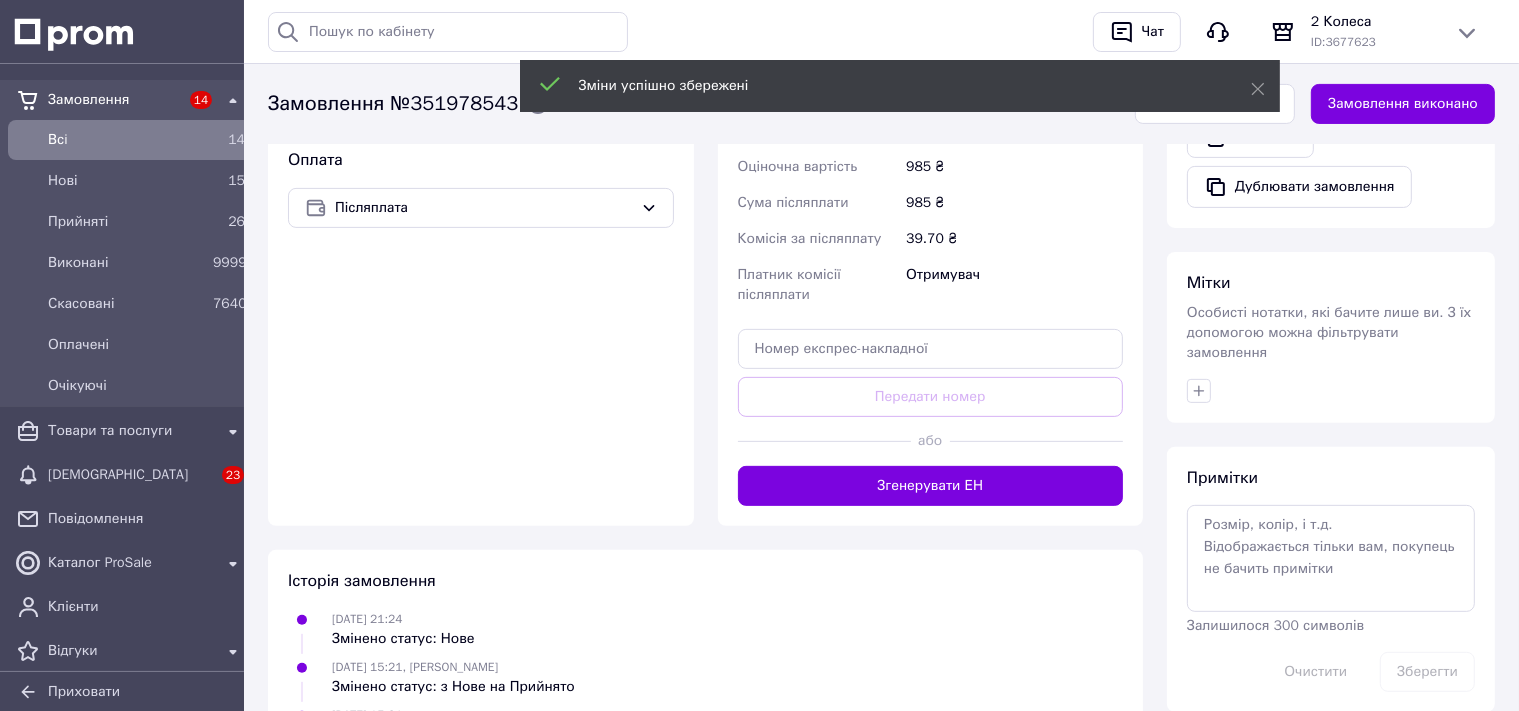 click on "Згенерувати ЕН" at bounding box center [931, 486] 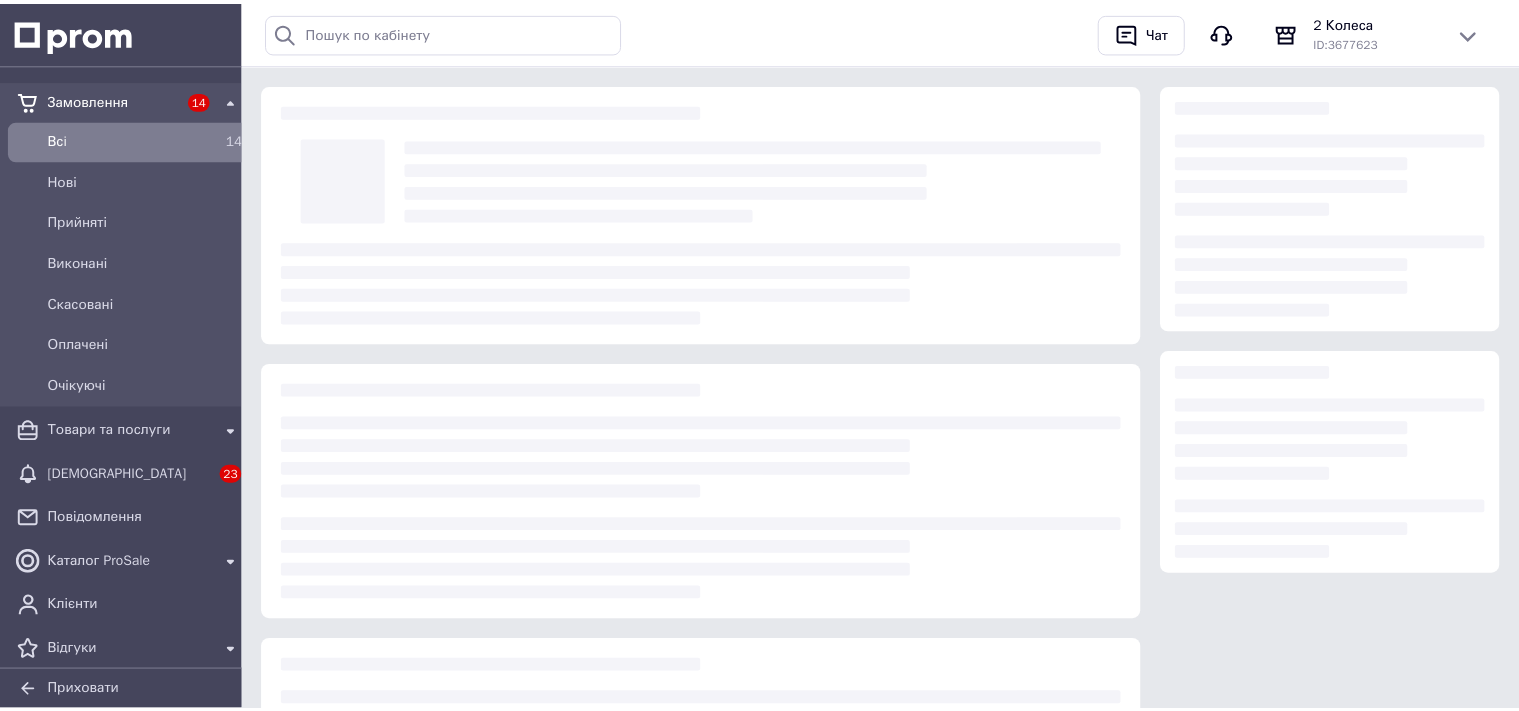 scroll, scrollTop: 0, scrollLeft: 0, axis: both 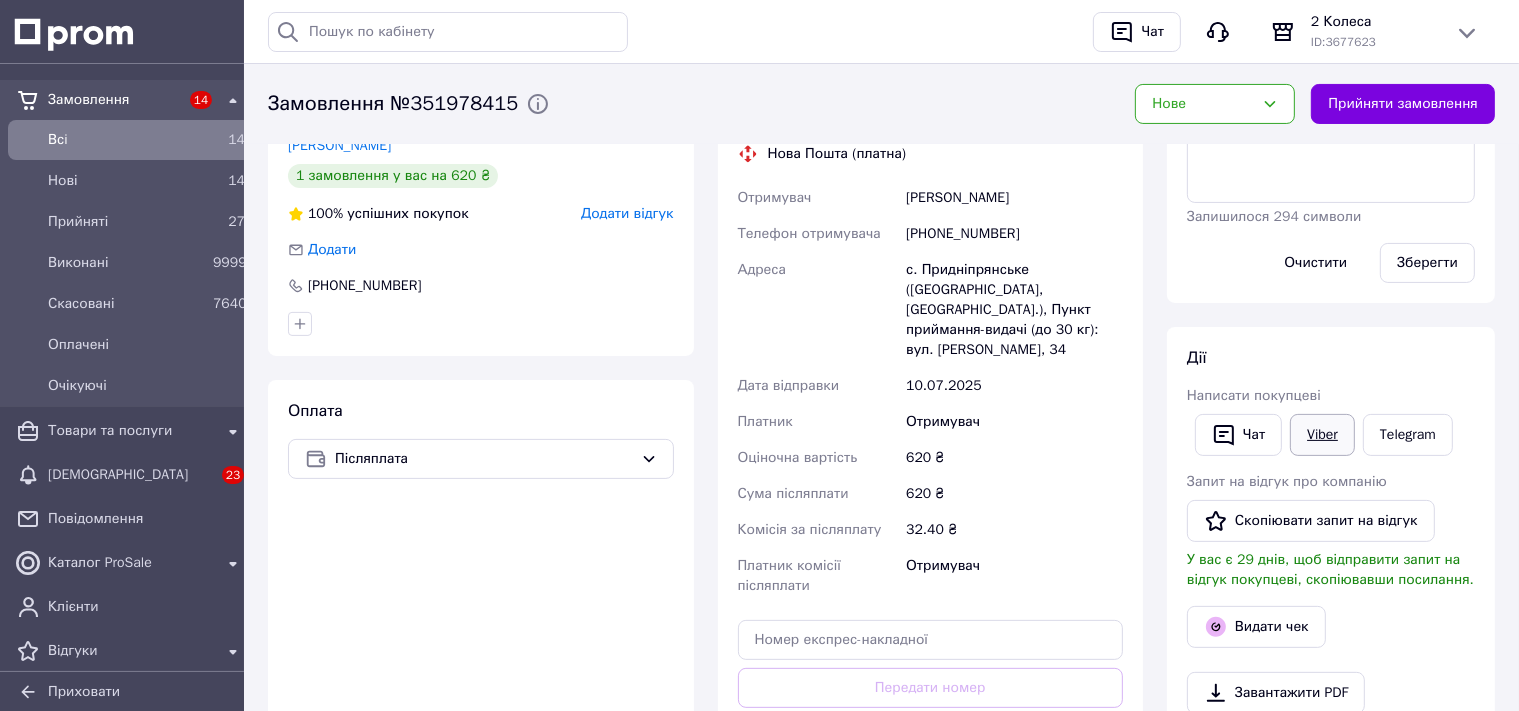 click on "Viber" at bounding box center (1322, 435) 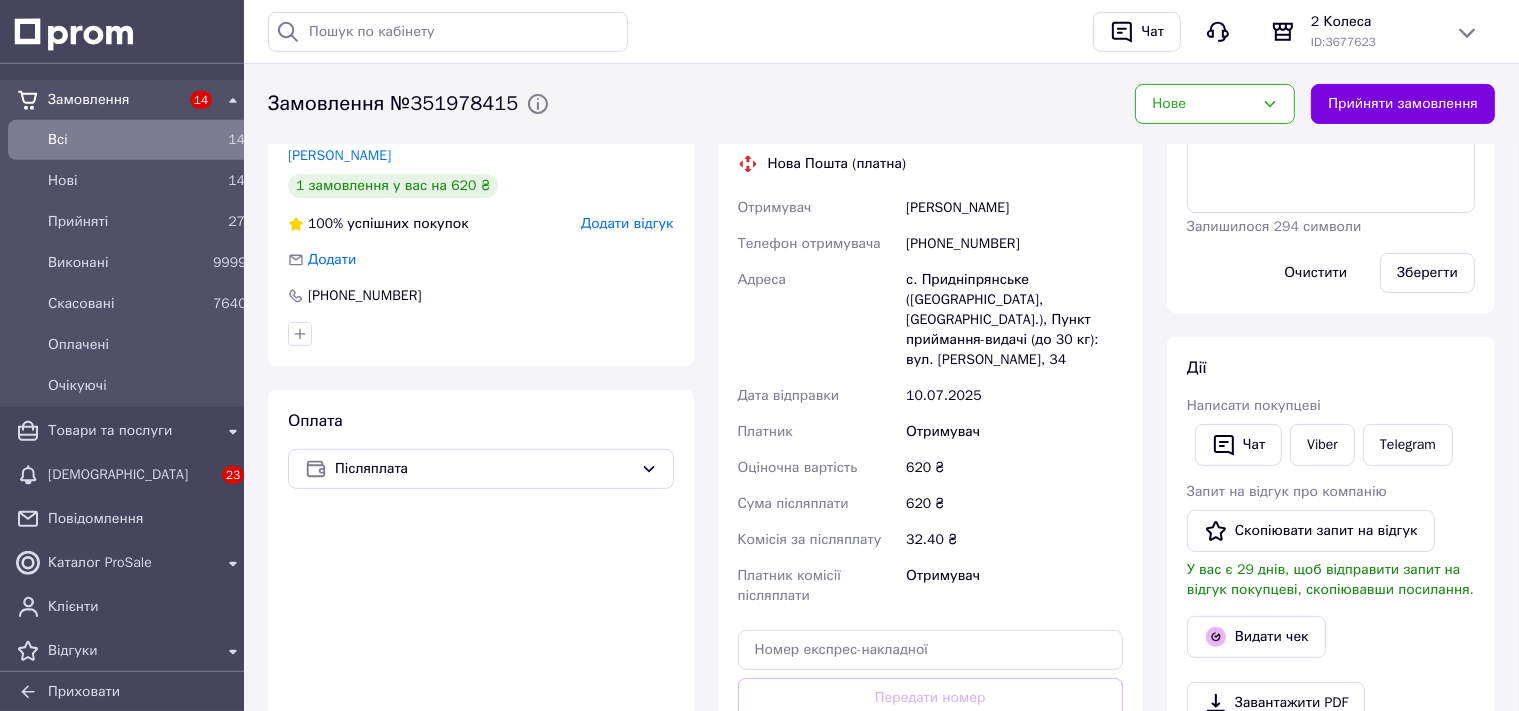 scroll, scrollTop: 0, scrollLeft: 0, axis: both 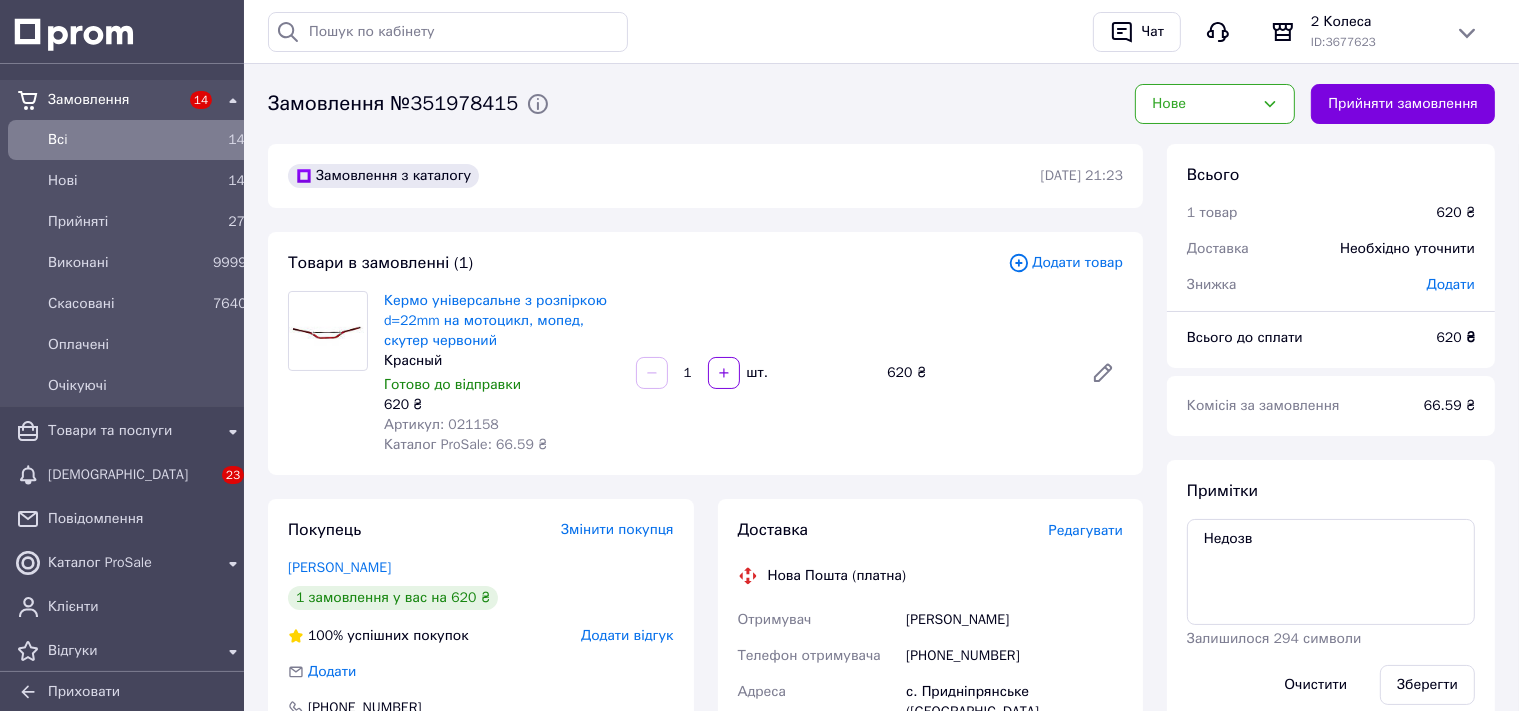 click on "Кермо універсальне з розпіркою d=22mm на мотоцикл, мопед, скутер червоний" at bounding box center (502, 321) 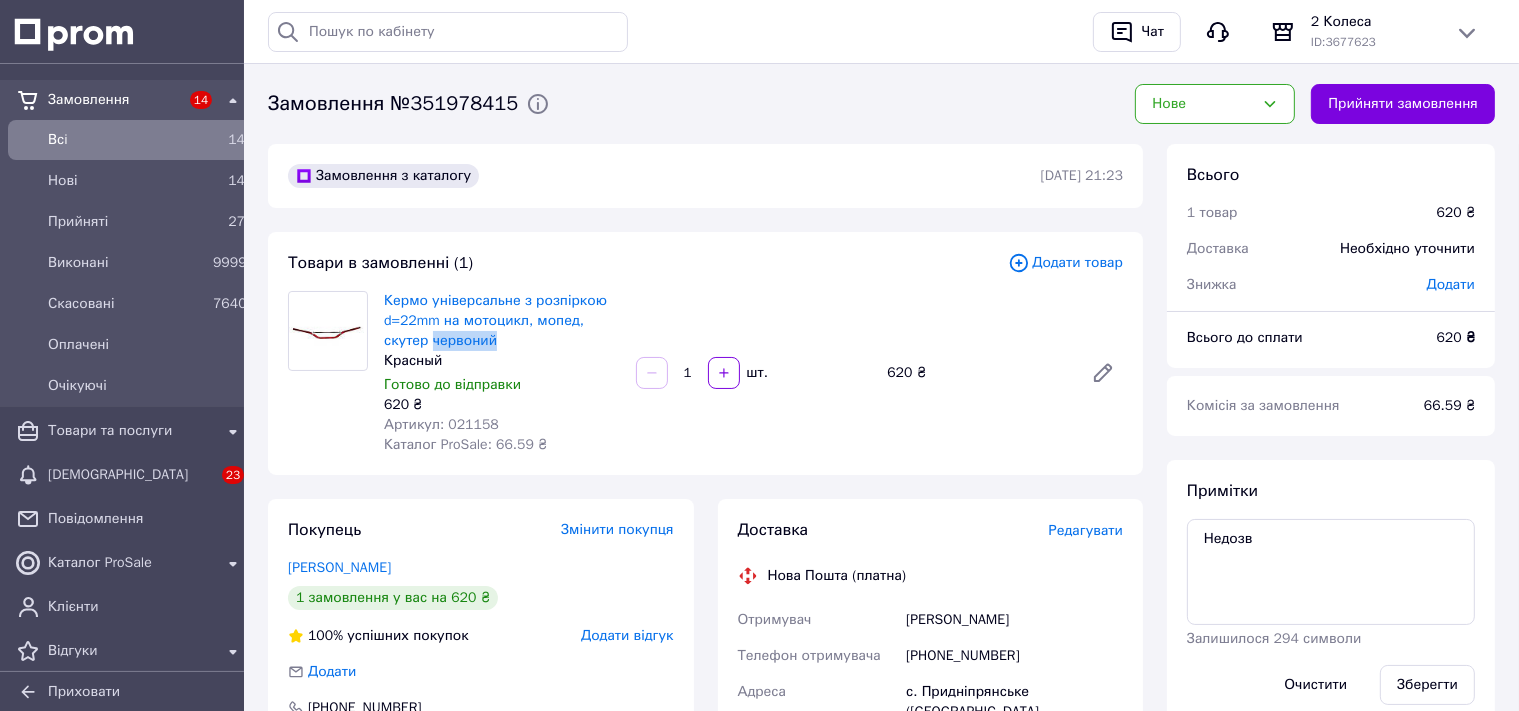 click on "Кермо універсальне з розпіркою d=22mm на мотоцикл, мопед, скутер червоний" at bounding box center [502, 321] 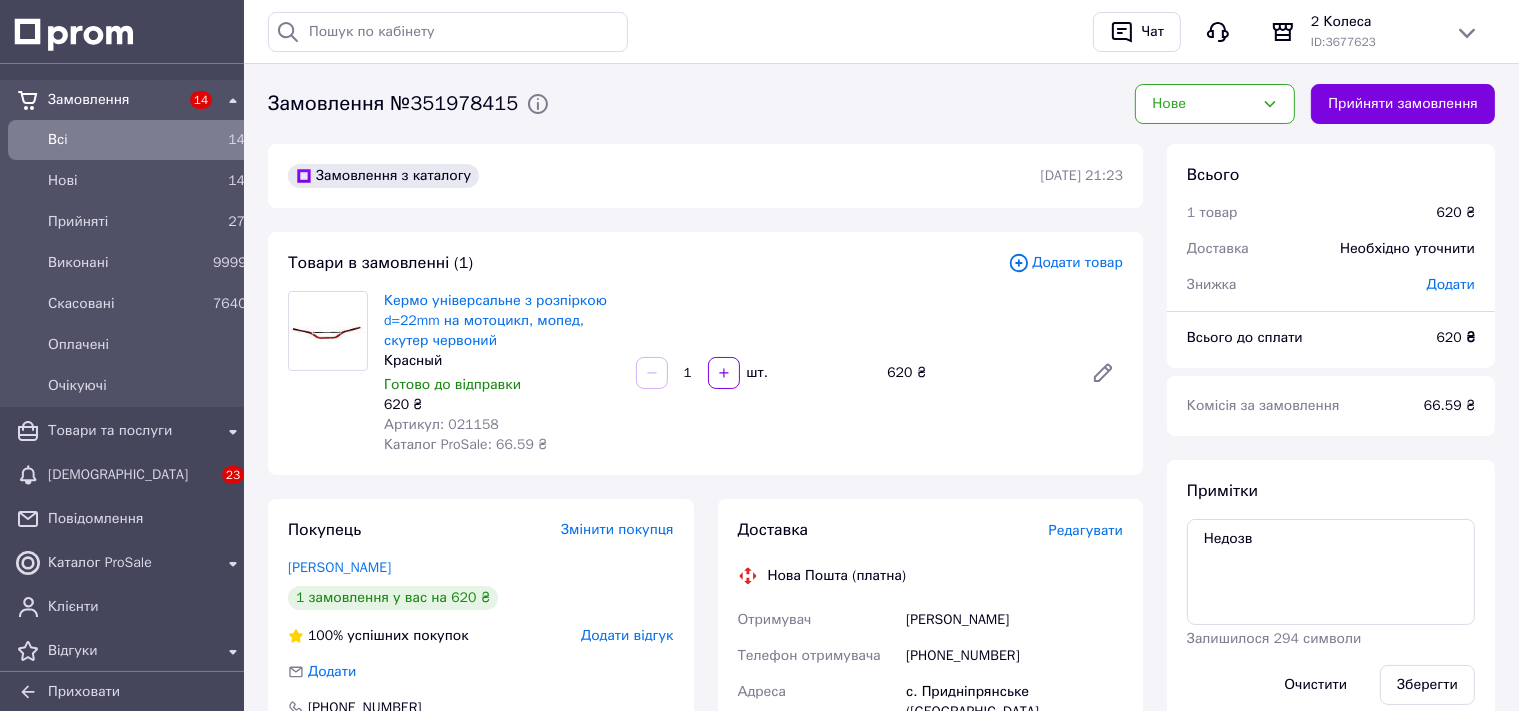 click on "Кермо універсальне з розпіркою d=22mm на мотоцикл, мопед, скутер червоний" at bounding box center [502, 321] 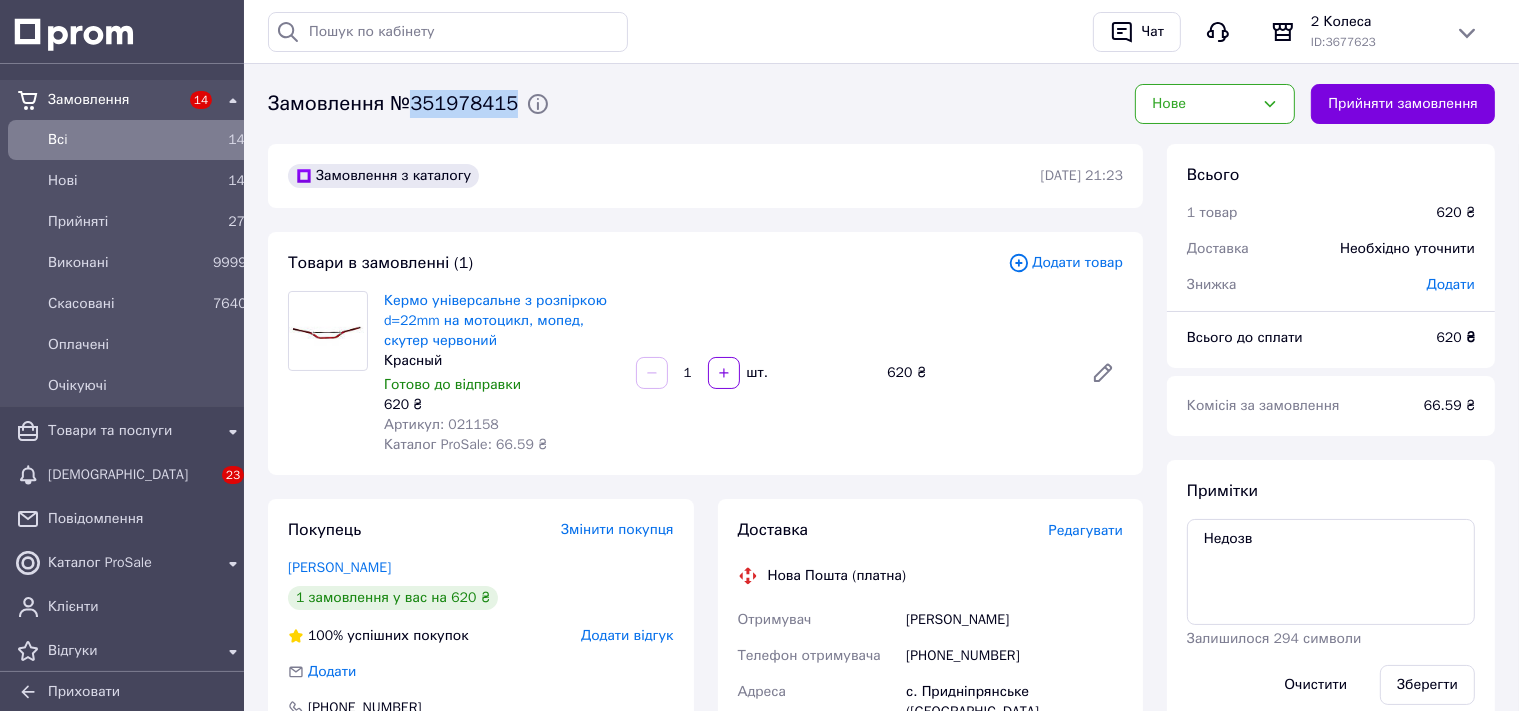 click on "Замовлення №351978415 Нове Прийняти замовлення" at bounding box center (881, 104) 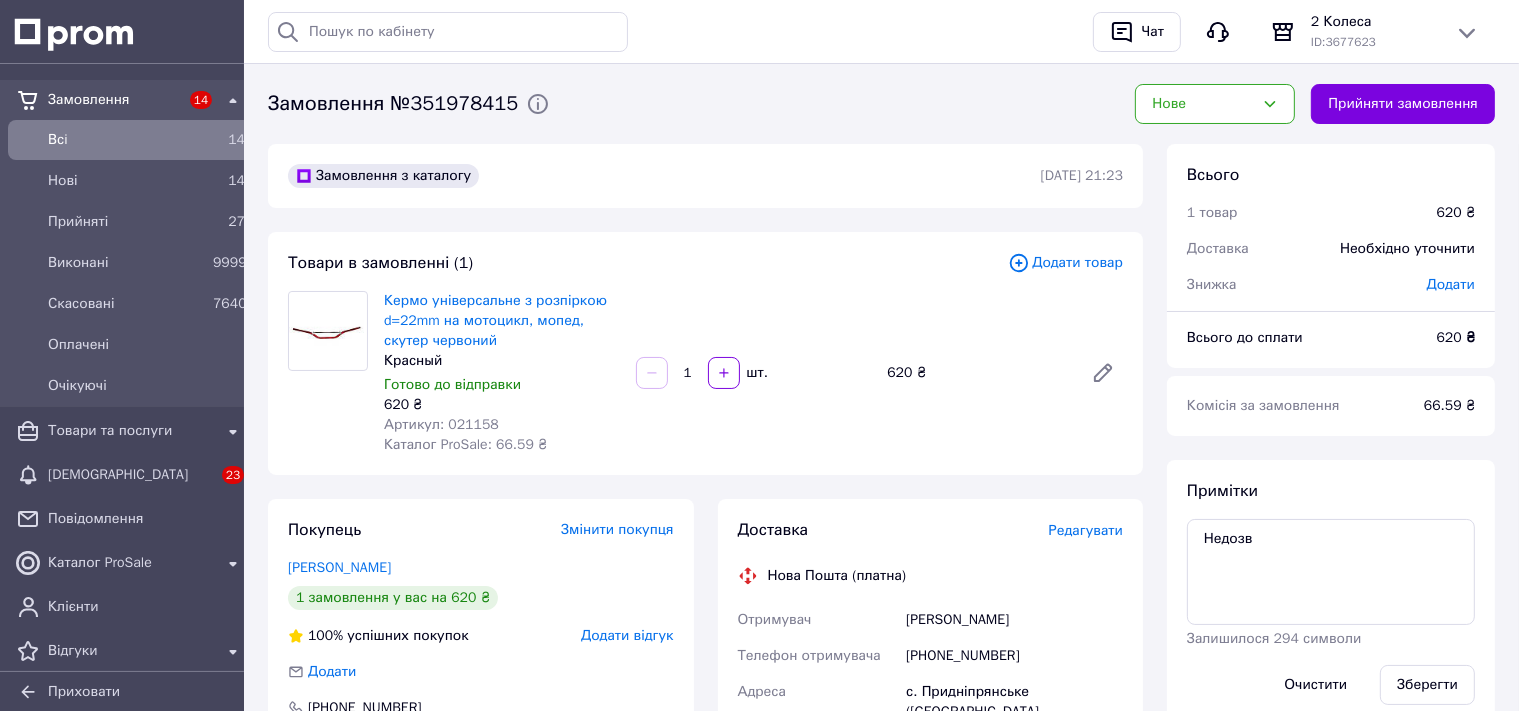 click on "Замовлення №351978415 Нове Прийняти замовлення" at bounding box center [881, 104] 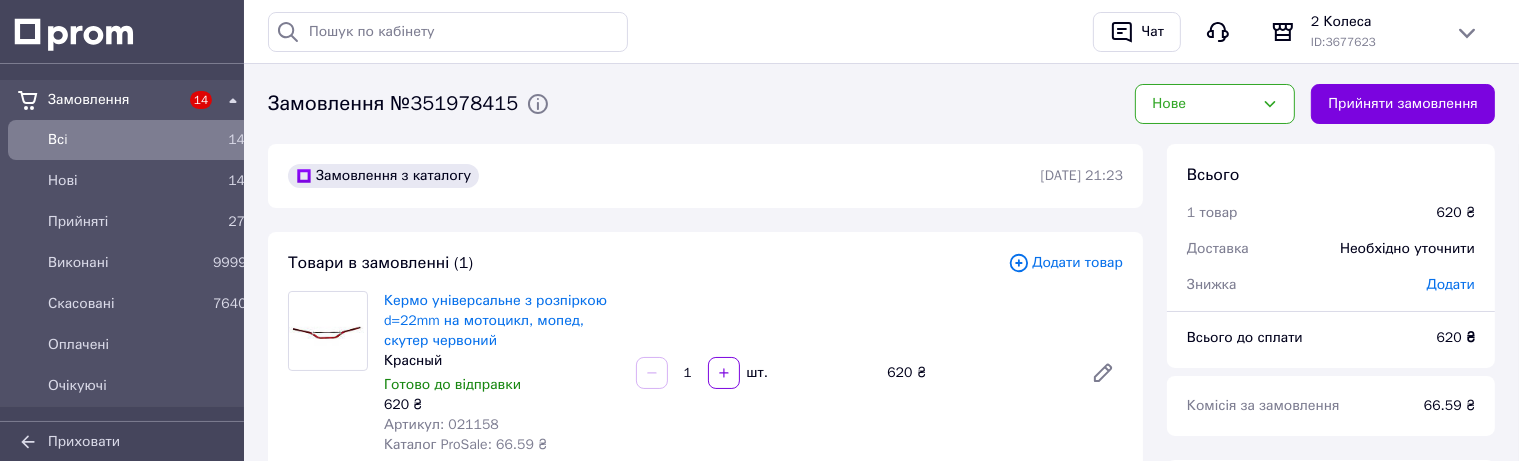 click on "Замовлення №351978415" at bounding box center (393, 104) 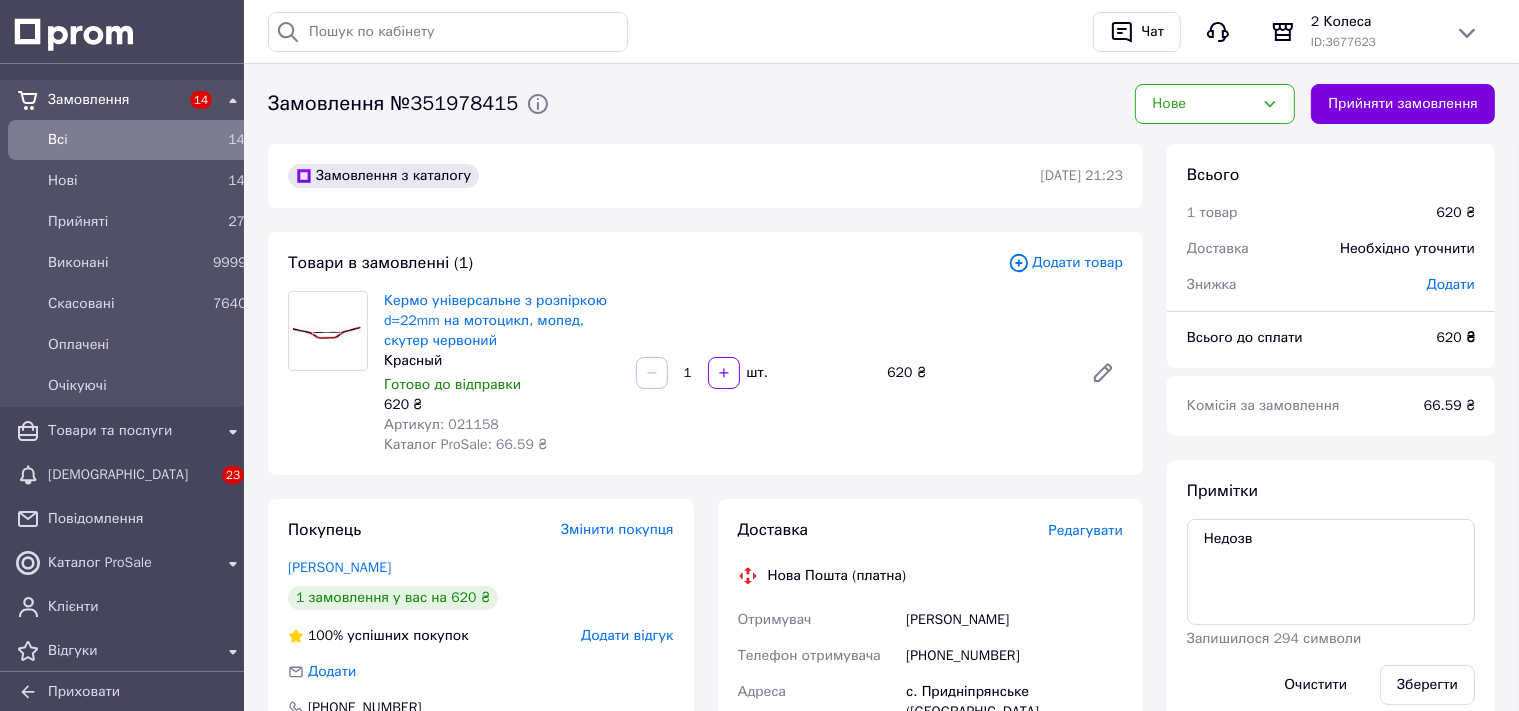 click on "Замовлення №351978415 Нове Прийняти замовлення" at bounding box center (881, 104) 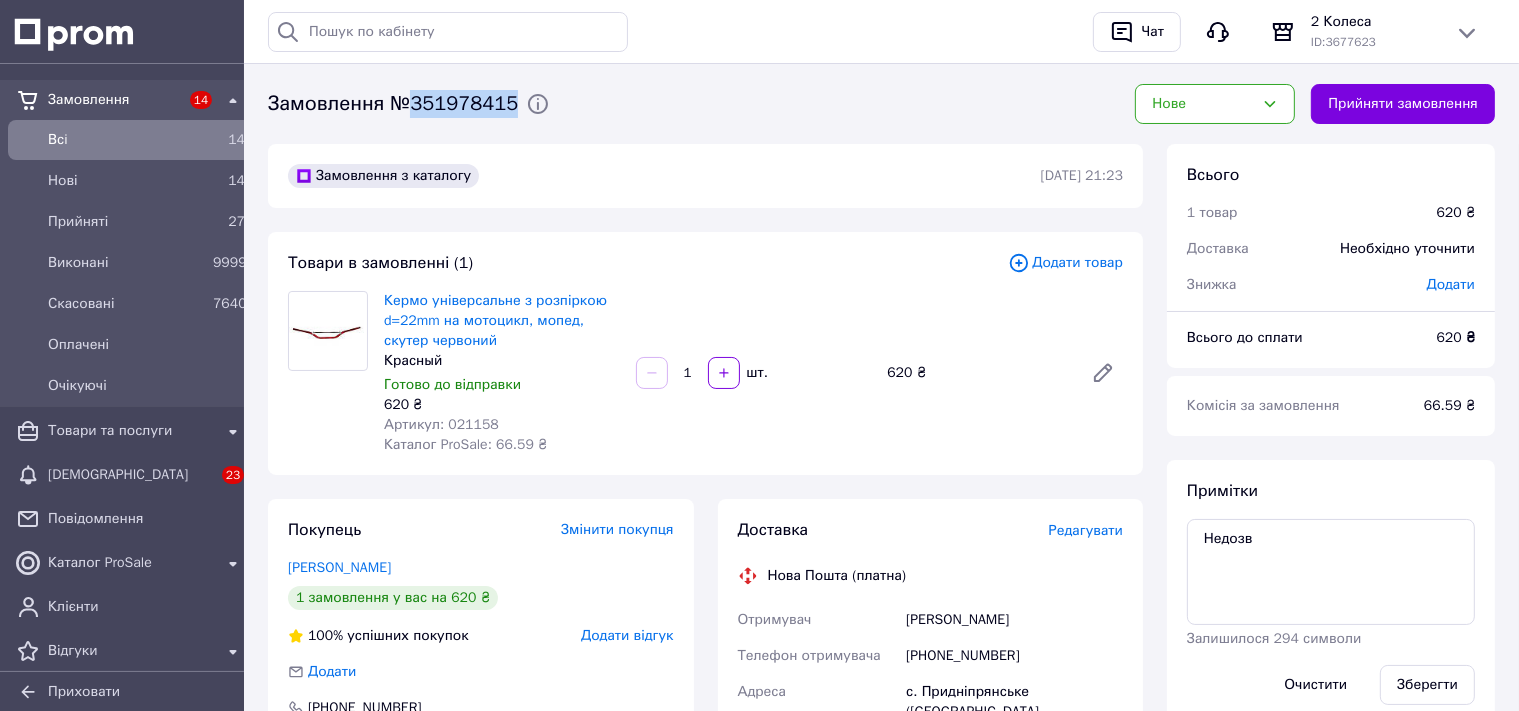 click on "Замовлення №351978415 Нове Прийняти замовлення" at bounding box center [881, 104] 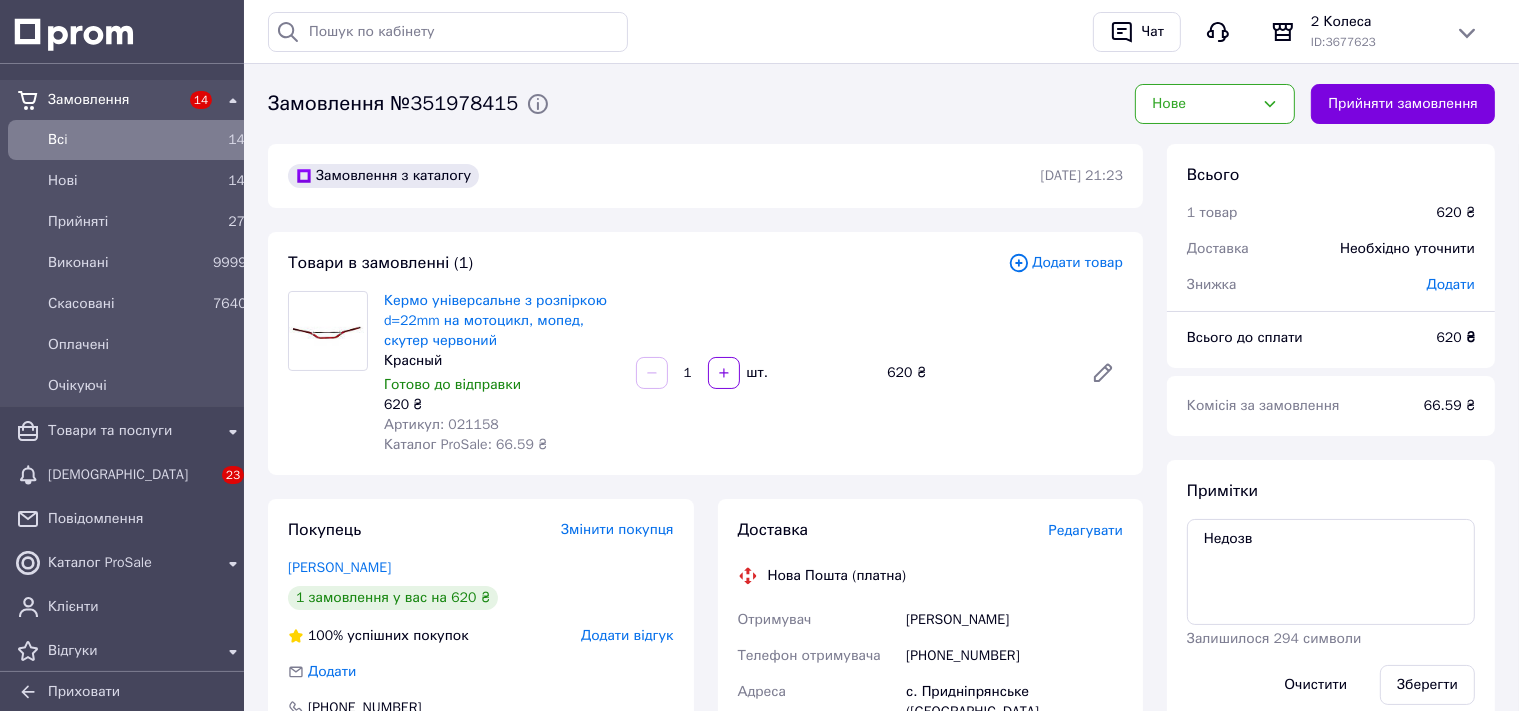 click on "Замовлення №351978415 Нове Прийняти замовлення" at bounding box center (881, 104) 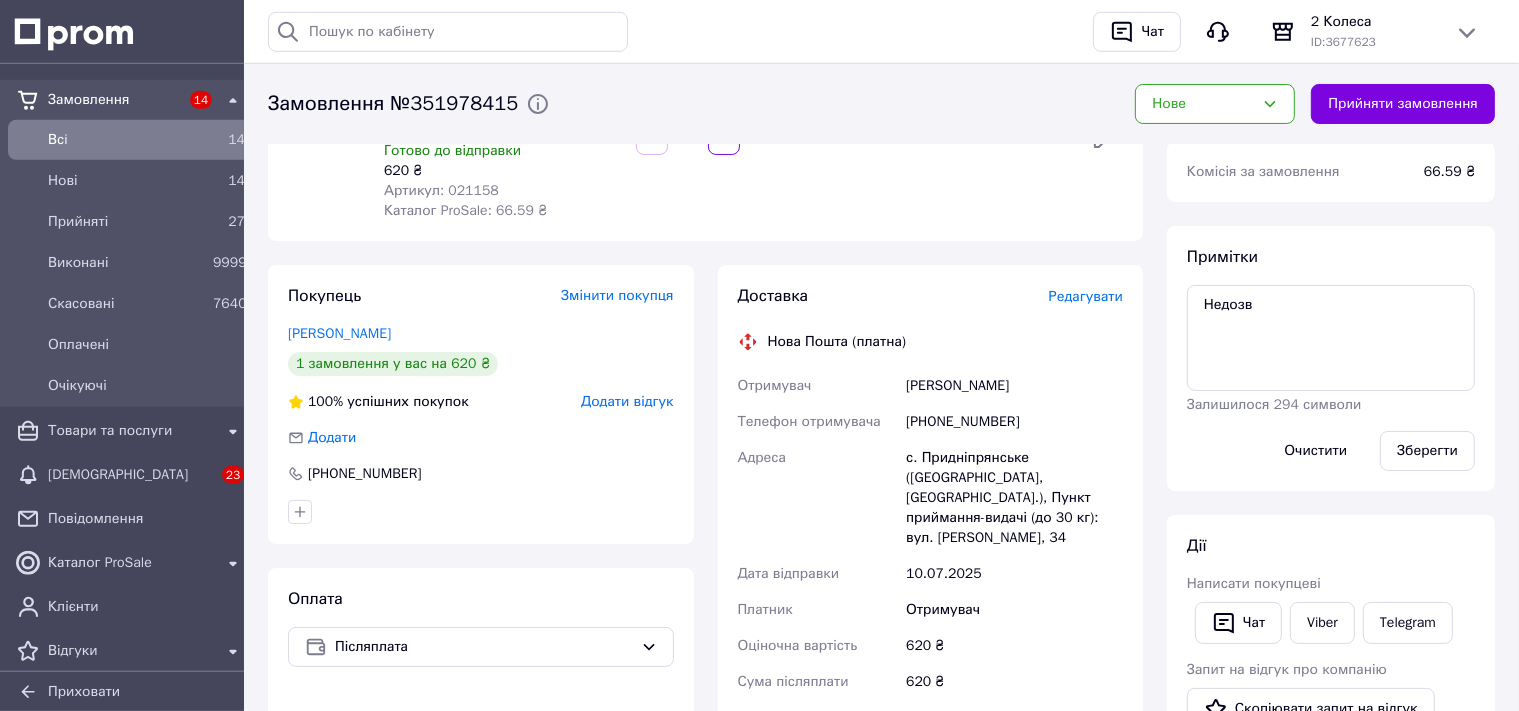 scroll, scrollTop: 316, scrollLeft: 0, axis: vertical 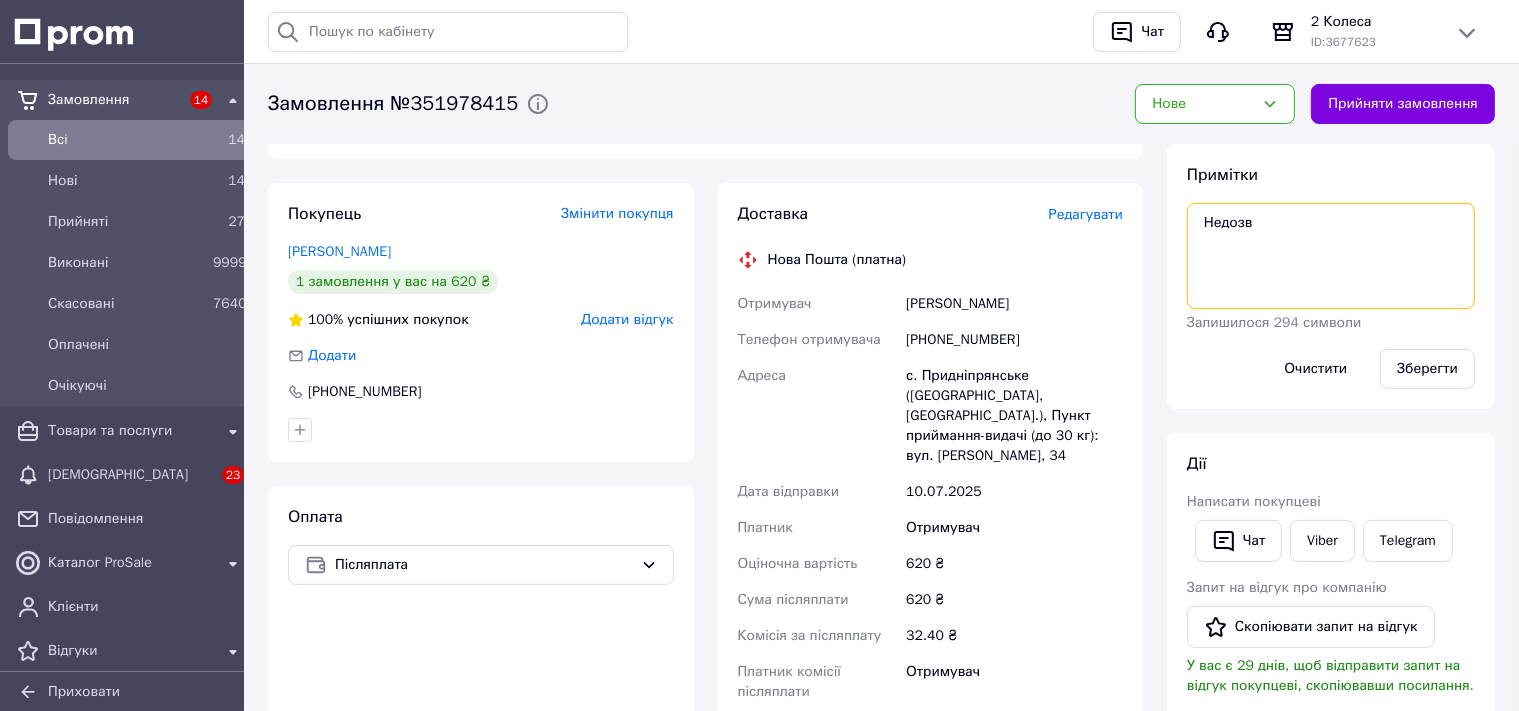 click on "Недозв" at bounding box center (1331, 256) 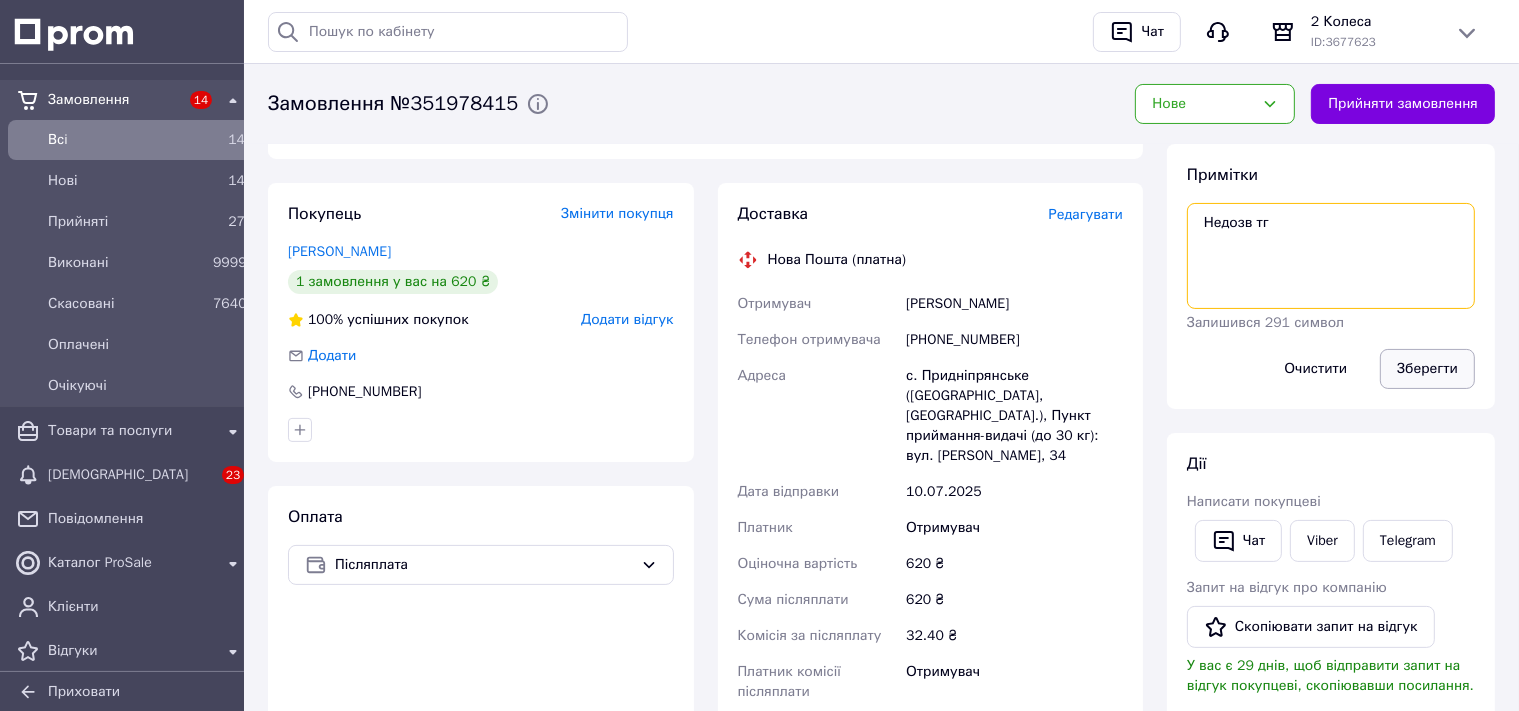 type on "Недозв тг" 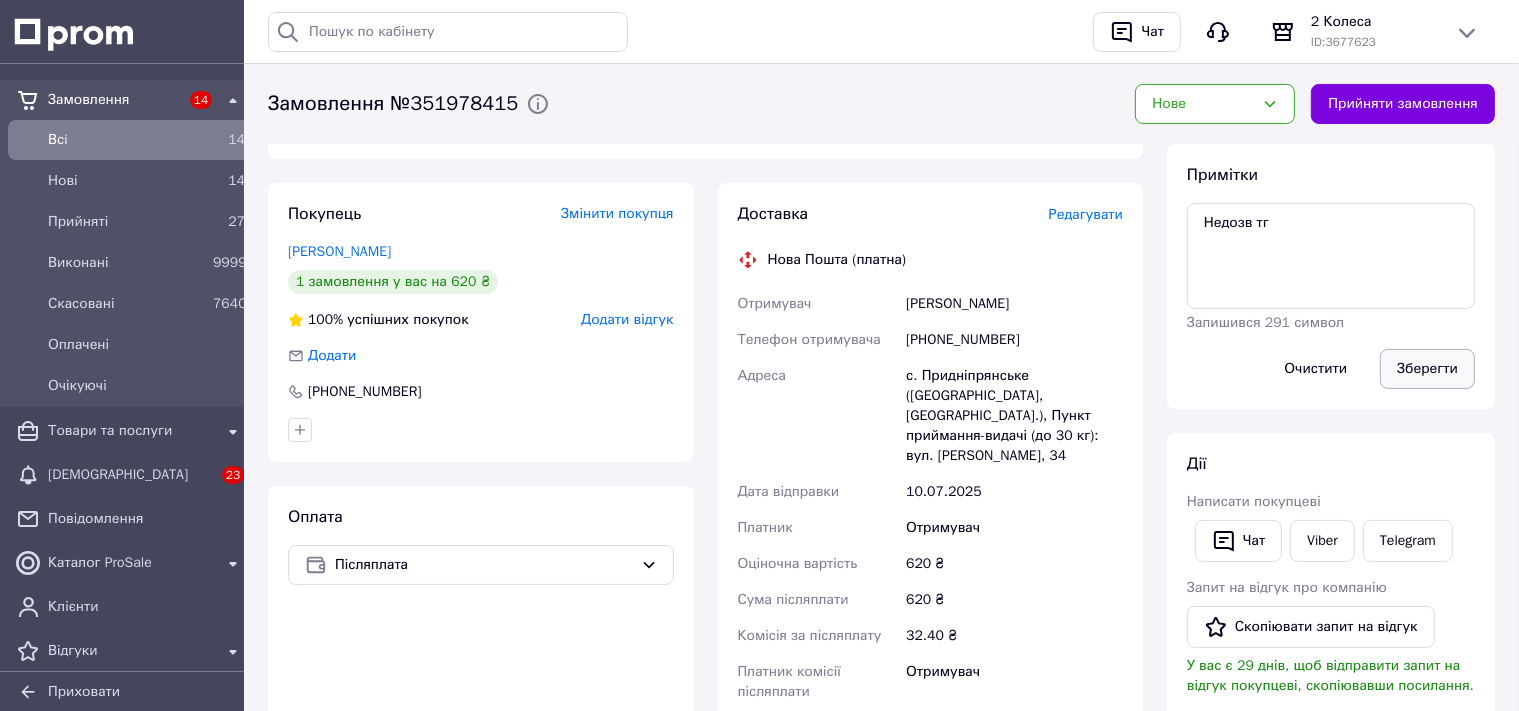 click on "Зберегти" at bounding box center (1427, 369) 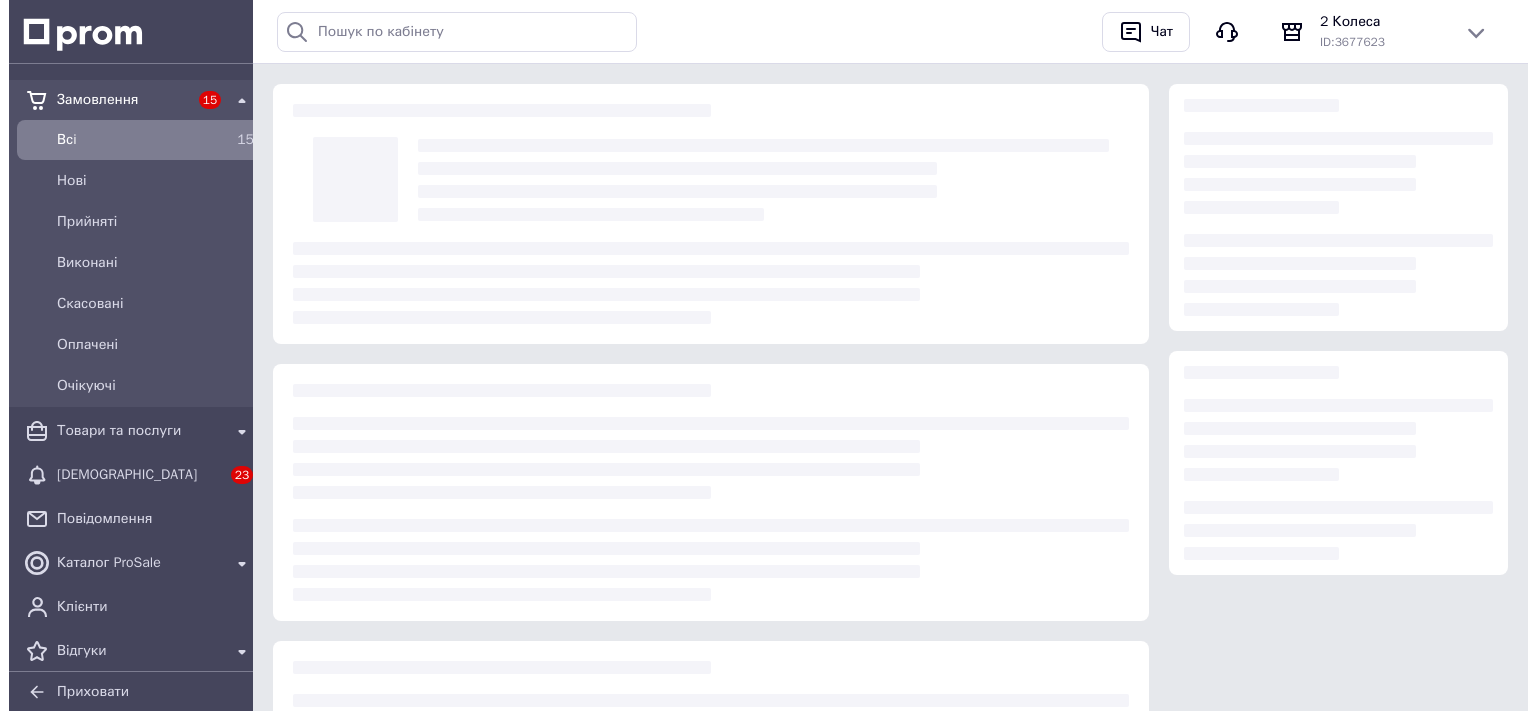 scroll, scrollTop: 0, scrollLeft: 0, axis: both 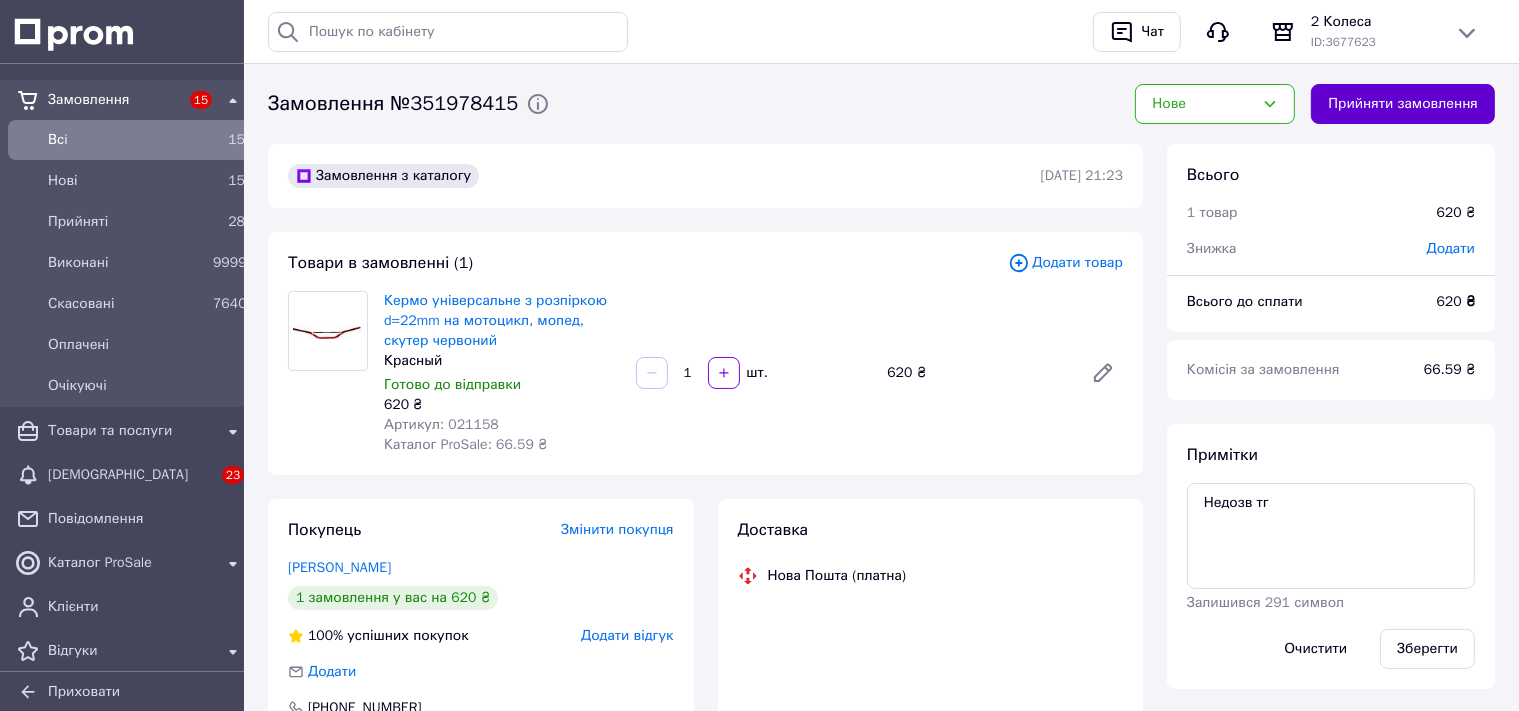 click on "Прийняти замовлення" at bounding box center [1403, 104] 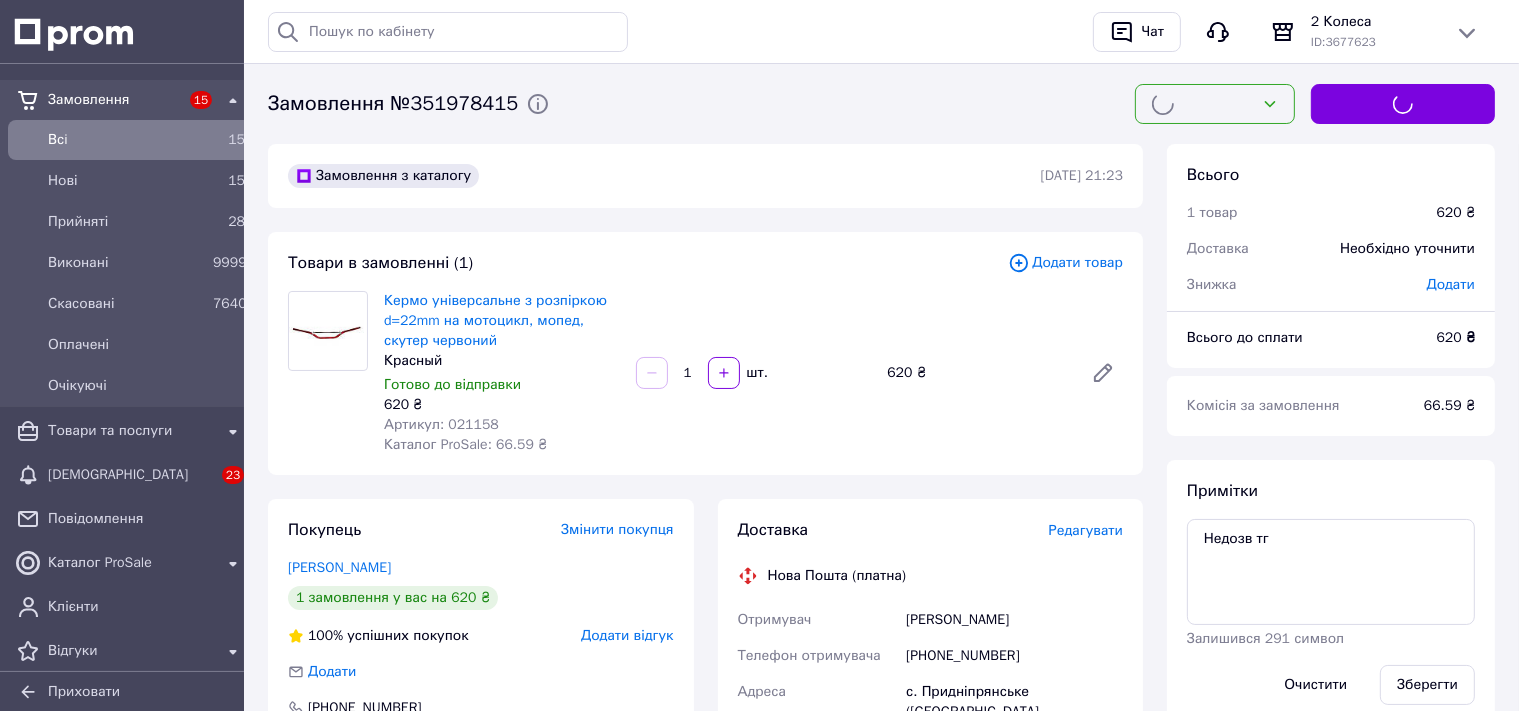 click on "Редагувати" at bounding box center (1086, 530) 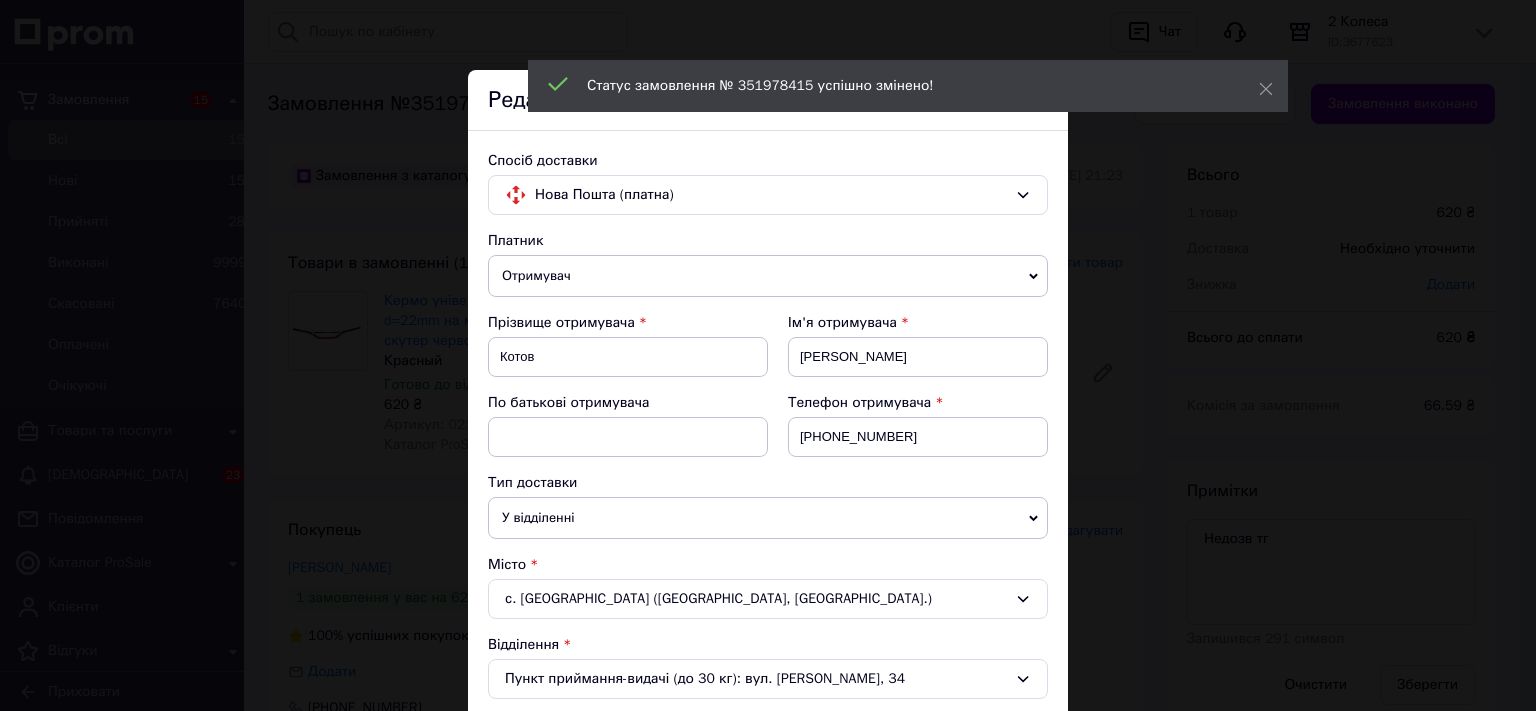 scroll, scrollTop: 773, scrollLeft: 0, axis: vertical 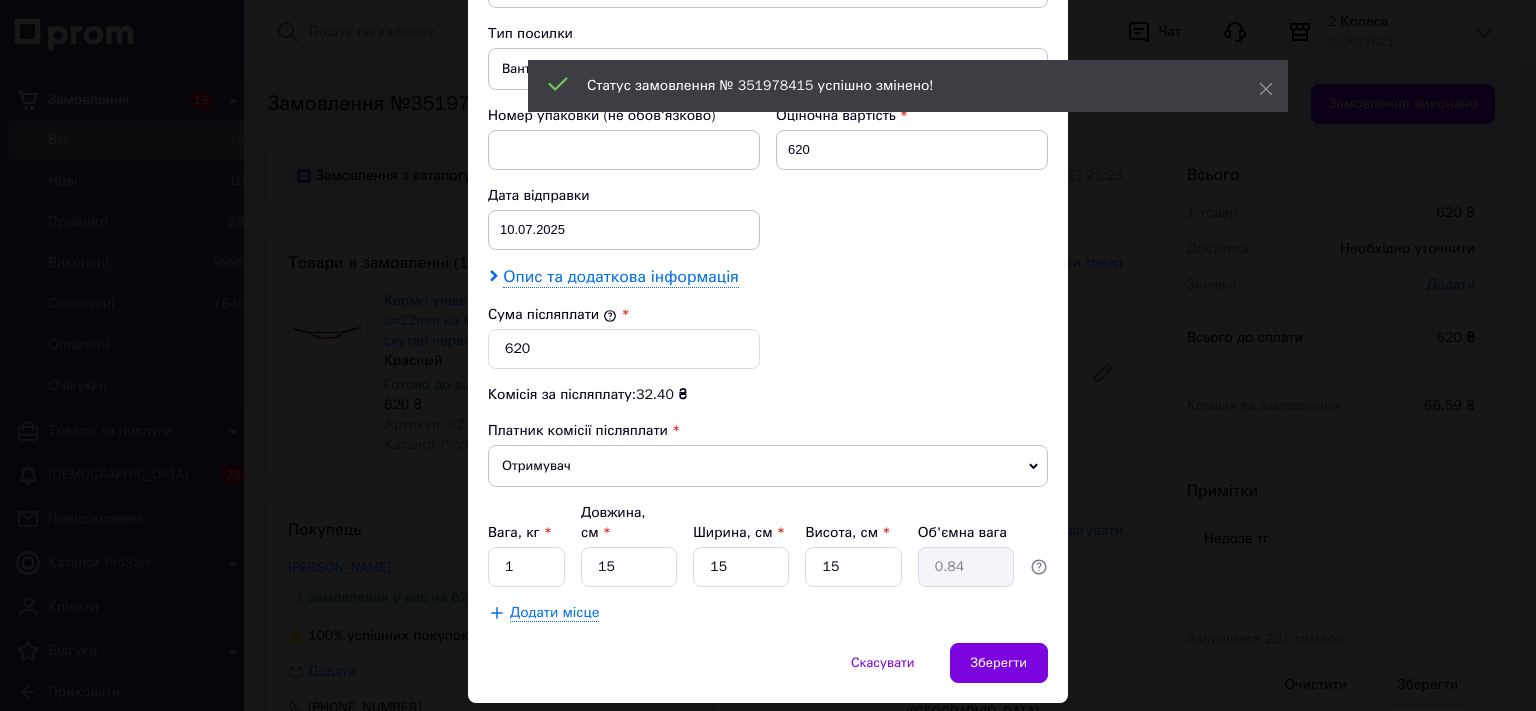 click on "Опис та додаткова інформація" at bounding box center [620, 277] 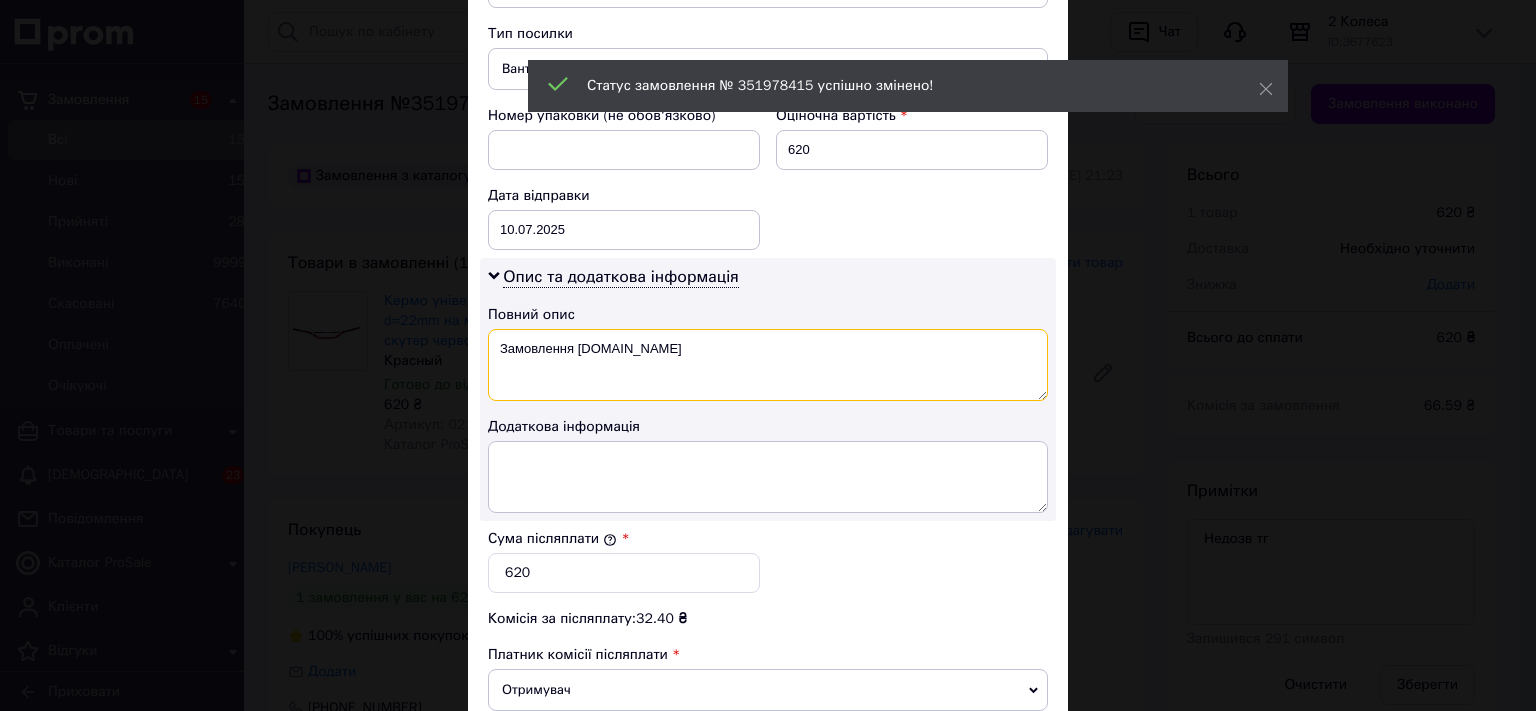 click on "Замовлення Prom.ua" at bounding box center [768, 365] 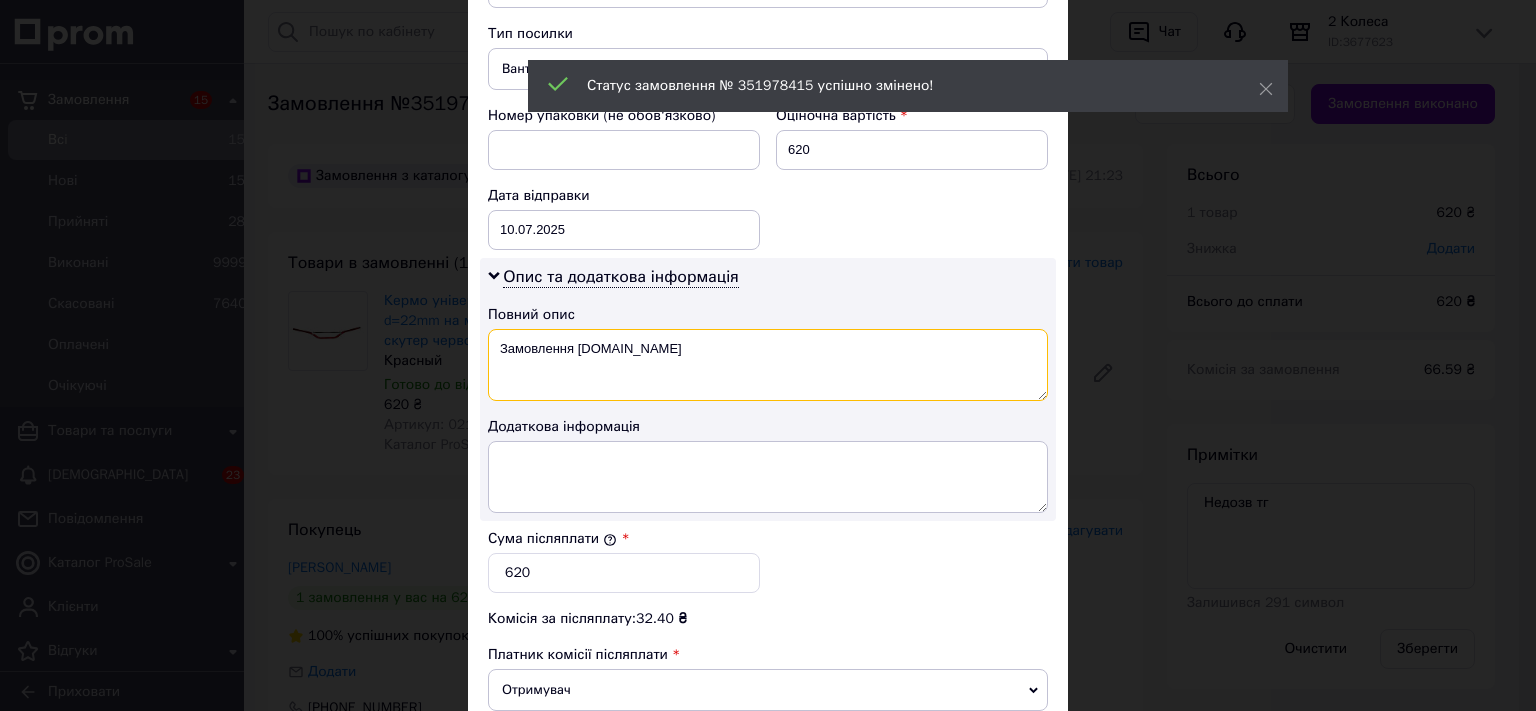 click on "Замовлення Prom.ua" at bounding box center (768, 365) 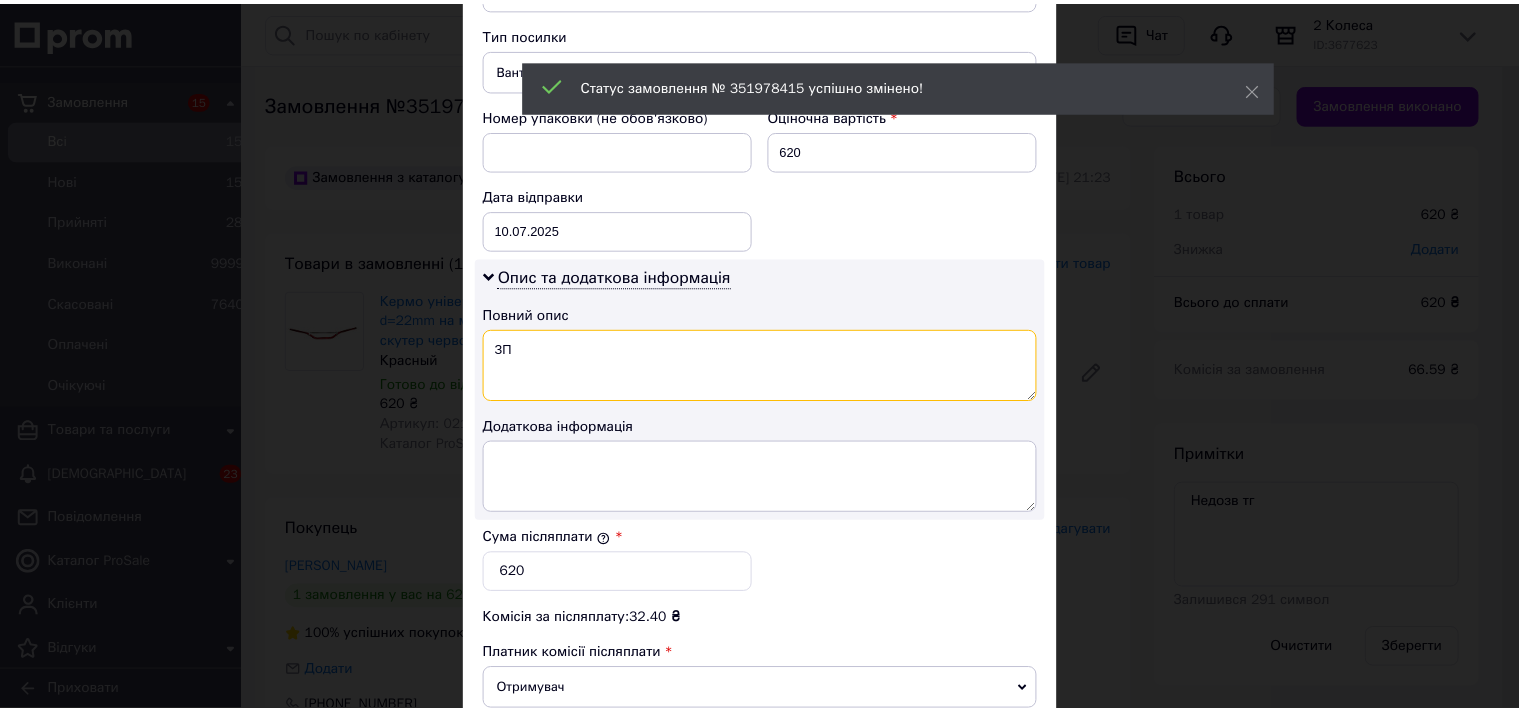 scroll, scrollTop: 1032, scrollLeft: 0, axis: vertical 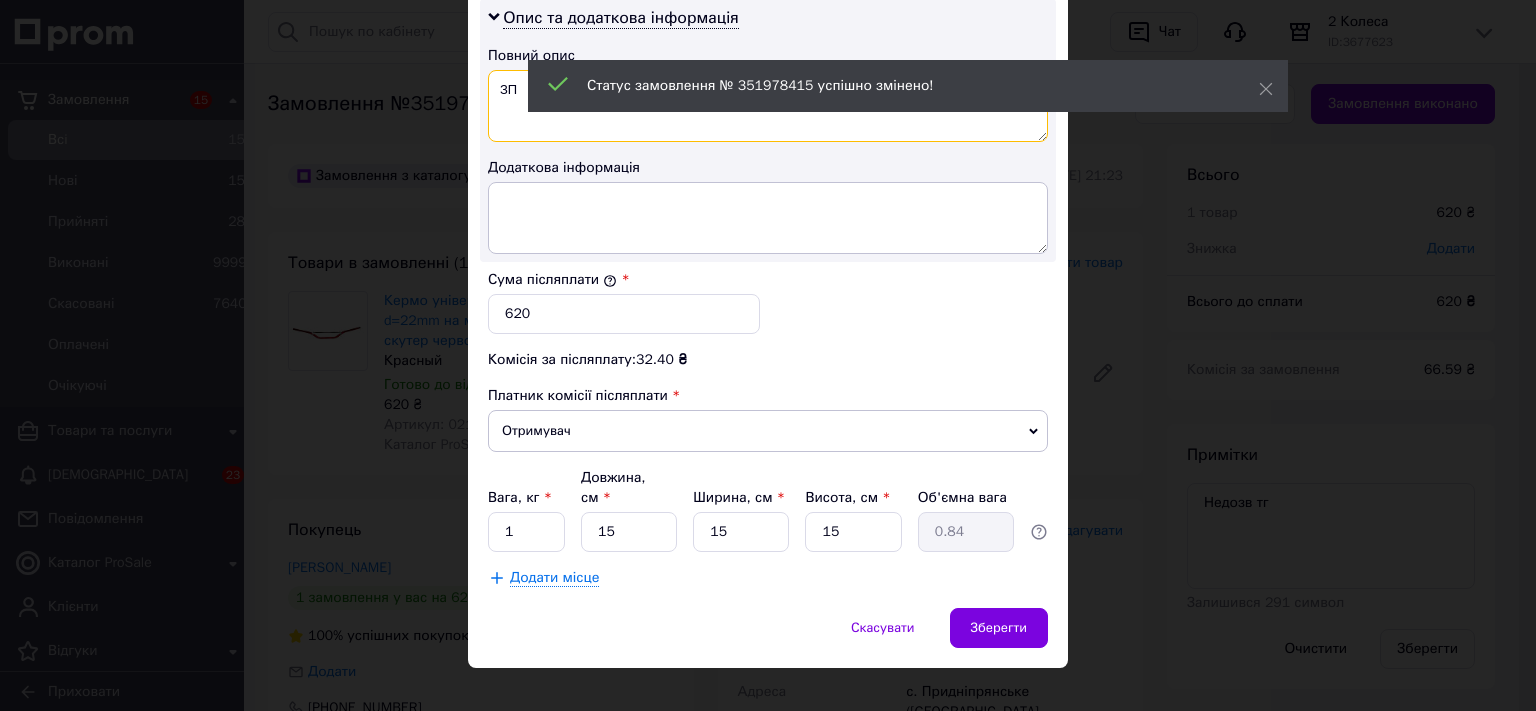 type on "Замовлення [DOMAIN_NAME]" 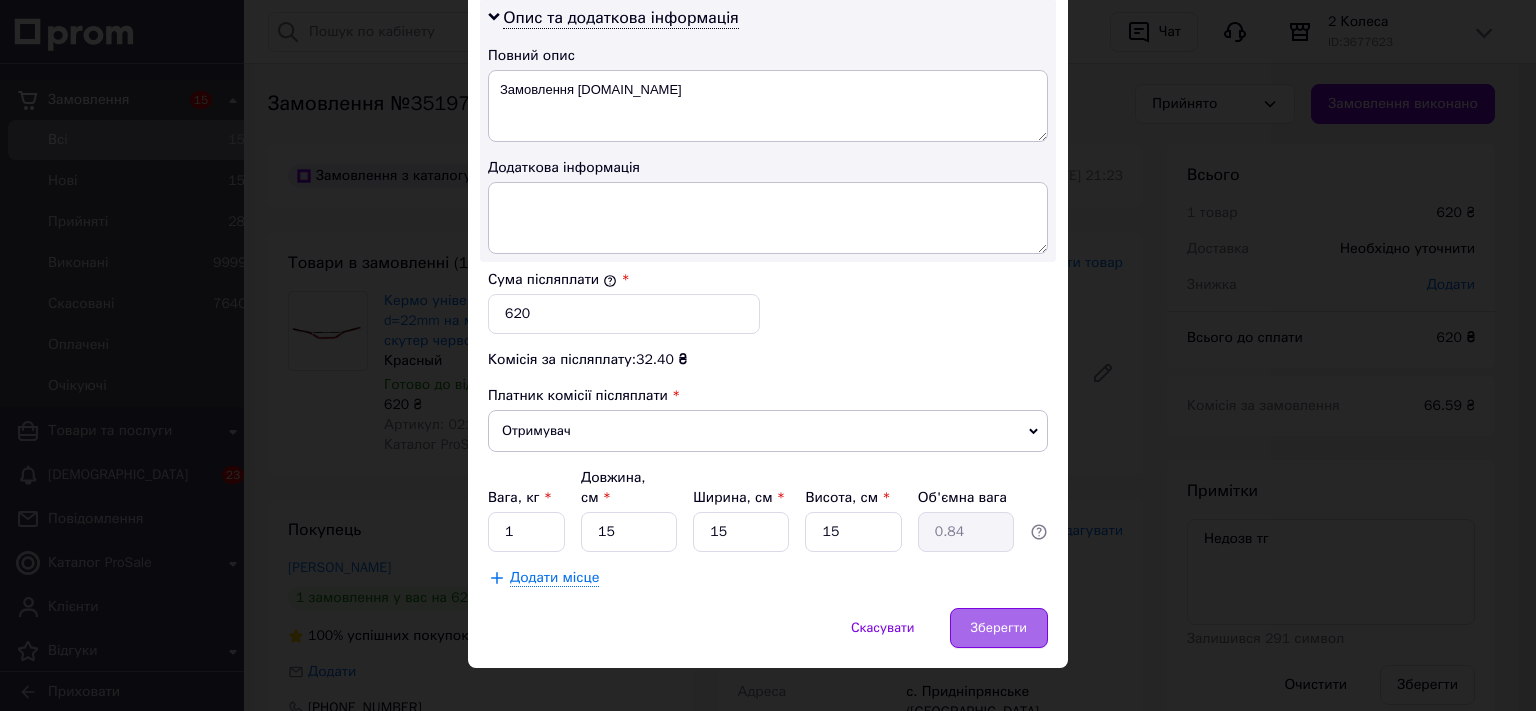 click on "Зберегти" at bounding box center [999, 628] 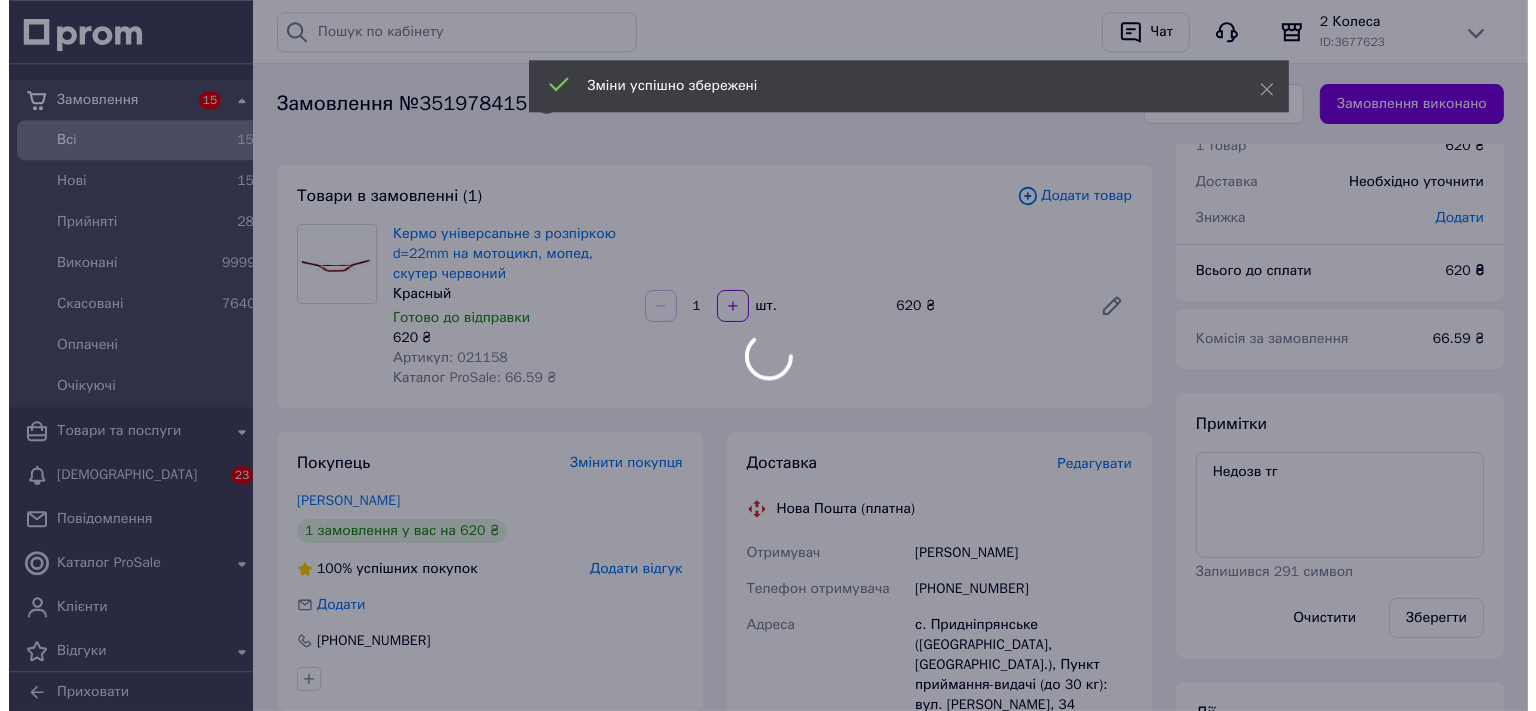 scroll, scrollTop: 105, scrollLeft: 0, axis: vertical 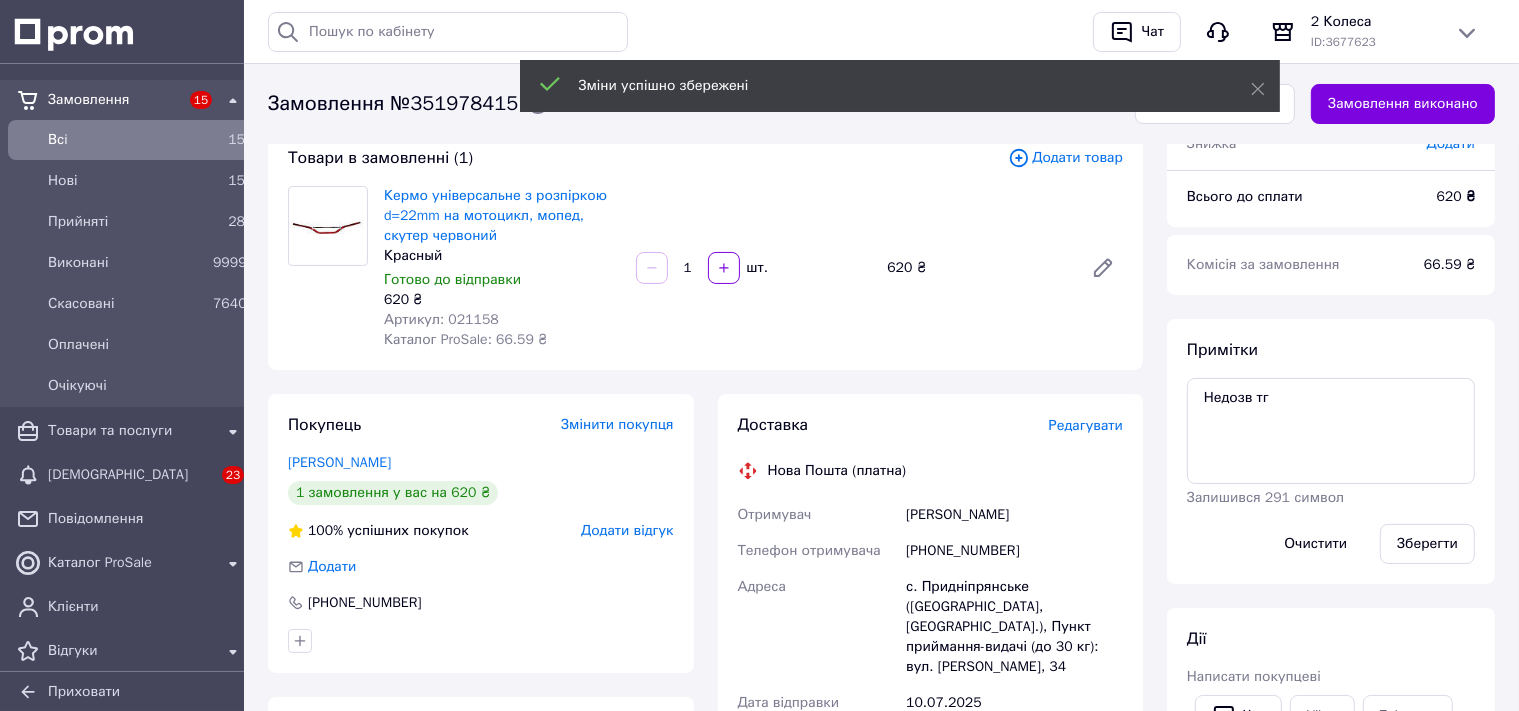 click on "Редагувати" at bounding box center [1086, 425] 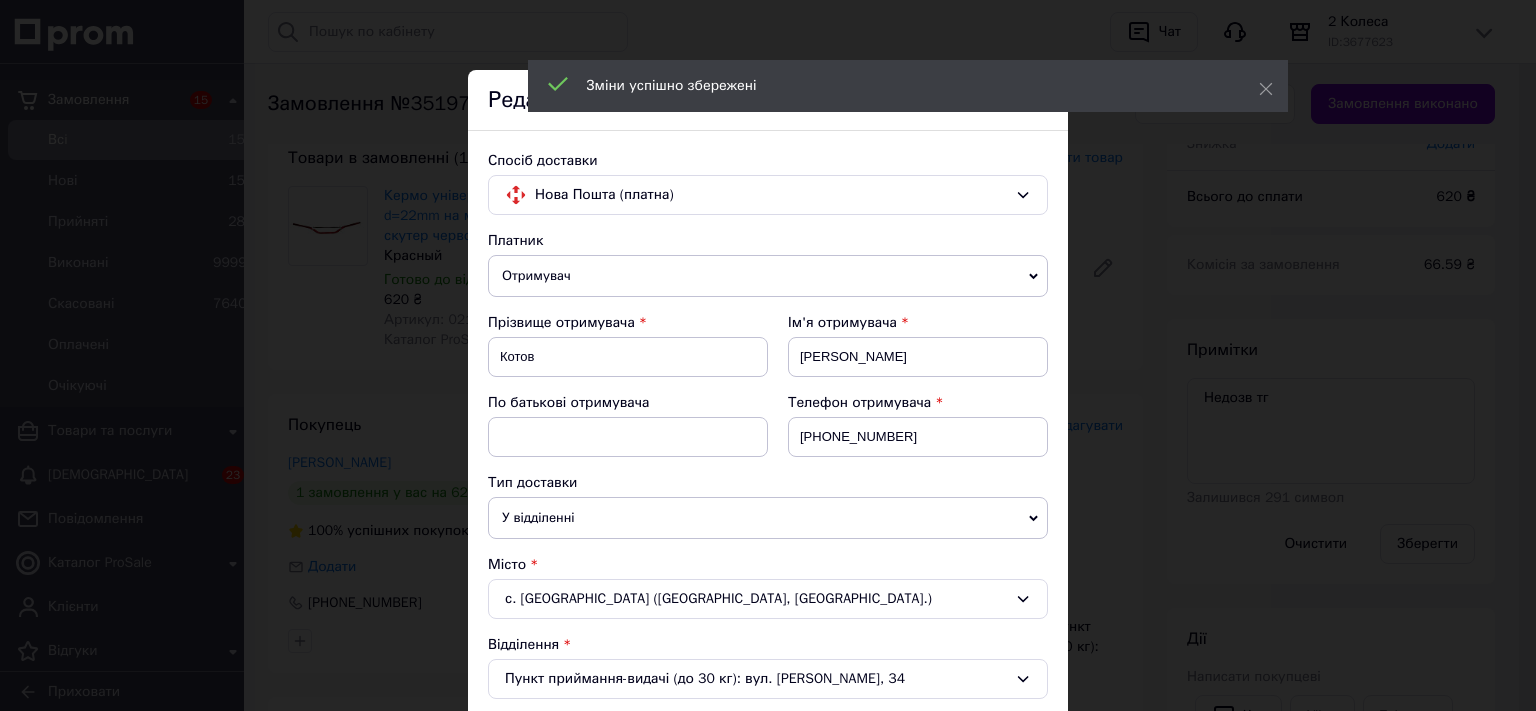 scroll, scrollTop: 662, scrollLeft: 0, axis: vertical 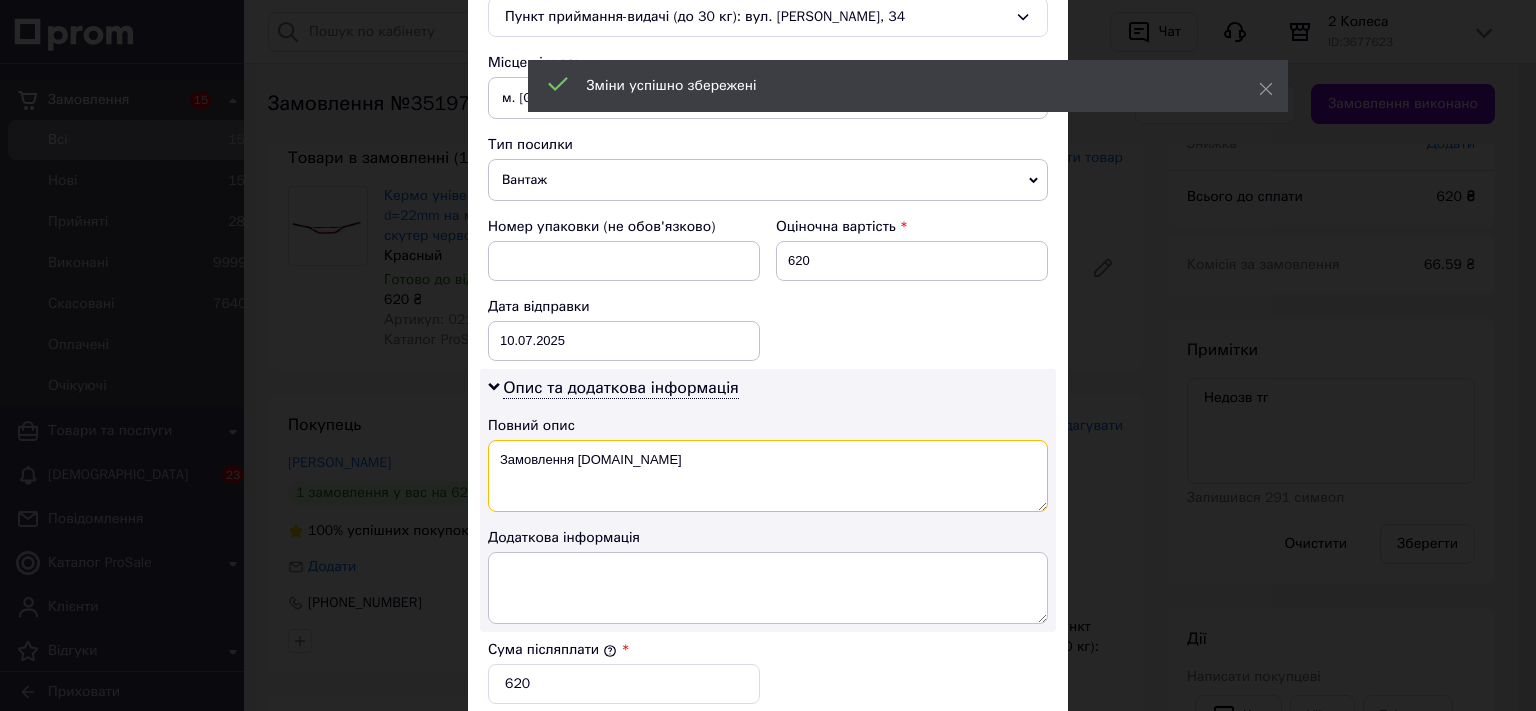 click on "Замовлення Prom.ua" at bounding box center [768, 476] 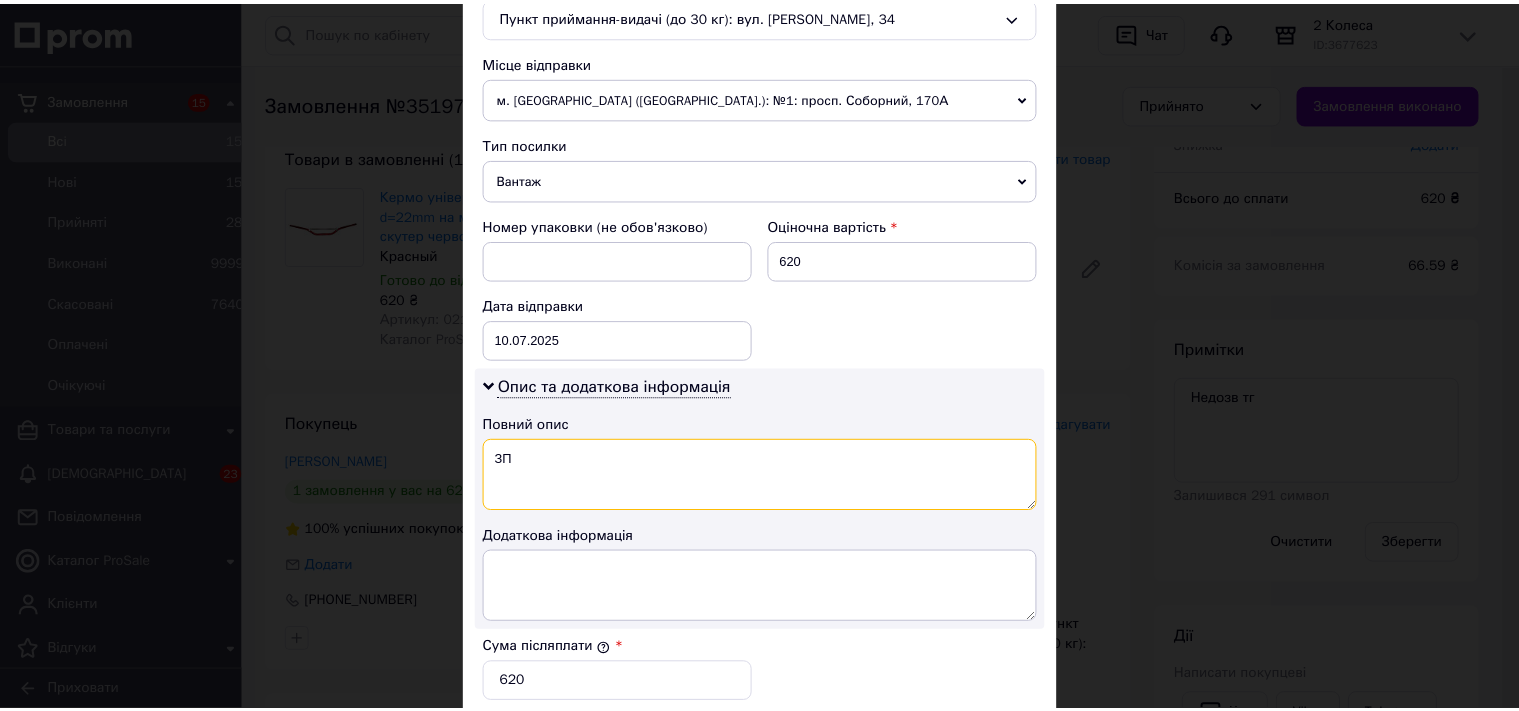 scroll, scrollTop: 1032, scrollLeft: 0, axis: vertical 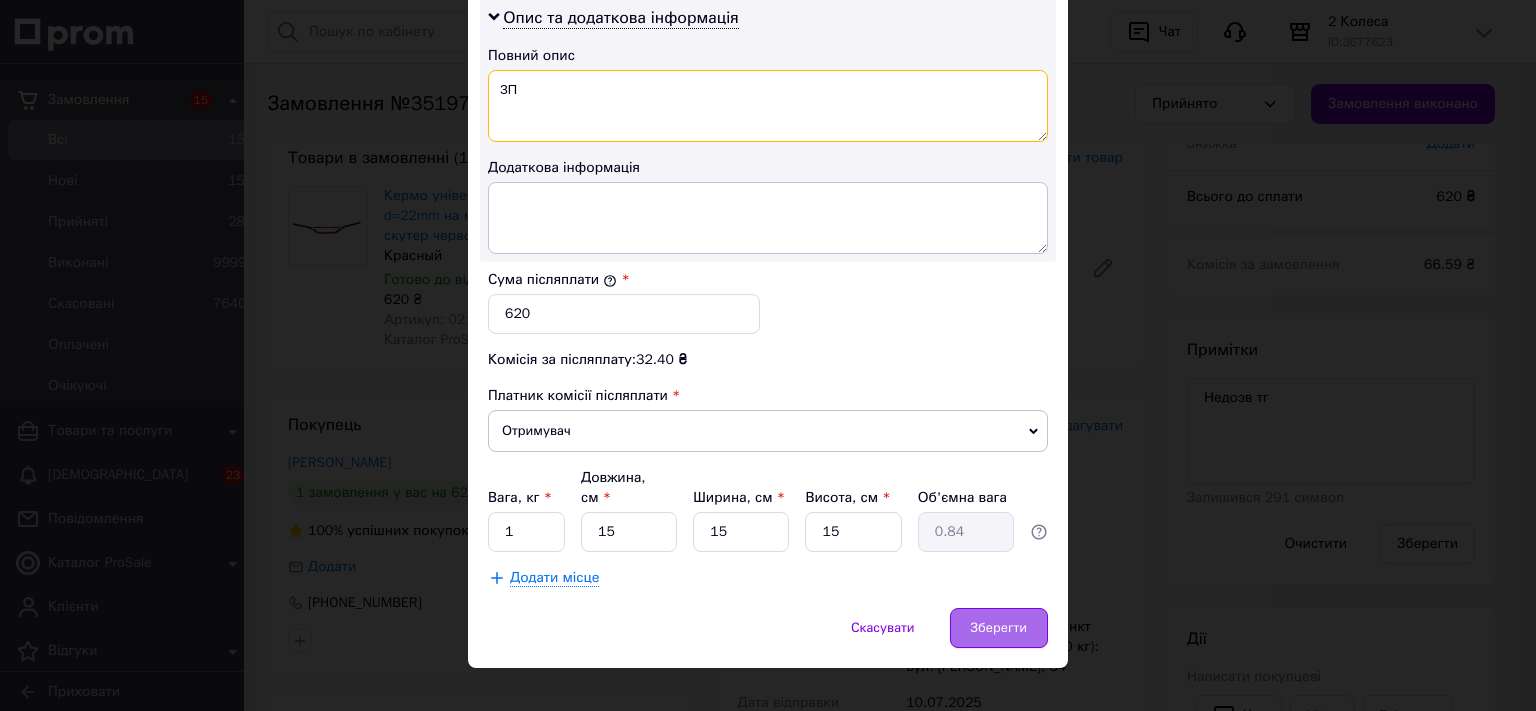 type on "ЗП" 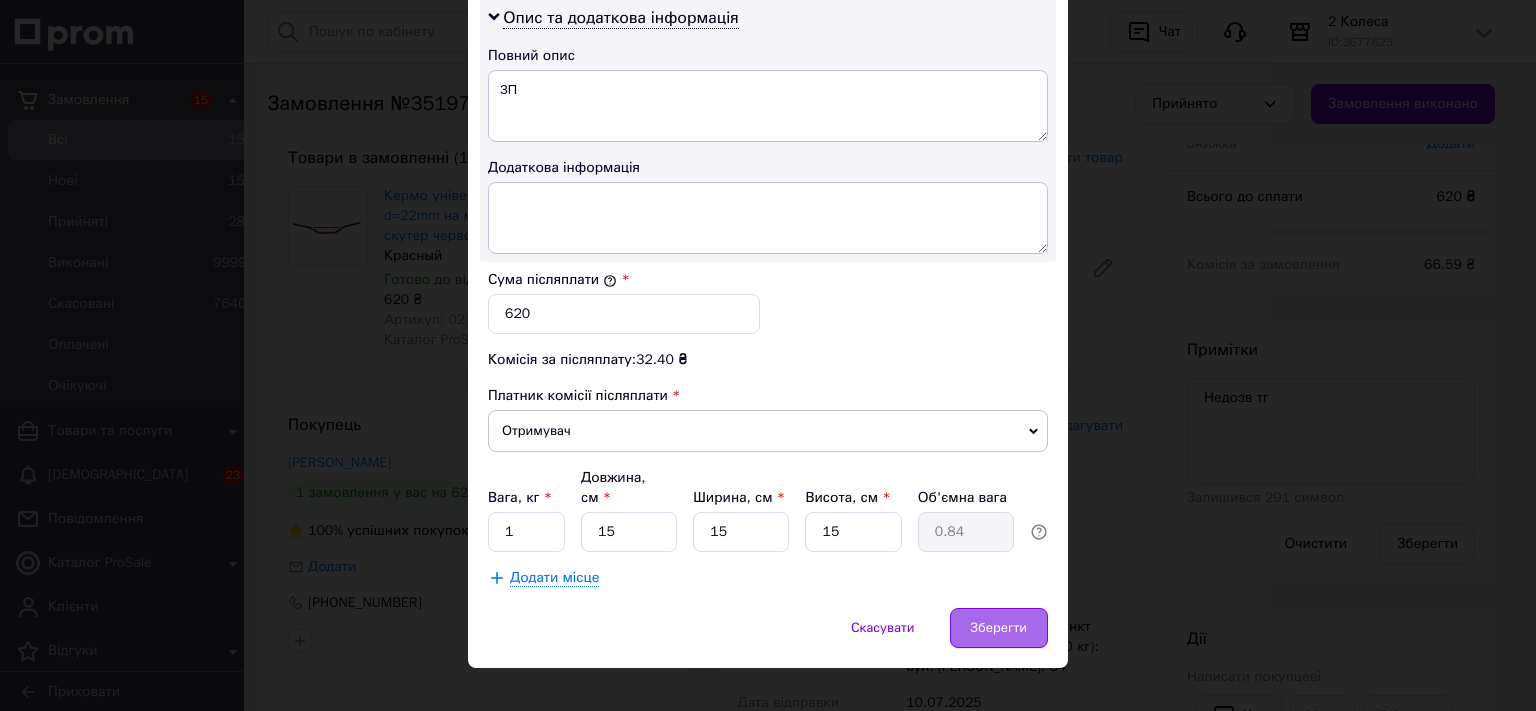 click on "Зберегти" at bounding box center [999, 628] 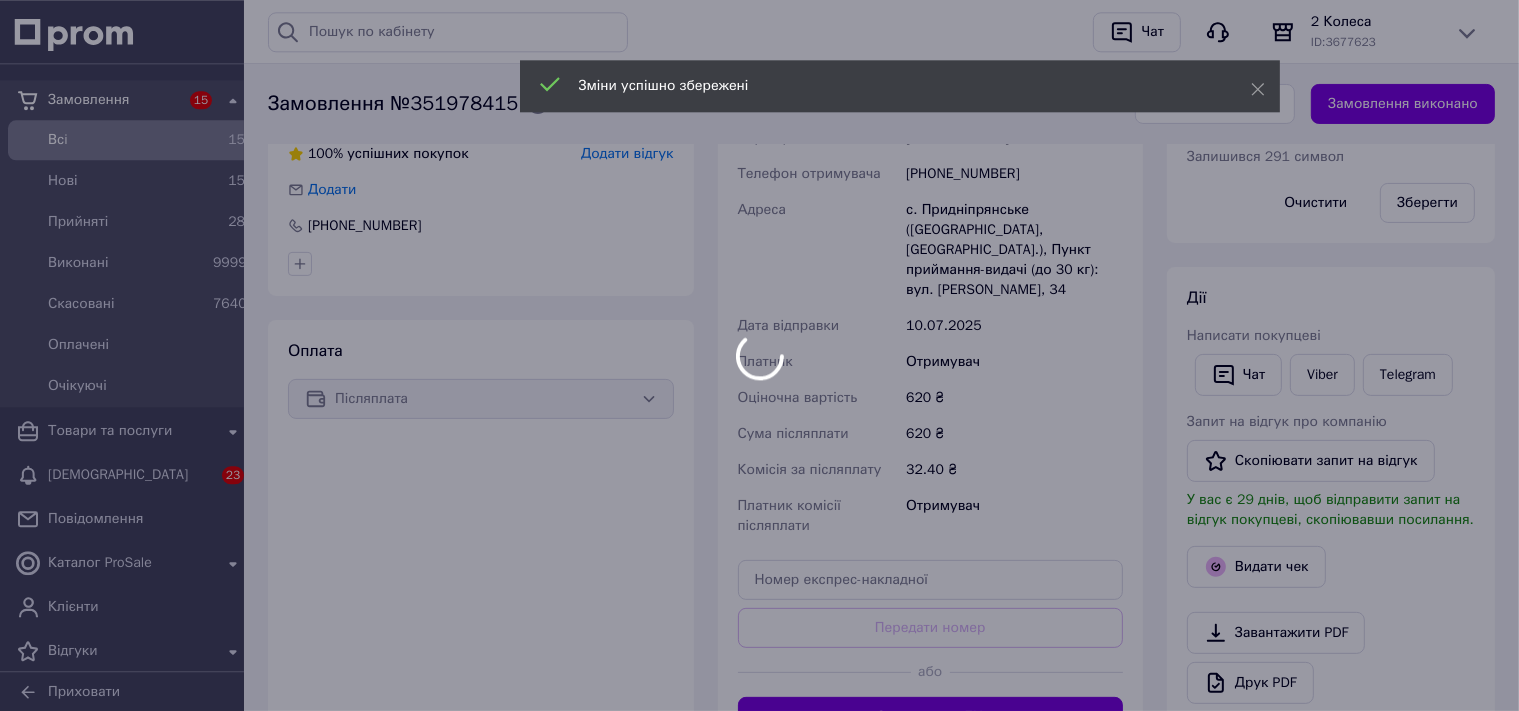 scroll, scrollTop: 528, scrollLeft: 0, axis: vertical 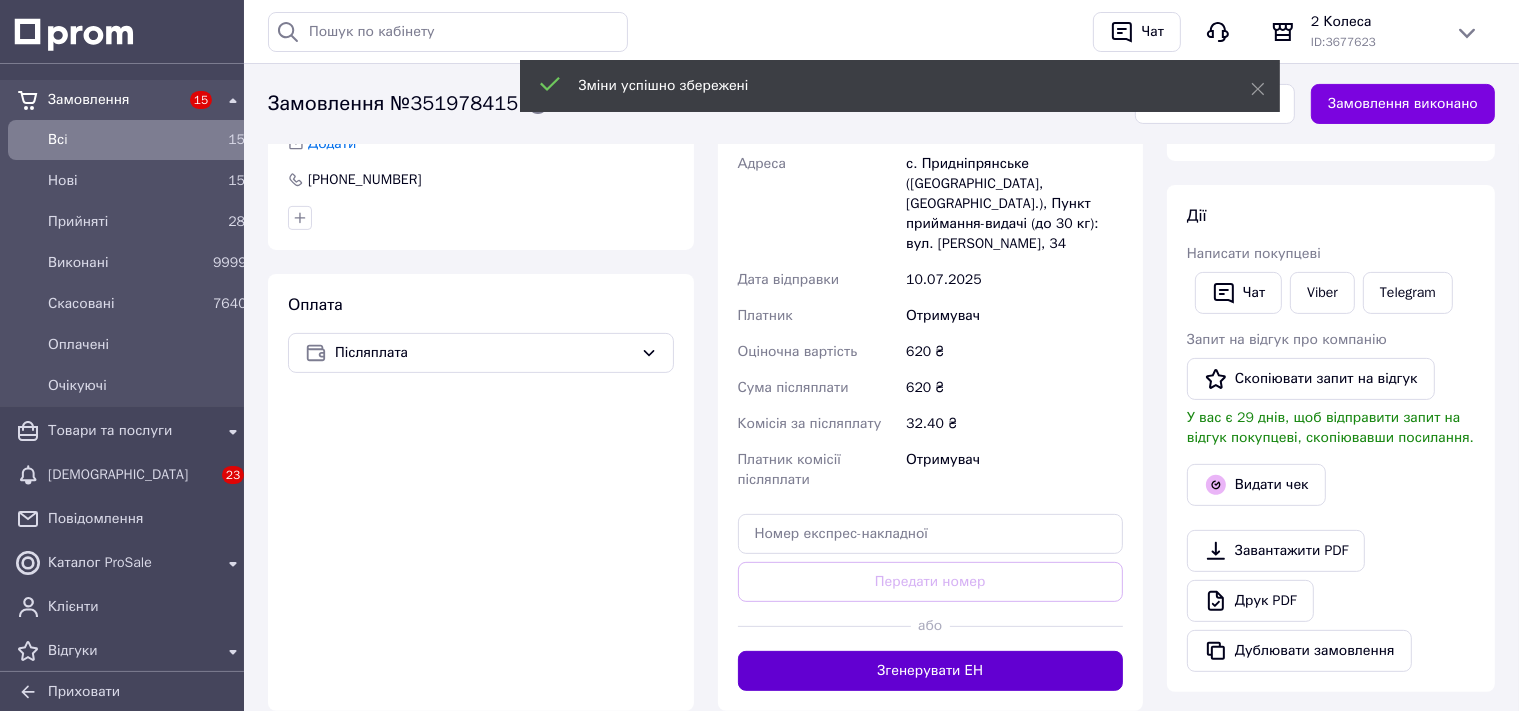 click on "Згенерувати ЕН" at bounding box center [931, 671] 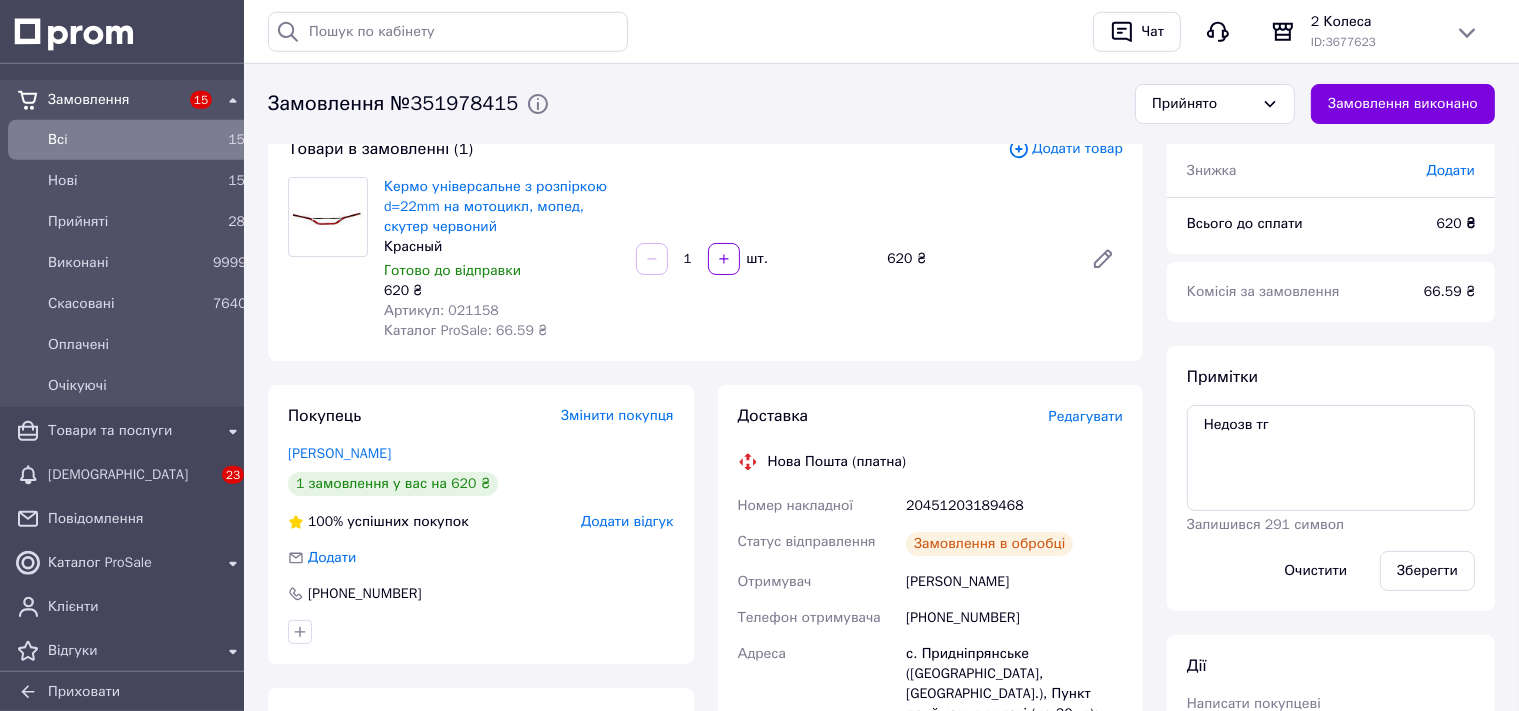 scroll, scrollTop: 0, scrollLeft: 0, axis: both 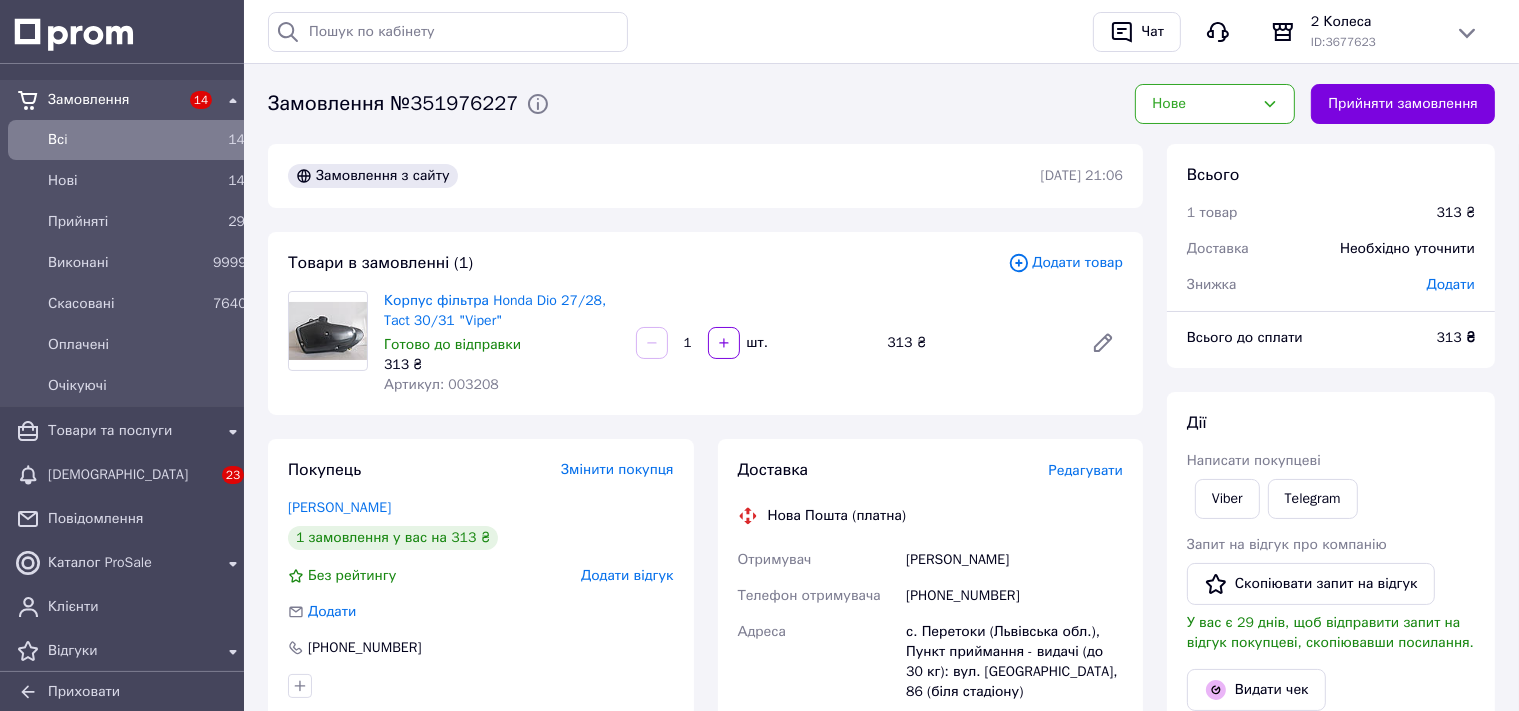 click on "Редагувати" at bounding box center [1086, 470] 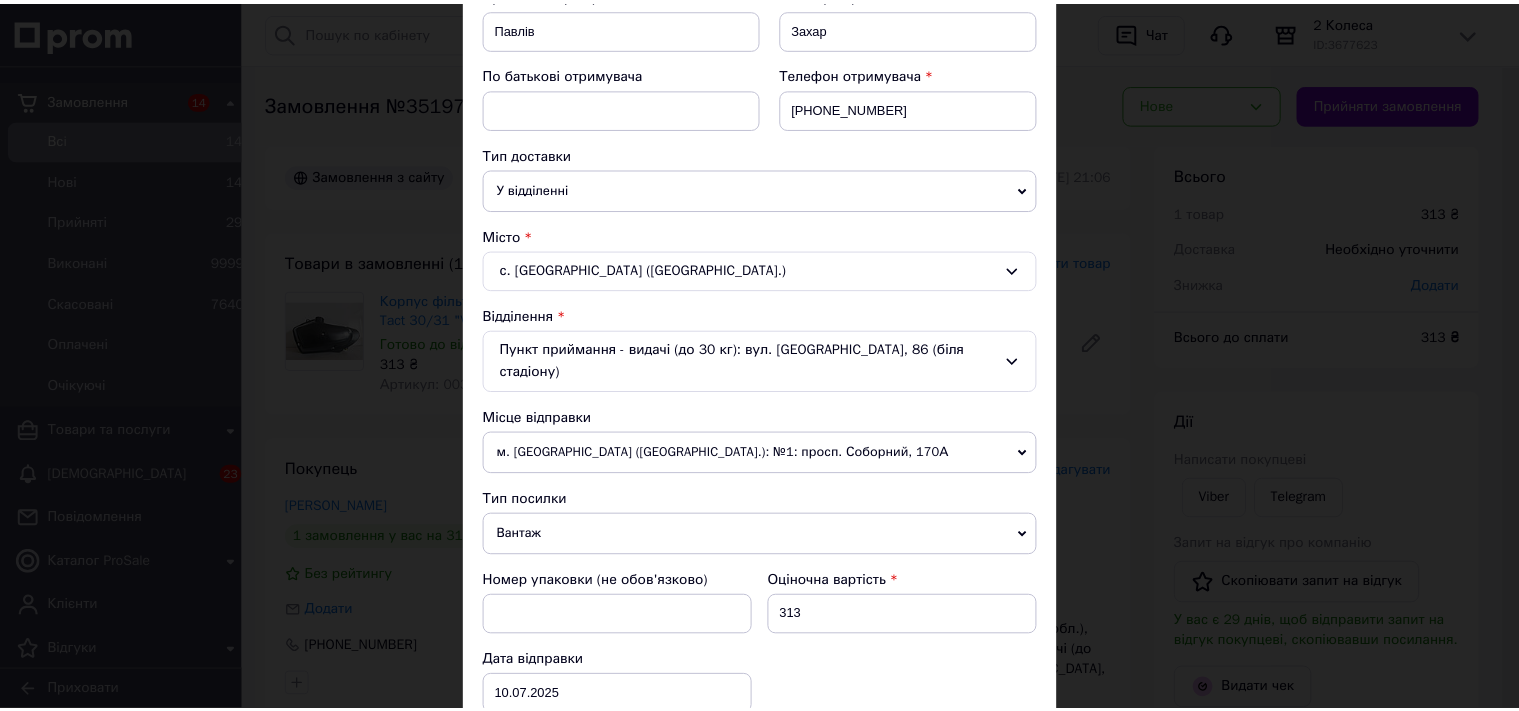 scroll, scrollTop: 331, scrollLeft: 0, axis: vertical 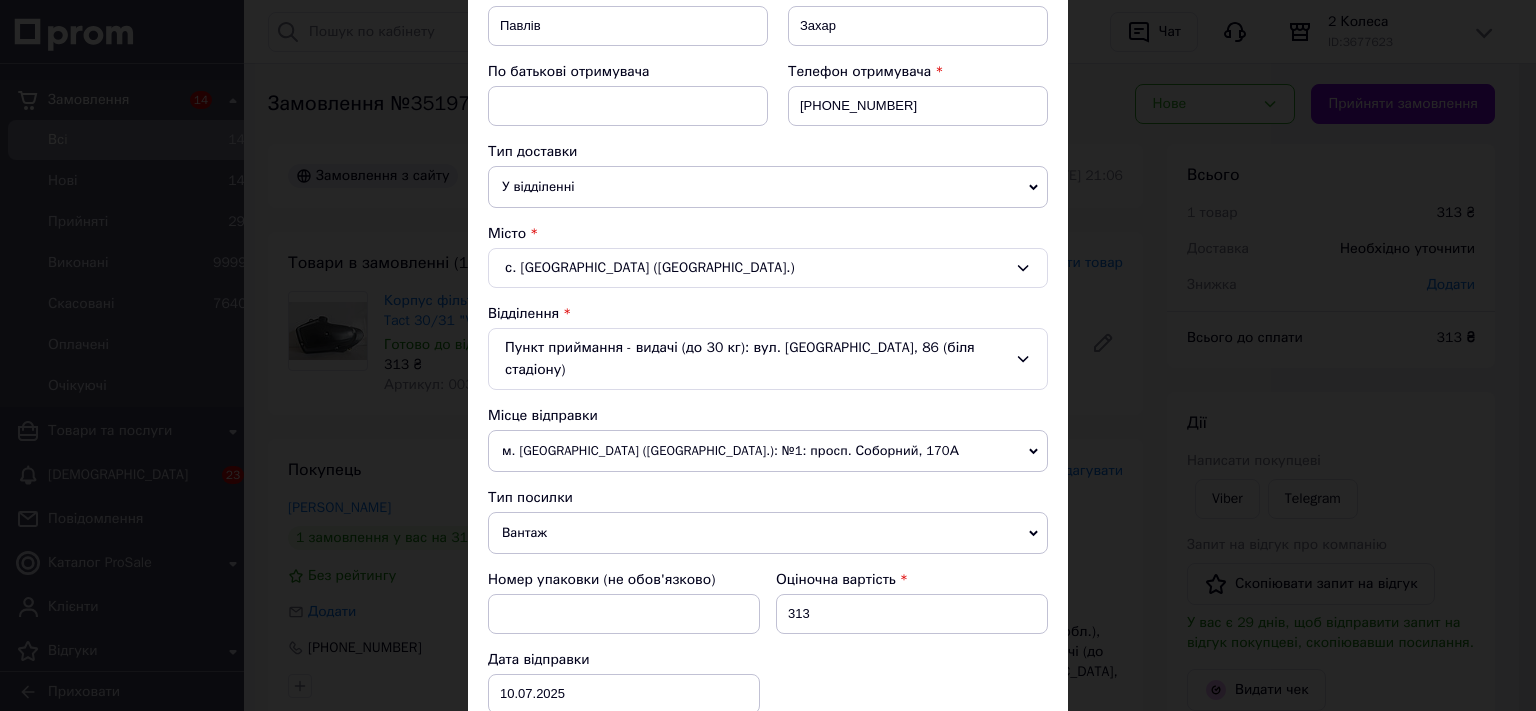click on "с. [GEOGRAPHIC_DATA] ([GEOGRAPHIC_DATA].)" at bounding box center [768, 268] 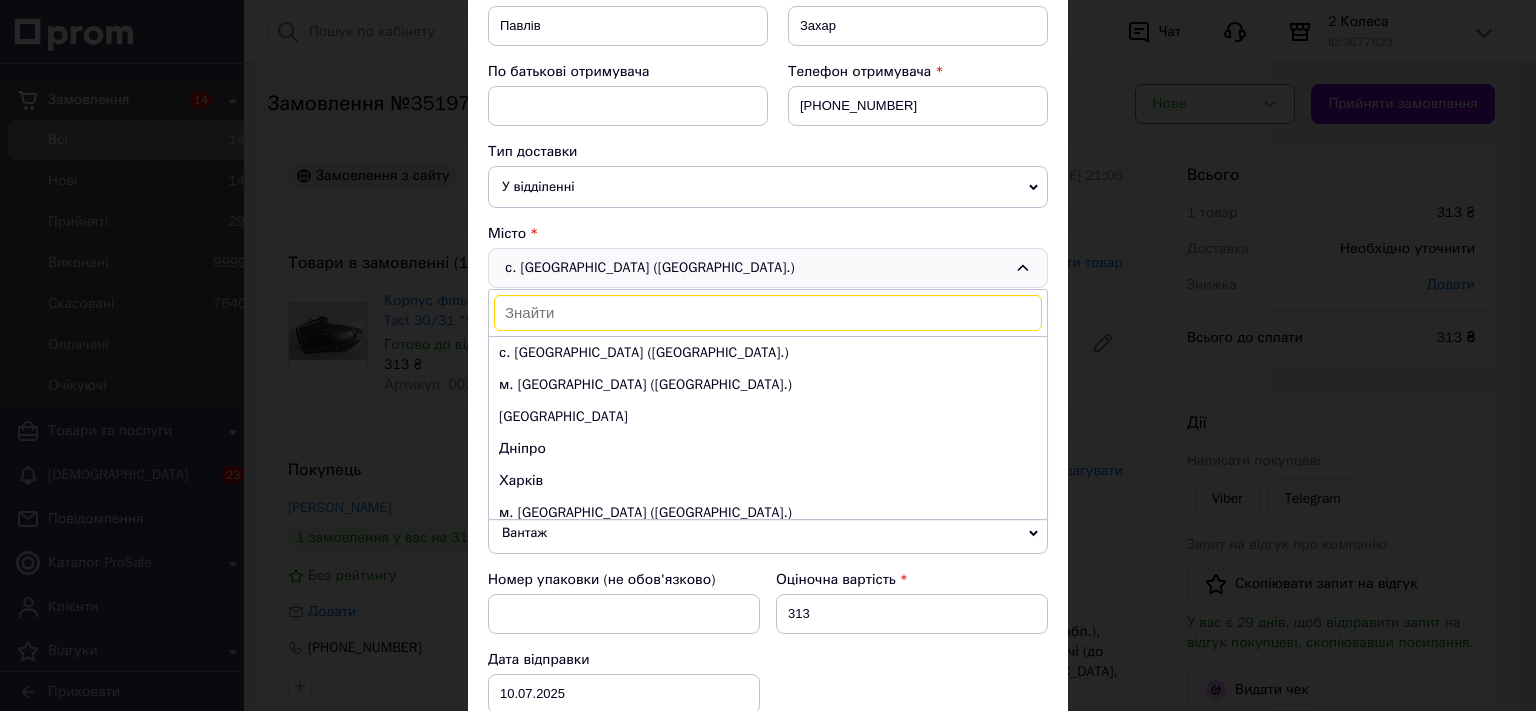 click on "с. [GEOGRAPHIC_DATA] ([GEOGRAPHIC_DATA].) с. [GEOGRAPHIC_DATA] ([GEOGRAPHIC_DATA].) м. [GEOGRAPHIC_DATA] ([GEOGRAPHIC_DATA].) Одеса Дніпро [GEOGRAPHIC_DATA] м. [GEOGRAPHIC_DATA] ([GEOGRAPHIC_DATA].) м. [GEOGRAPHIC_DATA] ([GEOGRAPHIC_DATA], [GEOGRAPHIC_DATA].) м. [GEOGRAPHIC_DATA] ([GEOGRAPHIC_DATA].) м. [GEOGRAPHIC_DATA] ([GEOGRAPHIC_DATA].) [GEOGRAPHIC_DATA] м. [GEOGRAPHIC_DATA] (Полтавська обл.) м. [GEOGRAPHIC_DATA] (Хмельницька обл.) м. [GEOGRAPHIC_DATA] ([GEOGRAPHIC_DATA].) м. [GEOGRAPHIC_DATA] ([GEOGRAPHIC_DATA].) Суми [PERSON_NAME][GEOGRAPHIC_DATA] м. [GEOGRAPHIC_DATA] ([GEOGRAPHIC_DATA].) Чернігів [PERSON_NAME] [GEOGRAPHIC_DATA]" at bounding box center (768, 268) 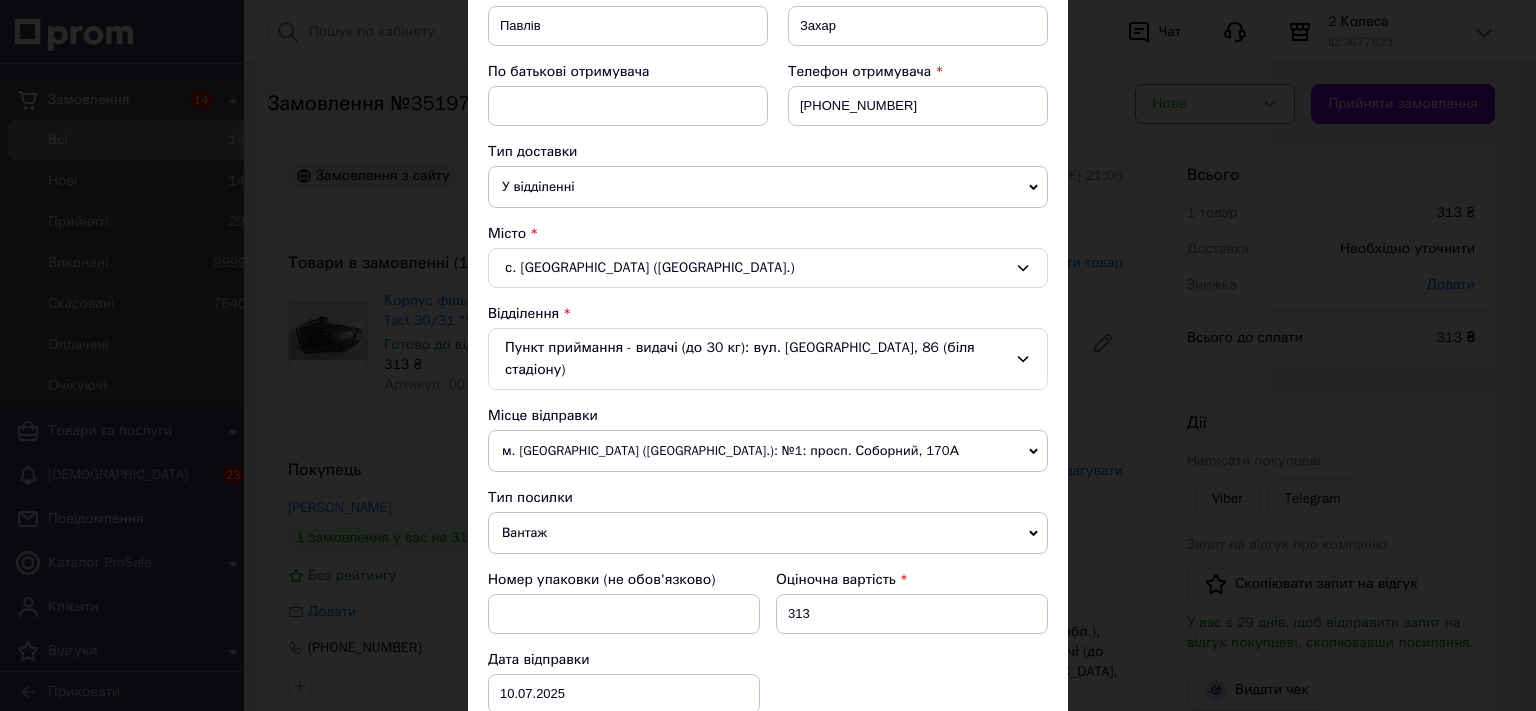 click on "× Редагування доставки Спосіб доставки Нова Пошта (платна) Платник Отримувач Відправник Прізвище отримувача [PERSON_NAME] Ім'я отримувача [PERSON_NAME] батькові отримувача Телефон отримувача [PHONE_NUMBER] Тип доставки У відділенні Кур'єром В поштоматі Місто с. [GEOGRAPHIC_DATA] ([GEOGRAPHIC_DATA].) Відділення Пункт приймання - видачі (до 30 кг): вул. [STREET_ADDRESS] (біля стадіону) Місце відправки м. [GEOGRAPHIC_DATA] ([GEOGRAPHIC_DATA].): №1: просп. Соборний, 170А Немає збігів. Спробуйте змінити умови пошуку Додати ще місце відправки Тип посилки Вантаж Документи Номер упаковки (не обов'язково) 313 < 2025" at bounding box center (768, 355) 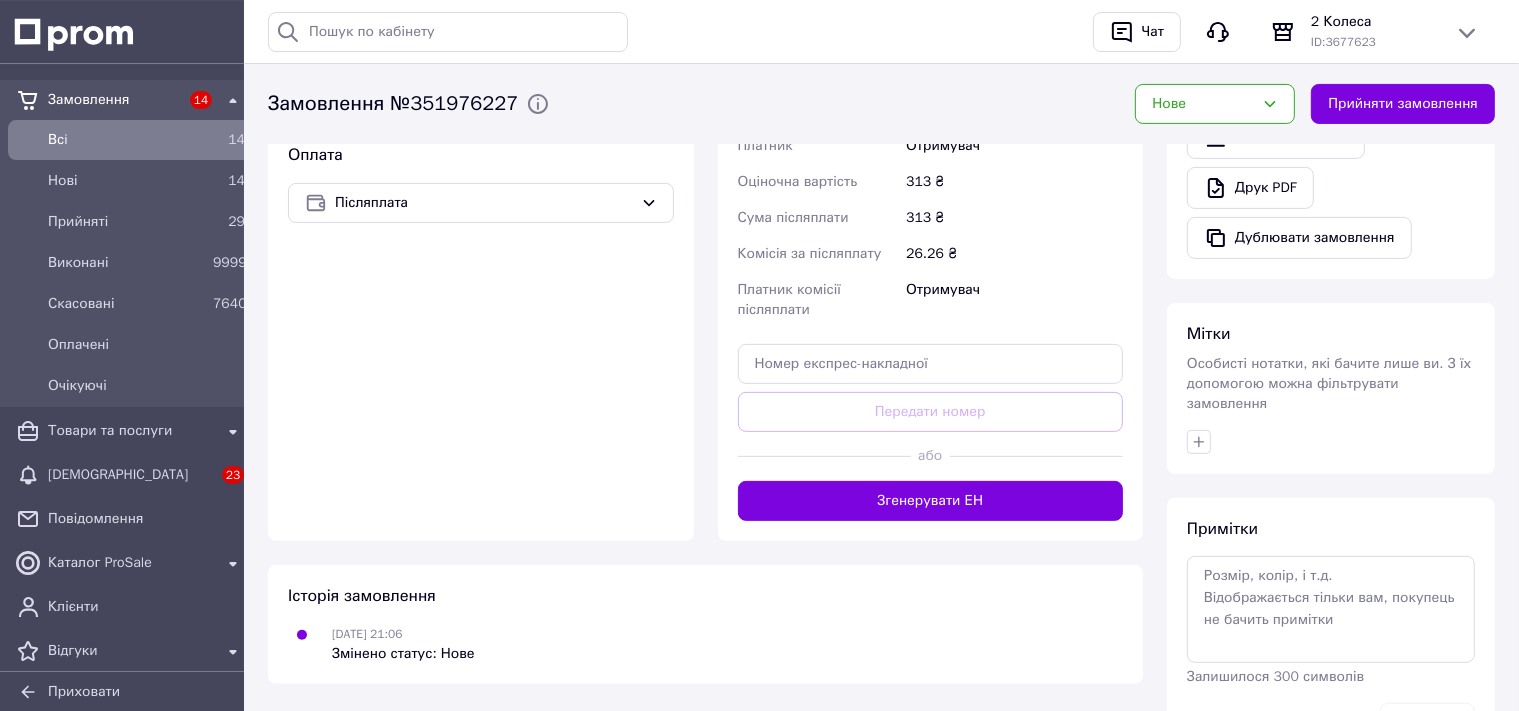 scroll, scrollTop: 633, scrollLeft: 0, axis: vertical 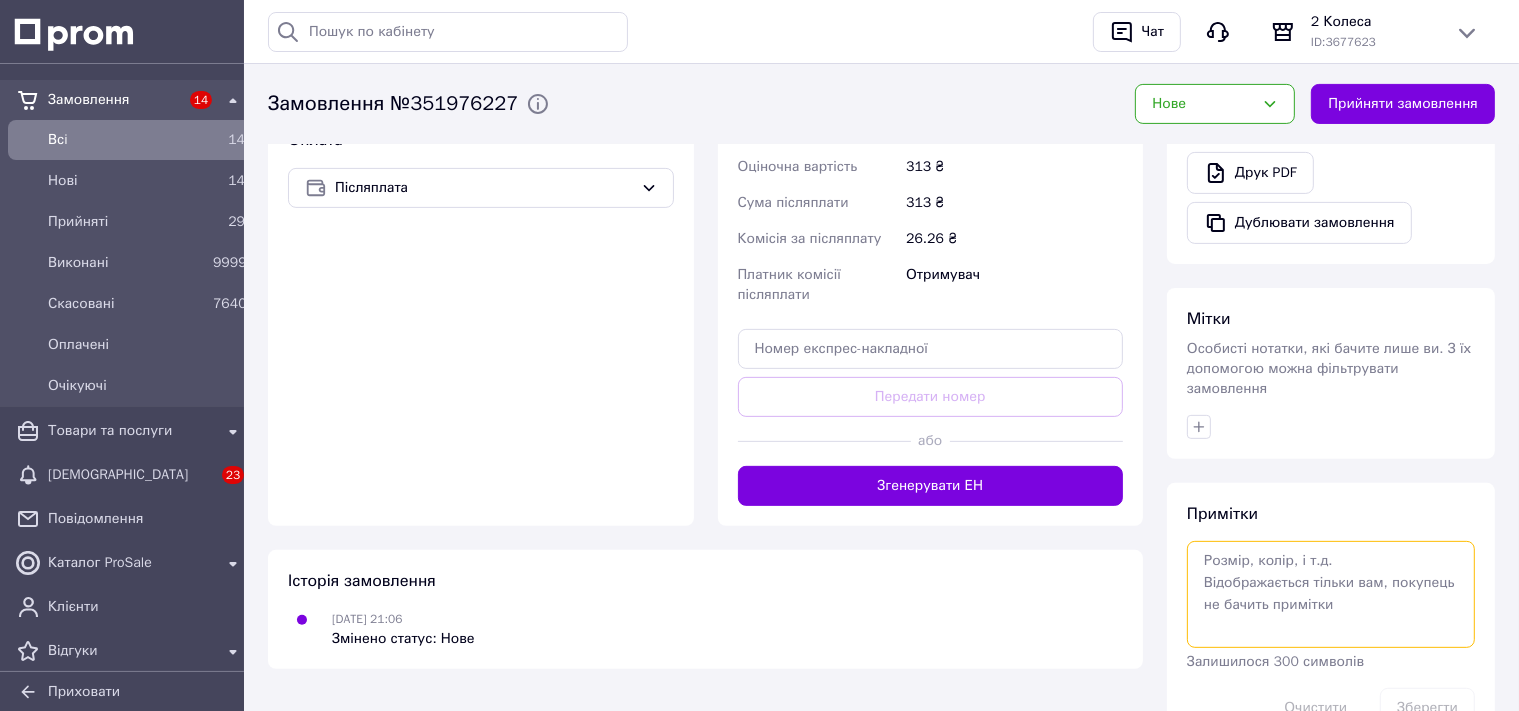 click at bounding box center (1331, 594) 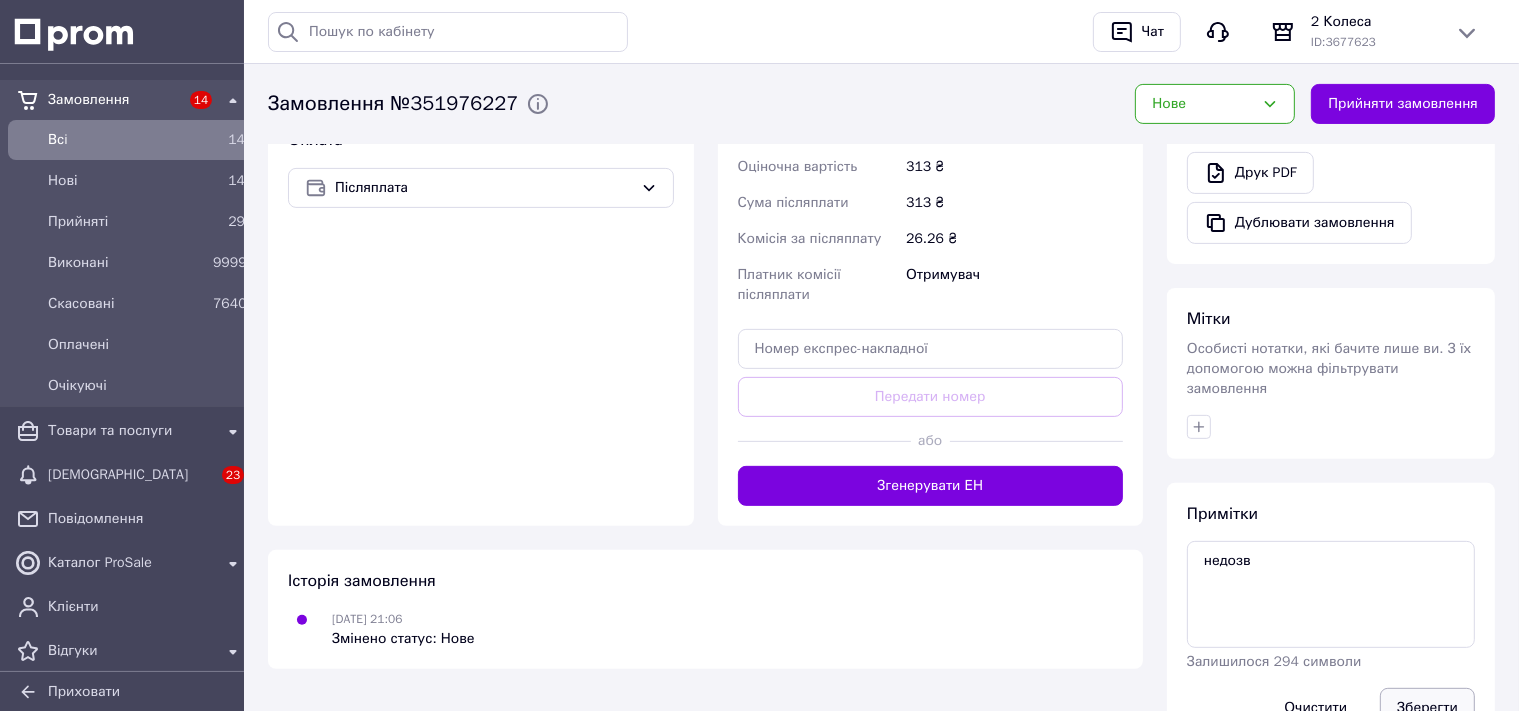 click on "Зберегти" at bounding box center (1427, 708) 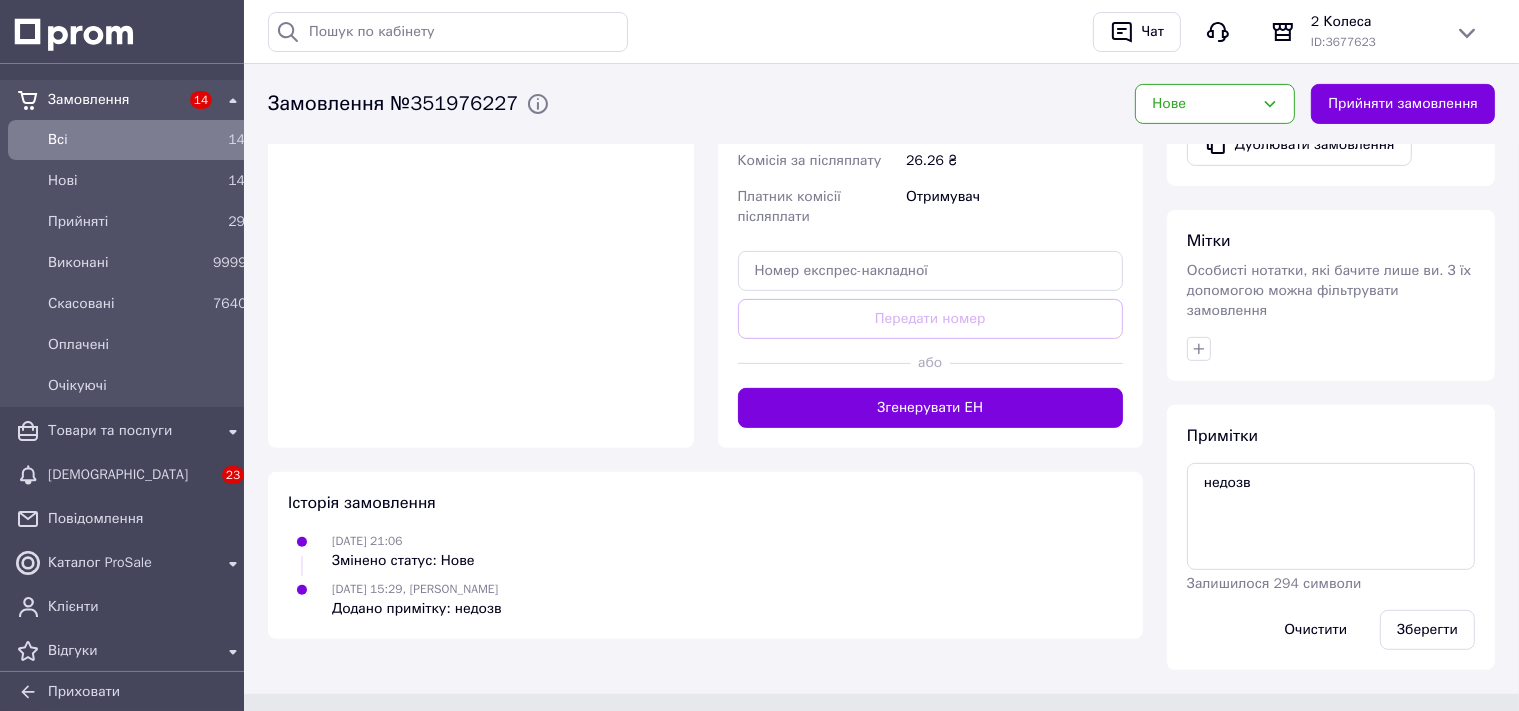 scroll, scrollTop: 77, scrollLeft: 0, axis: vertical 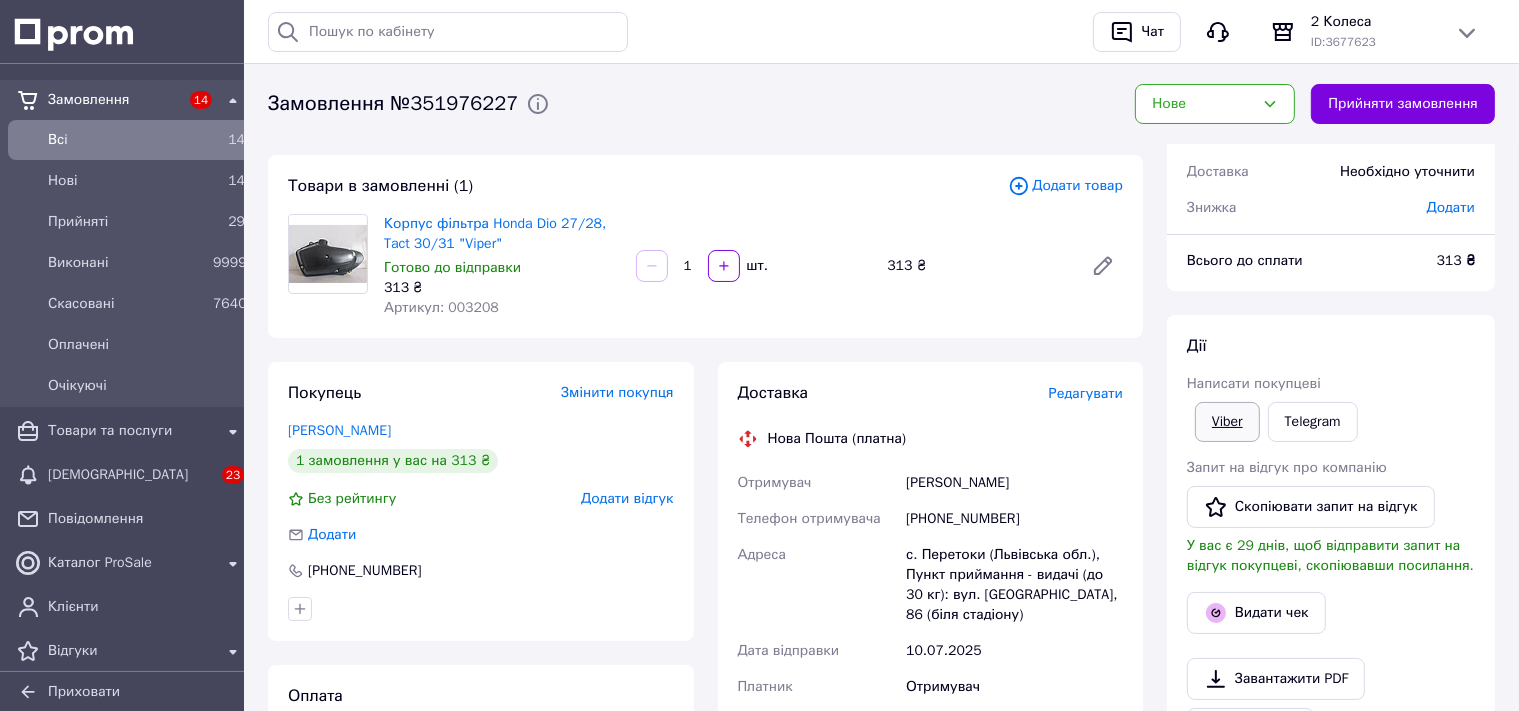 click on "Viber" at bounding box center (1227, 422) 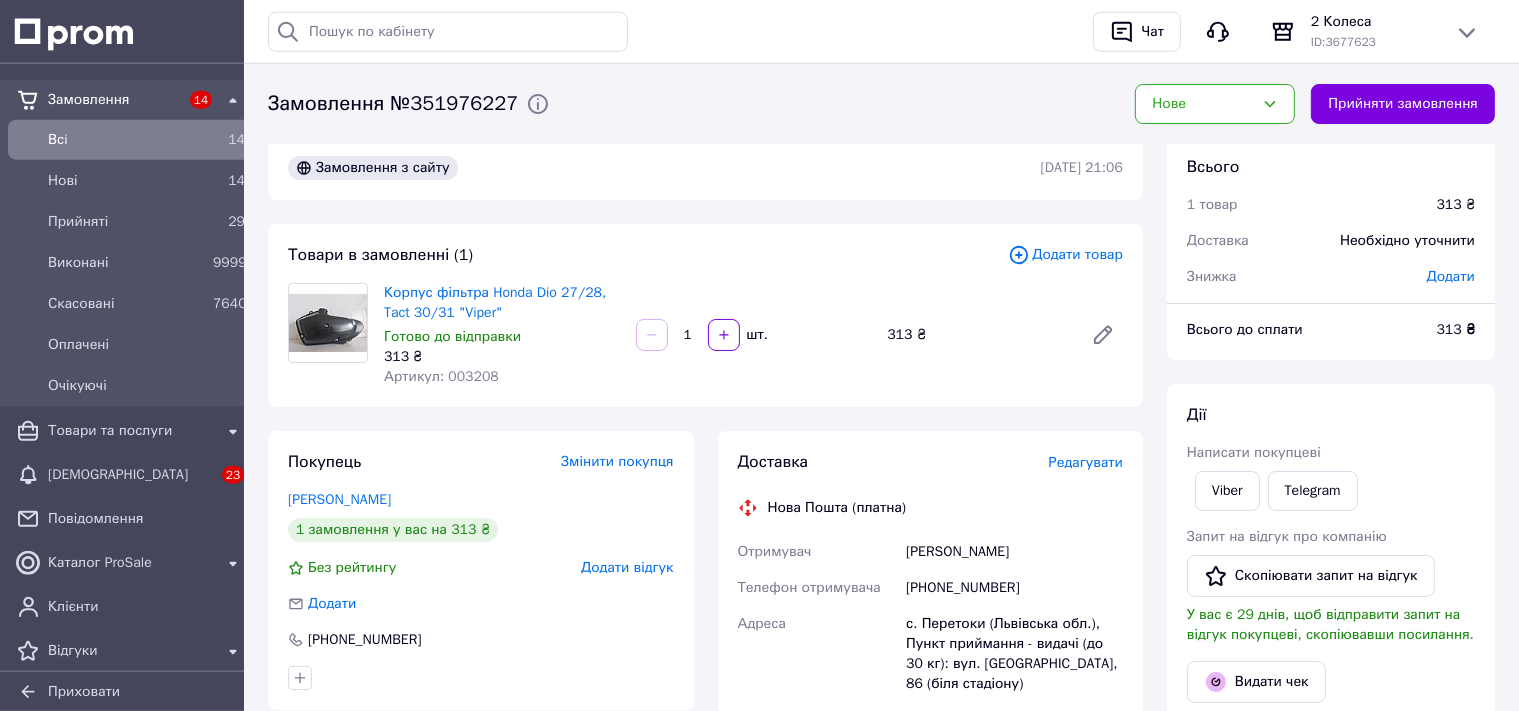 scroll, scrollTop: 0, scrollLeft: 0, axis: both 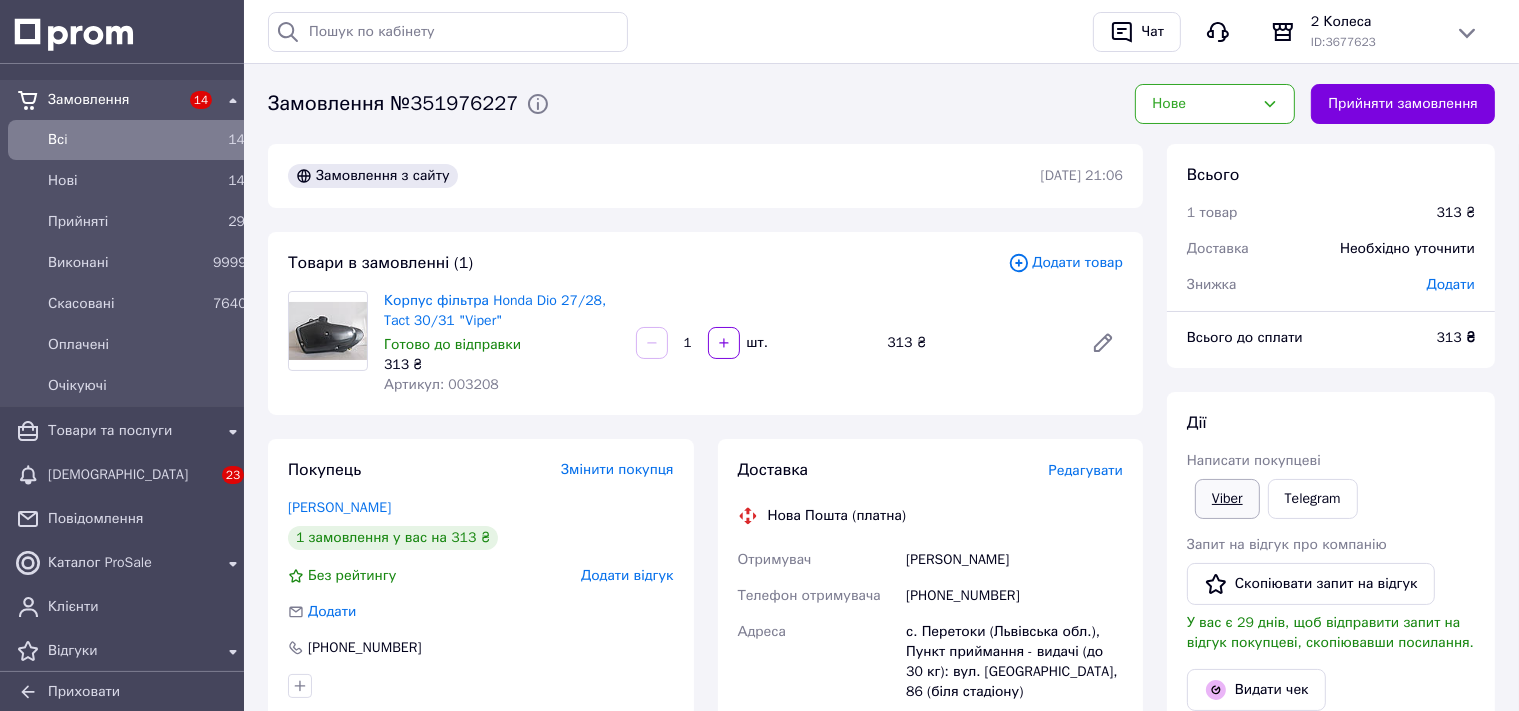 click on "Viber" at bounding box center [1227, 499] 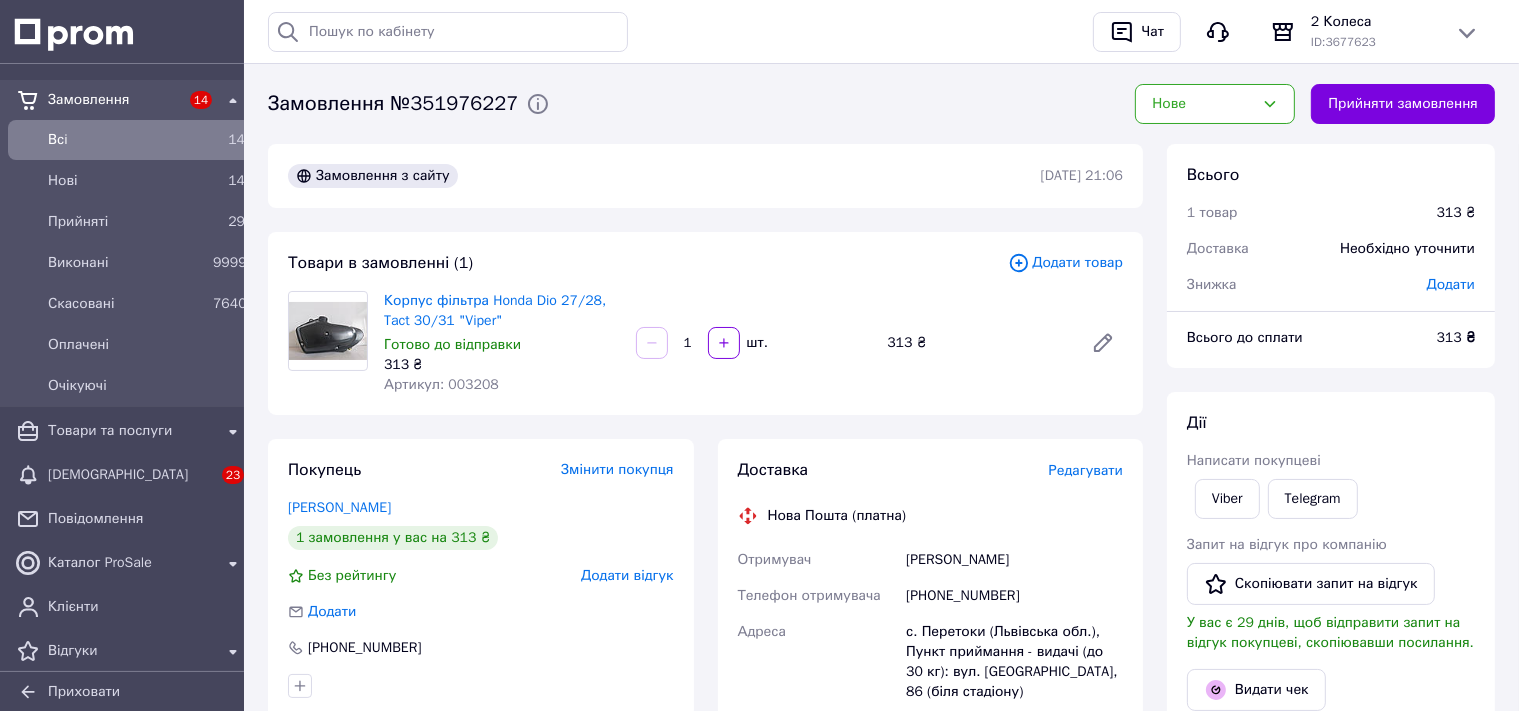 click on "Корпус фільтра Honda Dio 27/28, Tact 30/31 "Viper"" at bounding box center (502, 311) 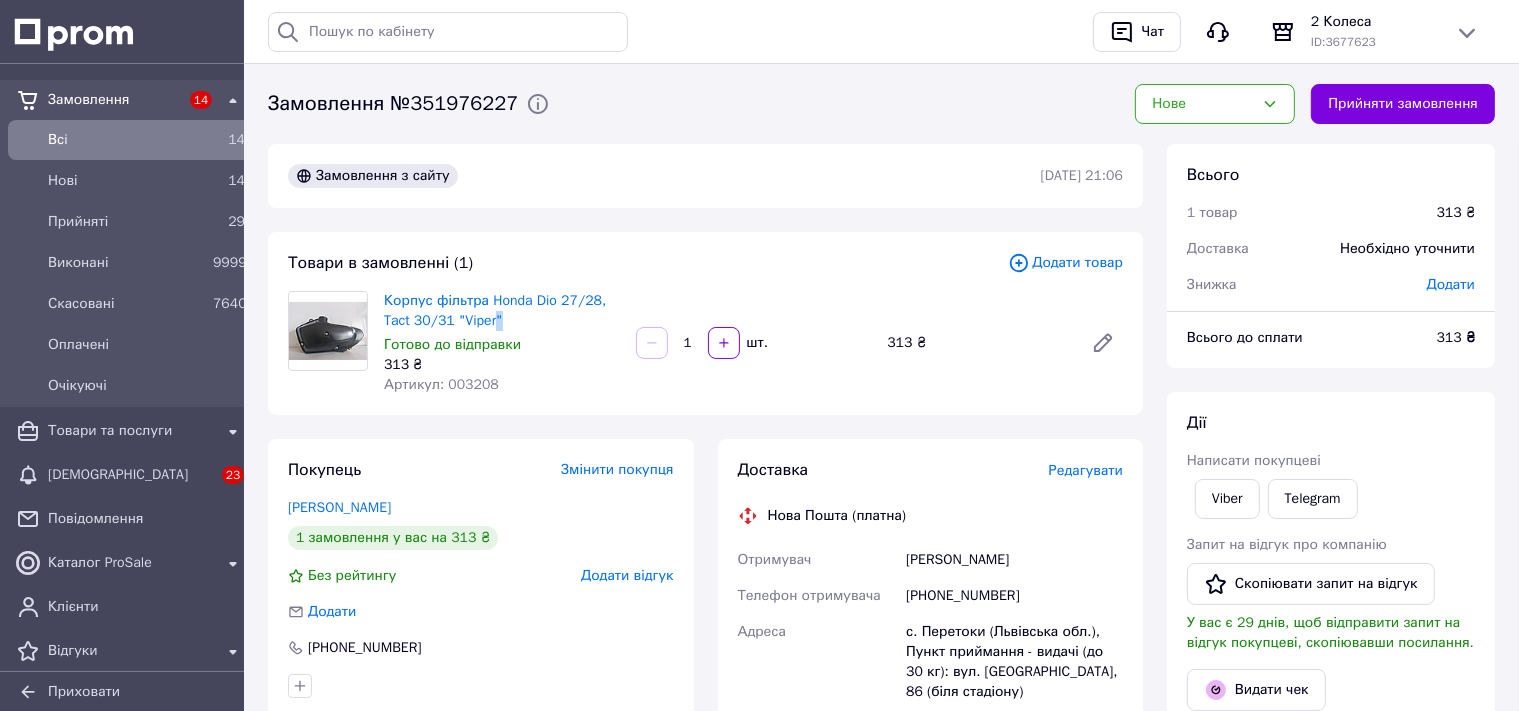 click on "Корпус фільтра Honda Dio 27/28, Tact 30/31 "Viper"" at bounding box center (502, 311) 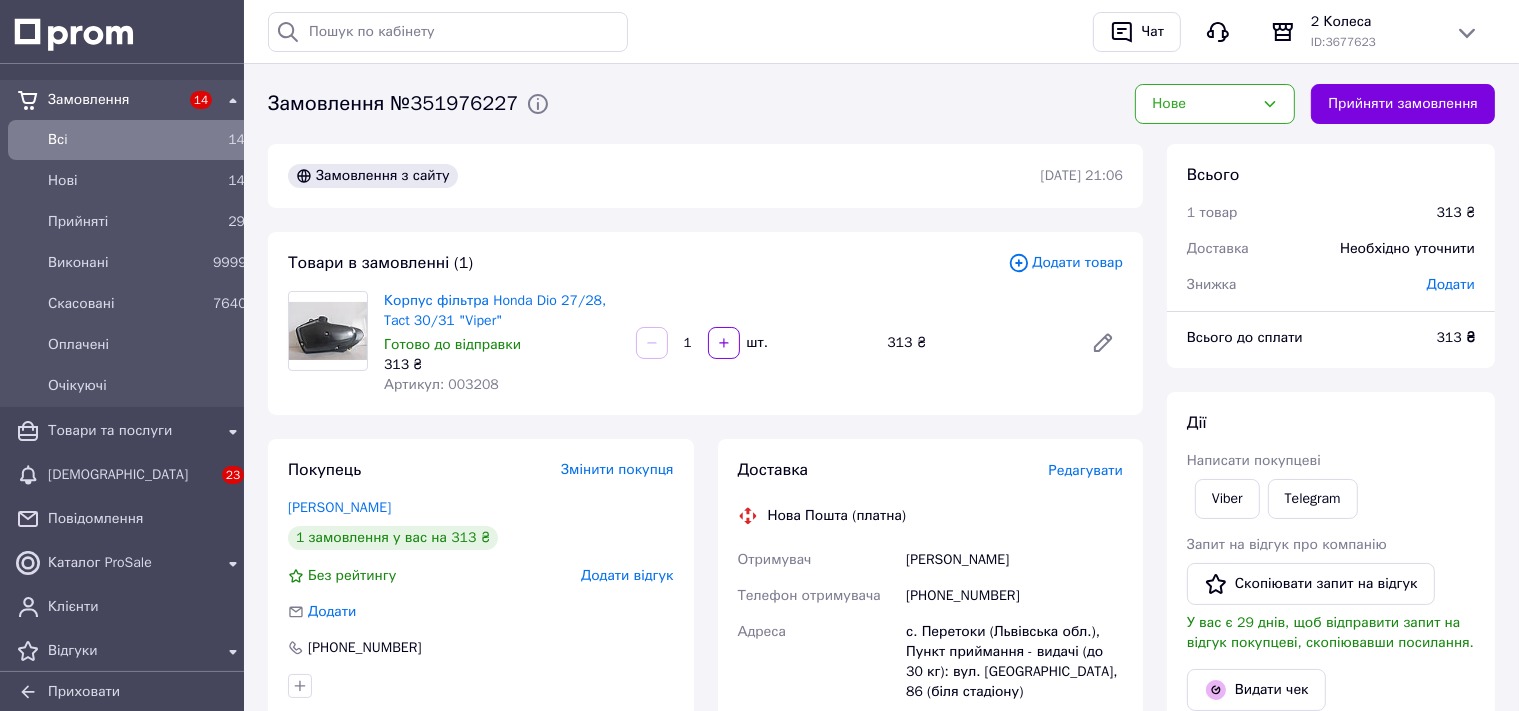 click on "Корпус фільтра Honda Dio 27/28, Tact 30/31 "Viper"" at bounding box center [502, 311] 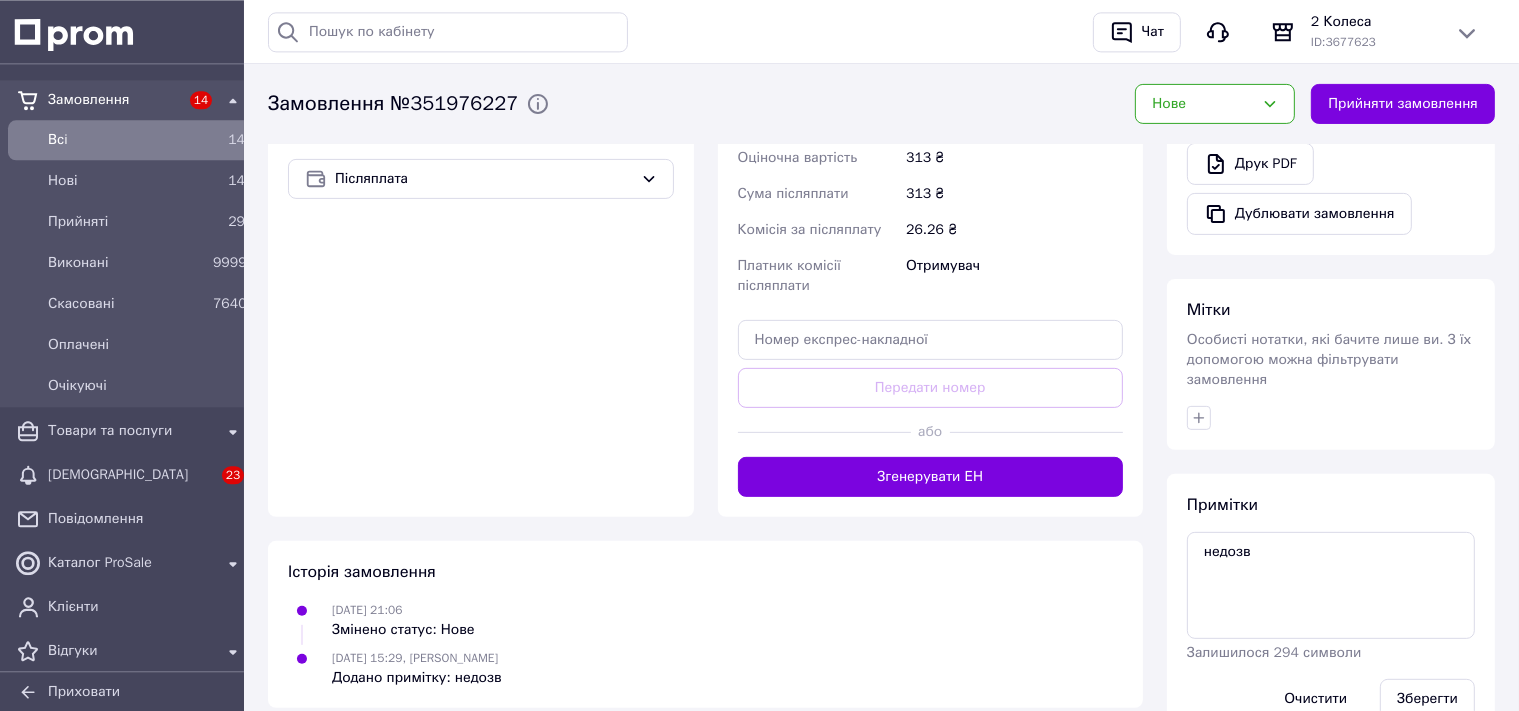 scroll, scrollTop: 711, scrollLeft: 0, axis: vertical 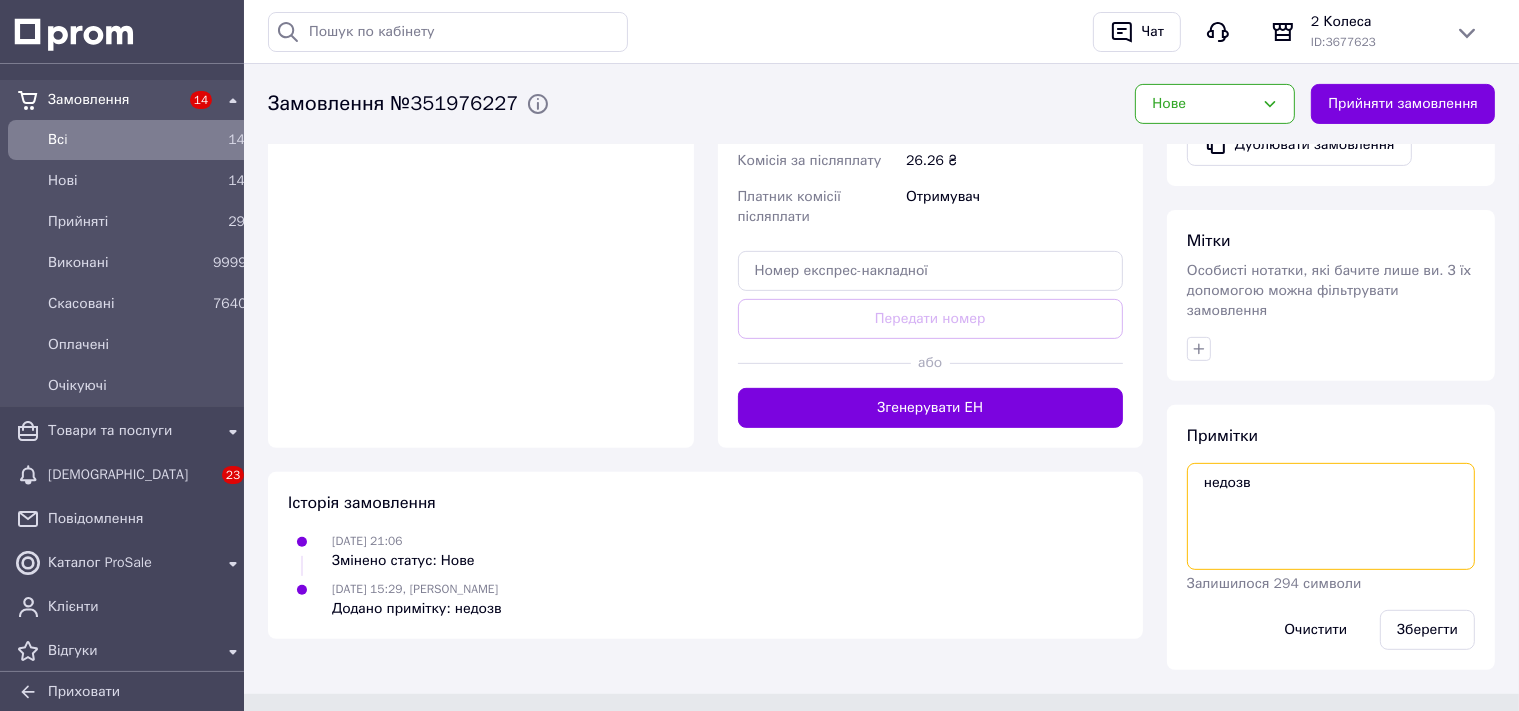 drag, startPoint x: 1312, startPoint y: 470, endPoint x: 1319, endPoint y: 479, distance: 11.401754 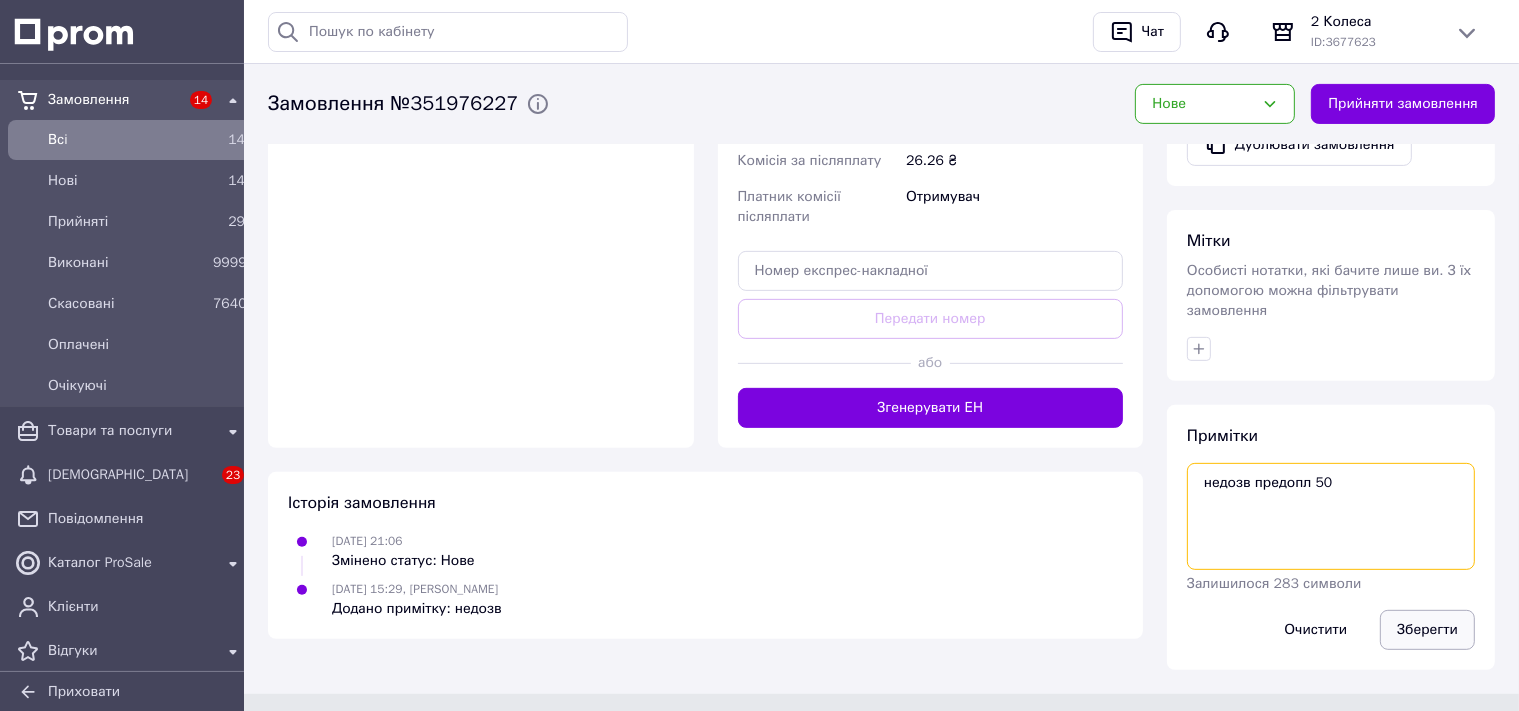 type on "недозв предопл 50" 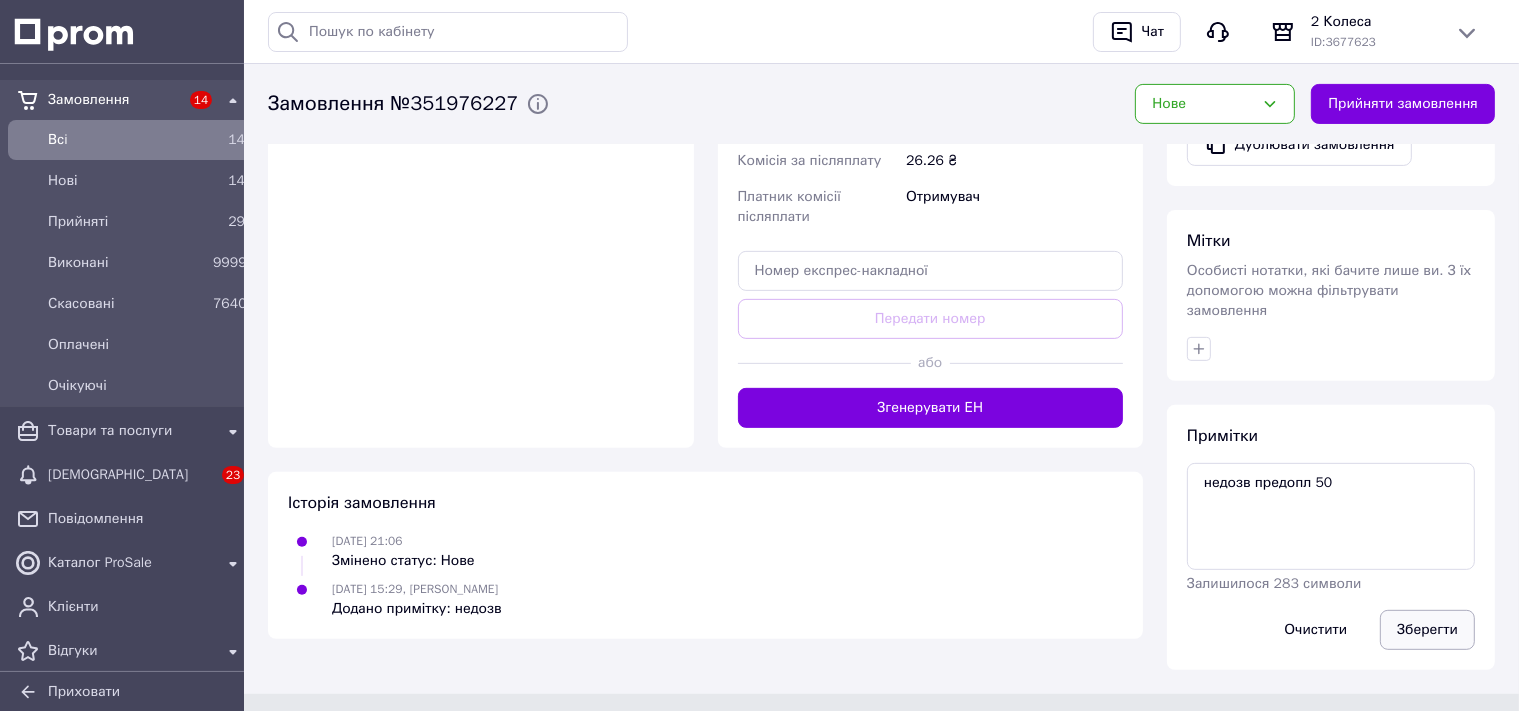 click on "Зберегти" at bounding box center [1427, 630] 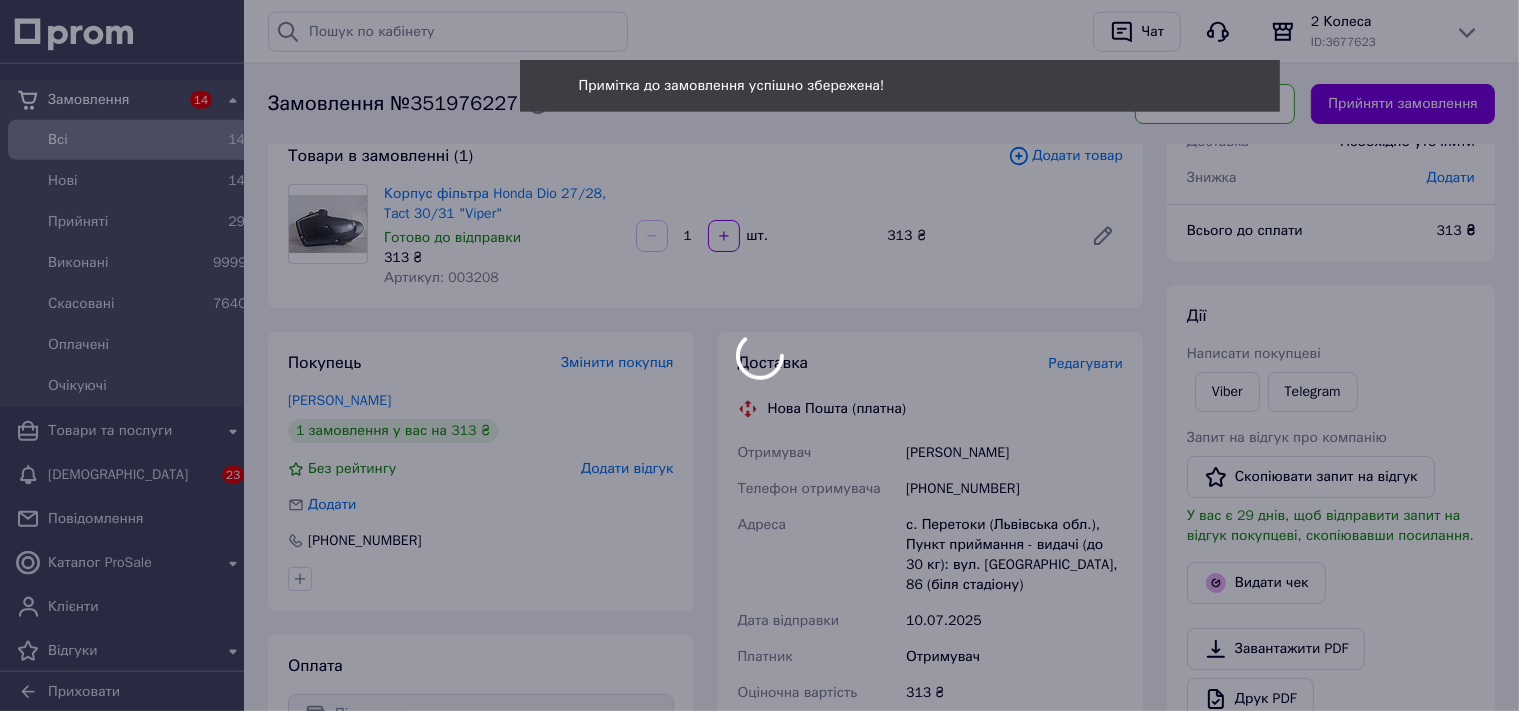 scroll, scrollTop: 77, scrollLeft: 0, axis: vertical 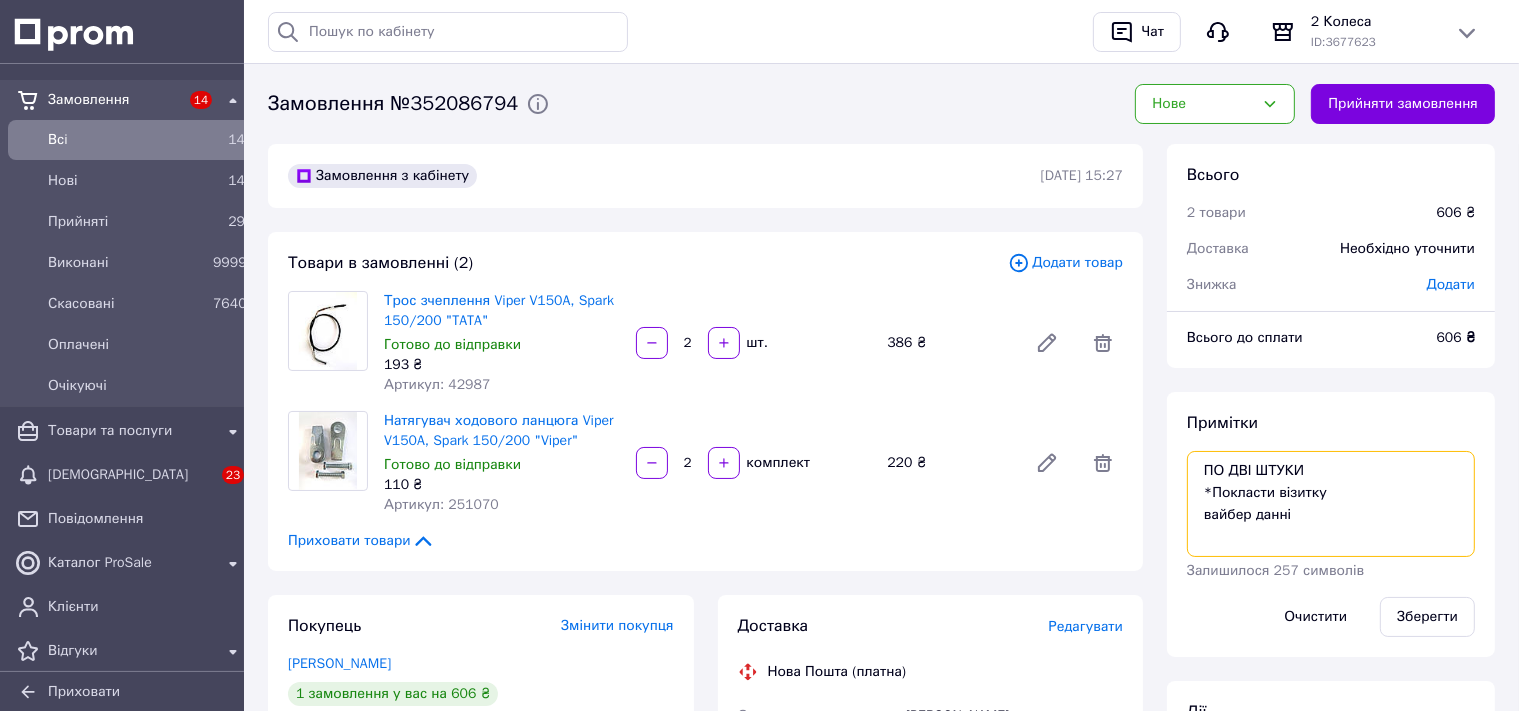 drag, startPoint x: 1297, startPoint y: 516, endPoint x: 1144, endPoint y: 527, distance: 153.39491 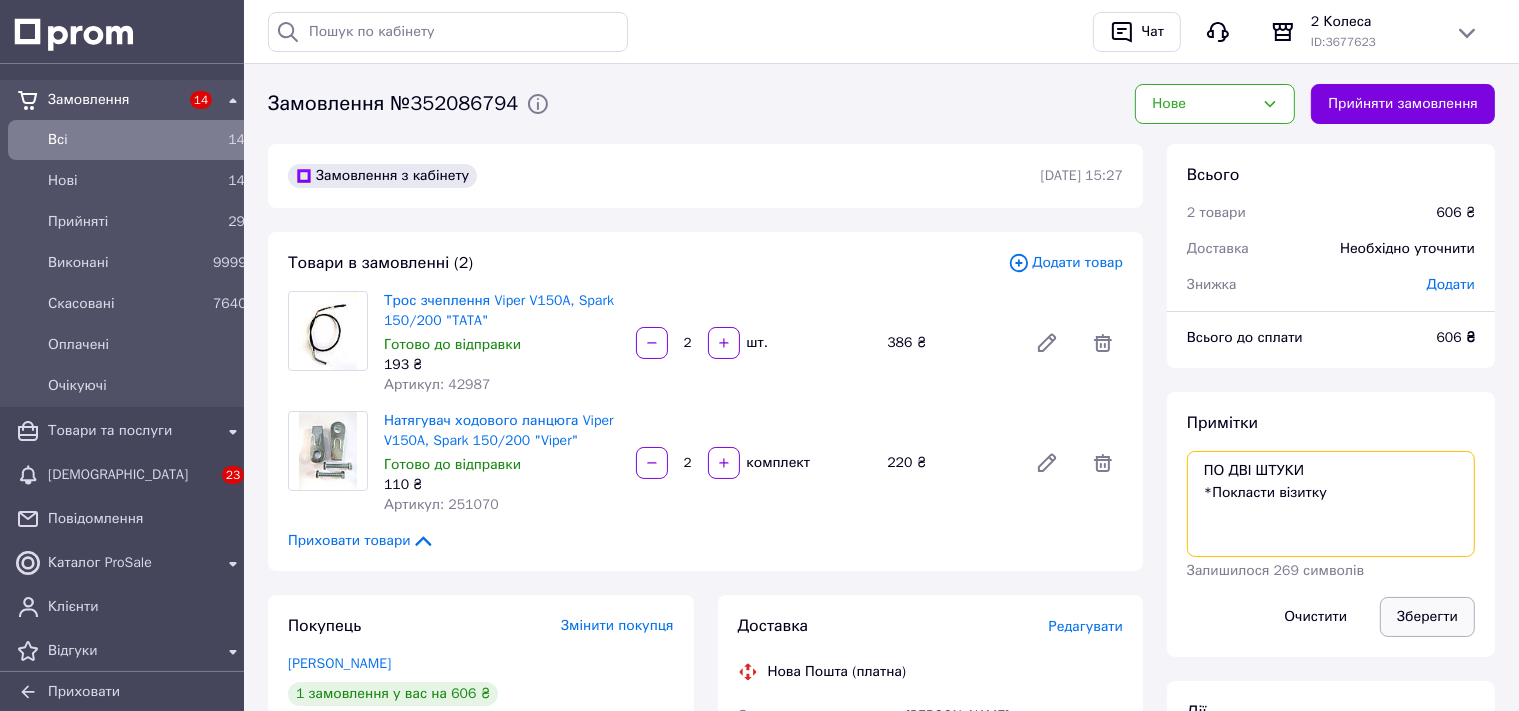 type on "ПО ДВІ ШТУКИ
*Покласти візитку" 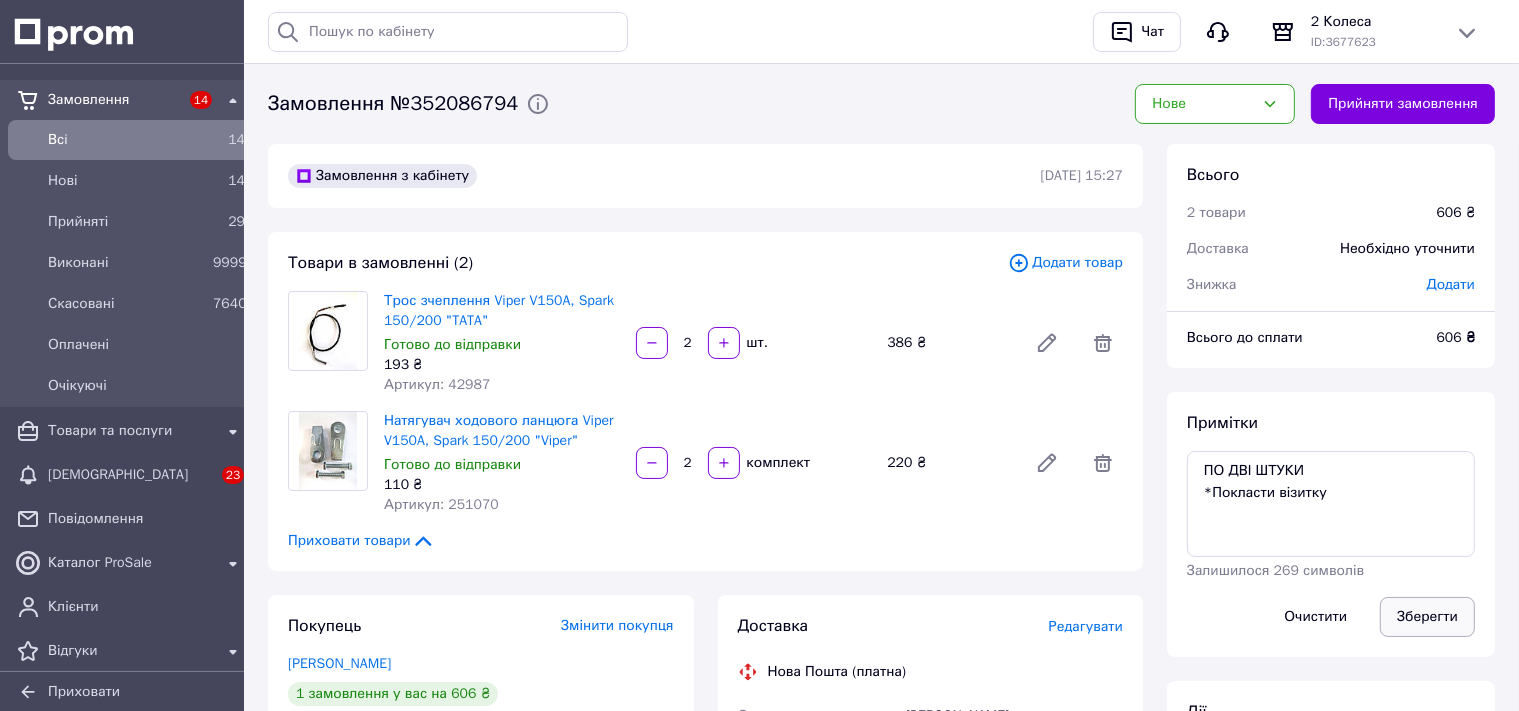 click on "Зберегти" at bounding box center [1427, 617] 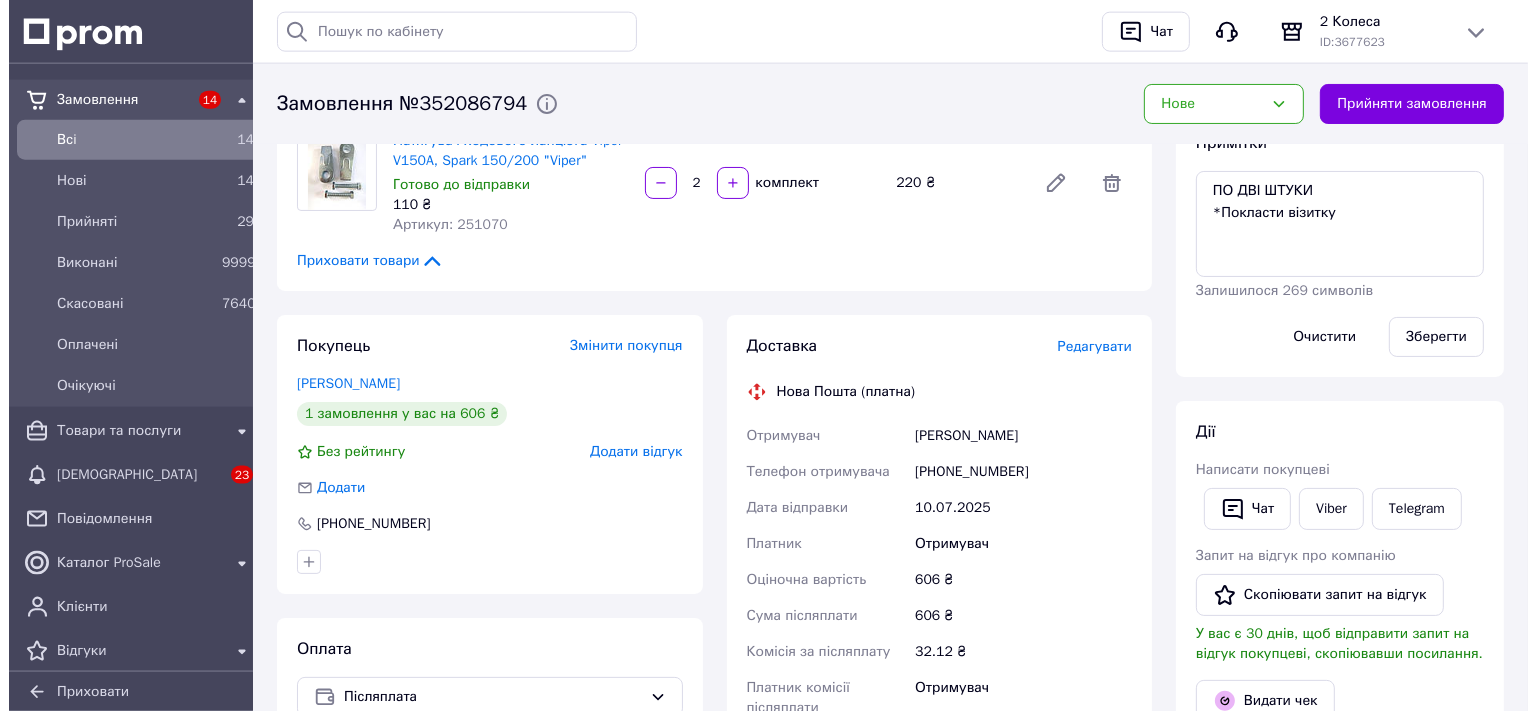 scroll, scrollTop: 316, scrollLeft: 0, axis: vertical 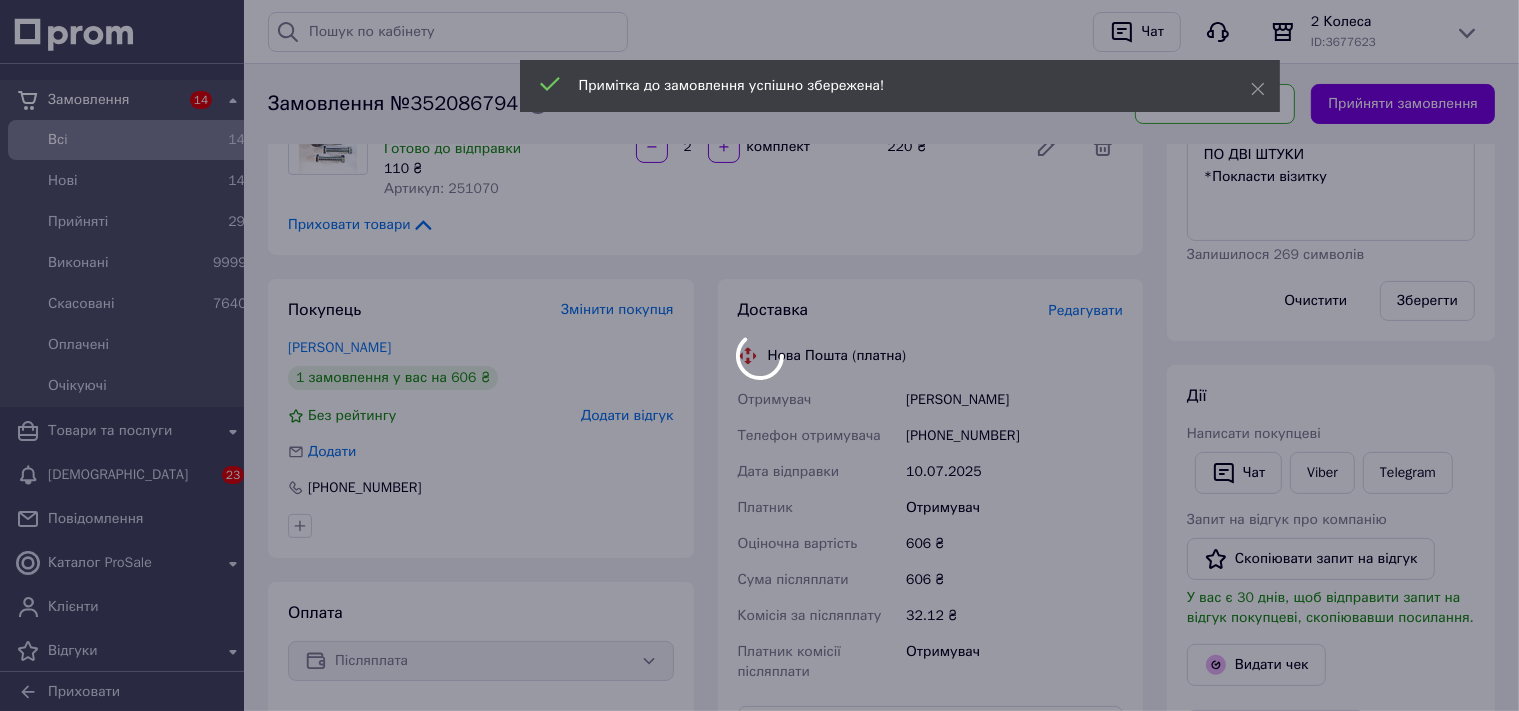 click at bounding box center (759, 355) 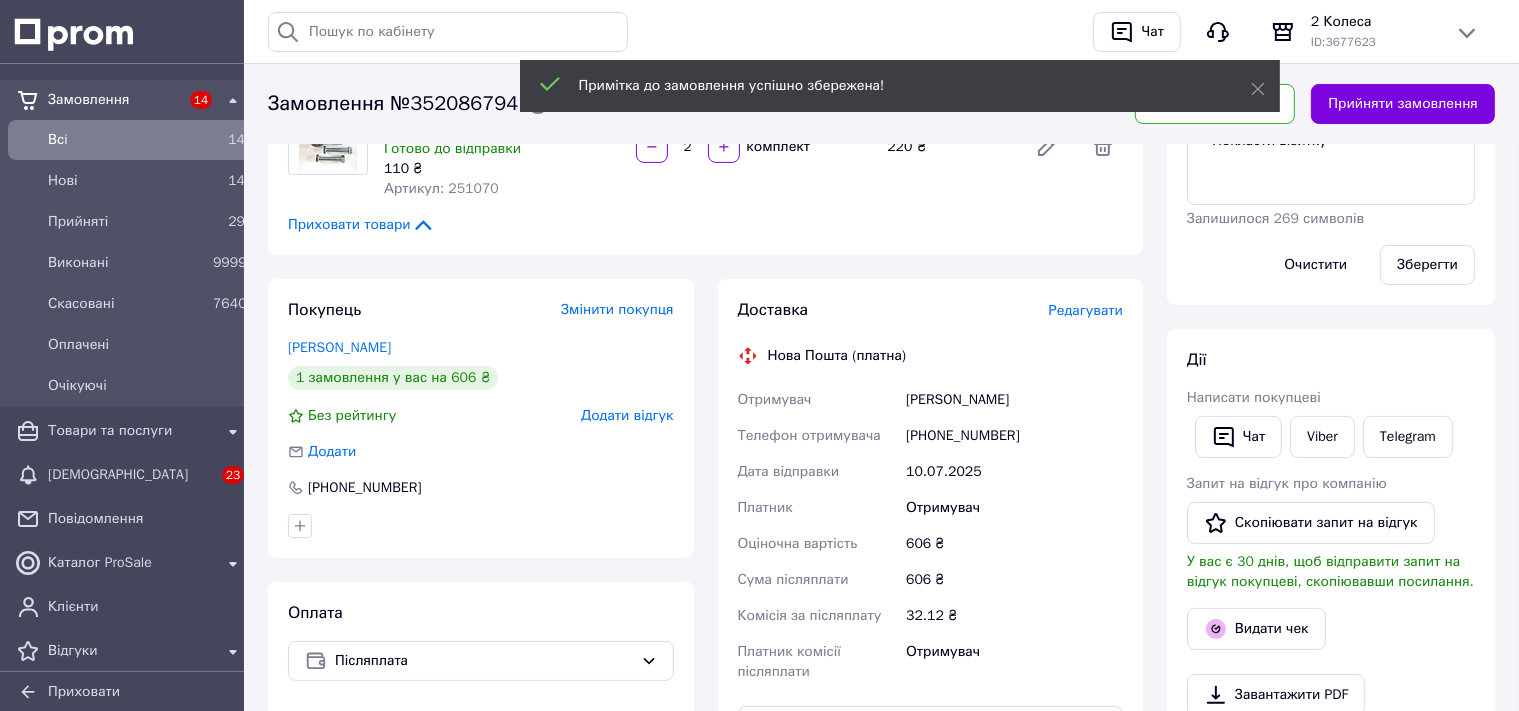 click on "Редагувати" at bounding box center [1086, 310] 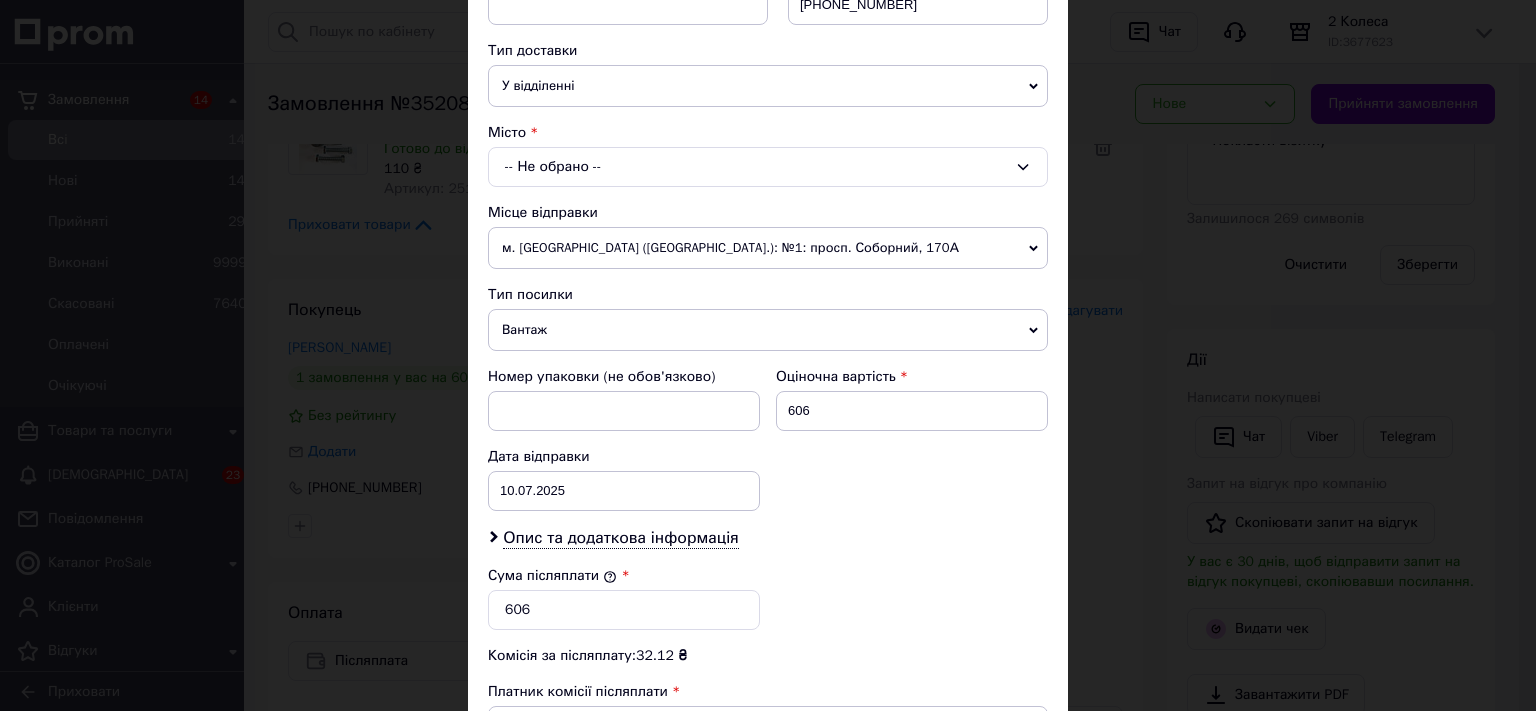 scroll, scrollTop: 398, scrollLeft: 0, axis: vertical 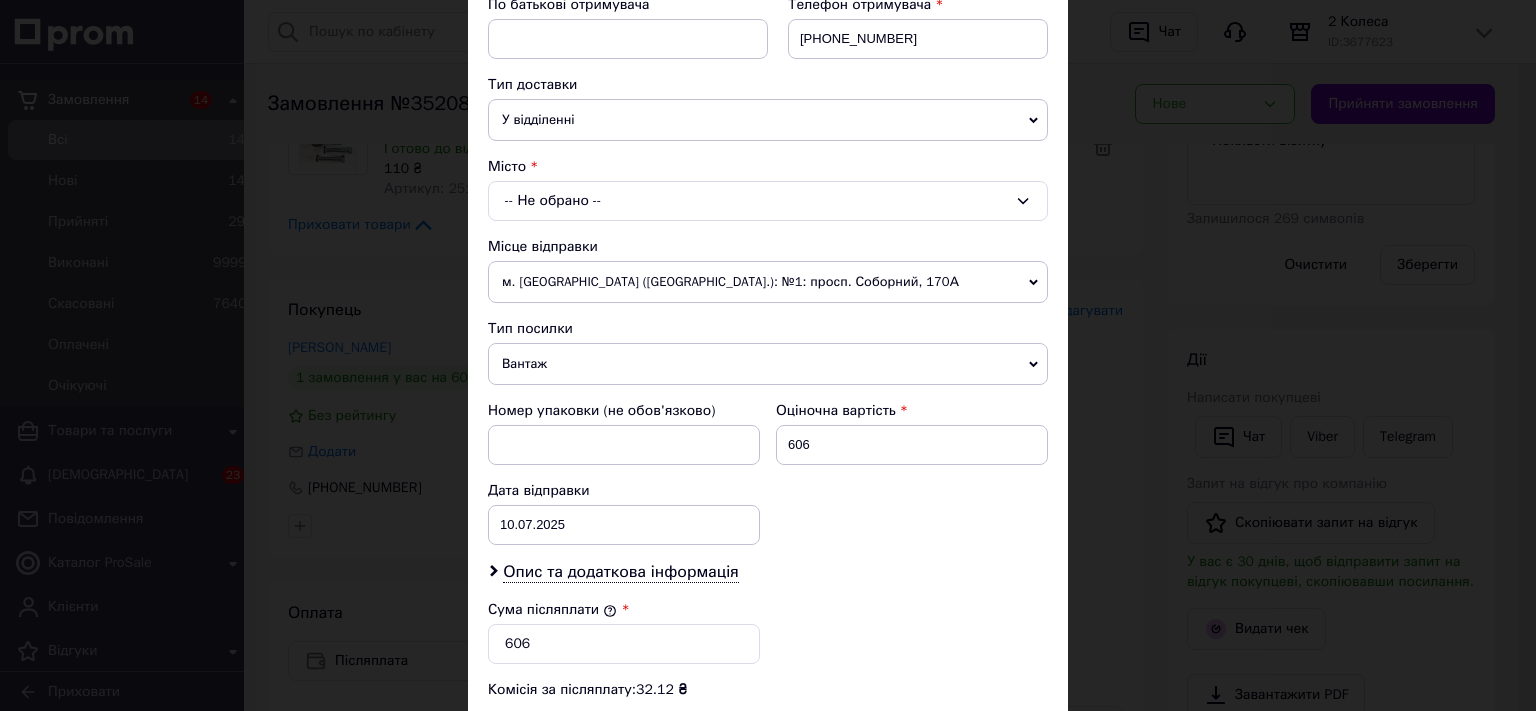 click on "-- Не обрано --" at bounding box center (768, 201) 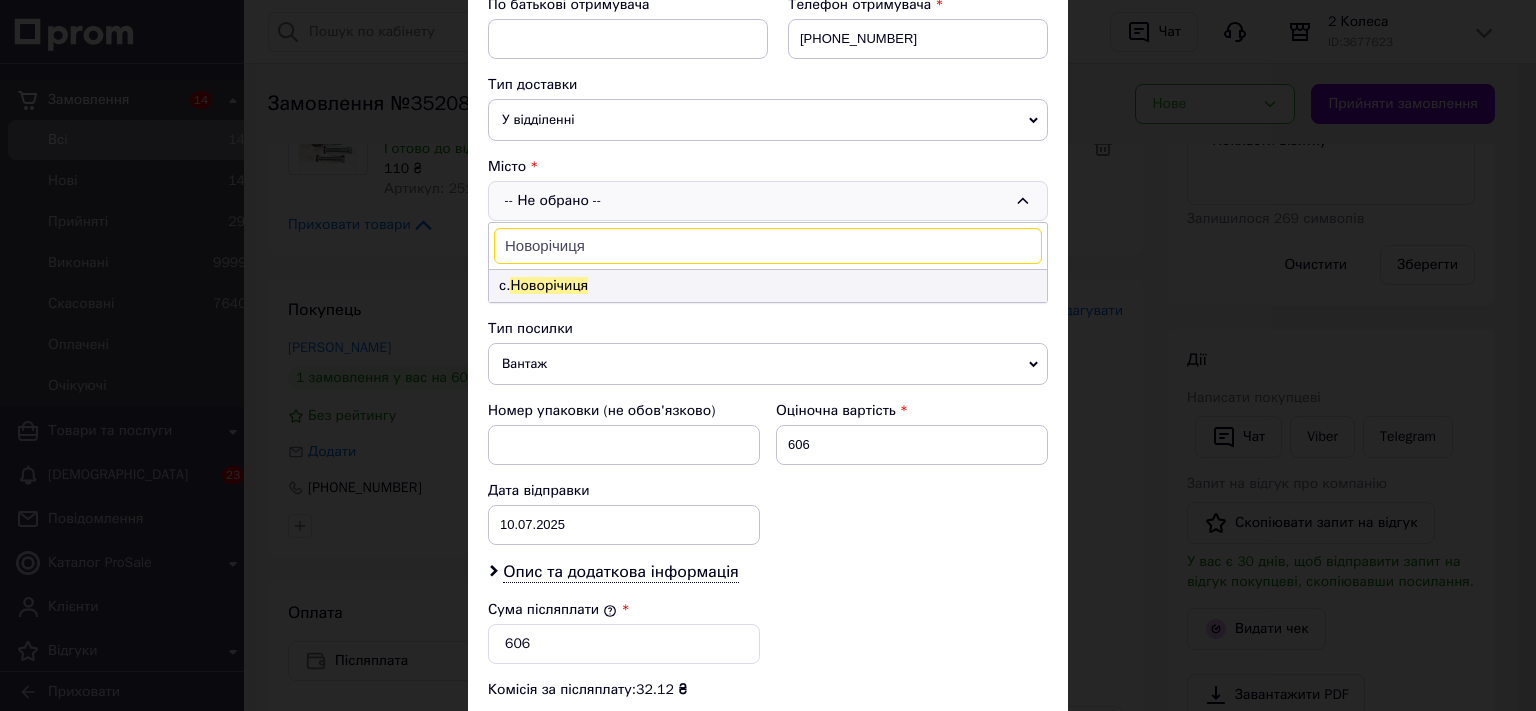 type on "Новорічиця" 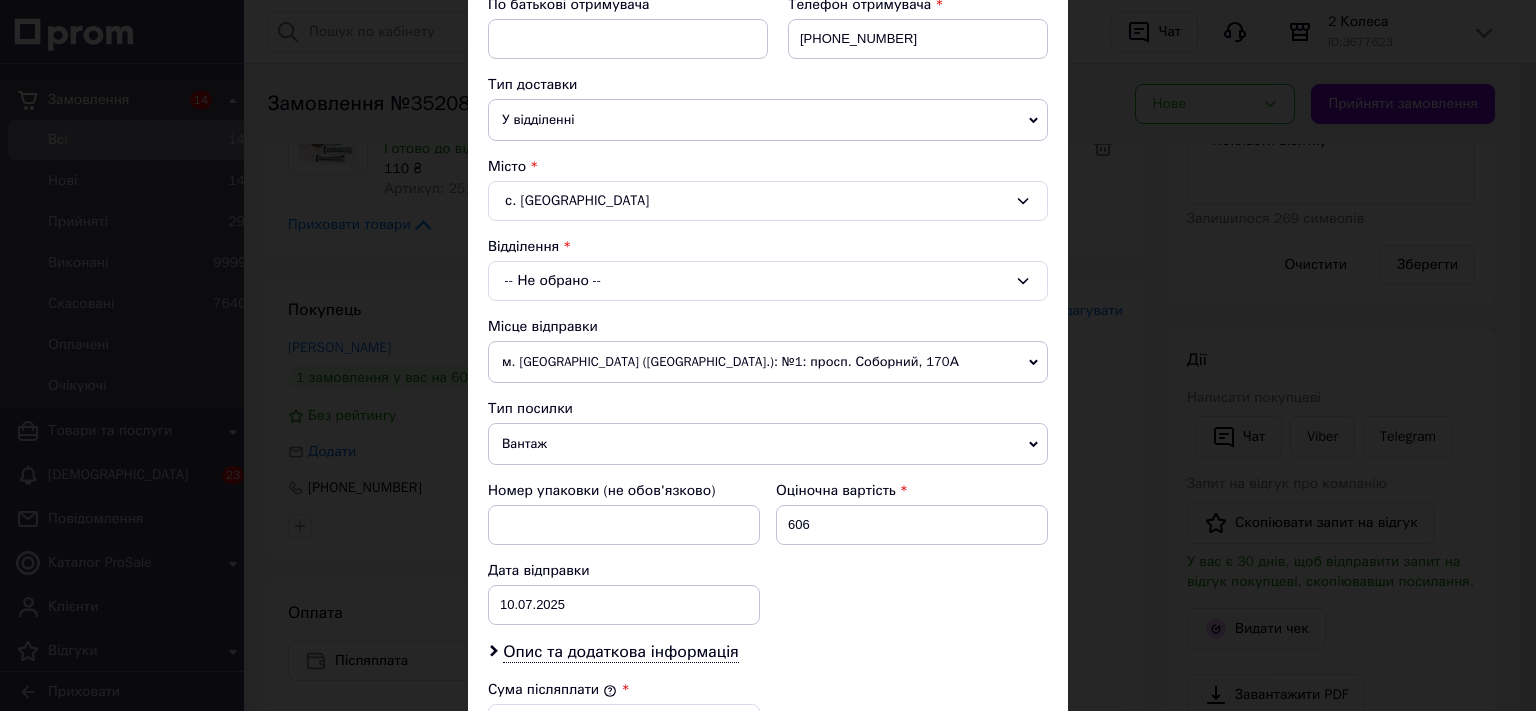 click on "-- Не обрано --" at bounding box center [768, 281] 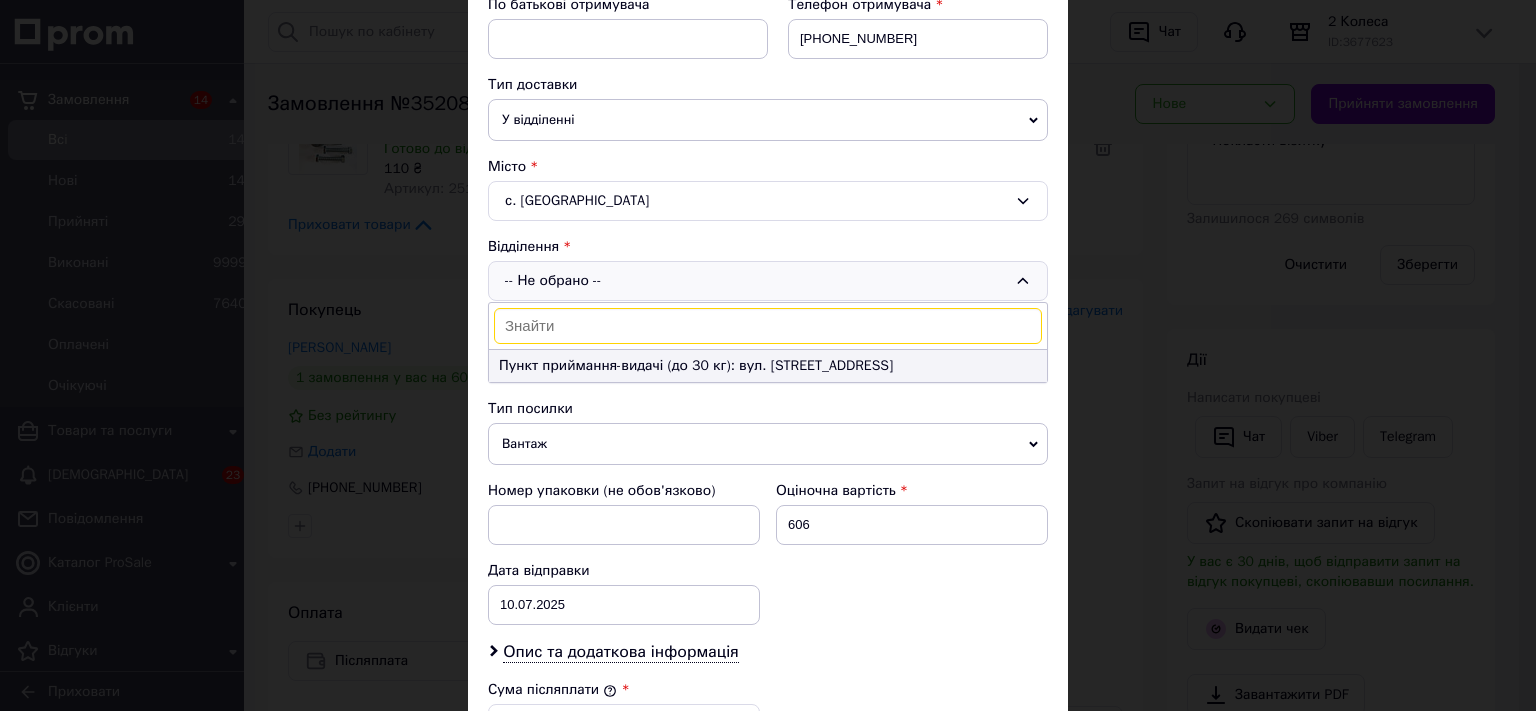 click on "Пункт приймання-видачі (до 30 кг): вул. Центральна 24А" at bounding box center (768, 366) 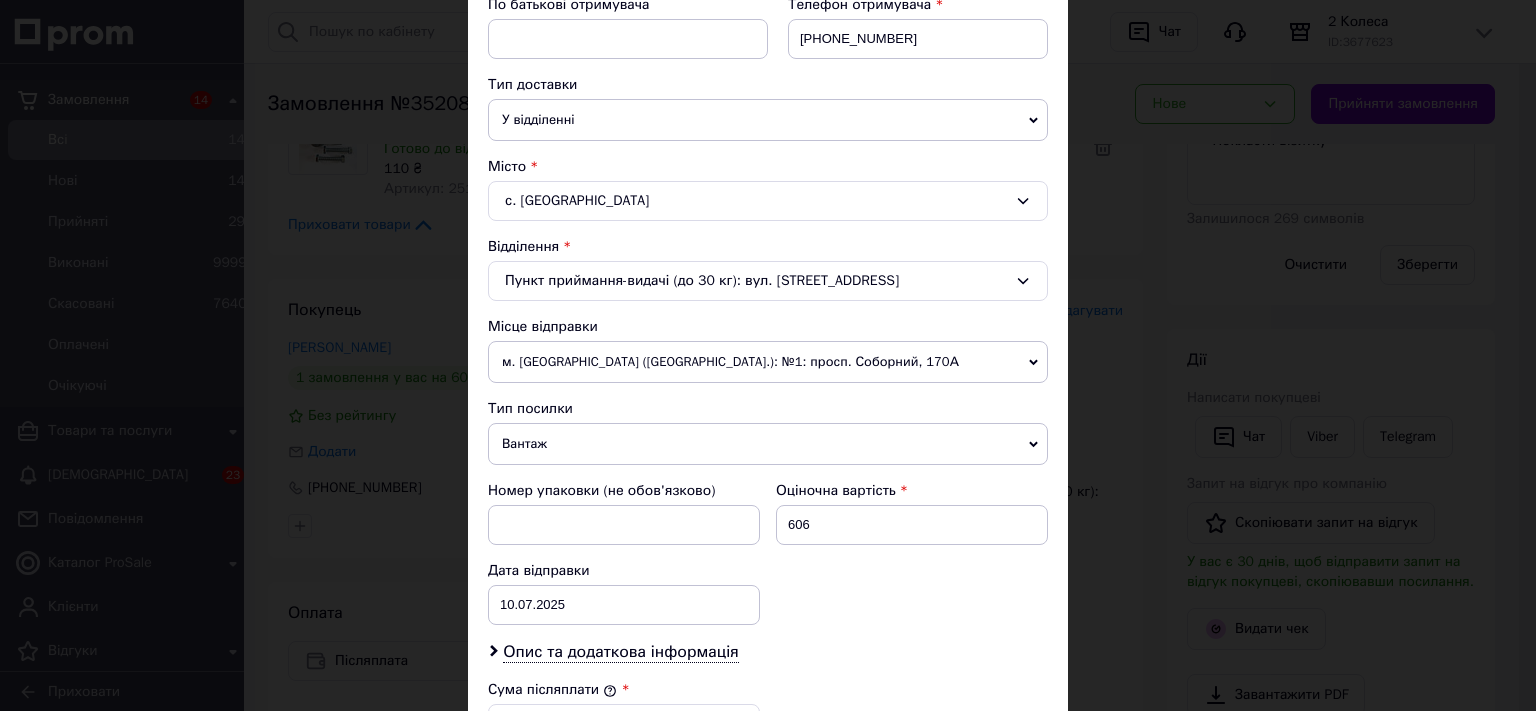 scroll, scrollTop: 809, scrollLeft: 0, axis: vertical 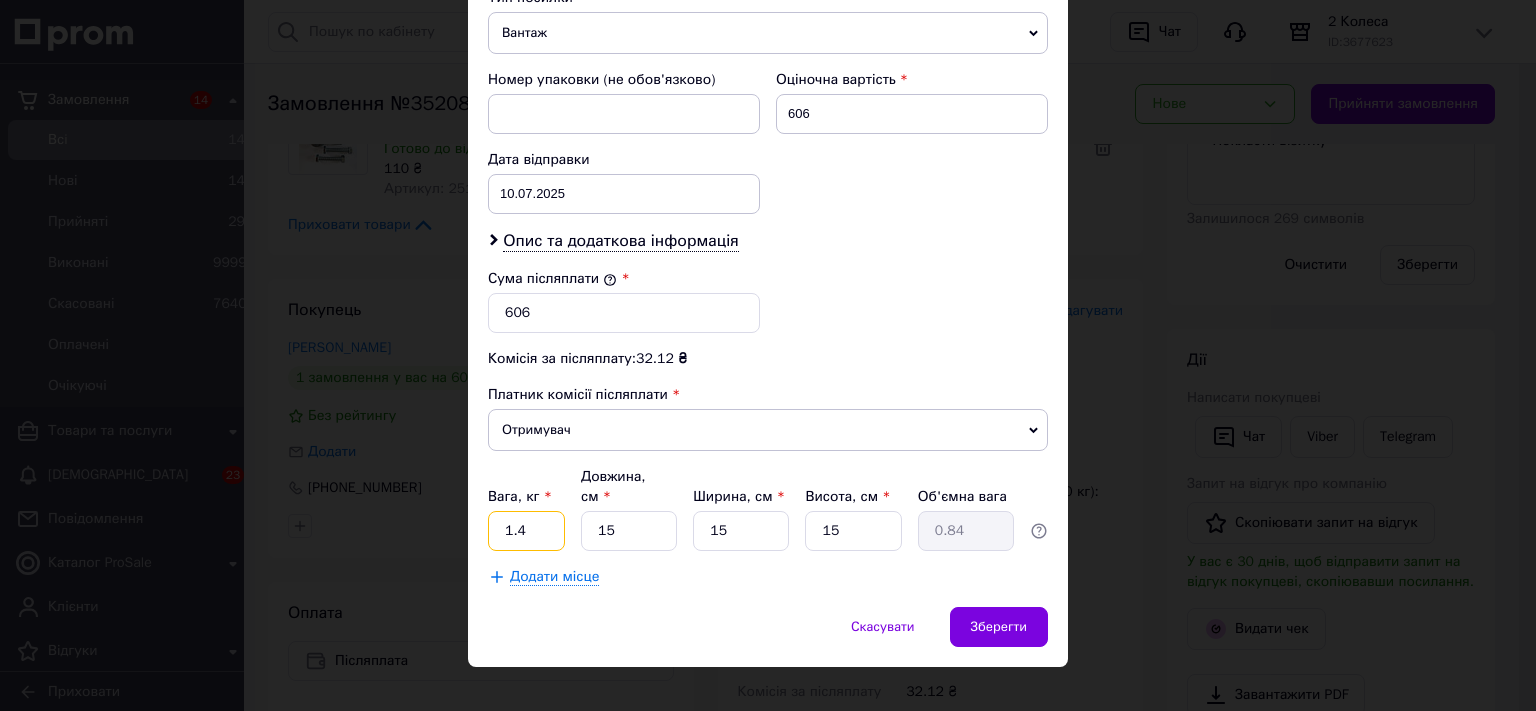 click on "1.4" at bounding box center [526, 531] 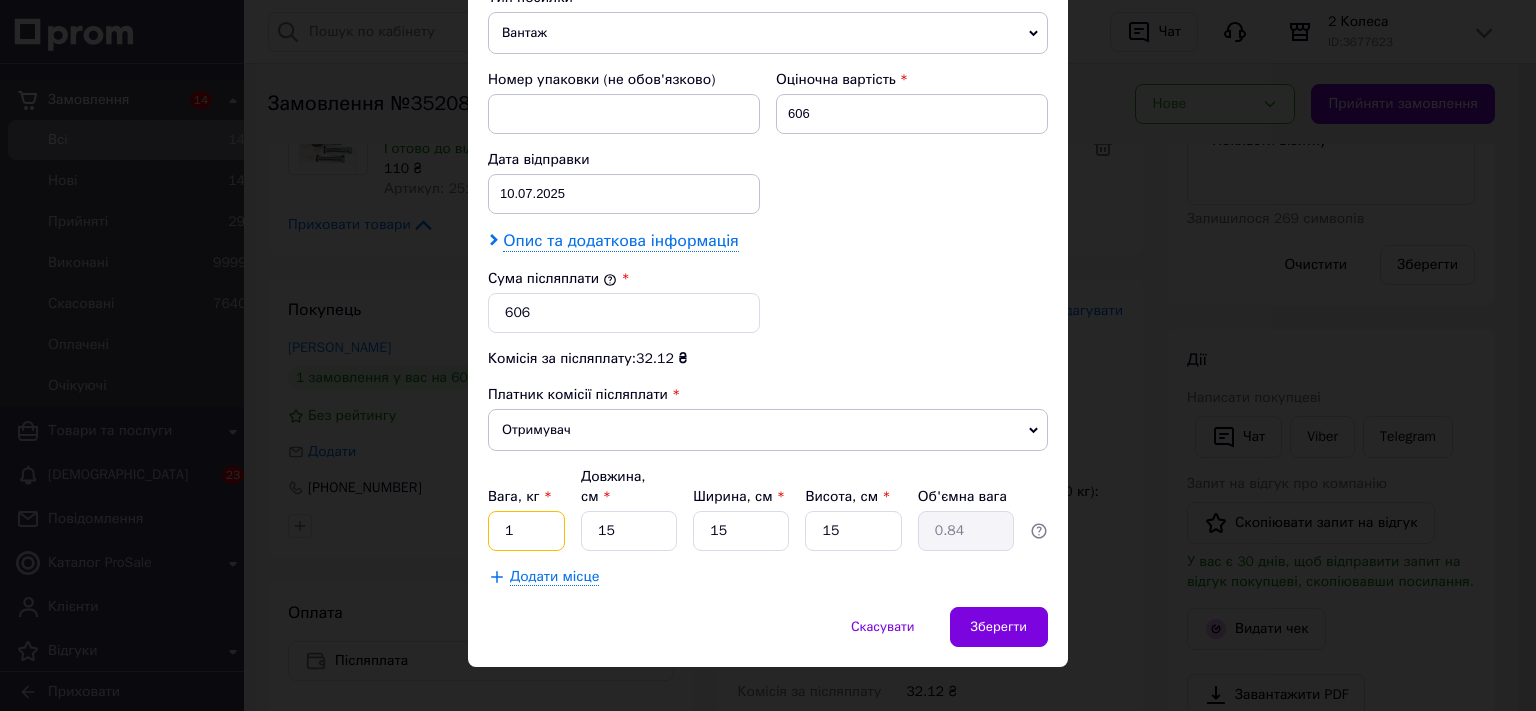 type on "1" 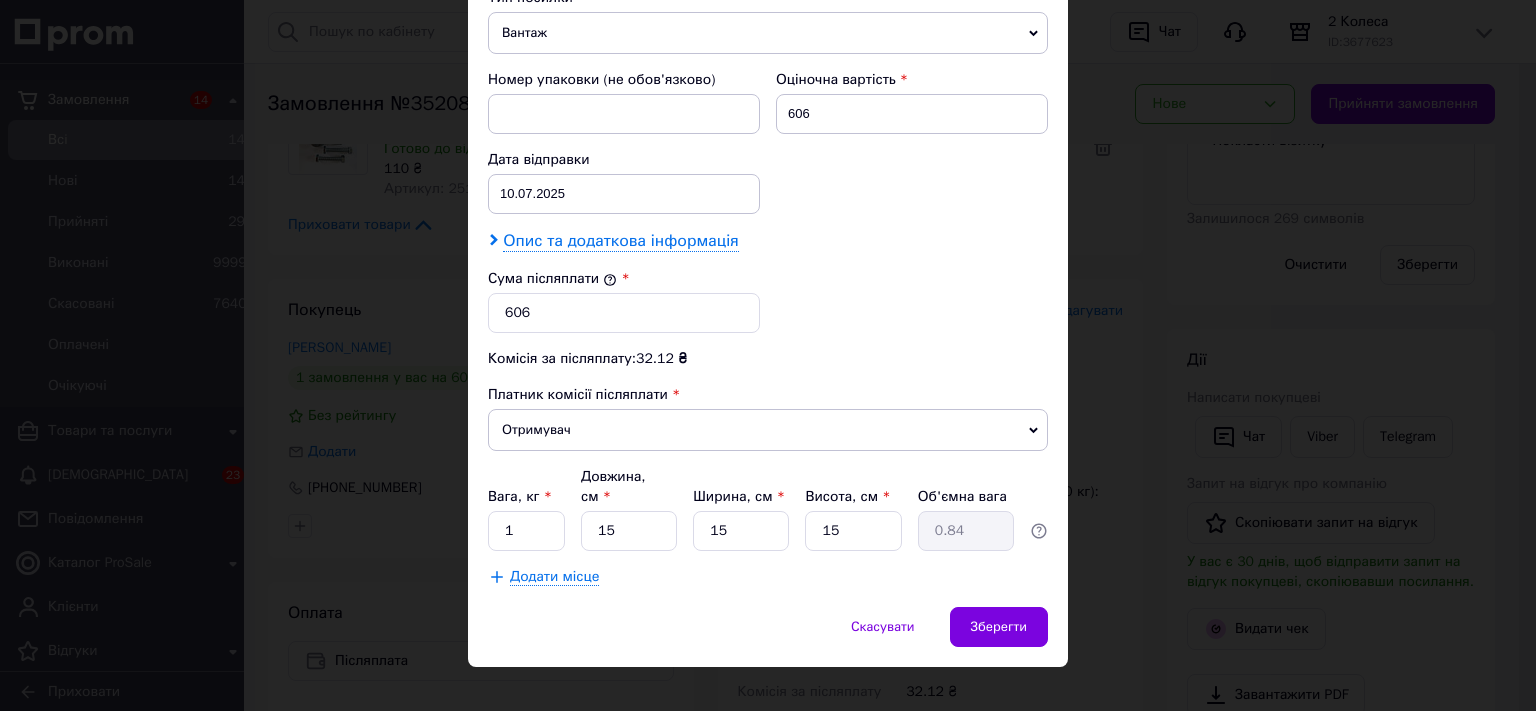 click on "Опис та додаткова інформація" at bounding box center [620, 241] 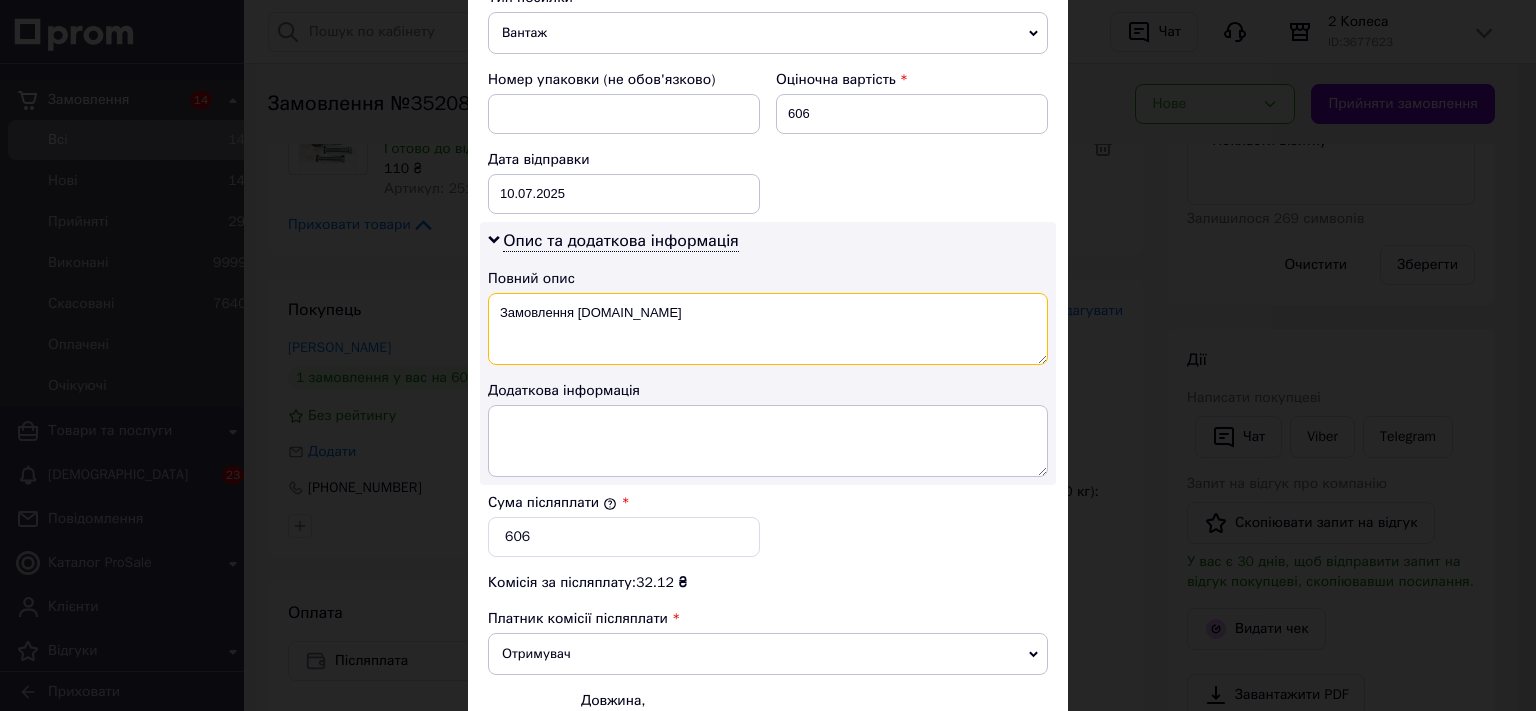 click on "Замовлення Prom.ua" at bounding box center (768, 329) 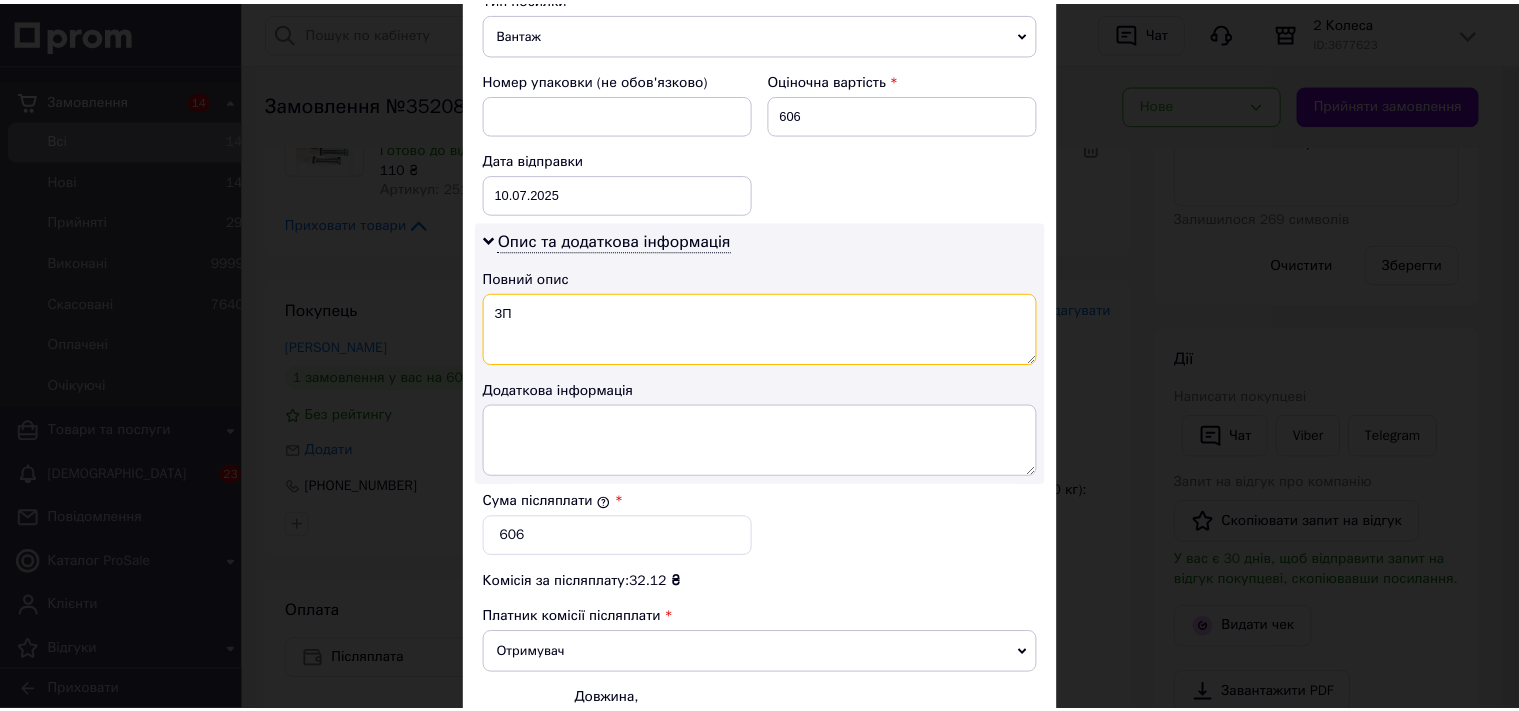 scroll, scrollTop: 1032, scrollLeft: 0, axis: vertical 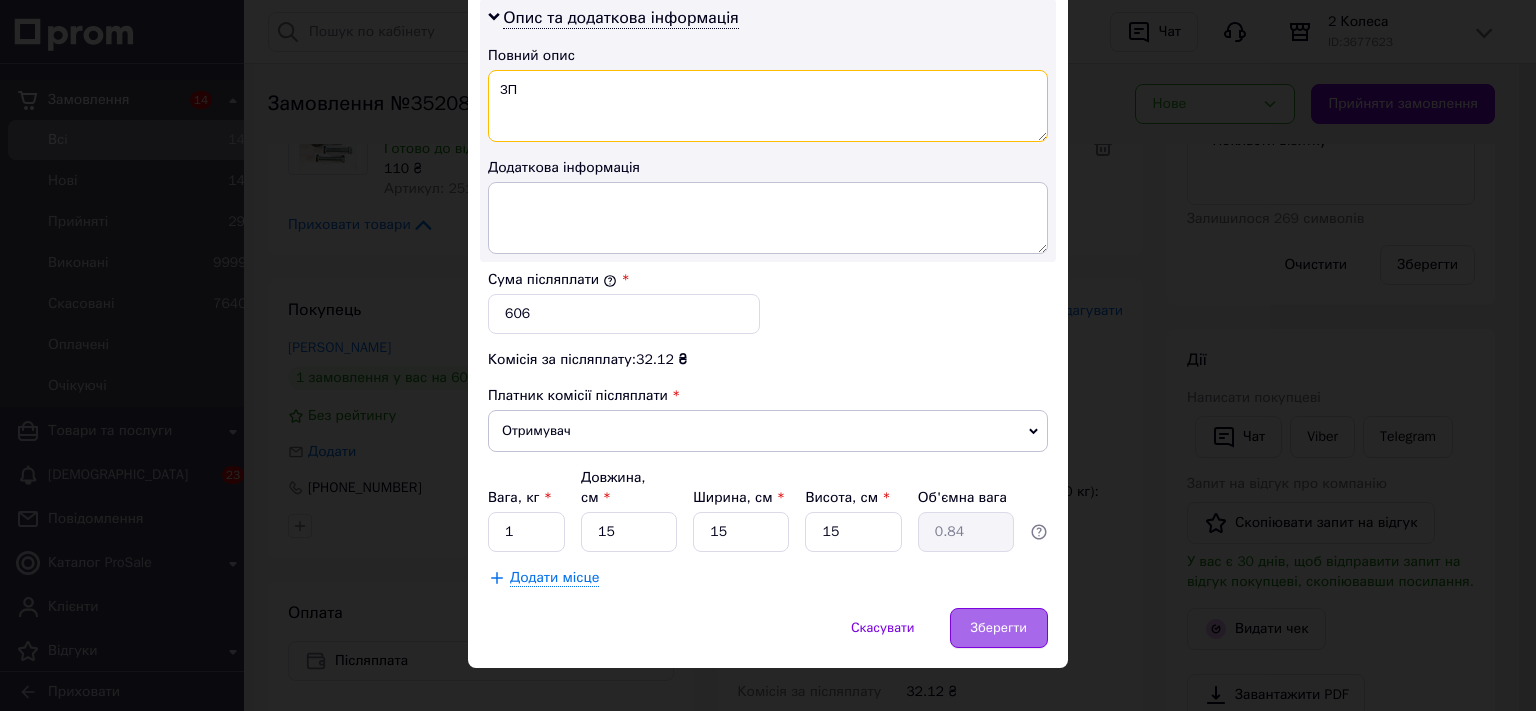 type on "ЗП" 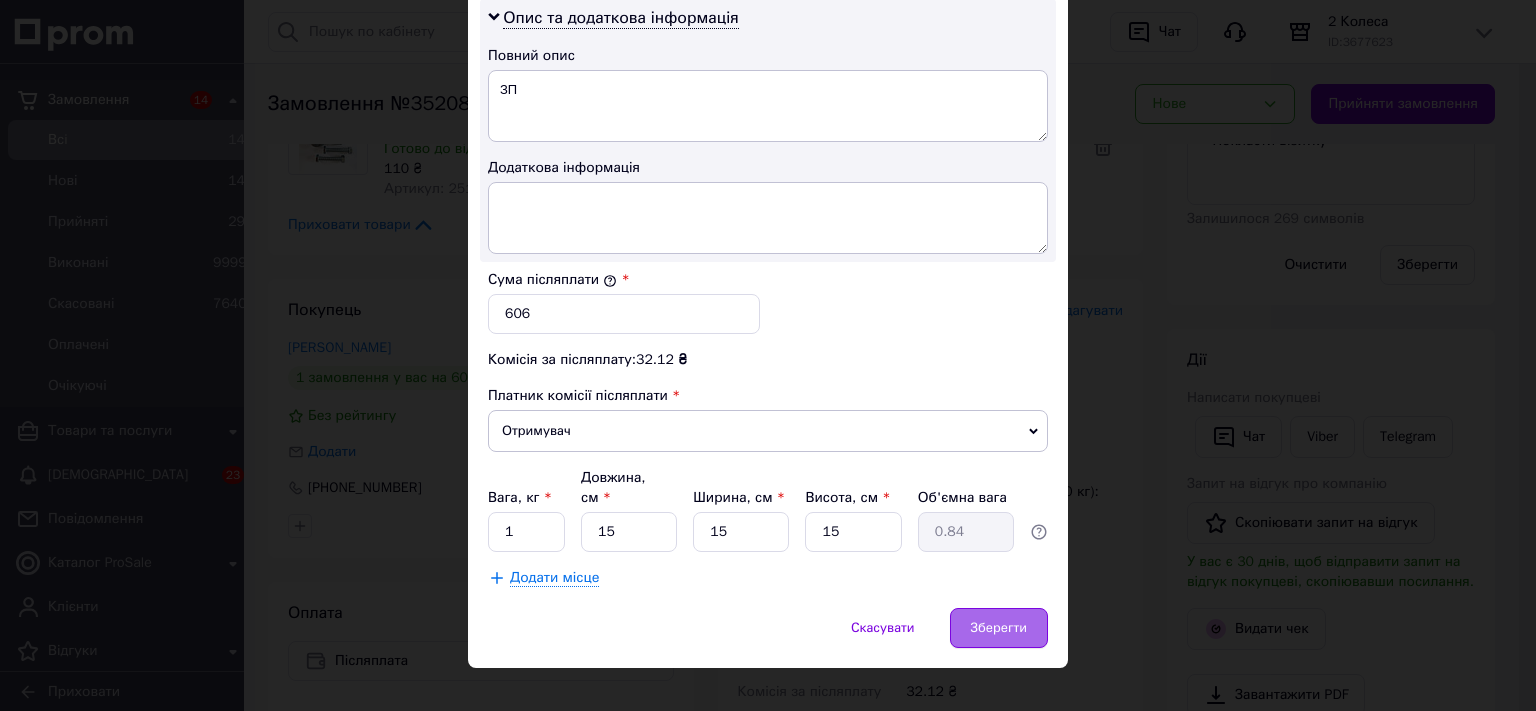 click on "Зберегти" at bounding box center (999, 628) 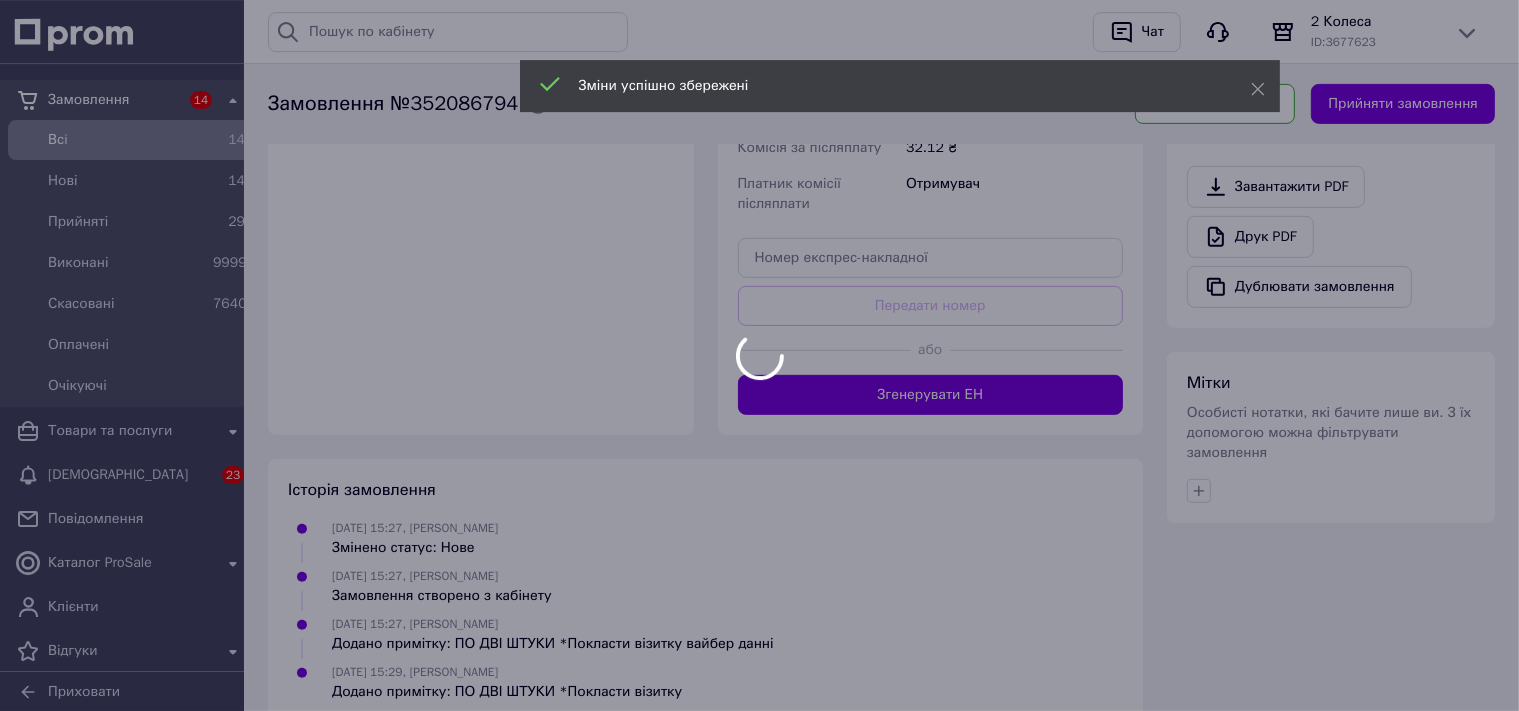 scroll, scrollTop: 933, scrollLeft: 0, axis: vertical 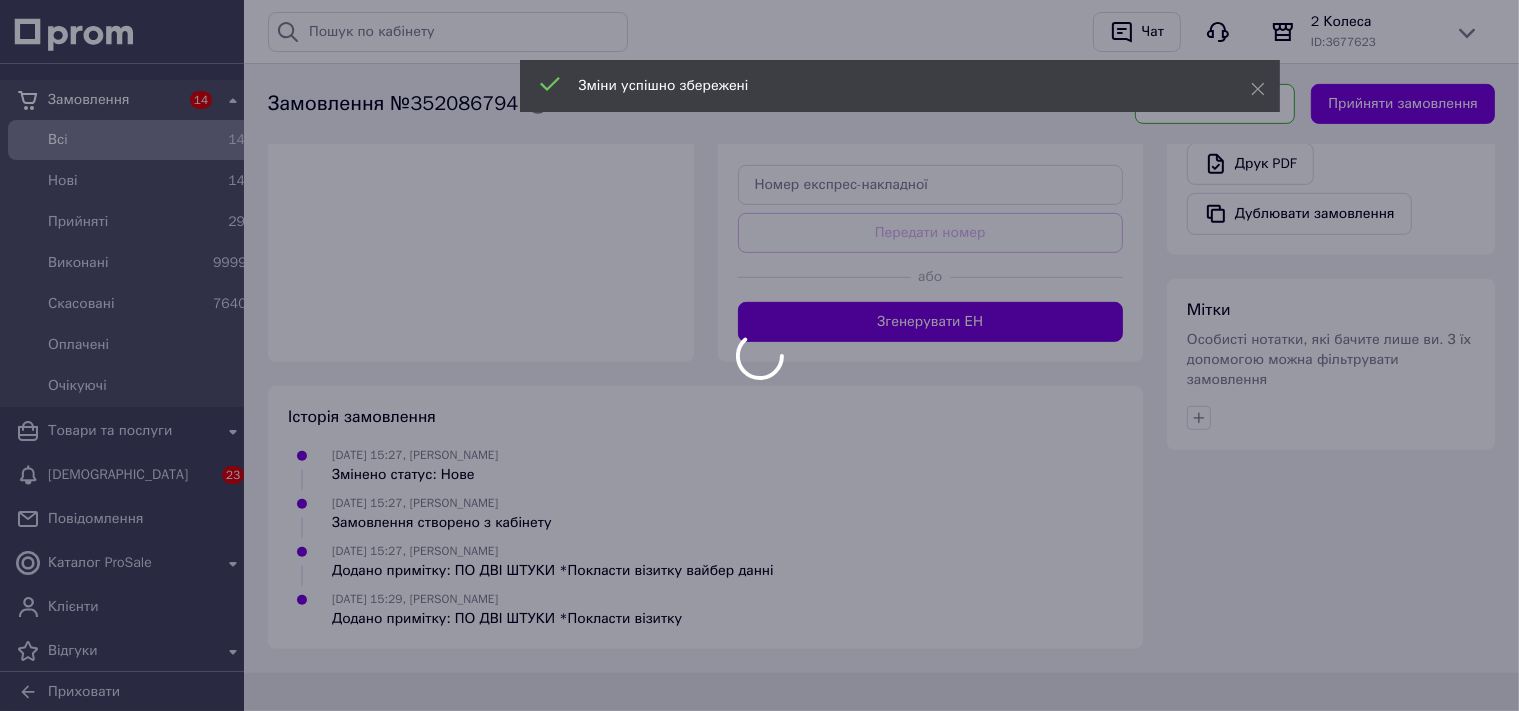 click at bounding box center (759, 355) 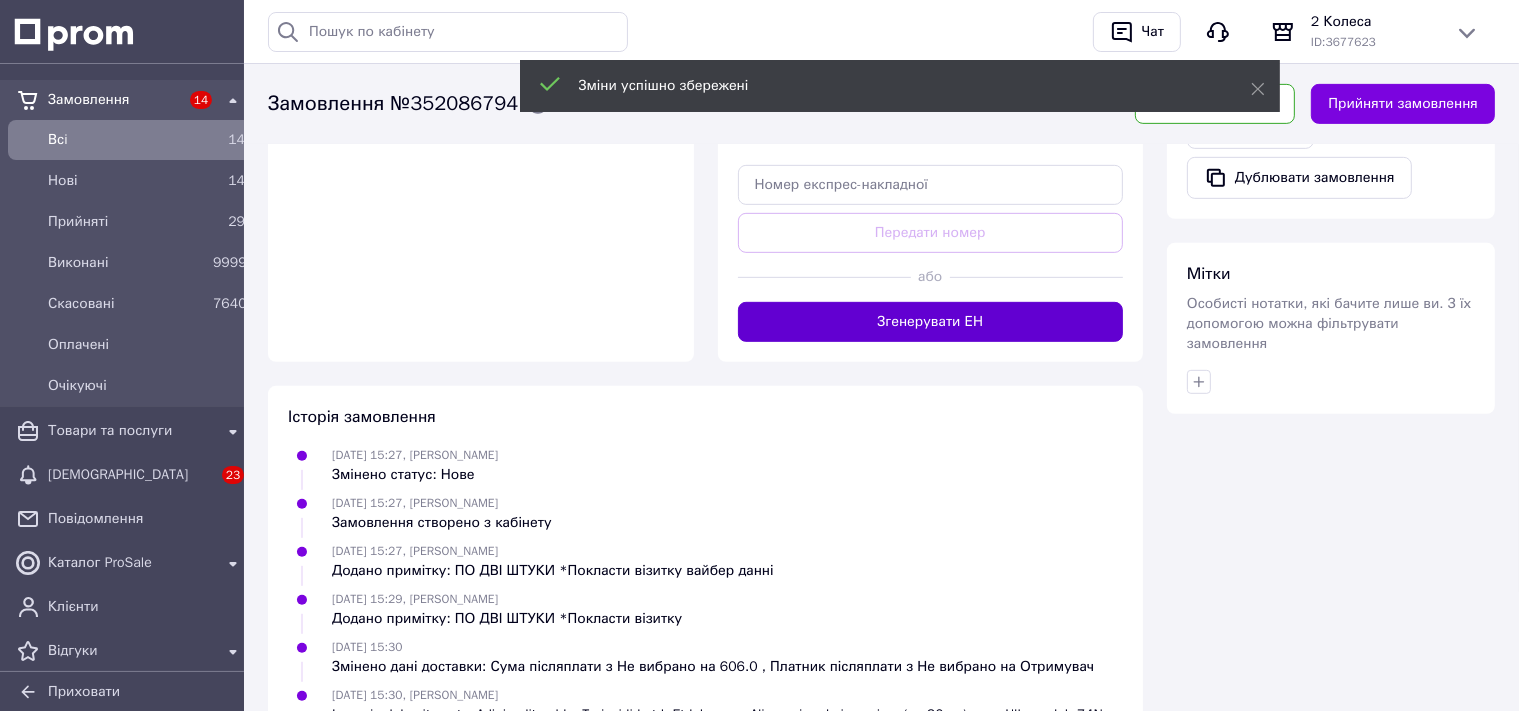 click on "Згенерувати ЕН" at bounding box center (931, 322) 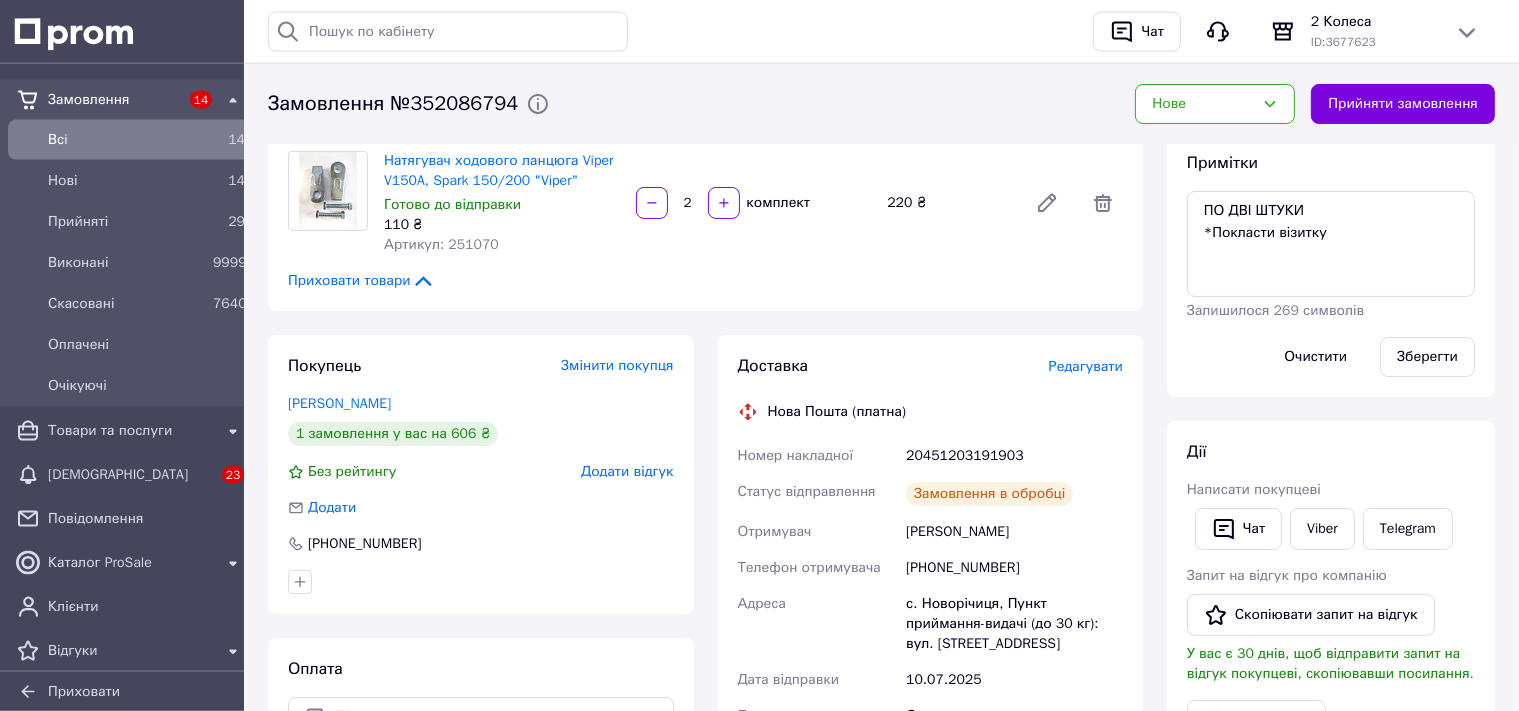 scroll, scrollTop: 88, scrollLeft: 0, axis: vertical 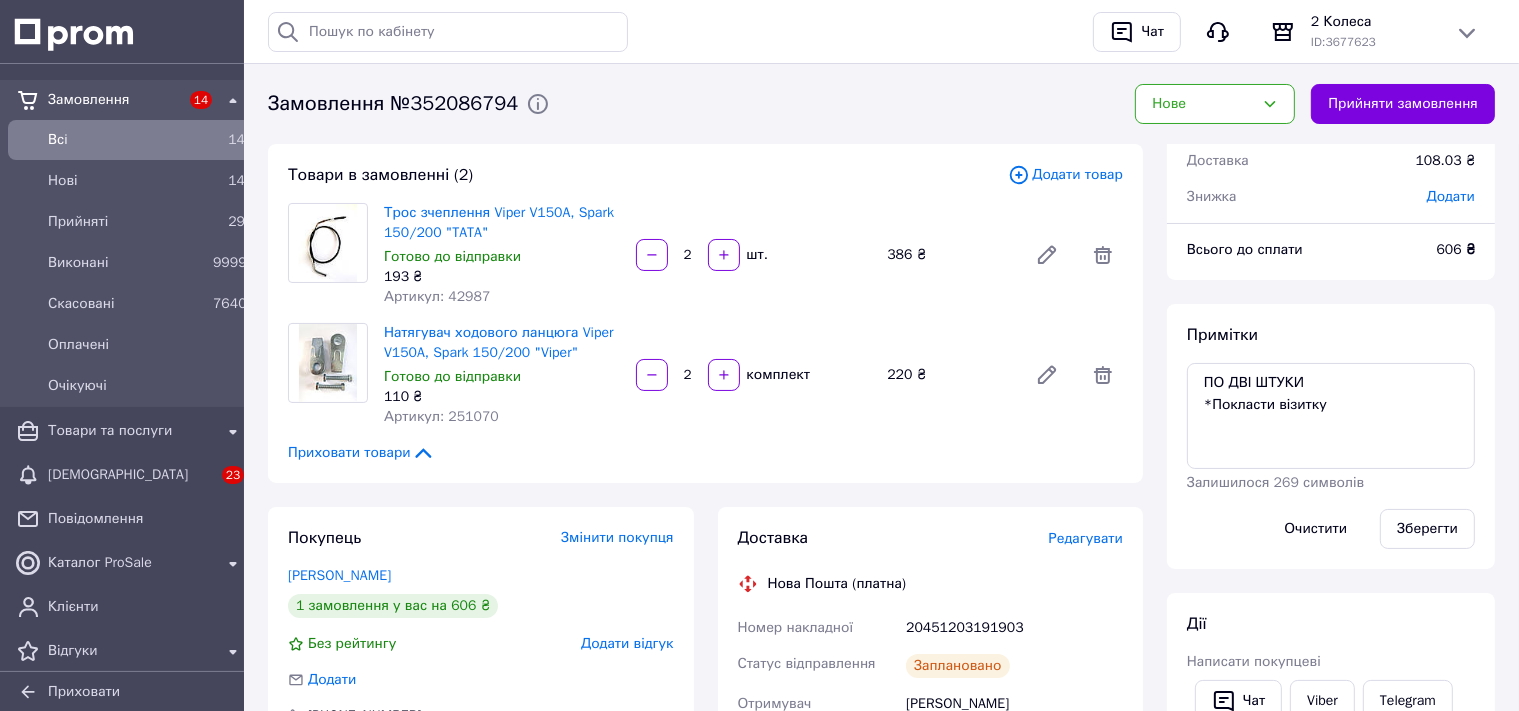 click on "Доставка Редагувати Нова Пошта (платна) Номер накладної 20451203191903 Статус відправлення Заплановано Отримувач Савчук Олександр Телефон отримувача +380979710223 Адреса с. Новорічиця, Пункт приймання-видачі (до 30 кг): вул. Центральна 24А Дата відправки 10.07.2025 Платник Отримувач Оціночна вартість 606 ₴ Сума післяплати 606 ₴ Комісія за післяплату 32.12 ₴ Платник комісії післяплати Отримувач Вартість доставки 108.03 ₴ Роздрукувати ЕН" at bounding box center (931, 844) 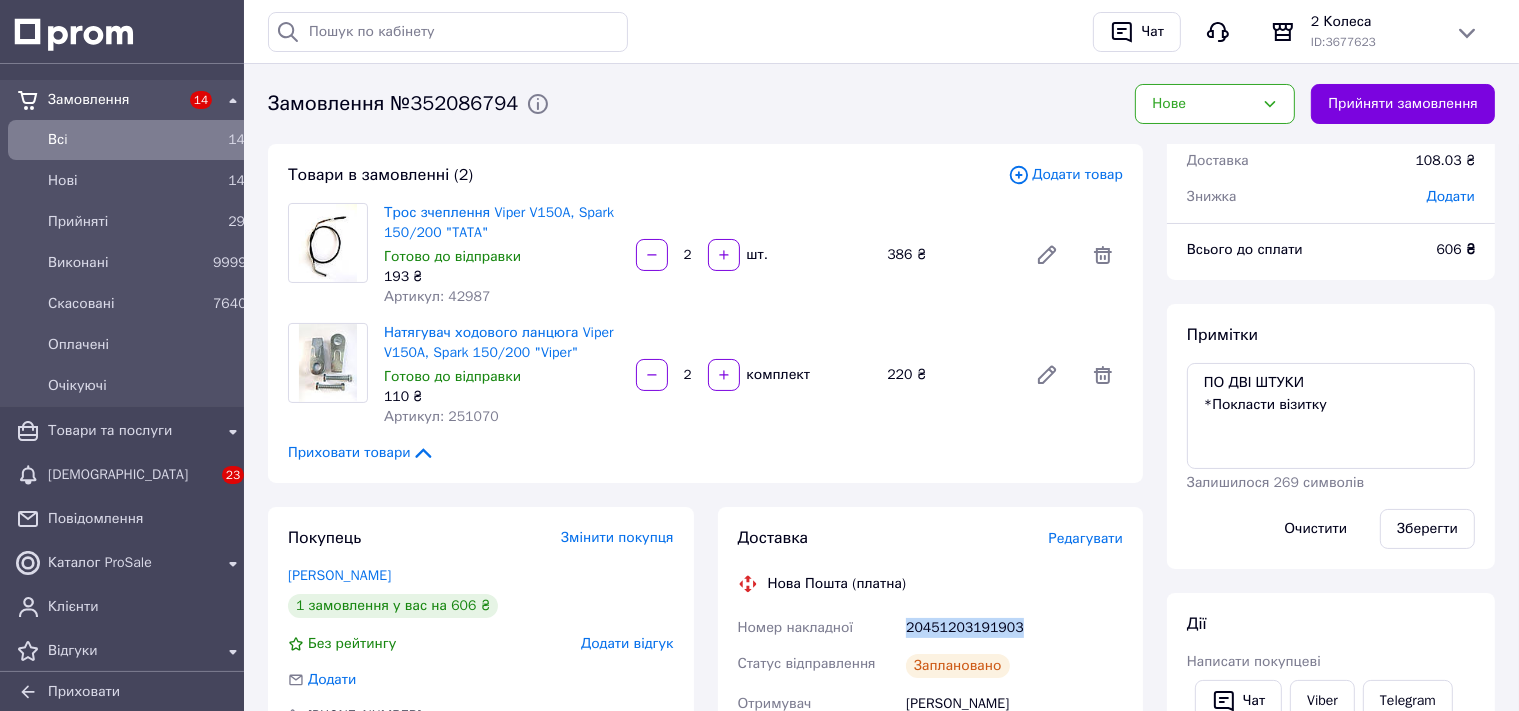 click on "20451203191903" at bounding box center (1014, 628) 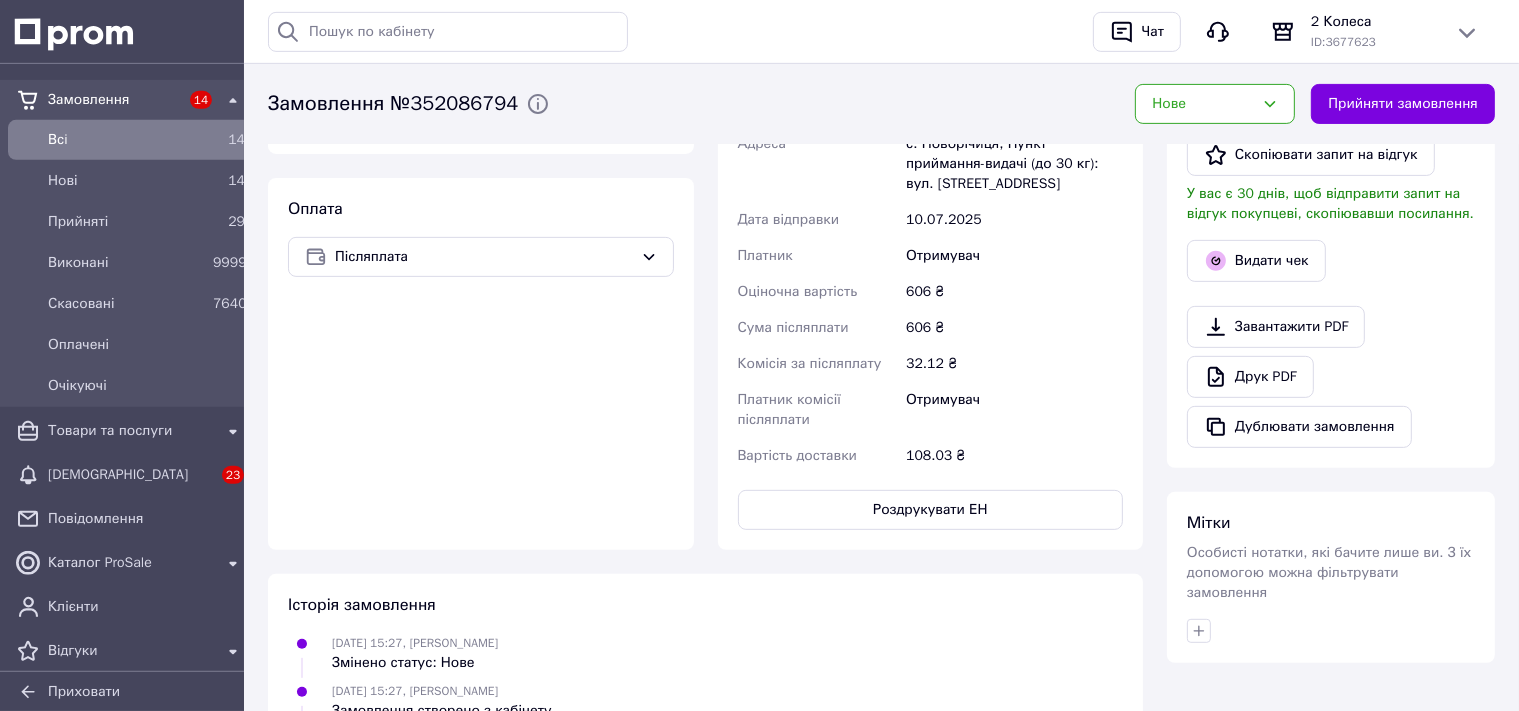 scroll, scrollTop: 722, scrollLeft: 0, axis: vertical 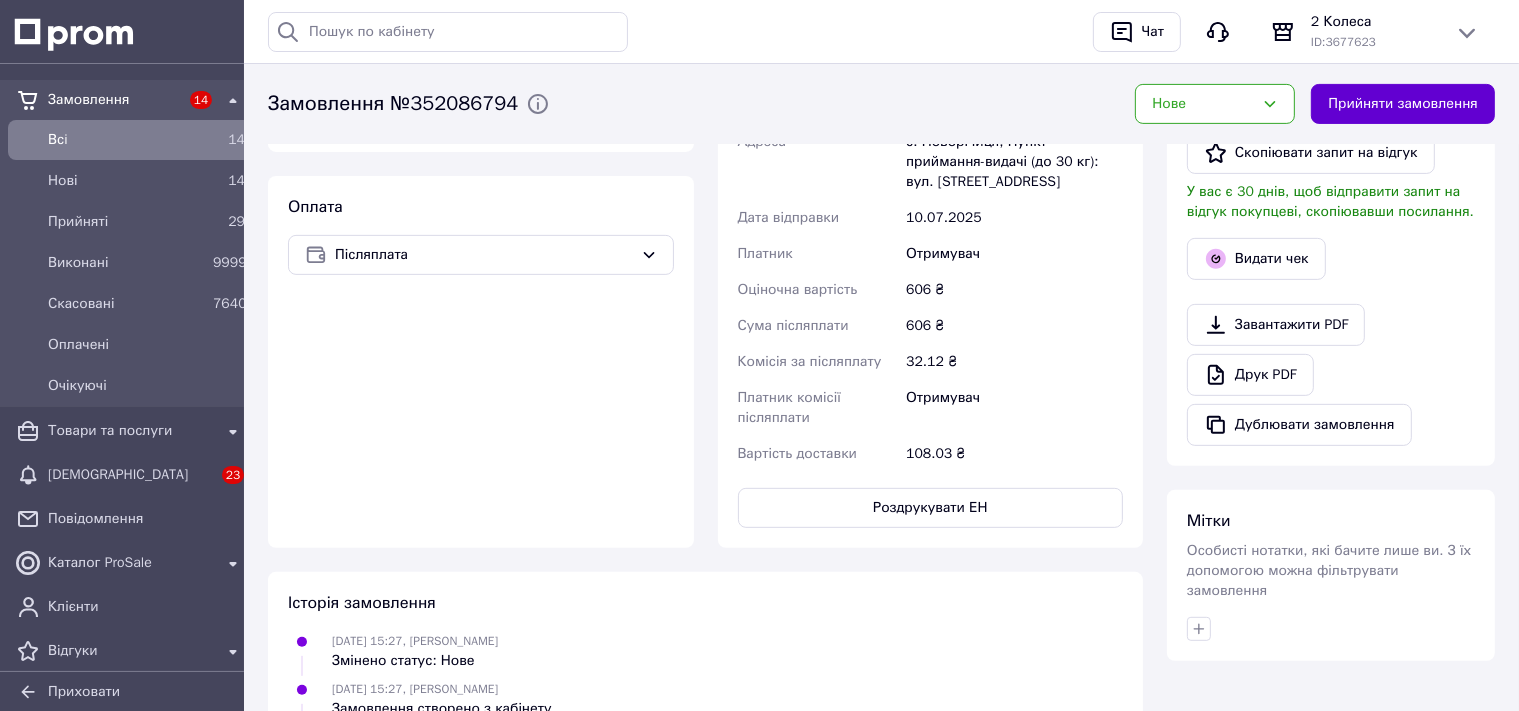 click on "Прийняти замовлення" at bounding box center (1403, 104) 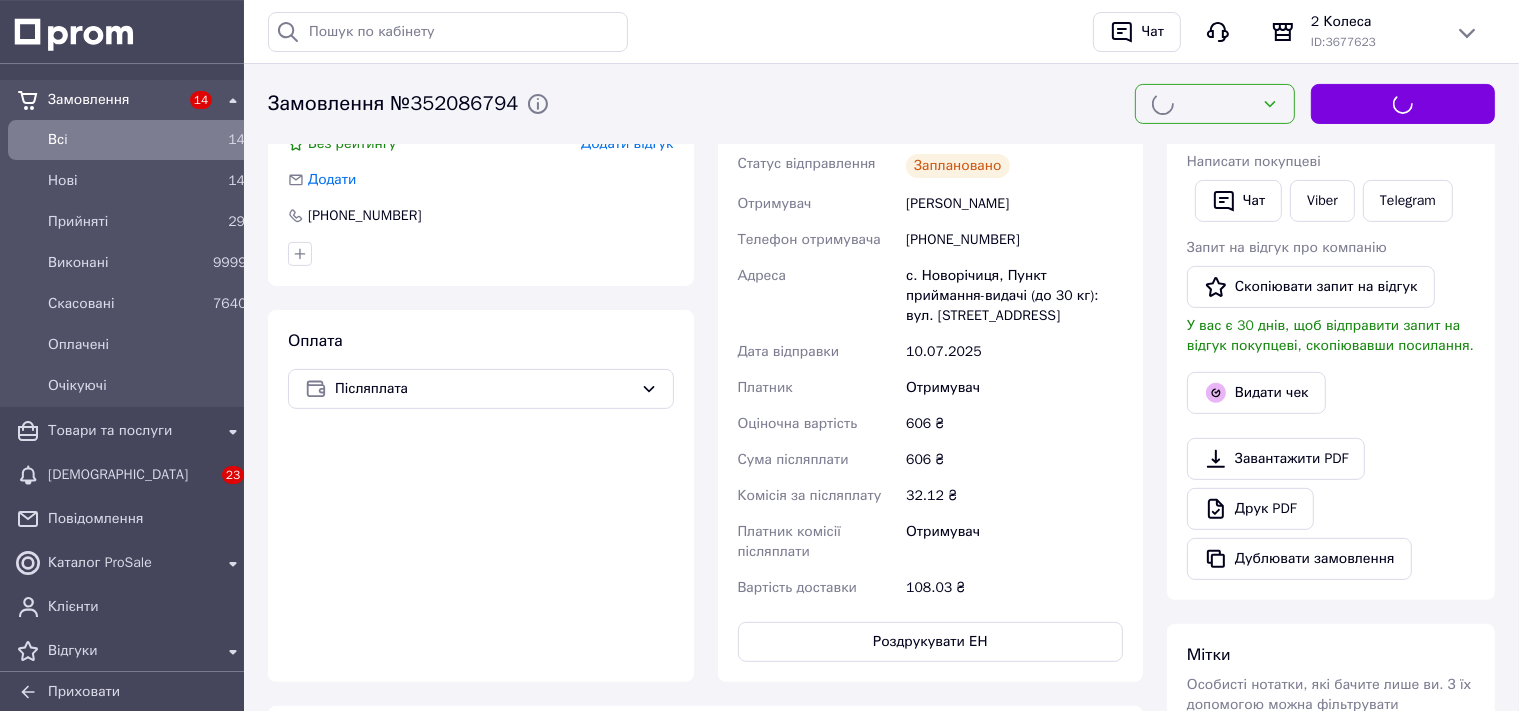 scroll, scrollTop: 511, scrollLeft: 0, axis: vertical 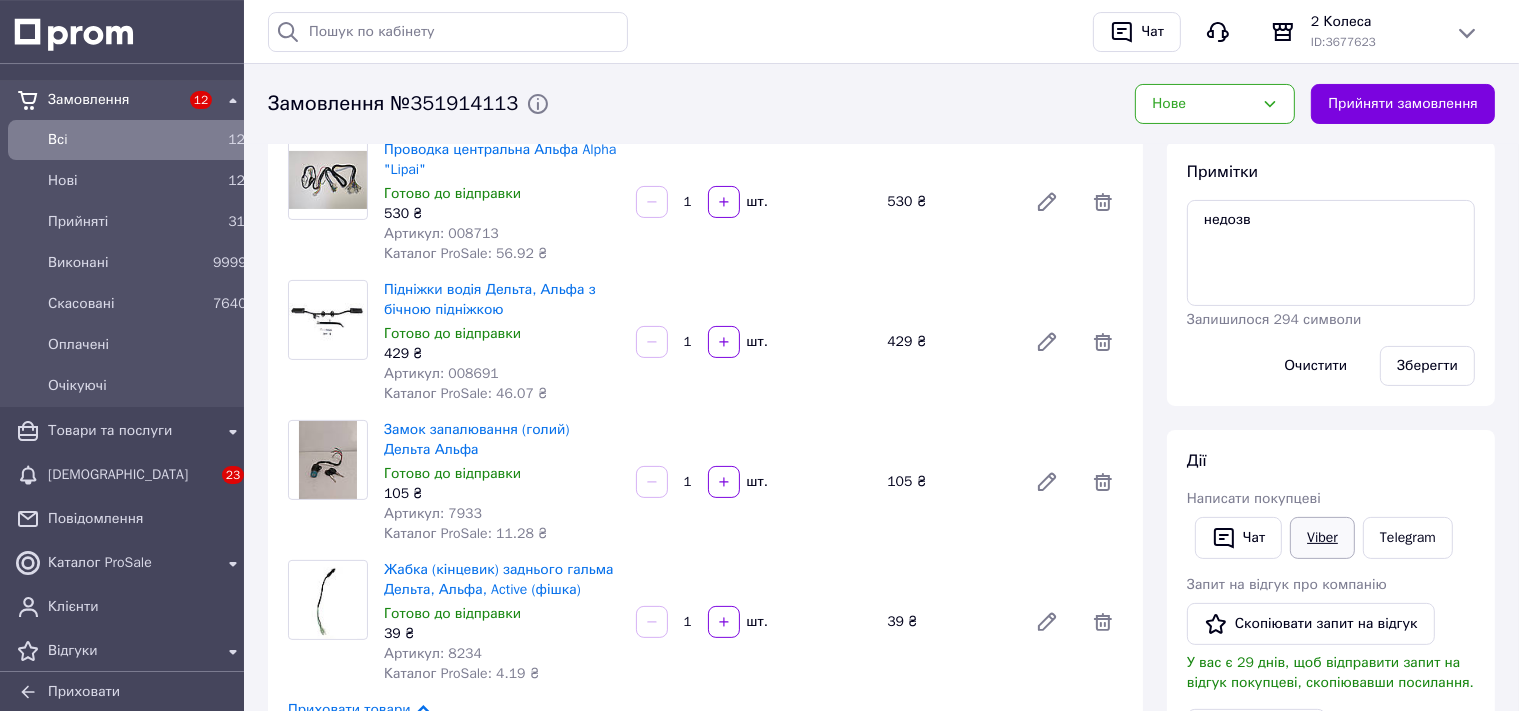 click on "Viber" at bounding box center (1322, 538) 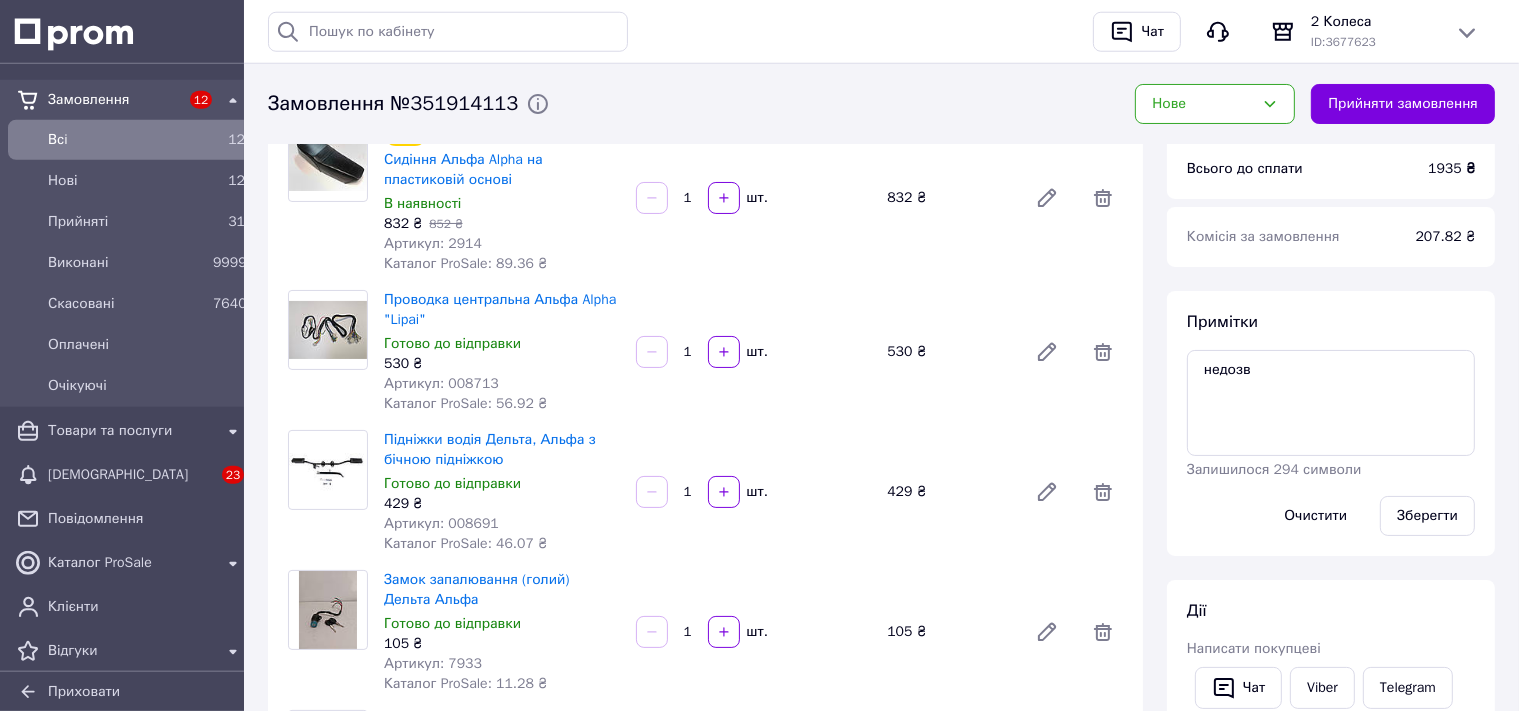 scroll, scrollTop: 211, scrollLeft: 0, axis: vertical 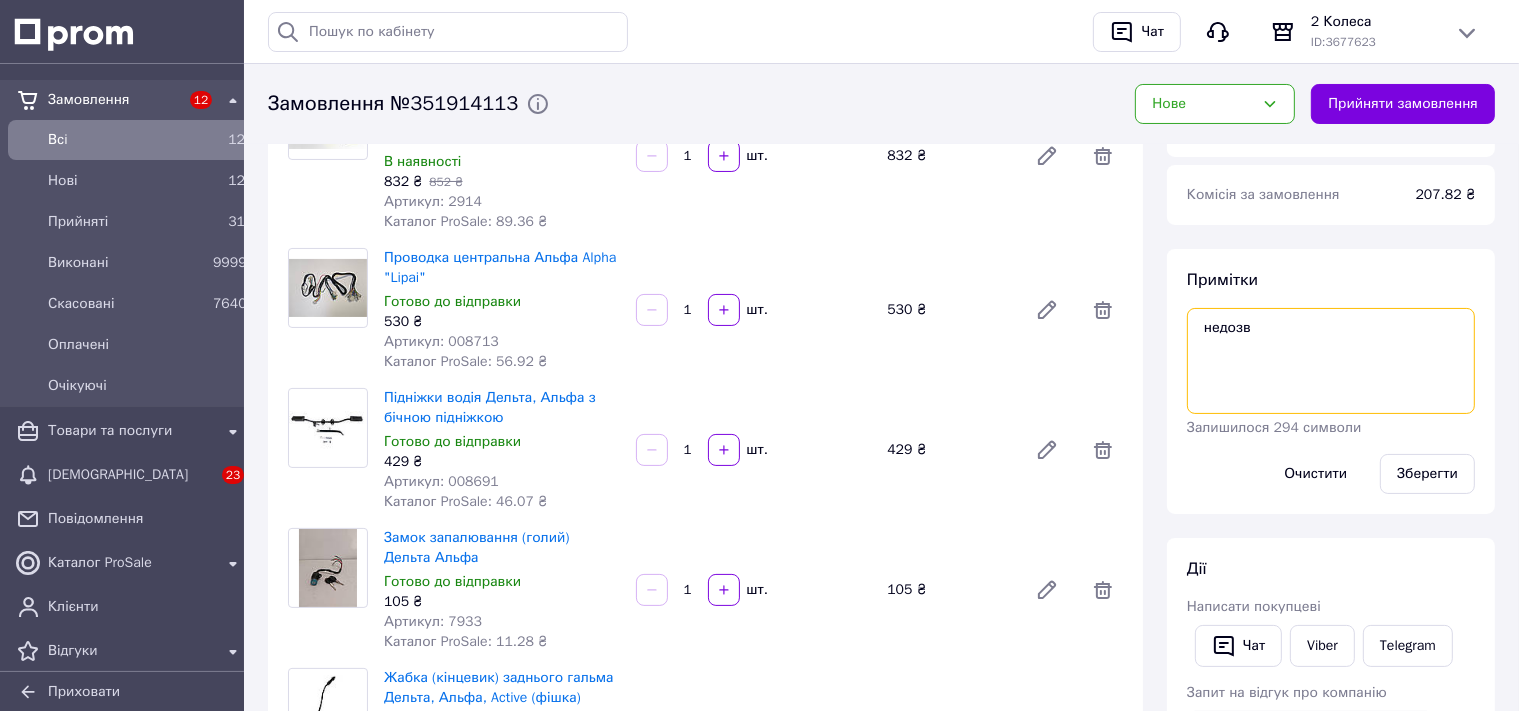 click on "недозв" at bounding box center (1331, 361) 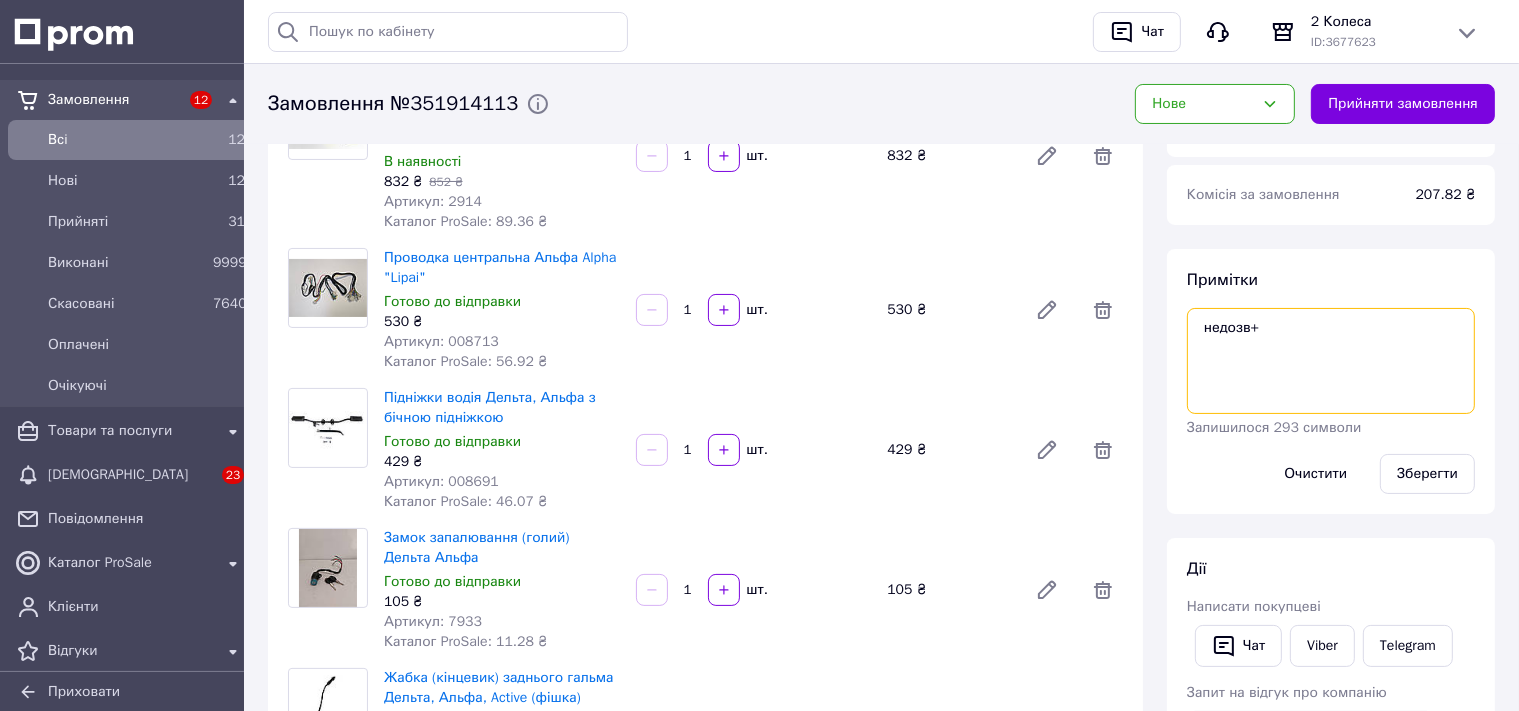 type on "недозв+" 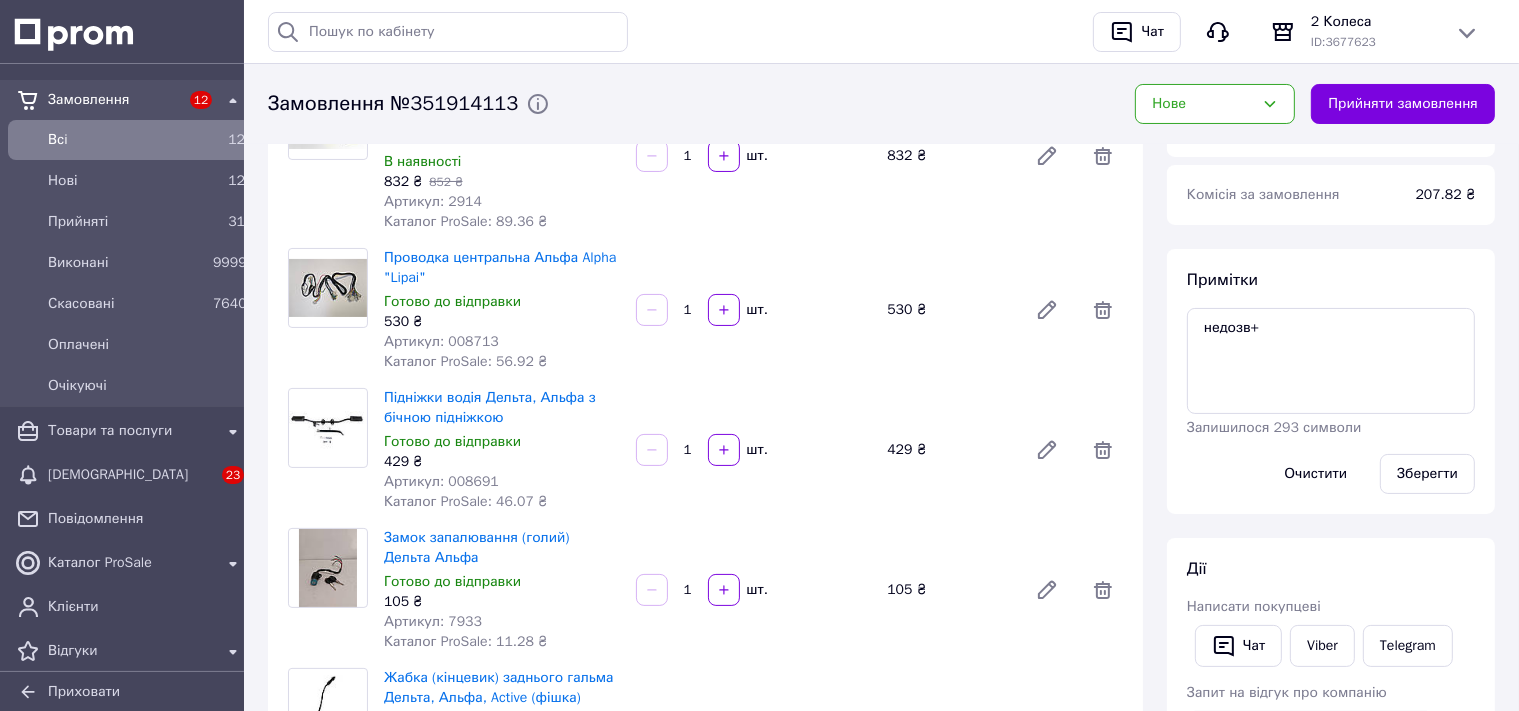 click on "Зберегти" at bounding box center [1427, 474] 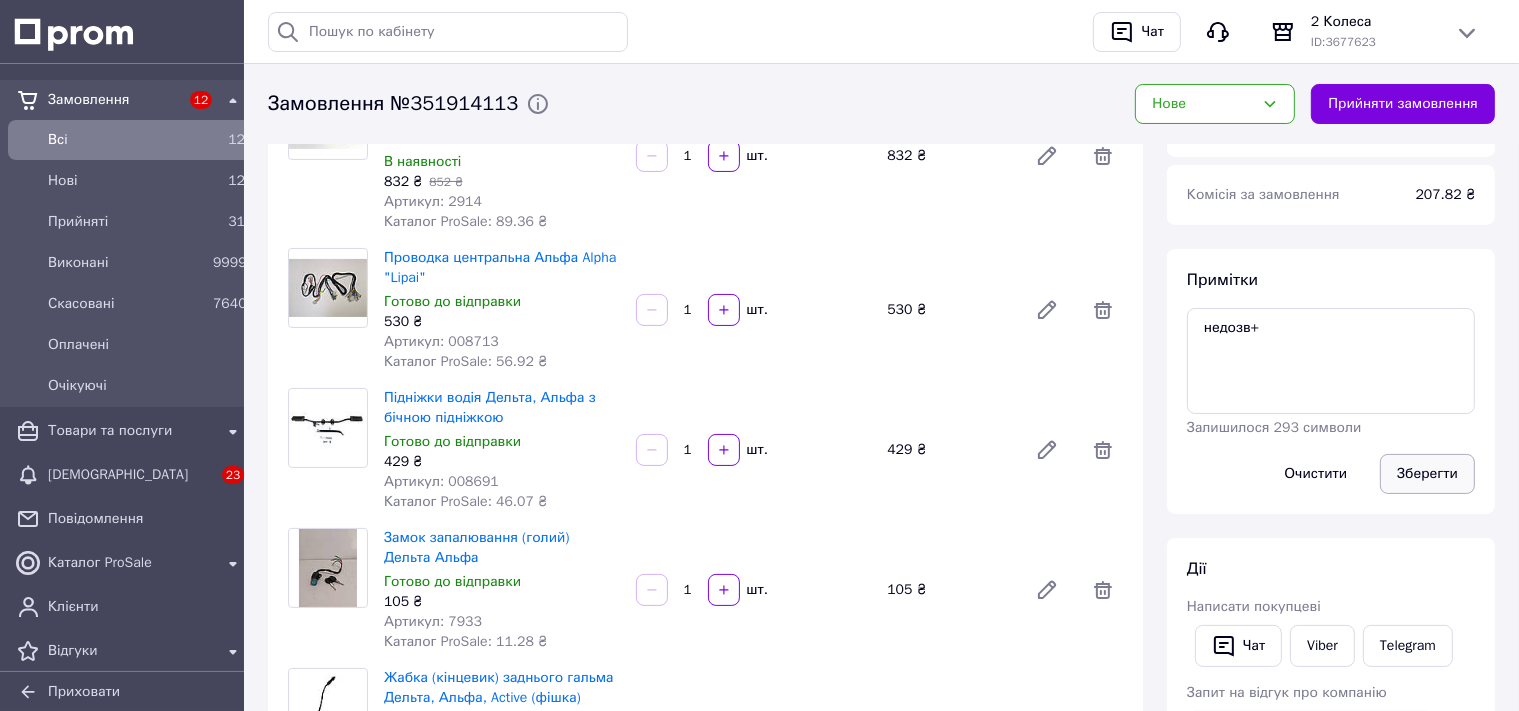 click on "Зберегти" at bounding box center (1427, 474) 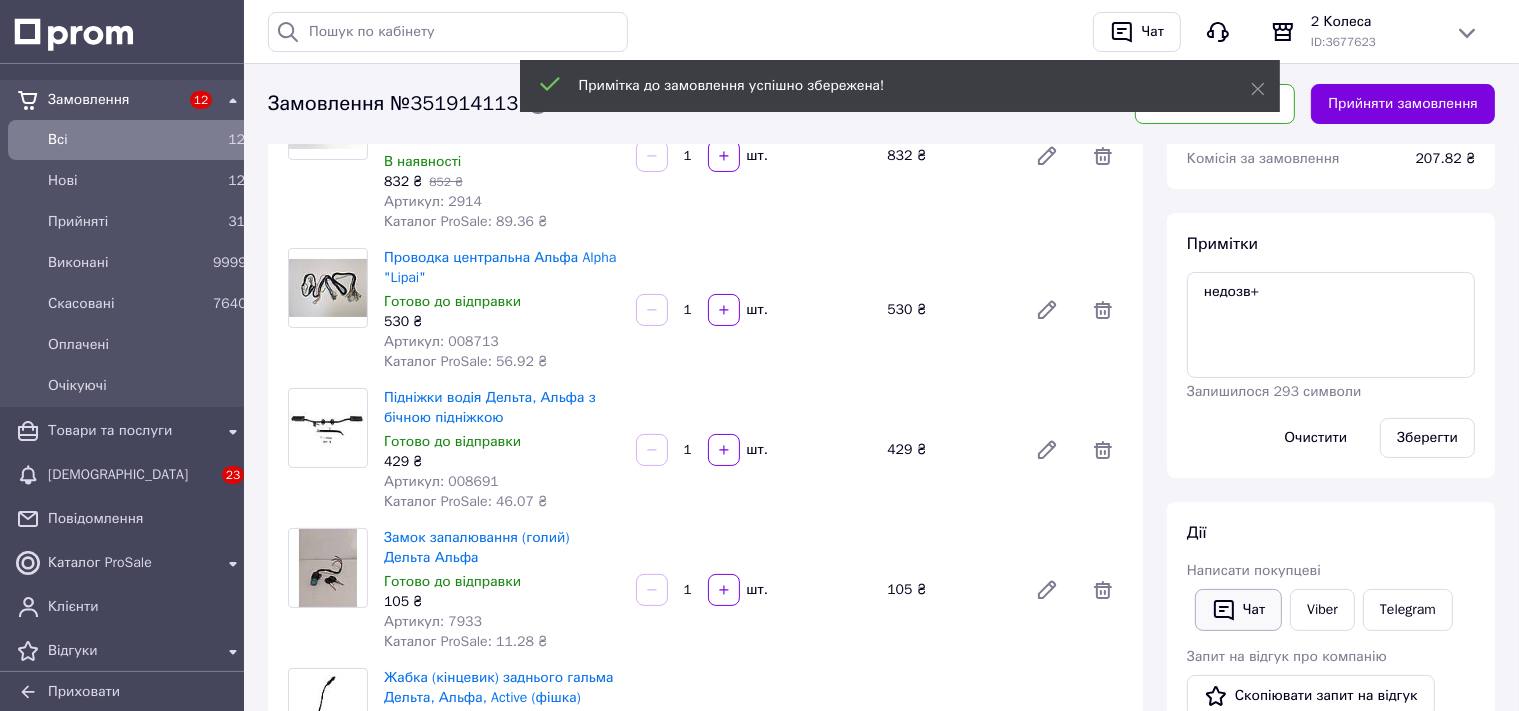 click on "Чат" at bounding box center [1238, 610] 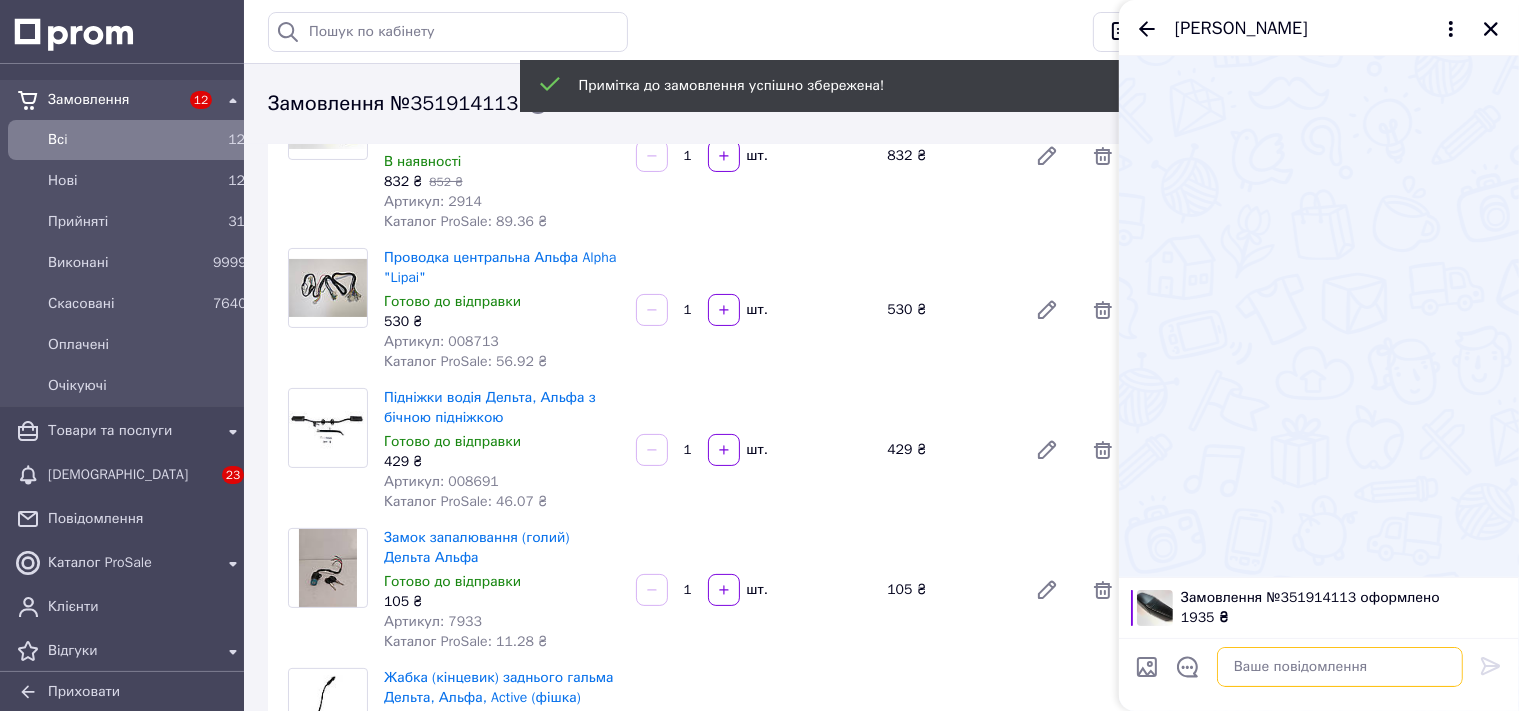 click at bounding box center [1340, 667] 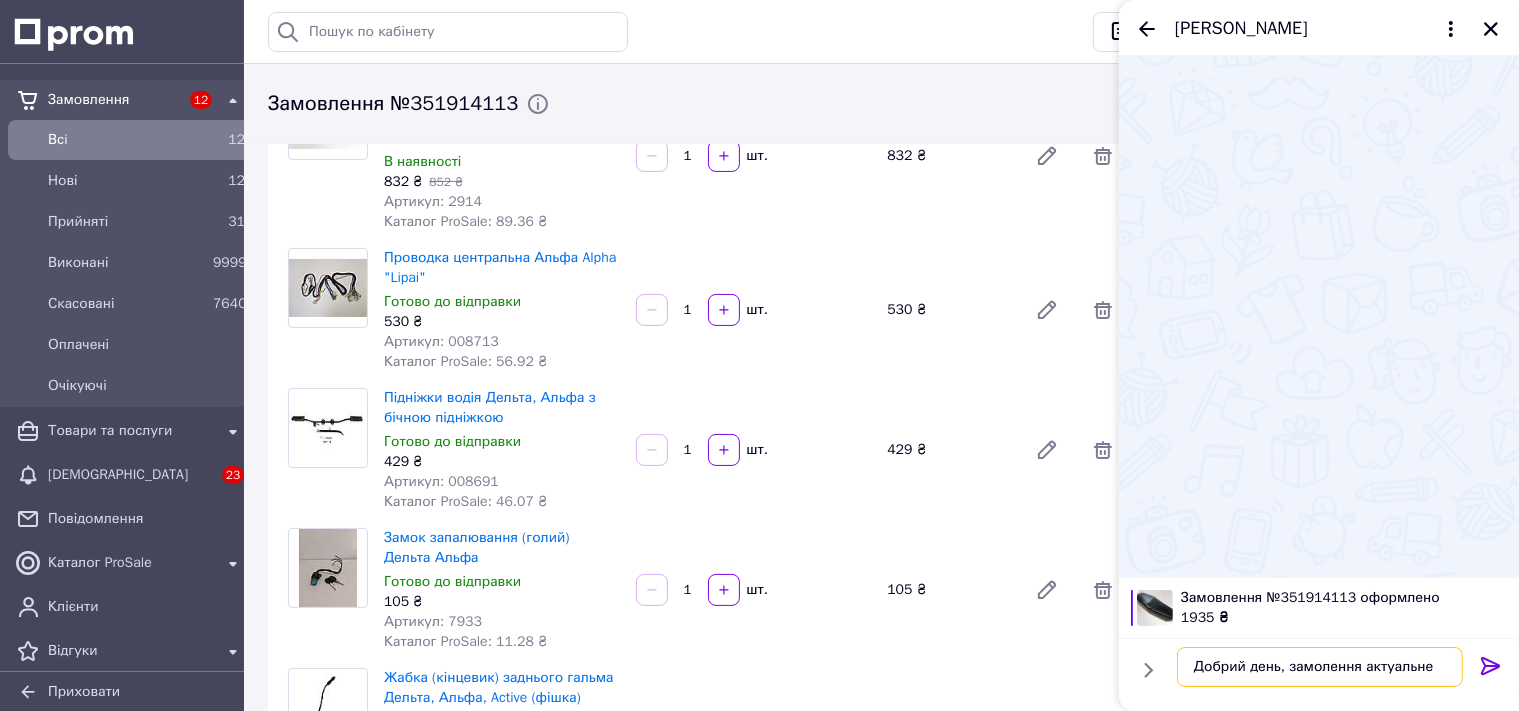 type on "Добрий день, замолення актуальне?" 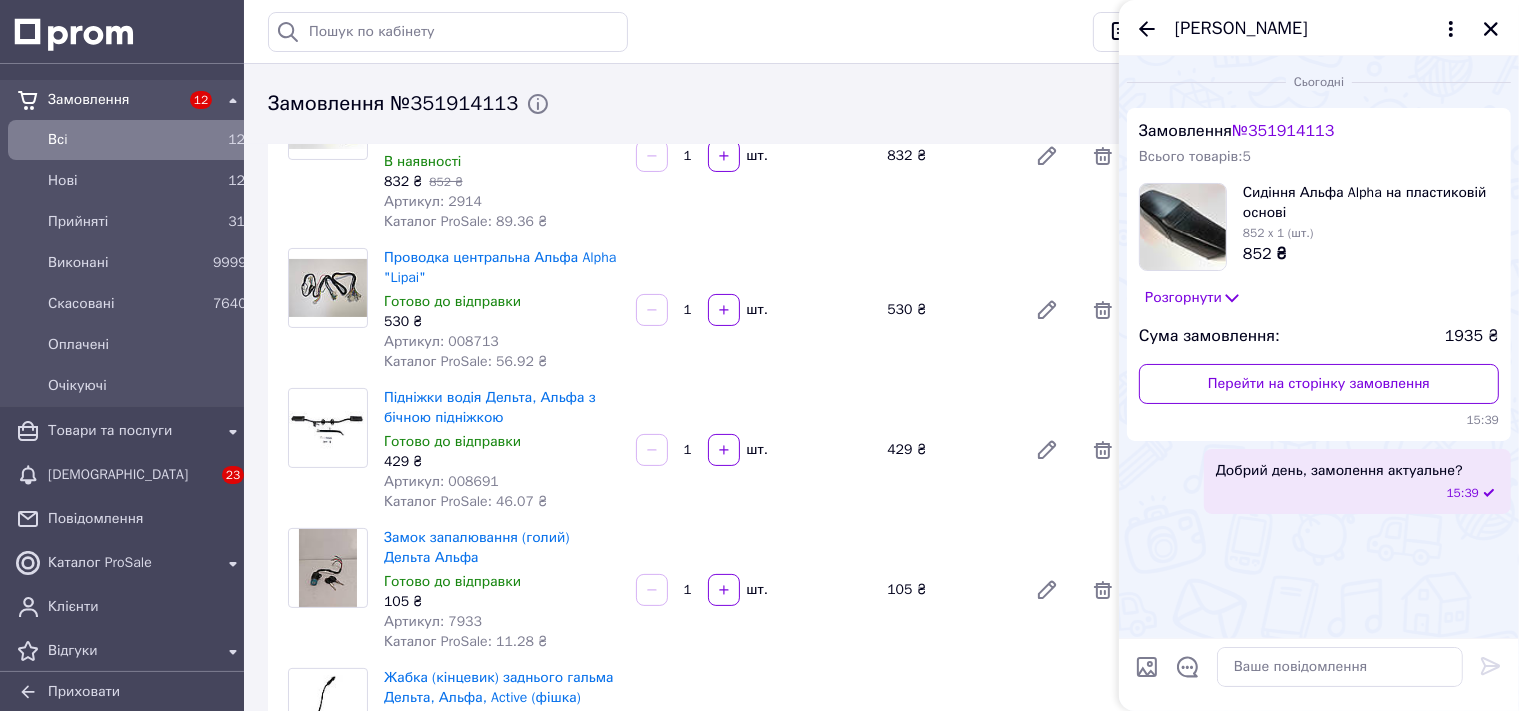 click on "Добрий день, замолення актуальне?" at bounding box center [1339, 471] 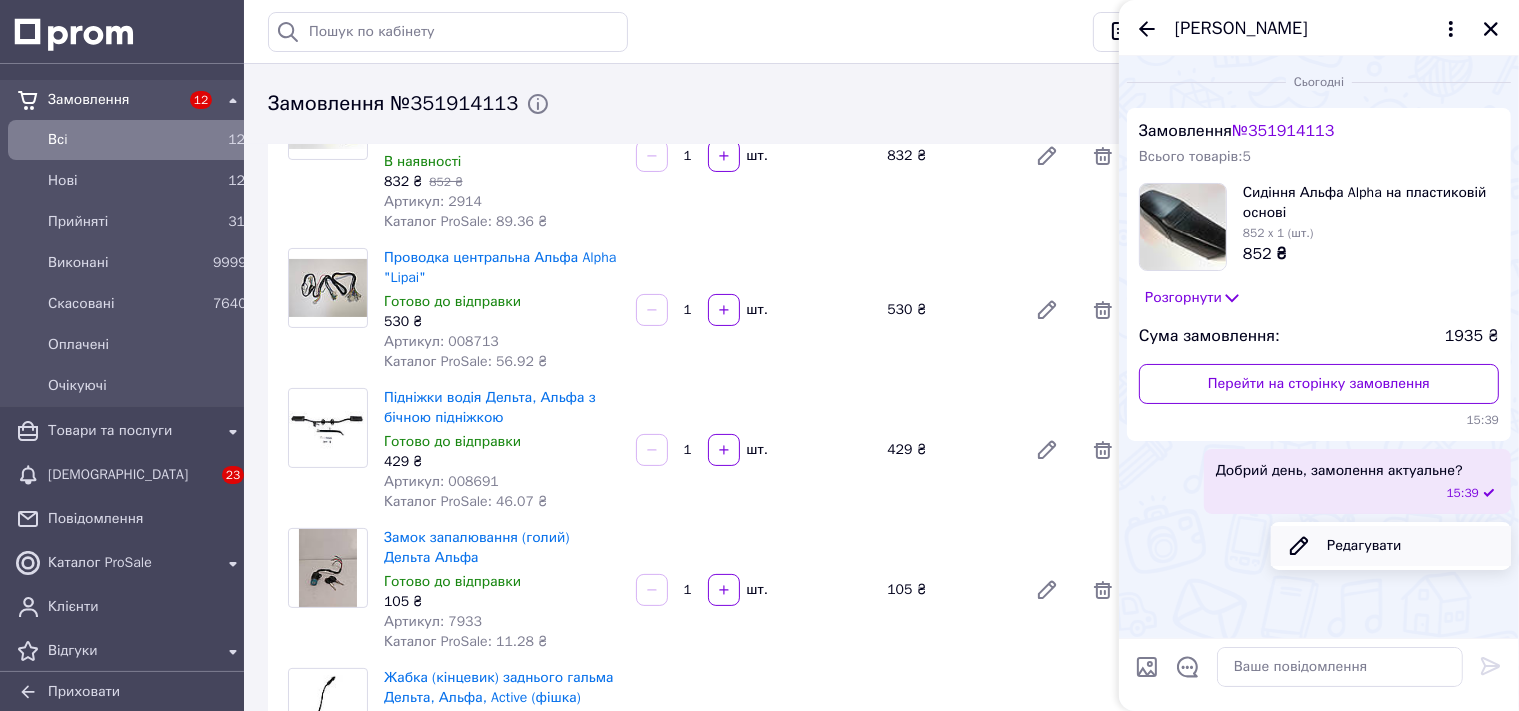 click on "Редагувати" at bounding box center [1391, 546] 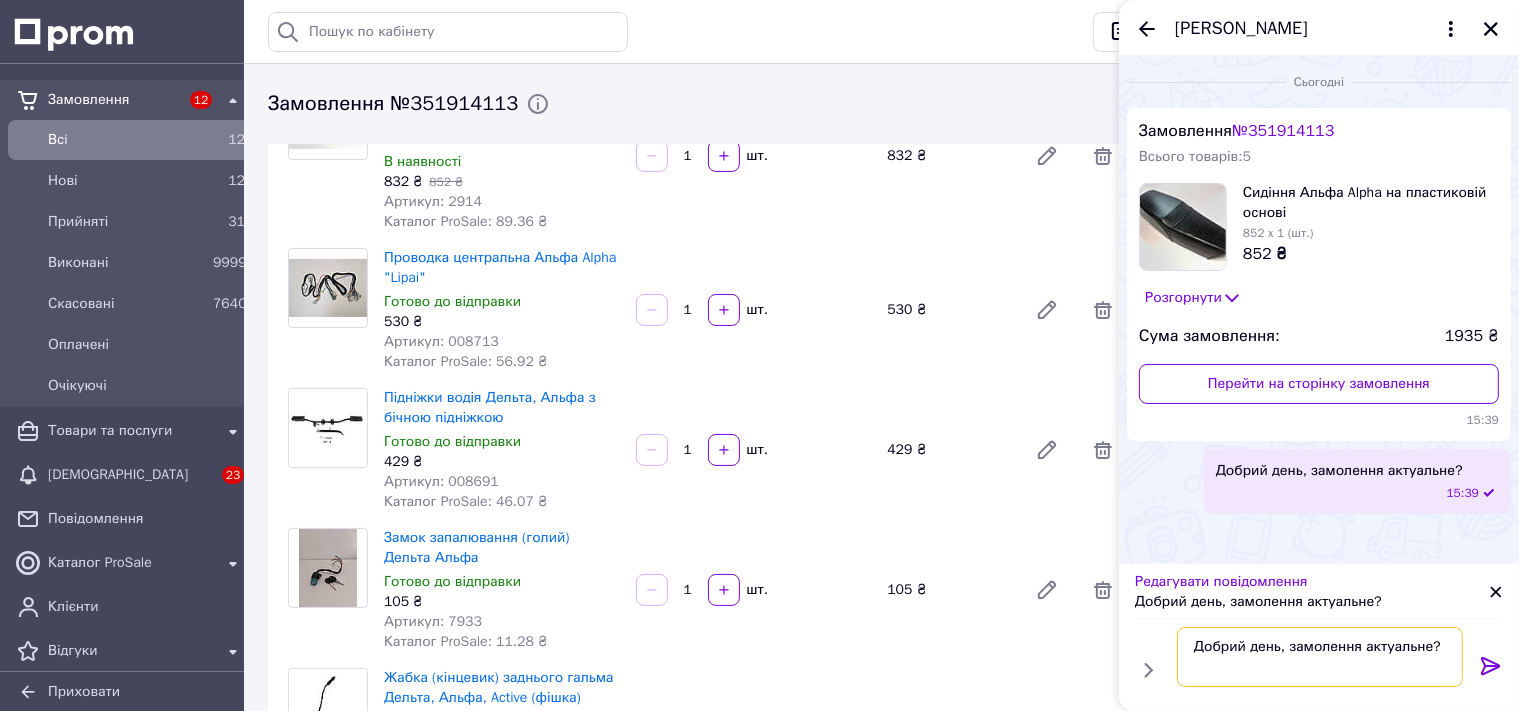 click on "Добрий день, замолення актуальне?" at bounding box center (1320, 657) 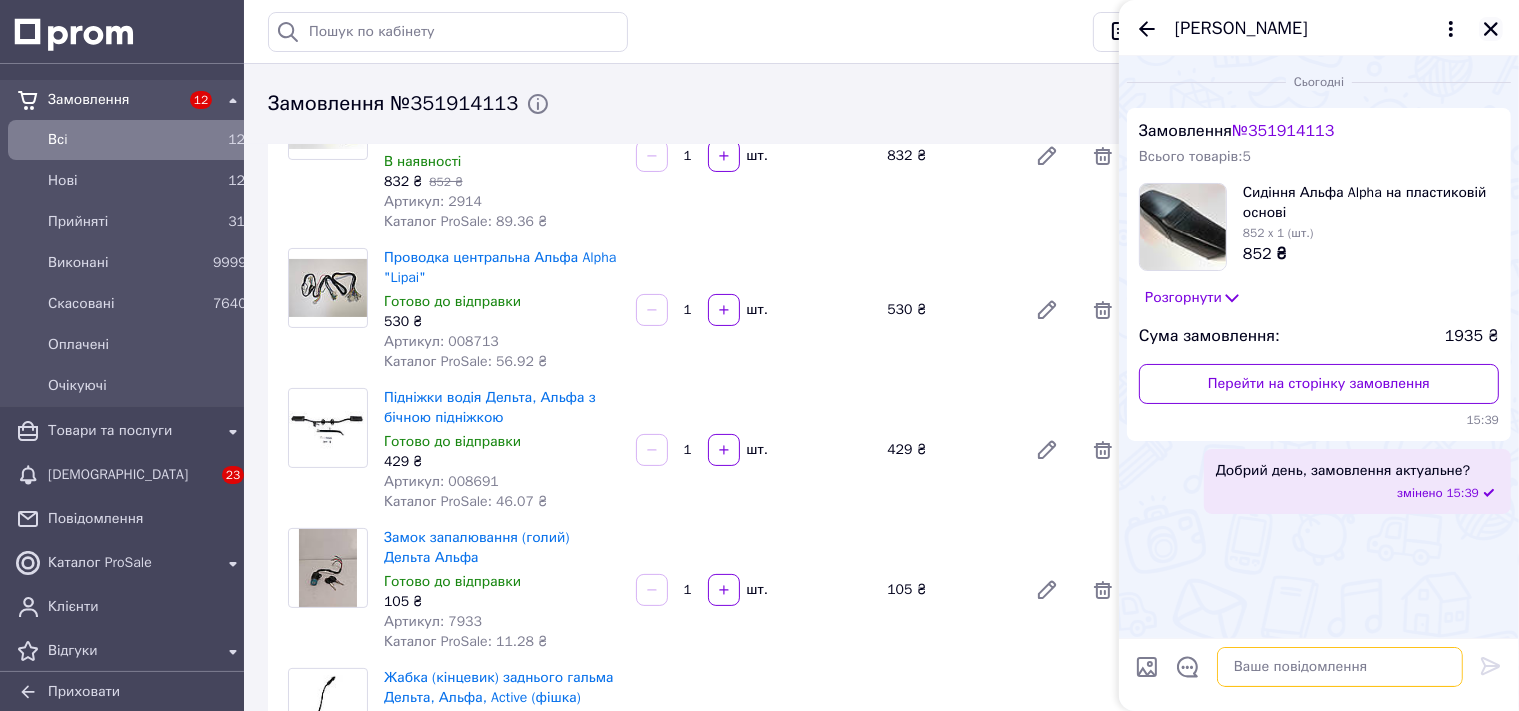 type 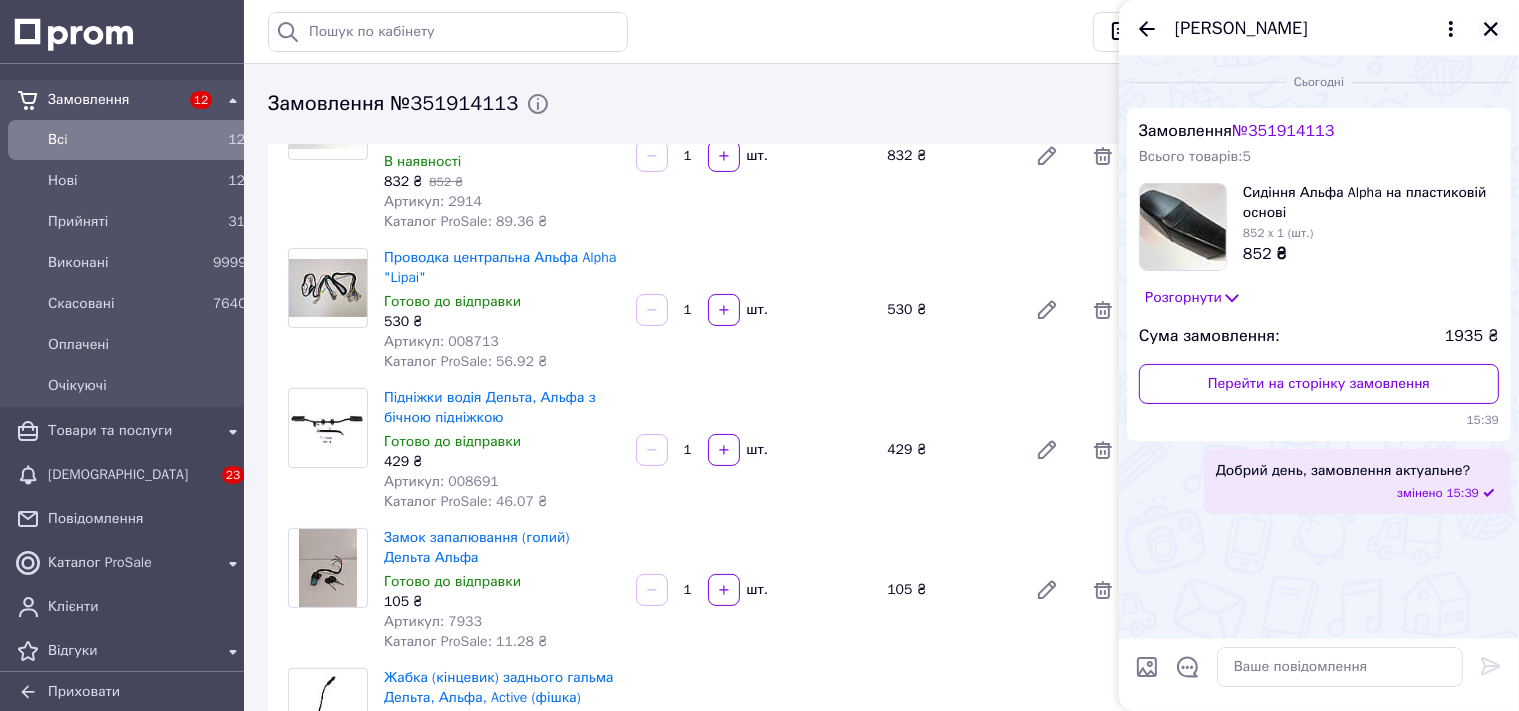 click 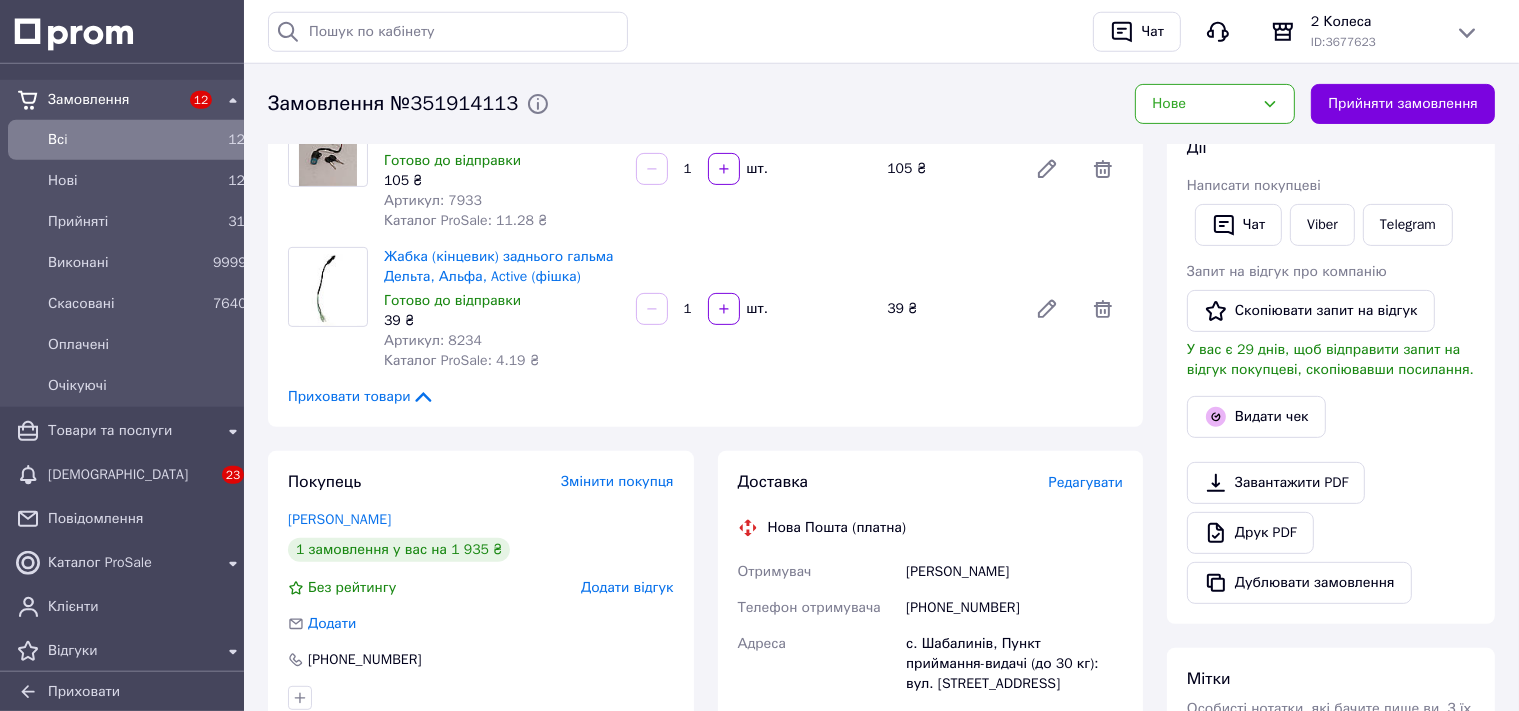 scroll, scrollTop: 633, scrollLeft: 0, axis: vertical 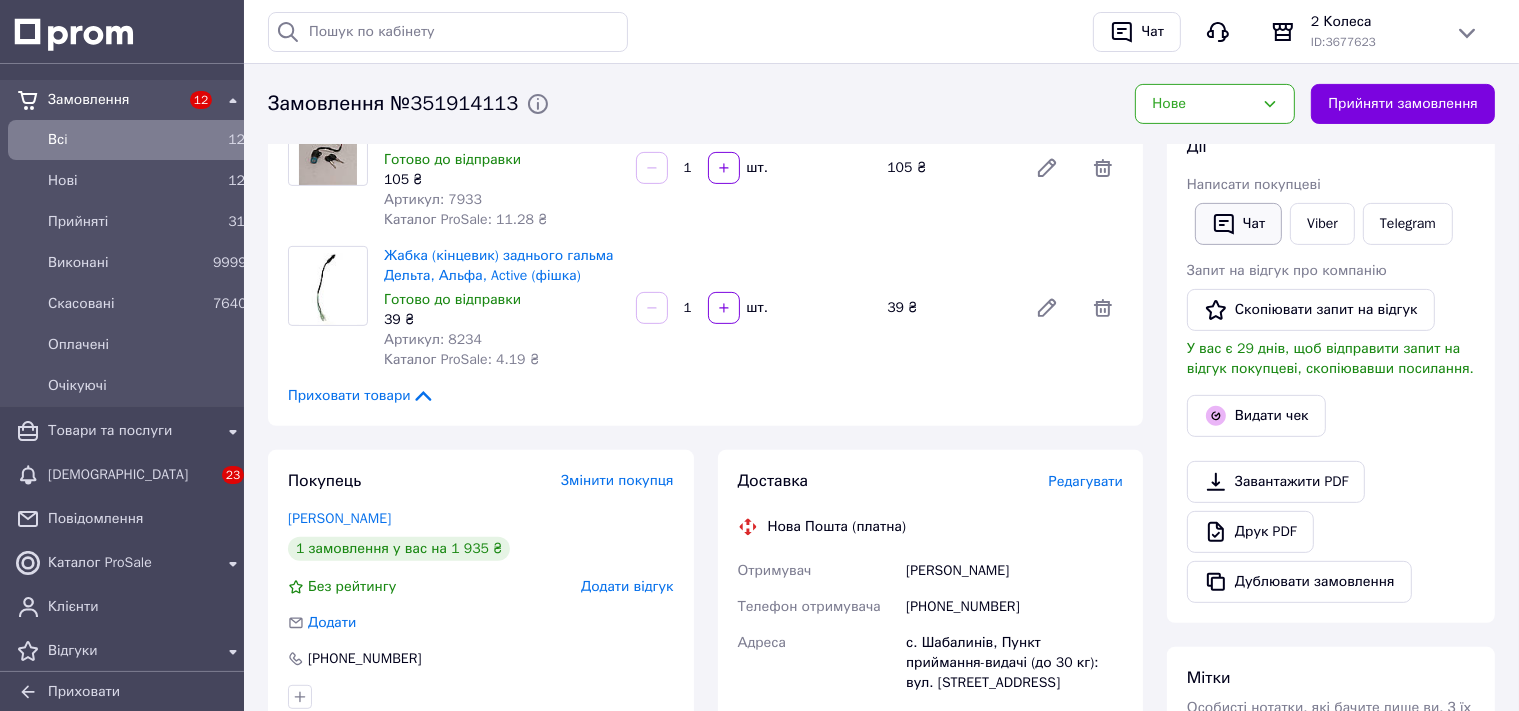 click on "Чат" at bounding box center (1238, 224) 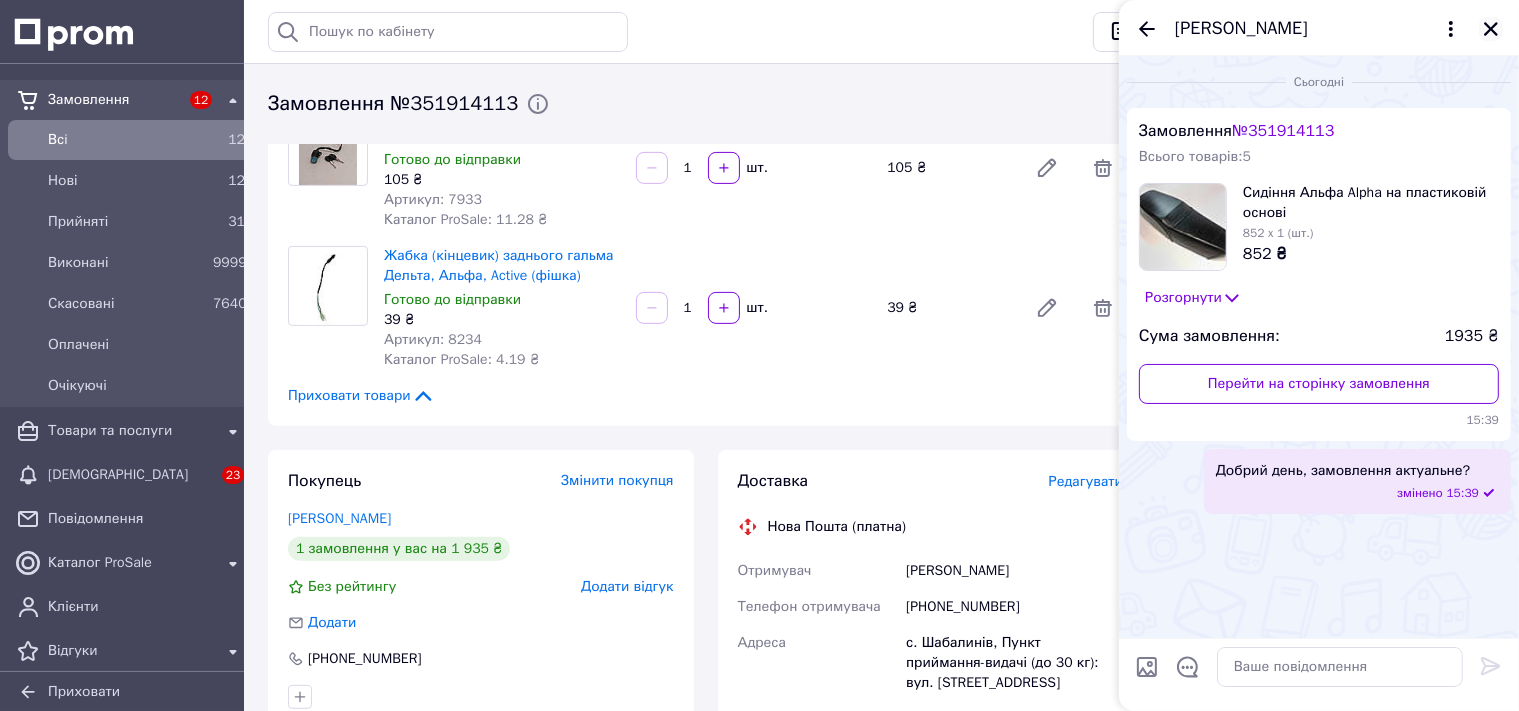 click 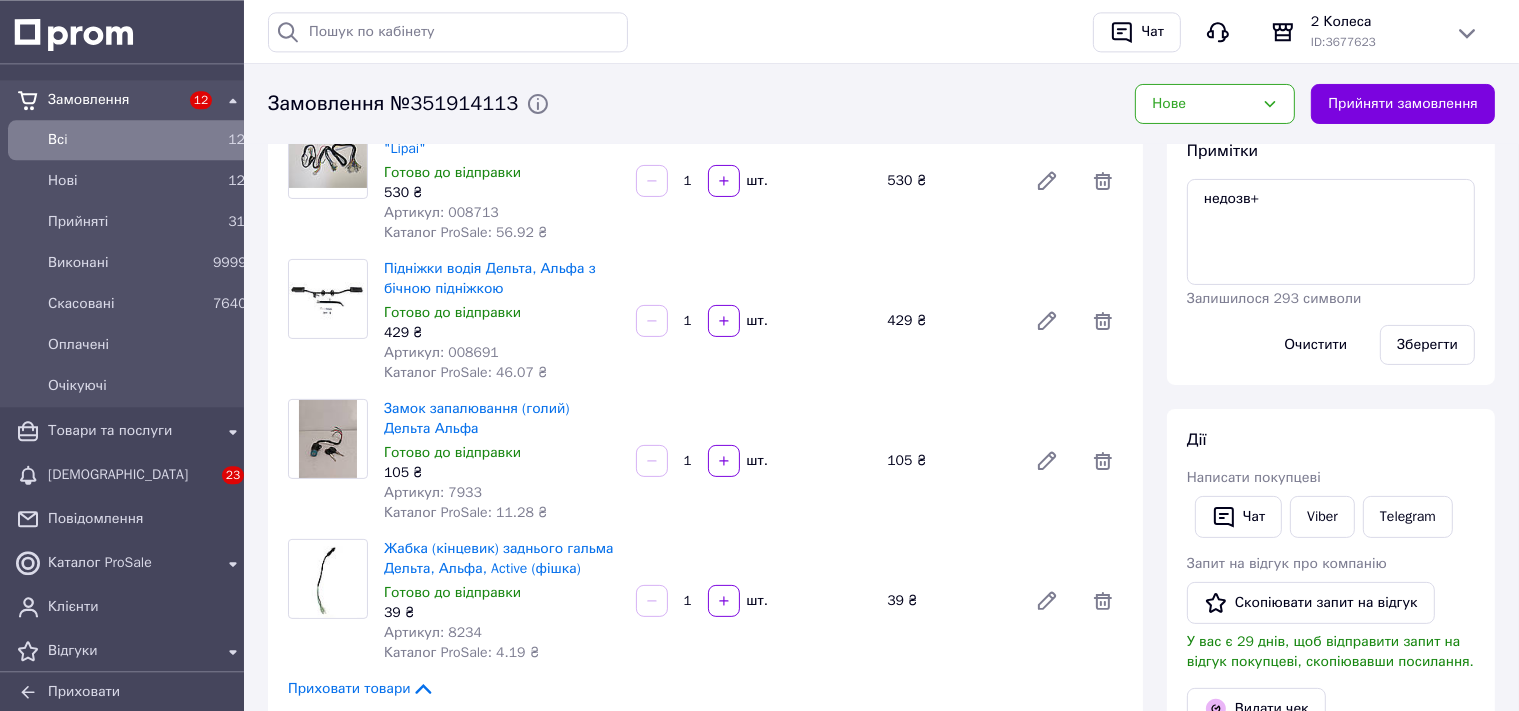 scroll, scrollTop: 316, scrollLeft: 0, axis: vertical 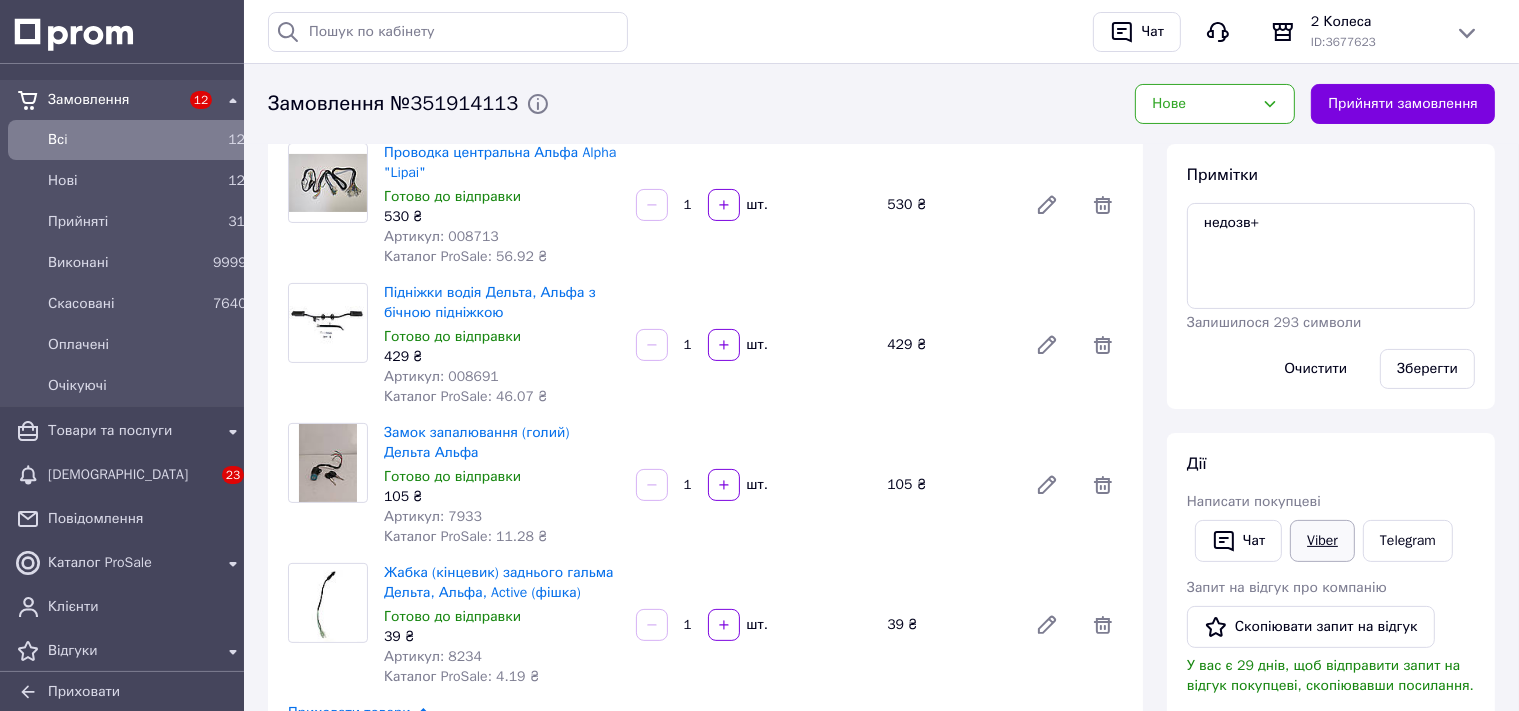 click on "Viber" at bounding box center (1322, 541) 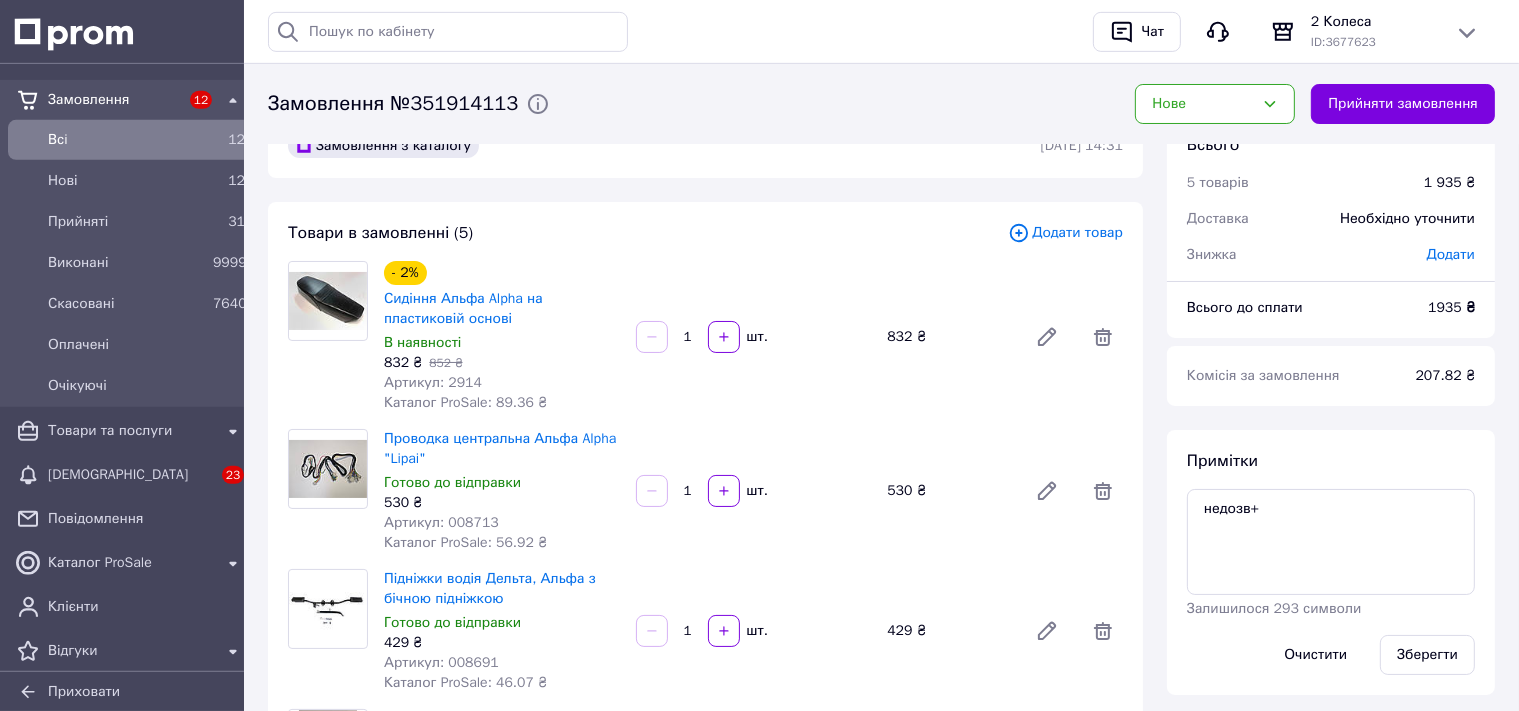 scroll, scrollTop: 0, scrollLeft: 0, axis: both 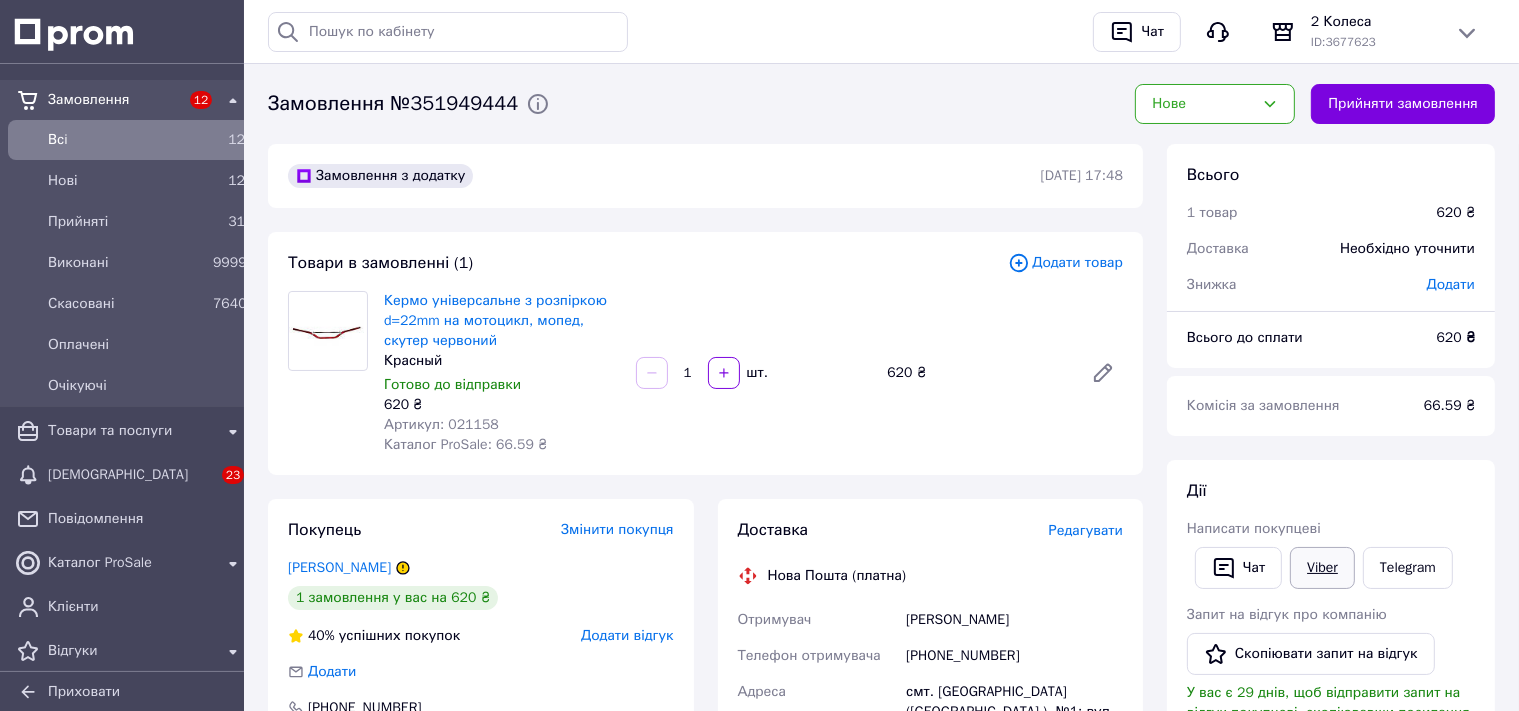 click on "Viber" at bounding box center [1322, 568] 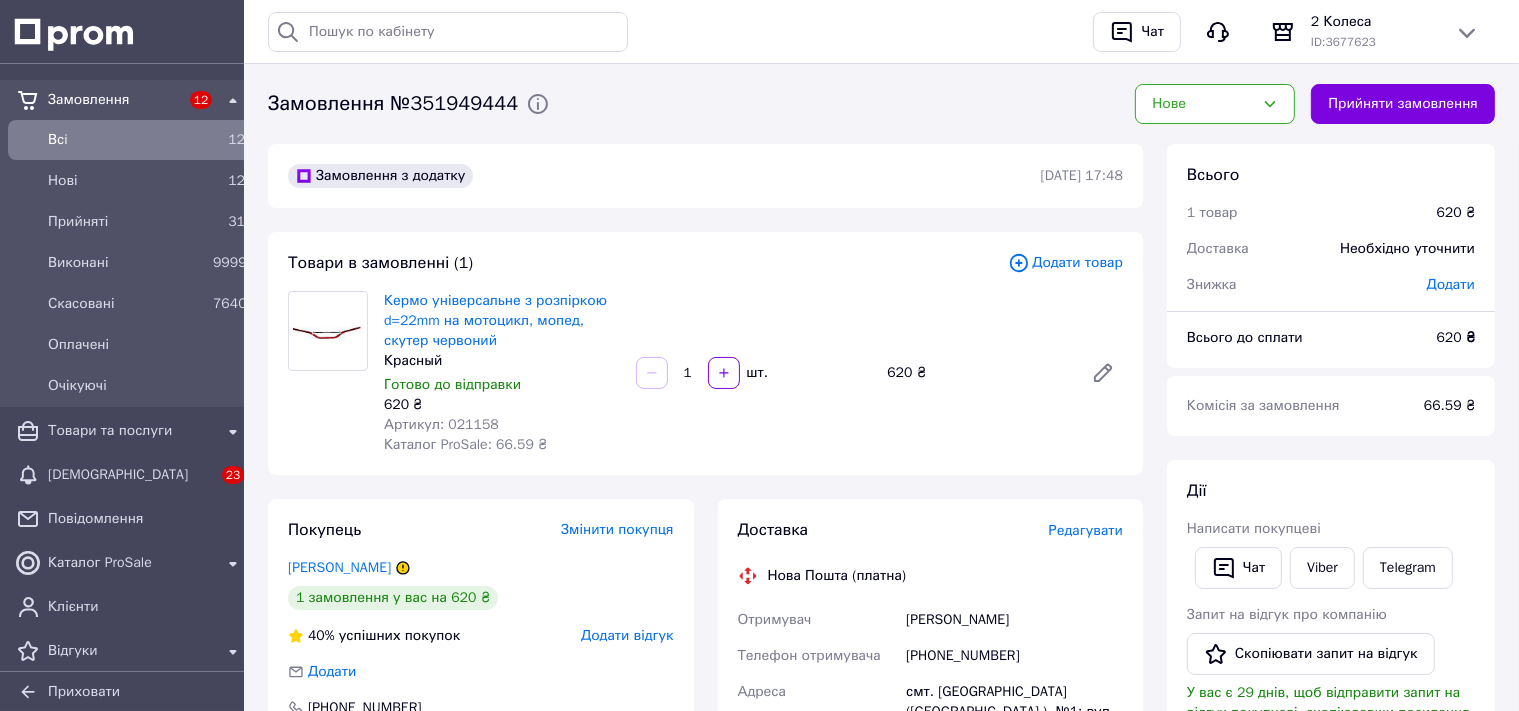 click on "Кермо універсальне з розпіркою d=22mm на мотоцикл, мопед, скутер червоний" at bounding box center (502, 321) 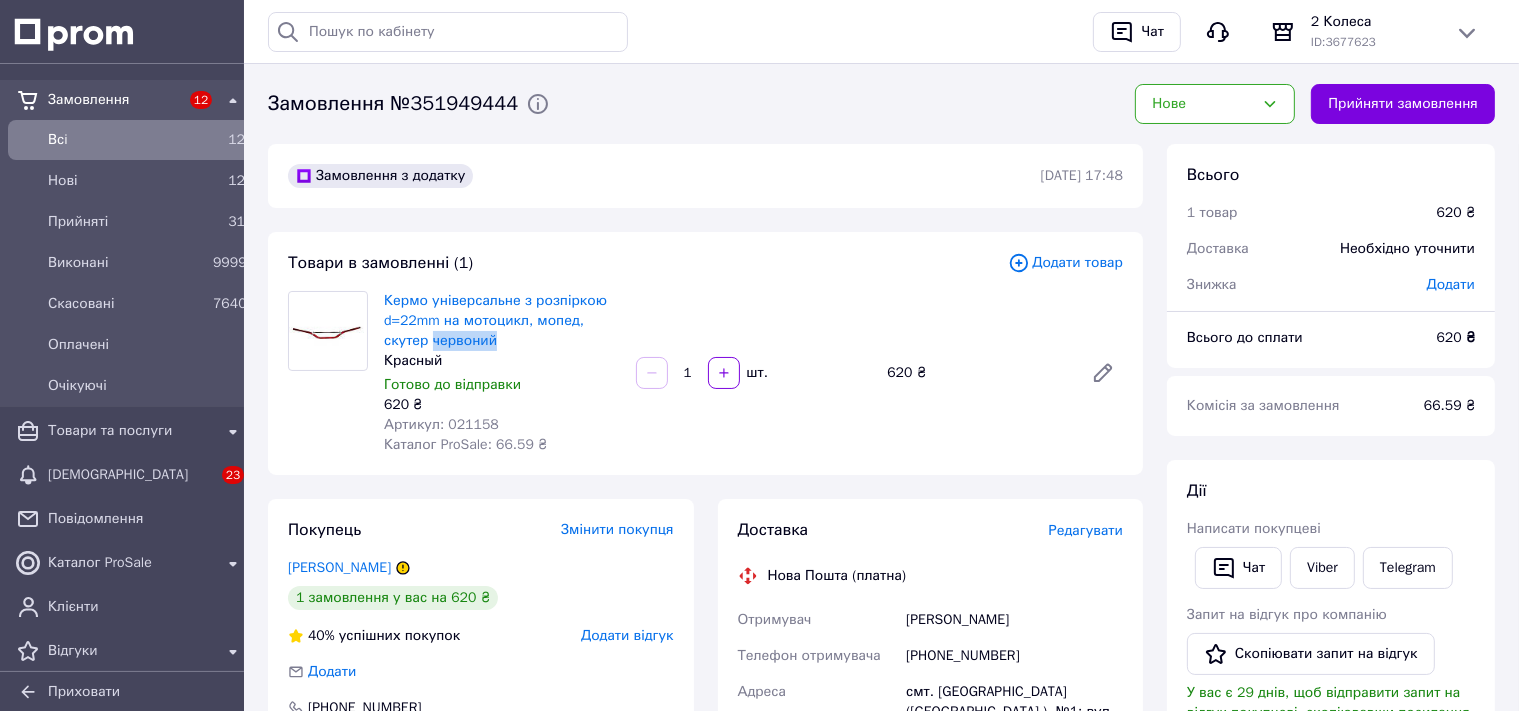 click on "Кермо універсальне з розпіркою d=22mm на мотоцикл, мопед, скутер червоний" at bounding box center (502, 321) 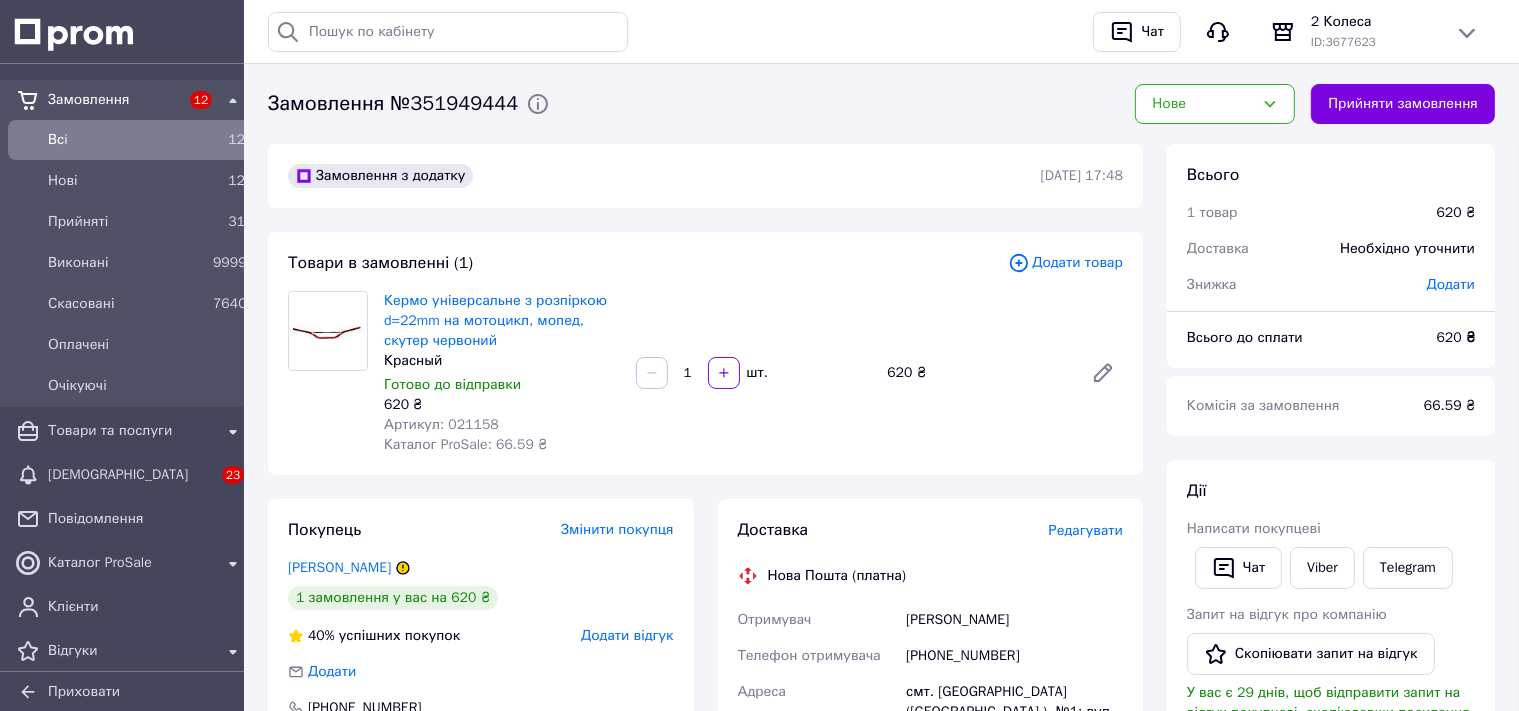 click on "Кермо універсальне з розпіркою d=22mm на мотоцикл, мопед, скутер червоний" at bounding box center [502, 321] 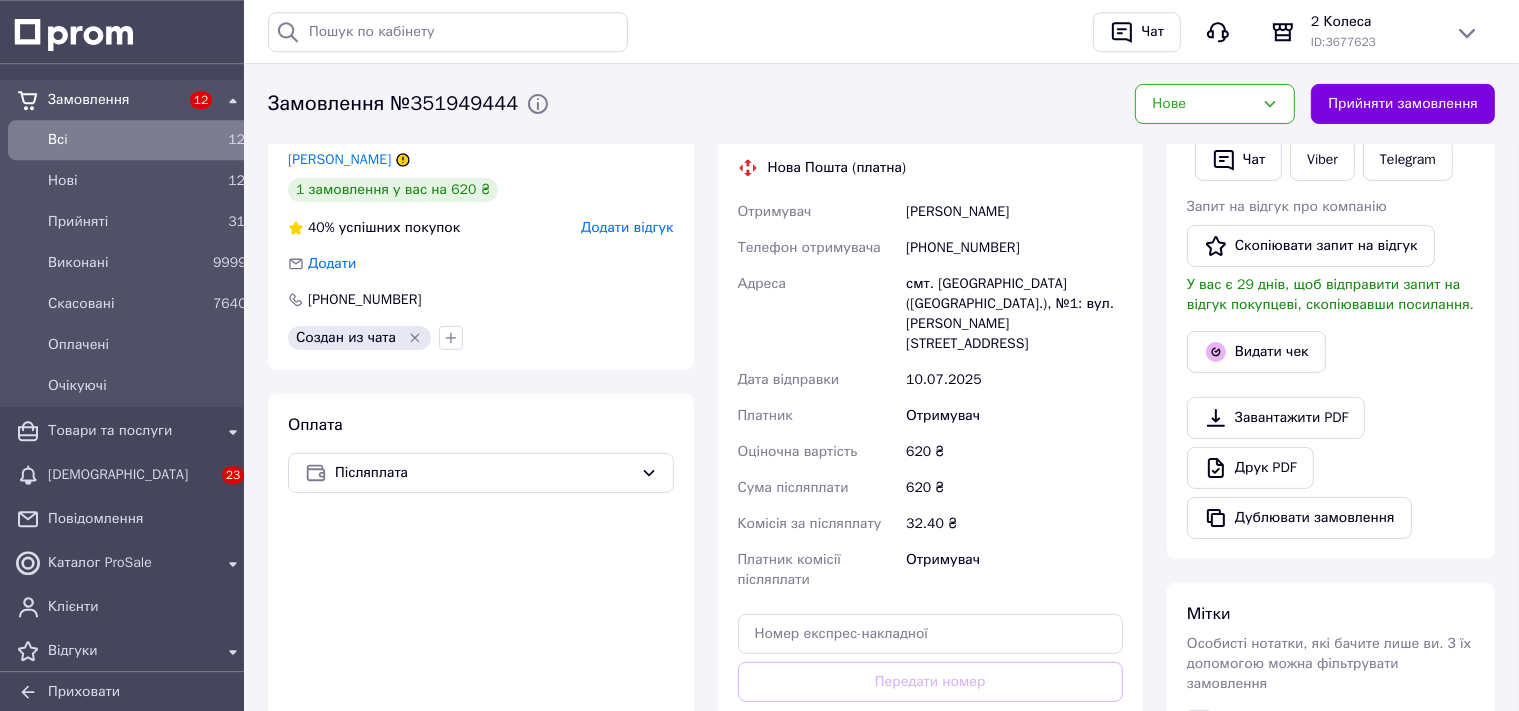 scroll, scrollTop: 781, scrollLeft: 0, axis: vertical 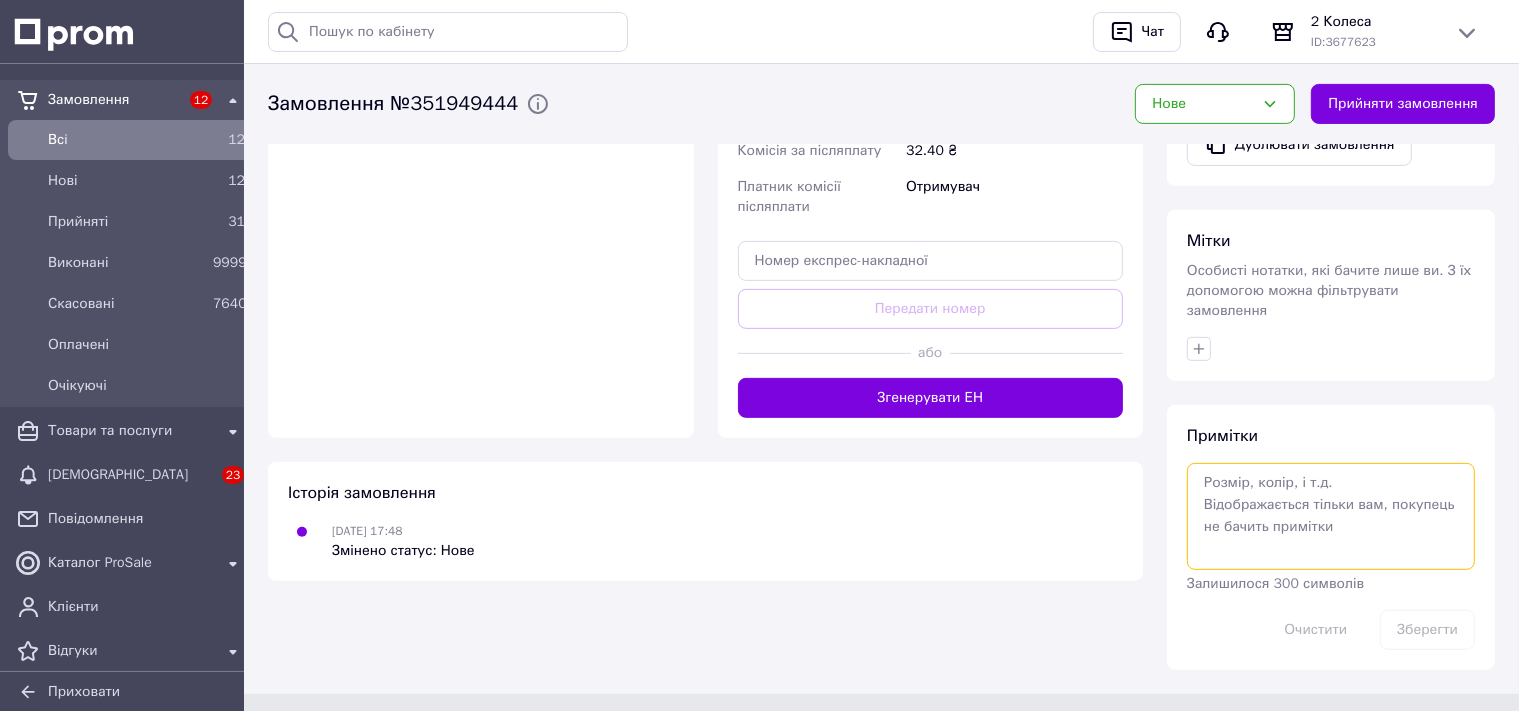 click at bounding box center (1331, 516) 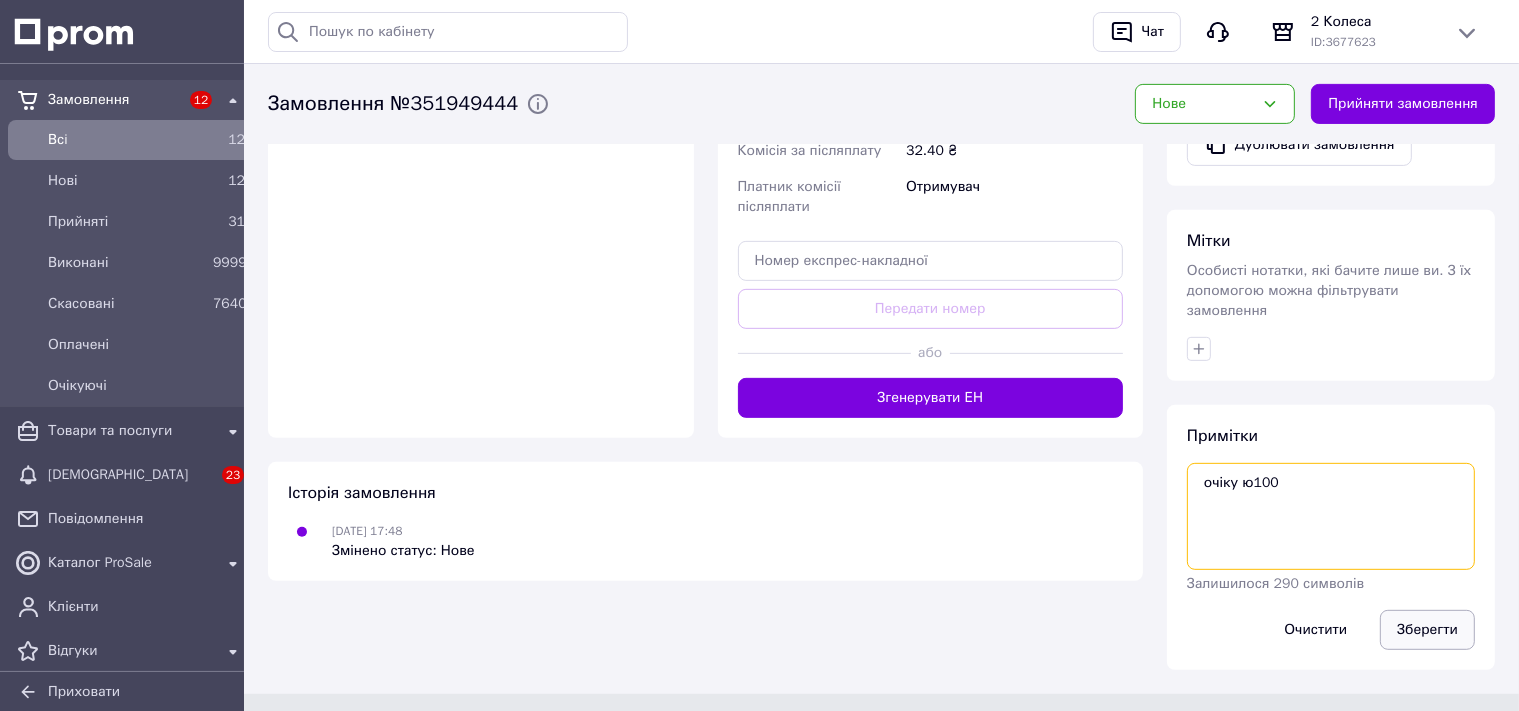 type on "очіку ю100" 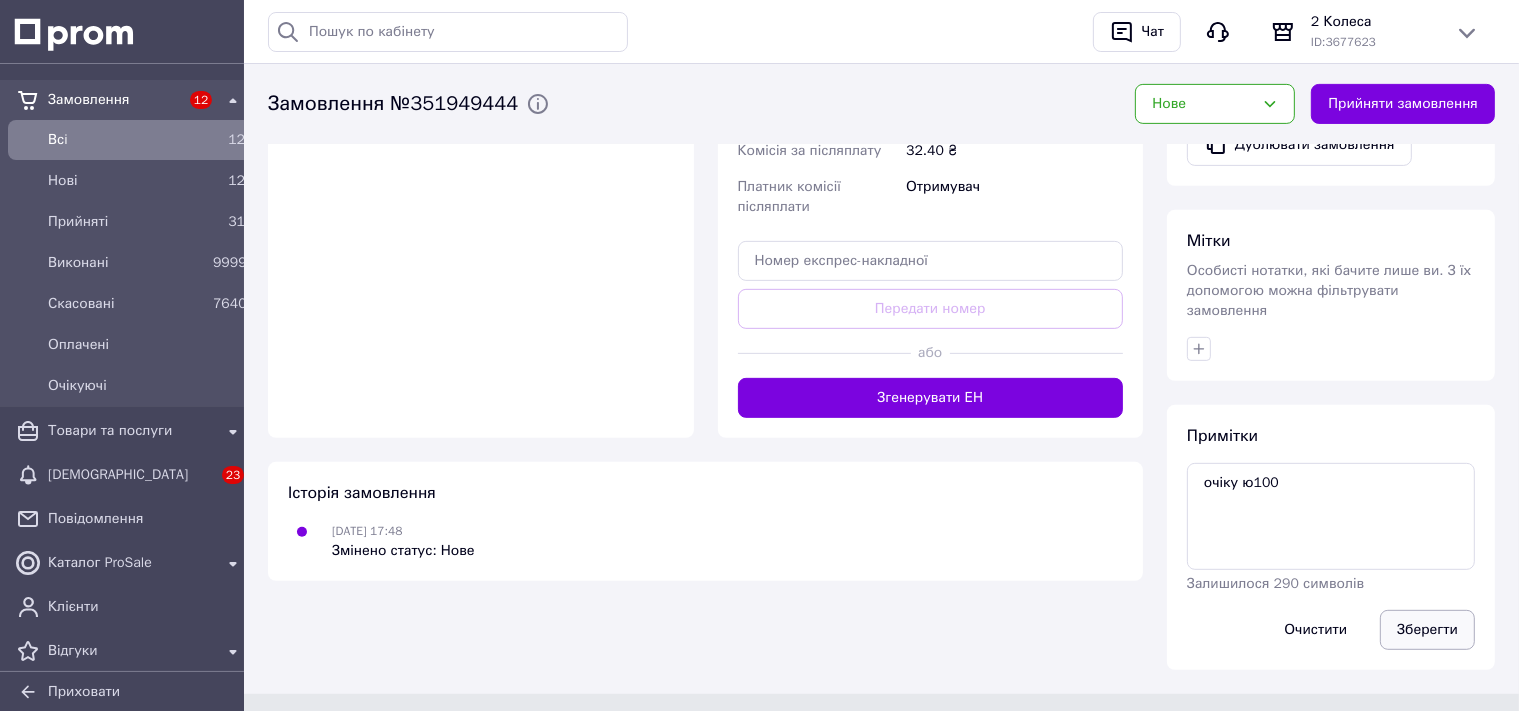 click on "Зберегти" at bounding box center [1427, 630] 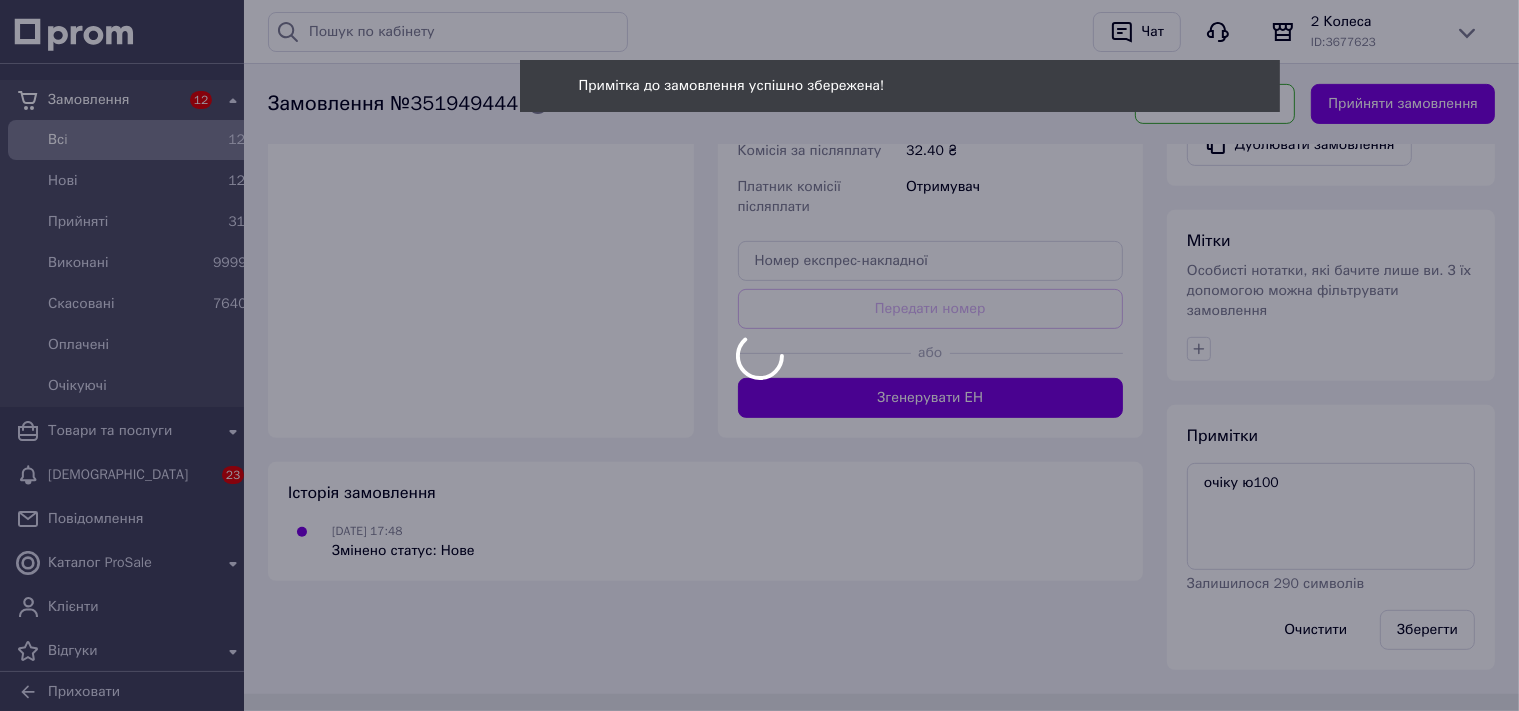 type 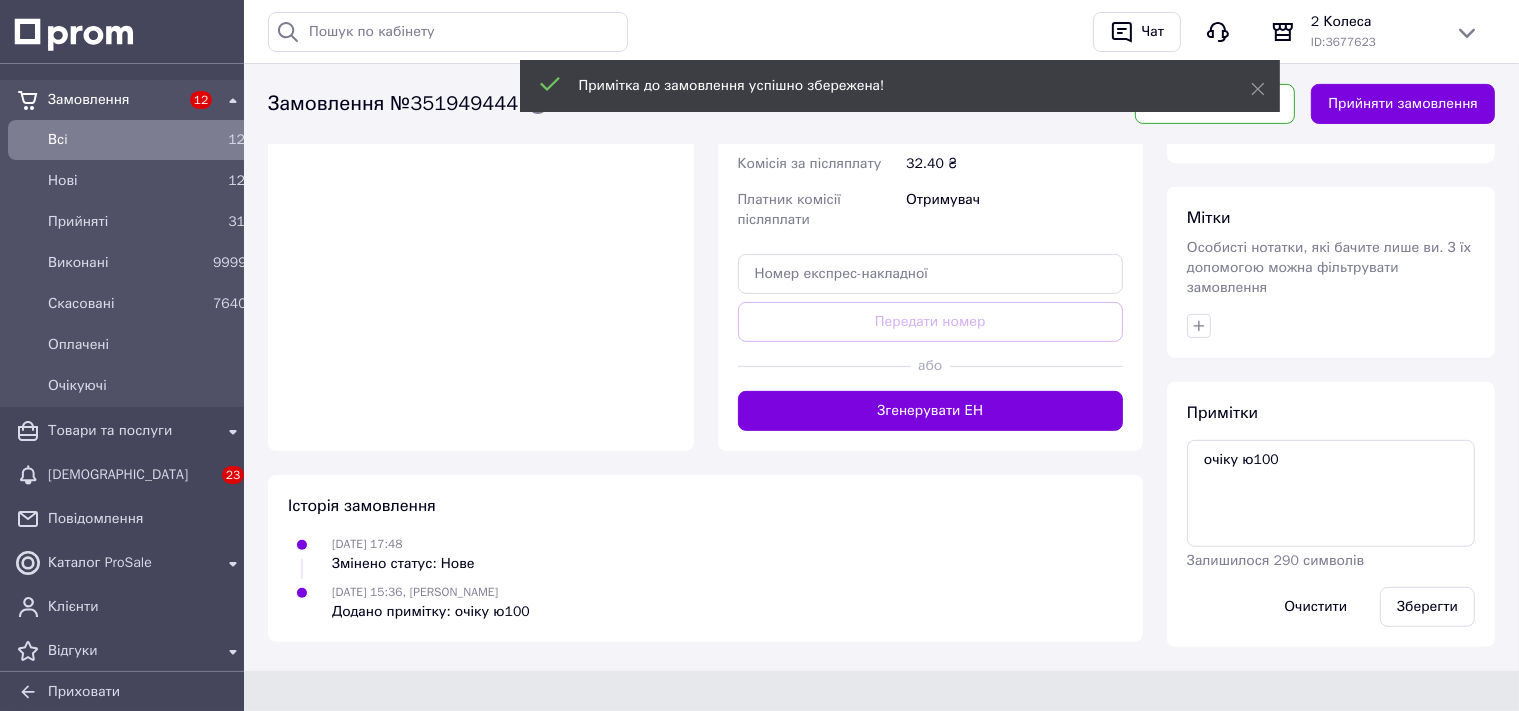 scroll, scrollTop: 745, scrollLeft: 0, axis: vertical 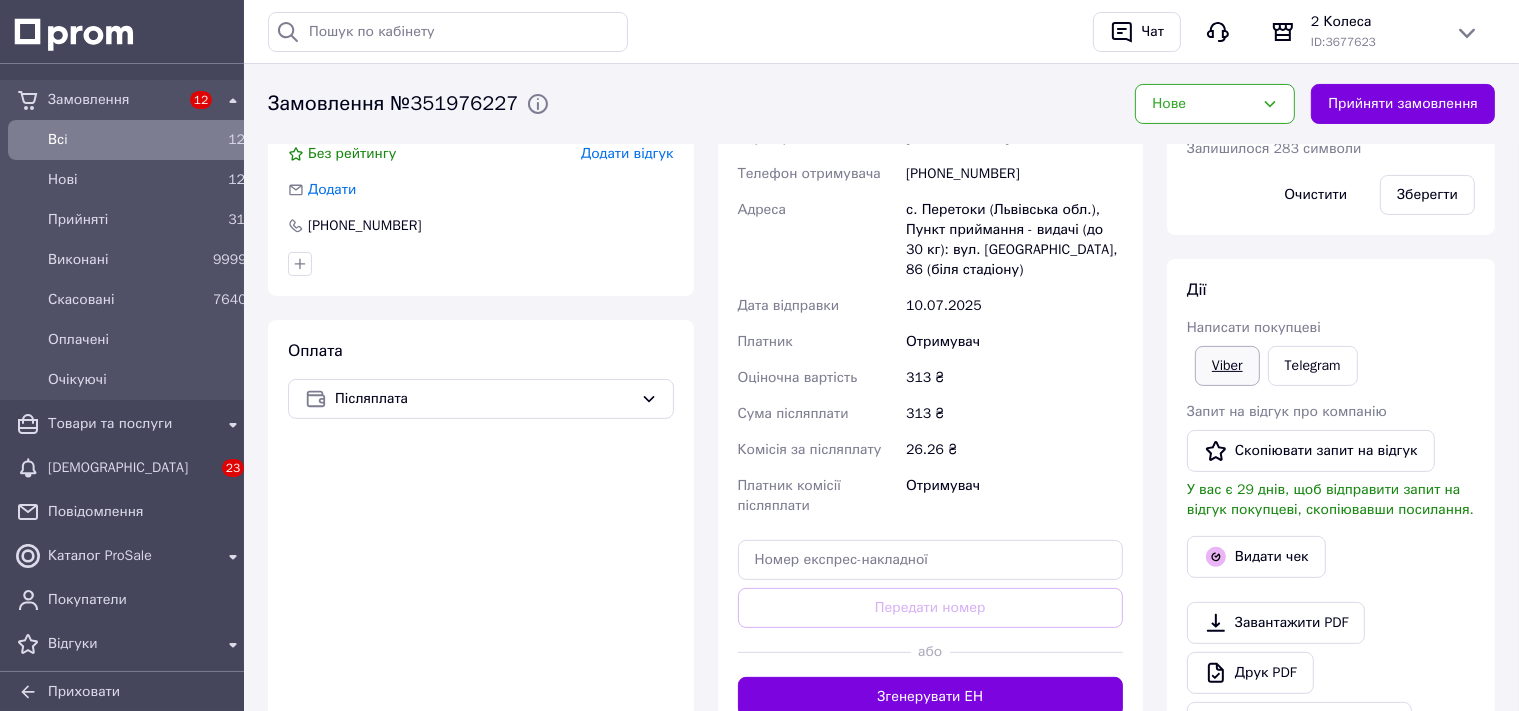 click on "Viber" at bounding box center [1227, 366] 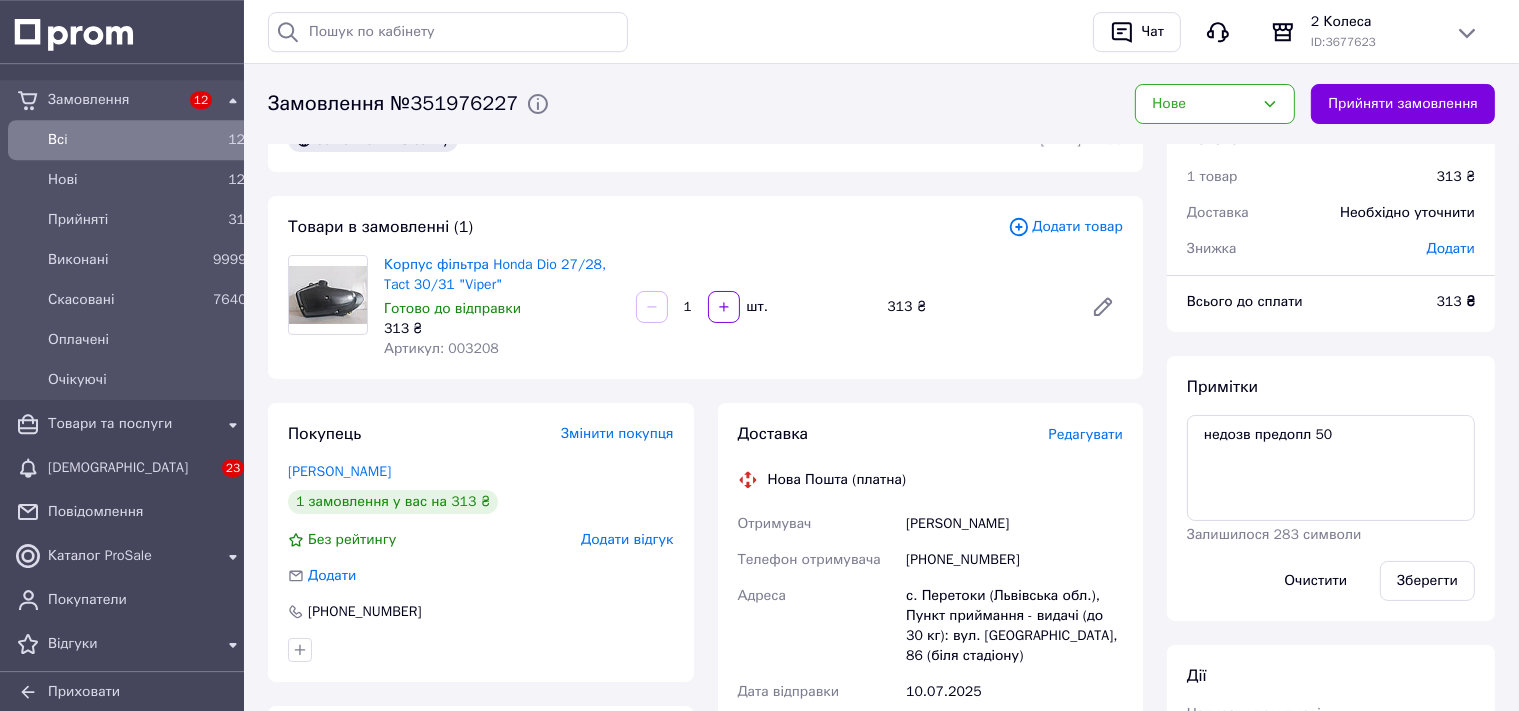 scroll, scrollTop: 0, scrollLeft: 0, axis: both 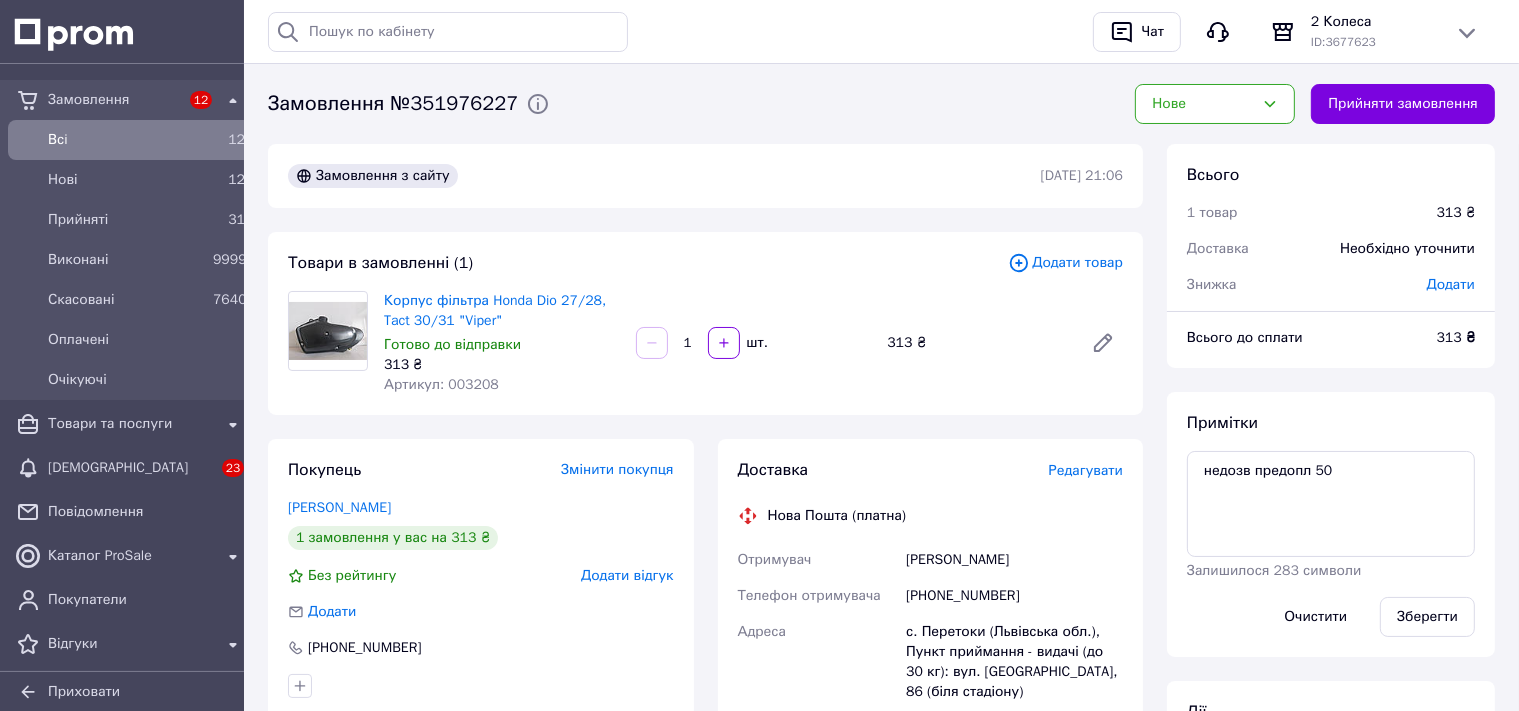 click on "Корпус фільтра Honda Dio 27/28, Tact 30/31 "Viper"" at bounding box center (502, 311) 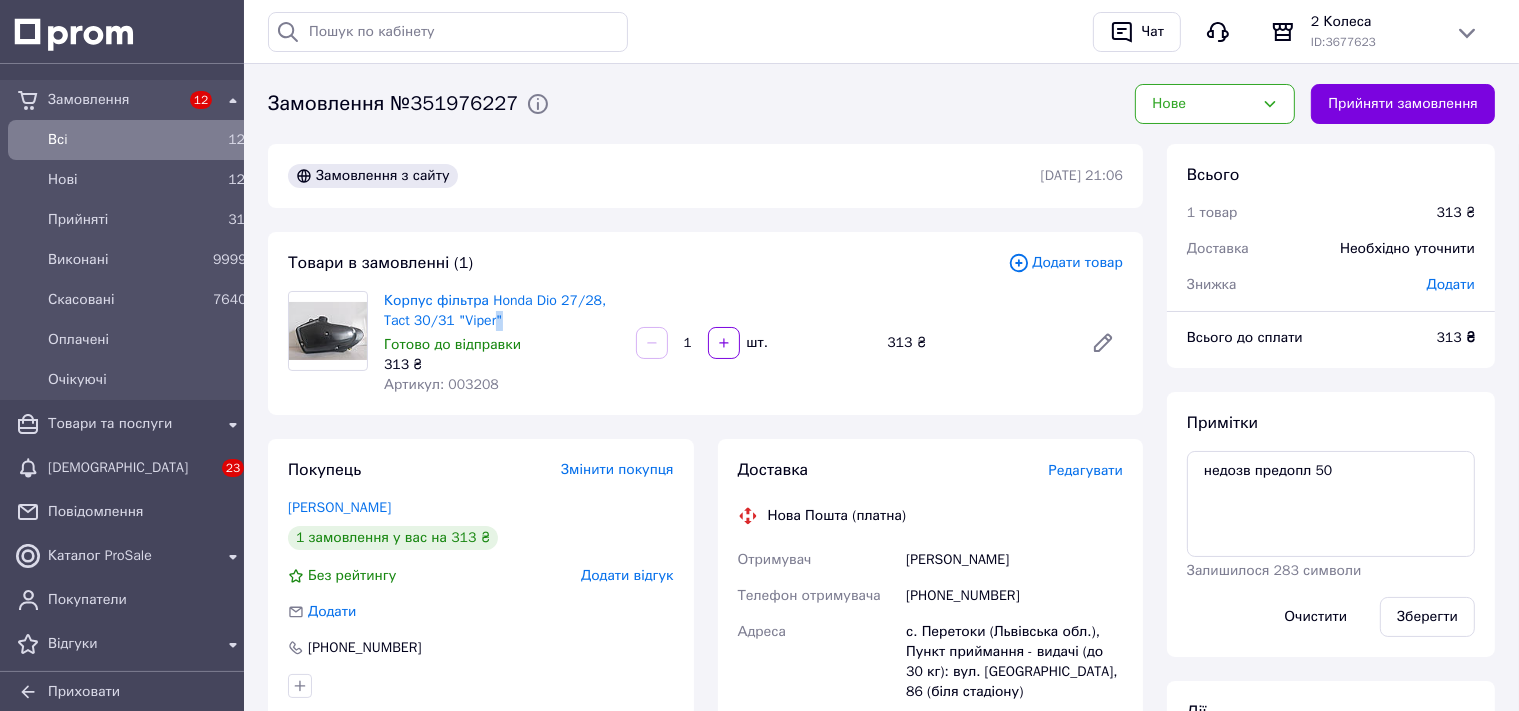 click on "Корпус фільтра Honda Dio 27/28, Tact 30/31 "Viper"" at bounding box center [502, 311] 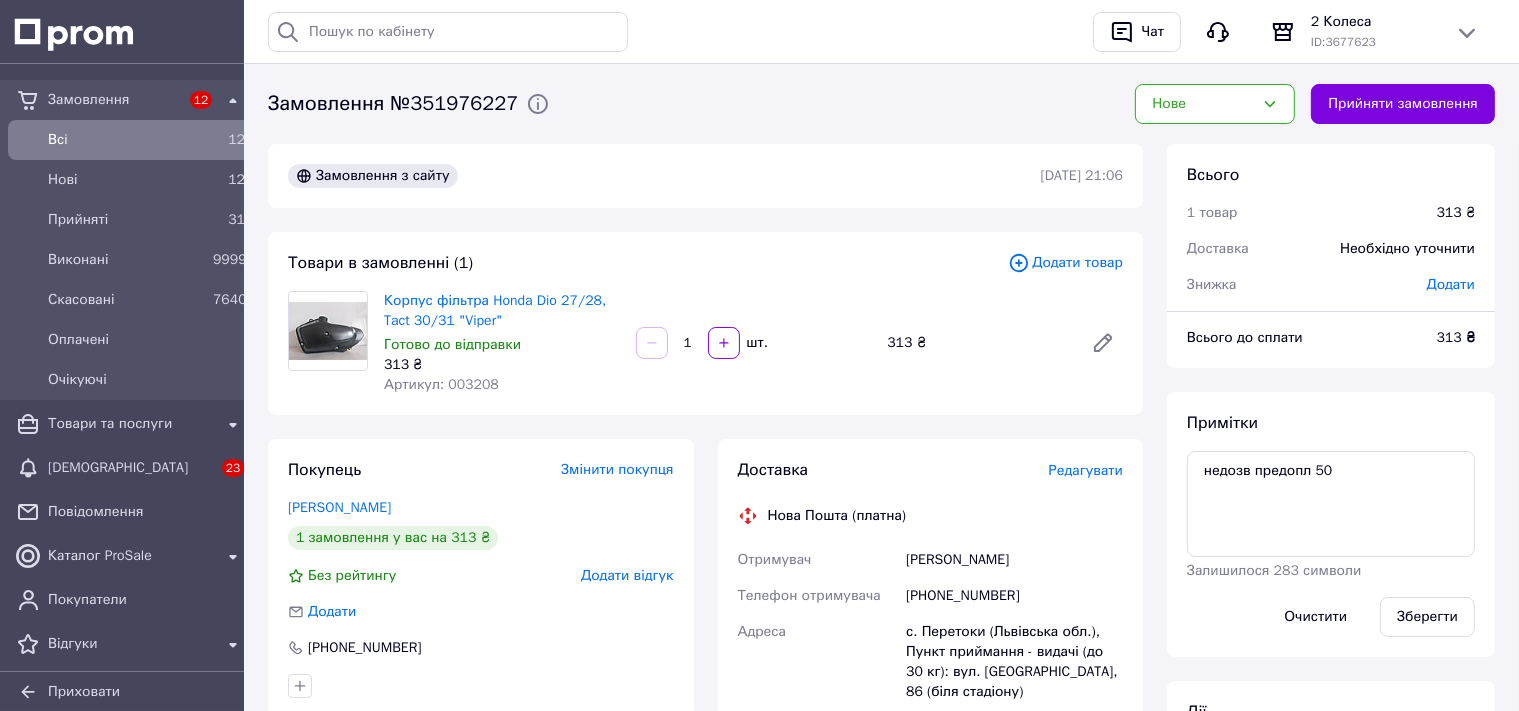 click on "Корпус фільтра Honda Dio 27/28, Tact 30/31 "Viper"" at bounding box center (502, 311) 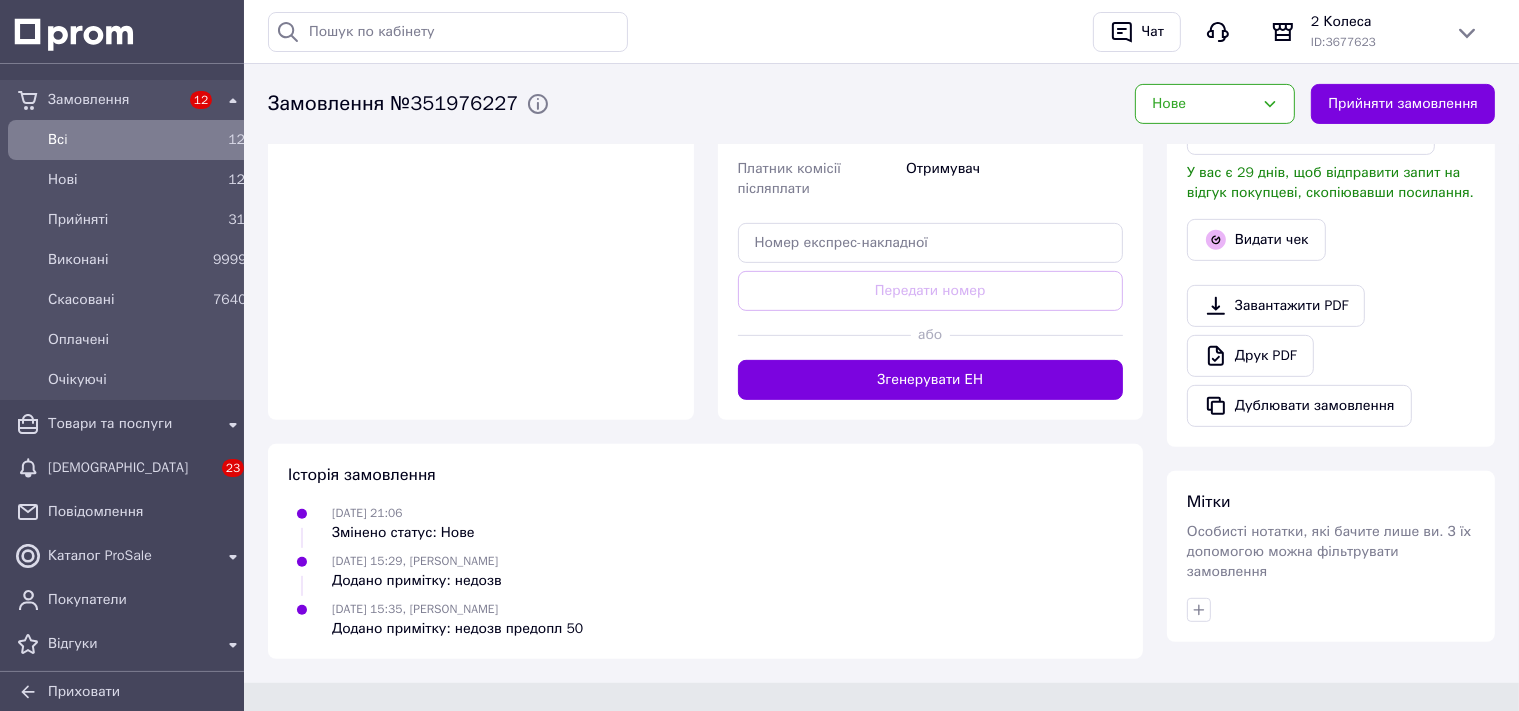 scroll, scrollTop: 105, scrollLeft: 0, axis: vertical 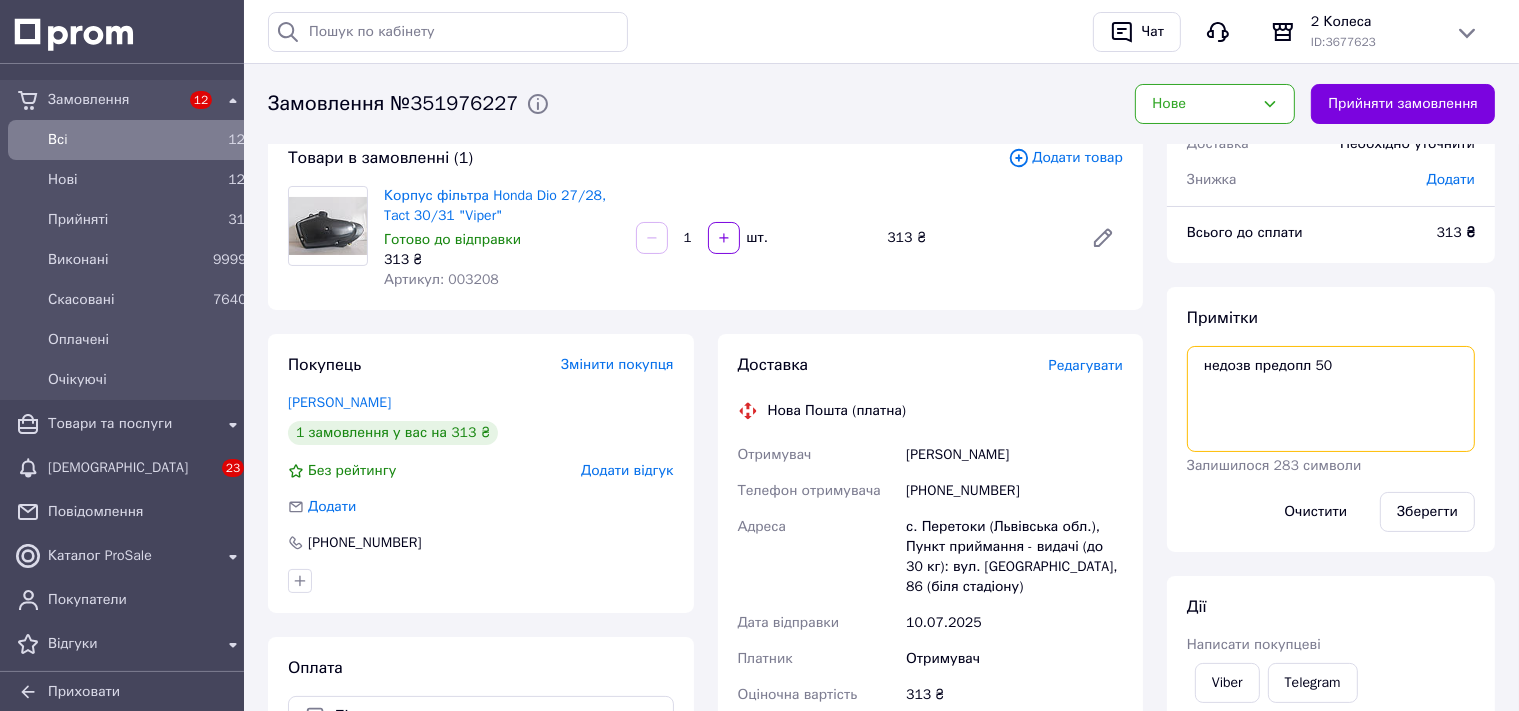 click on "недозв предопл 50" at bounding box center [1331, 399] 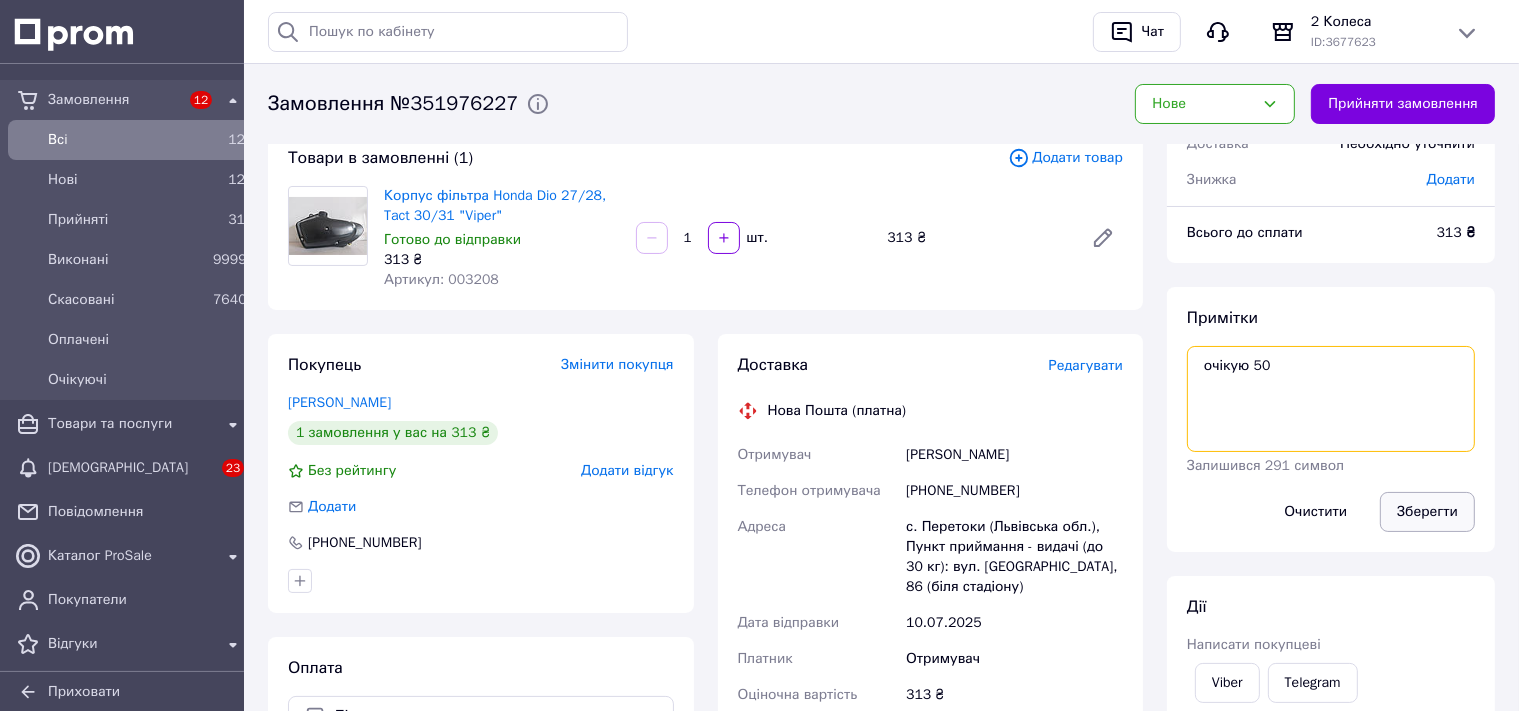 type on "очікую 50" 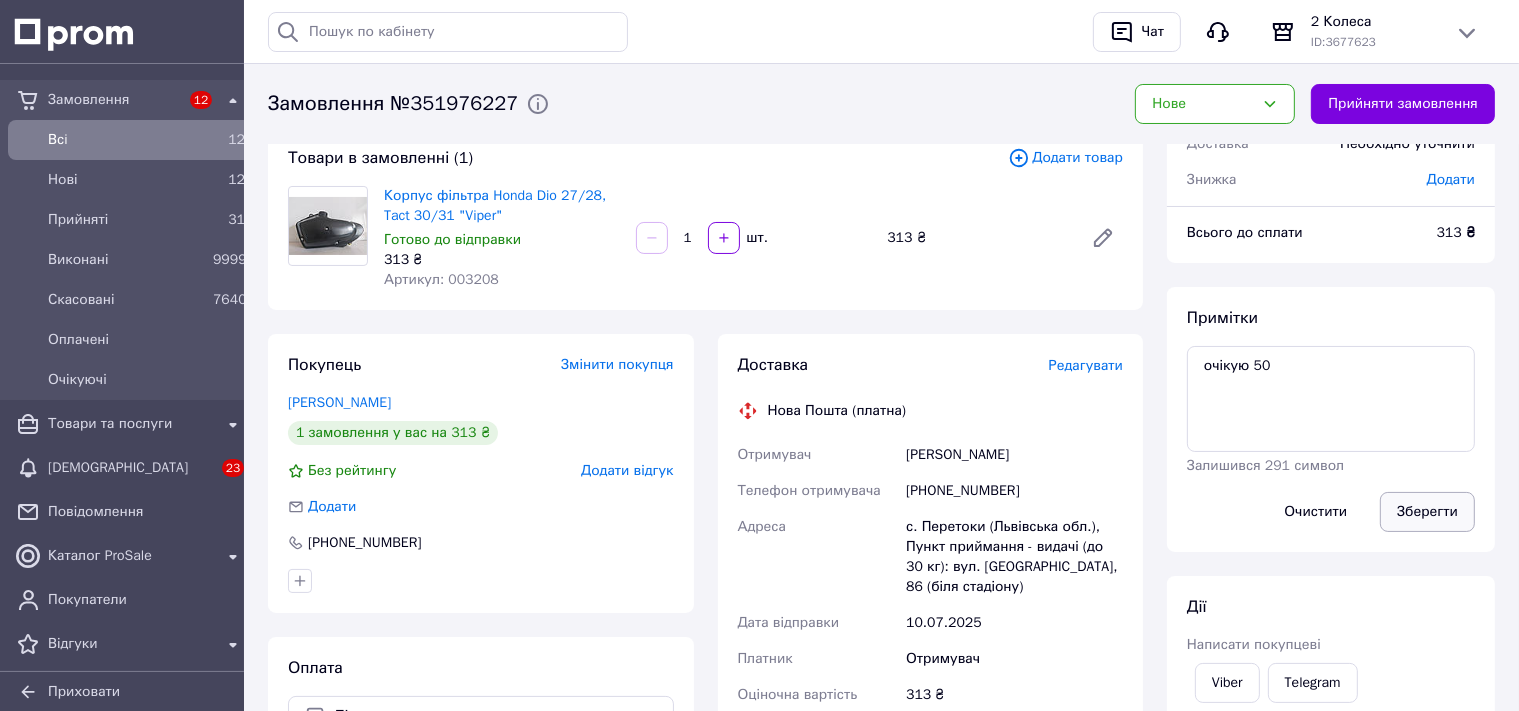 click on "Зберегти" at bounding box center [1427, 512] 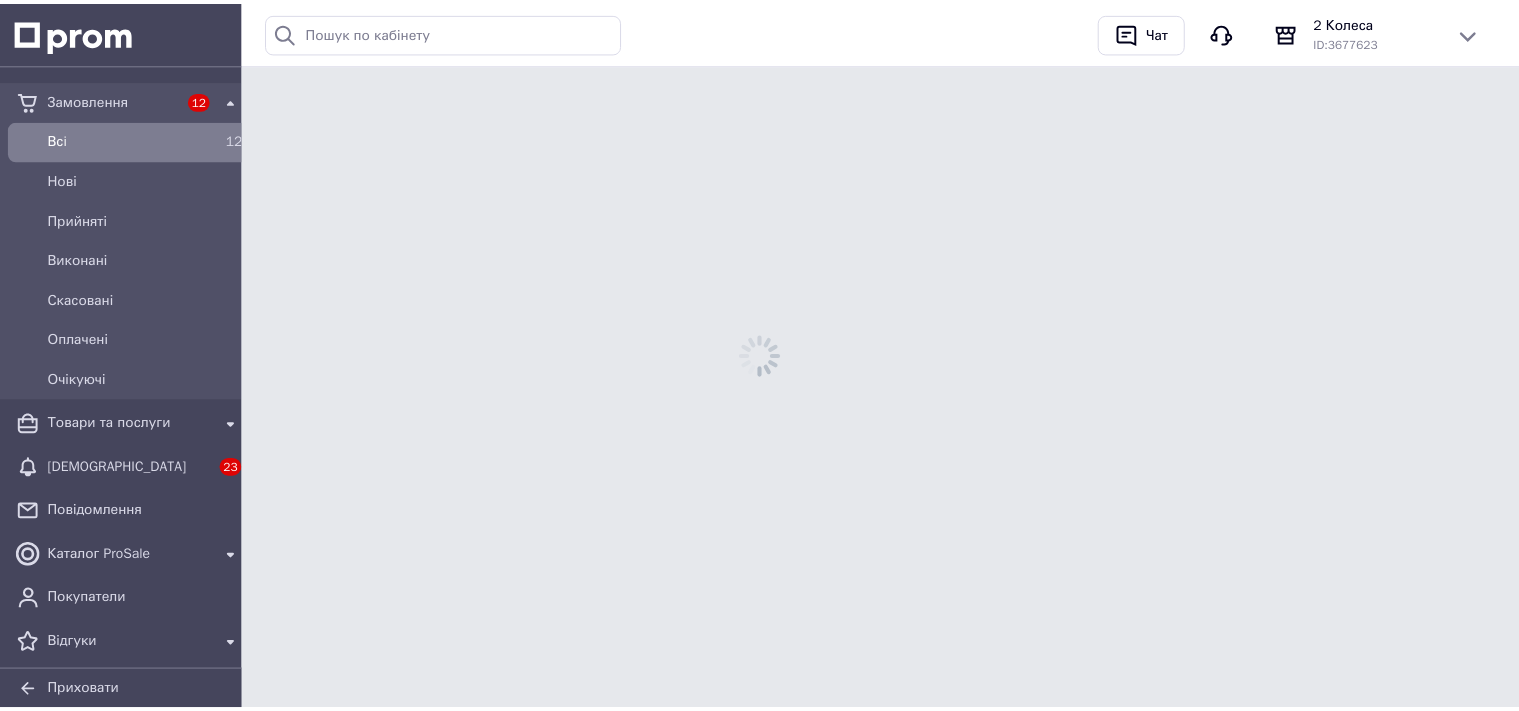 scroll, scrollTop: 0, scrollLeft: 0, axis: both 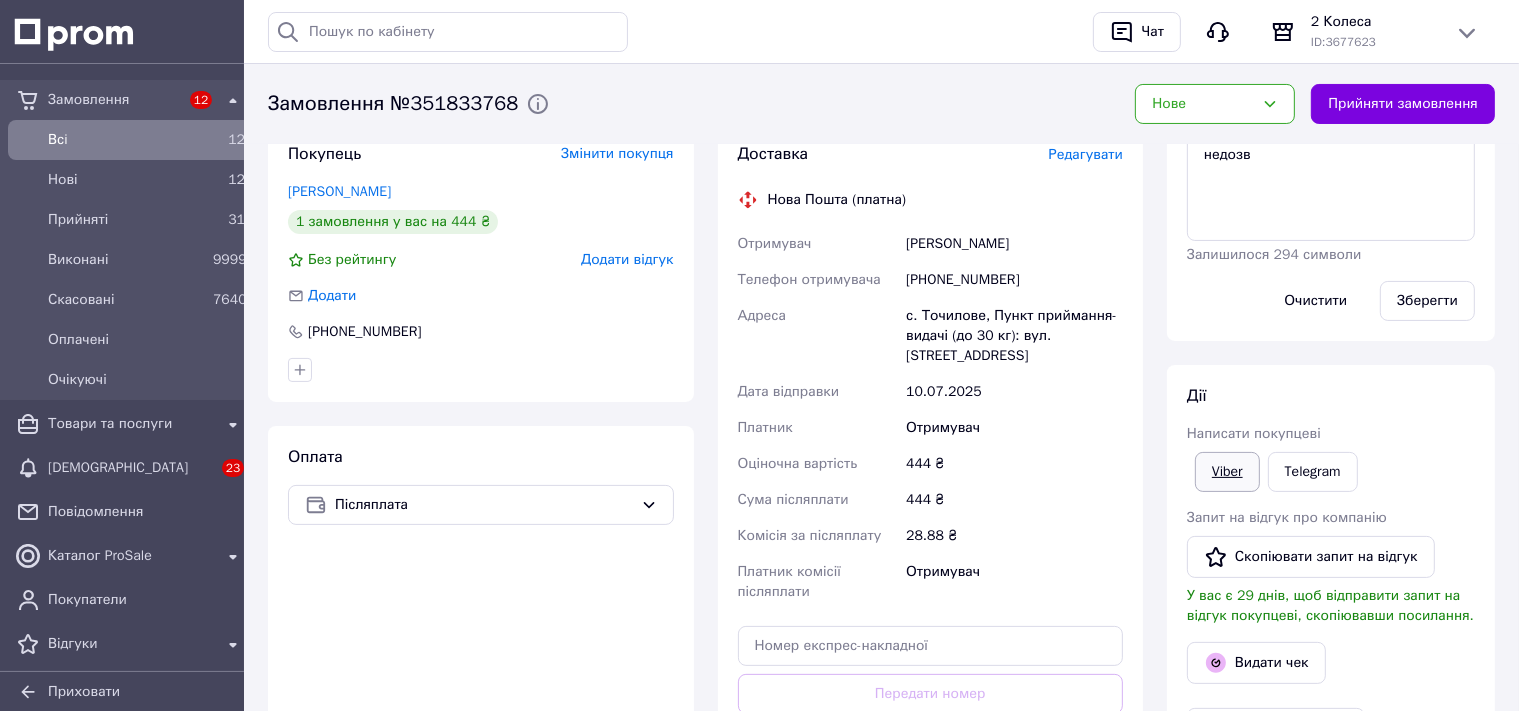 click on "Viber" at bounding box center (1227, 472) 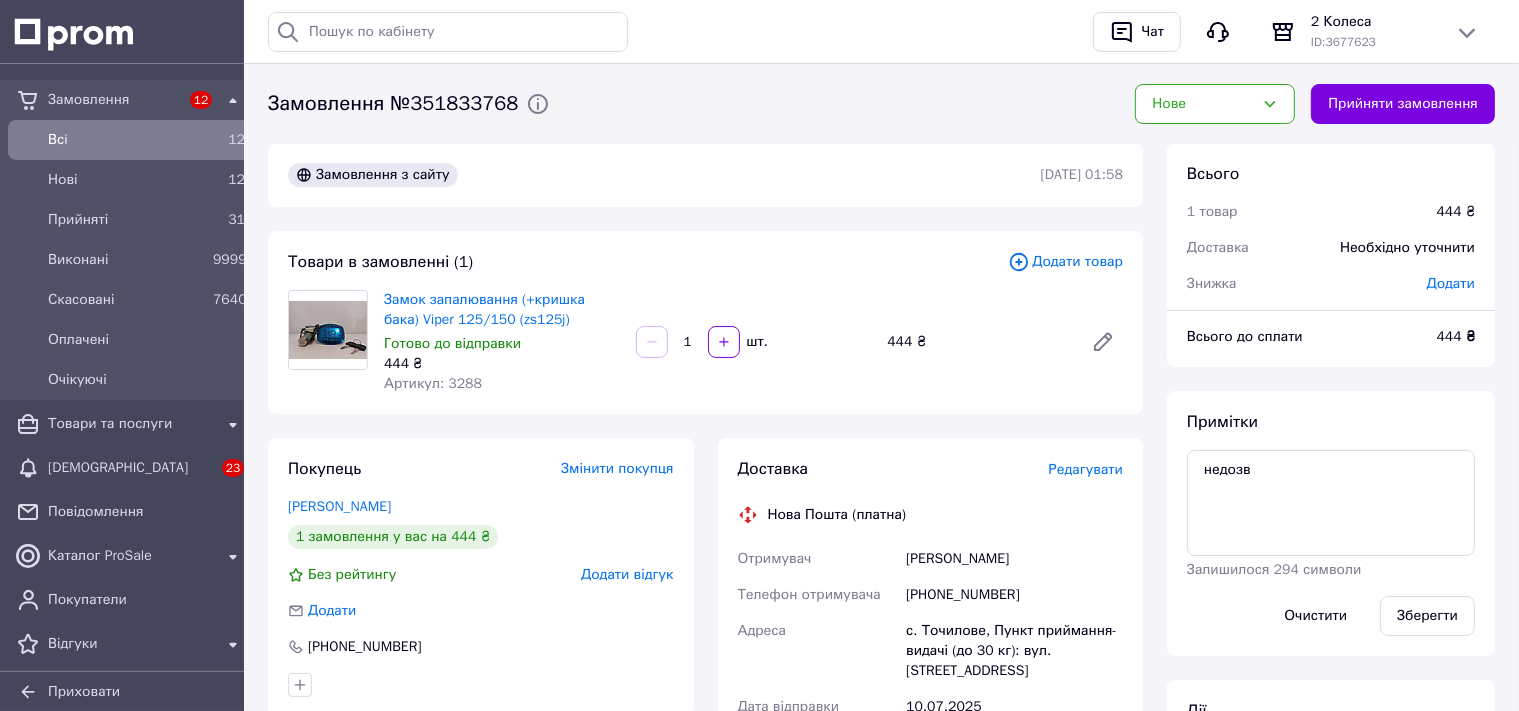 scroll, scrollTop: 0, scrollLeft: 0, axis: both 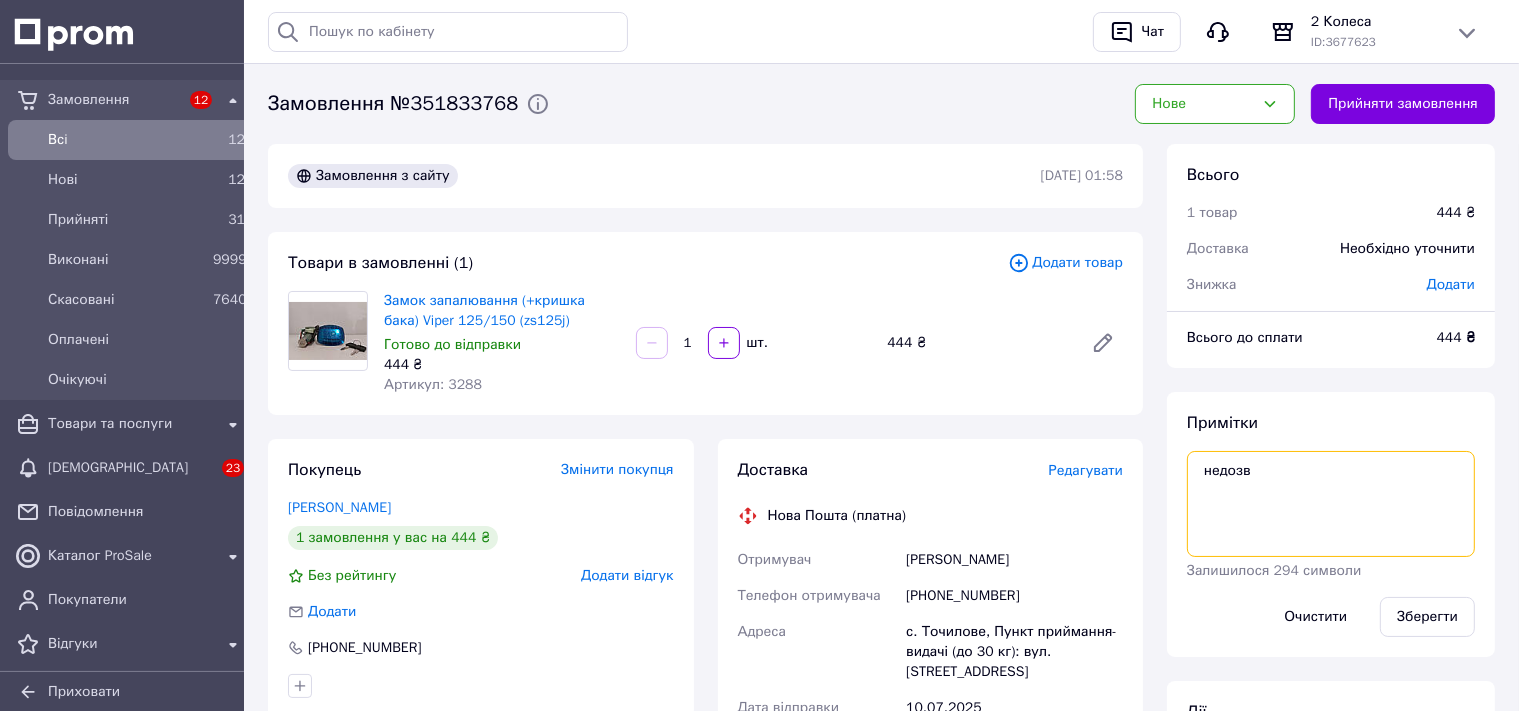 click on "недозв" at bounding box center (1331, 504) 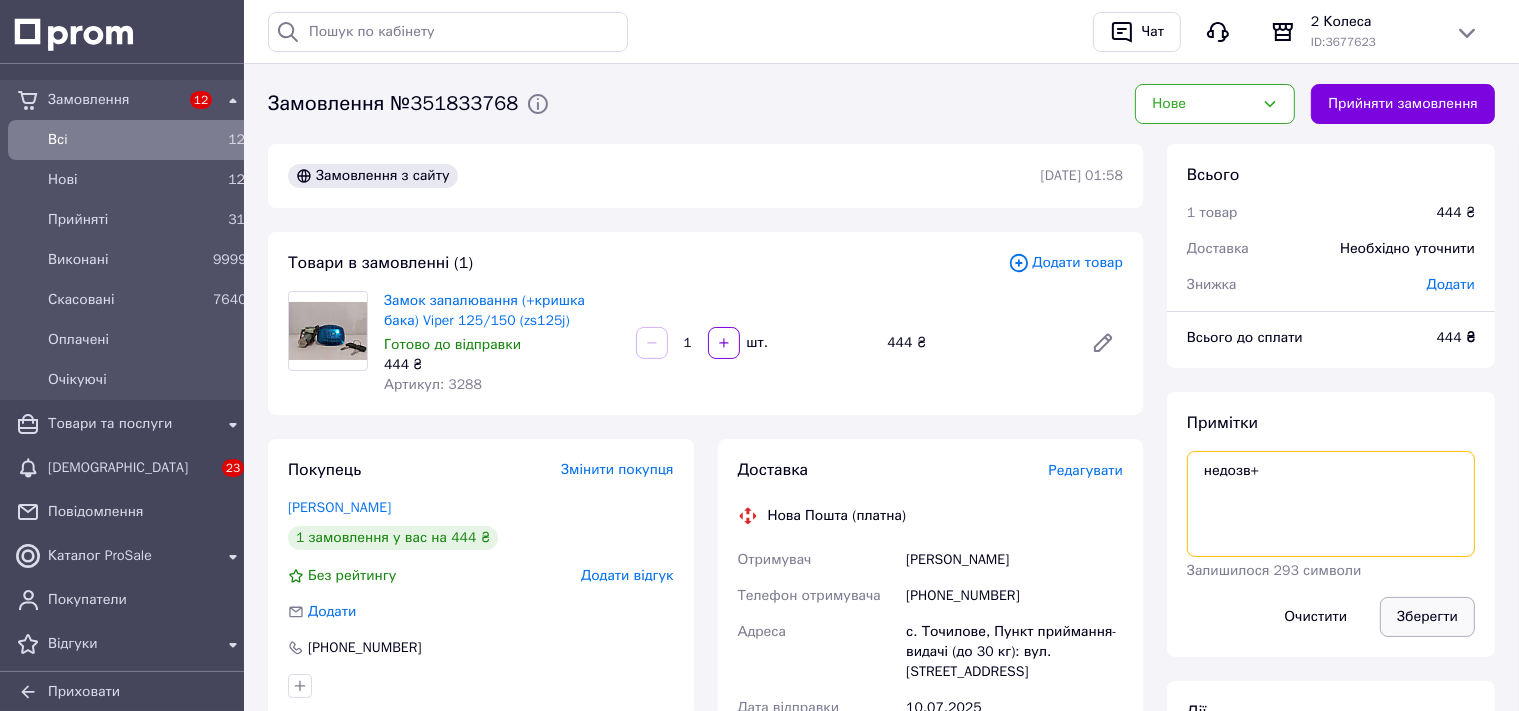 type on "недозв+" 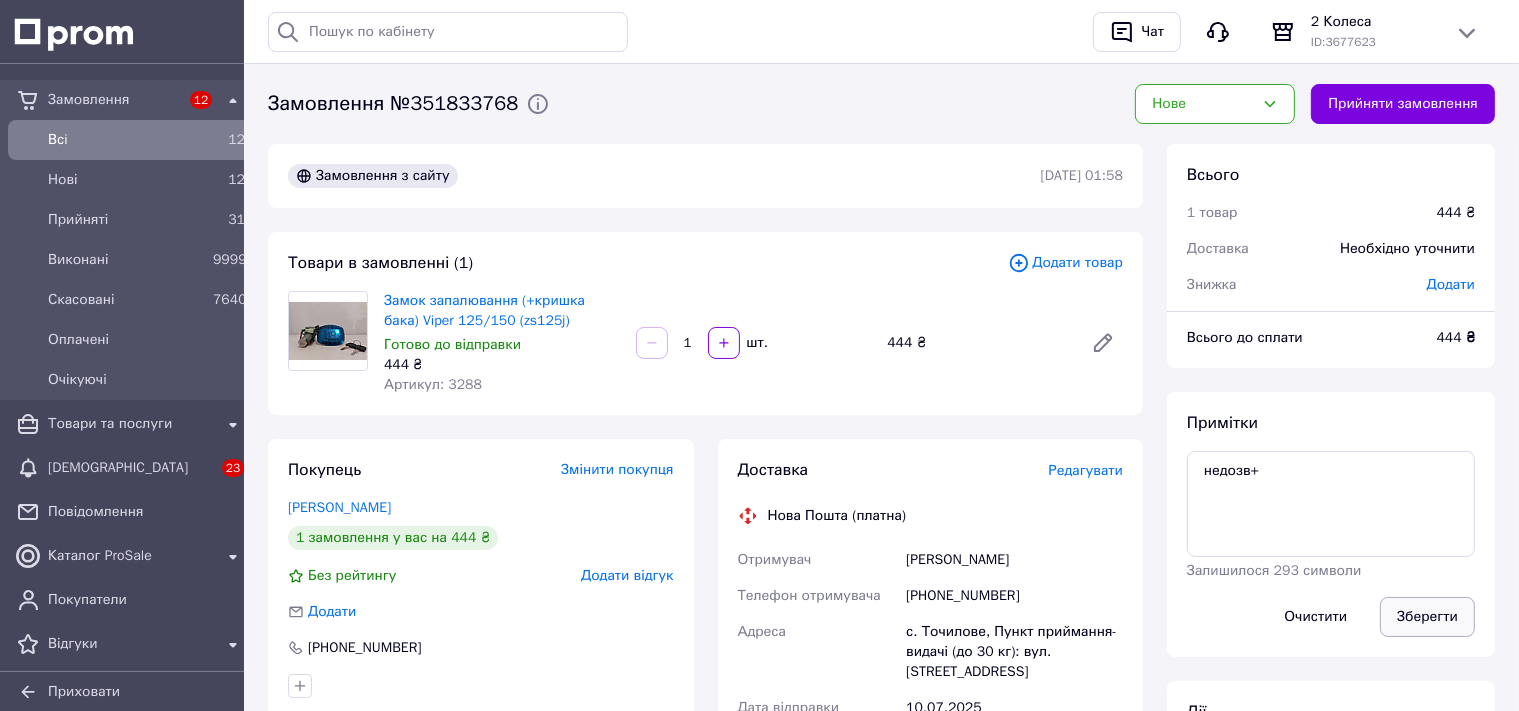 click on "Зберегти" at bounding box center (1427, 617) 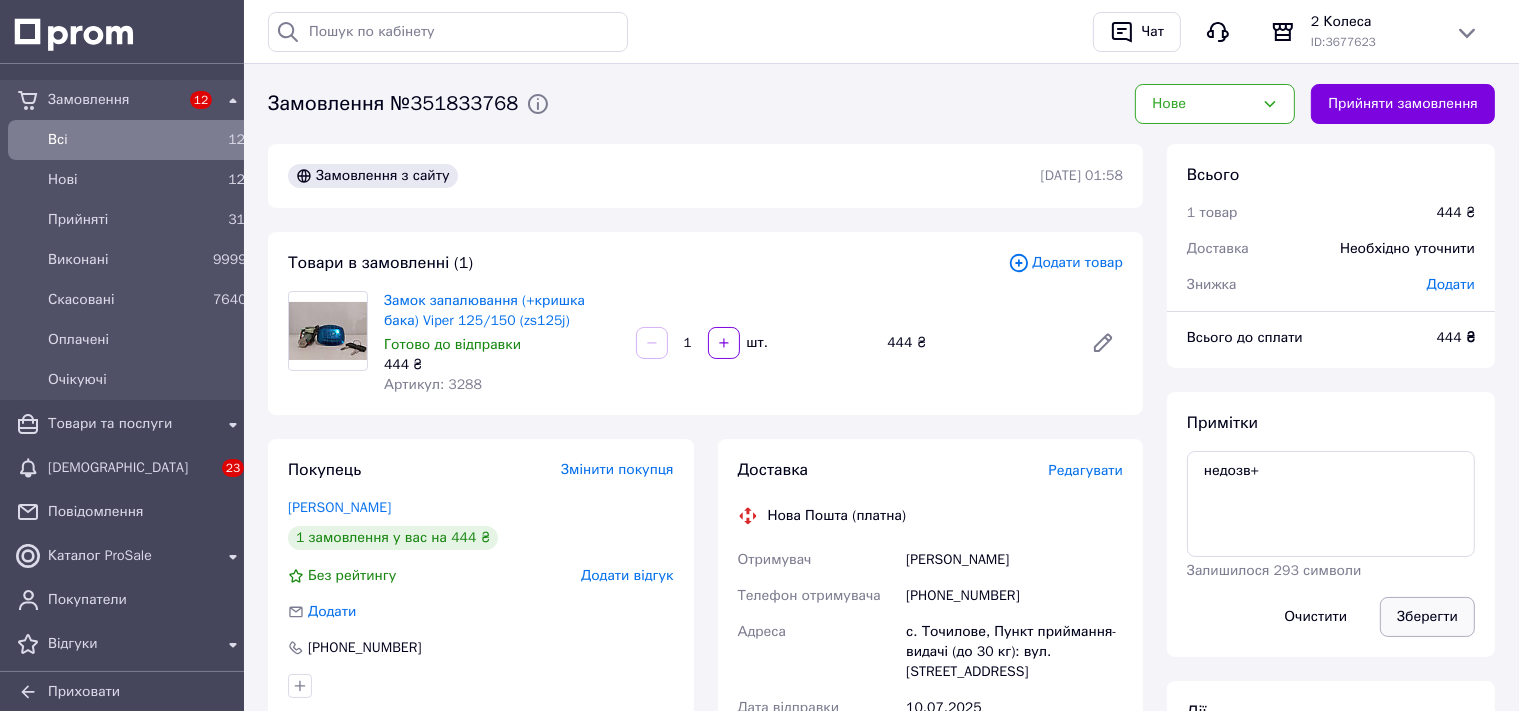 click on "Зберегти" at bounding box center (1427, 617) 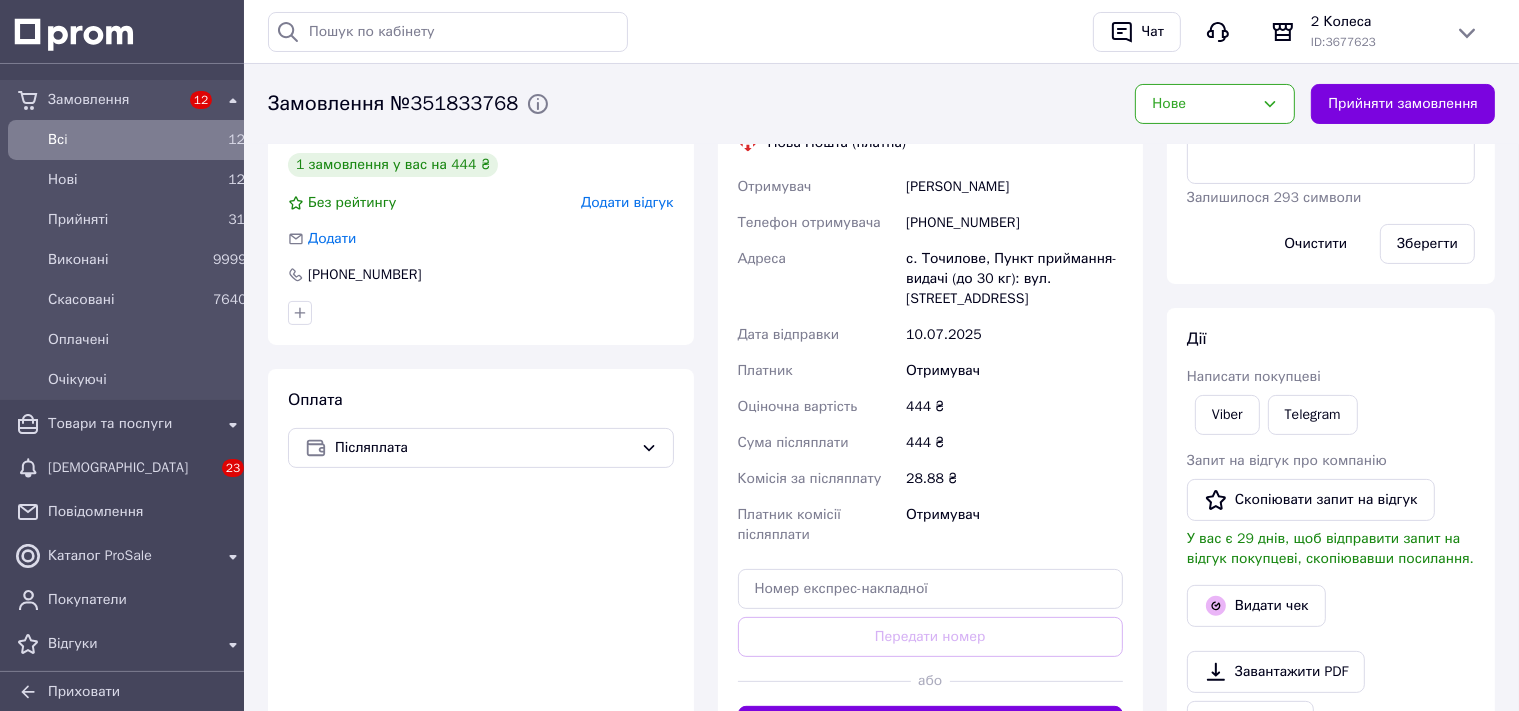scroll, scrollTop: 633, scrollLeft: 0, axis: vertical 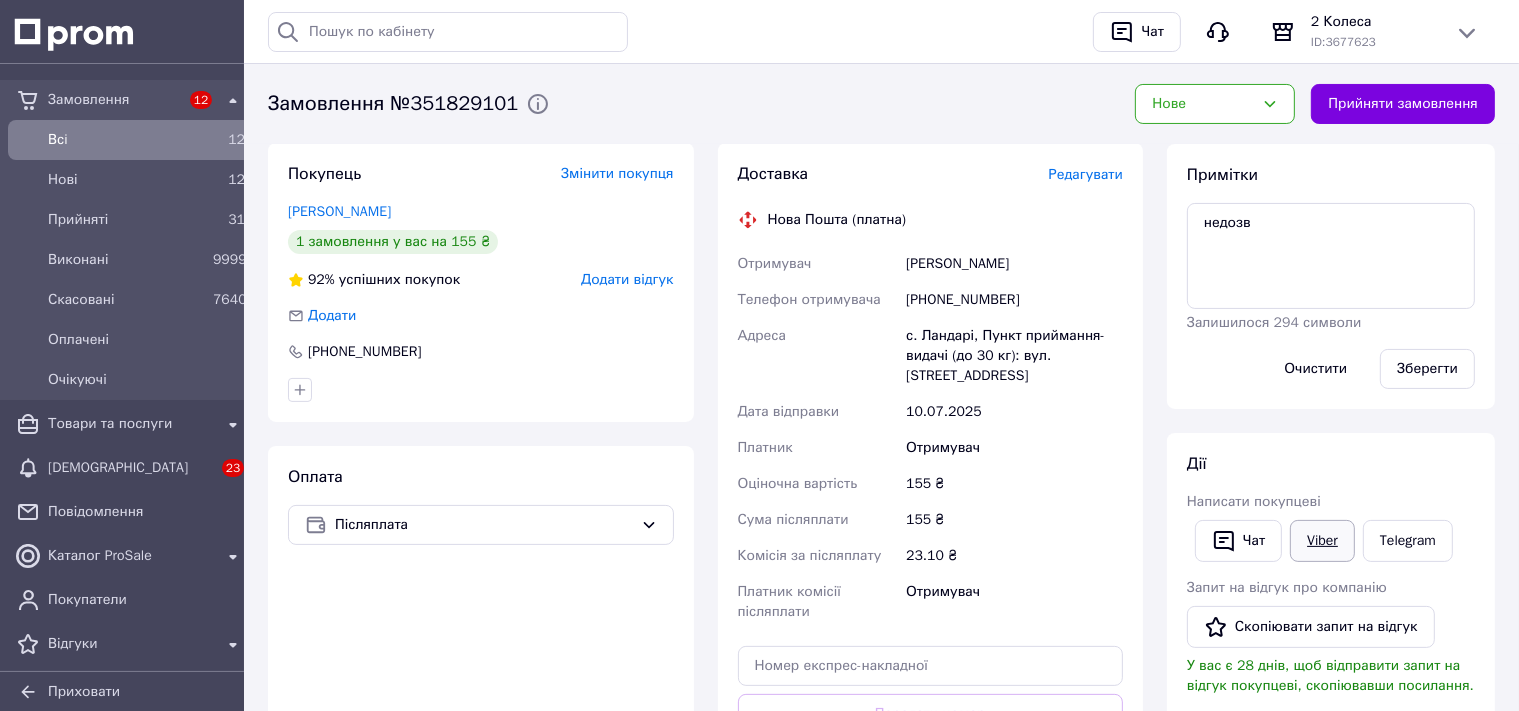click on "Viber" at bounding box center (1322, 541) 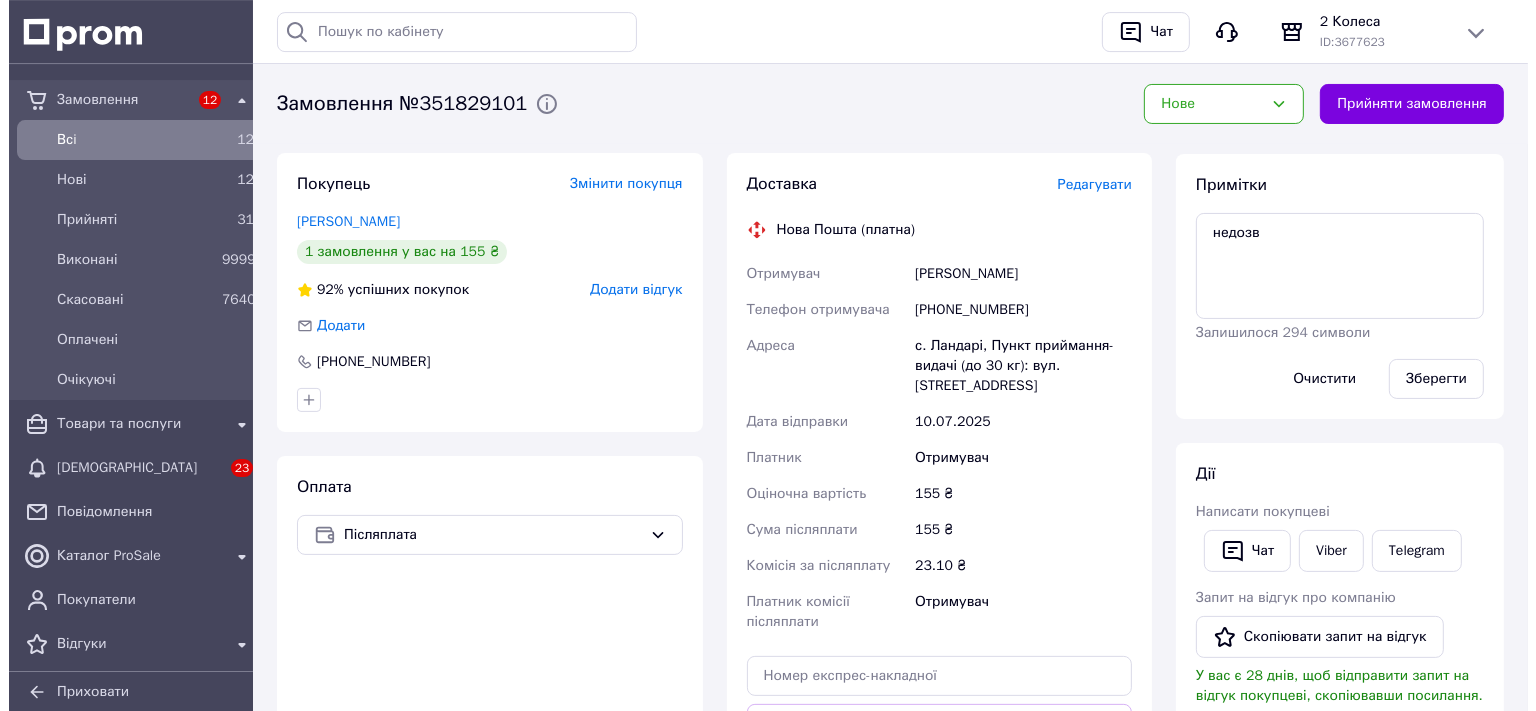 scroll, scrollTop: 0, scrollLeft: 0, axis: both 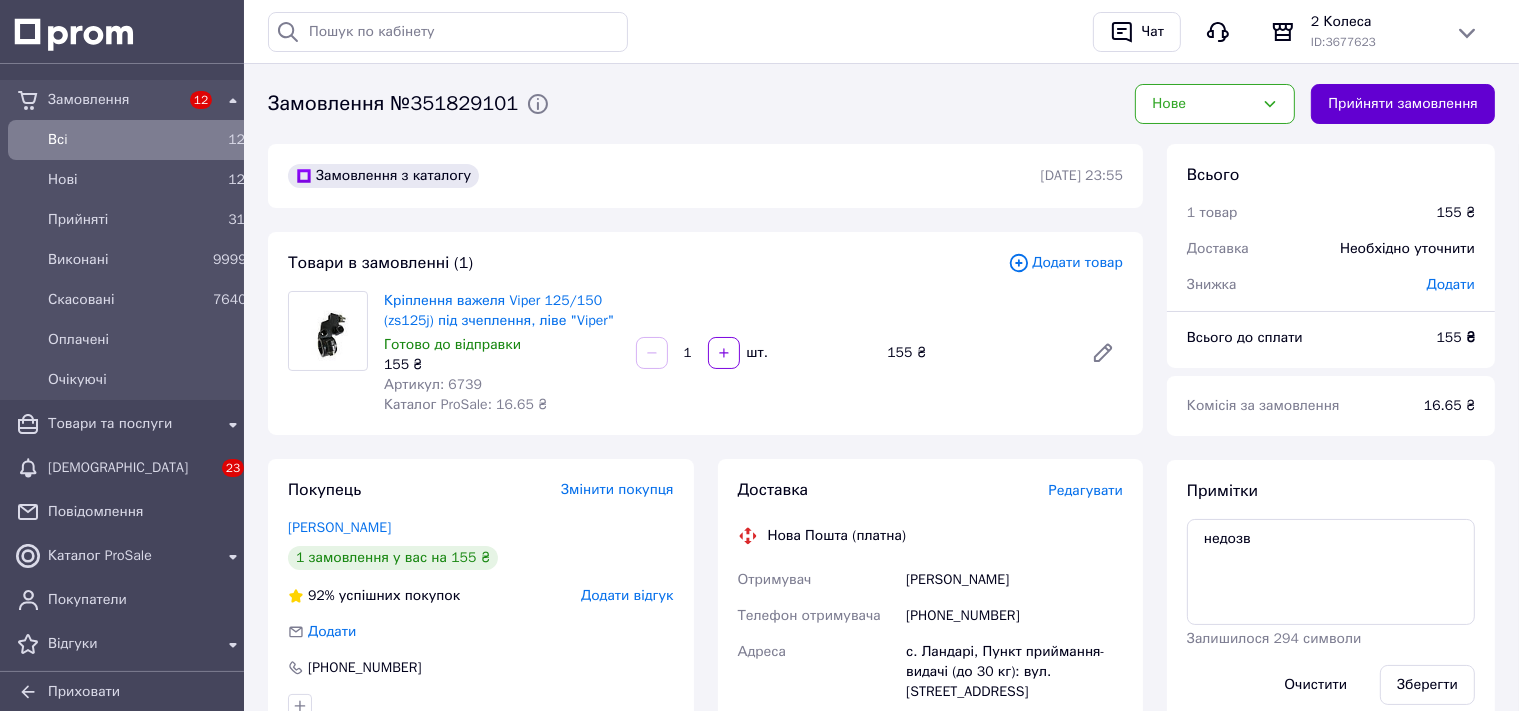 click on "Прийняти замовлення" at bounding box center (1403, 104) 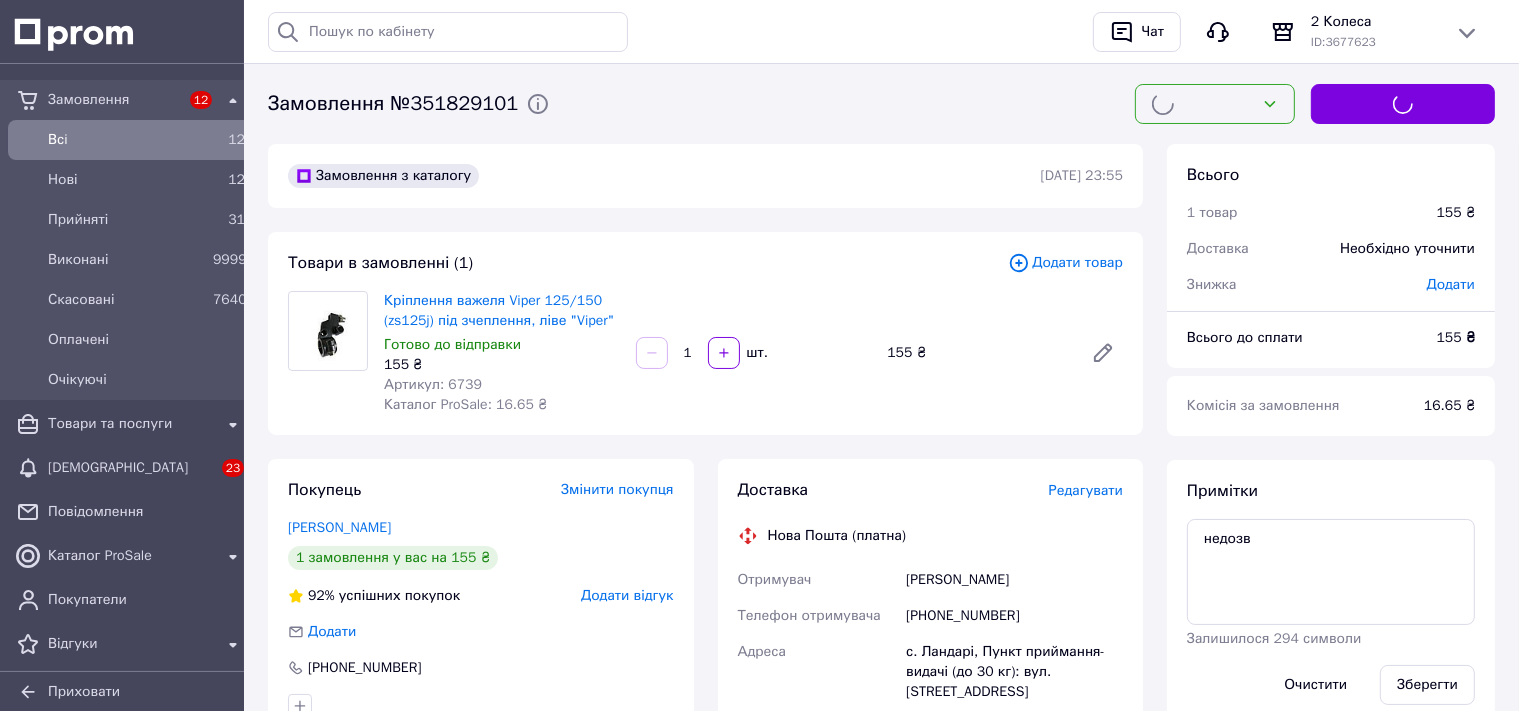 click on "Редагувати" at bounding box center [1086, 490] 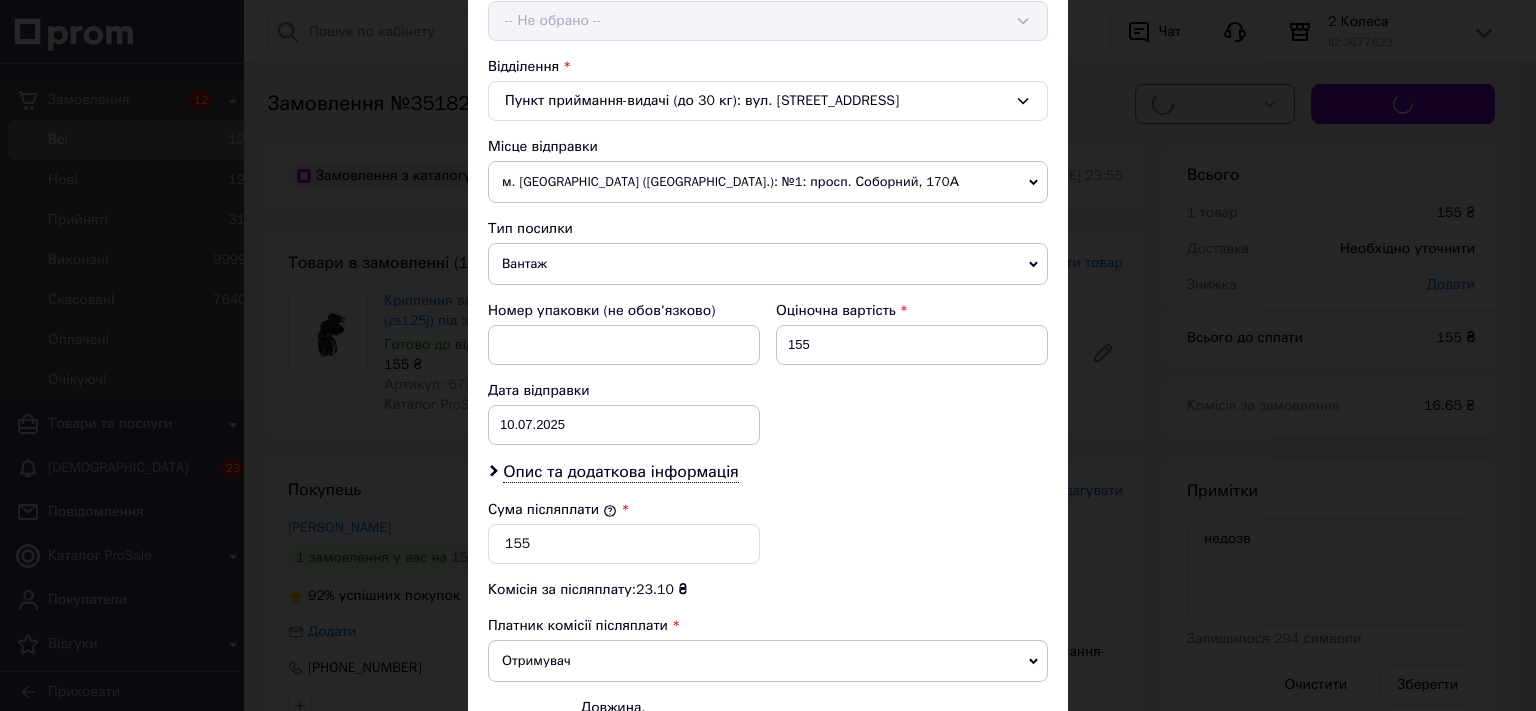scroll, scrollTop: 662, scrollLeft: 0, axis: vertical 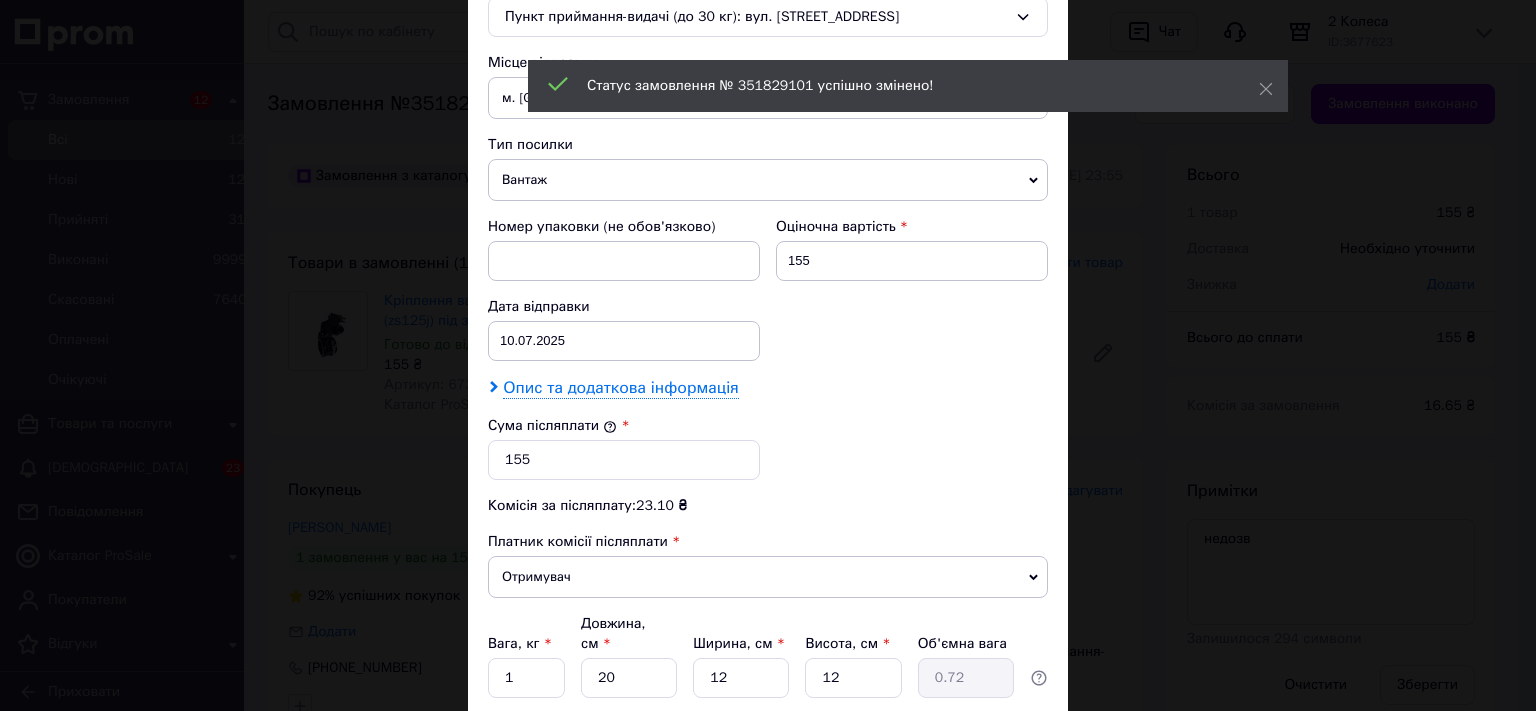click on "Опис та додаткова інформація" at bounding box center [620, 388] 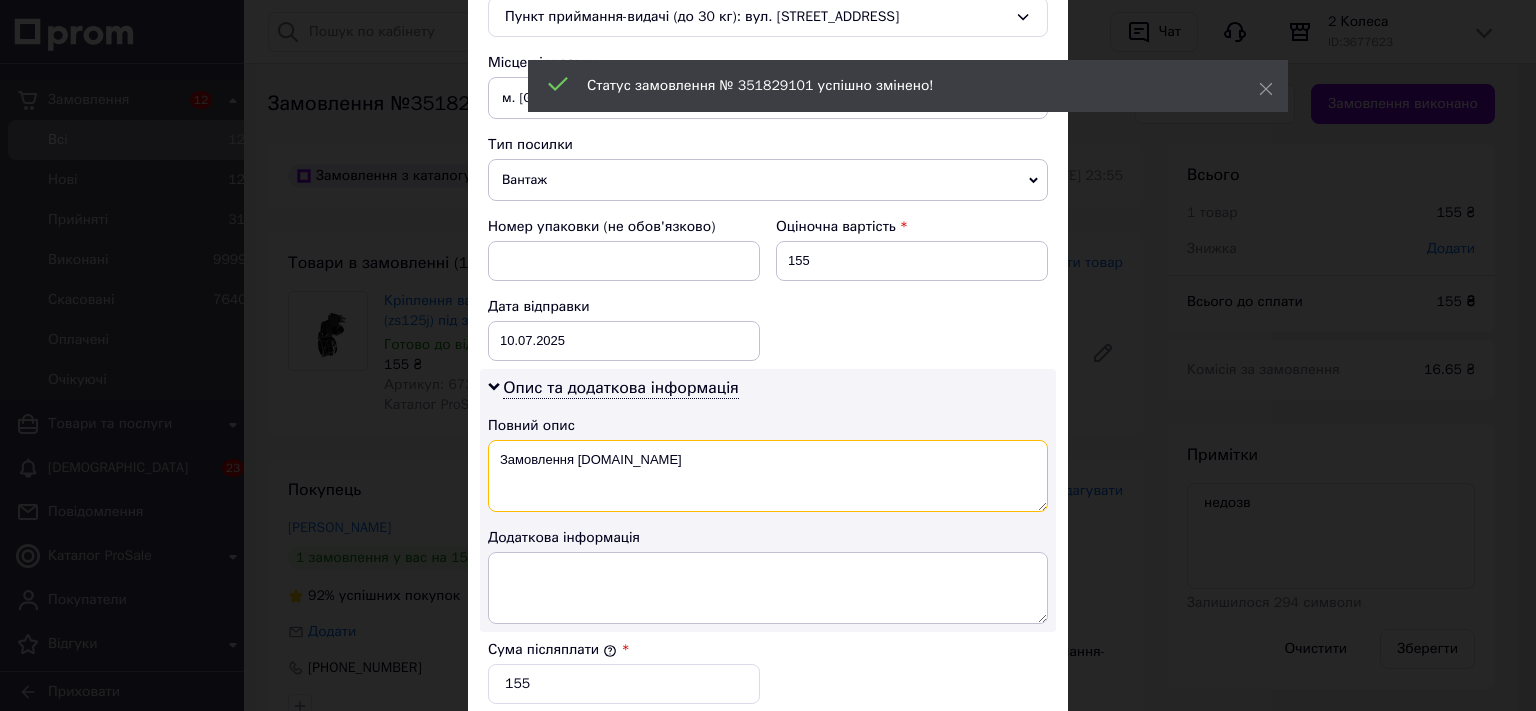 click on "Замовлення Prom.ua" at bounding box center [768, 476] 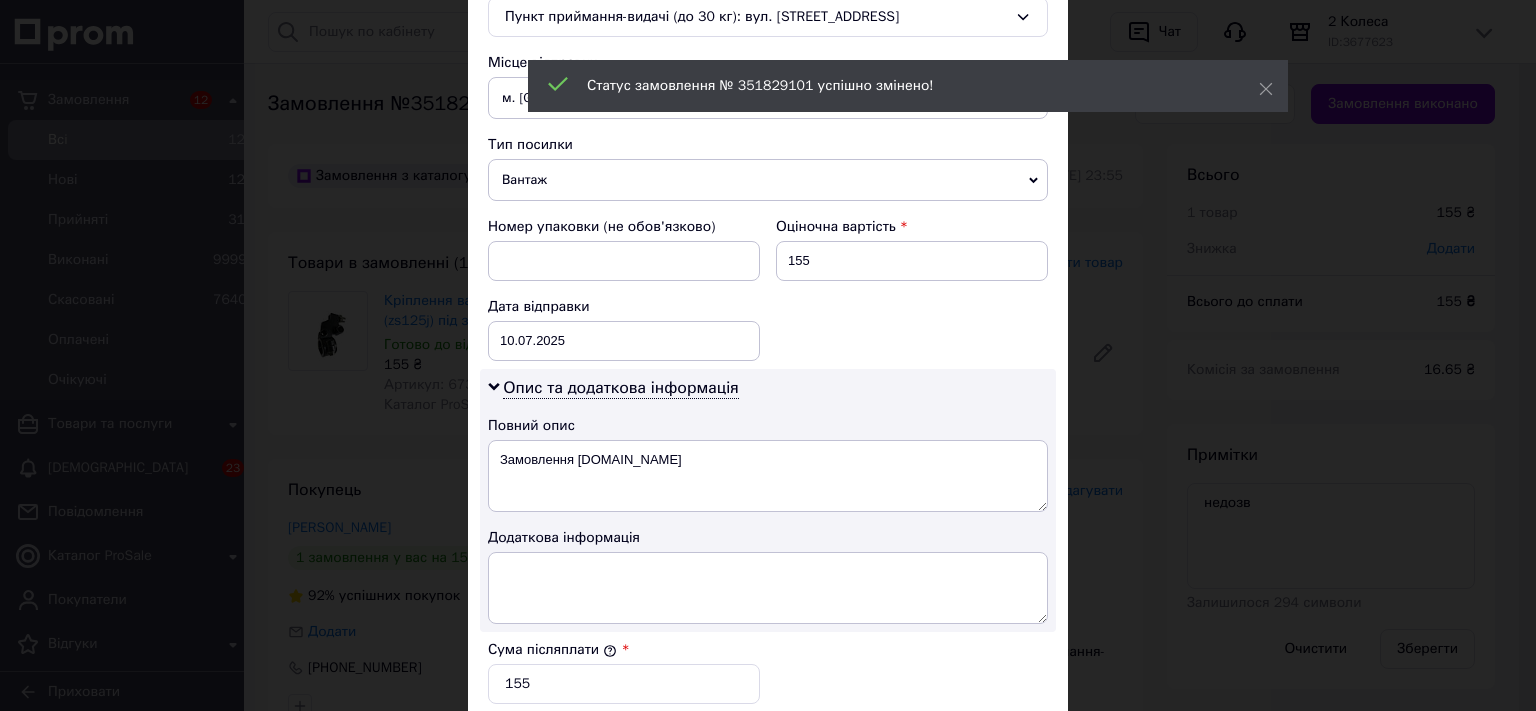 drag, startPoint x: 1295, startPoint y: 414, endPoint x: 1233, endPoint y: 384, distance: 68.8767 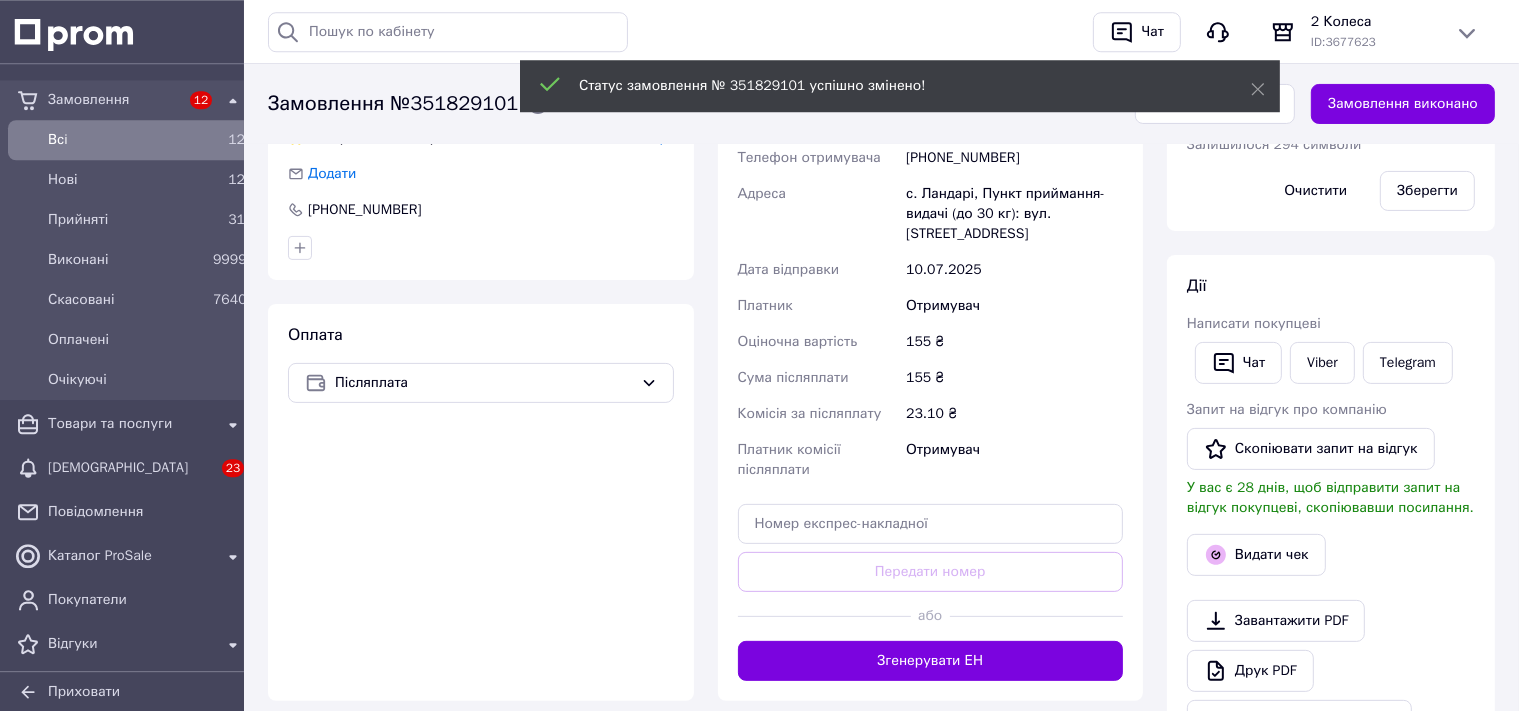 scroll, scrollTop: 739, scrollLeft: 0, axis: vertical 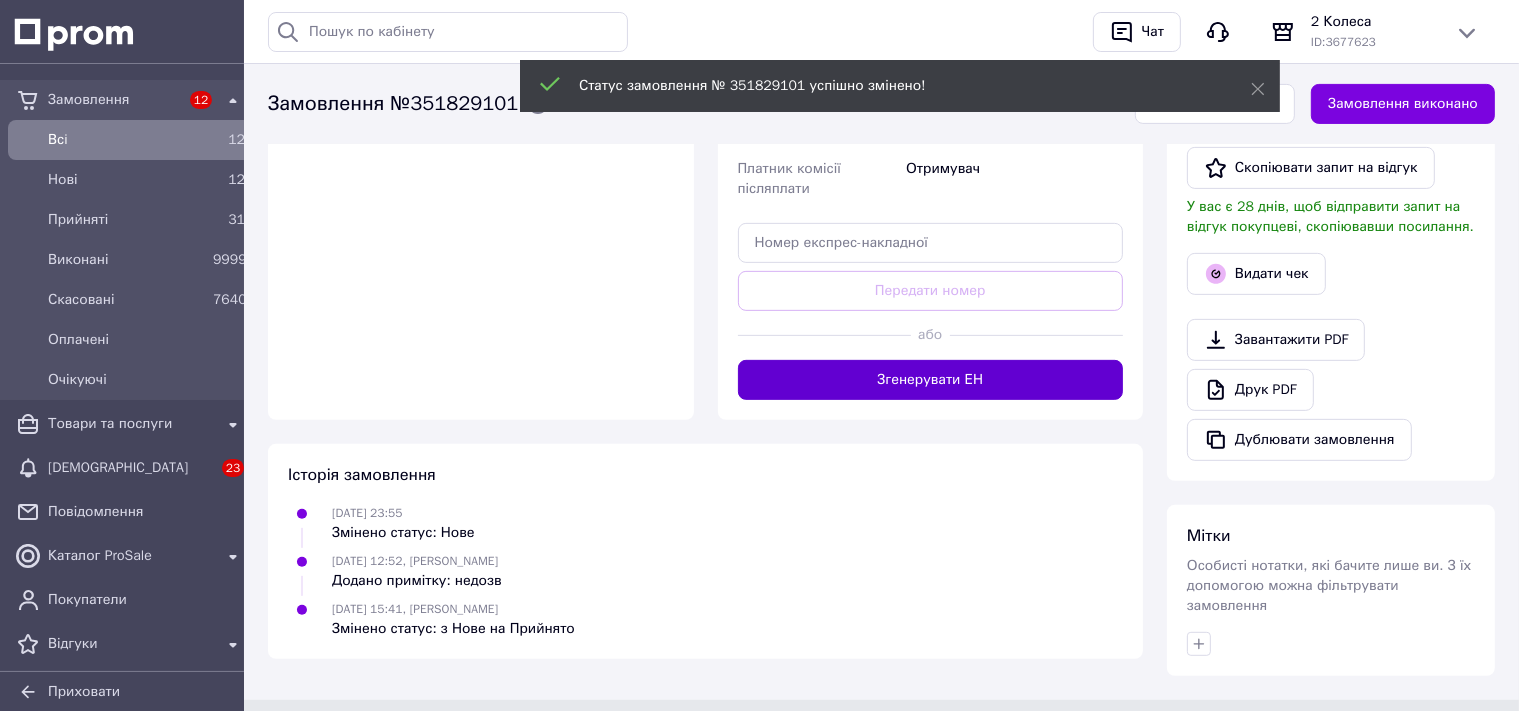 click on "Згенерувати ЕН" at bounding box center [931, 380] 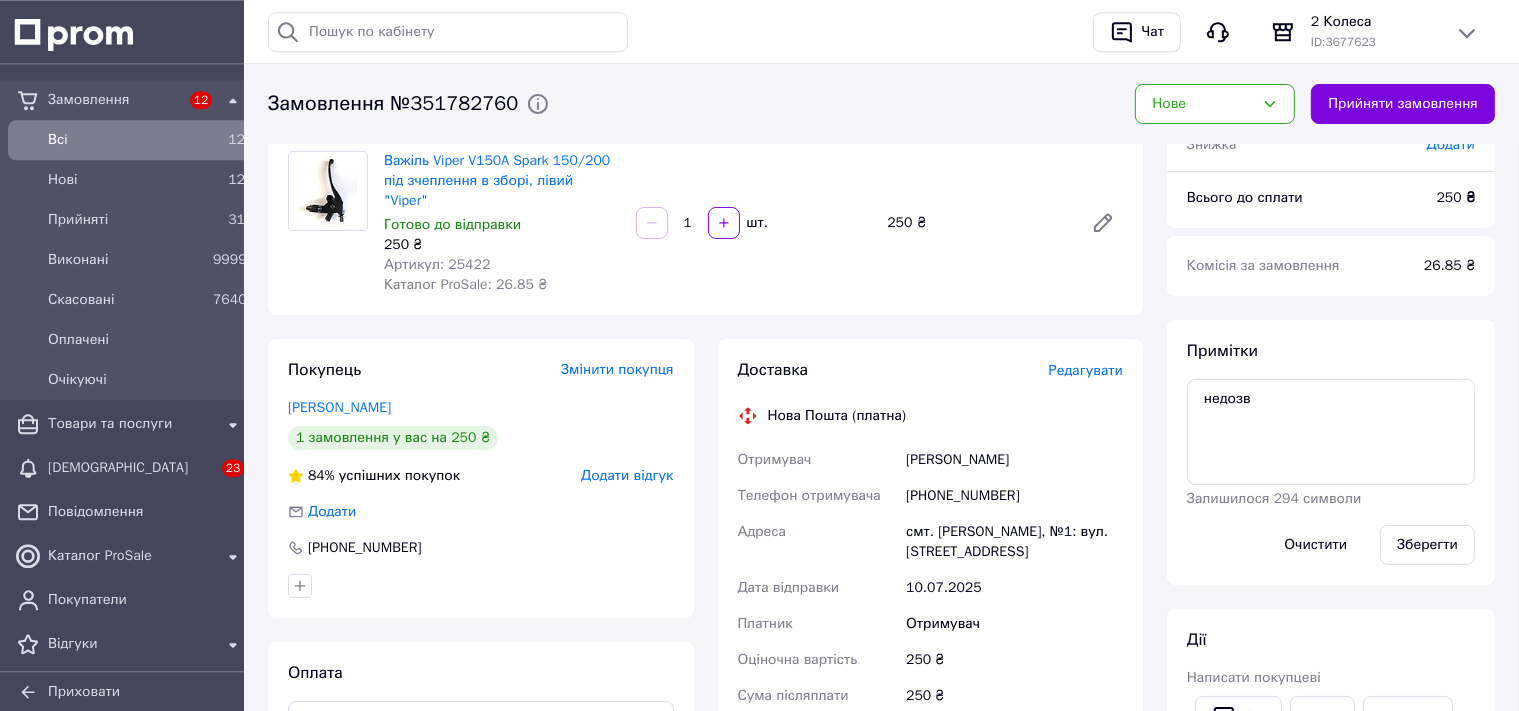 scroll, scrollTop: 211, scrollLeft: 0, axis: vertical 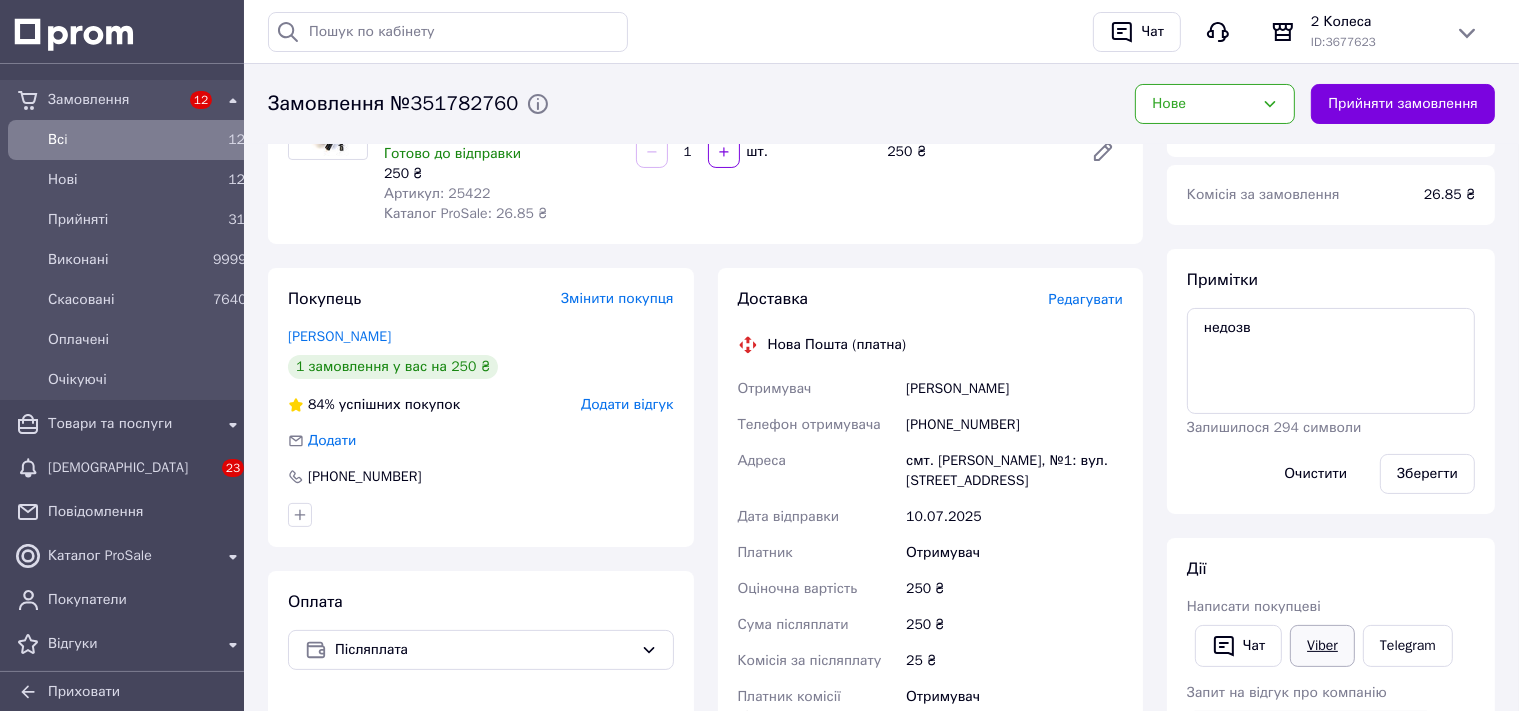 click on "Viber" at bounding box center [1322, 646] 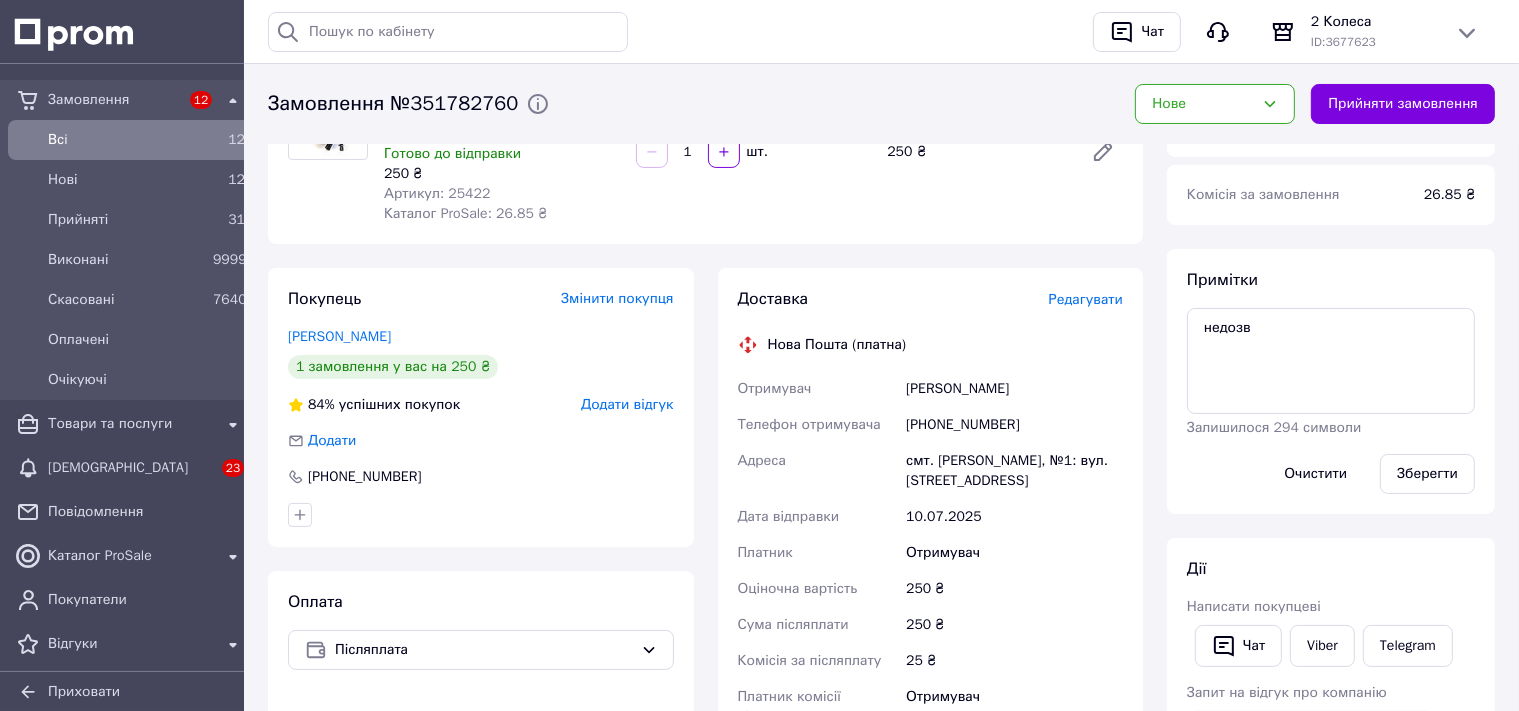 scroll, scrollTop: 0, scrollLeft: 0, axis: both 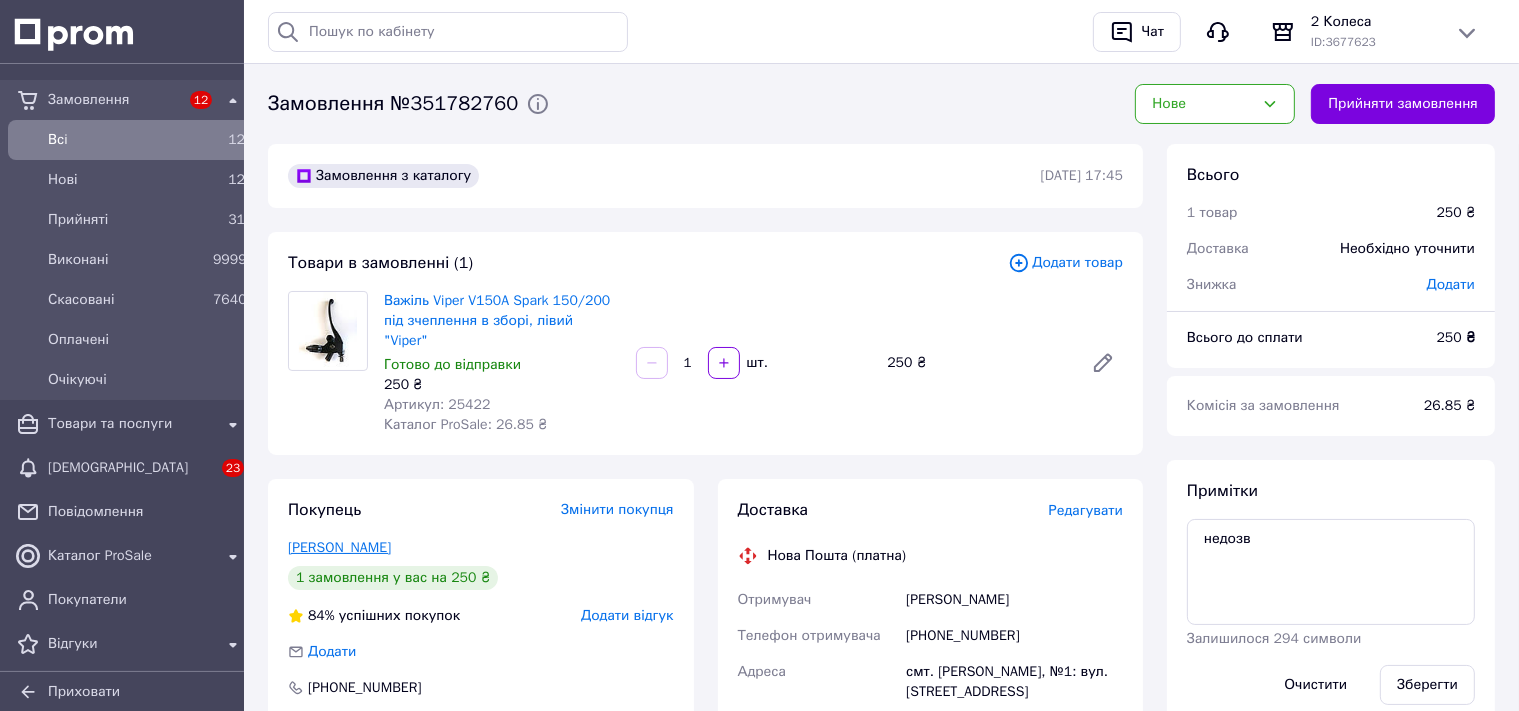 click on "Ігнатюк Ярослав" at bounding box center (339, 547) 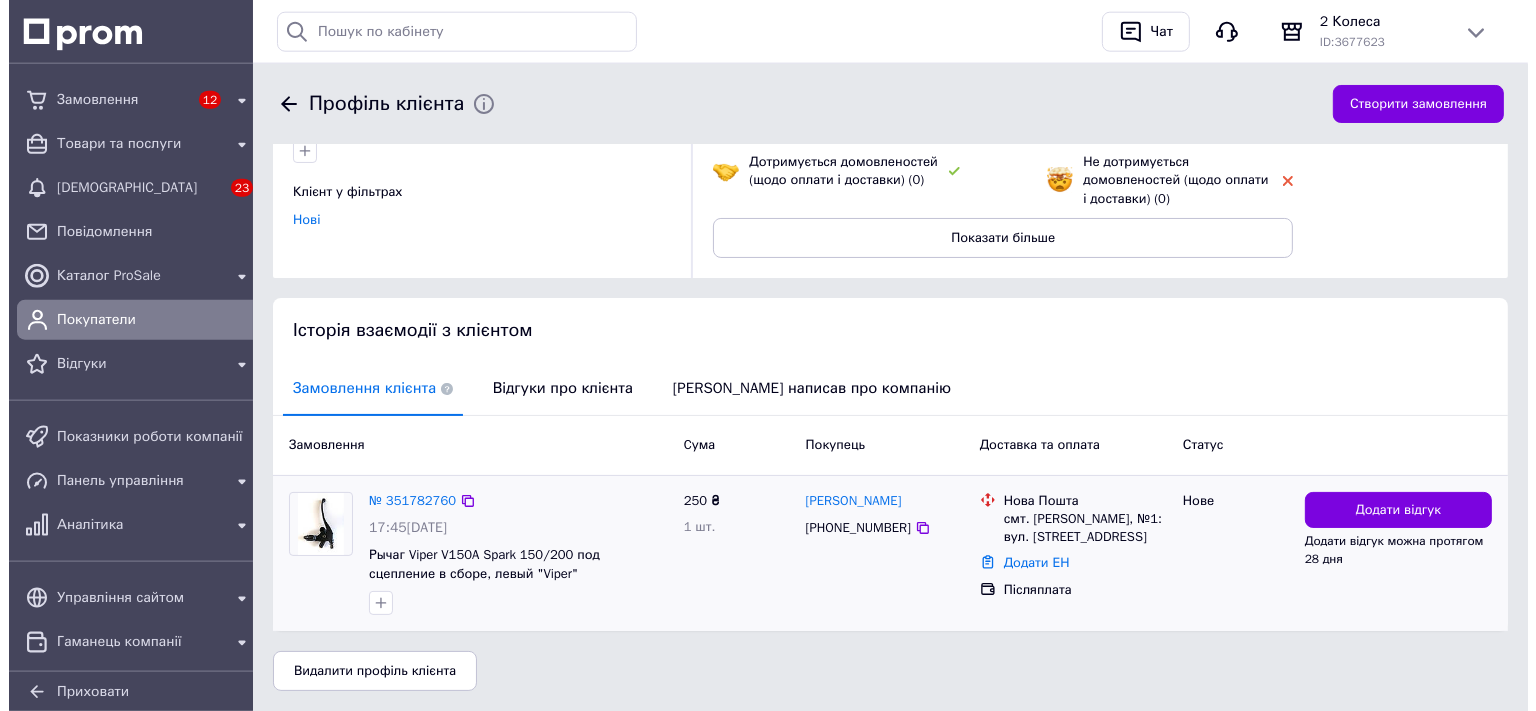 scroll, scrollTop: 280, scrollLeft: 0, axis: vertical 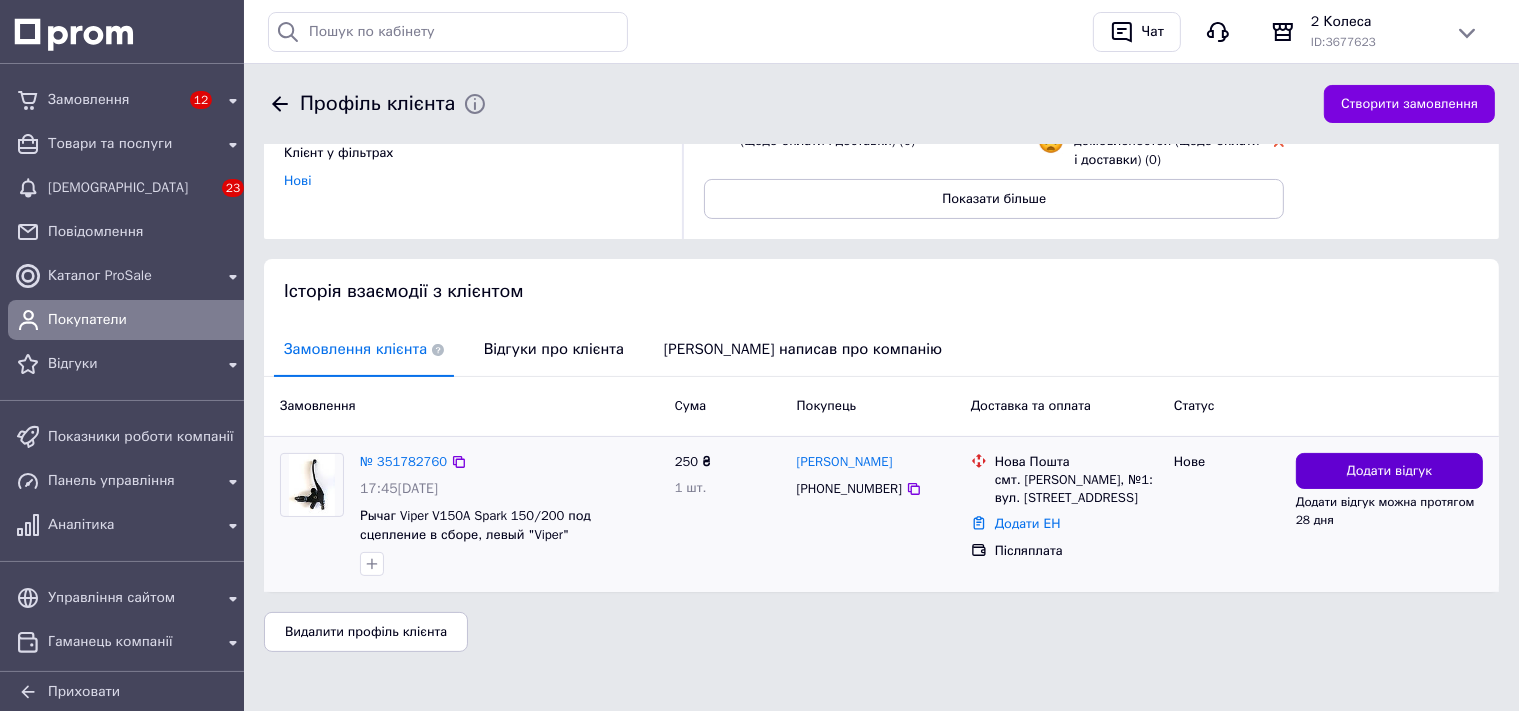 click on "Додати відгук" at bounding box center [1390, 471] 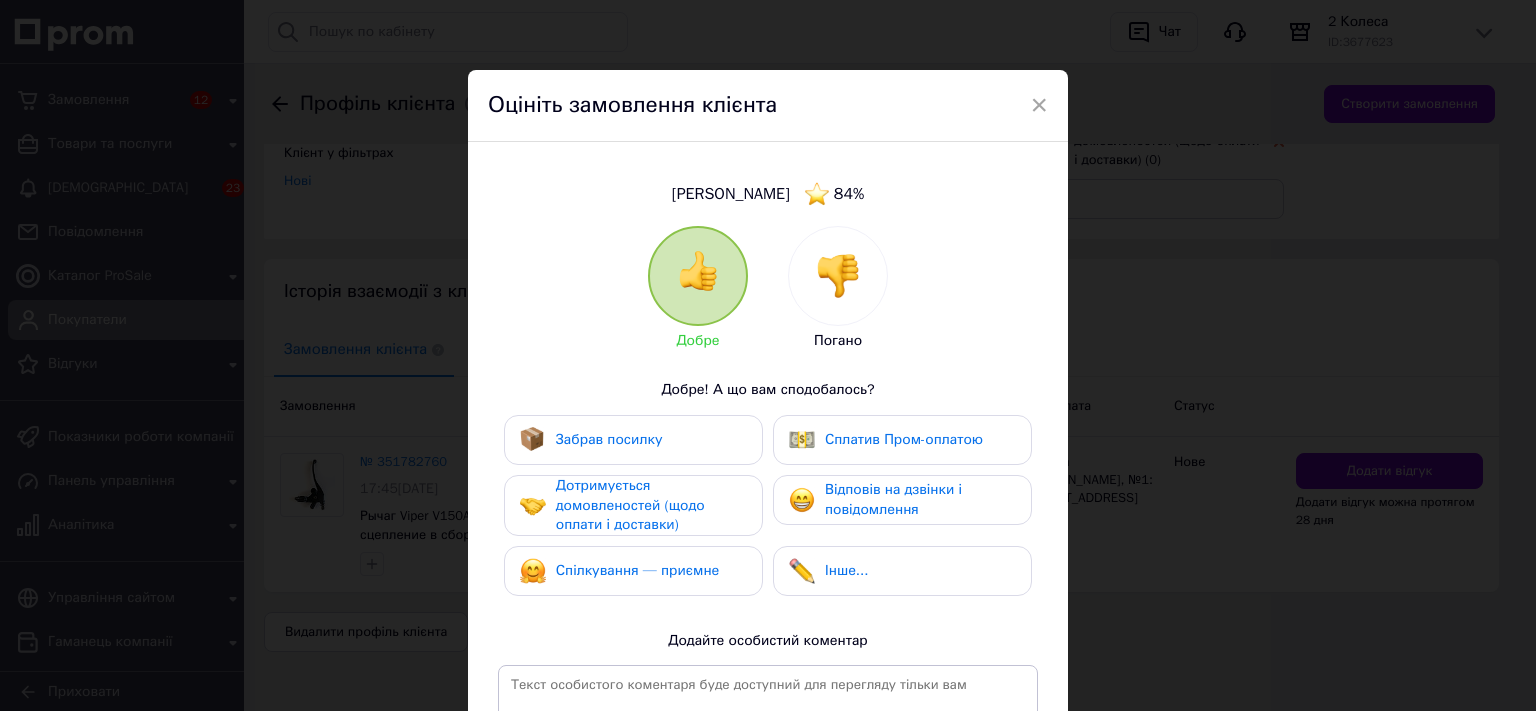 click at bounding box center (838, 276) 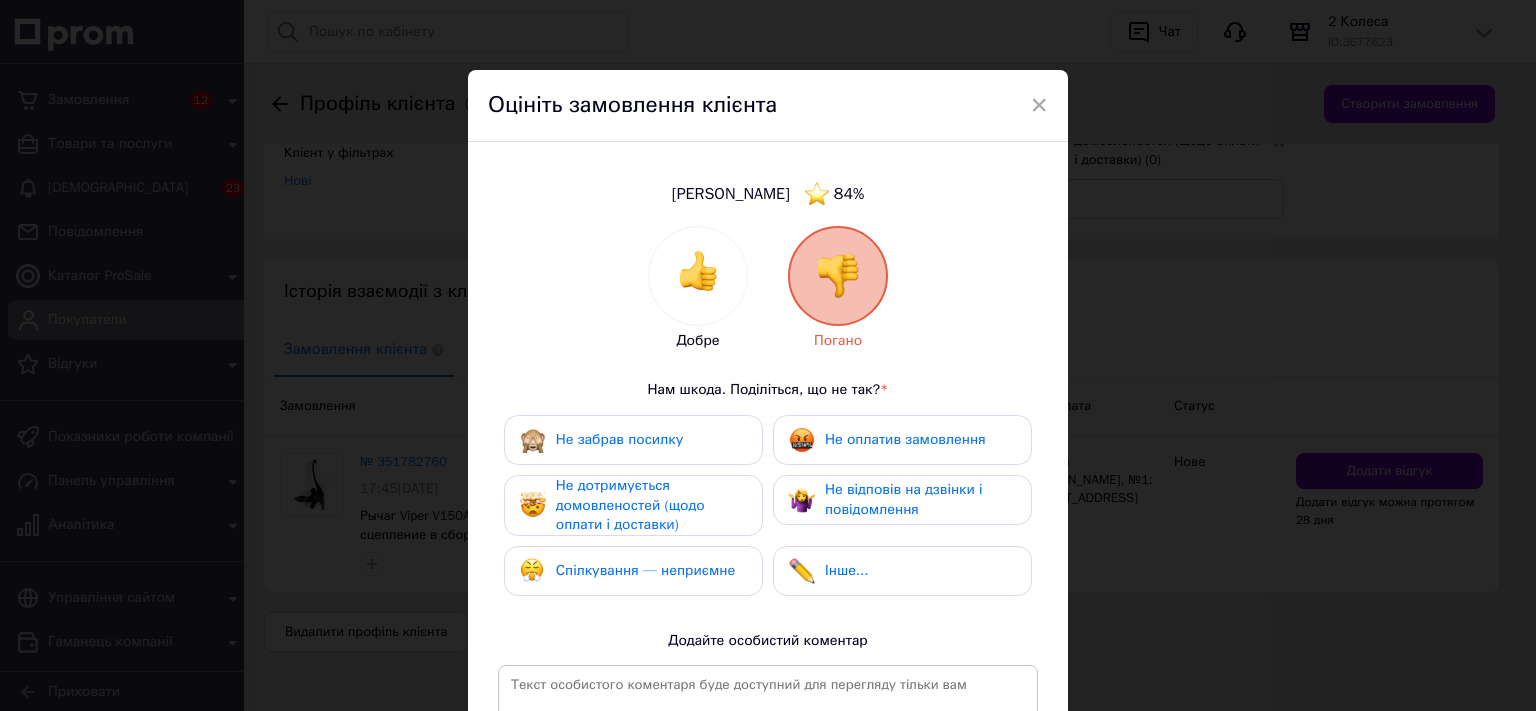 click on "Не відповів на дзвінки і повідомлення" at bounding box center (904, 499) 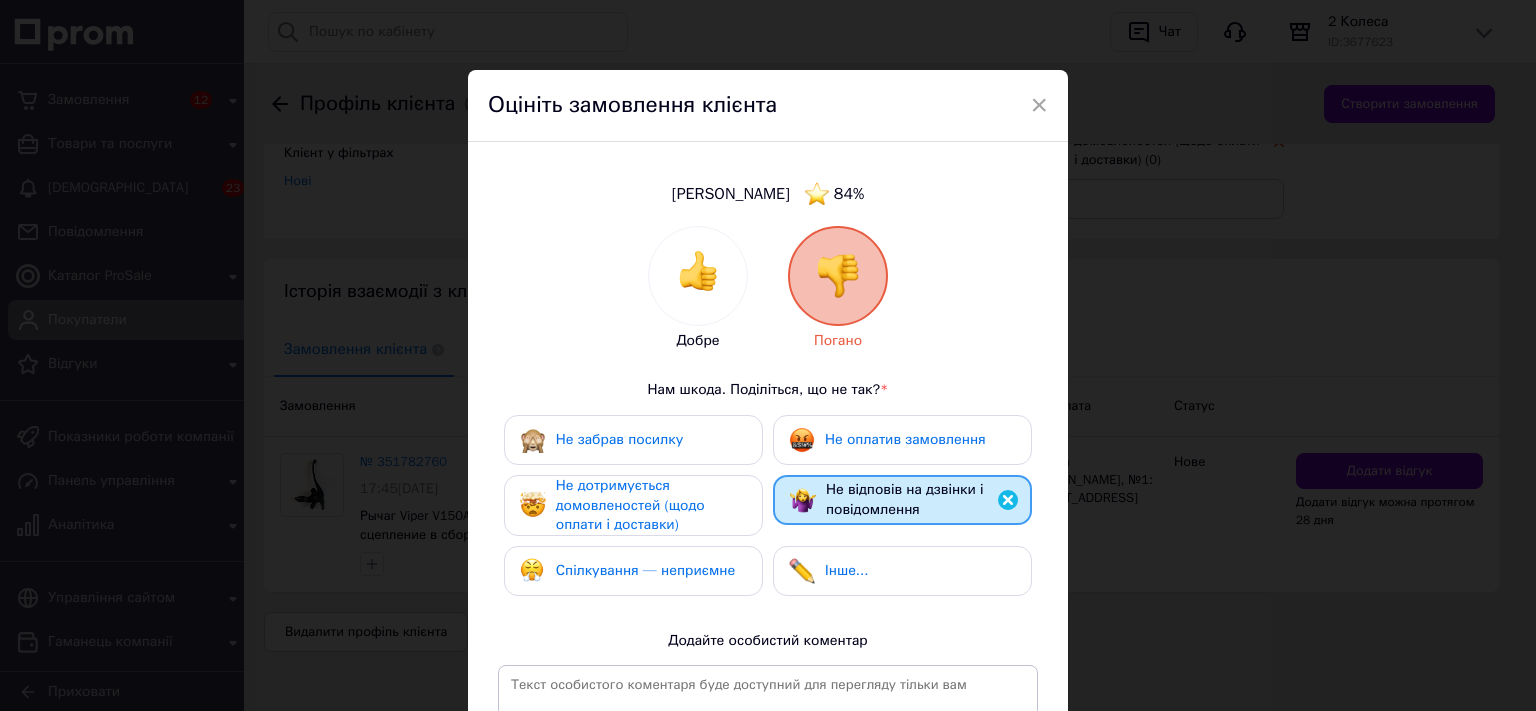 click on "Спілкування — неприємне" at bounding box center (645, 570) 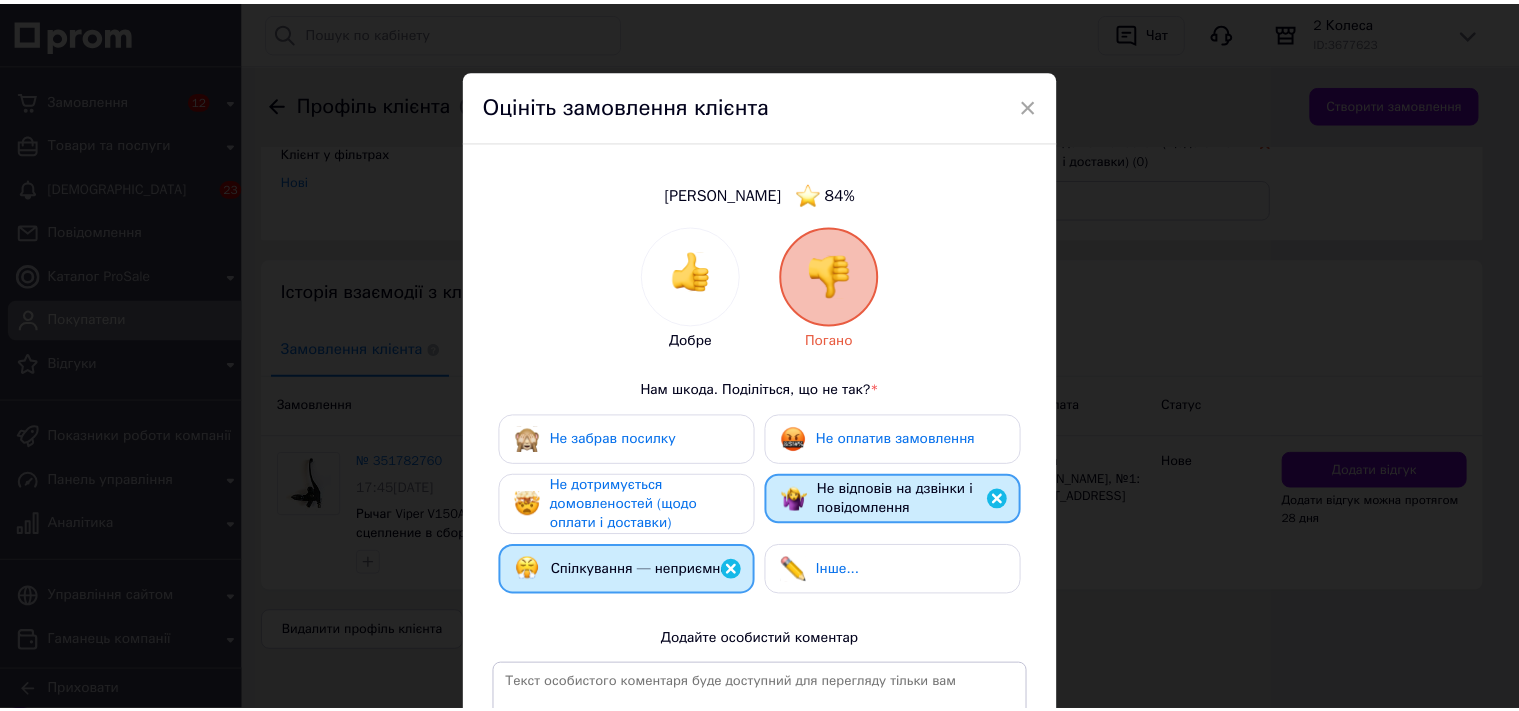 scroll, scrollTop: 318, scrollLeft: 0, axis: vertical 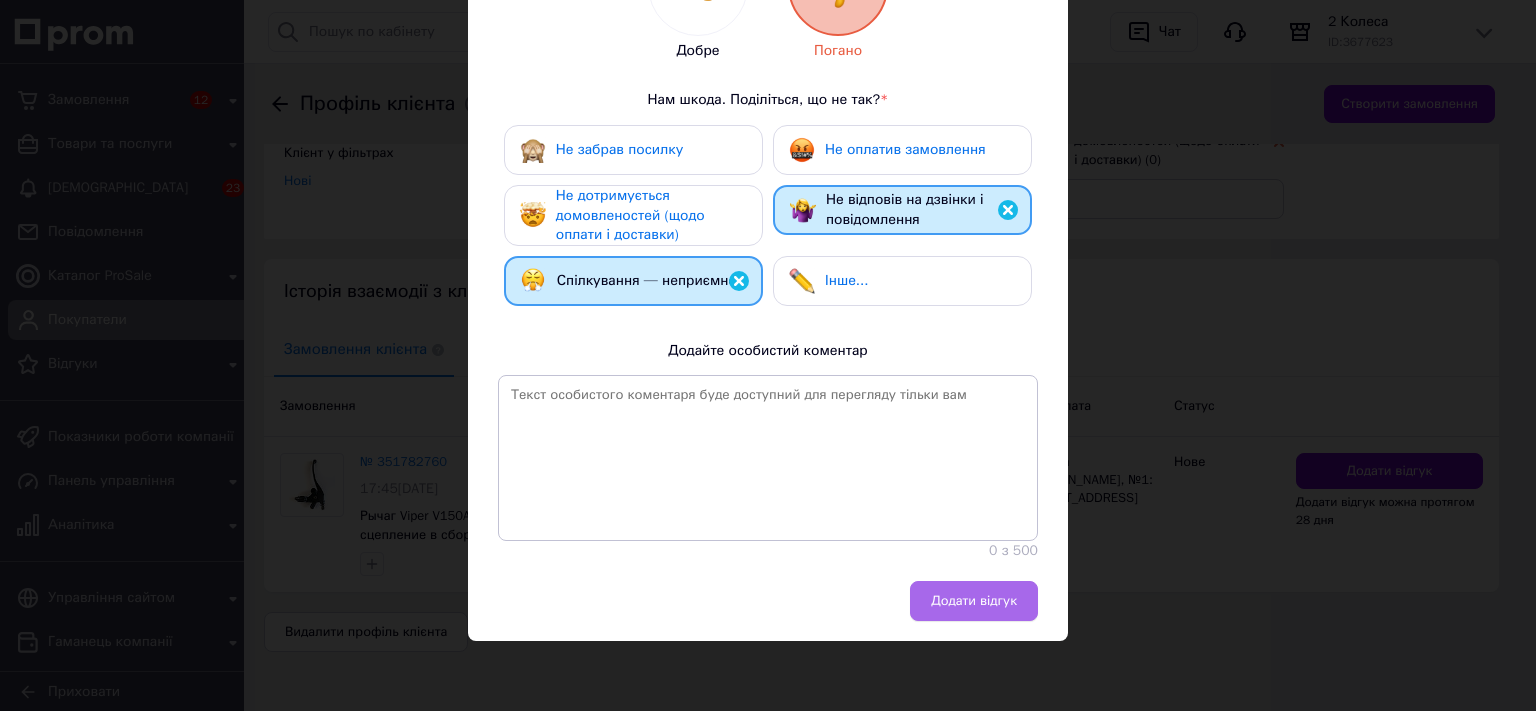 click on "Додати відгук" at bounding box center (974, 601) 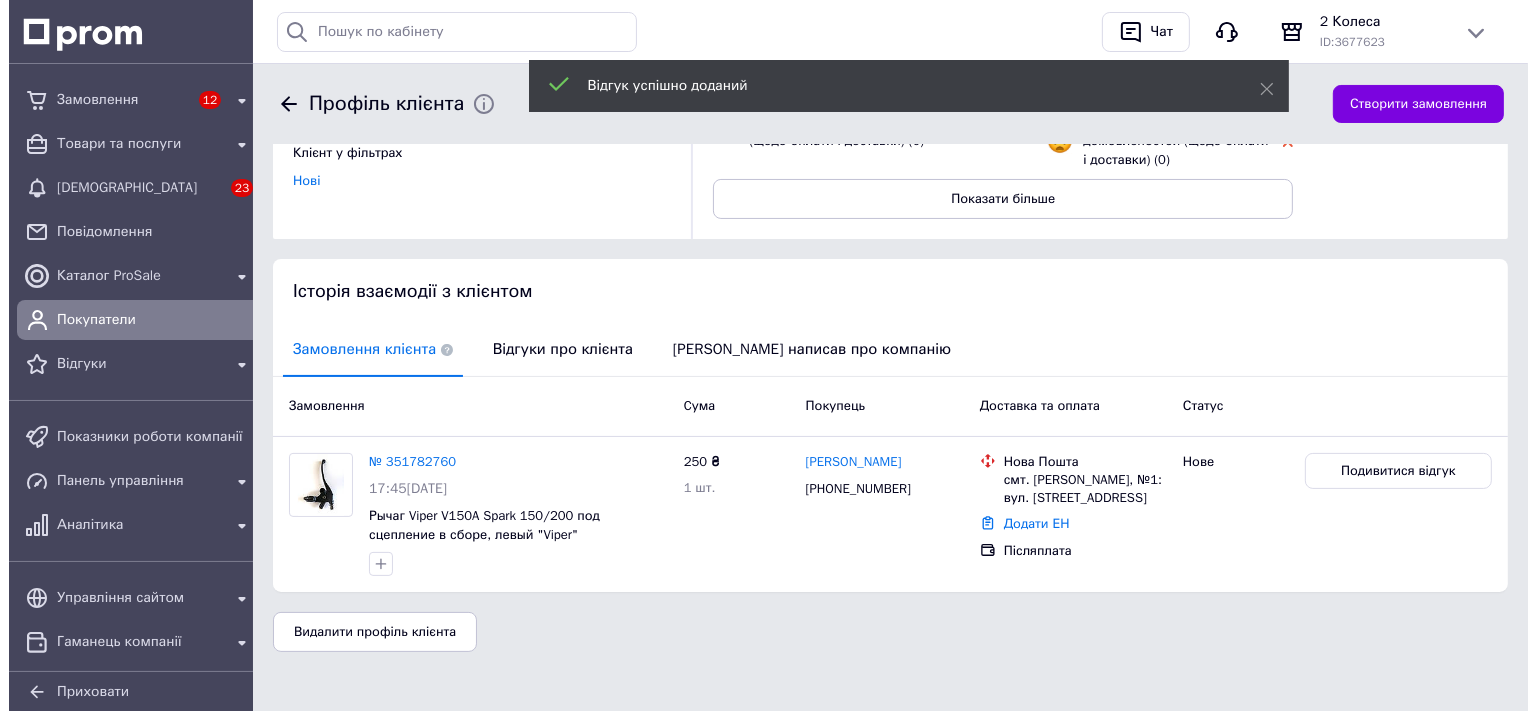 scroll, scrollTop: 0, scrollLeft: 0, axis: both 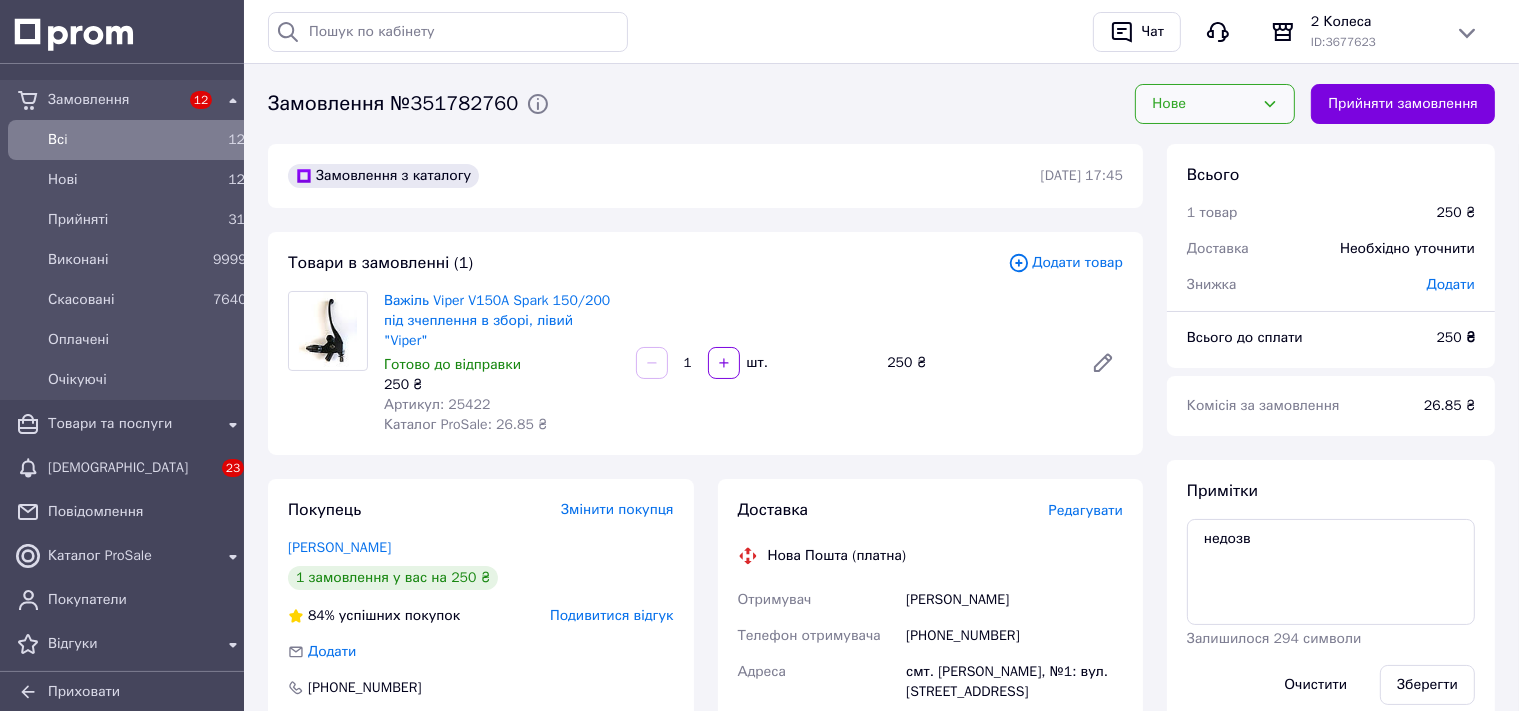 click on "Нове" at bounding box center (1215, 104) 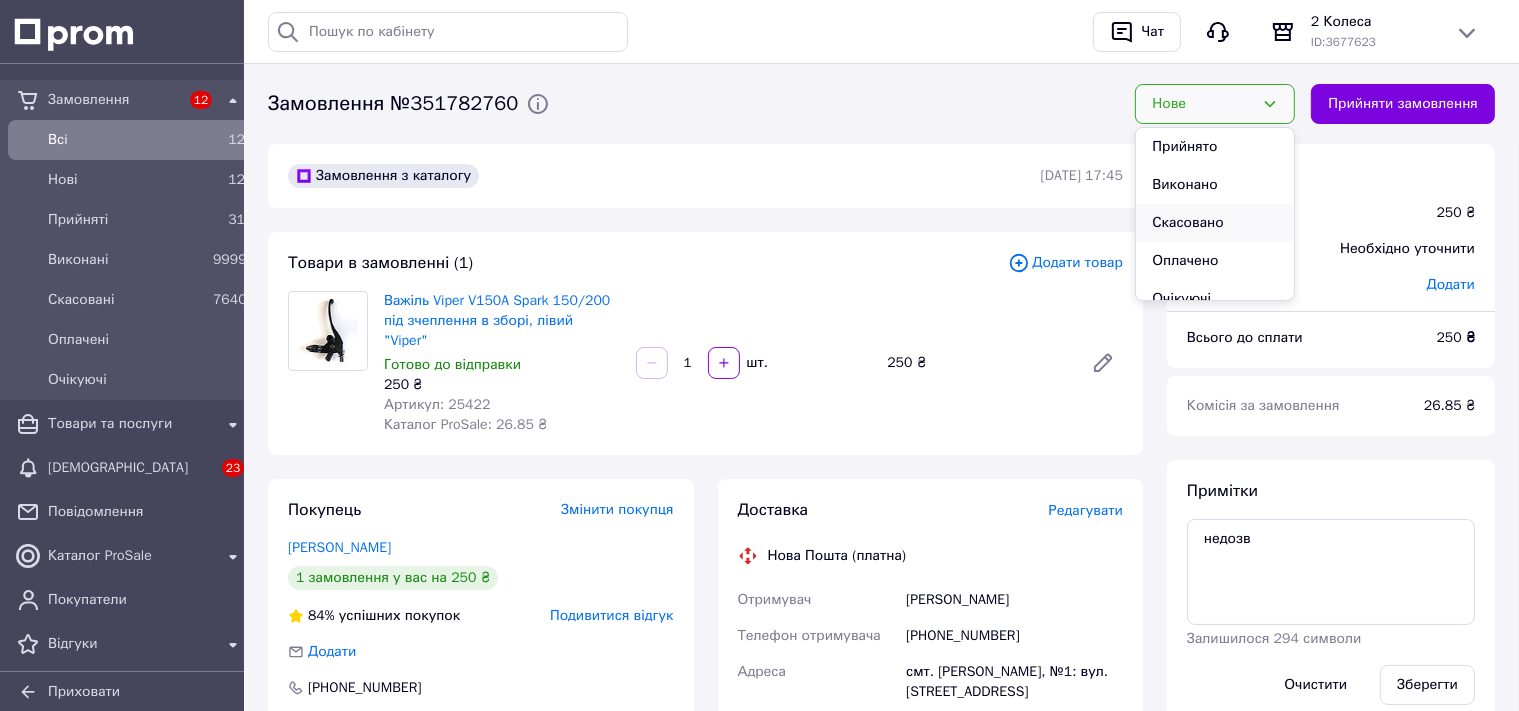 click on "Скасовано" at bounding box center (1215, 223) 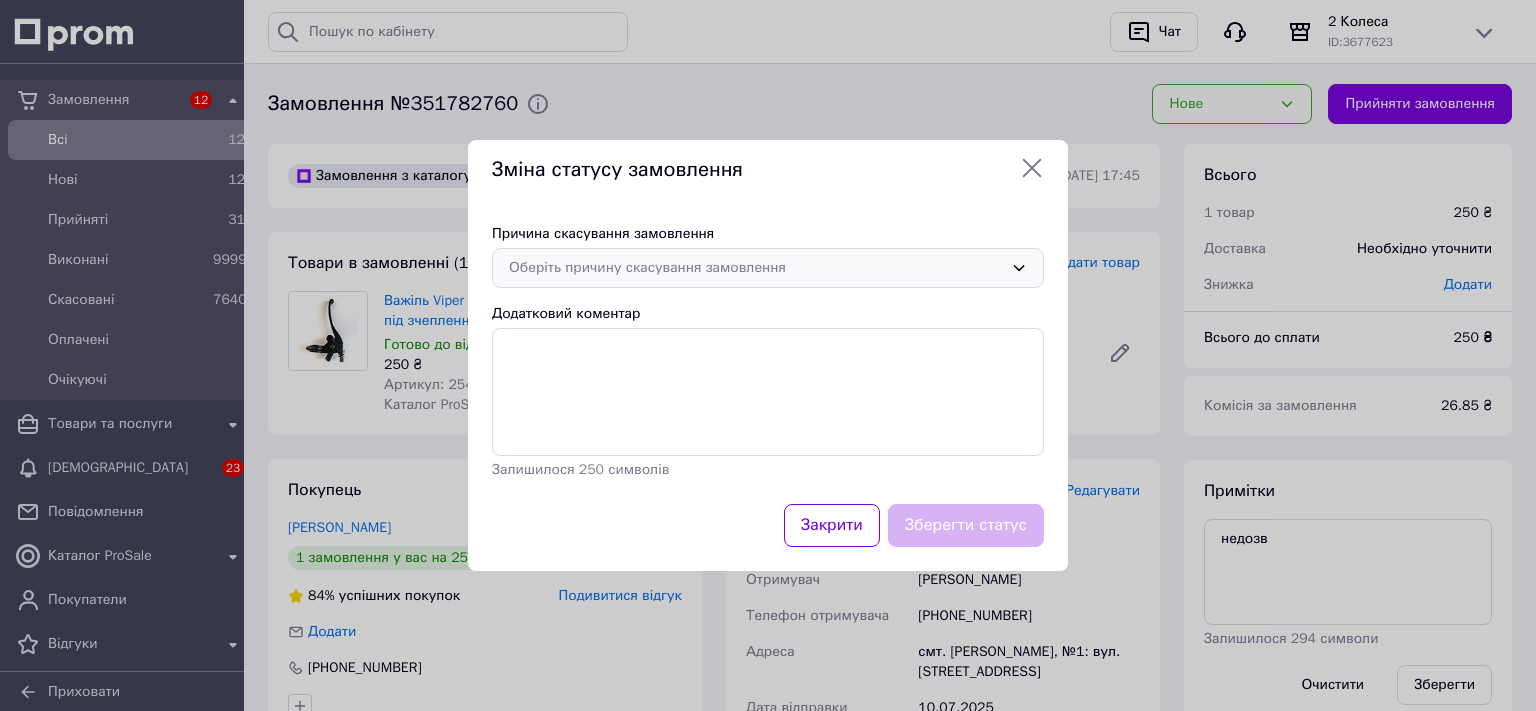 click on "Оберіть причину скасування замовлення" at bounding box center [768, 268] 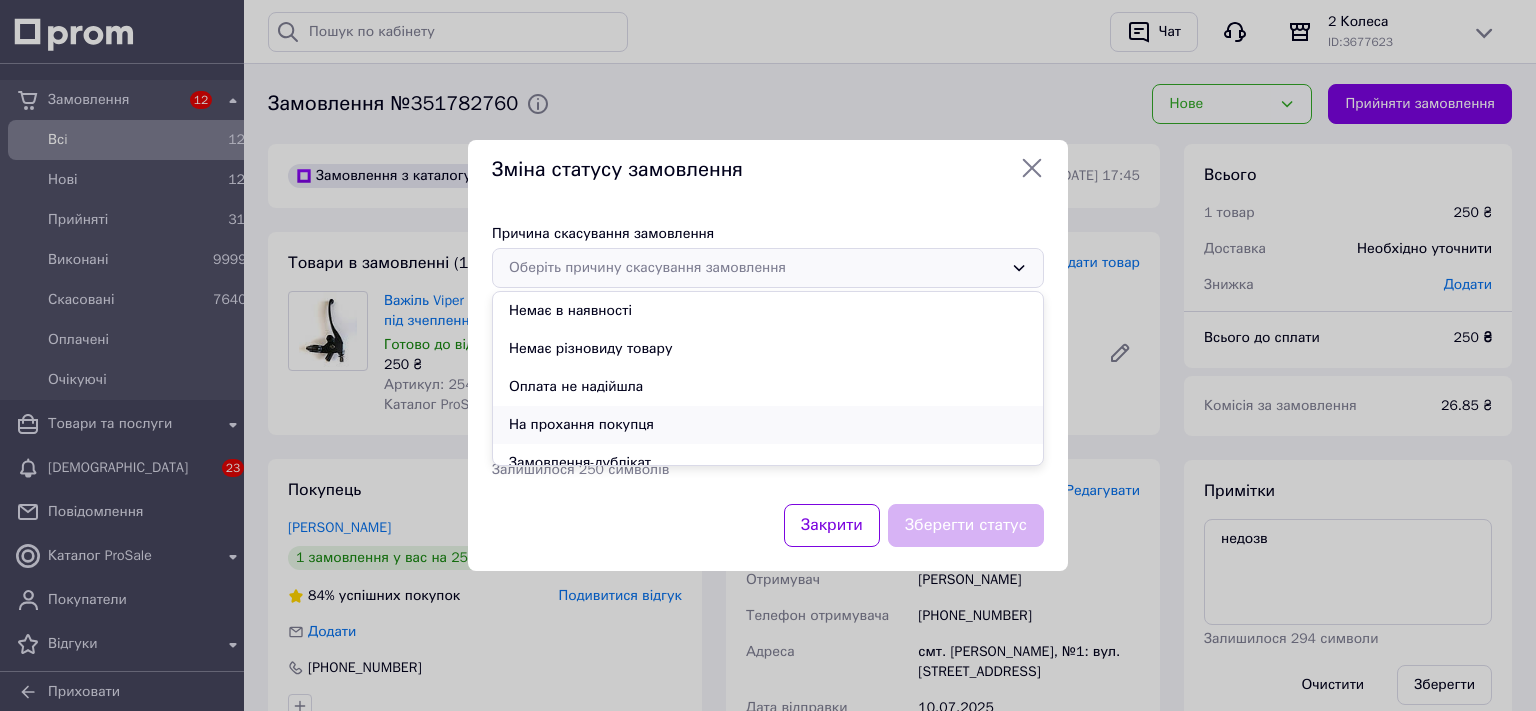 click on "На прохання покупця" at bounding box center (768, 425) 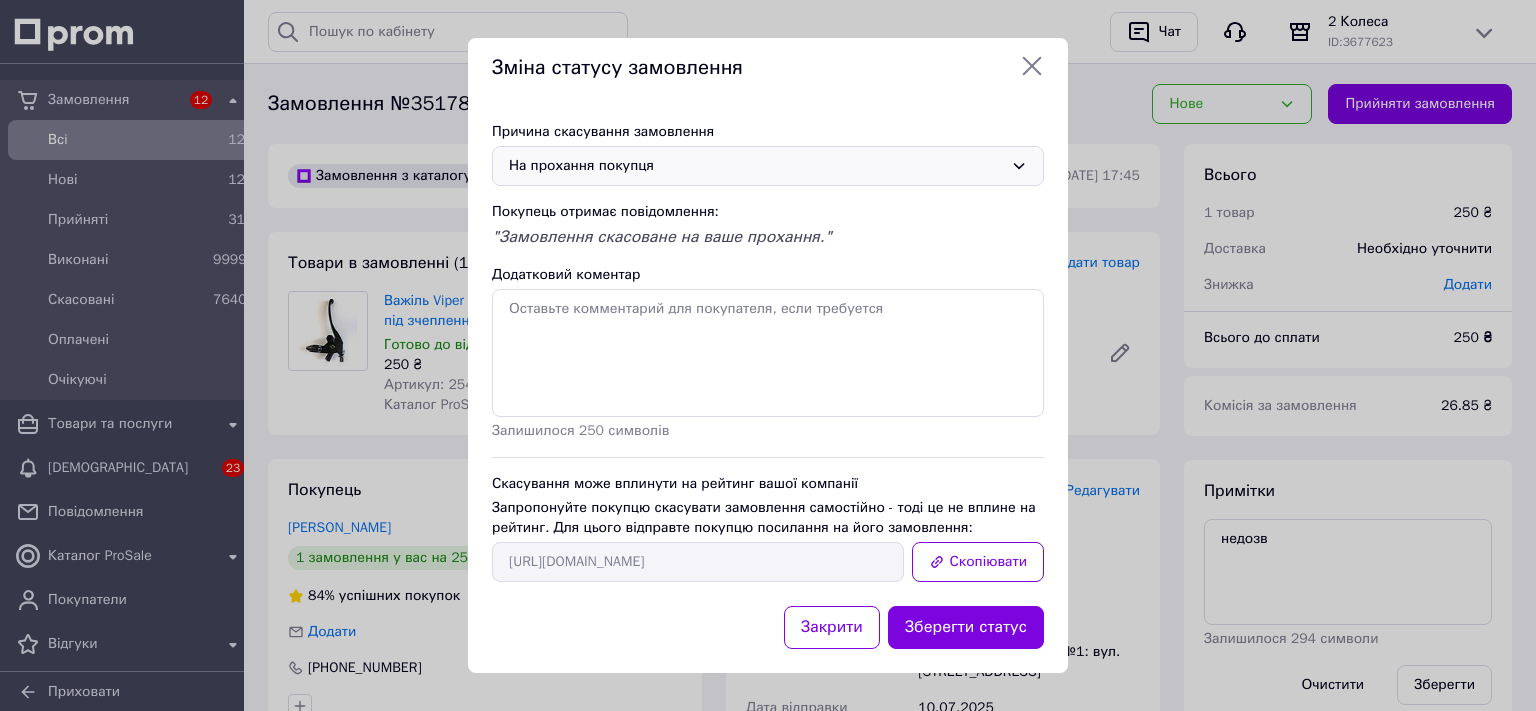 click on "На прохання покупця" at bounding box center (768, 166) 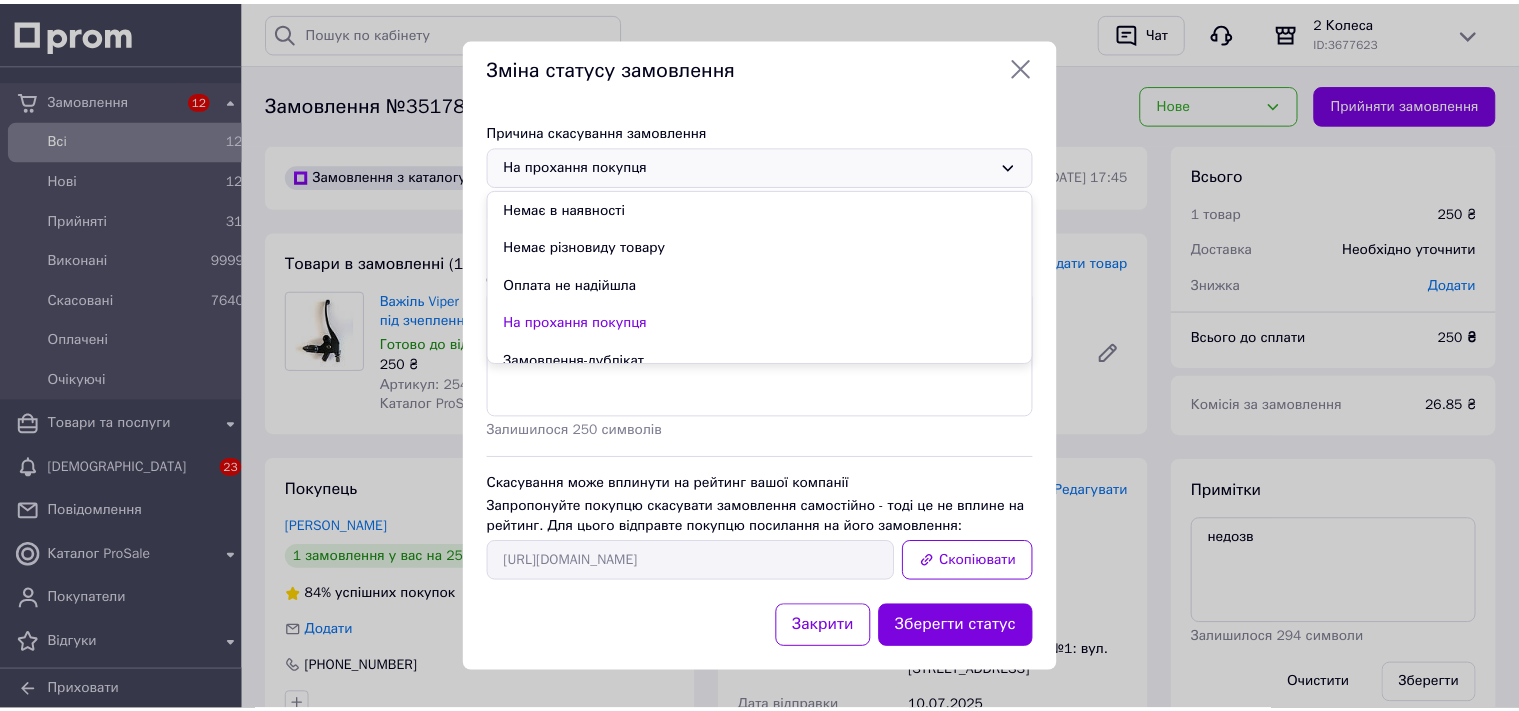 scroll, scrollTop: 94, scrollLeft: 0, axis: vertical 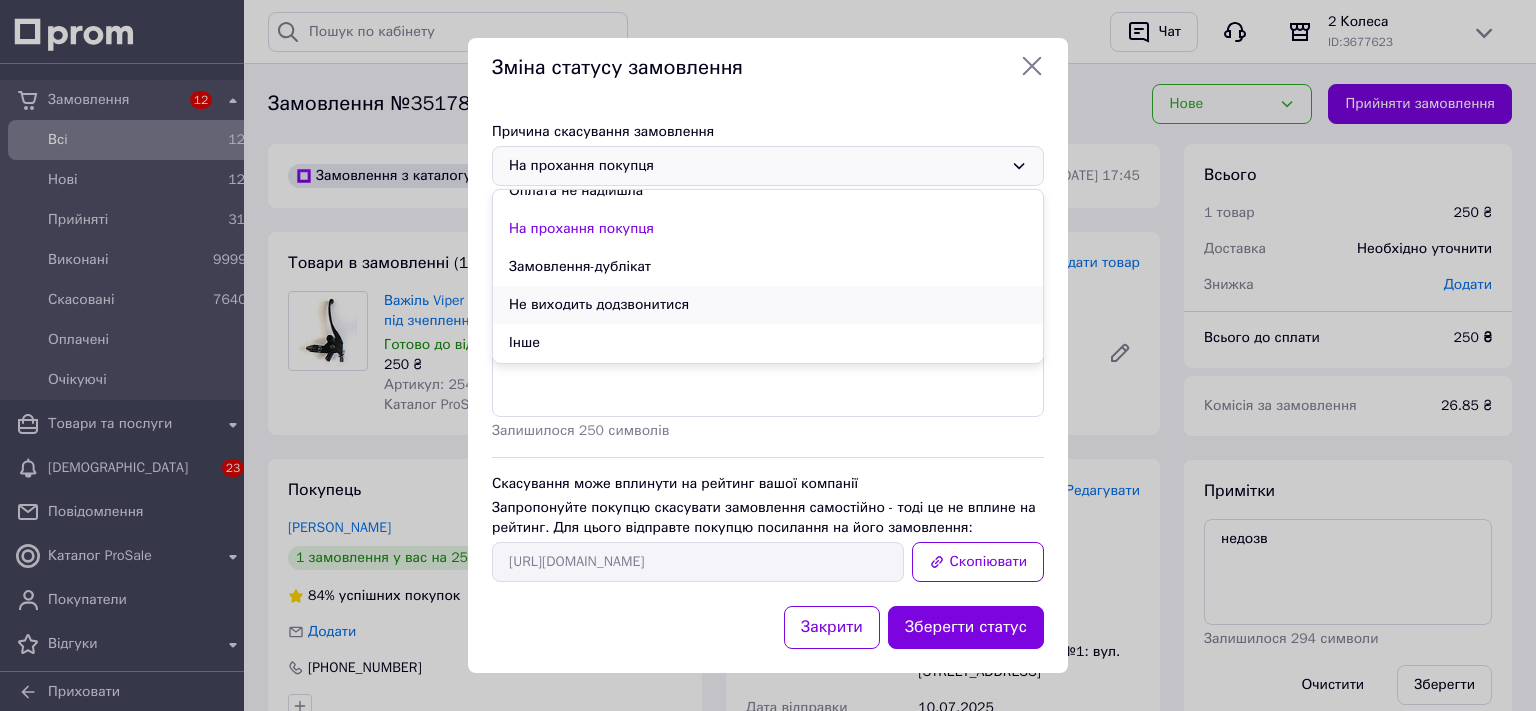 click on "Не виходить додзвонитися" at bounding box center [768, 305] 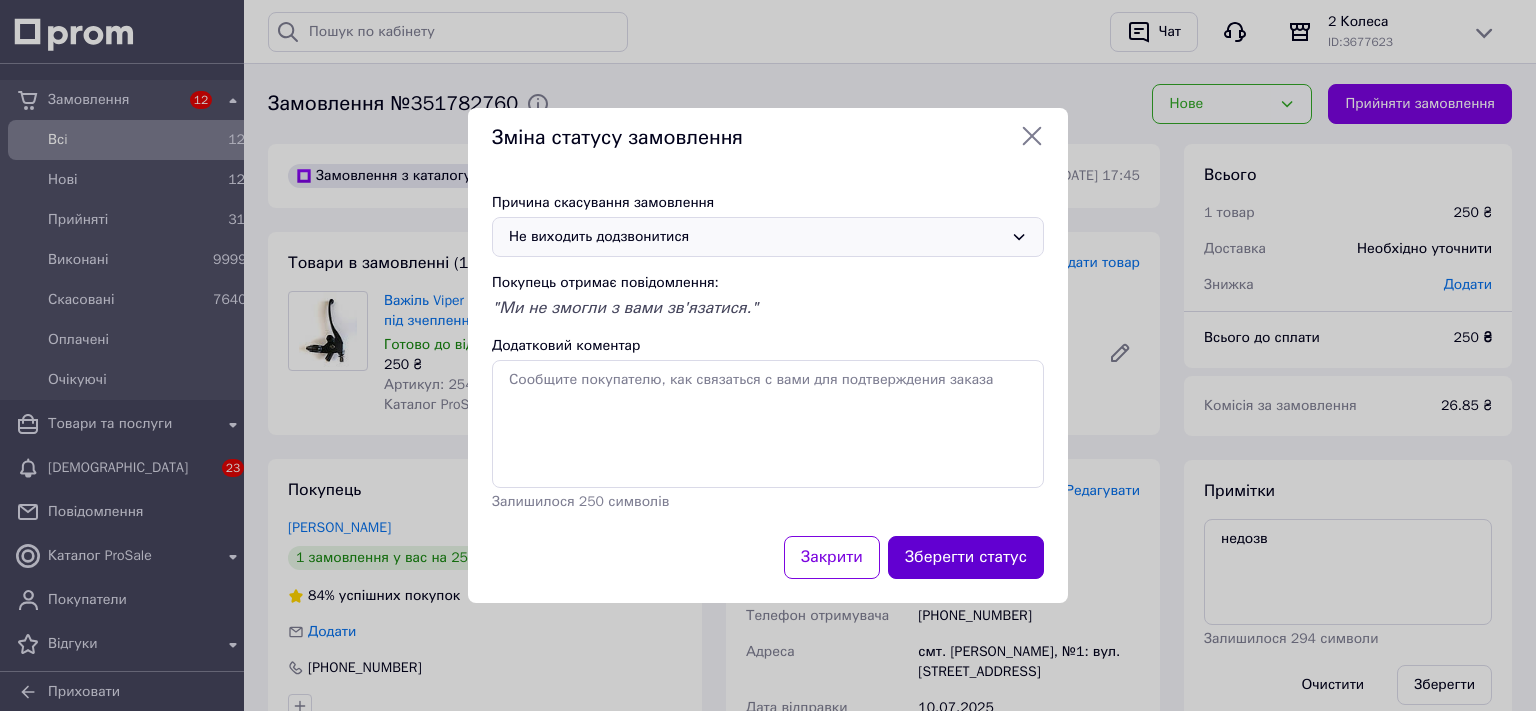 click on "Зберегти статус" at bounding box center [966, 557] 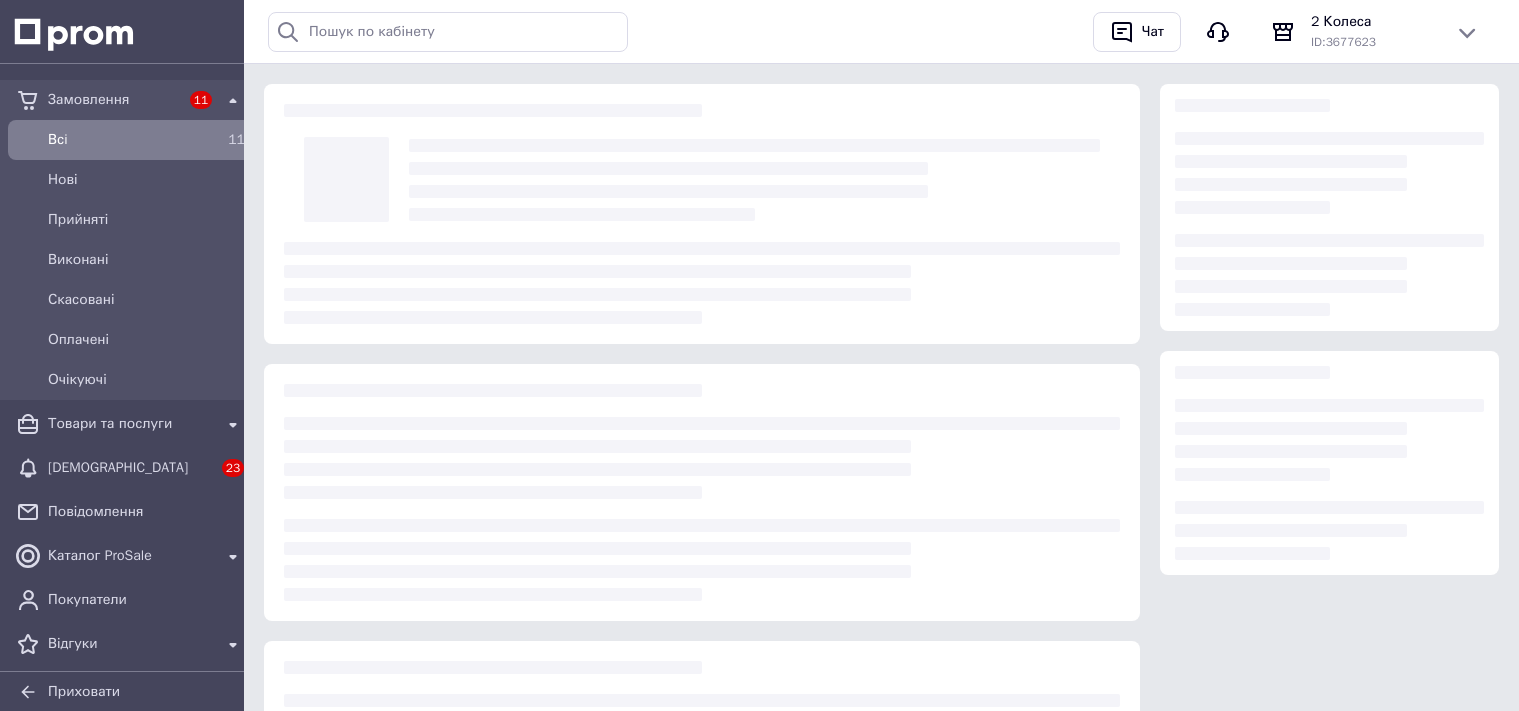 scroll, scrollTop: 0, scrollLeft: 0, axis: both 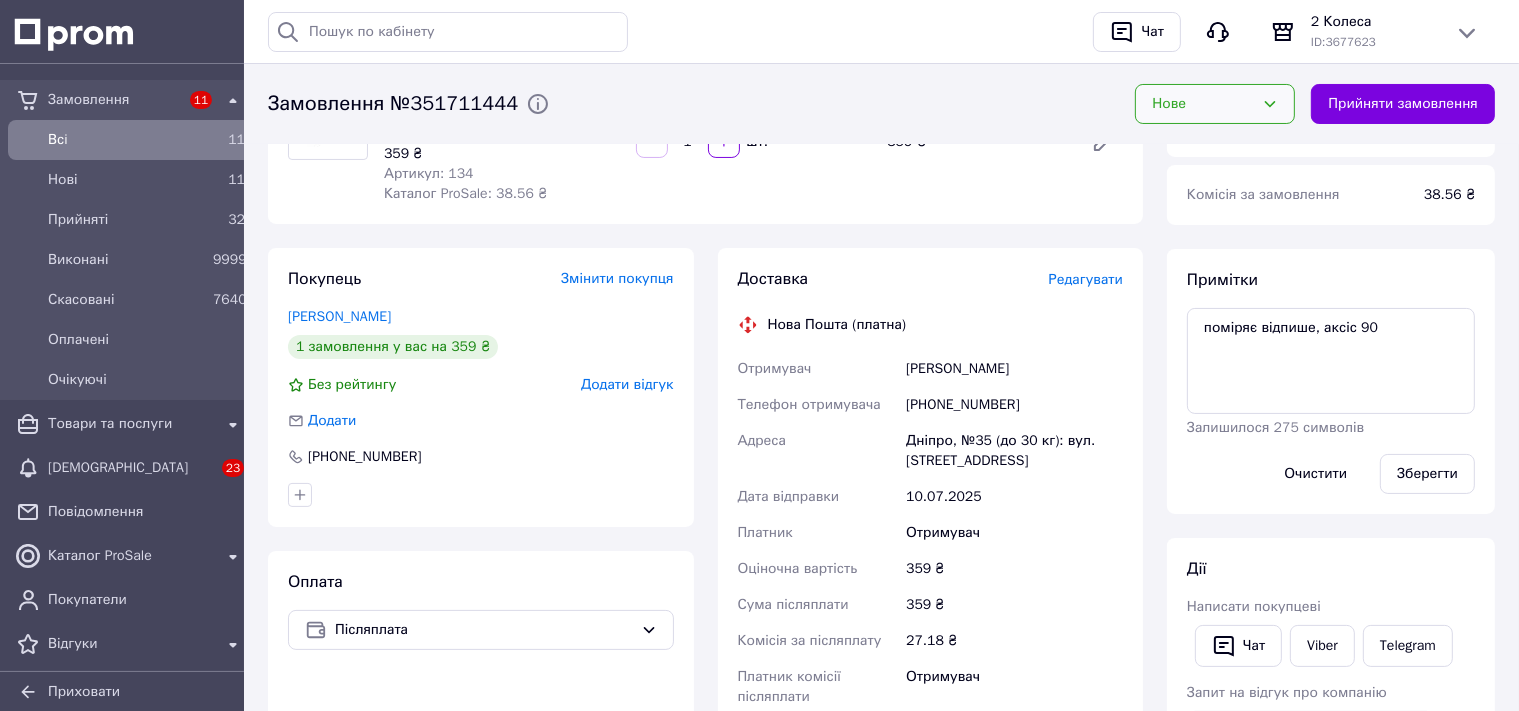 click on "Нове" at bounding box center [1203, 104] 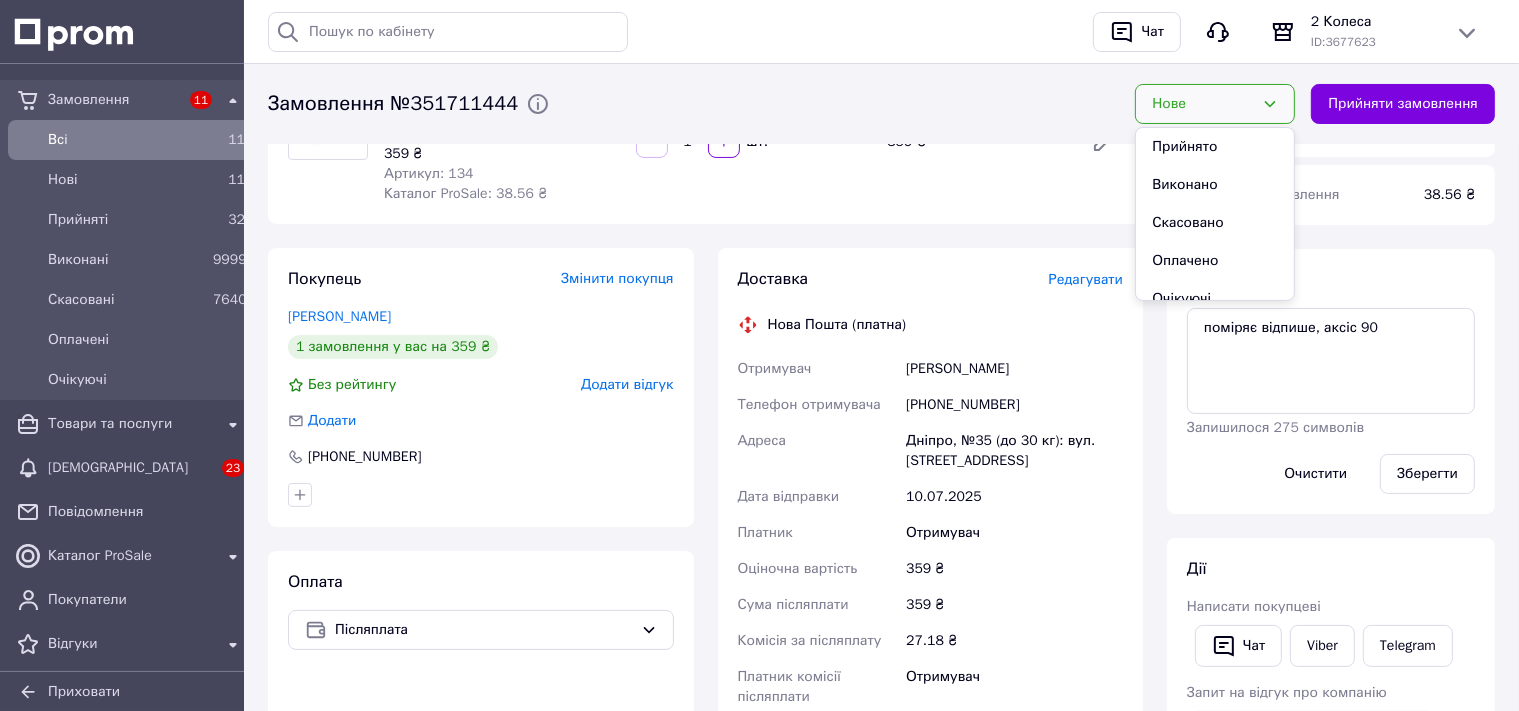 click on "Скасовано" at bounding box center [1215, 223] 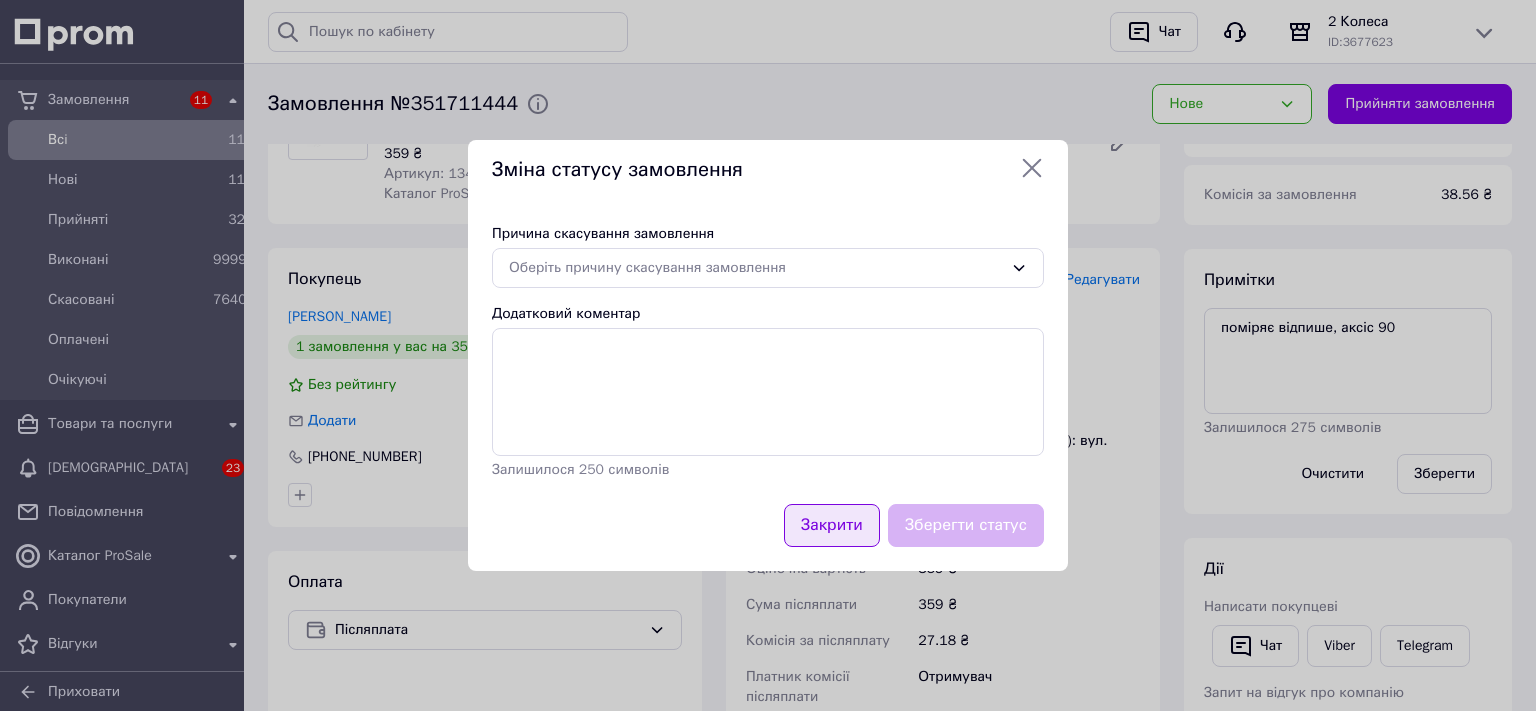 click on "Закрити" at bounding box center [832, 525] 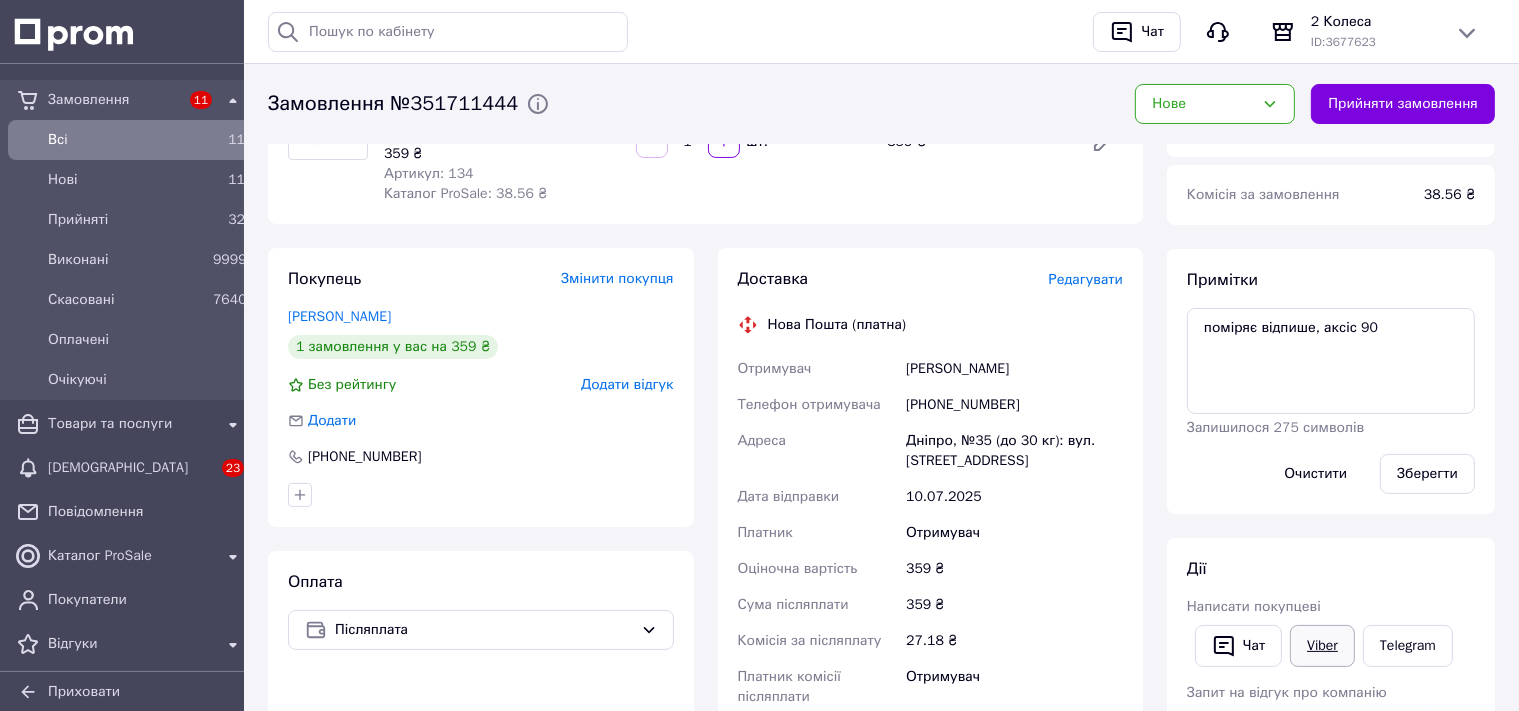 click on "Viber" at bounding box center [1322, 646] 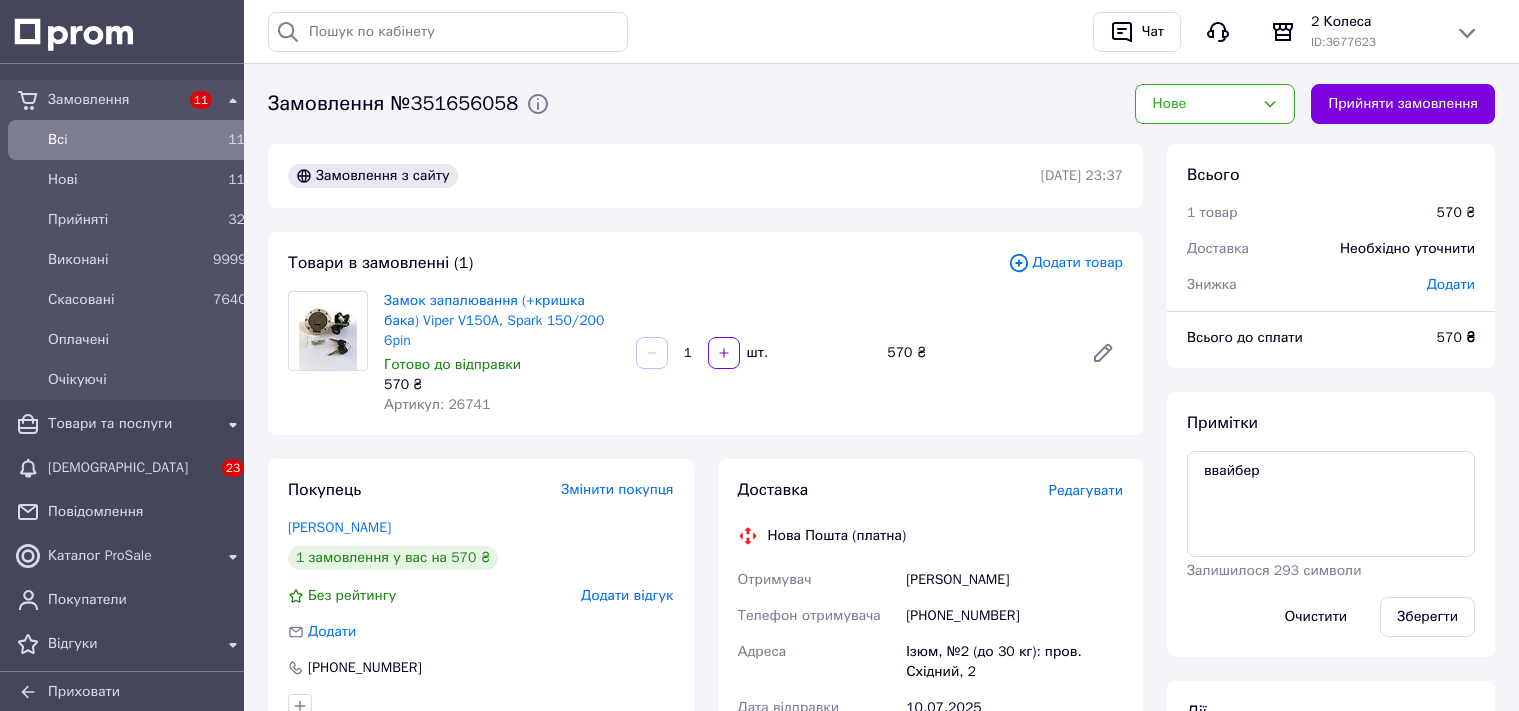 scroll, scrollTop: 0, scrollLeft: 0, axis: both 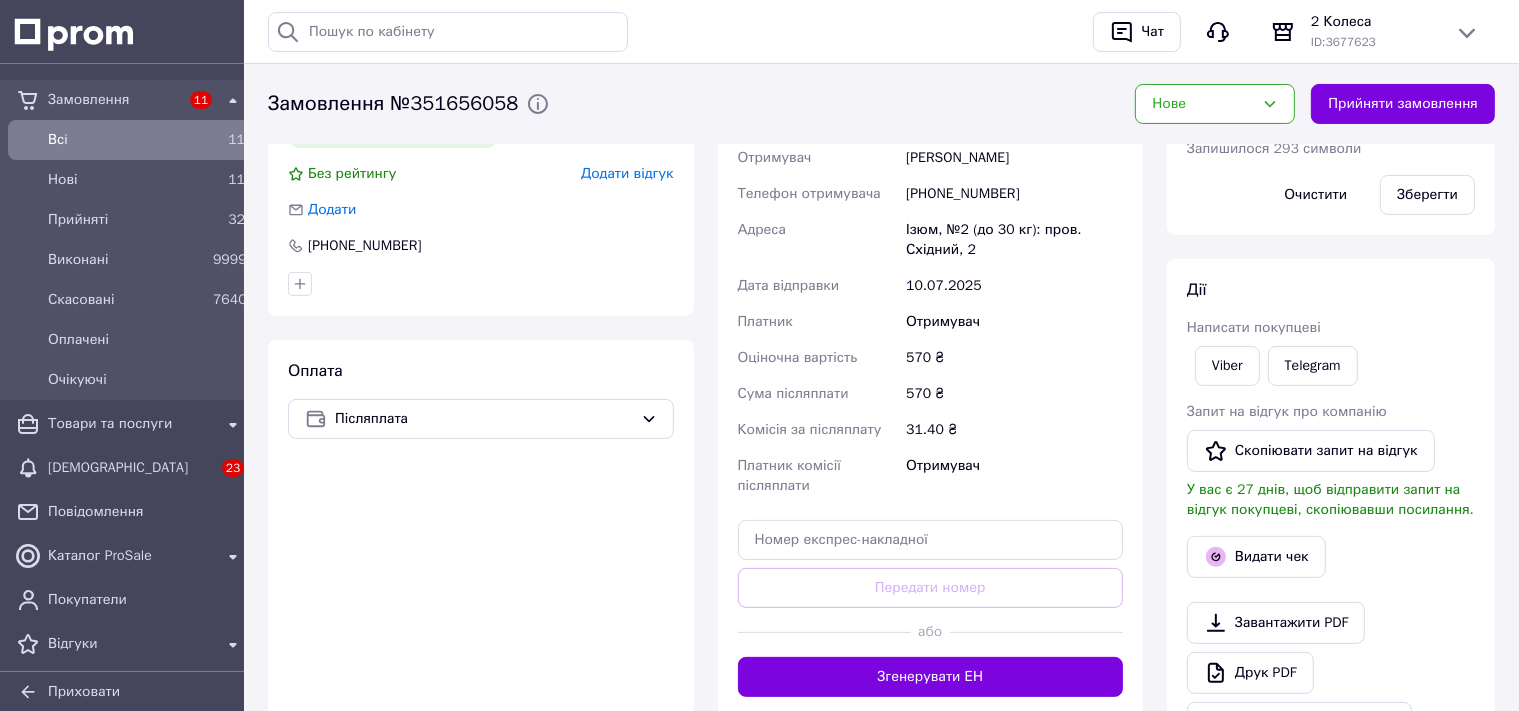 click on "Viber" at bounding box center [1227, 366] 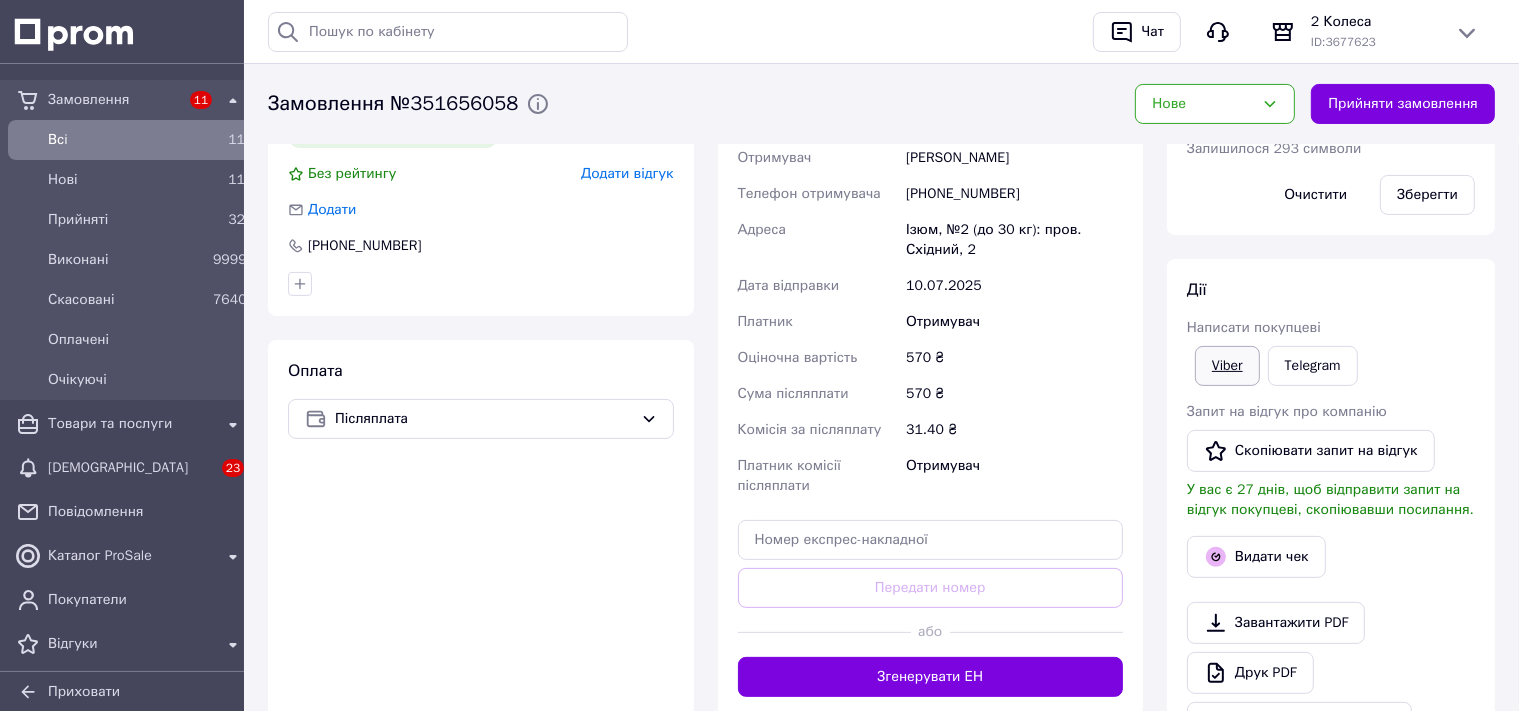 click on "Viber" at bounding box center [1227, 366] 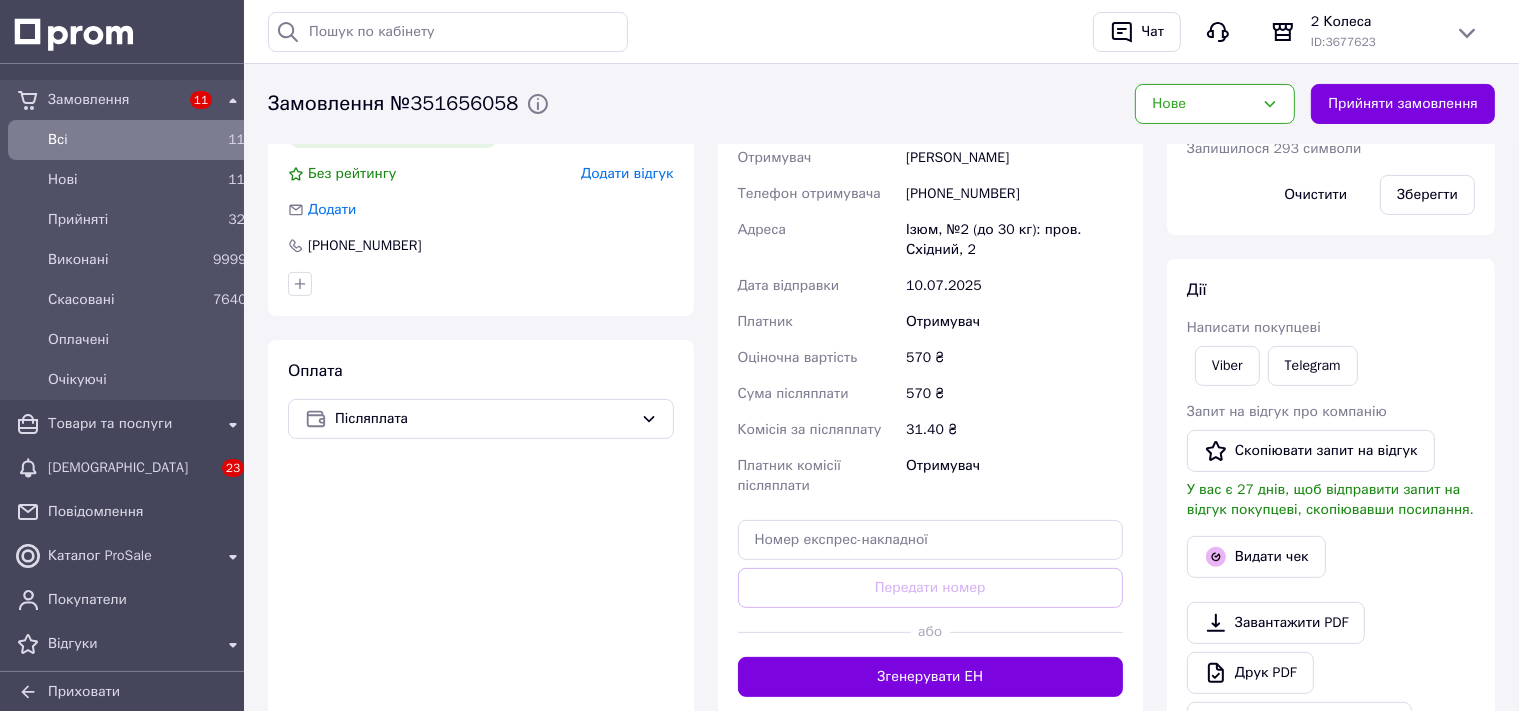 scroll, scrollTop: 0, scrollLeft: 0, axis: both 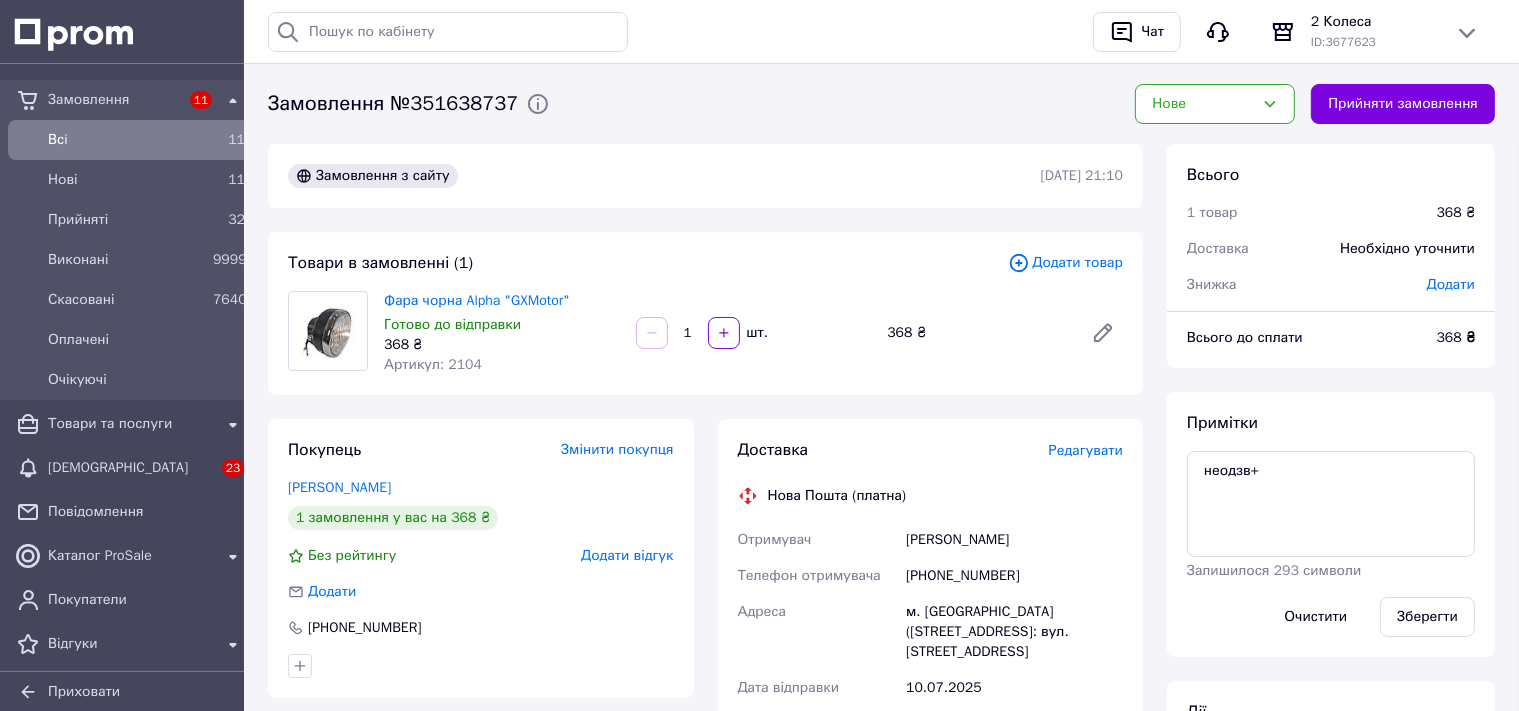 drag, startPoint x: 1246, startPoint y: 120, endPoint x: 1235, endPoint y: 126, distance: 12.529964 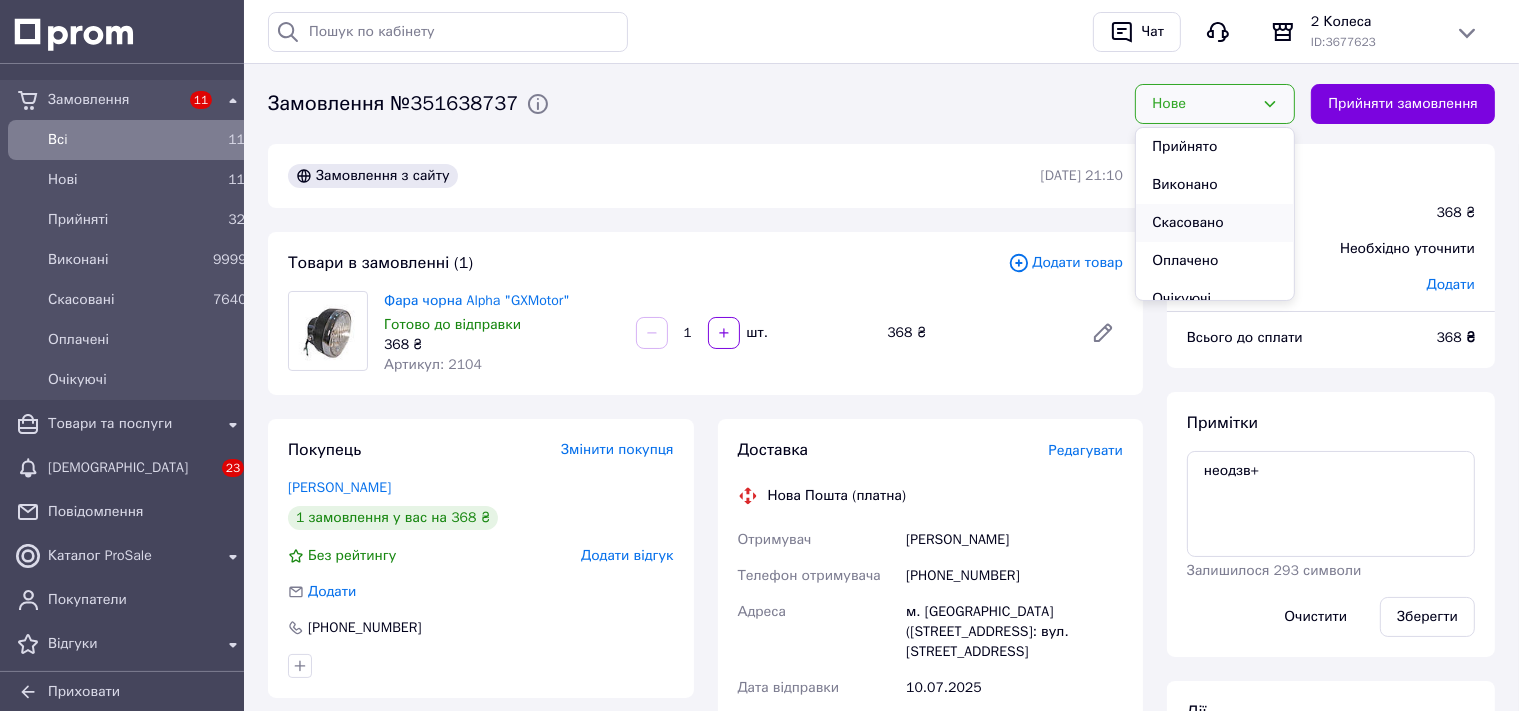 click on "Скасовано" at bounding box center [1215, 223] 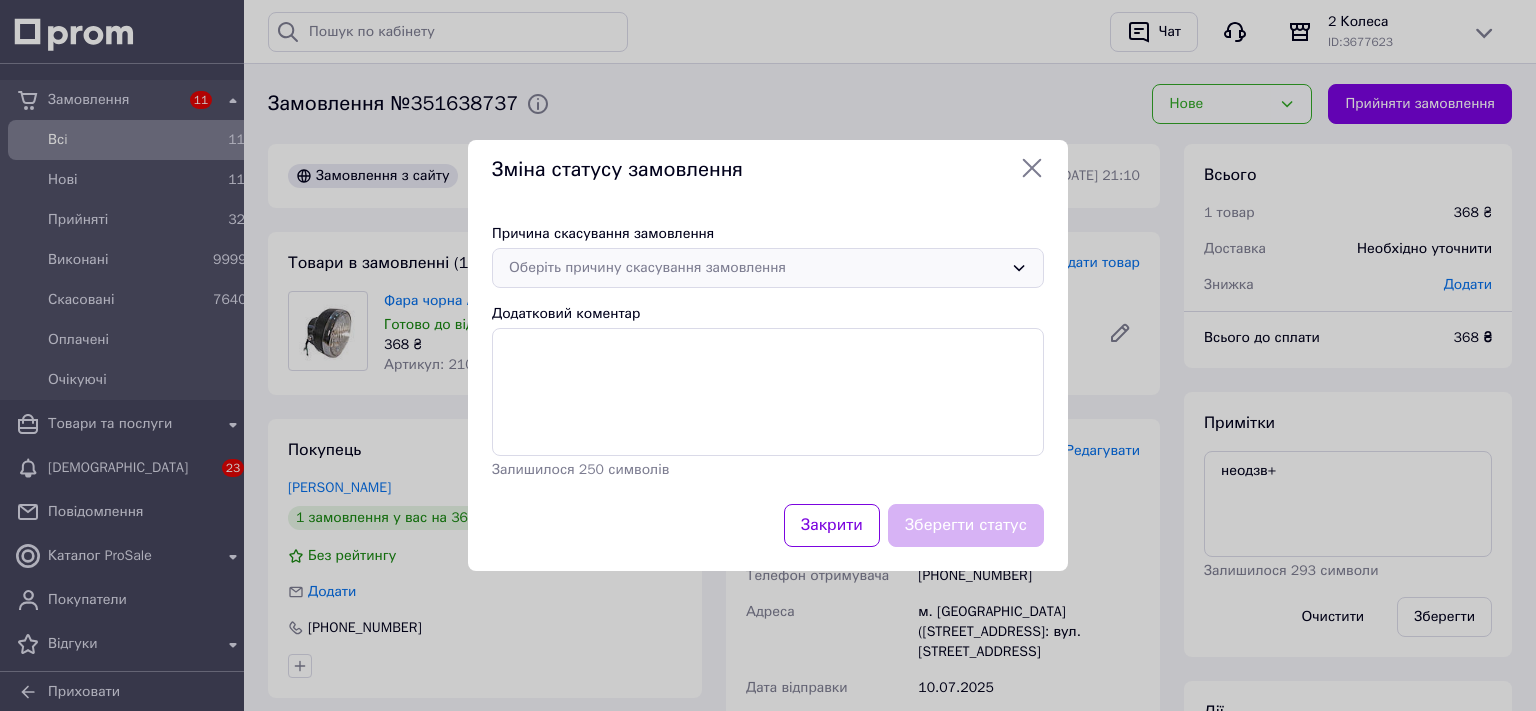 click on "Оберіть причину скасування замовлення" at bounding box center (768, 268) 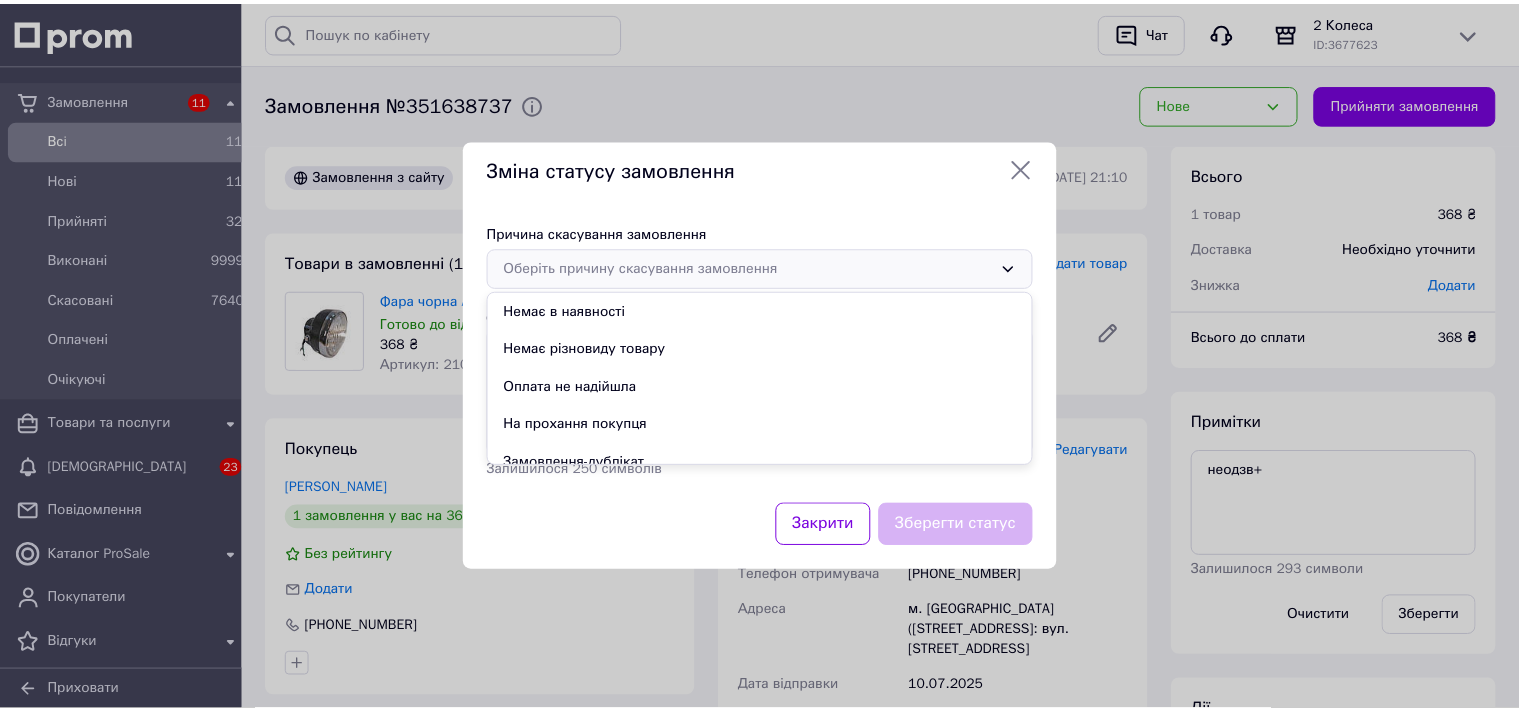 scroll, scrollTop: 94, scrollLeft: 0, axis: vertical 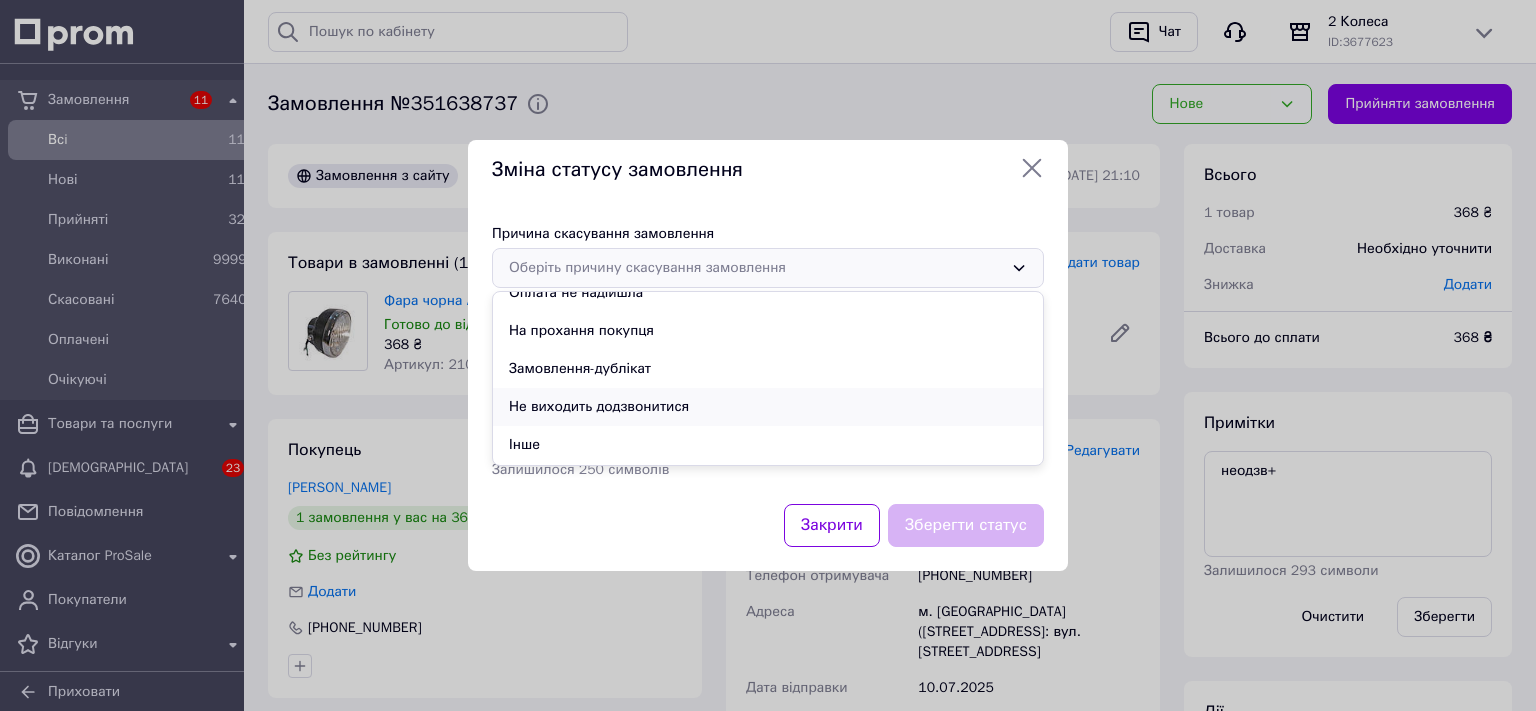 click on "Не виходить додзвонитися" at bounding box center [768, 407] 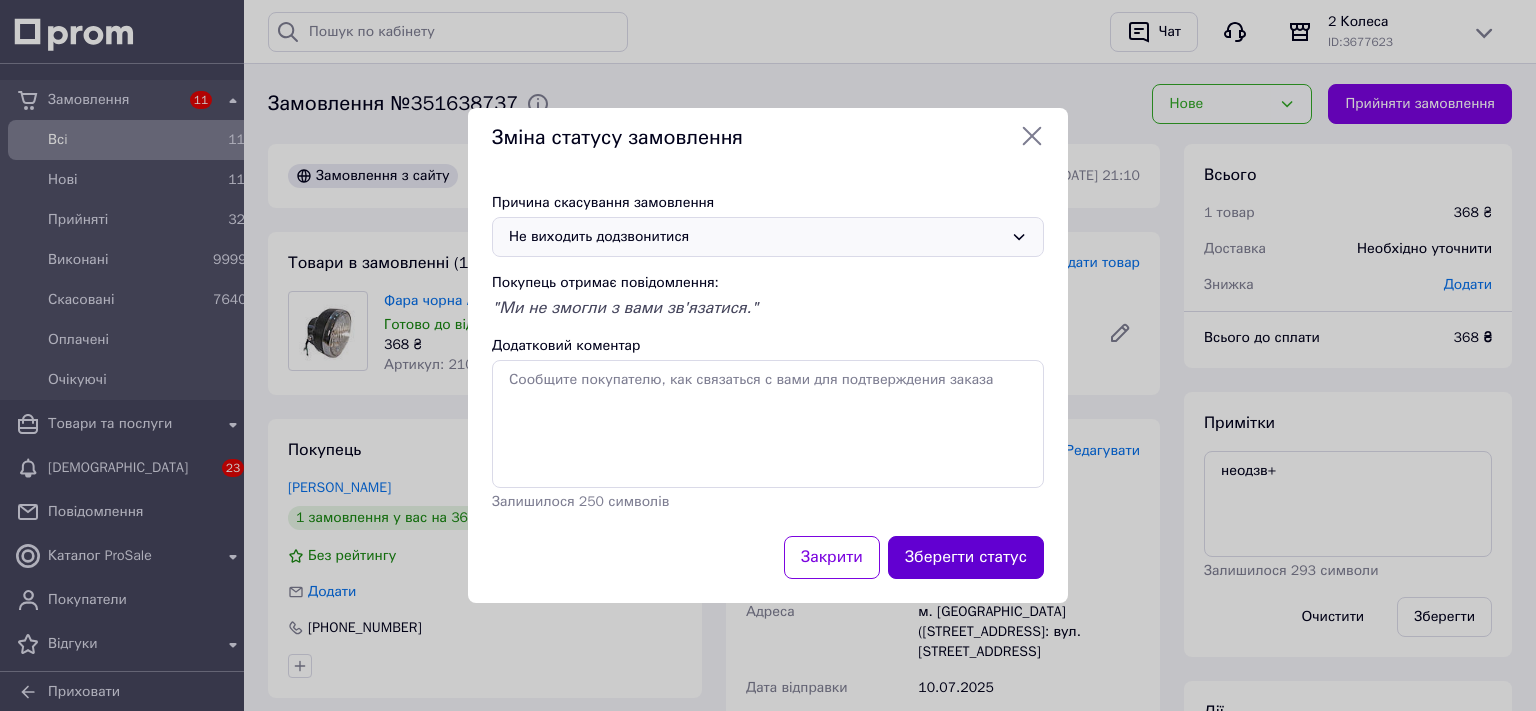 click on "Зберегти статус" at bounding box center [966, 557] 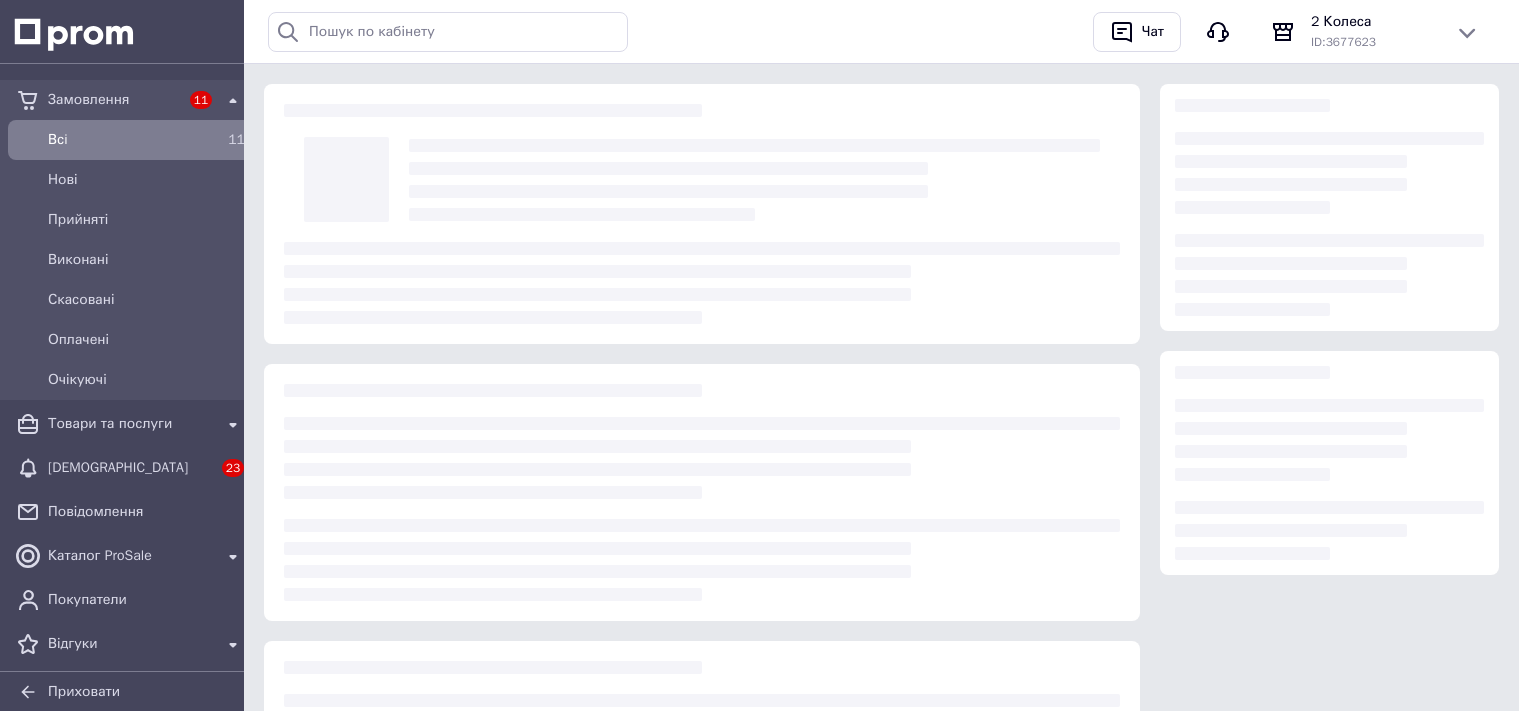 scroll, scrollTop: 0, scrollLeft: 0, axis: both 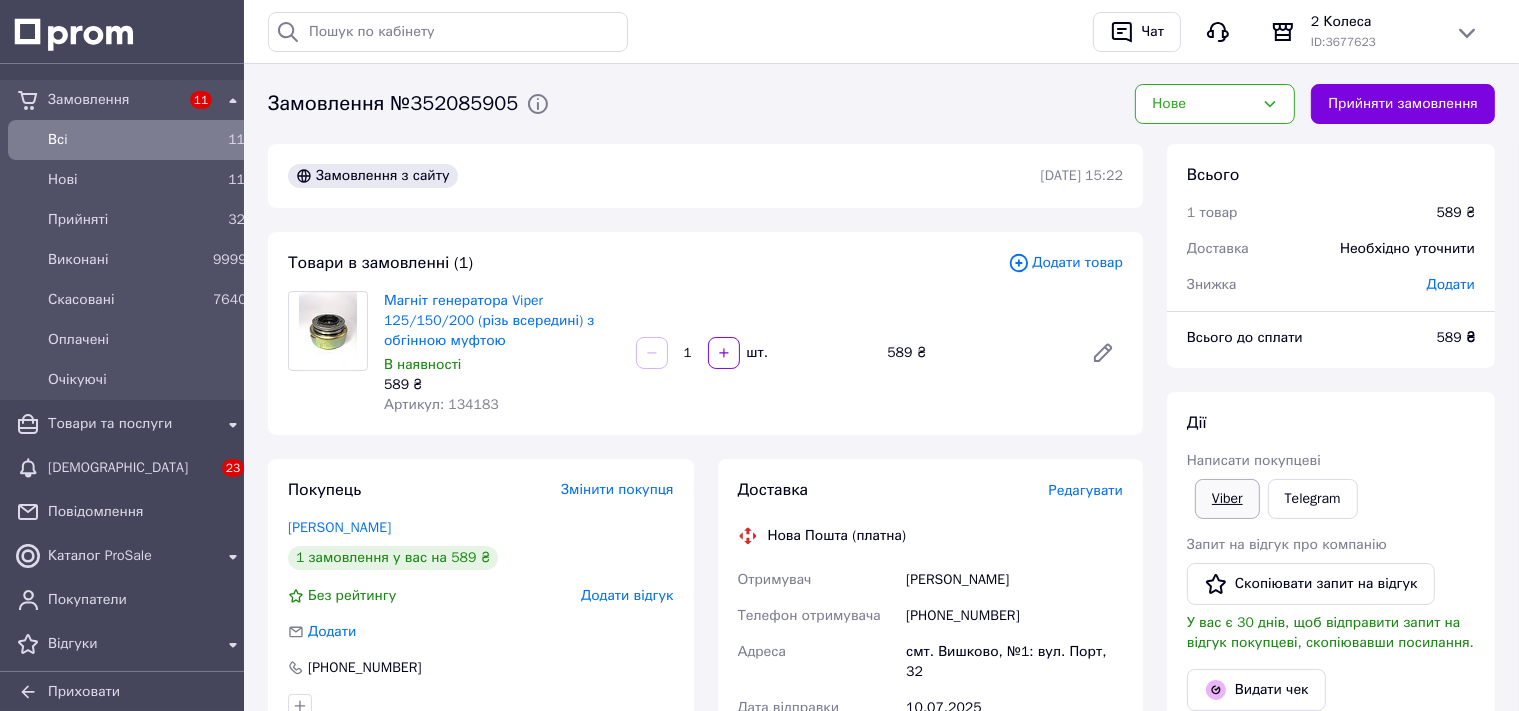 click on "Viber" at bounding box center [1227, 499] 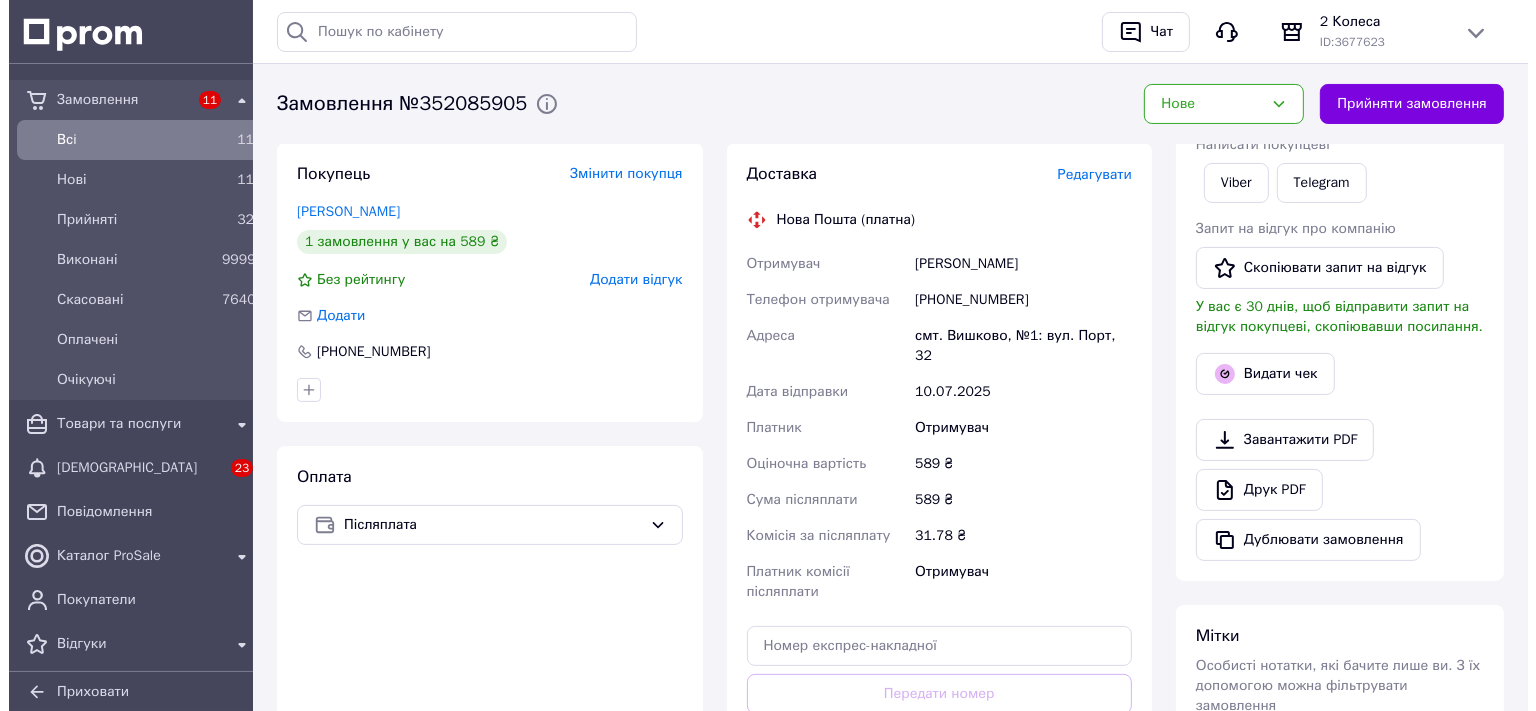 scroll, scrollTop: 0, scrollLeft: 0, axis: both 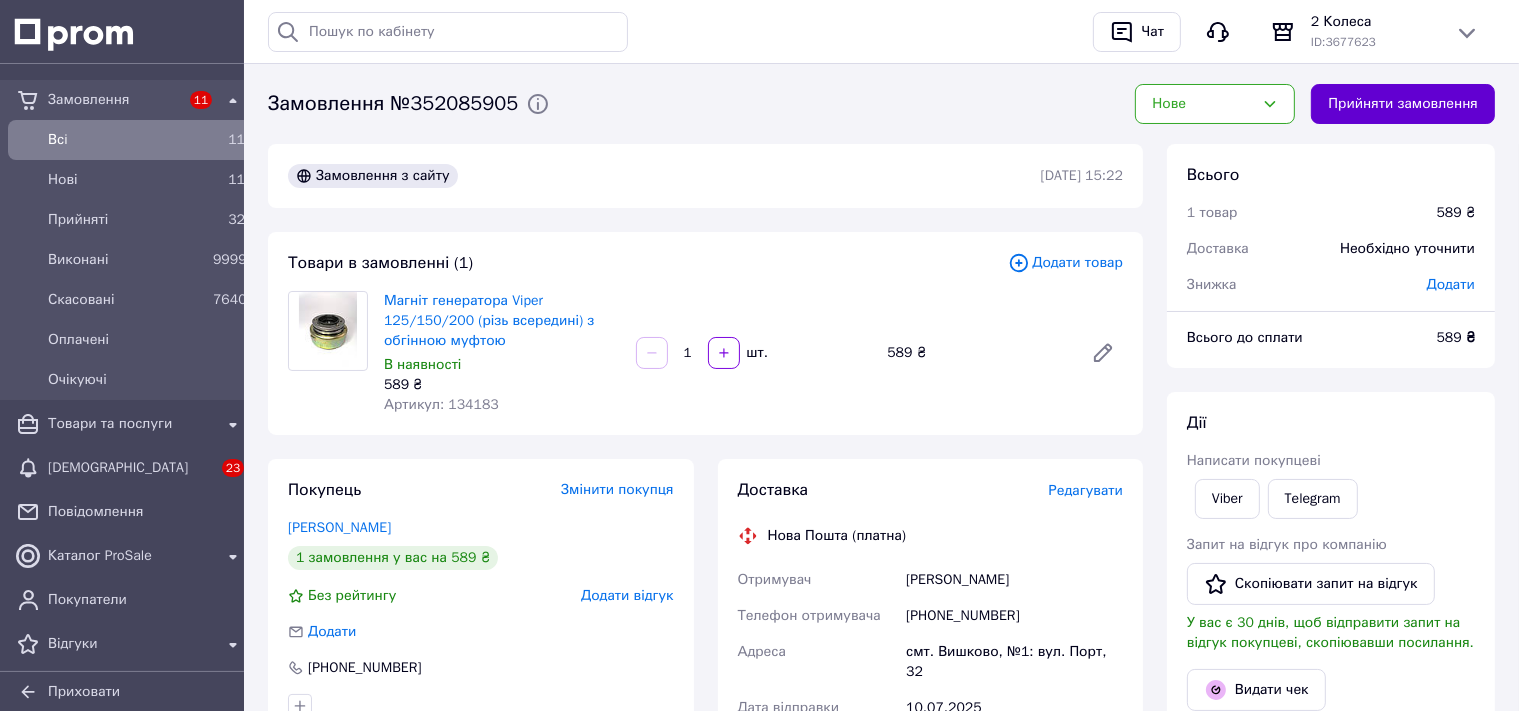 click on "Прийняти замовлення" at bounding box center [1403, 104] 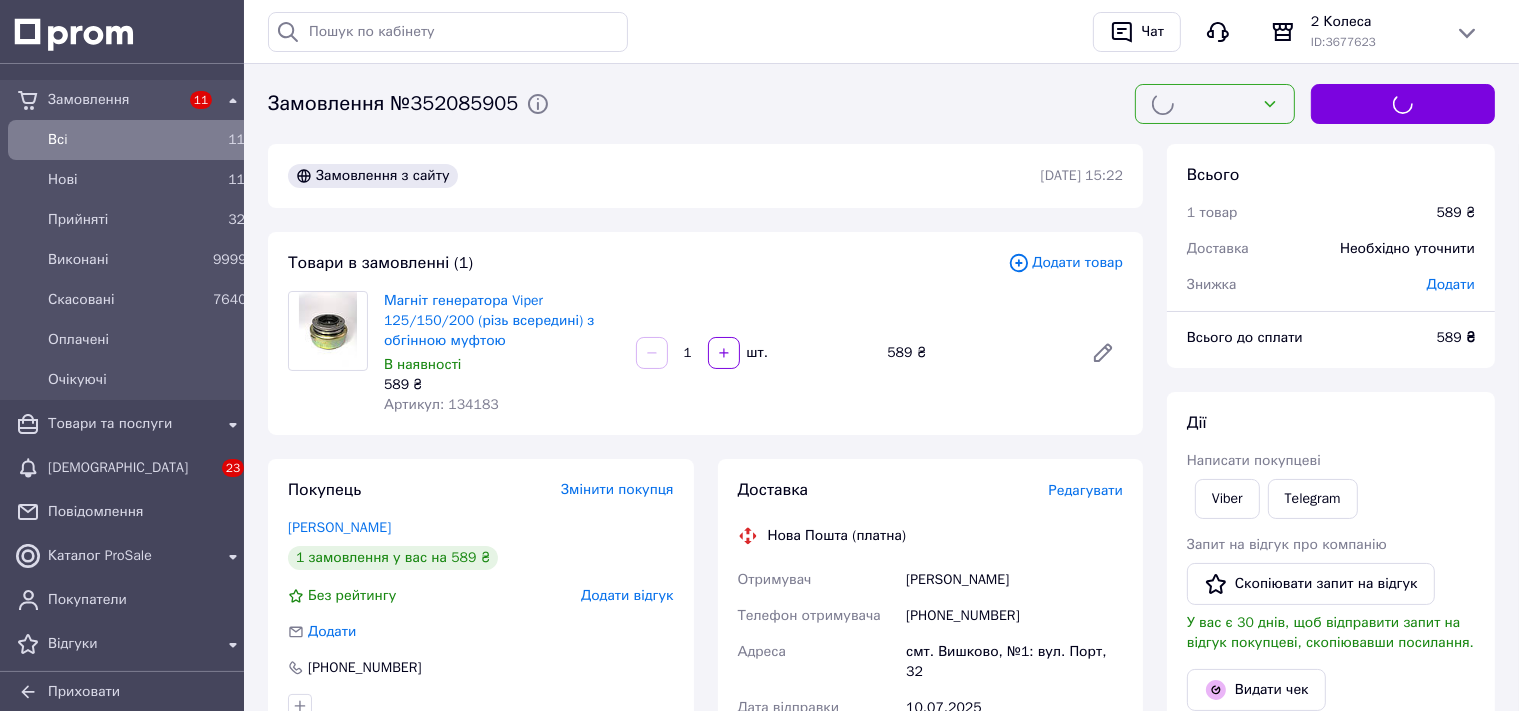 click on "Редагувати" at bounding box center (1086, 490) 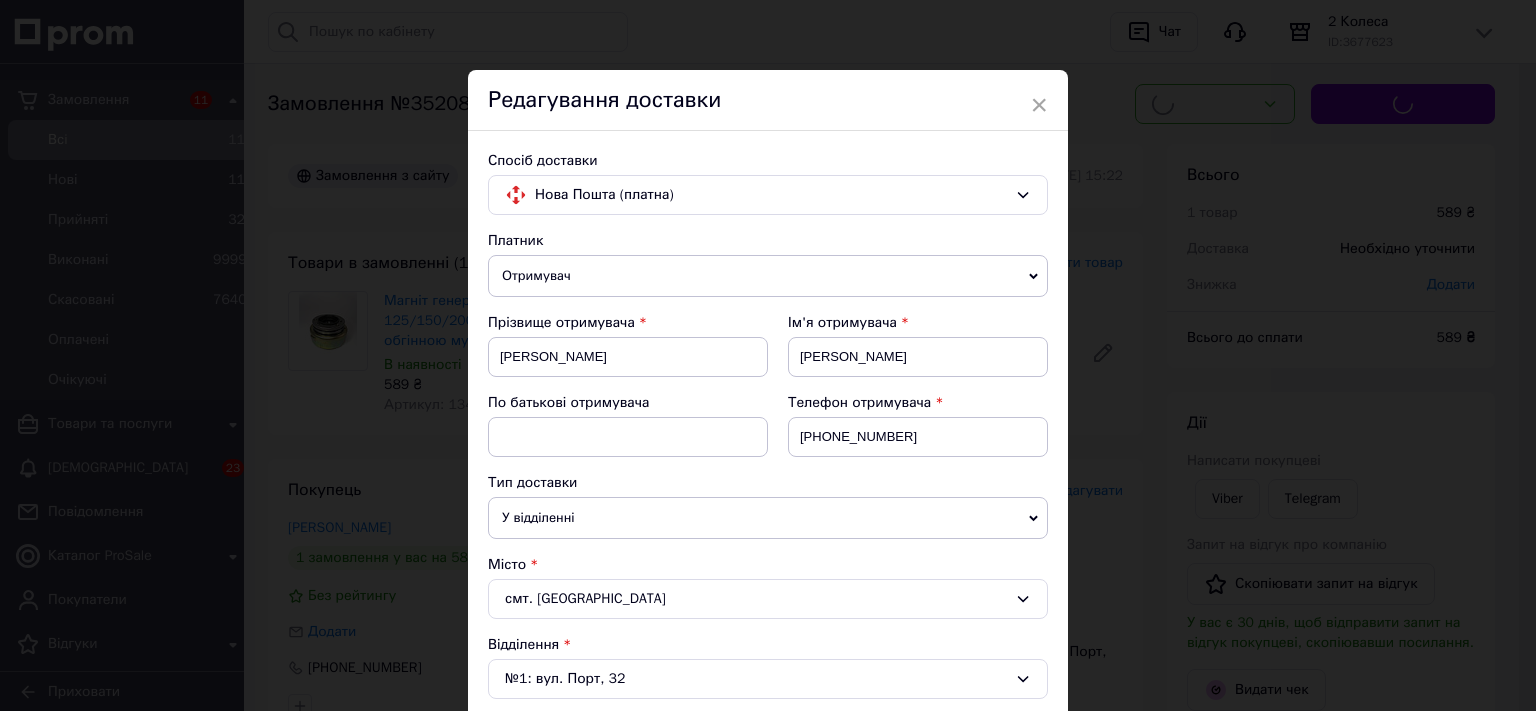 scroll, scrollTop: 552, scrollLeft: 0, axis: vertical 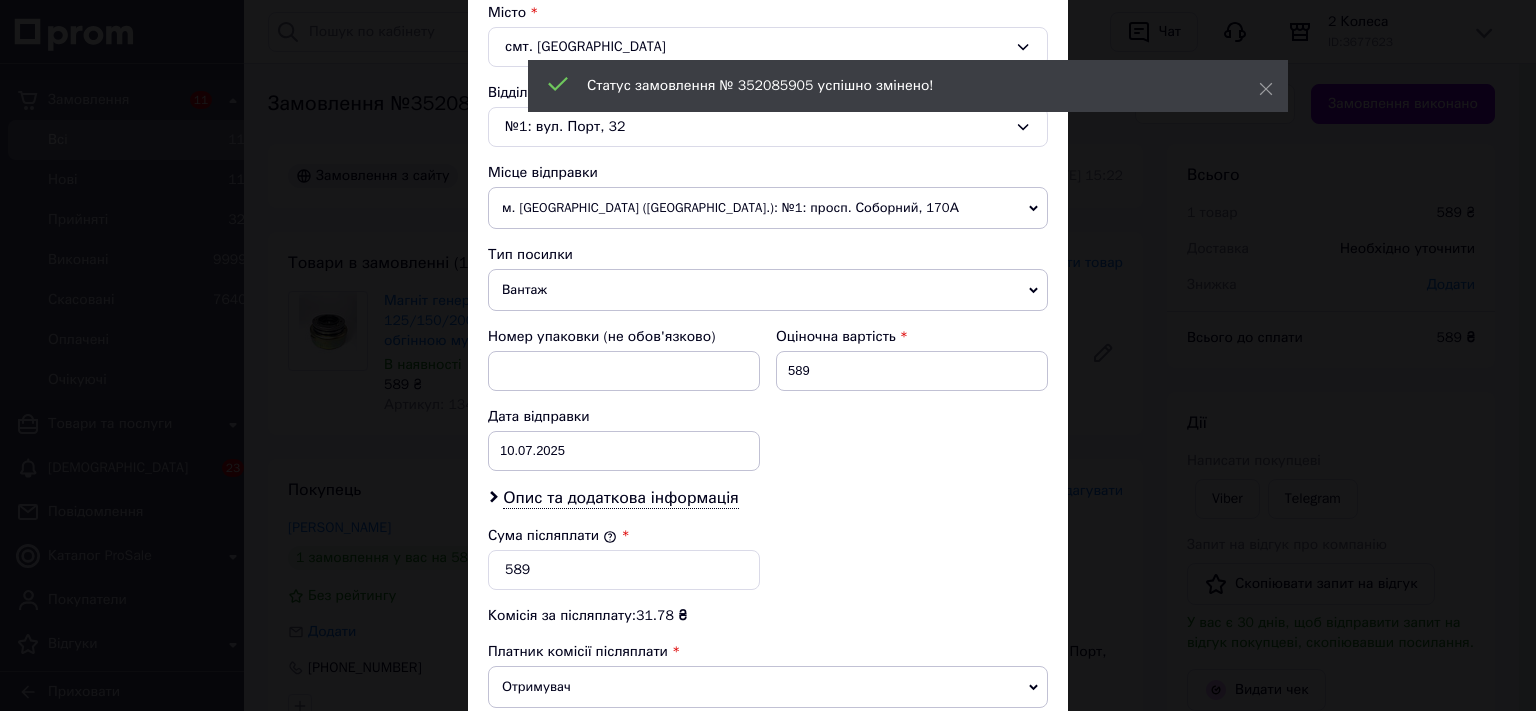 click on "Дата відправки [DATE] < 2025 > < Июль > Пн Вт Ср Чт Пт Сб Вс 30 1 2 3 4 5 6 7 8 9 10 11 12 13 14 15 16 17 18 19 20 21 22 23 24 25 26 27 28 29 30 31 1 2 3 4 5 6 7 8 9 10" at bounding box center [624, 439] 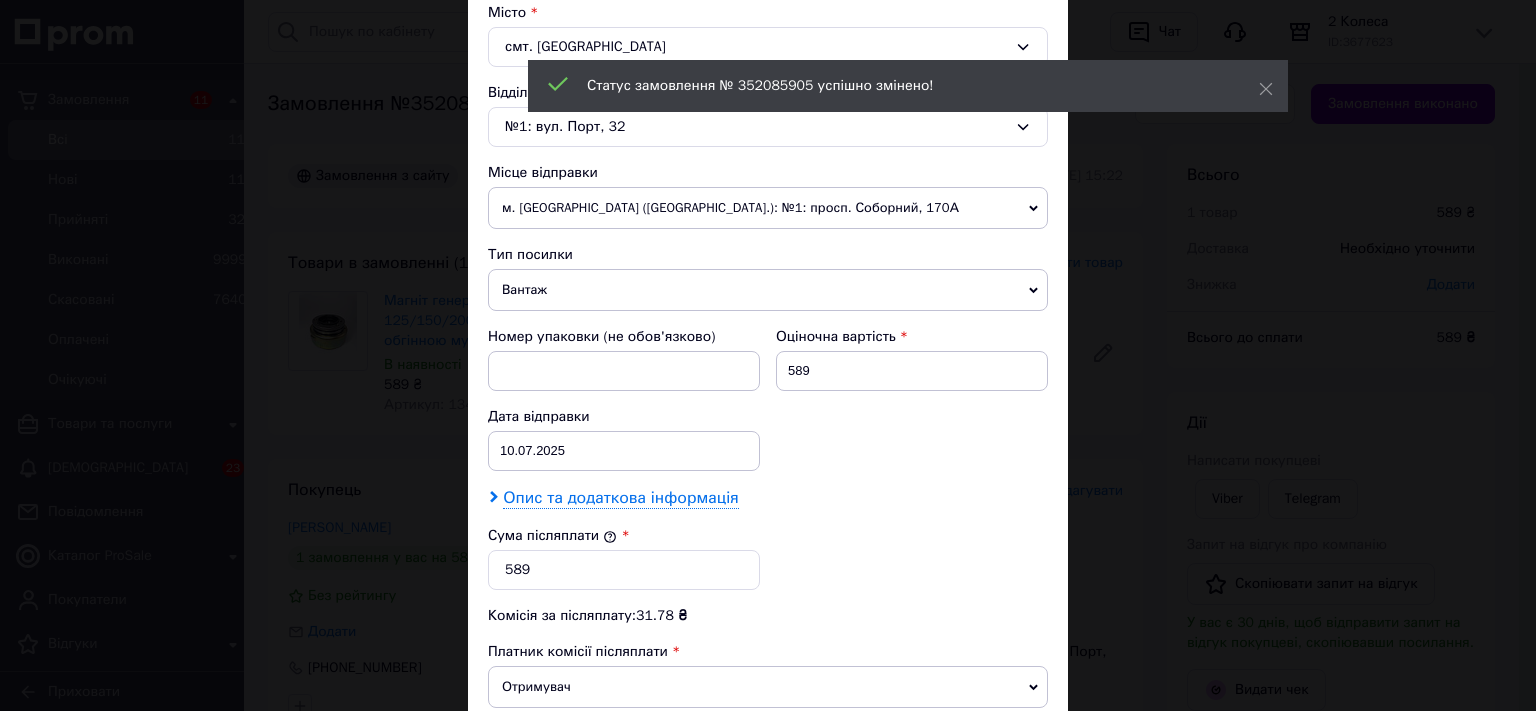 click on "Опис та додаткова інформація" at bounding box center (620, 498) 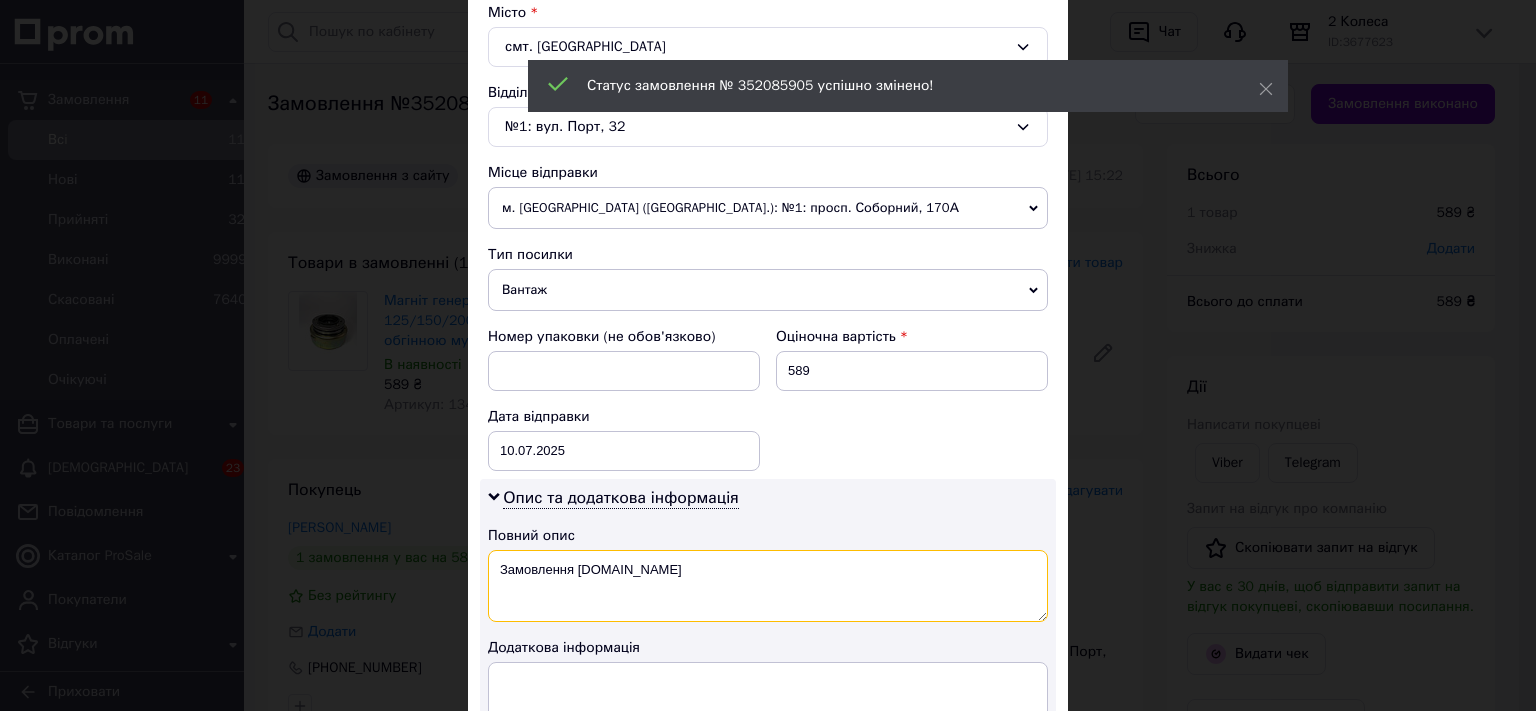 click on "Замовлення Prom.ua" at bounding box center (768, 586) 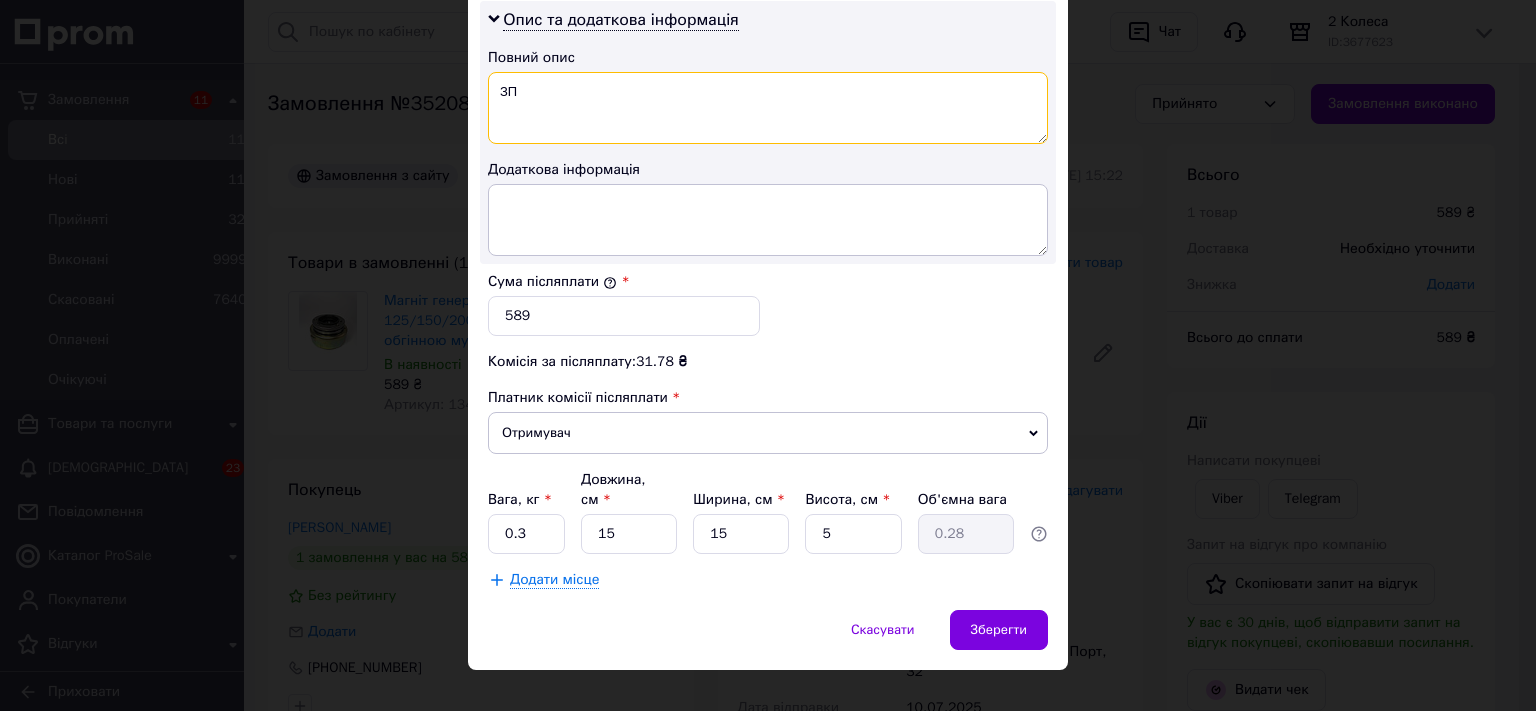 scroll, scrollTop: 1032, scrollLeft: 0, axis: vertical 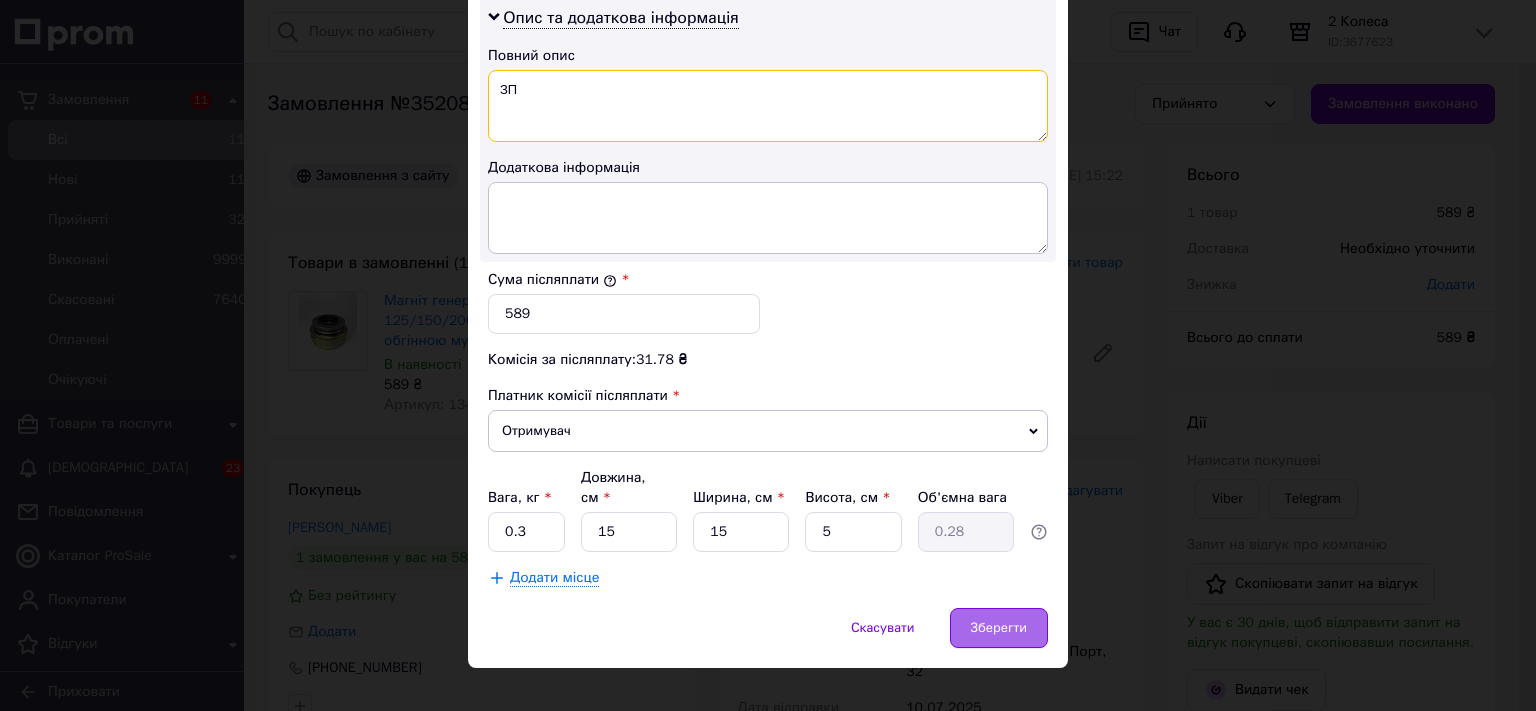 type on "ЗП" 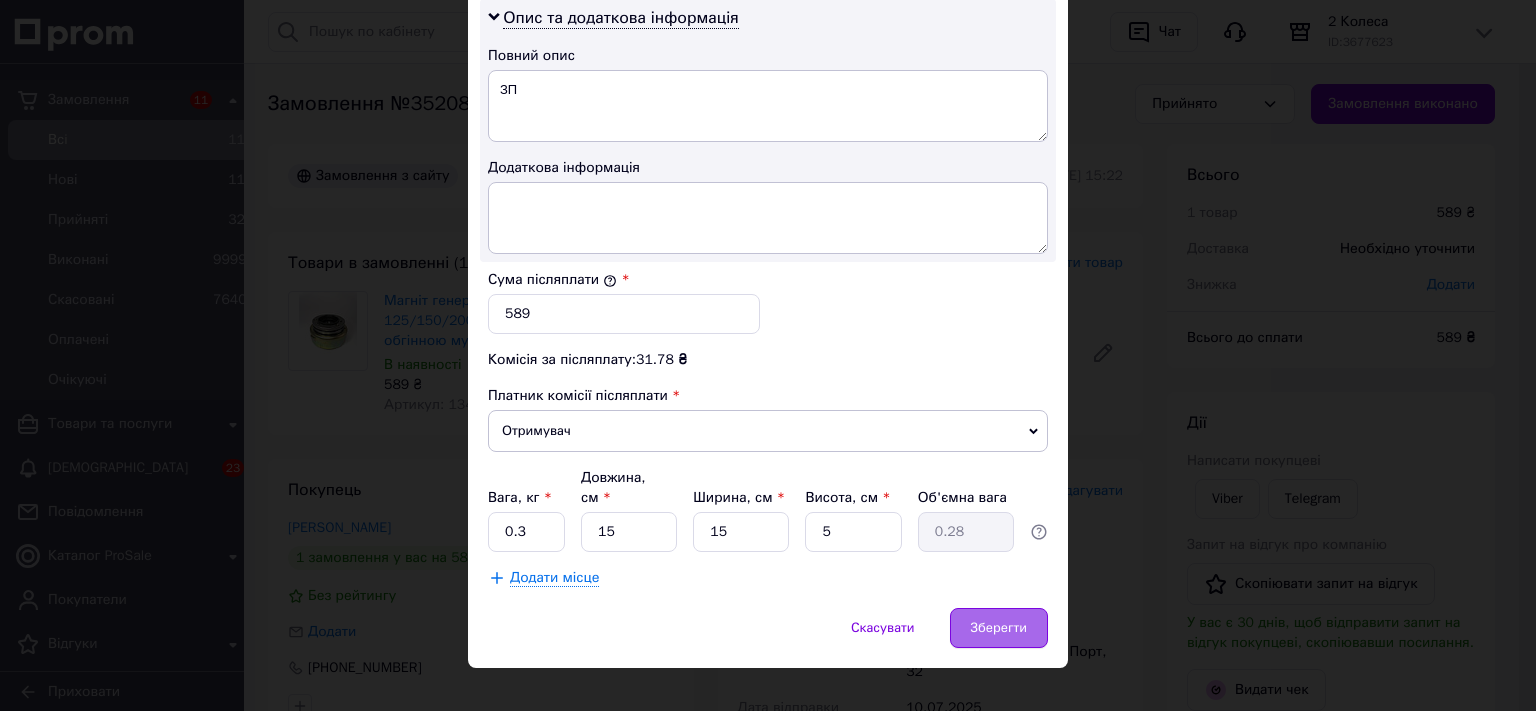 click on "Зберегти" at bounding box center (999, 628) 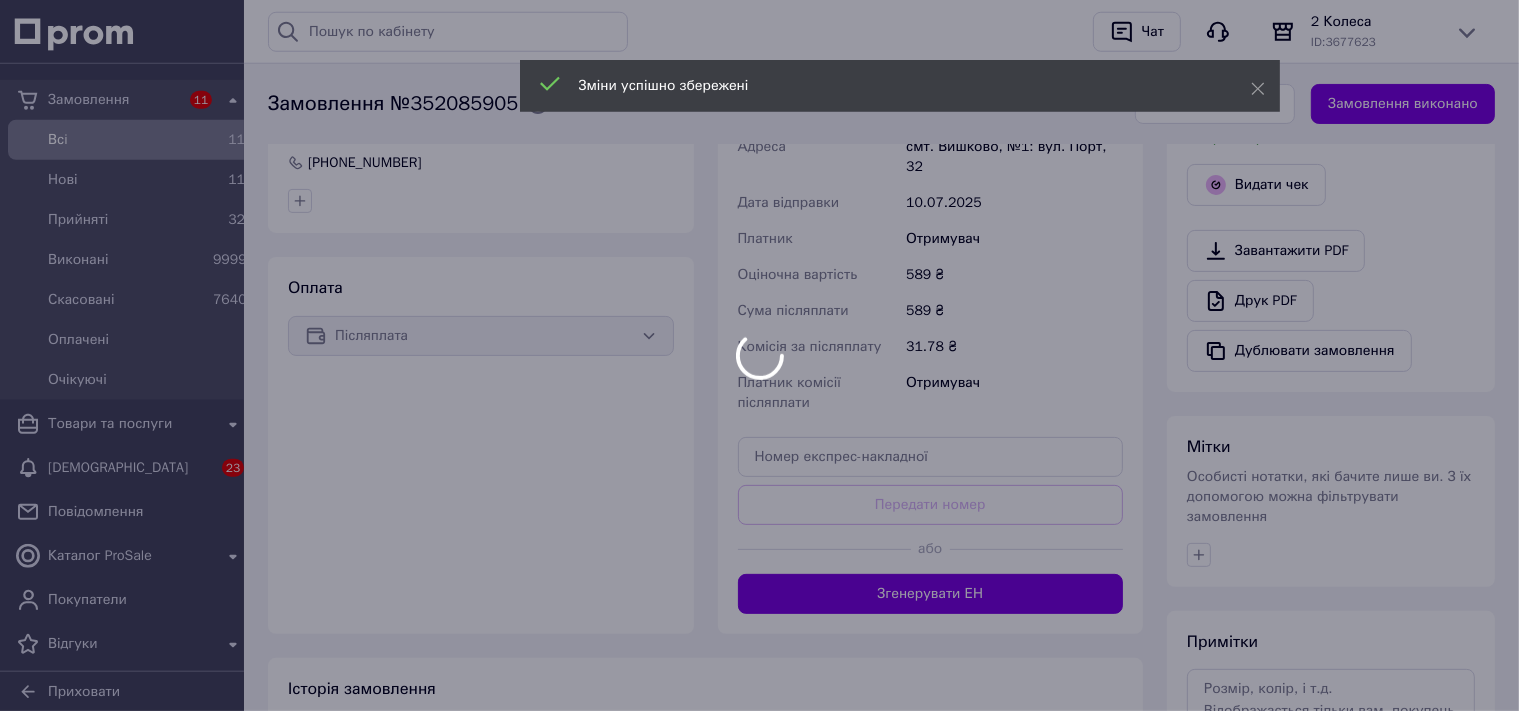 scroll, scrollTop: 633, scrollLeft: 0, axis: vertical 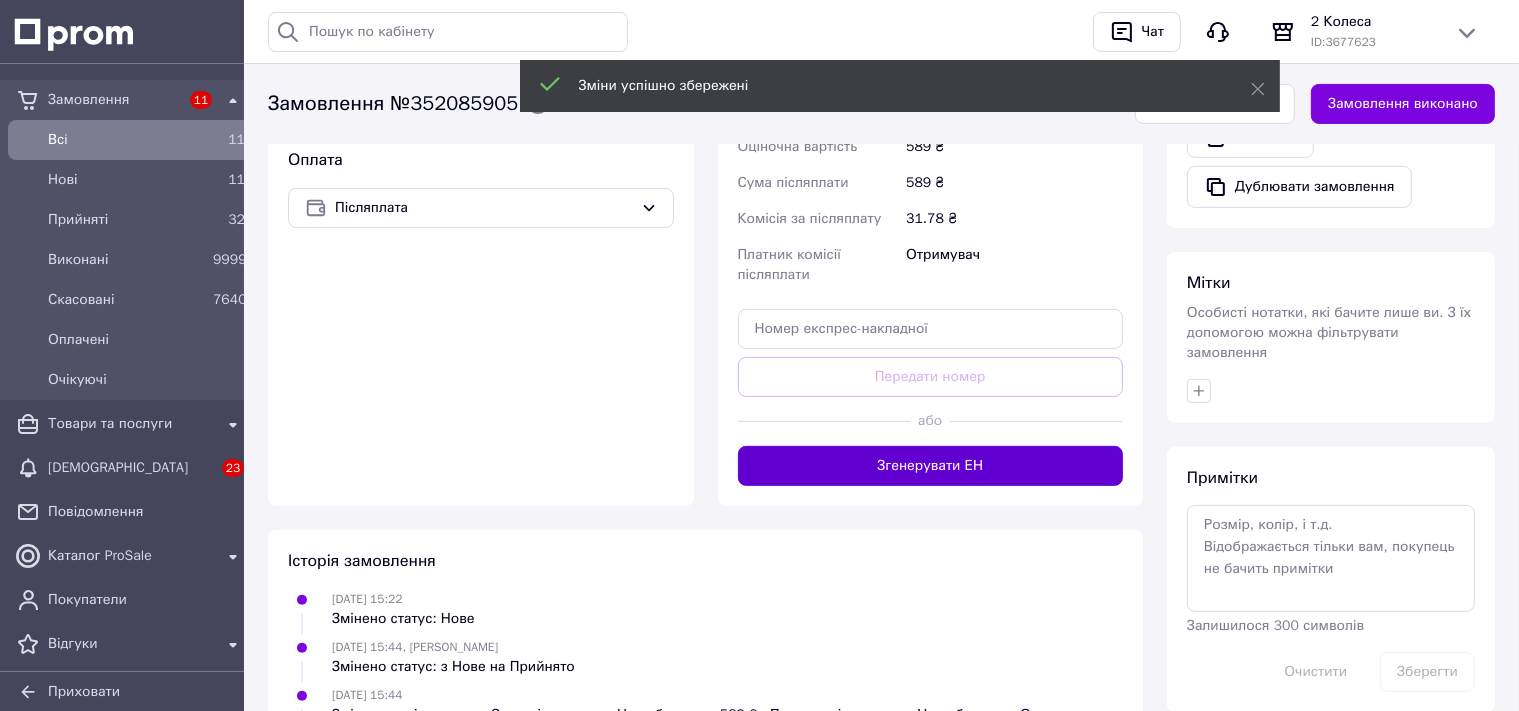 click on "Згенерувати ЕН" at bounding box center [931, 466] 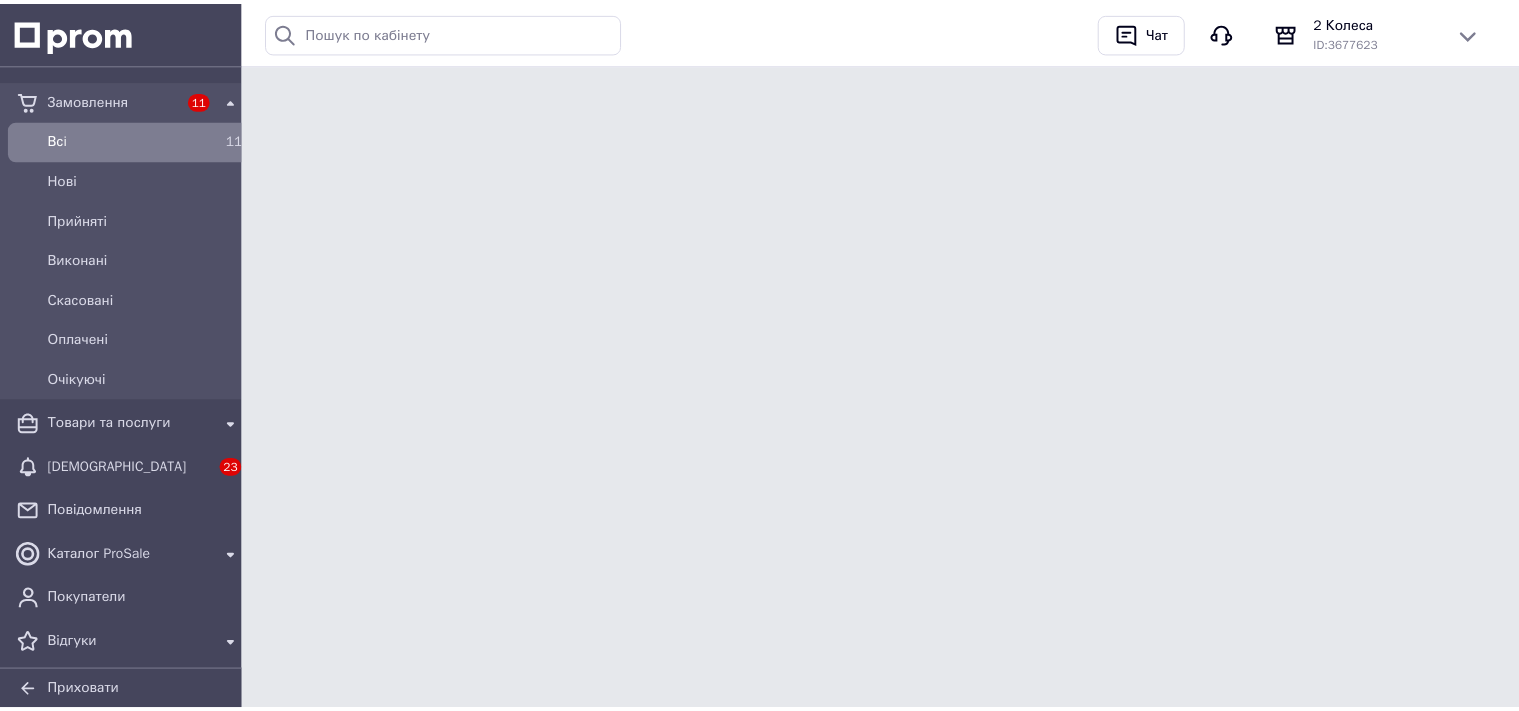 scroll, scrollTop: 0, scrollLeft: 0, axis: both 